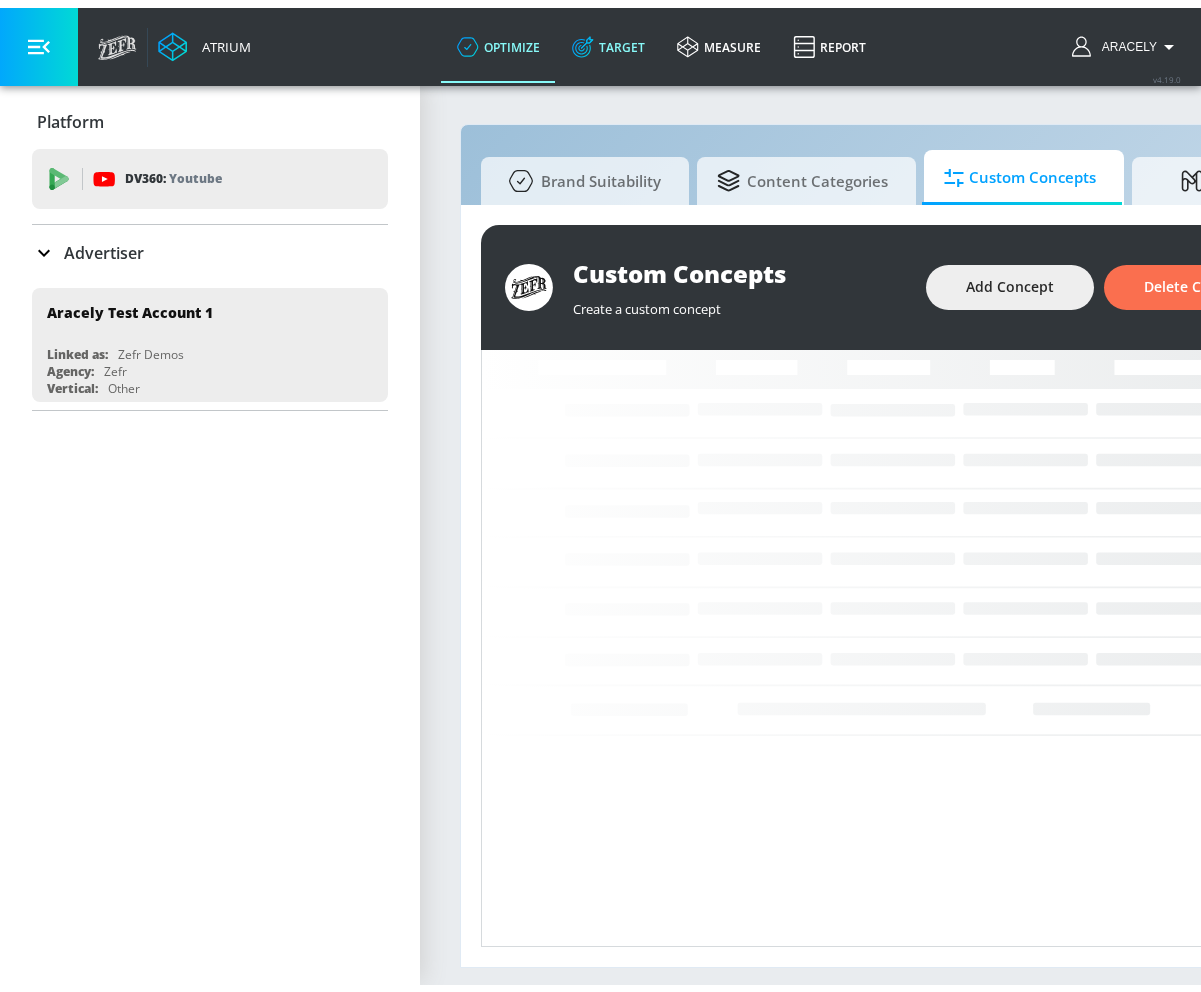 scroll, scrollTop: 0, scrollLeft: 0, axis: both 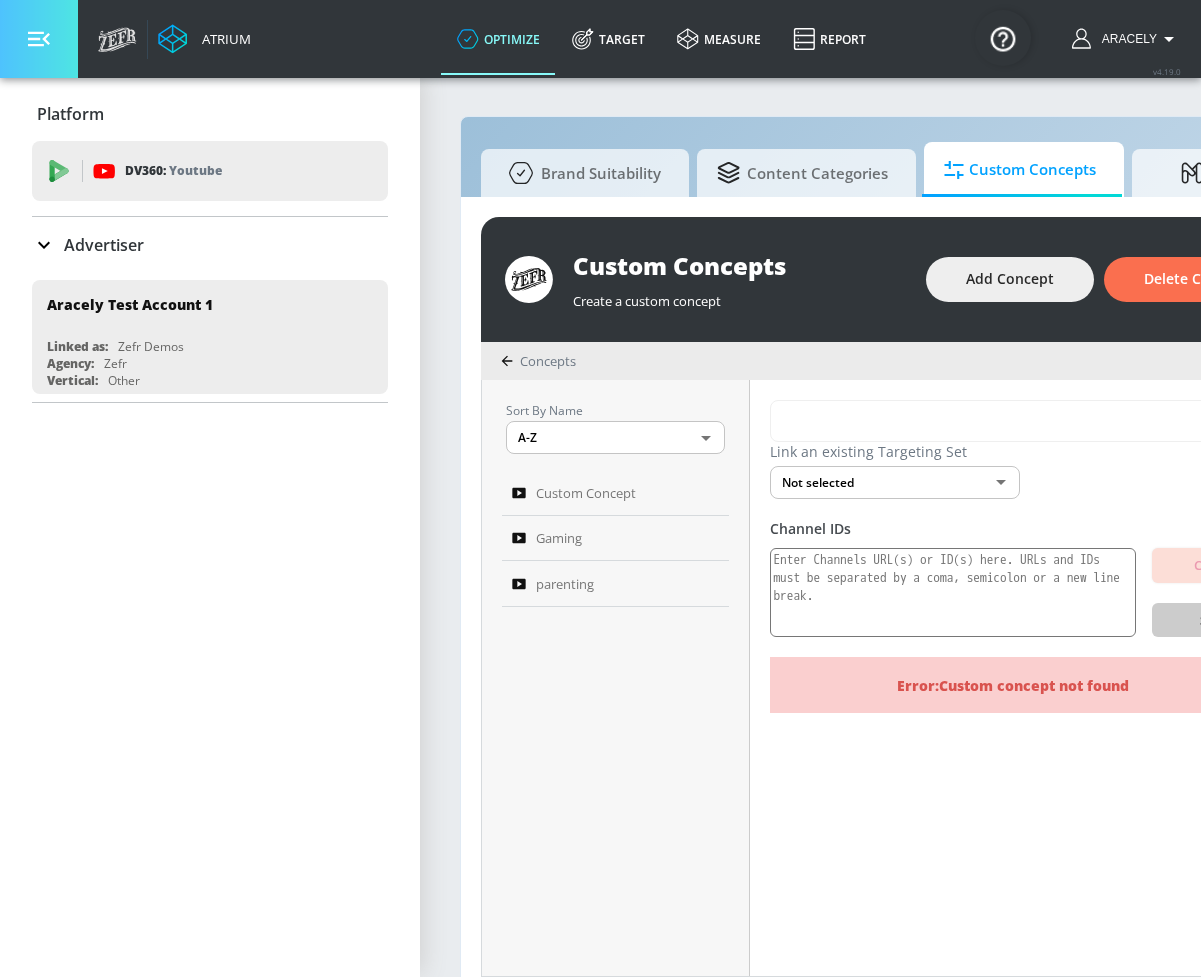 drag, startPoint x: 40, startPoint y: 43, endPoint x: 72, endPoint y: 65, distance: 38.832977 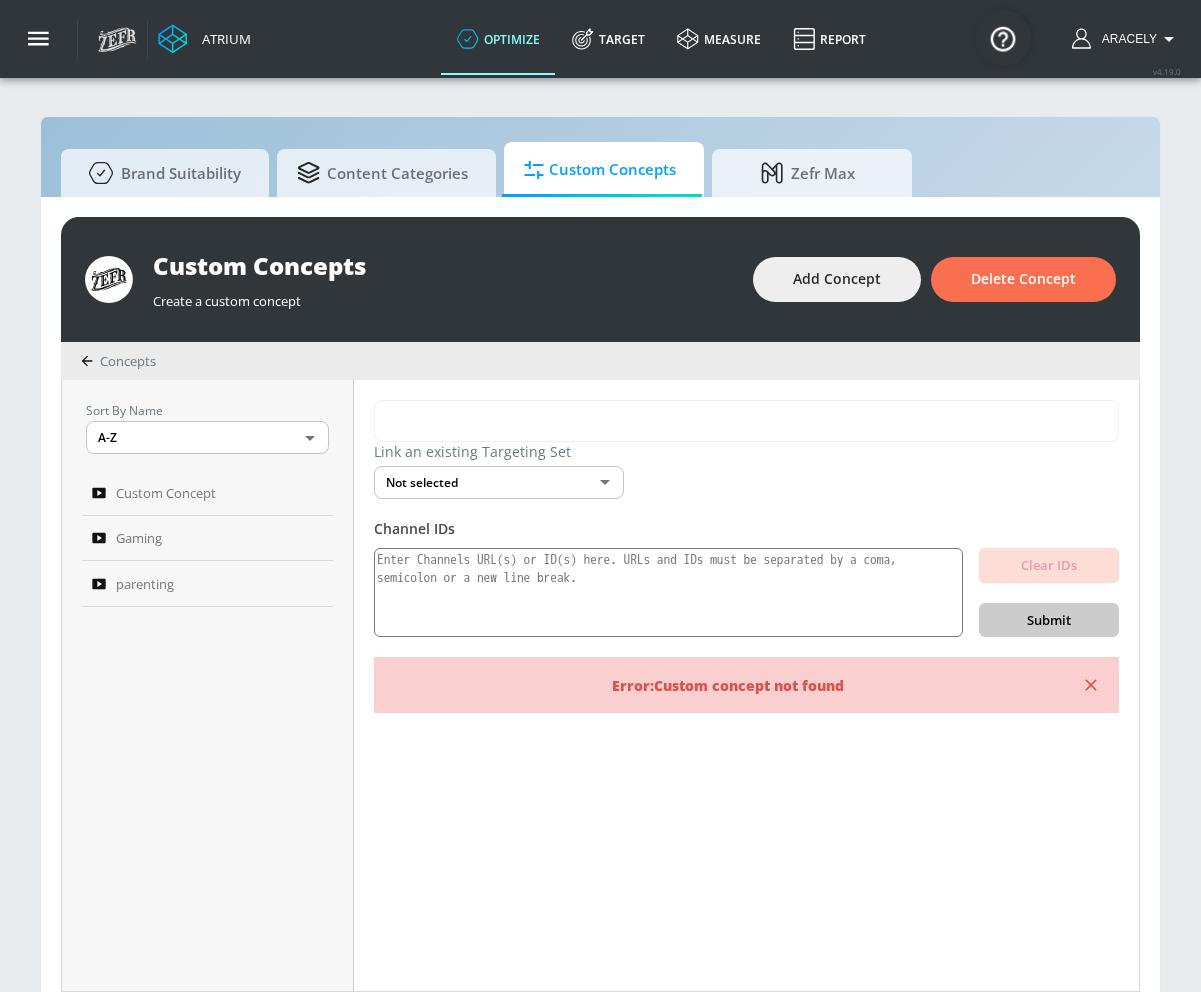 click on "Error:  Custom concept not found" at bounding box center [746, 685] 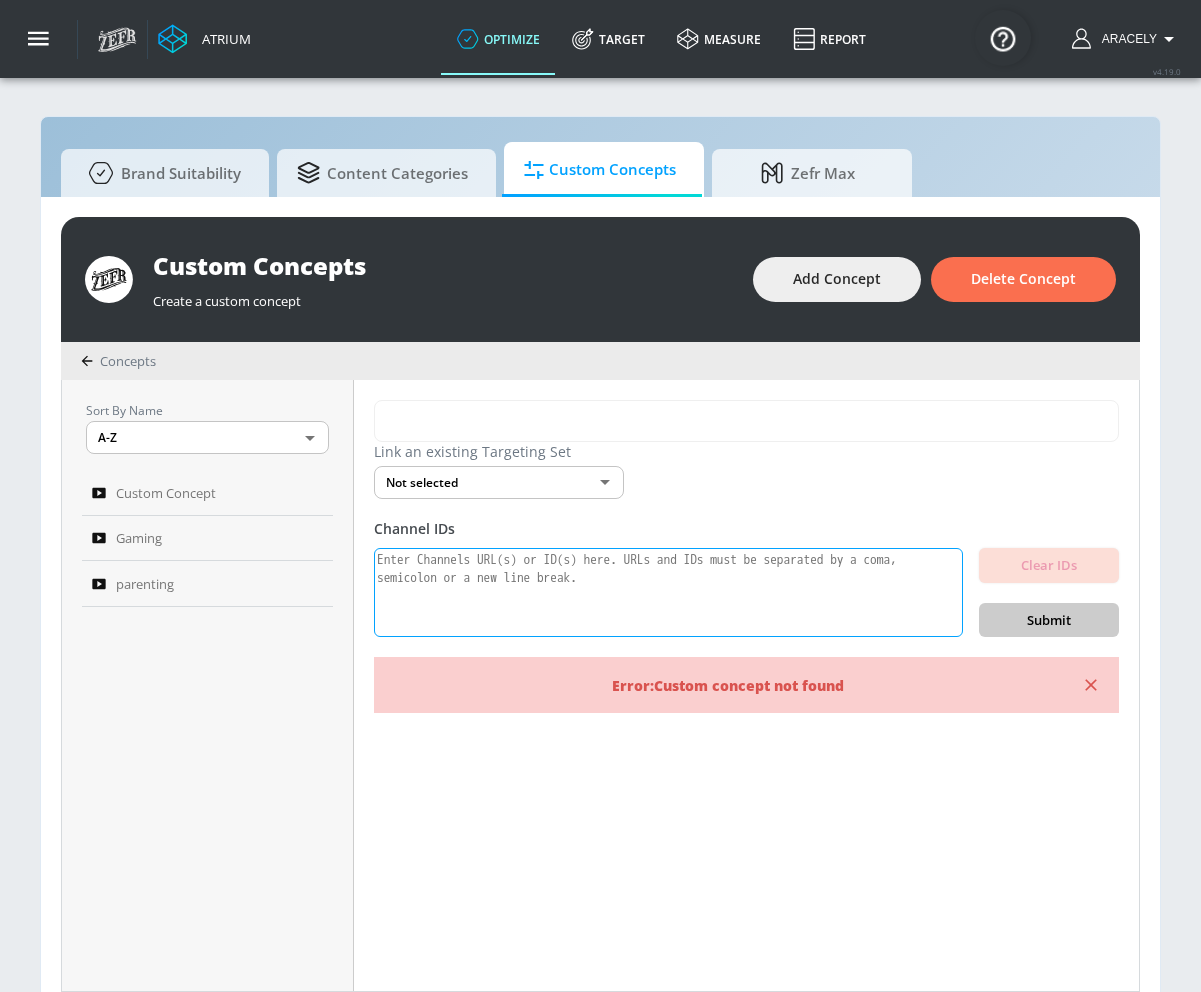 click at bounding box center (668, 593) 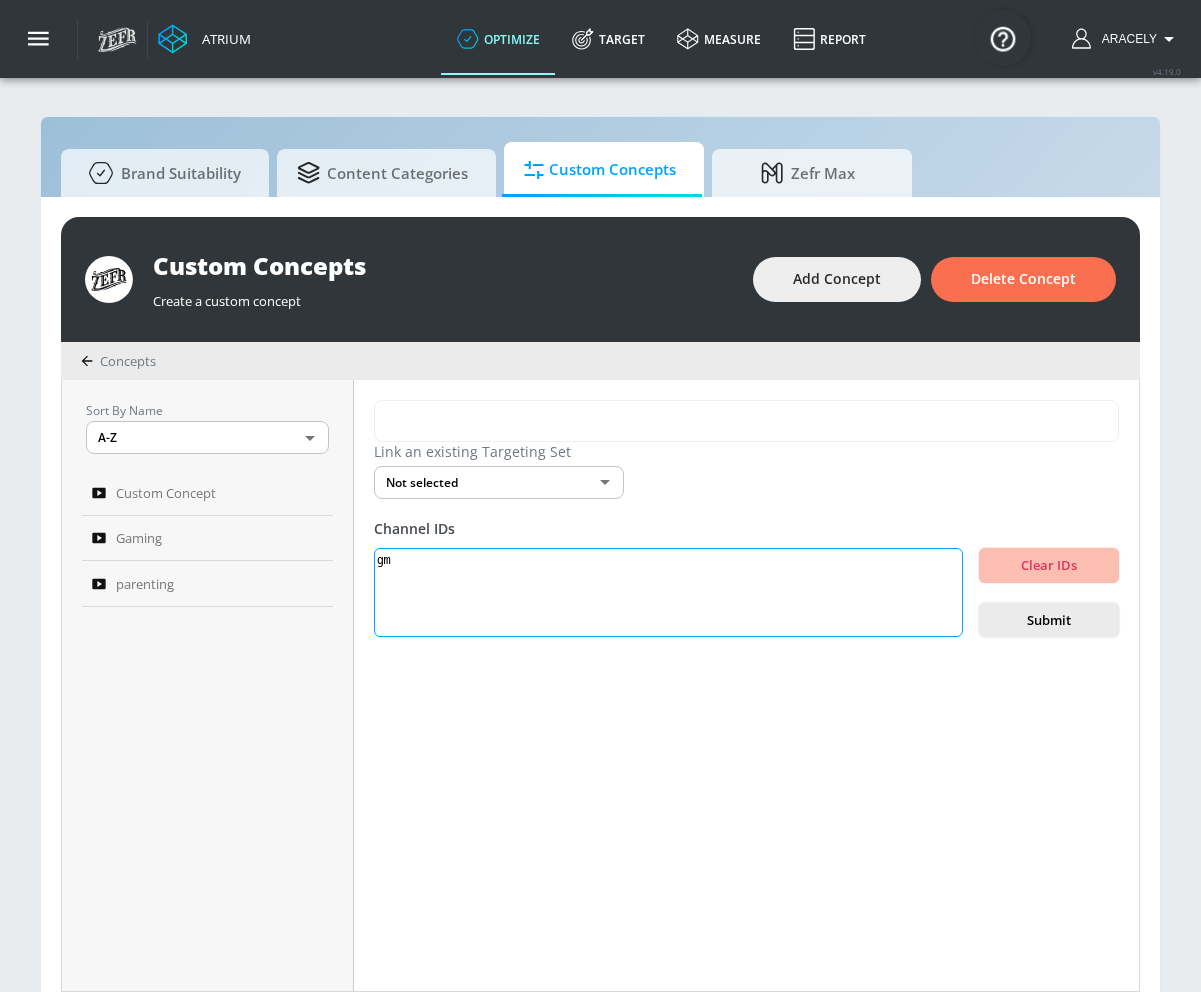 type on "g" 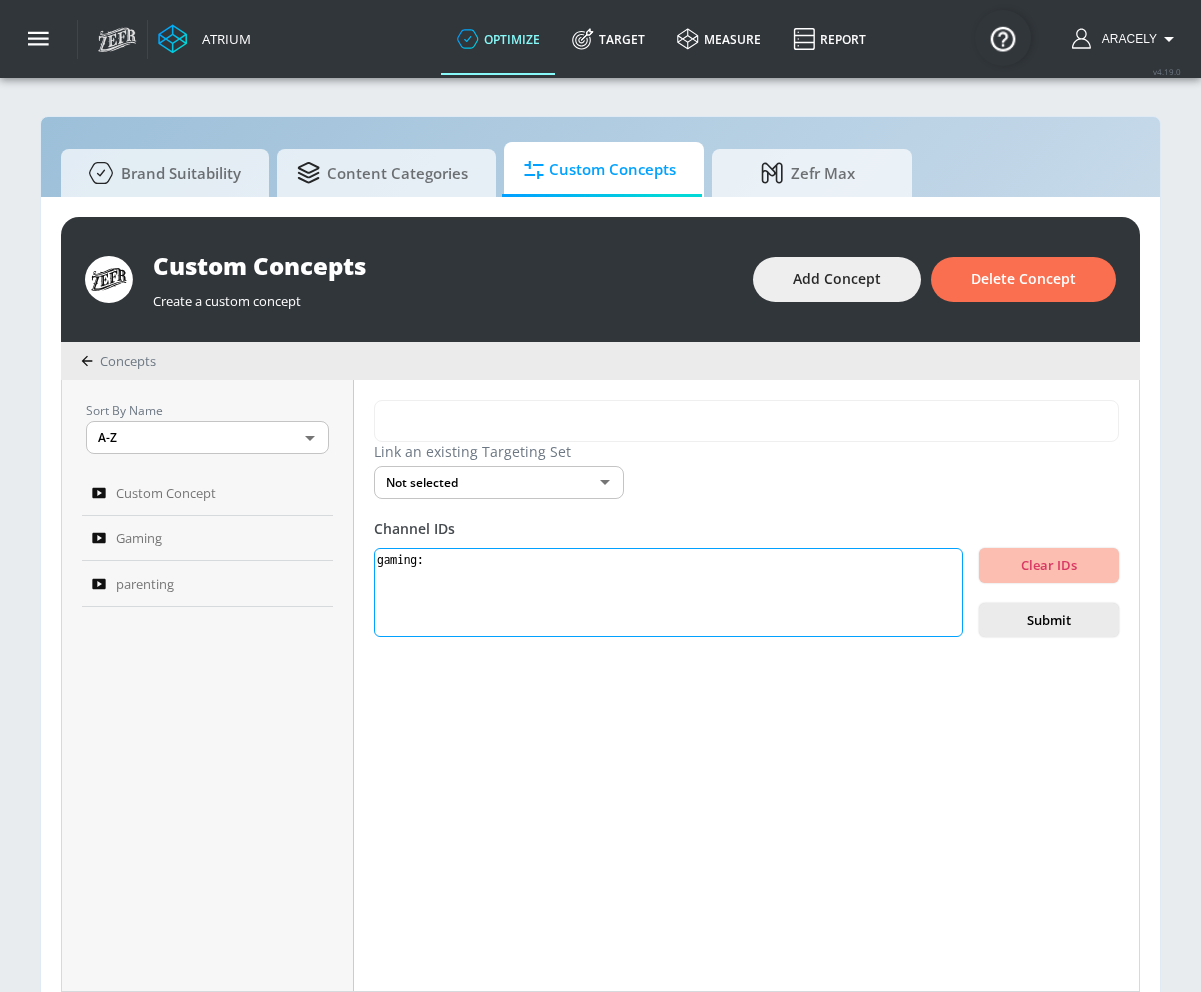 paste on "Gaming content — Content created specifically for and aimed at gamers and gaming enthusiasts. This includes game reviews, release news, walkthroughs, updates, esports coverage, and industry insights designed to inform, entertain, or engage the gaming community." 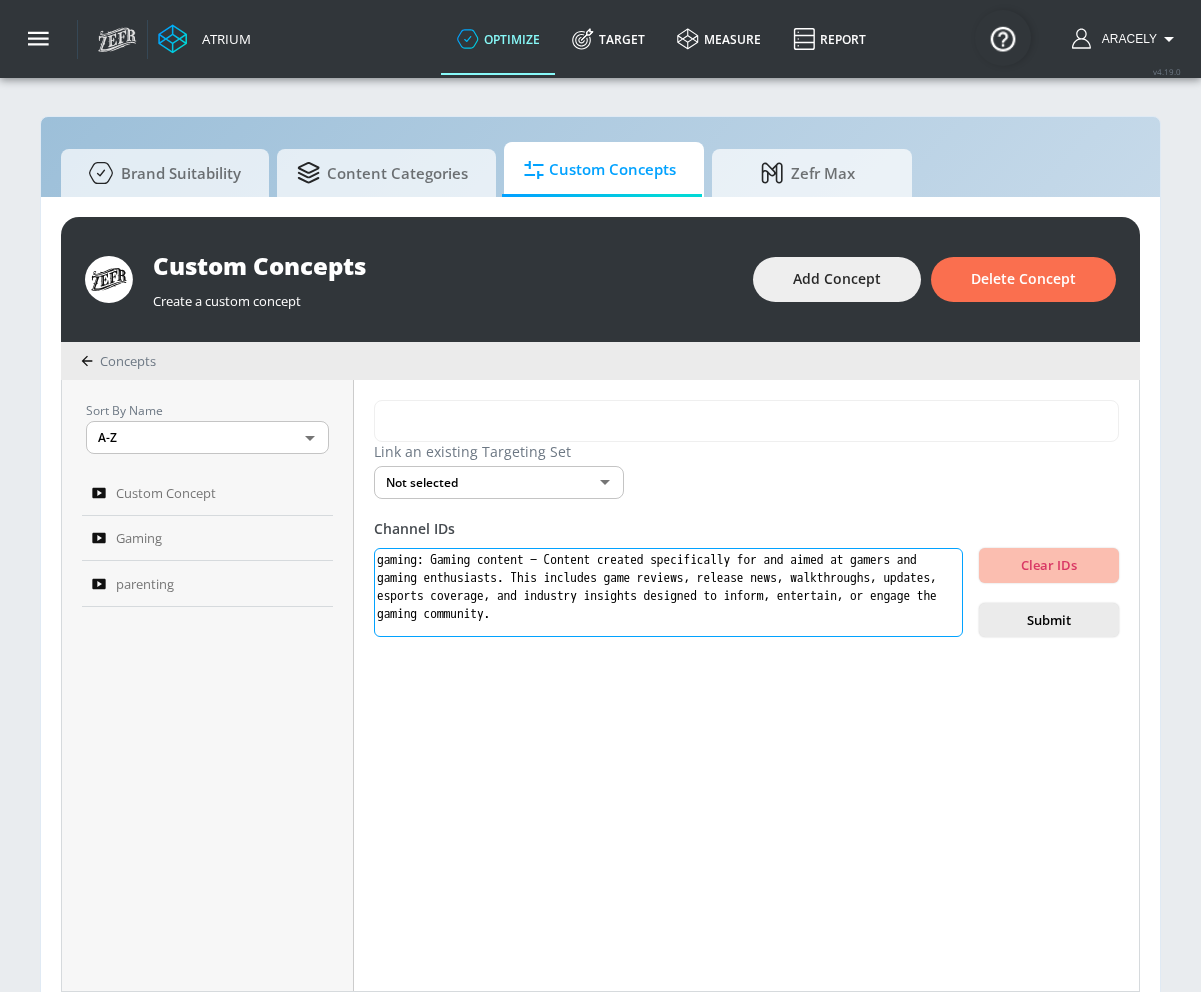drag, startPoint x: 576, startPoint y: 558, endPoint x: 439, endPoint y: 563, distance: 137.09122 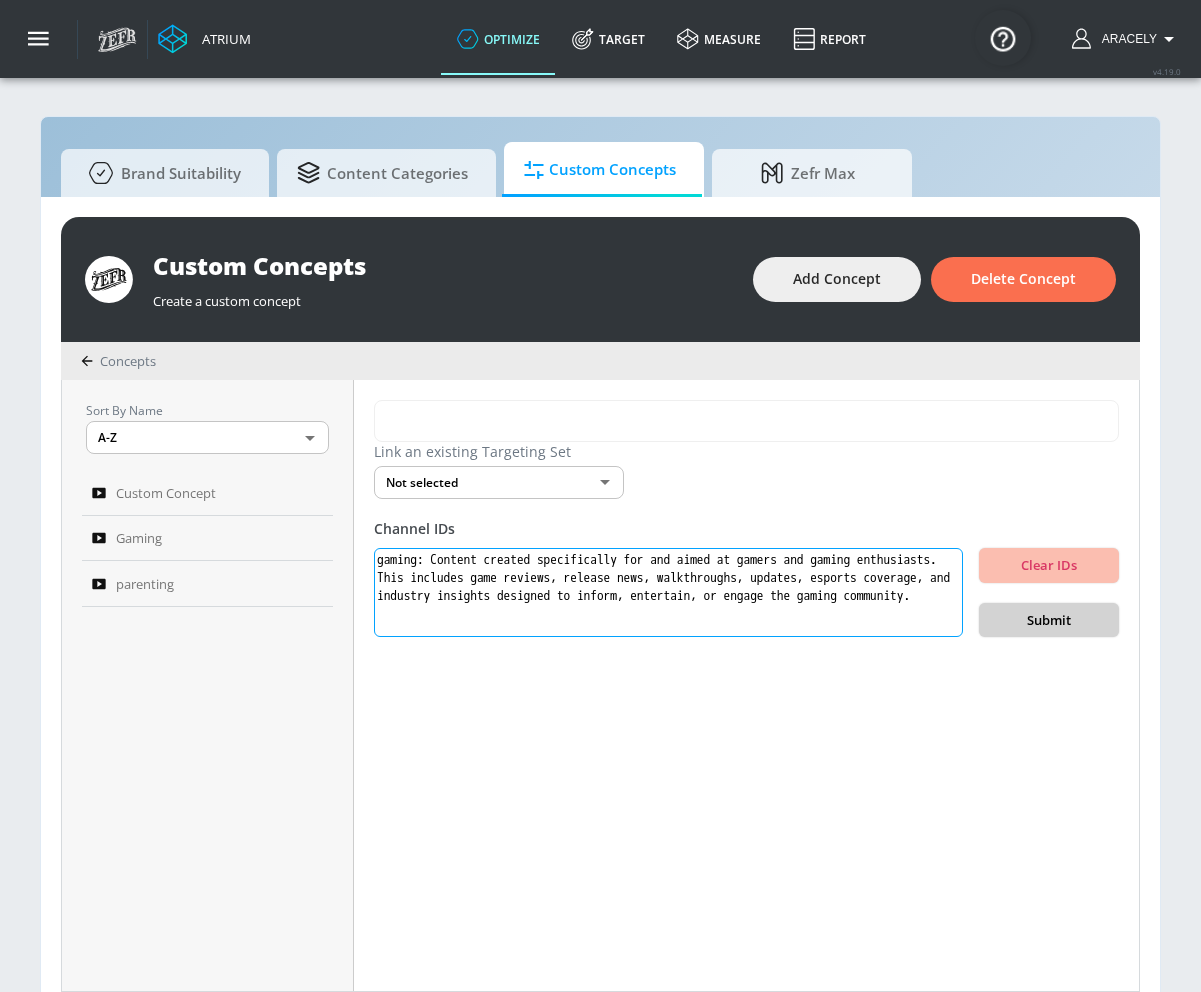 type on "gaming: Content created specifically for and aimed at gamers and gaming enthusiasts. This includes game reviews, release news, walkthroughs, updates, esports coverage, and industry insights designed to inform, entertain, or engage the gaming community." 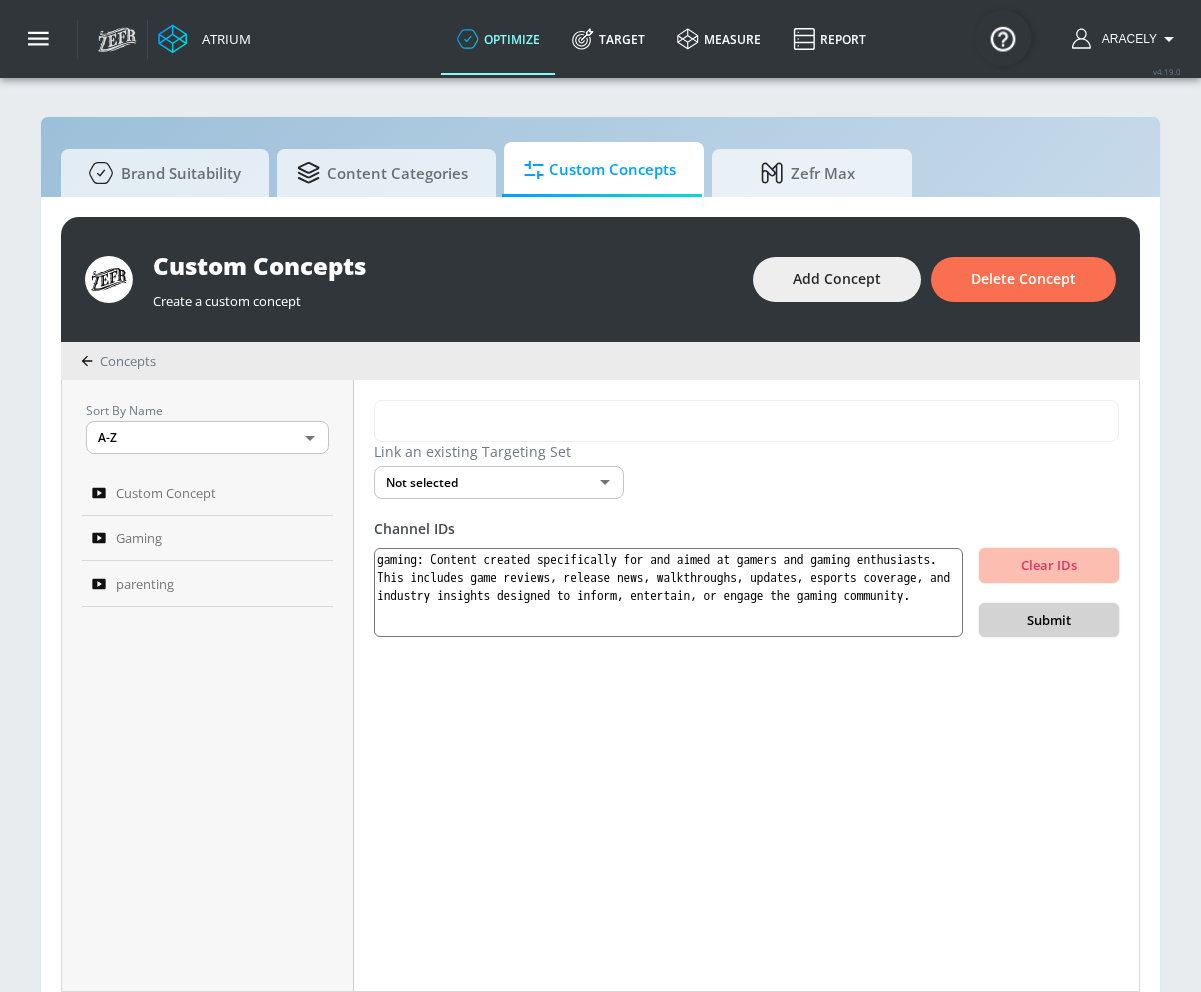 click on "Submit" at bounding box center [1049, 620] 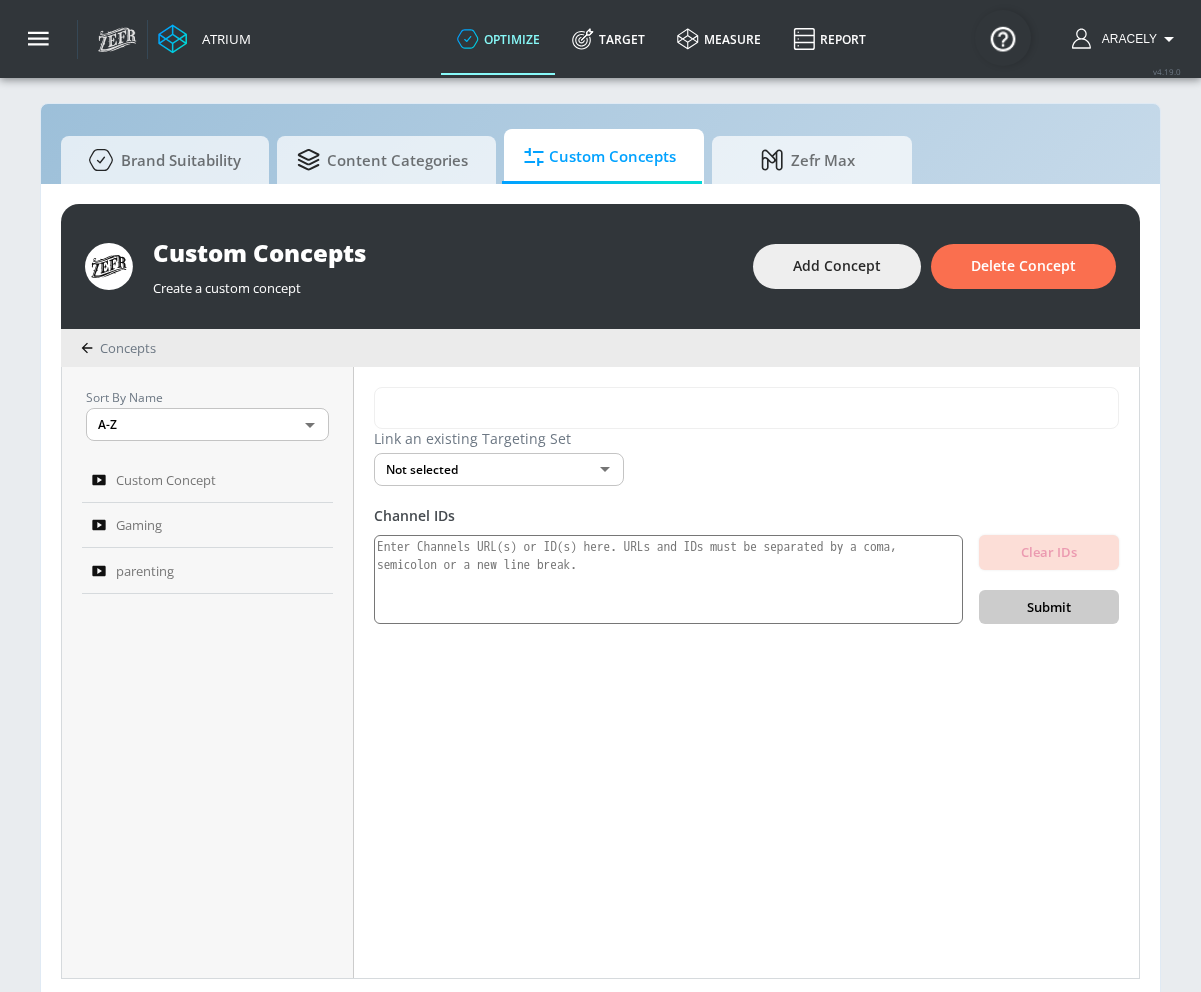 scroll, scrollTop: 0, scrollLeft: 0, axis: both 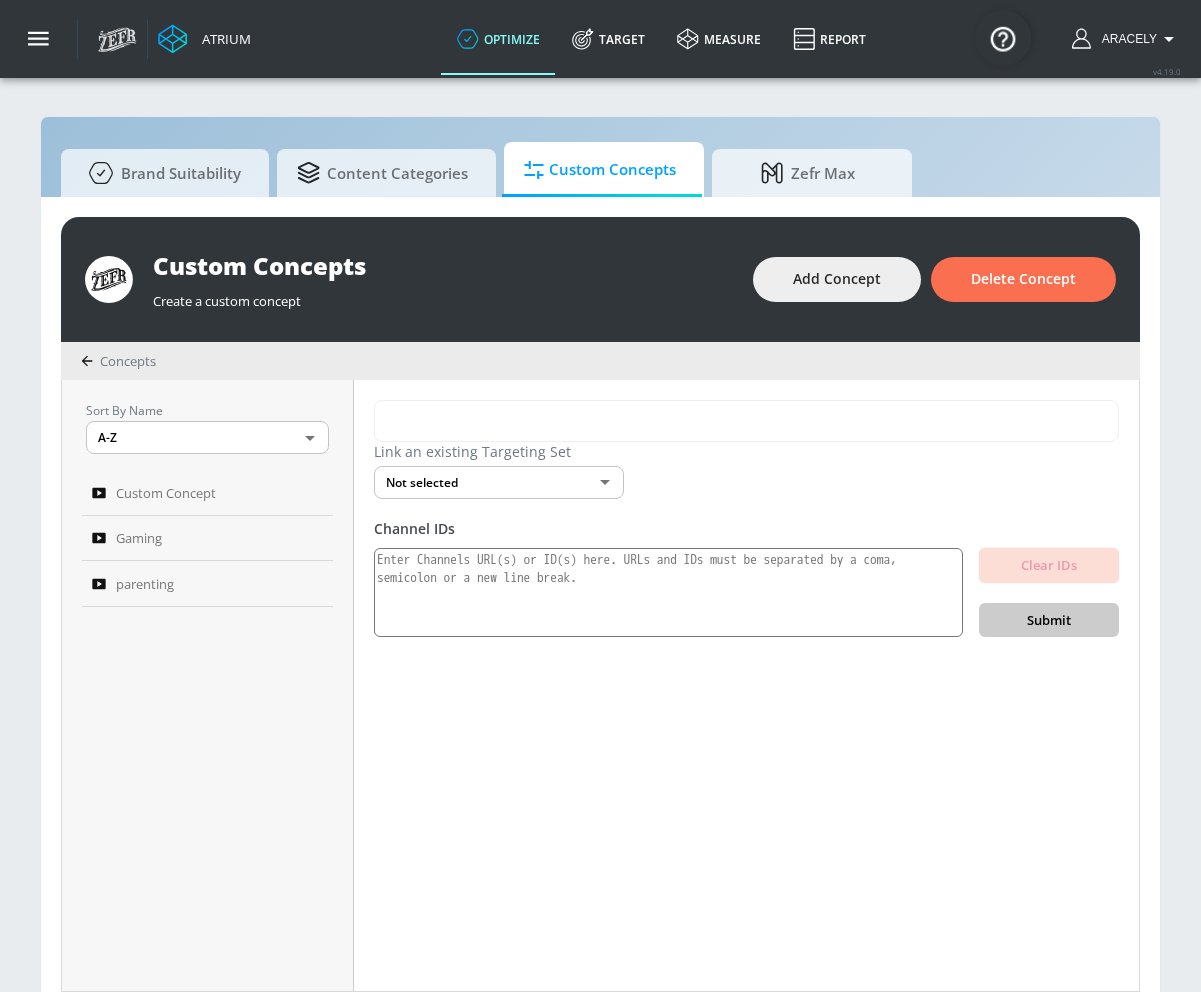 drag, startPoint x: 656, startPoint y: 508, endPoint x: 739, endPoint y: 519, distance: 83.725746 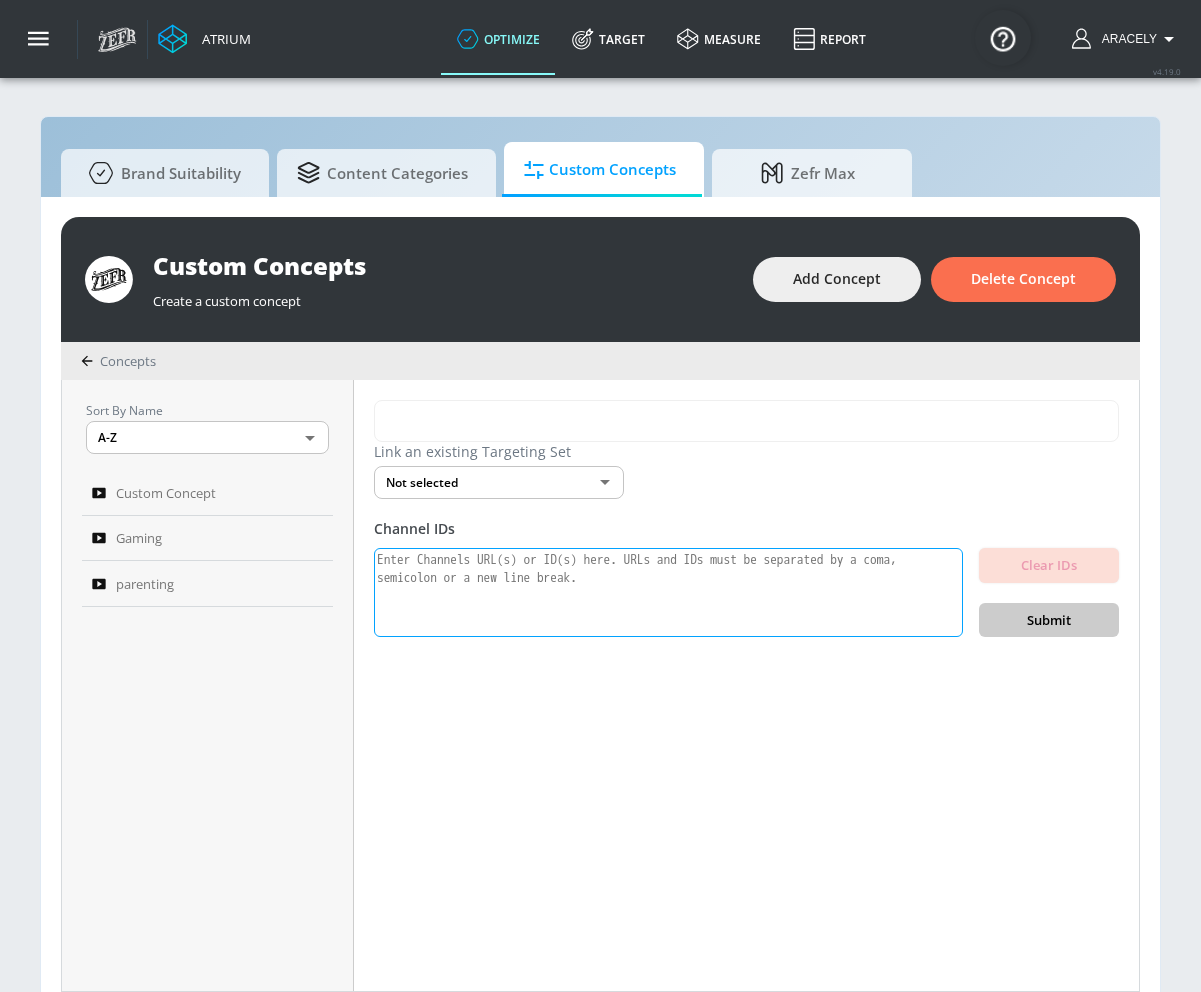 click at bounding box center [668, 593] 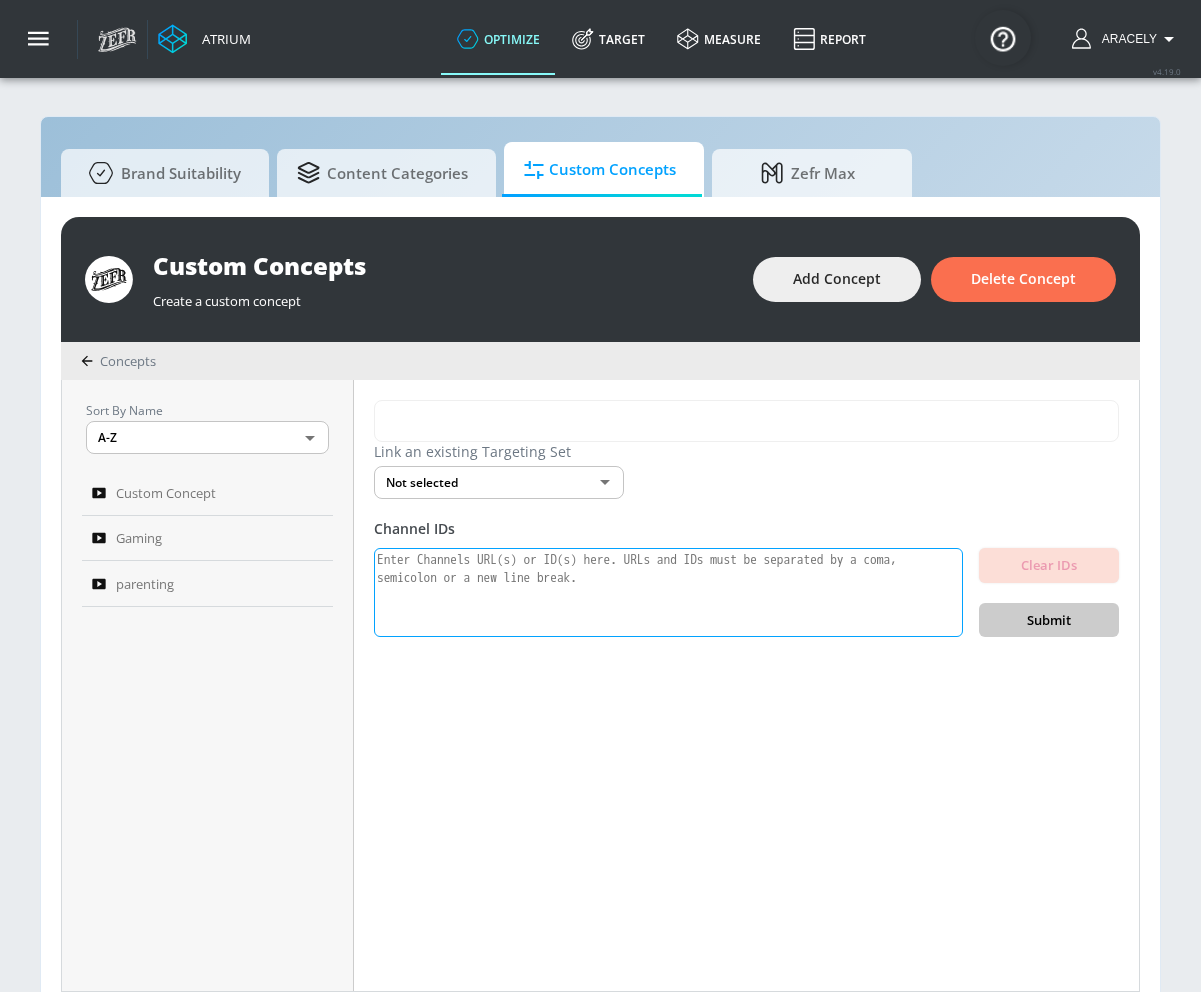 paste on "UC_Pg224gEH6dzh5tST5V4XQ
UCRVABaurEUI6CFC2whgEwbA
UCGEMX5PF-4NSB9kv1NWYlMg
UCF7Q9ZMjH3d4FnMBrQOpinw
UC3lwcNTKvQSQAVkRtzZ1FsQ
UCzrAdgp5DHQNrpV3-gR1TuA
UCiWAG5vGGr7O60jPe_gNNVQ
UCZDXxSy72ChQPjQVrv27kaQ
UCK_8Aoa97iQx9Mx7Wk1ivJA
UCGIWGWt46LzZPLyXwW9XCoQ
UCFk05QCesZArlfoIUbujI-g
UCE31quqyo7hNsmQwT-cWokQ
UCDlNgHRCc85N0EvRsZ-I59w
UCD8vNLJ901CKNNVs1jnCb-g
UC1M0kO1YUzpNbpqeOwez1Zw
UClZivUtfMJfoOwI5A_HgKDA
UC_Jqna8743lZADLiV_TYfMw
UCXFSCEtcEDFEaF7arx7AmYQ
UCSatANB_H3L_jSanZ413Rqw
UCKs8lkpE6XI9UsdXGbi91mA
UCJdN79q18xpiq9Z09pQrlDw
UCyVM34mxuDVUcBGJoshNb6A
UCy-jd7_90SnIzqwu5uHzspg
UCxsk7hqE_CwZWGEJEkGanbA
UCx8vbgWs666cAS7wsKos5sA
UCx6F-rETGiz7xf_vkMmX2yQ
UCtwOgy4vDxfGmsHR0YMVufg
UCsvn_Po0SmunchJYOWpOxMg
UCsgv2QHkT2ljEixyulzOnUQ
UCsPMNatXCwqyUuJilBT73jg
UCpGdL9Sn3Q5YWUH2DVUW1Ug
UCpDNnvxEf3iWuJbtmUk6DnA
UCp1VWSTrt2cUBInkn4dUmDA
UCLnTcASkvbFLQI2Jeo50HdA
UCcX0VwKvhbfzrPJtlugegBg
UCDqDnWqCzz_X9USEn4p8Org
UCxm75N9aKi_ye_1R4o7ZGMQ
UCvi9p9kqIXEx7lPp1yXtZDQ
UCTevXUV9L6_hgvFlLDMmf1w
UCI6iuVp86M118Pa2_0NcjOw
UCvuQ3X74_Z5kx4Uy3n0N..." 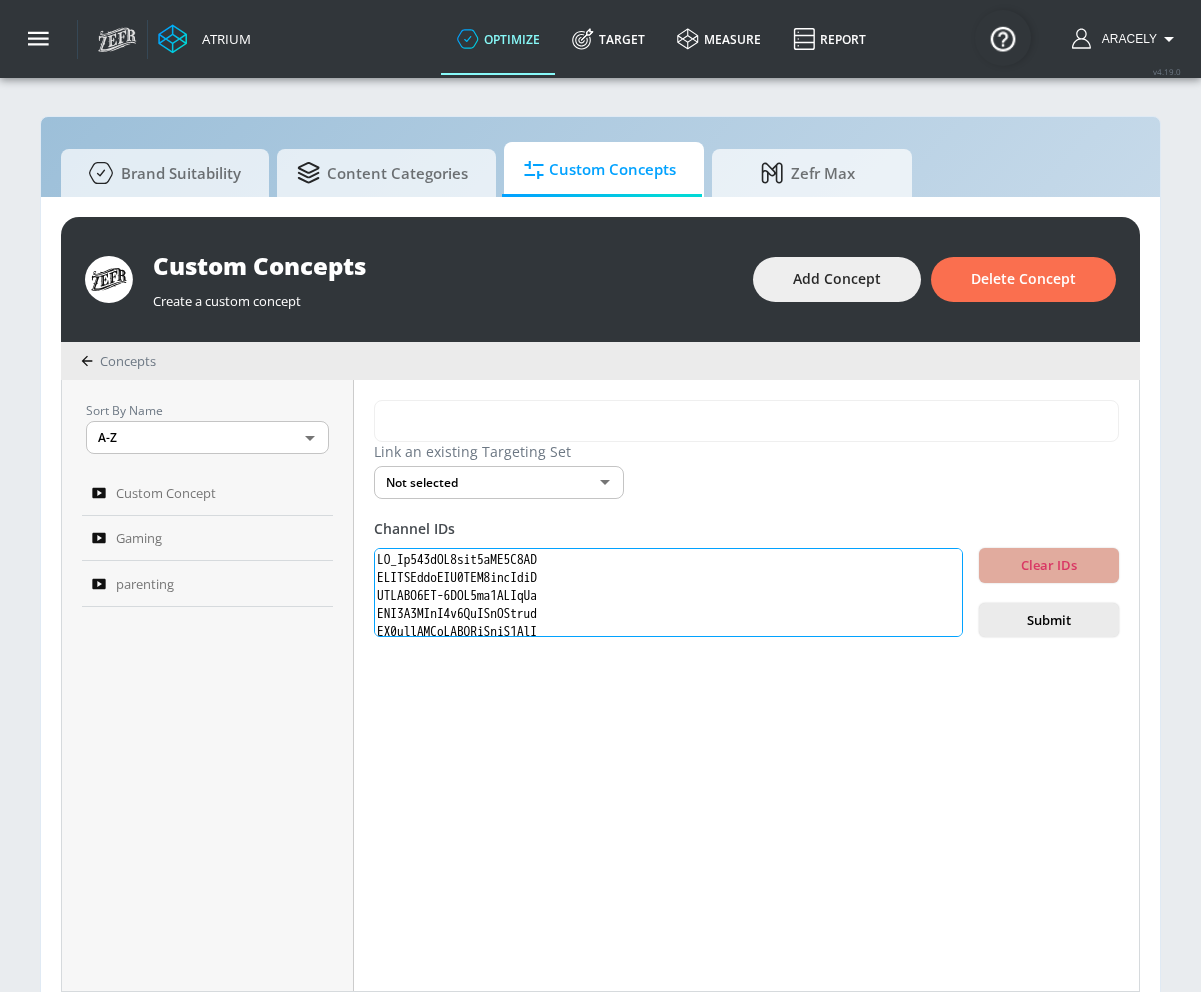 scroll, scrollTop: 1480, scrollLeft: 0, axis: vertical 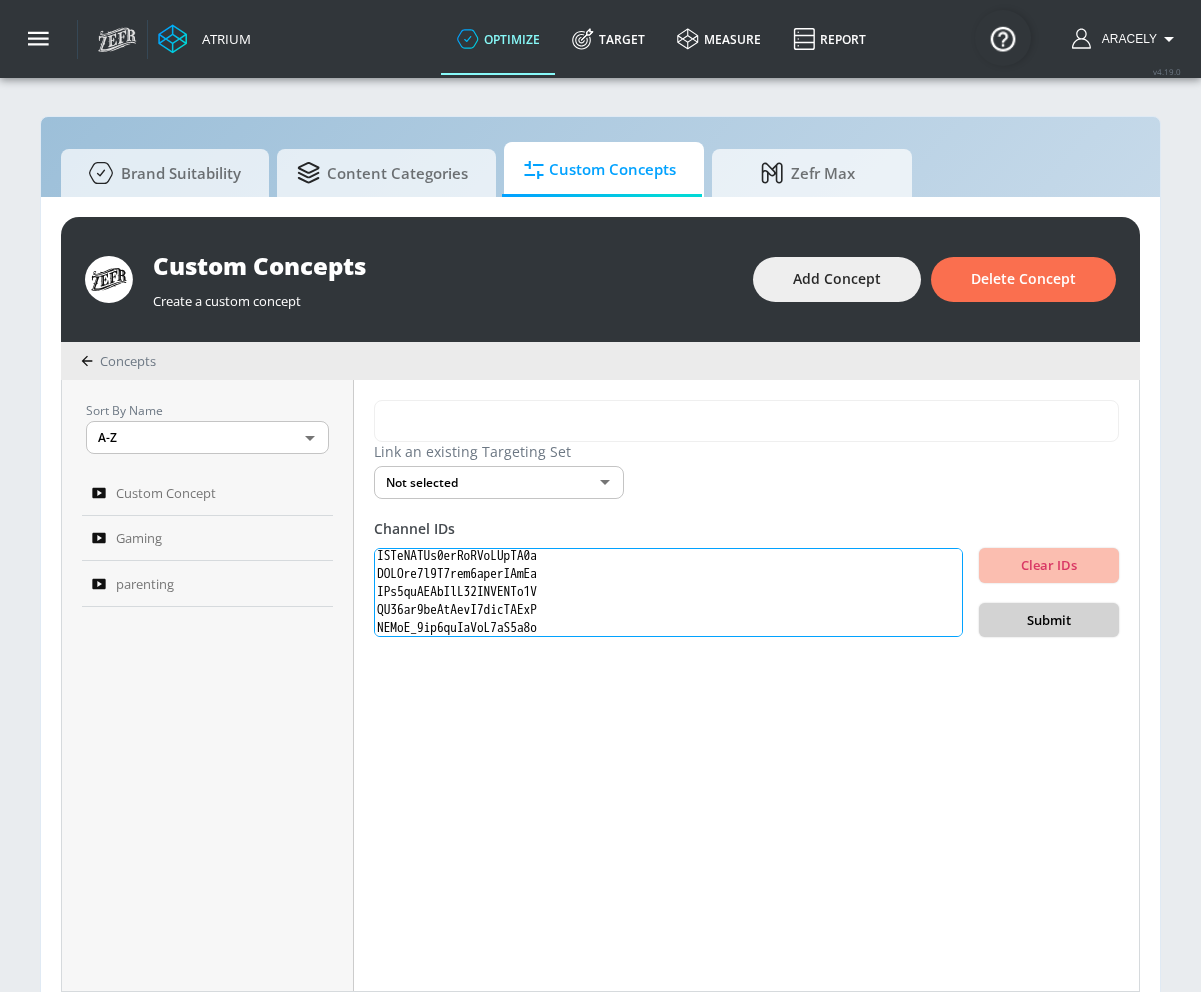 type on "UC_Pg224gEH6dzh5tST5V4XQ
UCRVABaurEUI6CFC2whgEwbA
UCGEMX5PF-4NSB9kv1NWYlMg
UCF7Q9ZMjH3d4FnMBrQOpinw
UC3lwcNTKvQSQAVkRtzZ1FsQ
UCzrAdgp5DHQNrpV3-gR1TuA
UCiWAG5vGGr7O60jPe_gNNVQ
UCZDXxSy72ChQPjQVrv27kaQ
UCK_8Aoa97iQx9Mx7Wk1ivJA
UCGIWGWt46LzZPLyXwW9XCoQ
UCFk05QCesZArlfoIUbujI-g
UCE31quqyo7hNsmQwT-cWokQ
UCDlNgHRCc85N0EvRsZ-I59w
UCD8vNLJ901CKNNVs1jnCb-g
UC1M0kO1YUzpNbpqeOwez1Zw
UClZivUtfMJfoOwI5A_HgKDA
UC_Jqna8743lZADLiV_TYfMw
UCXFSCEtcEDFEaF7arx7AmYQ
UCSatANB_H3L_jSanZ413Rqw
UCKs8lkpE6XI9UsdXGbi91mA
UCJdN79q18xpiq9Z09pQrlDw
UCyVM34mxuDVUcBGJoshNb6A
UCy-jd7_90SnIzqwu5uHzspg
UCxsk7hqE_CwZWGEJEkGanbA
UCx8vbgWs666cAS7wsKos5sA
UCx6F-rETGiz7xf_vkMmX2yQ
UCtwOgy4vDxfGmsHR0YMVufg
UCsvn_Po0SmunchJYOWpOxMg
UCsgv2QHkT2ljEixyulzOnUQ
UCsPMNatXCwqyUuJilBT73jg
UCpGdL9Sn3Q5YWUH2DVUW1Ug
UCpDNnvxEf3iWuJbtmUk6DnA
UCp1VWSTrt2cUBInkn4dUmDA
UCLnTcASkvbFLQI2Jeo50HdA
UCcX0VwKvhbfzrPJtlugegBg
UCDqDnWqCzz_X9USEn4p8Org
UCxm75N9aKi_ye_1R4o7ZGMQ
UCvi9p9kqIXEx7lPp1yXtZDQ
UCTevXUV9L6_hgvFlLDMmf1w
UCI6iuVp86M118Pa2_0NcjOw
UCvuQ3X74_Z5kx4Uy3n0N..." 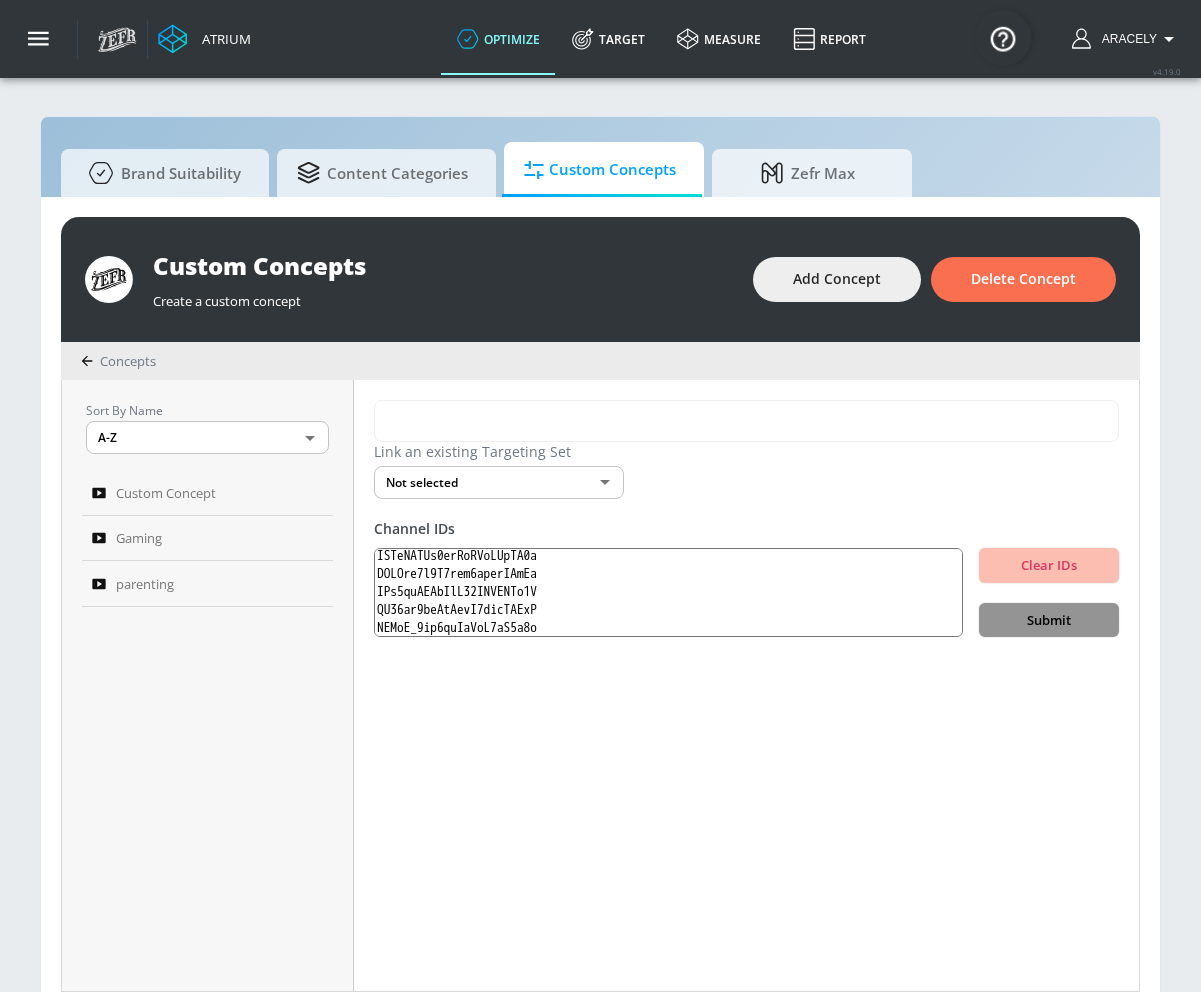 click on "Submit" at bounding box center [1049, 620] 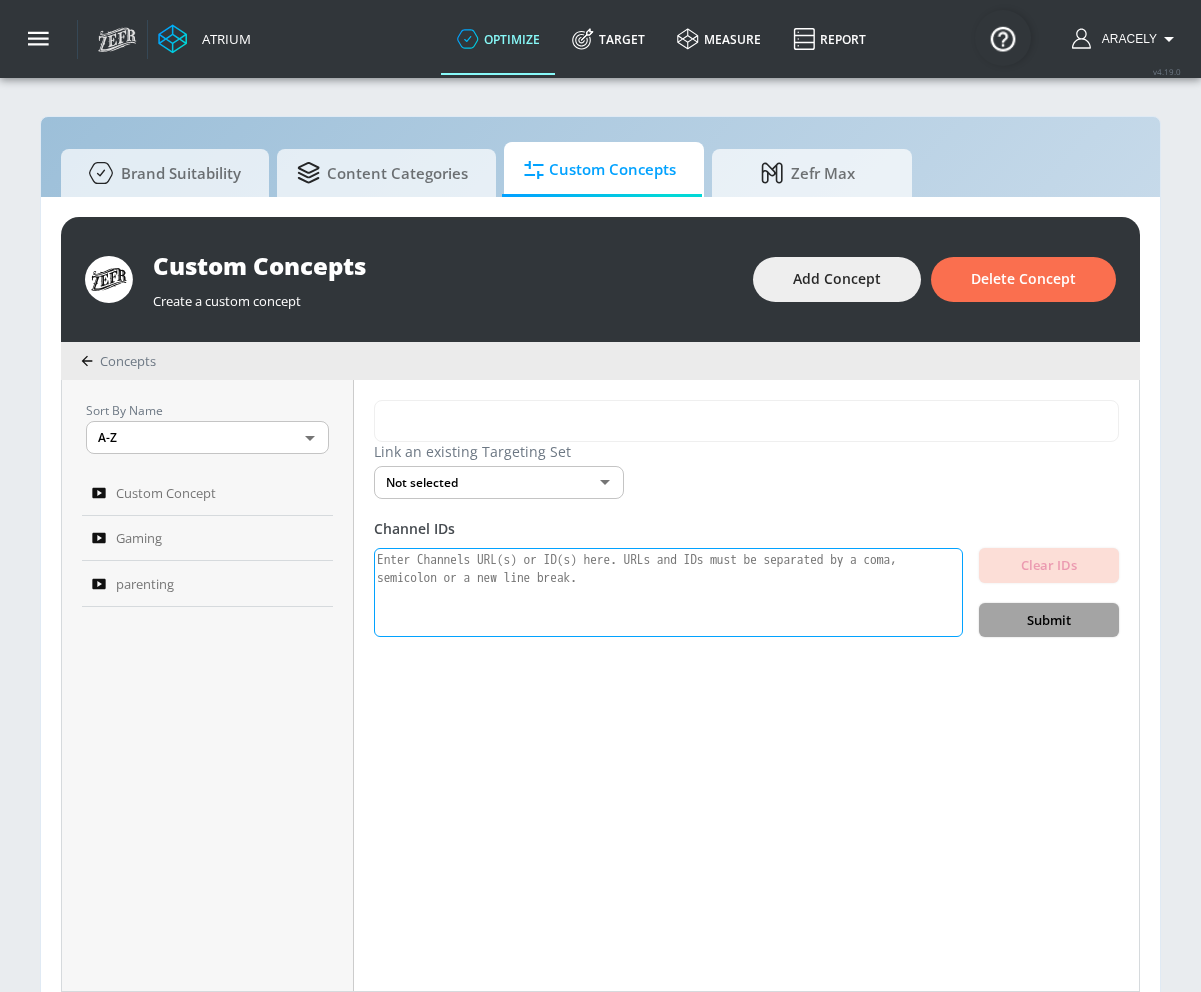 scroll, scrollTop: 0, scrollLeft: 0, axis: both 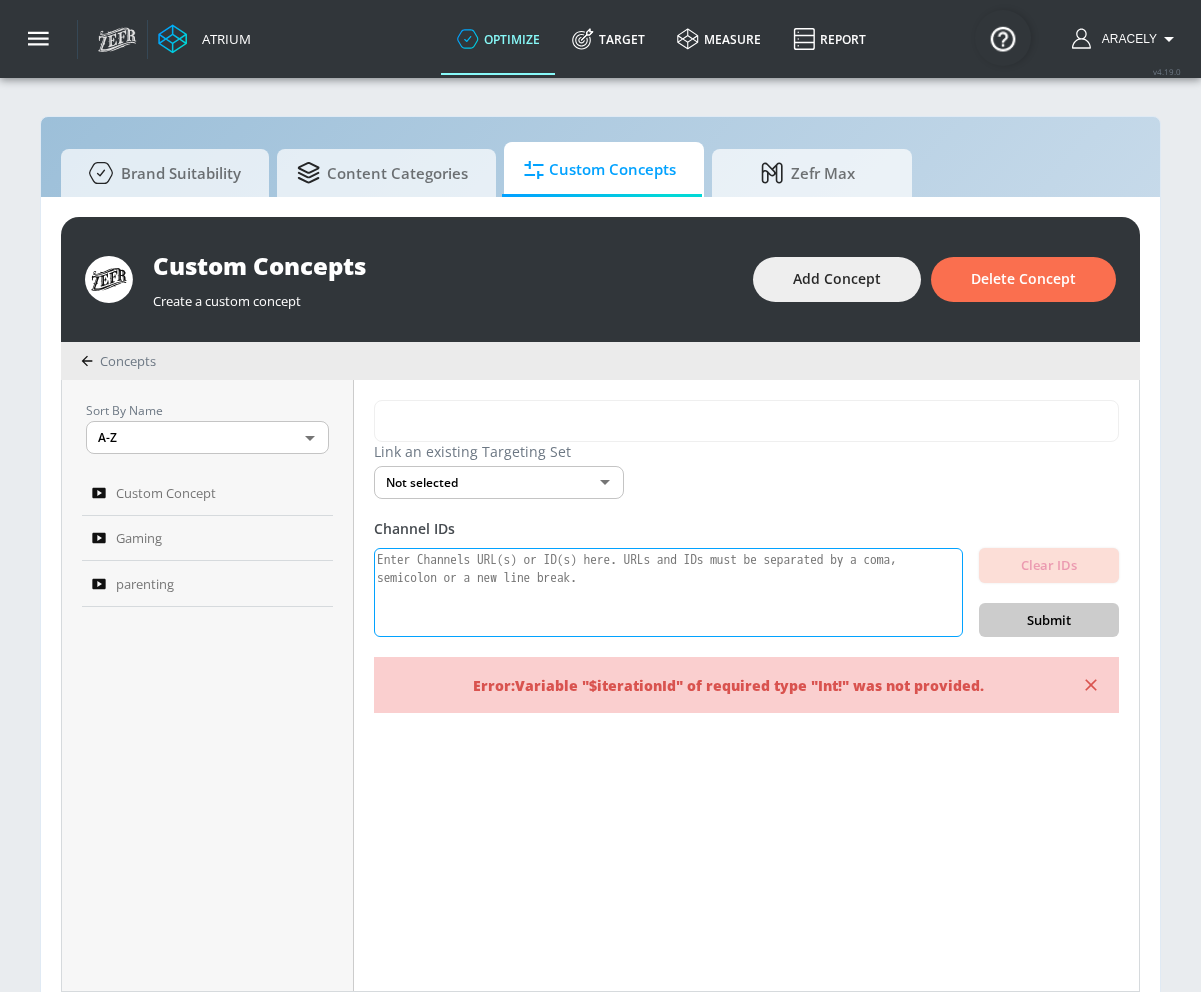 click at bounding box center [668, 593] 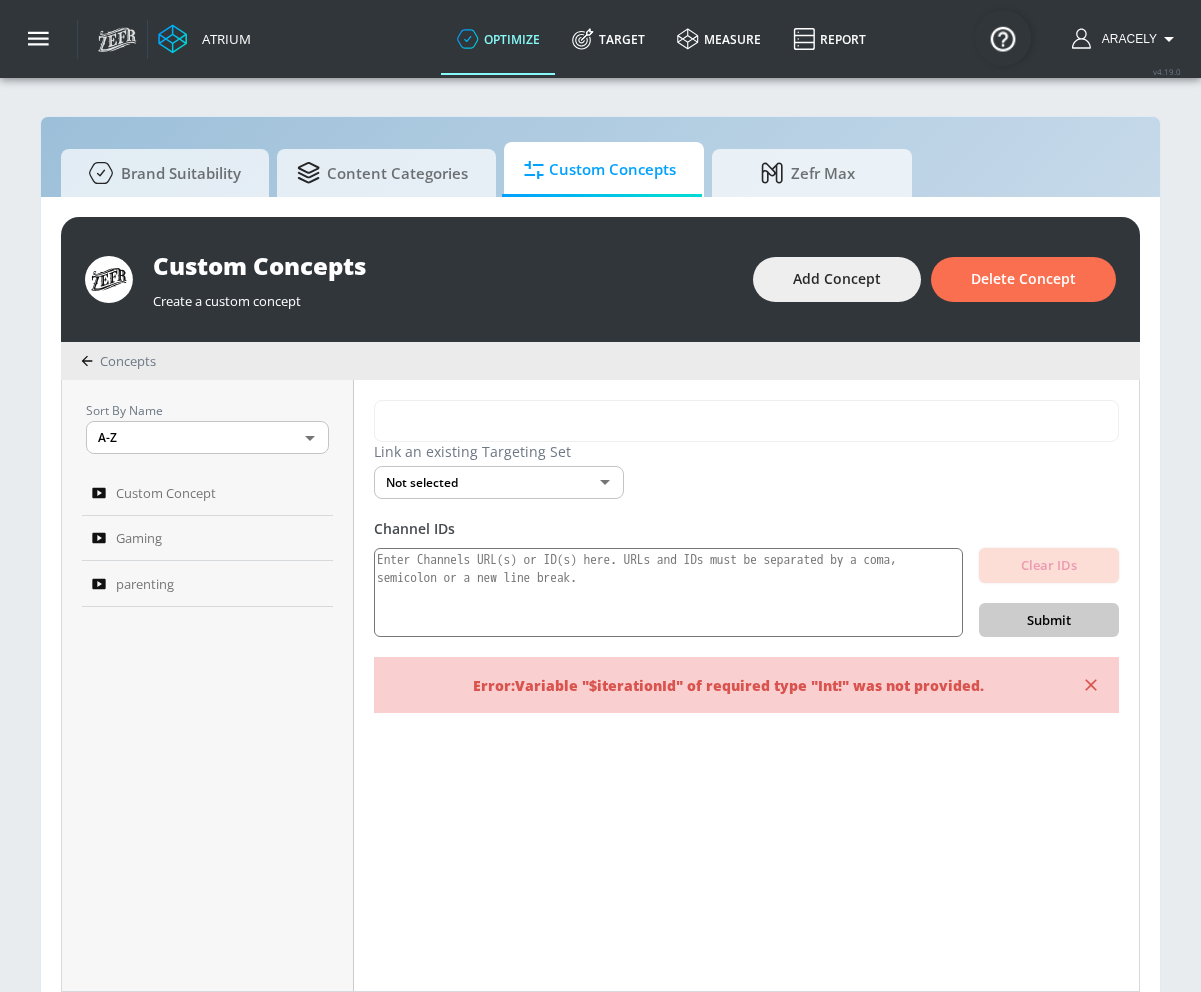 drag, startPoint x: 1068, startPoint y: 682, endPoint x: 1078, endPoint y: 681, distance: 10.049875 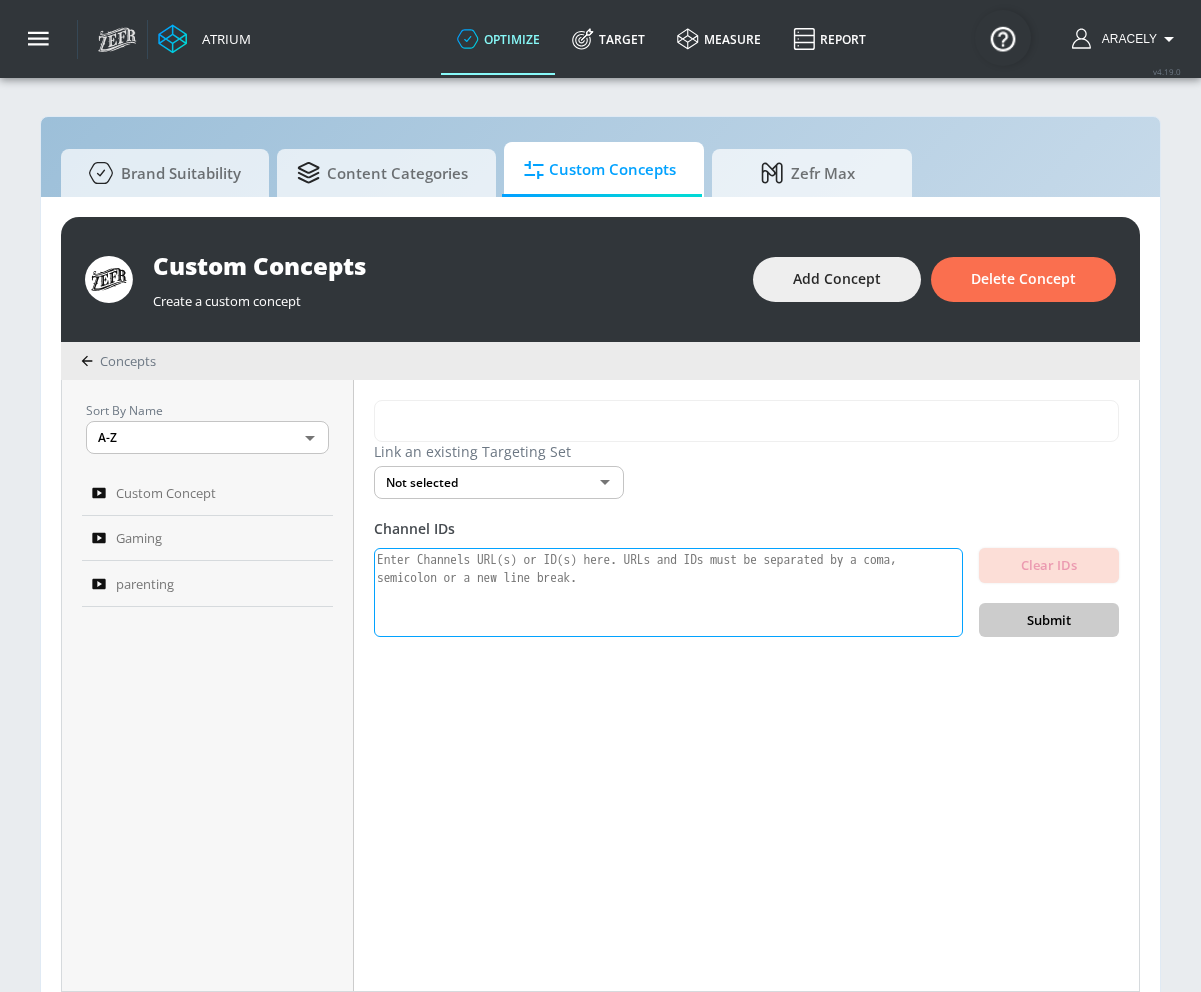 paste on "UC_Pg224gEH6dzh5tST5V4XQ
UCRVABaurEUI6CFC2whgEwbA
UCGEMX5PF-4NSB9kv1NWYlMg
UCF7Q9ZMjH3d4FnMBrQOpinw
UC3lwcNTKvQSQAVkRtzZ1FsQ
UCzrAdgp5DHQNrpV3-gR1TuA
UCiWAG5vGGr7O60jPe_gNNVQ
UCZDXxSy72ChQPjQVrv27kaQ
UCK_8Aoa97iQx9Mx7Wk1ivJA
UCGIWGWt46LzZPLyXwW9XCoQ
UCFk05QCesZArlfoIUbujI-g
UCE31quqyo7hNsmQwT-cWokQ
UCDlNgHRCc85N0EvRsZ-I59w
UCD8vNLJ901CKNNVs1jnCb-g
UC1M0kO1YUzpNbpqeOwez1Zw
UClZivUtfMJfoOwI5A_HgKDA
UC_Jqna8743lZADLiV_TYfMw
UCXFSCEtcEDFEaF7arx7AmYQ
UCSatANB_H3L_jSanZ413Rqw
UCKs8lkpE6XI9UsdXGbi91mA
UCJdN79q18xpiq9Z09pQrlDw
UCyVM34mxuDVUcBGJoshNb6A
UCy-jd7_90SnIzqwu5uHzspg
UCxsk7hqE_CwZWGEJEkGanbA
UCx8vbgWs666cAS7wsKos5sA
UCx6F-rETGiz7xf_vkMmX2yQ
UCtwOgy4vDxfGmsHR0YMVufg
UCsvn_Po0SmunchJYOWpOxMg
UCsgv2QHkT2ljEixyulzOnUQ
UCsPMNatXCwqyUuJilBT73jg
UCpGdL9Sn3Q5YWUH2DVUW1Ug
UCpDNnvxEf3iWuJbtmUk6DnA
UCp1VWSTrt2cUBInkn4dUmDA
UCLnTcASkvbFLQI2Jeo50HdA
UCcX0VwKvhbfzrPJtlugegBg
UCDqDnWqCzz_X9USEn4p8Org
UCxm75N9aKi_ye_1R4o7ZGMQ
UCvi9p9kqIXEx7lPp1yXtZDQ
UCTevXUV9L6_hgvFlLDMmf1w
UCI6iuVp86M118Pa2_0NcjOw
UCvuQ3X74_Z5kx4Uy3n0N..." 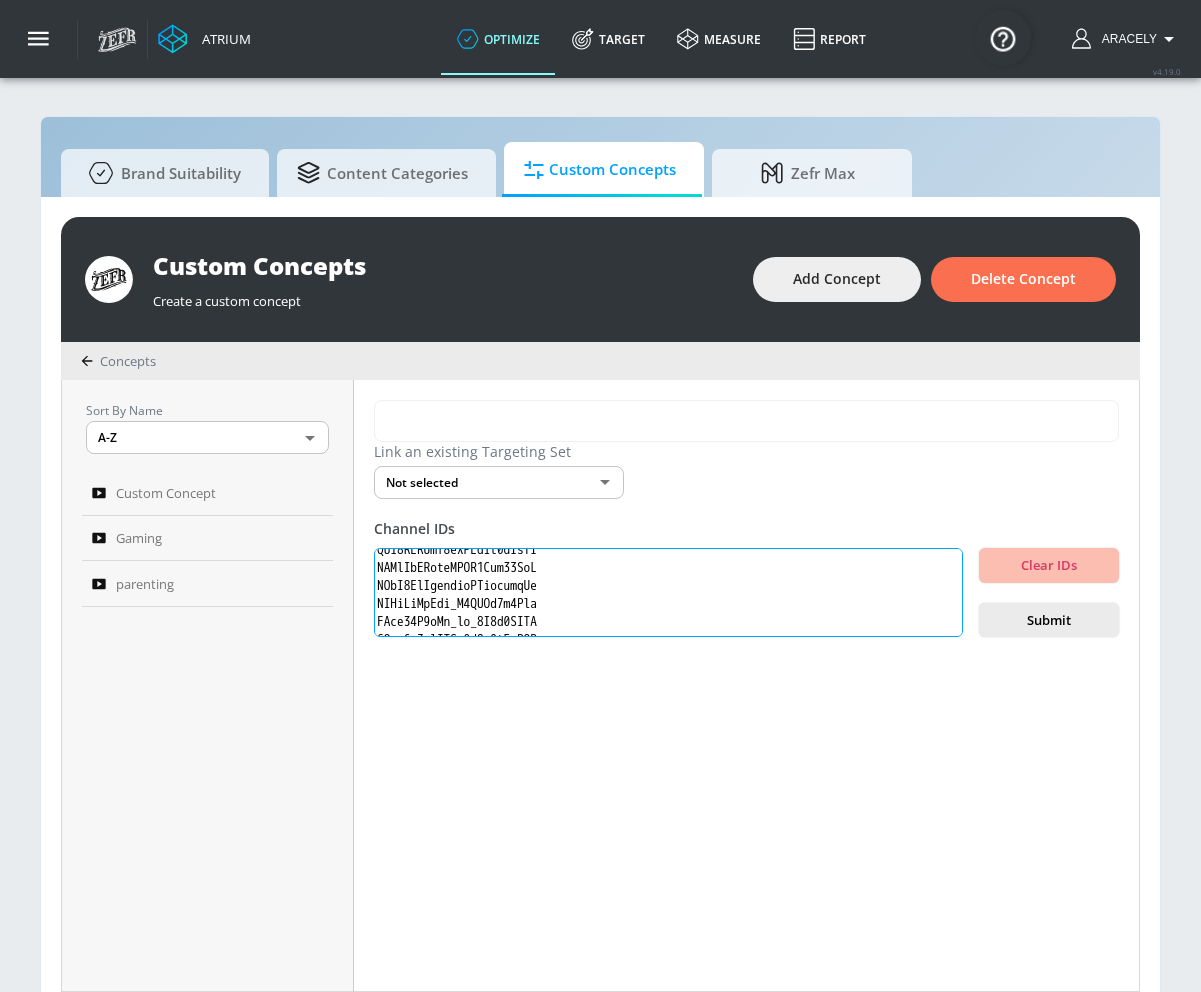 scroll, scrollTop: 1482, scrollLeft: 0, axis: vertical 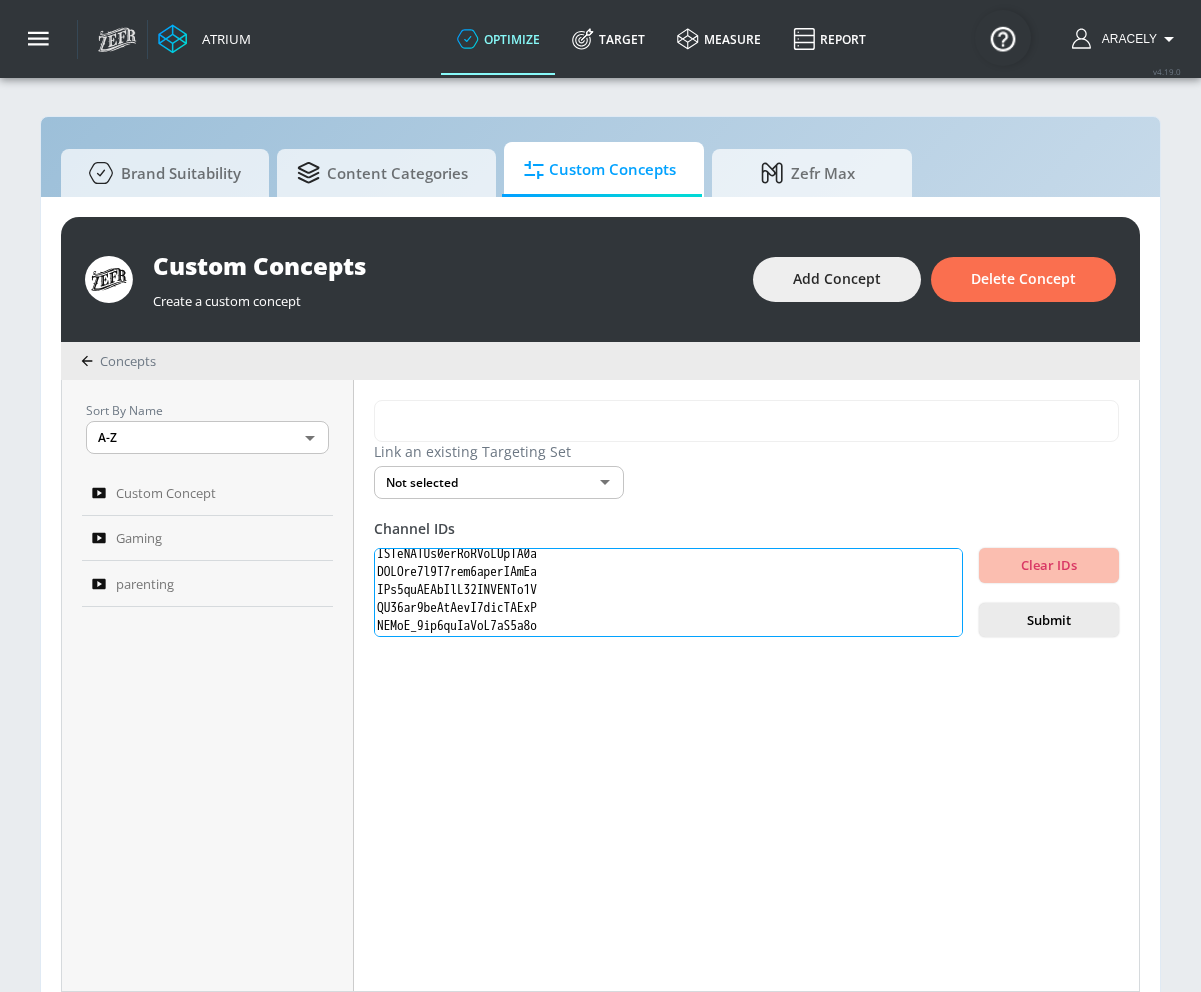 drag, startPoint x: 622, startPoint y: 617, endPoint x: 620, endPoint y: 812, distance: 195.01025 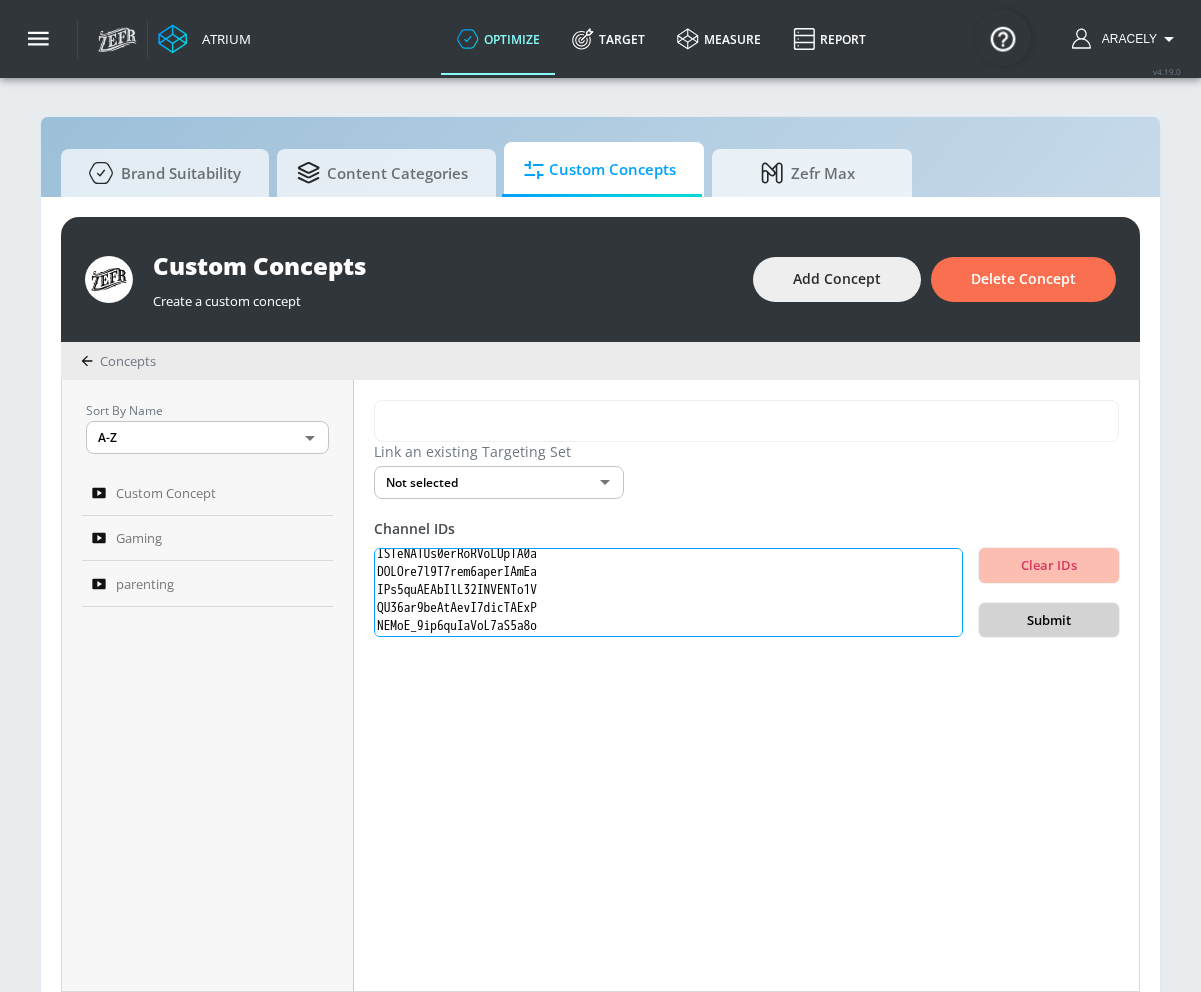 type on "UC_Pg224gEH6dzh5tST5V4XQ
UCRVABaurEUI6CFC2whgEwbA
UCGEMX5PF-4NSB9kv1NWYlMg
UCF7Q9ZMjH3d4FnMBrQOpinw
UC3lwcNTKvQSQAVkRtzZ1FsQ
UCzrAdgp5DHQNrpV3-gR1TuA
UCiWAG5vGGr7O60jPe_gNNVQ
UCZDXxSy72ChQPjQVrv27kaQ
UCK_8Aoa97iQx9Mx7Wk1ivJA
UCGIWGWt46LzZPLyXwW9XCoQ
UCFk05QCesZArlfoIUbujI-g
UCE31quqyo7hNsmQwT-cWokQ
UCDlNgHRCc85N0EvRsZ-I59w
UCD8vNLJ901CKNNVs1jnCb-g
UC1M0kO1YUzpNbpqeOwez1Zw
UClZivUtfMJfoOwI5A_HgKDA
UC_Jqna8743lZADLiV_TYfMw
UCXFSCEtcEDFEaF7arx7AmYQ
UCSatANB_H3L_jSanZ413Rqw
UCKs8lkpE6XI9UsdXGbi91mA
UCJdN79q18xpiq9Z09pQrlDw
UCyVM34mxuDVUcBGJoshNb6A
UCy-jd7_90SnIzqwu5uHzspg
UCxsk7hqE_CwZWGEJEkGanbA
UCx8vbgWs666cAS7wsKos5sA
UCx6F-rETGiz7xf_vkMmX2yQ
UCtwOgy4vDxfGmsHR0YMVufg
UCsvn_Po0SmunchJYOWpOxMg
UCsgv2QHkT2ljEixyulzOnUQ
UCsPMNatXCwqyUuJilBT73jg
UCpGdL9Sn3Q5YWUH2DVUW1Ug
UCpDNnvxEf3iWuJbtmUk6DnA
UCp1VWSTrt2cUBInkn4dUmDA
UCLnTcASkvbFLQI2Jeo50HdA
UCcX0VwKvhbfzrPJtlugegBg
UCDqDnWqCzz_X9USEn4p8Org
UCxm75N9aKi_ye_1R4o7ZGMQ
UCvi9p9kqIXEx7lPp1yXtZDQ
UCTevXUV9L6_hgvFlLDMmf1w
UCI6iuVp86M118Pa2_0NcjOw
UCvuQ3X74_Z5kx4Uy3n0N..." 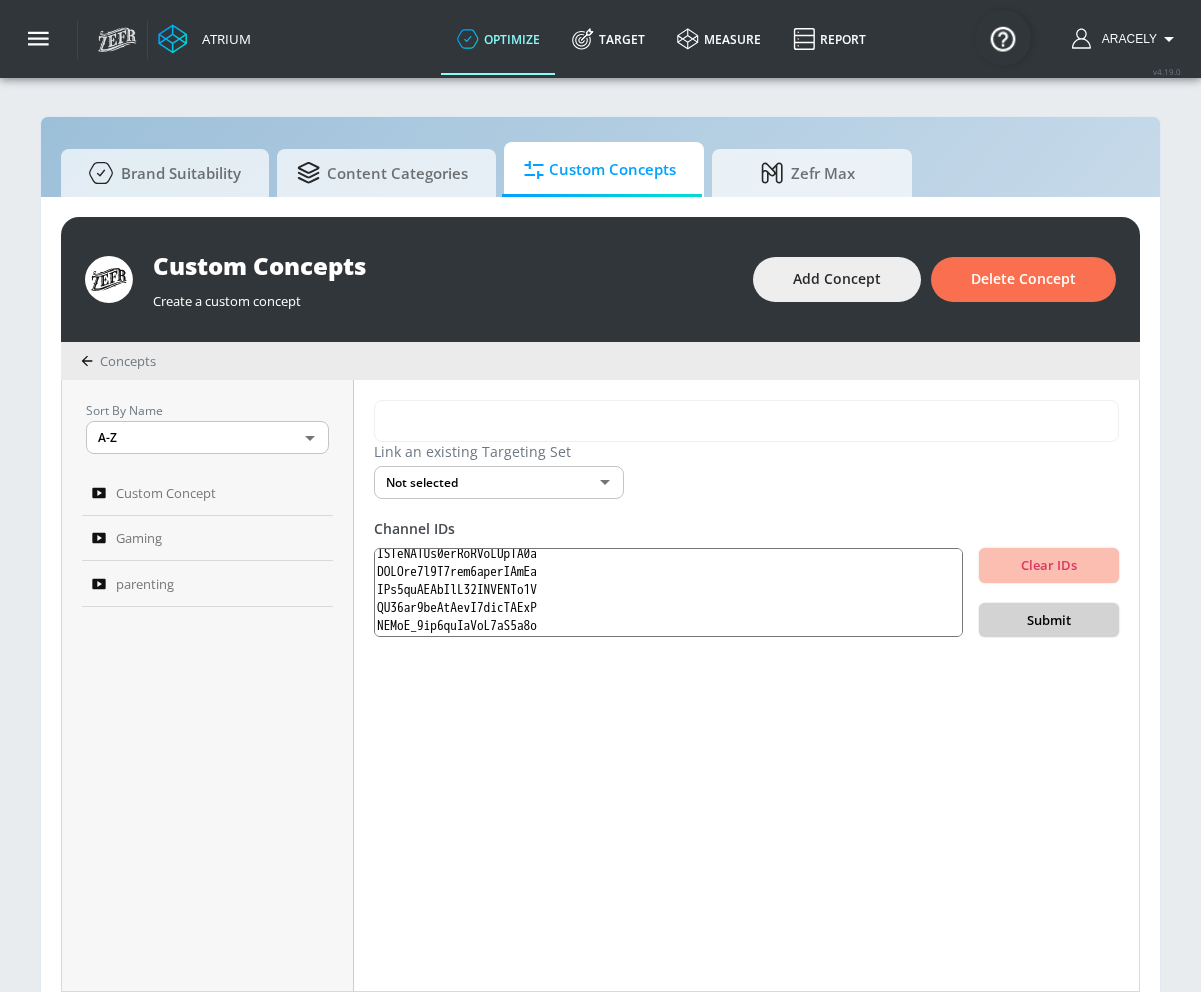 click on "Submit" at bounding box center [1049, 620] 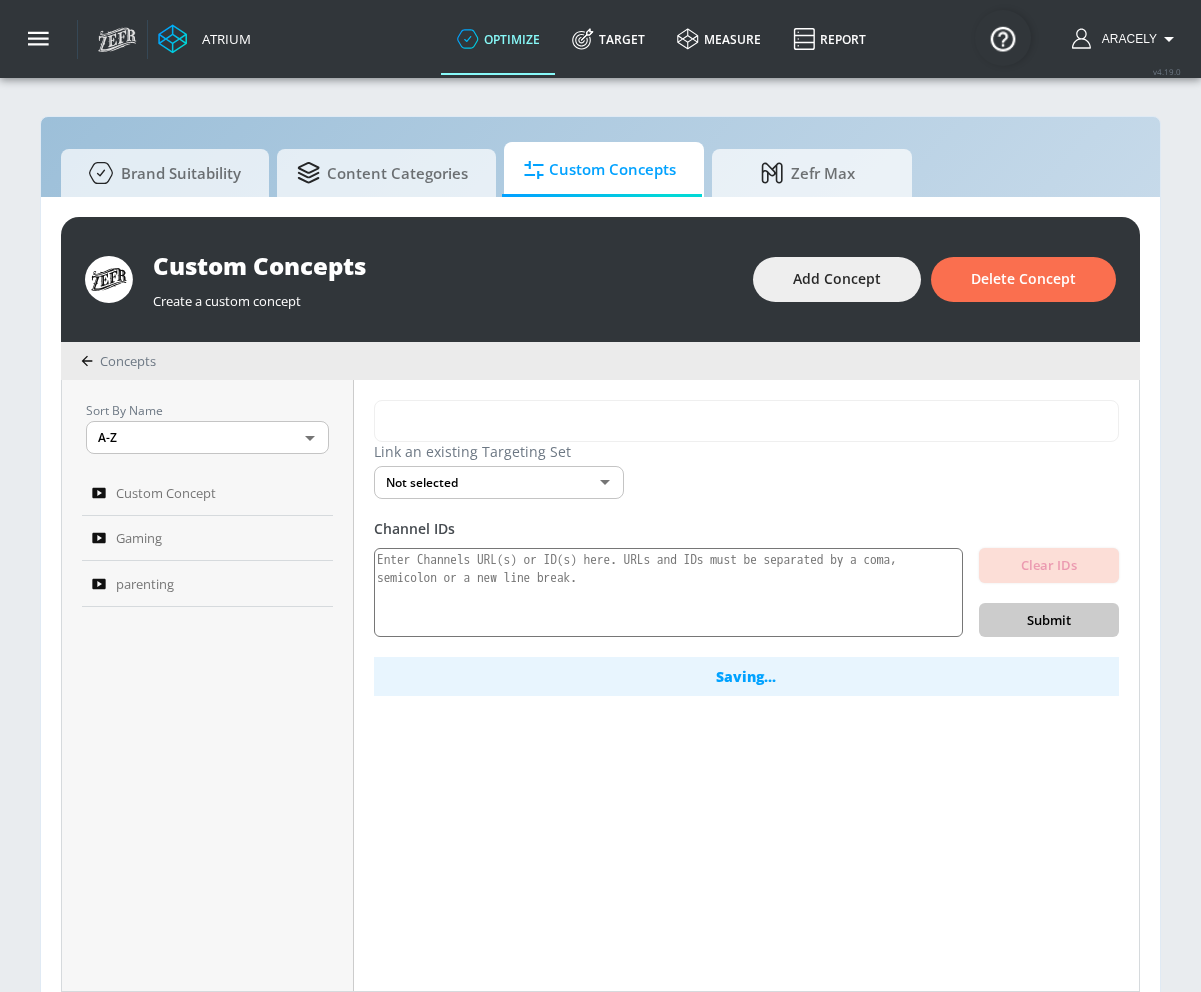 scroll, scrollTop: 0, scrollLeft: 0, axis: both 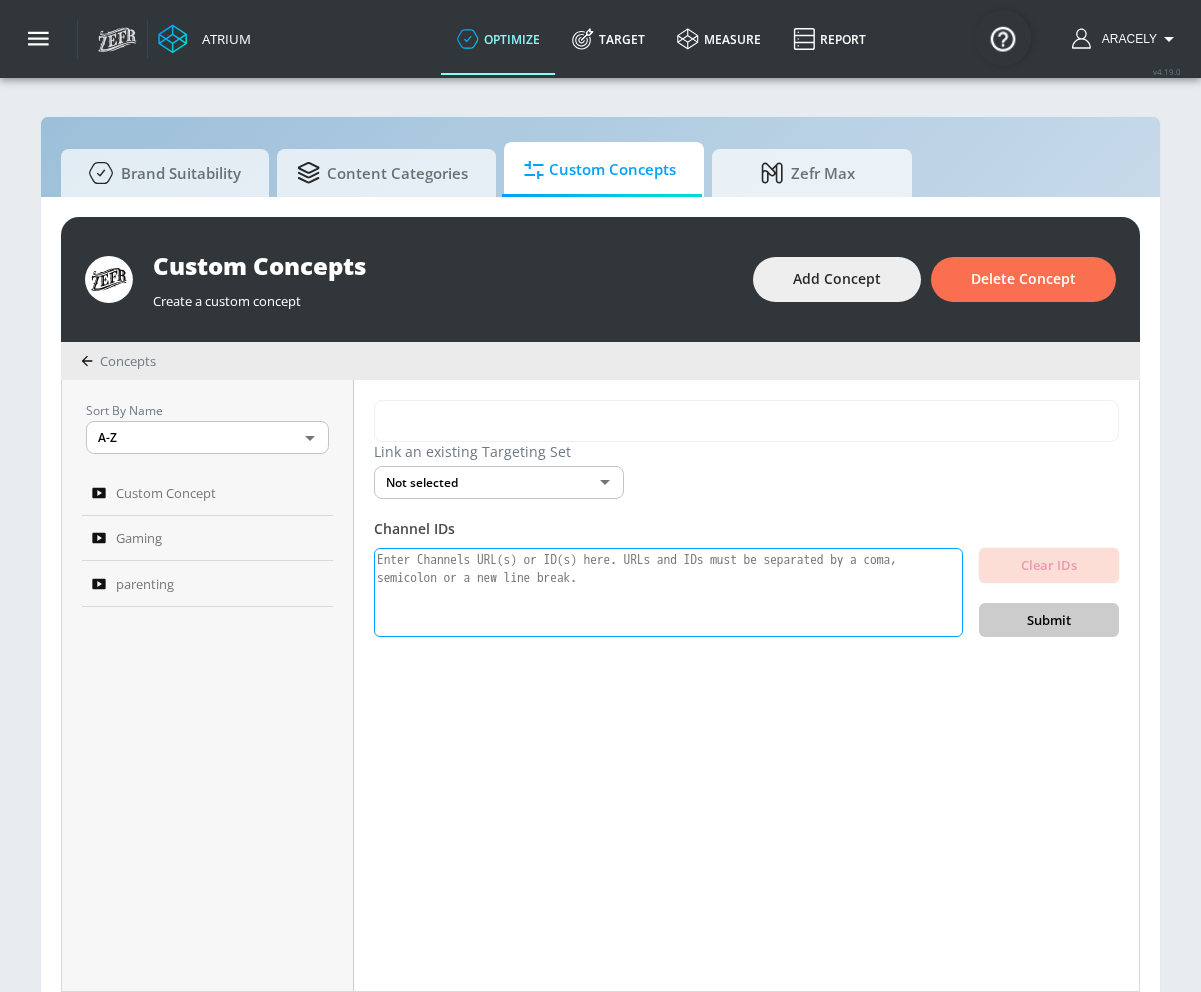 click at bounding box center [668, 593] 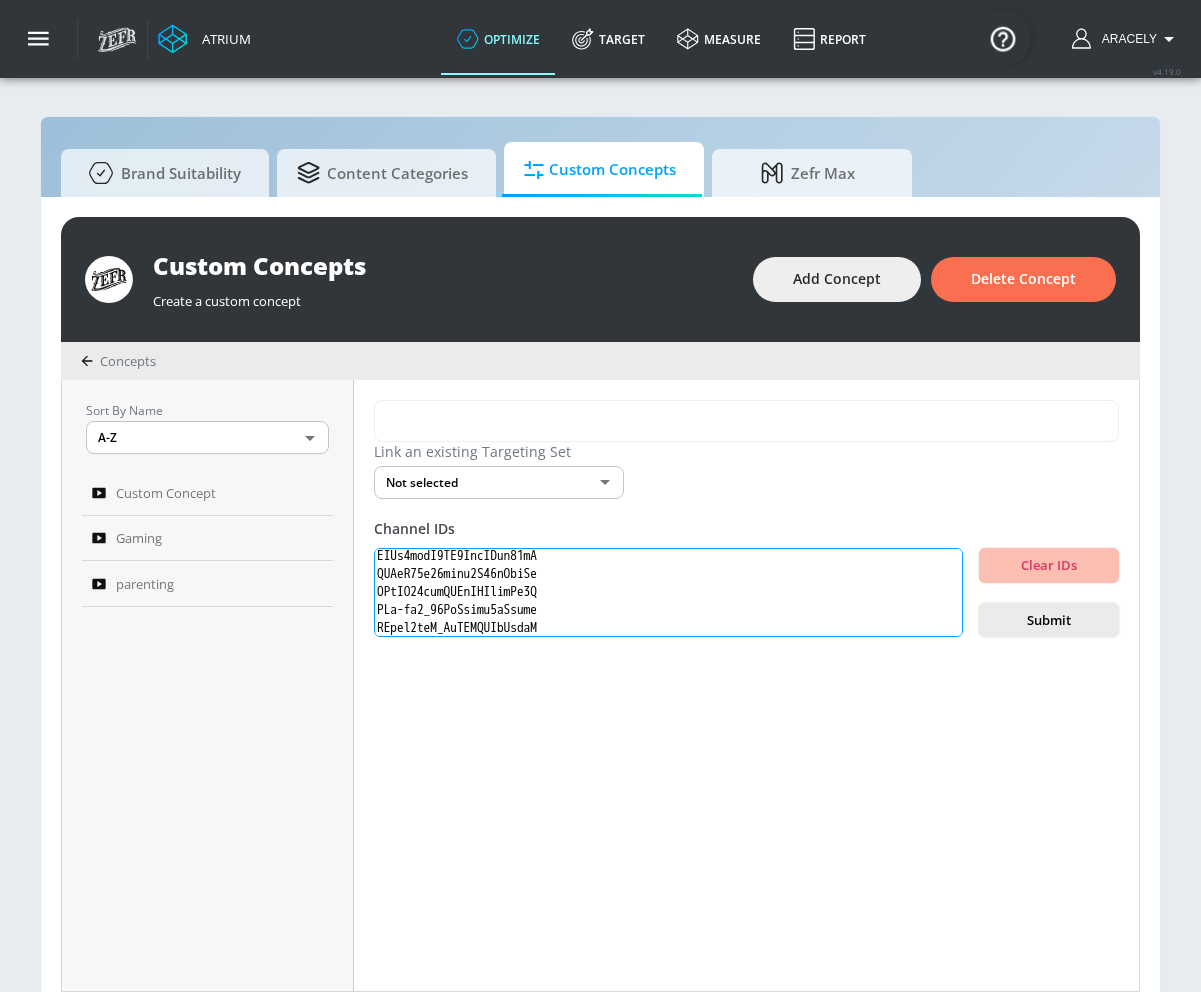 scroll, scrollTop: 0, scrollLeft: 0, axis: both 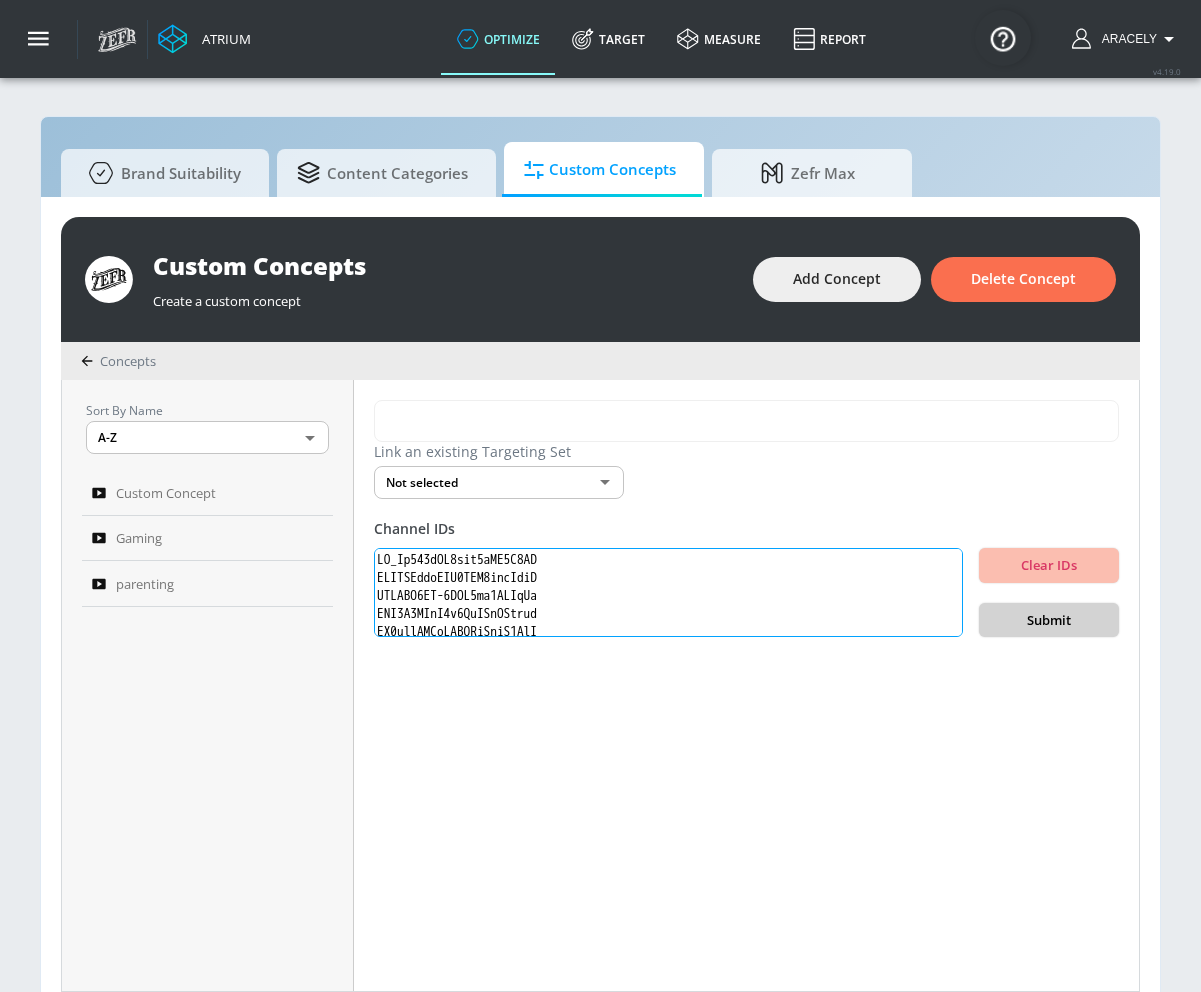 type on "UC_Pg224gEH6dzh5tST5V4XQ
UCRVABaurEUI6CFC2whgEwbA
UCGEMX5PF-4NSB9kv1NWYlMg
UCF7Q9ZMjH3d4FnMBrQOpinw
UC3lwcNTKvQSQAVkRtzZ1FsQ
UCzrAdgp5DHQNrpV3-gR1TuA
UCiWAG5vGGr7O60jPe_gNNVQ
UCZDXxSy72ChQPjQVrv27kaQ
UCK_8Aoa97iQx9Mx7Wk1ivJA
UCGIWGWt46LzZPLyXwW9XCoQ
UCFk05QCesZArlfoIUbujI-g
UCE31quqyo7hNsmQwT-cWokQ
UCDlNgHRCc85N0EvRsZ-I59w
UCD8vNLJ901CKNNVs1jnCb-g
UC1M0kO1YUzpNbpqeOwez1Zw
UClZivUtfMJfoOwI5A_HgKDA
UC_Jqna8743lZADLiV_TYfMw
UCXFSCEtcEDFEaF7arx7AmYQ
UCSatANB_H3L_jSanZ413Rqw
UCKs8lkpE6XI9UsdXGbi91mA
UCJdN79q18xpiq9Z09pQrlDw
UCyVM34mxuDVUcBGJoshNb6A
UCy-jd7_90SnIzqwu5uHzspg
UCxsk7hqE_CwZWGEJEkGanbA
UCx8vbgWs666cAS7wsKos5sA
UCx6F-rETGiz7xf_vkMmX2yQ
UCtwOgy4vDxfGmsHR0YMVufg
UCsvn_Po0SmunchJYOWpOxMg
UCsgv2QHkT2ljEixyulzOnUQ
UCsPMNatXCwqyUuJilBT73jg
UCpGdL9Sn3Q5YWUH2DVUW1Ug
UCpDNnvxEf3iWuJbtmUk6DnA
UCp1VWSTrt2cUBInkn4dUmDA
UCLnTcASkvbFLQI2Jeo50HdA
UCcX0VwKvhbfzrPJtlugegBg
UCDqDnWqCzz_X9USEn4p8Org
UCxm75N9aKi_ye_1R4o7ZGMQ
UCvi9p9kqIXEx7lPp1yXtZDQ
UCTevXUV9L6_hgvFlLDMmf1w
UCI6iuVp86M118Pa2_0NcjOw
UCvuQ3X74_Z5kx4Uy3n0N..." 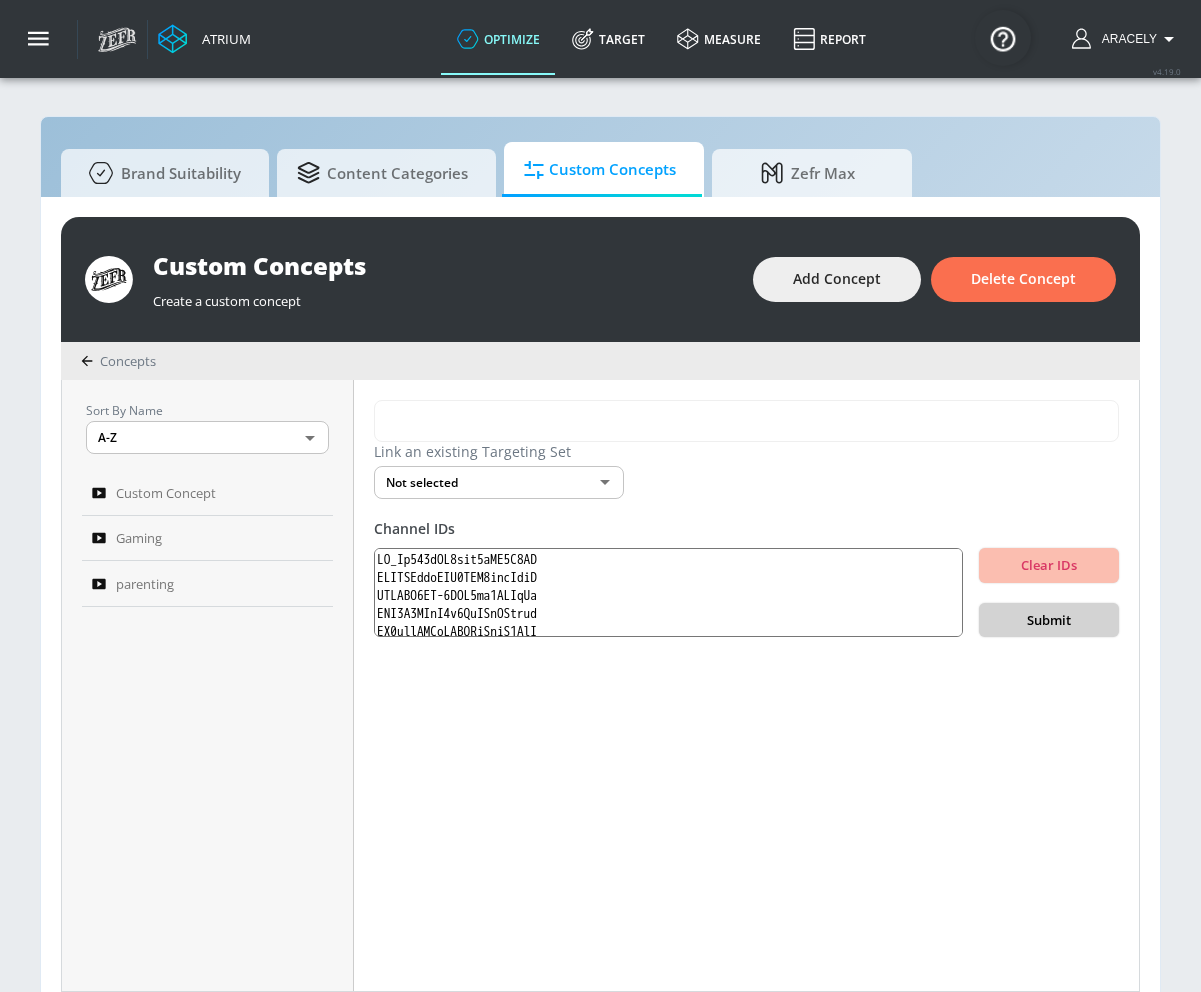 click on "Submit" at bounding box center [1049, 620] 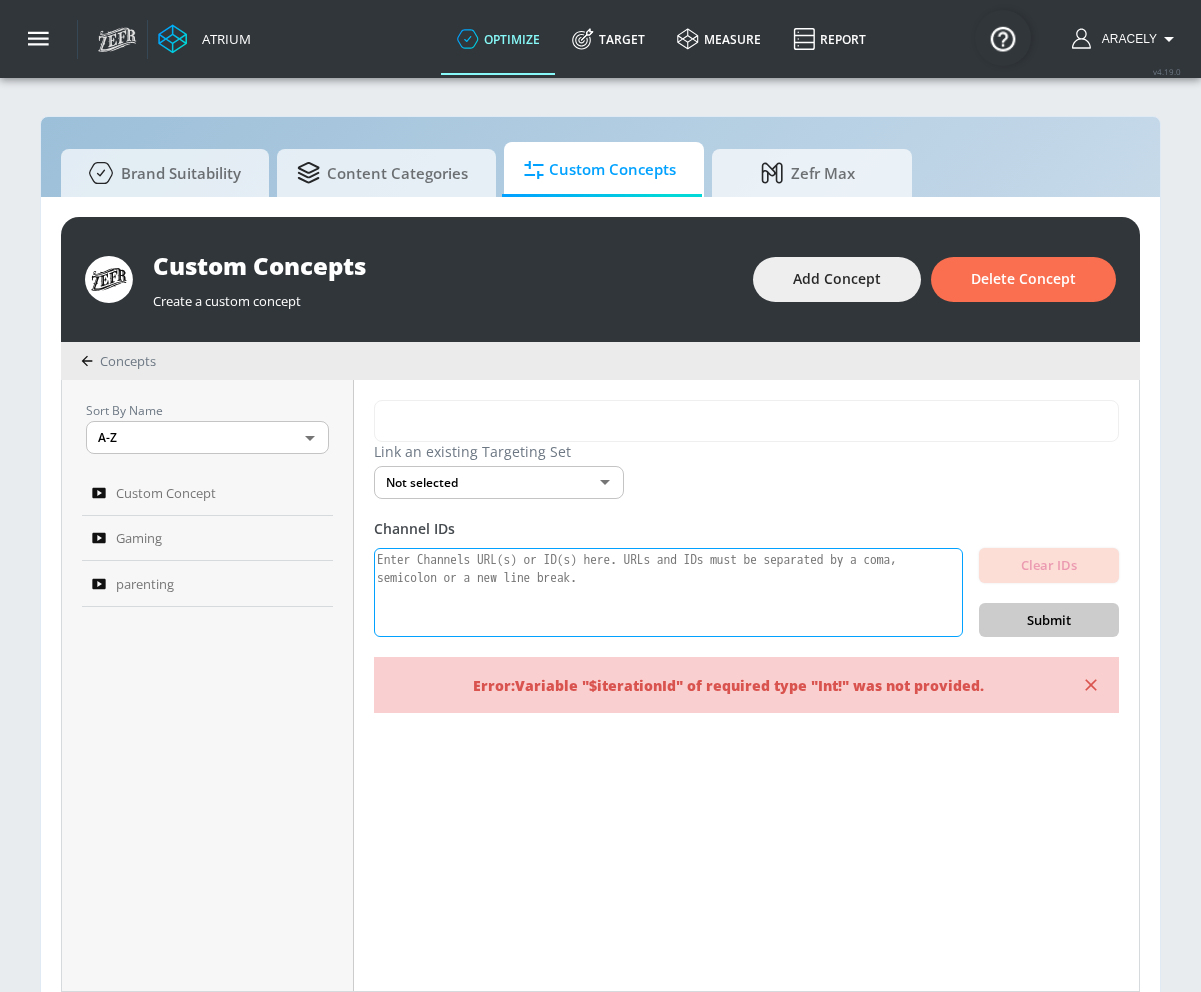 click at bounding box center (668, 593) 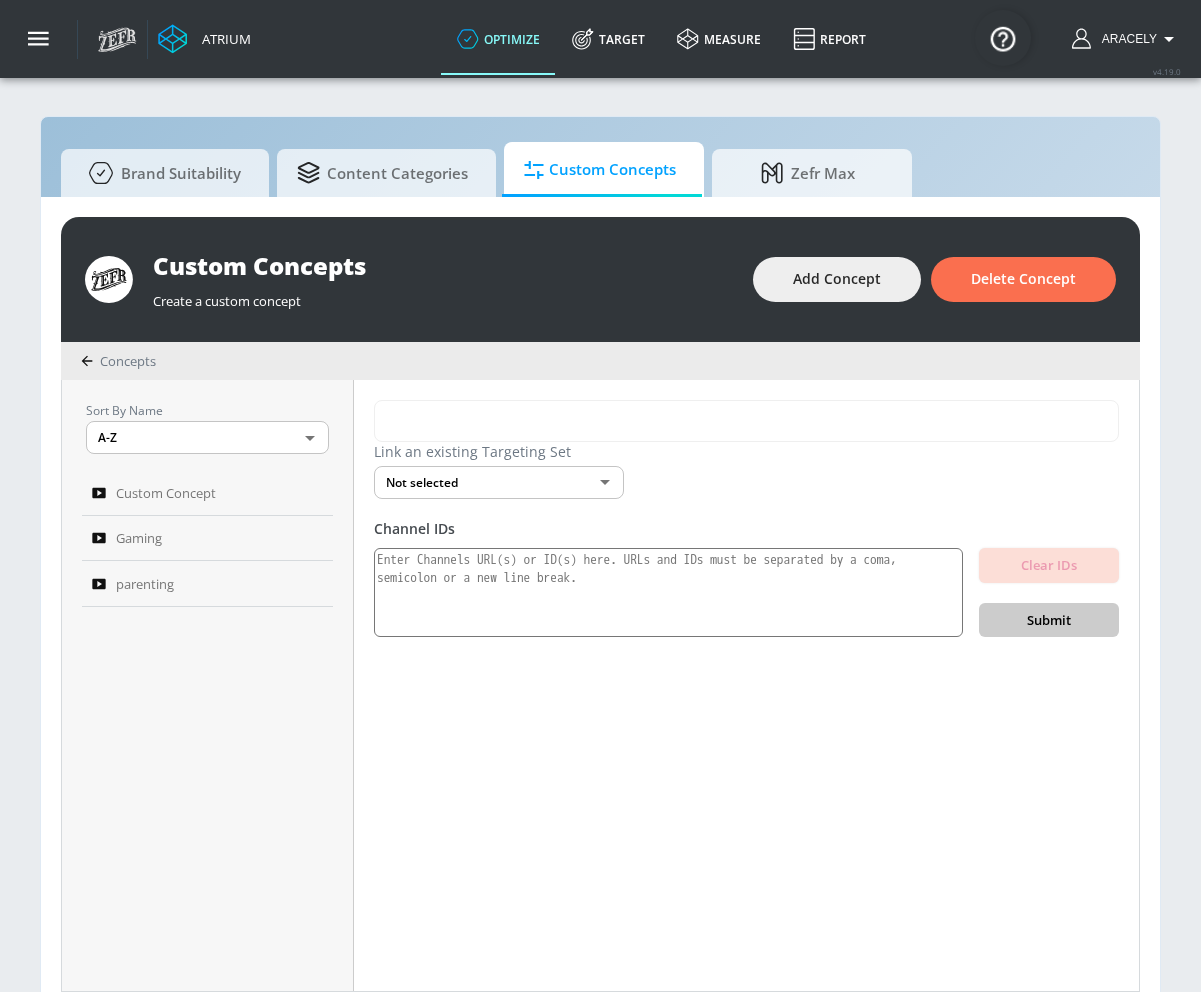 drag, startPoint x: 203, startPoint y: 492, endPoint x: 693, endPoint y: 2, distance: 692.96466 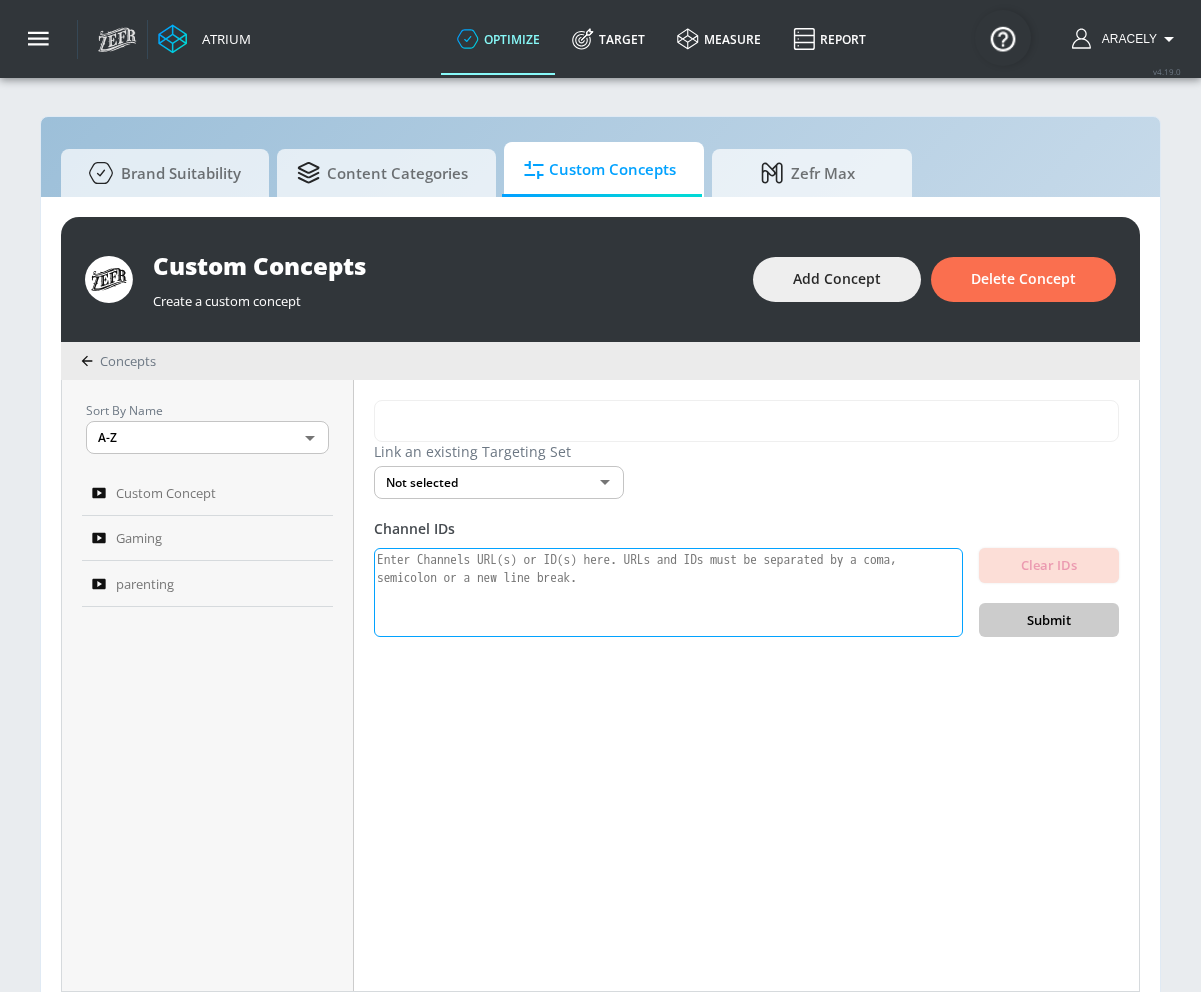 click at bounding box center [668, 593] 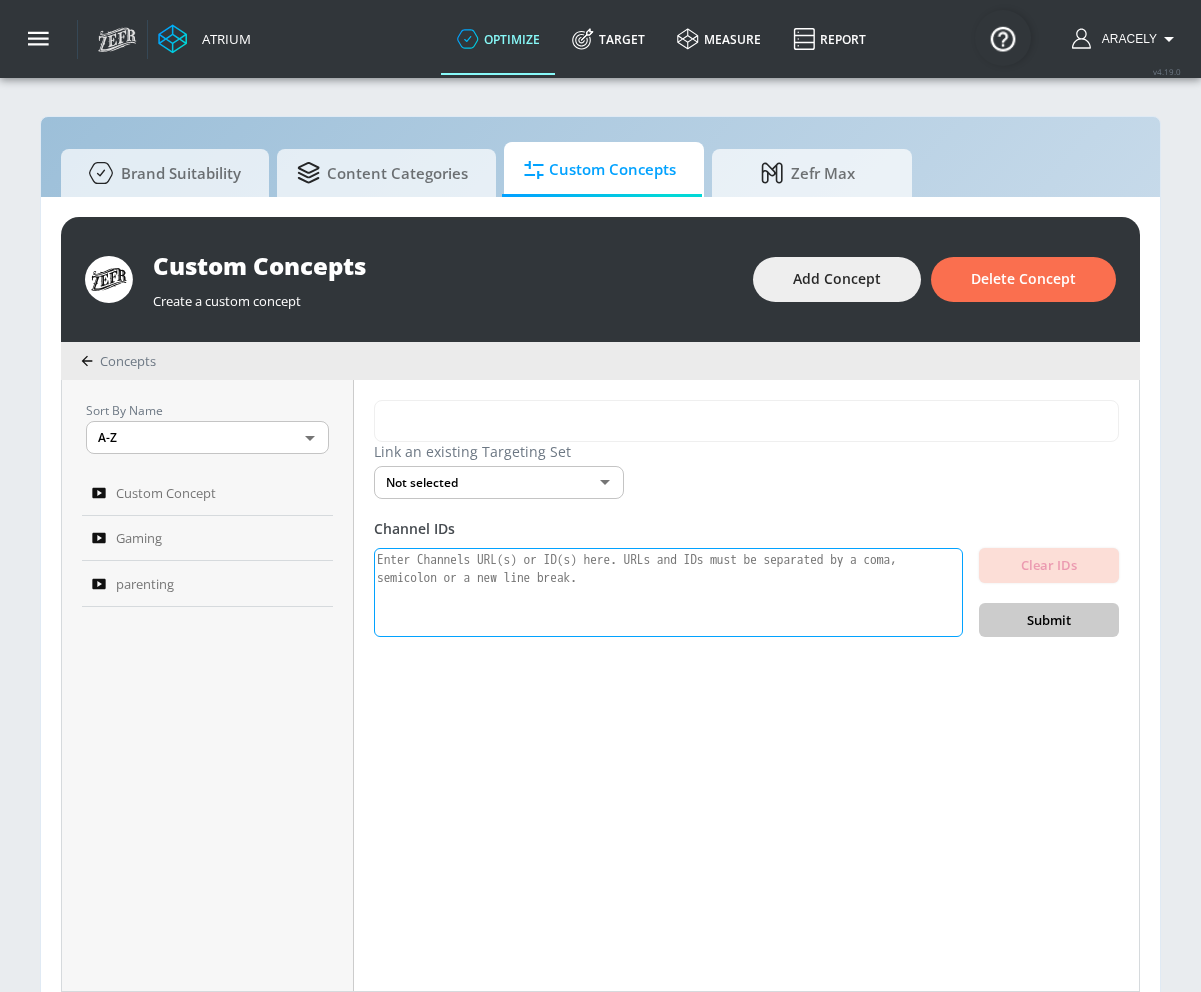 paste on "UC_Pg224gEH6dzh5tST5V4XQ
UCRVABaurEUI6CFC2whgEwbA
UCGEMX5PF-4NSB9kv1NWYlMg
UCF7Q9ZMjH3d4FnMBrQOpinw
UC3lwcNTKvQSQAVkRtzZ1FsQ
UCzrAdgp5DHQNrpV3-gR1TuA
UCiWAG5vGGr7O60jPe_gNNVQ
UCZDXxSy72ChQPjQVrv27kaQ
UCK_8Aoa97iQx9Mx7Wk1ivJA
UCGIWGWt46LzZPLyXwW9XCoQ
UCFk05QCesZArlfoIUbujI-g
UCE31quqyo7hNsmQwT-cWokQ
UCDlNgHRCc85N0EvRsZ-I59w
UCD8vNLJ901CKNNVs1jnCb-g
UC1M0kO1YUzpNbpqeOwez1Zw
UClZivUtfMJfoOwI5A_HgKDA
UC_Jqna8743lZADLiV_TYfMw
UCXFSCEtcEDFEaF7arx7AmYQ
UCSatANB_H3L_jSanZ413Rqw
UCKs8lkpE6XI9UsdXGbi91mA
UCJdN79q18xpiq9Z09pQrlDw
UCyVM34mxuDVUcBGJoshNb6A
UCy-jd7_90SnIzqwu5uHzspg
UCxsk7hqE_CwZWGEJEkGanbA
UCx8vbgWs666cAS7wsKos5sA
UCx6F-rETGiz7xf_vkMmX2yQ
UCtwOgy4vDxfGmsHR0YMVufg
UCsvn_Po0SmunchJYOWpOxMg
UCsgv2QHkT2ljEixyulzOnUQ
UCsPMNatXCwqyUuJilBT73jg
UCpGdL9Sn3Q5YWUH2DVUW1Ug
UCpDNnvxEf3iWuJbtmUk6DnA
UCp1VWSTrt2cUBInkn4dUmDA
UCLnTcASkvbFLQI2Jeo50HdA
UCcX0VwKvhbfzrPJtlugegBg
UCDqDnWqCzz_X9USEn4p8Org
UCxm75N9aKi_ye_1R4o7ZGMQ
UCvi9p9kqIXEx7lPp1yXtZDQ
UCTevXUV9L6_hgvFlLDMmf1w
UCI6iuVp86M118Pa2_0NcjOw
UCvuQ3X74_Z5kx4Uy3n0N..." 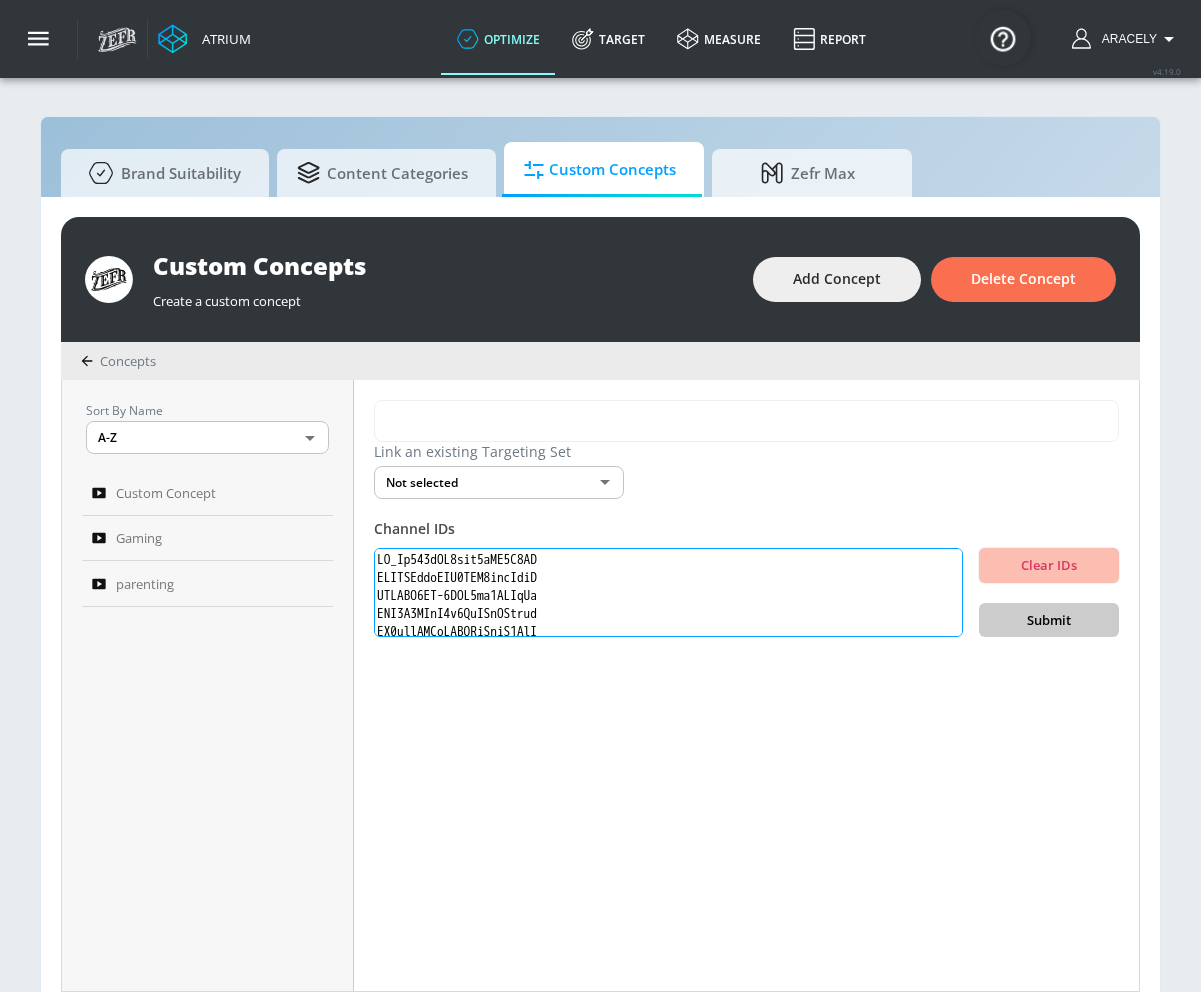 scroll, scrollTop: 1480, scrollLeft: 0, axis: vertical 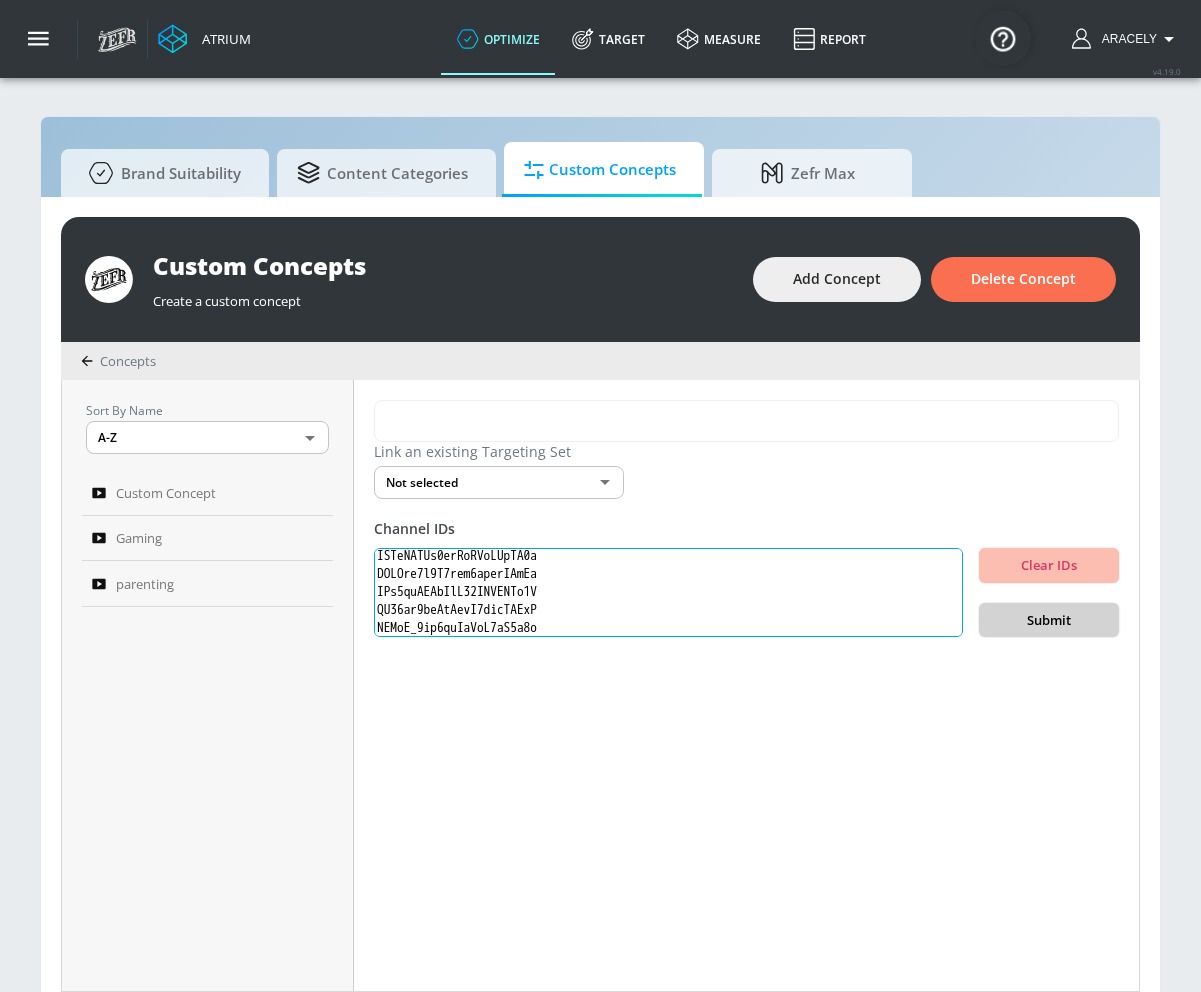 type on "UC_Pg224gEH6dzh5tST5V4XQ
UCRVABaurEUI6CFC2whgEwbA
UCGEMX5PF-4NSB9kv1NWYlMg
UCF7Q9ZMjH3d4FnMBrQOpinw
UC3lwcNTKvQSQAVkRtzZ1FsQ
UCzrAdgp5DHQNrpV3-gR1TuA
UCiWAG5vGGr7O60jPe_gNNVQ
UCZDXxSy72ChQPjQVrv27kaQ
UCK_8Aoa97iQx9Mx7Wk1ivJA
UCGIWGWt46LzZPLyXwW9XCoQ
UCFk05QCesZArlfoIUbujI-g
UCE31quqyo7hNsmQwT-cWokQ
UCDlNgHRCc85N0EvRsZ-I59w
UCD8vNLJ901CKNNVs1jnCb-g
UC1M0kO1YUzpNbpqeOwez1Zw
UClZivUtfMJfoOwI5A_HgKDA
UC_Jqna8743lZADLiV_TYfMw
UCXFSCEtcEDFEaF7arx7AmYQ
UCSatANB_H3L_jSanZ413Rqw
UCKs8lkpE6XI9UsdXGbi91mA
UCJdN79q18xpiq9Z09pQrlDw
UCyVM34mxuDVUcBGJoshNb6A
UCy-jd7_90SnIzqwu5uHzspg
UCxsk7hqE_CwZWGEJEkGanbA
UCx8vbgWs666cAS7wsKos5sA
UCx6F-rETGiz7xf_vkMmX2yQ
UCtwOgy4vDxfGmsHR0YMVufg
UCsvn_Po0SmunchJYOWpOxMg
UCsgv2QHkT2ljEixyulzOnUQ
UCsPMNatXCwqyUuJilBT73jg
UCpGdL9Sn3Q5YWUH2DVUW1Ug
UCpDNnvxEf3iWuJbtmUk6DnA
UCp1VWSTrt2cUBInkn4dUmDA
UCLnTcASkvbFLQI2Jeo50HdA
UCcX0VwKvhbfzrPJtlugegBg
UCDqDnWqCzz_X9USEn4p8Org
UCxm75N9aKi_ye_1R4o7ZGMQ
UCvi9p9kqIXEx7lPp1yXtZDQ
UCTevXUV9L6_hgvFlLDMmf1w
UCI6iuVp86M118Pa2_0NcjOw
UCvuQ3X74_Z5kx4Uy3n0N..." 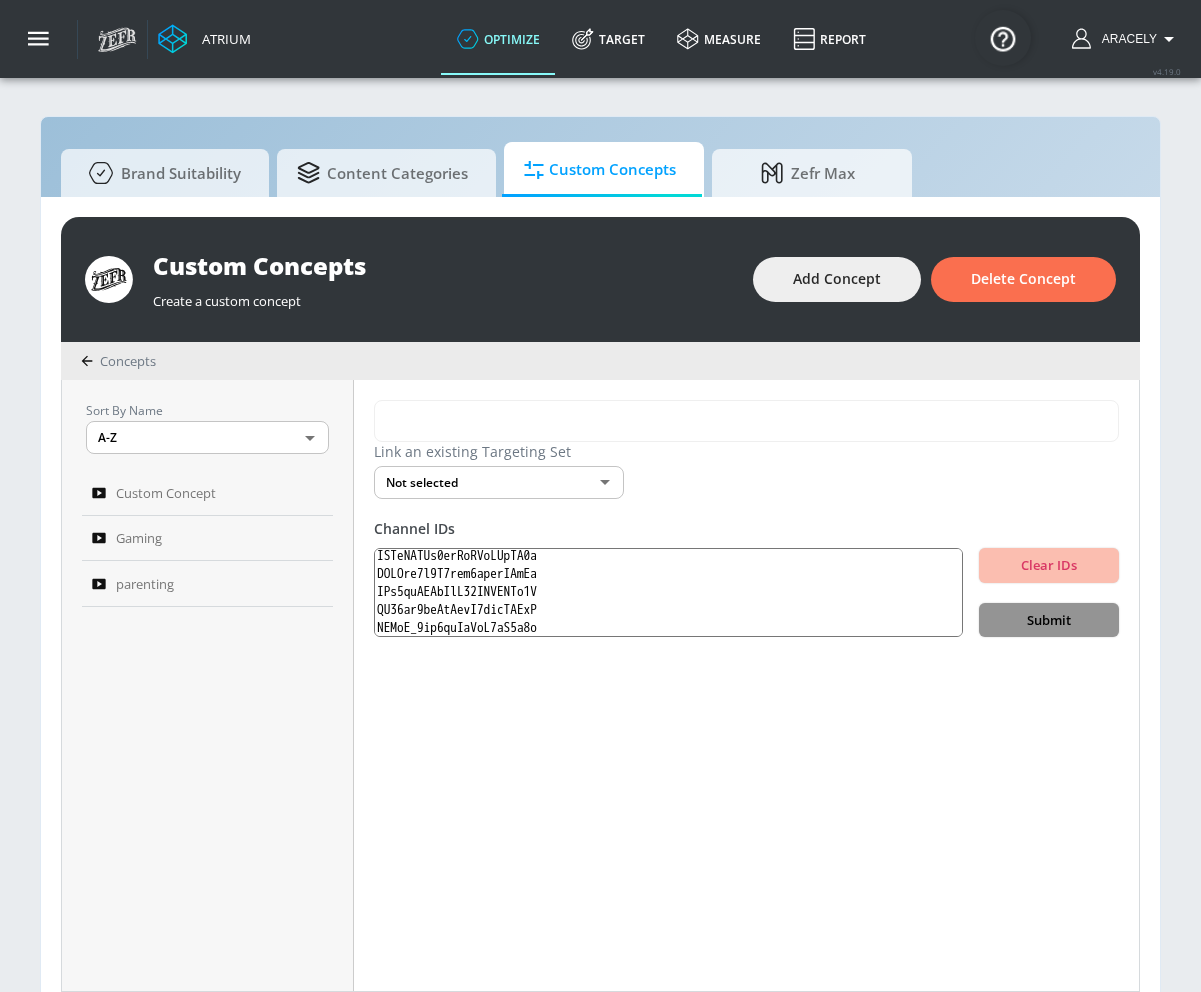 click on "Submit" at bounding box center [1049, 620] 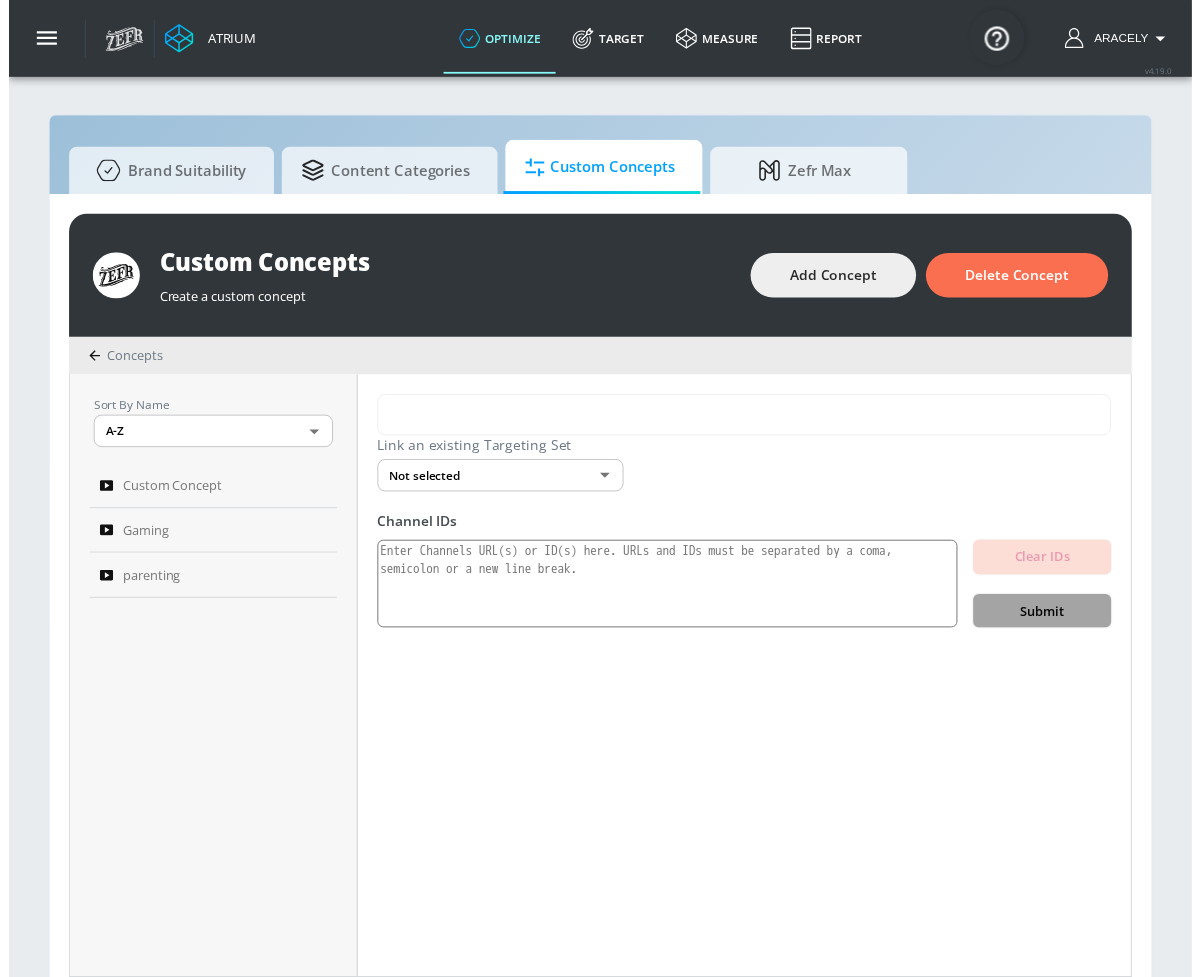 scroll, scrollTop: 0, scrollLeft: 0, axis: both 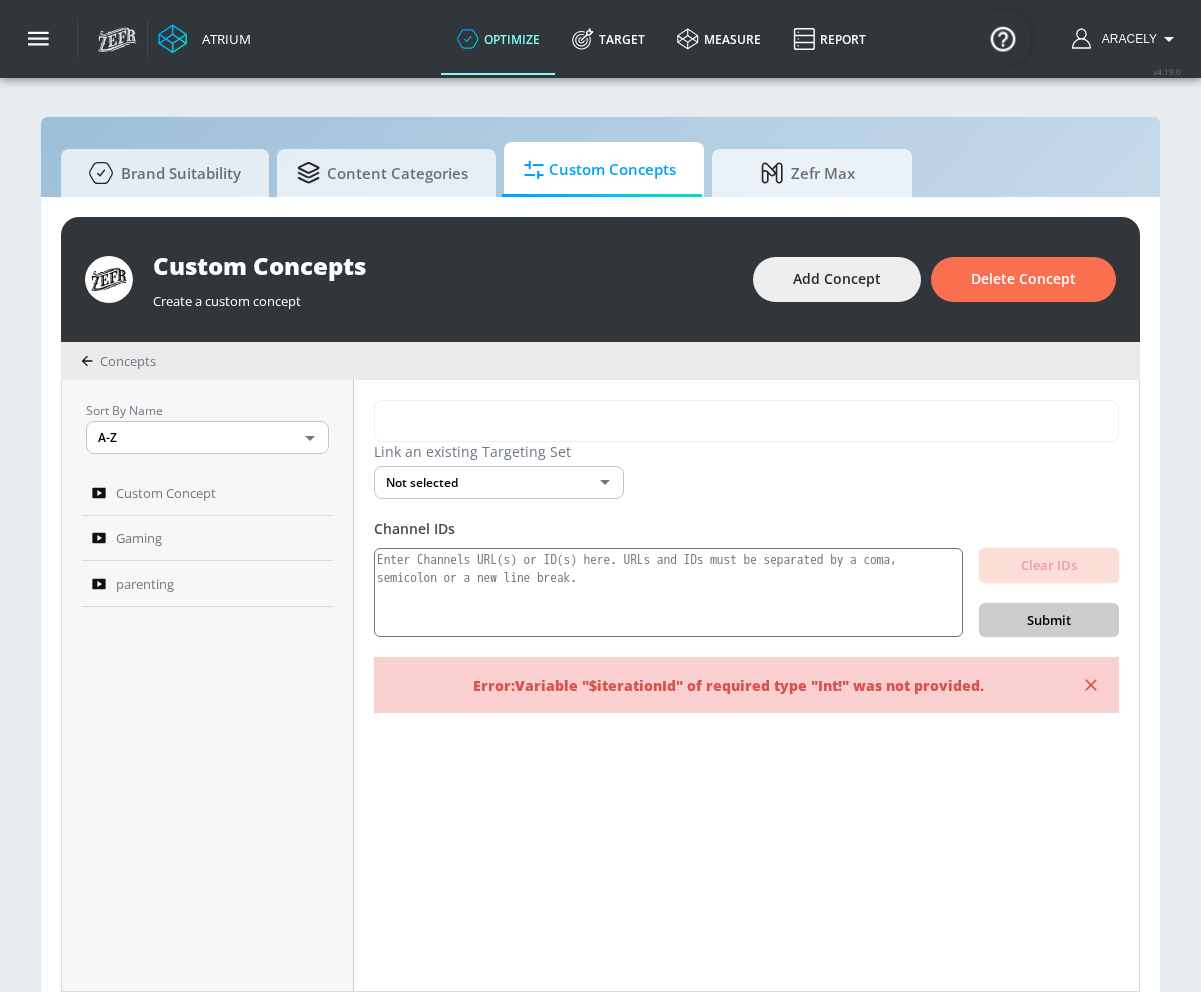 click on "Link an existing Targeting Set Not selected none ​ Channel IDs Clear IDs Submit Error:  Variable "$iterationId" of required type "Int!" was not provided." at bounding box center [746, 685] 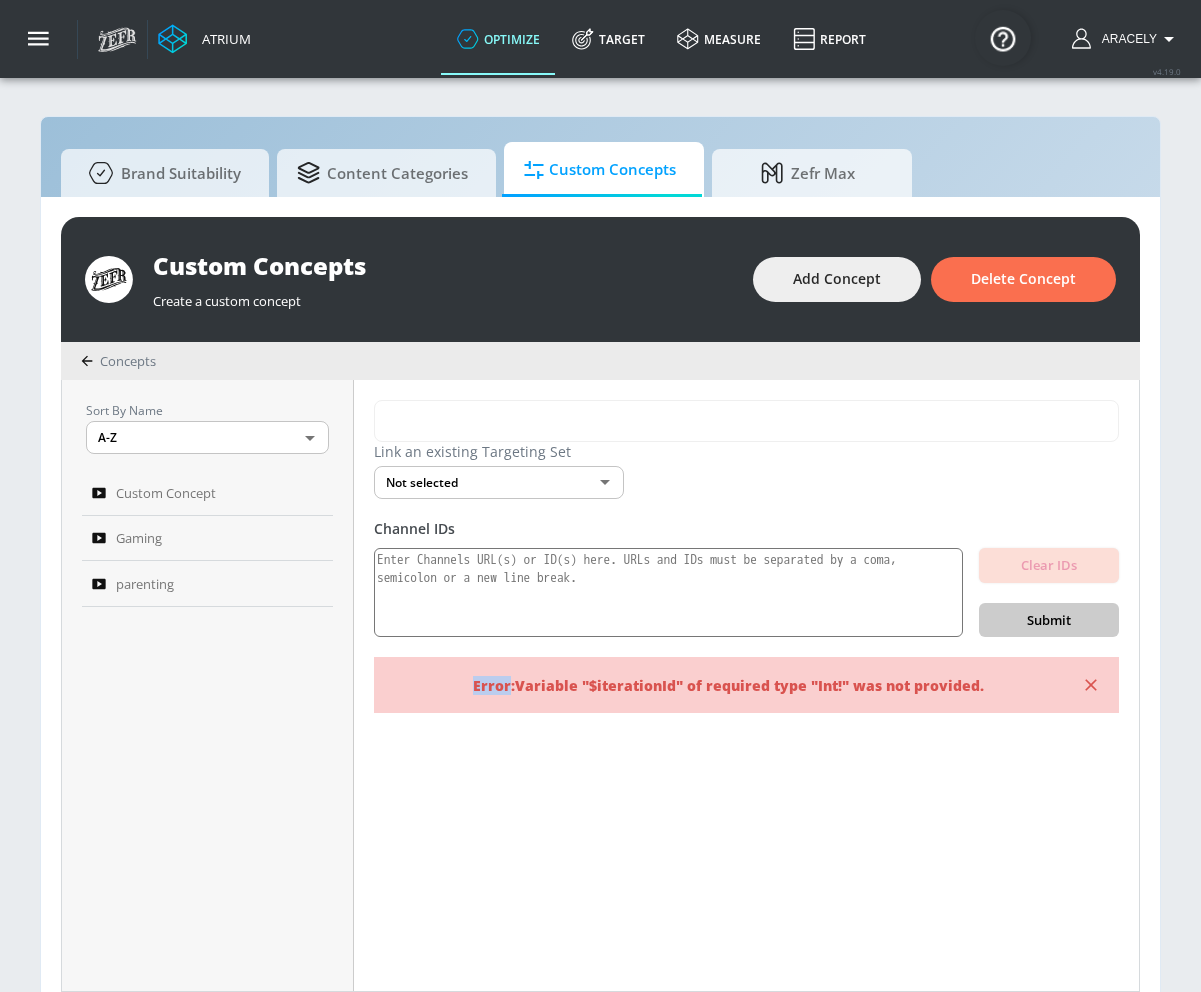 click on "Error:  Variable "$iterationId" of required type "Int!" was not provided." at bounding box center [728, 685] 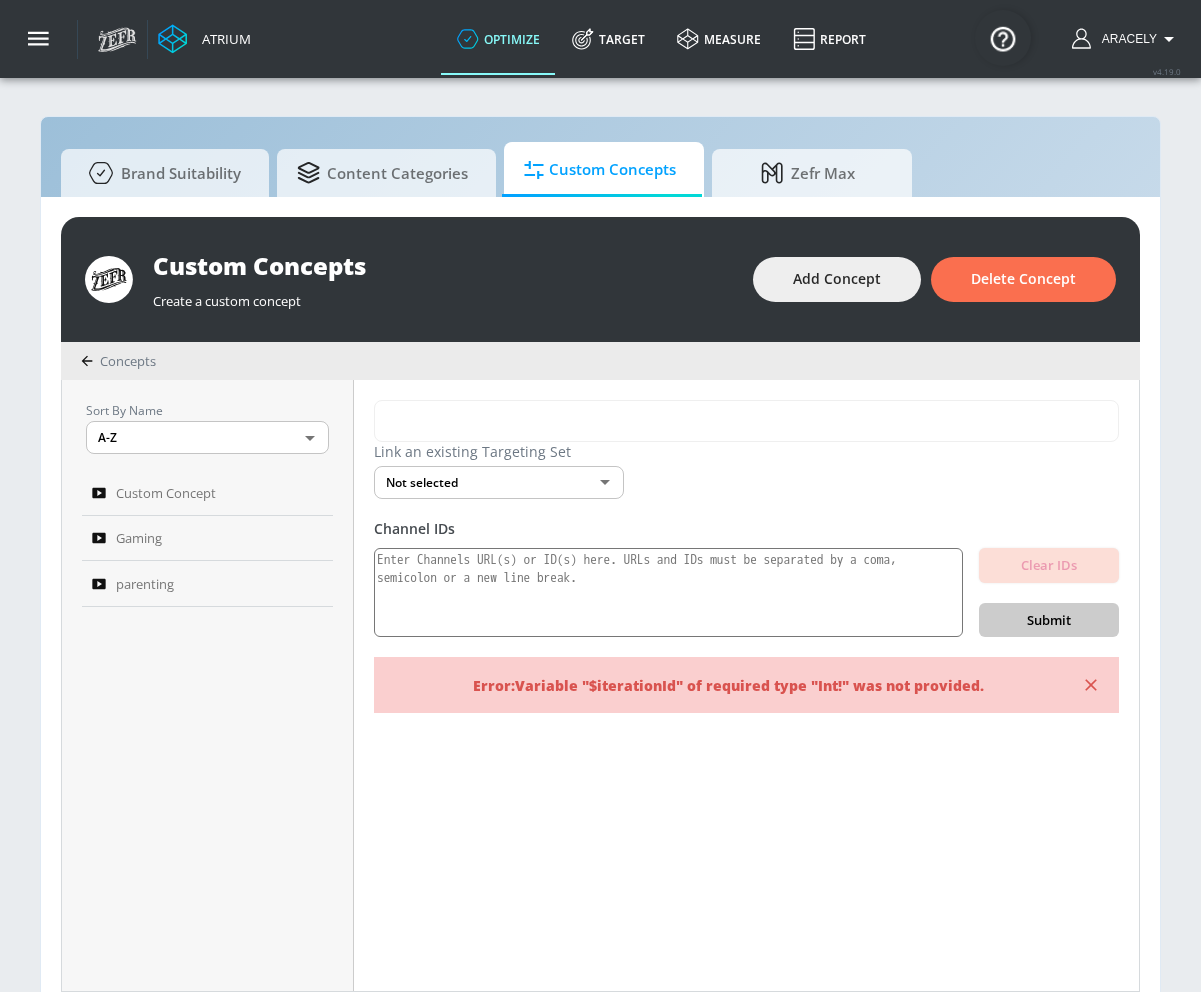 click on "Link an existing Targeting Set Not selected none ​ Channel IDs Clear IDs Submit Error:  Variable "$iterationId" of required type "Int!" was not provided." at bounding box center [746, 685] 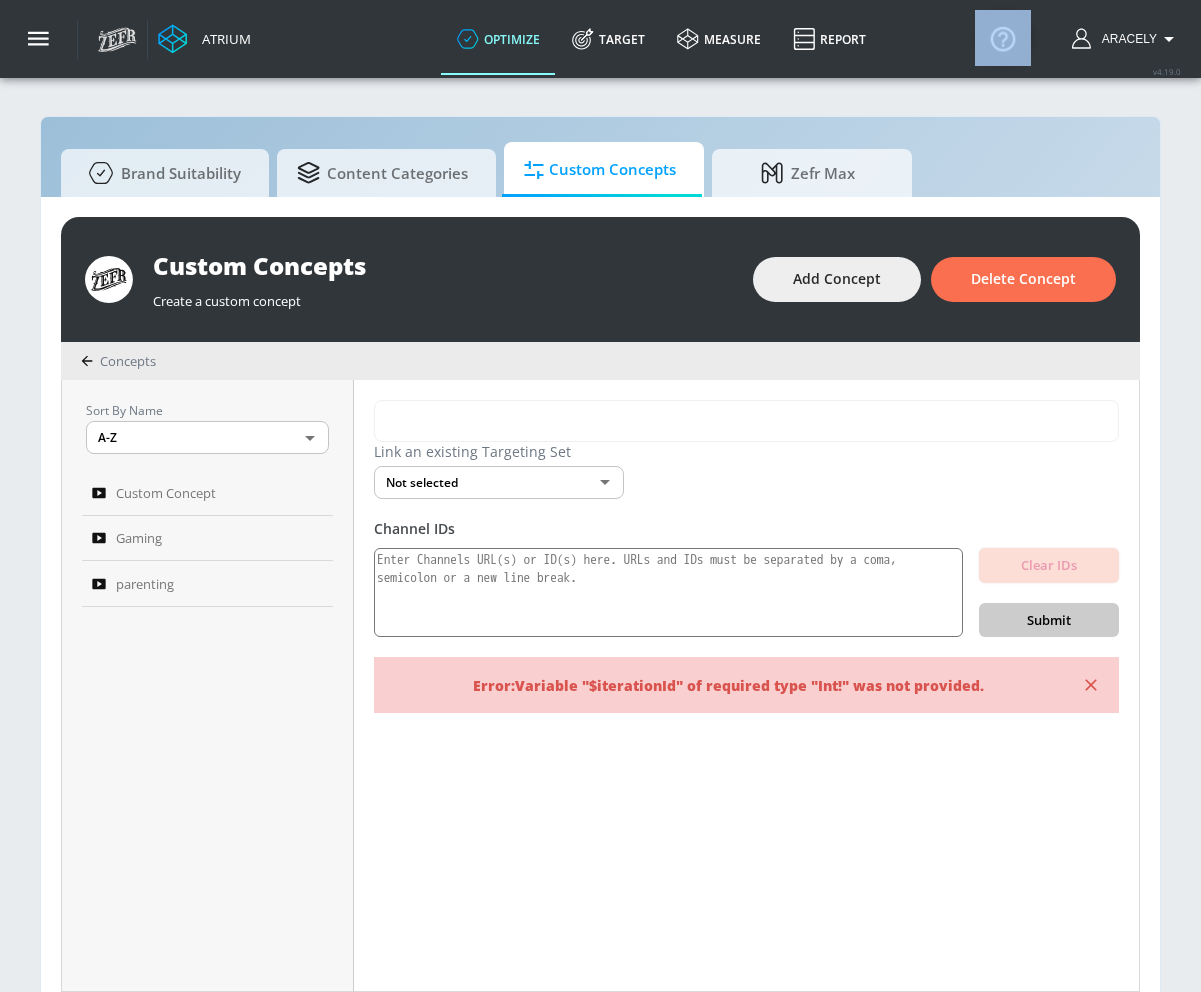 click on "Link an existing Targeting Set Not selected none ​ Channel IDs Clear IDs Submit Error:  Variable "$iterationId" of required type "Int!" was not provided." at bounding box center [746, 685] 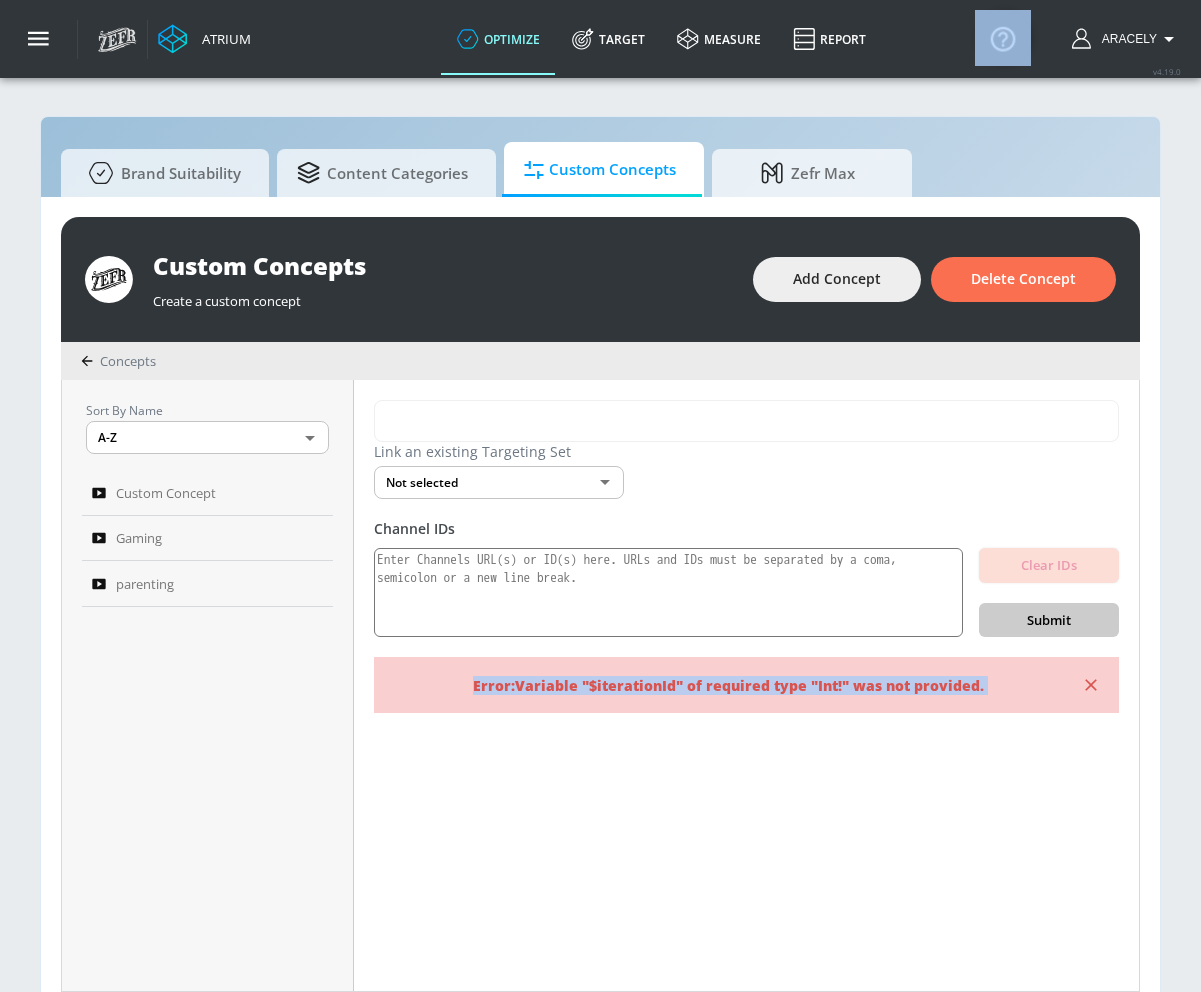 click on "Link an existing Targeting Set Not selected none ​ Channel IDs Clear IDs Submit Error:  Variable "$iterationId" of required type "Int!" was not provided." at bounding box center (746, 685) 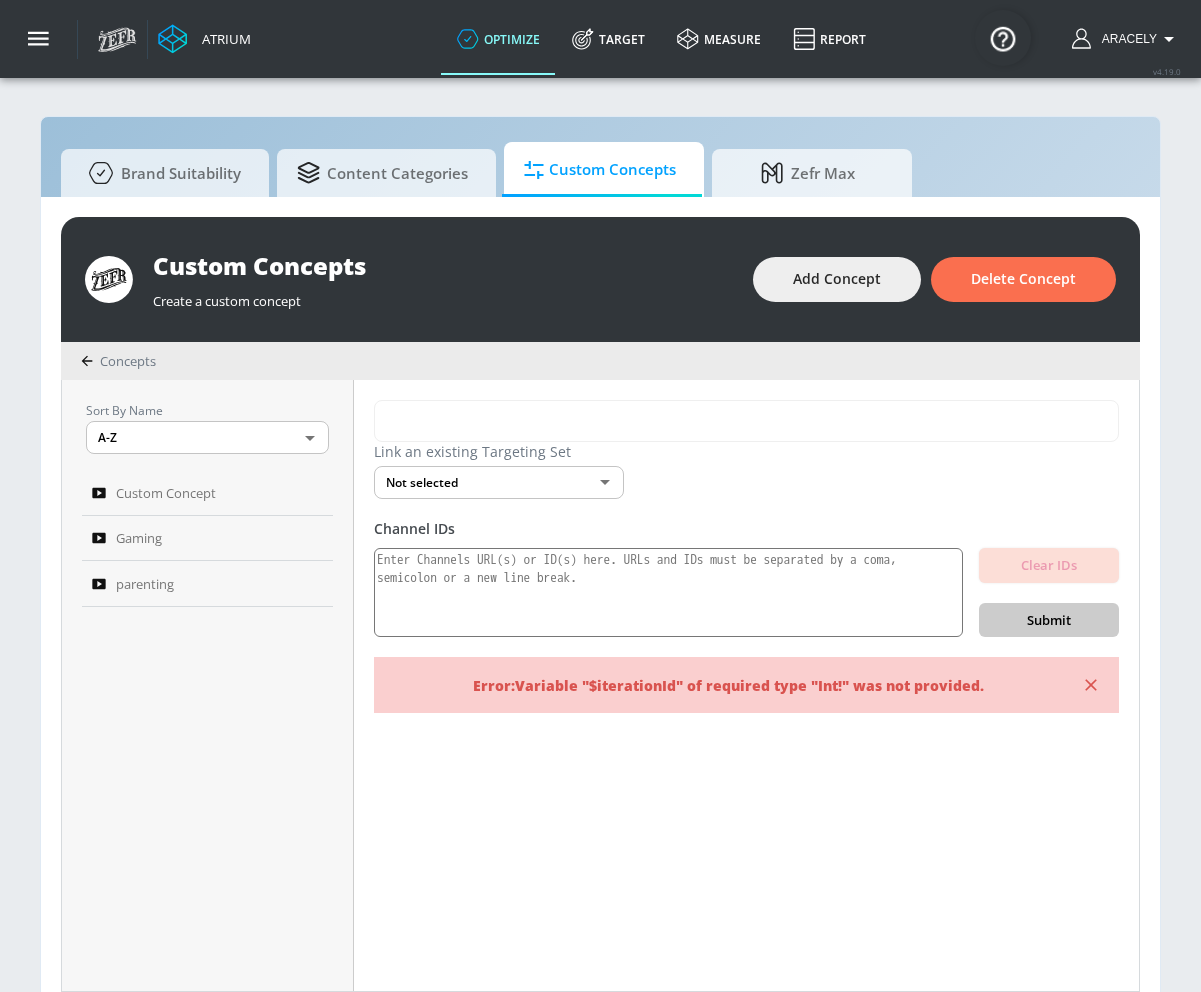 click on "Sort By Name A-Z ASC ​ Custom Concept Gaming parenting" at bounding box center (208, 685) 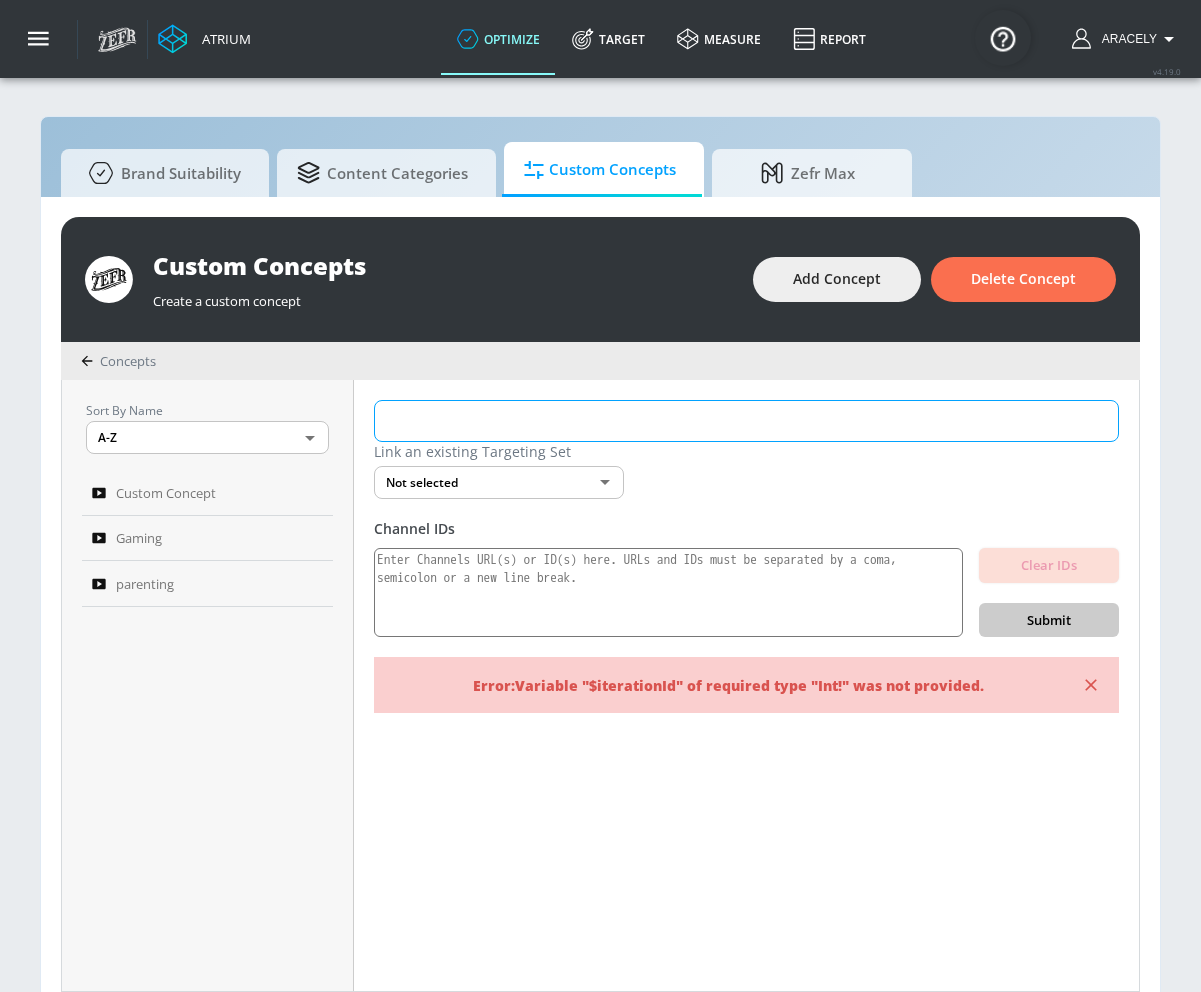 drag, startPoint x: 832, startPoint y: 503, endPoint x: 386, endPoint y: 416, distance: 454.40622 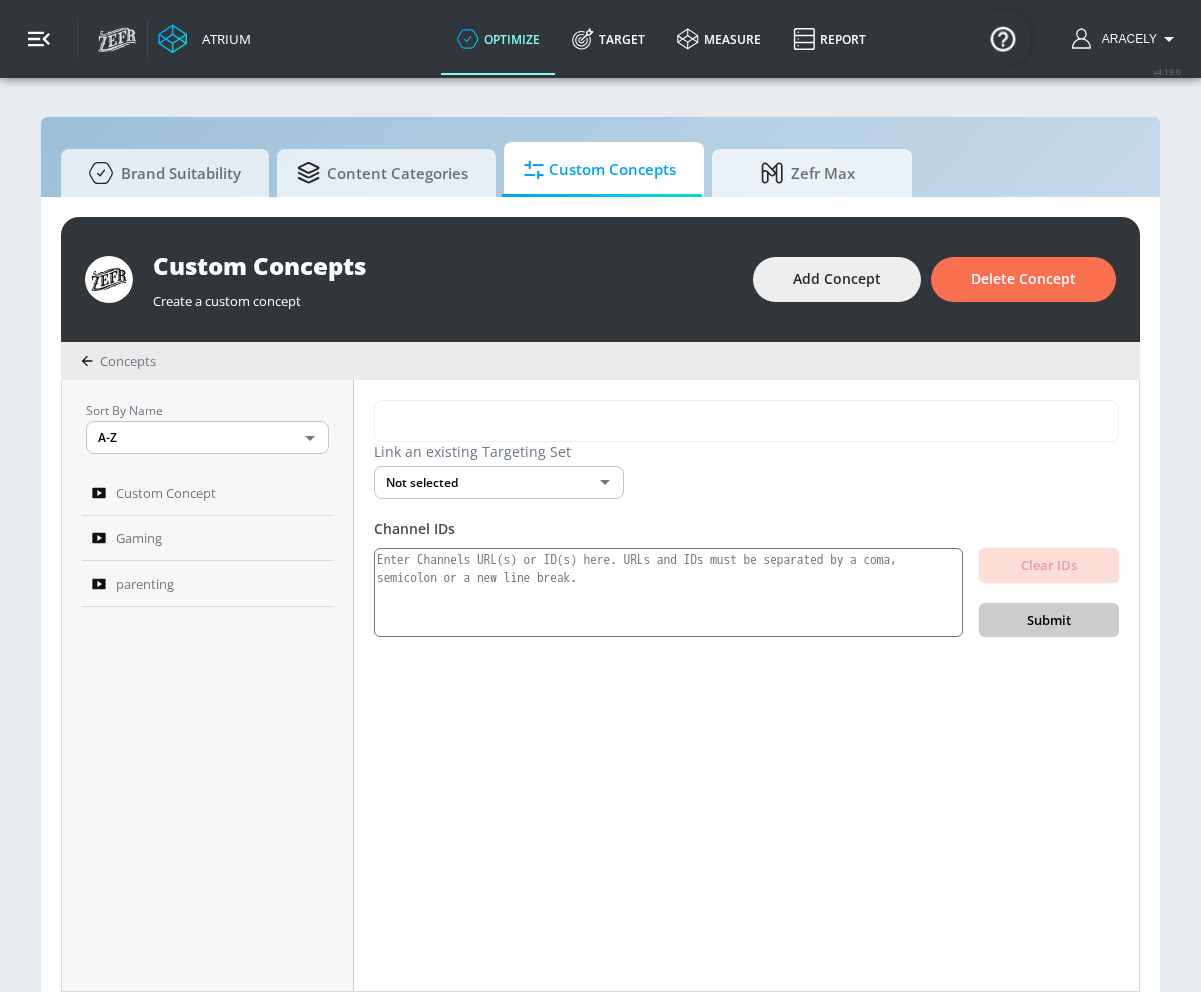 click 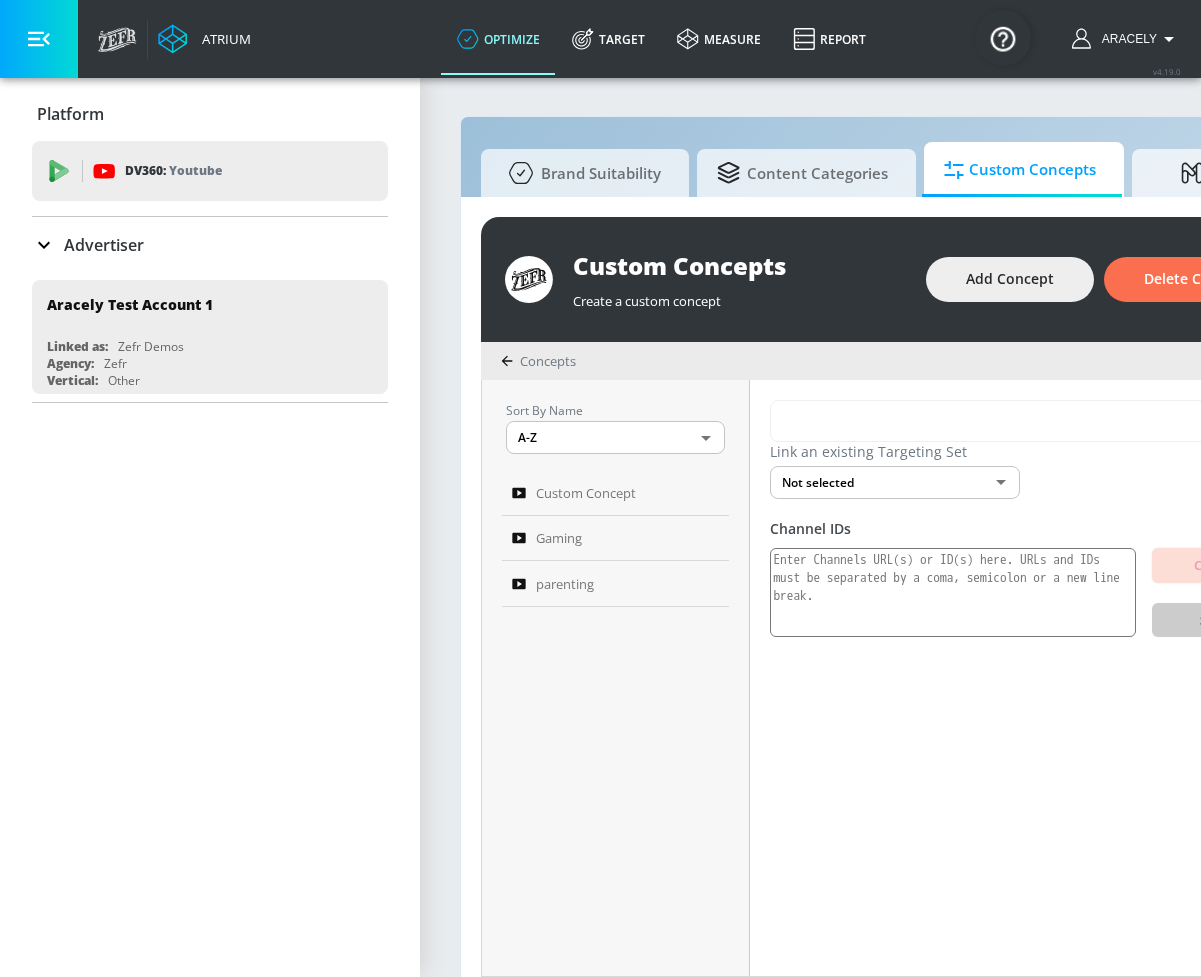 click 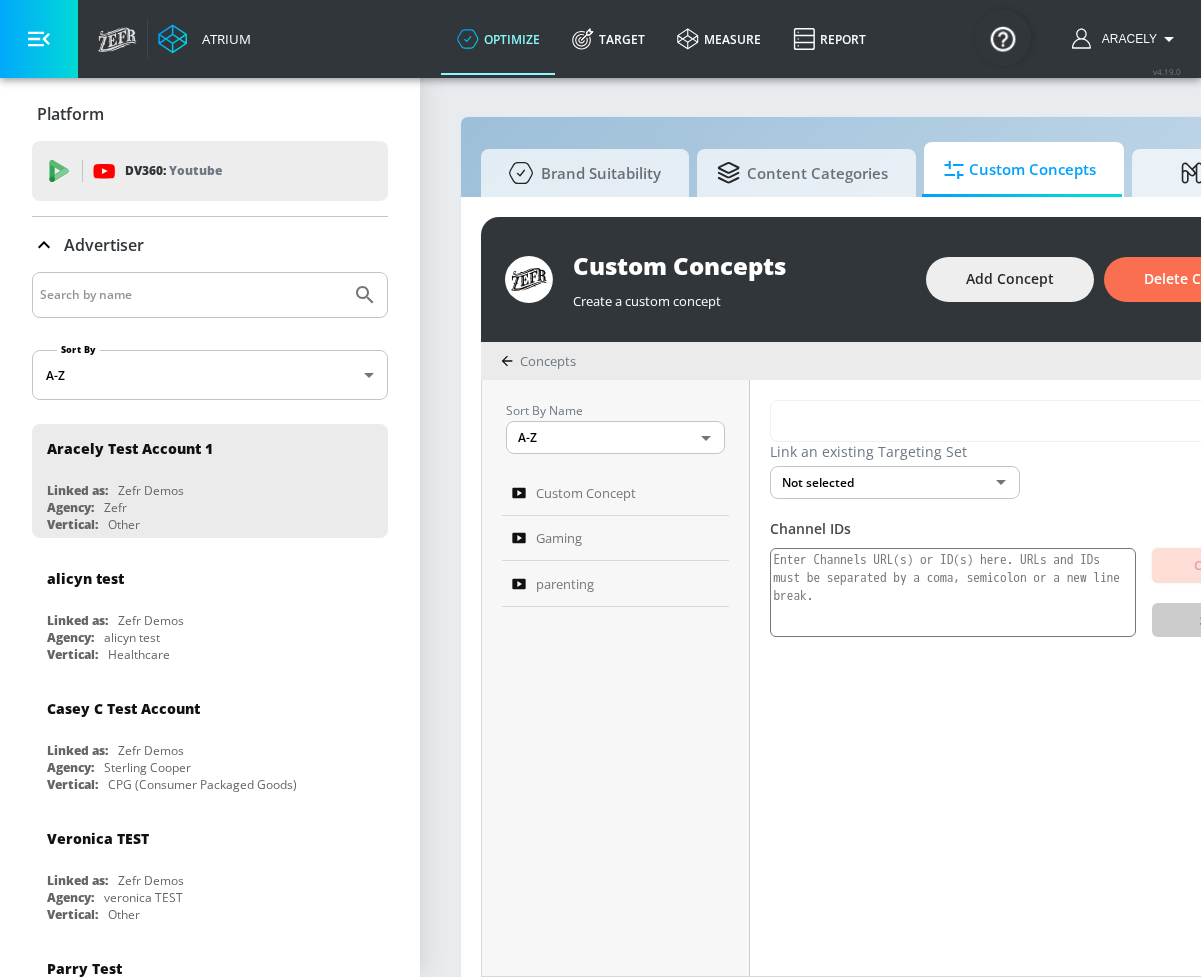 click at bounding box center [191, 295] 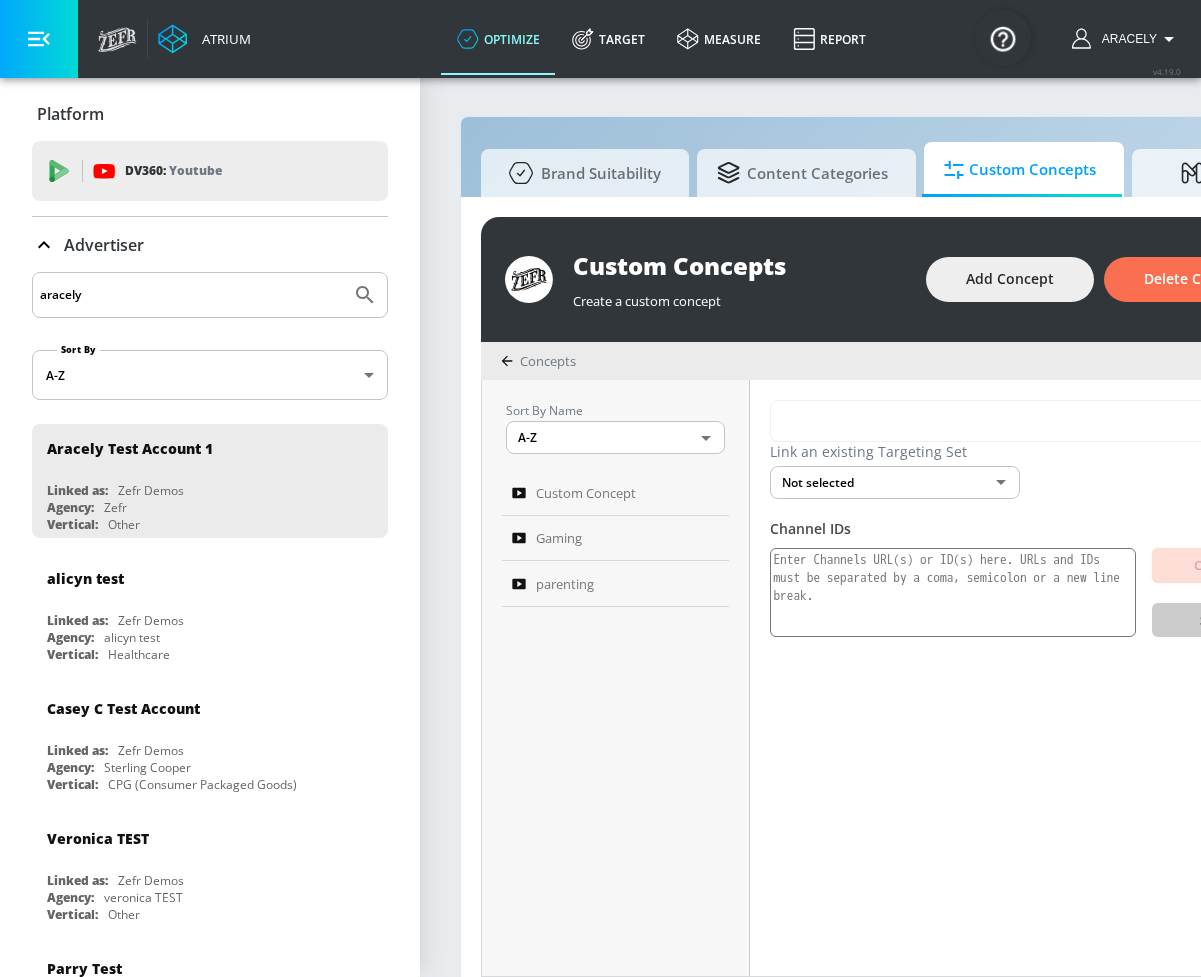 type on "aracely" 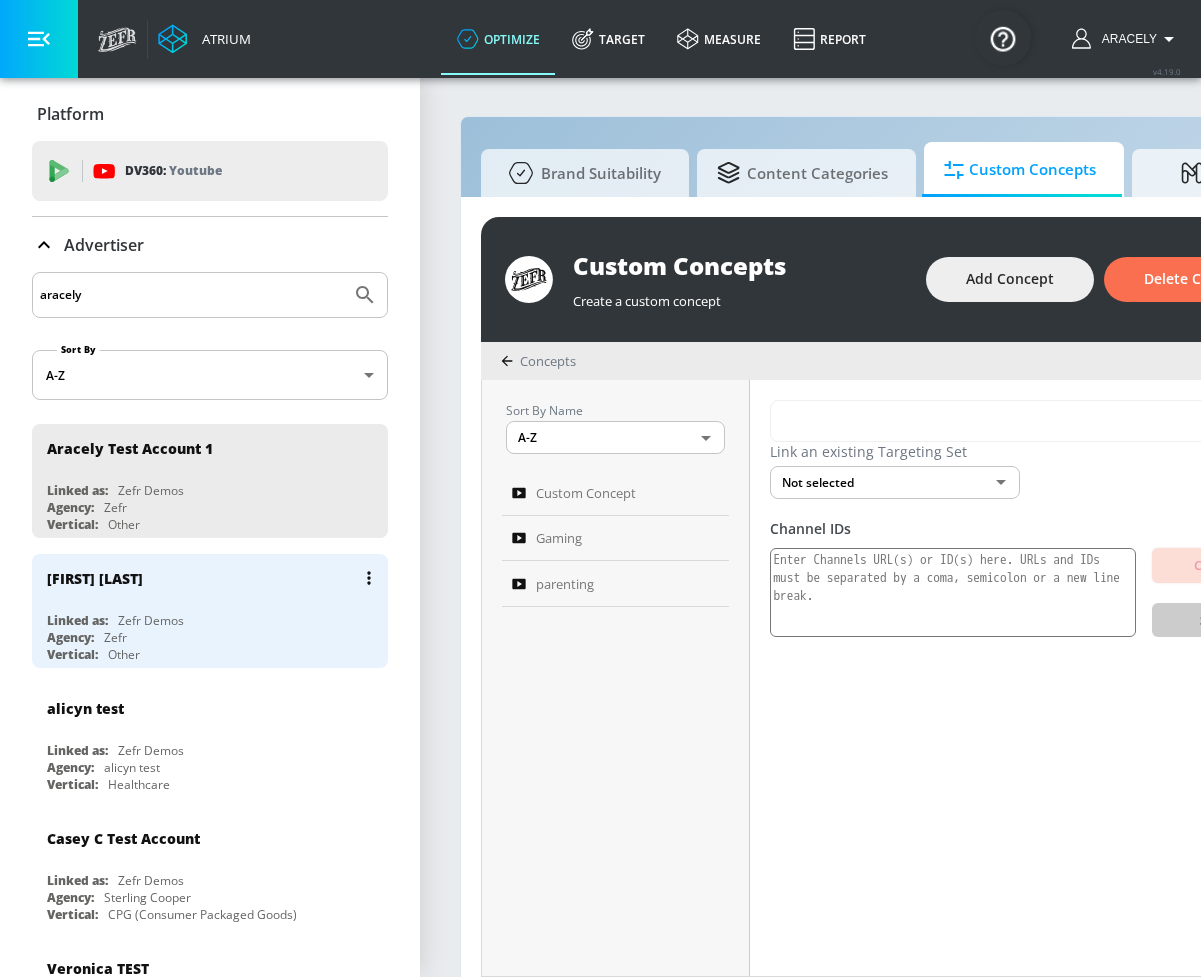 click on "Aracely 2 Linked as: Zefr Demos Agency: Zefr Vertical: Other" at bounding box center (210, 611) 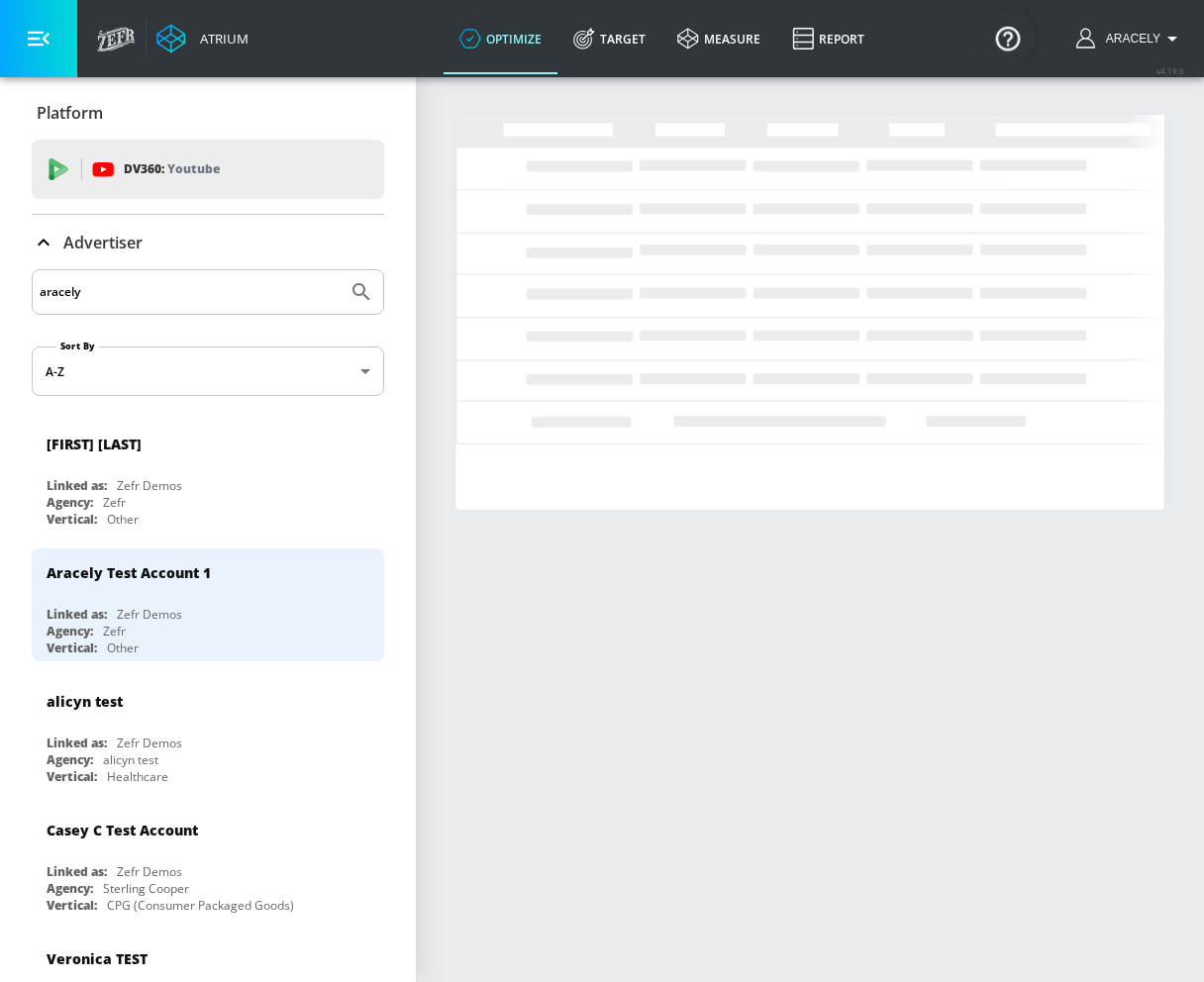 click at bounding box center [39, 39] 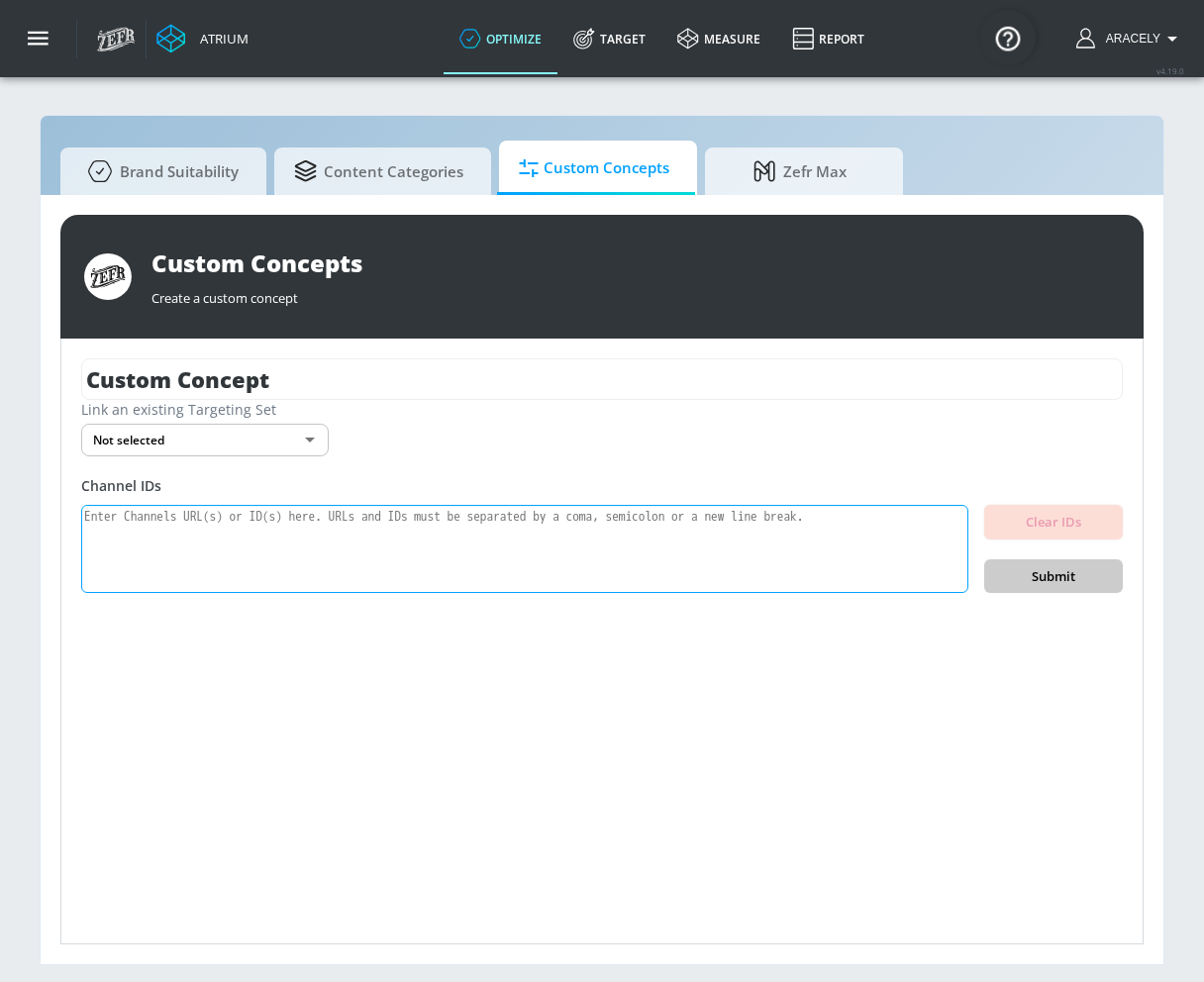 click at bounding box center (525, 549) 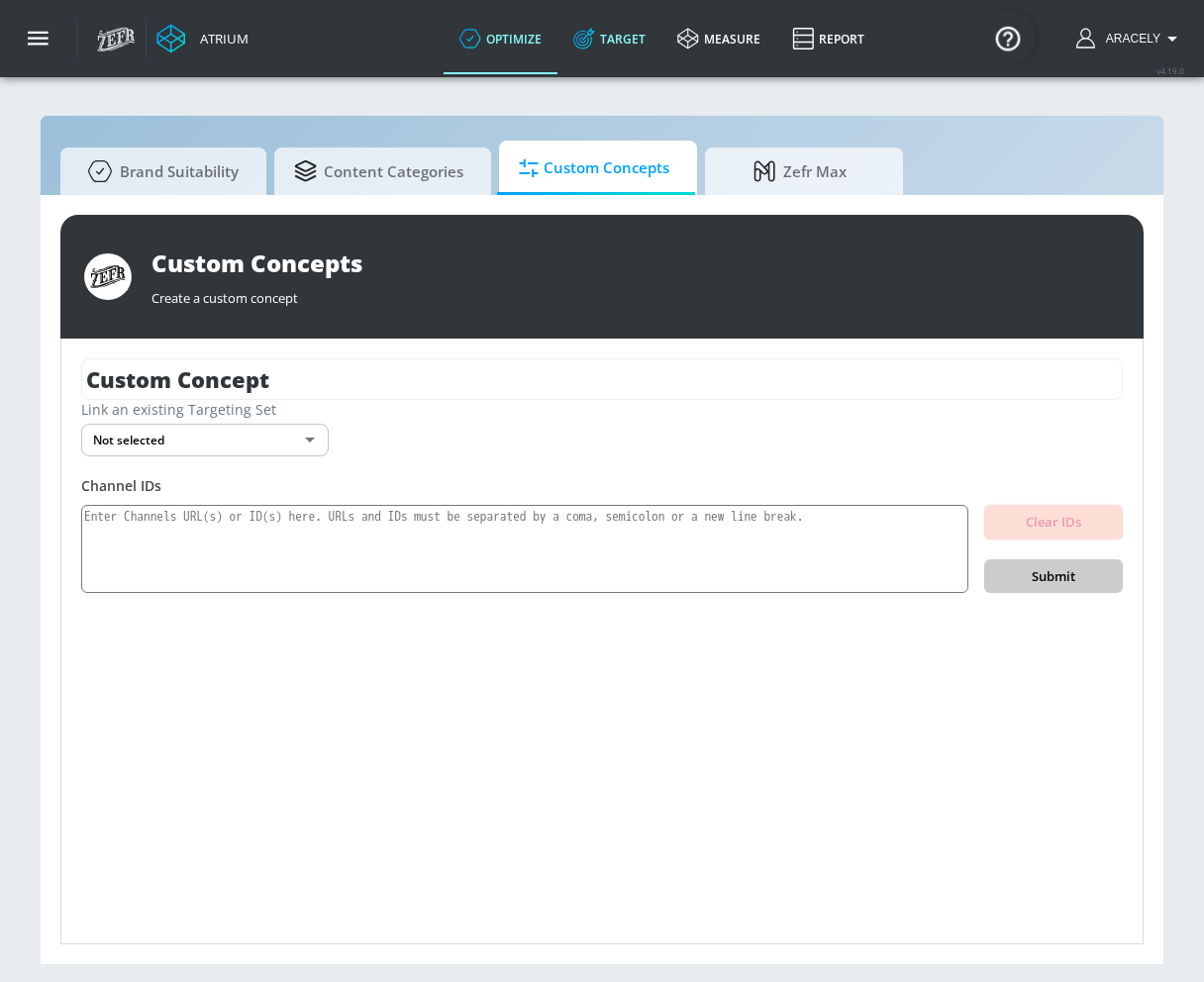 click on "Target" at bounding box center [609, 39] 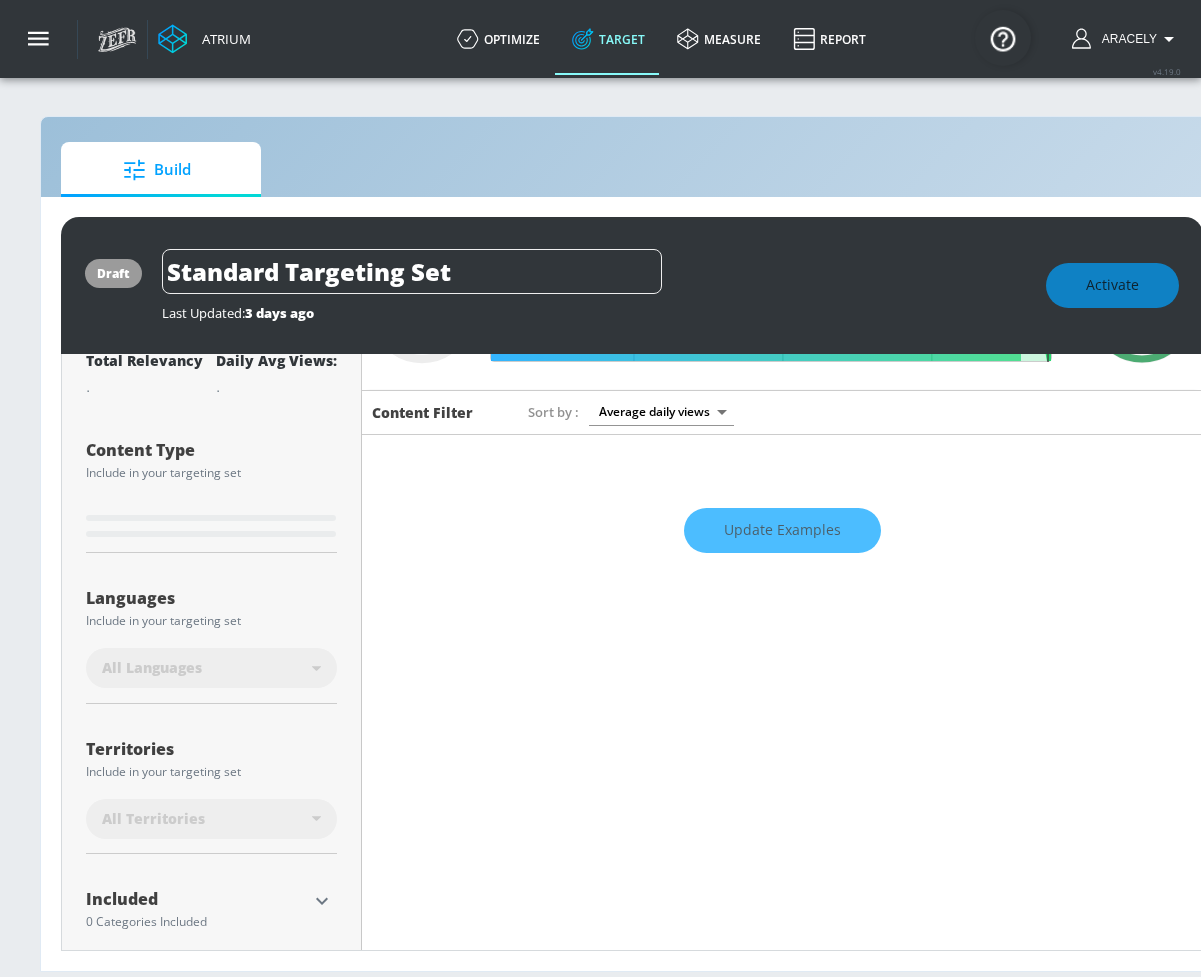 scroll, scrollTop: 279, scrollLeft: 0, axis: vertical 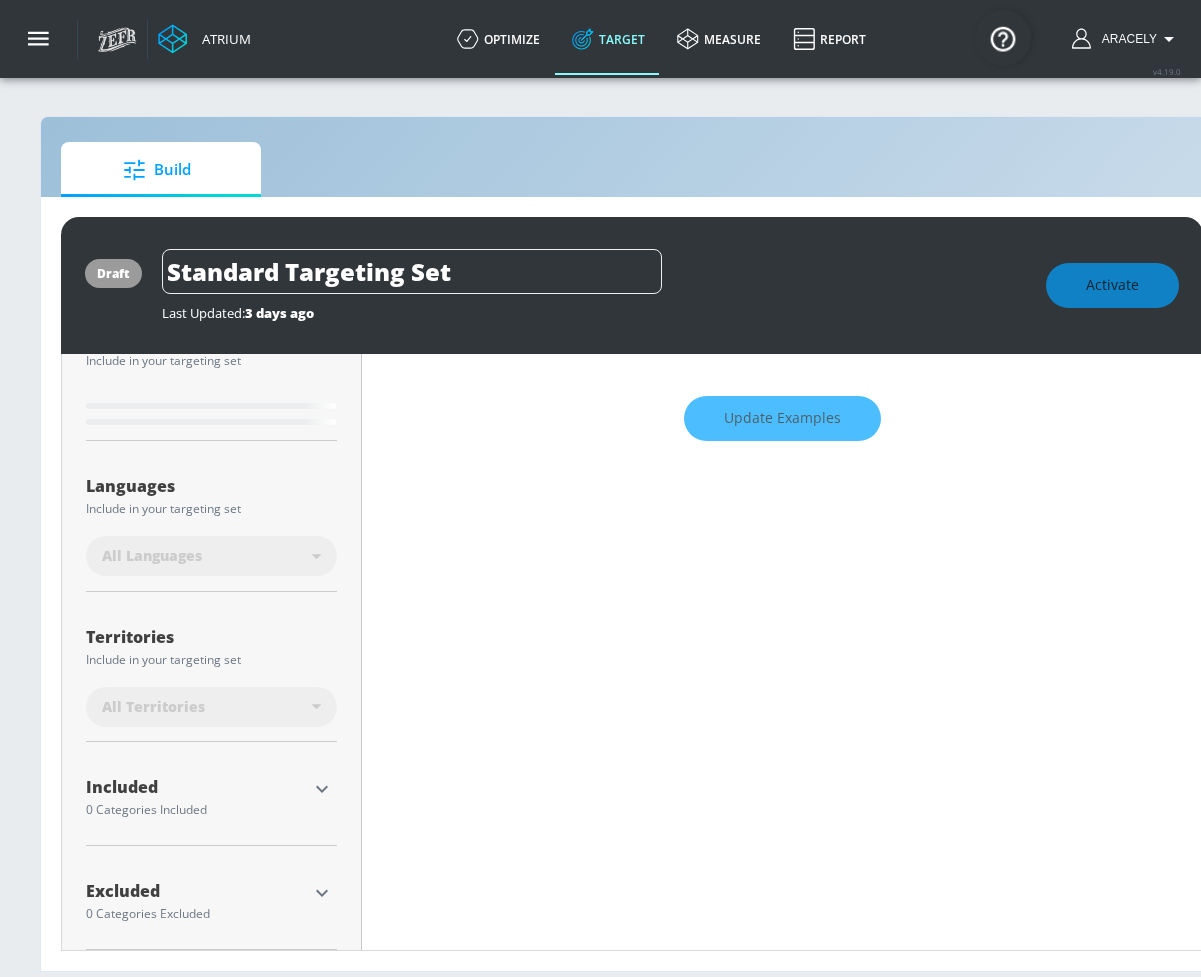 type on "0.6" 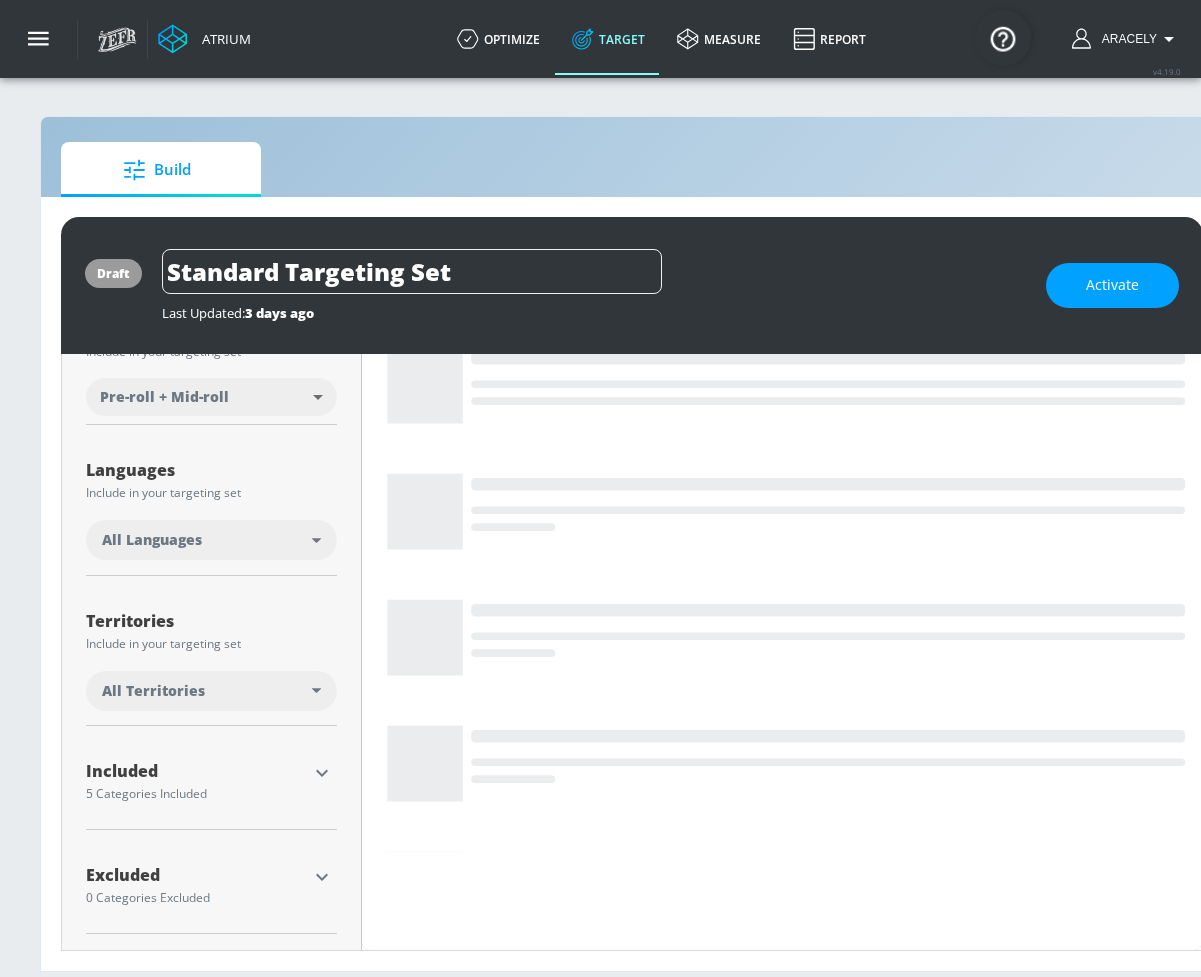 scroll, scrollTop: 256, scrollLeft: 0, axis: vertical 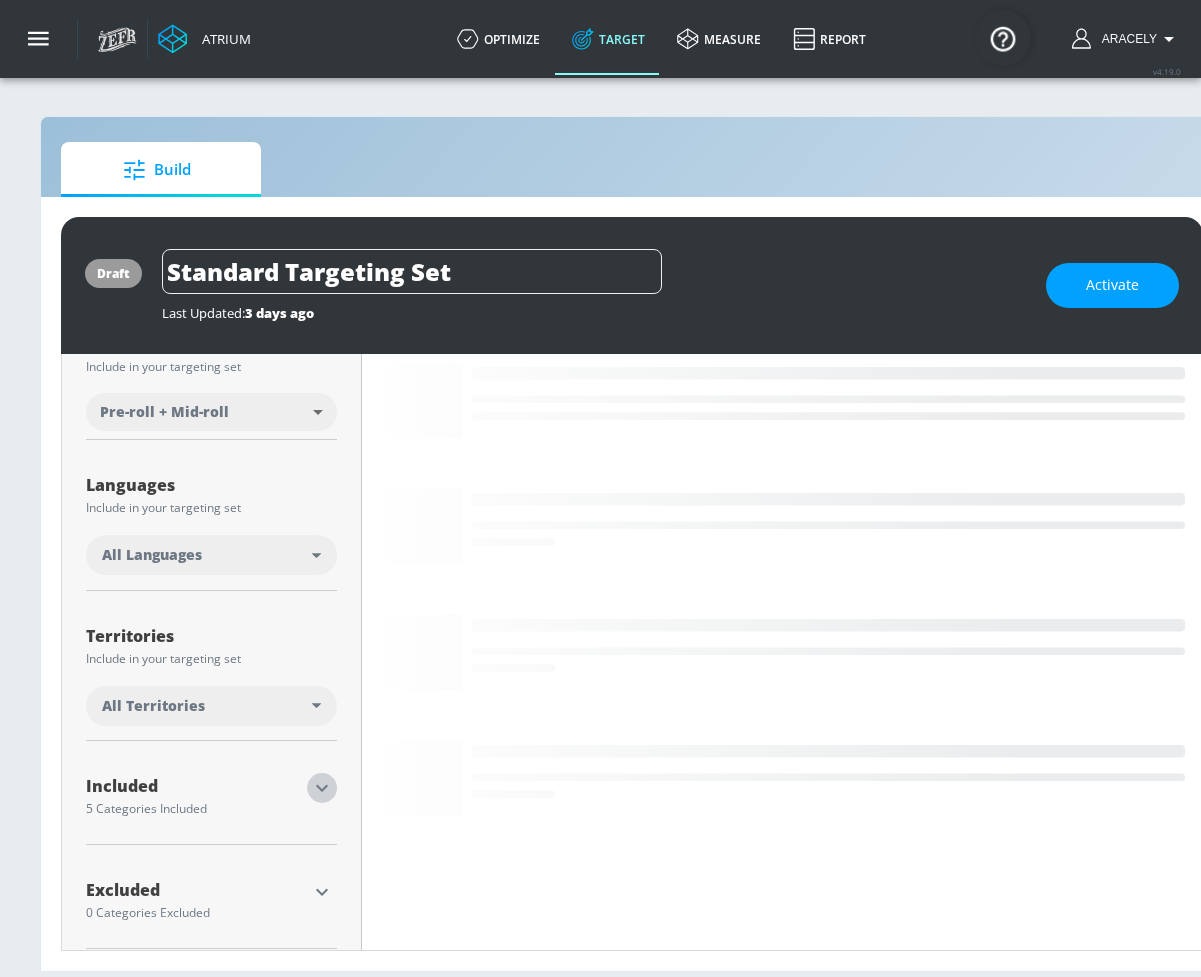 click 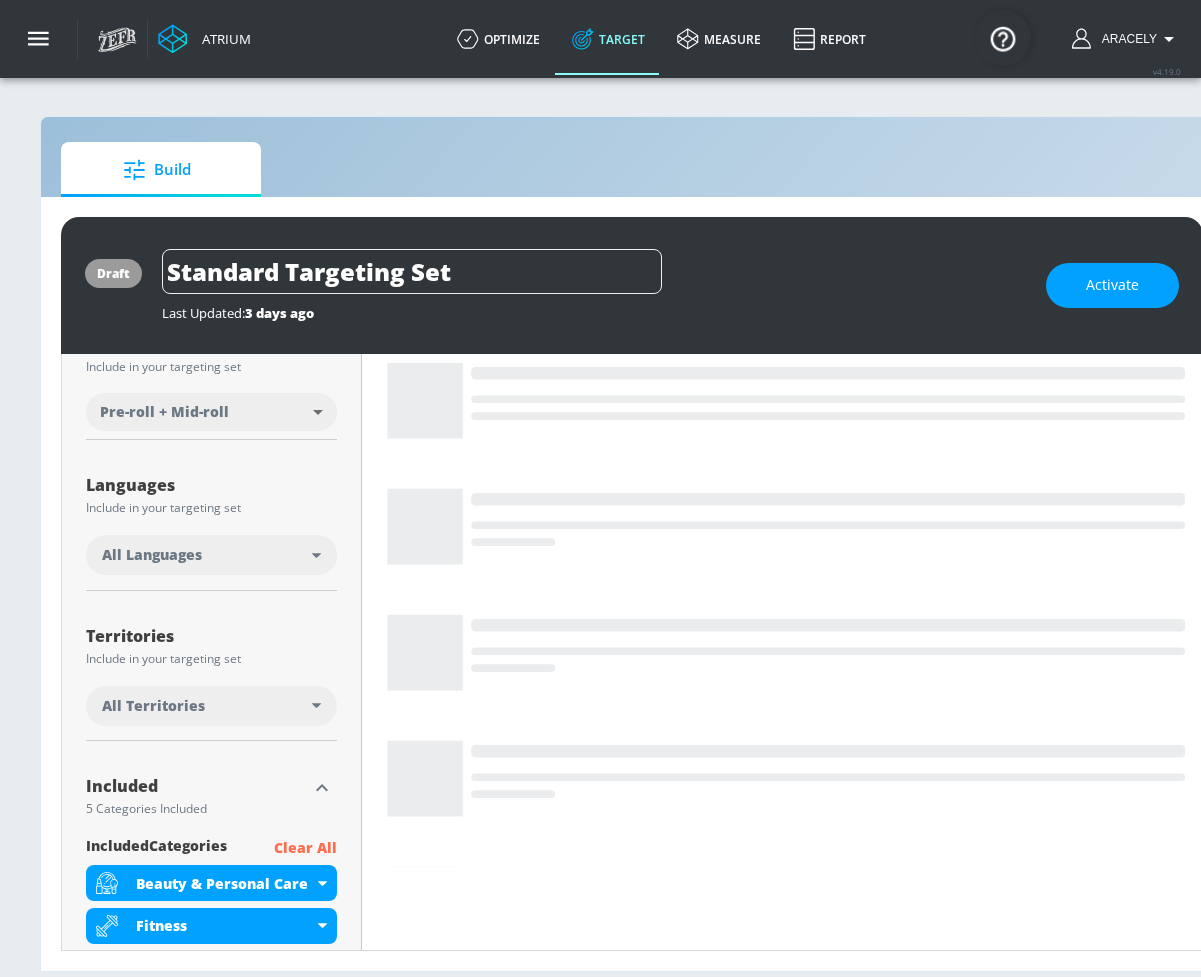 click 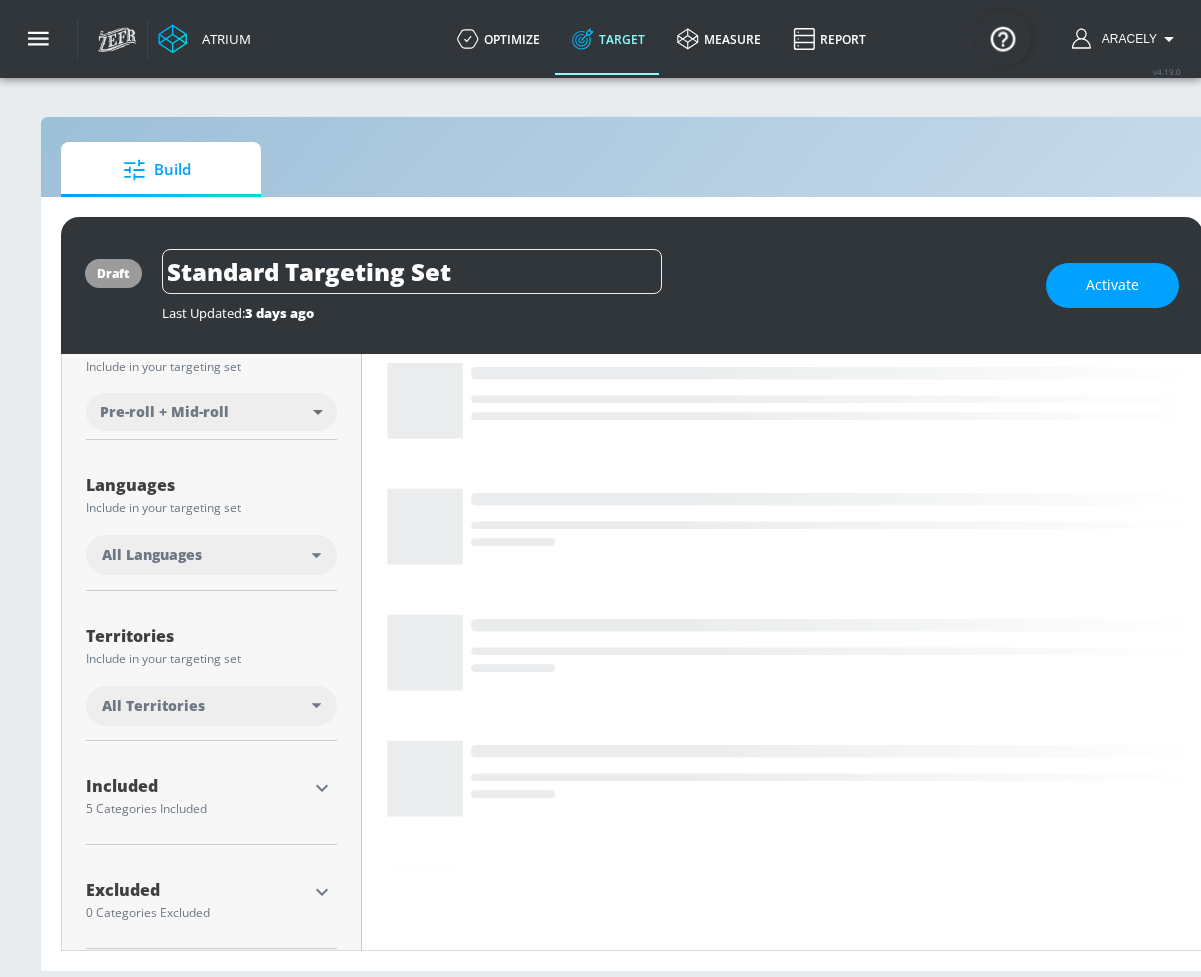 click 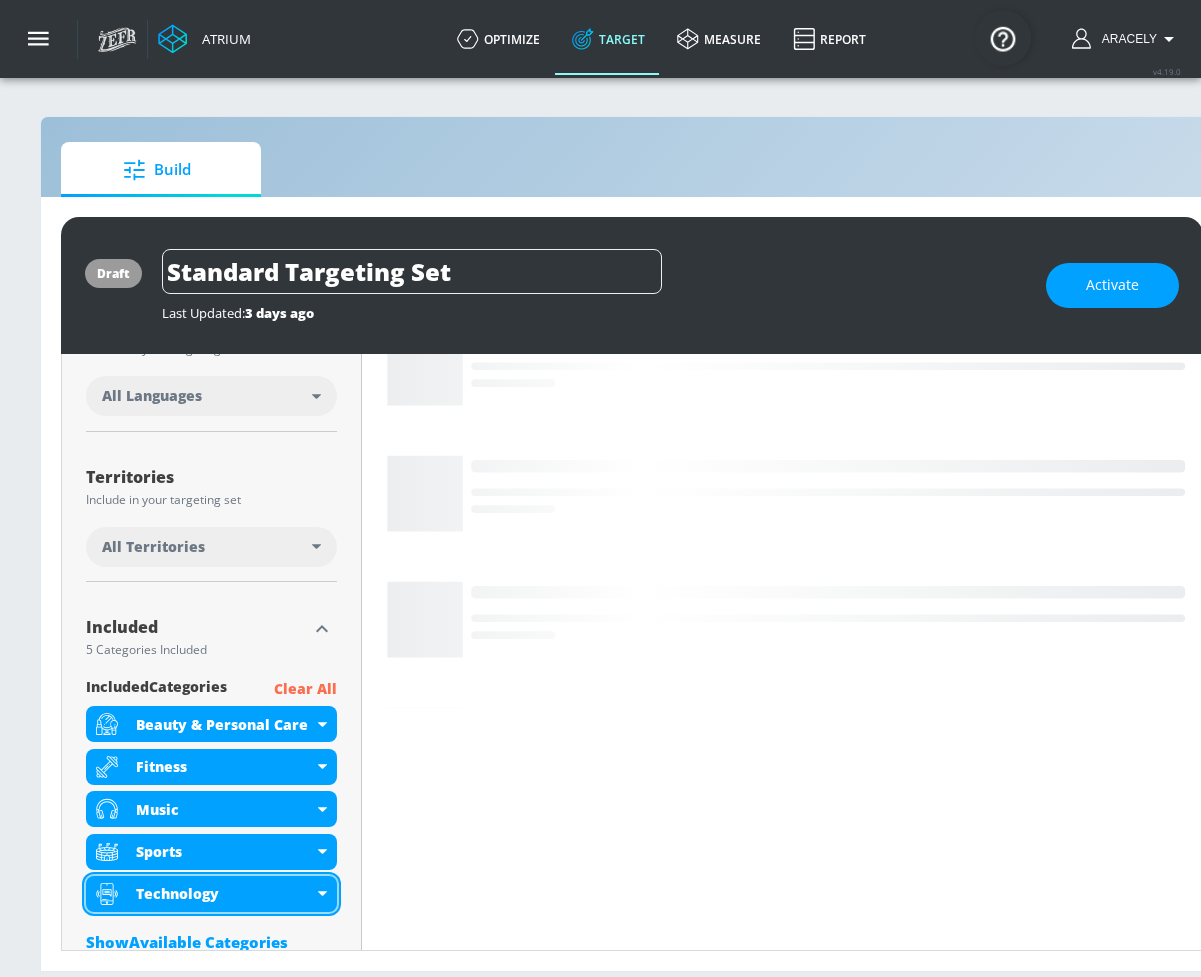 scroll, scrollTop: 542, scrollLeft: 0, axis: vertical 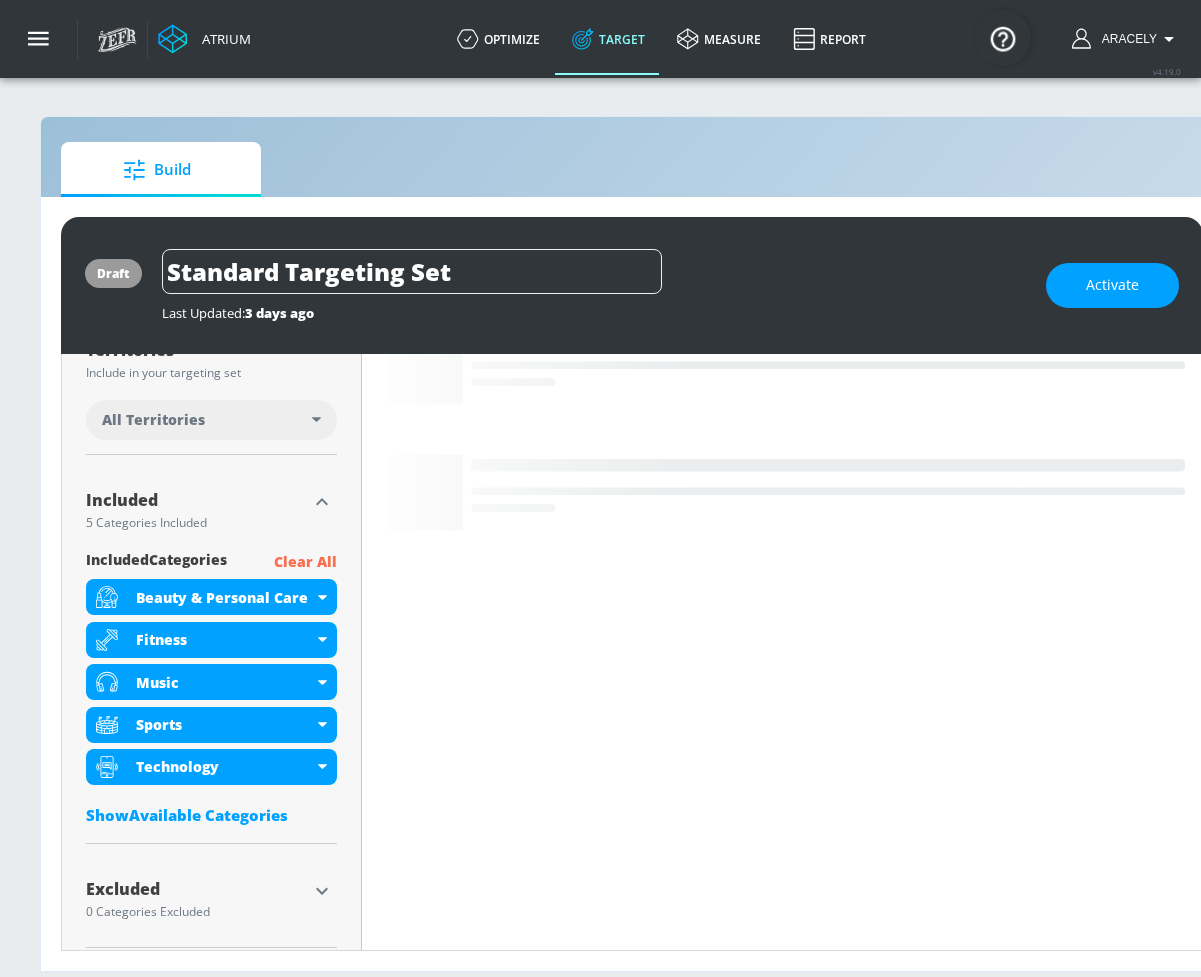 click on "Clear All" at bounding box center (305, 562) 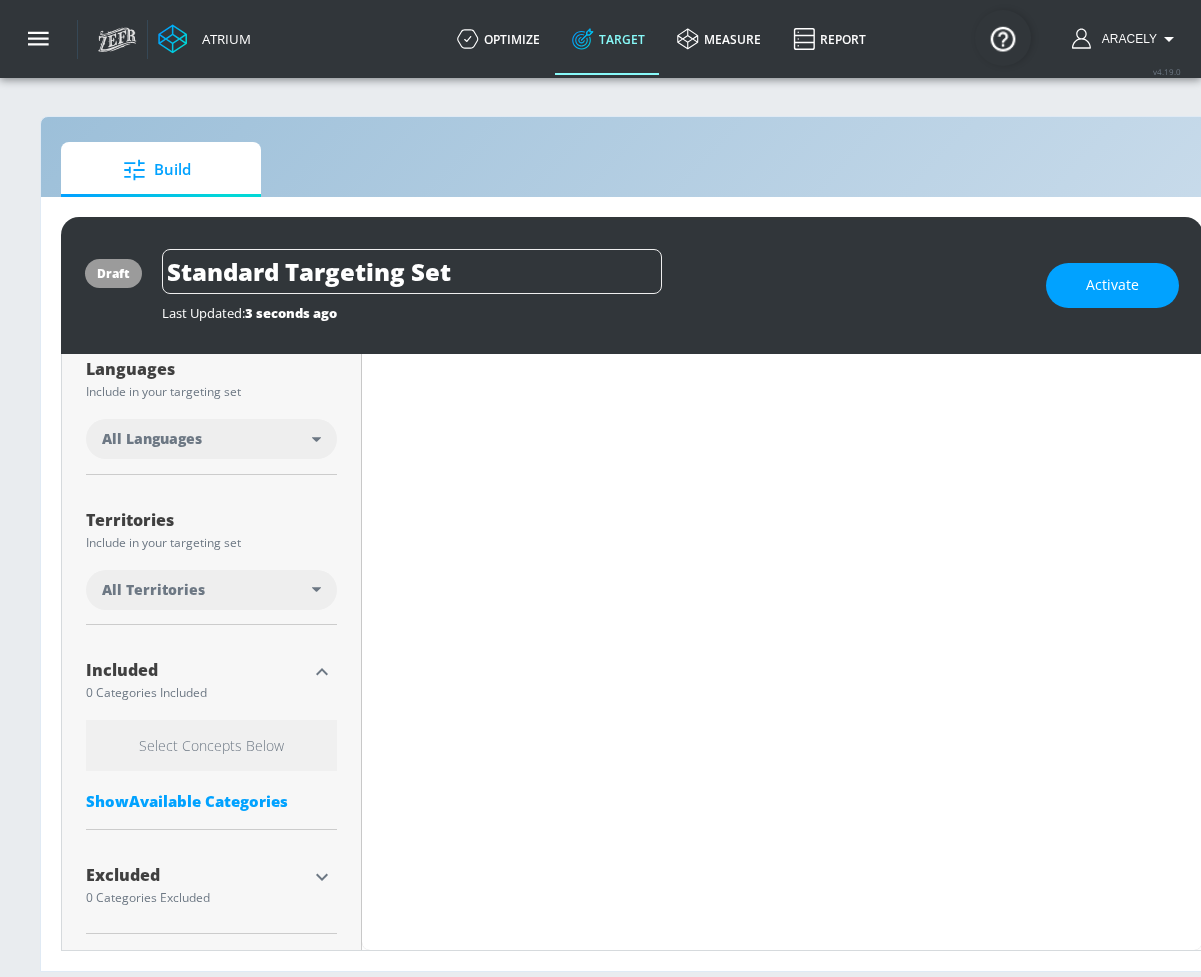 scroll, scrollTop: 358, scrollLeft: 0, axis: vertical 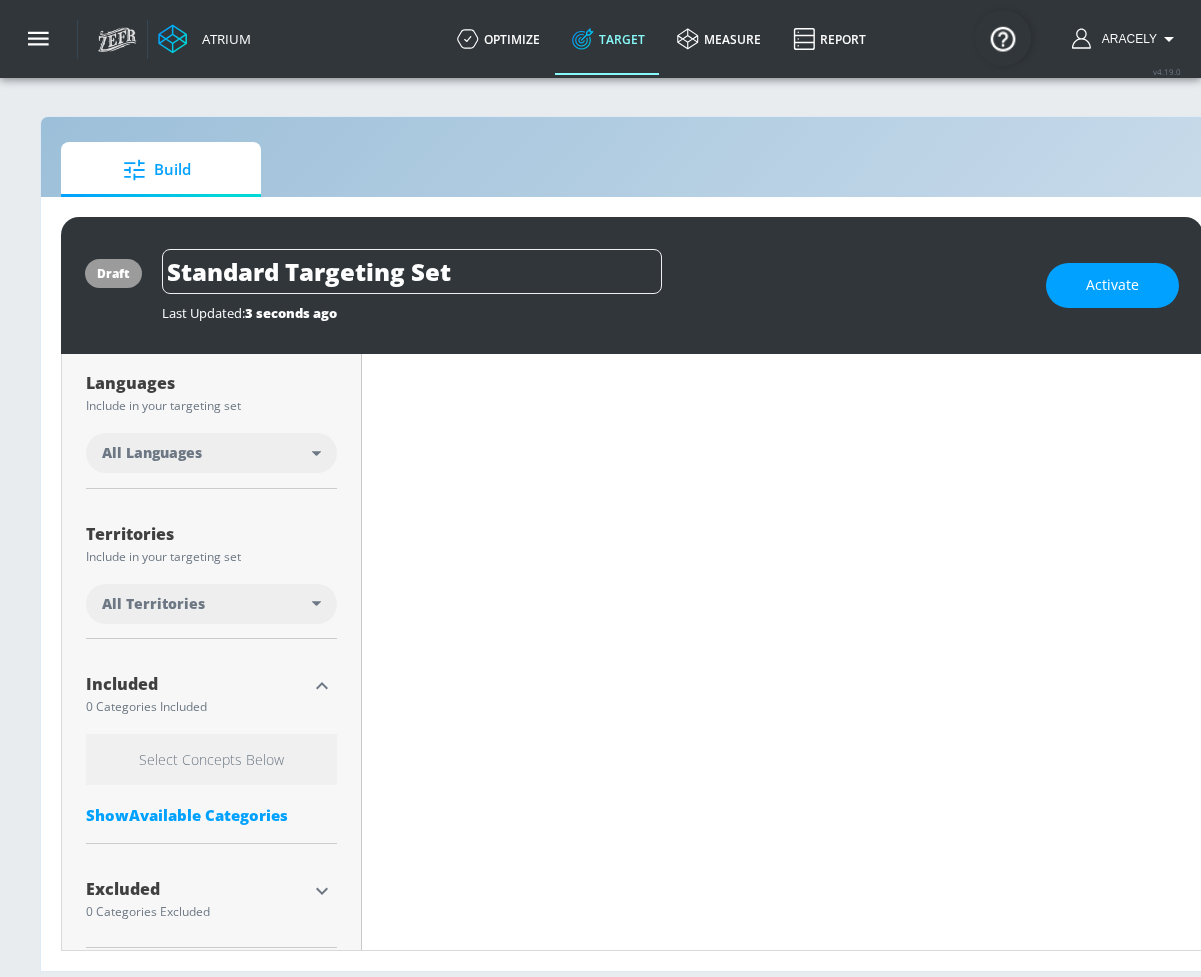 click on "Show  Available Categories" at bounding box center [211, 815] 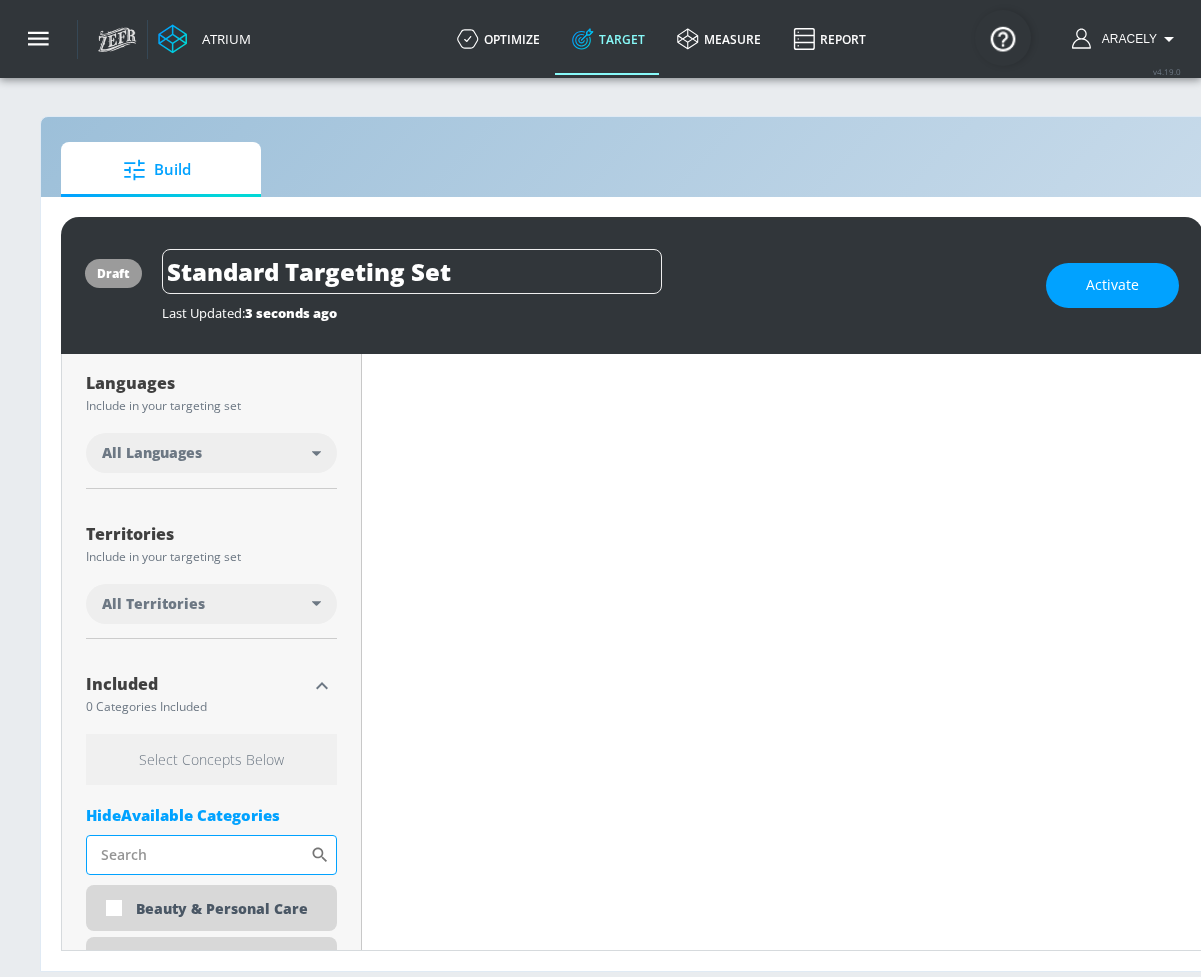 click on "Sort By" at bounding box center (198, 855) 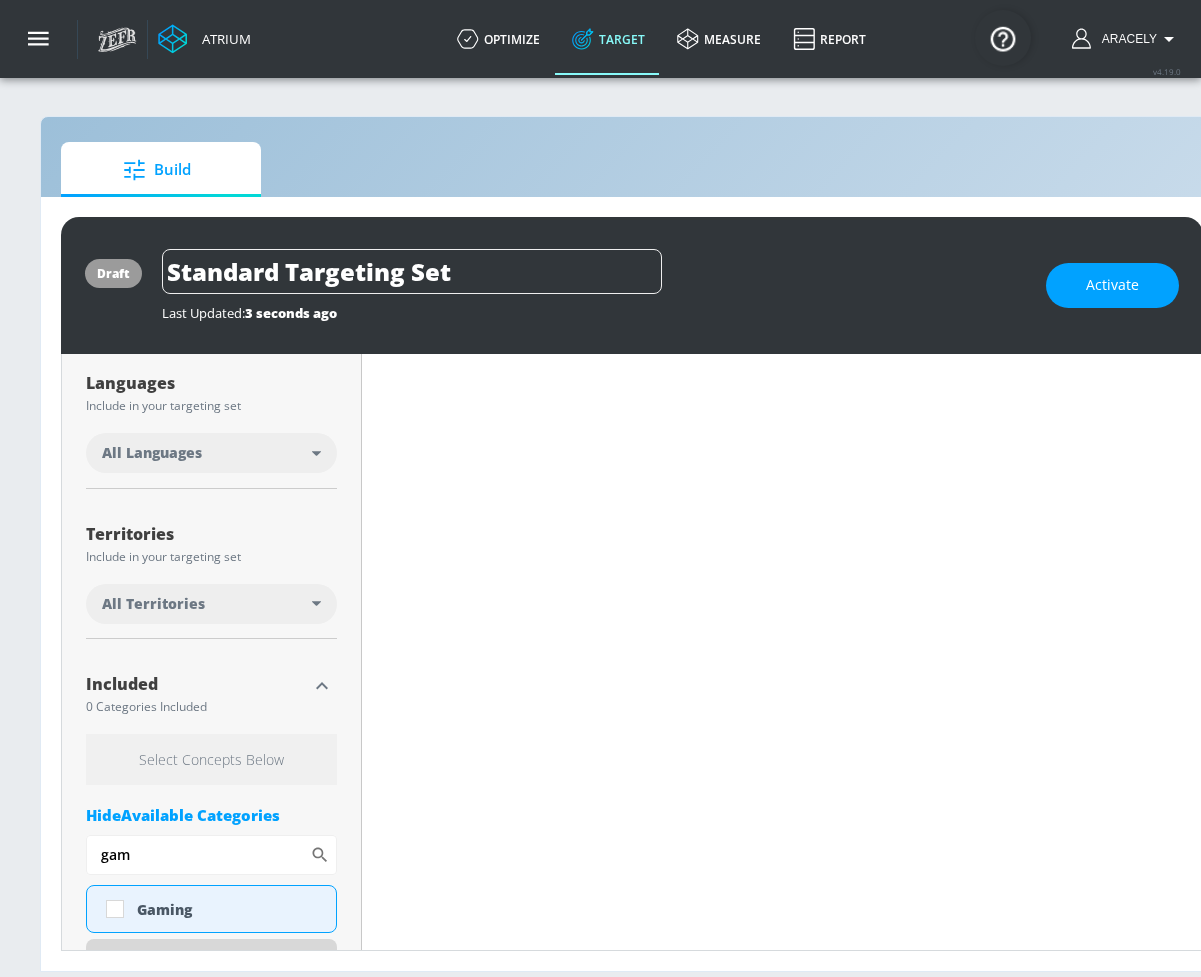 scroll, scrollTop: 756, scrollLeft: 0, axis: vertical 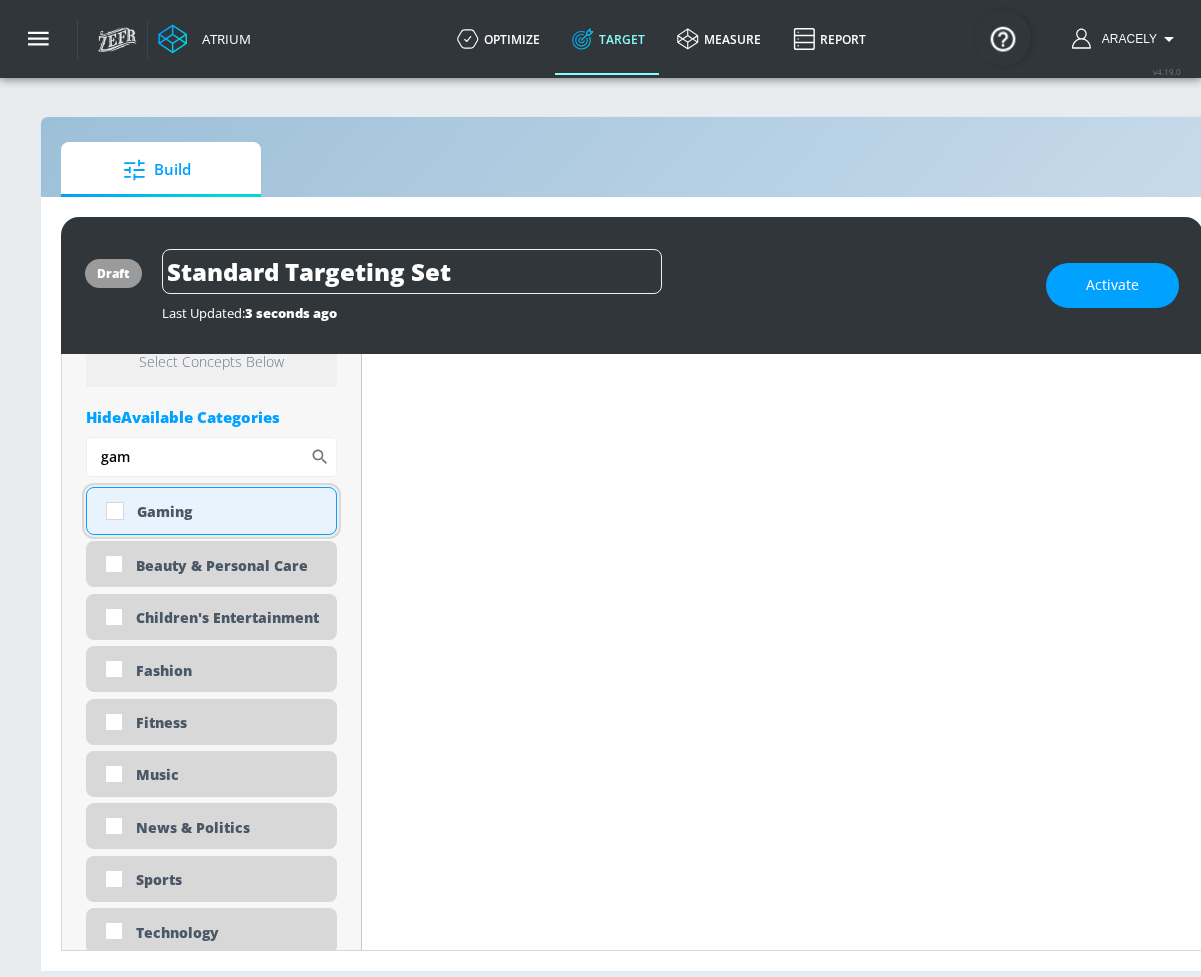 type on "gam" 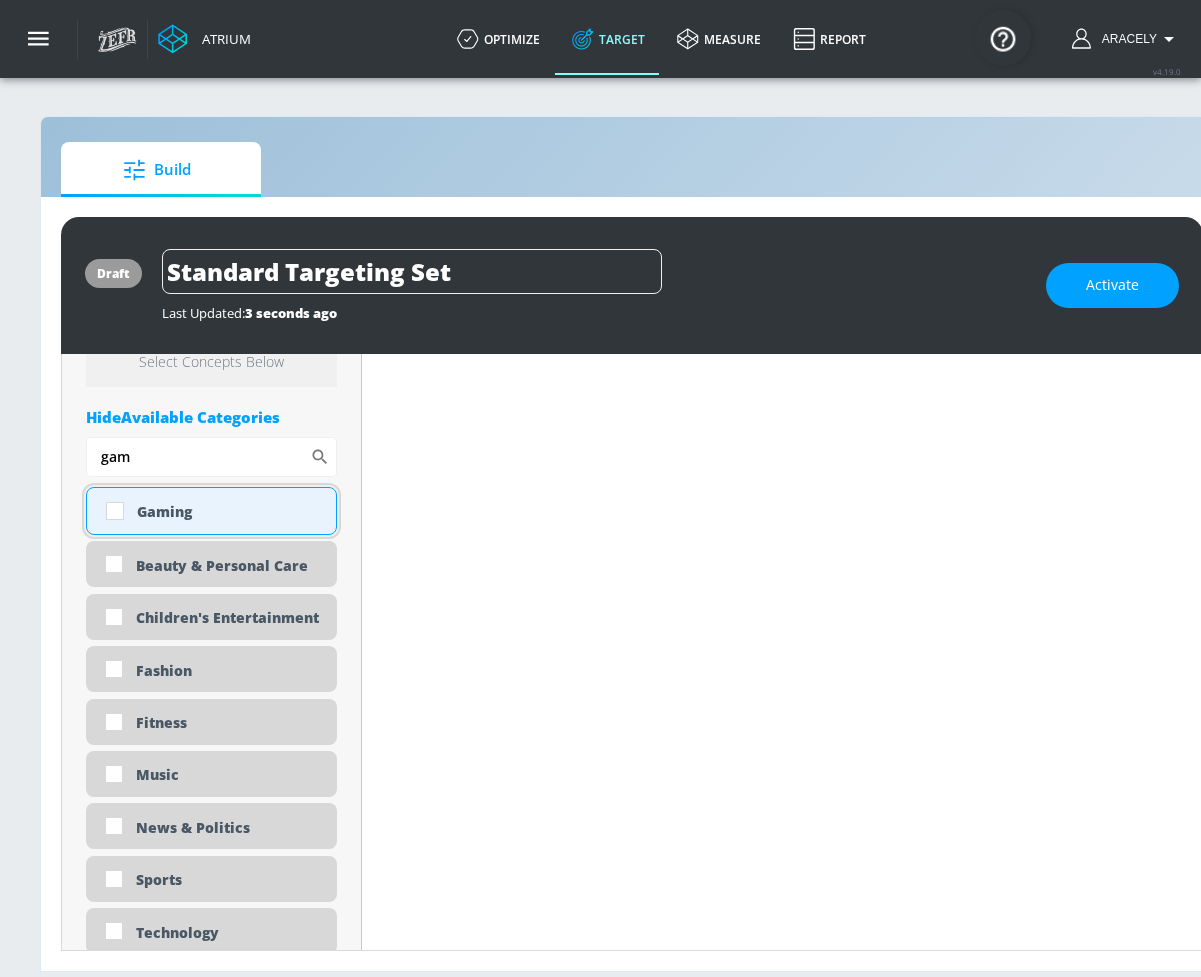 click on "Gaming" at bounding box center (229, 511) 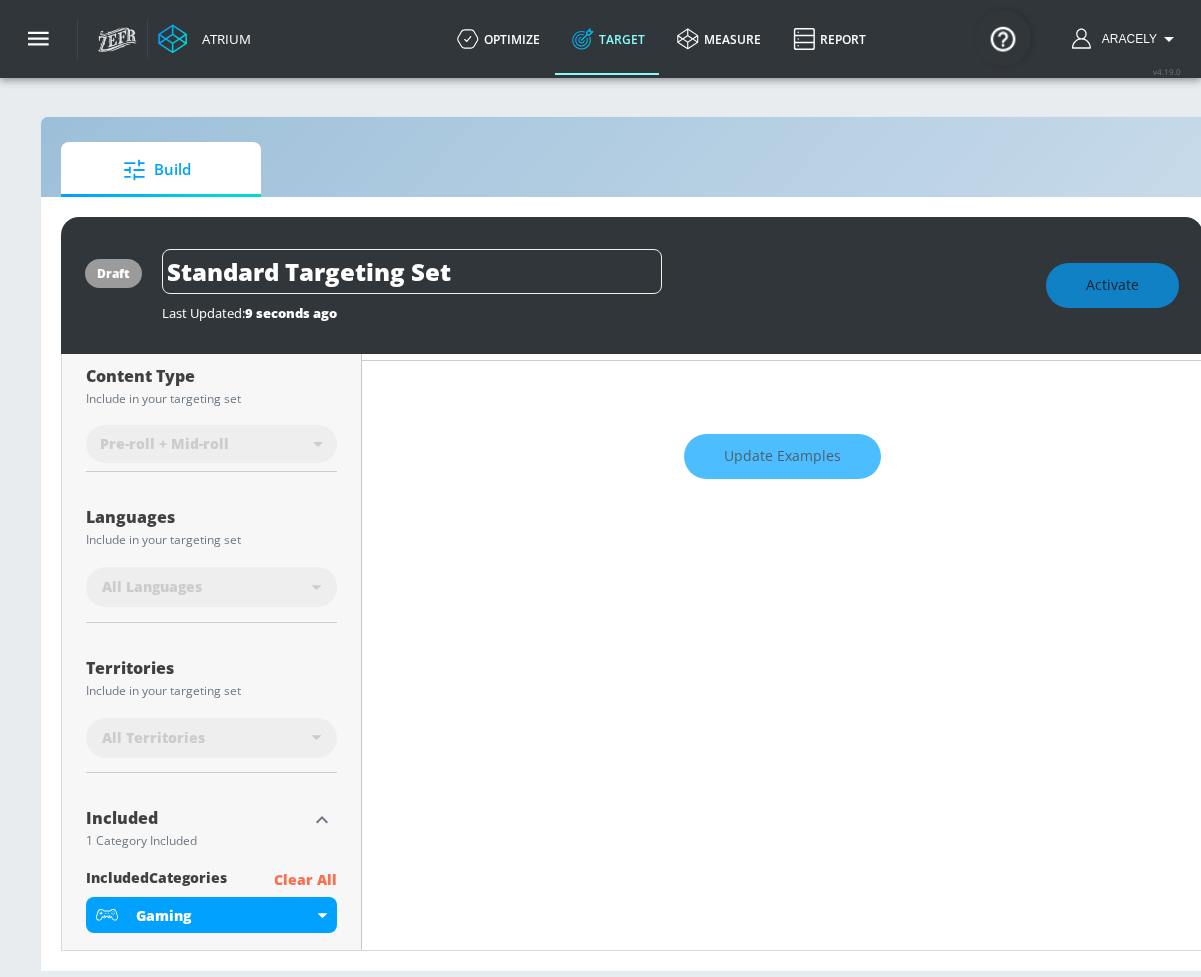 scroll, scrollTop: 0, scrollLeft: 0, axis: both 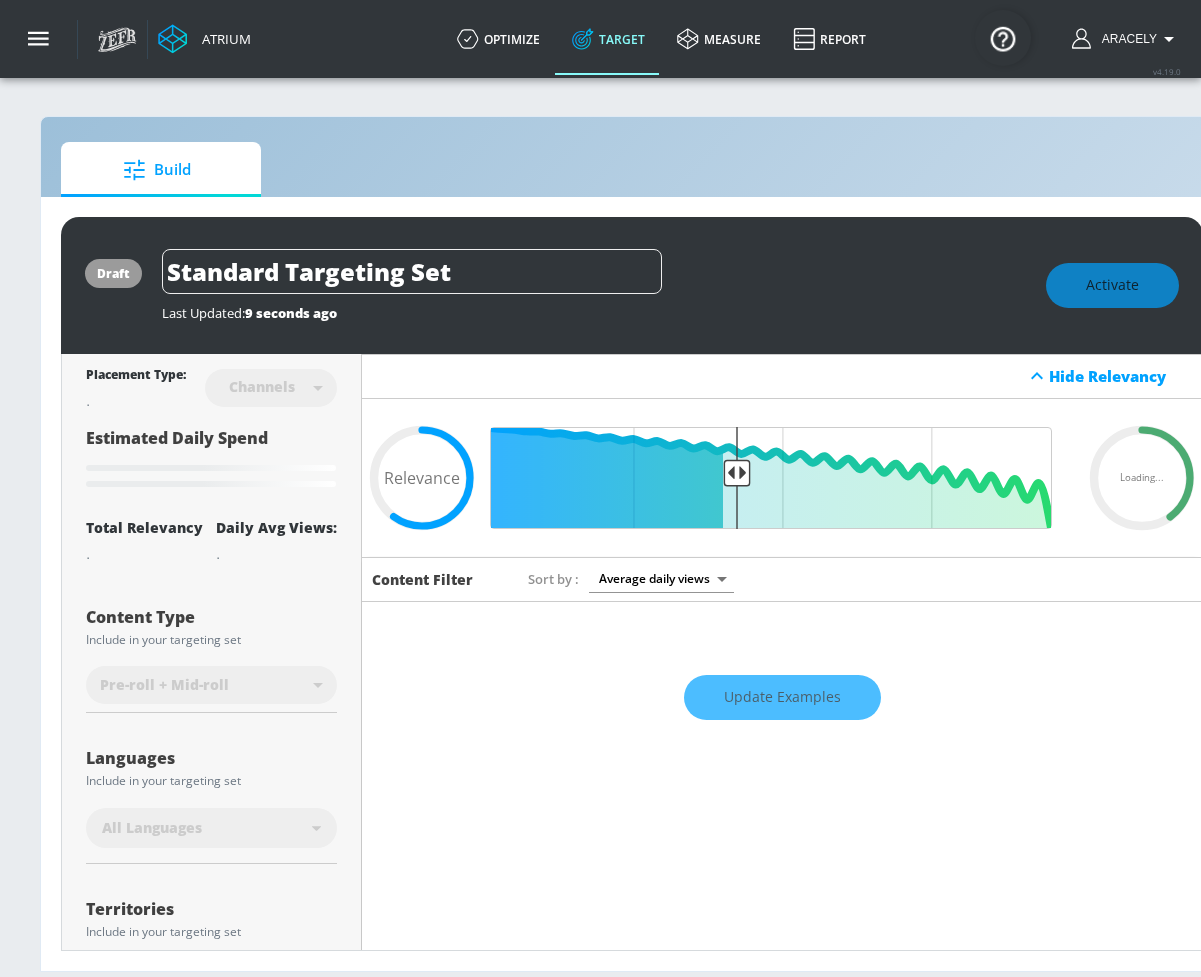 click on "Activate" at bounding box center (1112, 285) 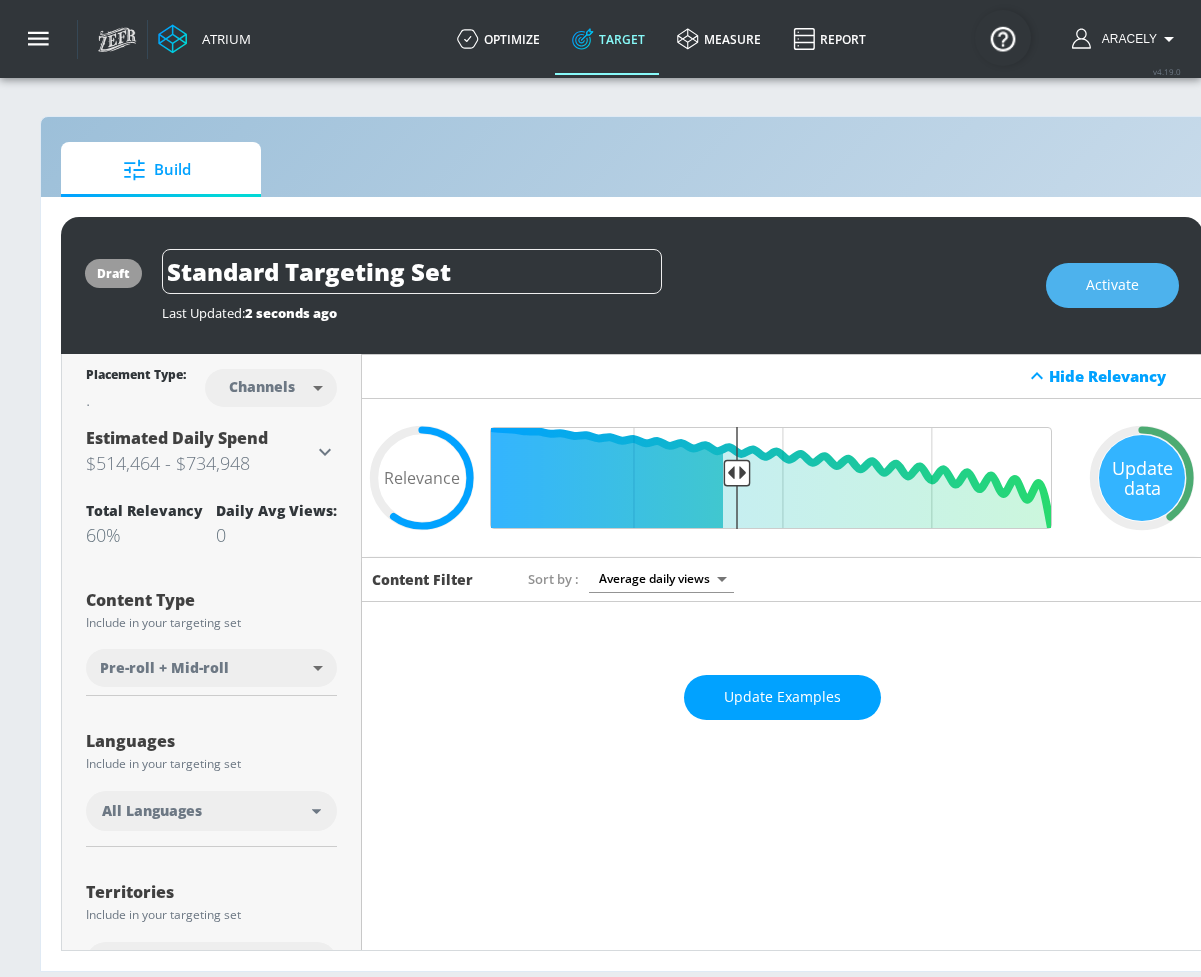 click on "Activate" at bounding box center (1112, 285) 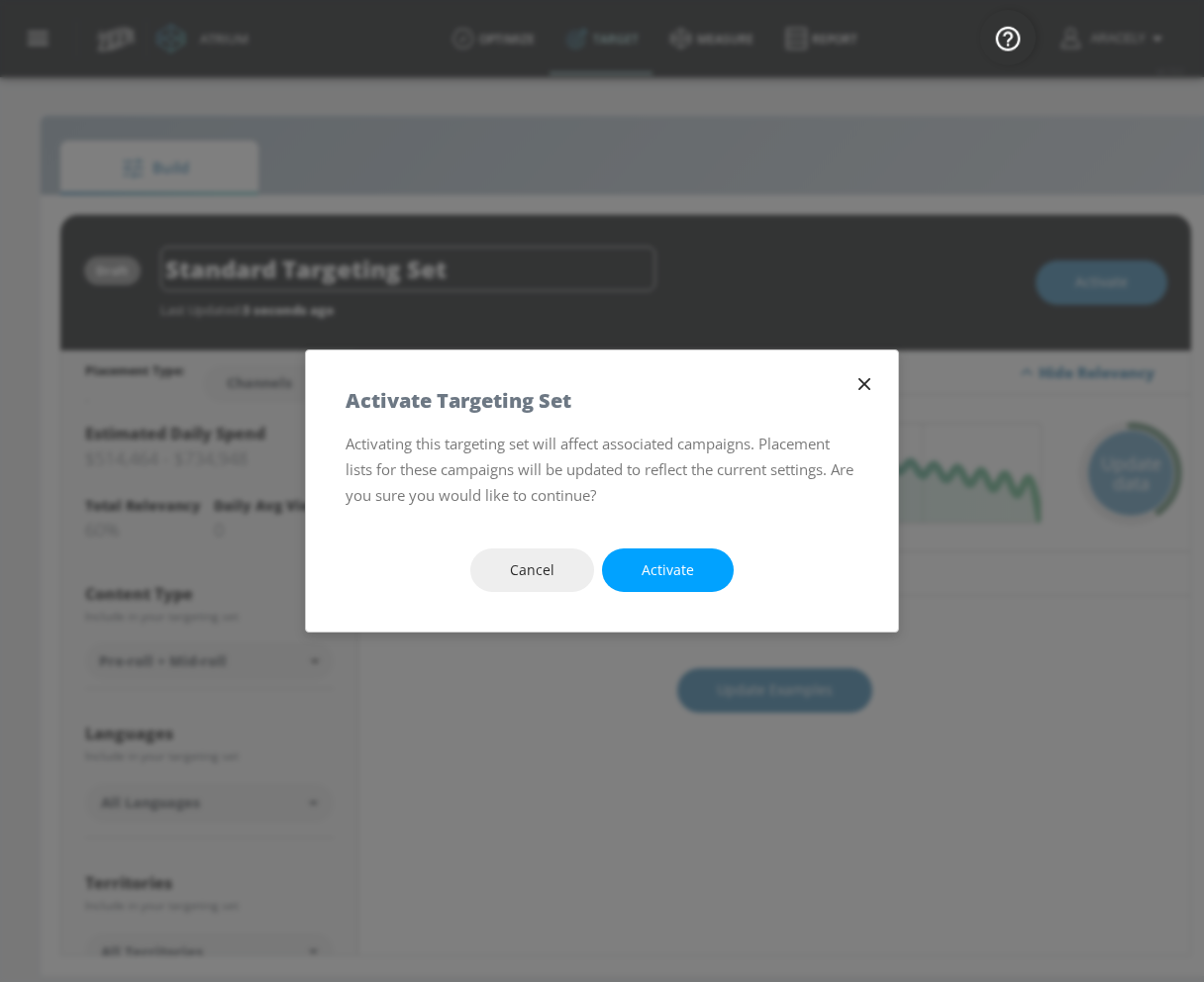 click on "Cancel Activate" at bounding box center (602, 570) 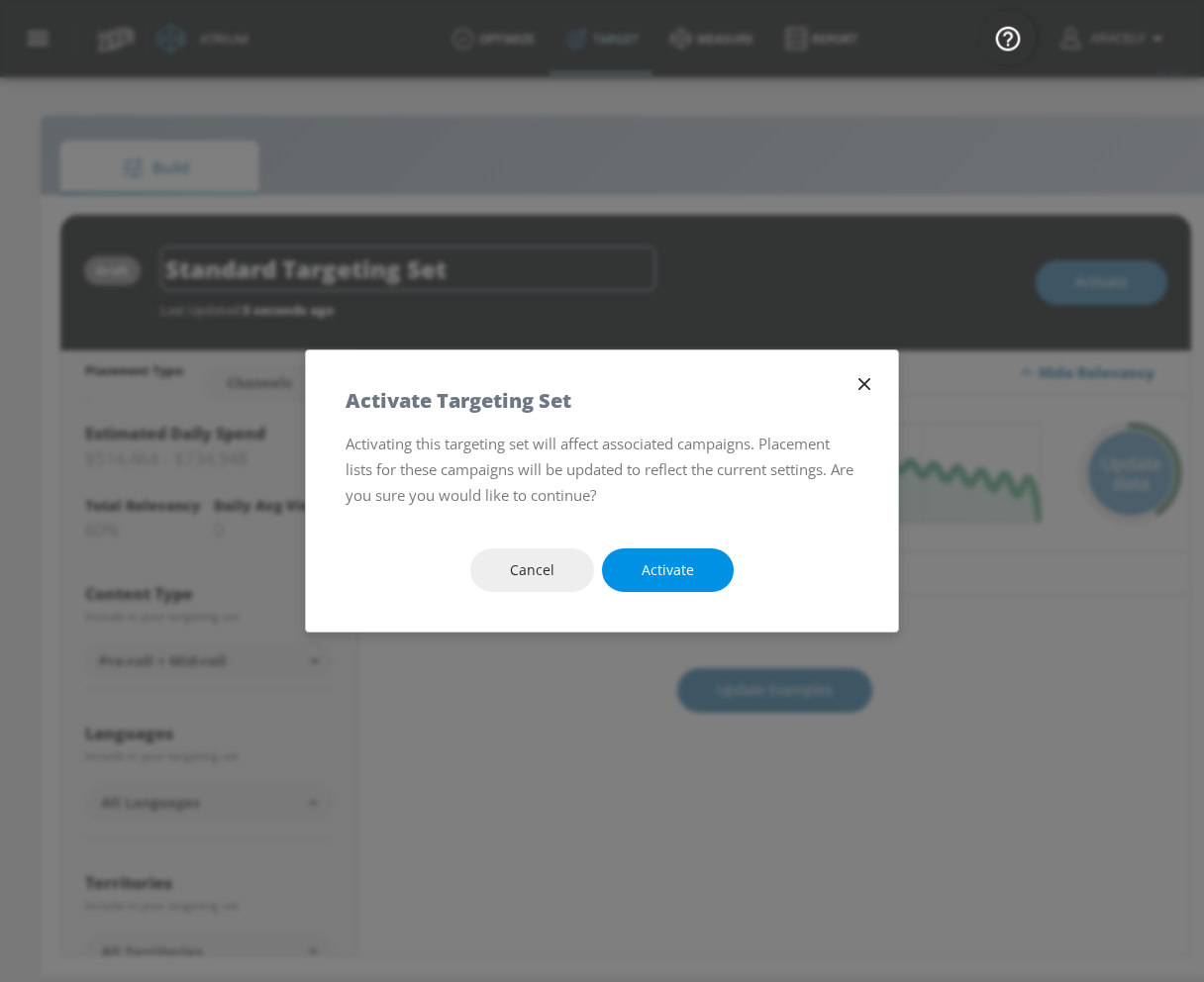 click on "Activate" at bounding box center (667, 570) 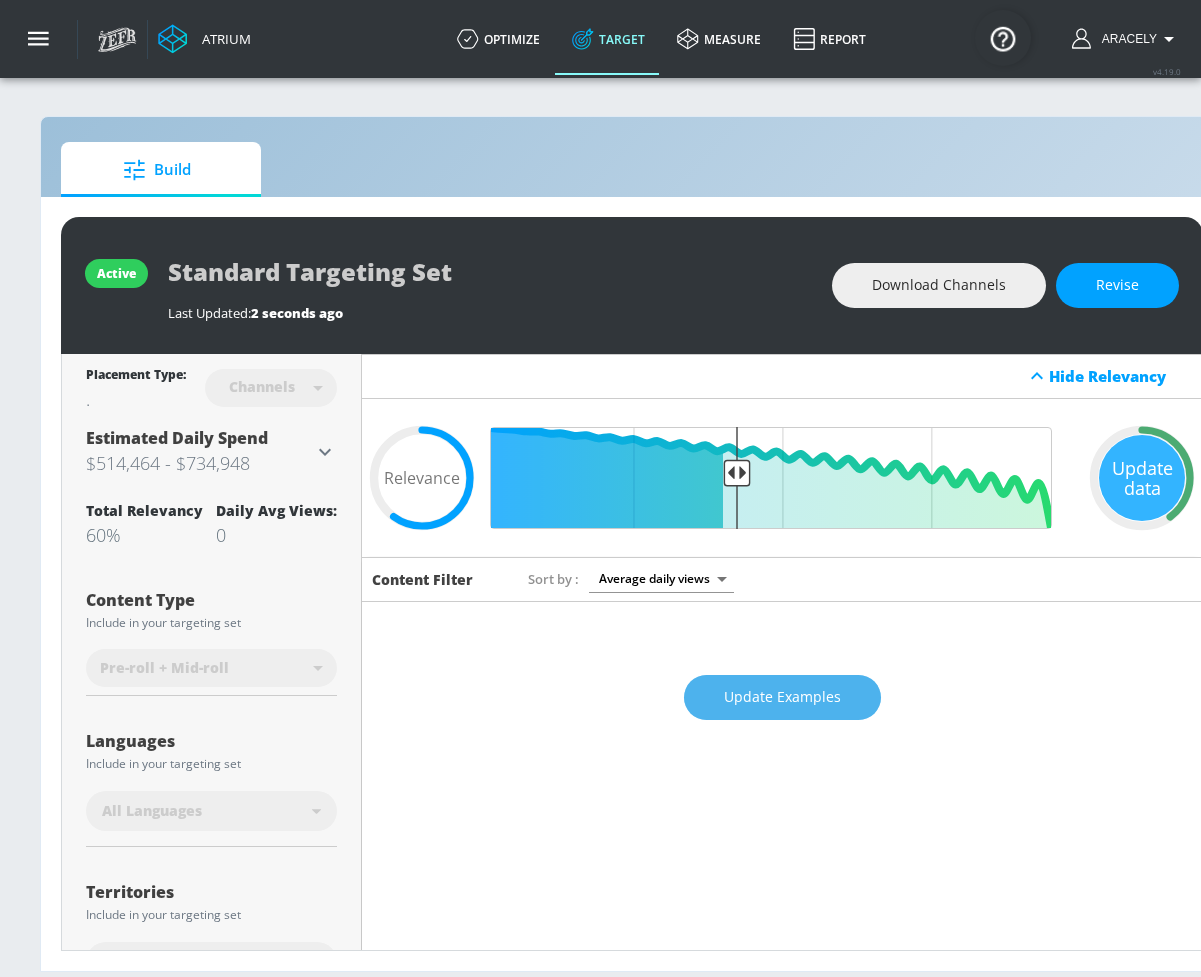 click on "Update Examples" at bounding box center (782, 697) 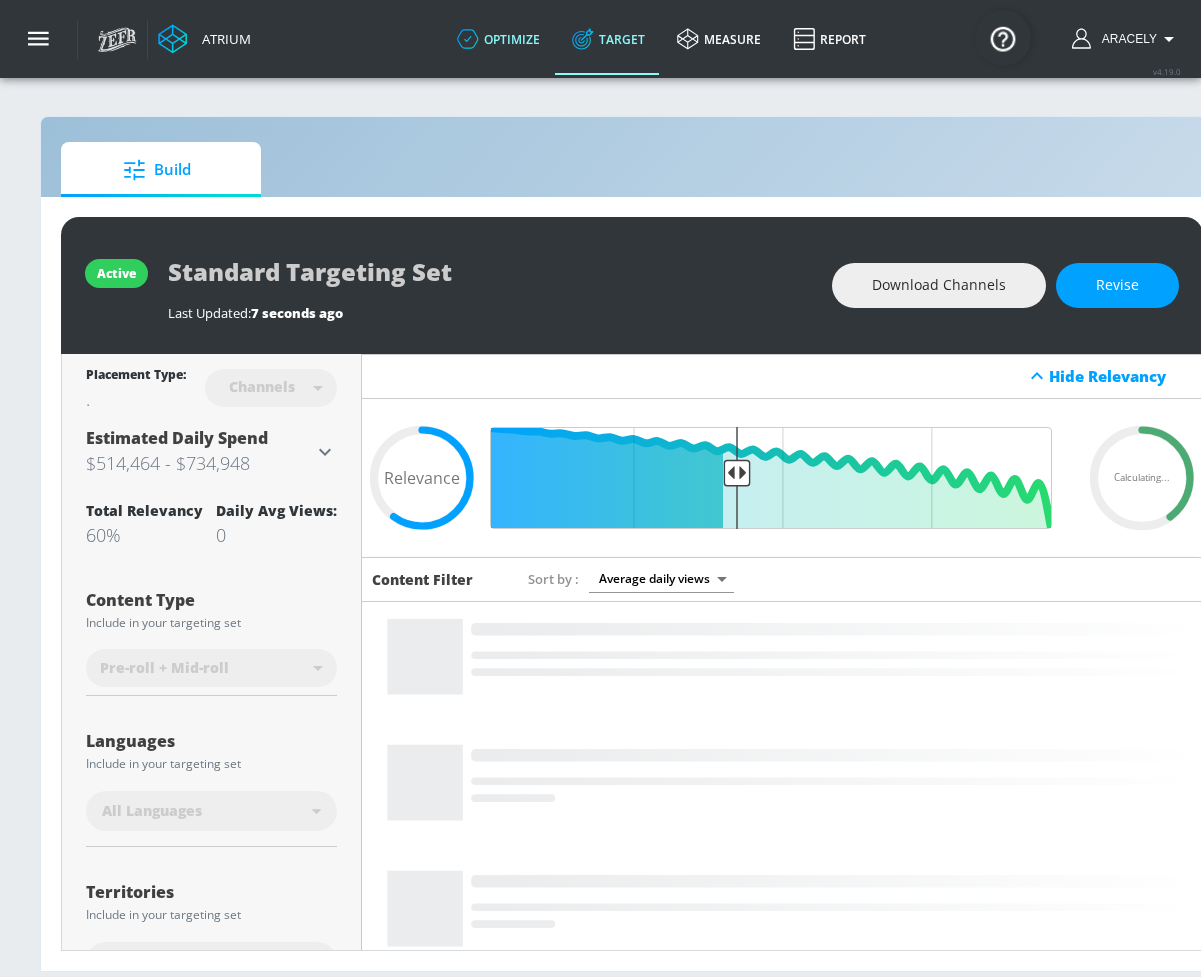 click on "optimize" at bounding box center (498, 39) 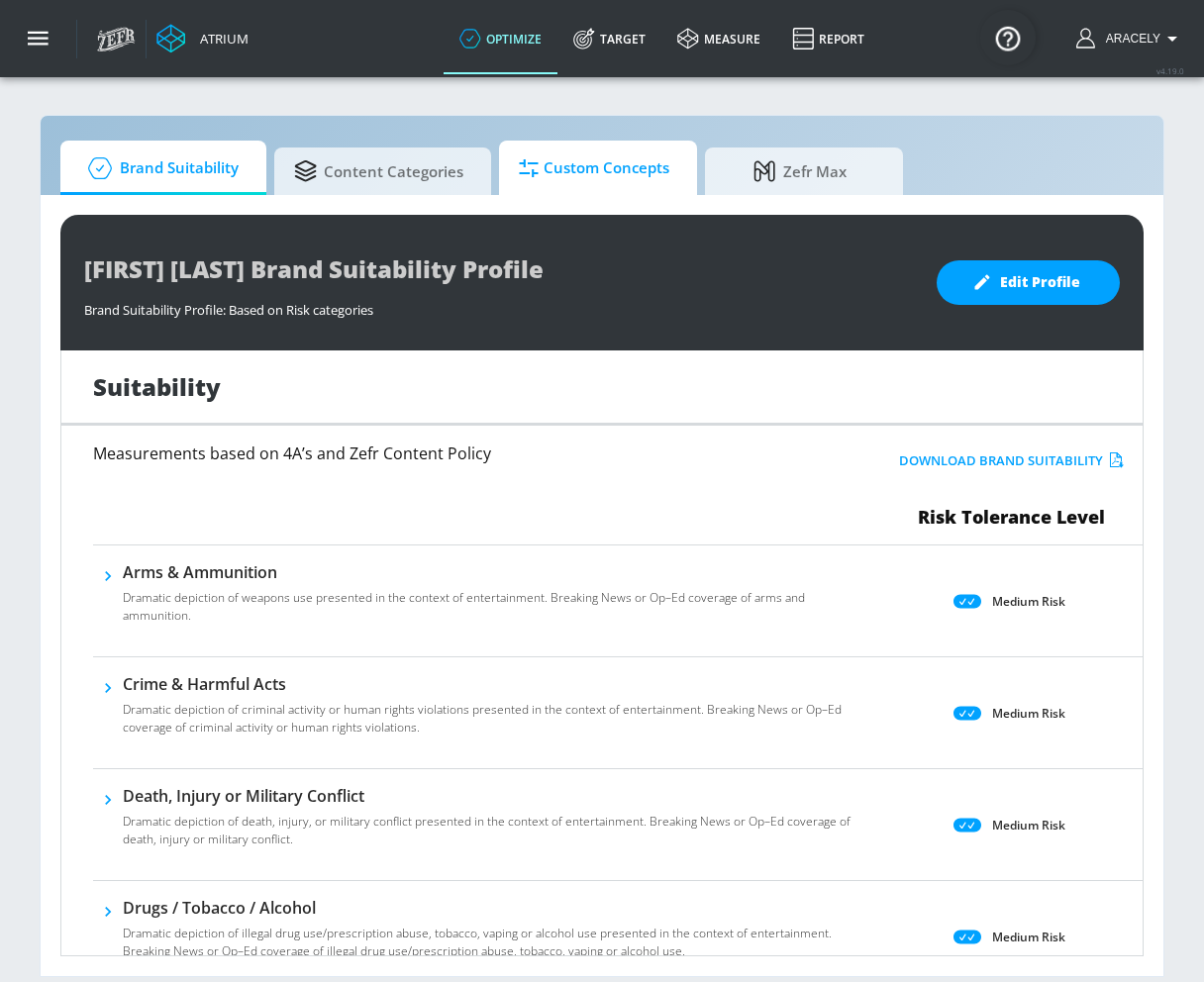 click on "Custom Concepts" at bounding box center [594, 168] 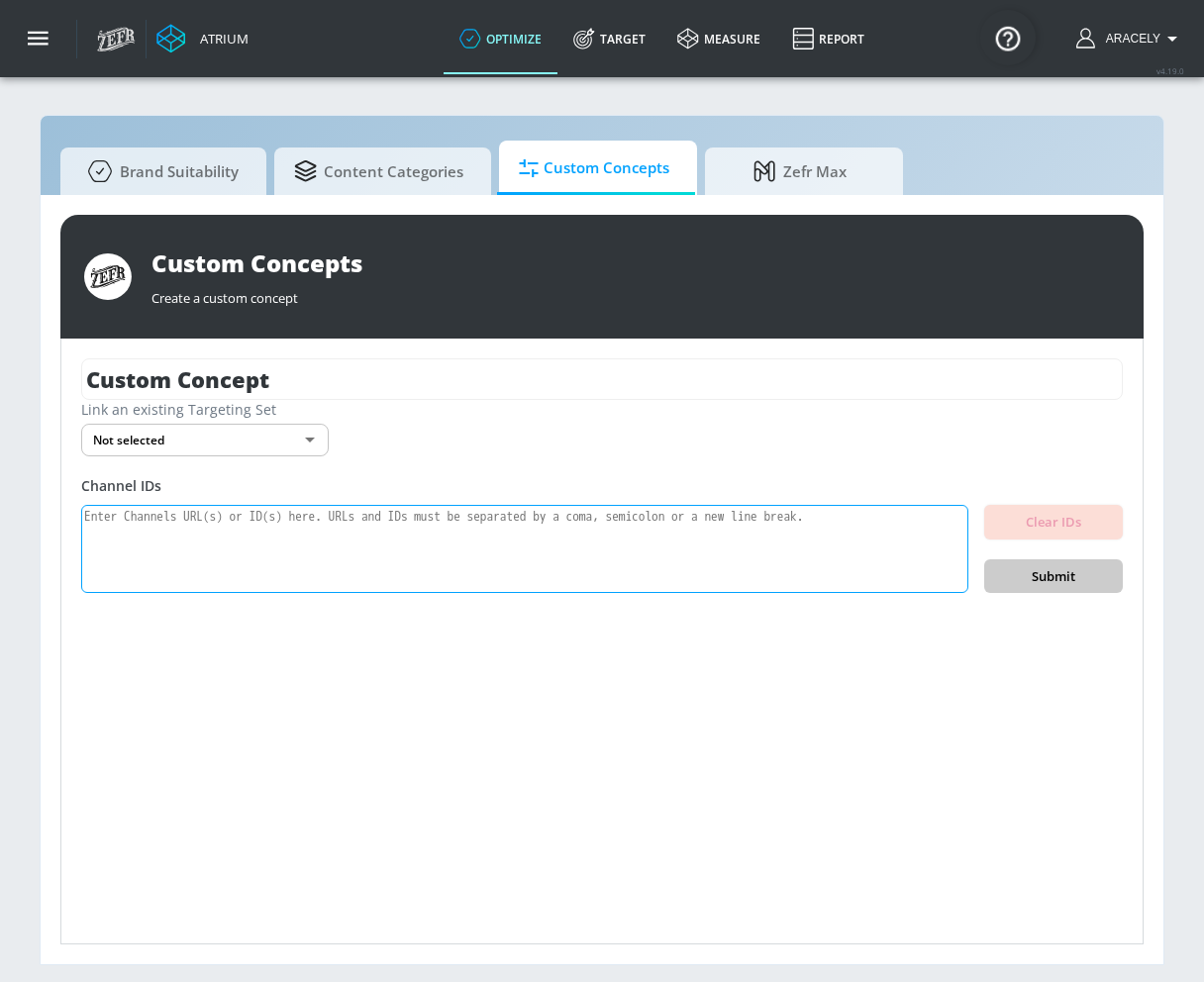 click at bounding box center (525, 549) 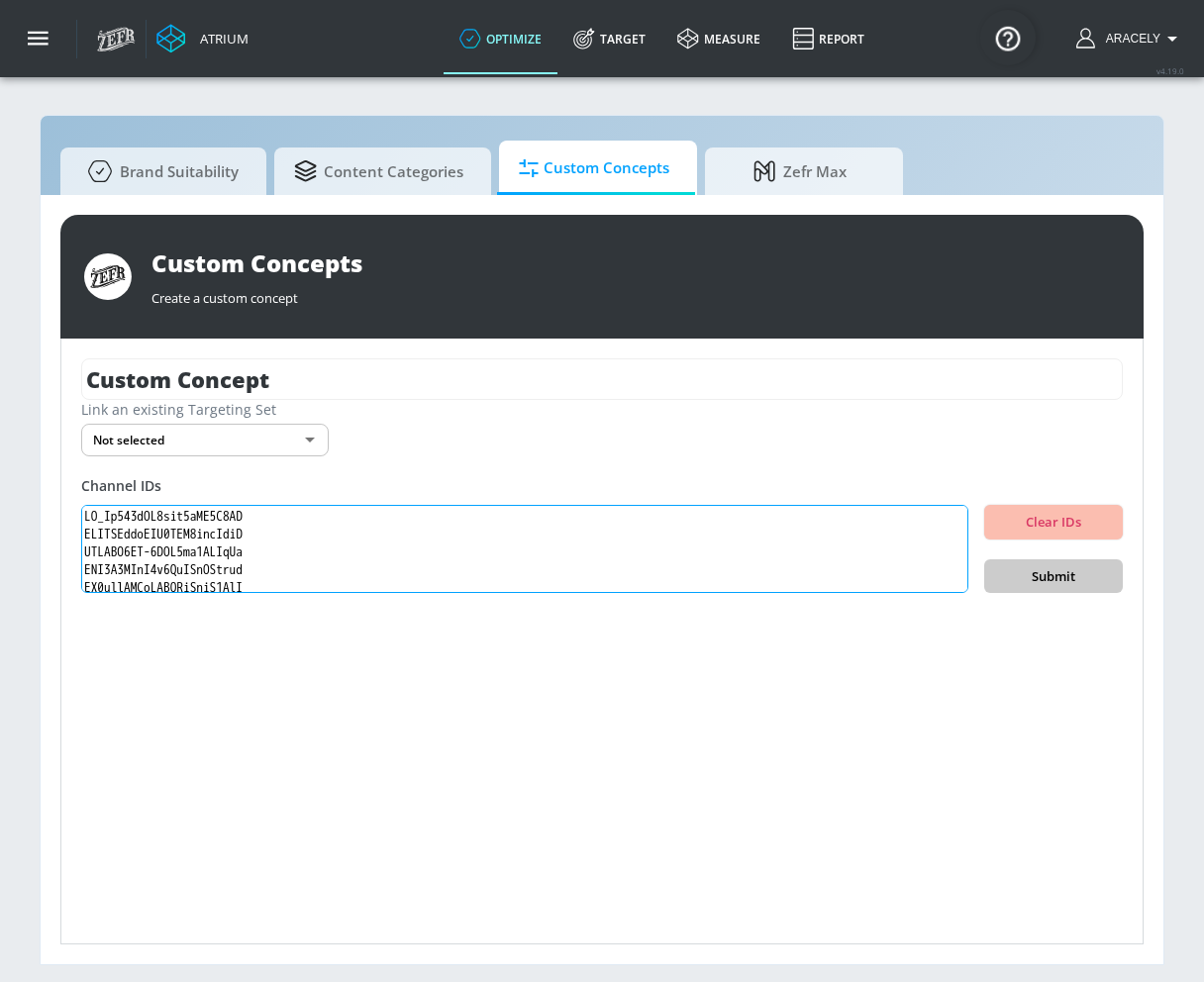 scroll, scrollTop: 1465, scrollLeft: 0, axis: vertical 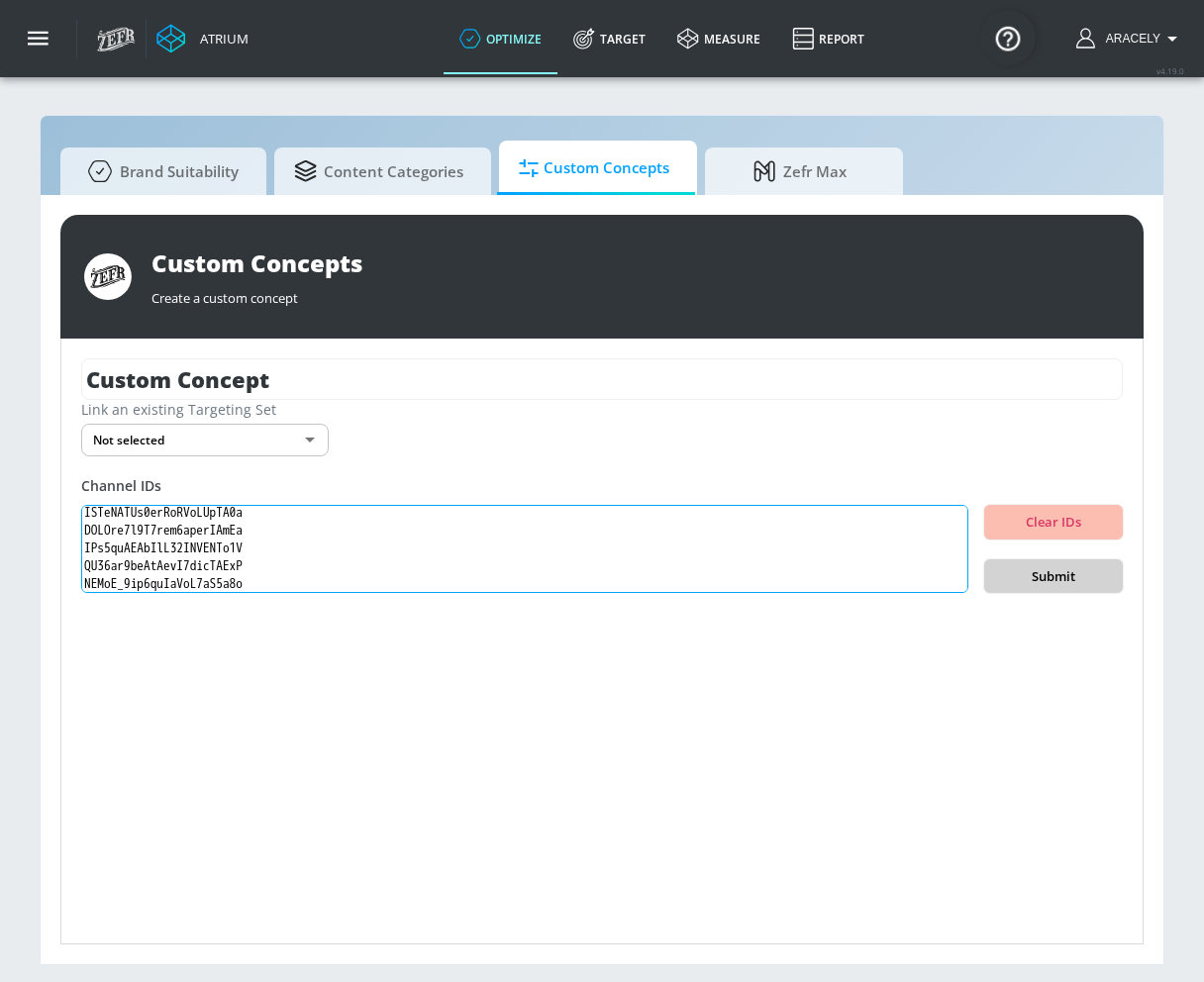type on "UC_Pg224gEH6dzh5tST5V4XQ
UCRVABaurEUI6CFC2whgEwbA
UCGEMX5PF-4NSB9kv1NWYlMg
UCF7Q9ZMjH3d4FnMBrQOpinw
UC3lwcNTKvQSQAVkRtzZ1FsQ
UCzrAdgp5DHQNrpV3-gR1TuA
UCiWAG5vGGr7O60jPe_gNNVQ
UCZDXxSy72ChQPjQVrv27kaQ
UCK_8Aoa97iQx9Mx7Wk1ivJA
UCGIWGWt46LzZPLyXwW9XCoQ
UCFk05QCesZArlfoIUbujI-g
UCE31quqyo7hNsmQwT-cWokQ
UCDlNgHRCc85N0EvRsZ-I59w
UCD8vNLJ901CKNNVs1jnCb-g
UC1M0kO1YUzpNbpqeOwez1Zw
UClZivUtfMJfoOwI5A_HgKDA
UC_Jqna8743lZADLiV_TYfMw
UCXFSCEtcEDFEaF7arx7AmYQ
UCSatANB_H3L_jSanZ413Rqw
UCKs8lkpE6XI9UsdXGbi91mA
UCJdN79q18xpiq9Z09pQrlDw
UCyVM34mxuDVUcBGJoshNb6A
UCy-jd7_90SnIzqwu5uHzspg
UCxsk7hqE_CwZWGEJEkGanbA
UCx8vbgWs666cAS7wsKos5sA
UCx6F-rETGiz7xf_vkMmX2yQ
UCtwOgy4vDxfGmsHR0YMVufg
UCsvn_Po0SmunchJYOWpOxMg
UCsgv2QHkT2ljEixyulzOnUQ
UCsPMNatXCwqyUuJilBT73jg
UCpGdL9Sn3Q5YWUH2DVUW1Ug
UCpDNnvxEf3iWuJbtmUk6DnA
UCp1VWSTrt2cUBInkn4dUmDA
UCLnTcASkvbFLQI2Jeo50HdA
UCcX0VwKvhbfzrPJtlugegBg
UCDqDnWqCzz_X9USEn4p8Org
UCxm75N9aKi_ye_1R4o7ZGMQ
UCvi9p9kqIXEx7lPp1yXtZDQ
UCTevXUV9L6_hgvFlLDMmf1w
UCI6iuVp86M118Pa2_0NcjOw
UCvuQ3X74_Z5kx4Uy3n0N..." 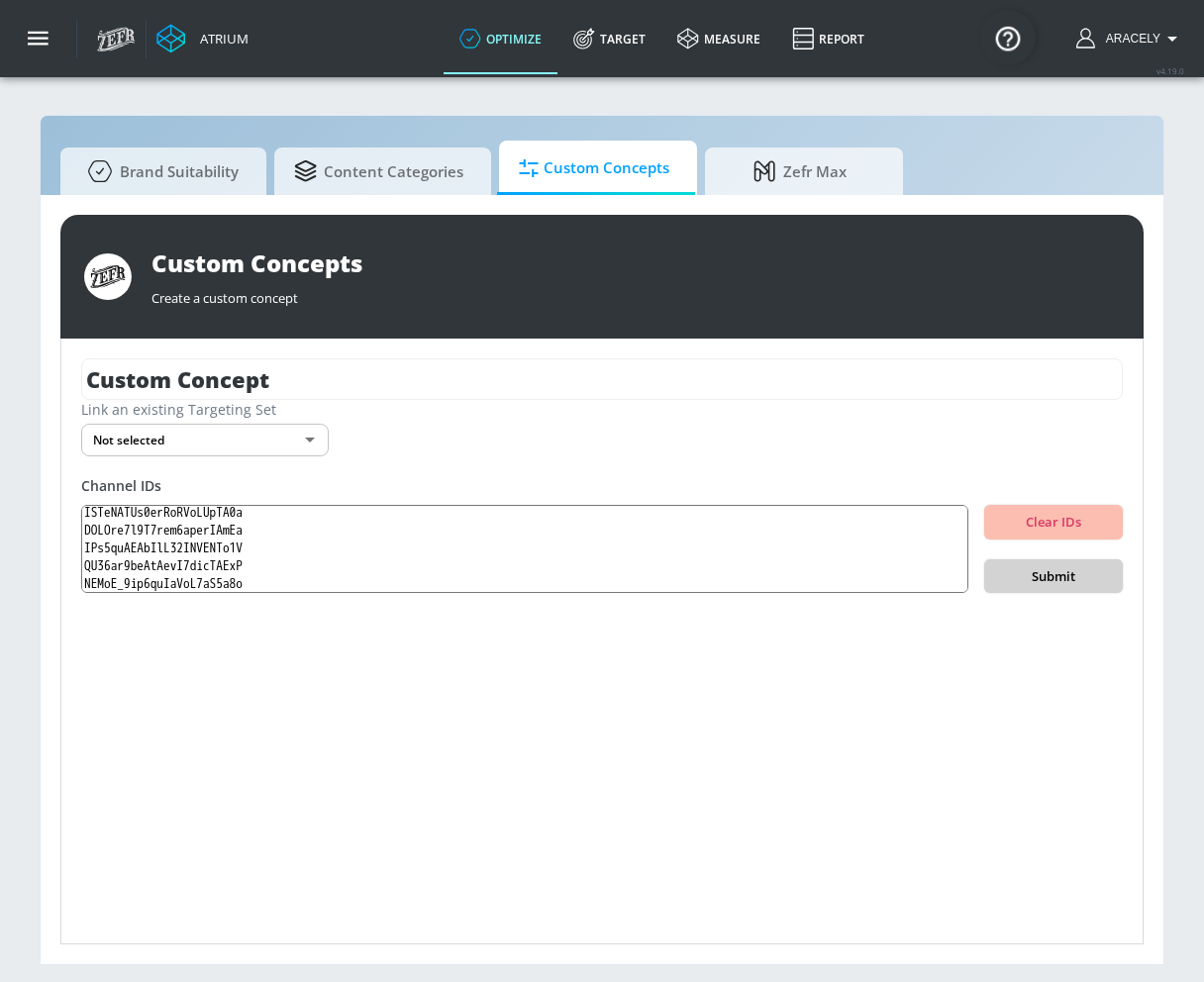 click on "Submit" at bounding box center [1054, 576] 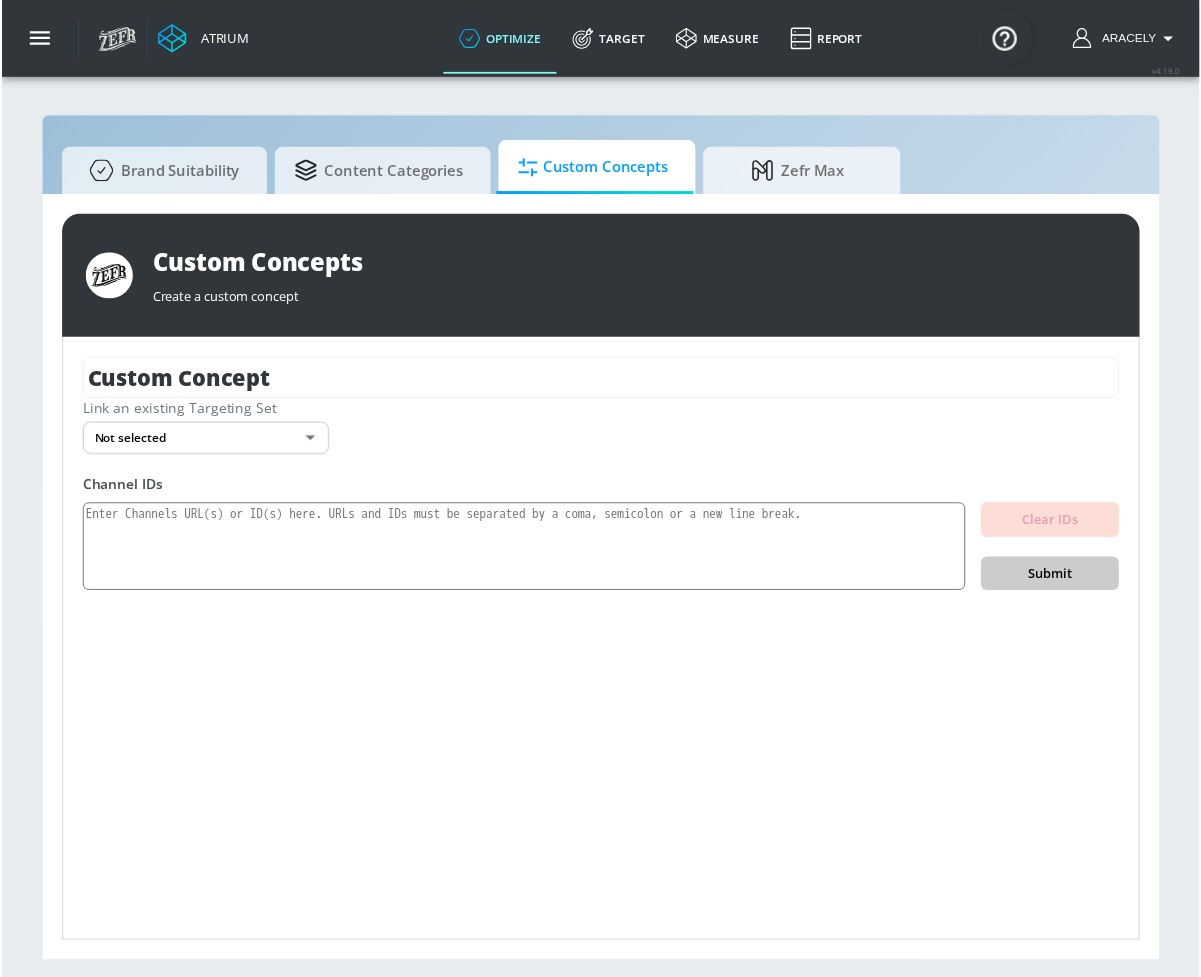 scroll, scrollTop: 0, scrollLeft: 0, axis: both 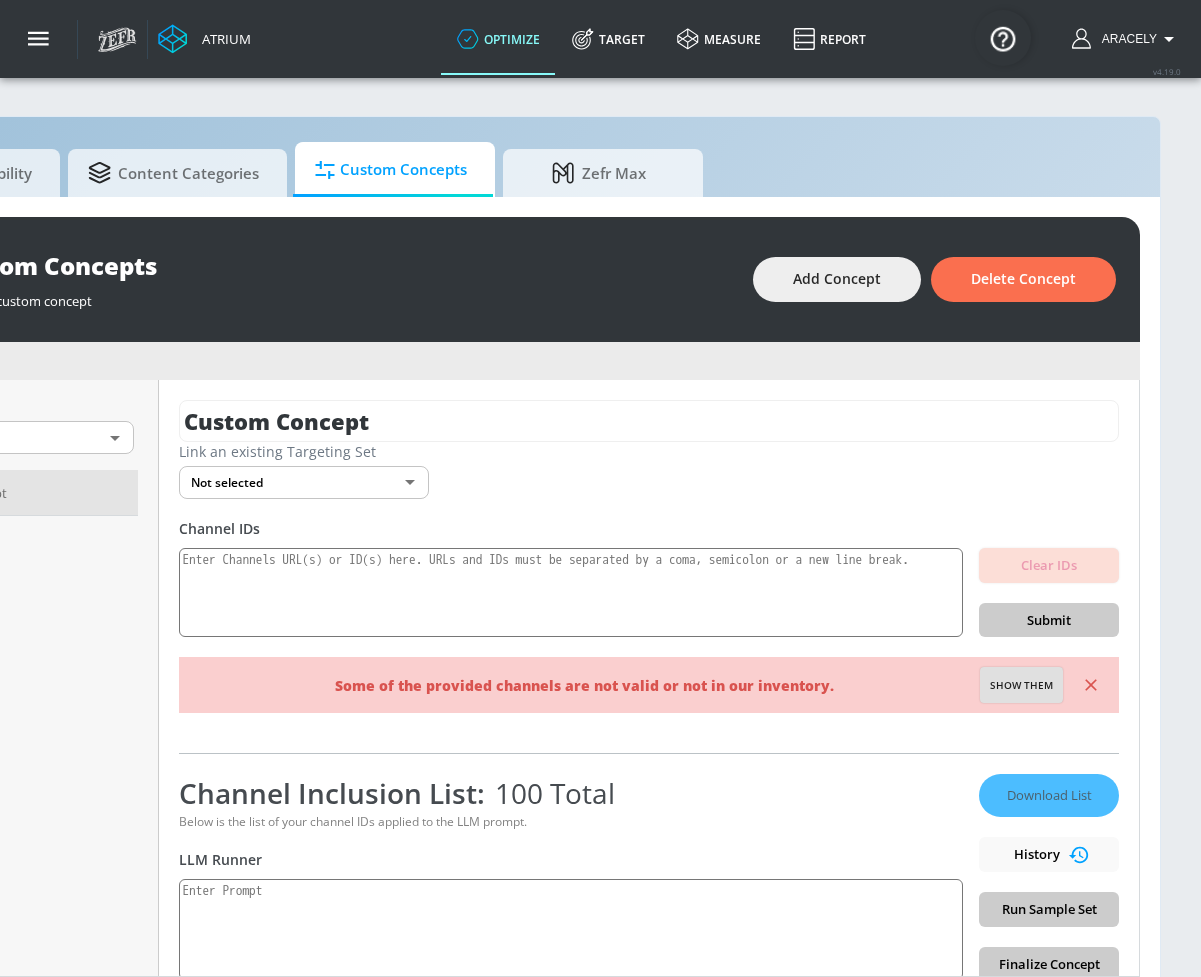 click on "Show them" at bounding box center [1021, 686] 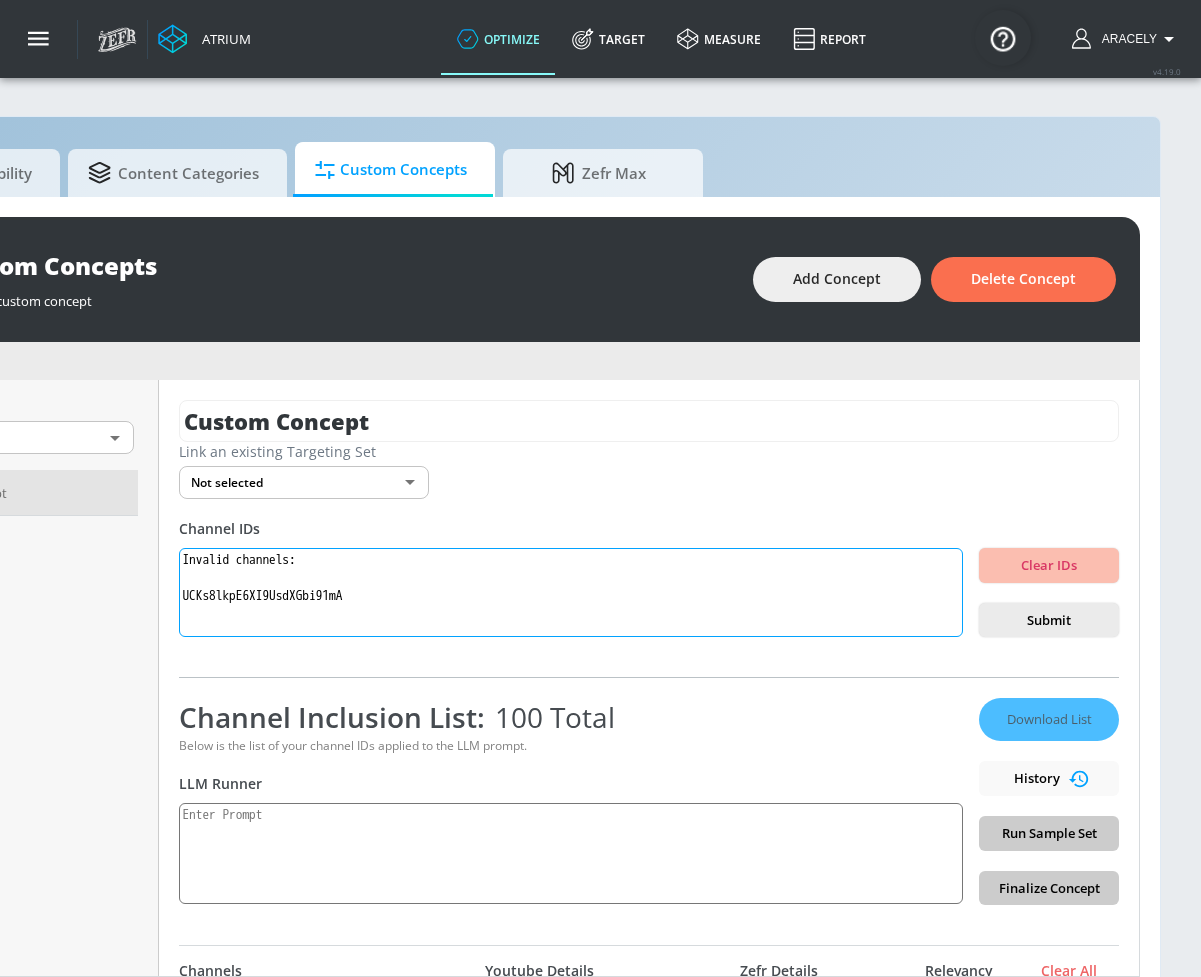 click on "Invalid channels:
UCKs8lkpE6XI9UsdXGbi91mA" at bounding box center [571, 593] 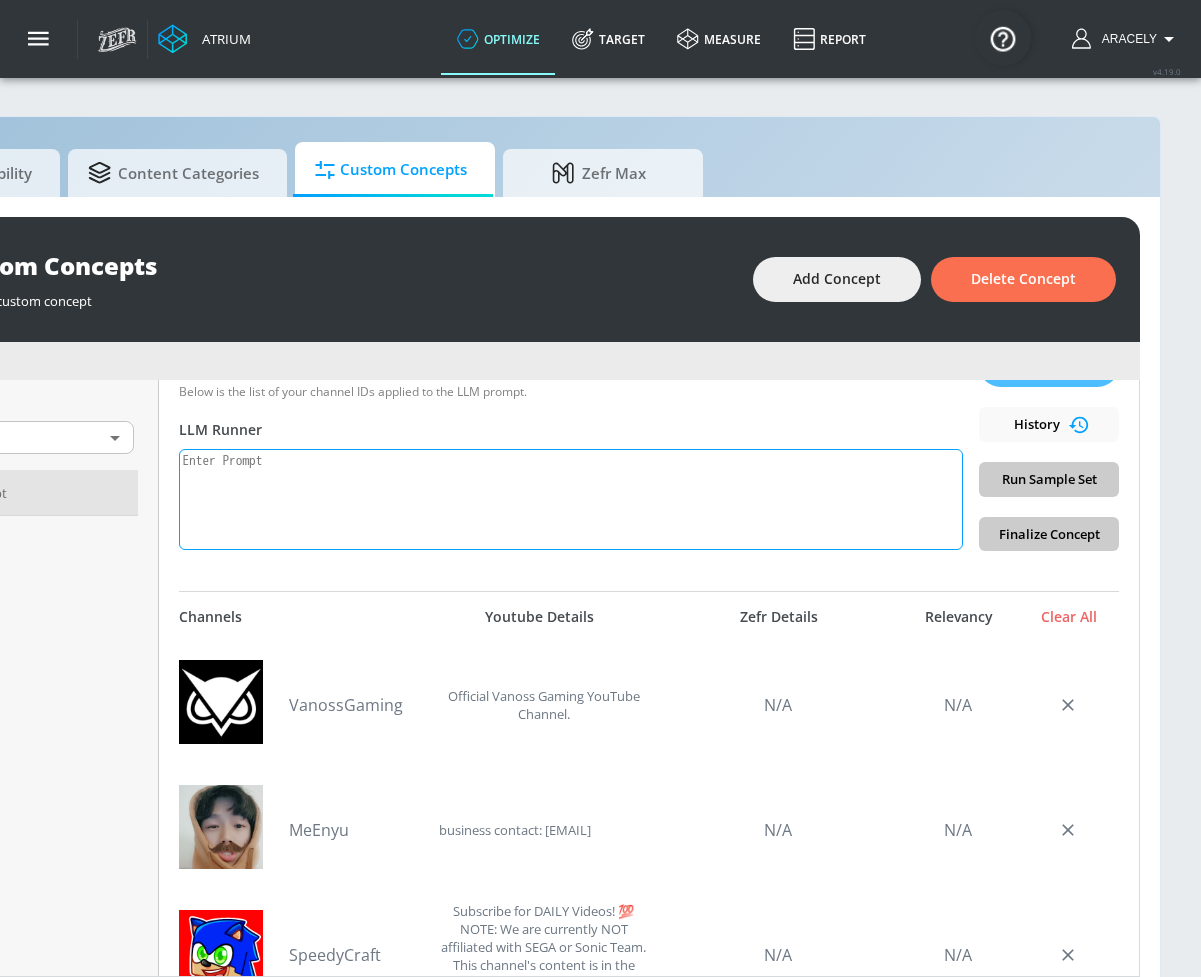 scroll, scrollTop: 174, scrollLeft: 0, axis: vertical 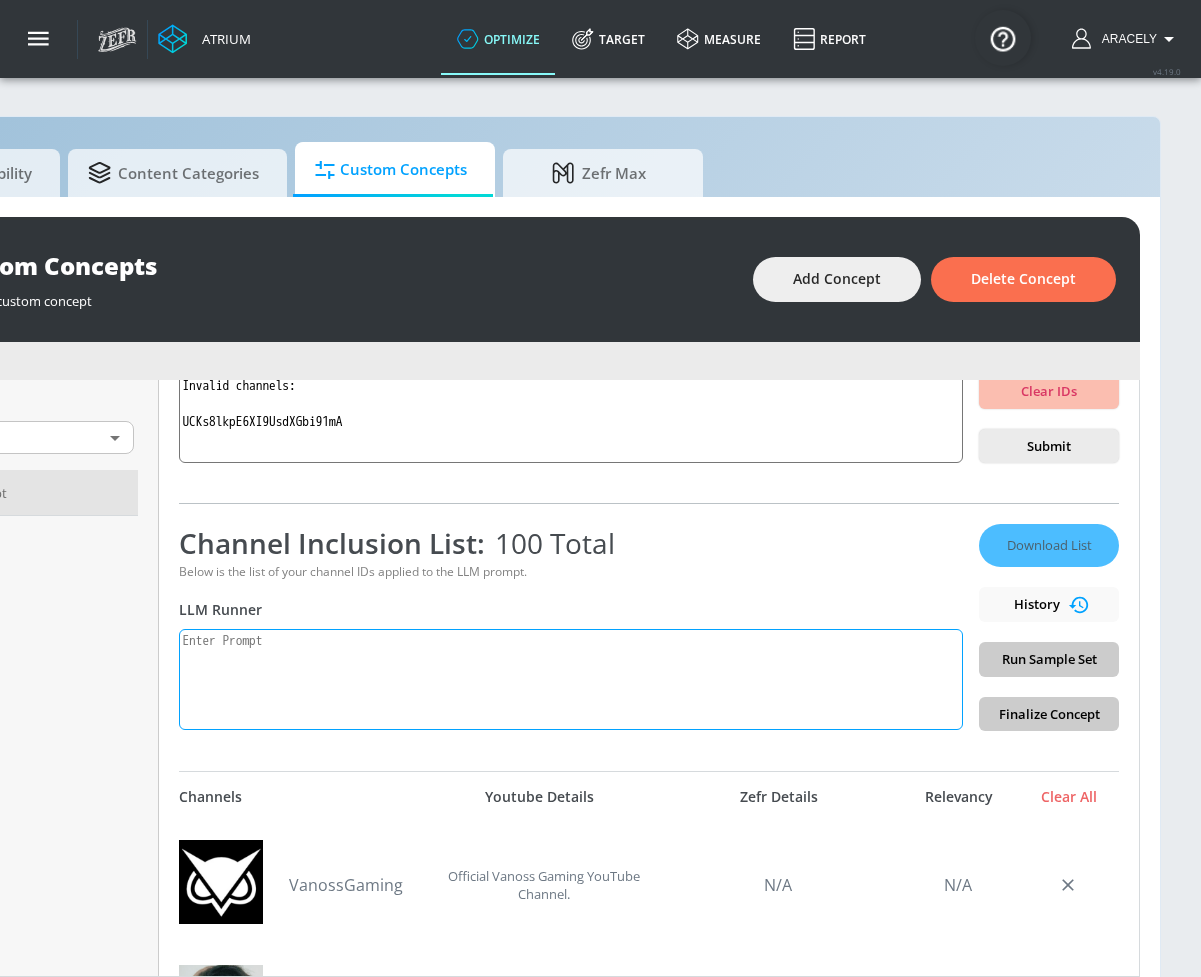 click at bounding box center (571, 679) 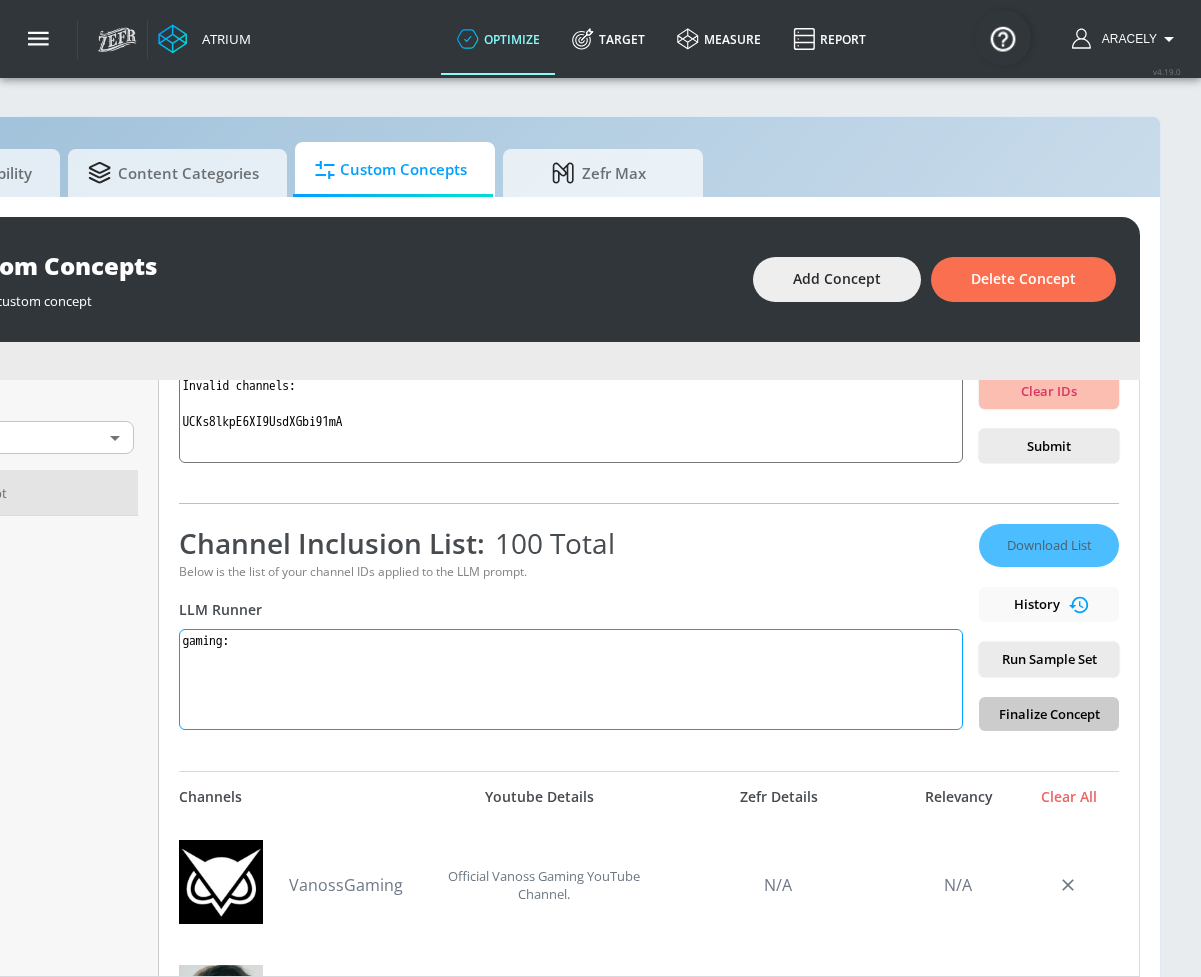 paste on "Gaming content — Content created specifically for and aimed at gamers and gaming enthusiasts. This includes game reviews, release news, walkthroughs, updates, esports coverage, and industry insights designed to inform, entertain, or engage the gaming community." 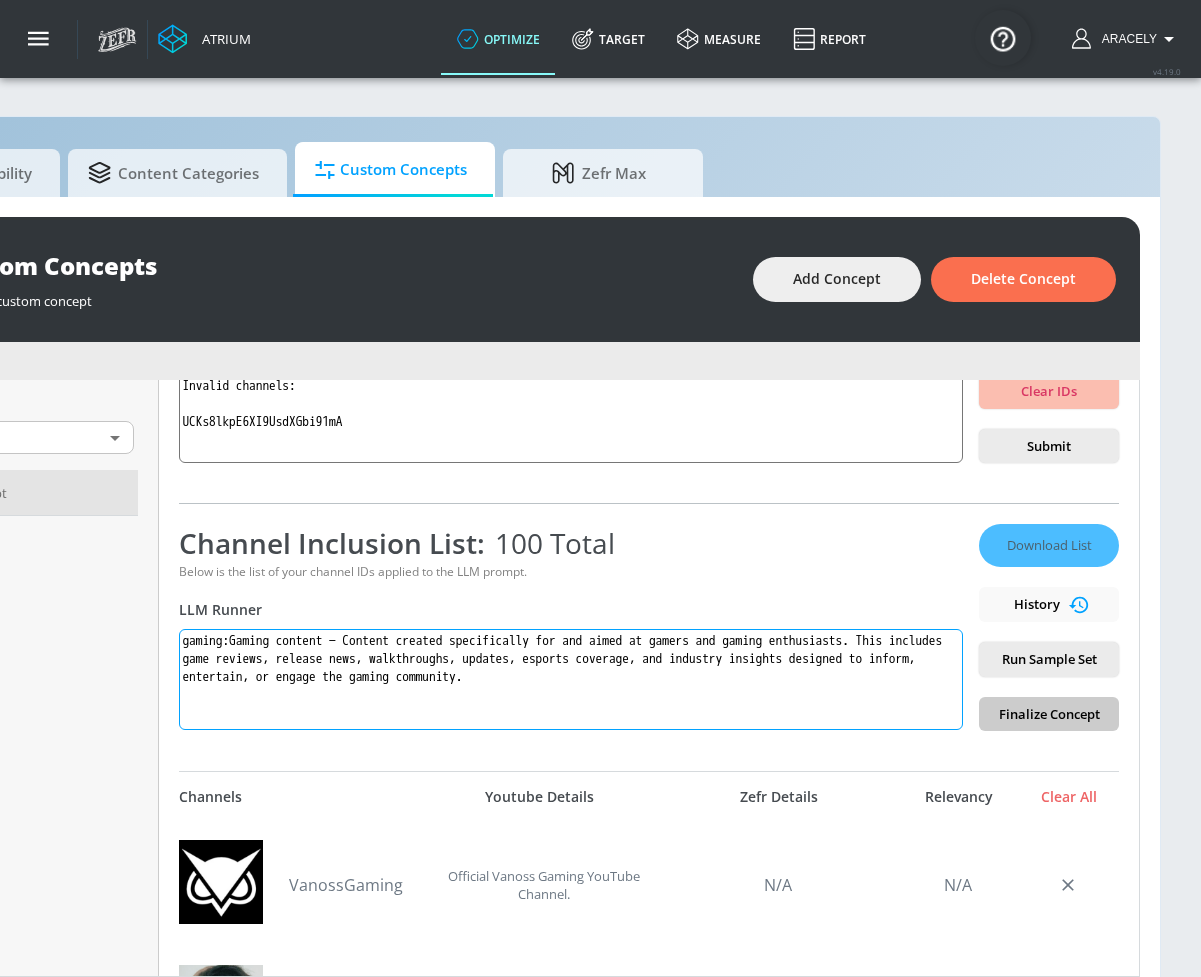 click on "gaming:Gaming content — Content created specifically for and aimed at gamers and gaming enthusiasts. This includes game reviews, release news, walkthroughs, updates, esports coverage, and industry insights designed to inform, entertain, or engage the gaming community." at bounding box center (571, 679) 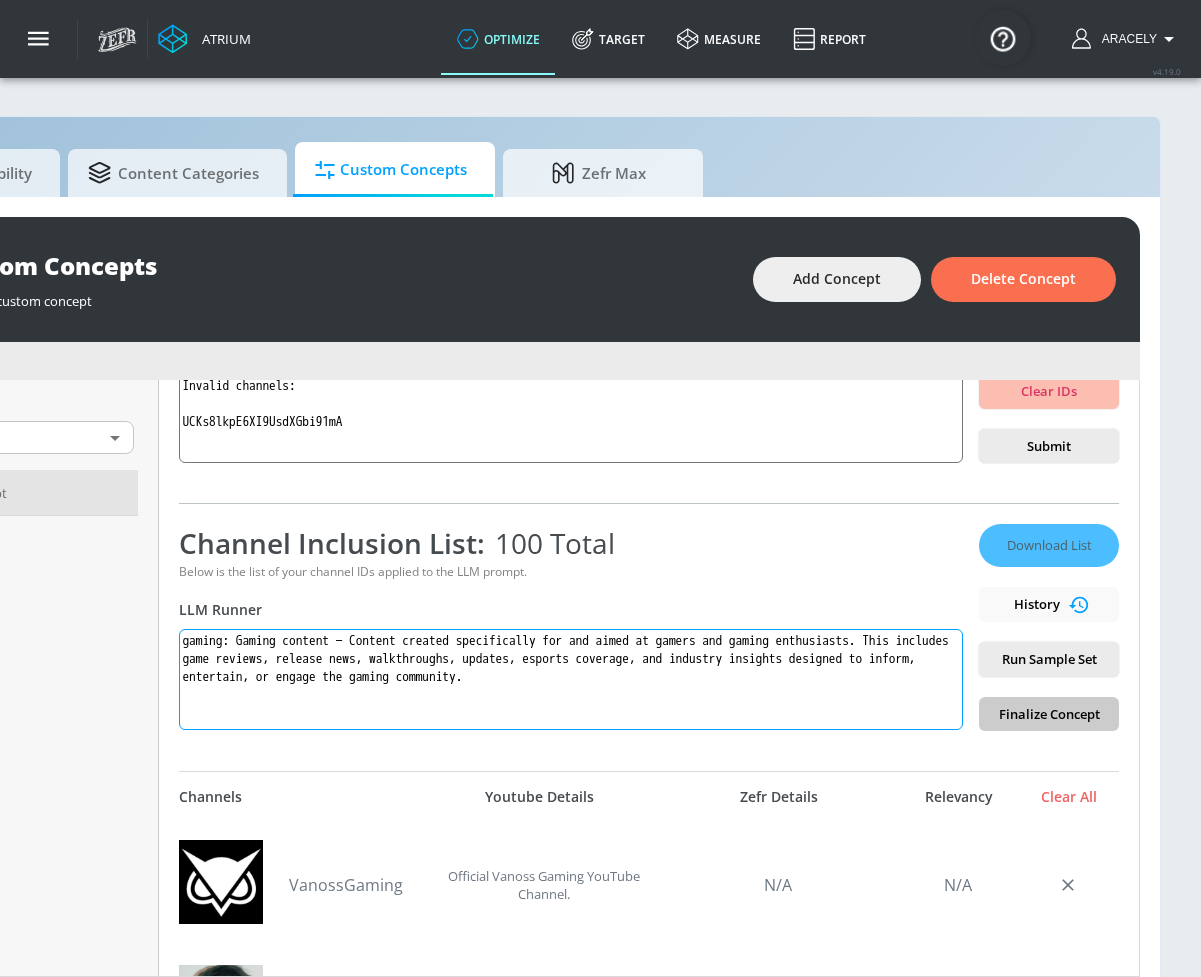 type on "gaming: Gaming content — Content created specifically for and aimed at gamers and gaming enthusiasts. This includes game reviews, release news, walkthroughs, updates, esports coverage, and industry insights designed to inform, entertain, or engage the gaming community." 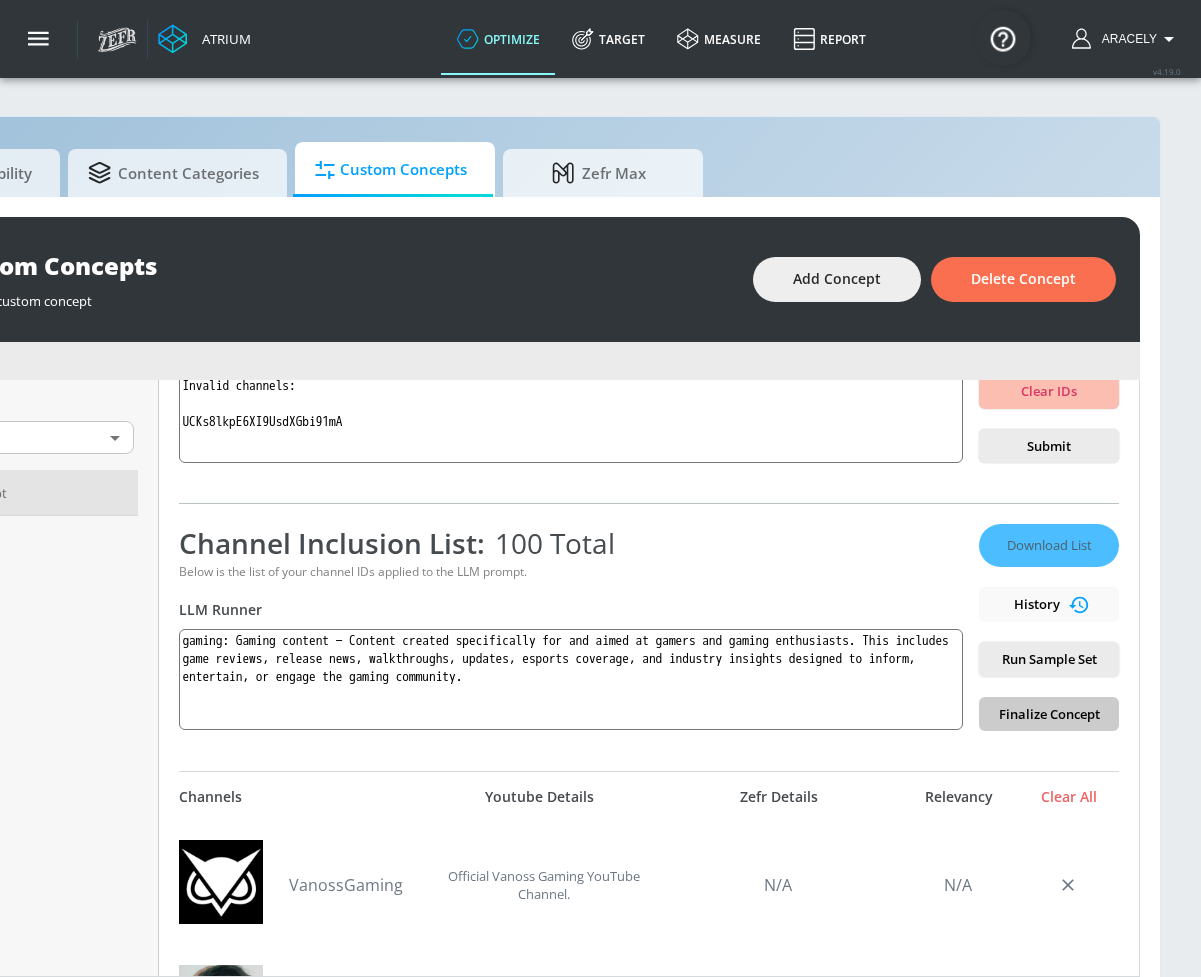 click on "Run Sample Set" at bounding box center [1049, 659] 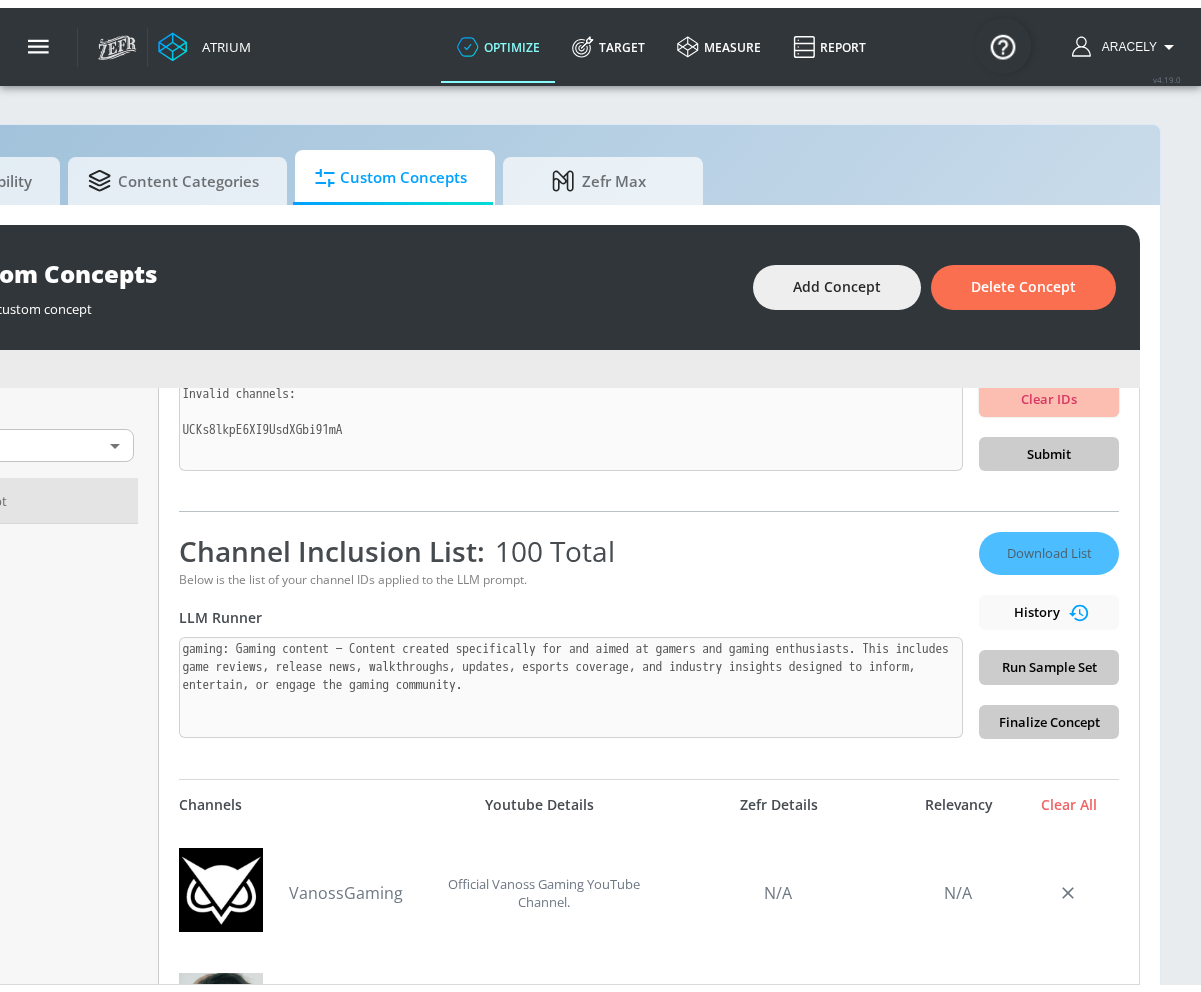 scroll, scrollTop: 0, scrollLeft: 0, axis: both 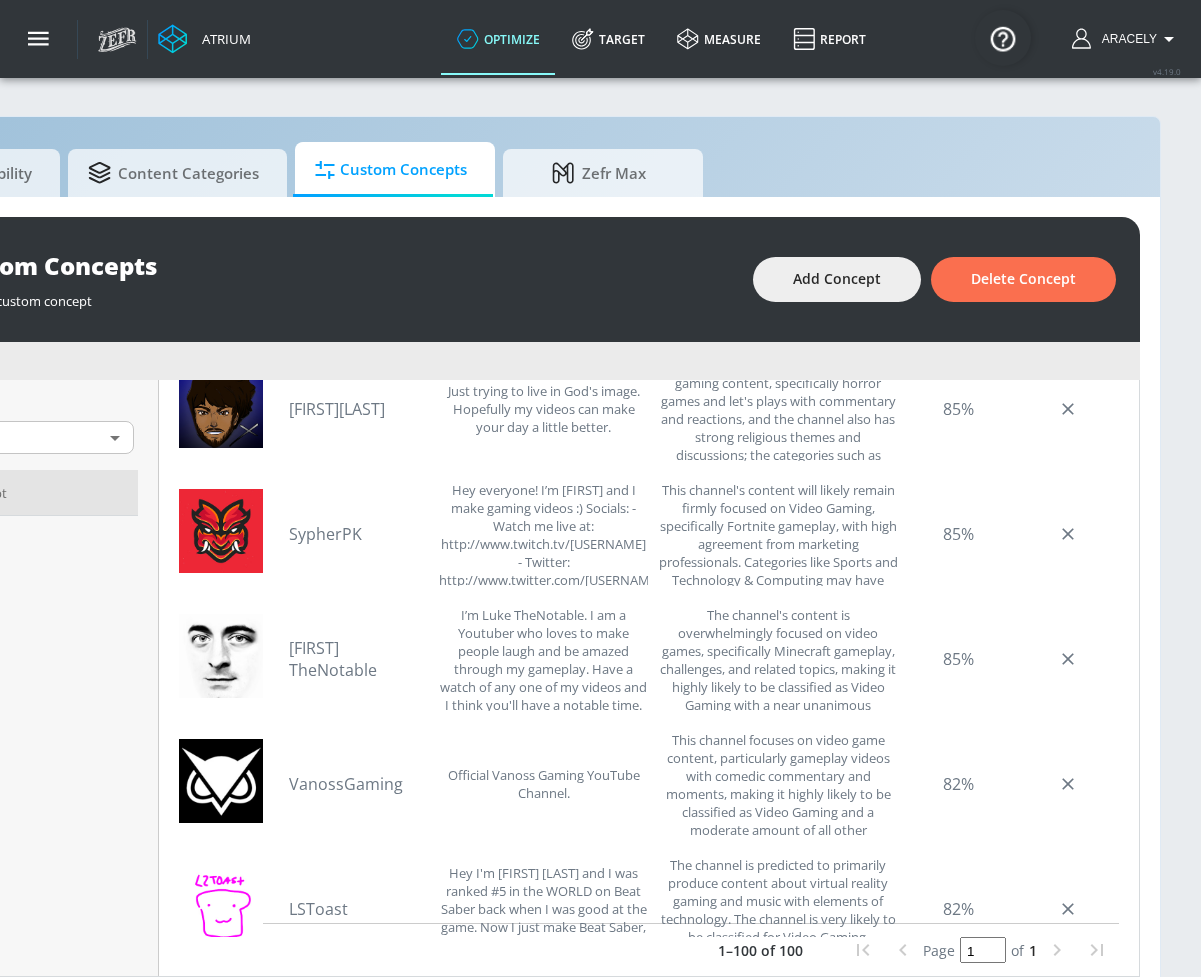 click on "Custom Concept Link an existing Targeting Set Not selected none ​ Channel IDs Invalid channels:
UCKs8lkpE6XI9UsdXGbi91mA Clear IDs Submit Channel Inclusion List: 100   Total Below is the list of your channel IDs applied to the LLM prompt. LLM Runner gaming: Gaming content — Content created specifically for and aimed at gamers and gaming enthusiasts. This includes game reviews, release news, walkthroughs, updates, esports coverage, and industry insights designed to inform, entertain, or engage the gaming community.  Download List History Run Sample Set Finalize Concept Filter Channels Youtube Details Zefr Details Relevancy Clear All CoryxKenshin Just trying to live in God's image. Hopefully my videos can make your day a little better.
85% SypherPK 85% Luke TheNotable I’m Luke TheNotable. I am a Youtuber who loves to make people laugh and be amazed through my gameplay. Have a watch of any one of my videos and I think you'll have a notable time.  85% VanossGaming Official Vanoss Gaming YouTube Channel." at bounding box center [649, 678] 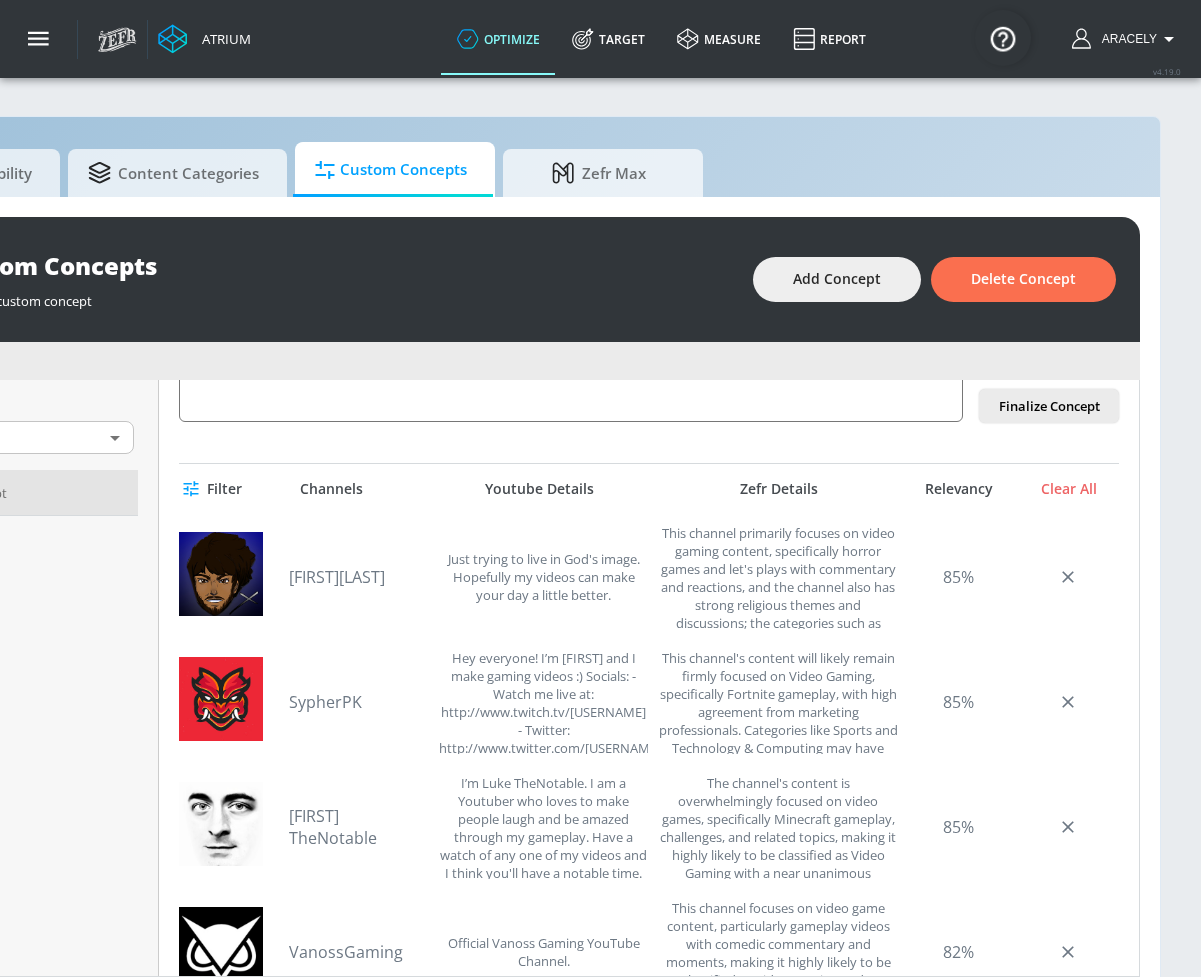 scroll, scrollTop: 585, scrollLeft: 0, axis: vertical 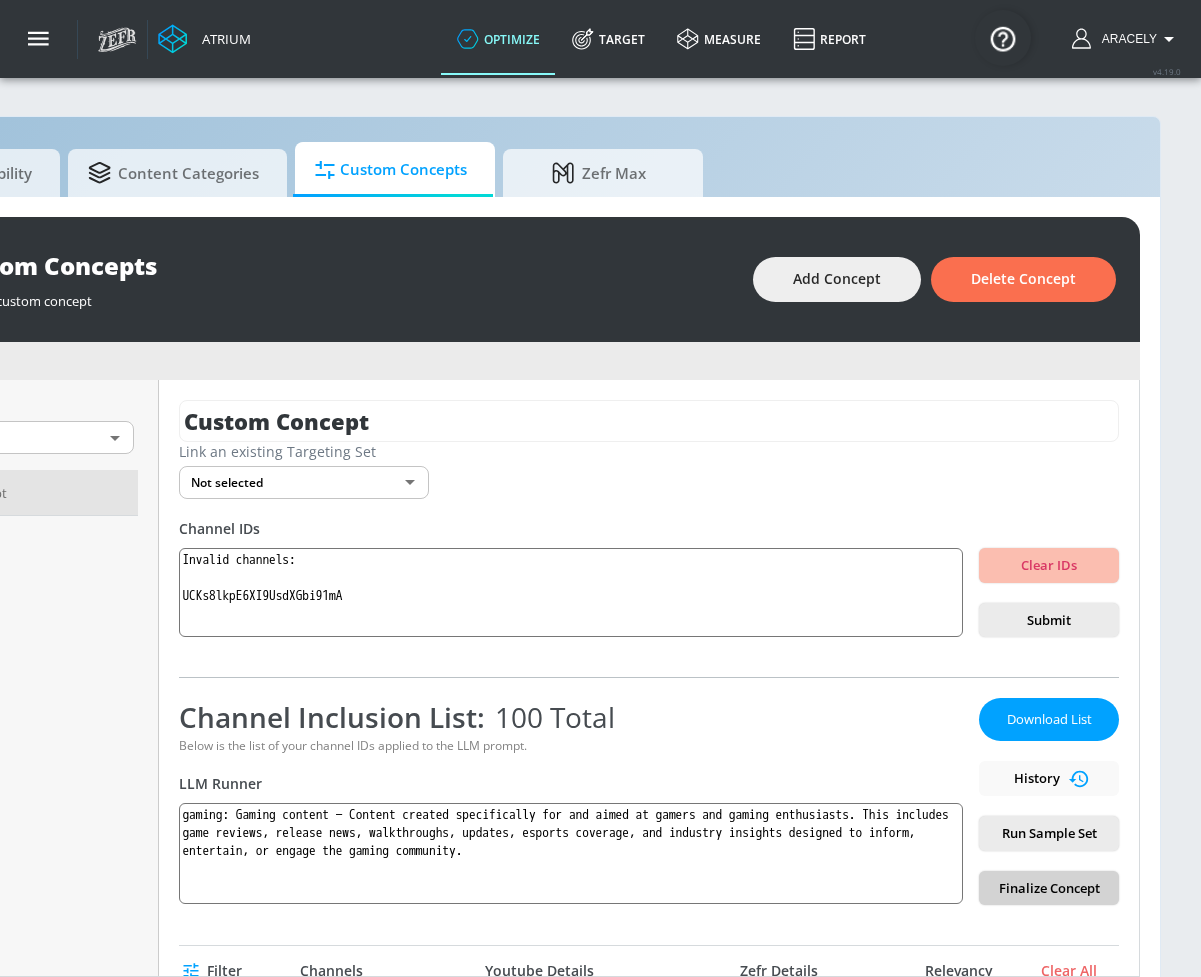 click on "Finalize Concept" at bounding box center (1049, 888) 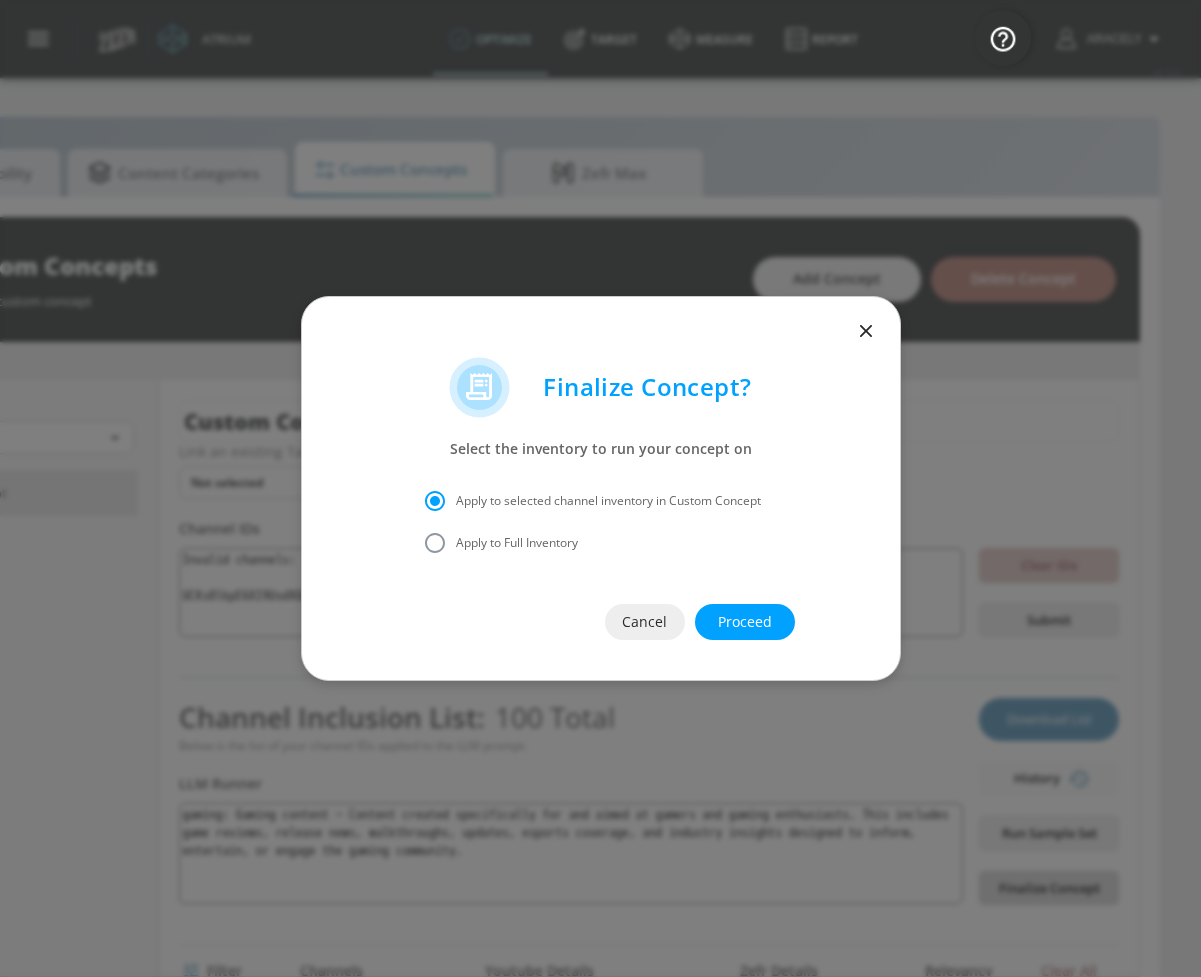 scroll, scrollTop: 0, scrollLeft: 209, axis: horizontal 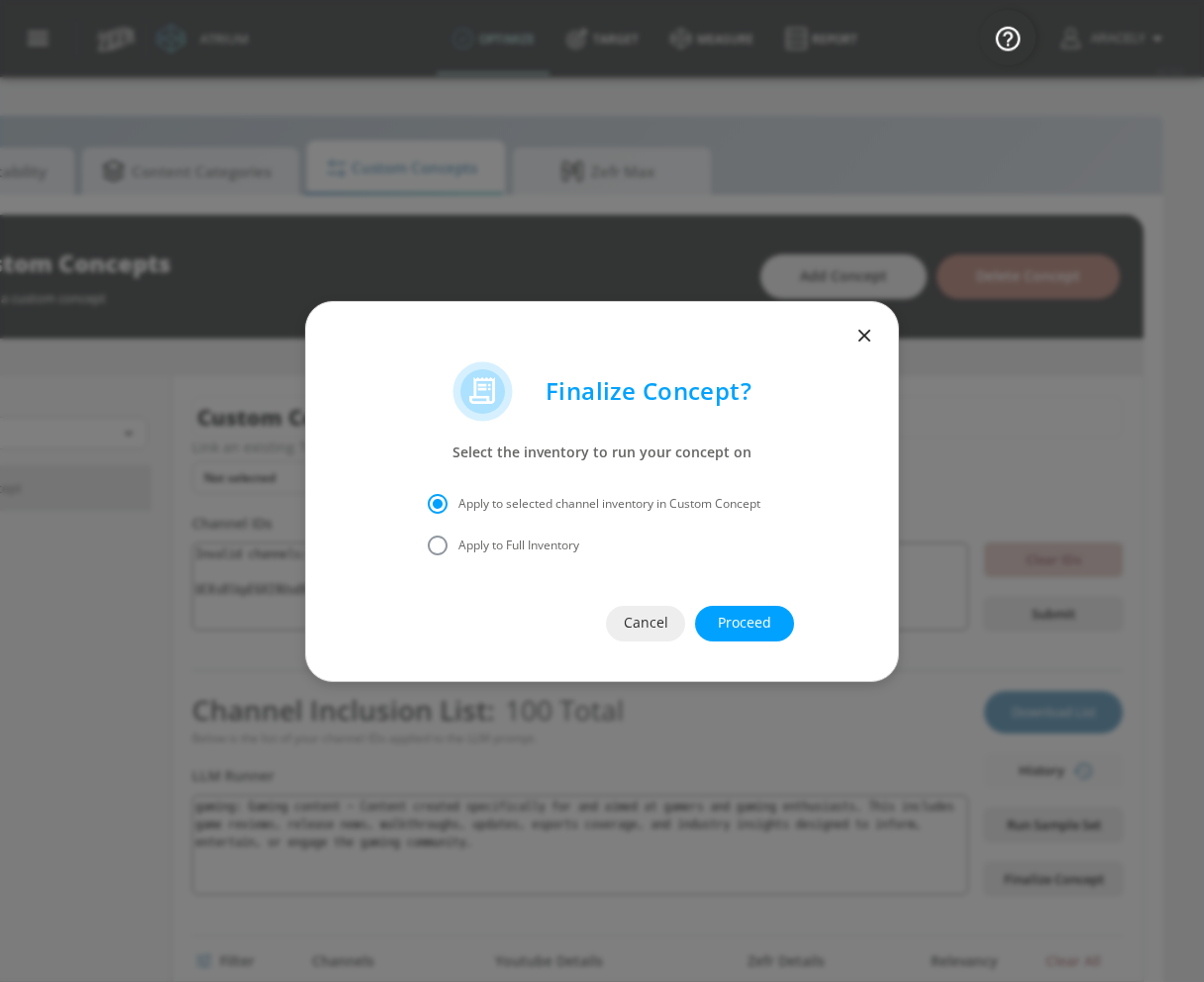 click on "Proceed" at bounding box center (745, 623) 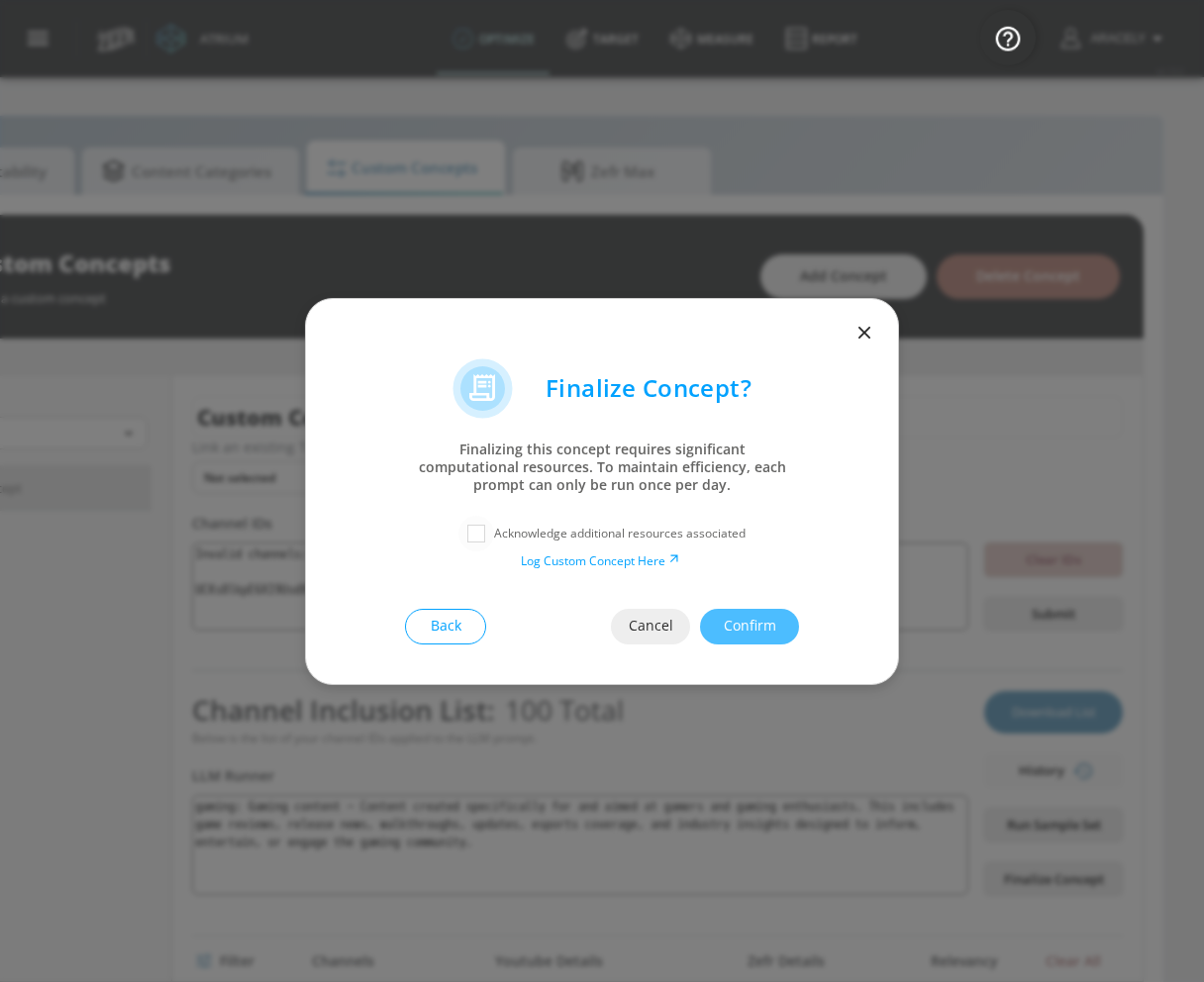 click at bounding box center [476, 534] 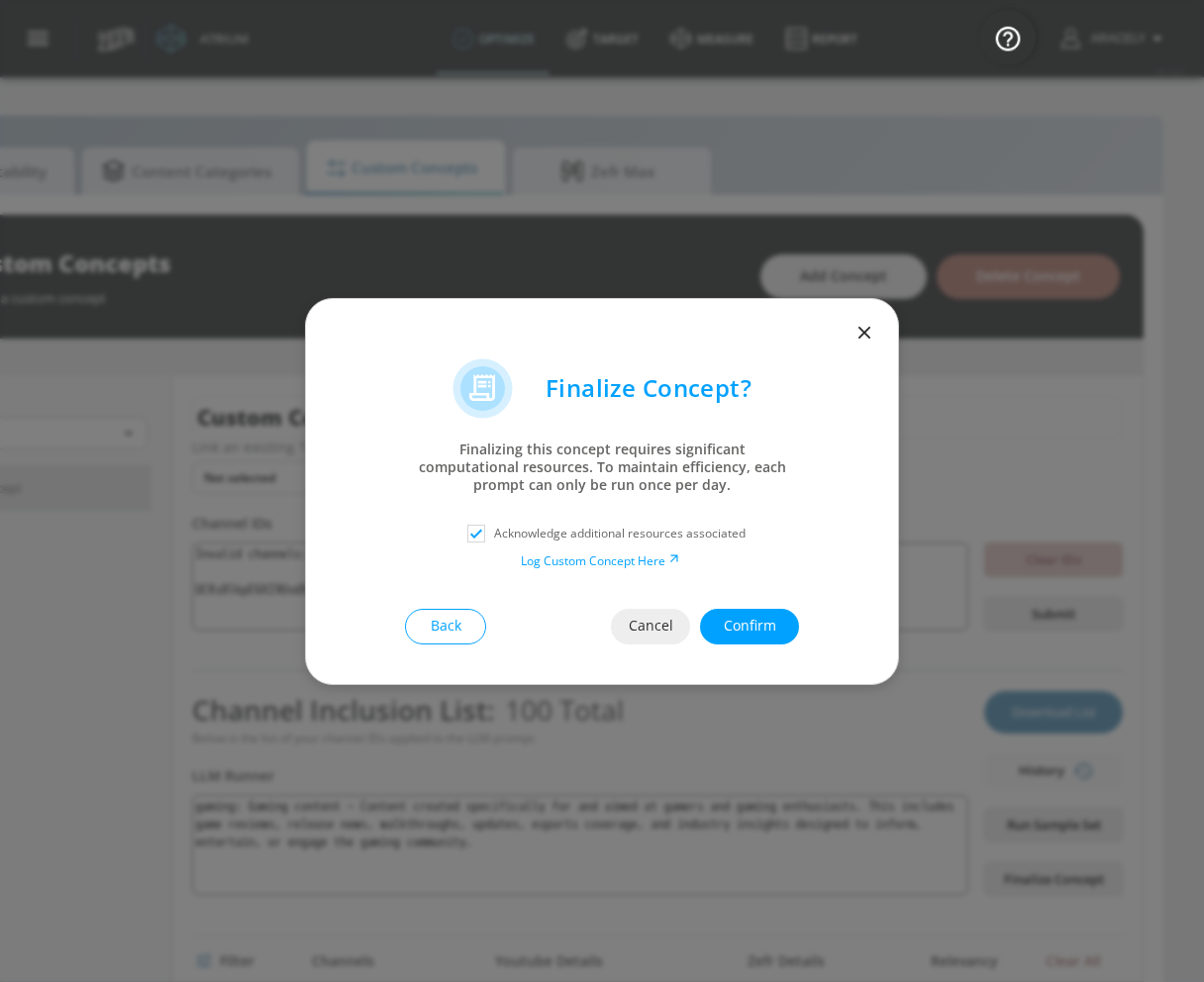 click on "Confirm" at bounding box center (750, 626) 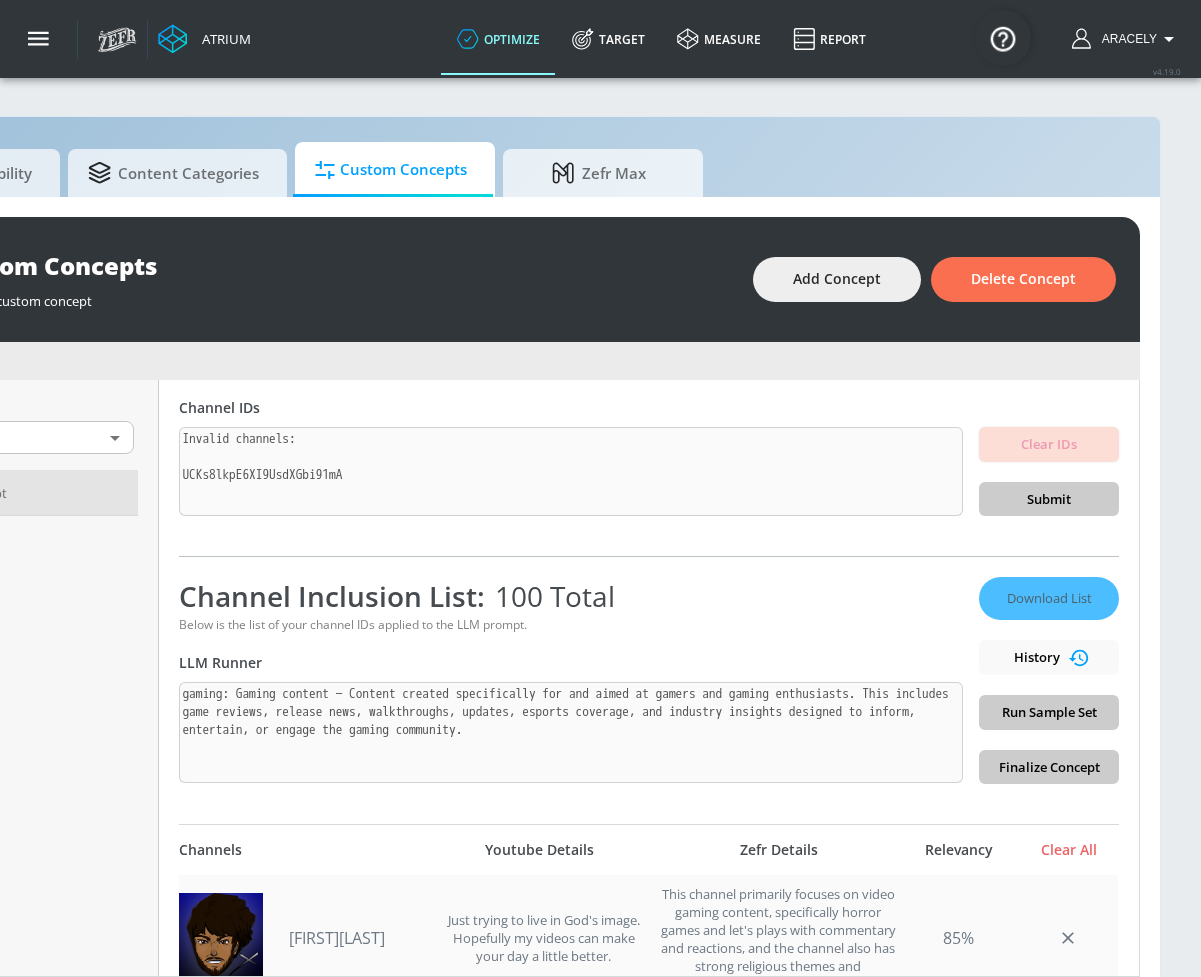 scroll, scrollTop: 400, scrollLeft: 0, axis: vertical 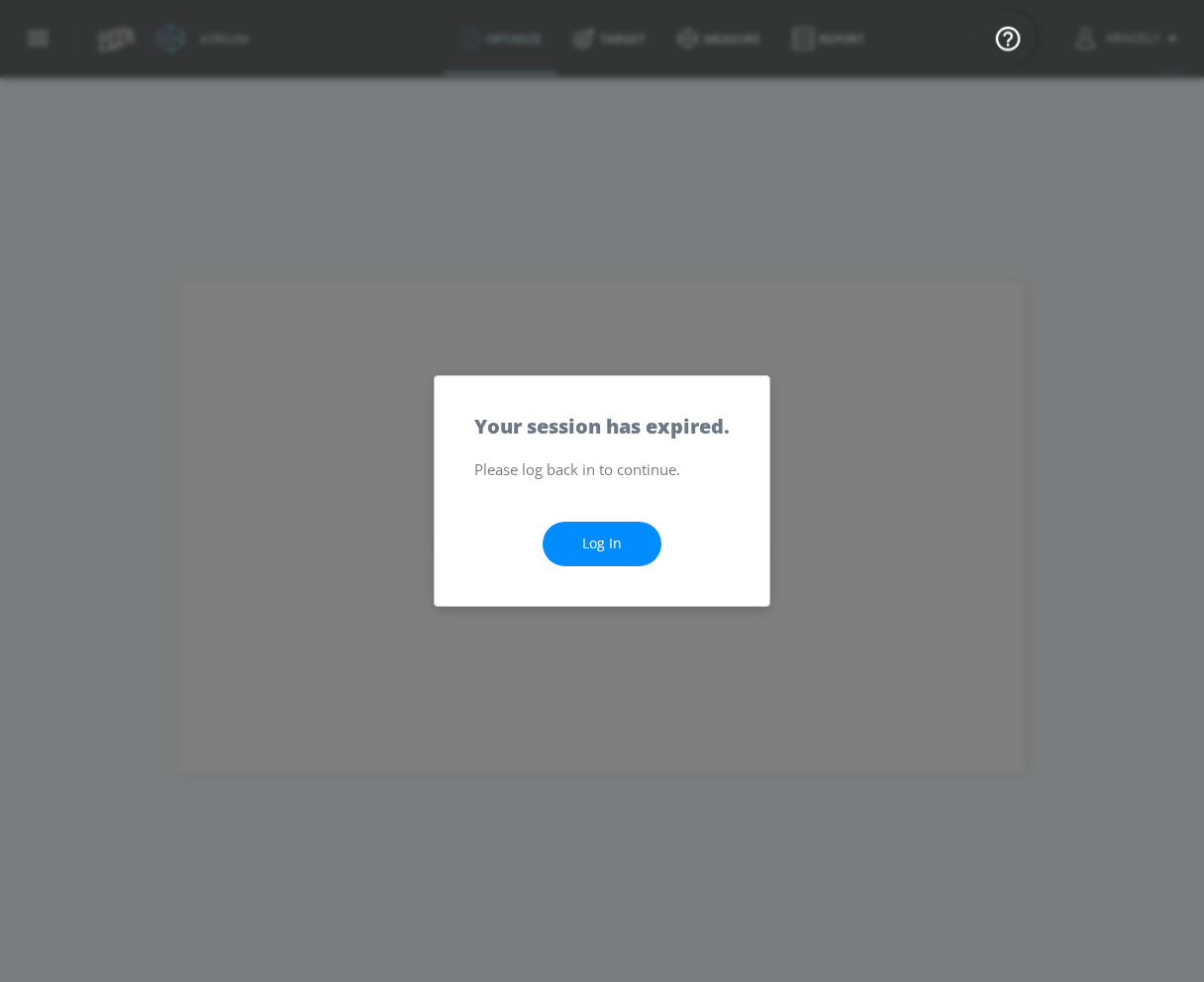 click on "Log In" at bounding box center [602, 543] 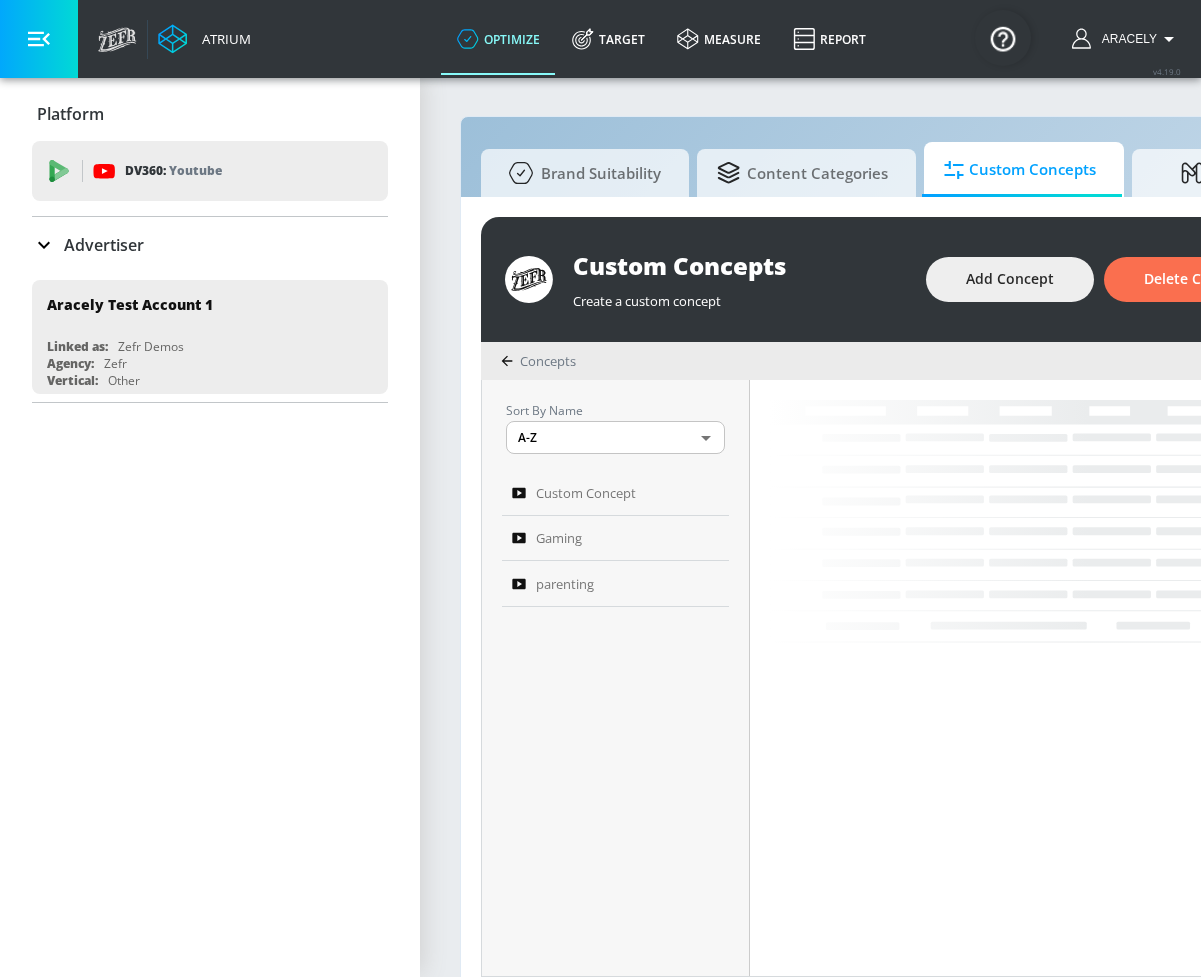 scroll, scrollTop: 0, scrollLeft: 0, axis: both 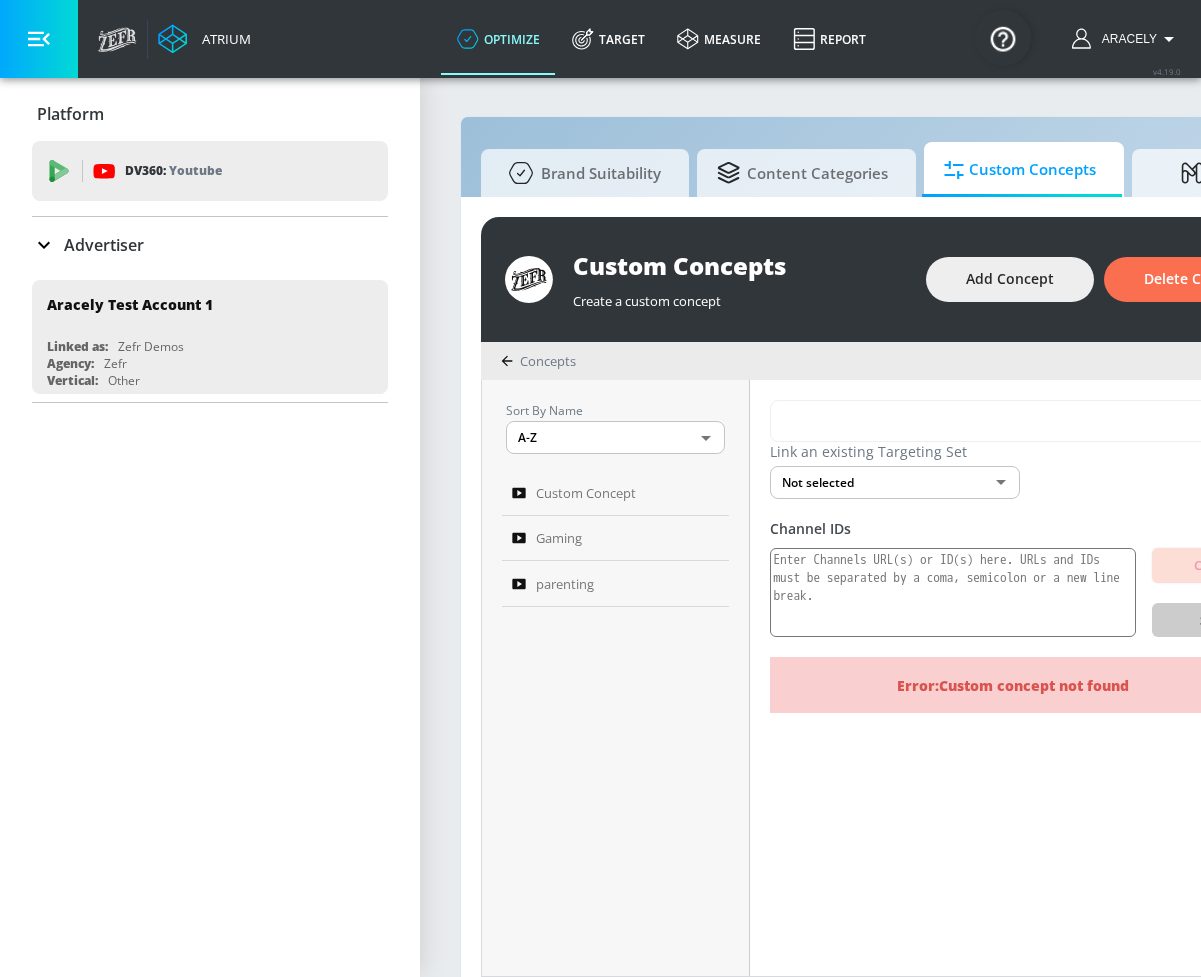click at bounding box center [39, 39] 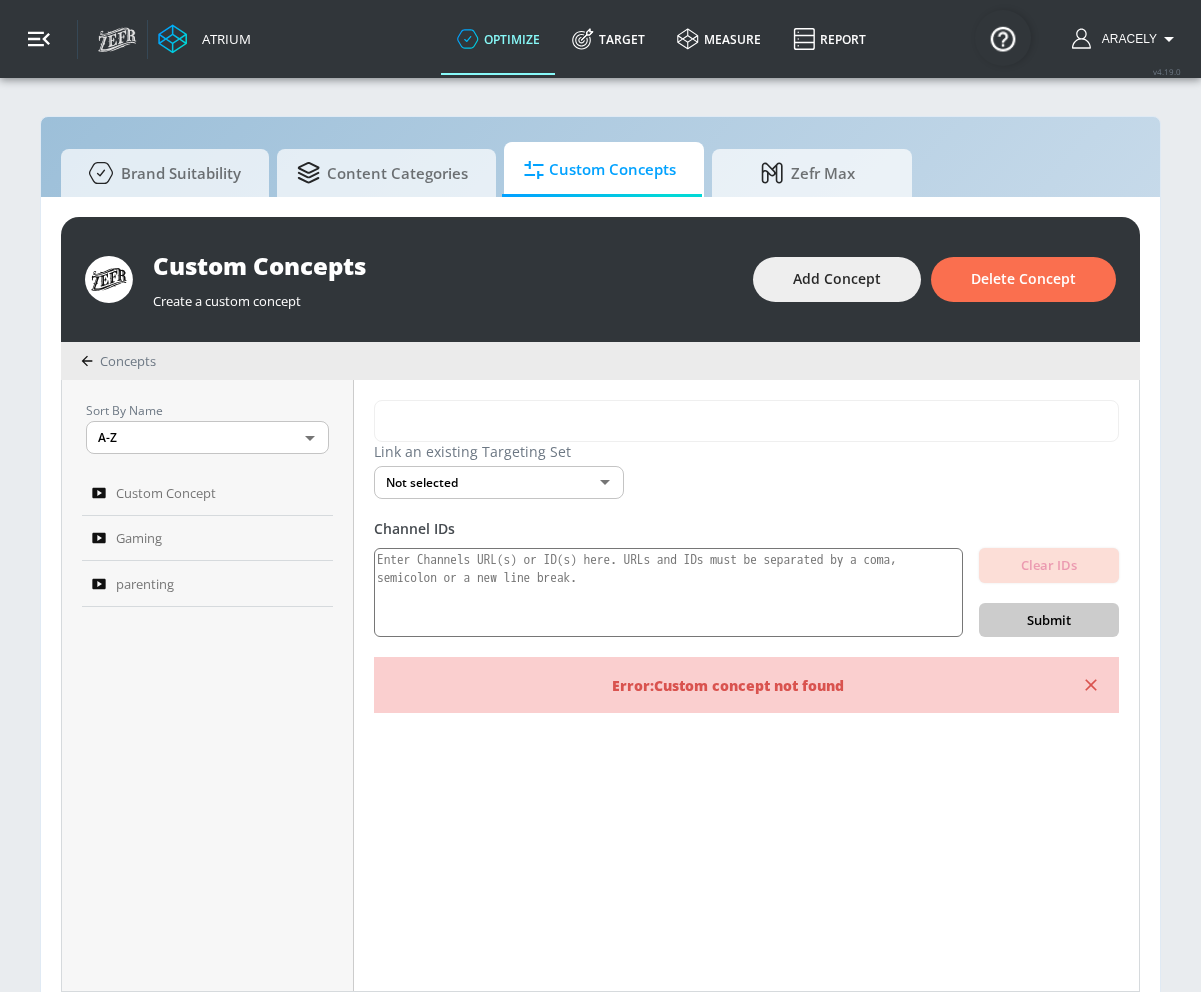 click at bounding box center [39, 39] 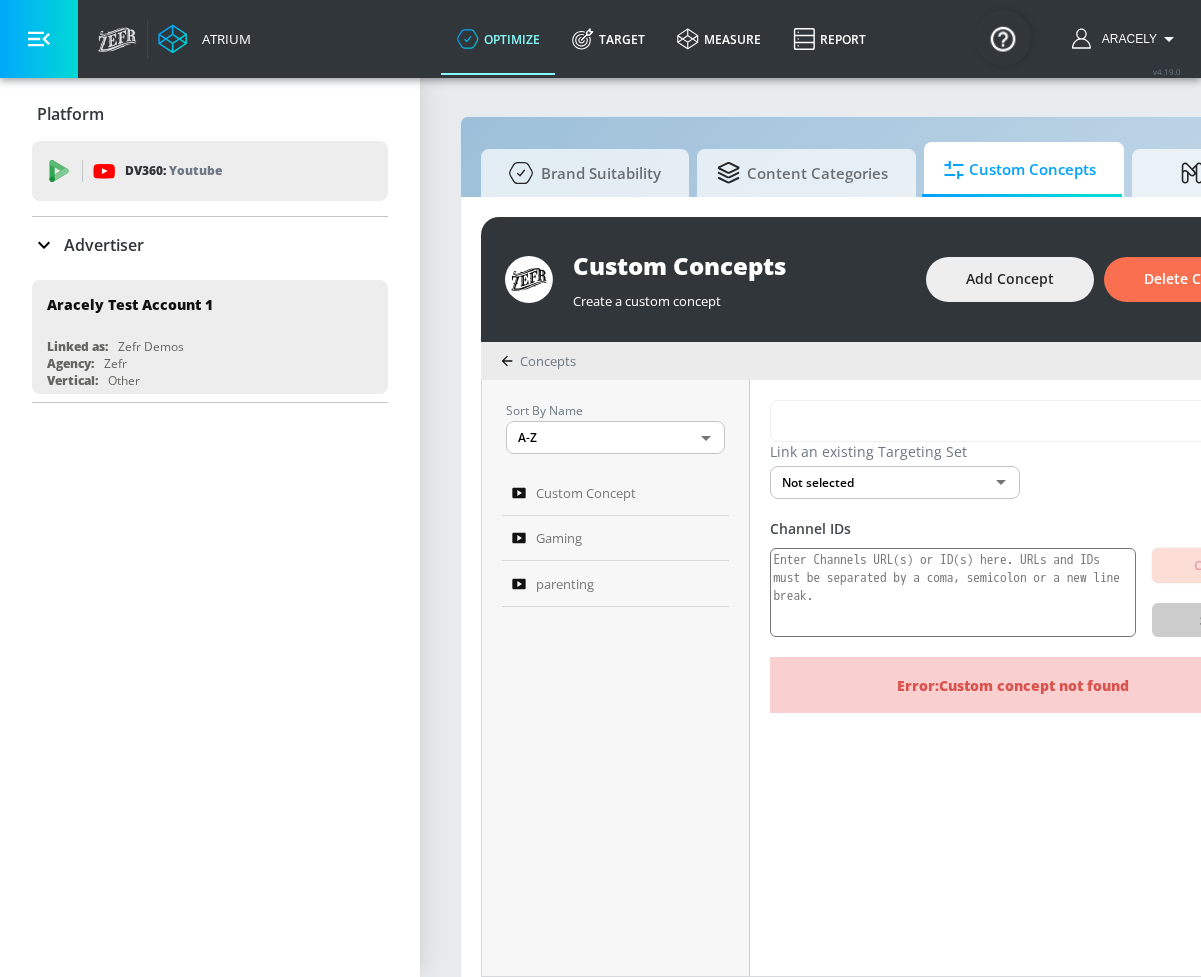 click 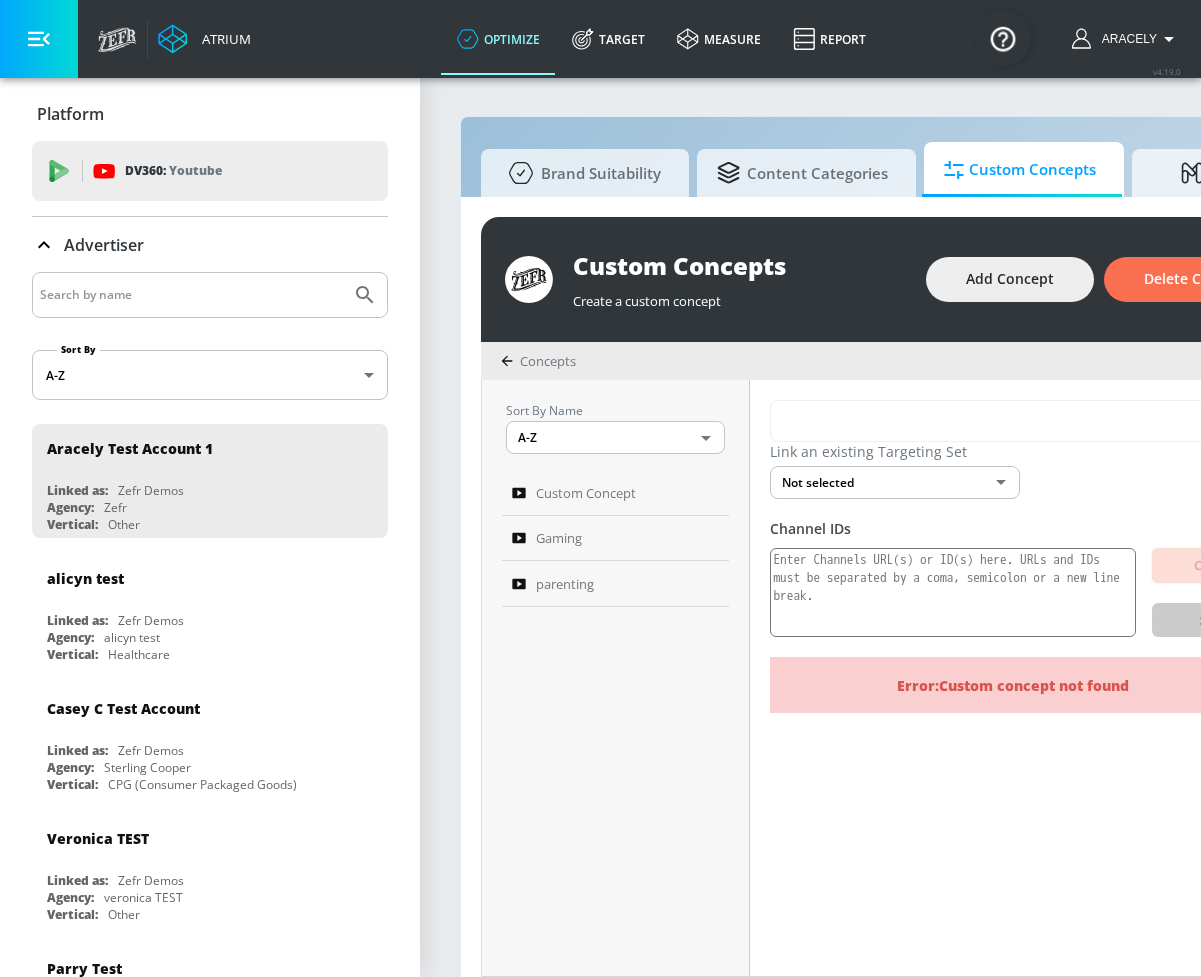 click at bounding box center (191, 295) 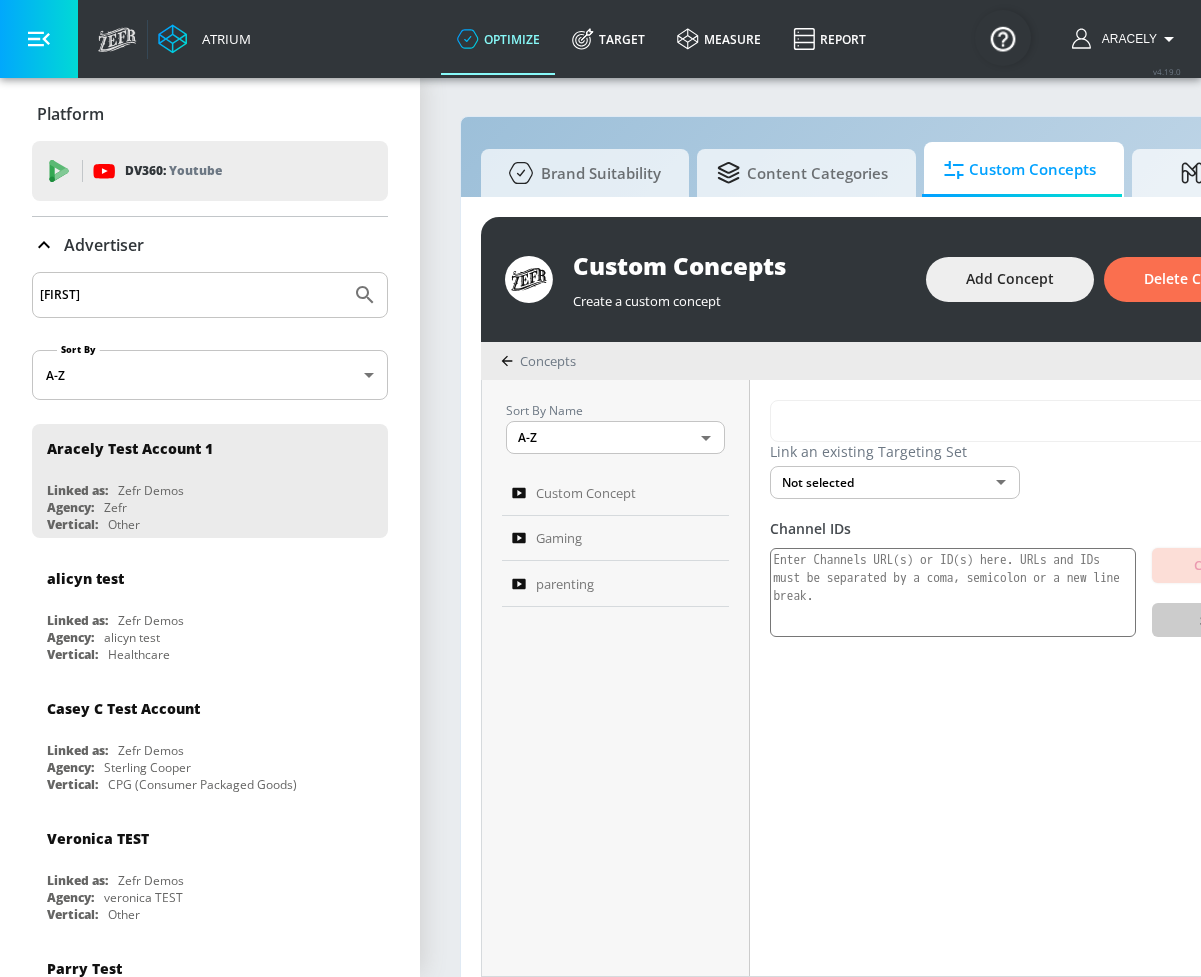 type on "aracely" 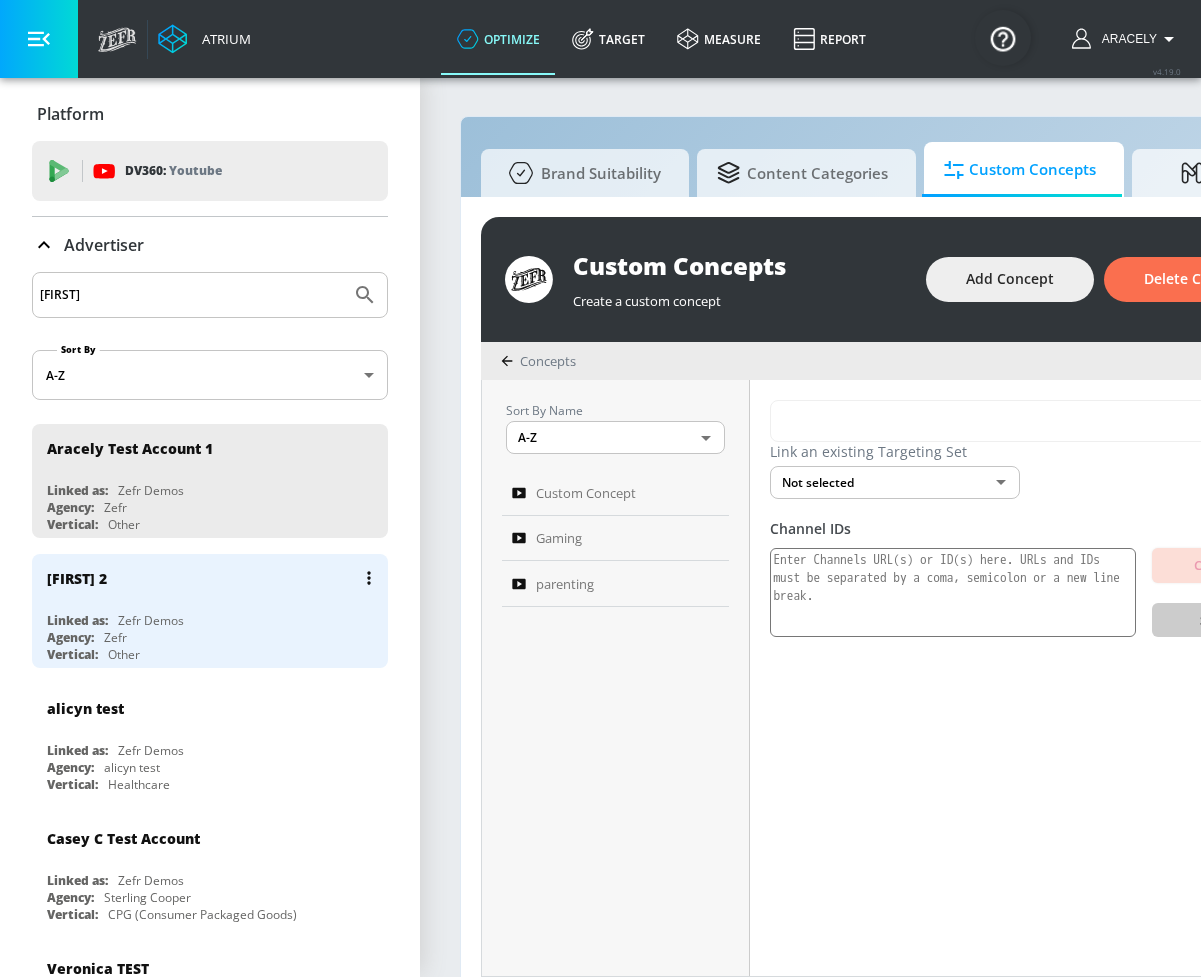 click on "Aracely 2" at bounding box center [215, 578] 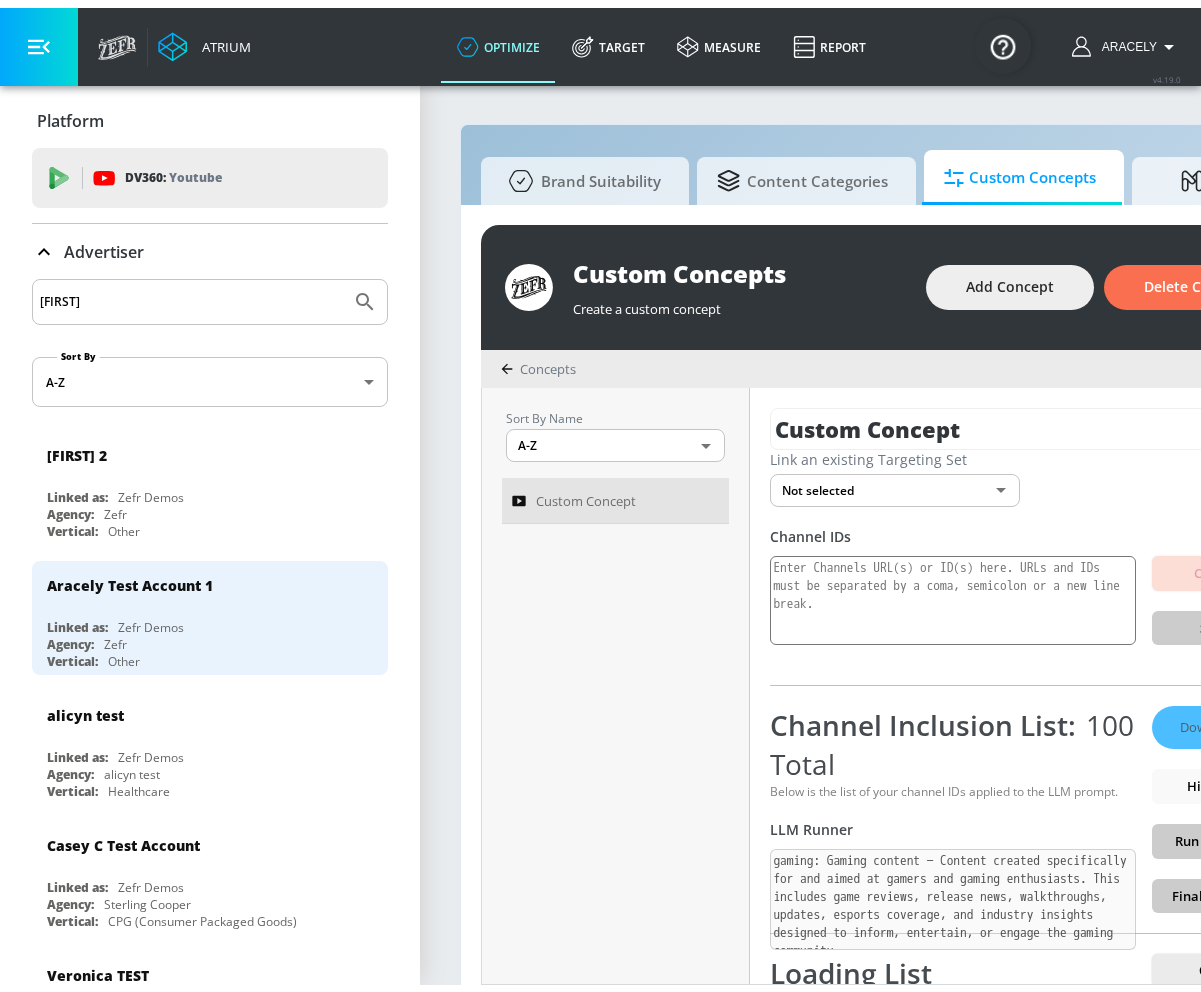 scroll, scrollTop: 0, scrollLeft: 0, axis: both 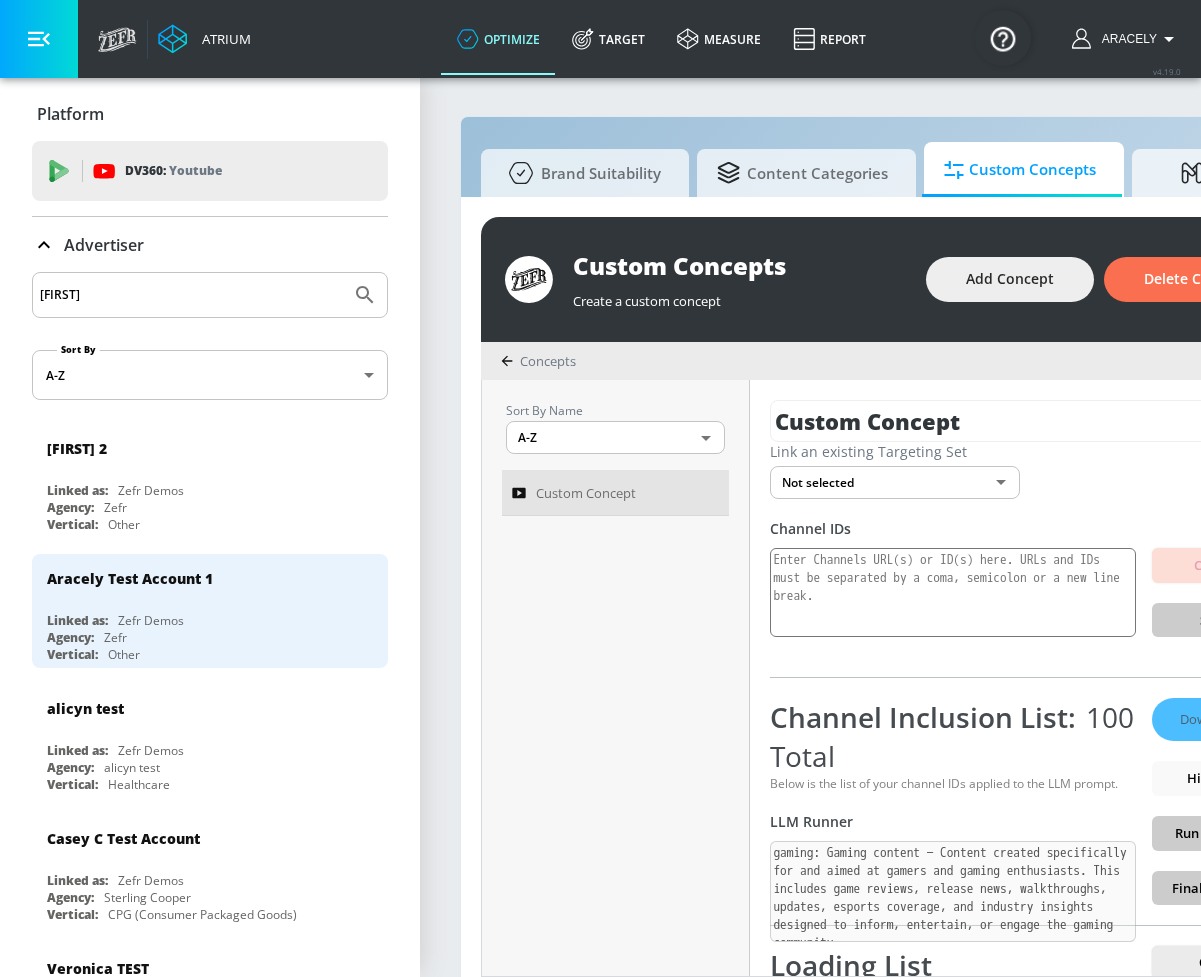 click at bounding box center [39, 39] 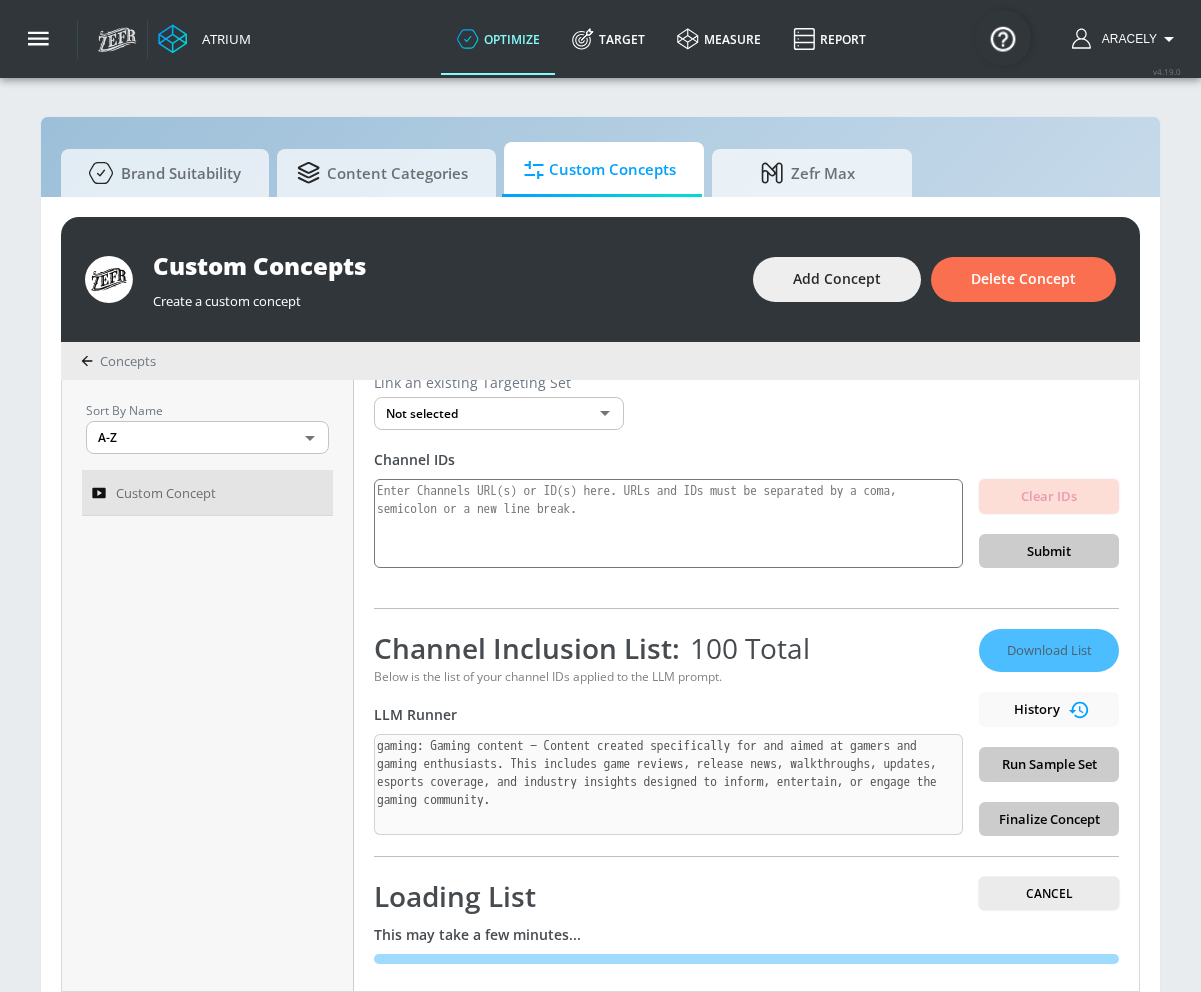 scroll, scrollTop: 82, scrollLeft: 0, axis: vertical 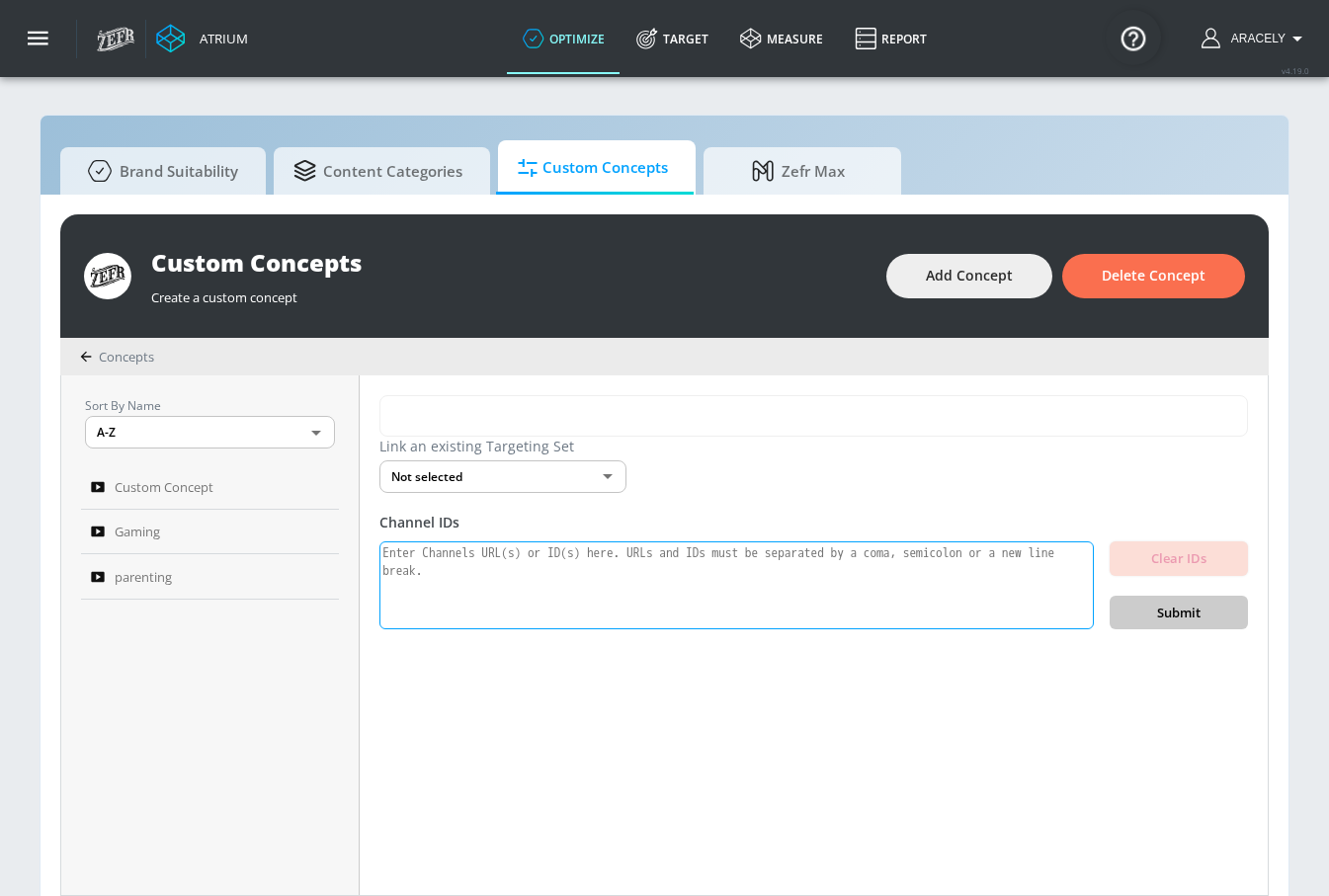 click at bounding box center [736, 586] 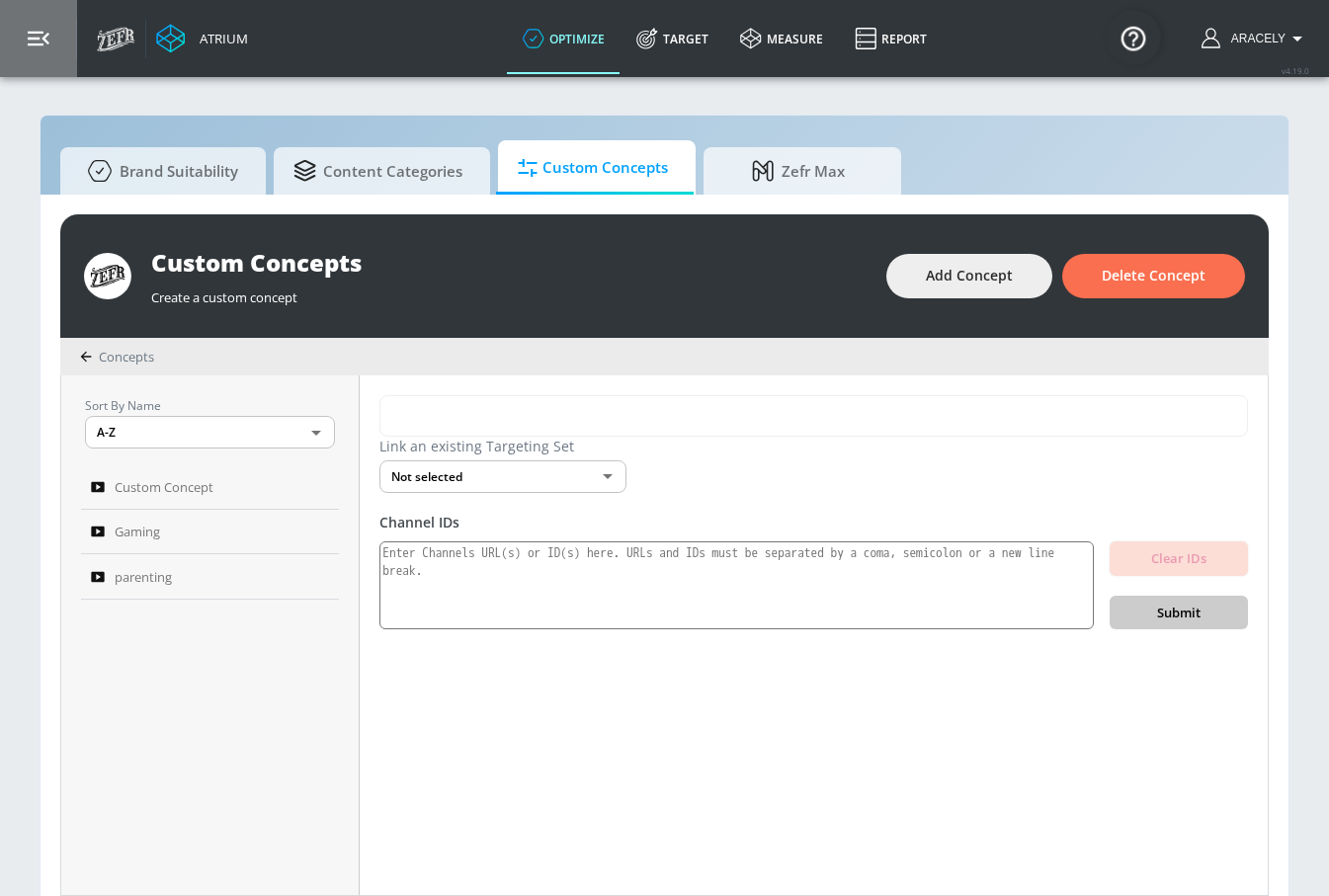 click at bounding box center [39, 39] 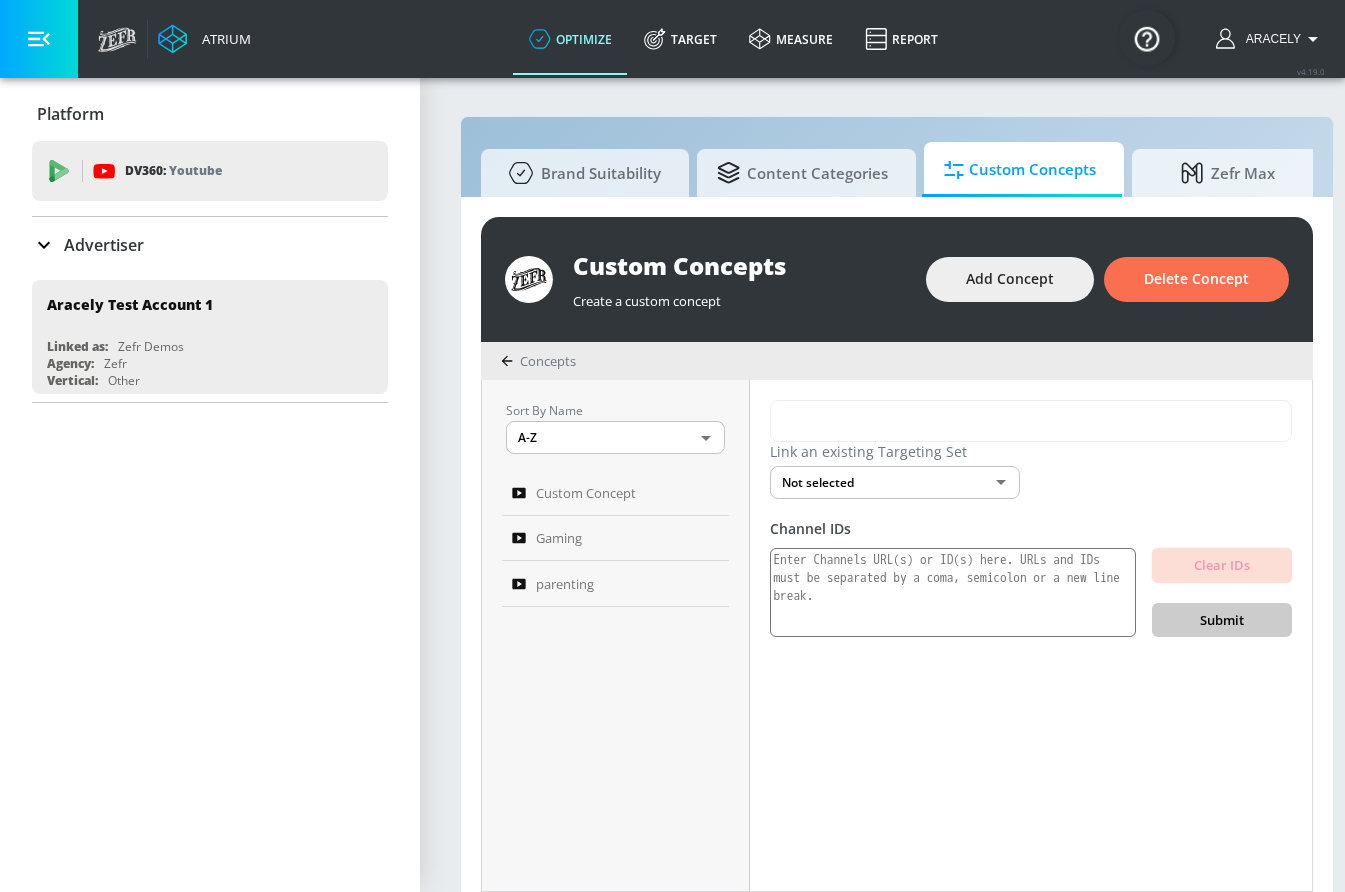 click on "Advertiser" at bounding box center (104, 245) 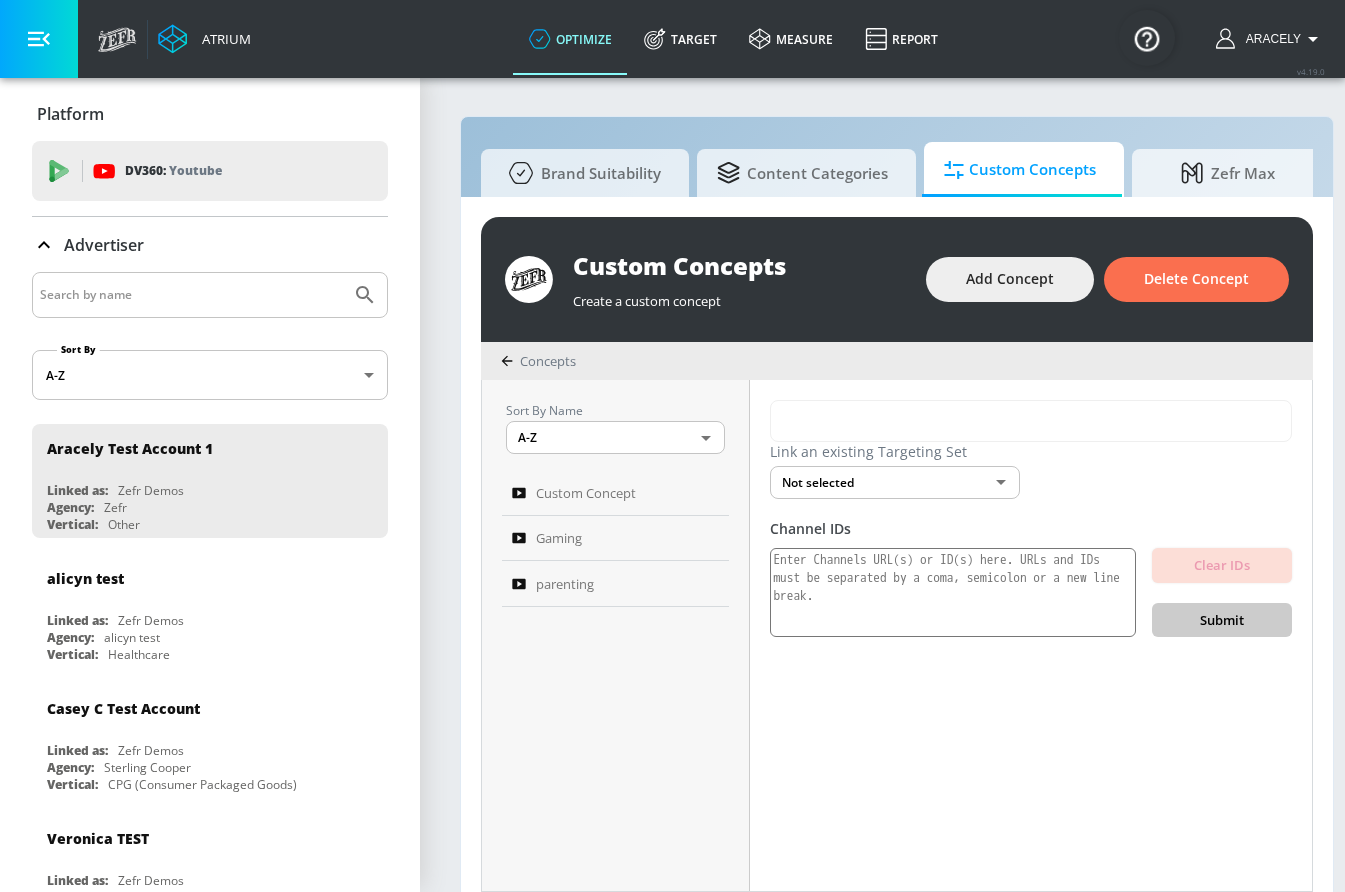 click at bounding box center (191, 295) 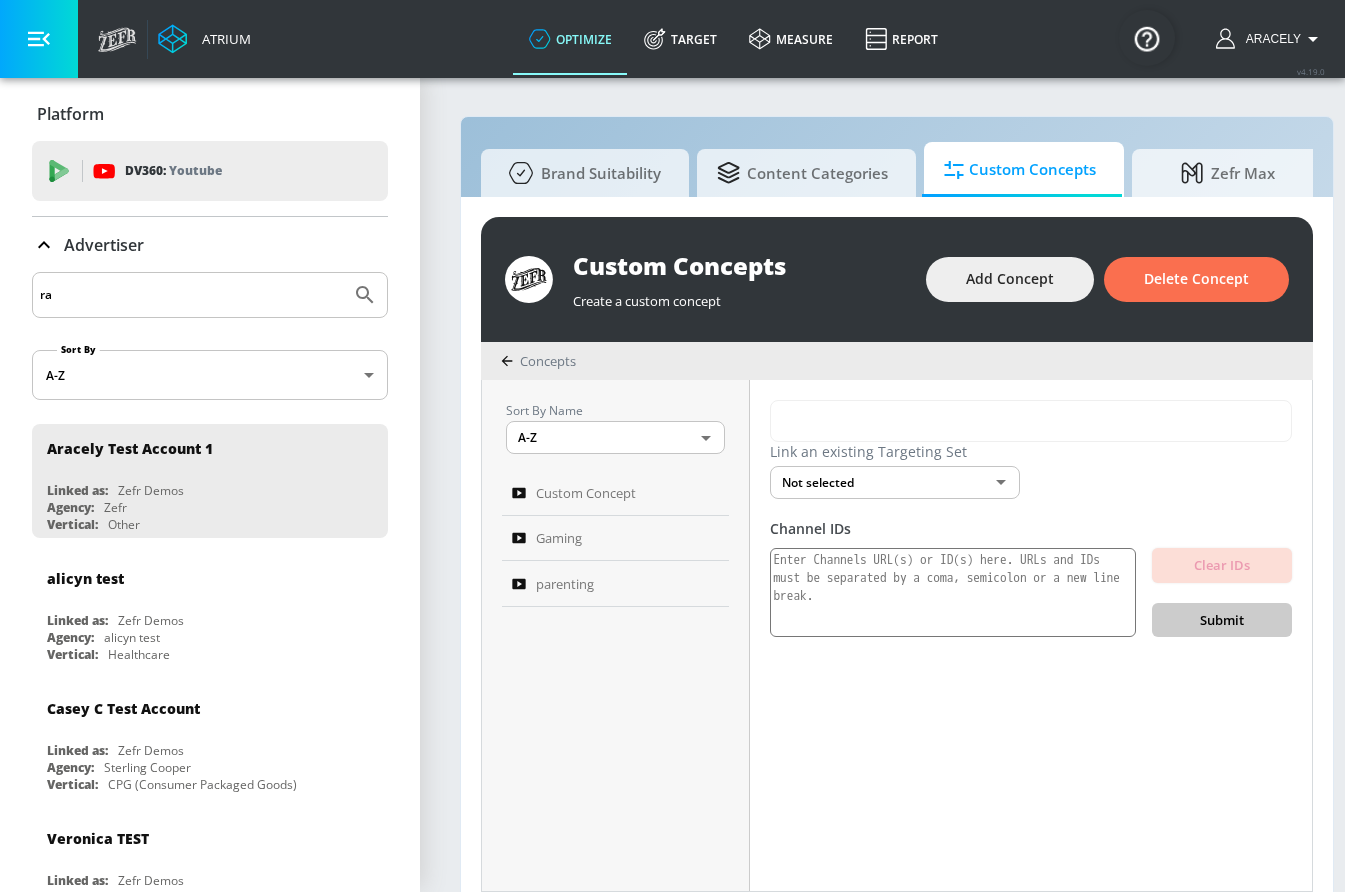 type on "r" 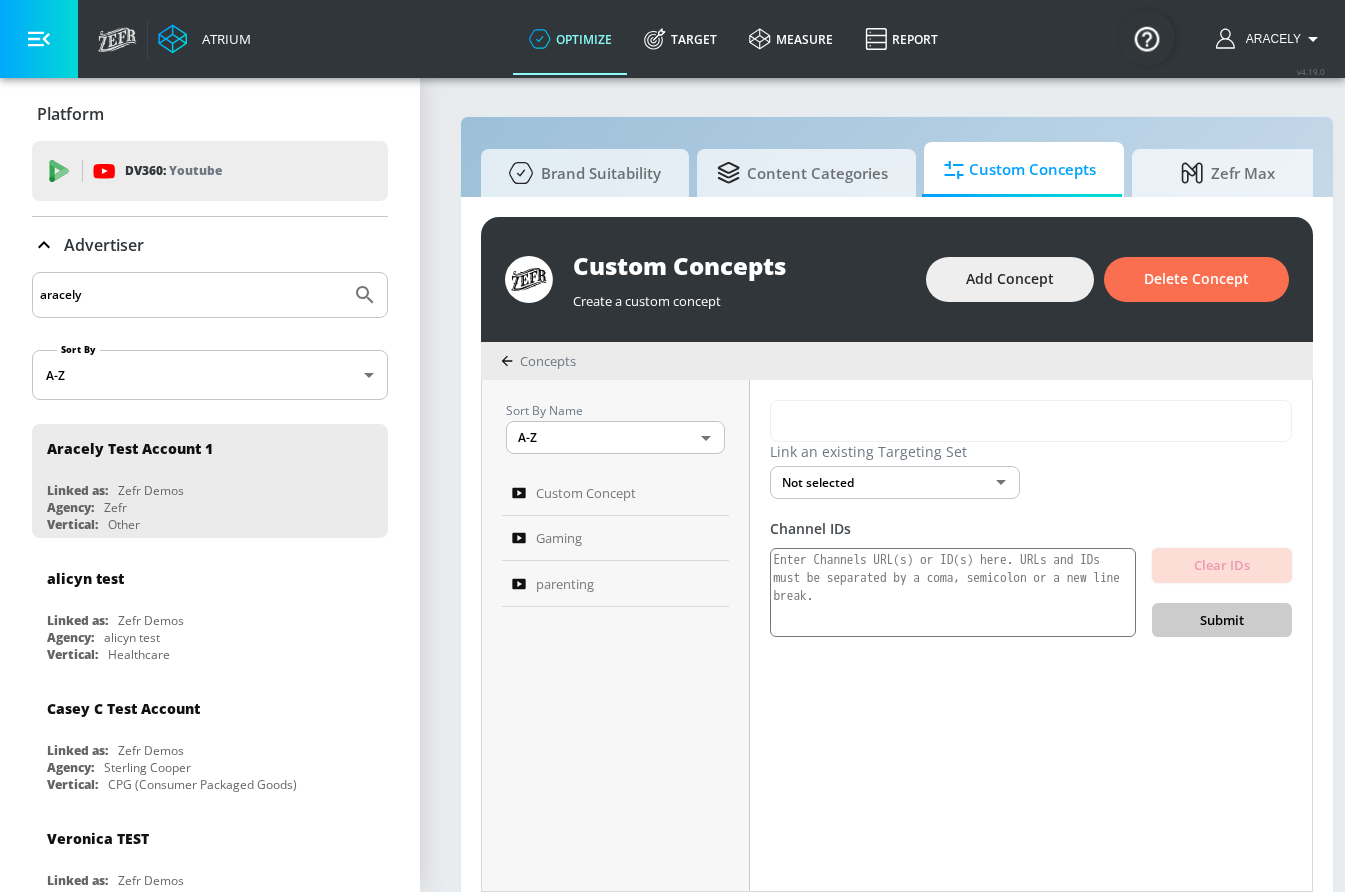 type on "aracely" 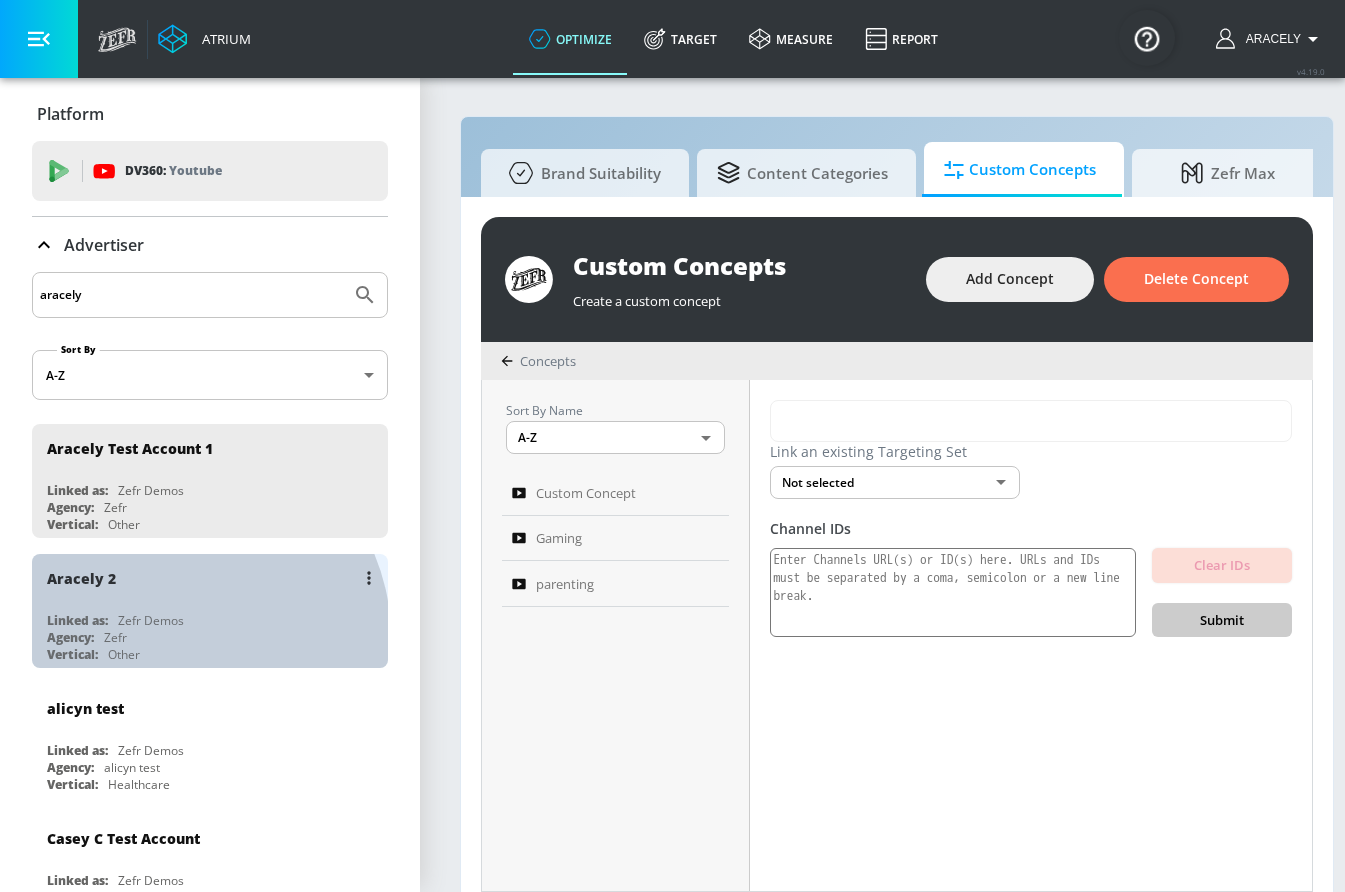 click on "Agency: Zefr" at bounding box center (215, 637) 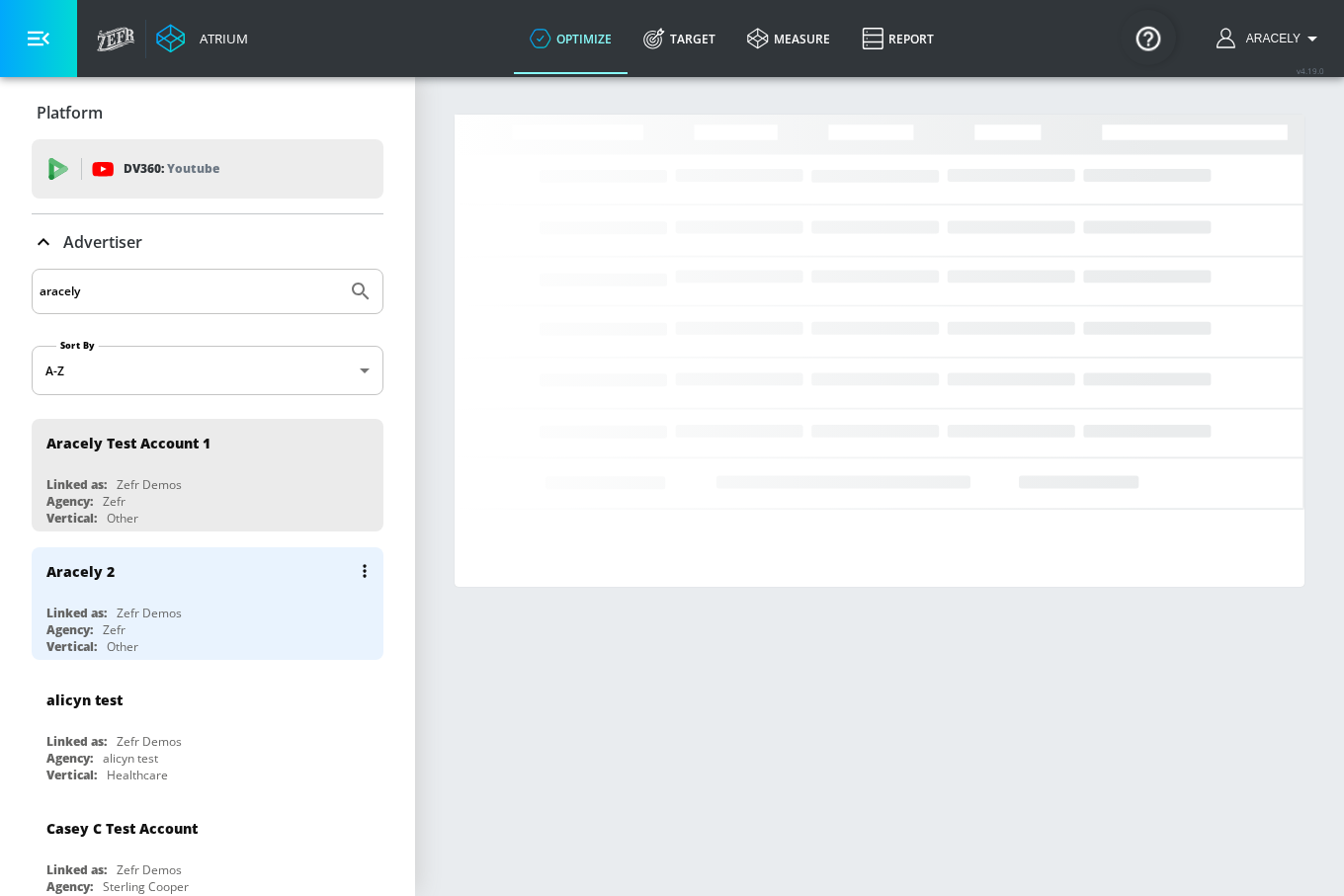 click on "Agency: Zefr" at bounding box center (212, 629) 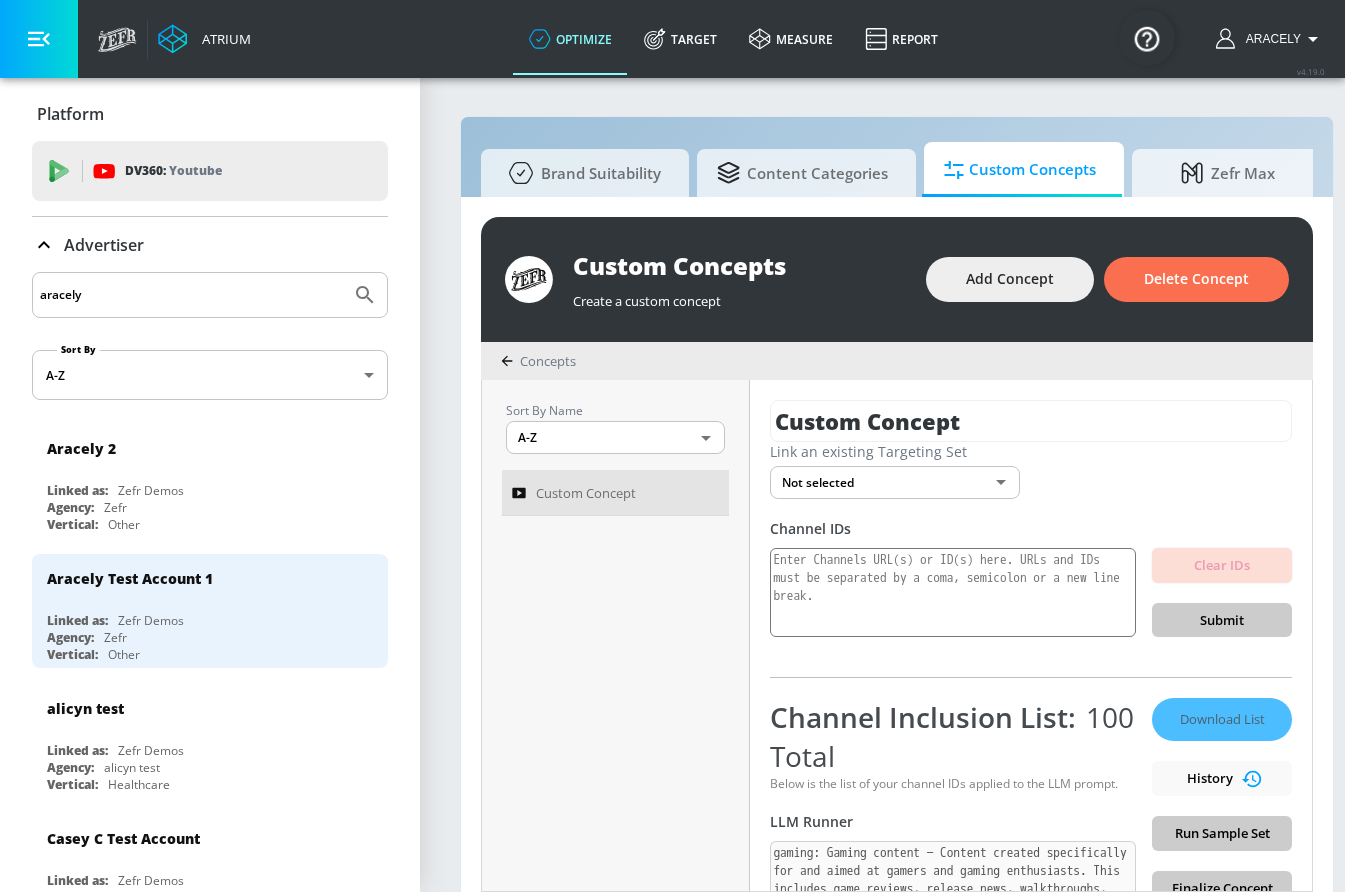 click at bounding box center (39, 39) 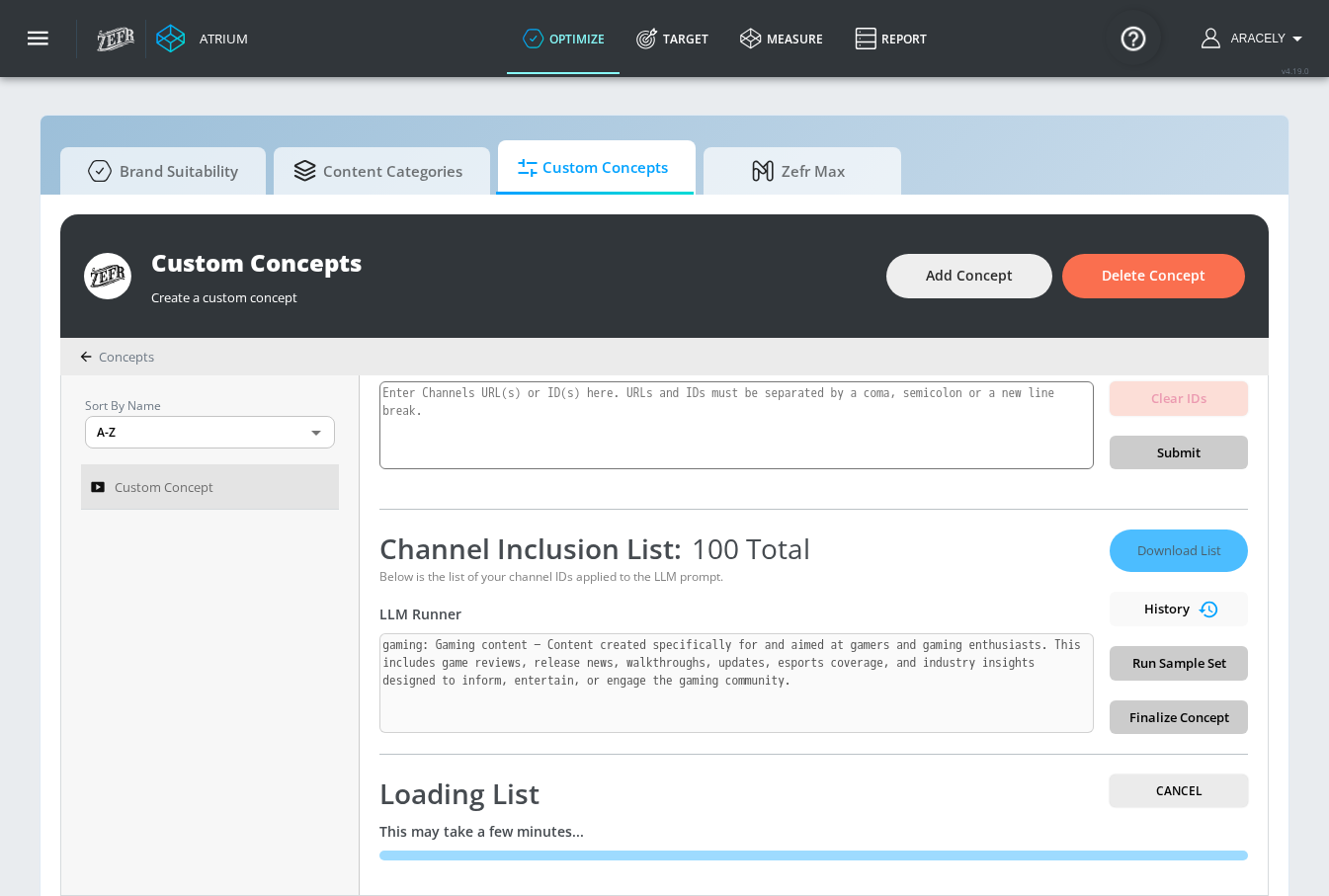scroll, scrollTop: 165, scrollLeft: 0, axis: vertical 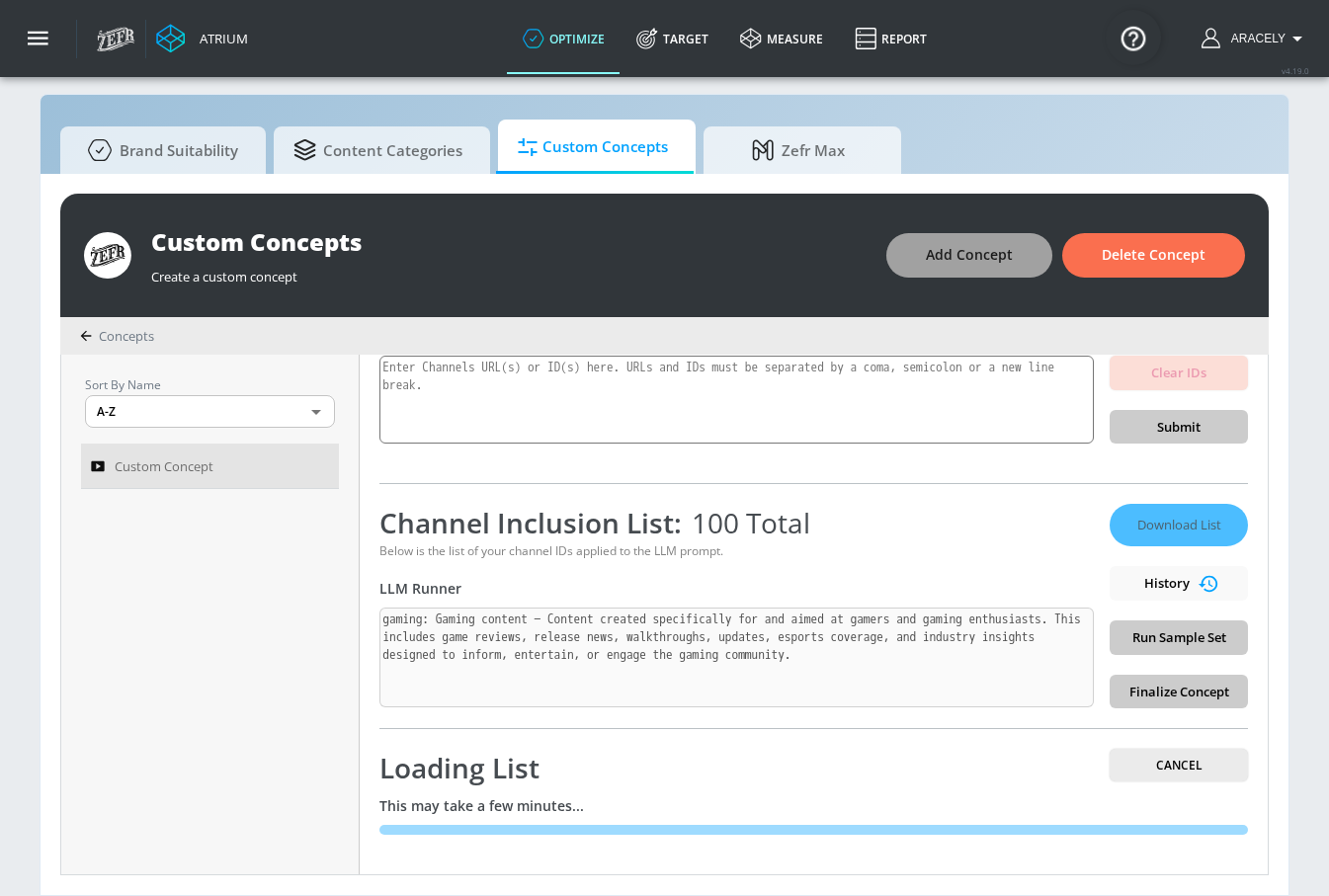 click on "Add Concept" at bounding box center [969, 255] 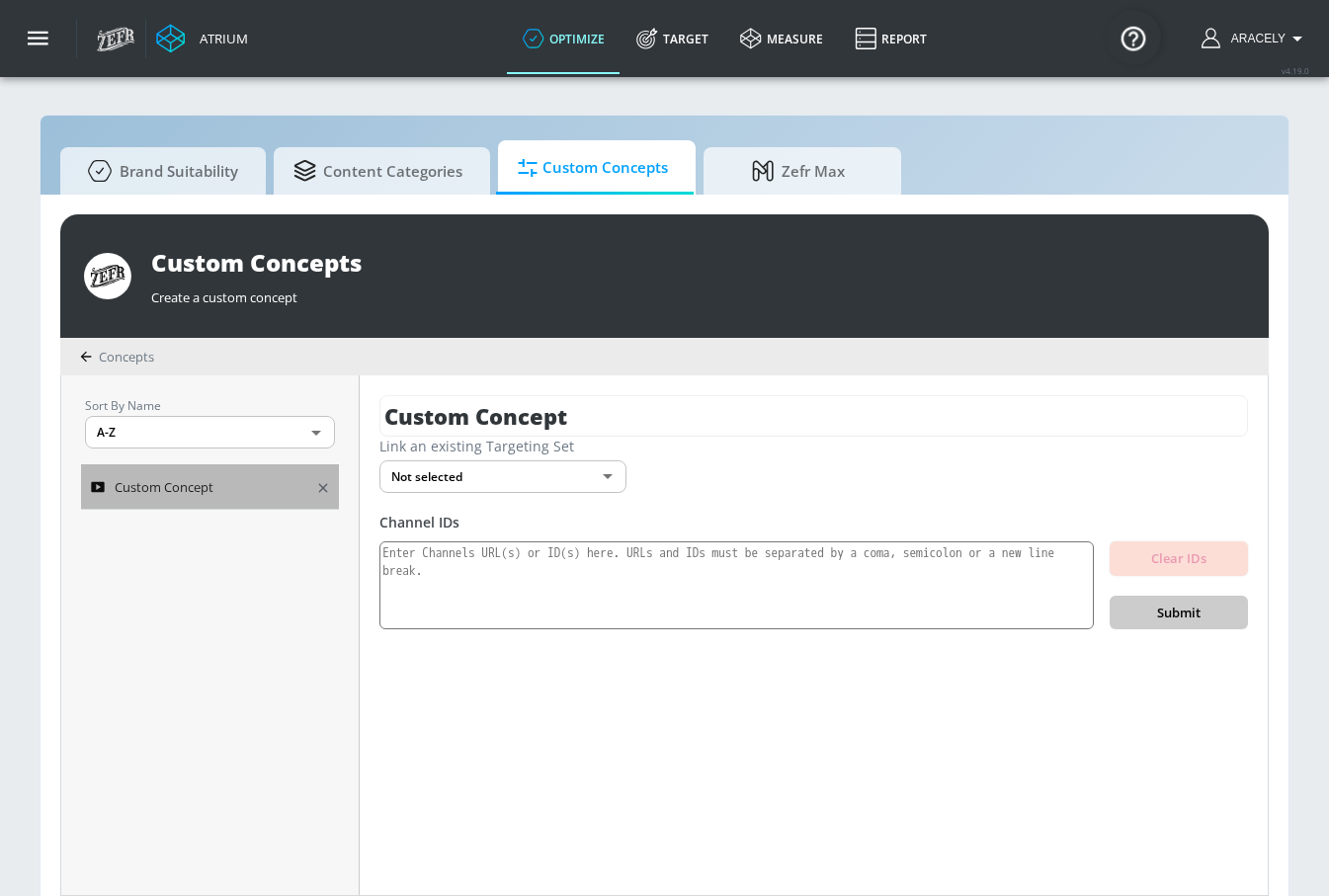 click on "Custom Concept" at bounding box center [164, 487] 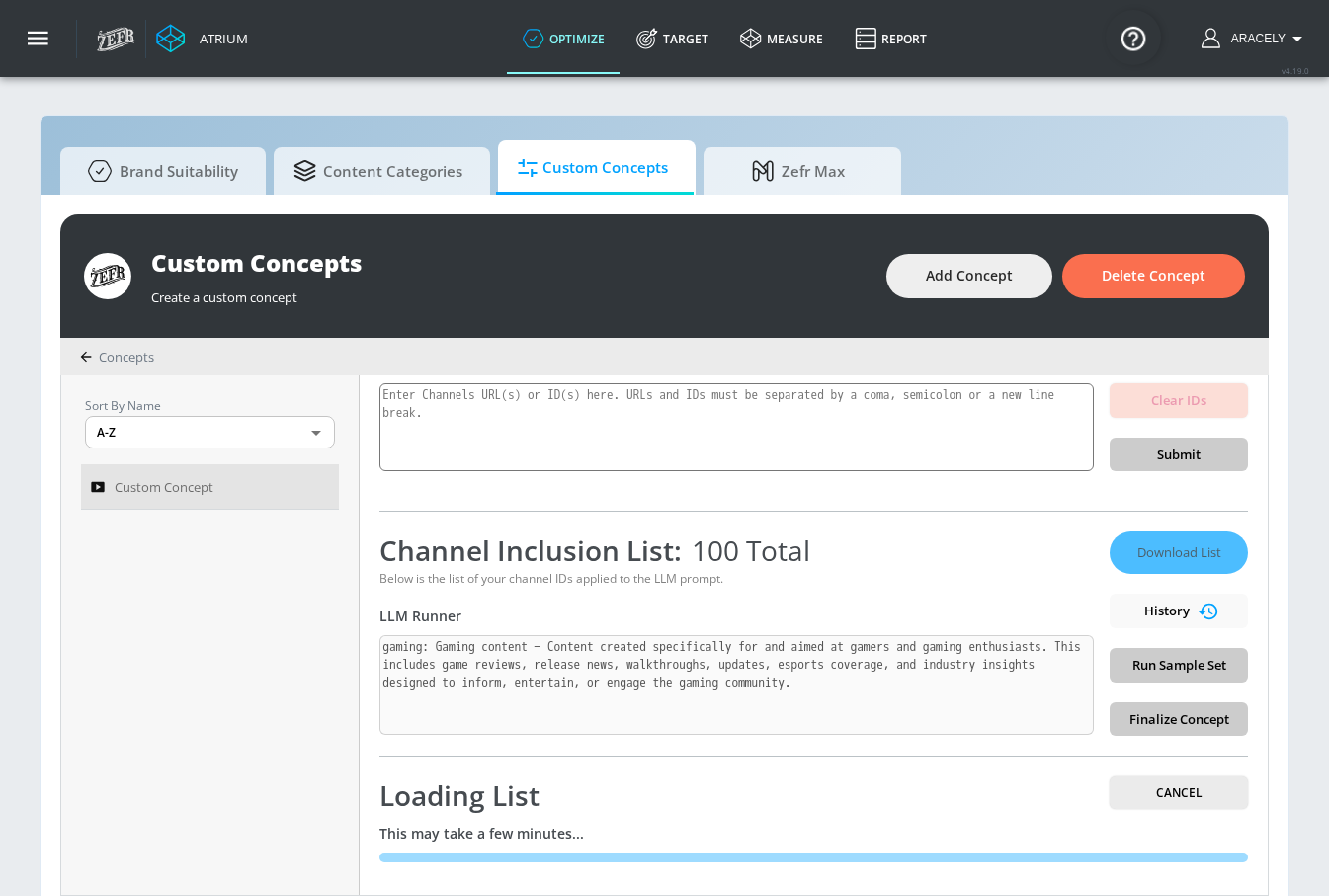 scroll, scrollTop: 165, scrollLeft: 0, axis: vertical 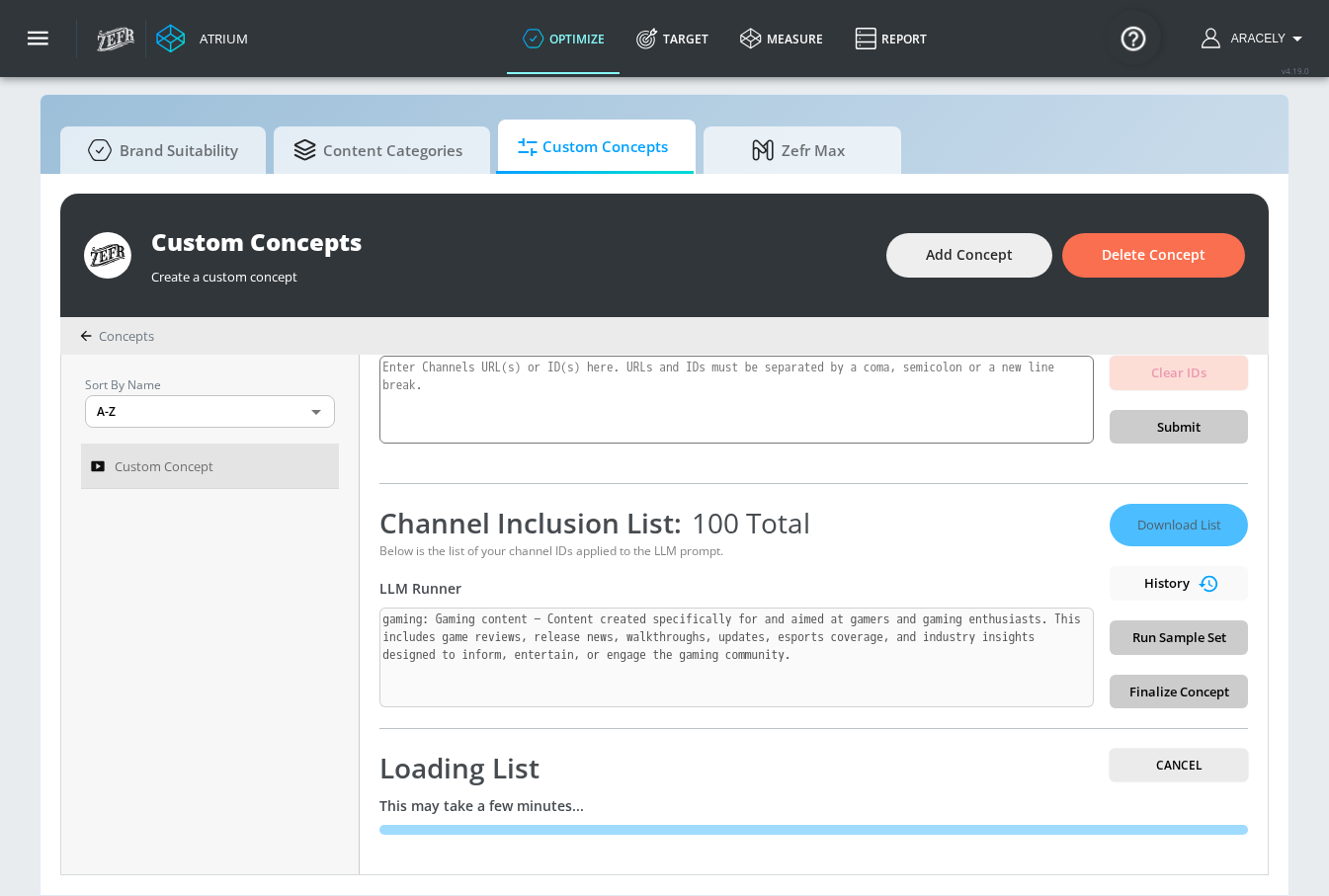 click on "Custom Concepts Create a custom concept Add Concept Delete Concept" at bounding box center (664, 255) 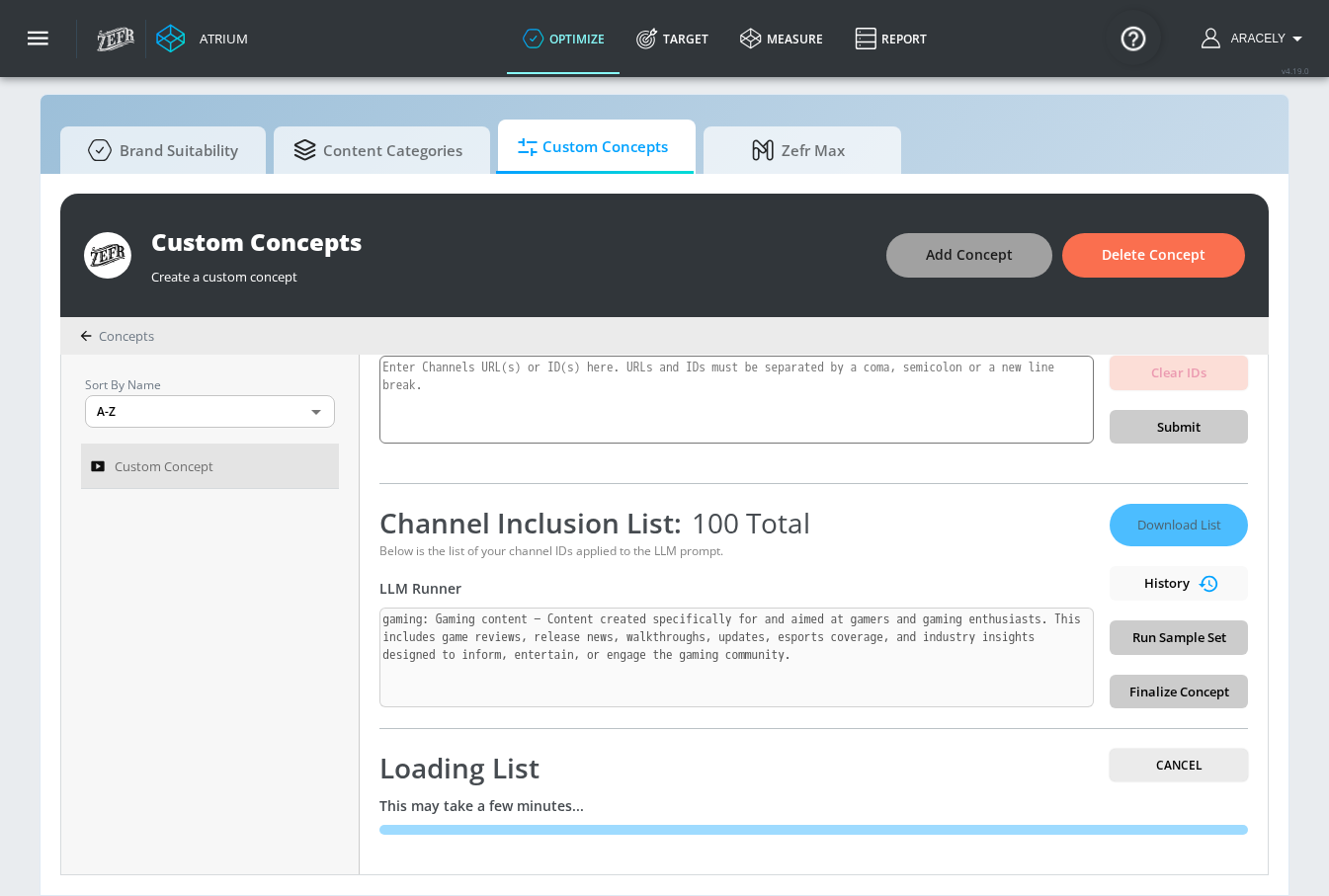 click on "Add Concept" at bounding box center (969, 255) 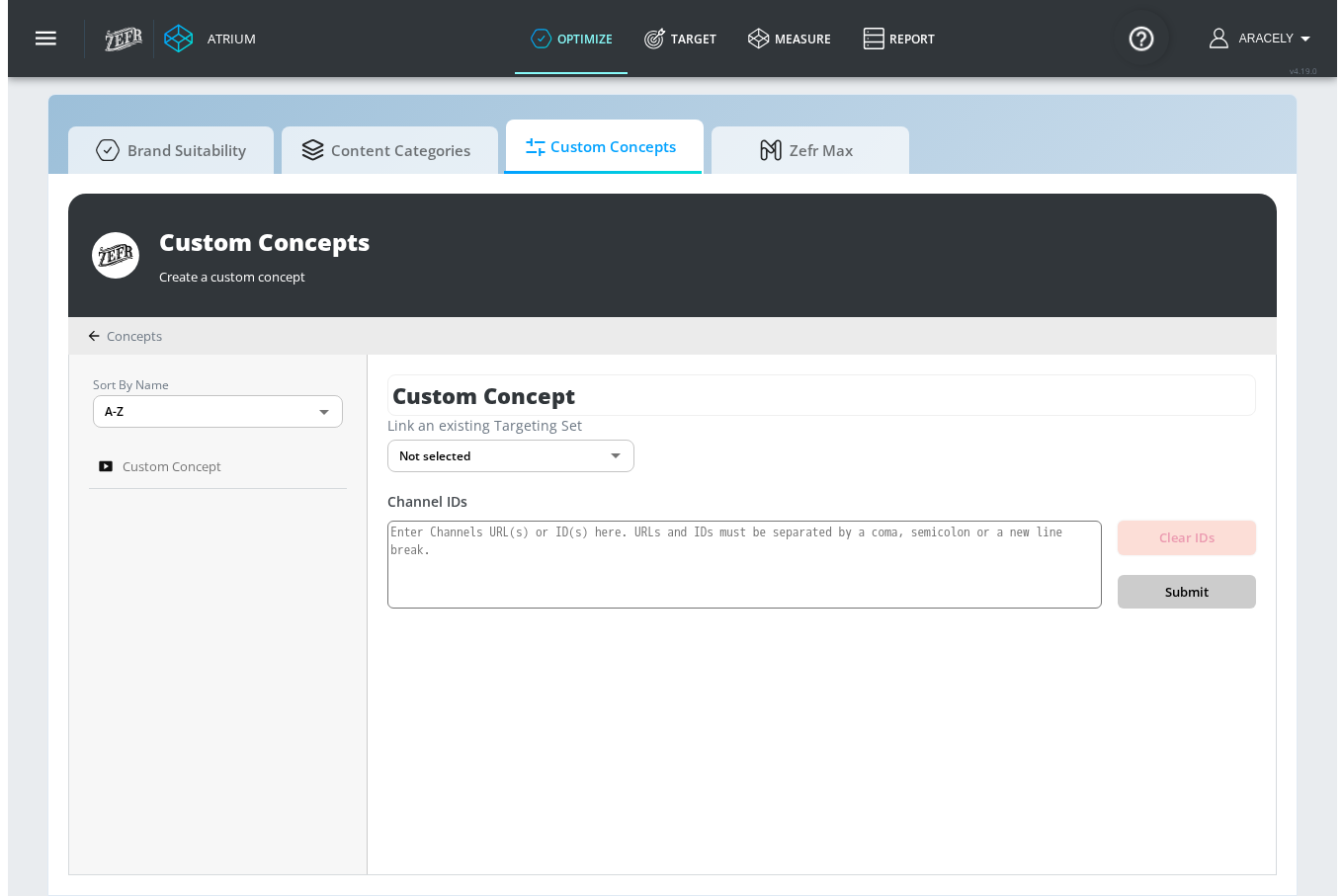 scroll, scrollTop: 0, scrollLeft: 0, axis: both 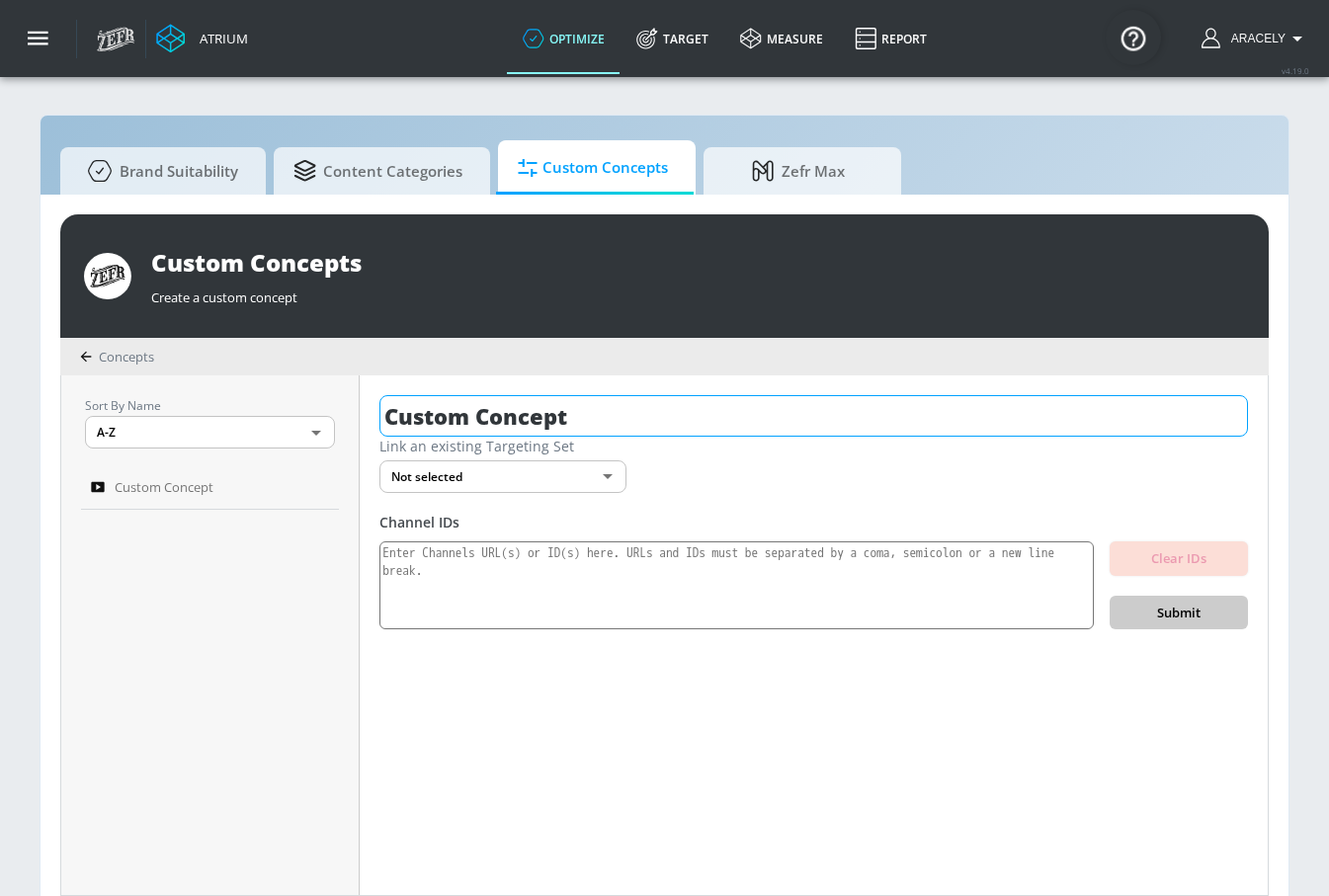 click on "Custom Concept" at bounding box center (813, 416) 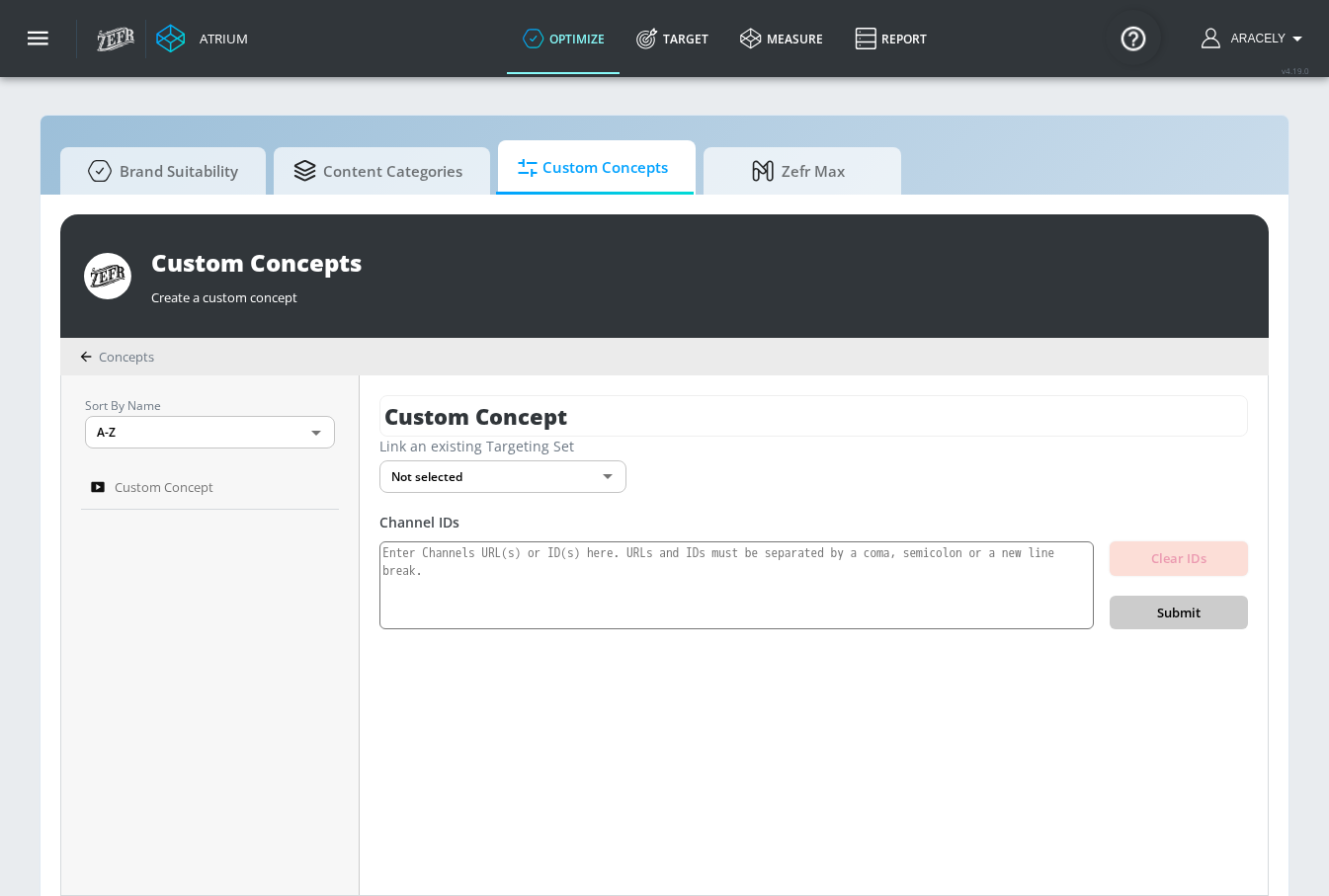 click on "Custom Concept" at bounding box center (813, 416) 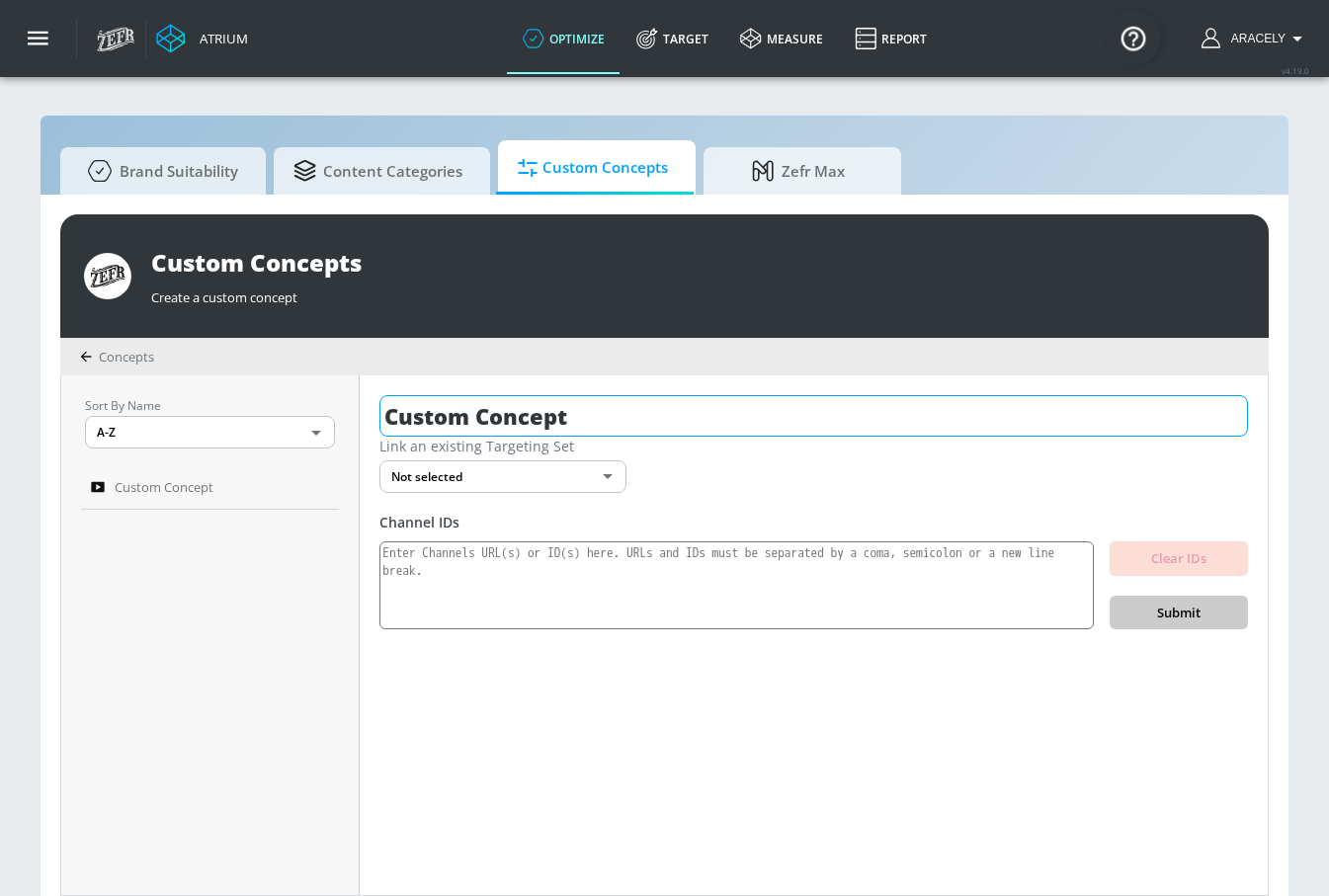 click on "Custom Concept" at bounding box center (813, 416) 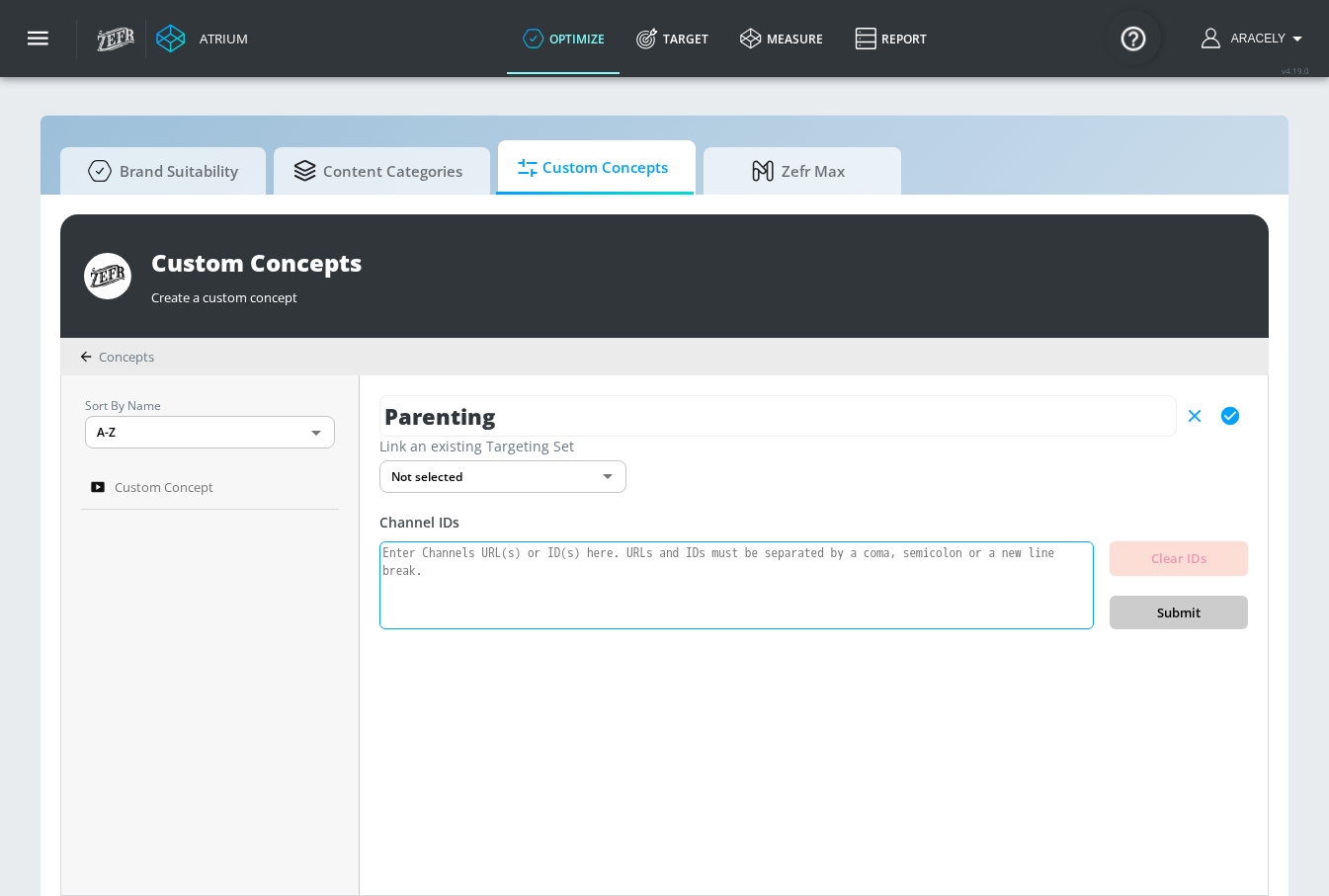 type on "Parenting" 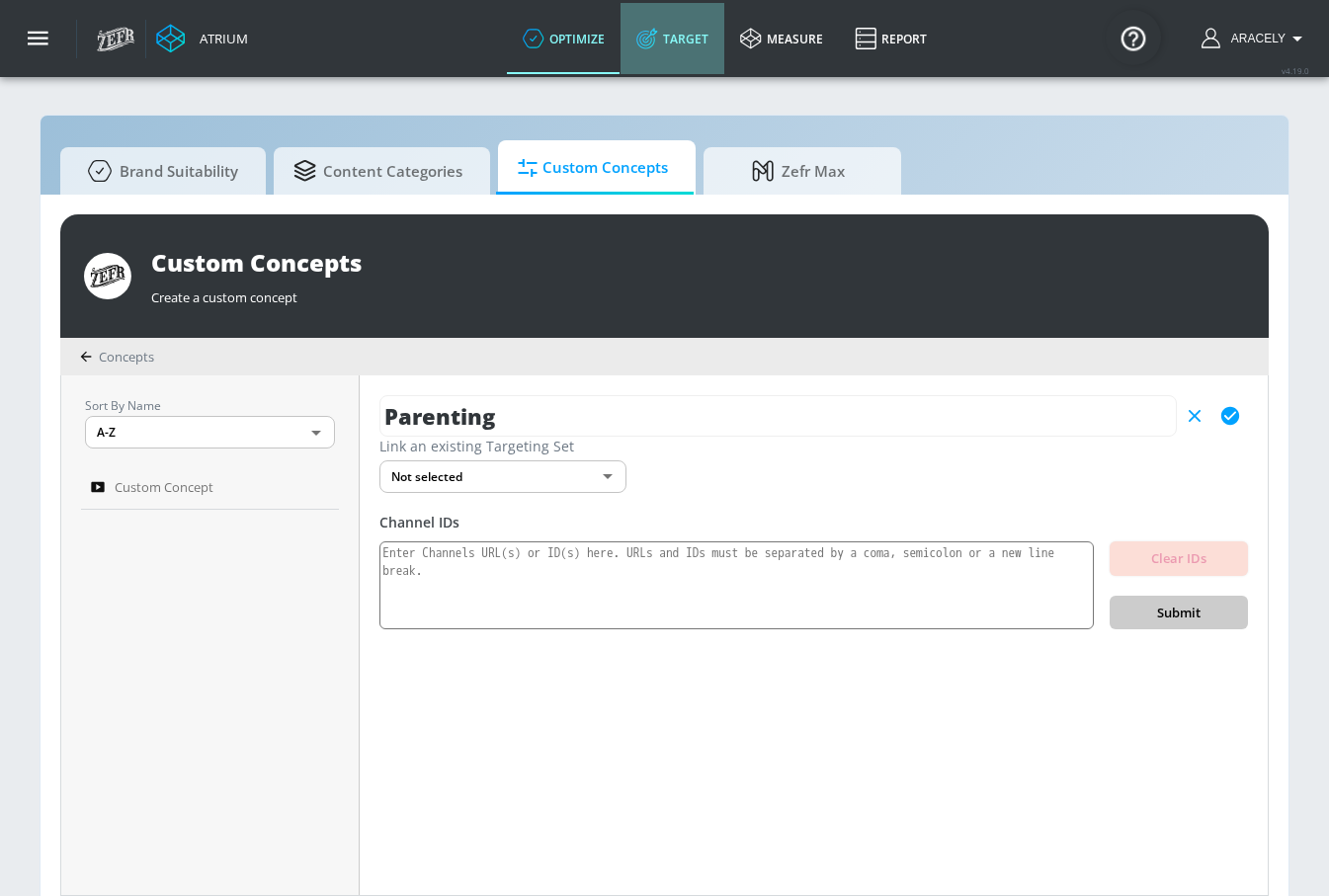 click on "Target" at bounding box center [672, 39] 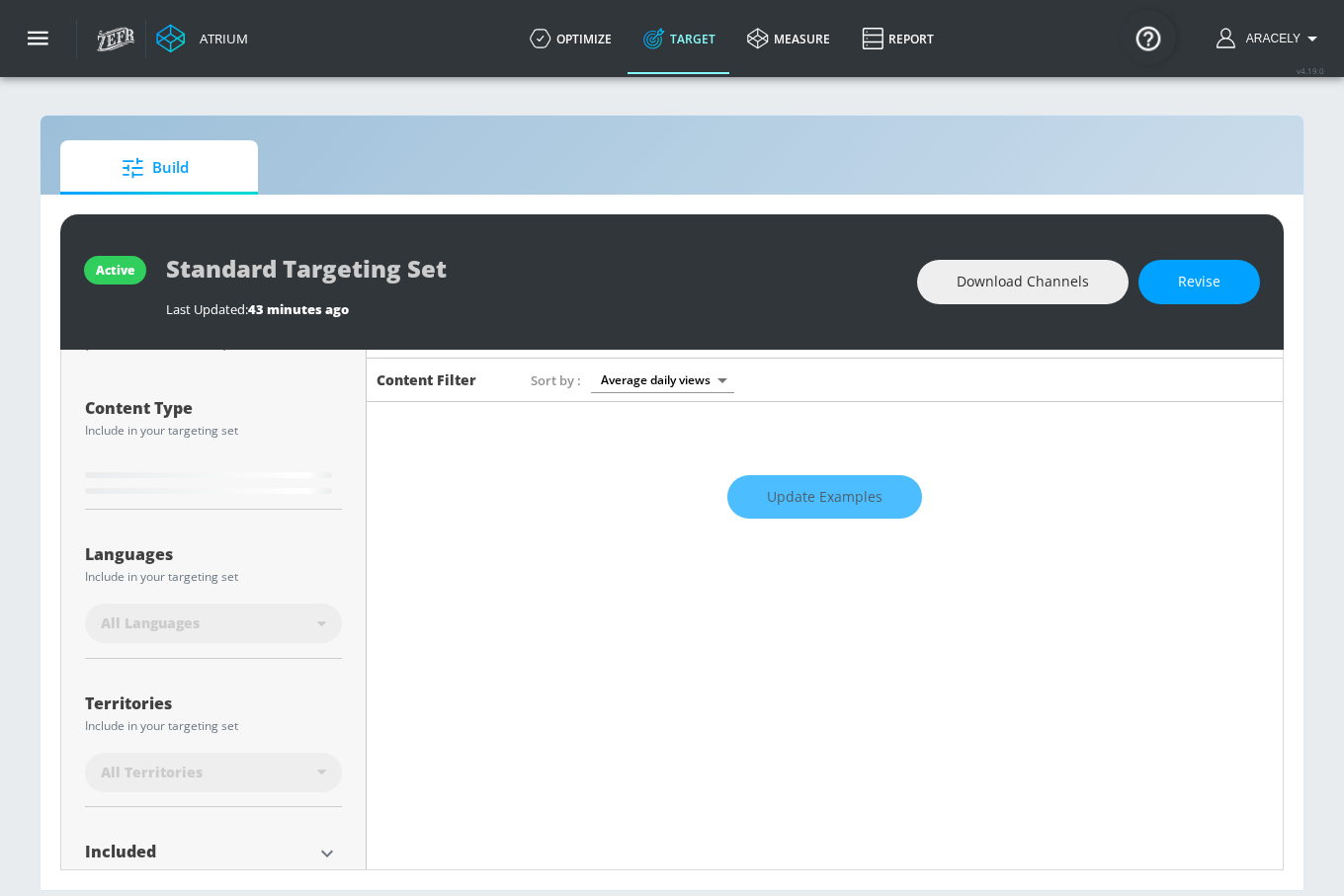 scroll, scrollTop: 0, scrollLeft: 0, axis: both 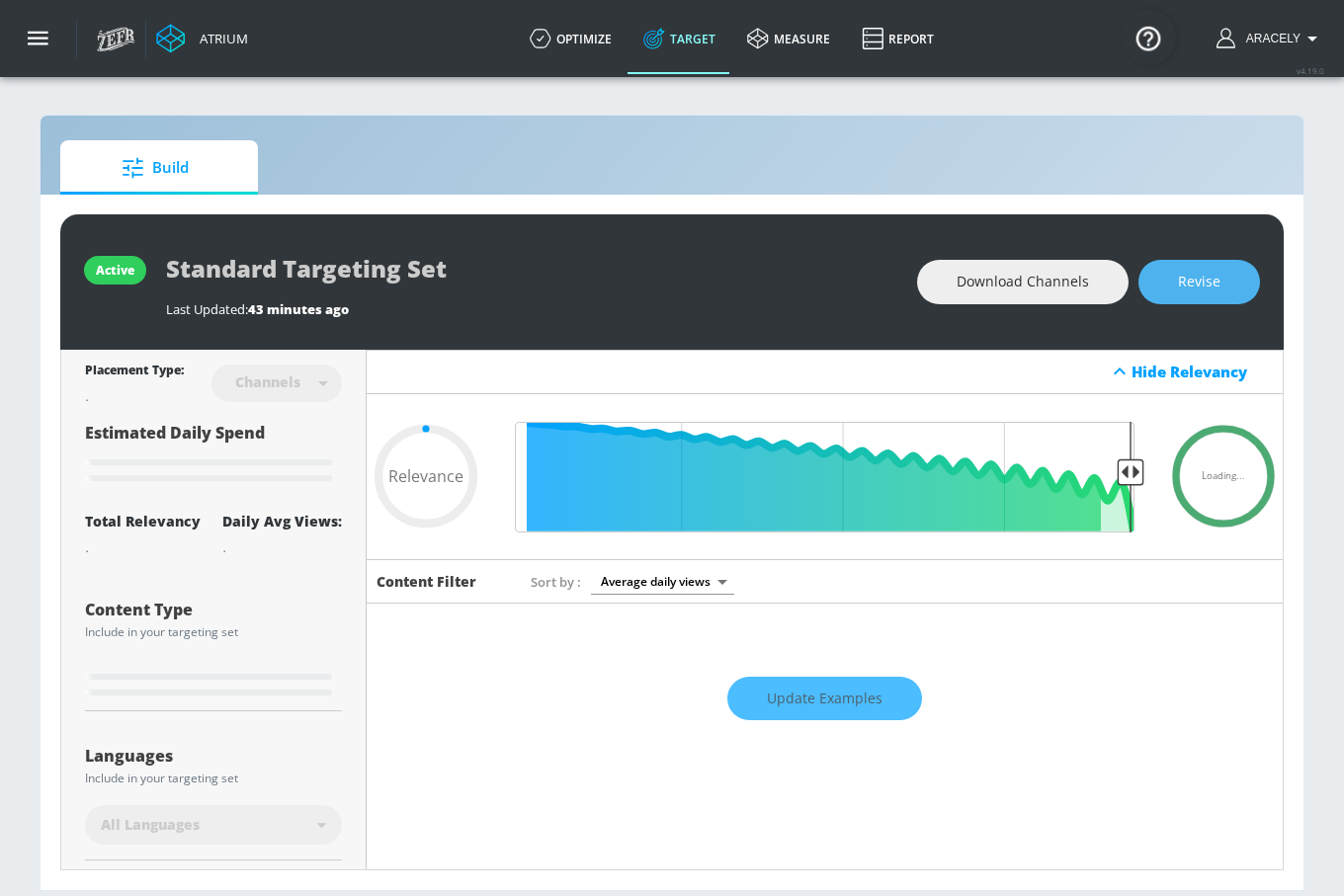 click on "Revise" at bounding box center (1199, 282) 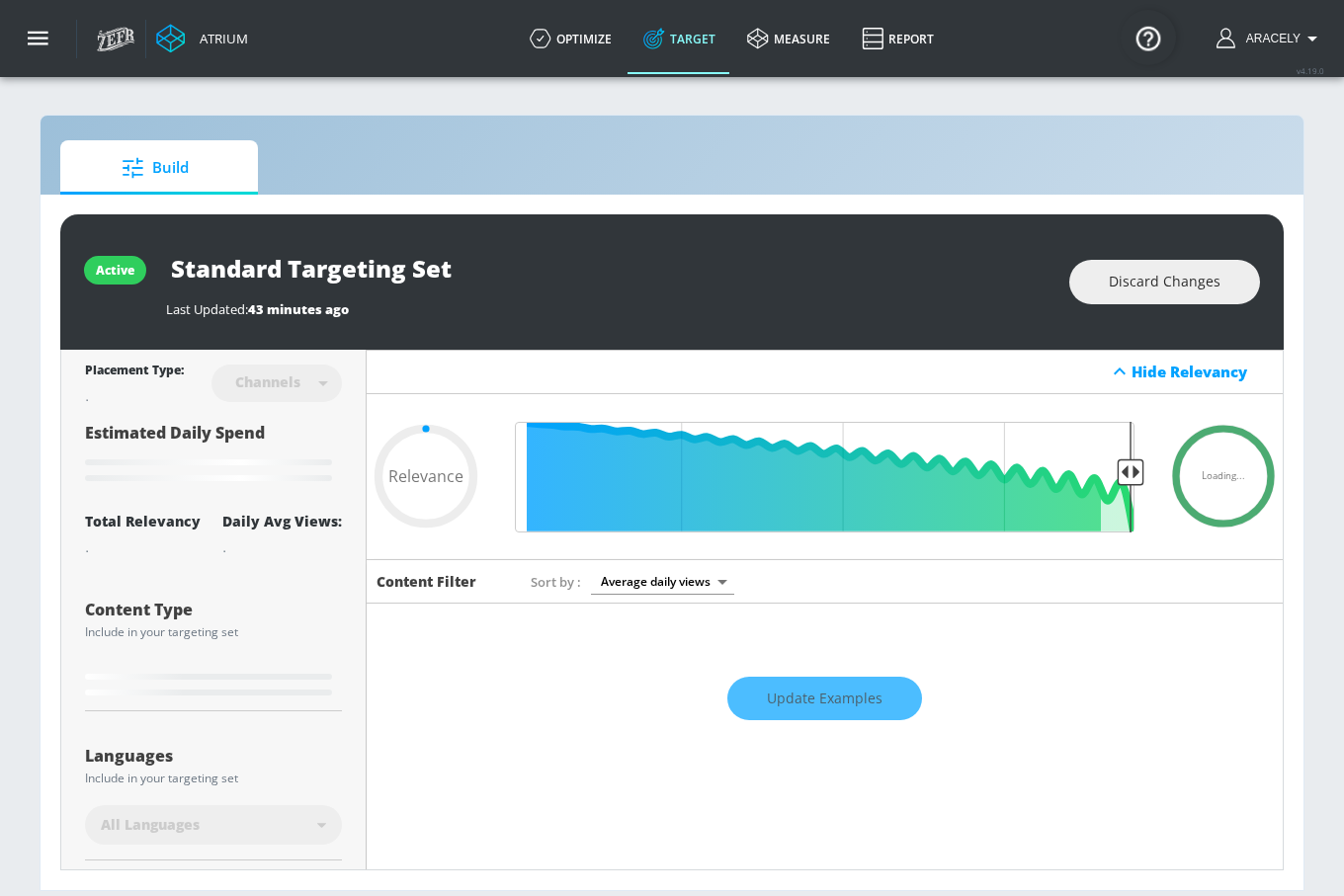 scroll, scrollTop: 360, scrollLeft: 0, axis: vertical 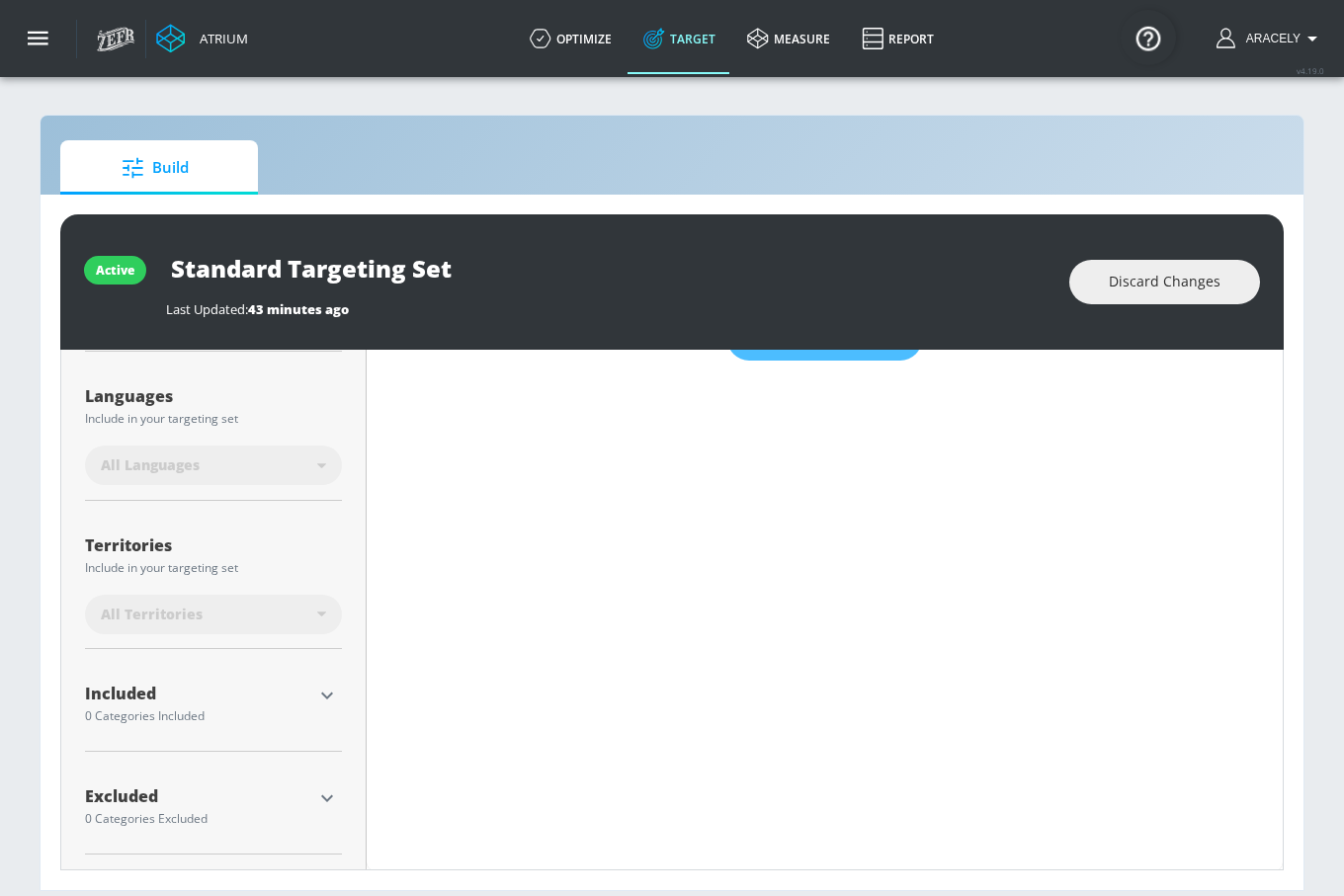 click 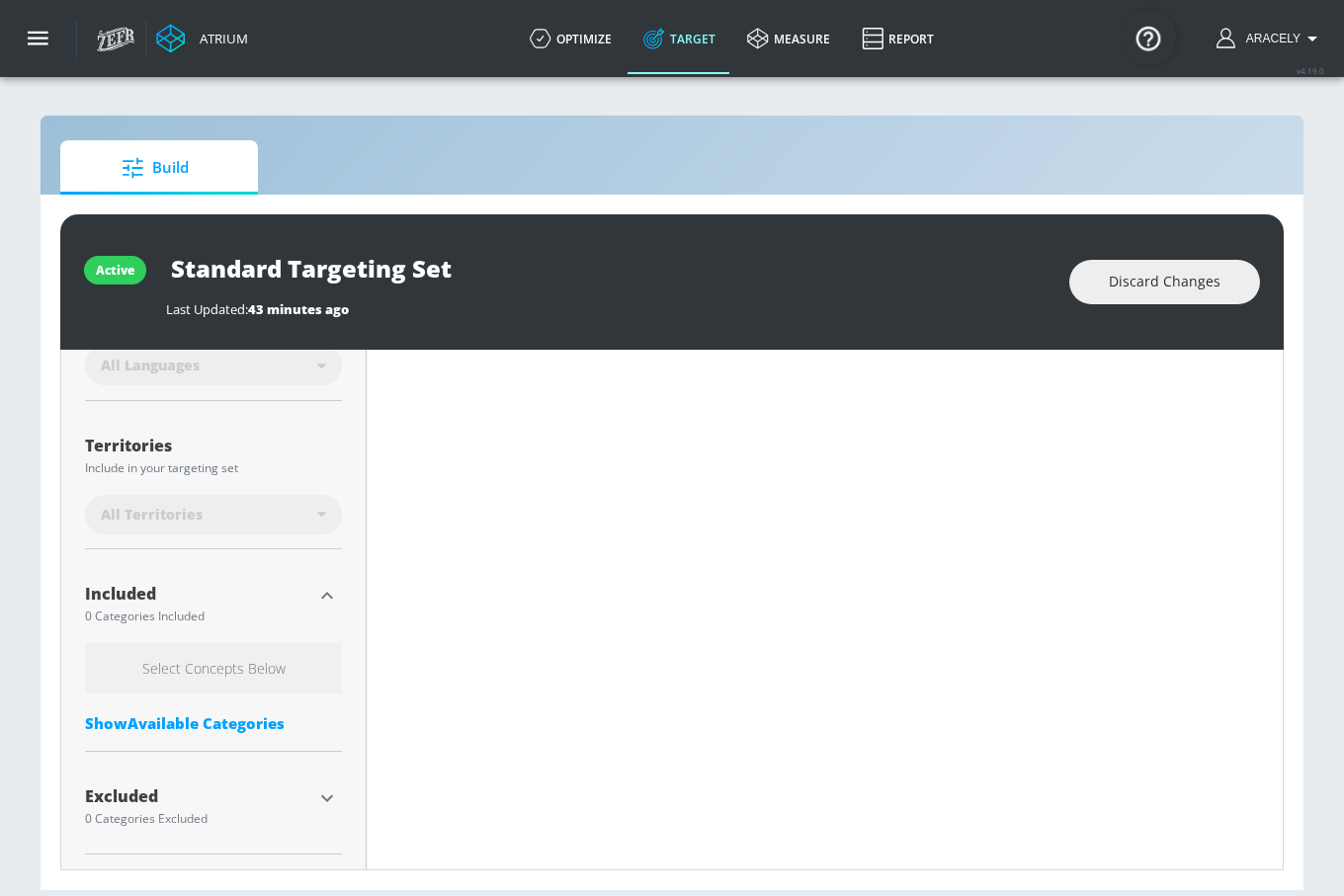scroll, scrollTop: 460, scrollLeft: 0, axis: vertical 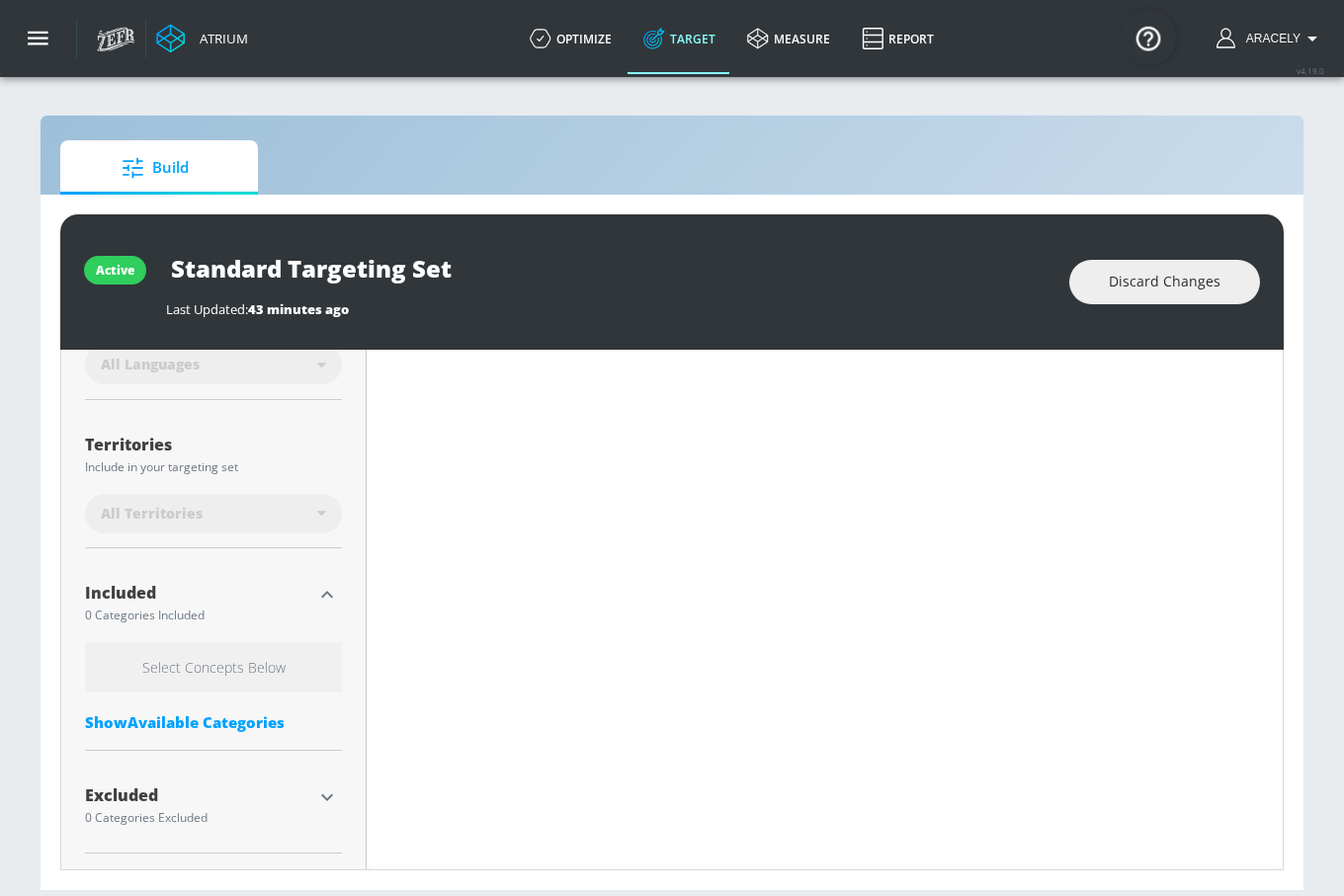 click on "Show  Available Categories" at bounding box center [213, 722] 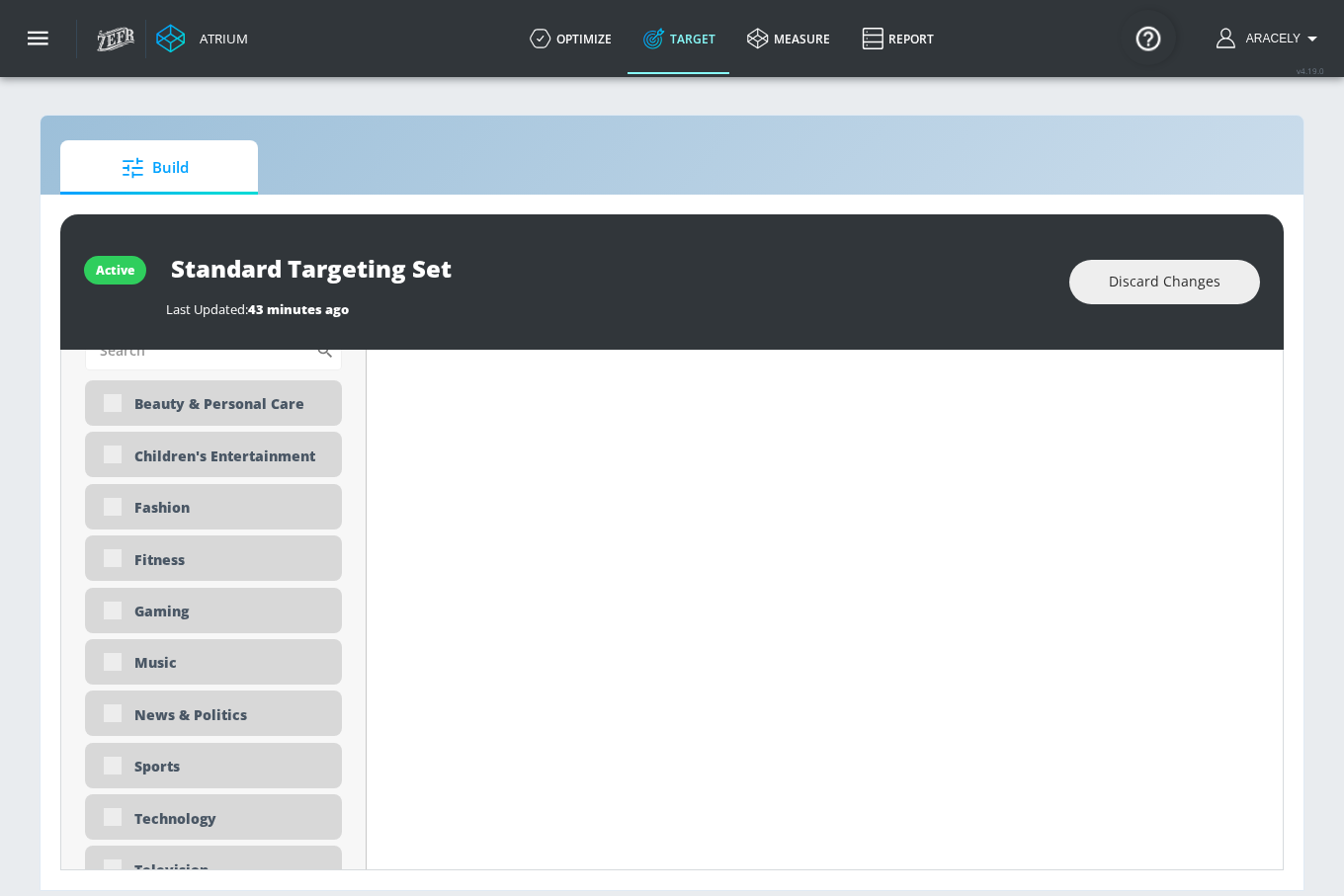 scroll, scrollTop: 1079, scrollLeft: 0, axis: vertical 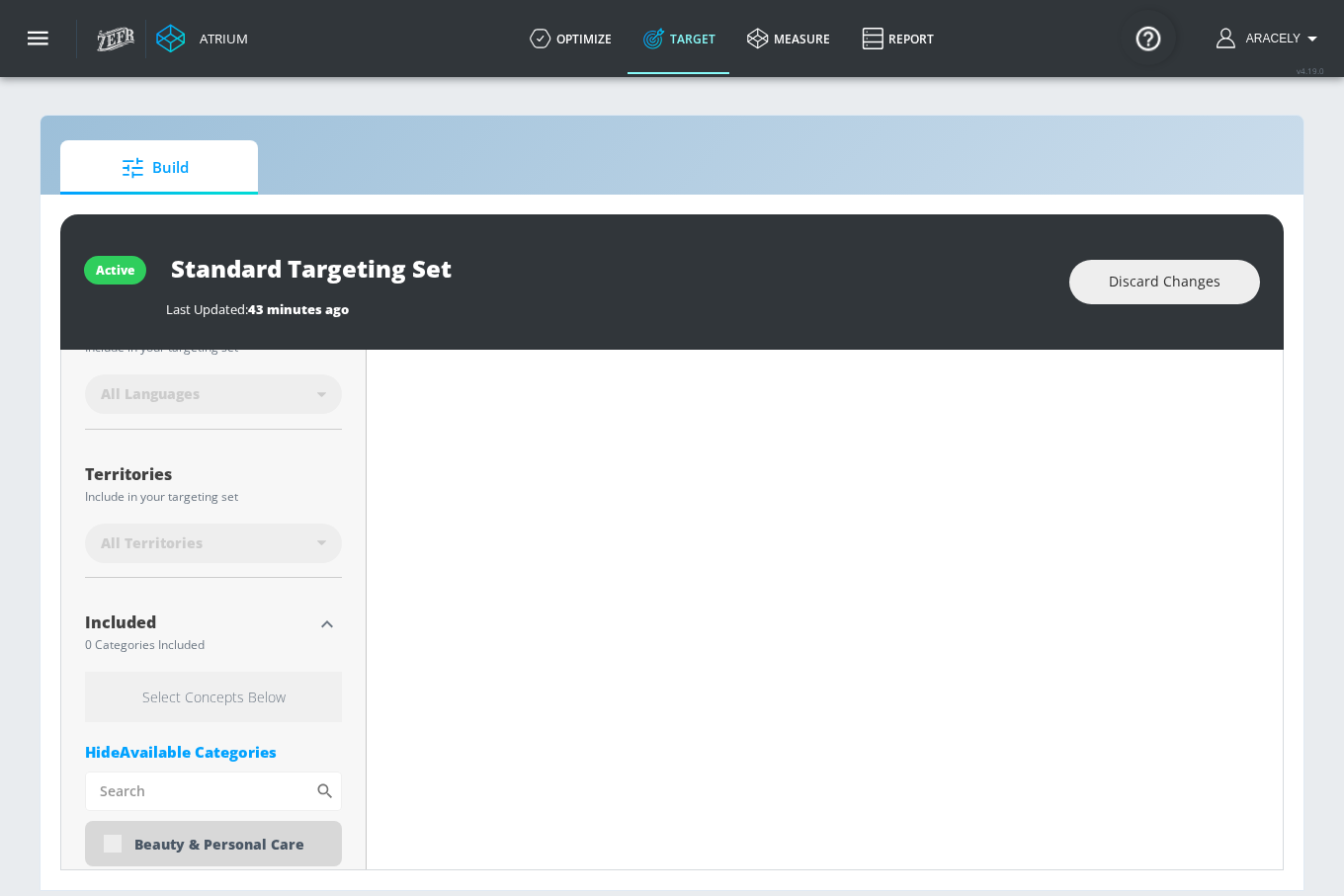 type on "0.05" 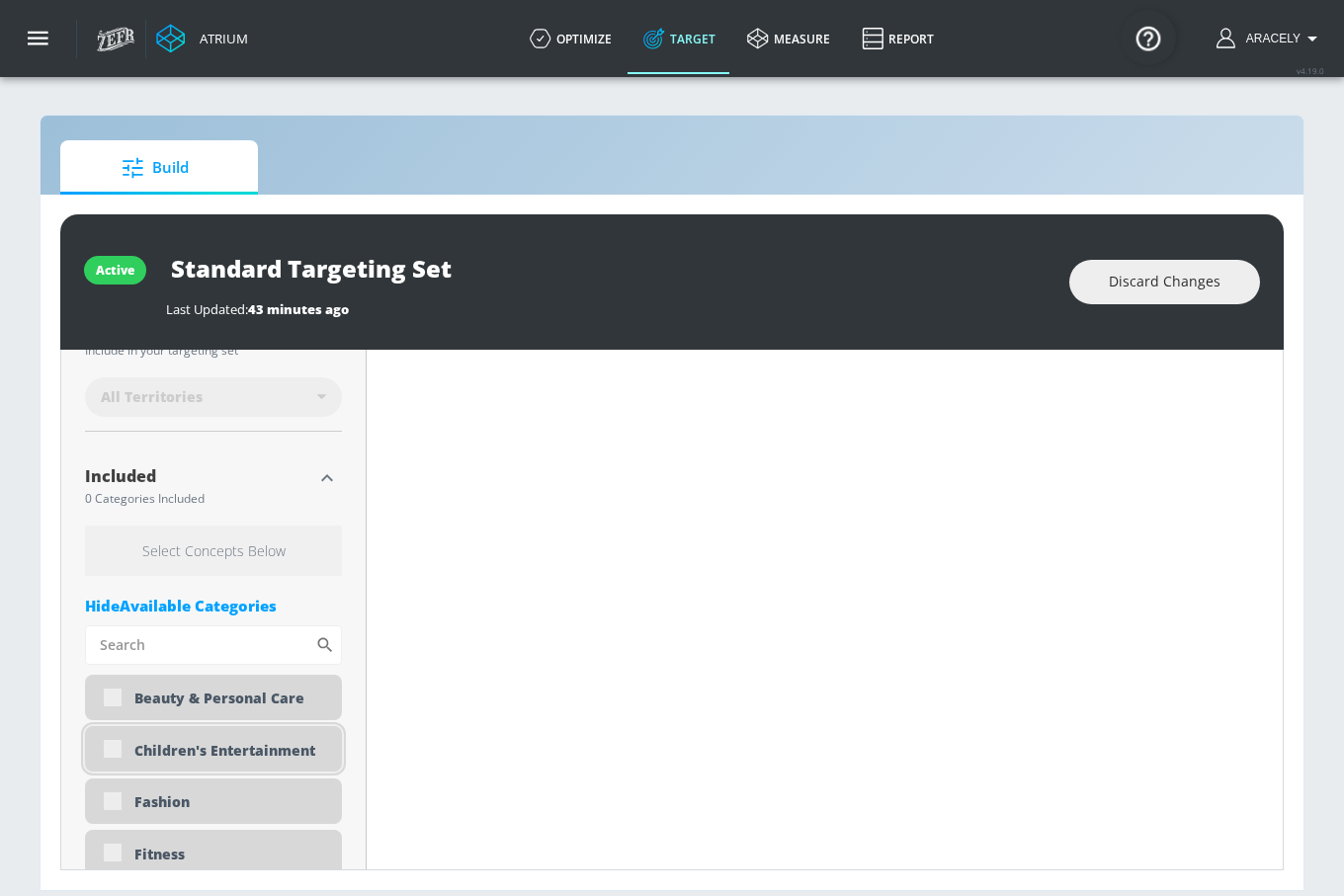 scroll, scrollTop: 590, scrollLeft: 0, axis: vertical 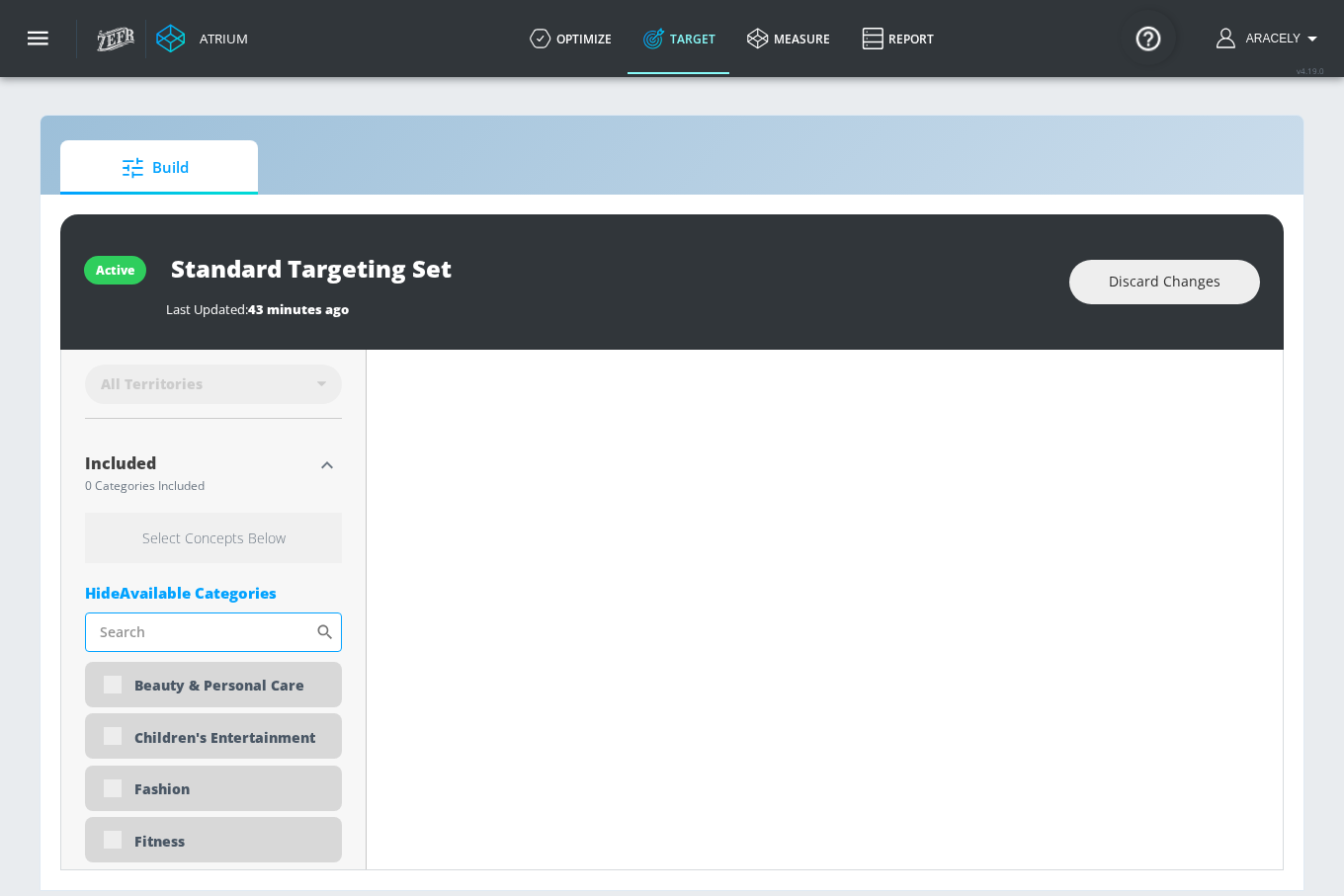 click on "Sort By" at bounding box center (200, 632) 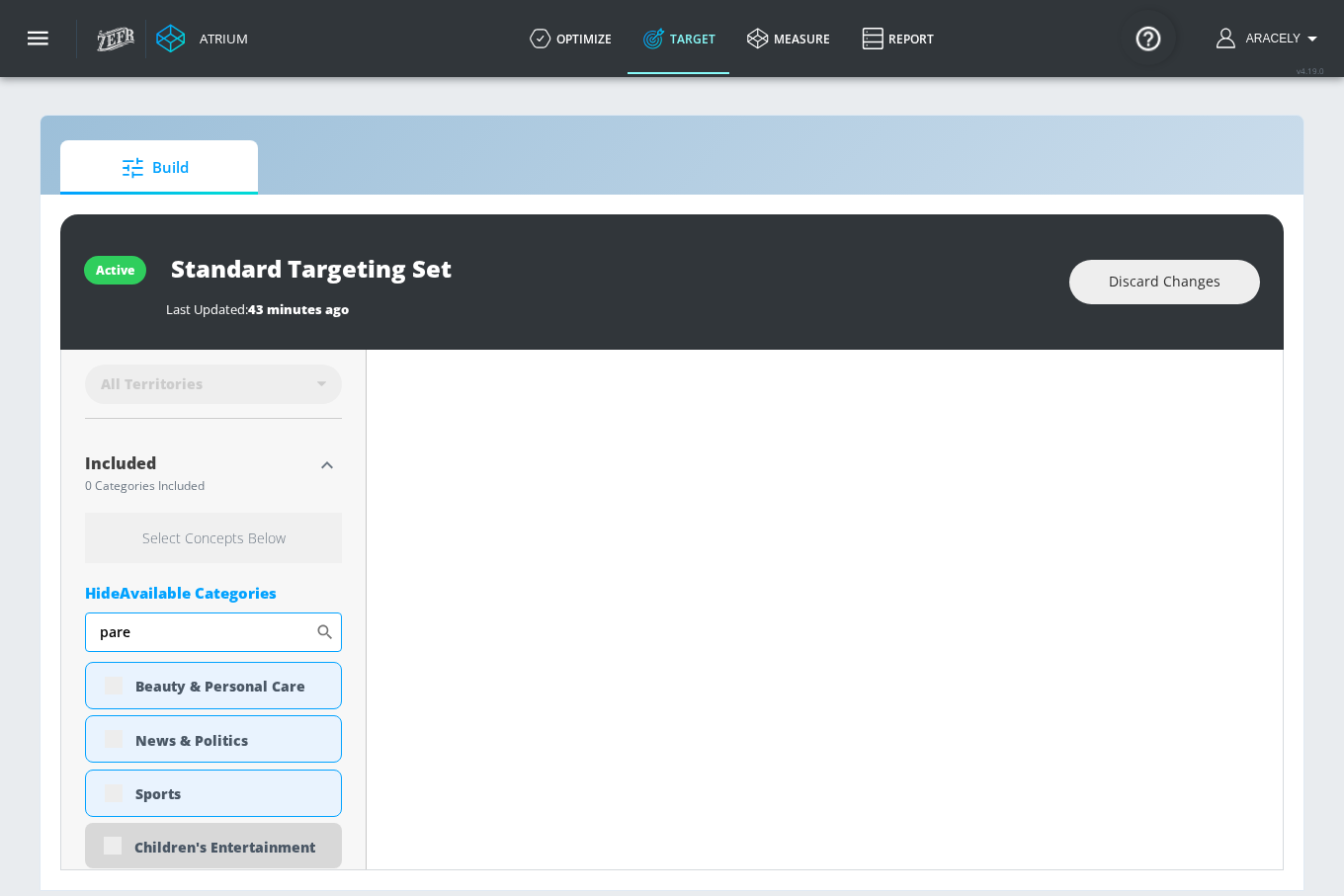 type on "paren" 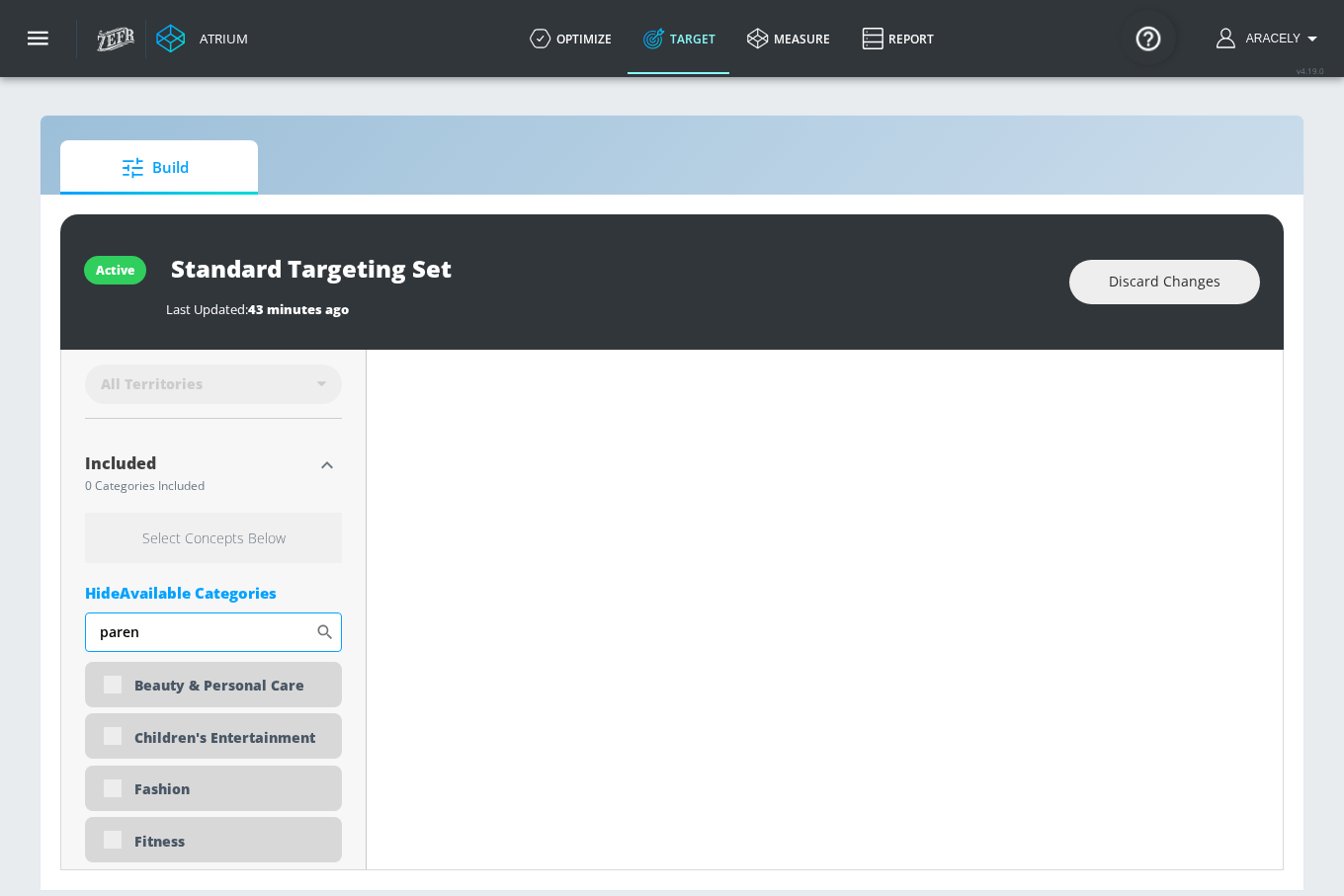 type on "0.05" 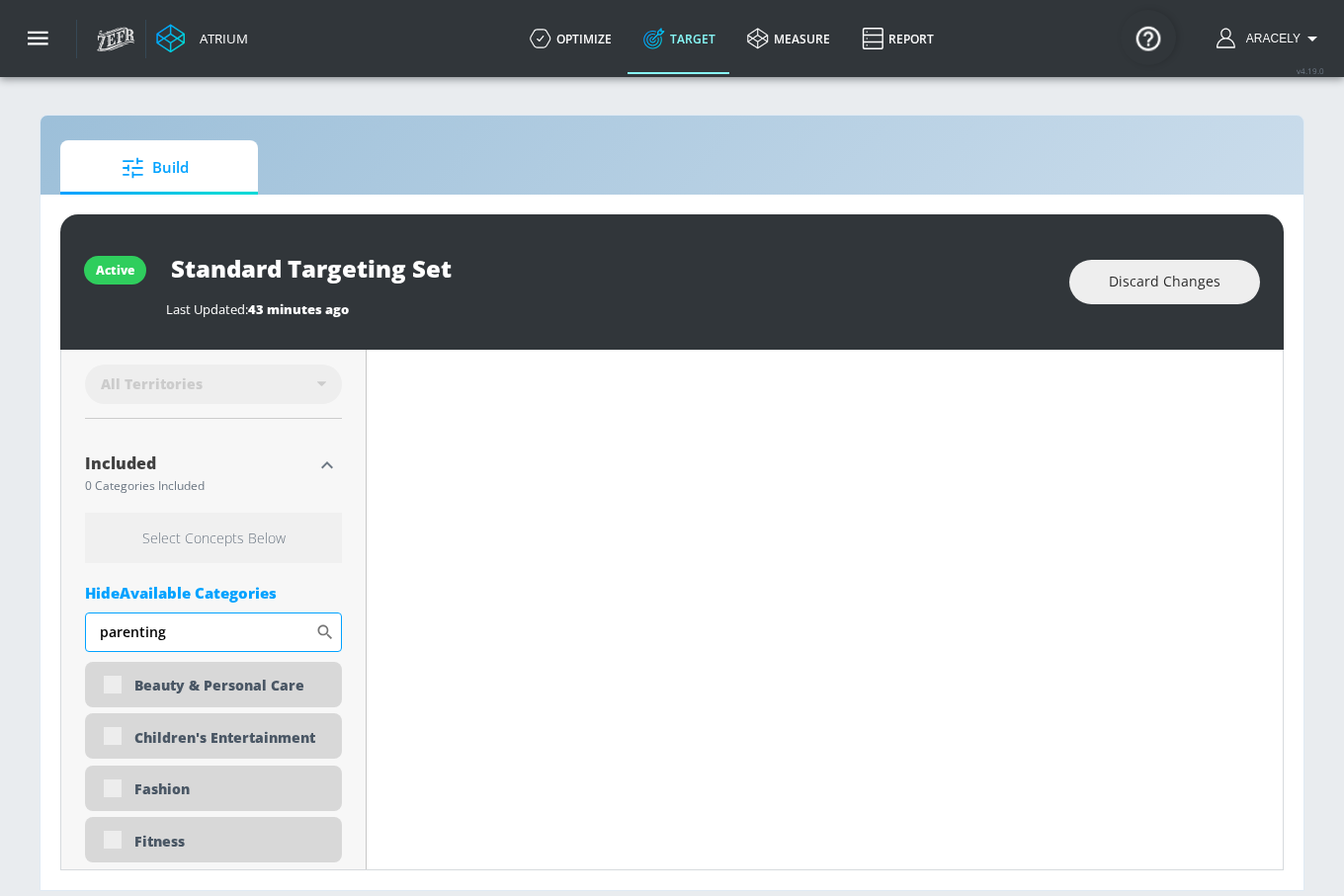 type on "parenting" 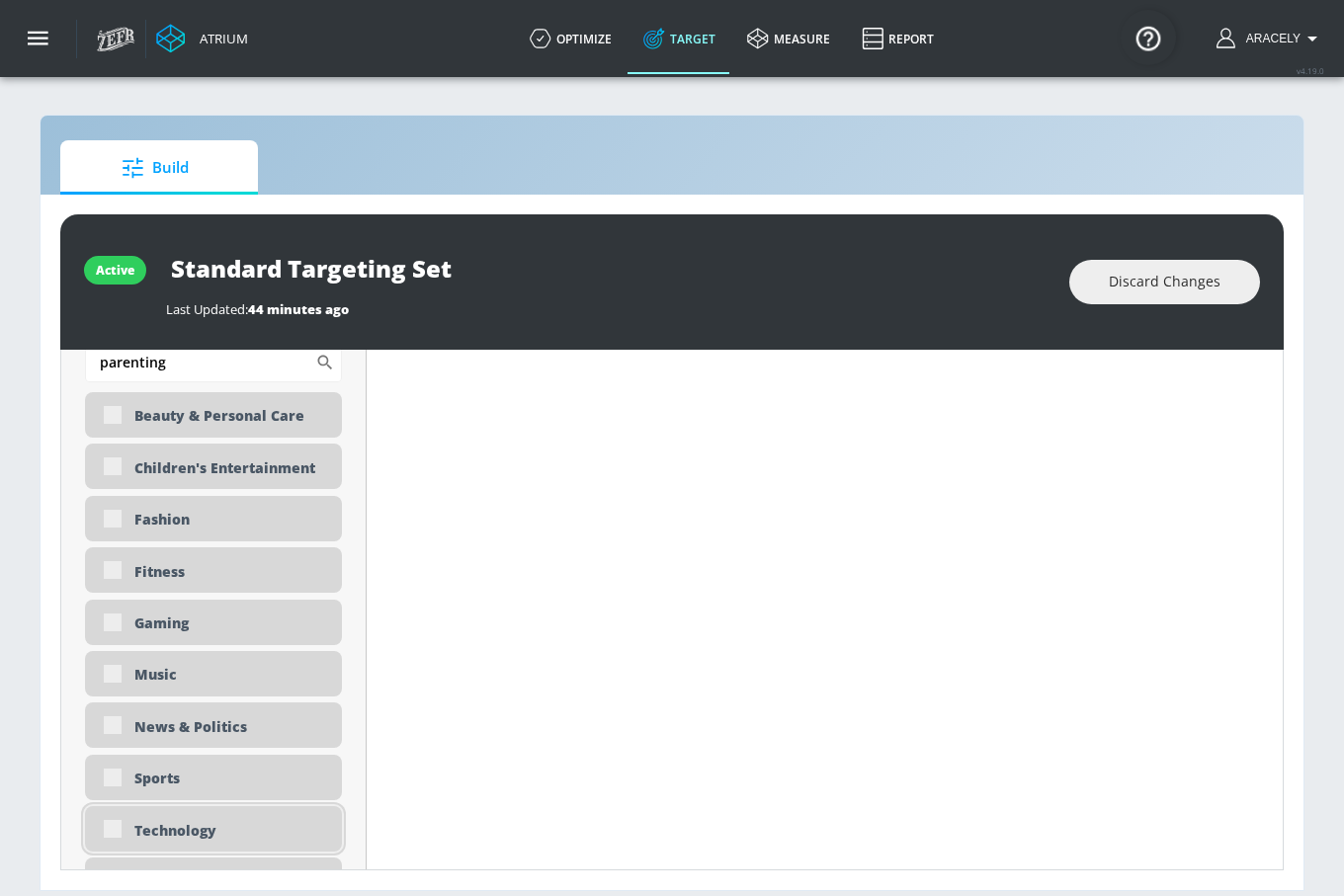 scroll, scrollTop: 1079, scrollLeft: 0, axis: vertical 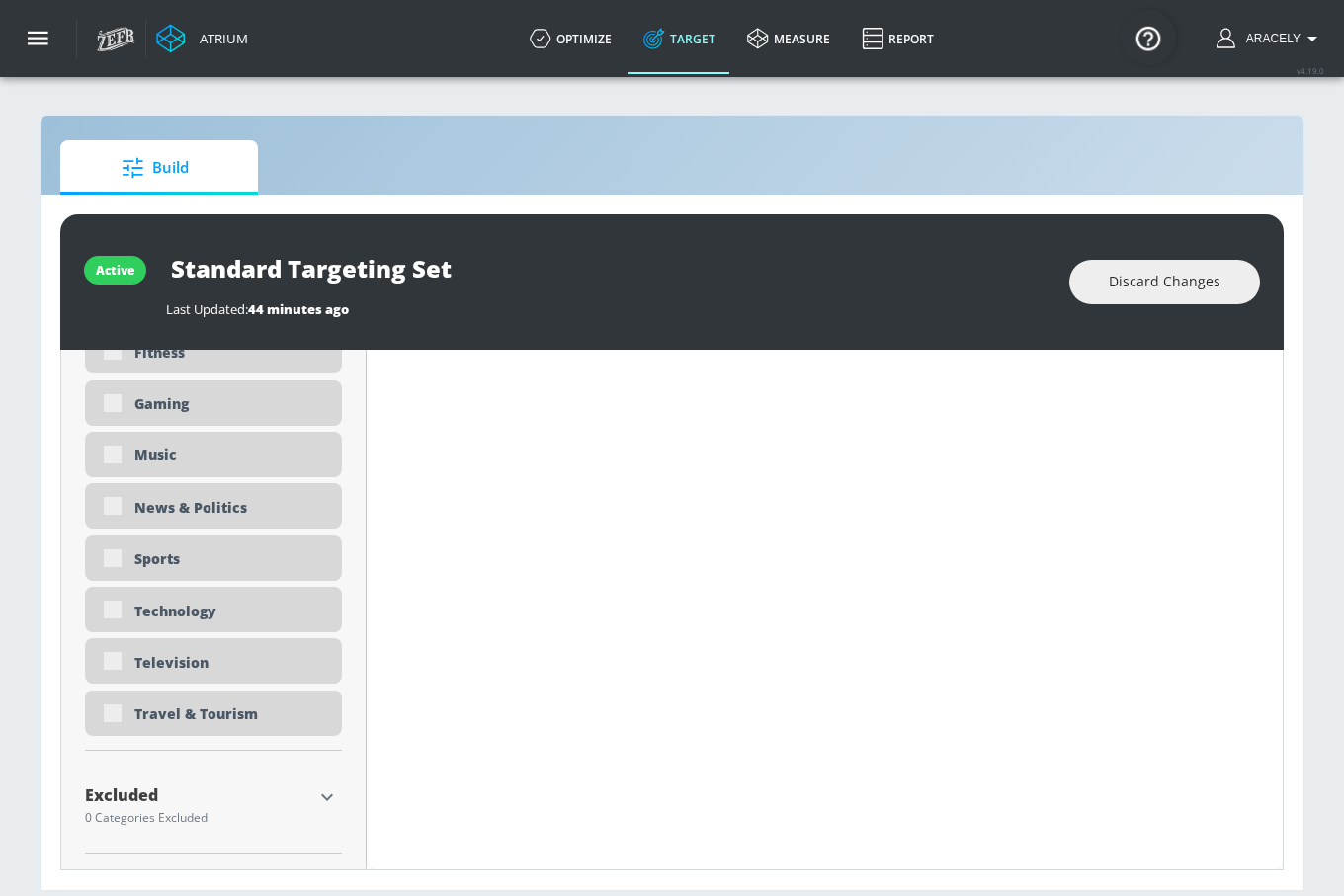 click 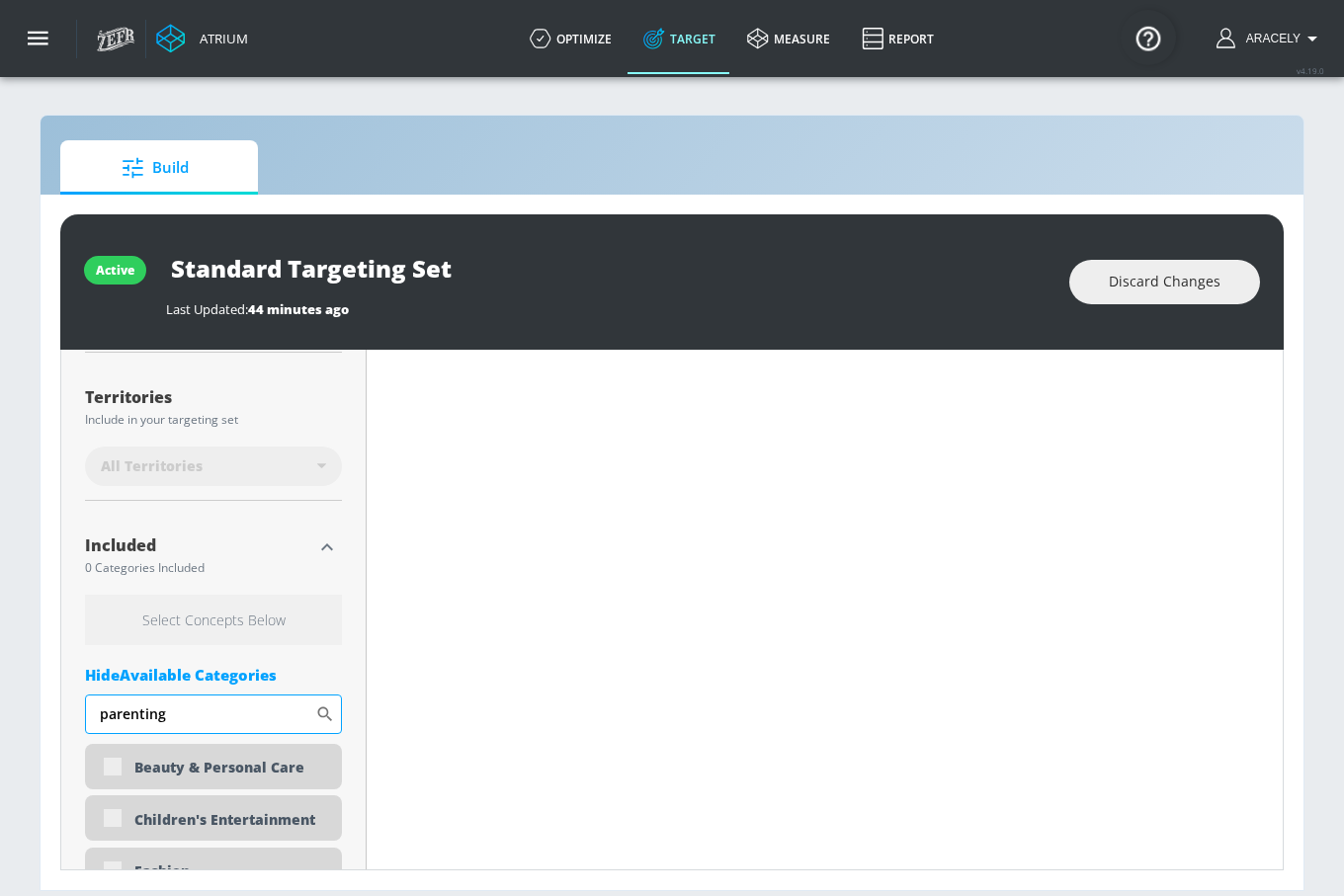 scroll, scrollTop: 504, scrollLeft: 0, axis: vertical 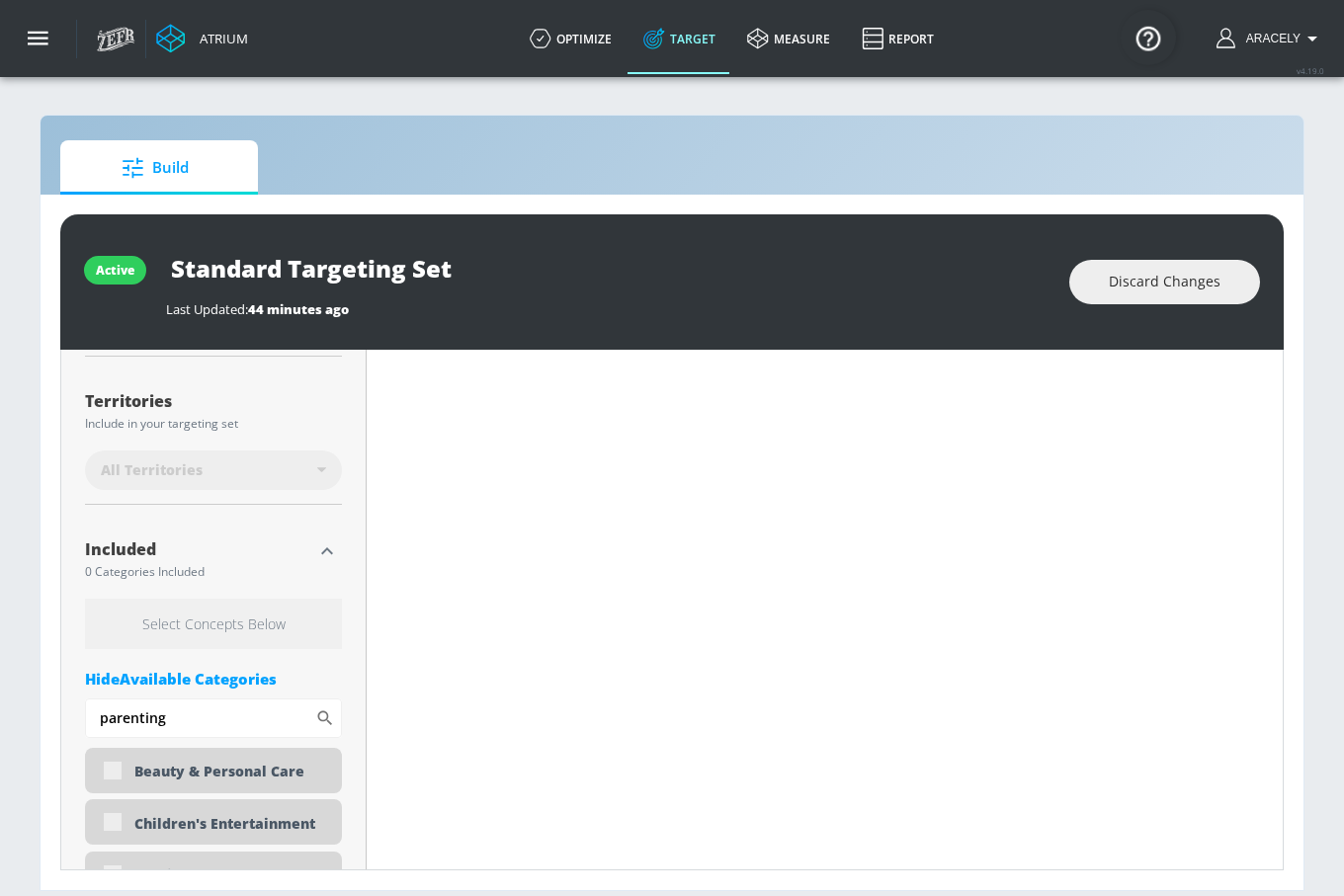 click on "Select Concepts Below Hide  Available Categories parenting ​ Beauty & Personal Care Children's Entertainment Fashion Fitness Gaming Music News & Politics Sports Technology Television Travel & Tourism" at bounding box center (213, 957) 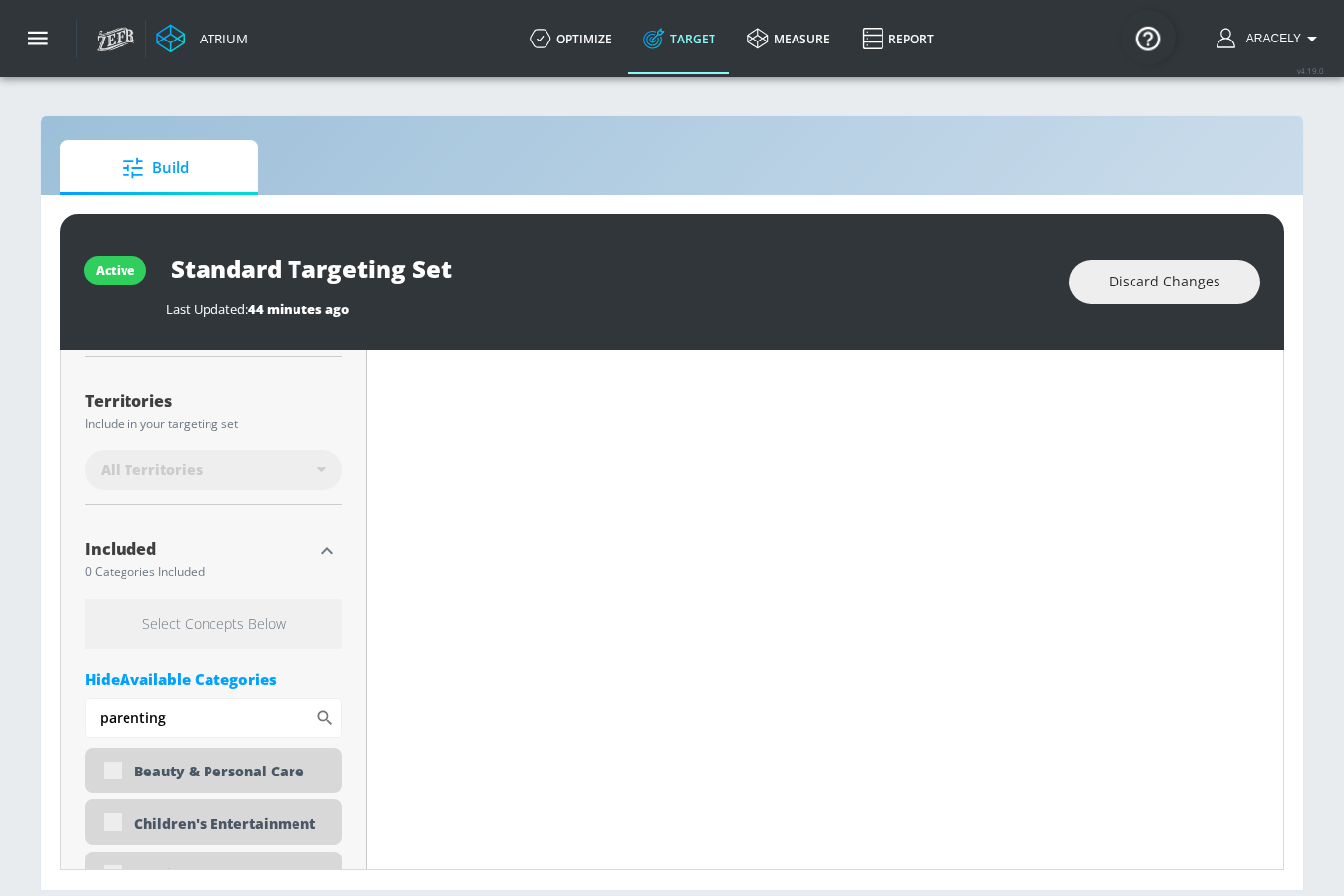click on "Hide  Available Categories" at bounding box center [213, 679] 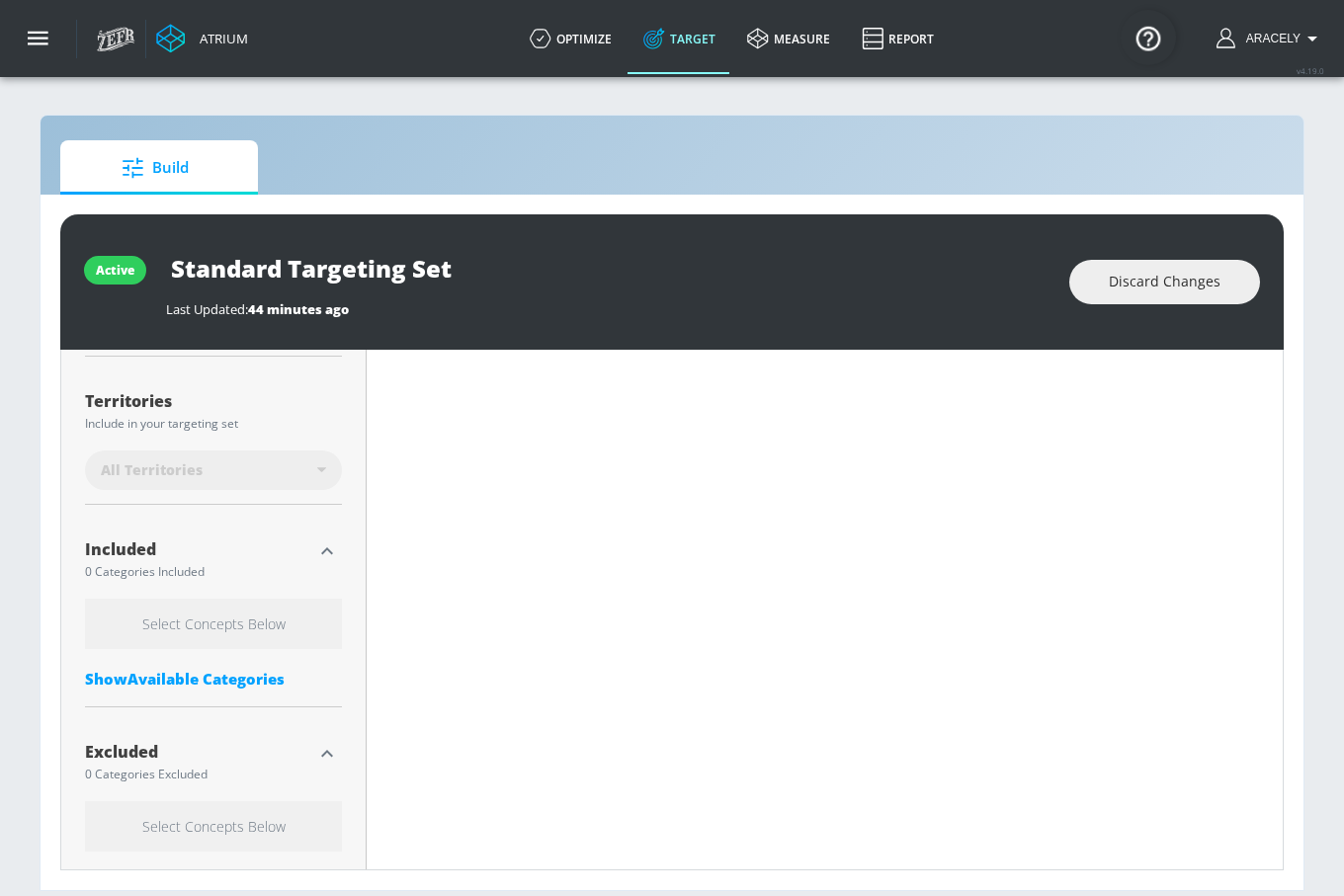 click on "Show  Available Categories" at bounding box center [213, 679] 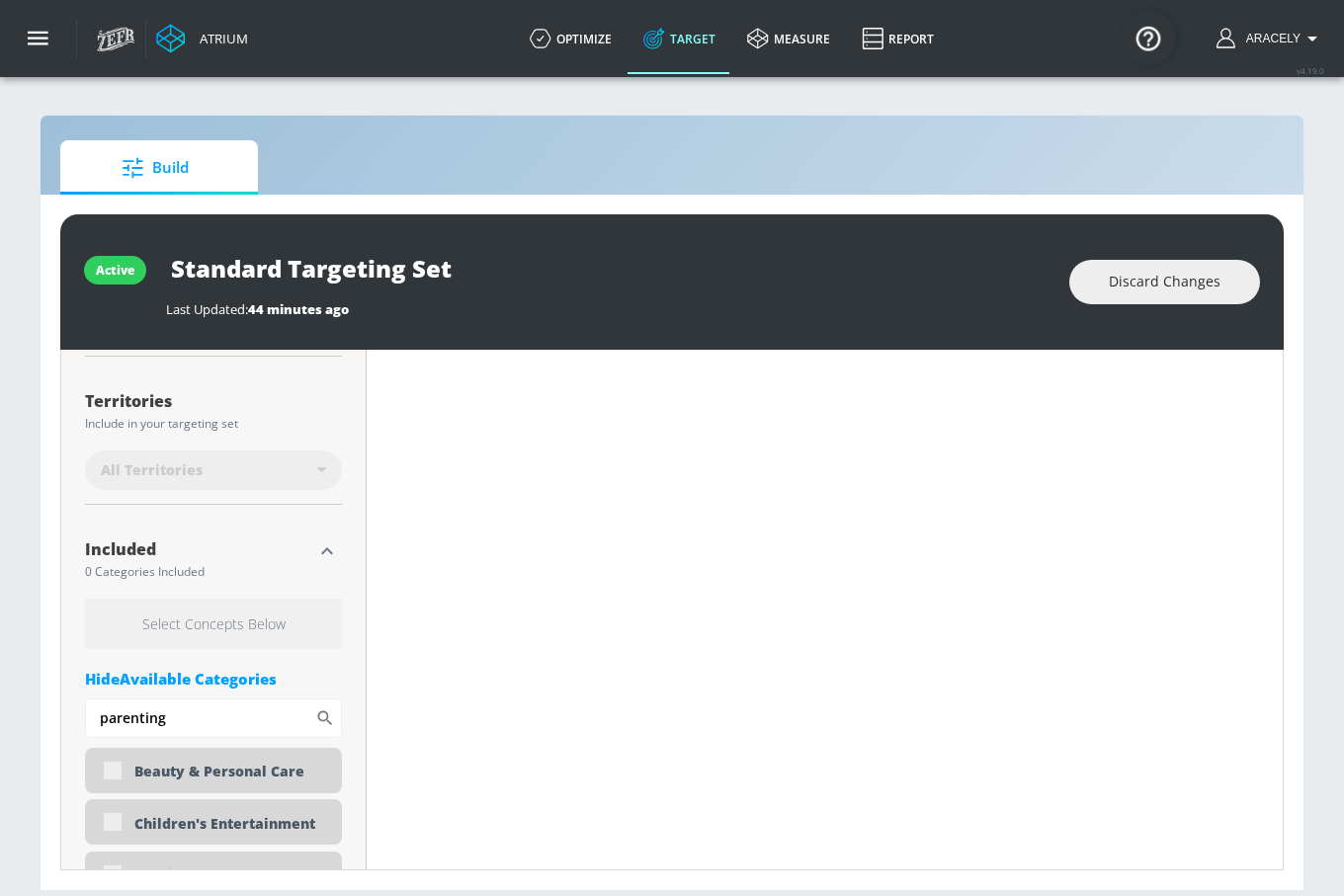 type on "0.6" 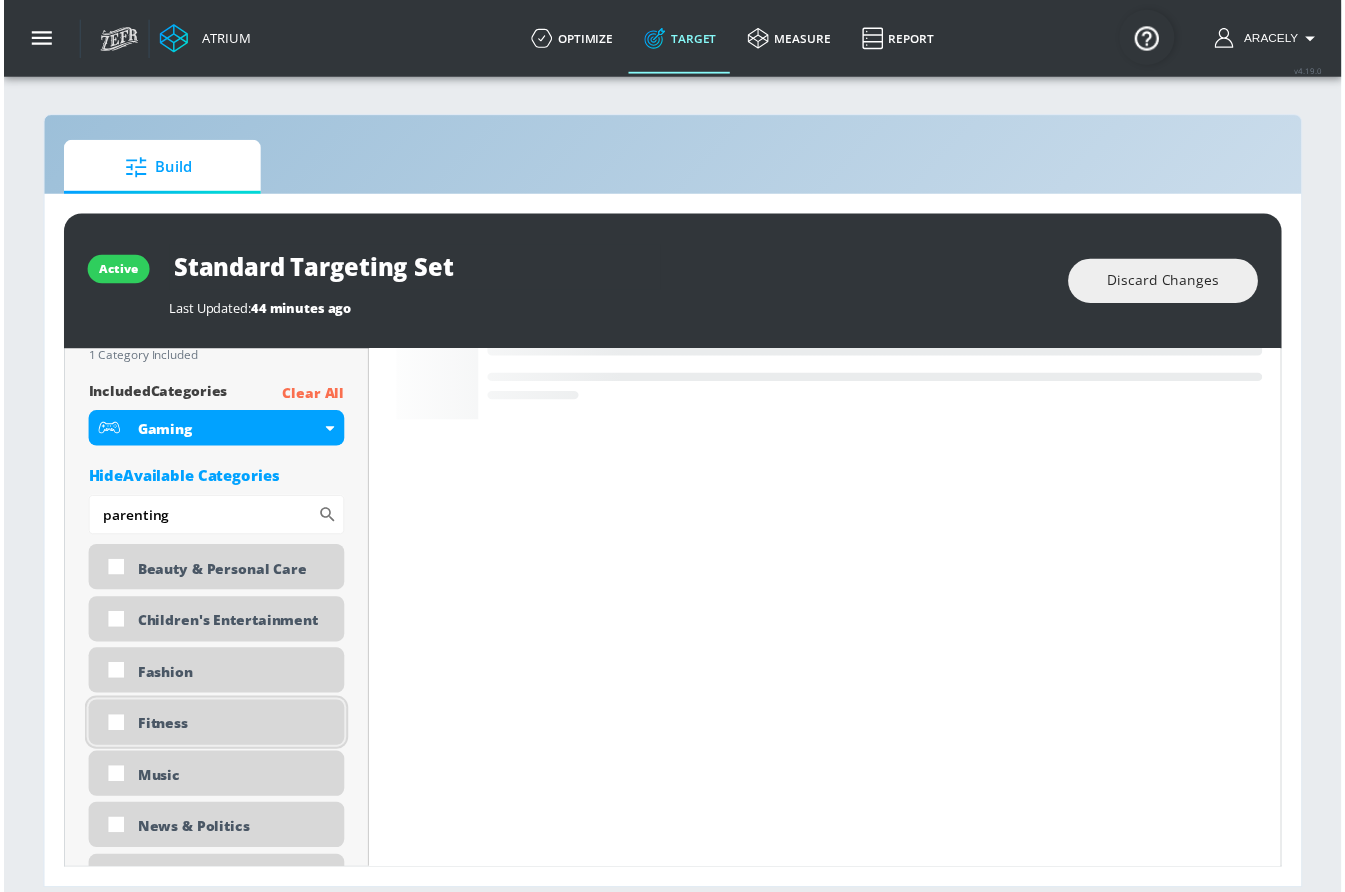 scroll, scrollTop: 630, scrollLeft: 0, axis: vertical 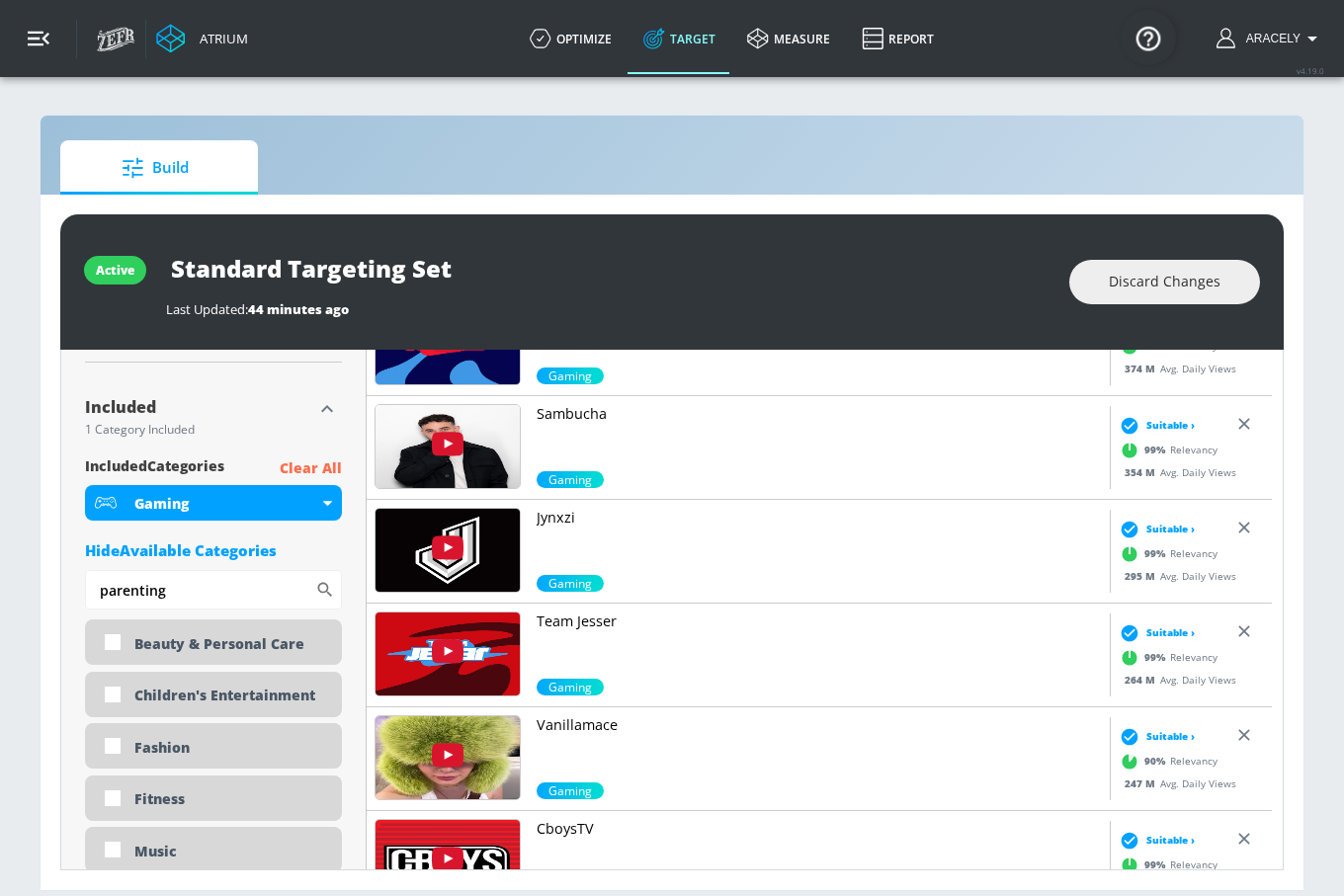drag, startPoint x: 57, startPoint y: 40, endPoint x: 41, endPoint y: 32, distance: 17.888544 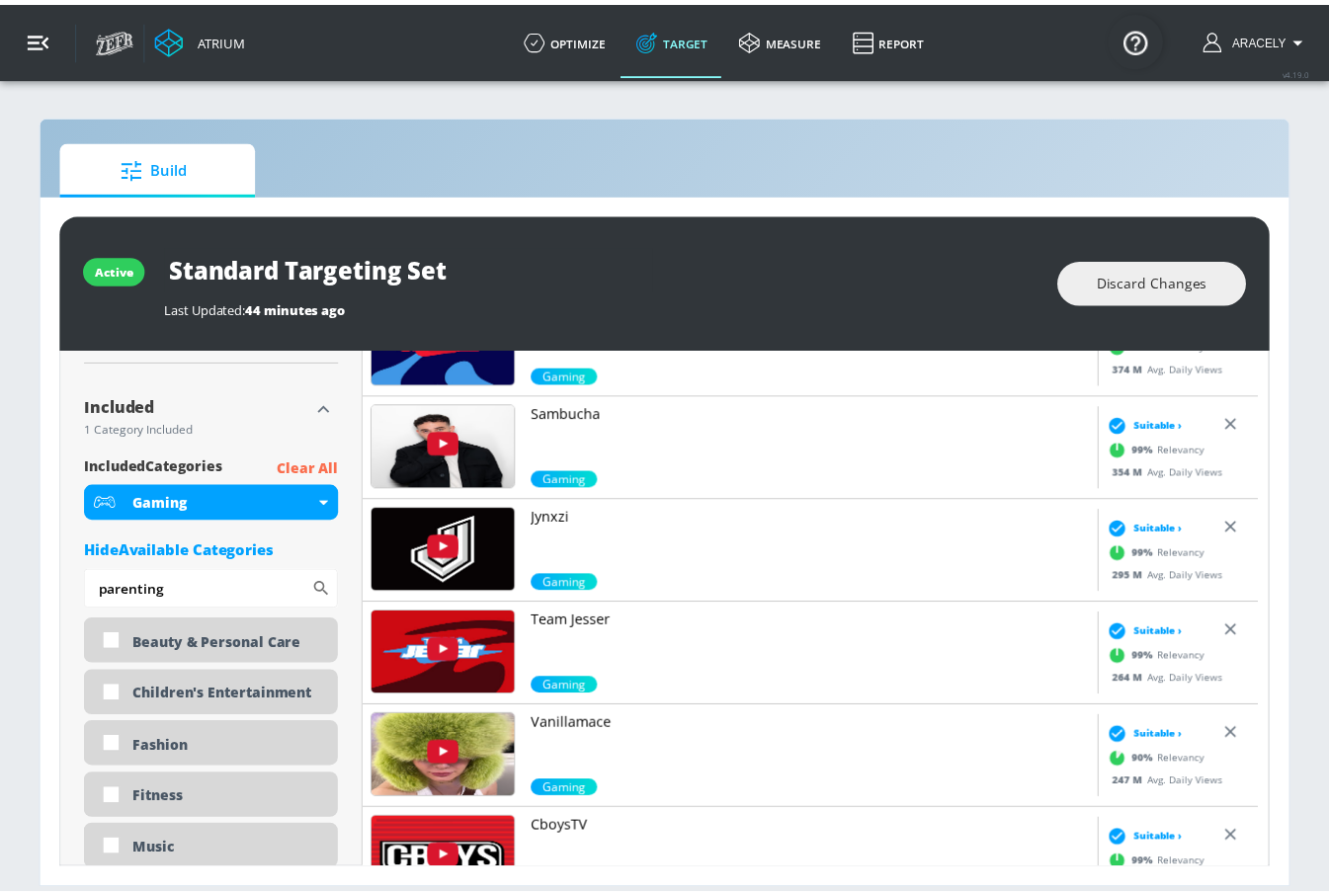 scroll, scrollTop: 647, scrollLeft: 0, axis: vertical 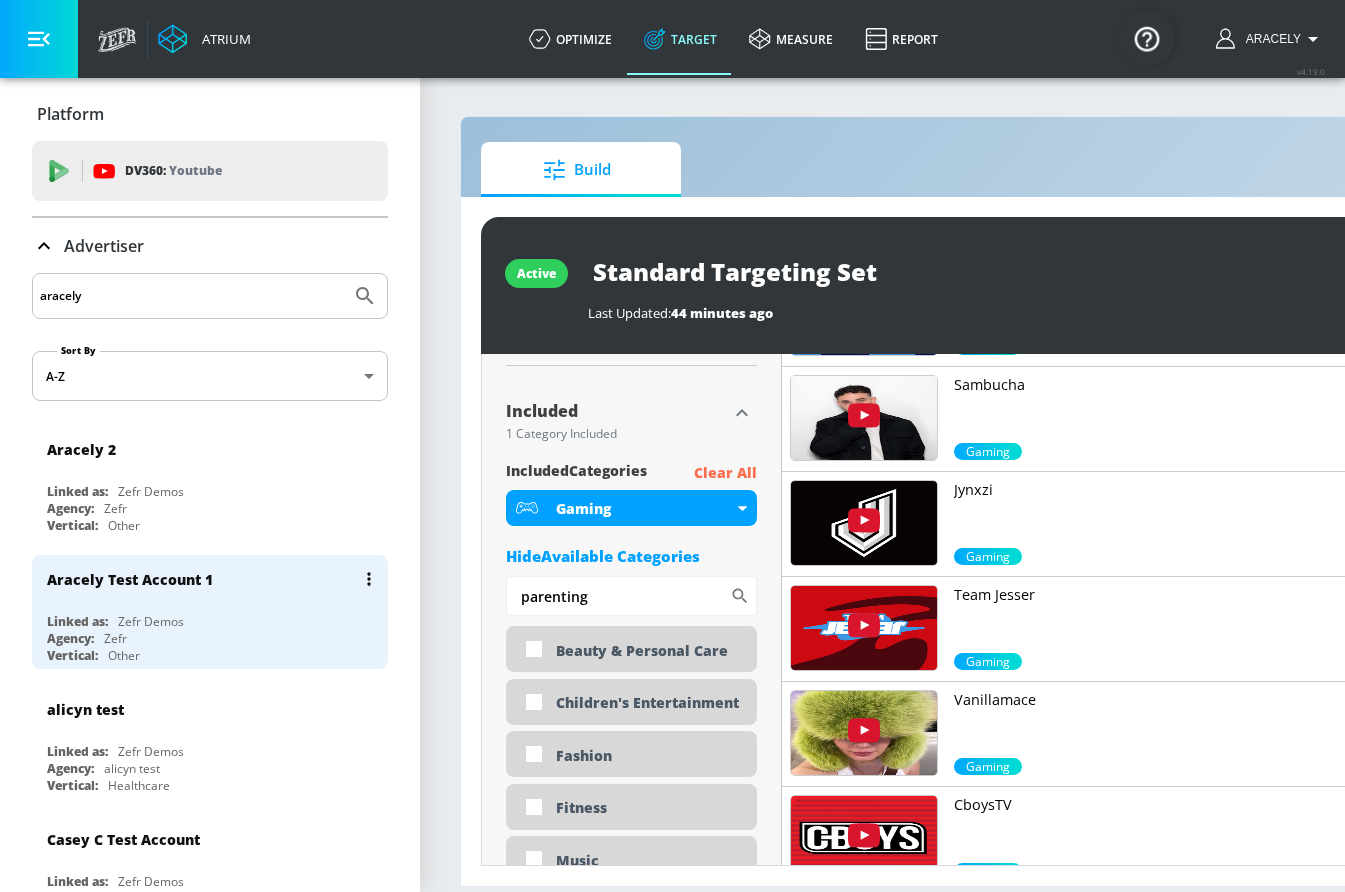 click on "Aracely Test Account 1" at bounding box center (215, 579) 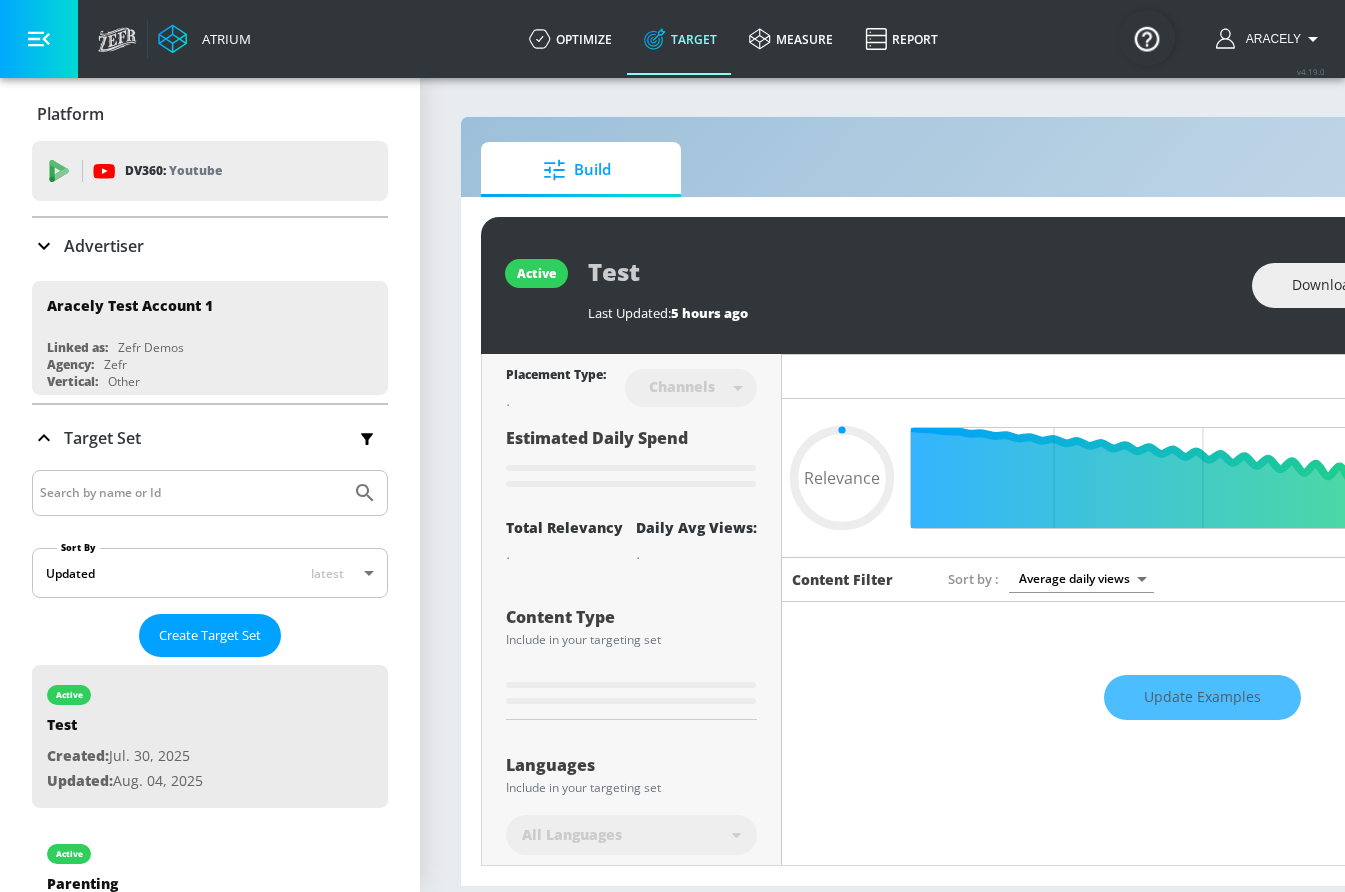 type on "0.6" 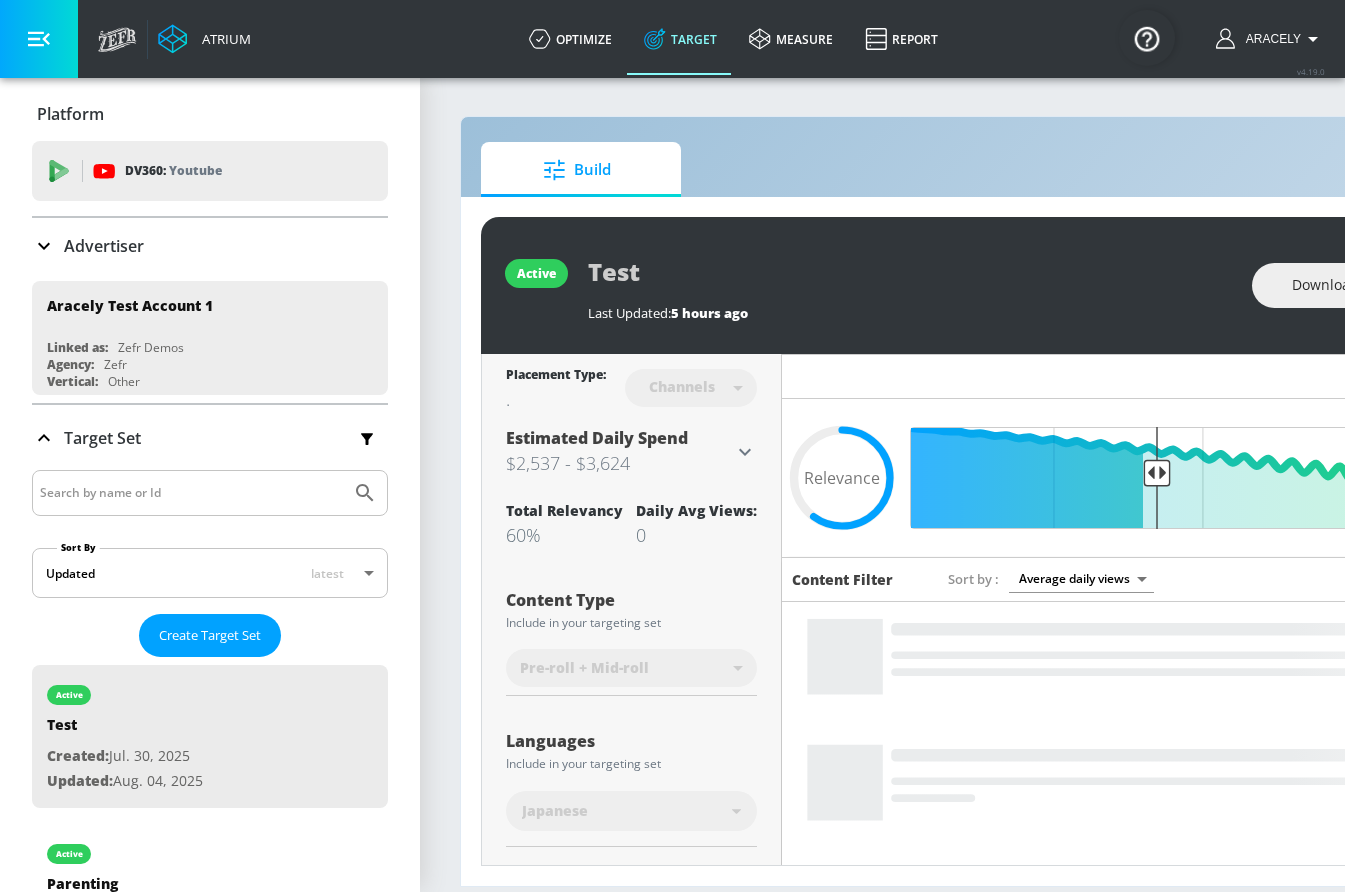 click at bounding box center (39, 39) 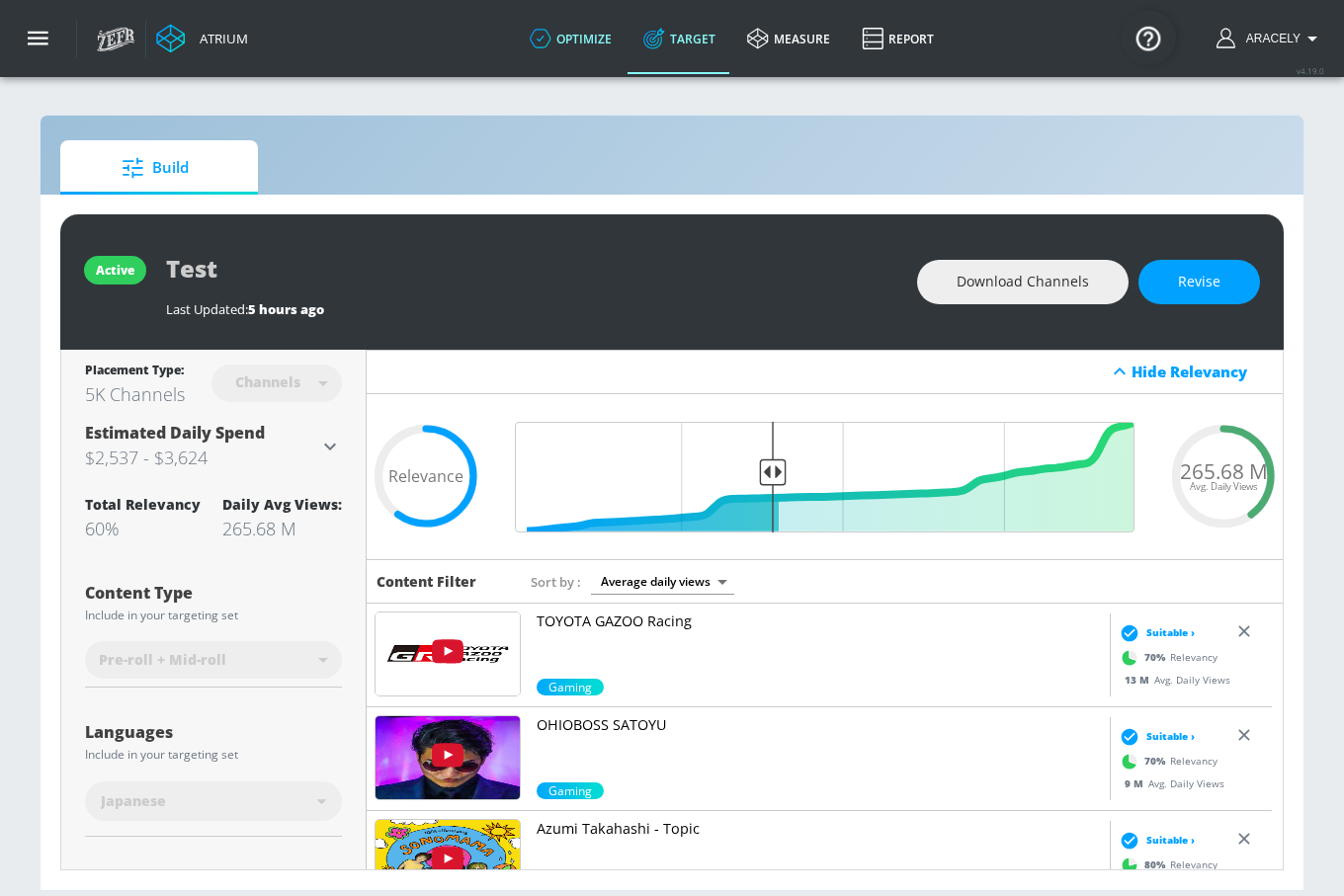 click on "optimize" at bounding box center (570, 39) 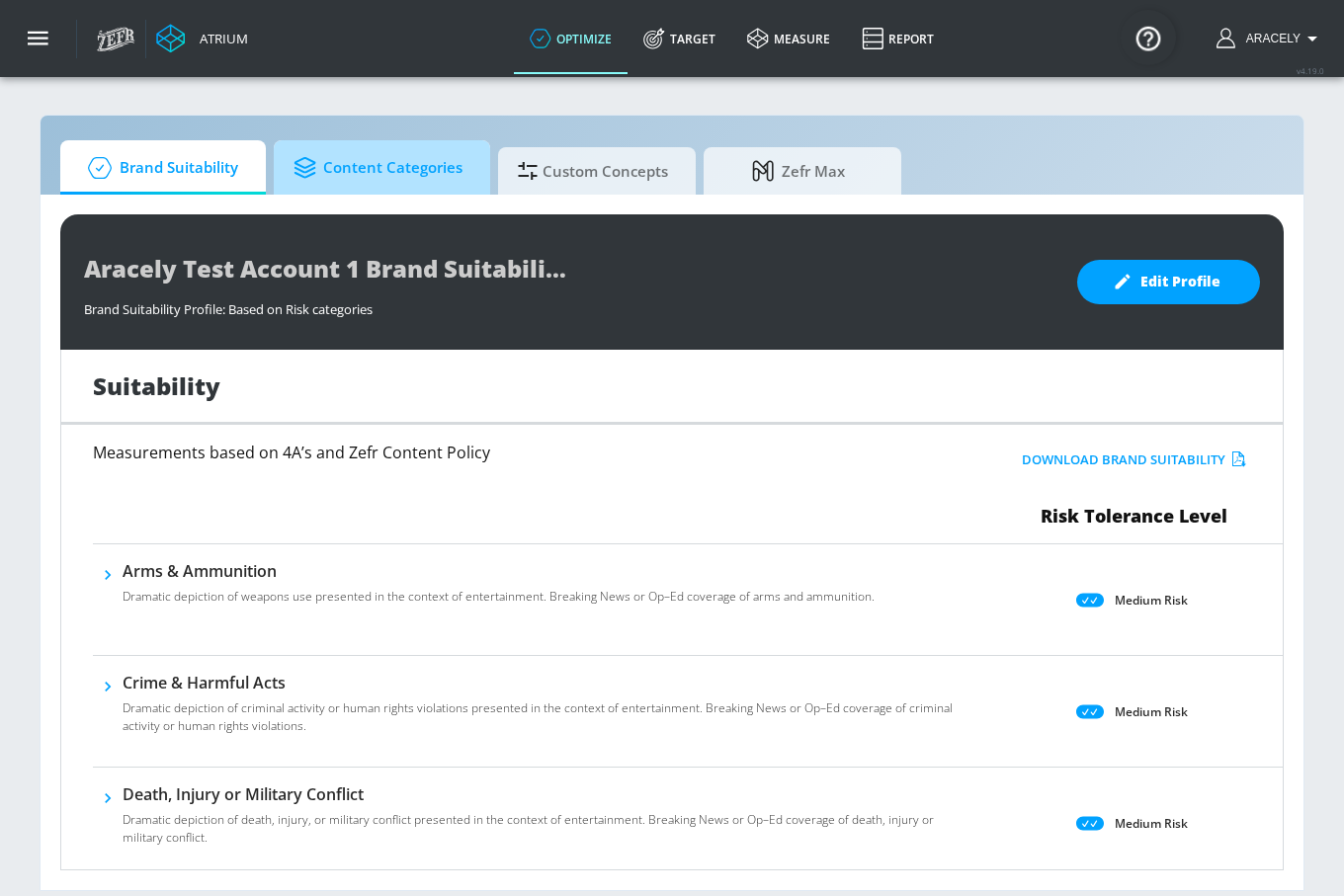 drag, startPoint x: 421, startPoint y: 164, endPoint x: 444, endPoint y: 163, distance: 23.021729 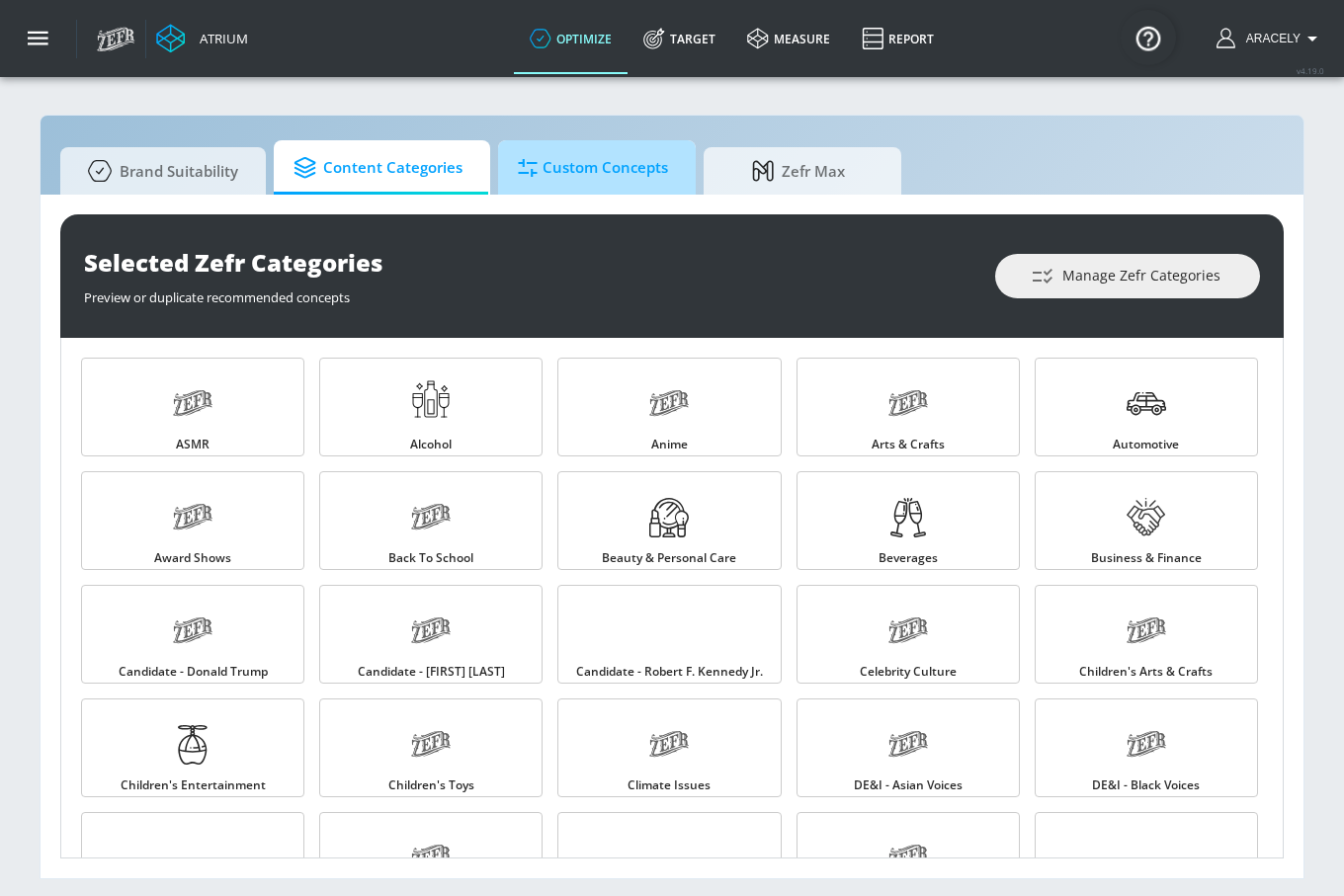 click on "Custom Concepts" at bounding box center [593, 168] 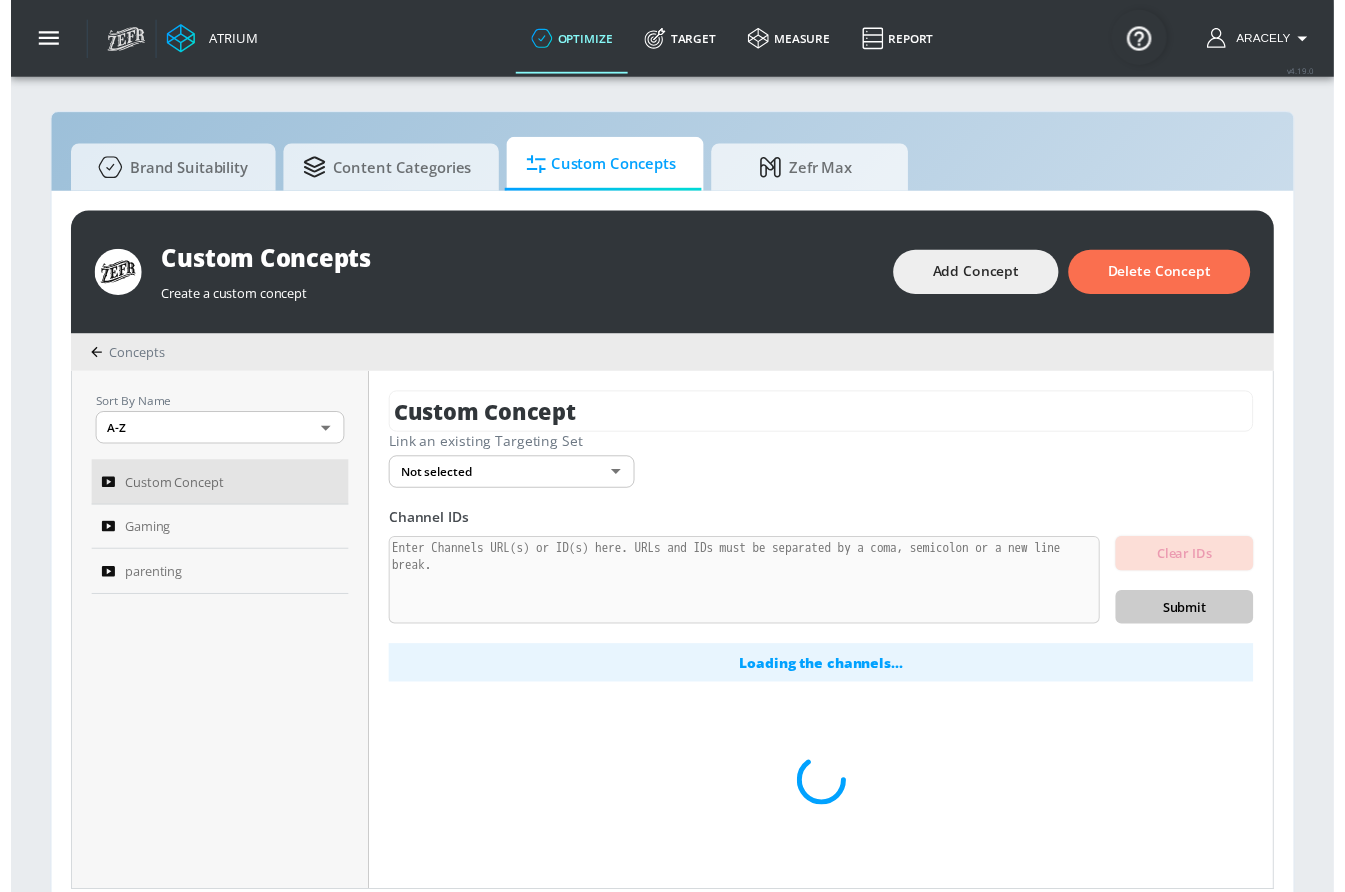 scroll, scrollTop: 21, scrollLeft: 0, axis: vertical 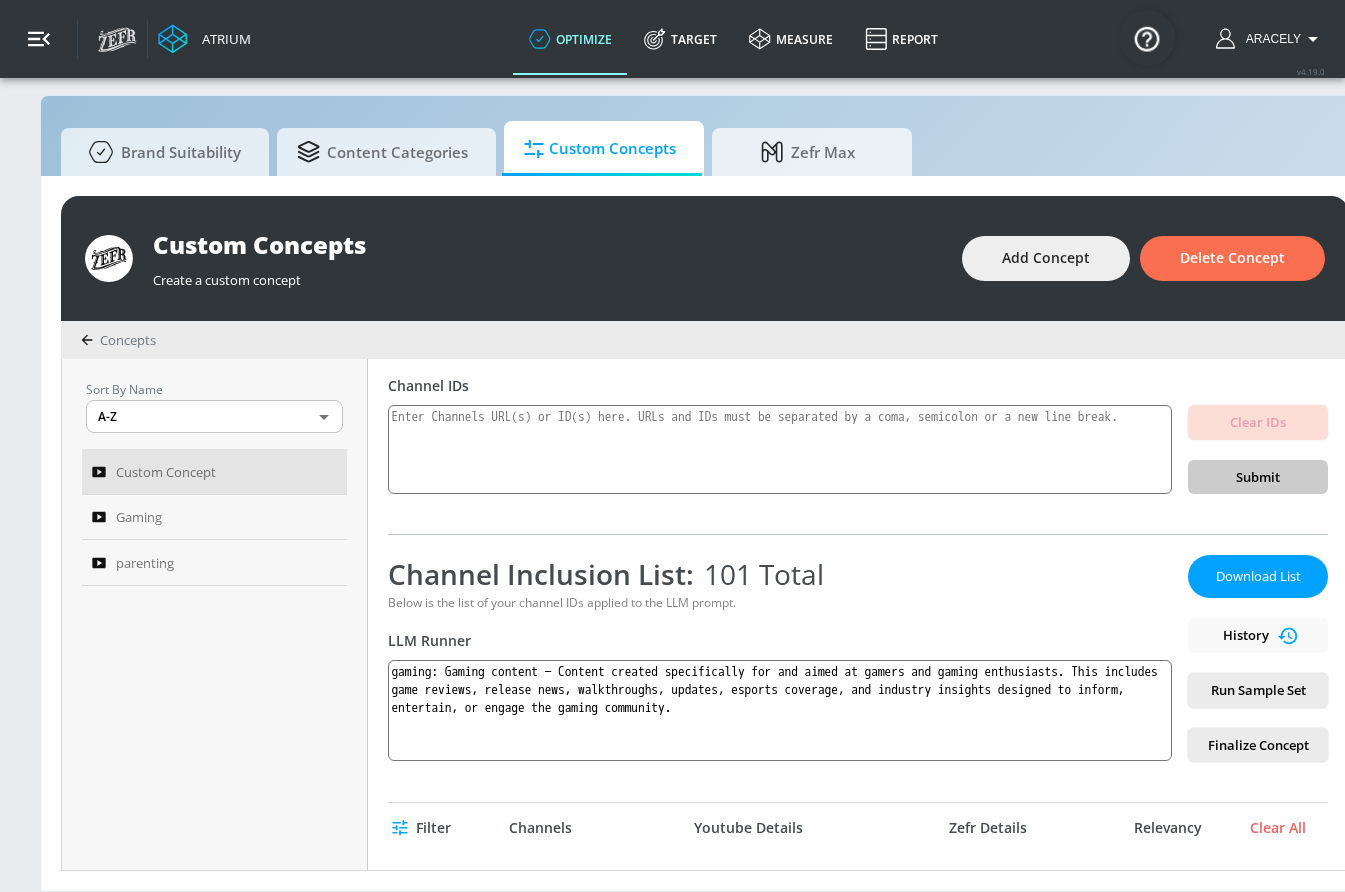 click 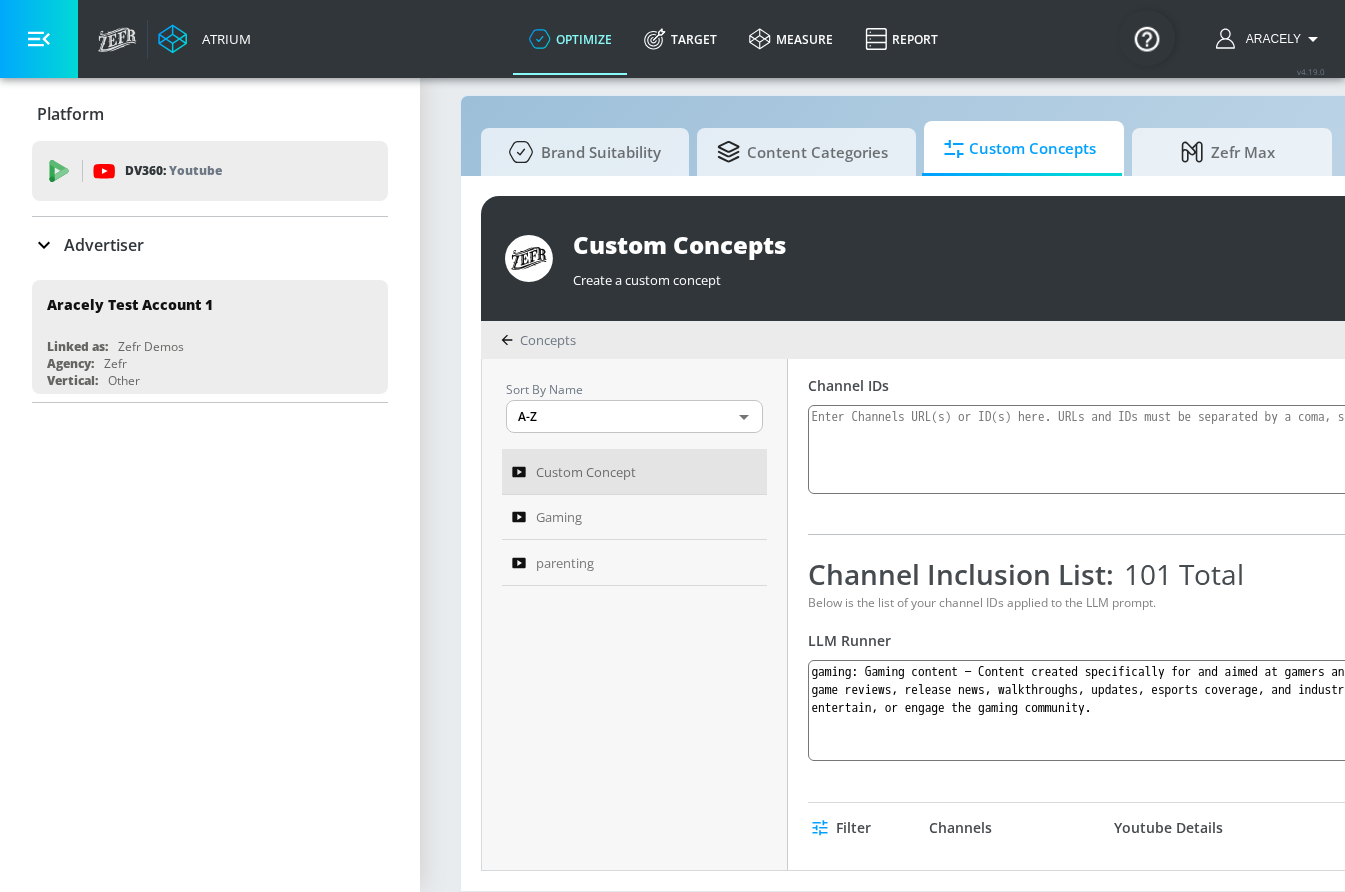 click 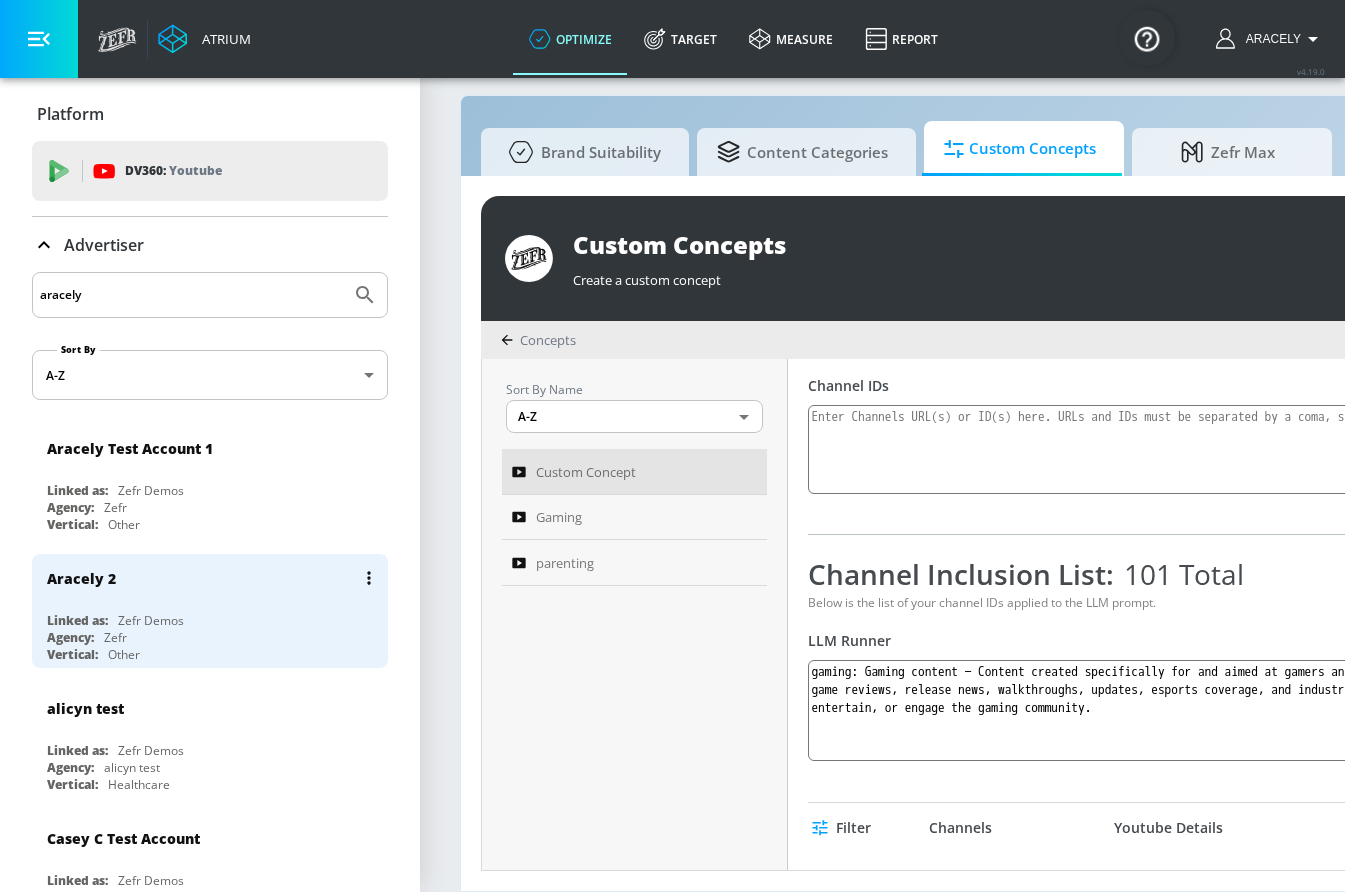 click on "Aracely 2" at bounding box center (215, 578) 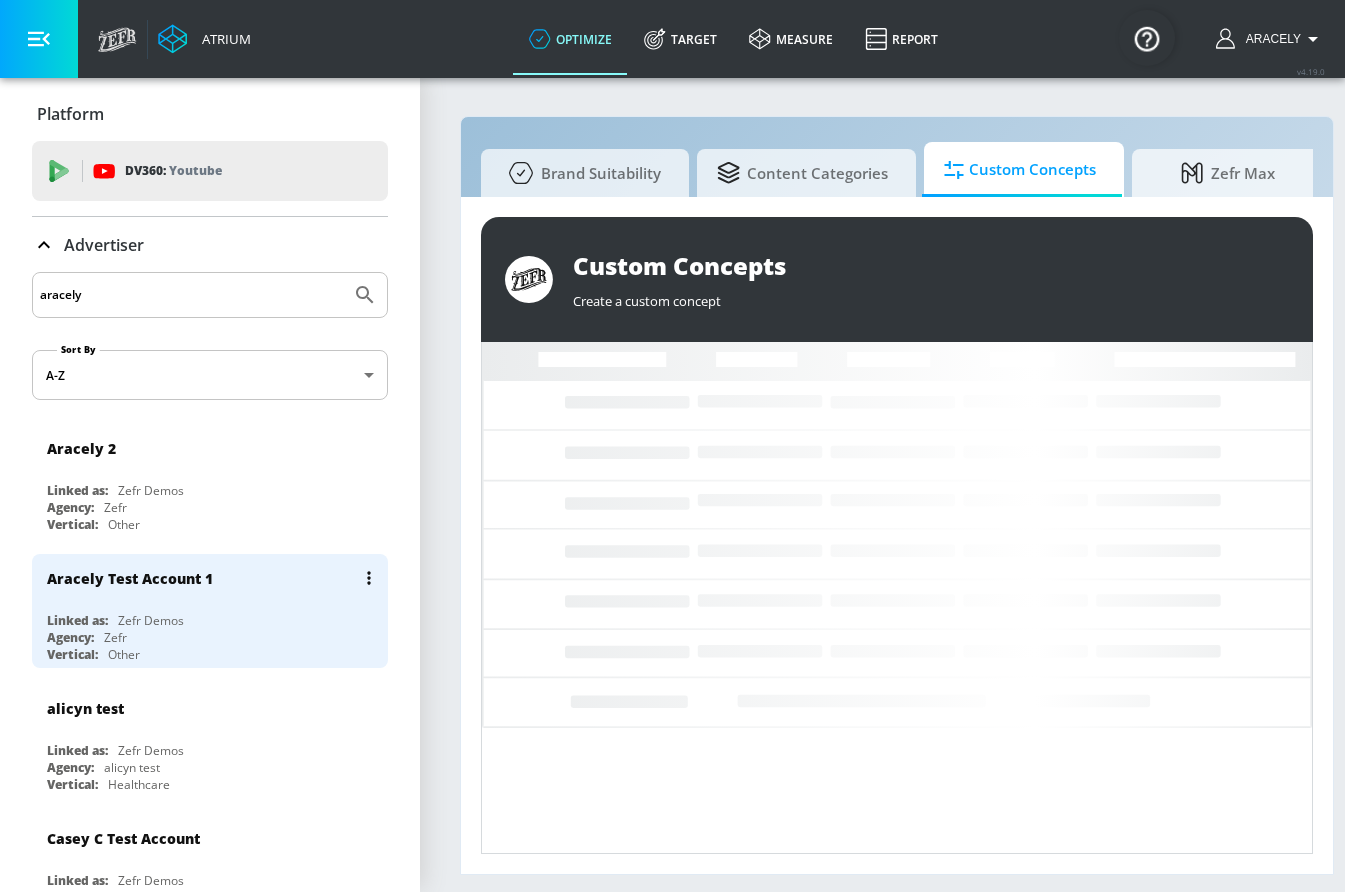 scroll, scrollTop: 0, scrollLeft: 0, axis: both 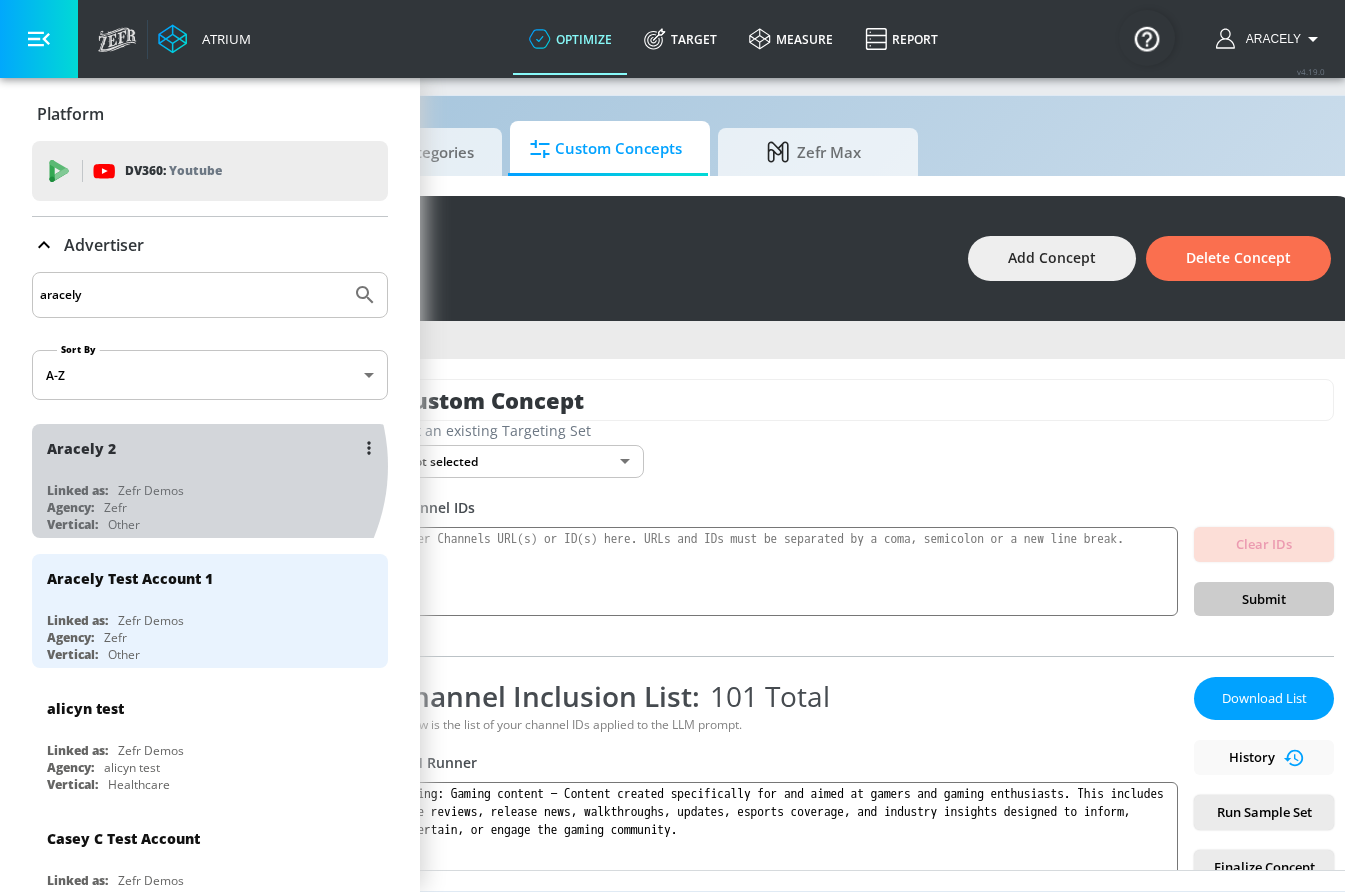 click on "Aracely 2" at bounding box center (215, 448) 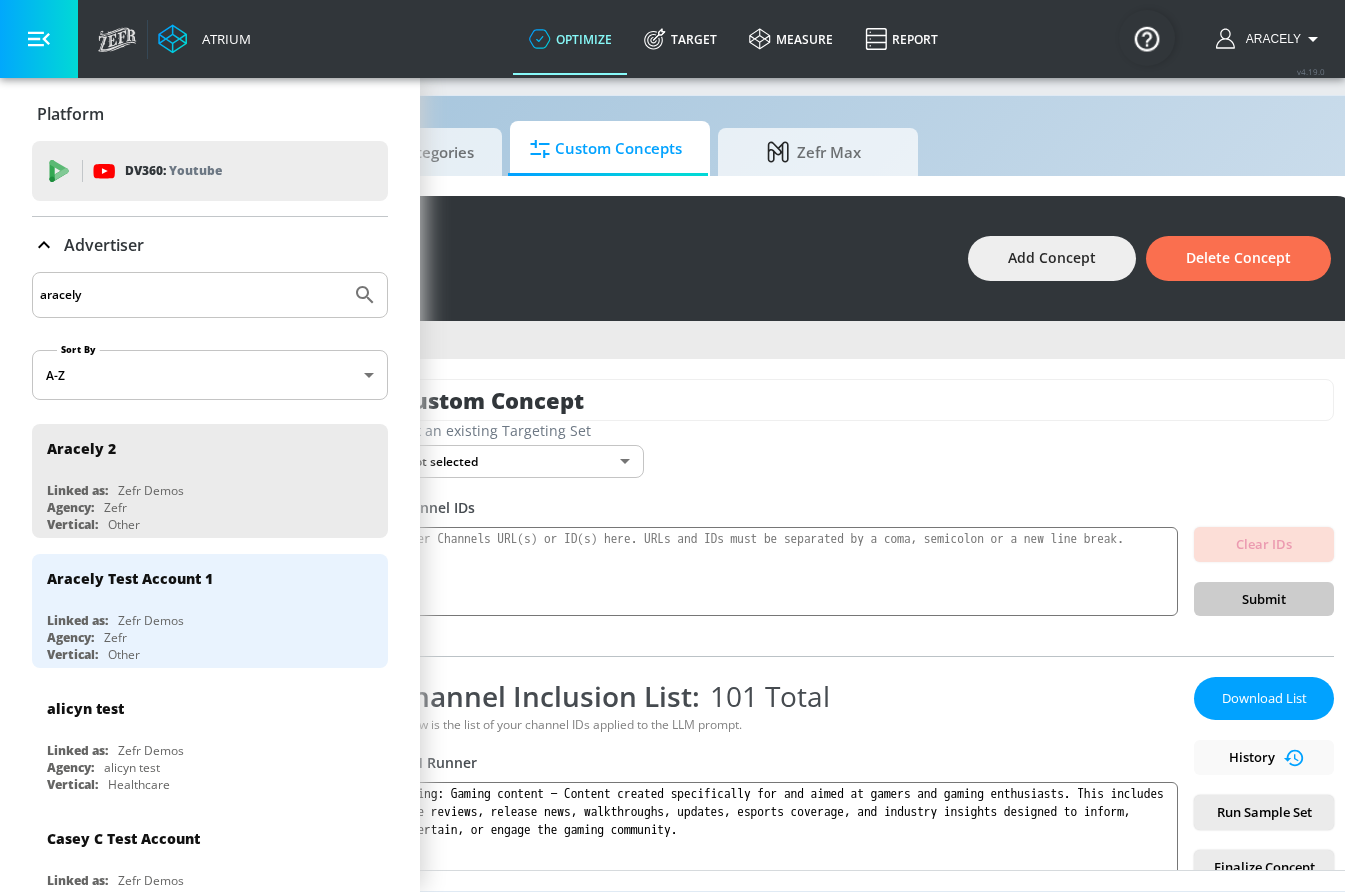 click at bounding box center (39, 39) 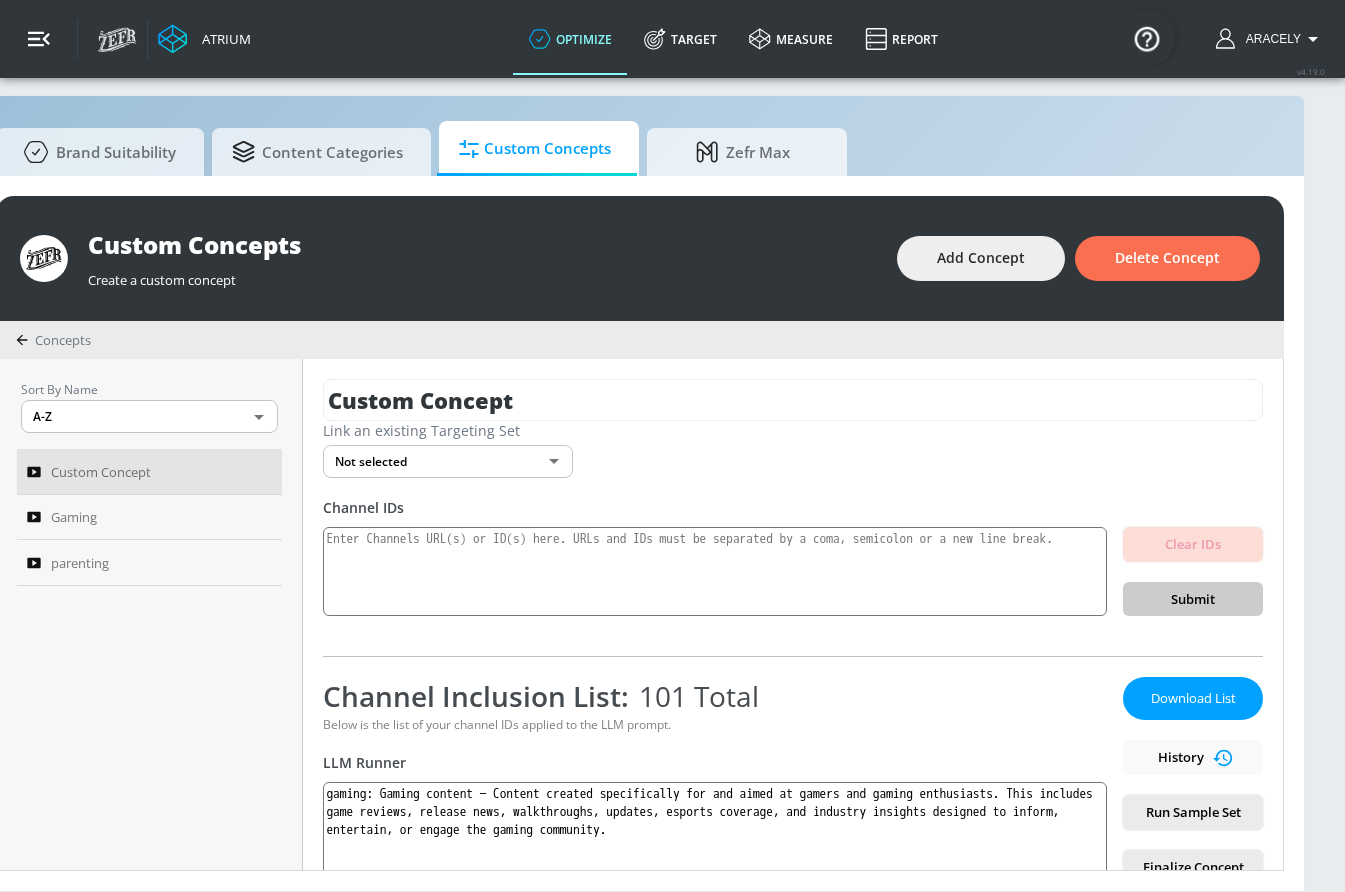 drag, startPoint x: 42, startPoint y: 50, endPoint x: 52, endPoint y: 48, distance: 10.198039 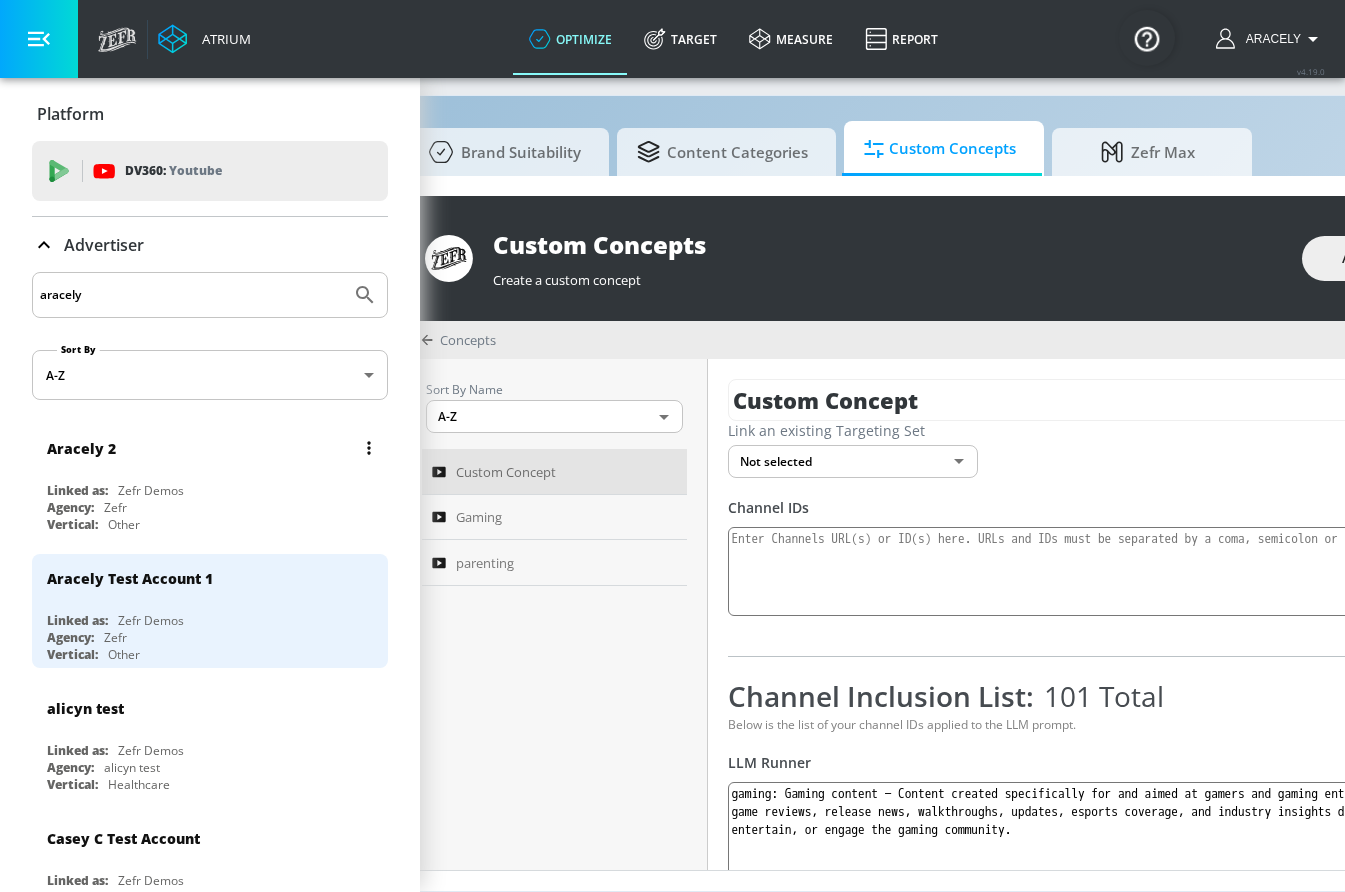 click on "Aracely 2" at bounding box center (215, 448) 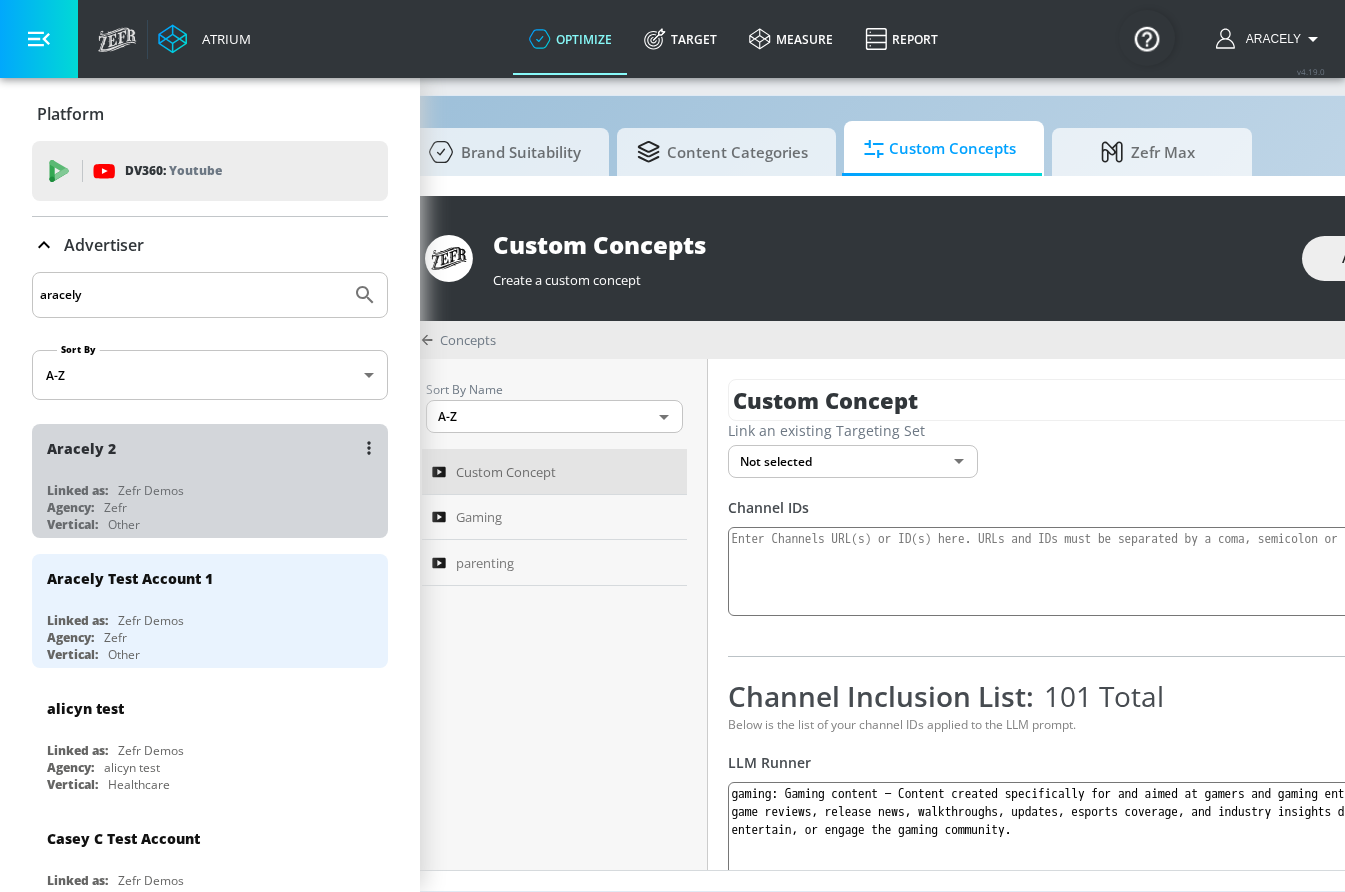 click on "Linked as: Zefr Demos" at bounding box center (215, 490) 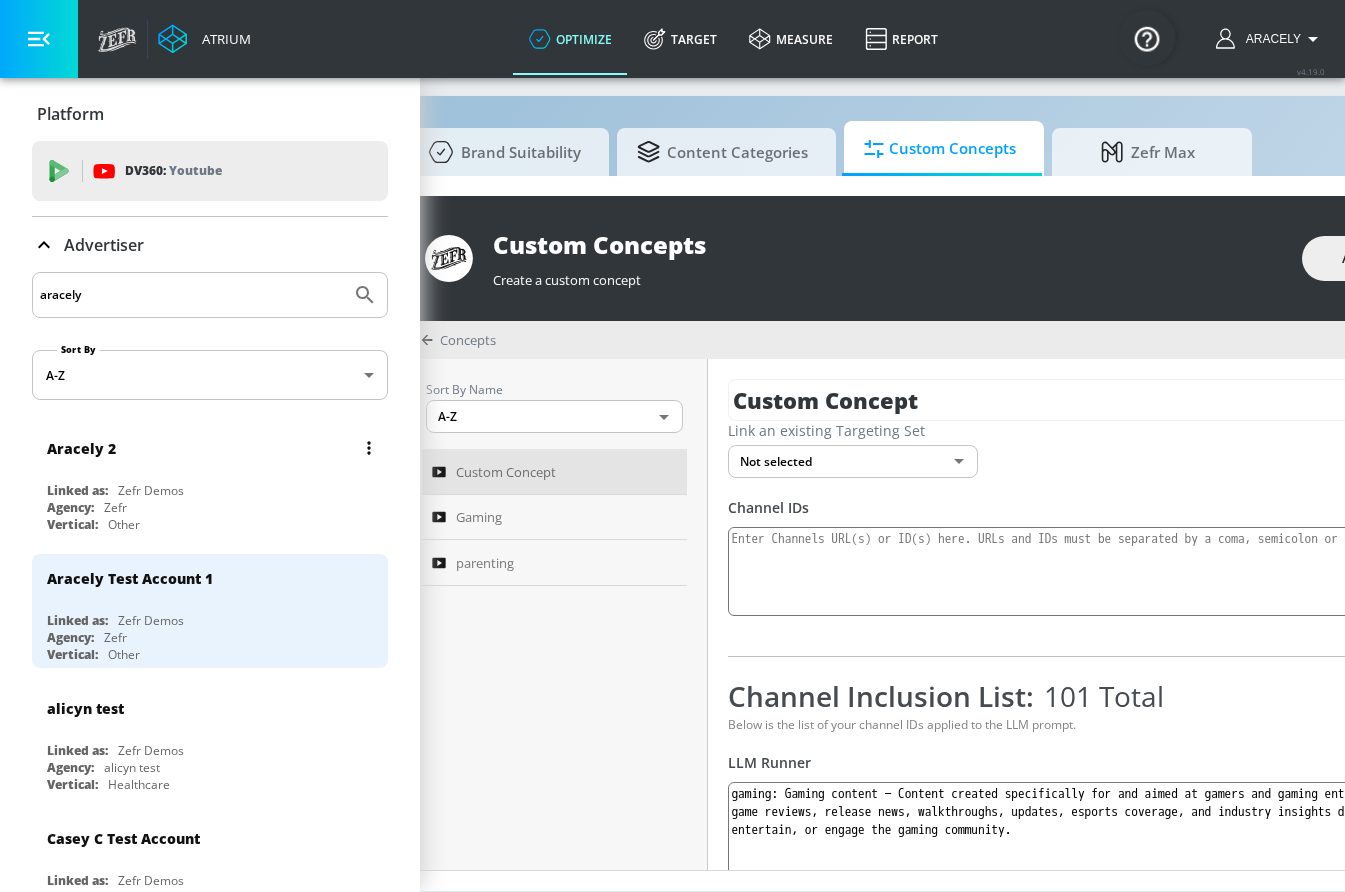 click on "Linked as: Zefr Demos" at bounding box center [215, 490] 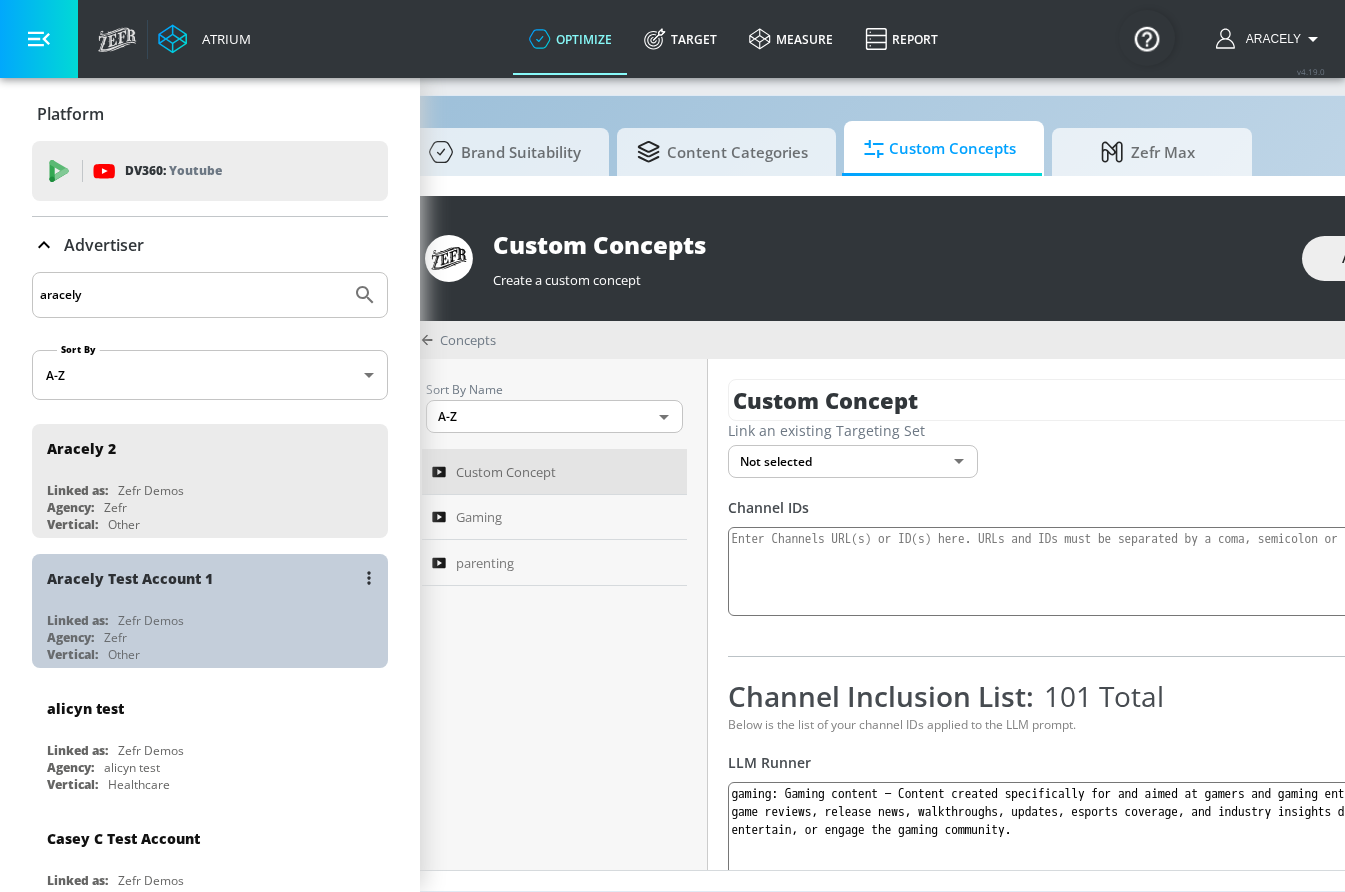 click on "Aracely Test Account 1" at bounding box center (215, 578) 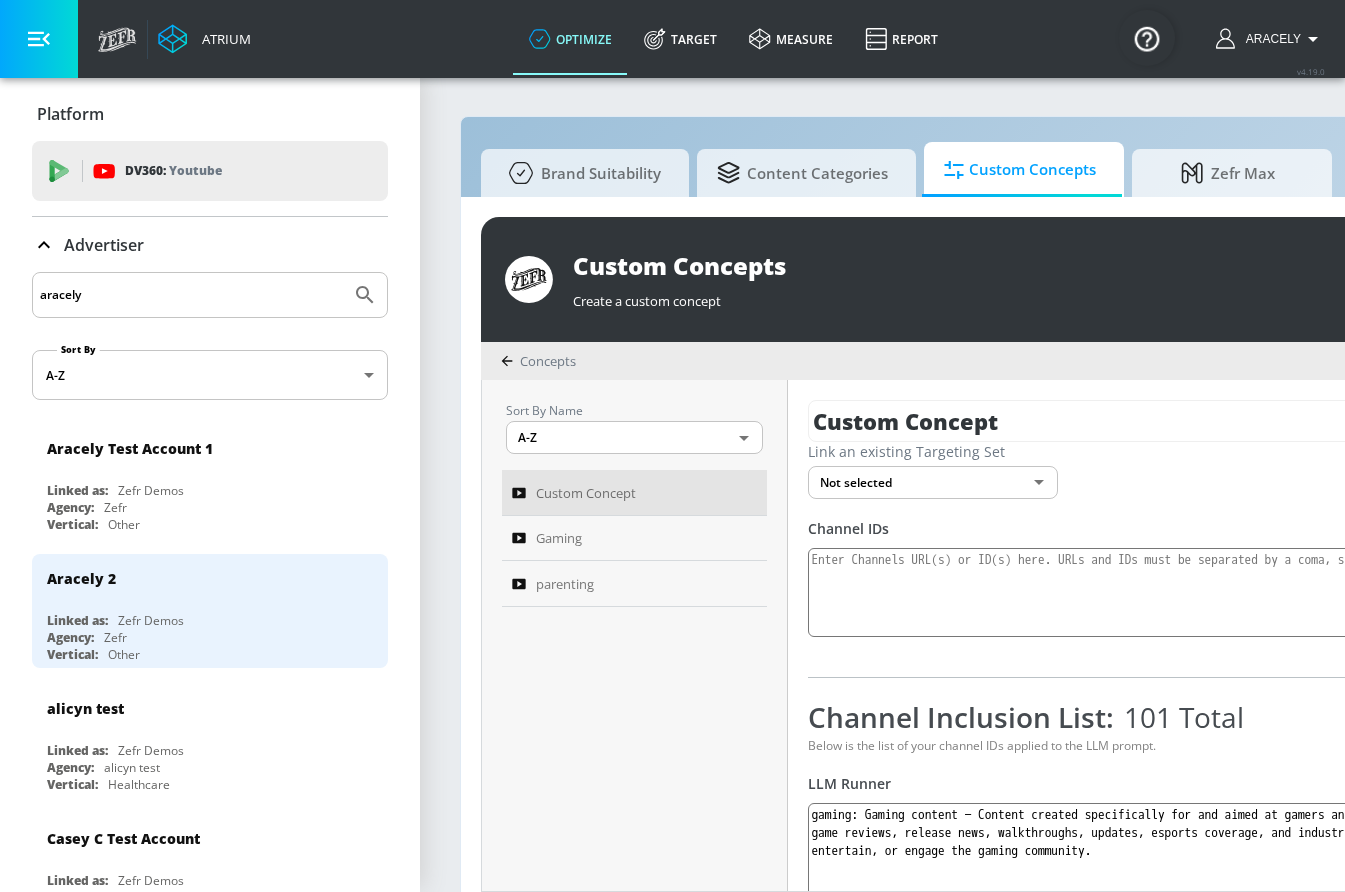 click 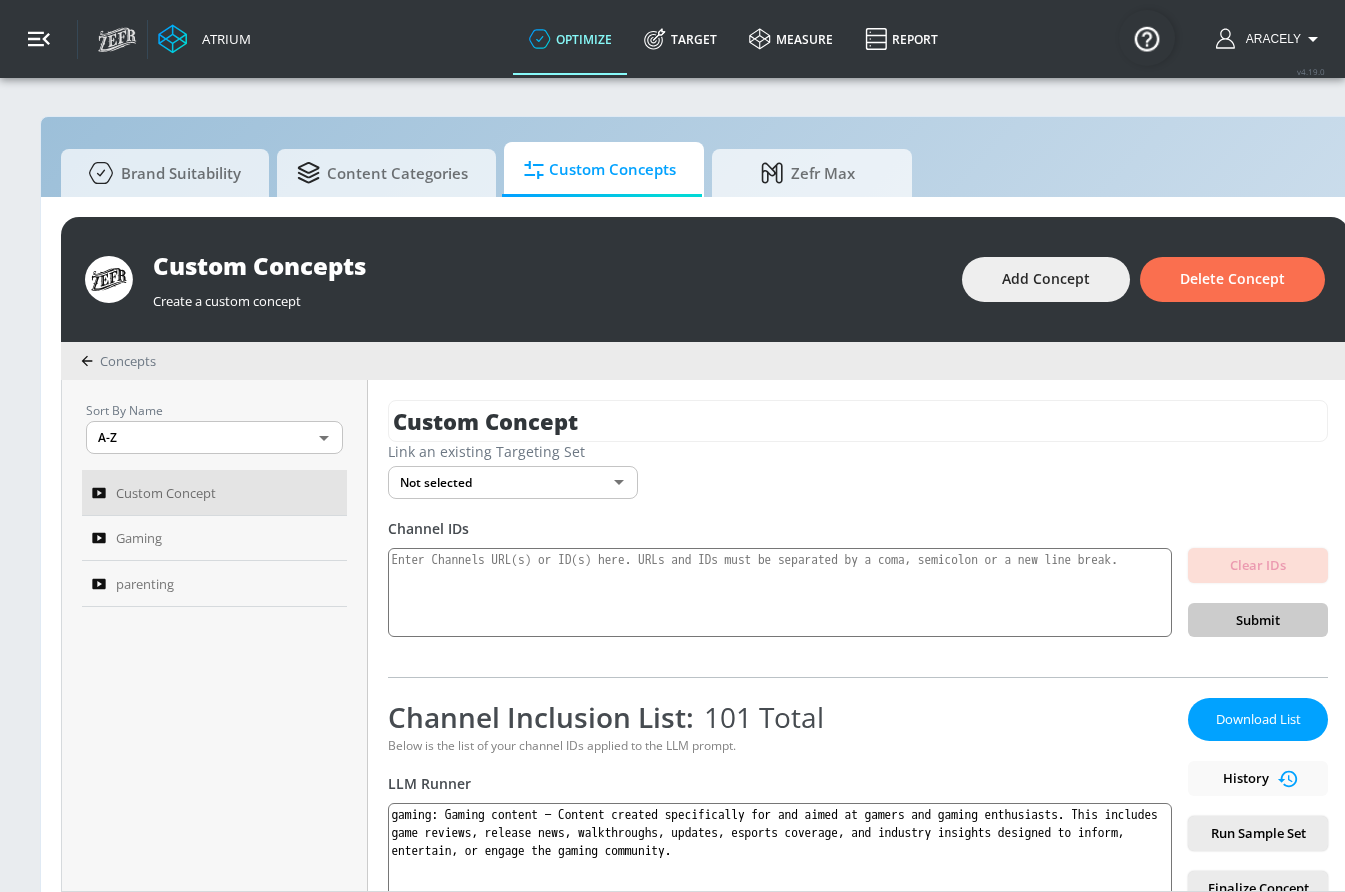 click at bounding box center (39, 39) 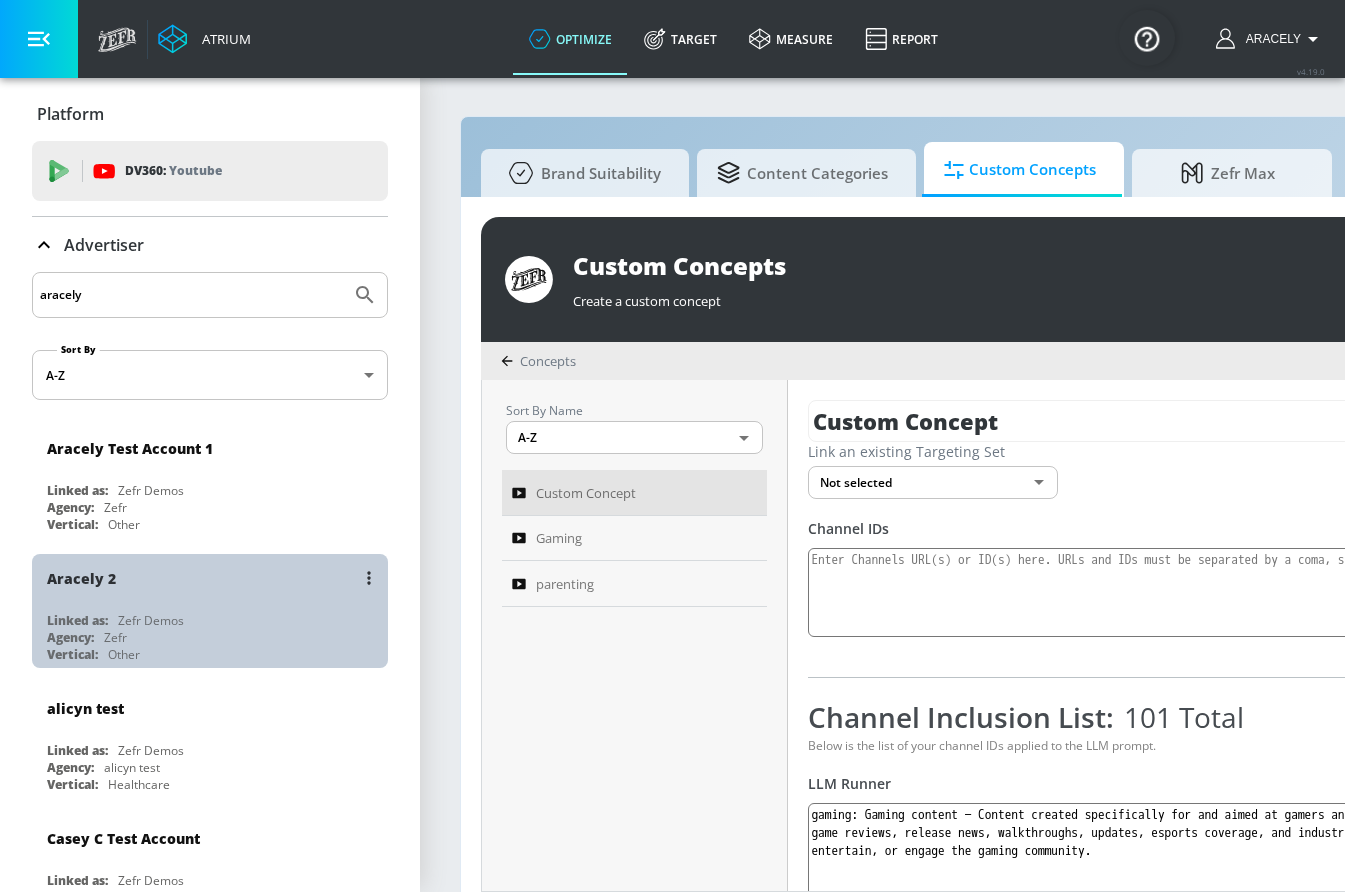 click on "Linked as: Zefr Demos" at bounding box center (215, 620) 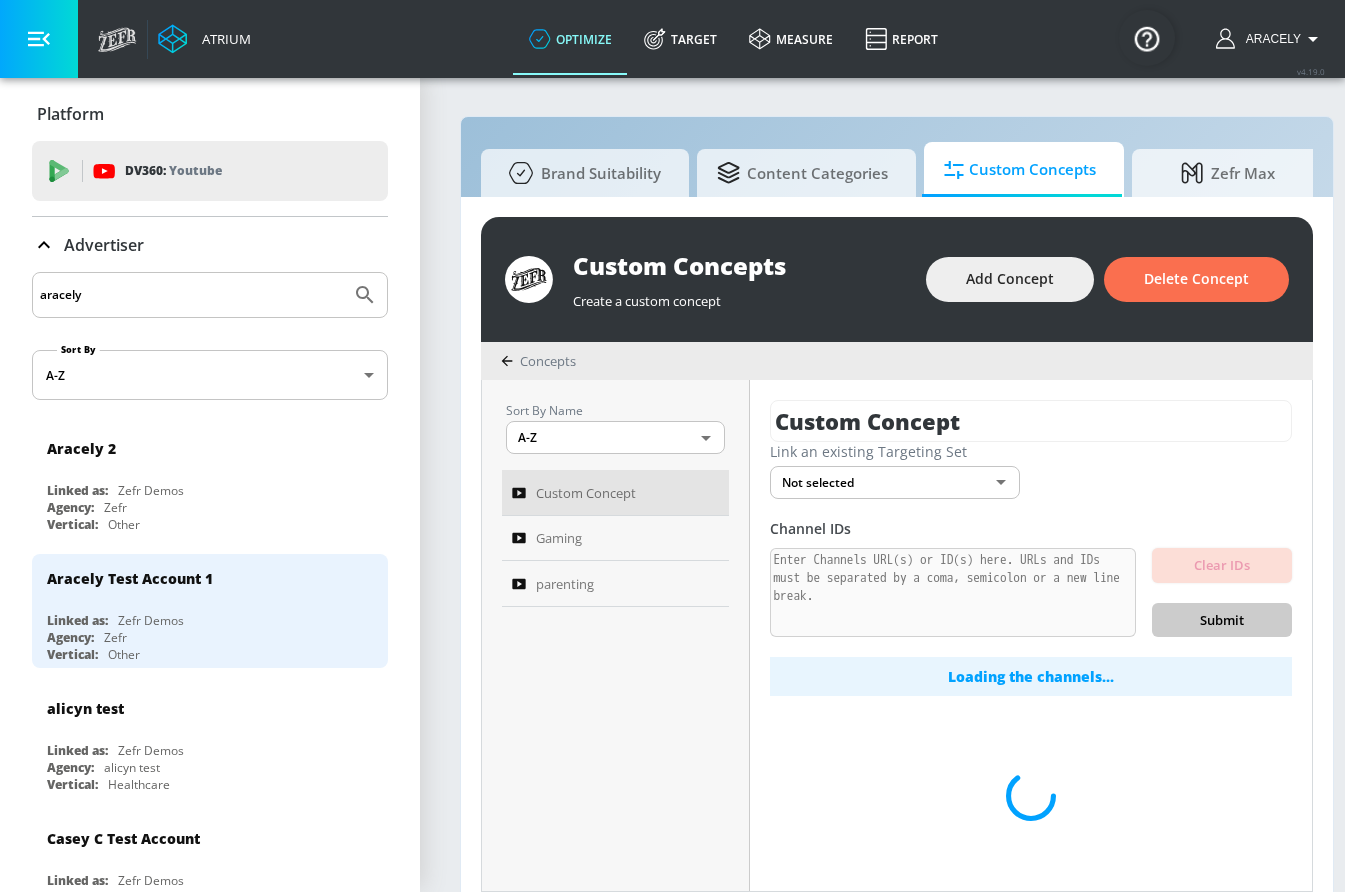 click at bounding box center [39, 39] 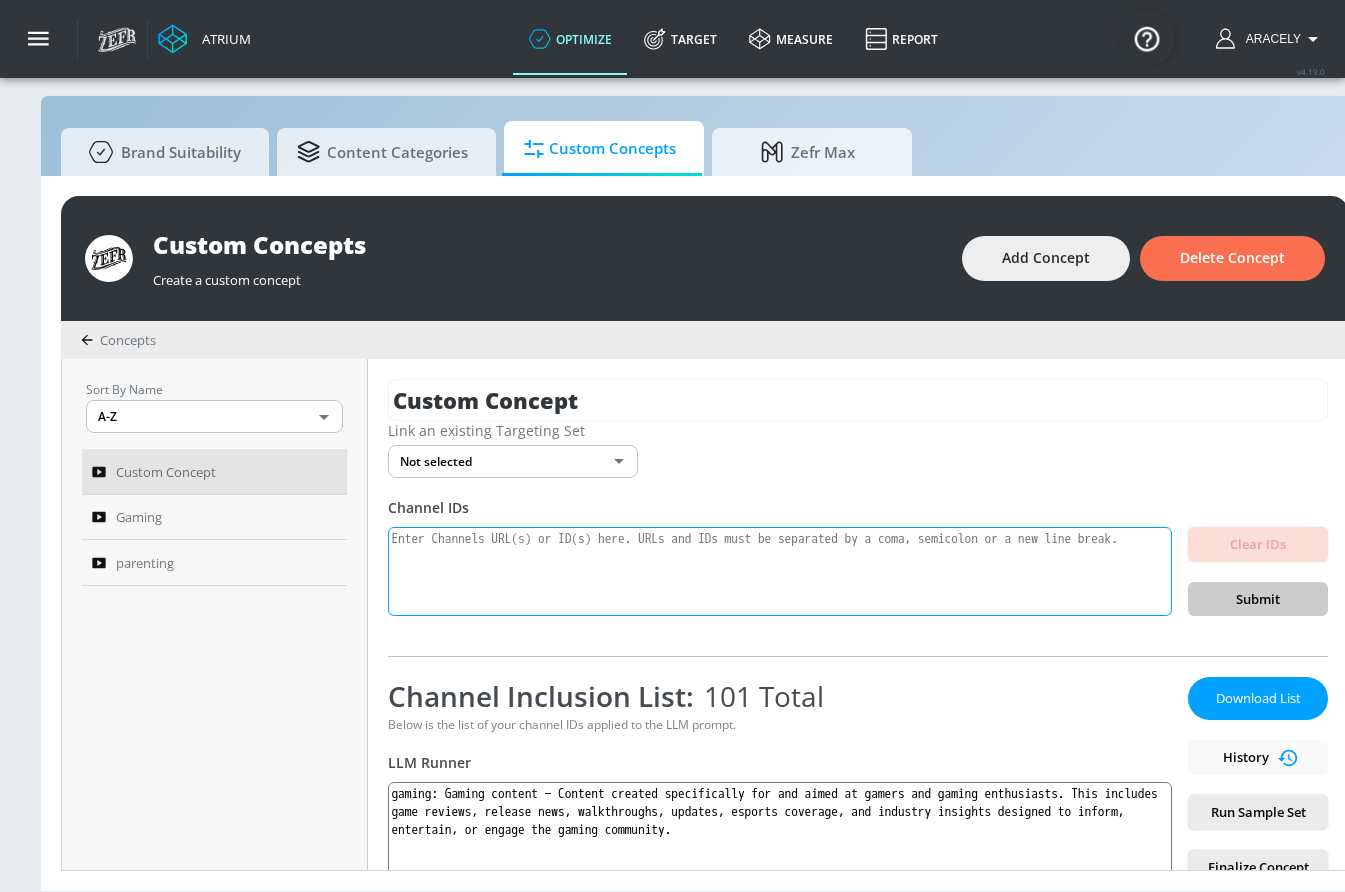 scroll, scrollTop: 36, scrollLeft: 0, axis: vertical 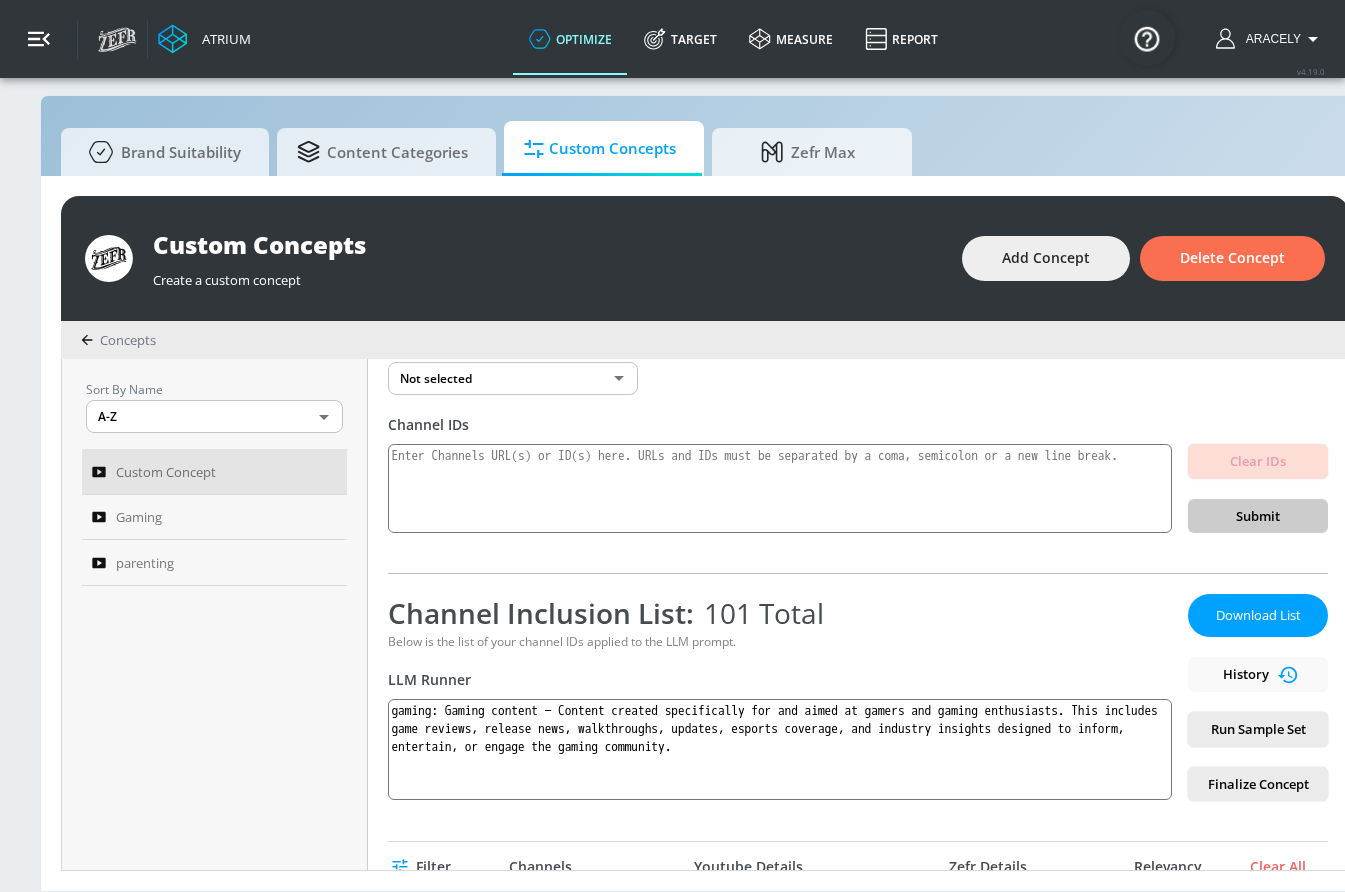 click 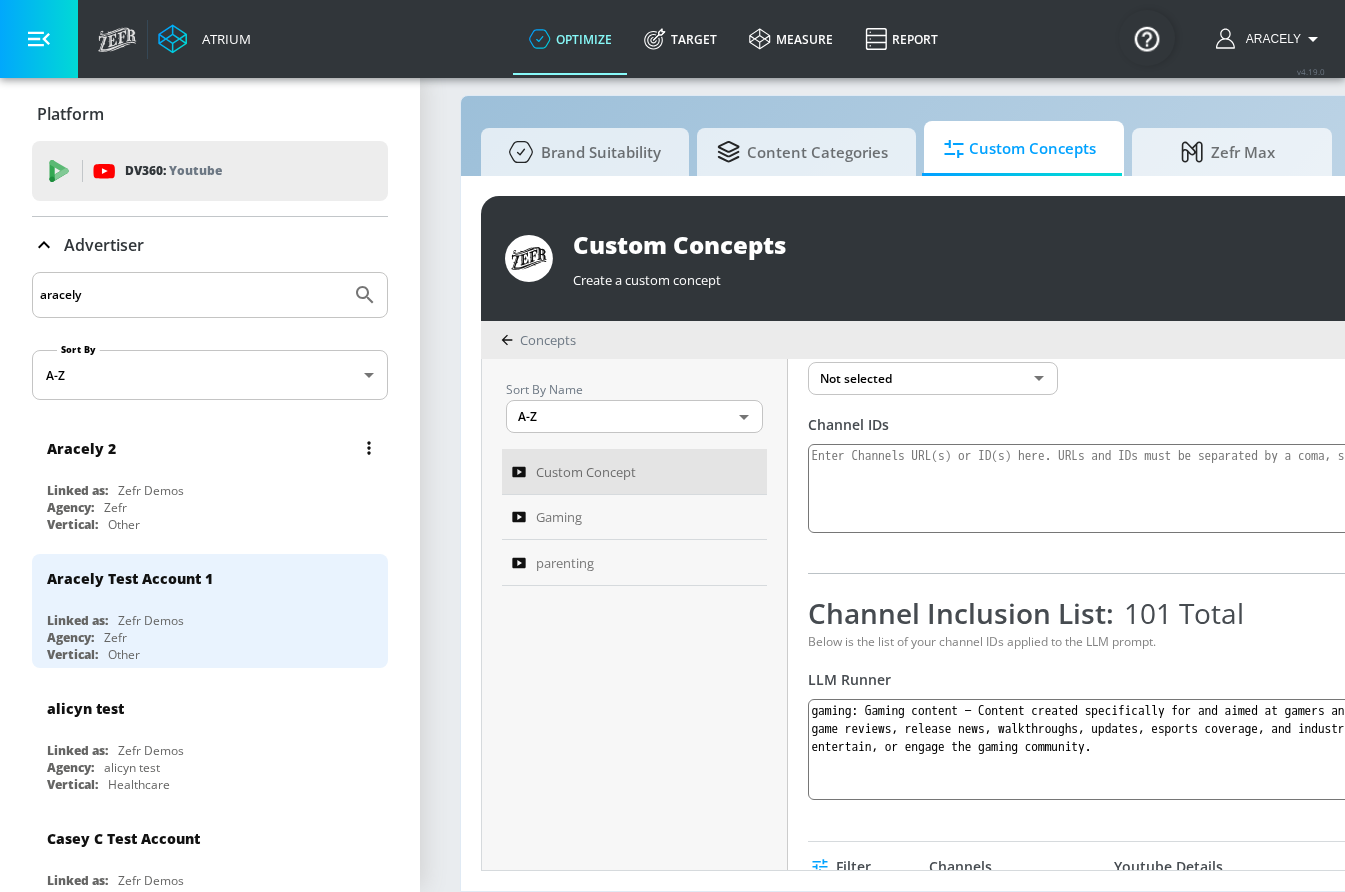 click at bounding box center [369, 448] 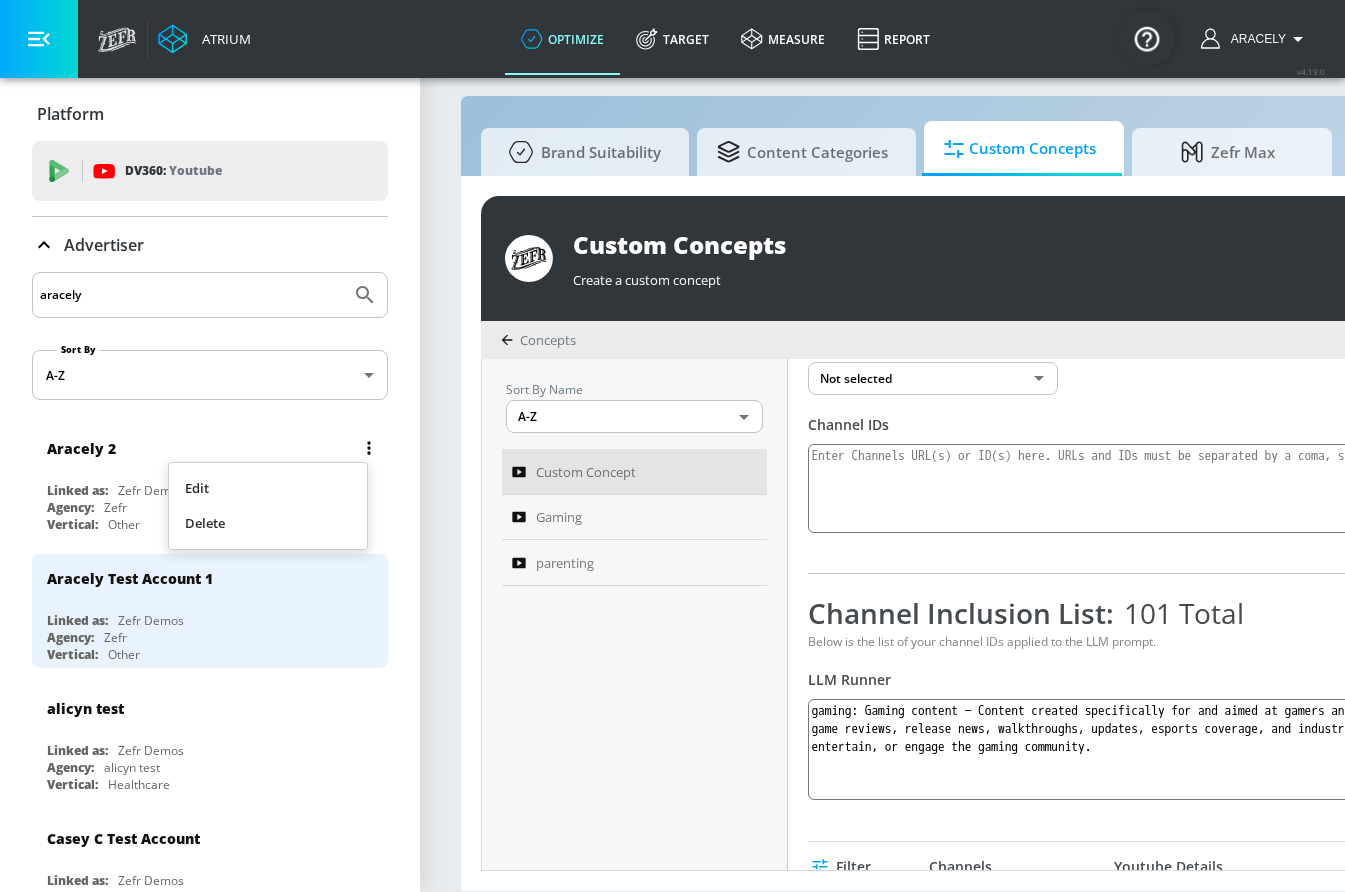 scroll, scrollTop: 21, scrollLeft: 0, axis: vertical 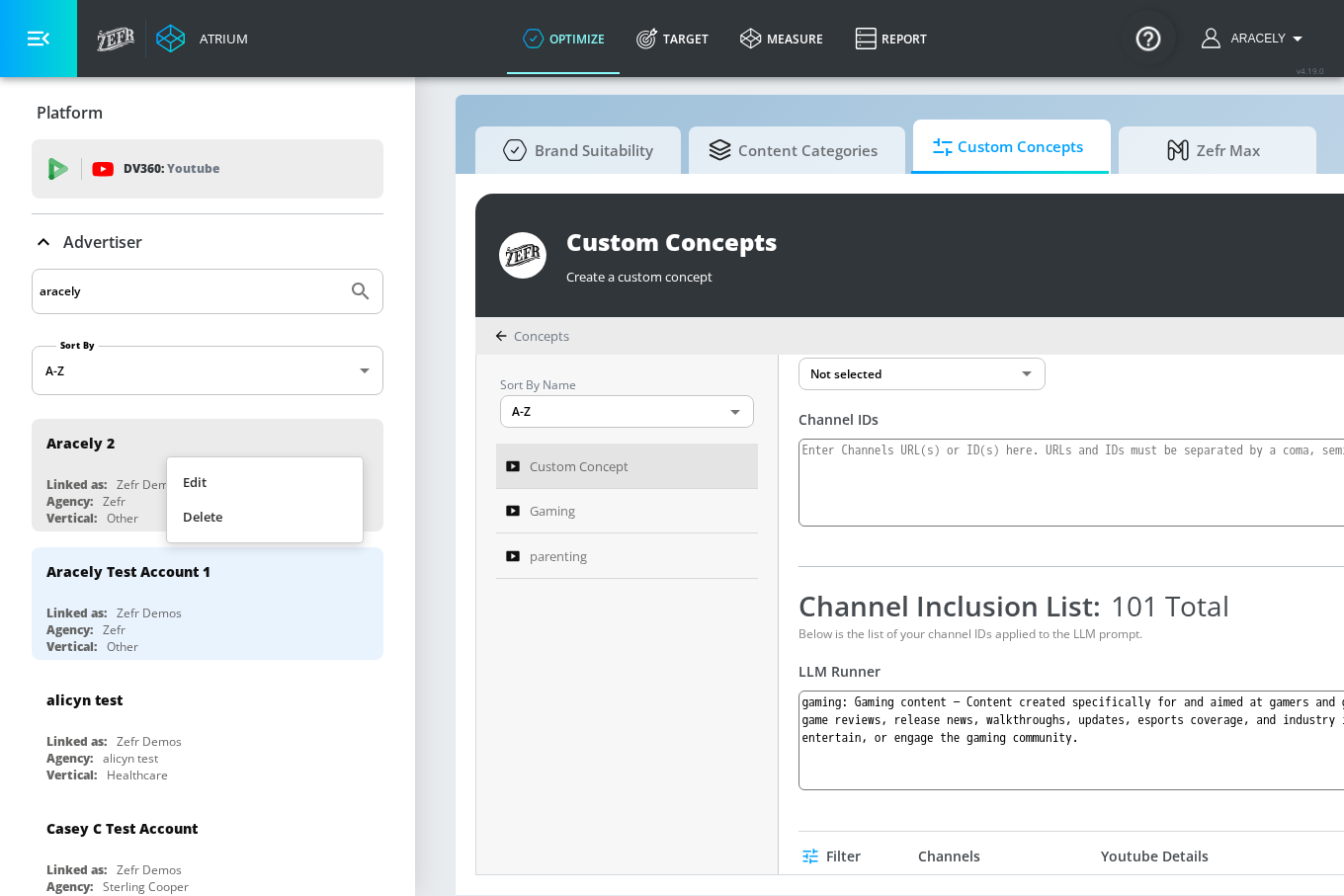 click on "Edit" at bounding box center [265, 482] 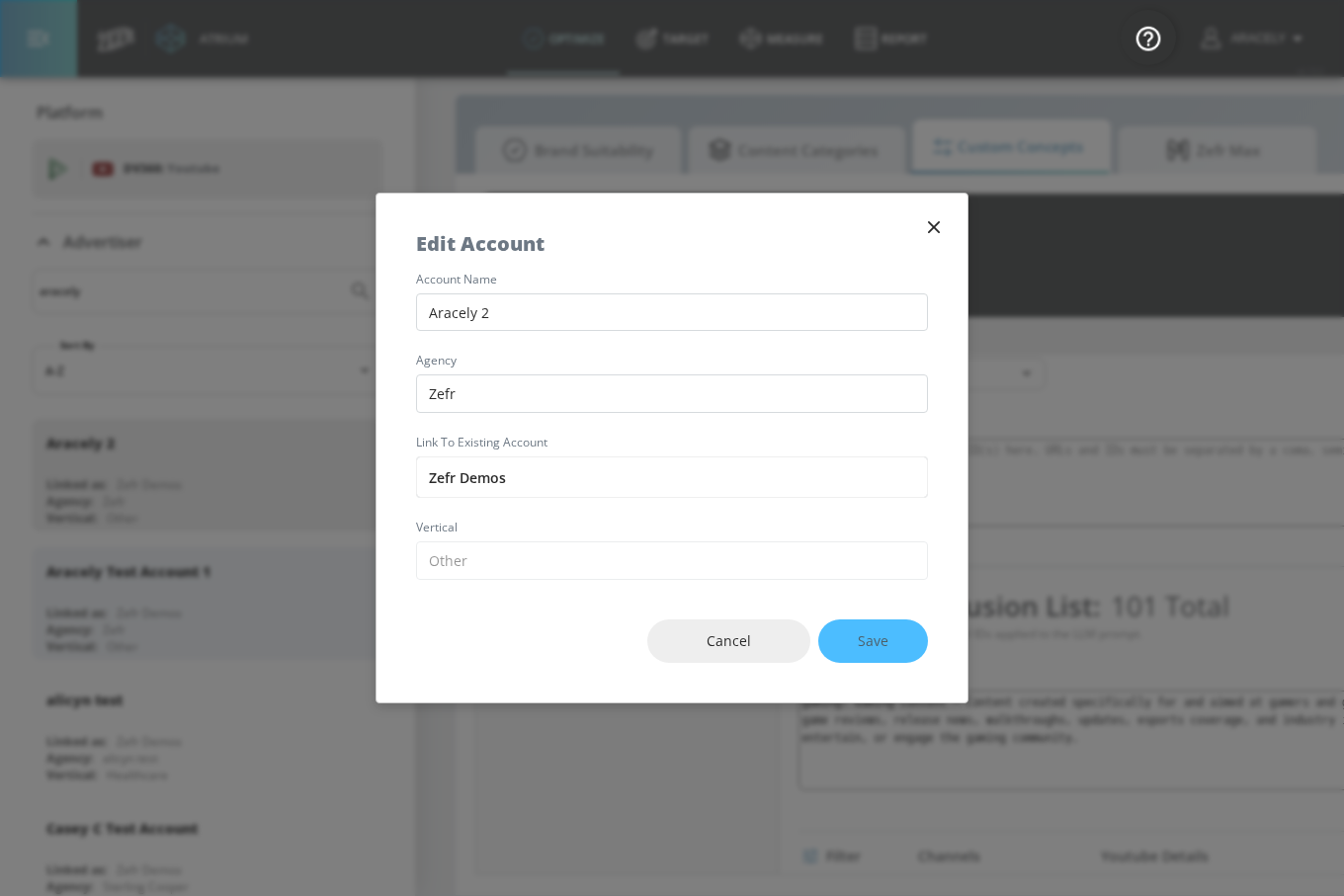 click on "Cancel Save" at bounding box center [672, 641] 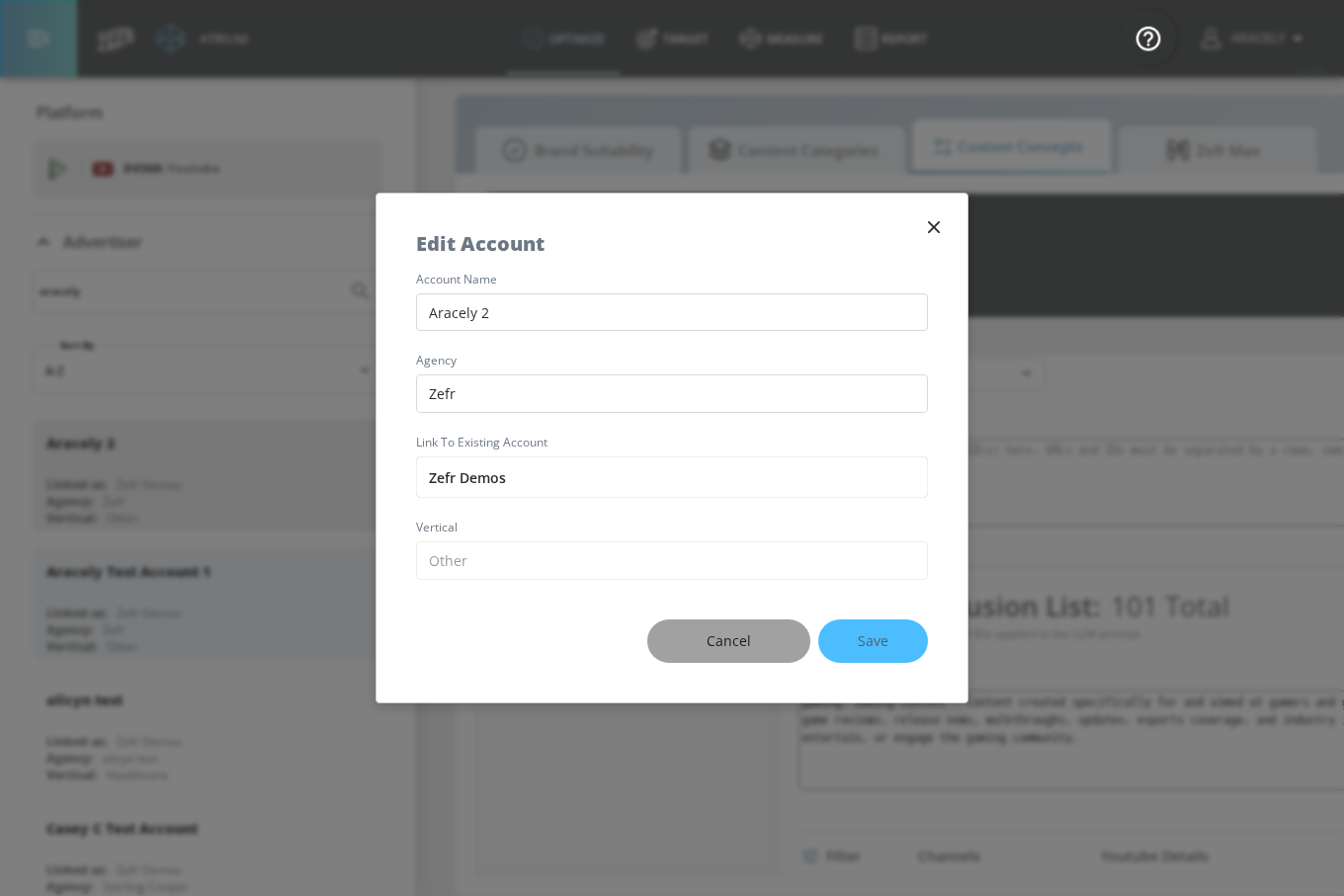 click on "Cancel" at bounding box center (728, 641) 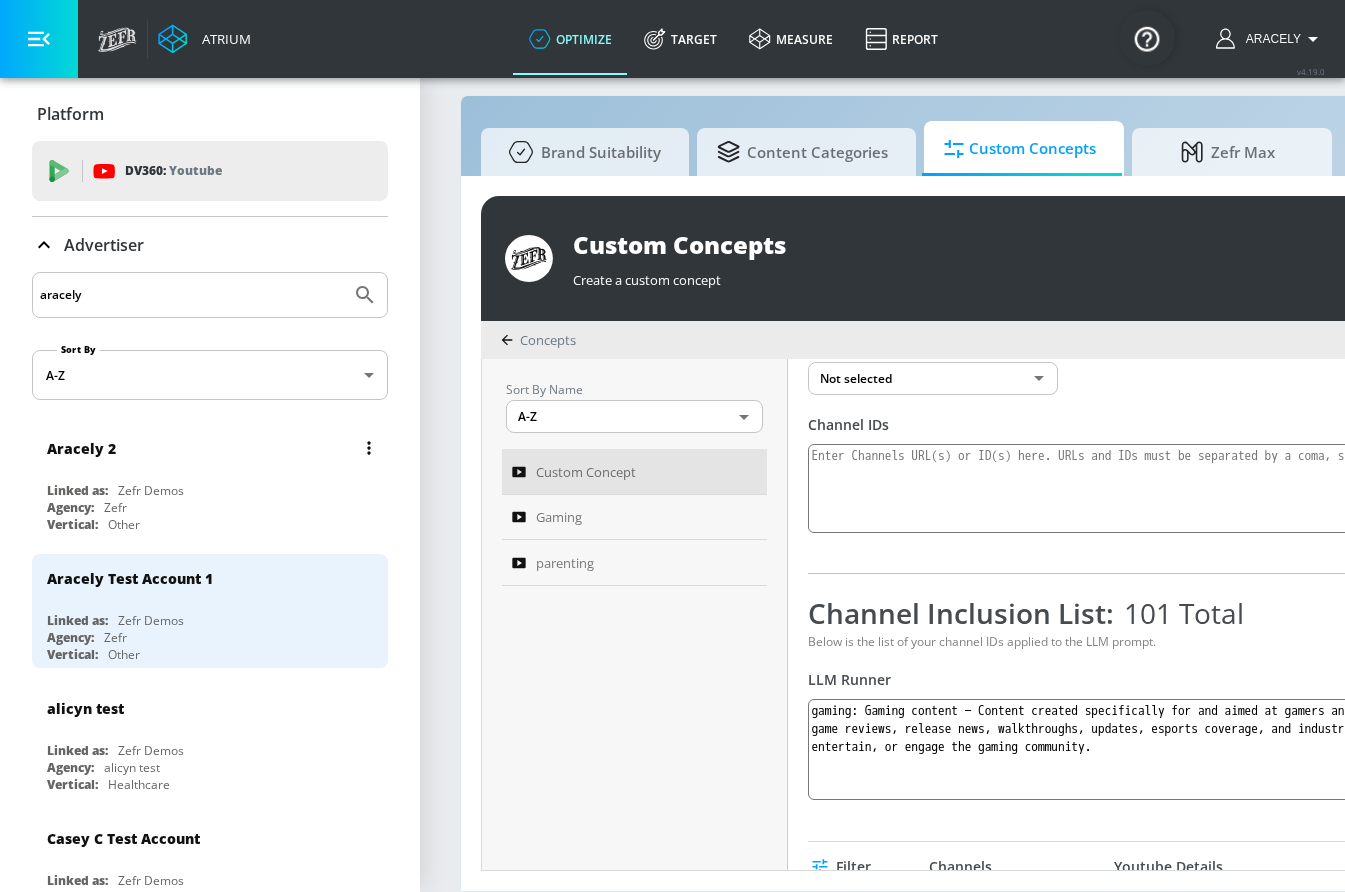 click on "Agency: Zefr" at bounding box center [215, 507] 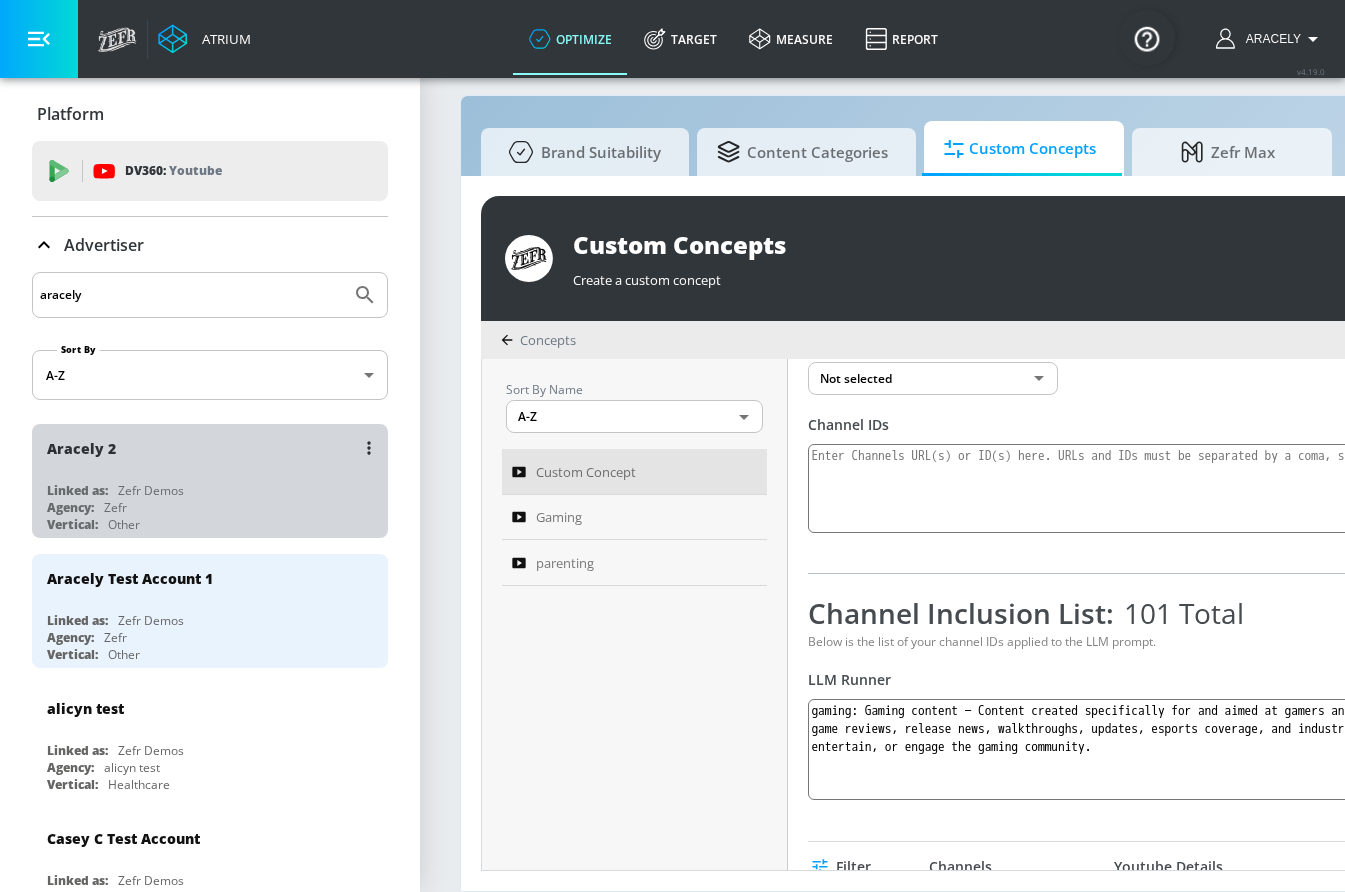 click on "Vertical: Other" at bounding box center [215, 524] 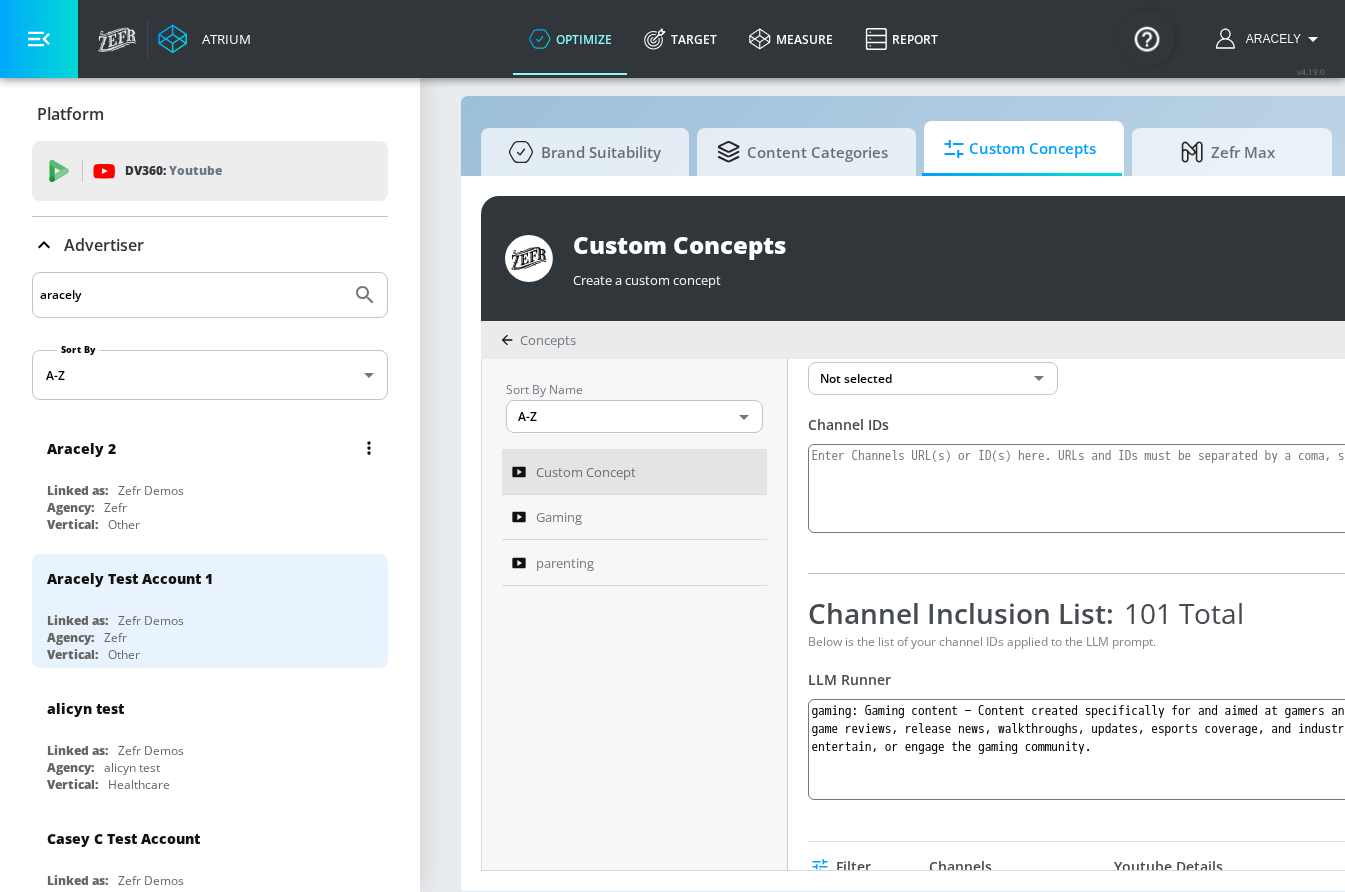 click on "Vertical: Other" at bounding box center (215, 524) 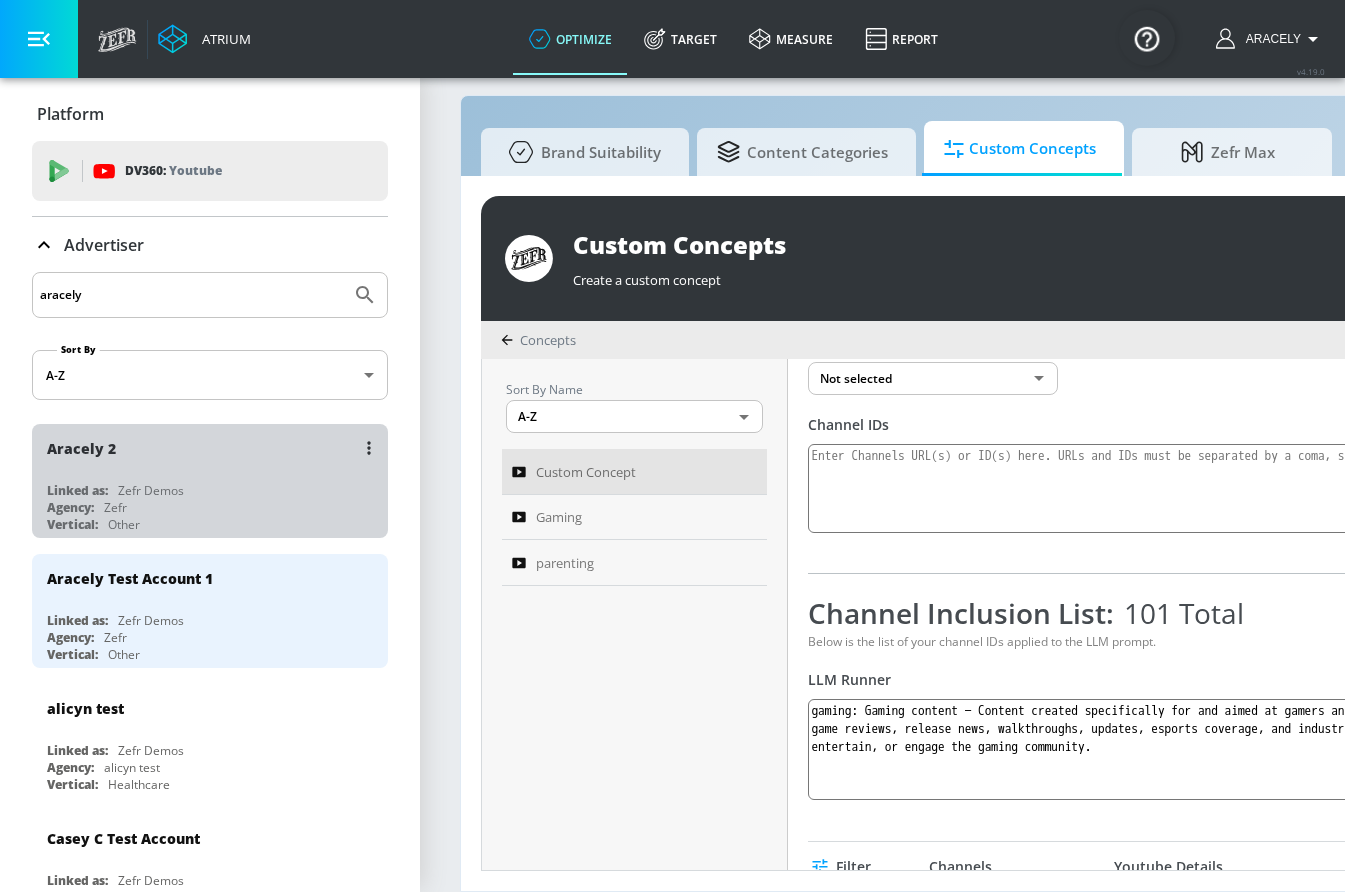 click on "Vertical: Other" at bounding box center (215, 524) 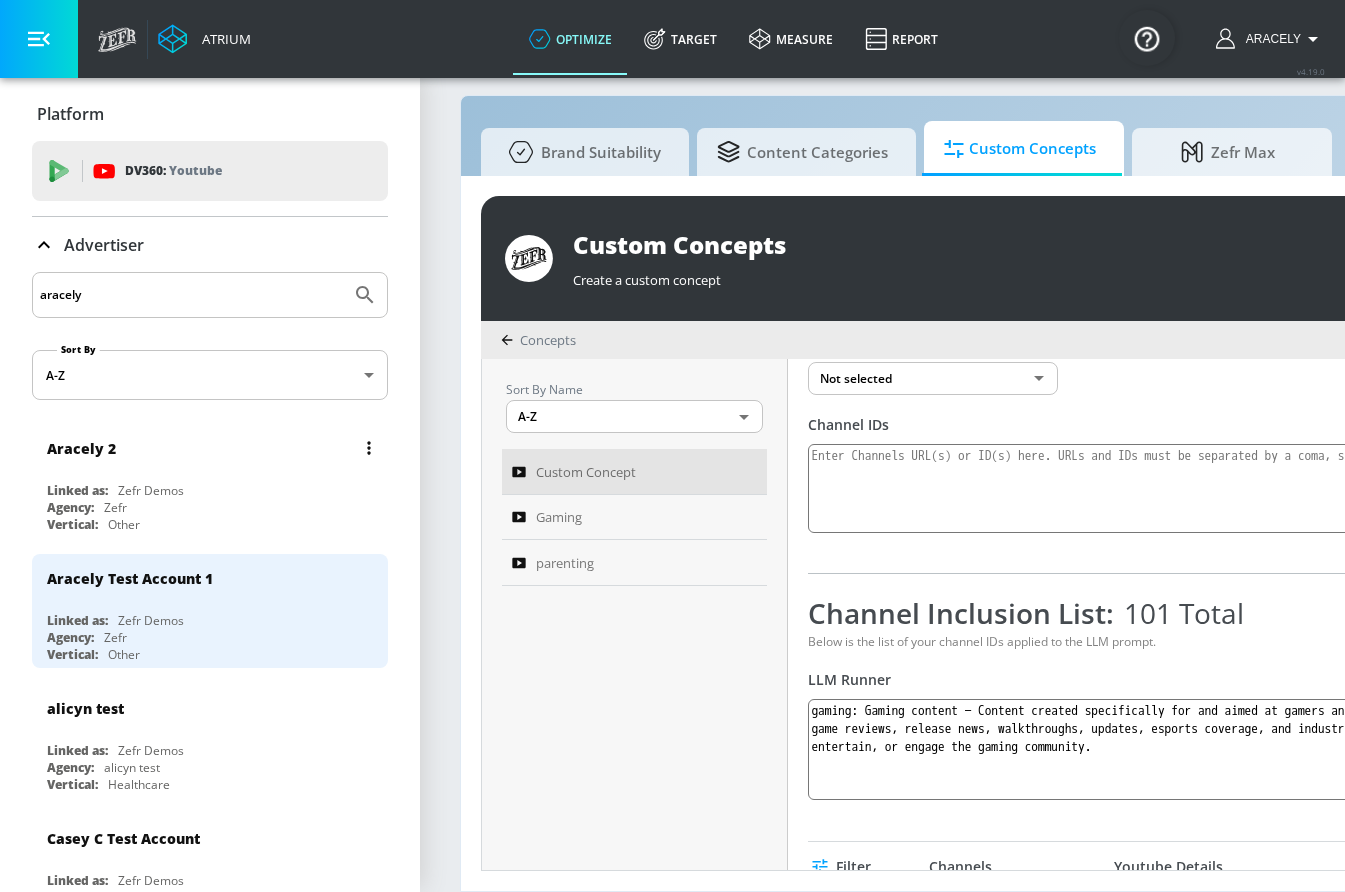 click on "Vertical: Other" at bounding box center [215, 524] 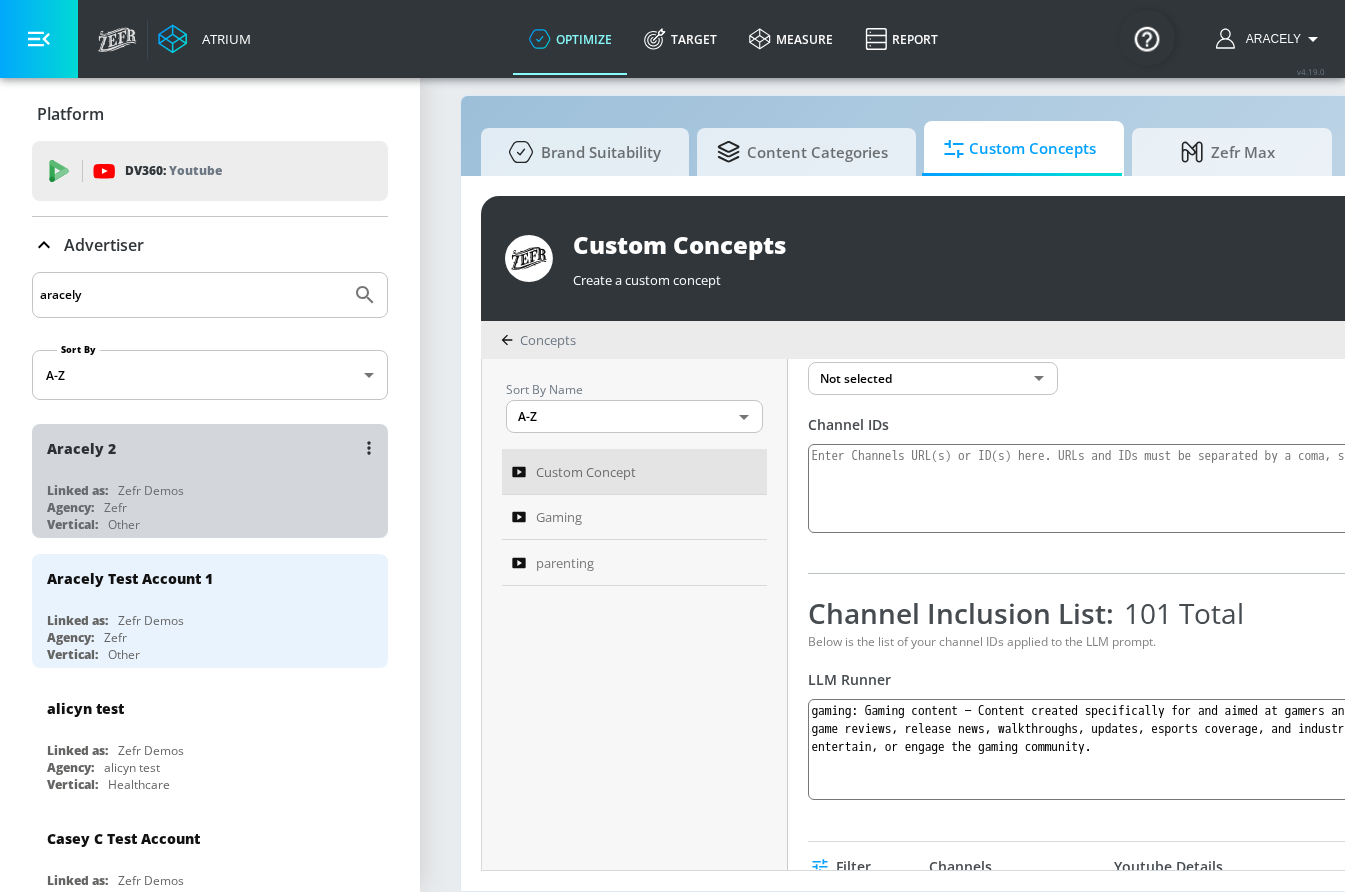 click on "Vertical: Other" at bounding box center [215, 524] 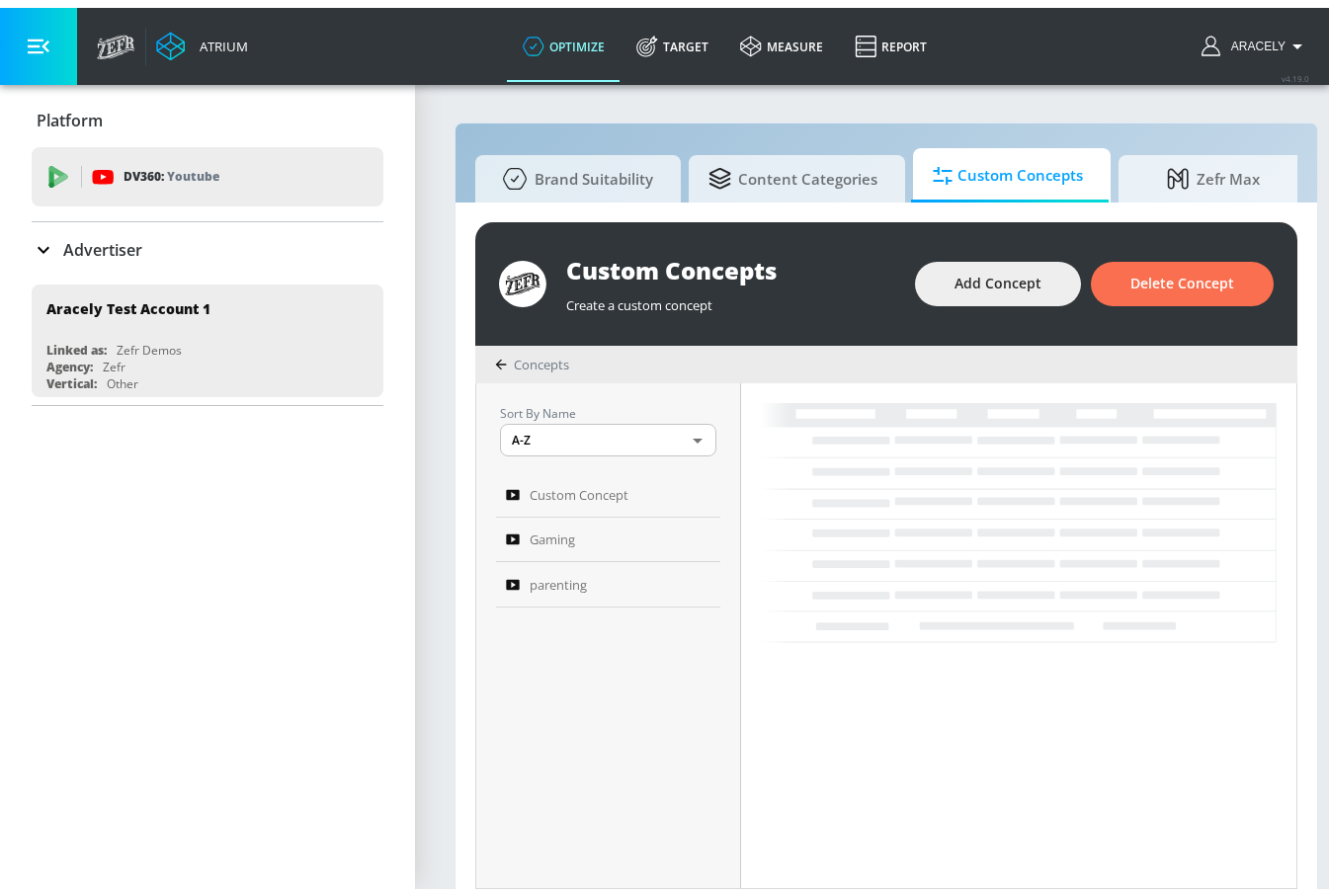 scroll, scrollTop: 0, scrollLeft: 0, axis: both 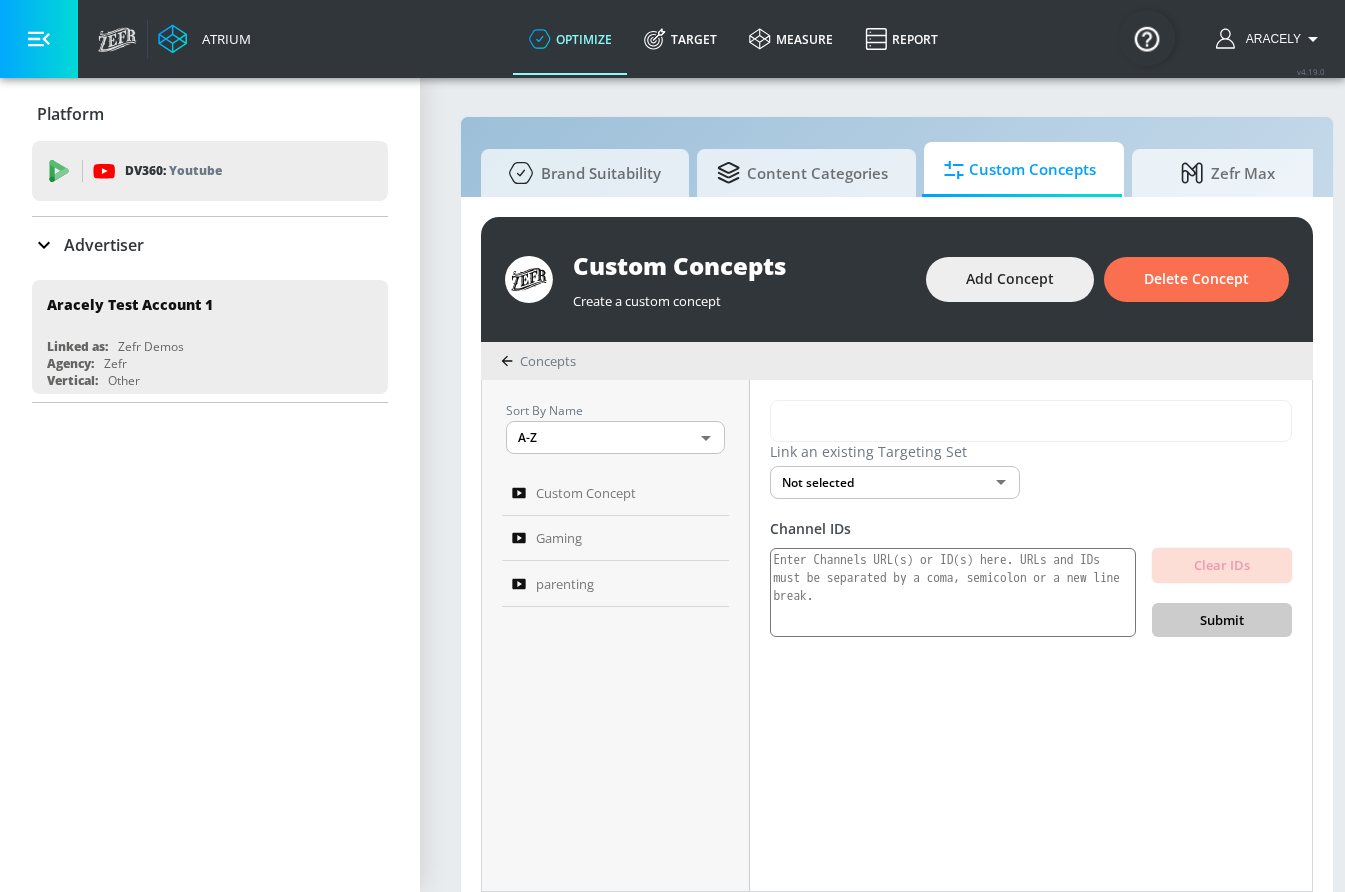click 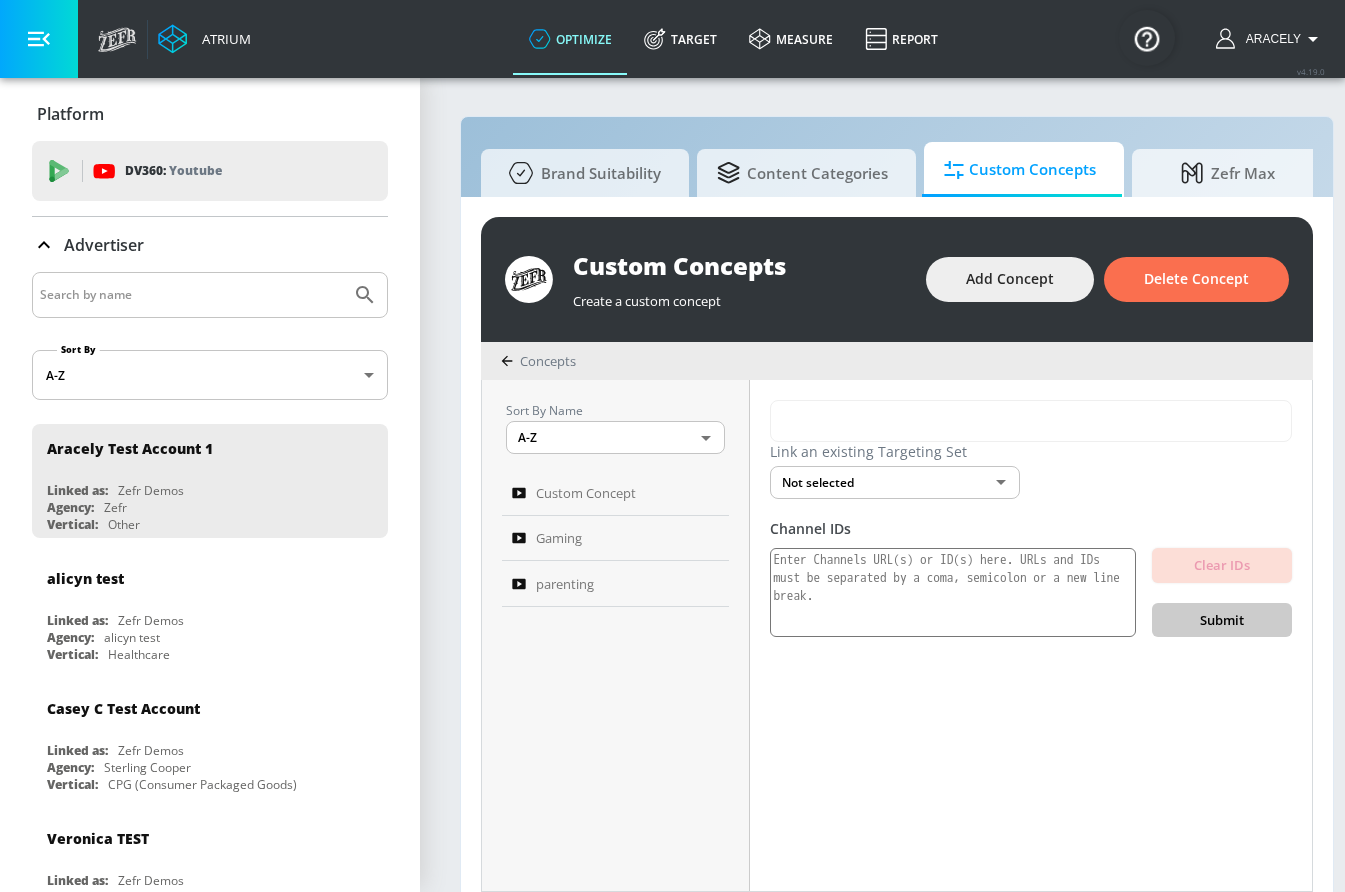 click on "Atrium optimize Target measure Report optimize Target measure Report v 4.19.0 Aracely Platform DV360:   Youtube DV360:   Youtube Advertiser Sort By A-Z asc ​ Aracely Test Account 1 Linked as: Zefr Demos Agency: Zefr Vertical: Other alicyn test Linked as: Zefr Demos Agency: alicyn test Vertical: Healthcare Casey C Test Account Linked as: Zefr Demos Agency: Sterling Cooper Vertical: CPG (Consumer Packaged Goods) Veronica TEST Linked as: Zefr Demos Agency: veronica TEST Vertical: Other Parry Test Linked as: Zefr Demos Agency: Parry Test Vertical: Music Kelsey Test Linked as: Zefr Demos Agency: Kelsey Test Vertical: CPG (Consumer Packaged Goods) Test Linked as: Zefr Demos Agency: Test Vertical: Travel Shannan Test Account Linked as: Zefr Demos Agency: #1 Media Agency in the World Vertical: Retail Mike Test Account Linked as: Zefr Demos Agency: Mike Test Agency Vertical: Fashion KZ Test  Linked as: Zefr Demos Agency: Kaitlin test  Vertical: Other Shaq Test Account Linked as: Zefr Demos Agency: Zefr Vertical:" at bounding box center (672, 456) 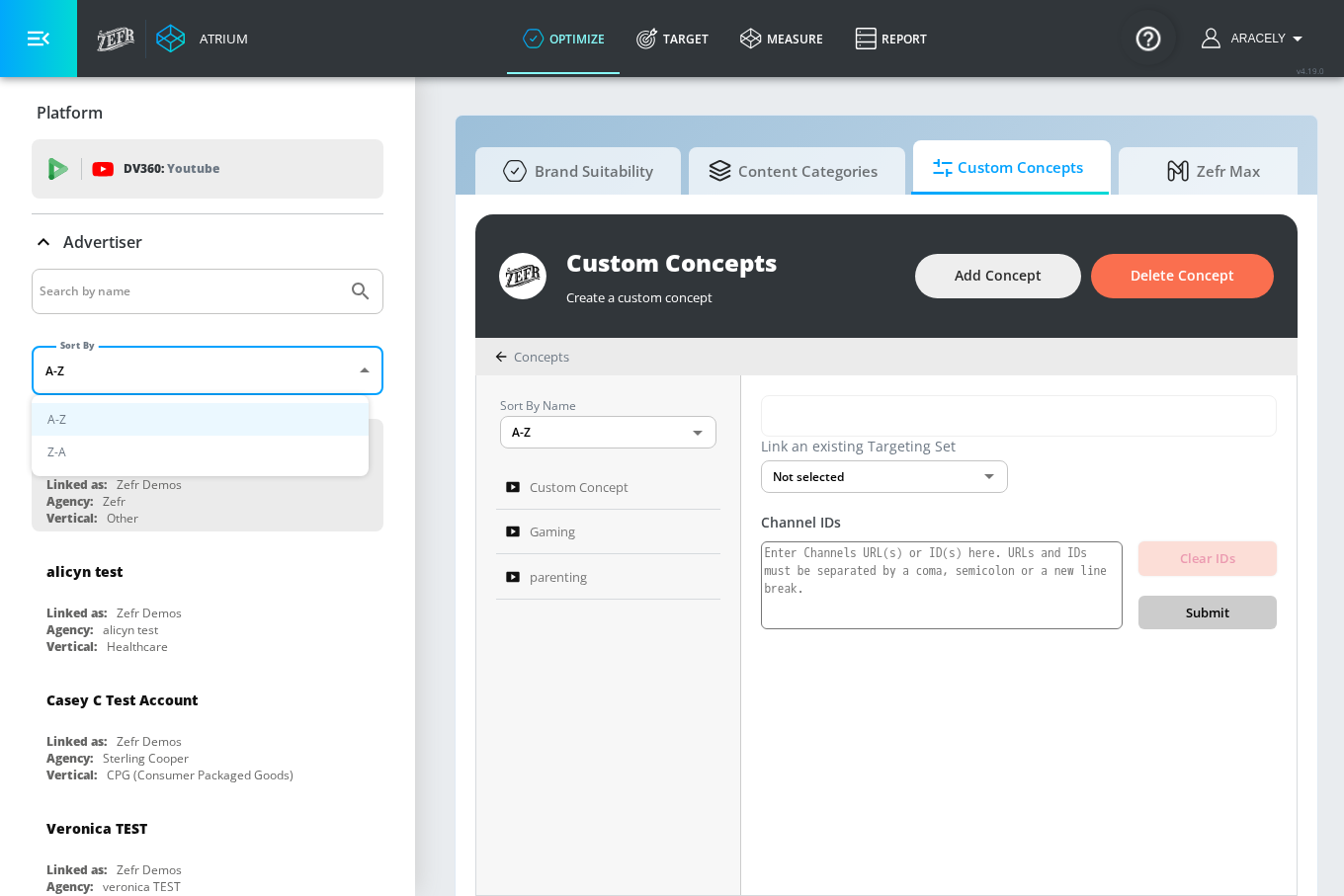 click at bounding box center (672, 448) 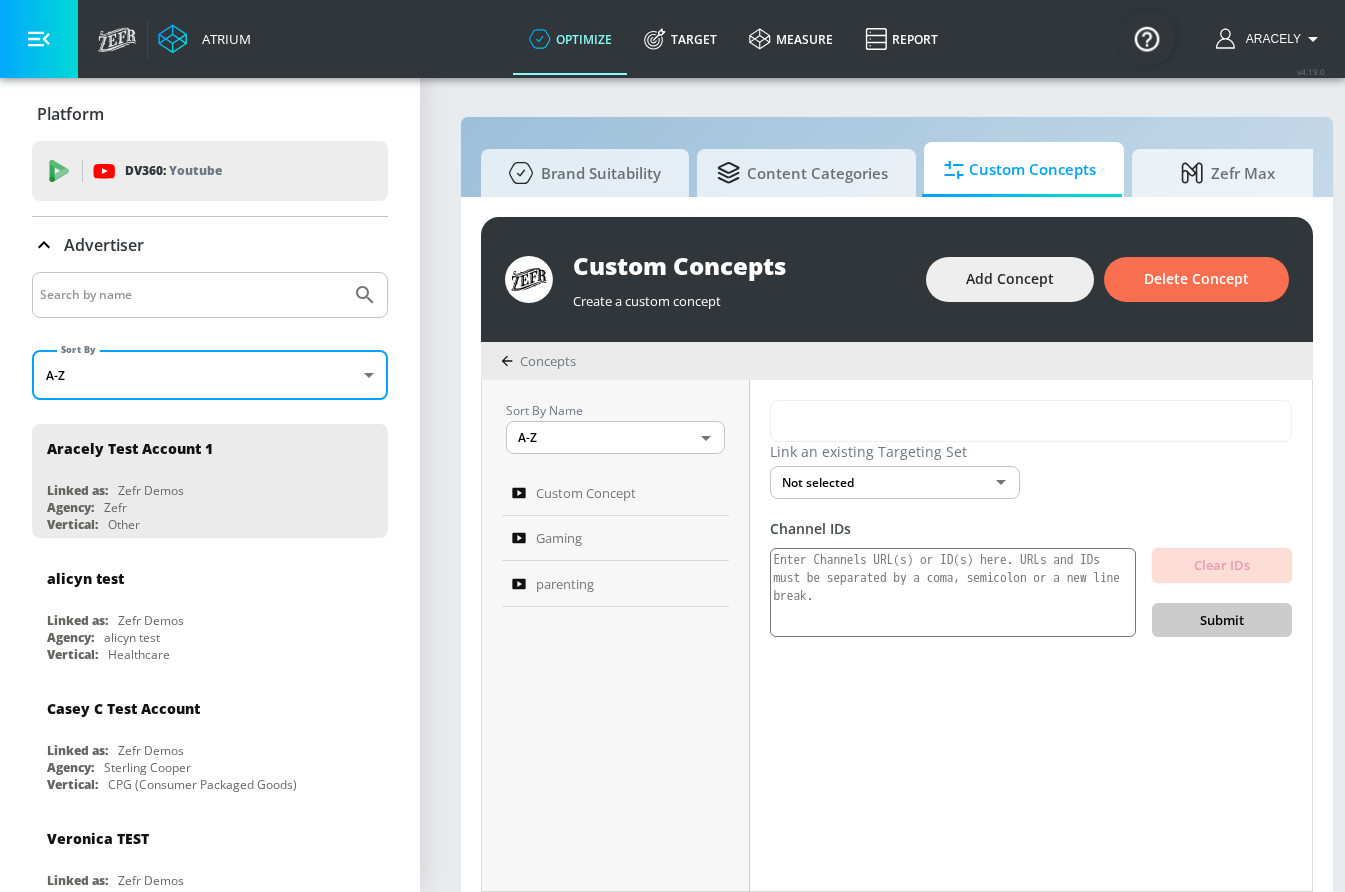 click at bounding box center [191, 295] 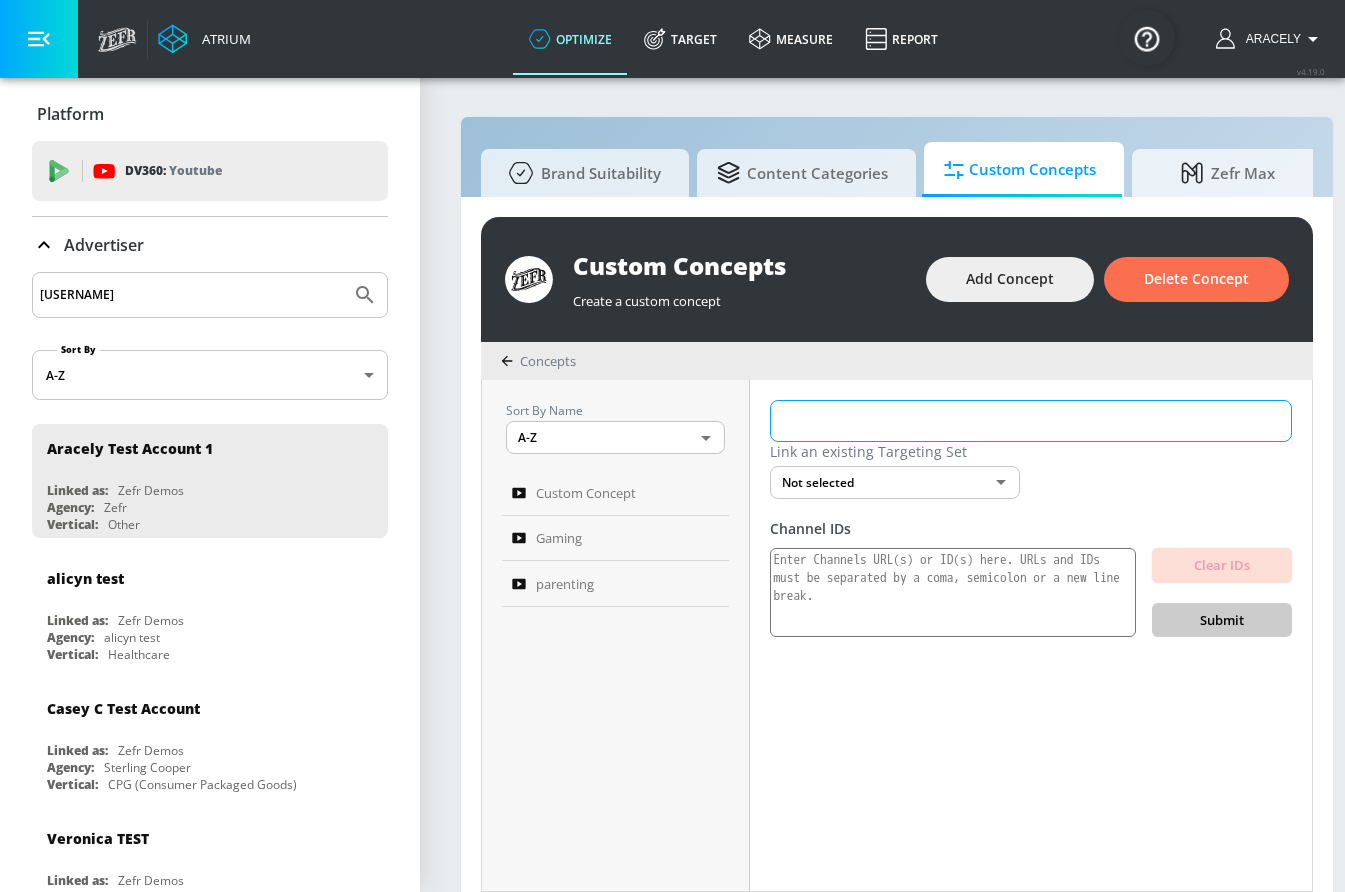 type on "aracely" 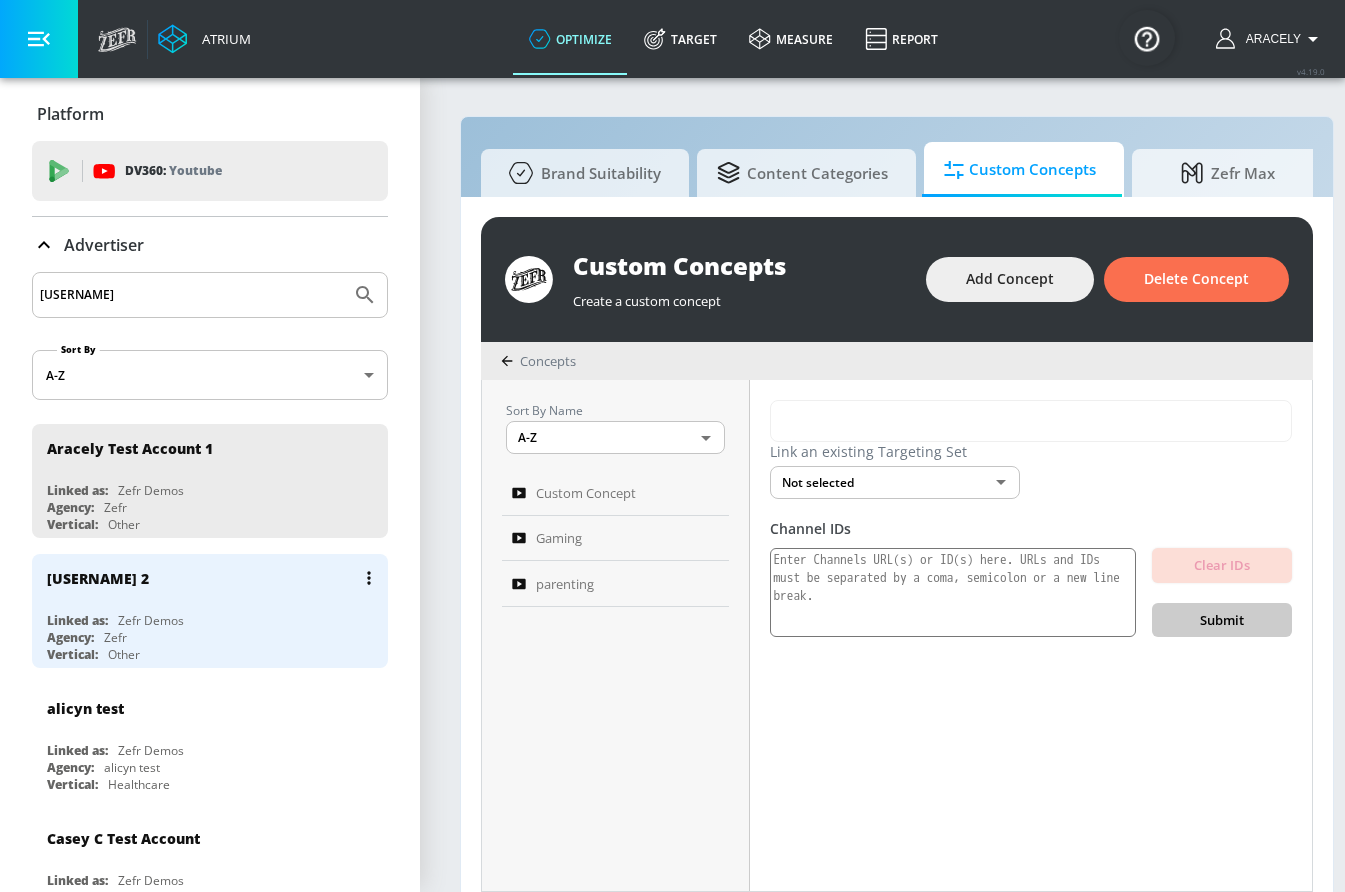 click on "Aracely 2" at bounding box center (215, 578) 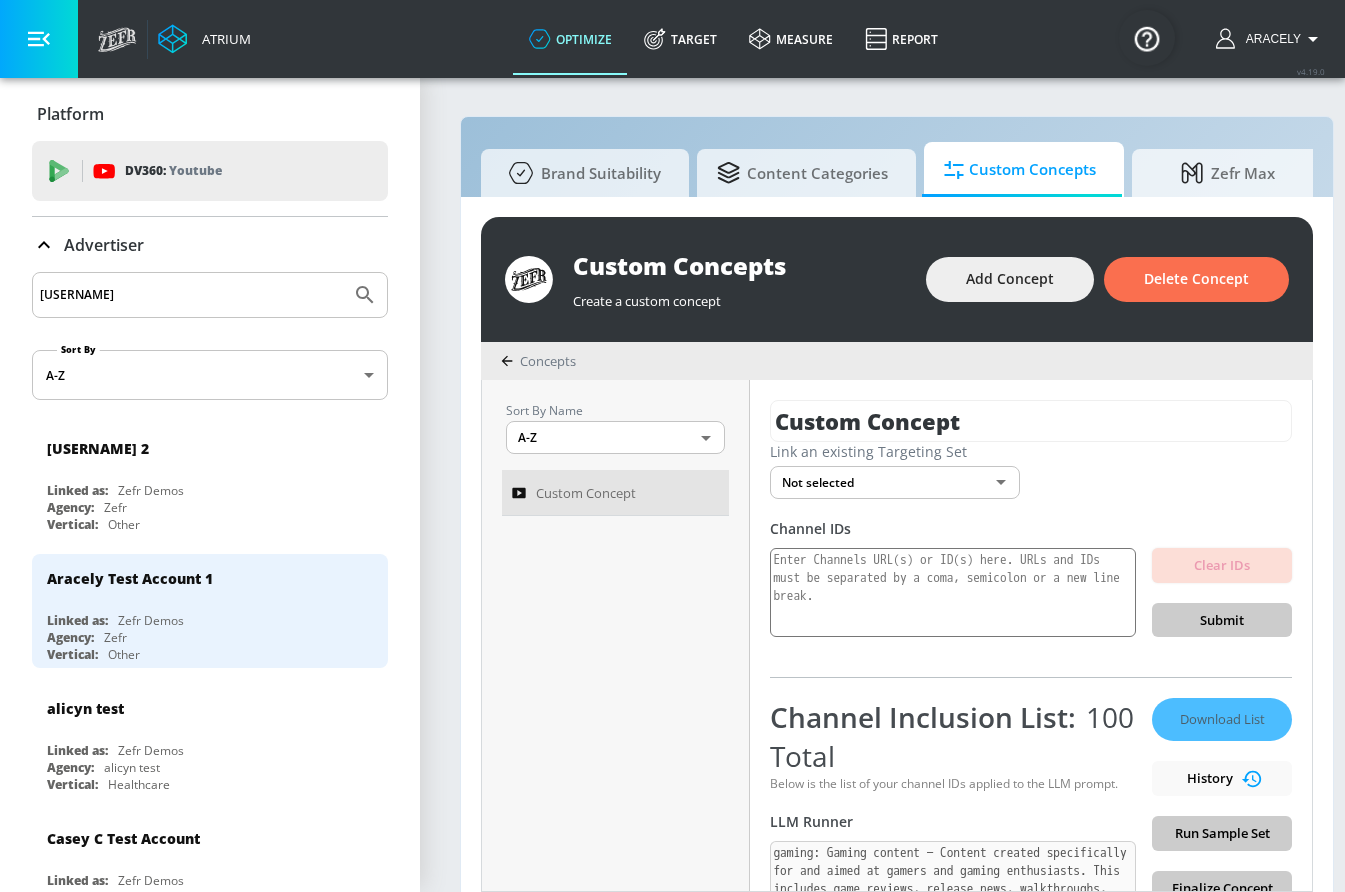 click at bounding box center [39, 39] 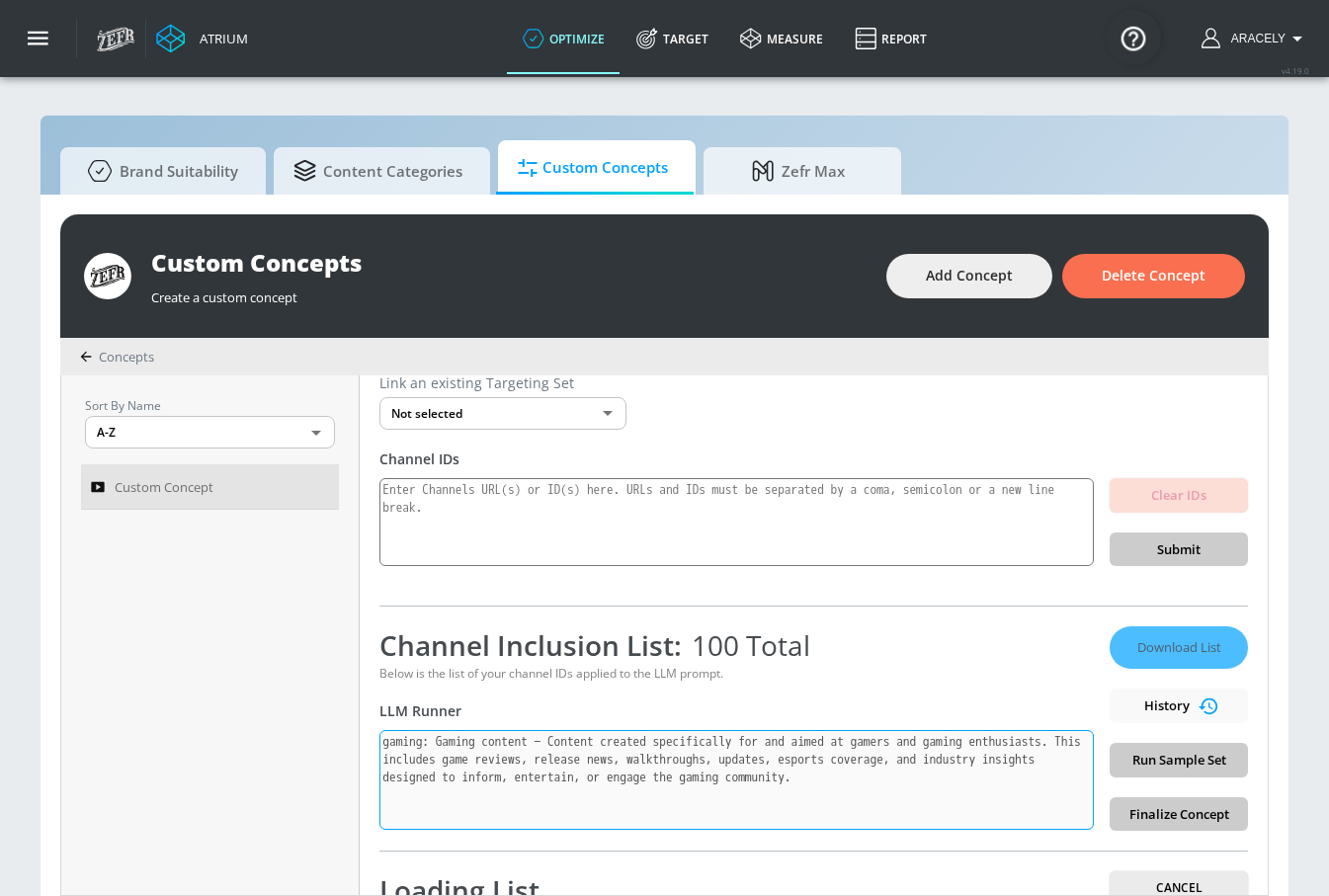scroll, scrollTop: 165, scrollLeft: 0, axis: vertical 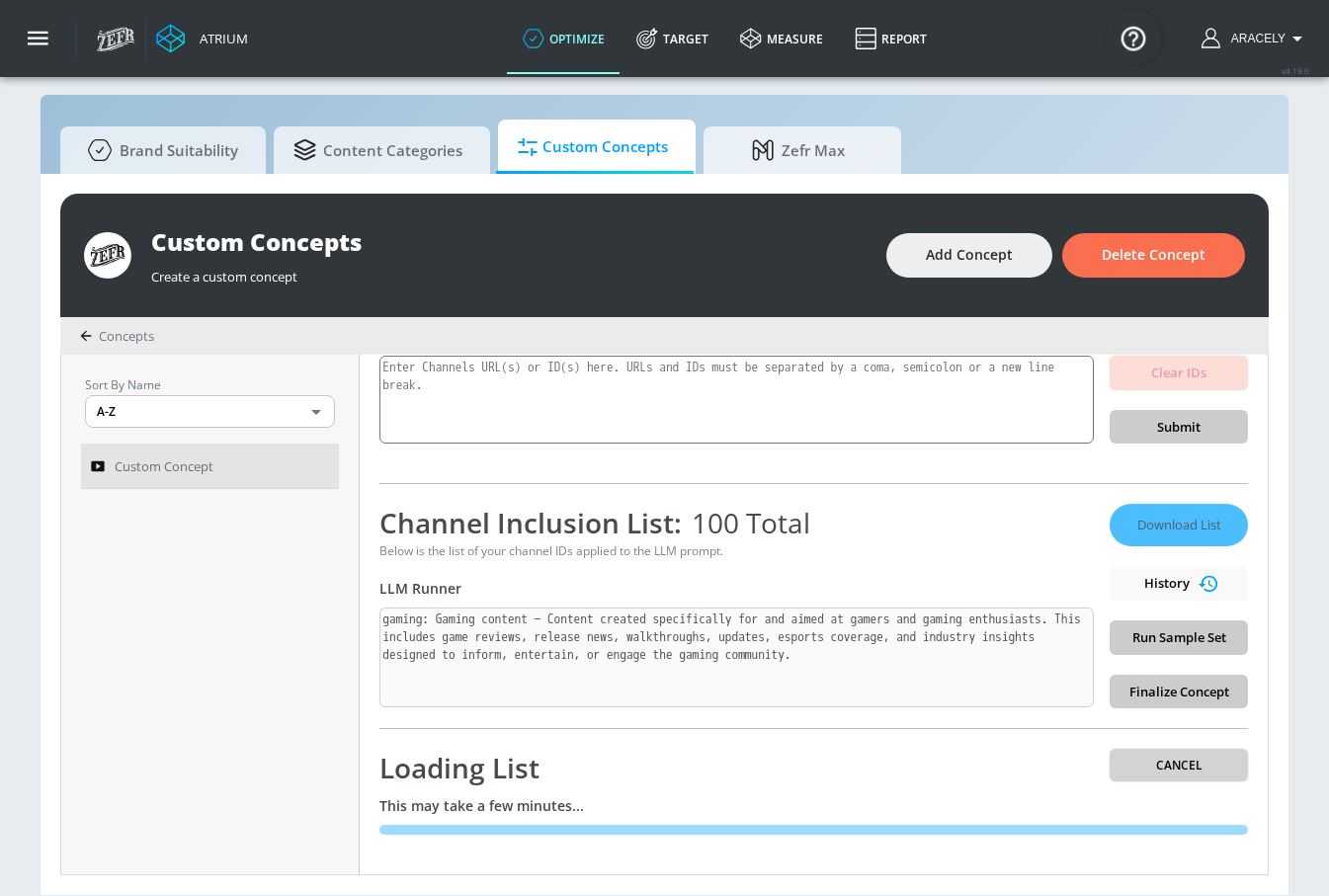 click on "Cancel" at bounding box center [1179, 765] 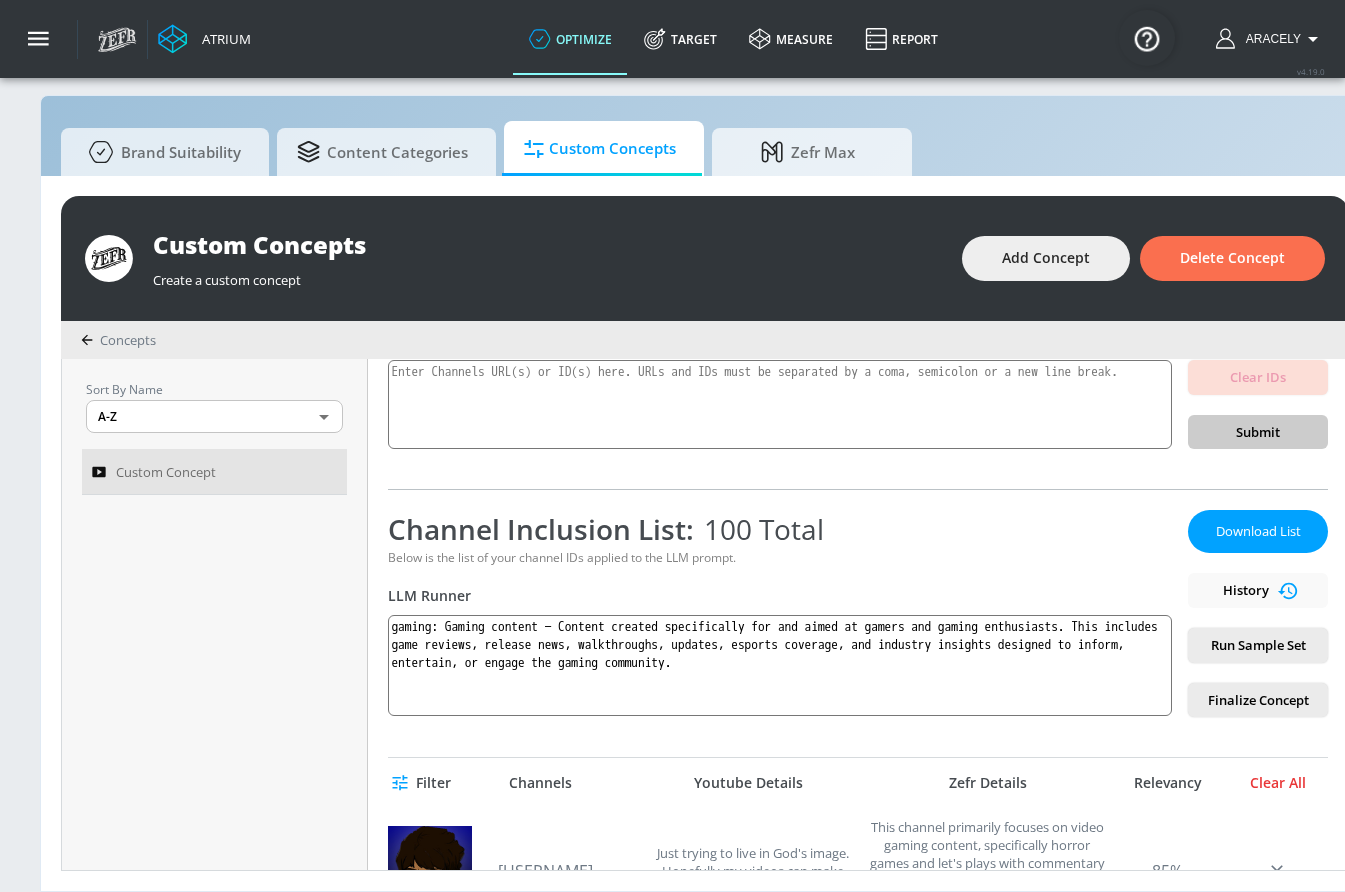 click on "Clear All" at bounding box center [1278, 783] 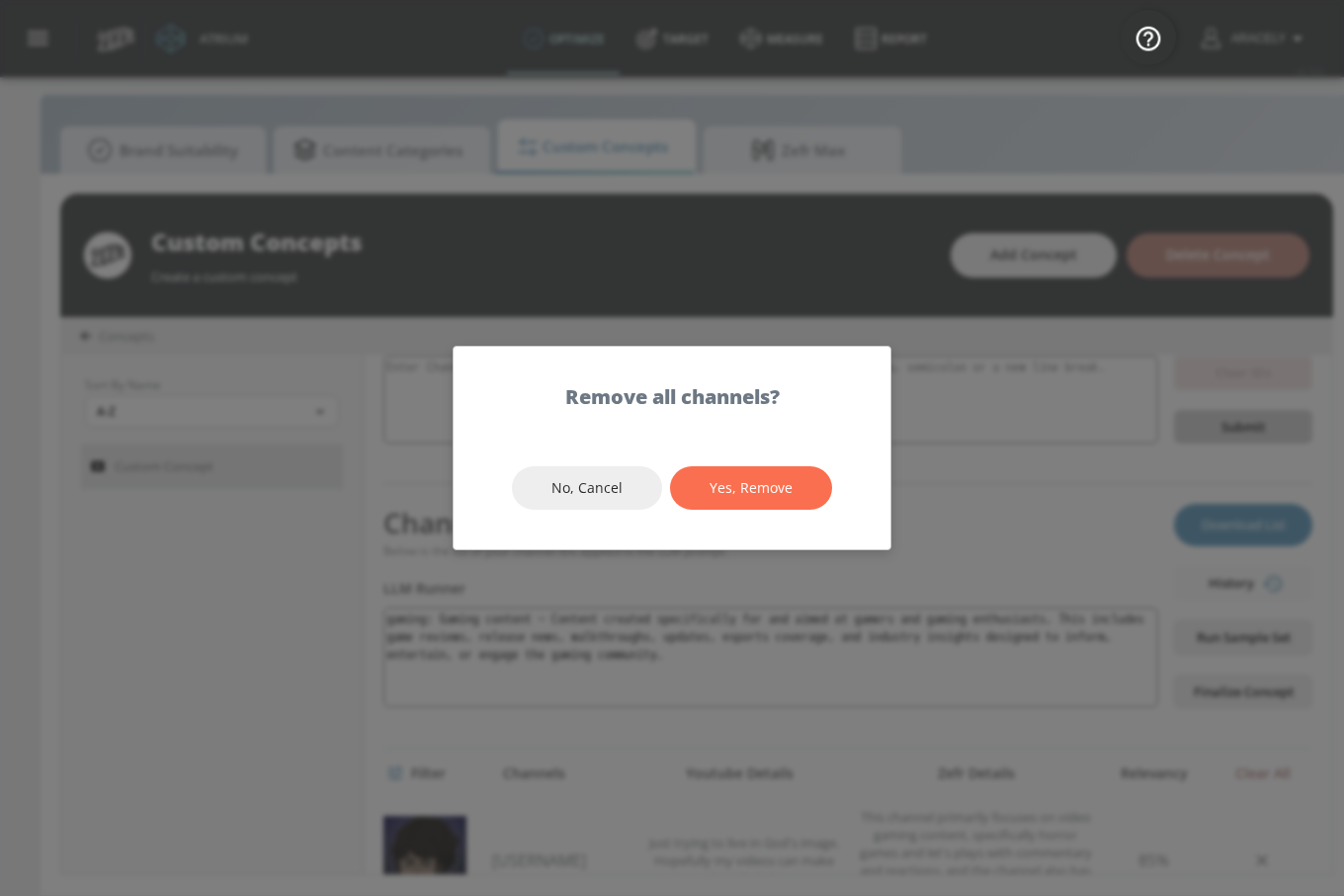 click on "Yes, Remove" at bounding box center [751, 488] 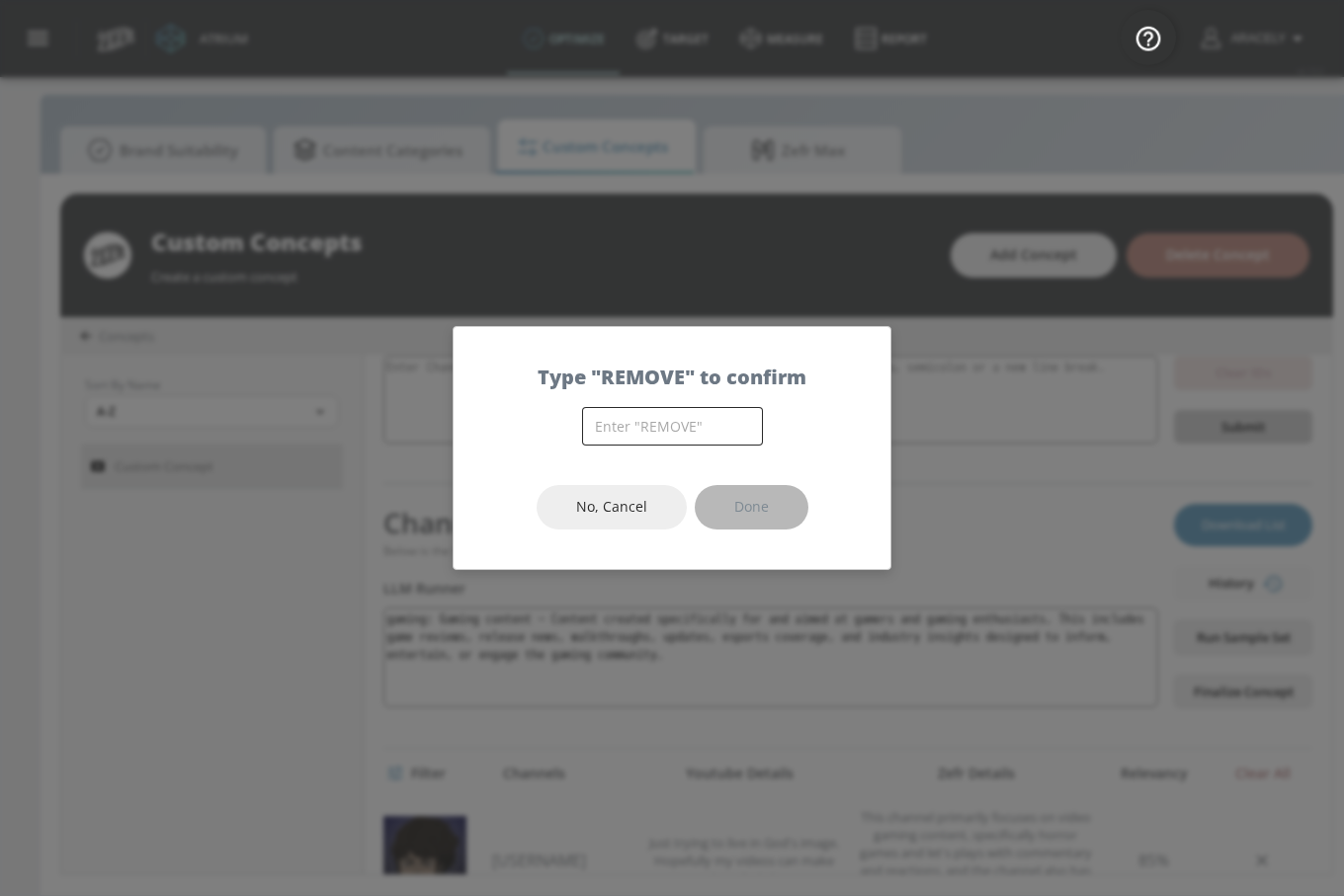 click at bounding box center (672, 426) 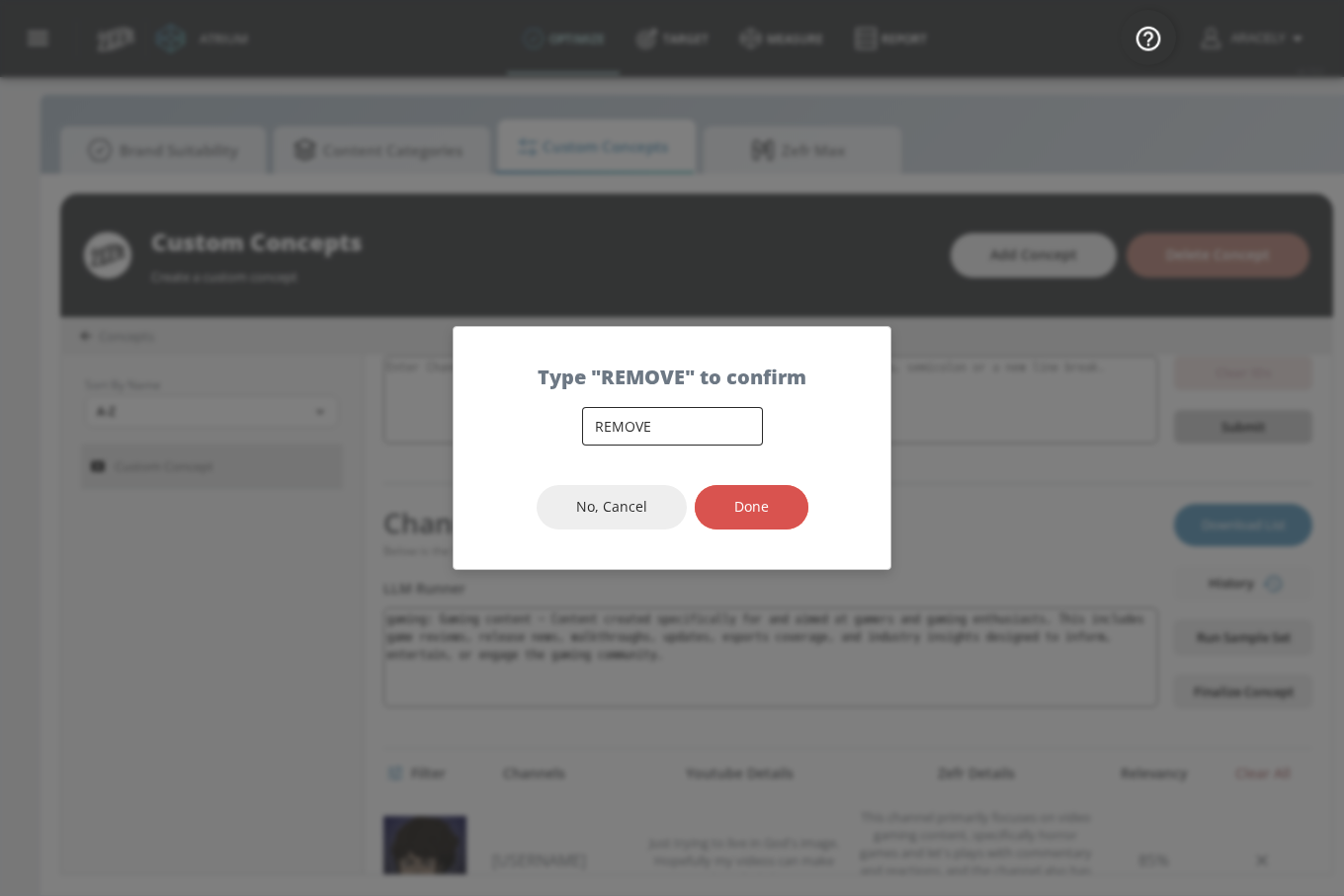 type on "REMOVE" 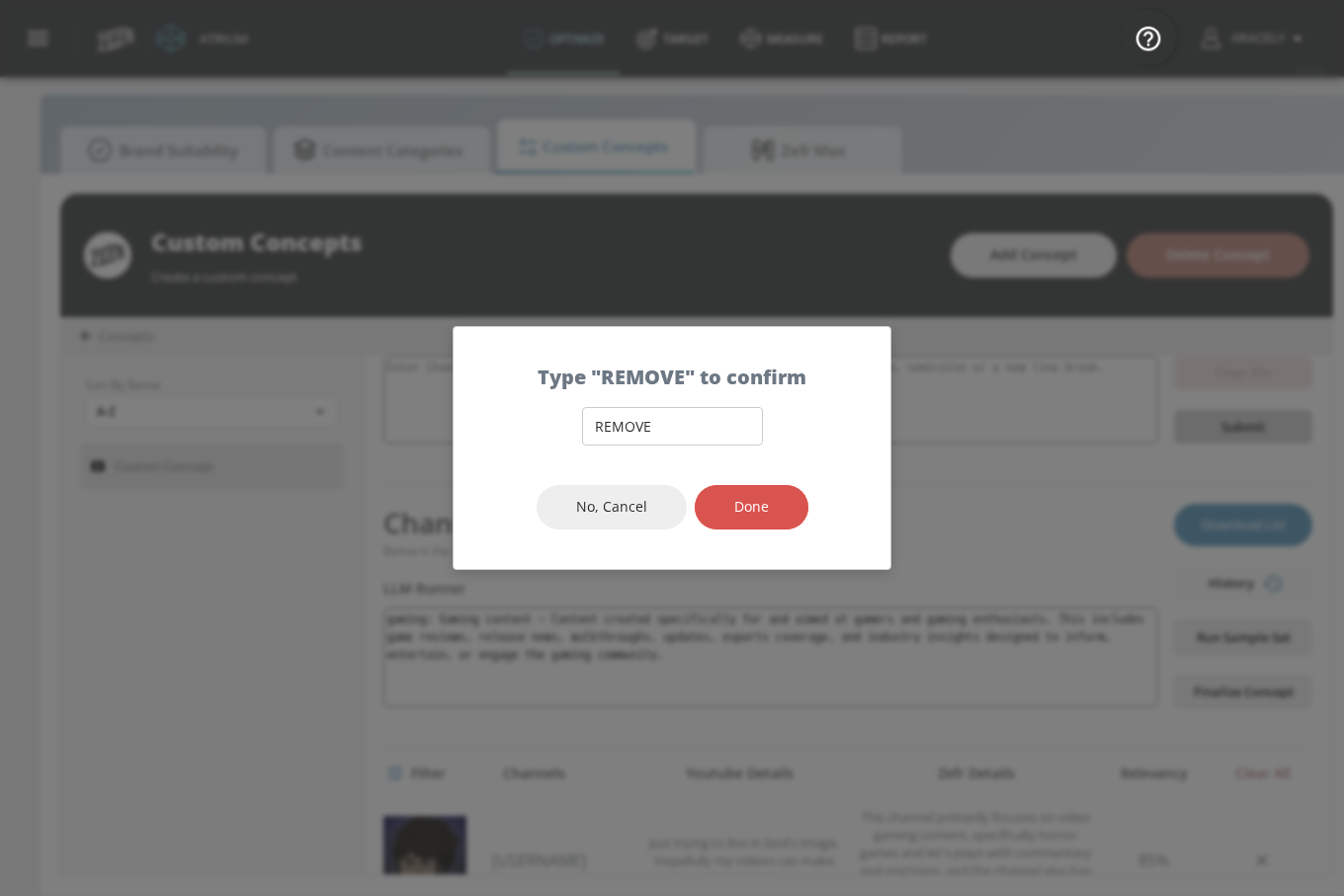 click on "Done" at bounding box center [751, 507] 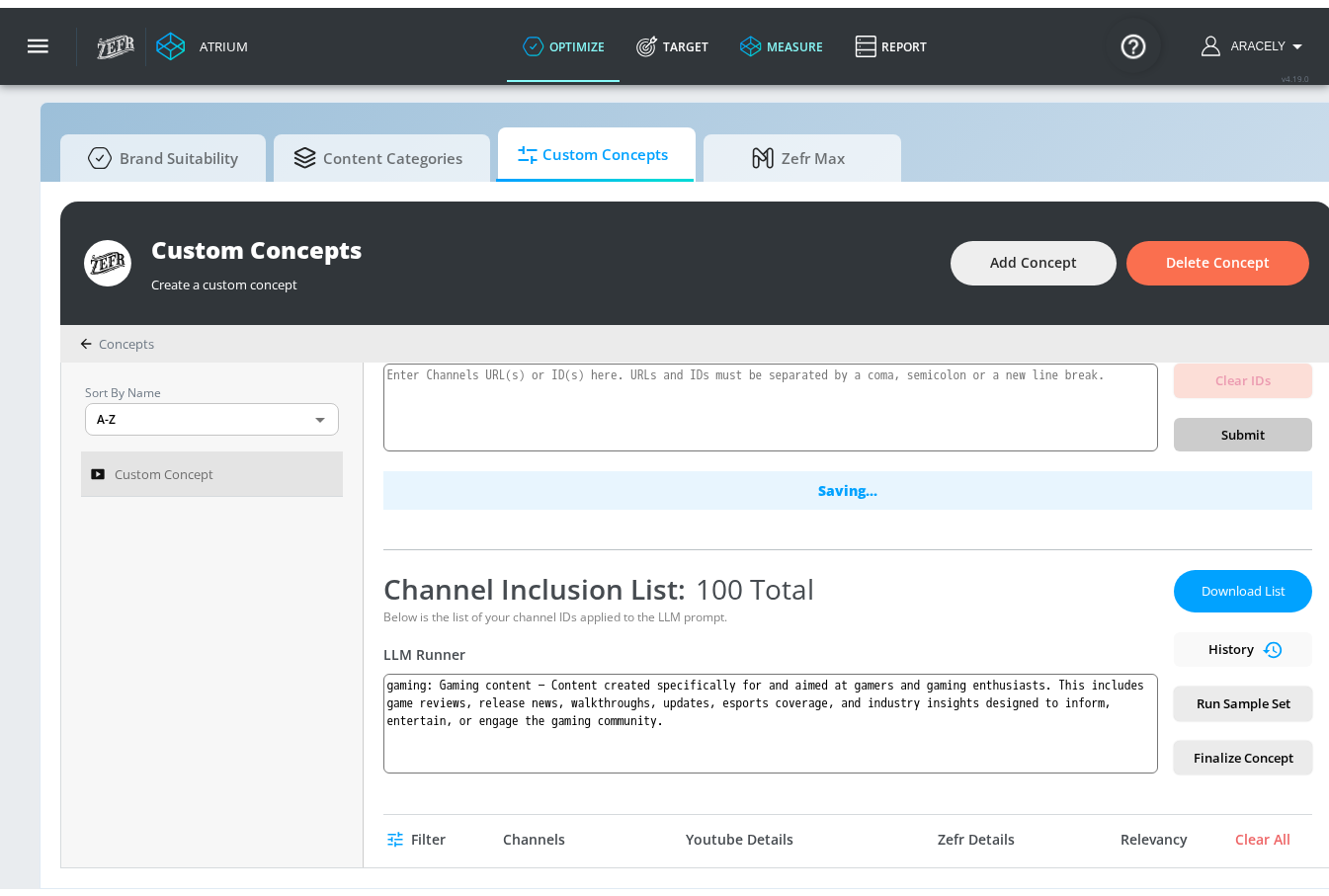 scroll, scrollTop: 0, scrollLeft: 0, axis: both 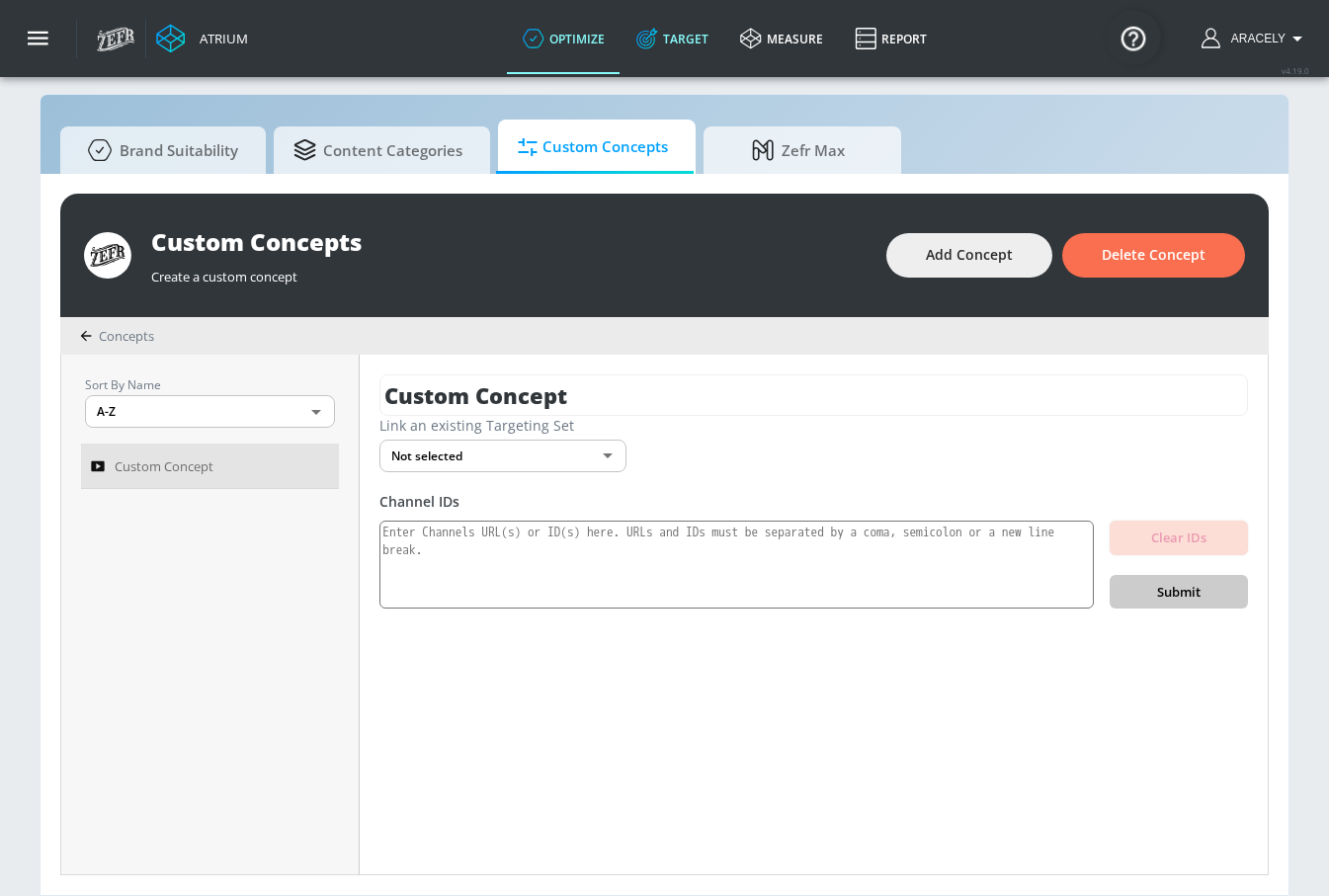 click on "Target" at bounding box center (672, 39) 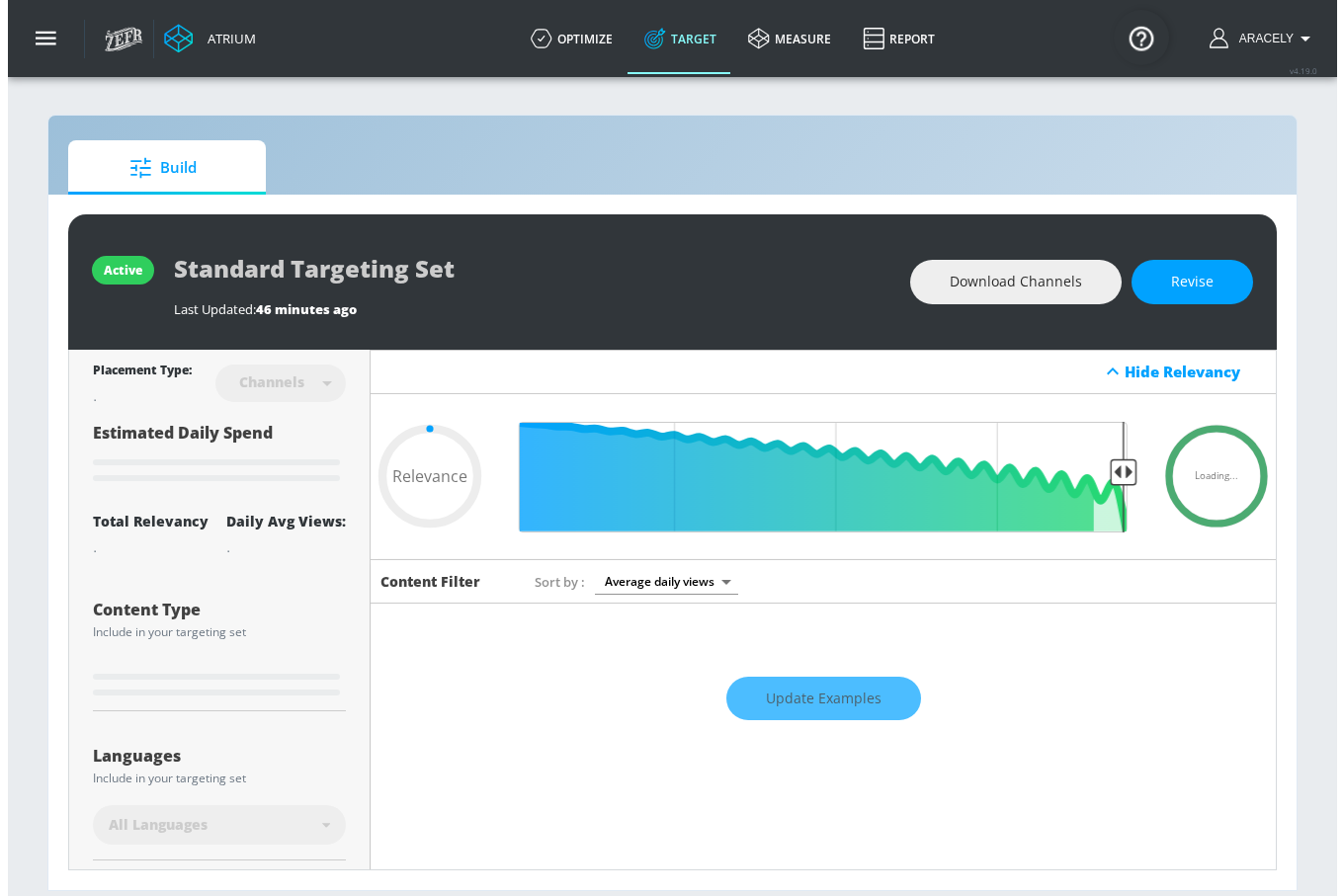 scroll, scrollTop: 0, scrollLeft: 0, axis: both 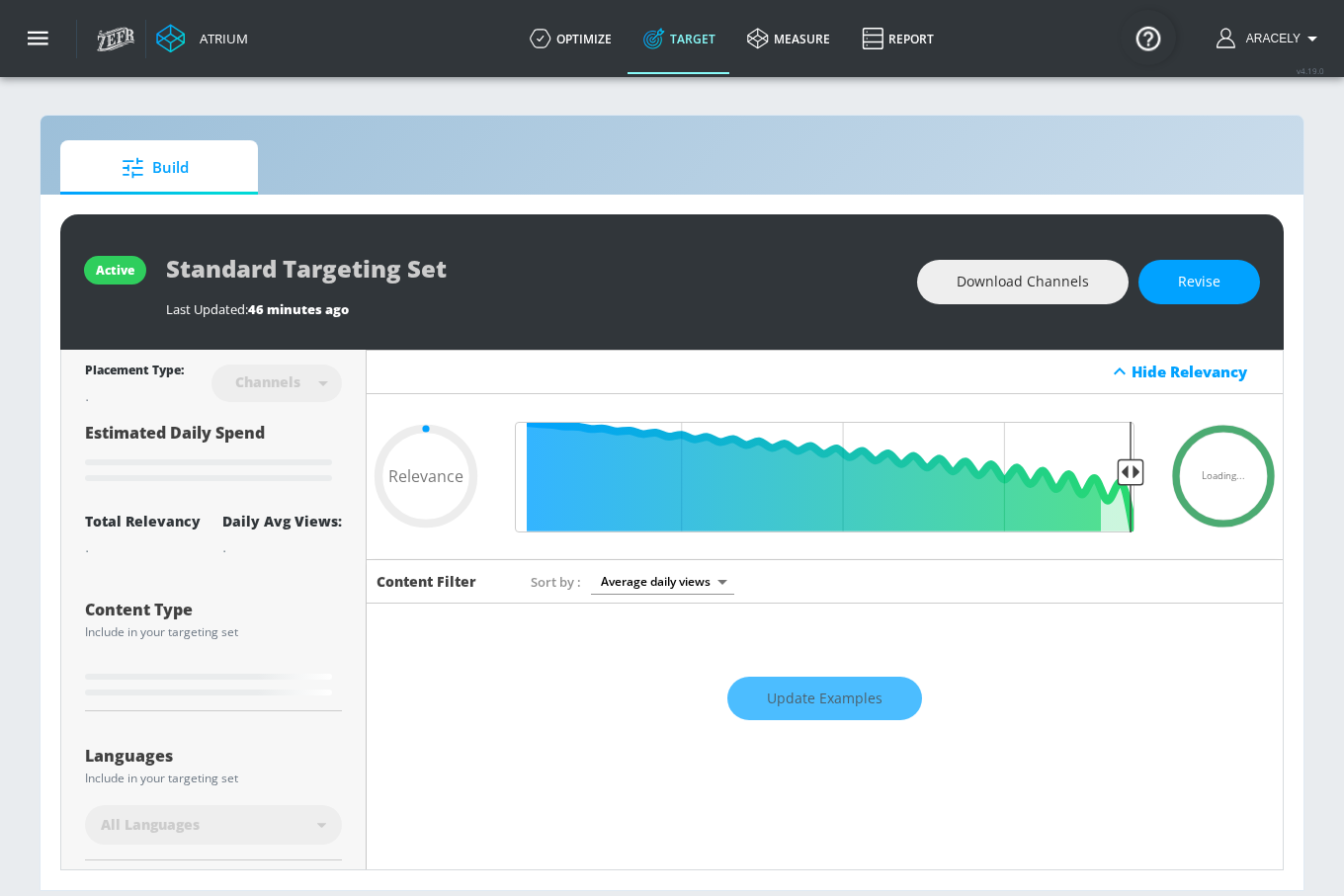 type on "0.6" 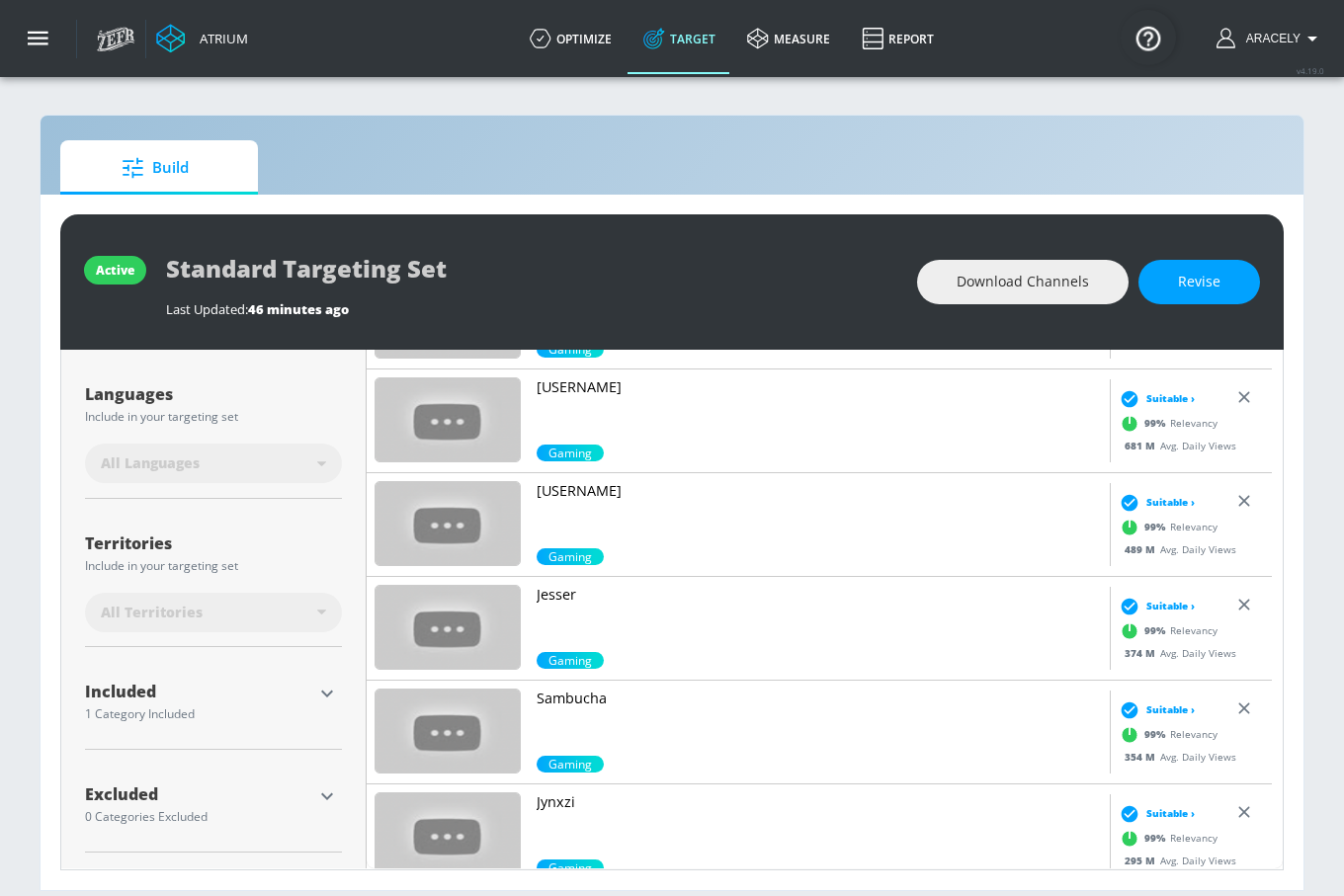 scroll, scrollTop: 337, scrollLeft: 0, axis: vertical 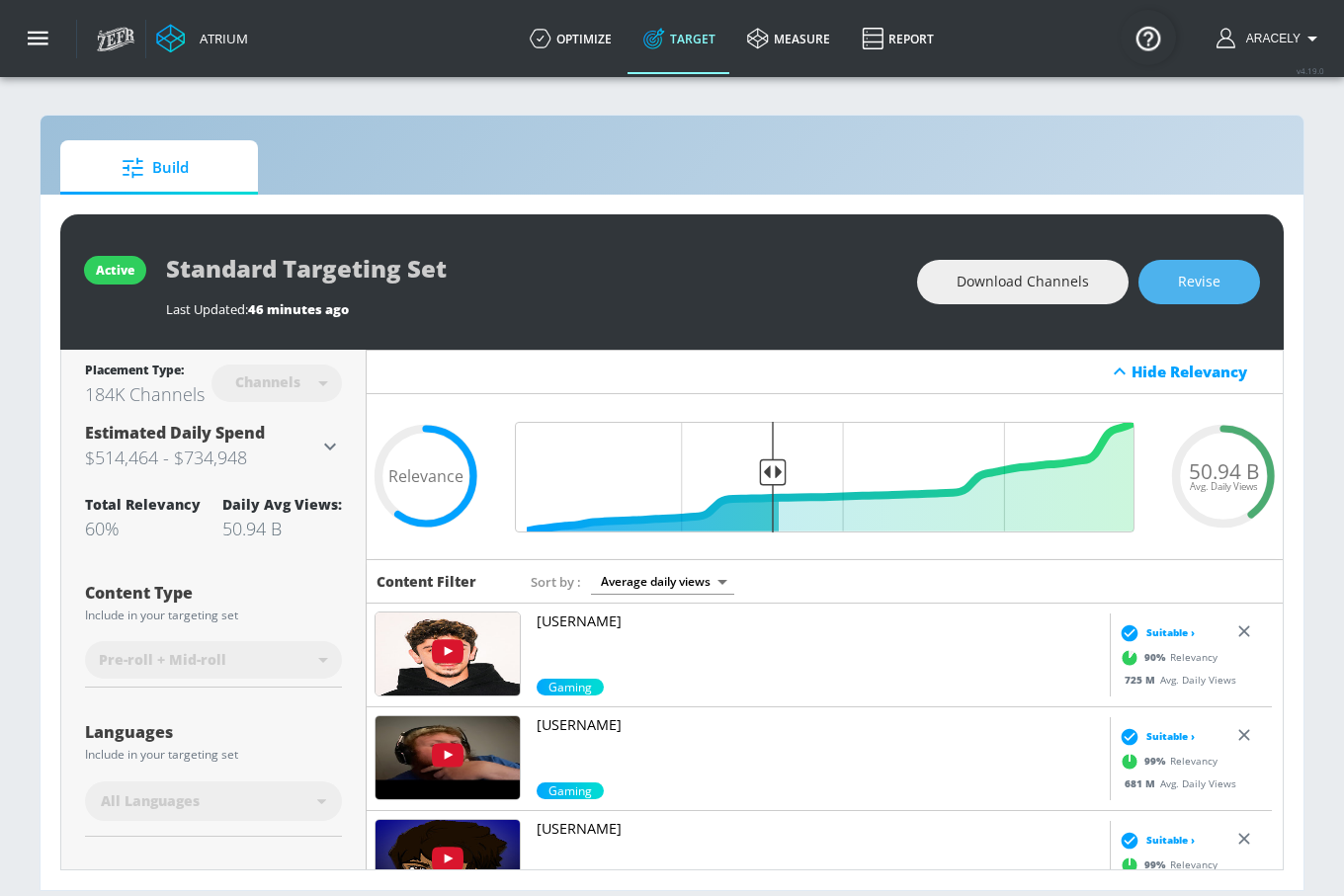 click on "Revise" at bounding box center (1199, 282) 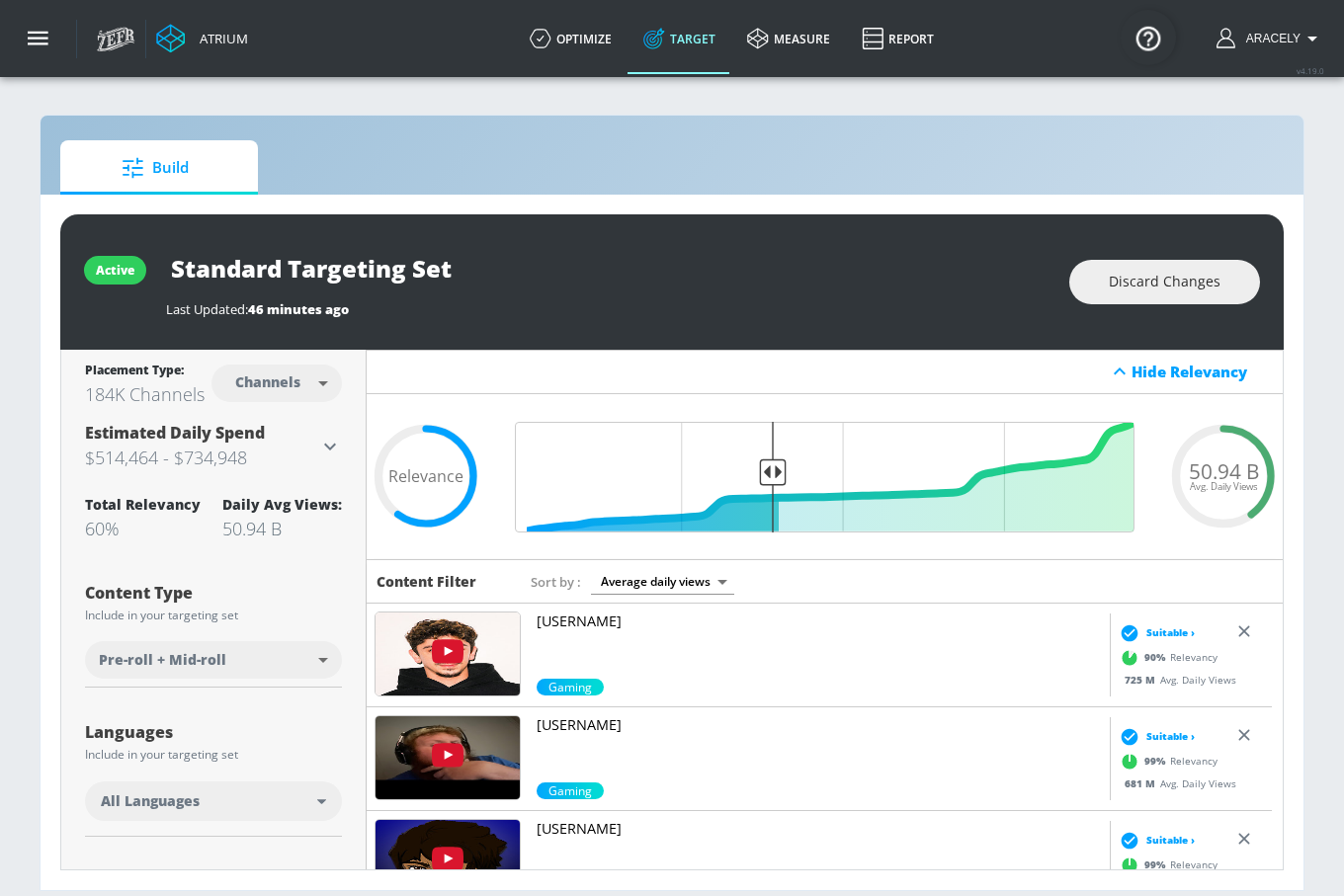 scroll, scrollTop: 337, scrollLeft: 0, axis: vertical 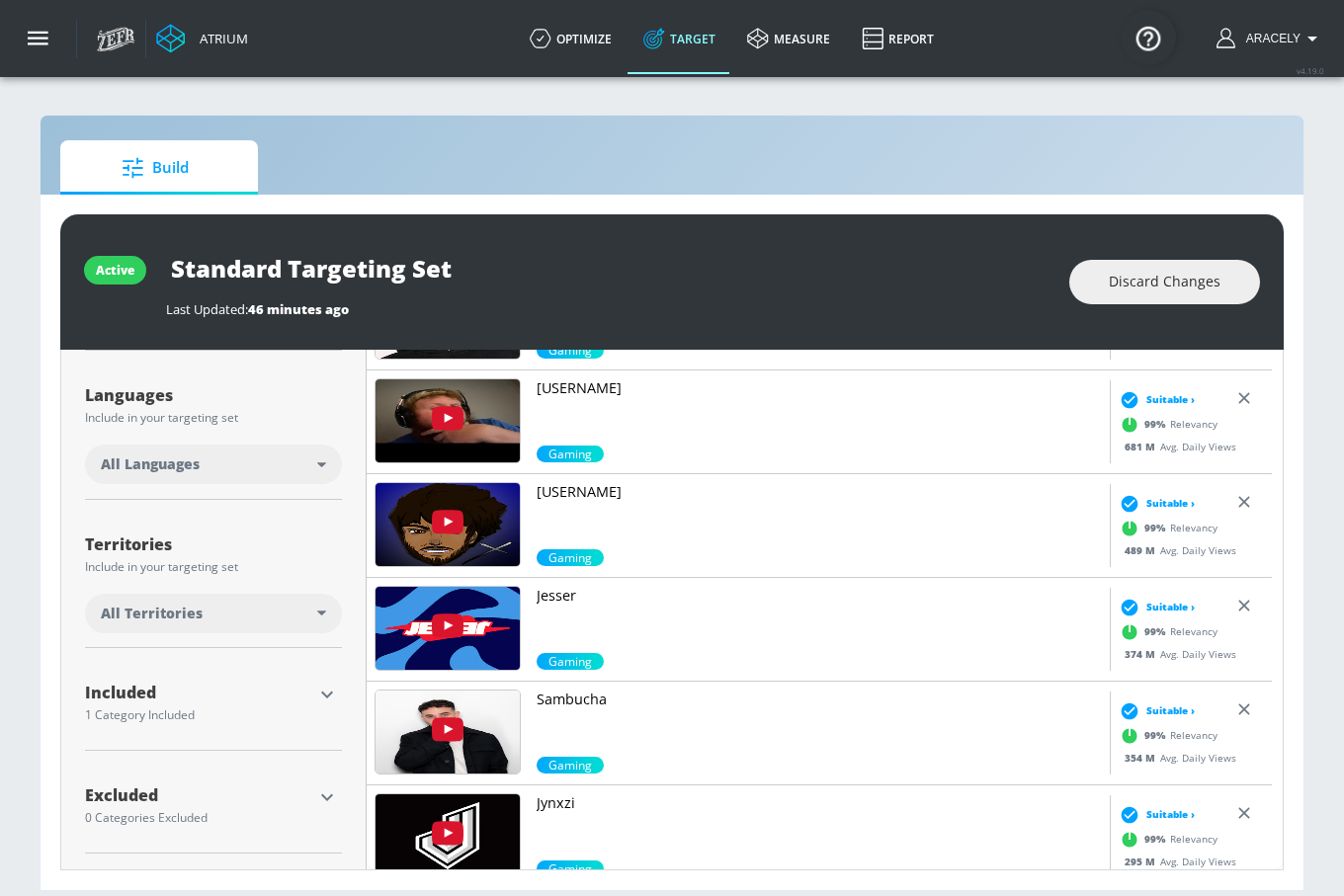 click 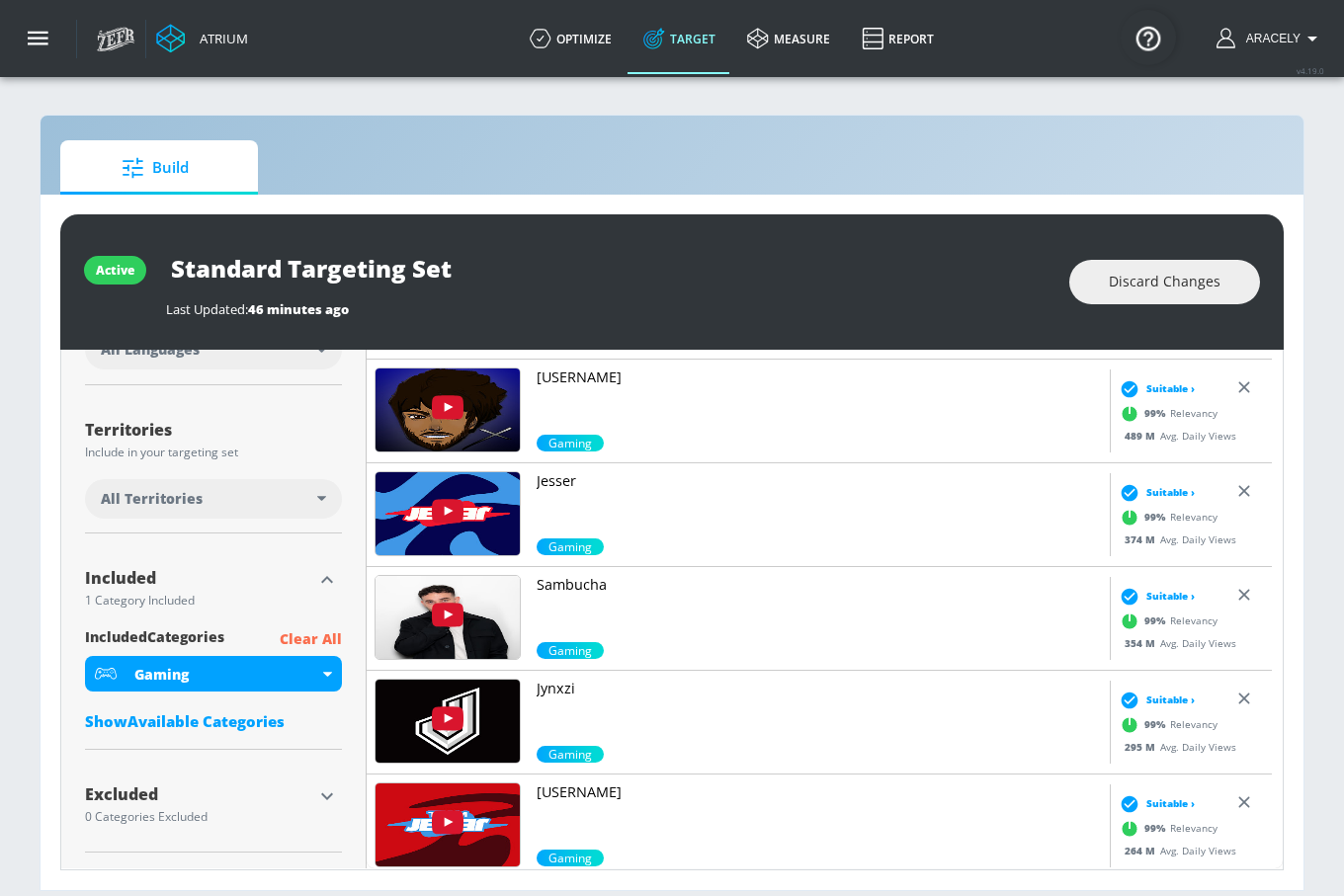 click on "Clear All" at bounding box center (310, 639) 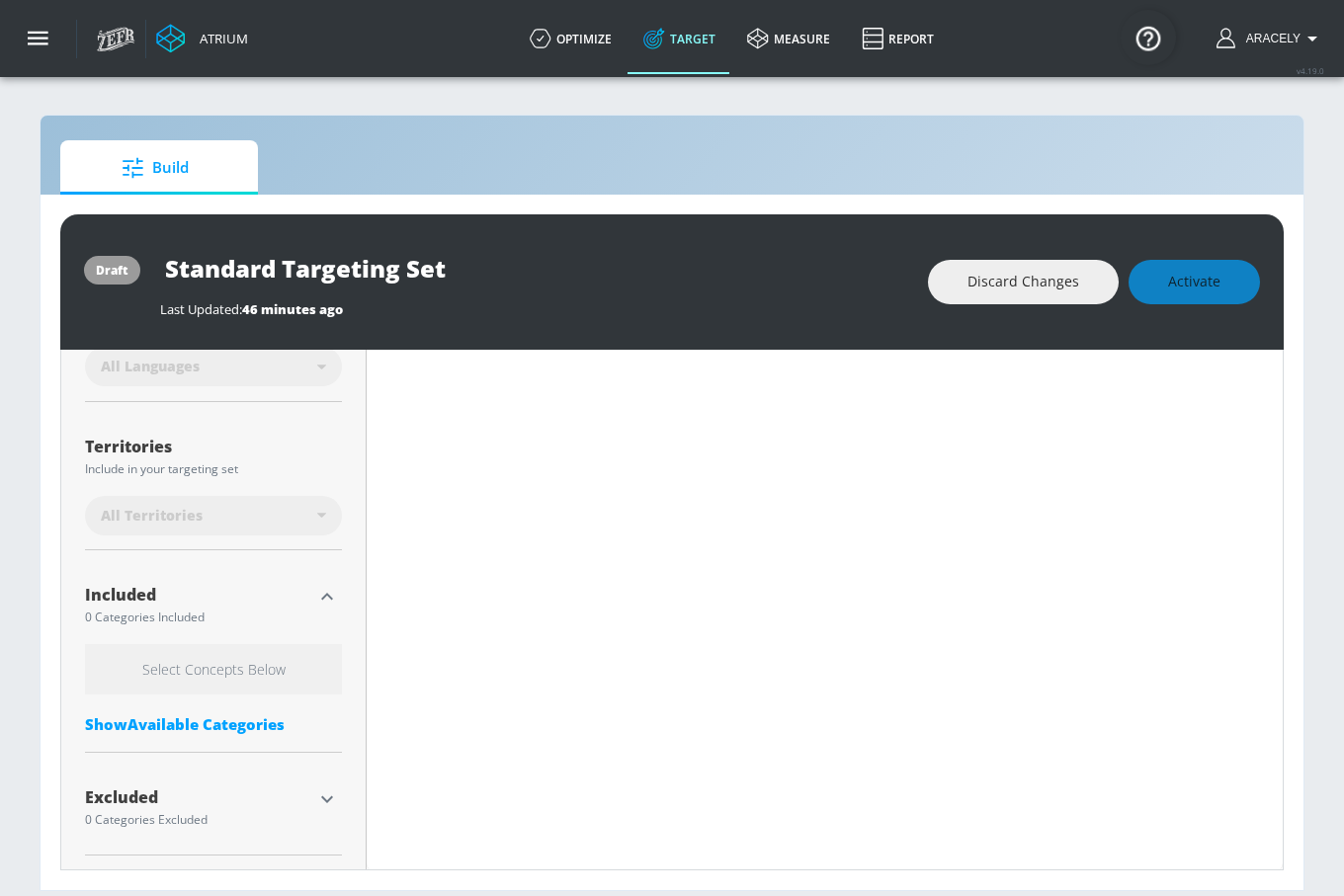 scroll, scrollTop: 453, scrollLeft: 0, axis: vertical 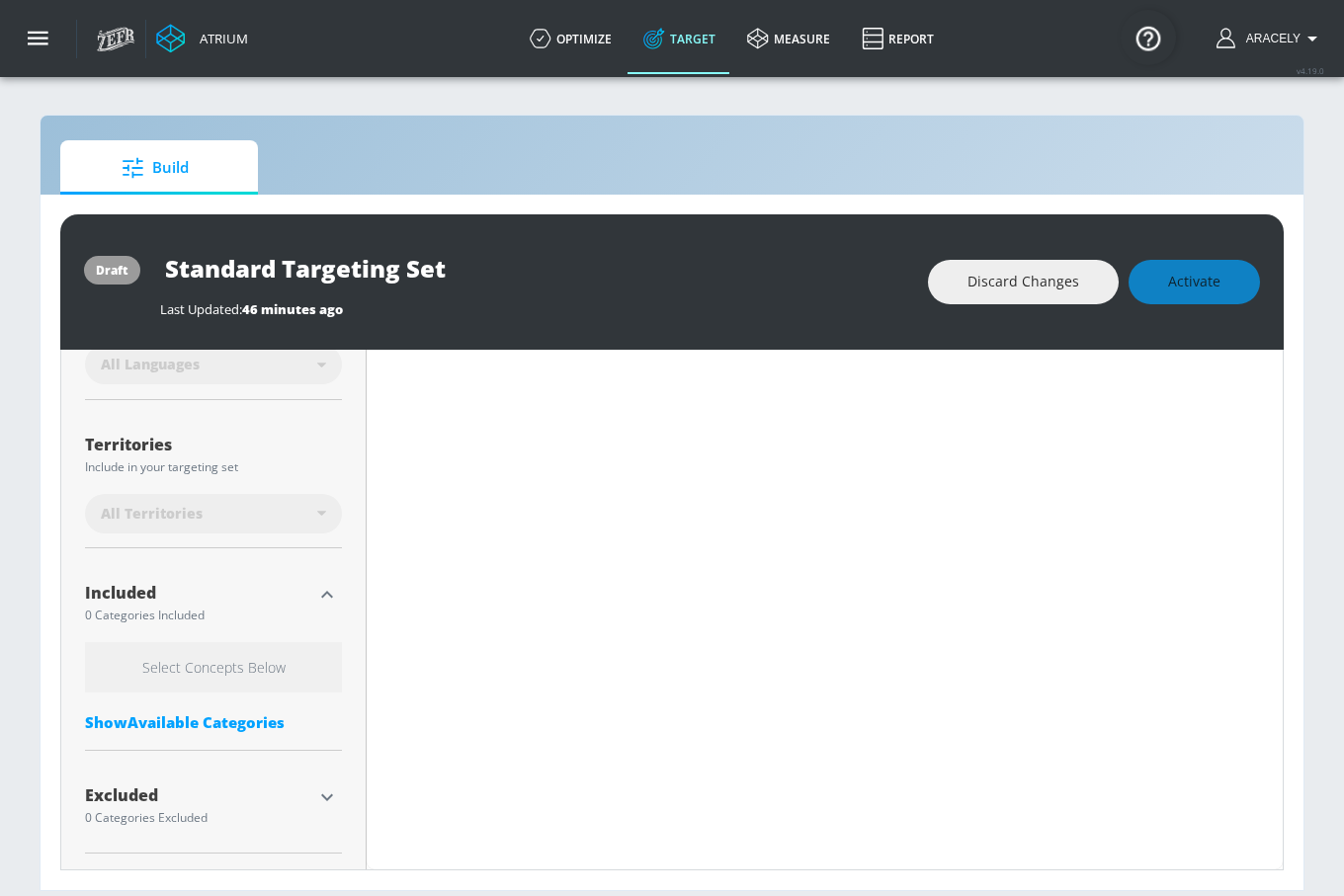 click on "Show  Available Categories" at bounding box center (213, 722) 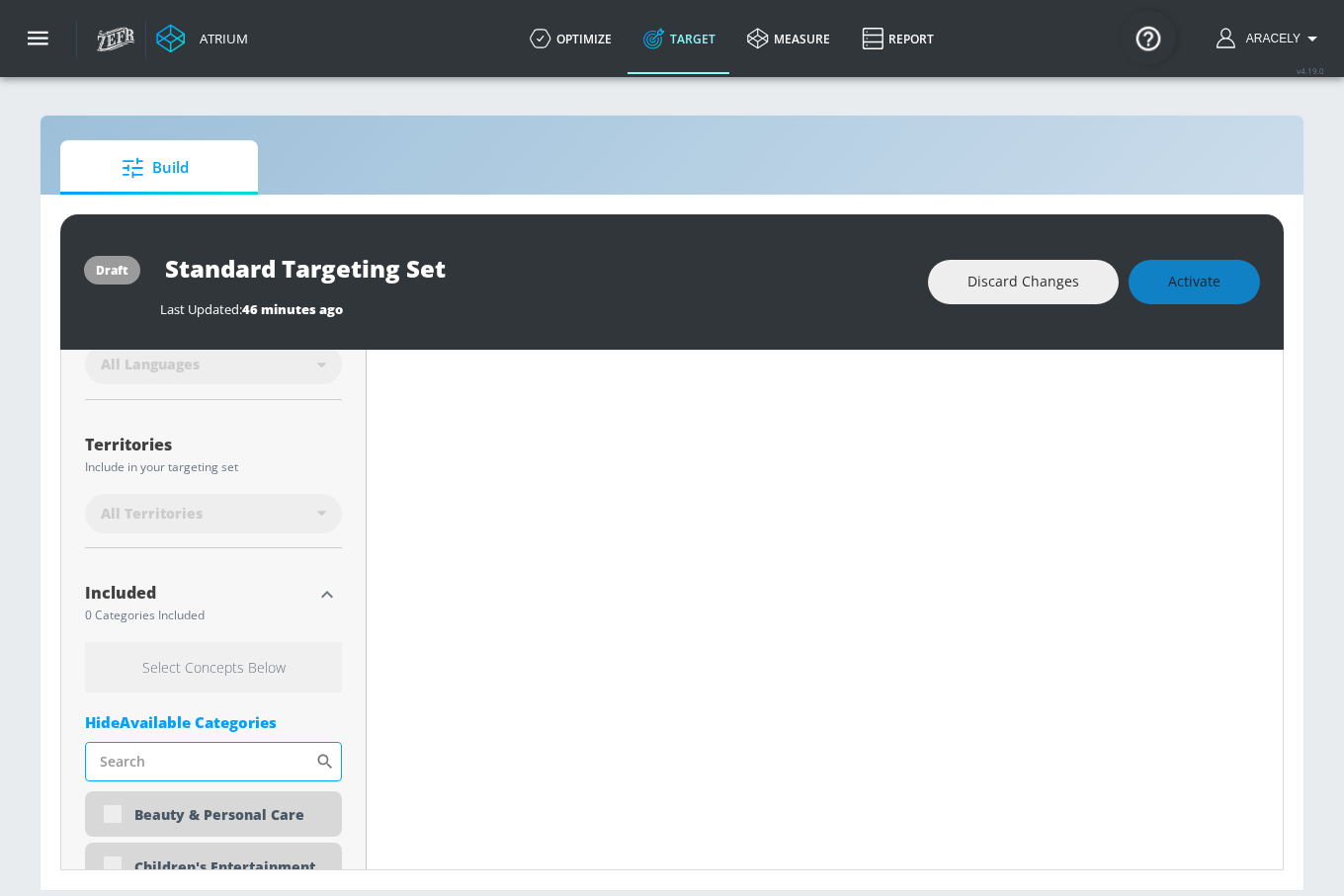 drag, startPoint x: 174, startPoint y: 769, endPoint x: 163, endPoint y: 766, distance: 11.401754 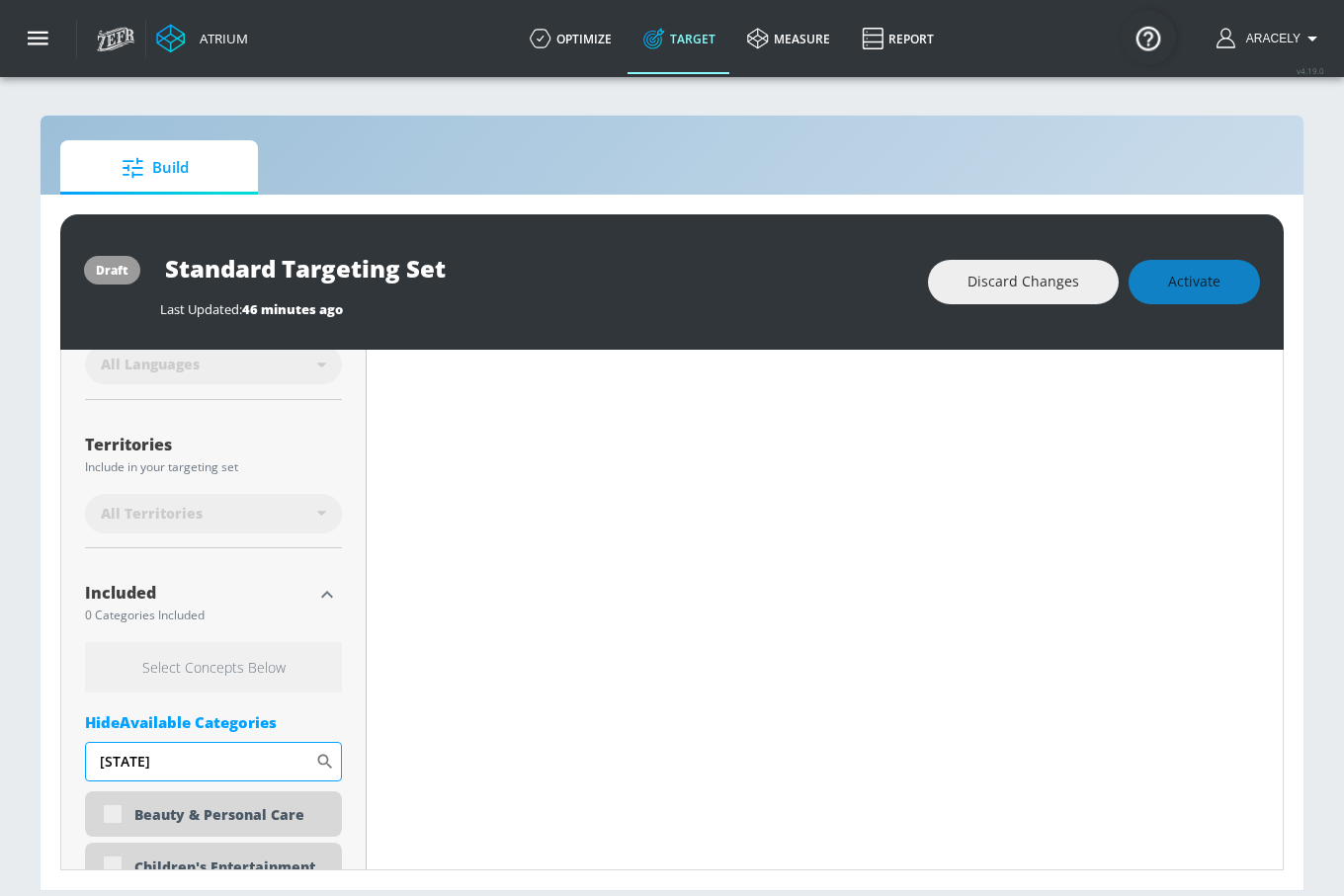 scroll, scrollTop: 438, scrollLeft: 0, axis: vertical 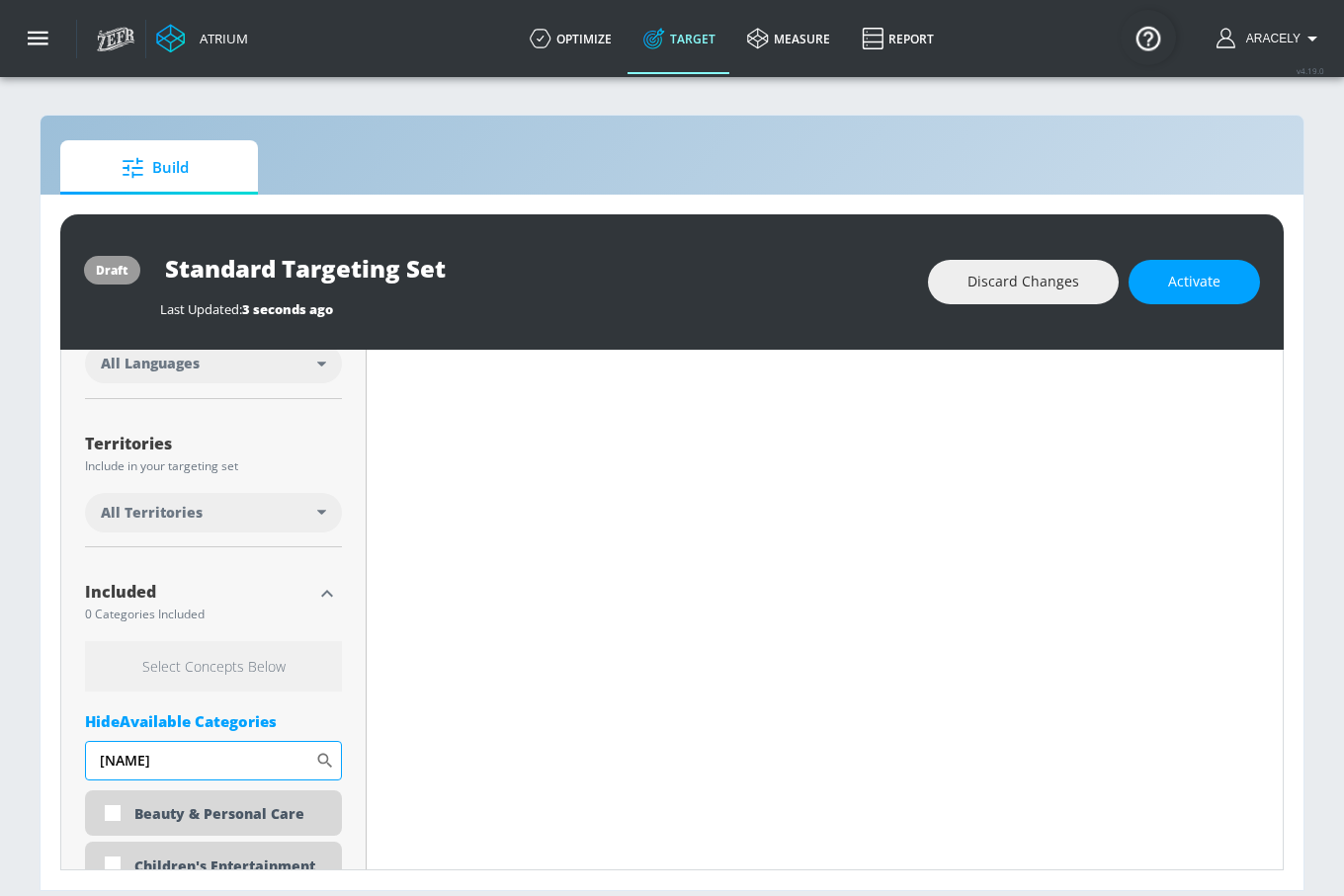 type on "PARENTING" 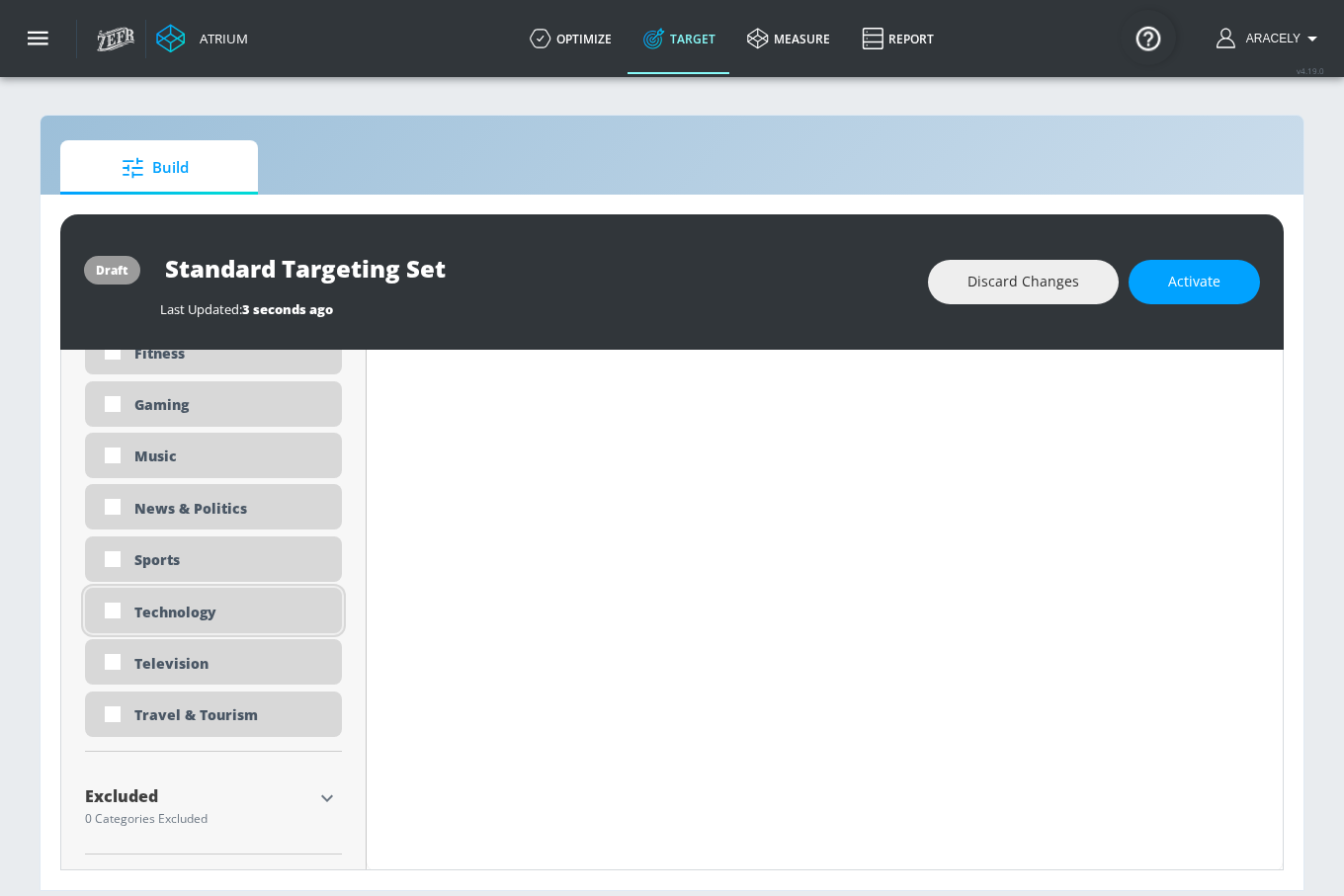 scroll, scrollTop: 1056, scrollLeft: 0, axis: vertical 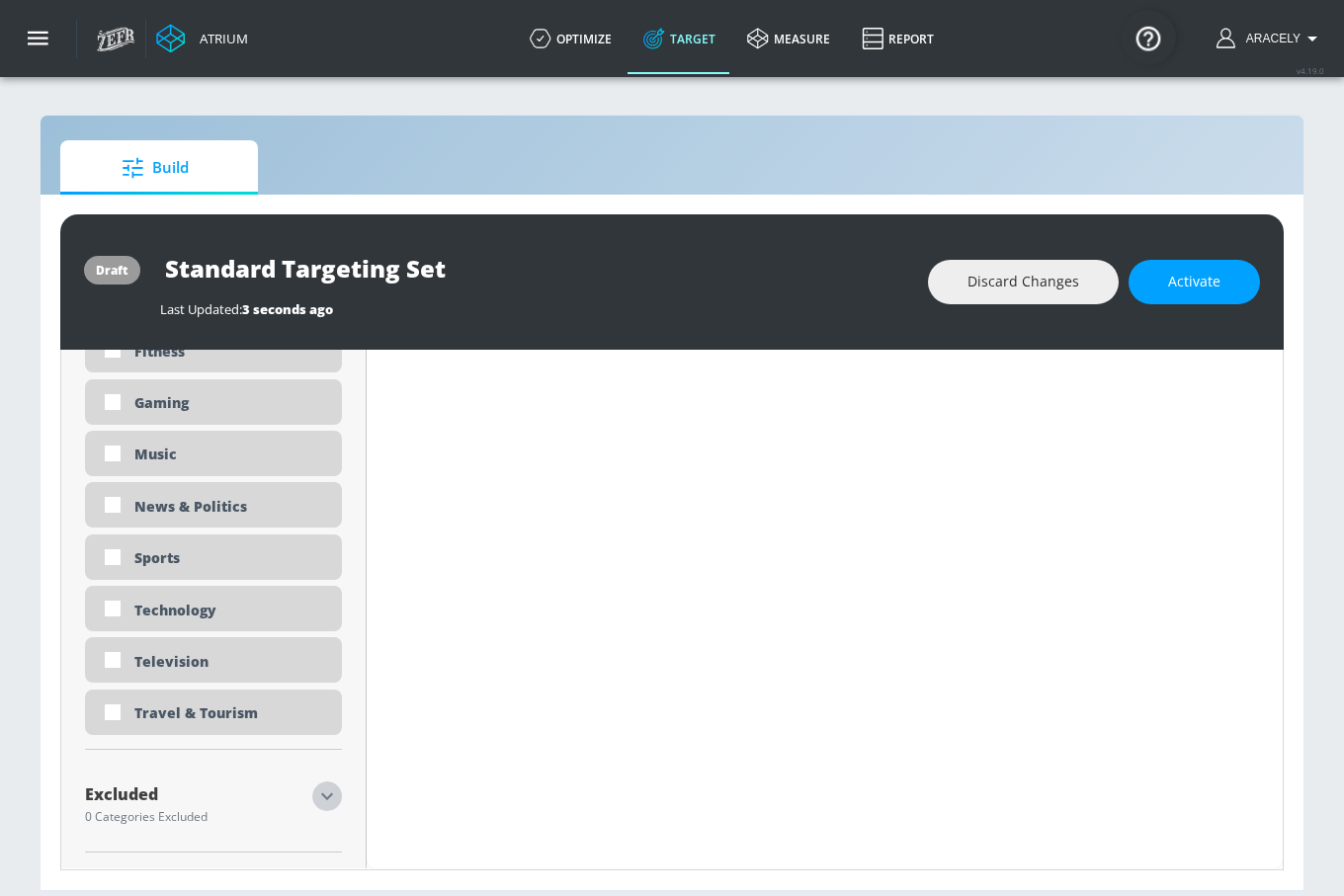 click 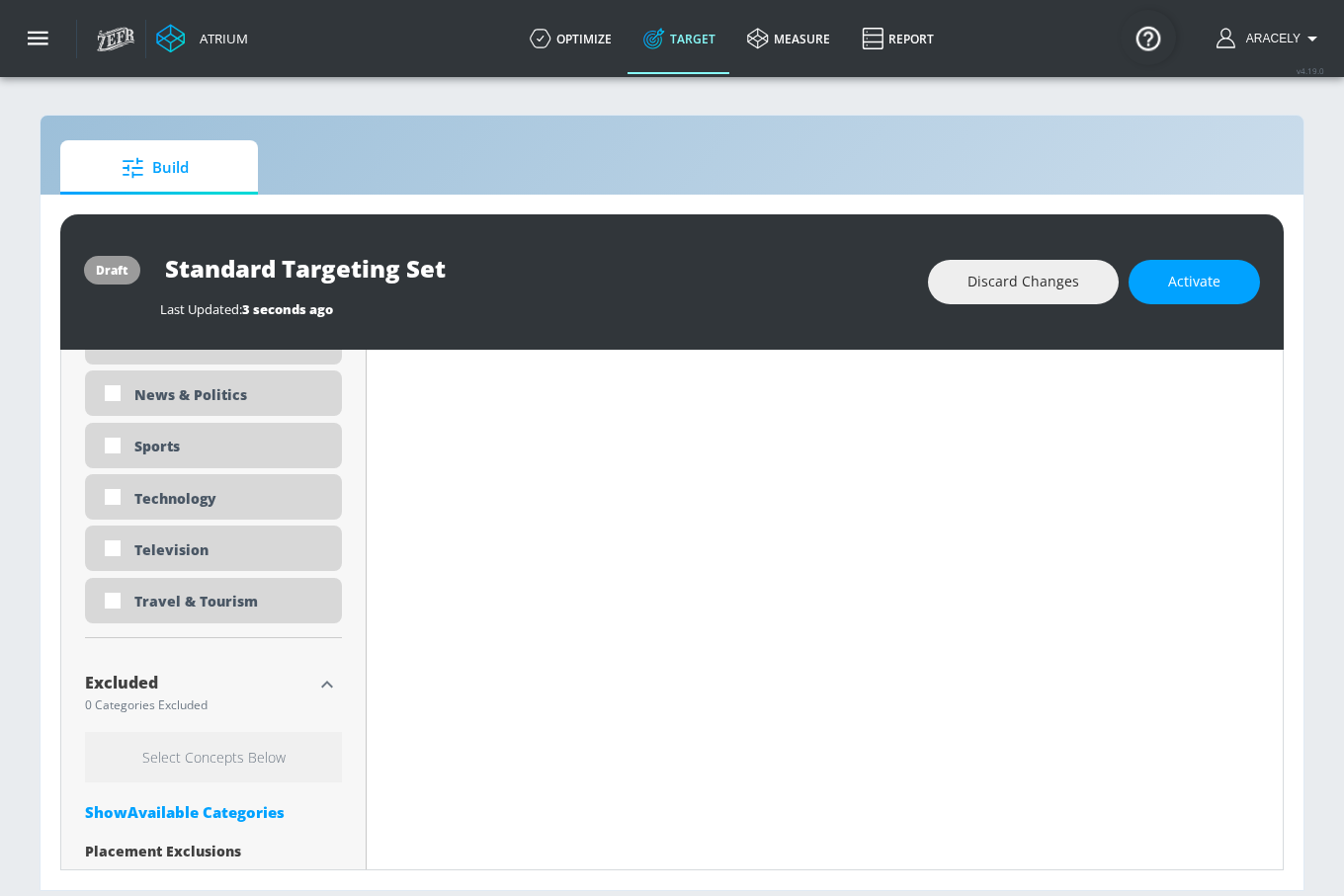 scroll, scrollTop: 1235, scrollLeft: 0, axis: vertical 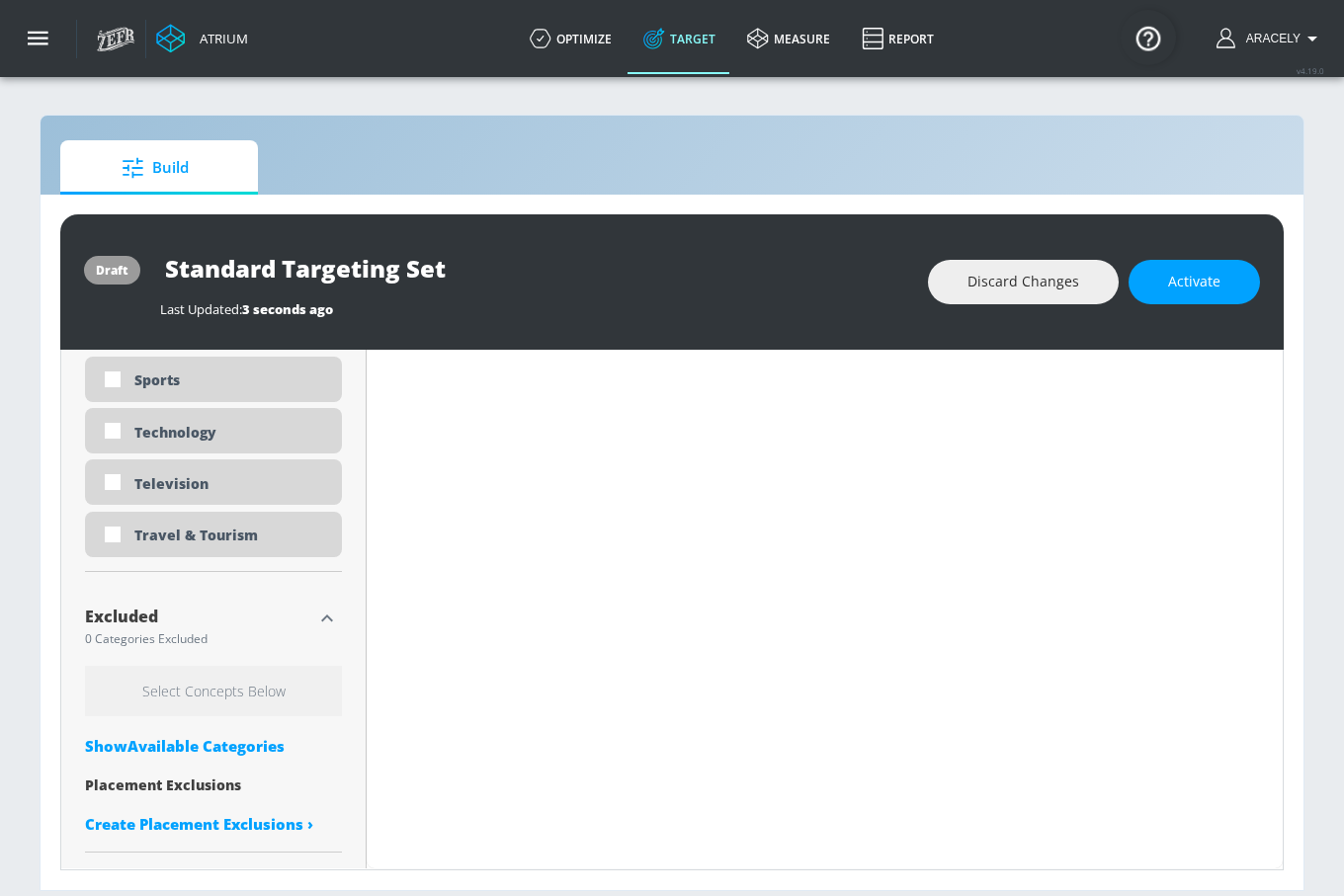 click on "Show  Available Categories" at bounding box center (213, 746) 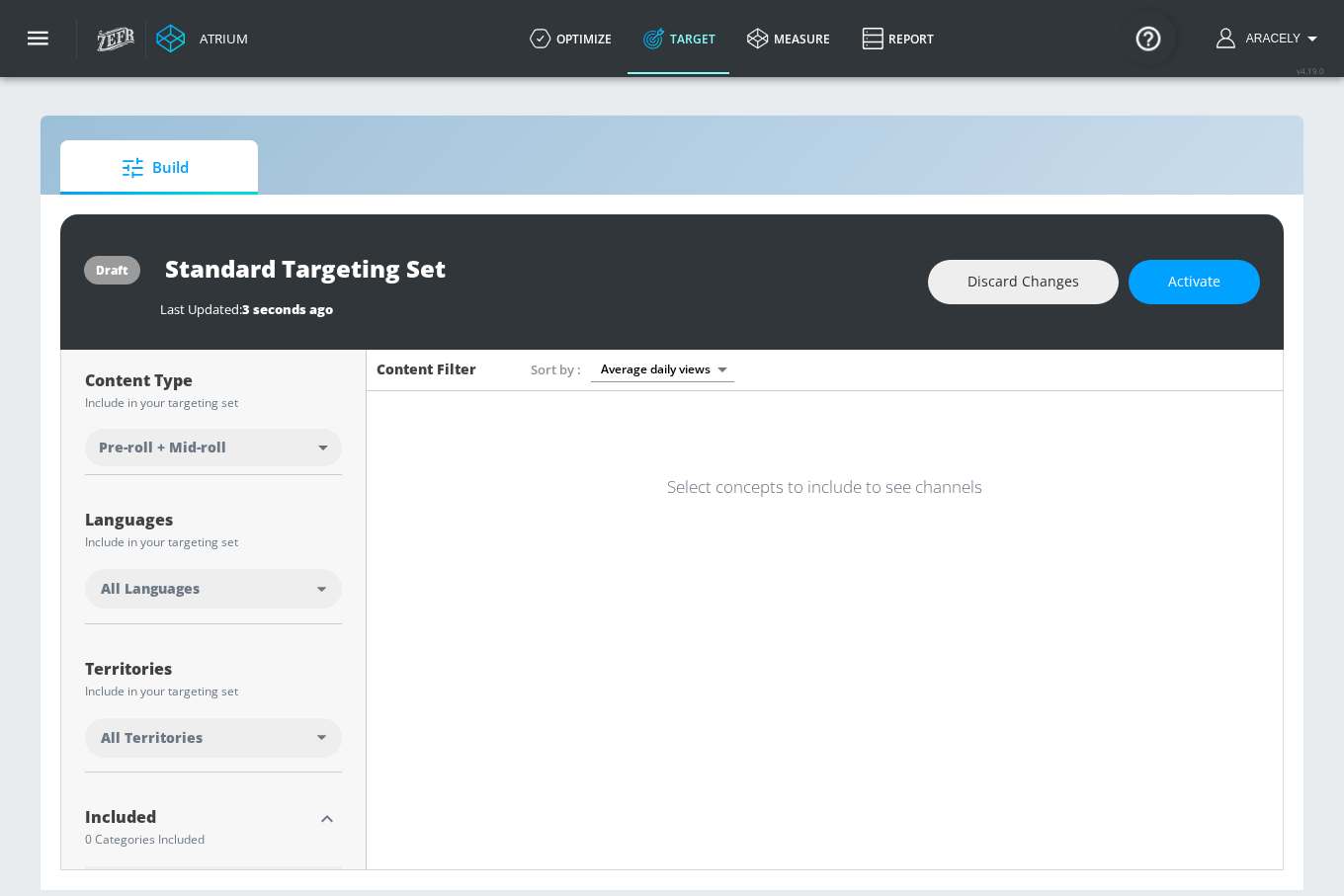 scroll, scrollTop: 187, scrollLeft: 0, axis: vertical 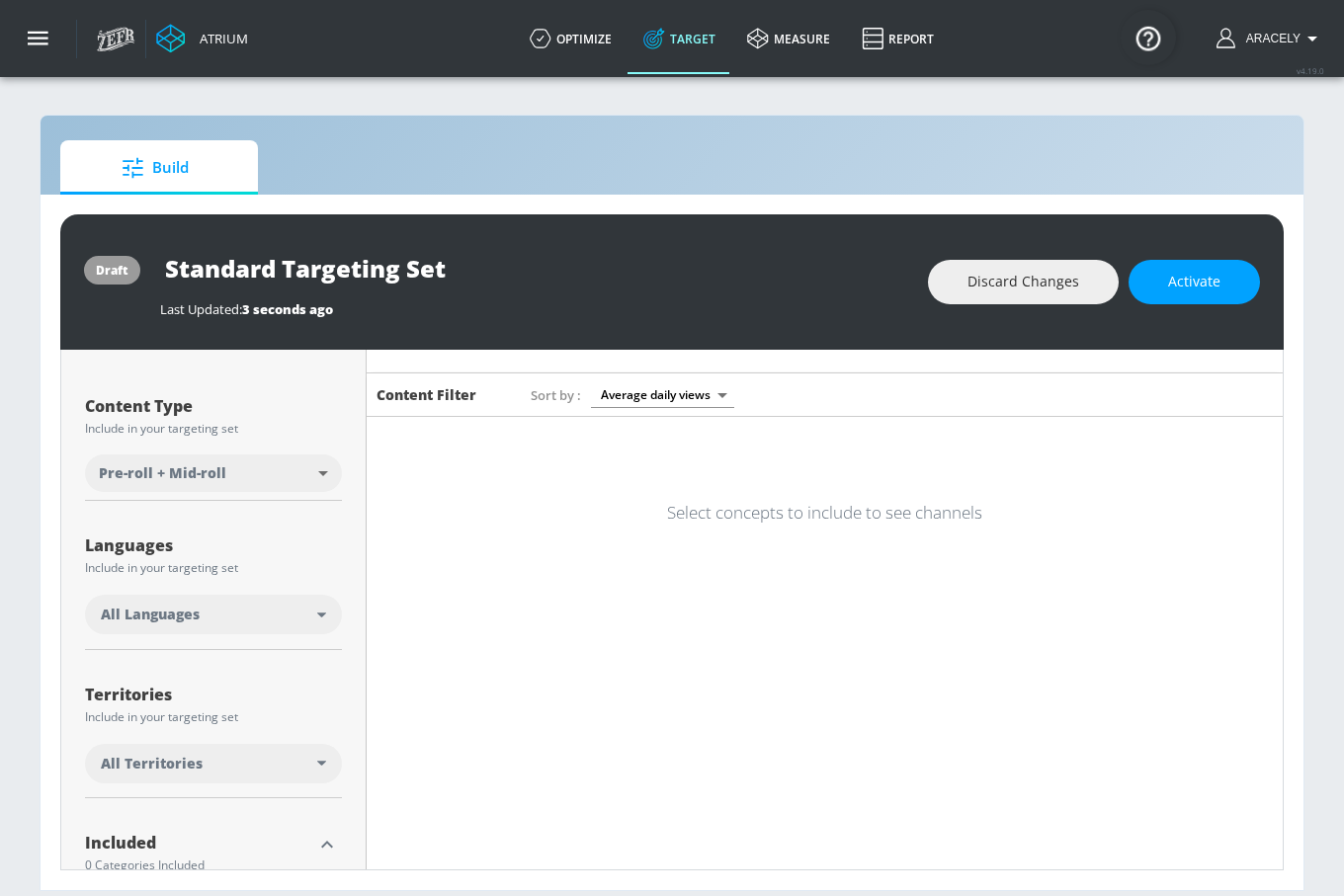 click on "All Languages" at bounding box center [209, 614] 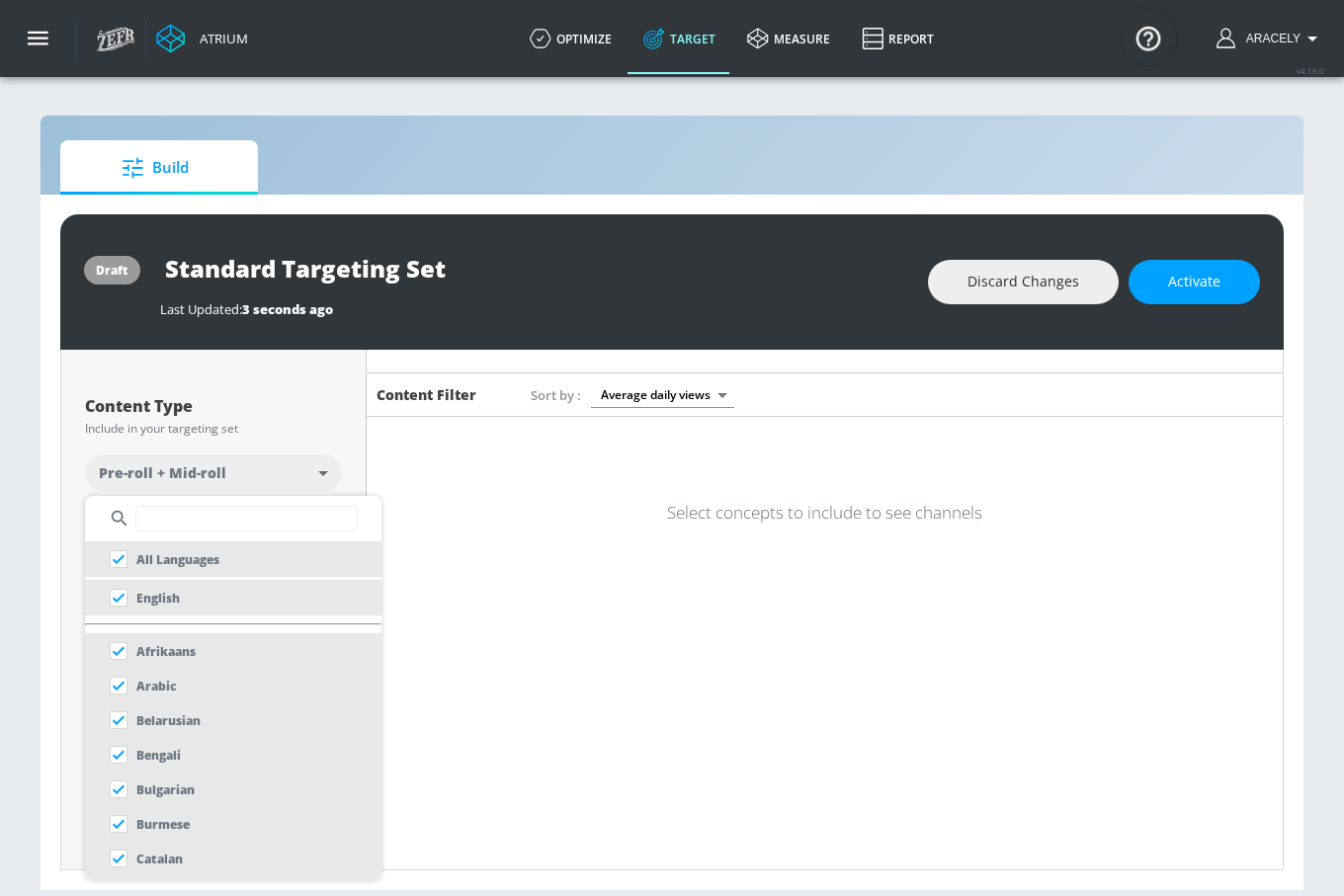 click at bounding box center (246, 519) 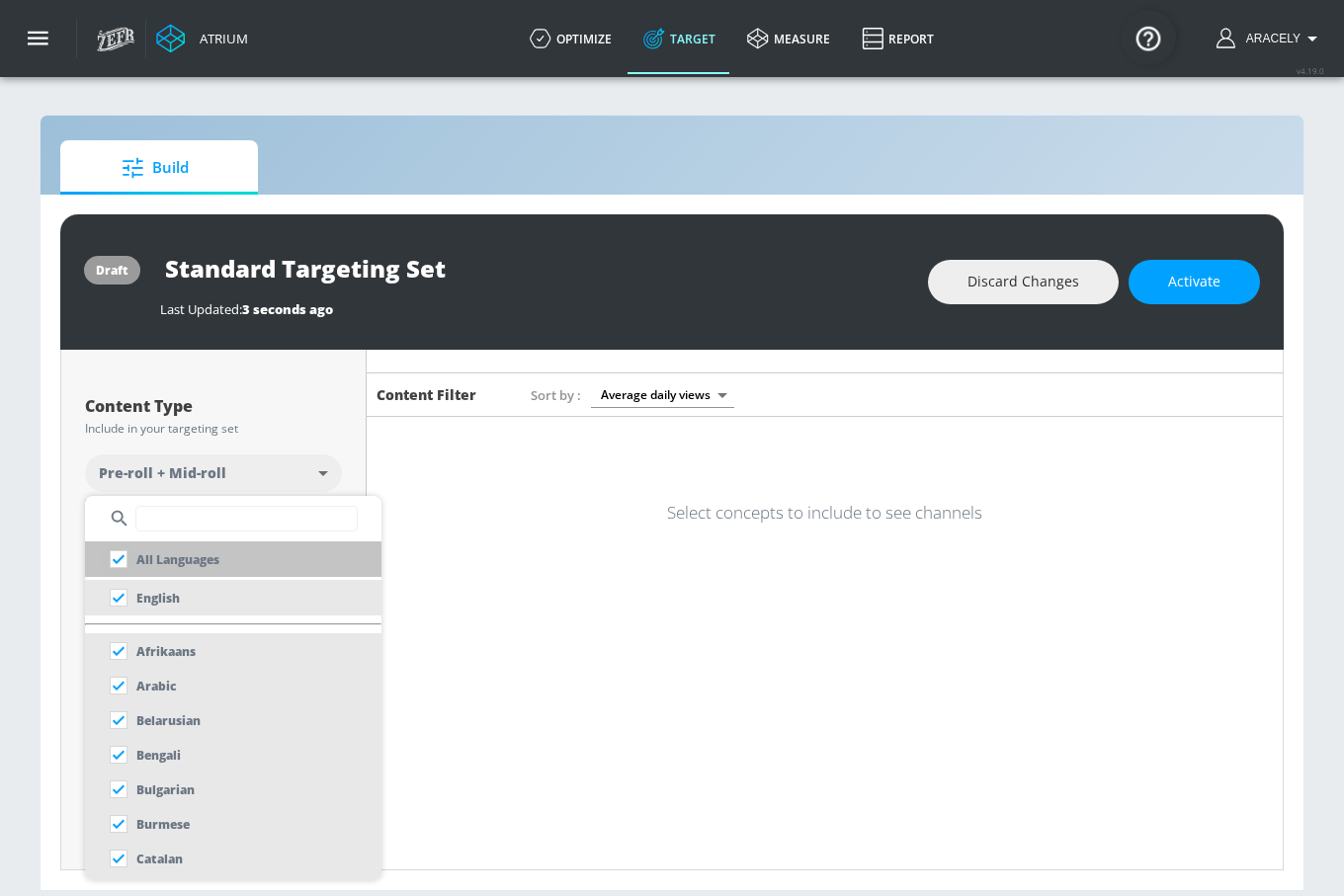 click at bounding box center [119, 559] 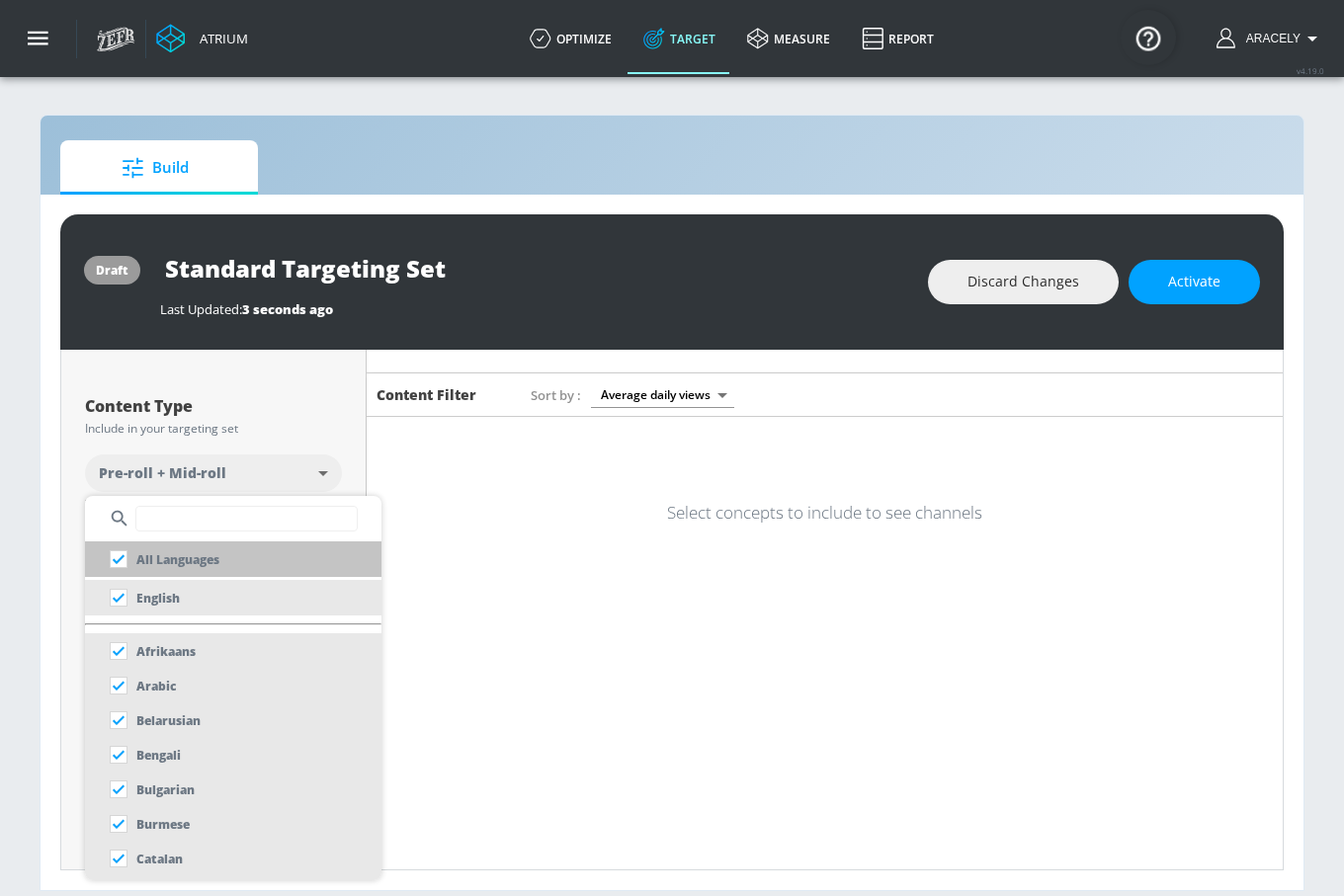 click on "All Languages" at bounding box center (178, 559) 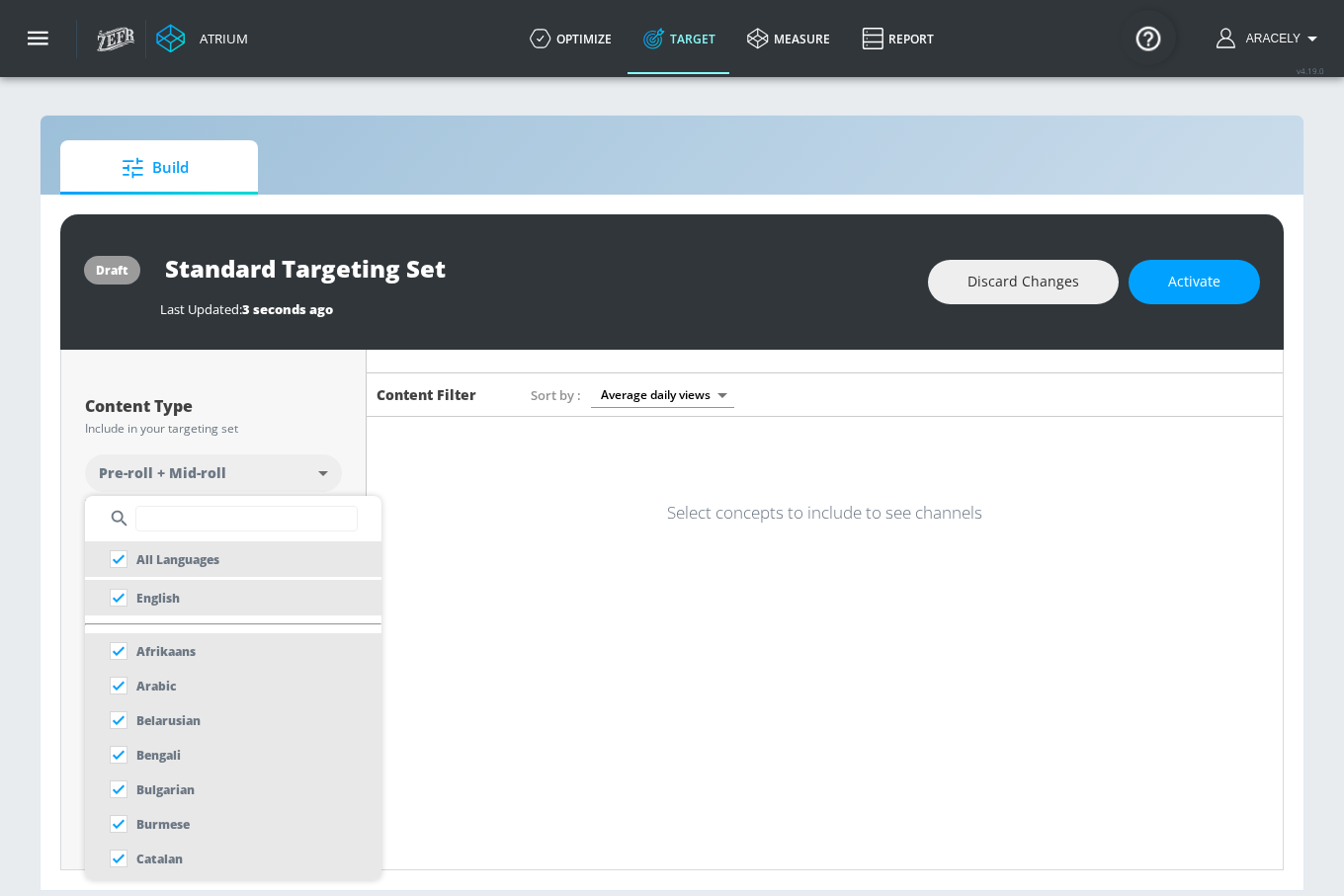 drag, startPoint x: 601, startPoint y: 613, endPoint x: 609, endPoint y: 583, distance: 31.04835 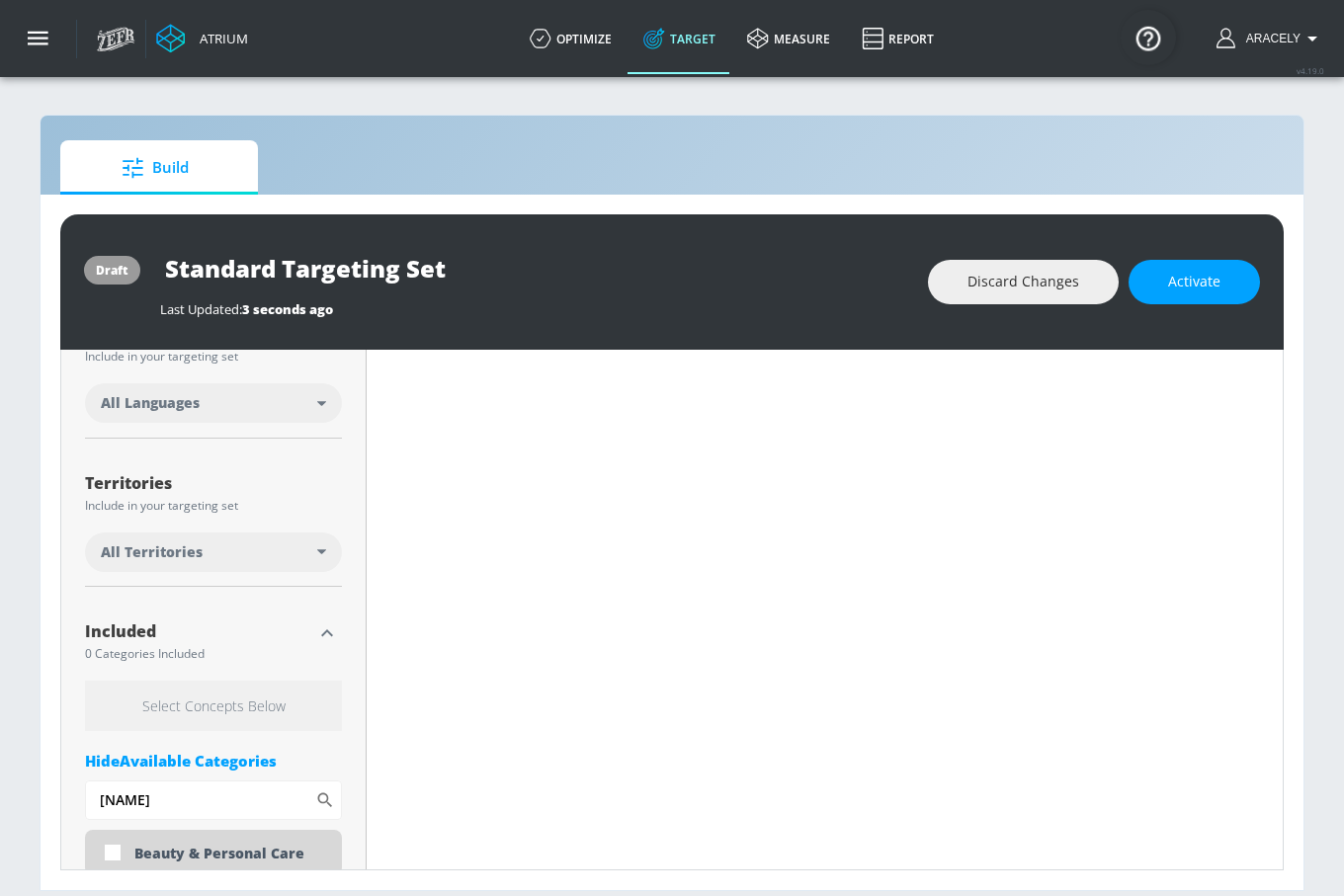 scroll, scrollTop: 371, scrollLeft: 0, axis: vertical 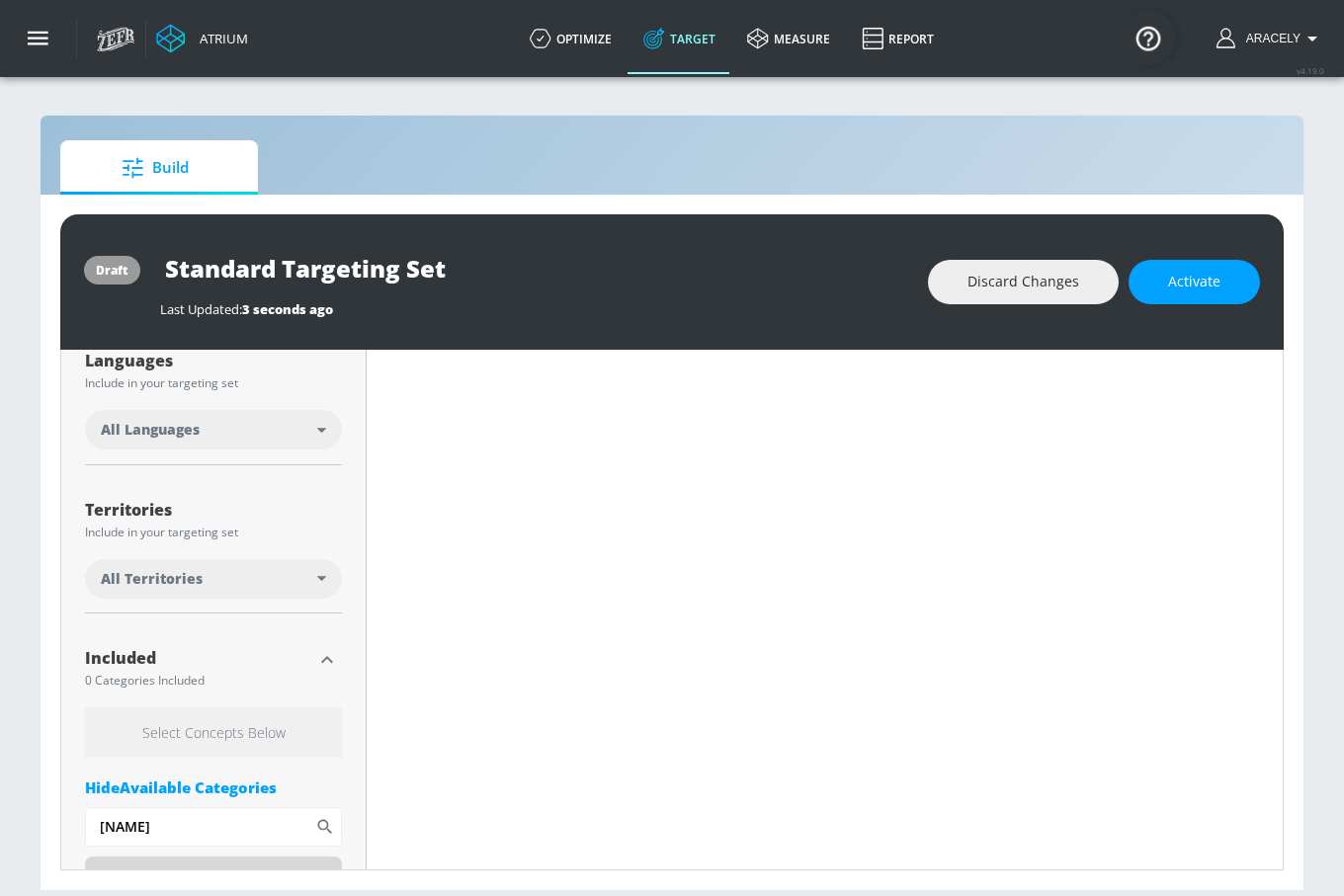 click 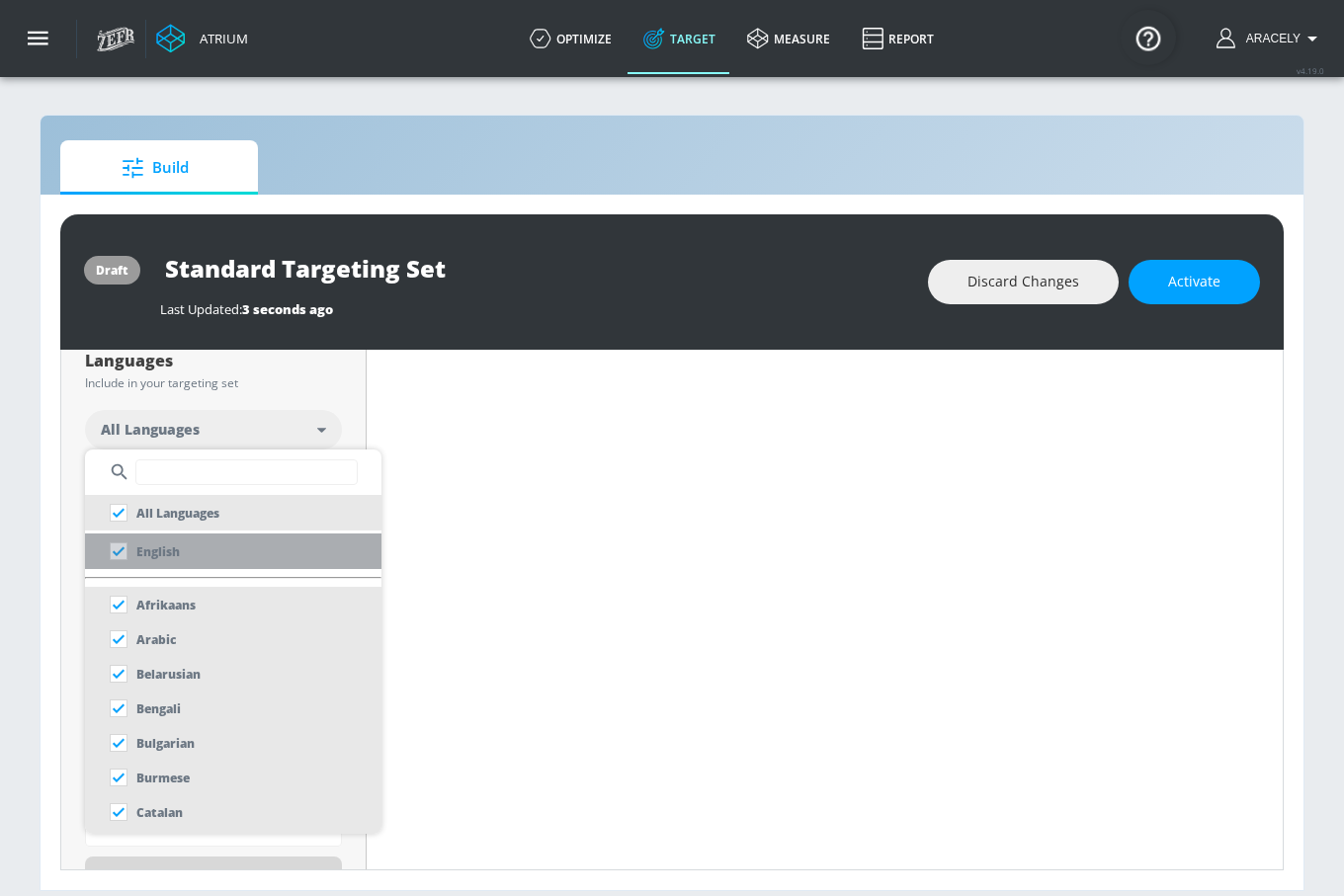 click on "English" at bounding box center (233, 551) 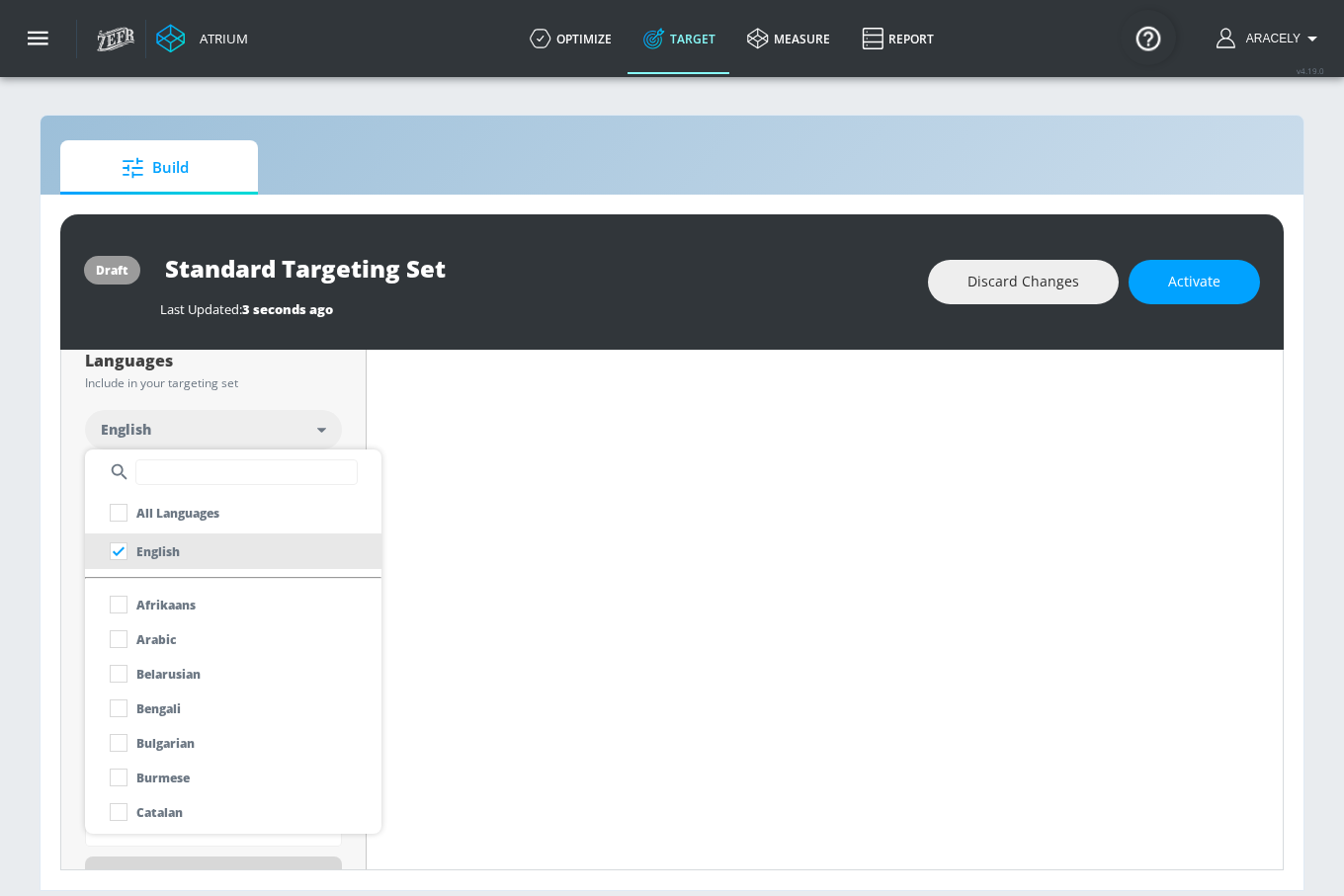click at bounding box center [672, 448] 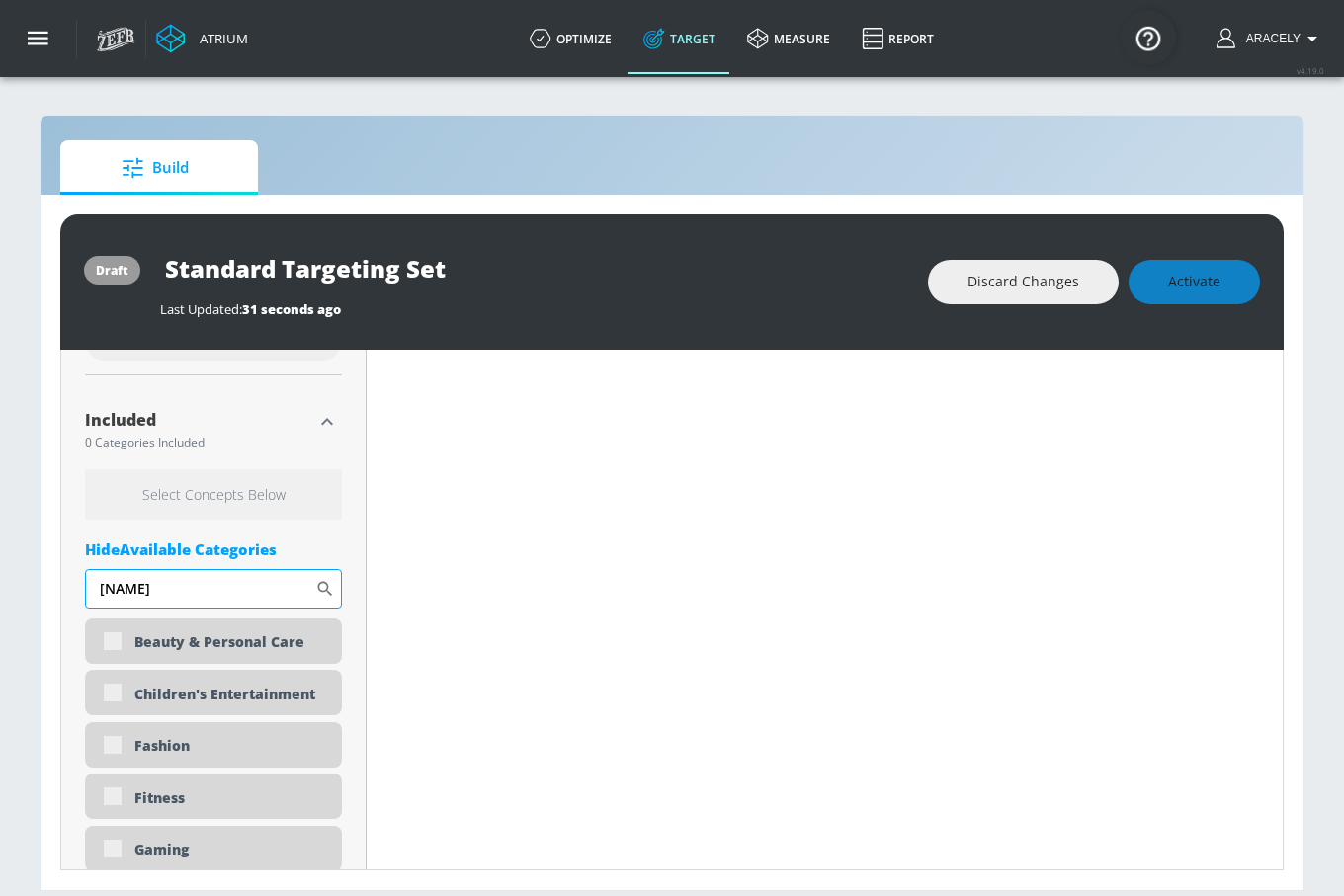 scroll, scrollTop: 625, scrollLeft: 0, axis: vertical 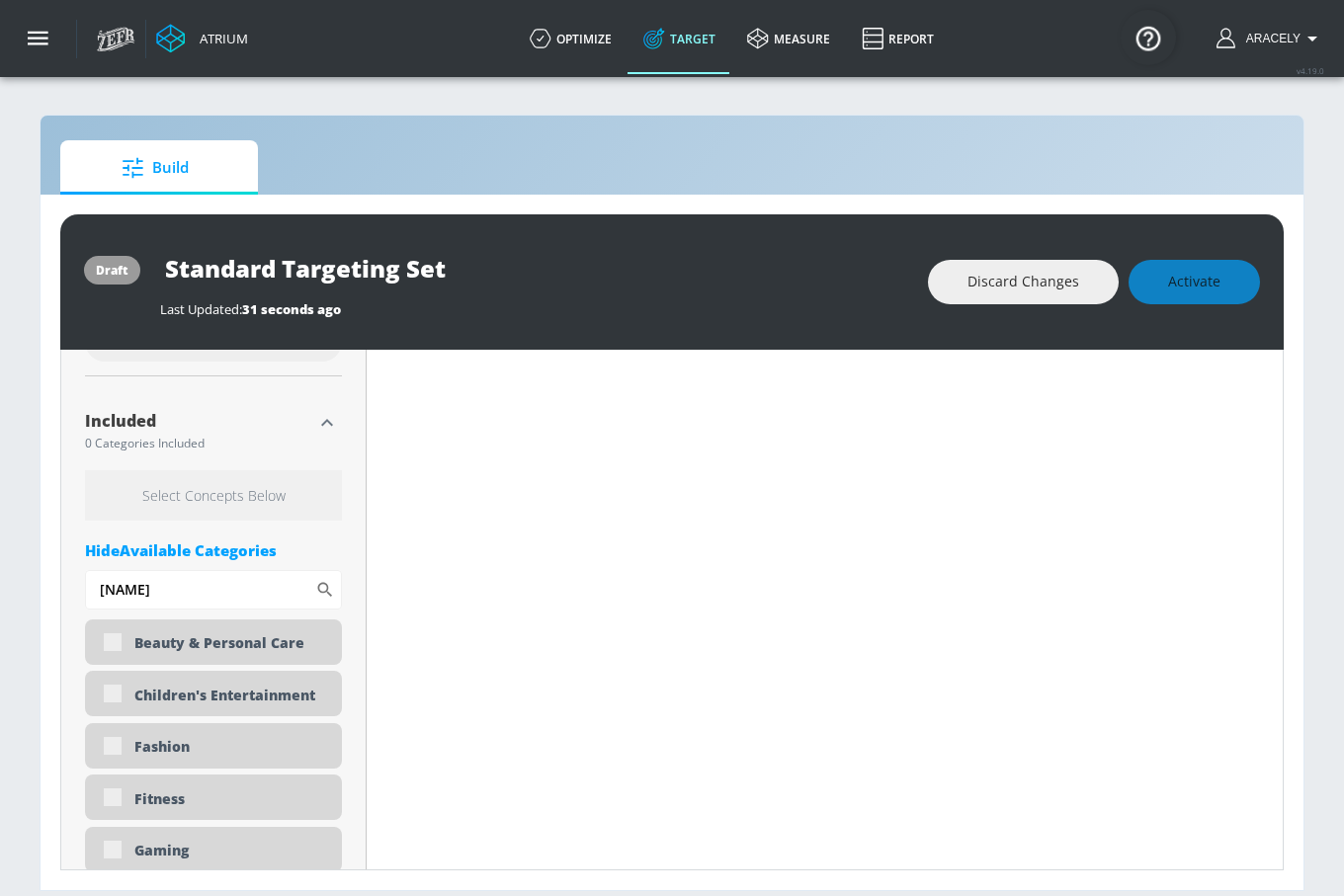 click on "Hide  Available Categories" at bounding box center (213, 550) 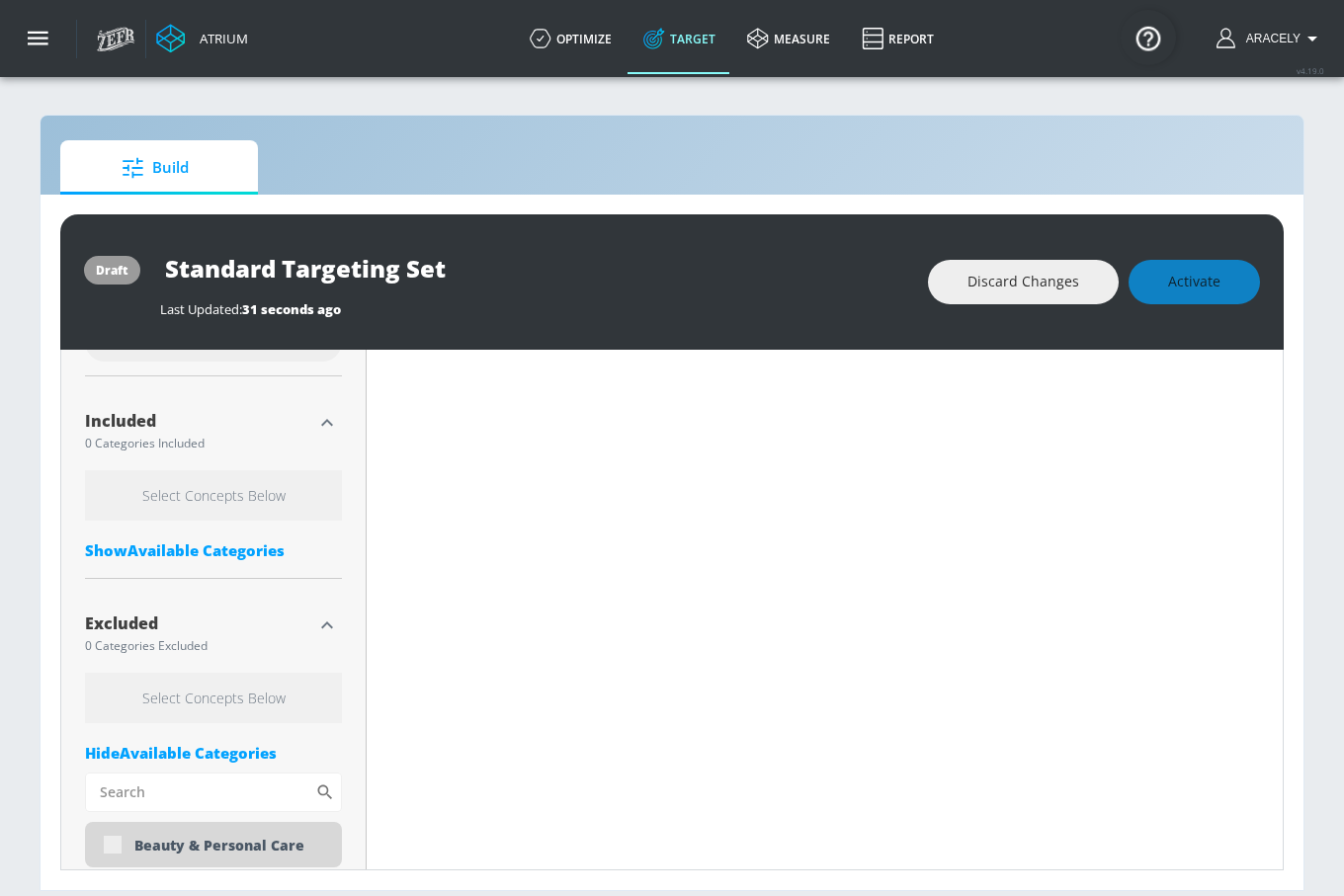 click on "Select Concepts Below" at bounding box center (213, 495) 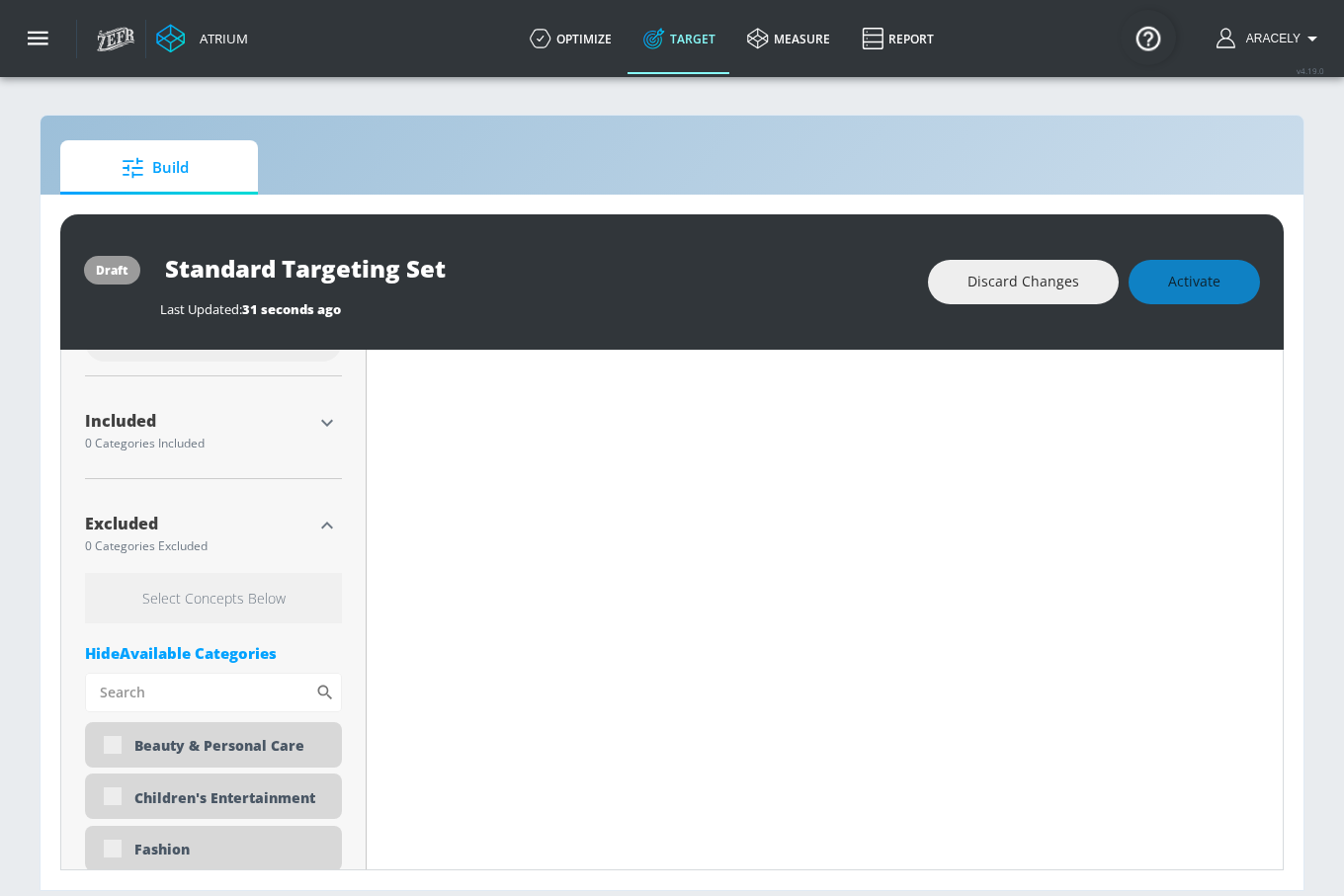click at bounding box center (327, 423) 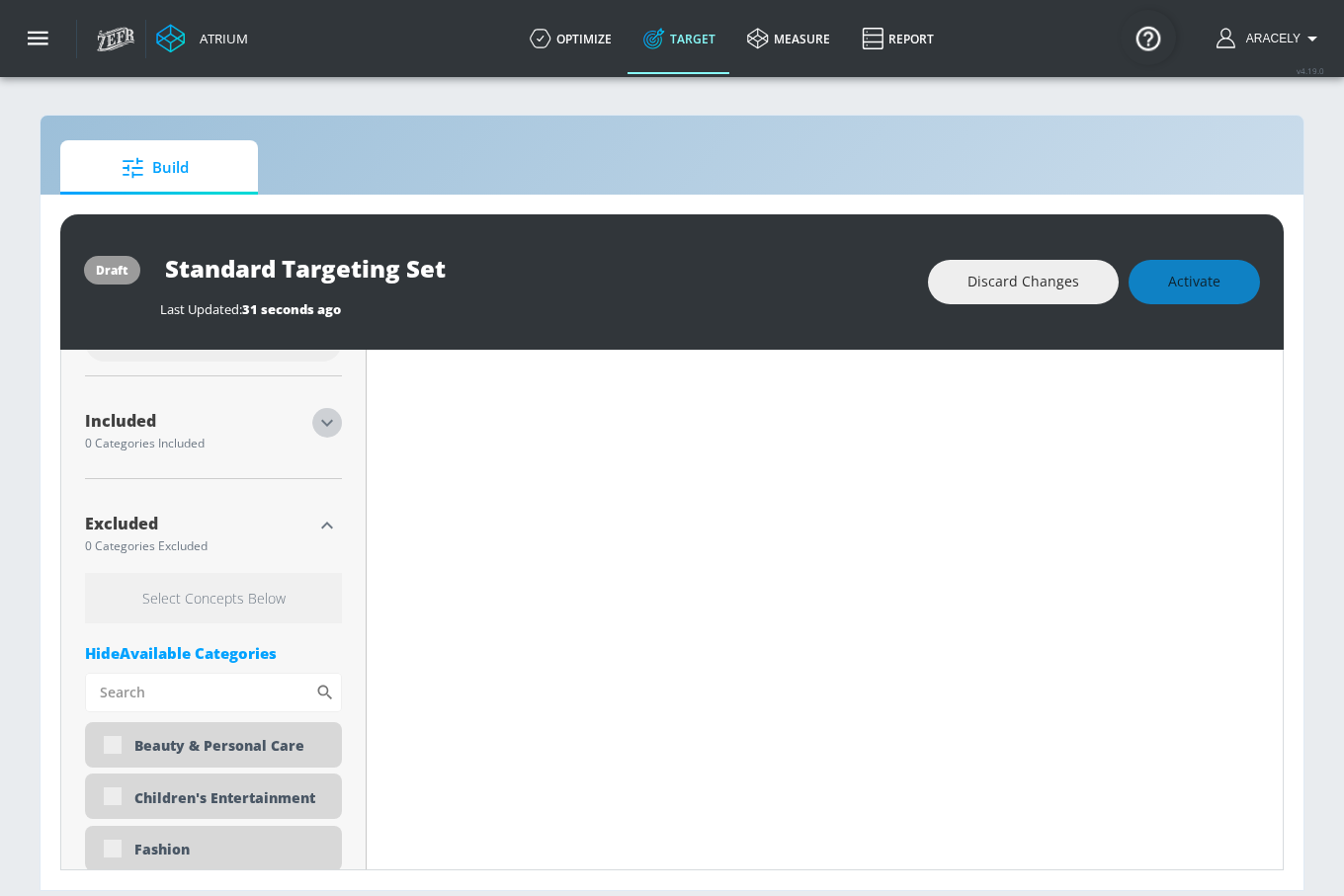 click 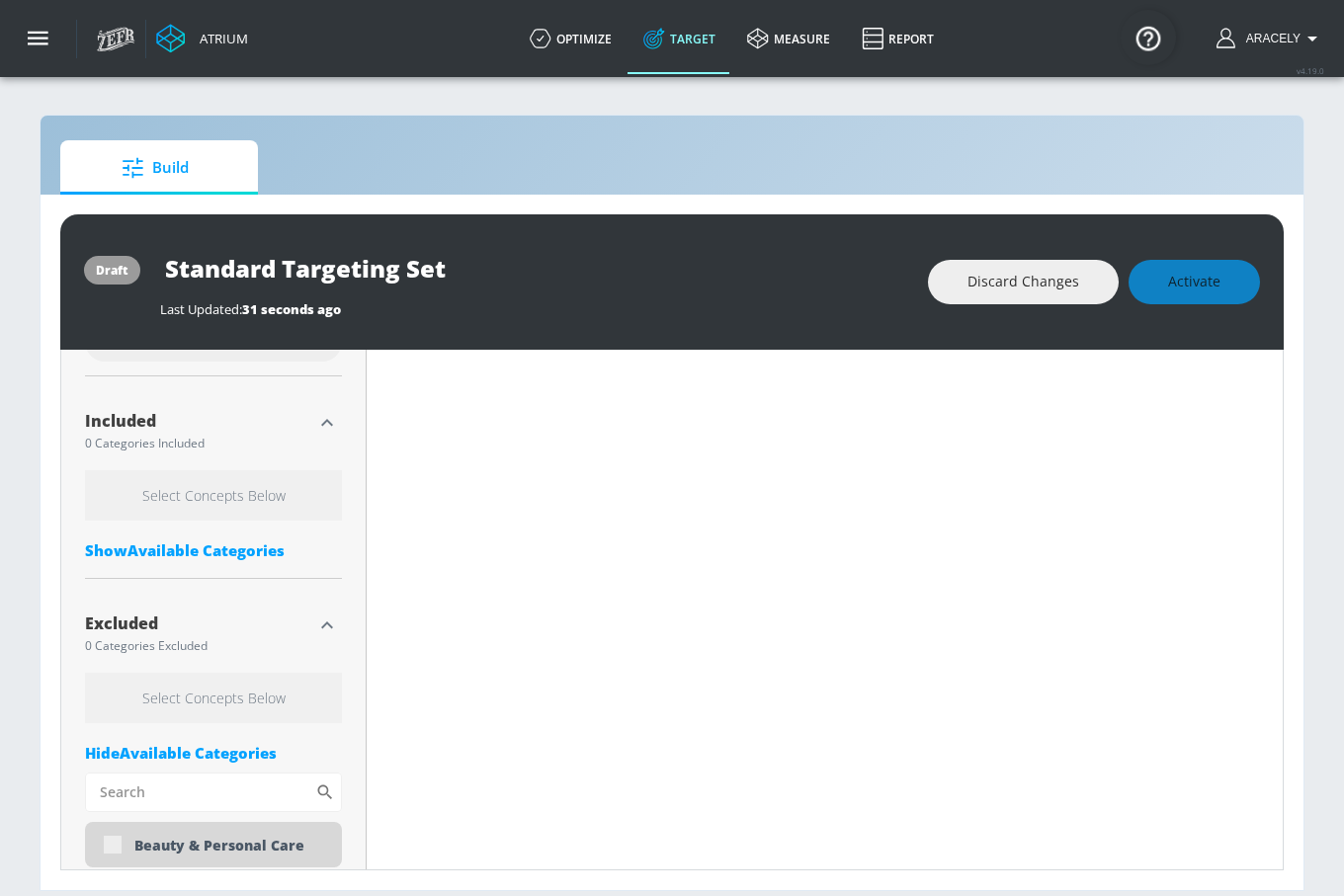click on "Select Concepts Below" at bounding box center [213, 495] 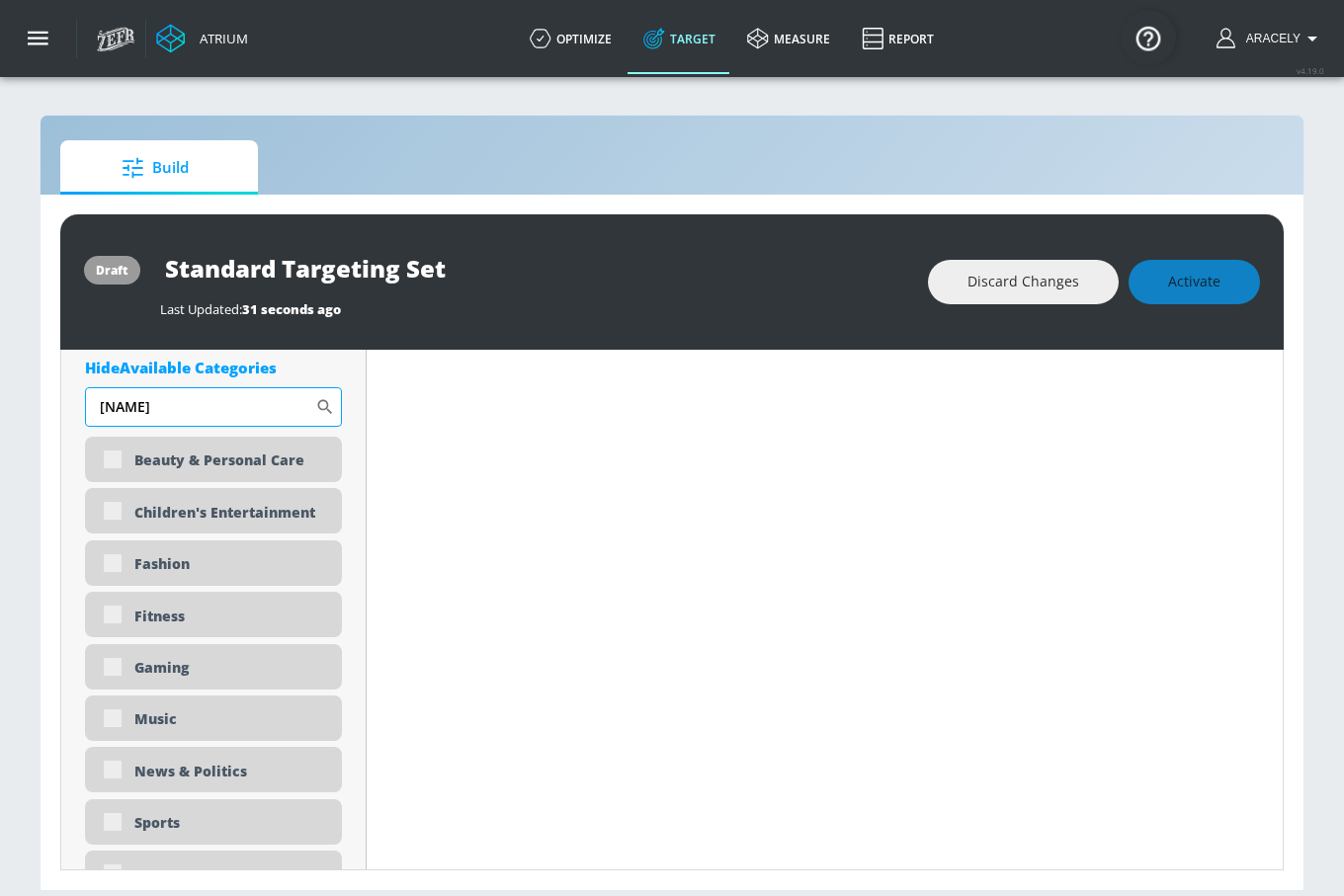 scroll, scrollTop: 791, scrollLeft: 0, axis: vertical 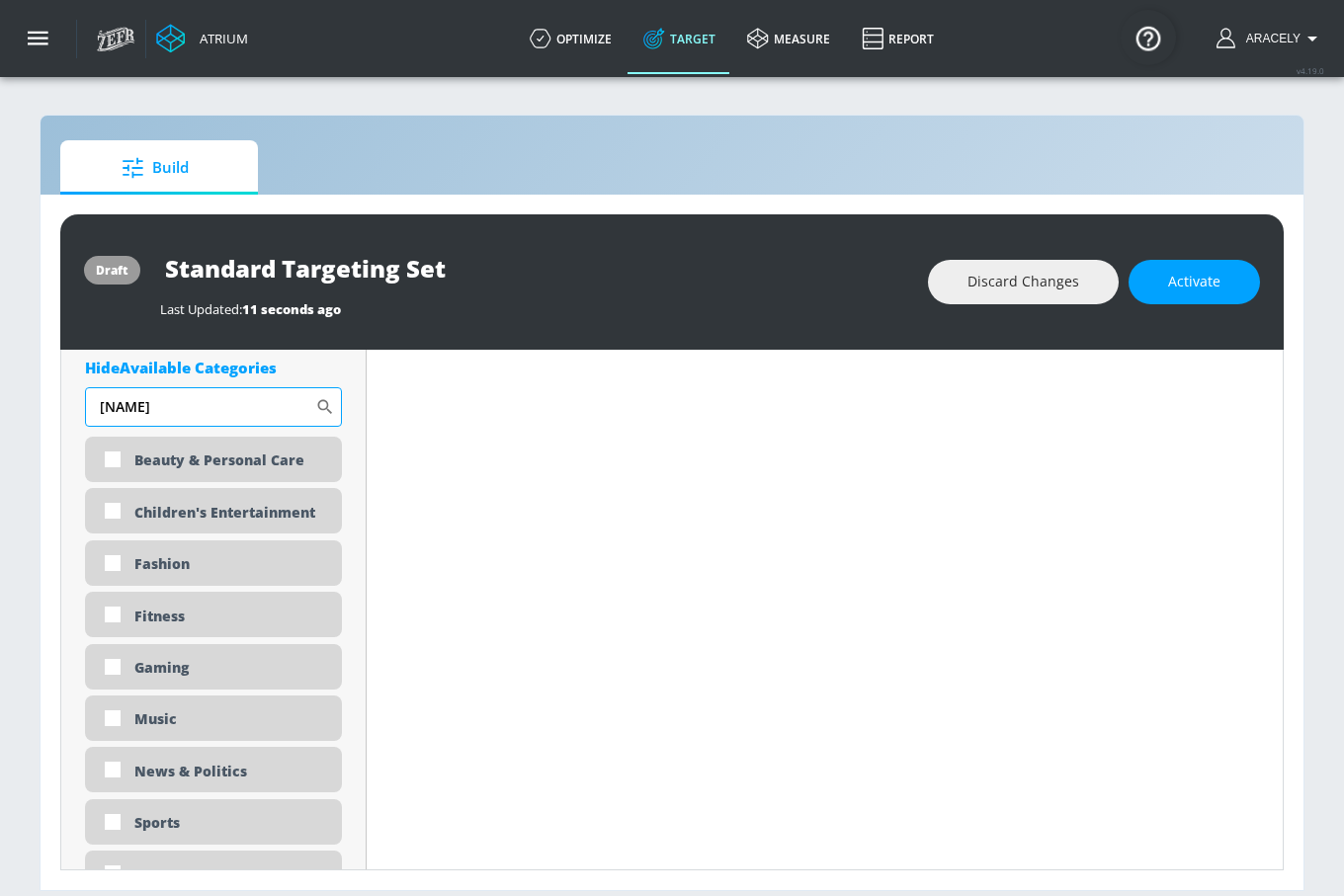 click on "PARENTING" at bounding box center (200, 407) 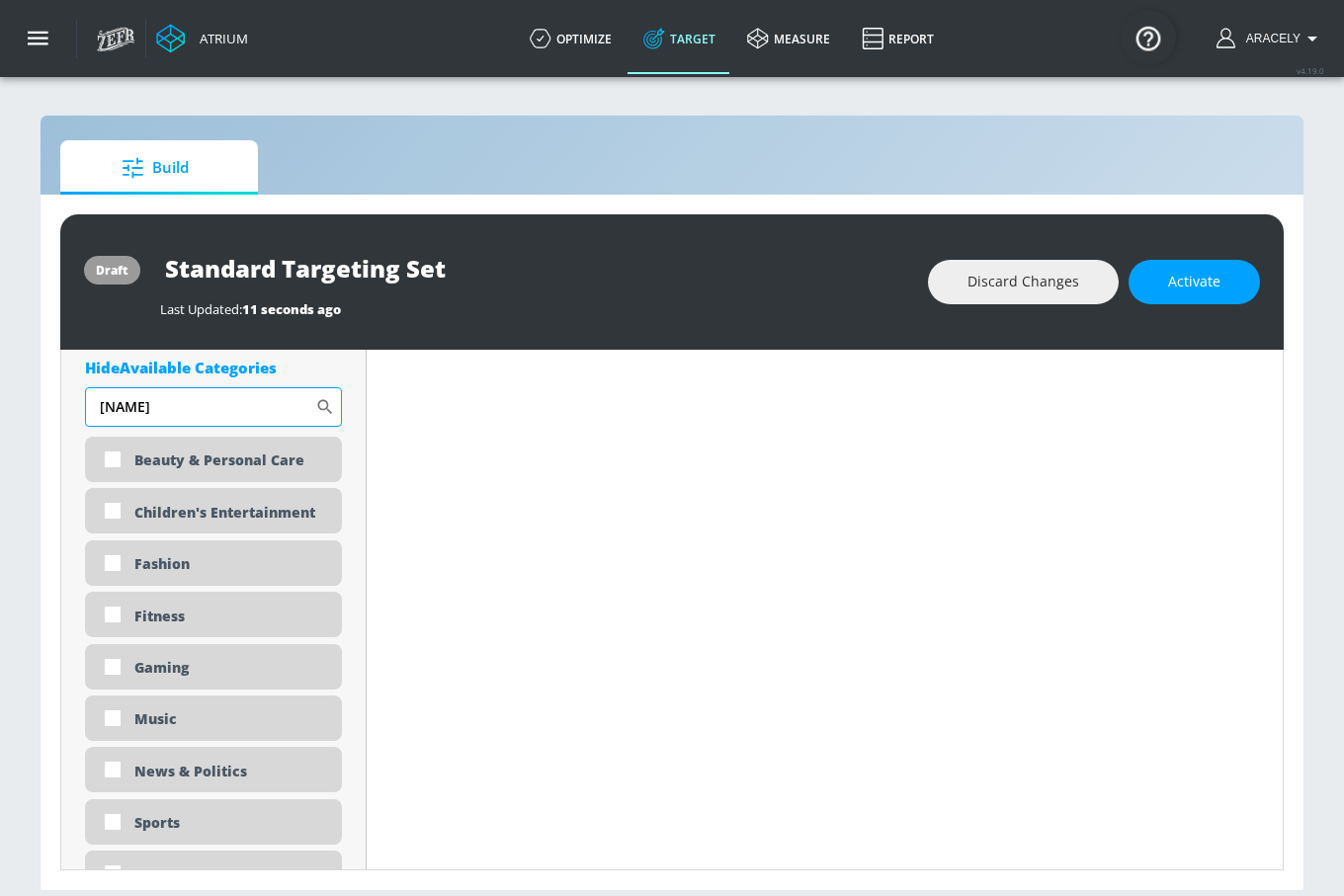 click on "PARENTING" at bounding box center [200, 407] 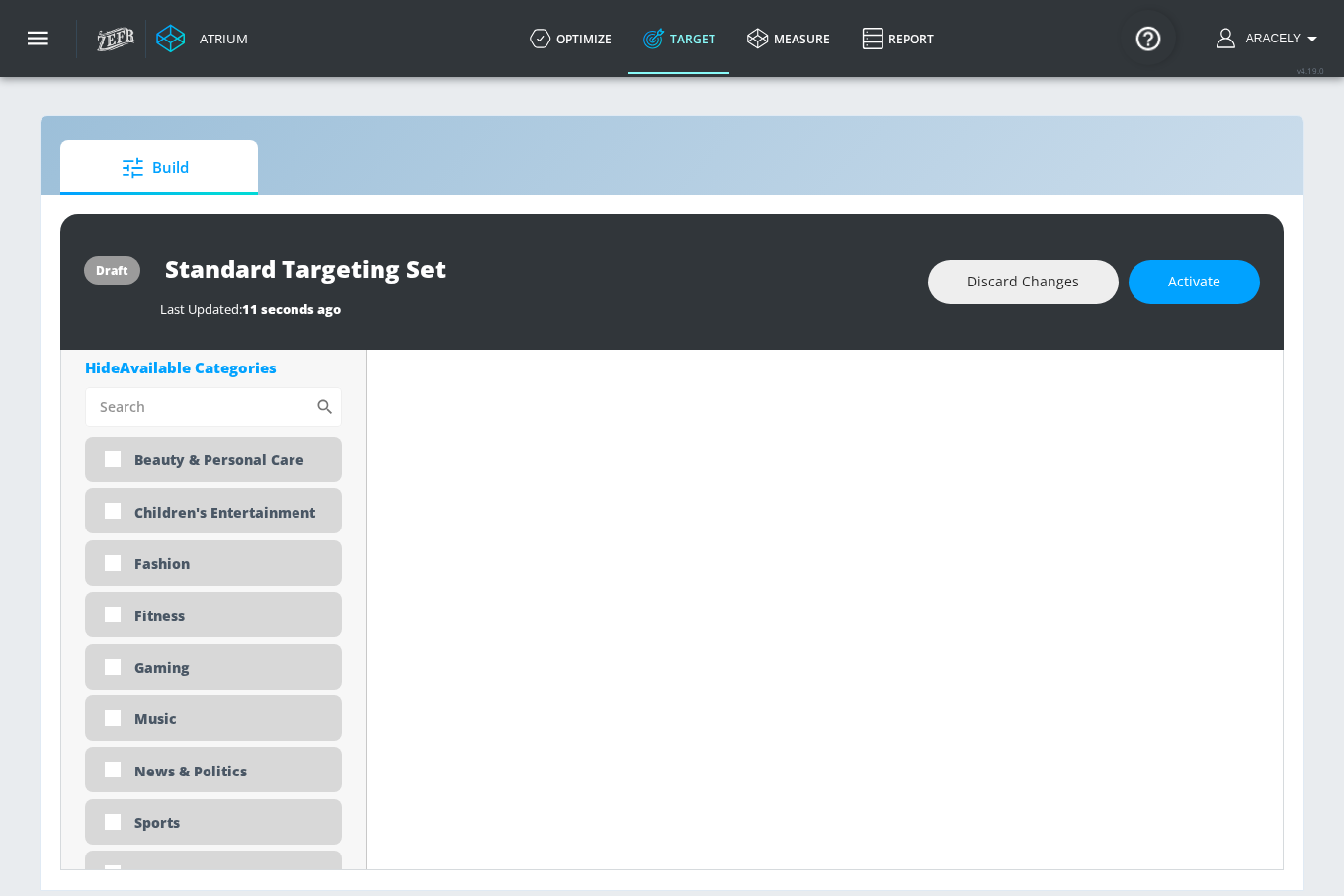 type 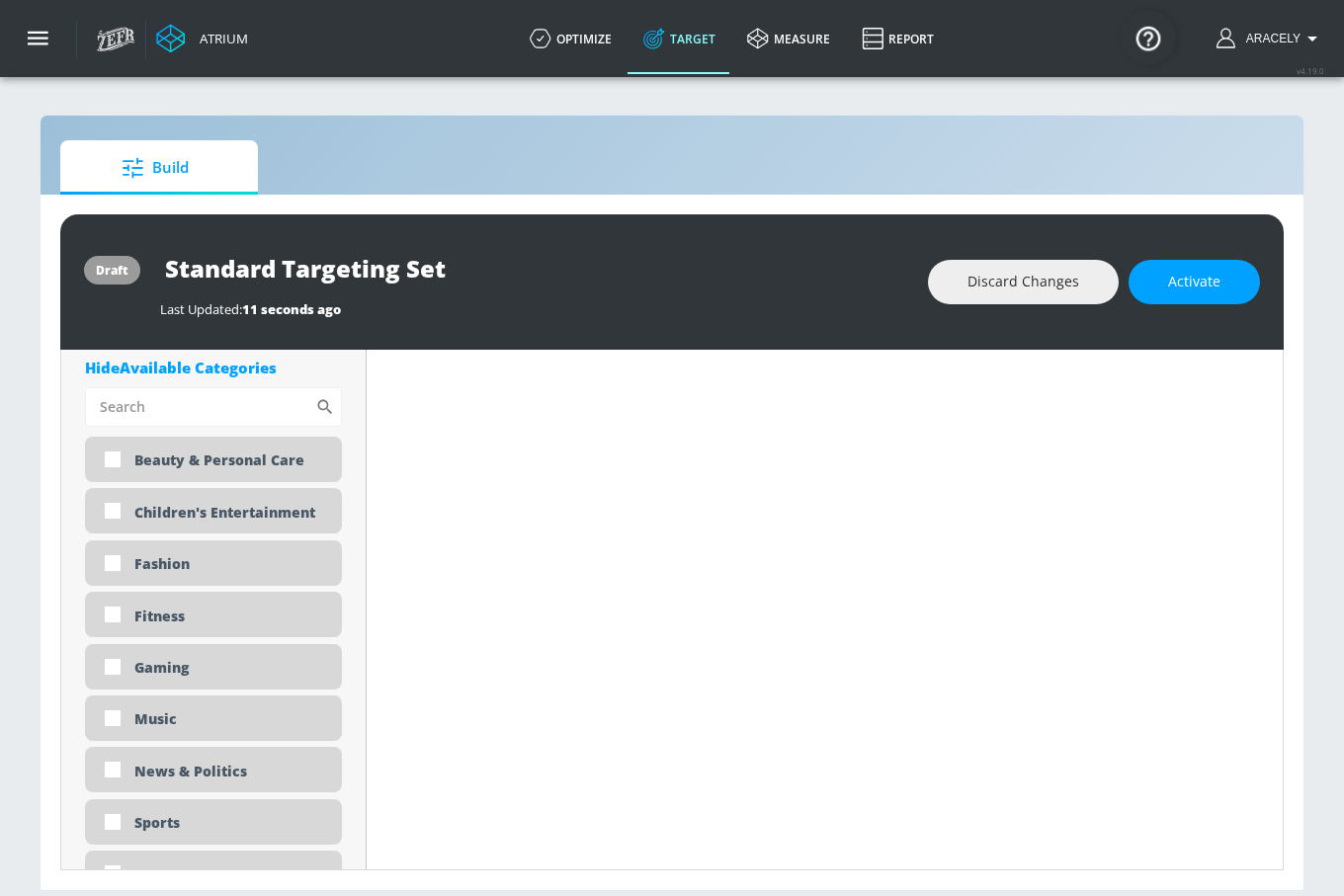 click on "Content Filter Sort by Average daily views avg_daily_views_last_7_days Select concepts to include to see channels" at bounding box center [824, 831] 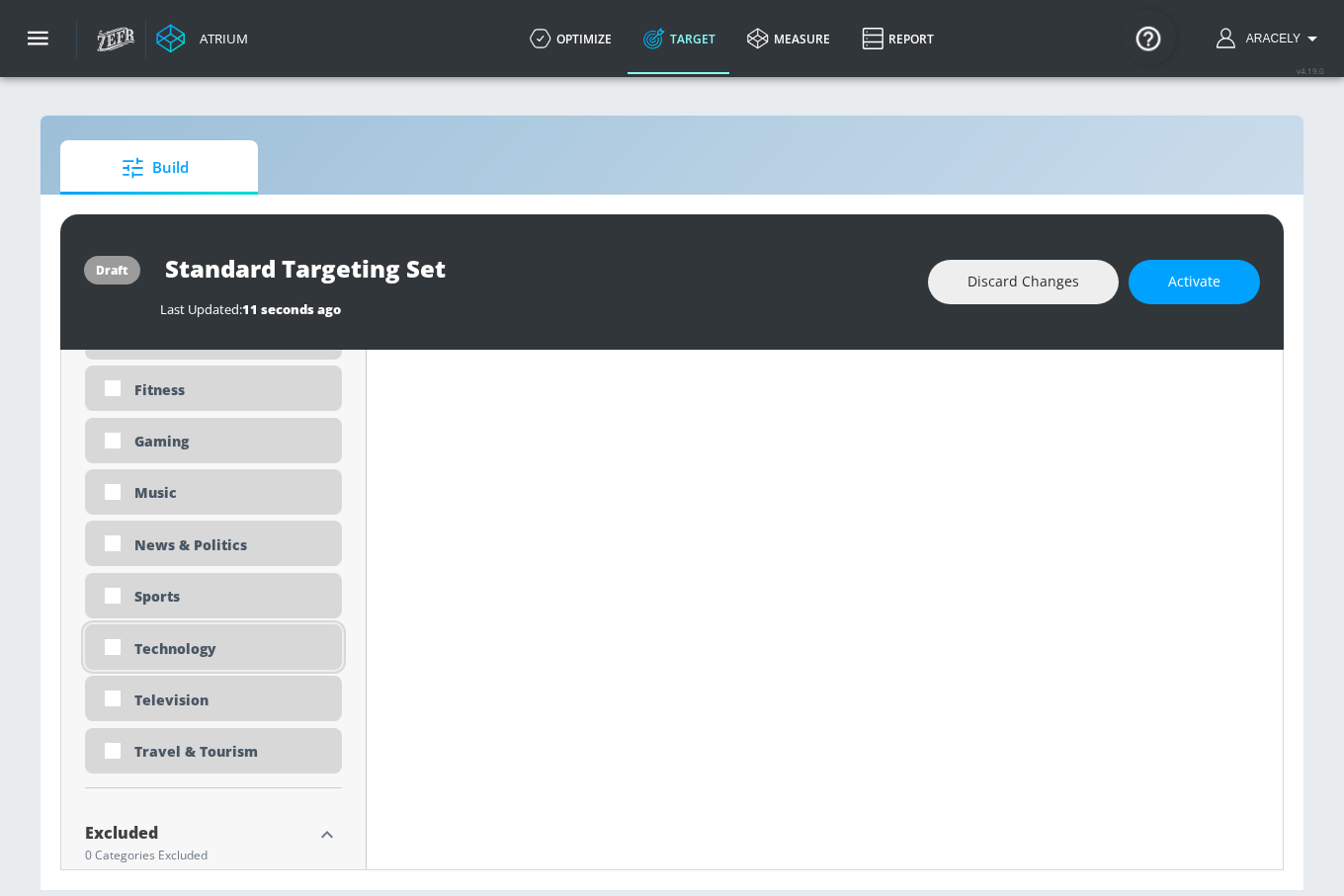 scroll, scrollTop: 965, scrollLeft: 0, axis: vertical 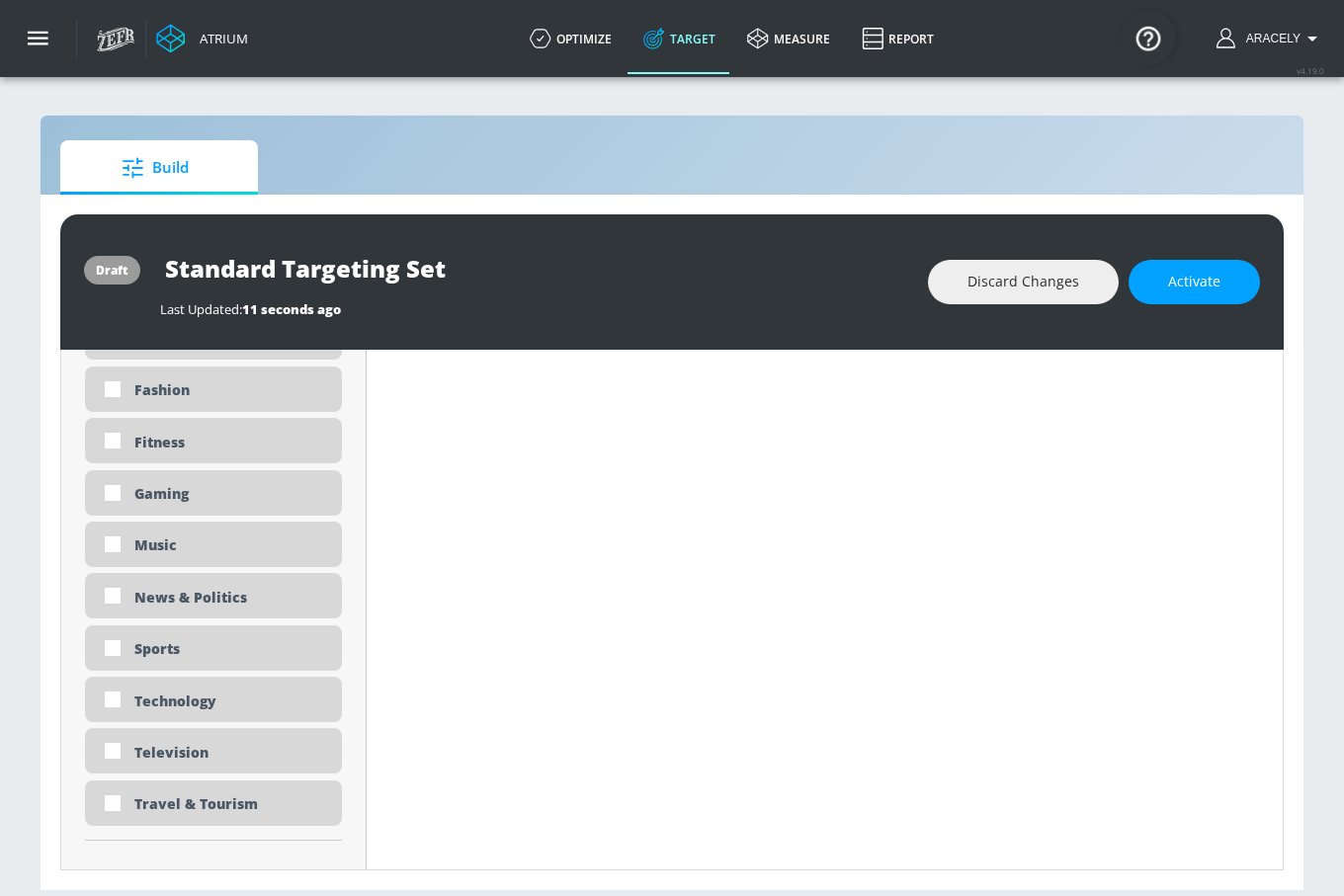 click on "Content Filter Sort by Average daily views avg_daily_views_last_7_days Select concepts to include to see channels" at bounding box center [824, 657] 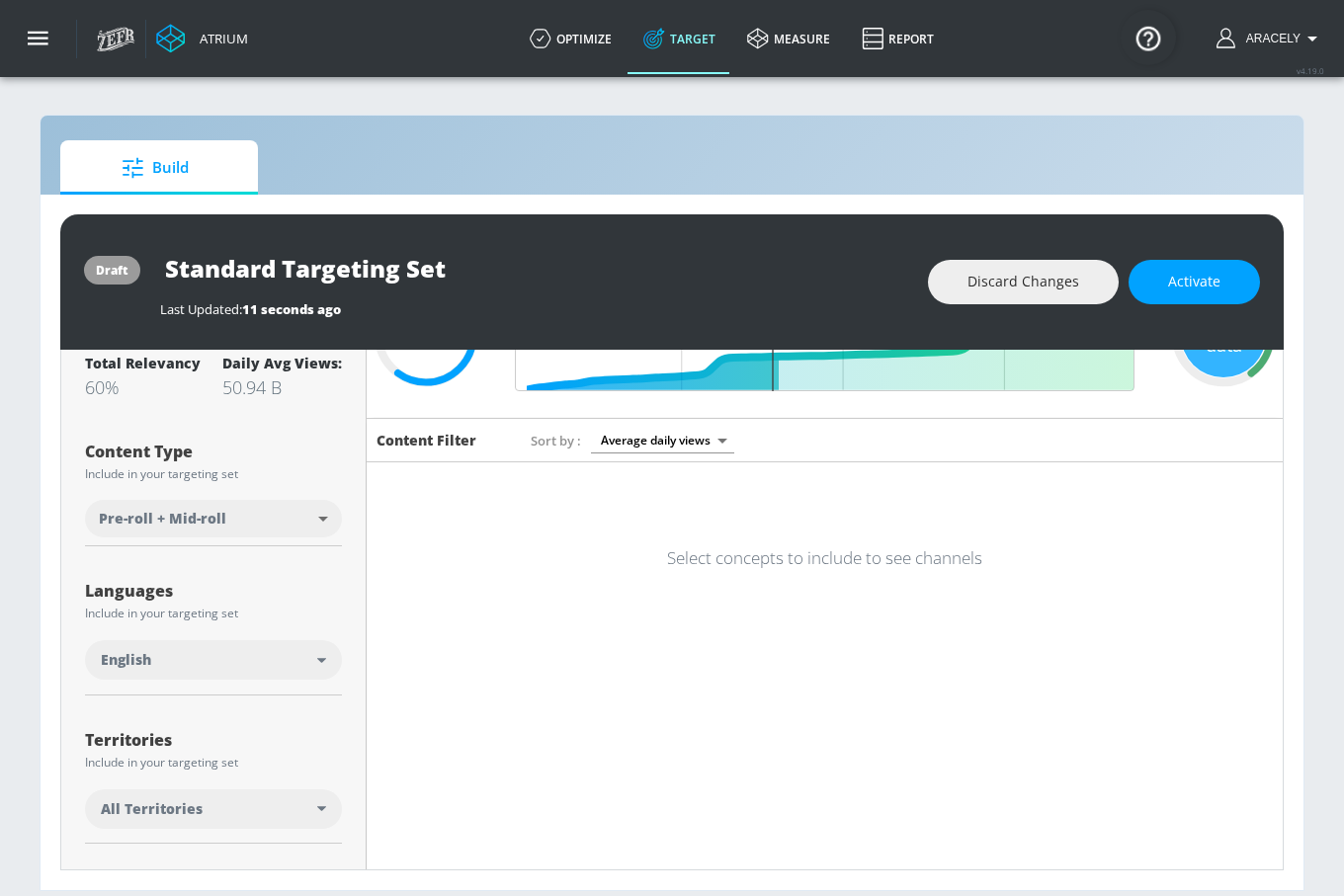 scroll, scrollTop: 0, scrollLeft: 0, axis: both 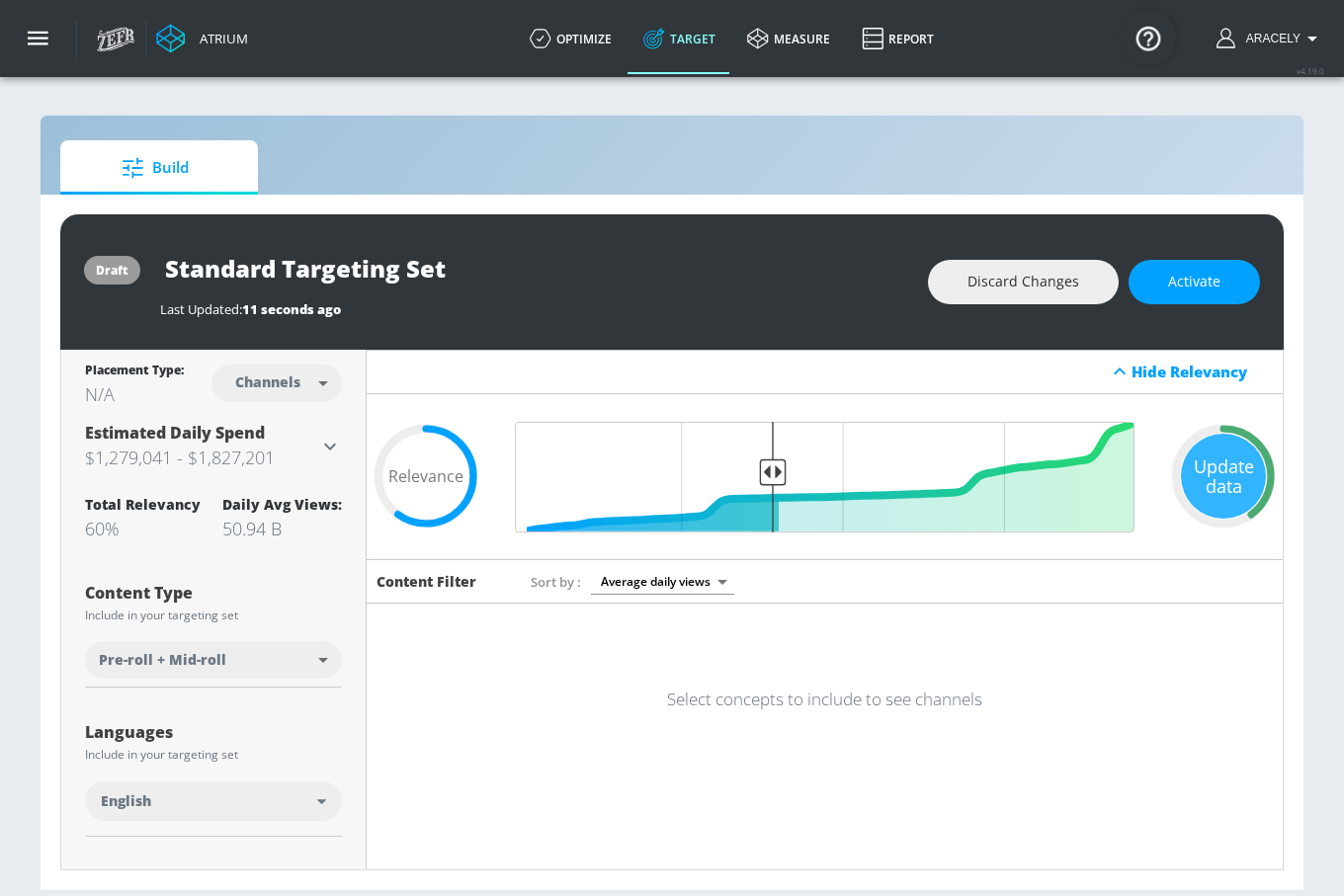 click on "Build" at bounding box center (155, 168) 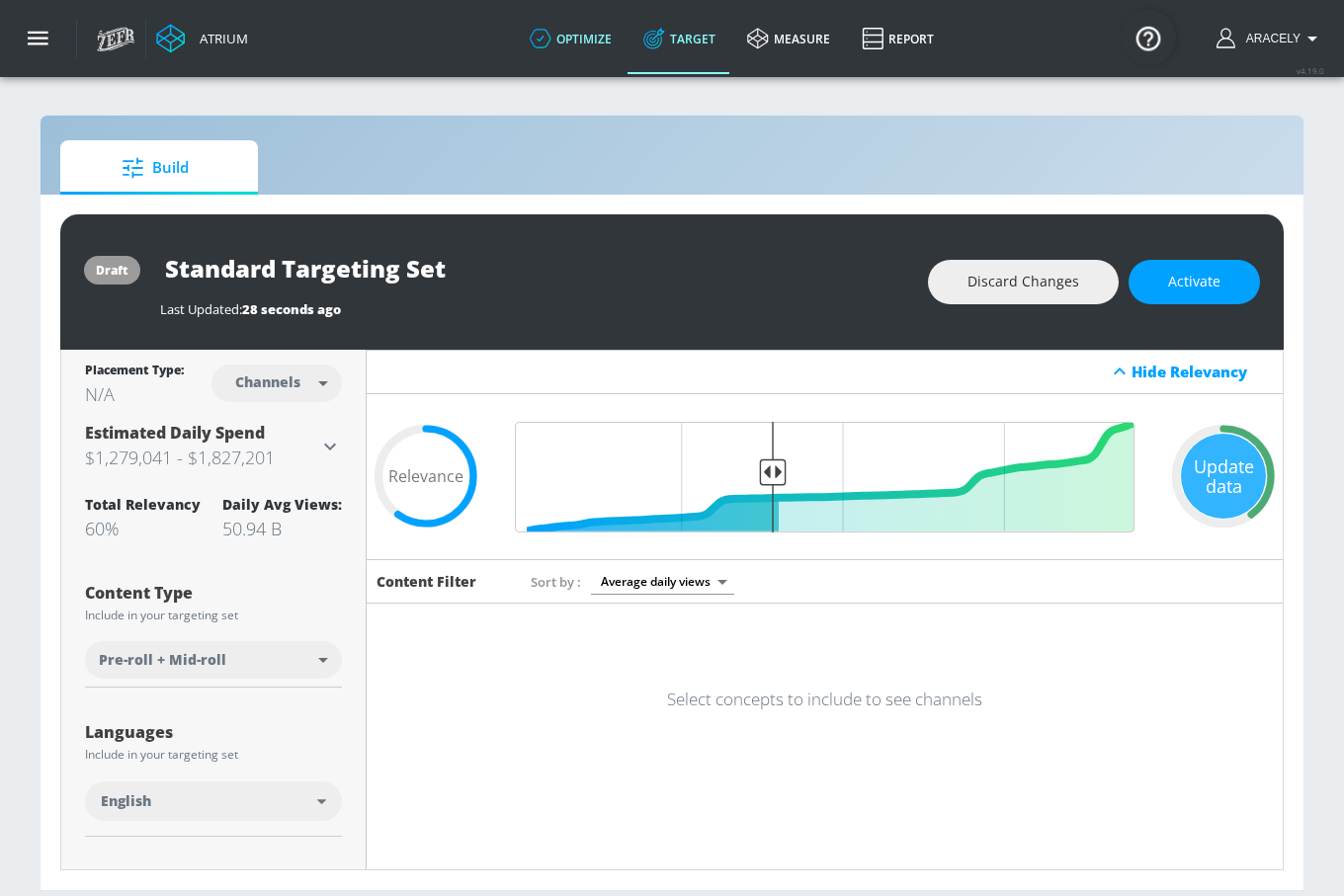 click on "optimize" at bounding box center (570, 39) 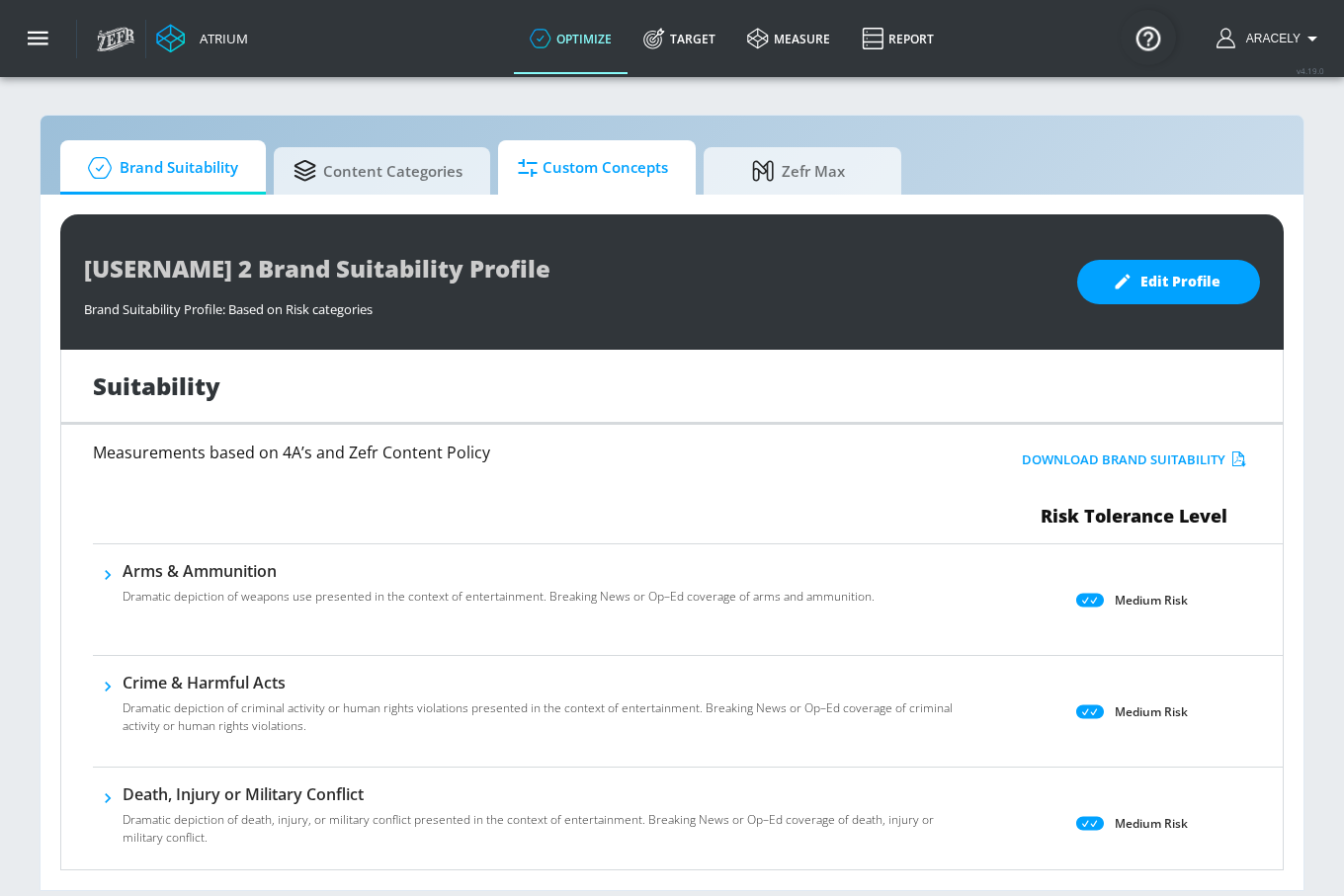 click on "Custom Concepts" at bounding box center [593, 168] 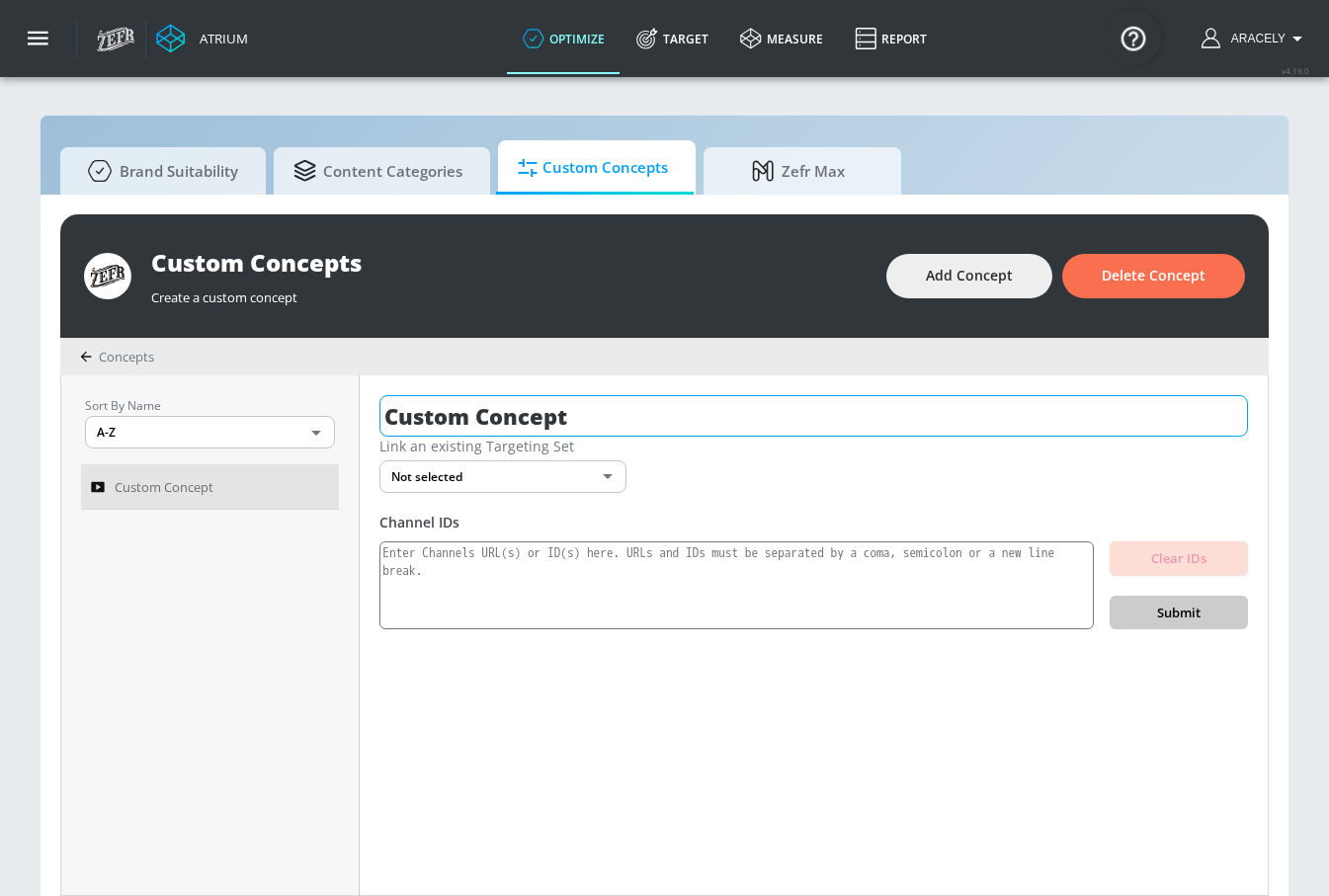 click on "Custom Concept" at bounding box center [813, 416] 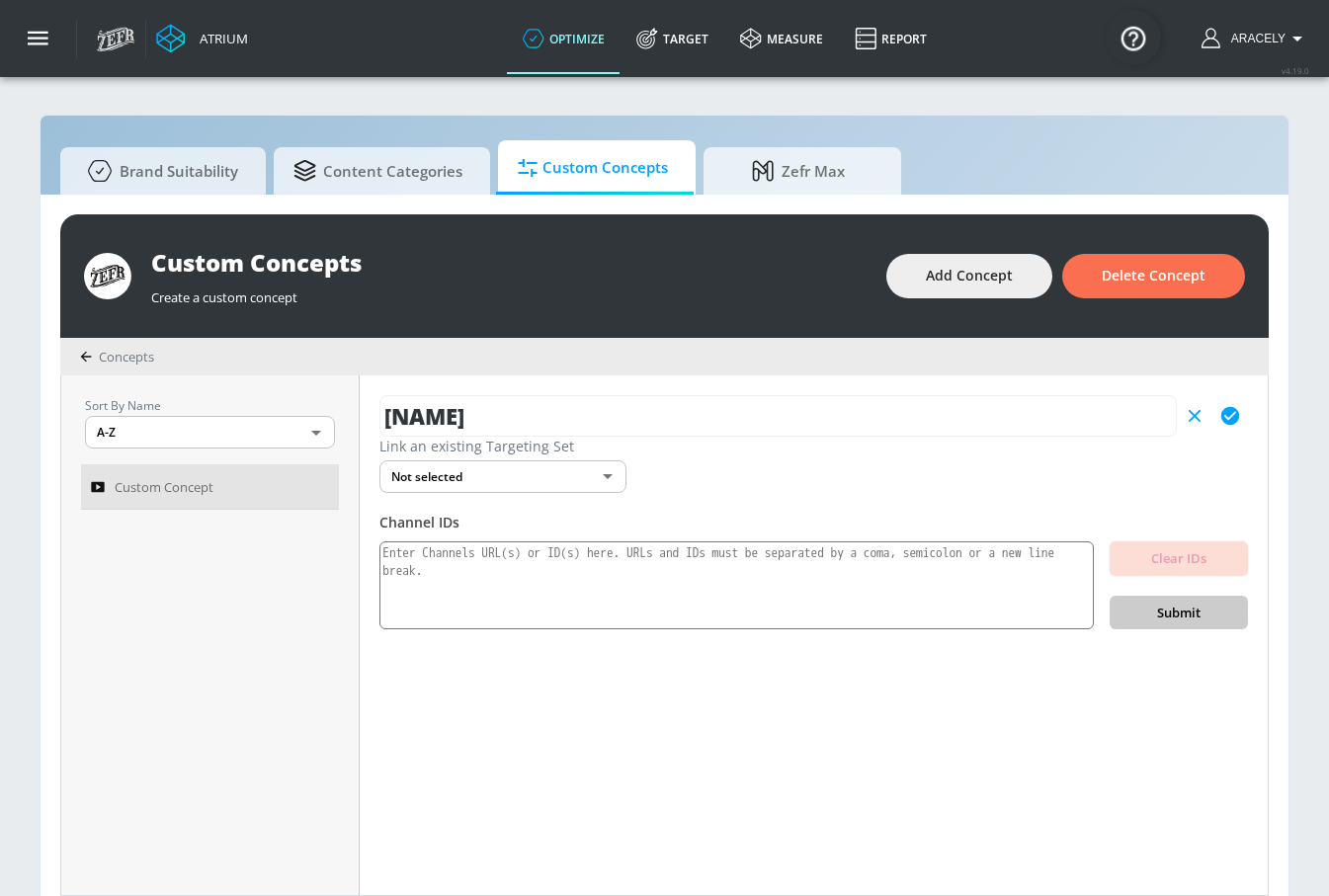 click 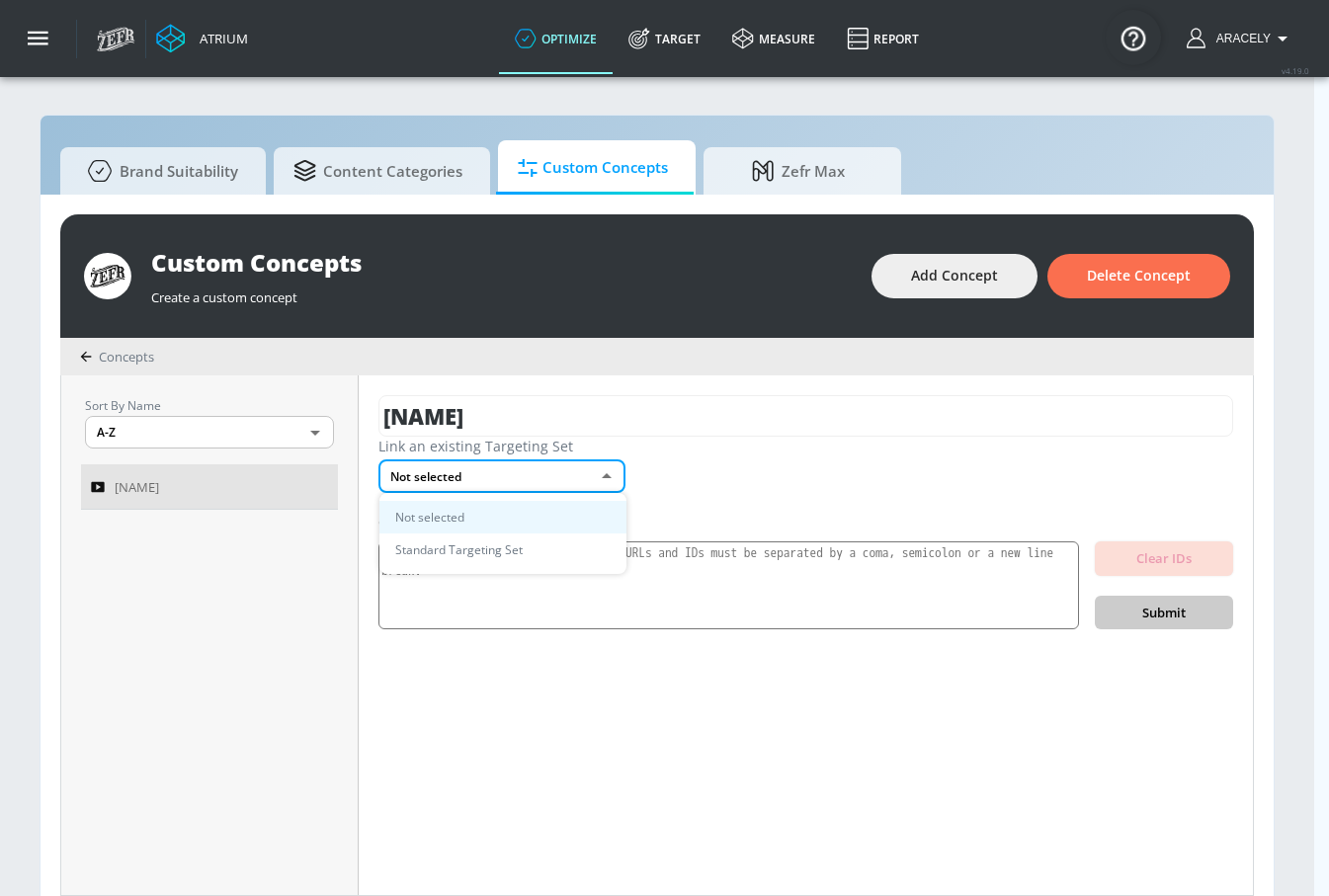 click on "Atrium optimize Target measure Report optimize Target measure Report v 4.19.0 Aracely Platform DV360:   Youtube DV360:   Youtube Advertiser aracely Sort By A-Z asc ​ Aracely 2 Linked as: Zefr Demos Agency: Zefr Vertical: Other Aracely Test Account 1 Linked as: Zefr Demos Agency: Zefr Vertical: Other alicyn test Linked as: Zefr Demos Agency: alicyn test Vertical: Healthcare Casey C Test Account Linked as: Zefr Demos Agency: Sterling Cooper Vertical: CPG (Consumer Packaged Goods) Veronica TEST Linked as: Zefr Demos Agency: veronica TEST Vertical: Other Parry Test Linked as: Zefr Demos Agency: Parry Test Vertical: Music Kelsey Test Linked as: Zefr Demos Agency: Kelsey Test Vertical: CPG (Consumer Packaged Goods) Test Linked as: Zefr Demos Agency: Test Vertical: Travel Shannan Test Account Linked as: Zefr Demos Agency: #1 Media Agency in the World Vertical: Retail Mike Test Account Linked as: Zefr Demos Agency: Mike Test Agency Vertical: Fashion KZ Test  Linked as: Zefr Demos Agency: Kaitlin test  Vertical:" at bounding box center (664, 458) 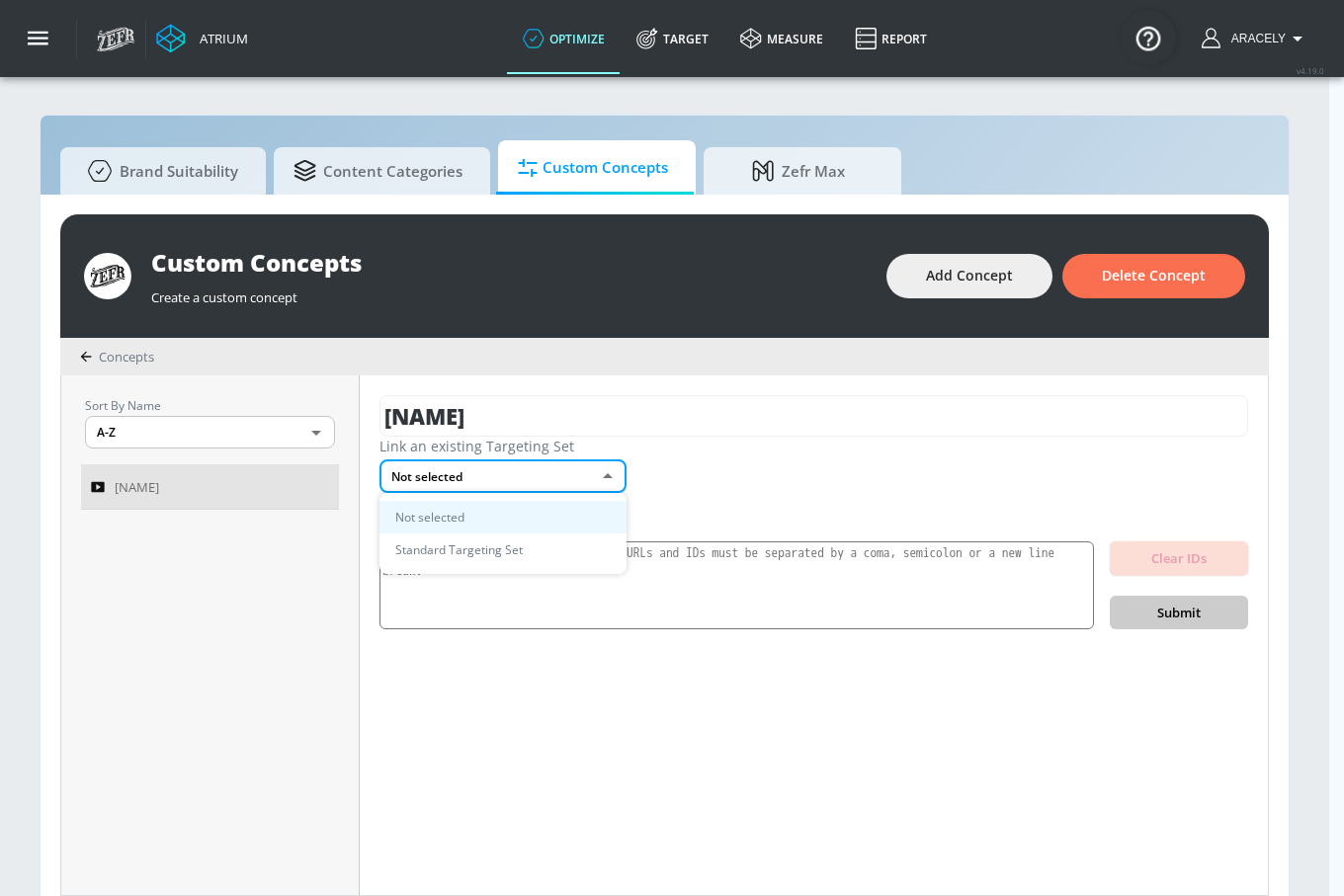 click at bounding box center [672, 448] 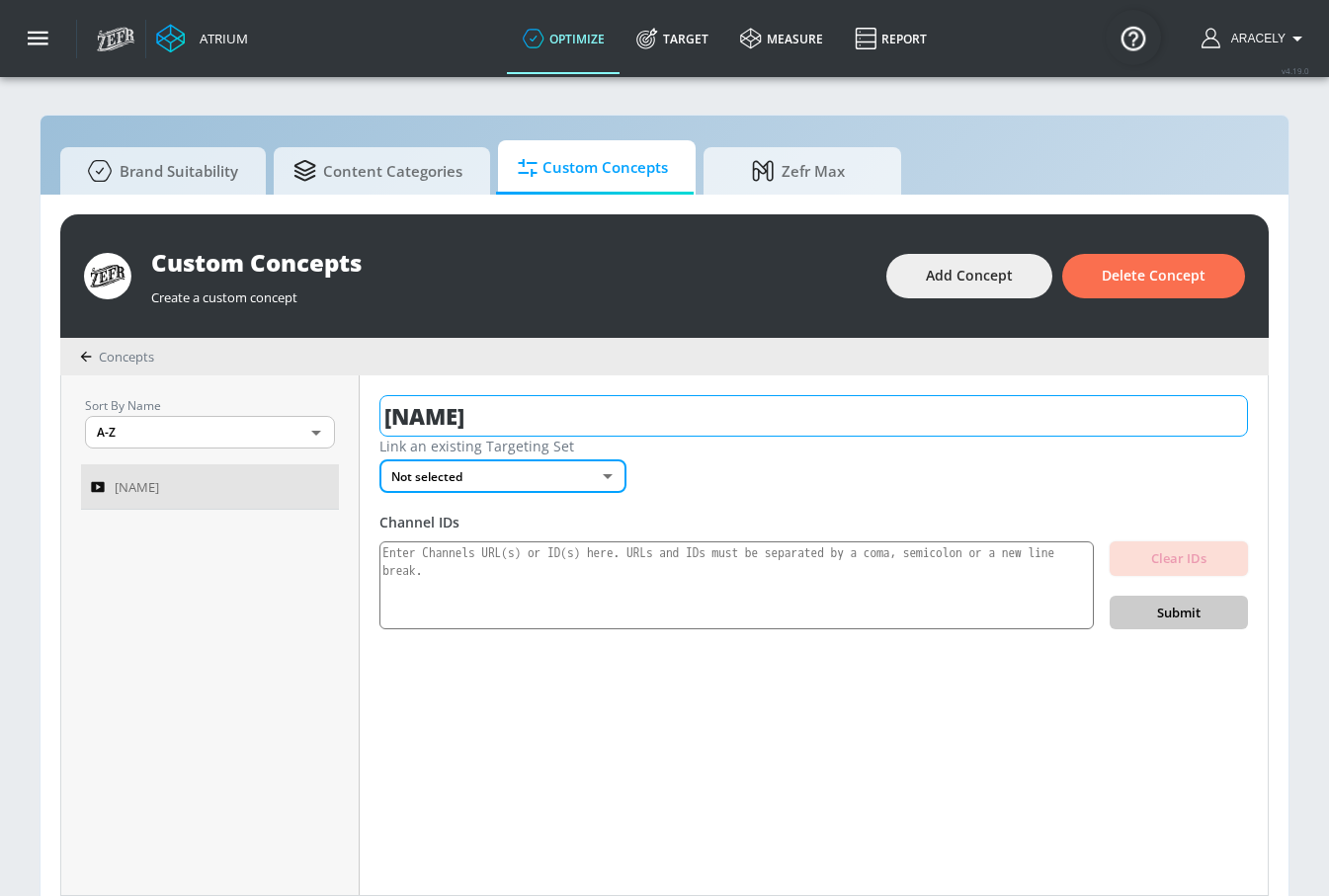 click on "Parnting" at bounding box center [813, 416] 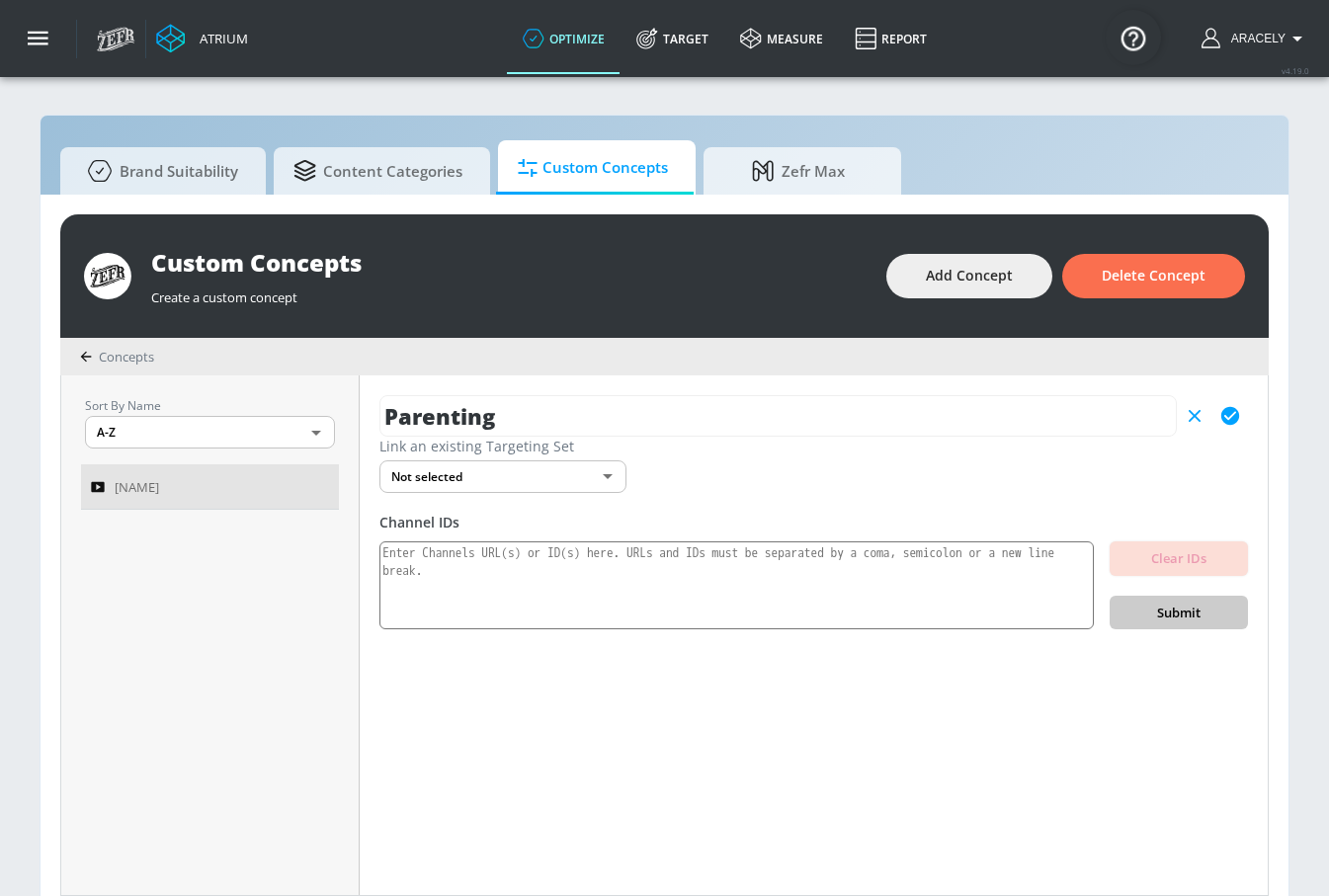 type on "Parenting" 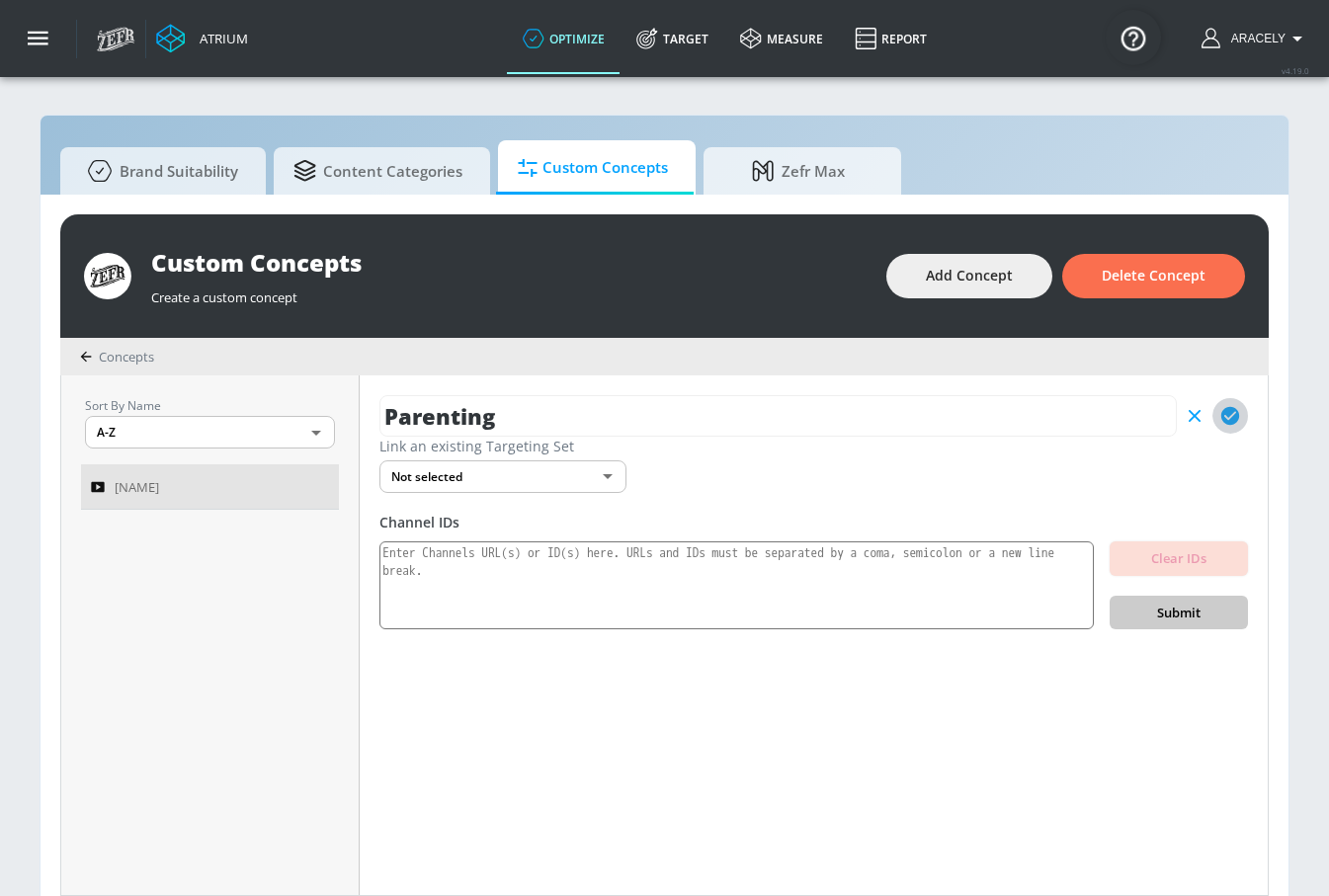 click 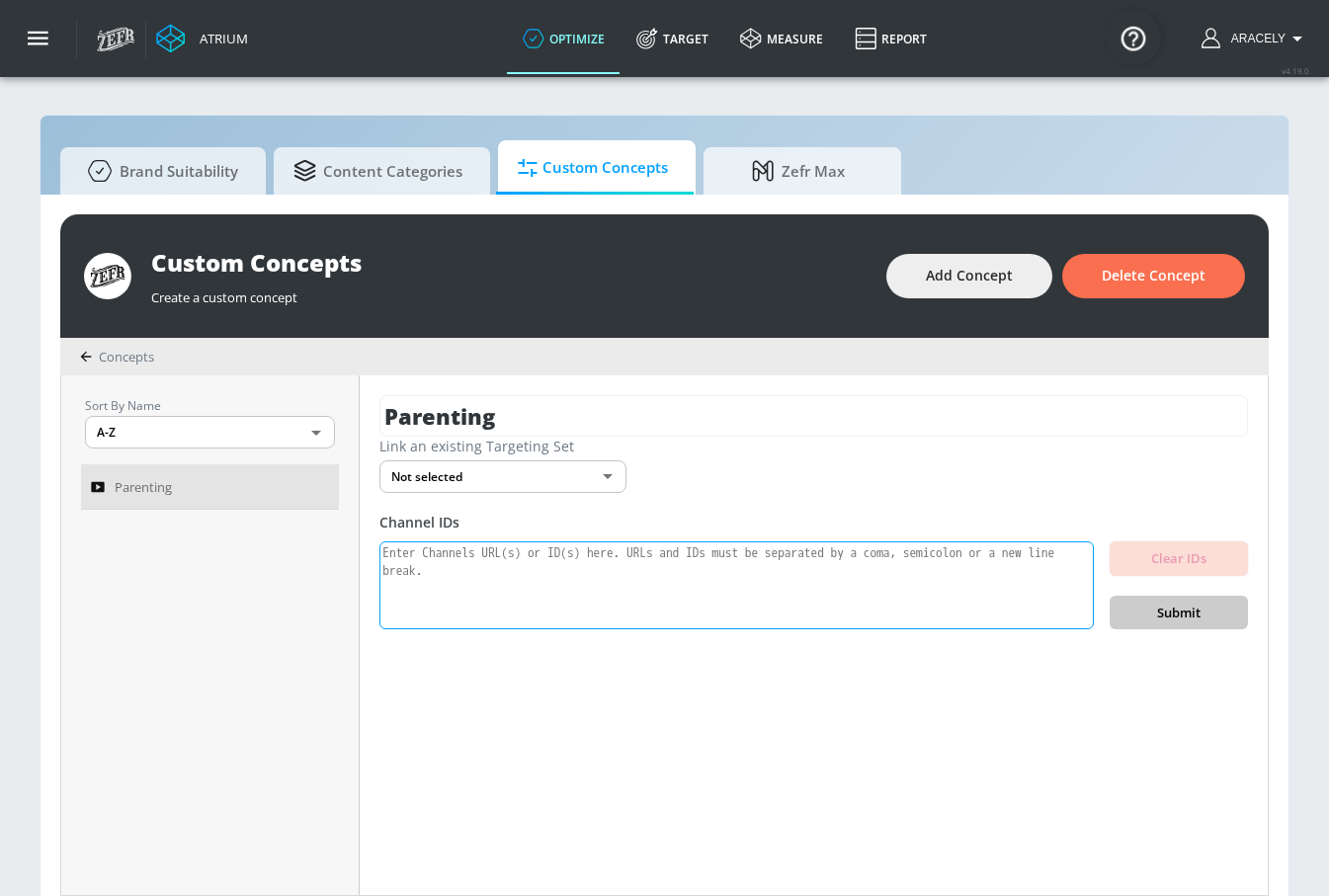 click at bounding box center (736, 586) 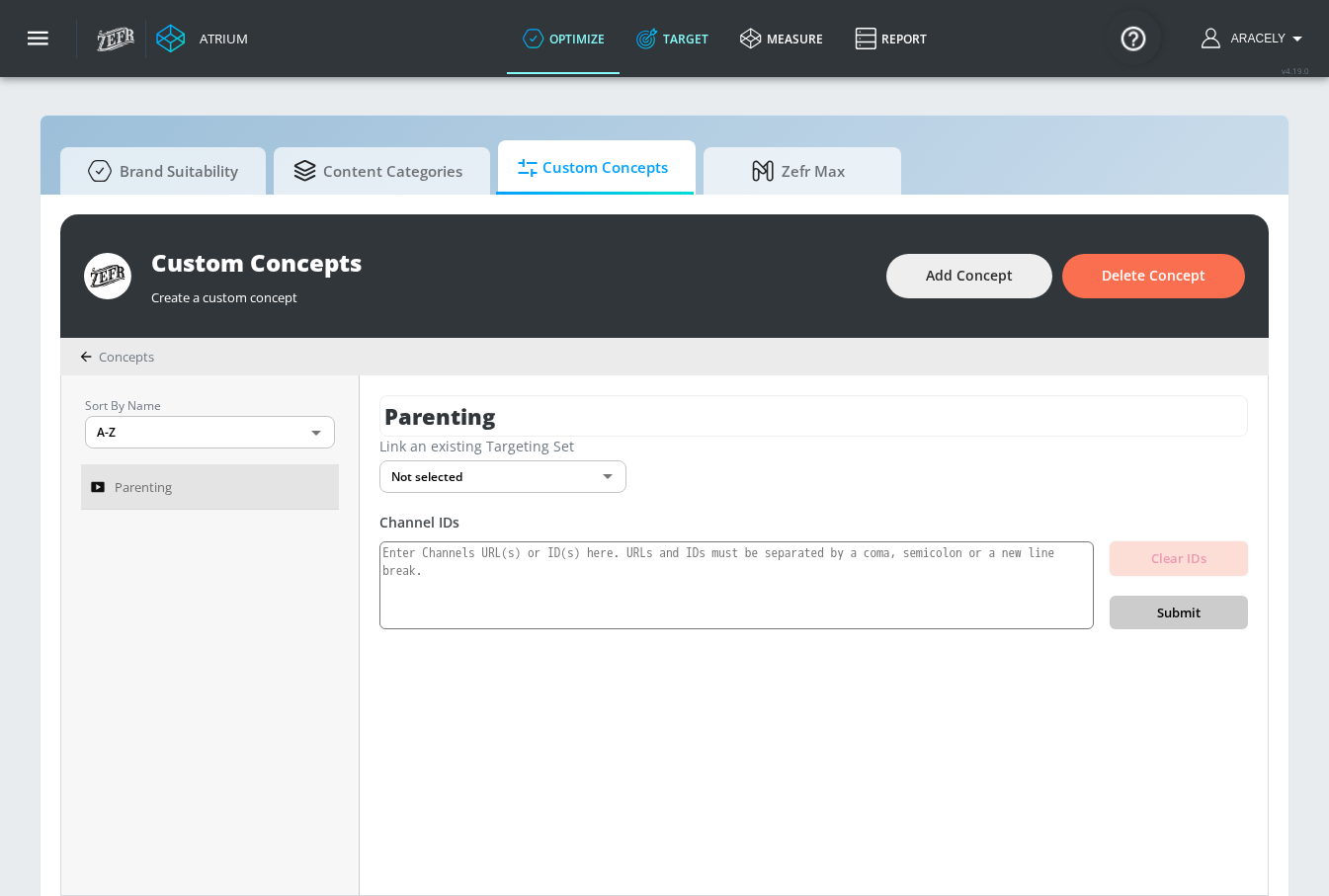 click on "Target" at bounding box center [672, 39] 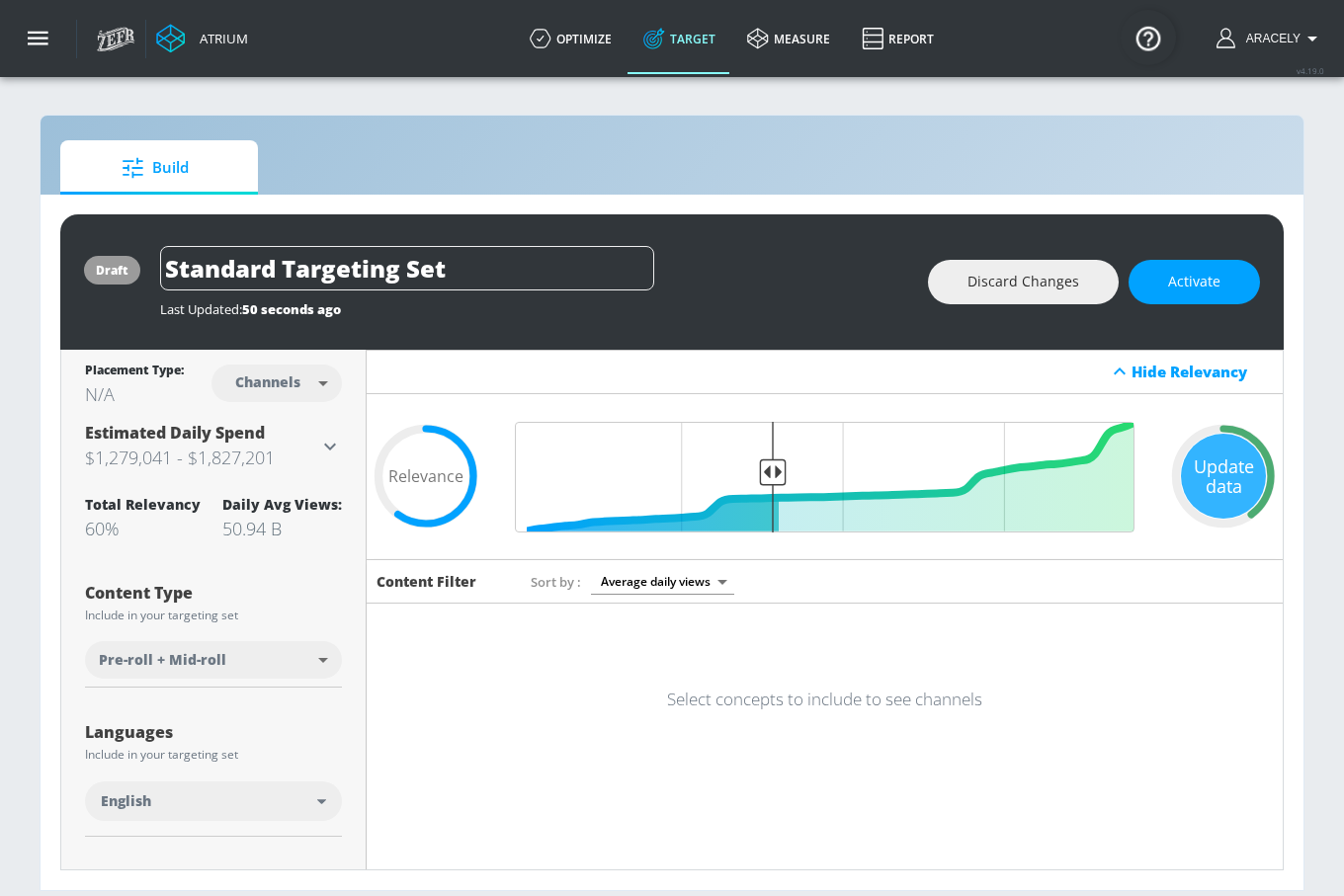 click on "Select concepts to include to see channels" at bounding box center [824, 698] 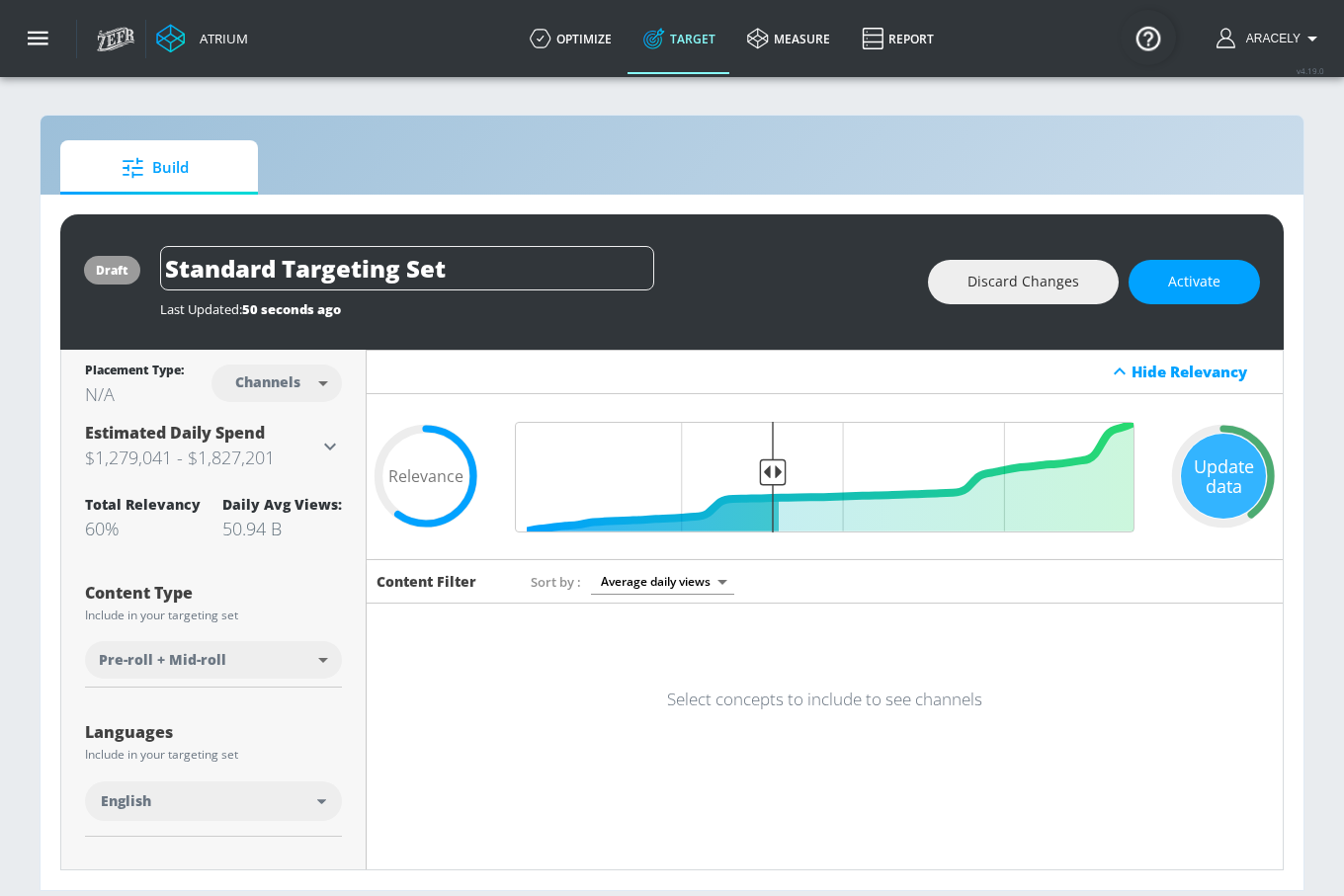 scroll, scrollTop: 337, scrollLeft: 0, axis: vertical 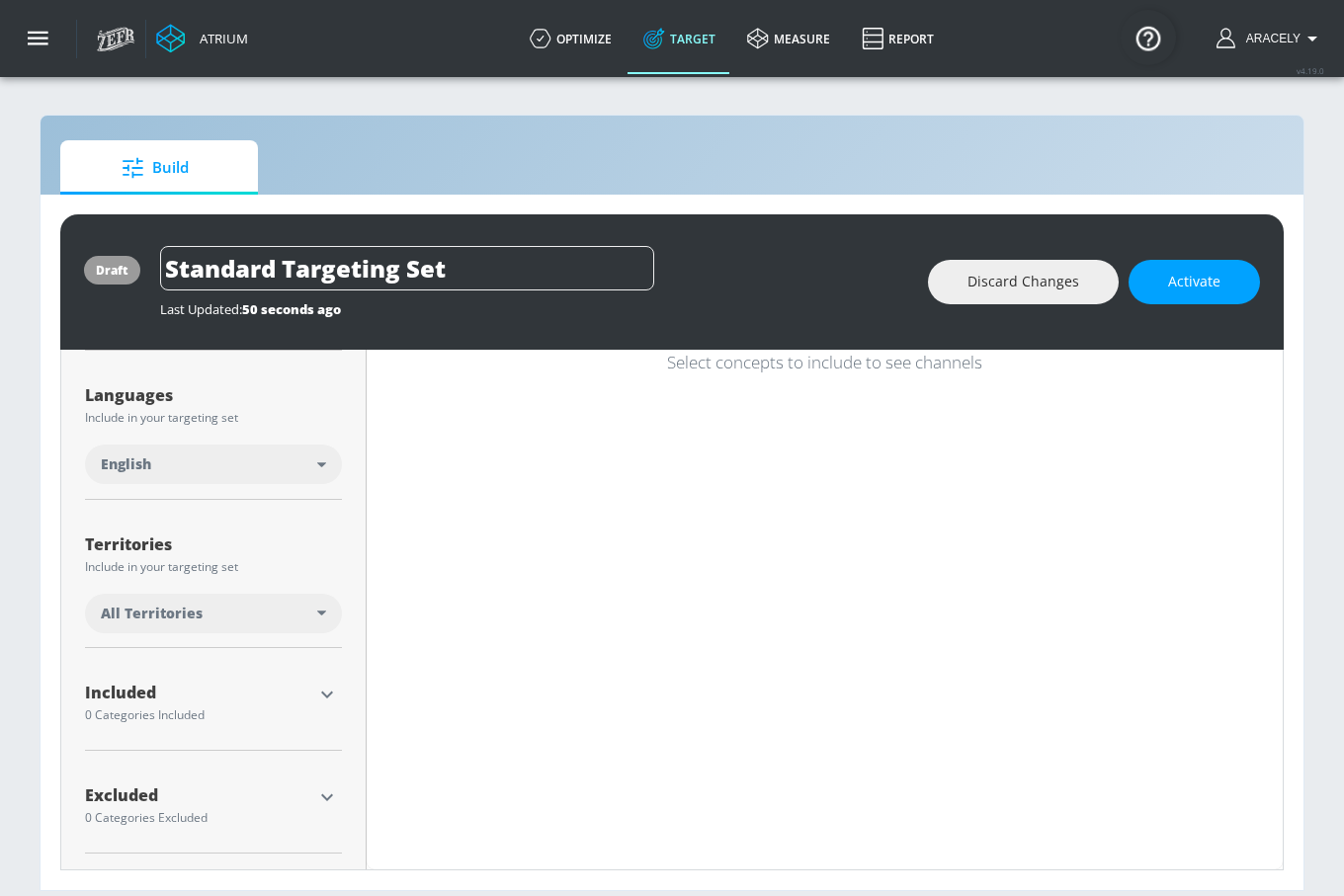 click 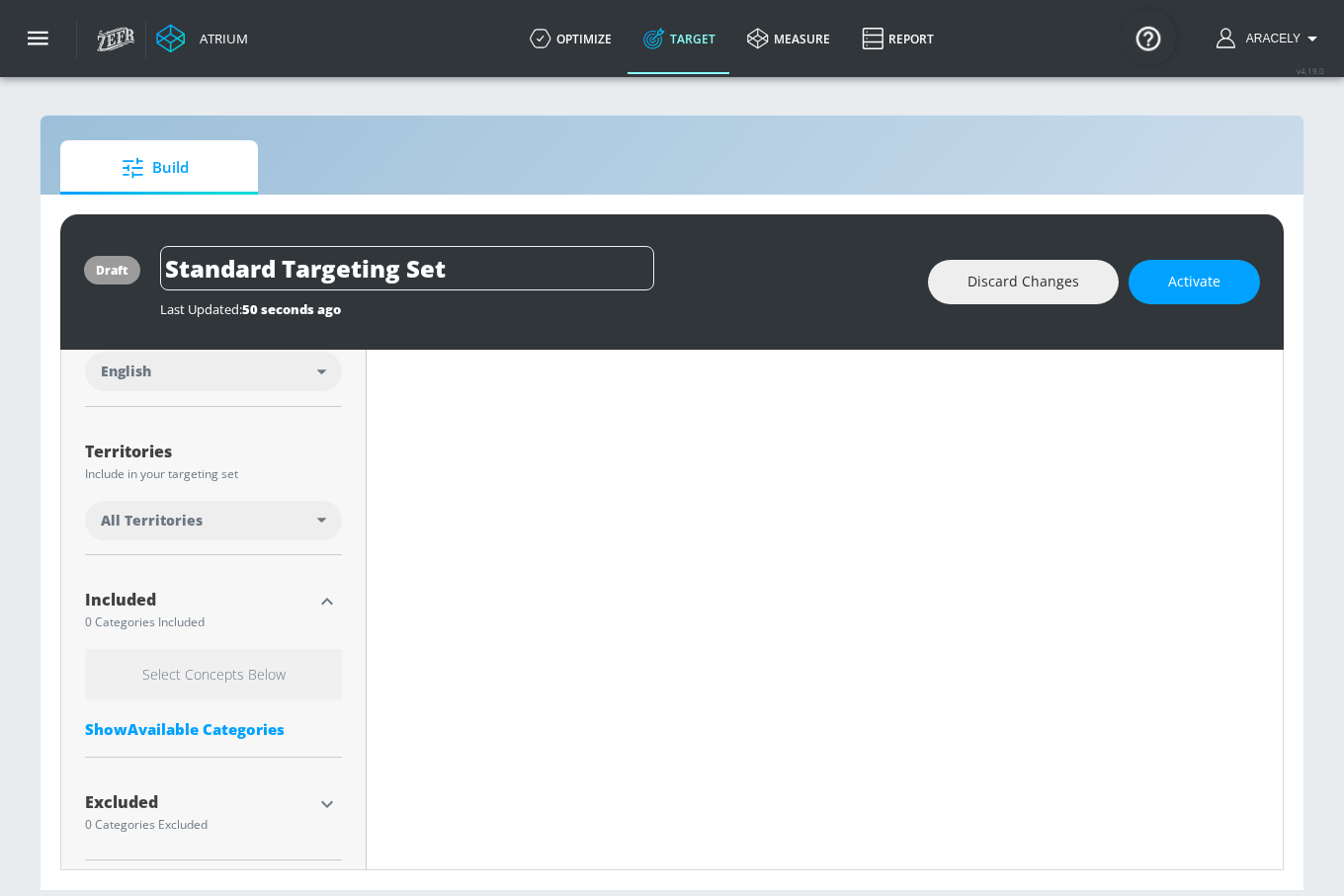 scroll, scrollTop: 438, scrollLeft: 0, axis: vertical 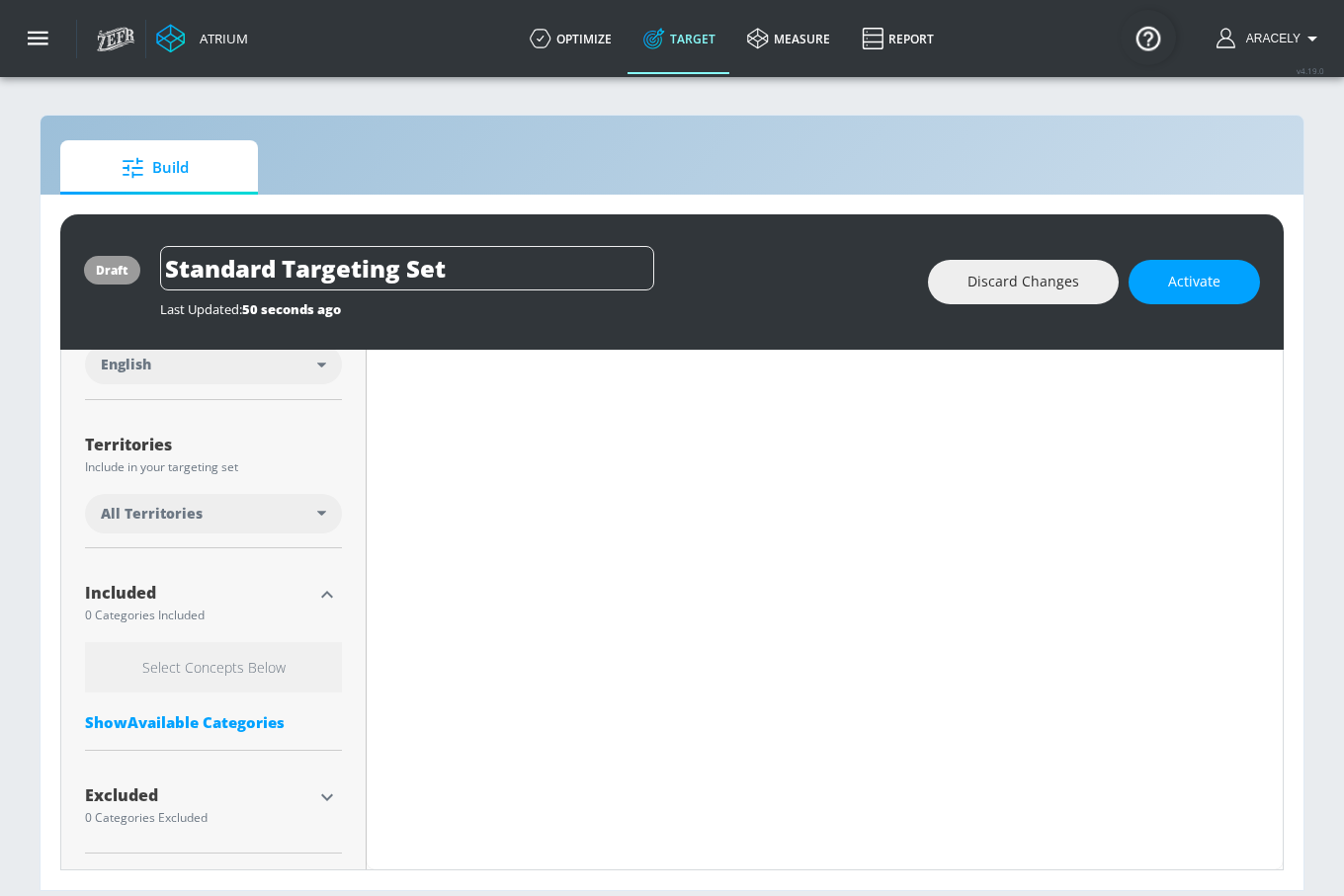 click on "Show  Available Categories" at bounding box center [213, 722] 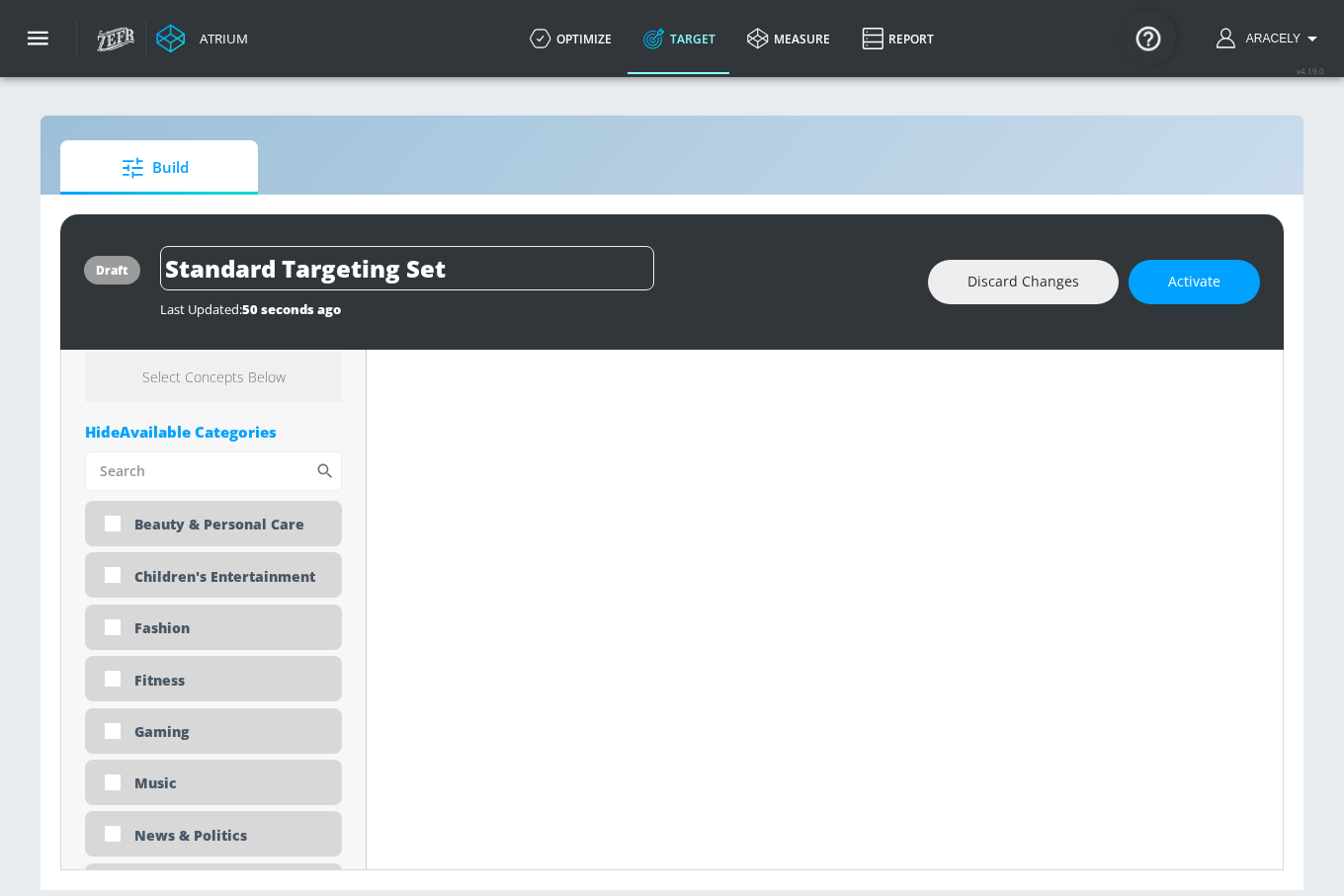 scroll, scrollTop: 1056, scrollLeft: 0, axis: vertical 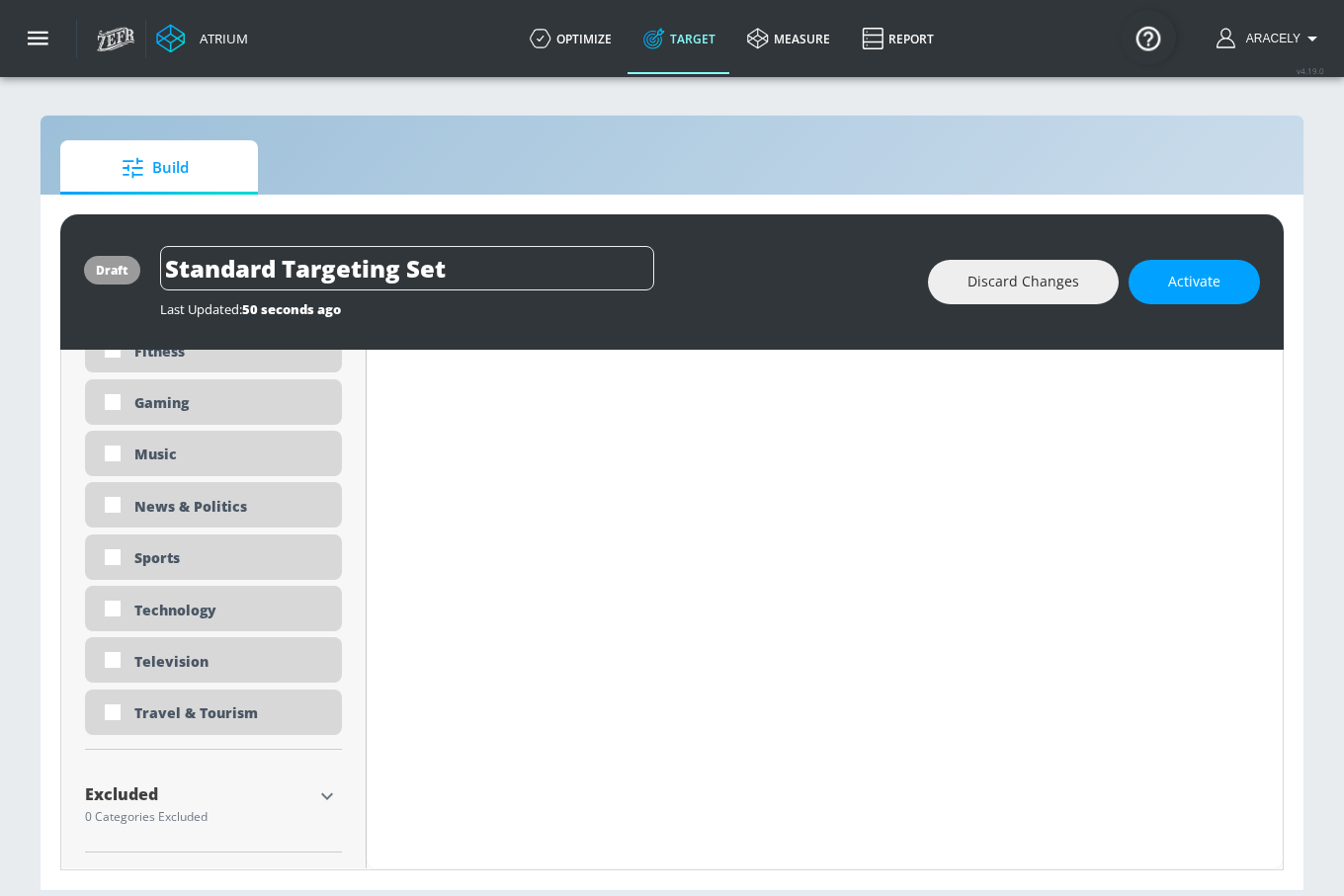 click on "Excluded" at bounding box center [199, 798] 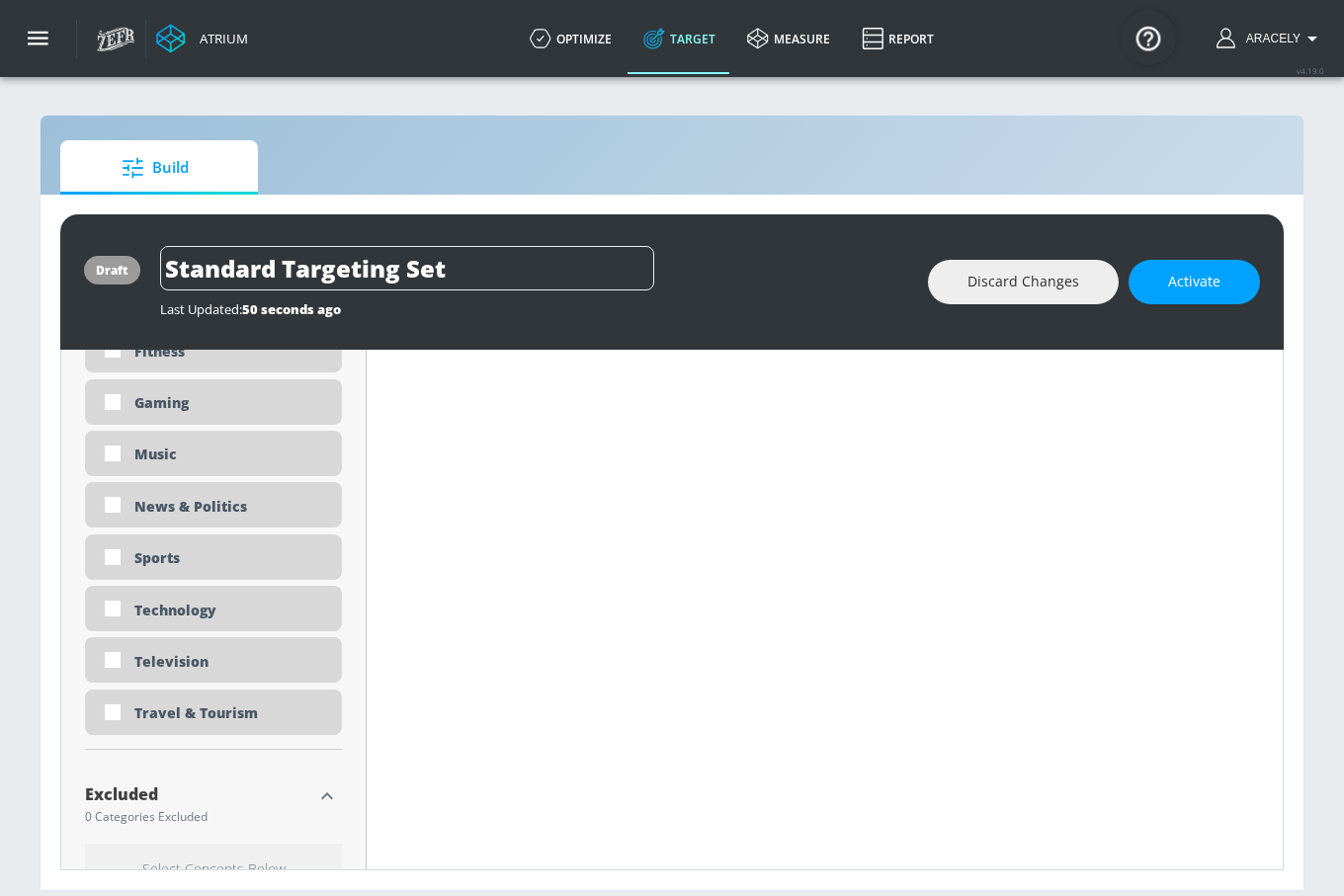 click 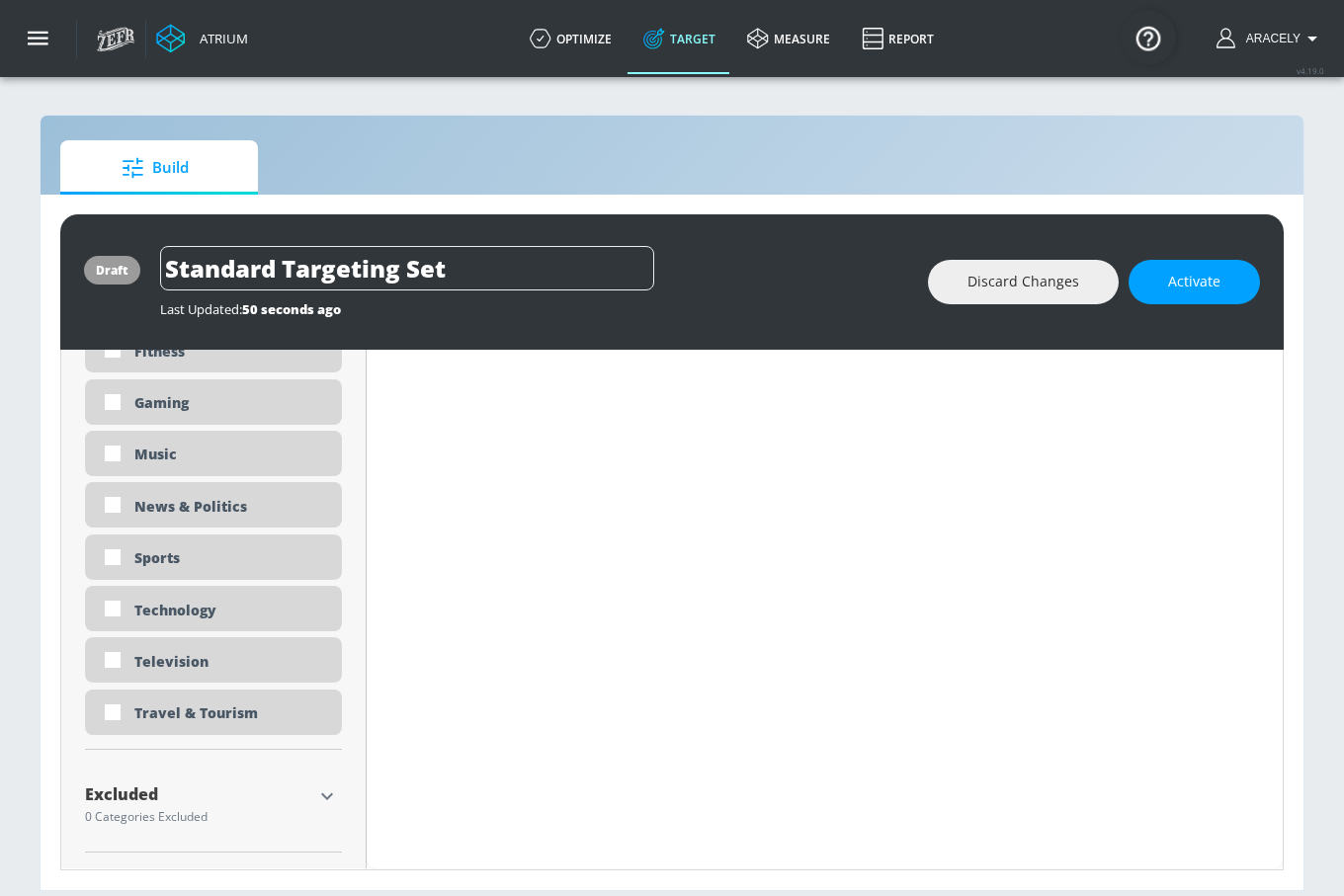 click at bounding box center [327, 796] 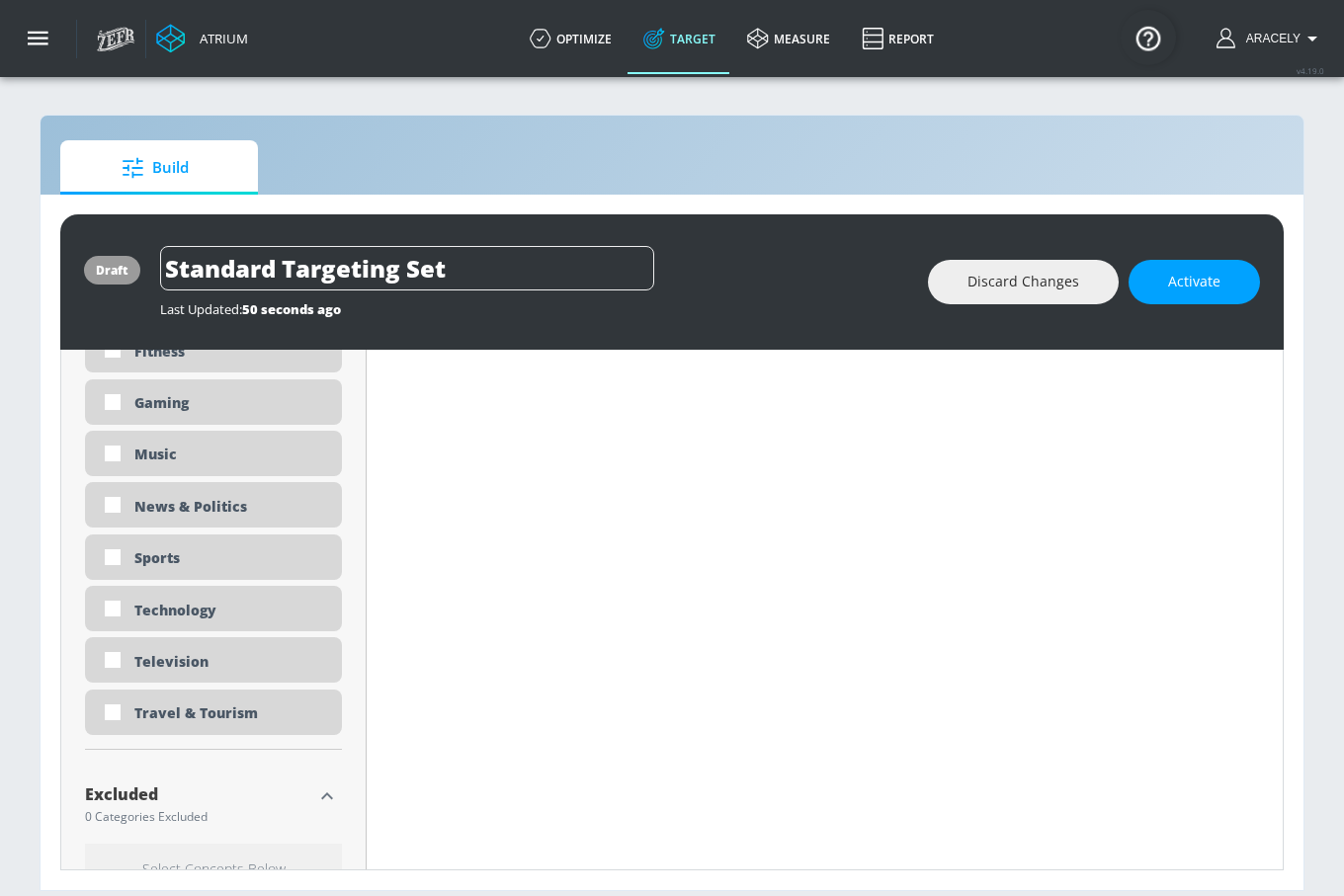 scroll, scrollTop: 1235, scrollLeft: 0, axis: vertical 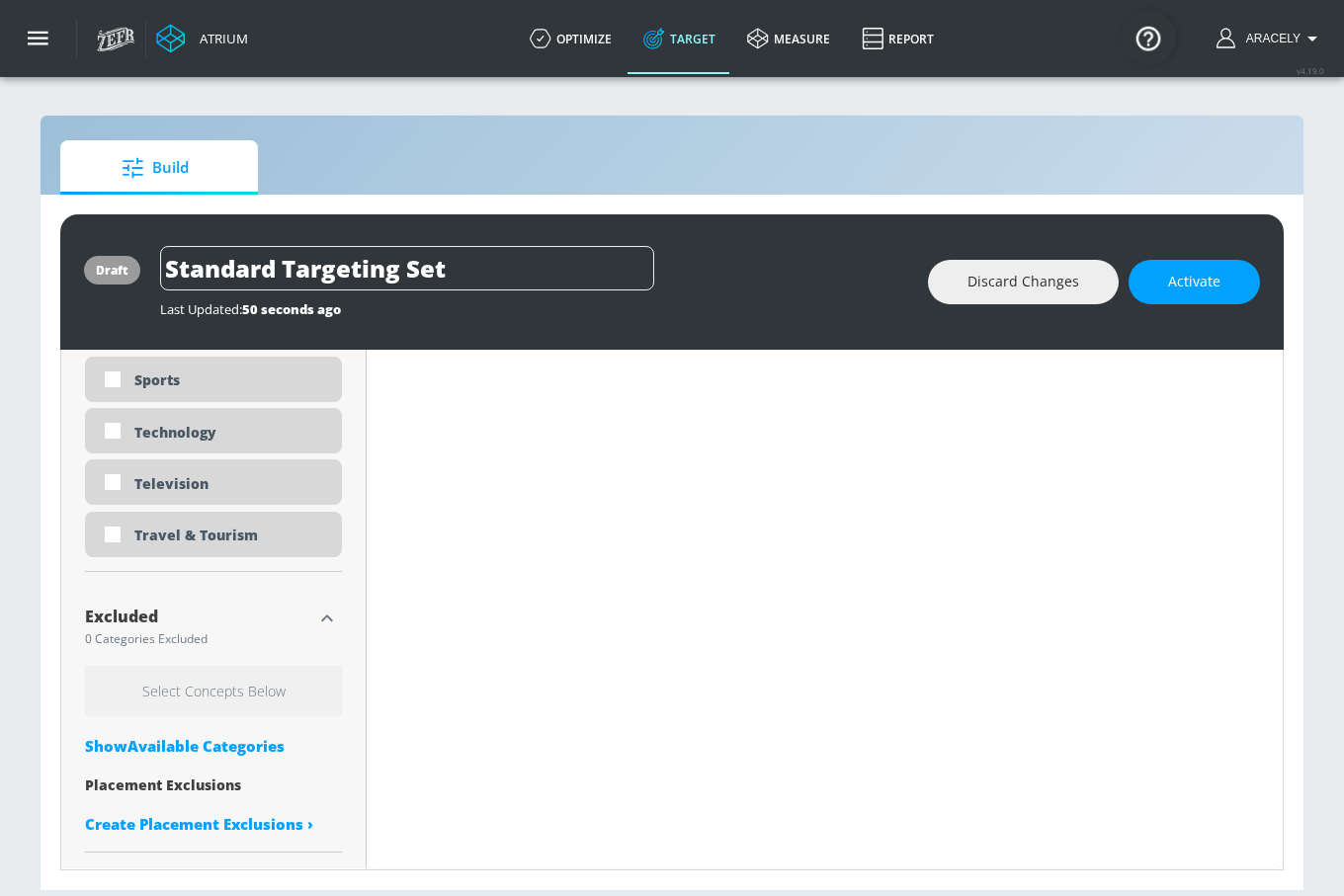 click on "Show  Available Categories" at bounding box center (213, 746) 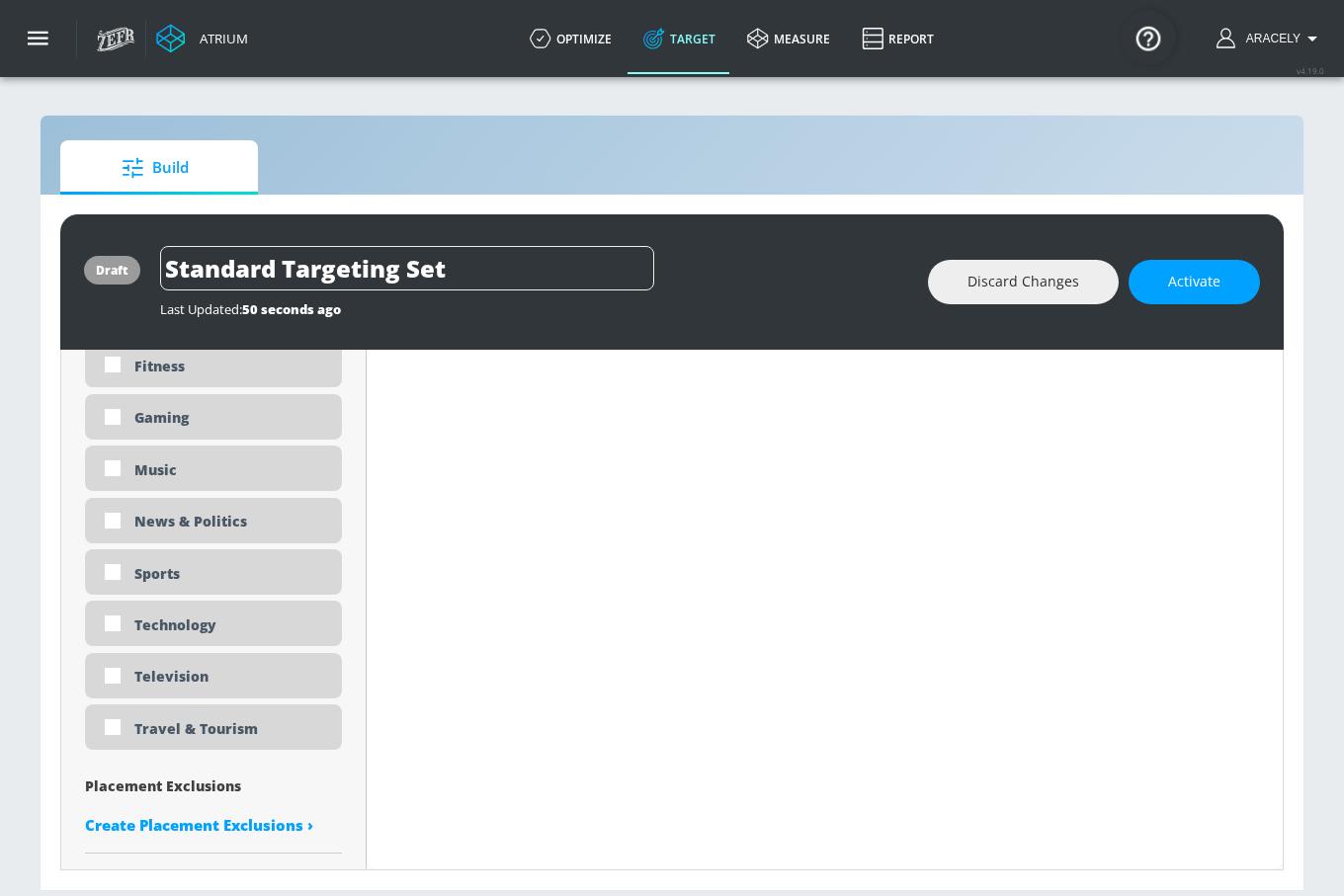 scroll, scrollTop: 1864, scrollLeft: 0, axis: vertical 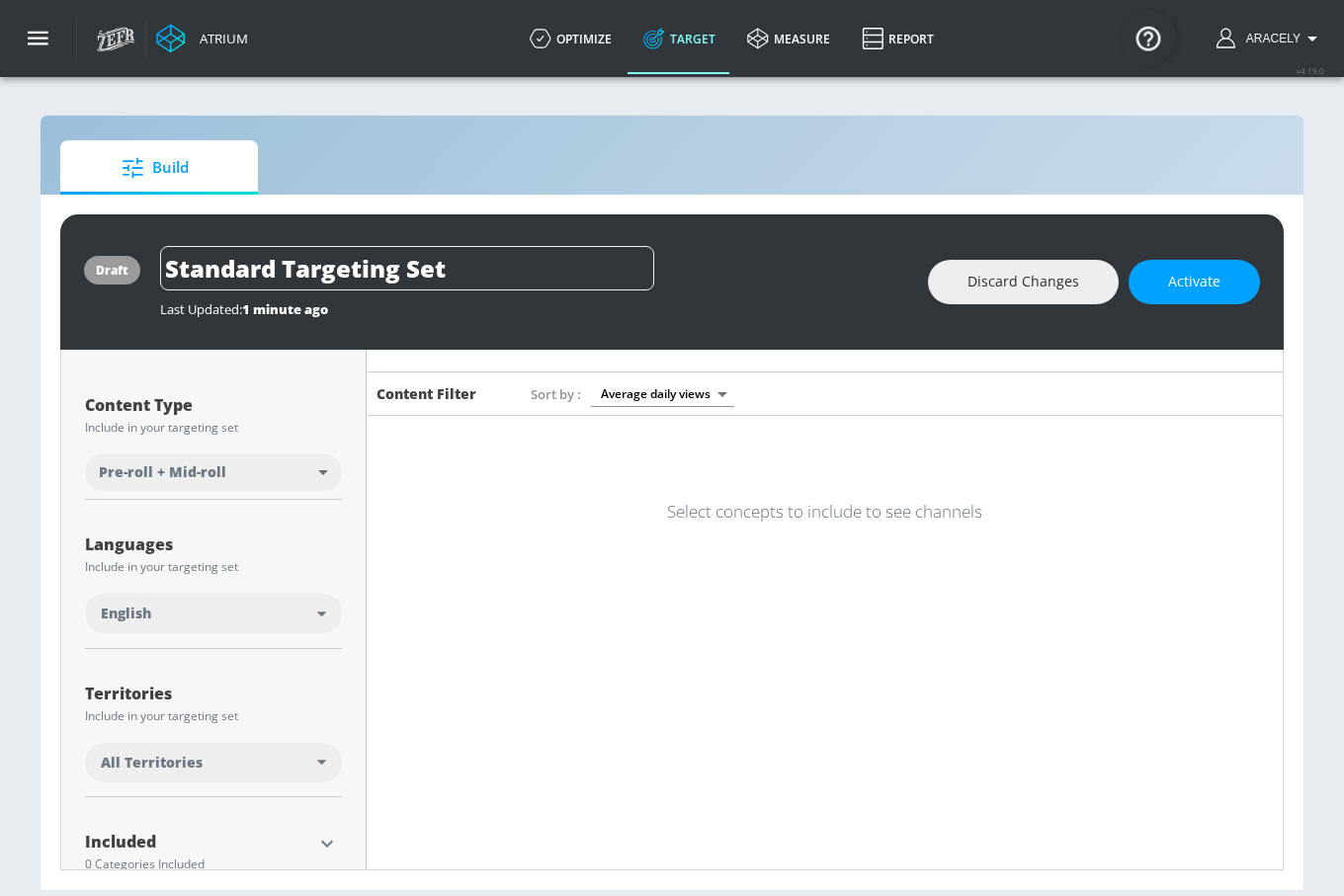 click on "Select concepts to include to see channels" at bounding box center [824, 511] 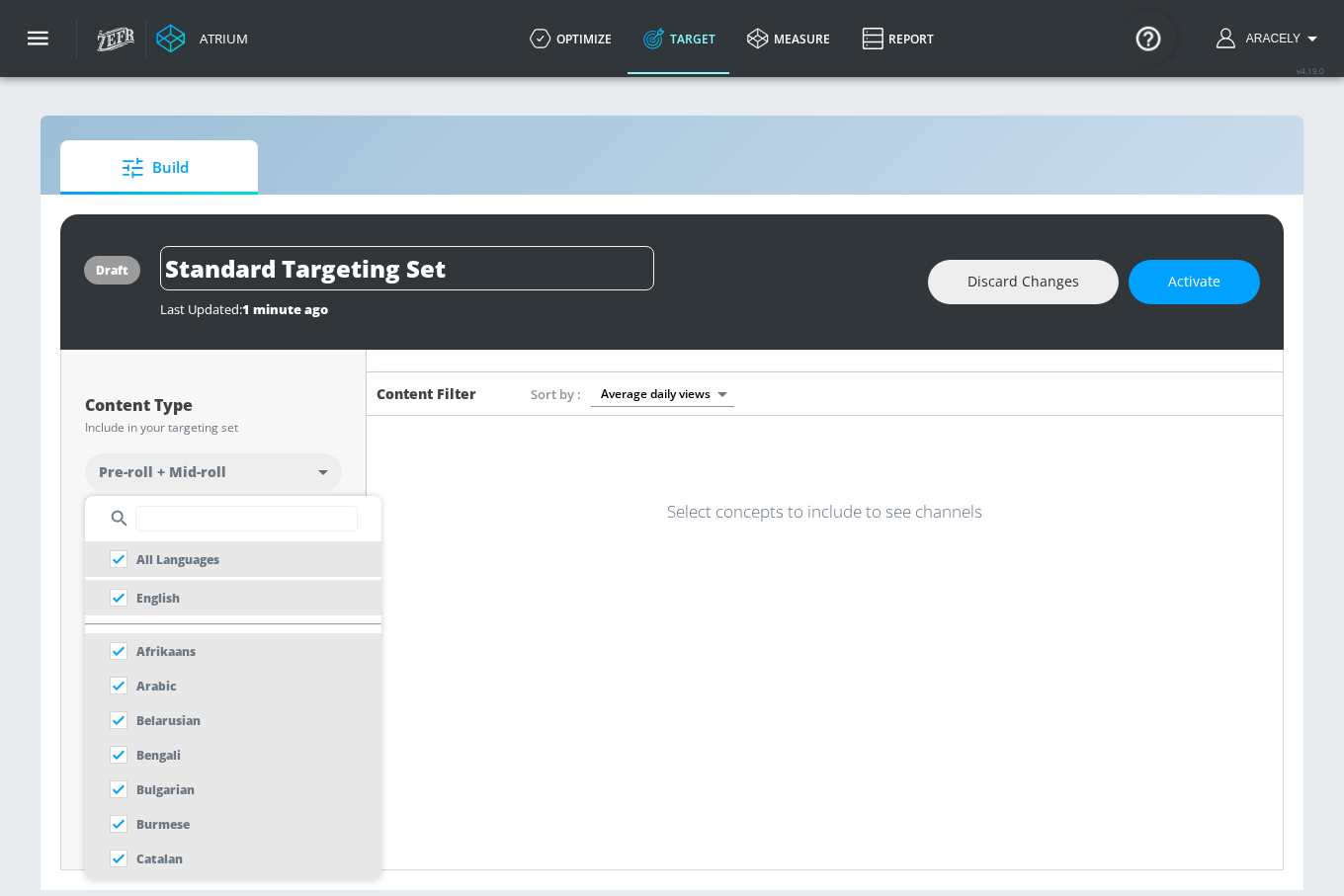 click at bounding box center [672, 448] 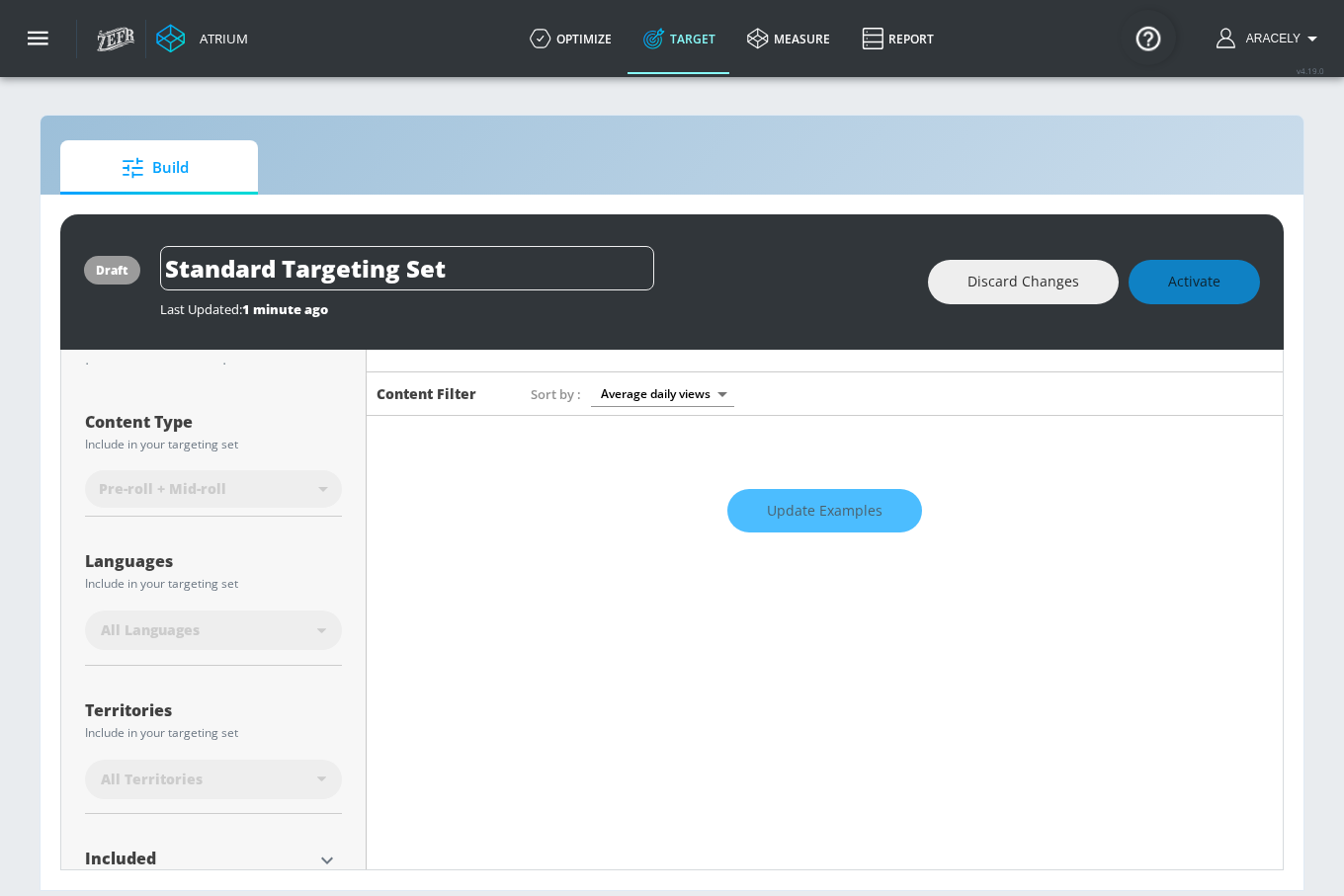 scroll, scrollTop: 204, scrollLeft: 0, axis: vertical 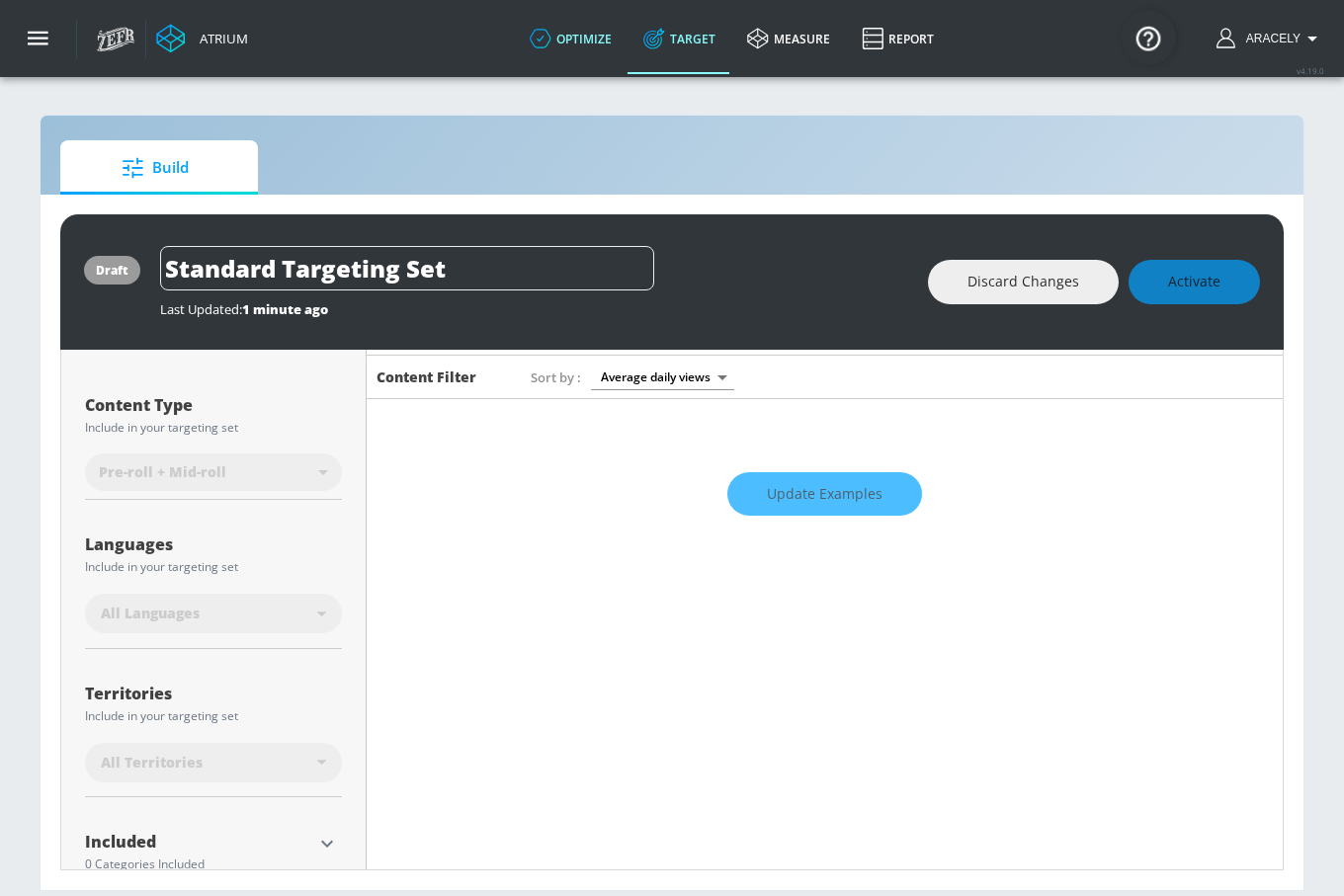 click on "optimize" at bounding box center (570, 39) 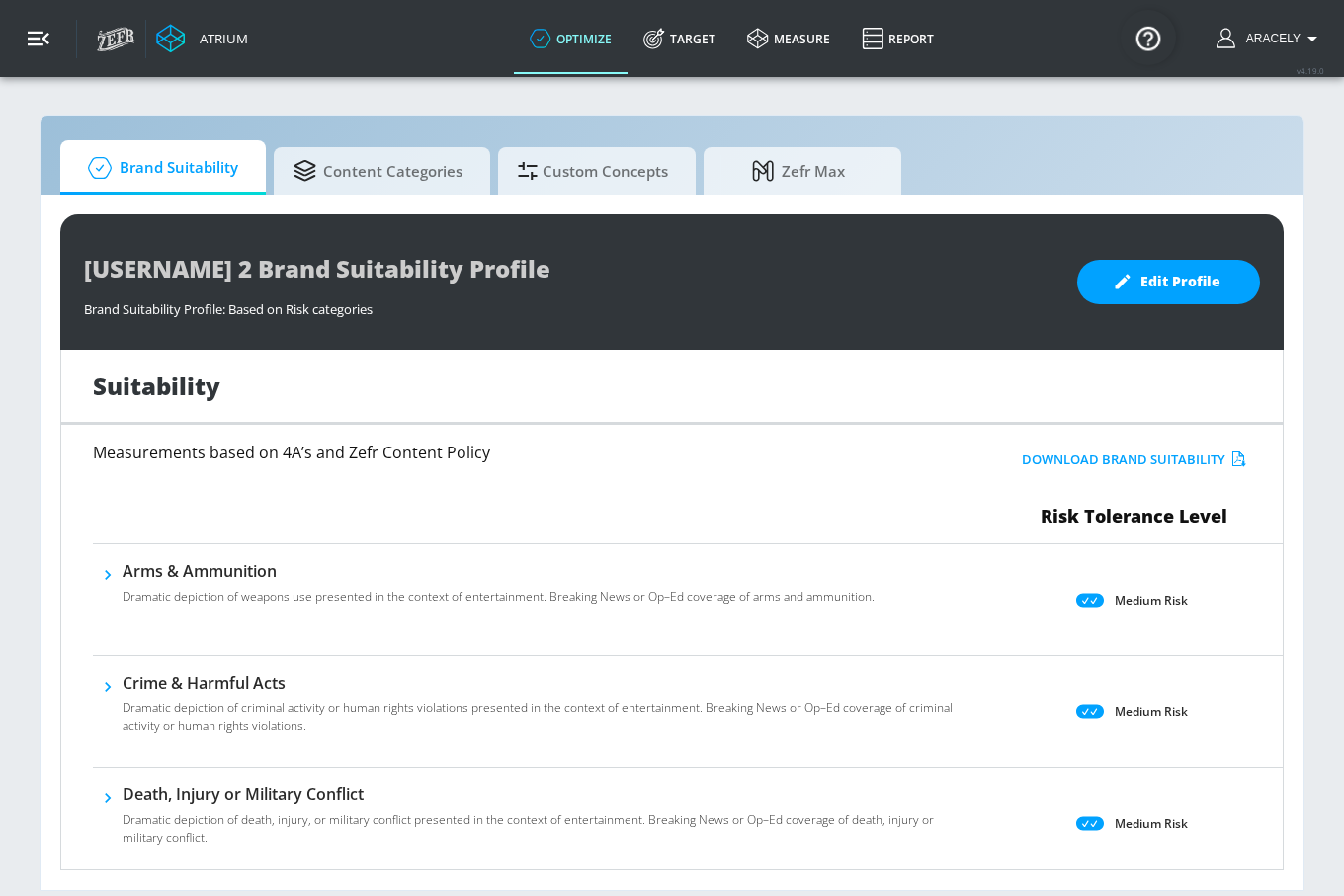 click 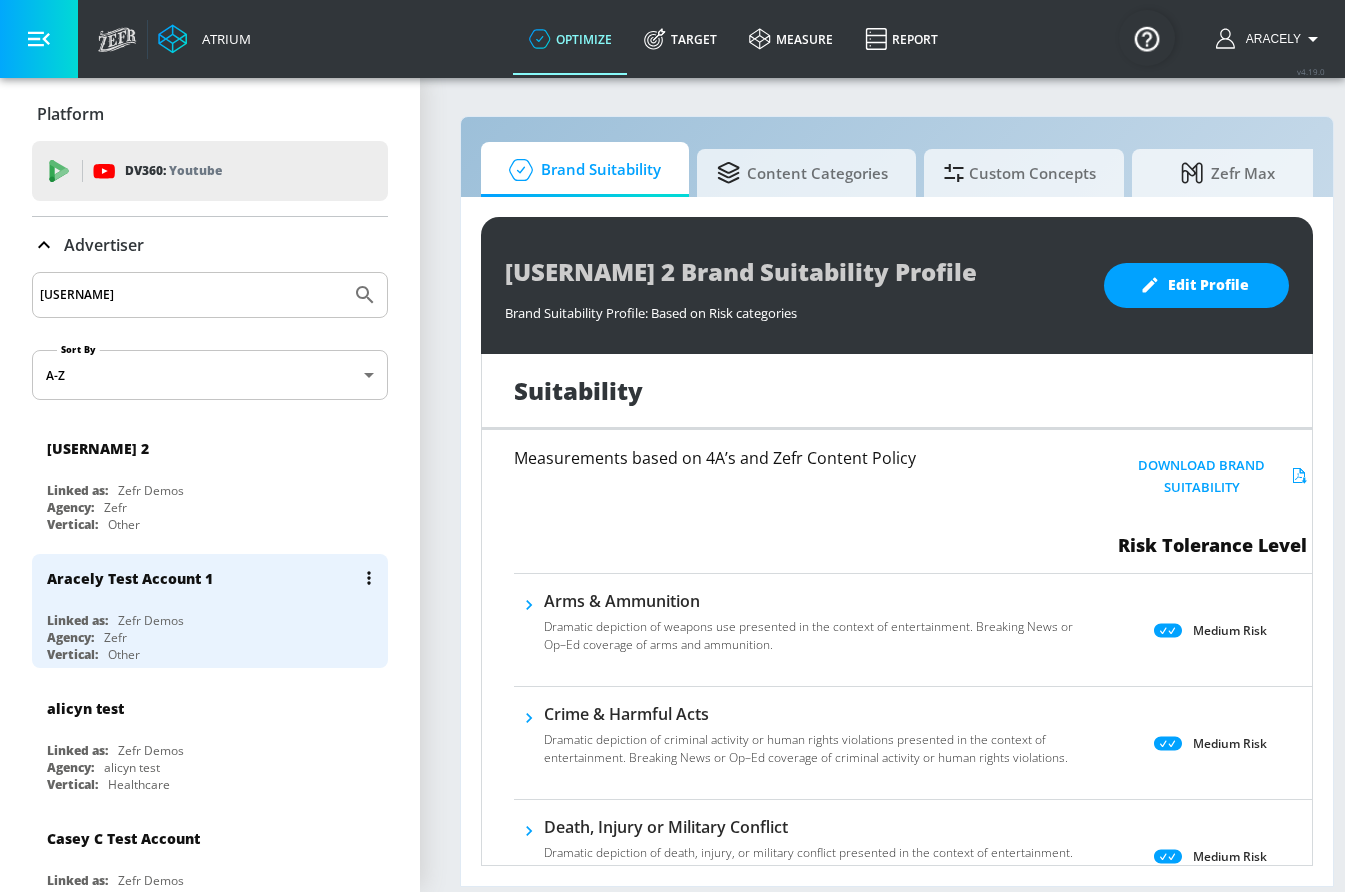 click on "Aracely Test Account 1" at bounding box center (215, 578) 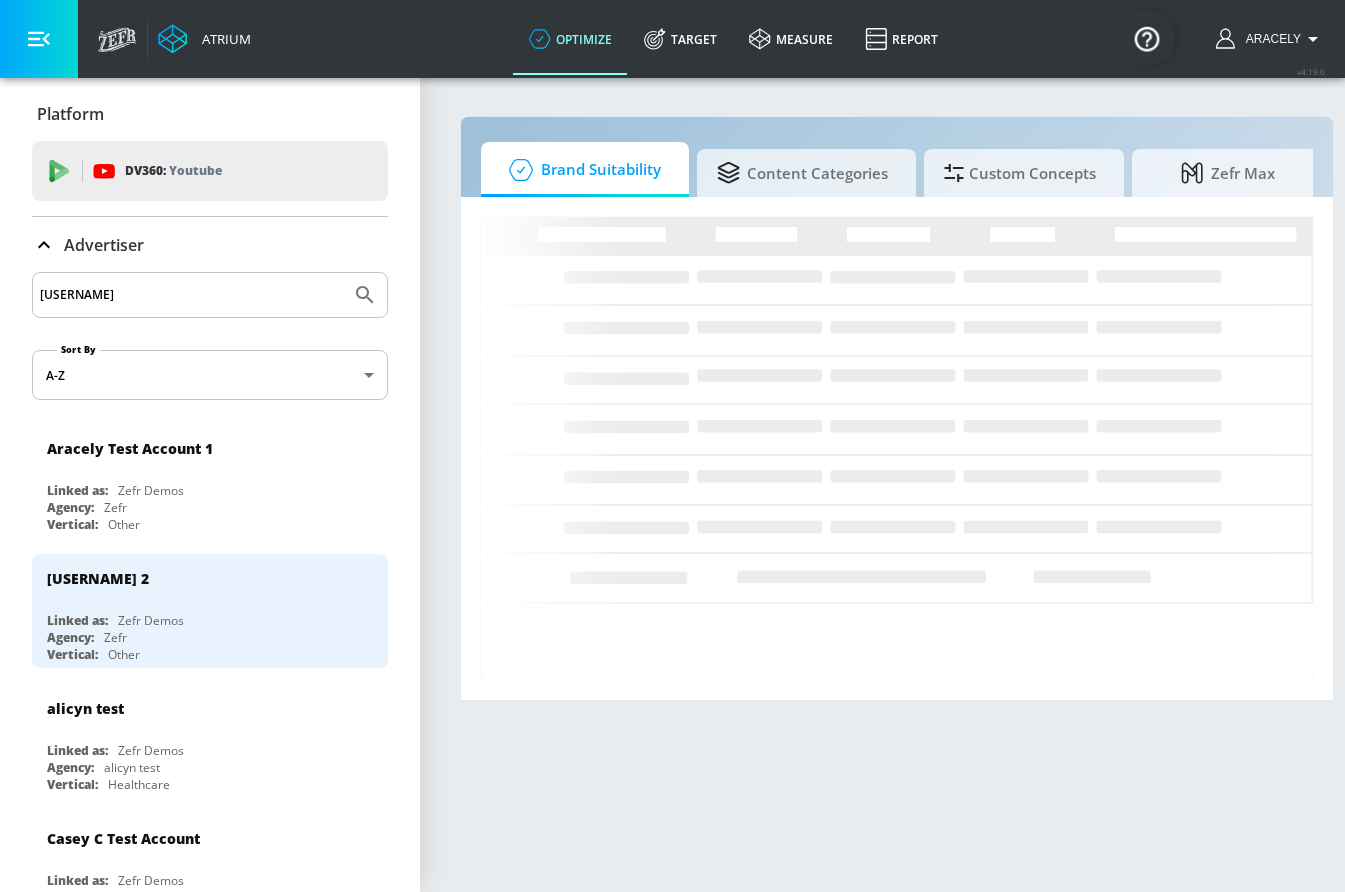 click on "Brand Suitability Content Categories Custom Concepts Zefr Max Loading..." at bounding box center [897, 484] 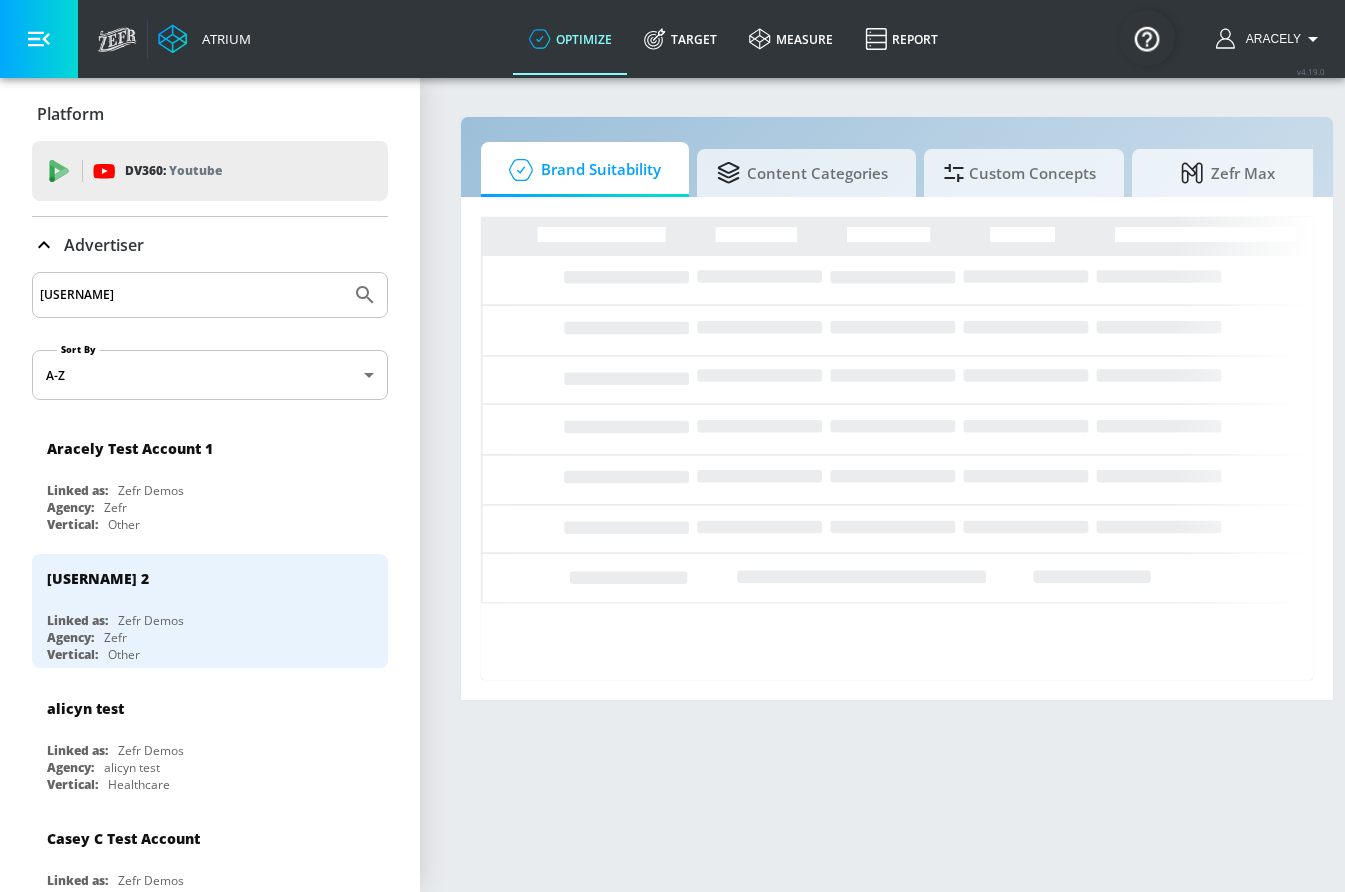 click 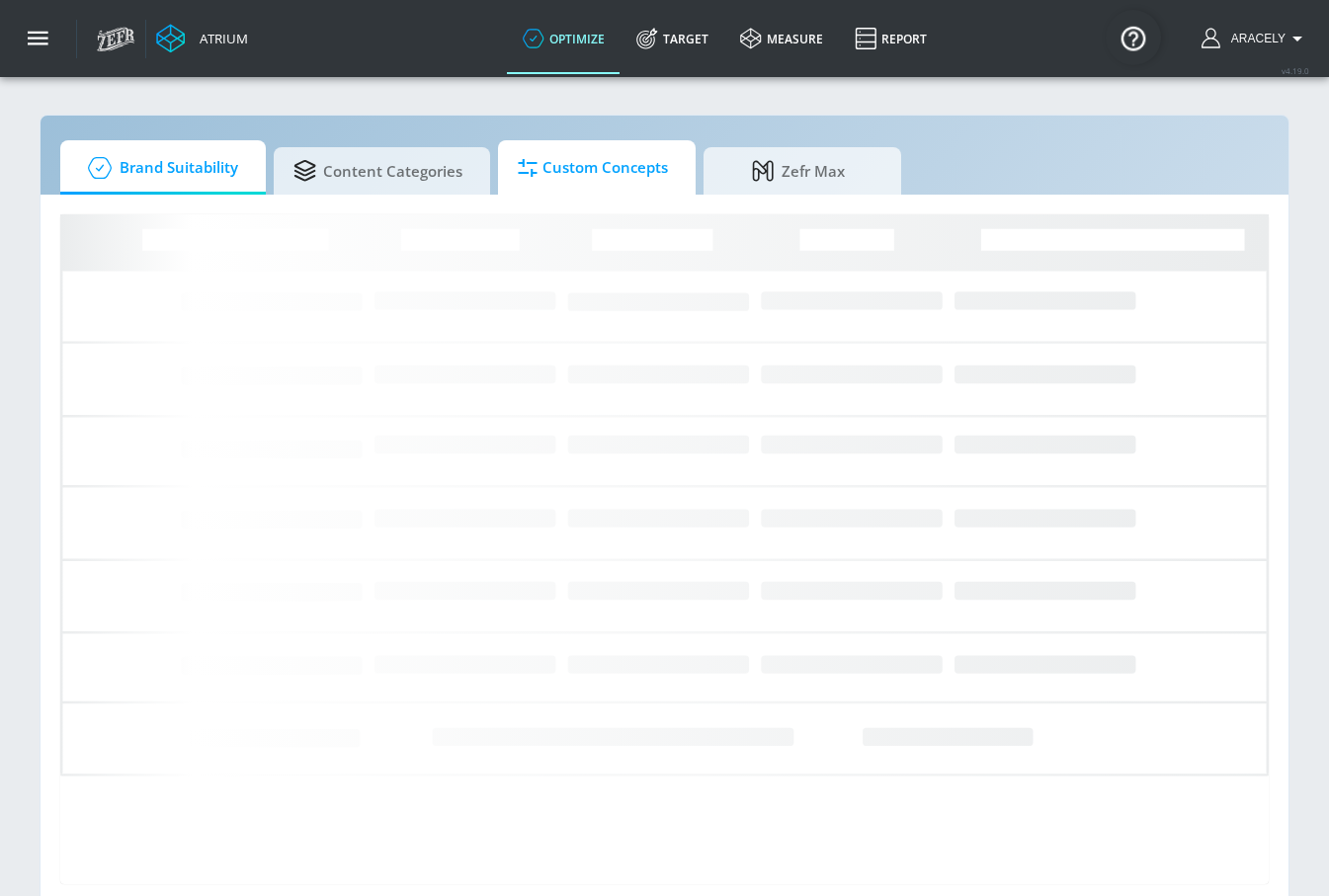 click on "Custom Concepts" at bounding box center (593, 168) 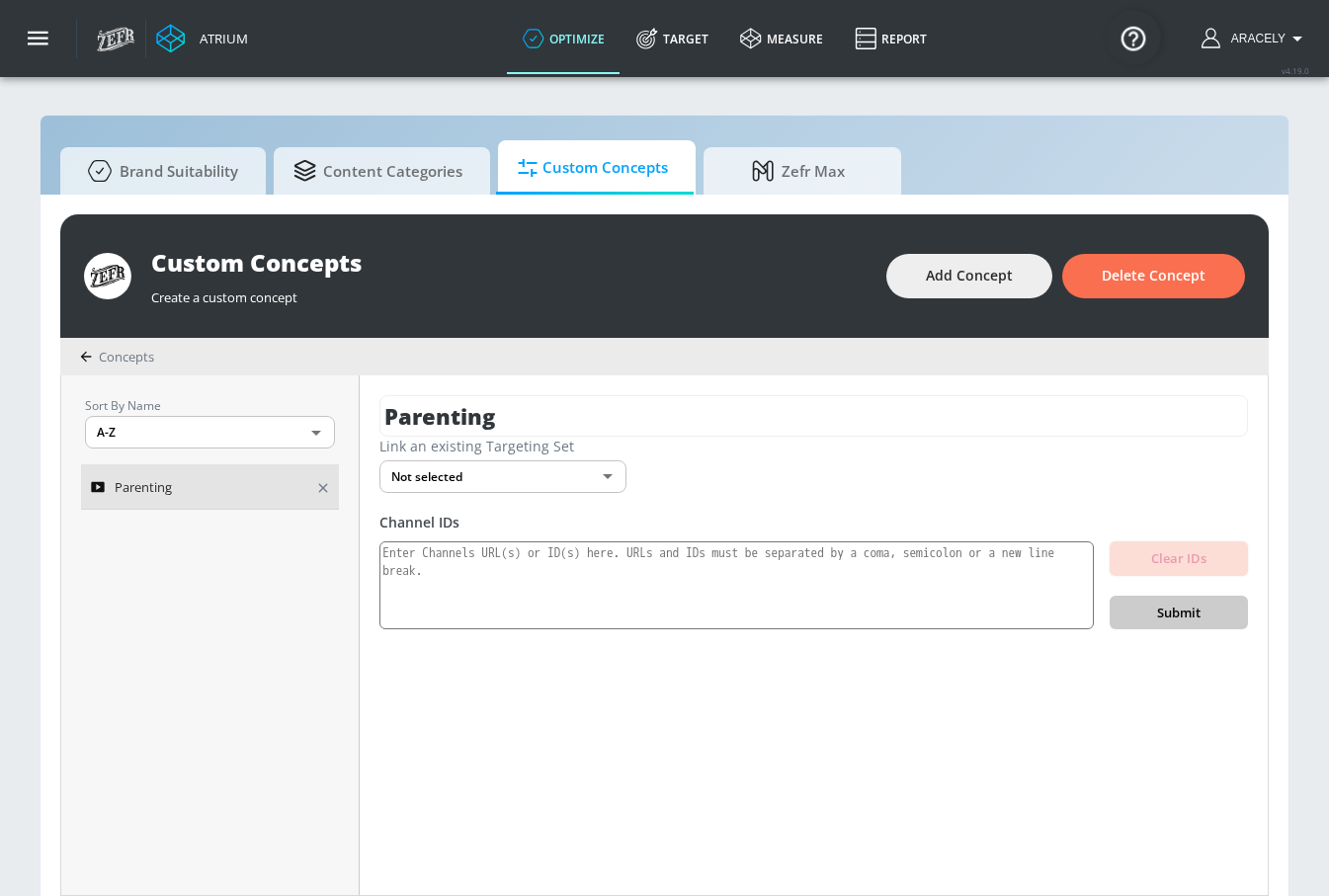 click on "Parenting" at bounding box center (143, 487) 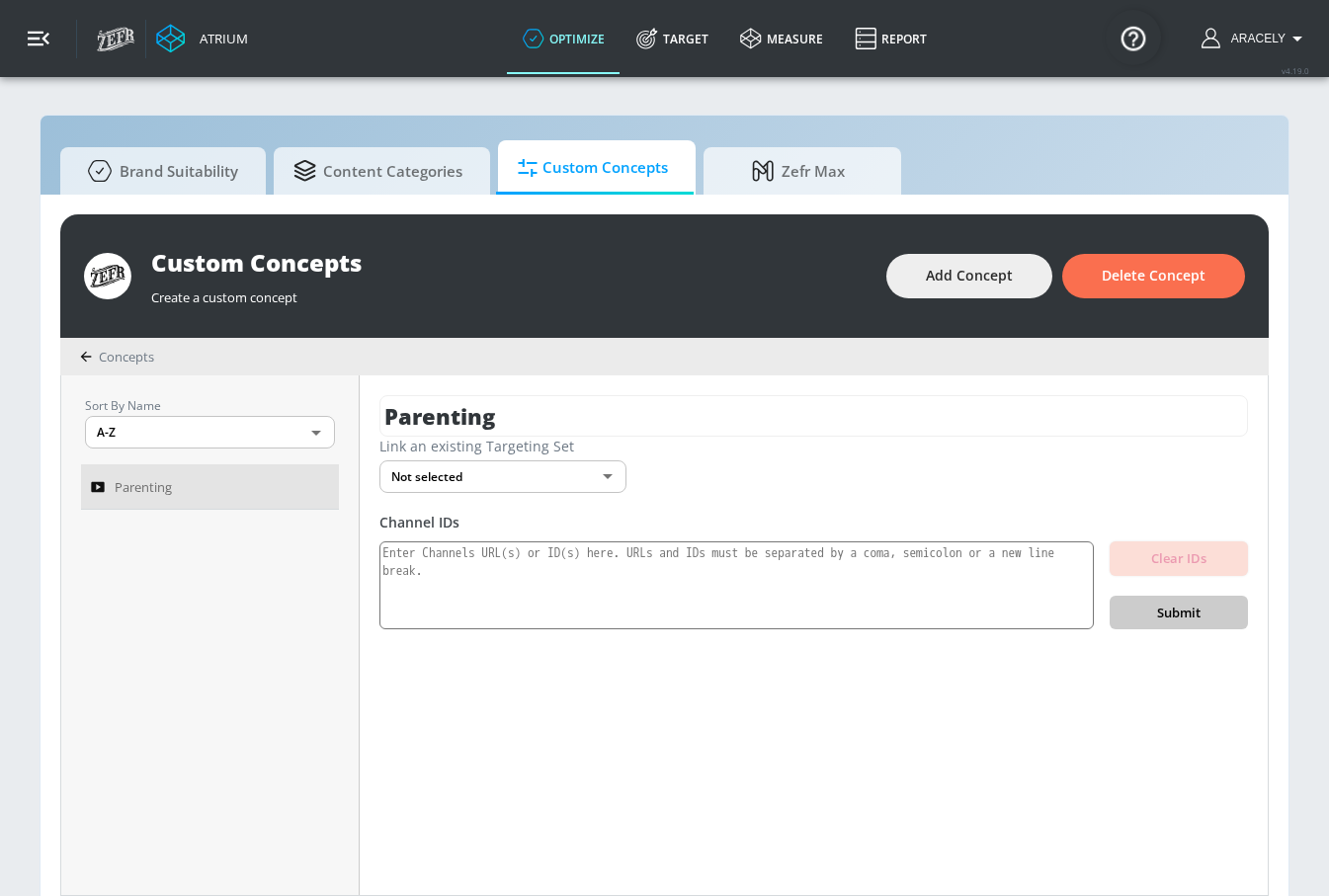 click 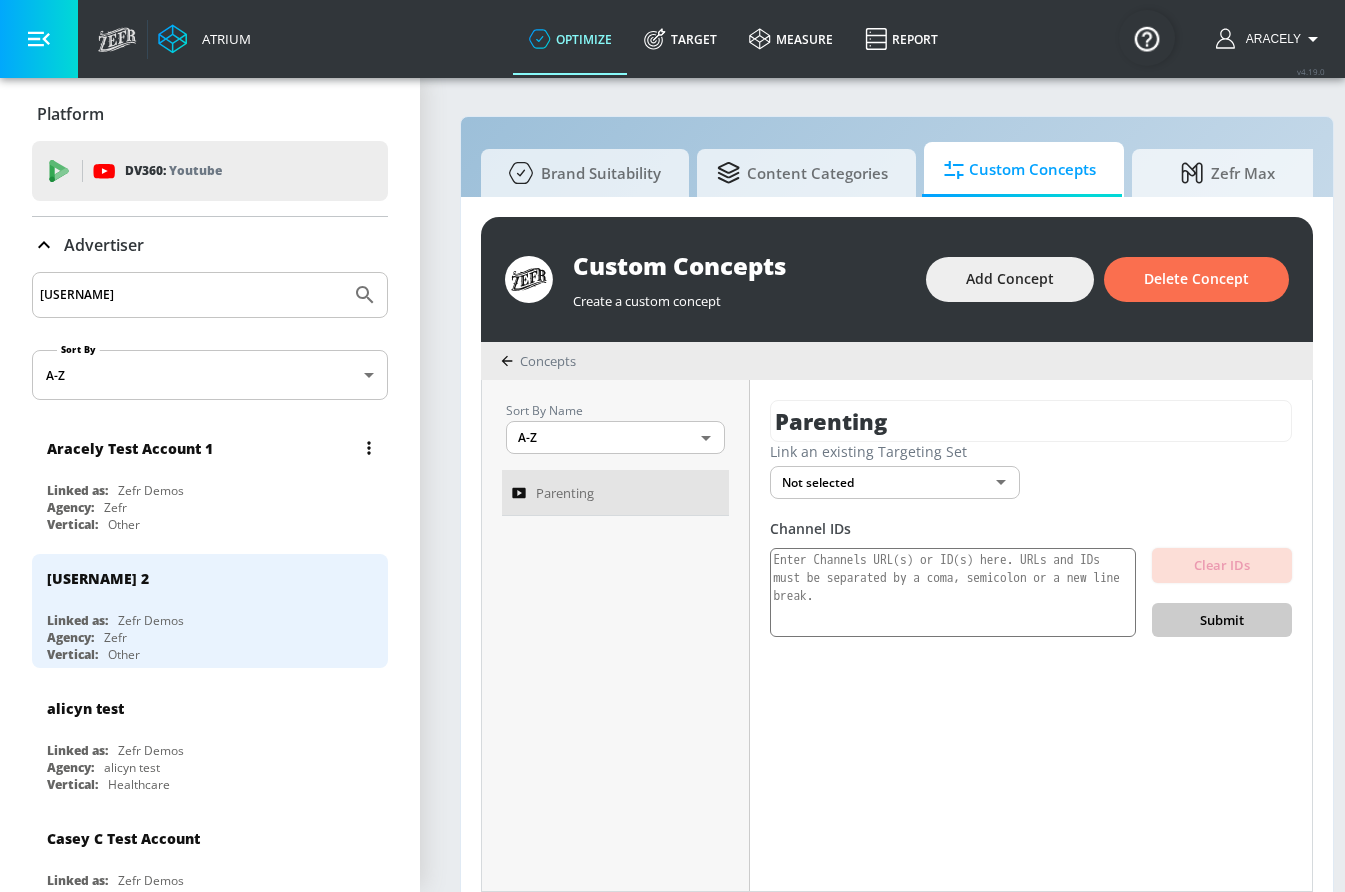 click on "Linked as: Zefr Demos" at bounding box center (215, 490) 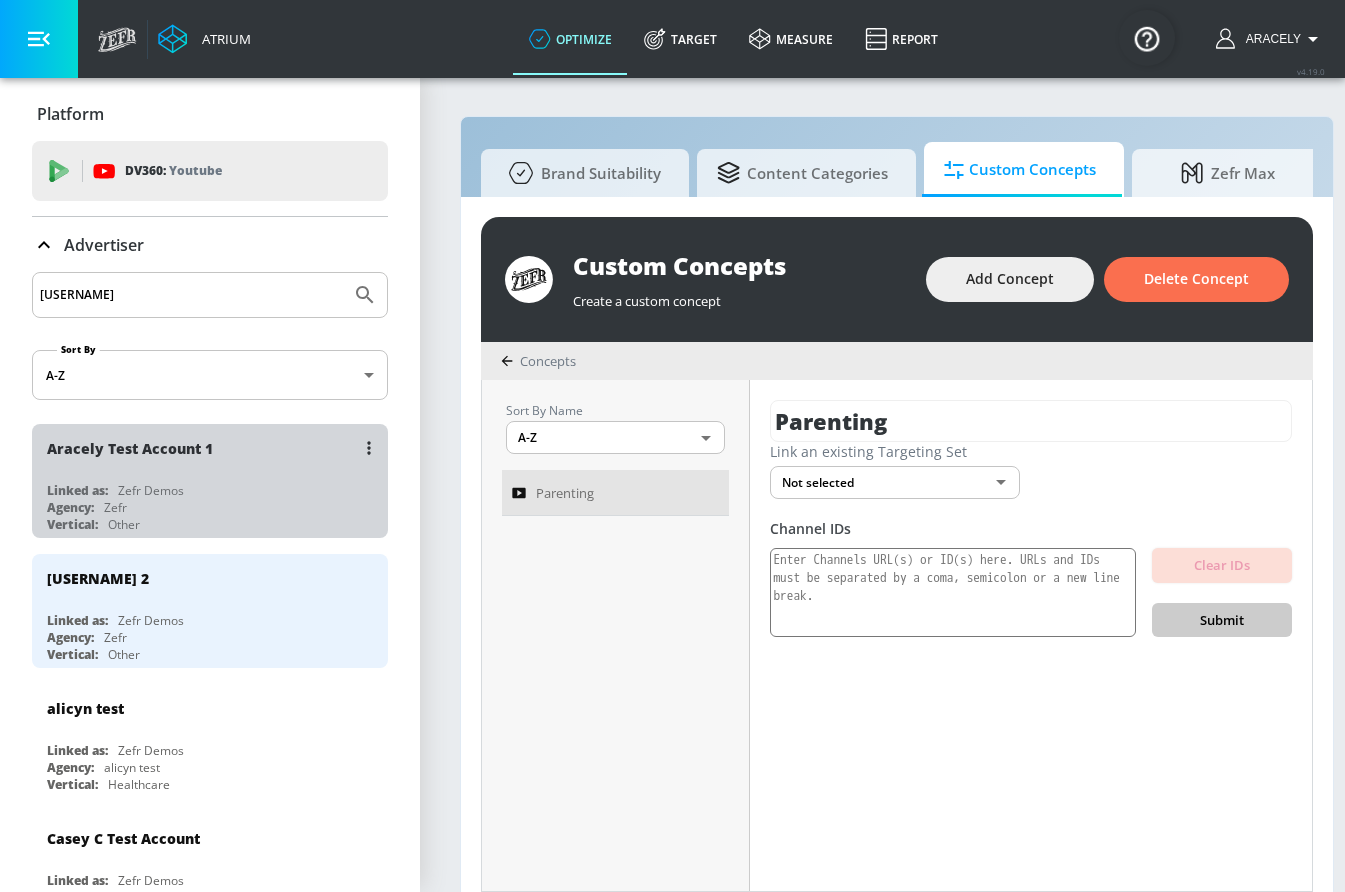 click on "Agency: Zefr" at bounding box center (215, 507) 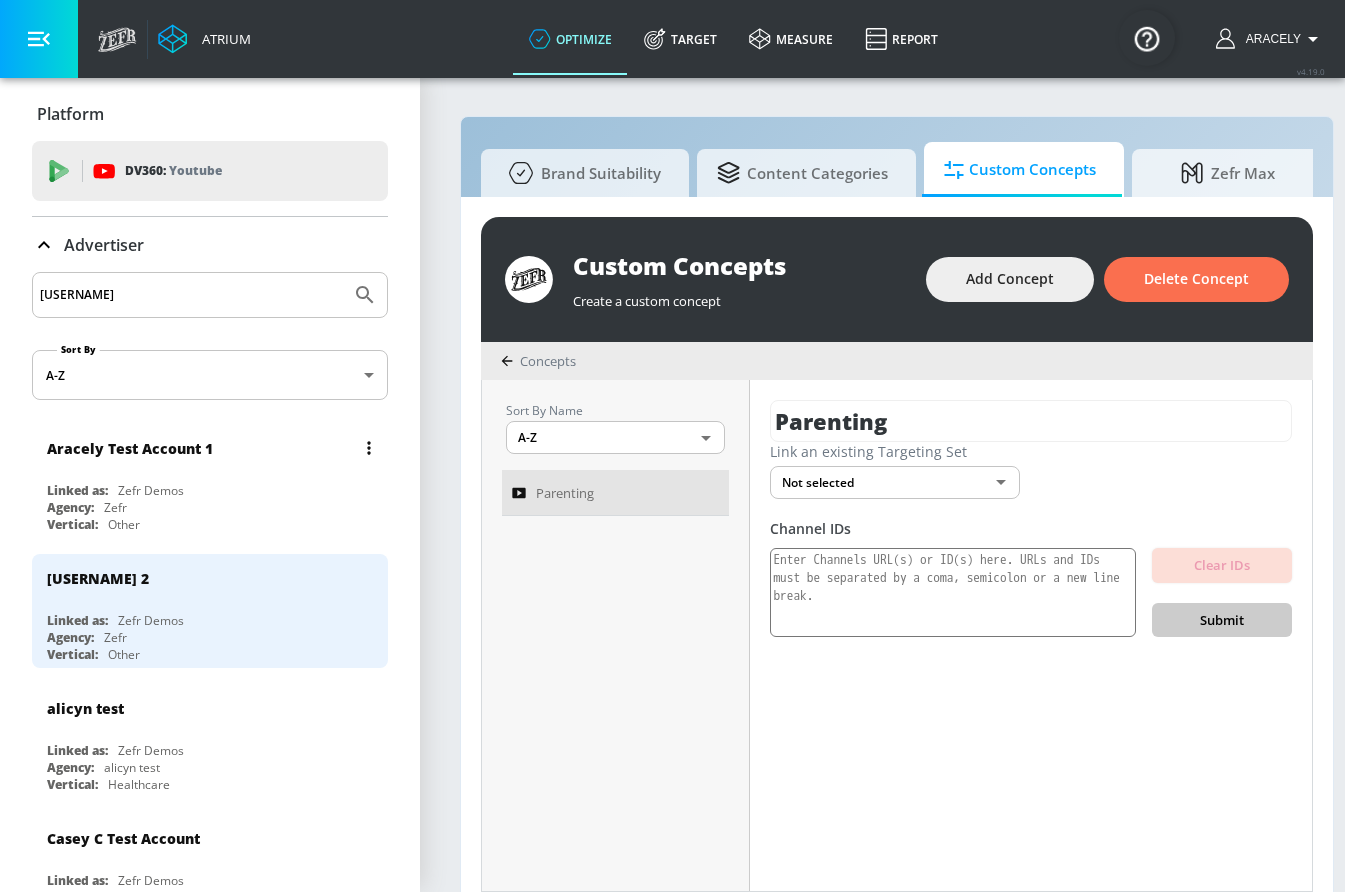 click on "Agency: Zefr" at bounding box center [215, 507] 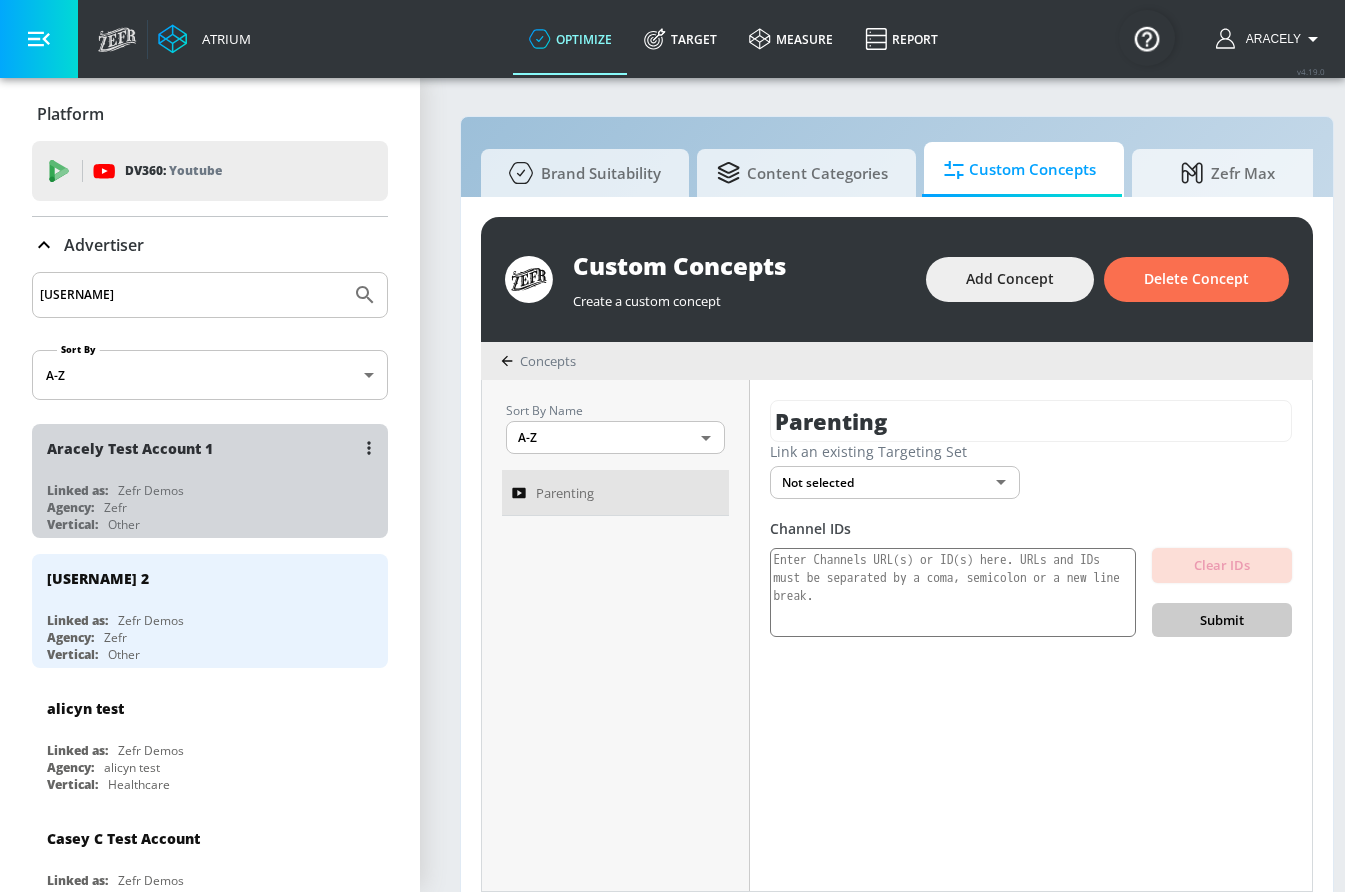 click on "Agency: Zefr" at bounding box center (215, 507) 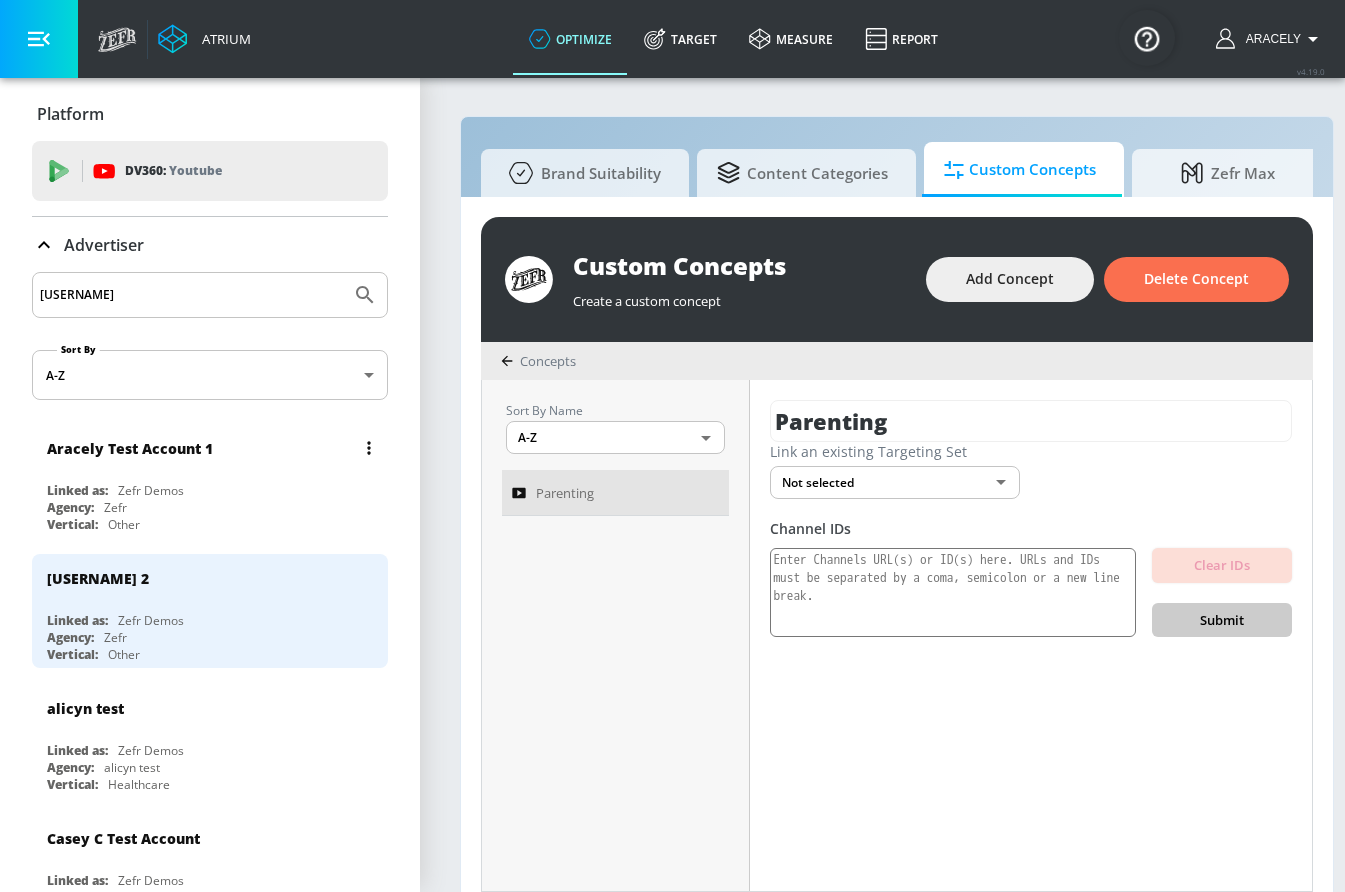click on "Agency: Zefr" at bounding box center [215, 507] 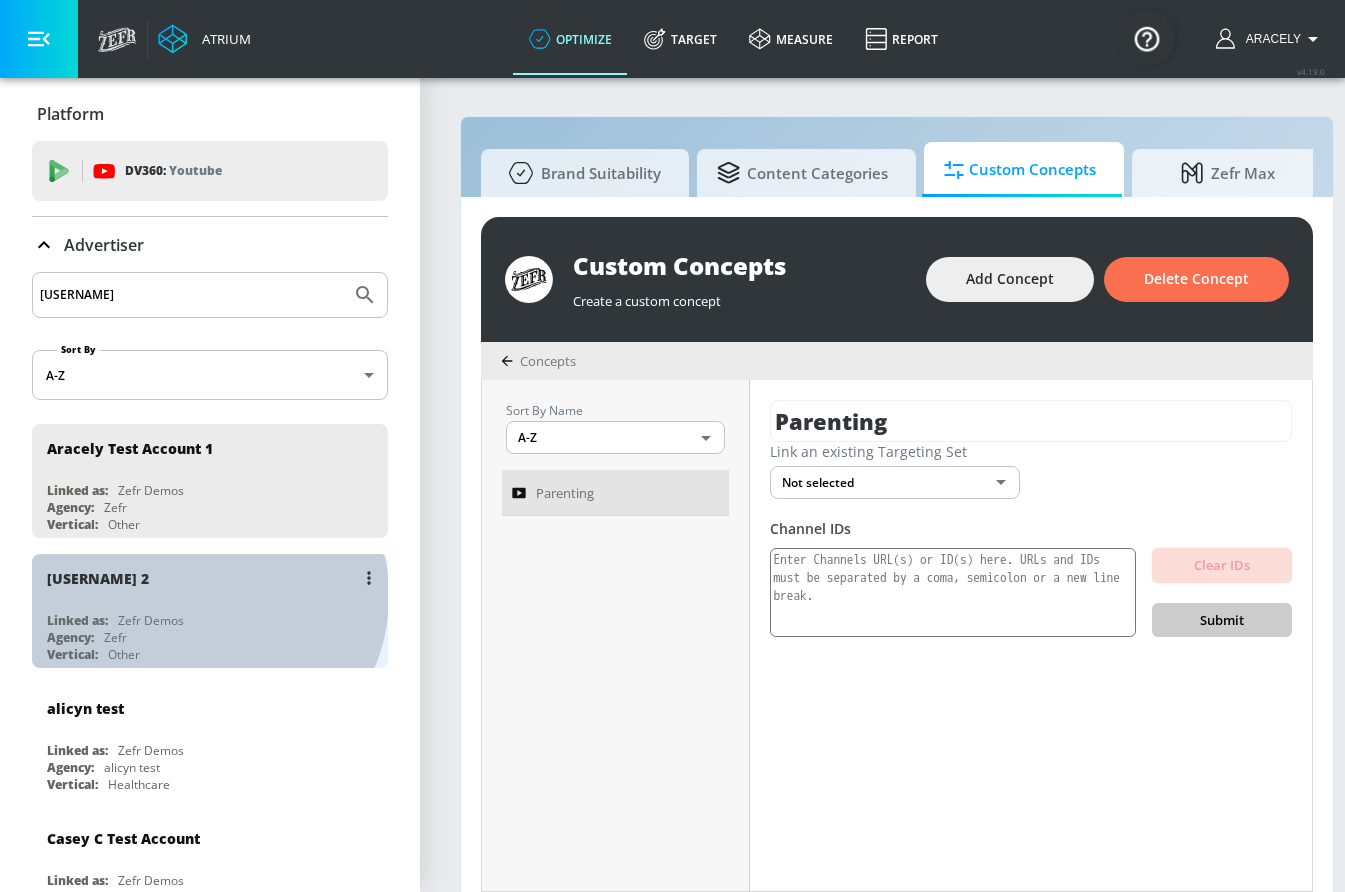 click on "Aracely 2" at bounding box center [215, 578] 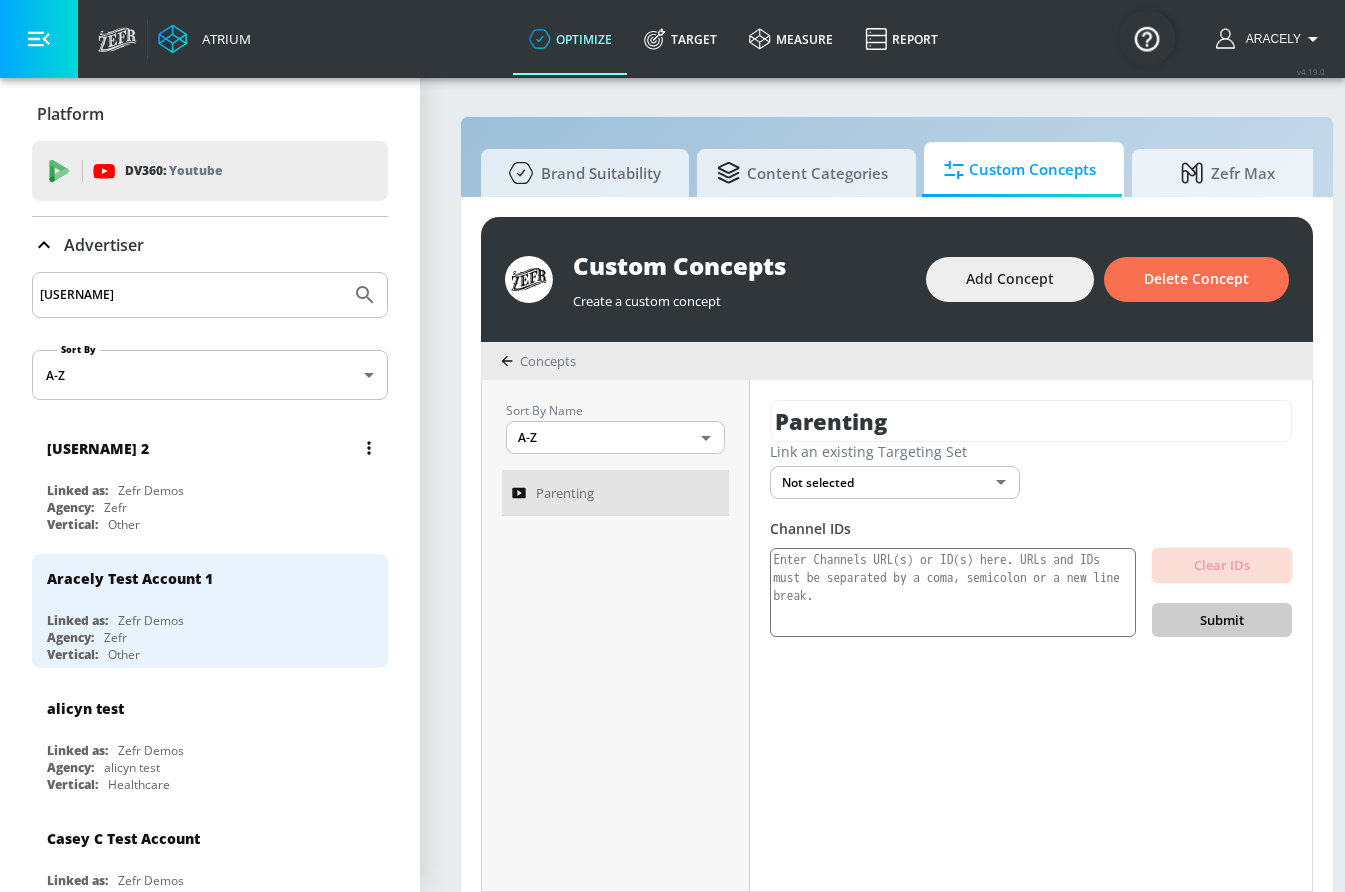 click on "Linked as: Zefr Demos" at bounding box center (215, 490) 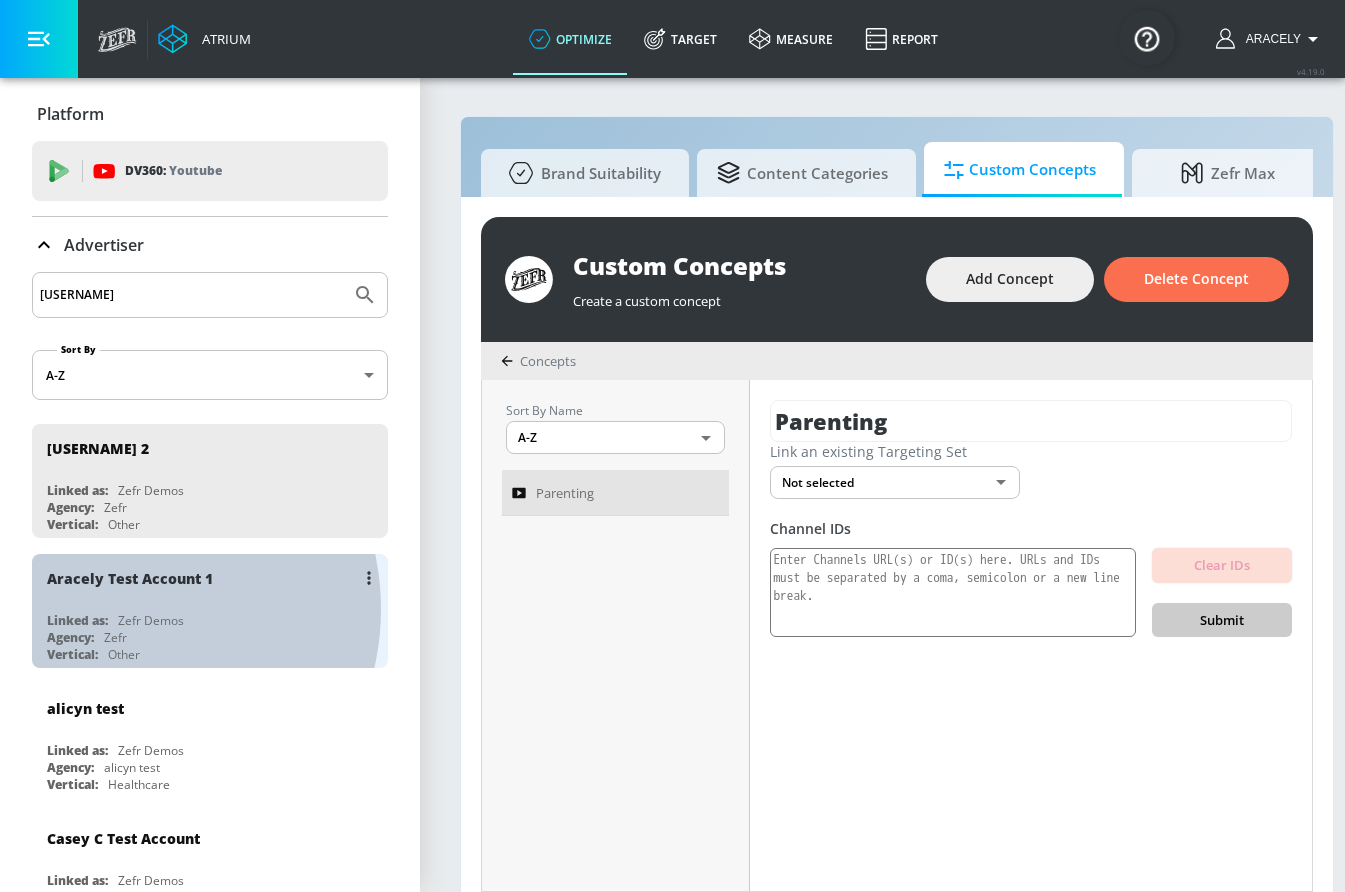drag, startPoint x: 123, startPoint y: 613, endPoint x: 131, endPoint y: 623, distance: 12.806249 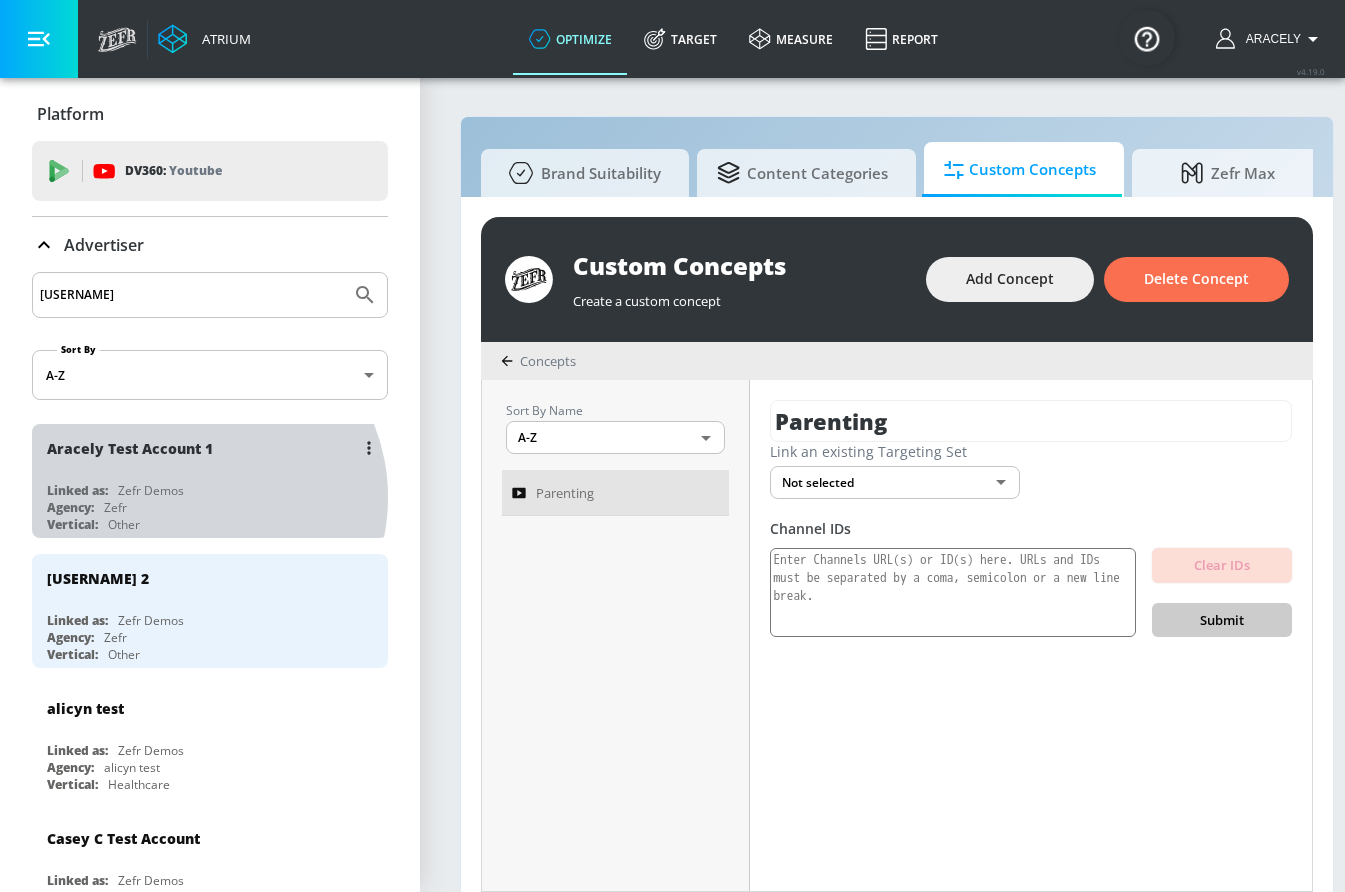 click on "Linked as: Zefr Demos" at bounding box center (215, 490) 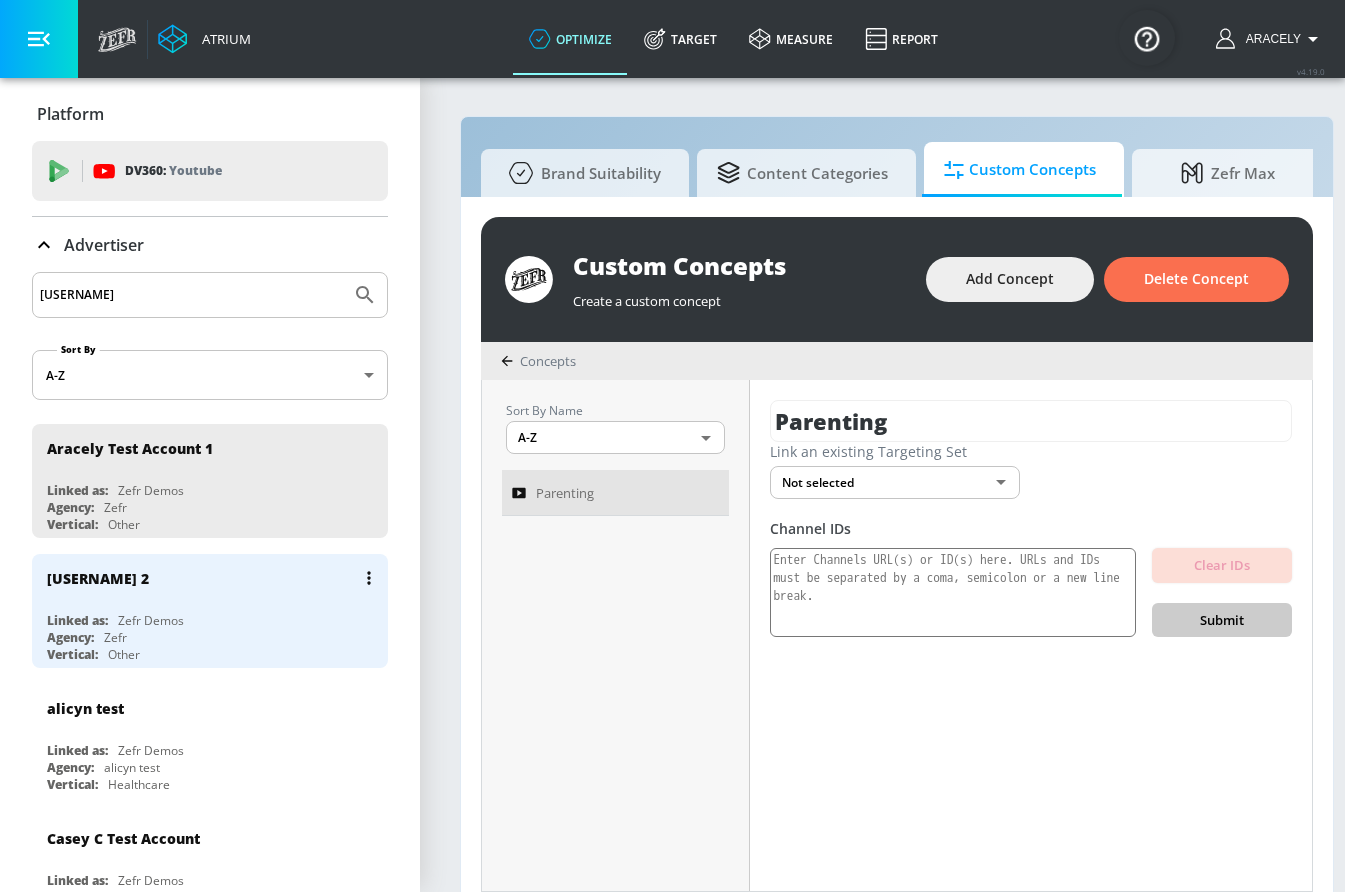 click on "Agency: Zefr" at bounding box center (215, 637) 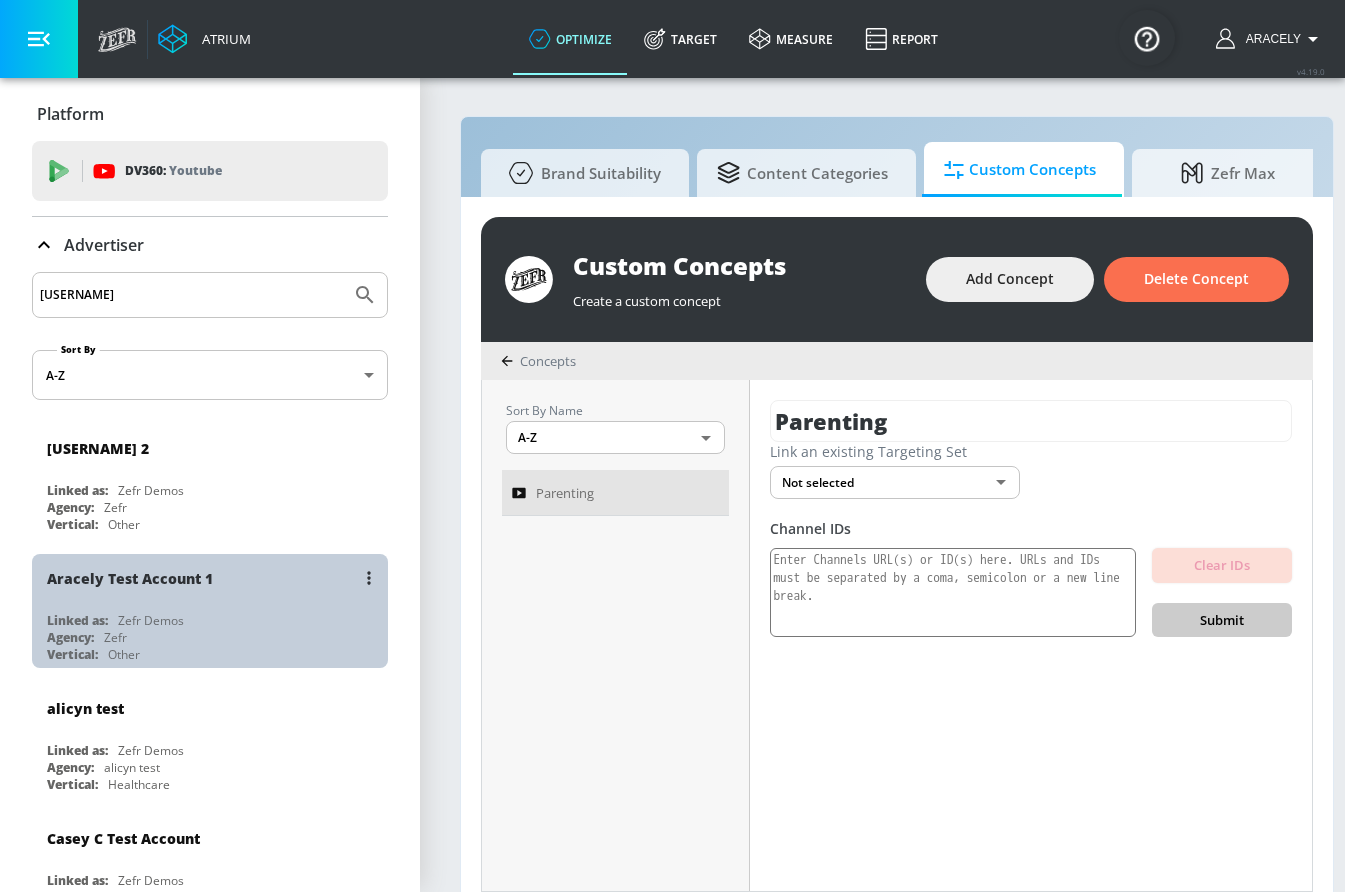 click on "Linked as: Zefr Demos" at bounding box center (215, 620) 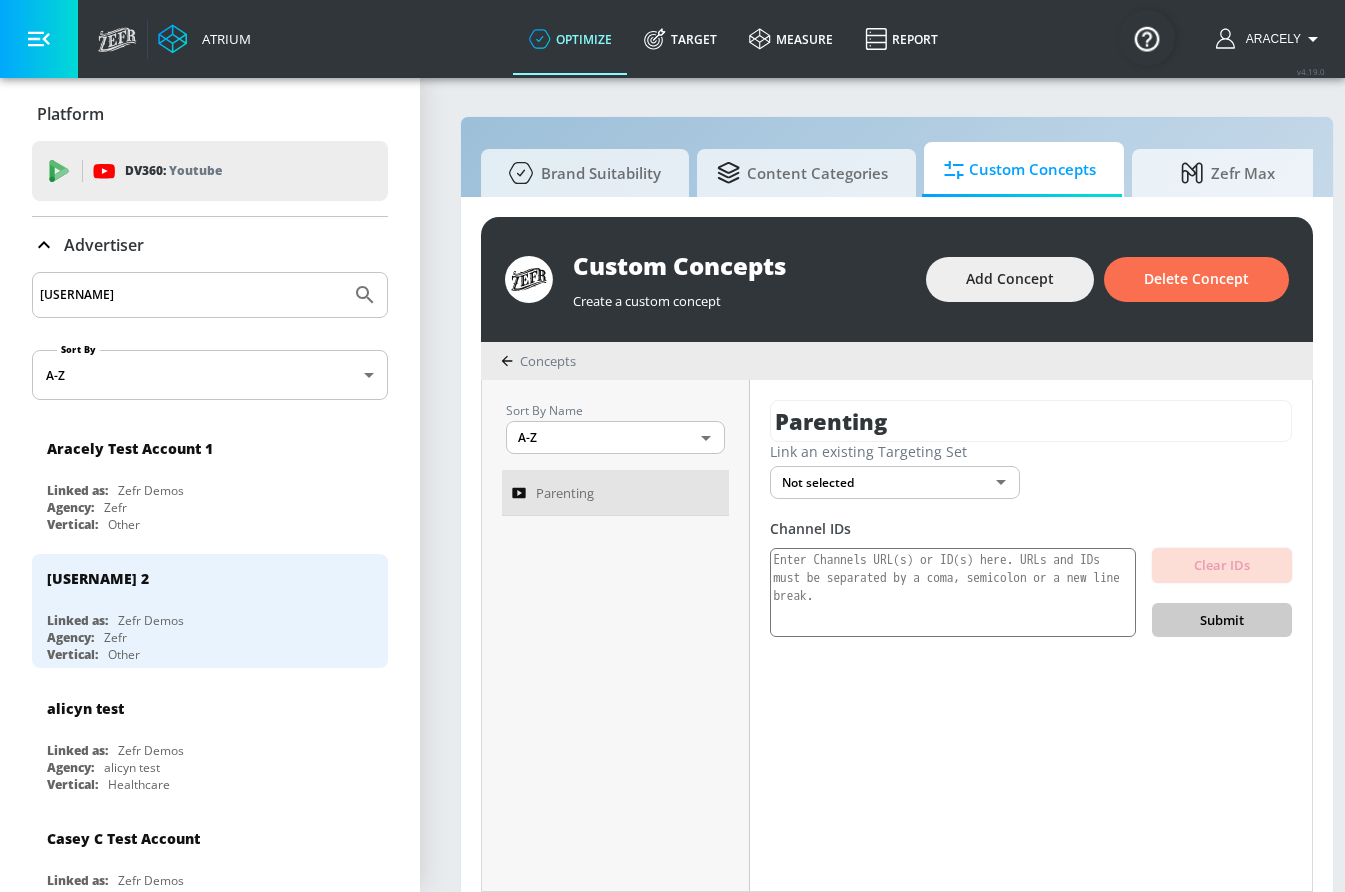 click on "Sort By Name A-Z ASC ​ Parenting" at bounding box center [616, 635] 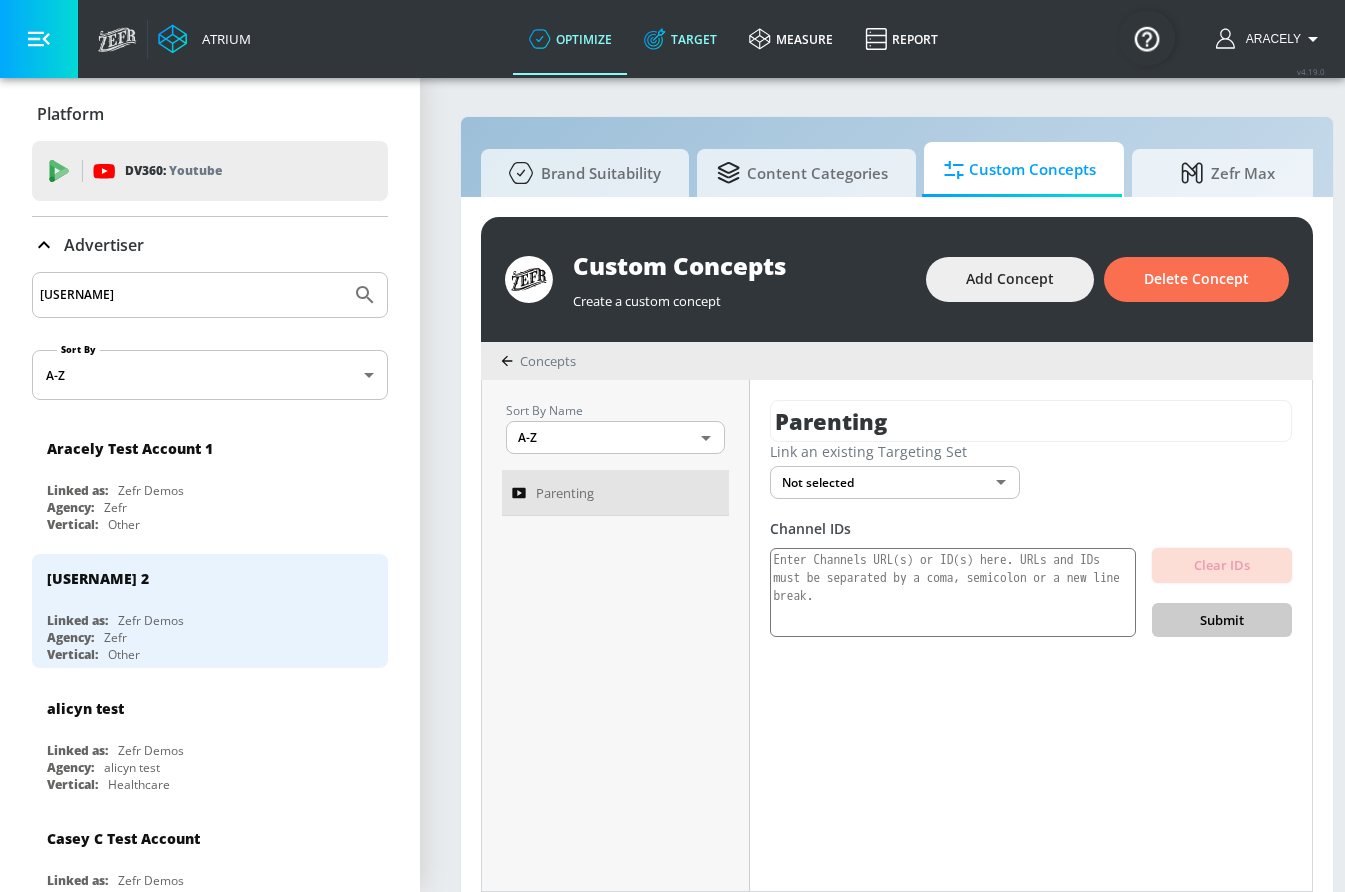 click on "Target" at bounding box center (680, 39) 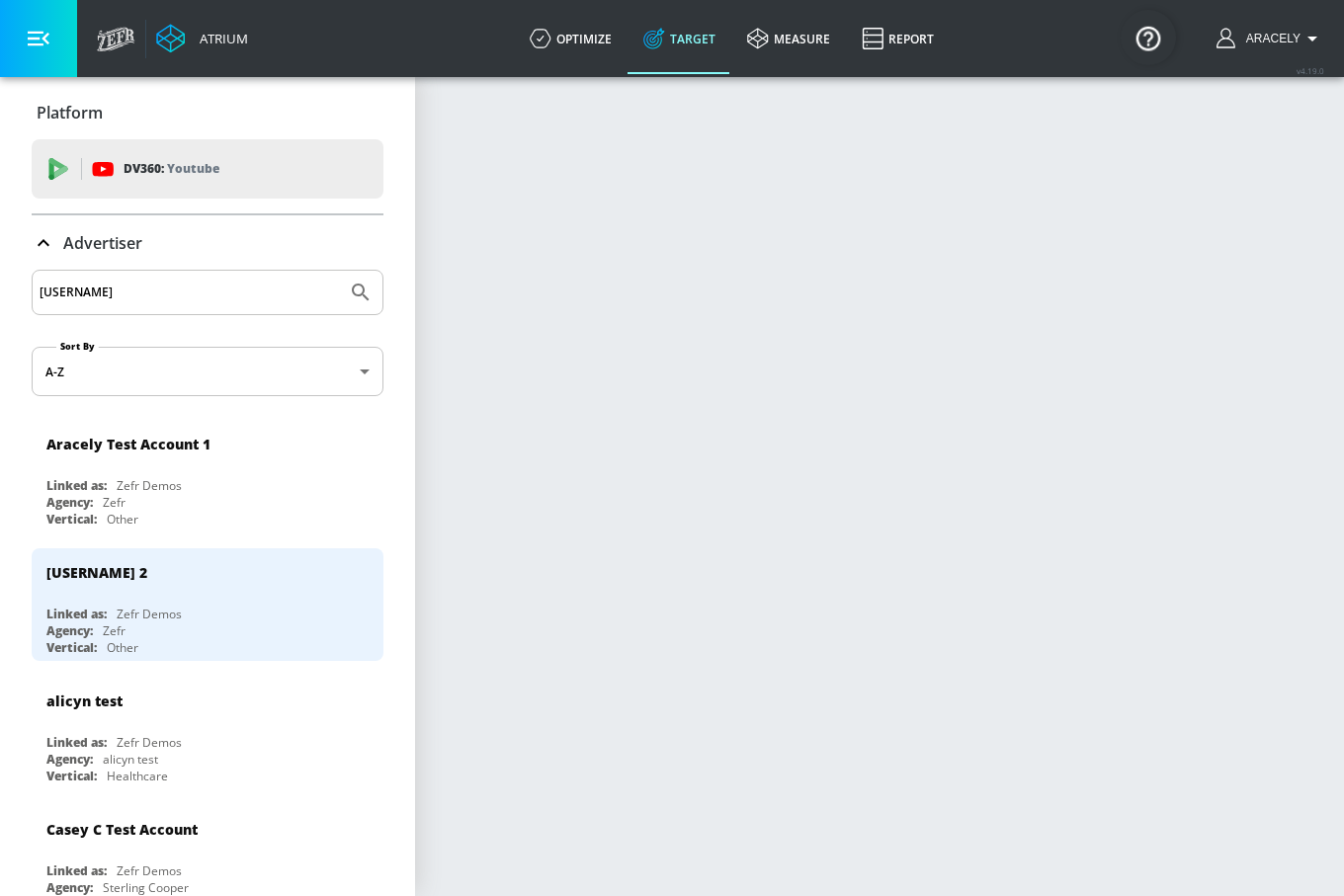 click at bounding box center (880, 485) 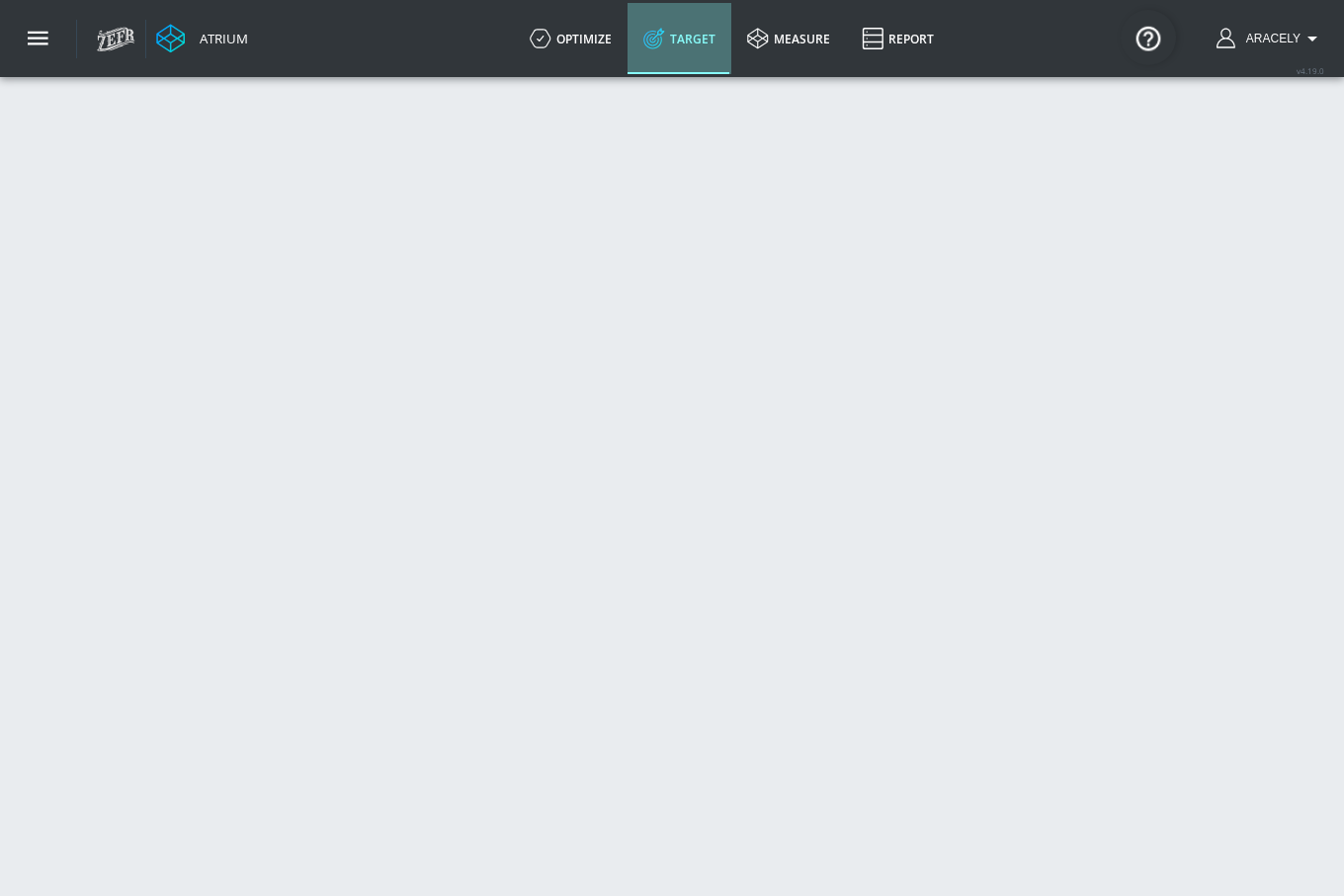 click 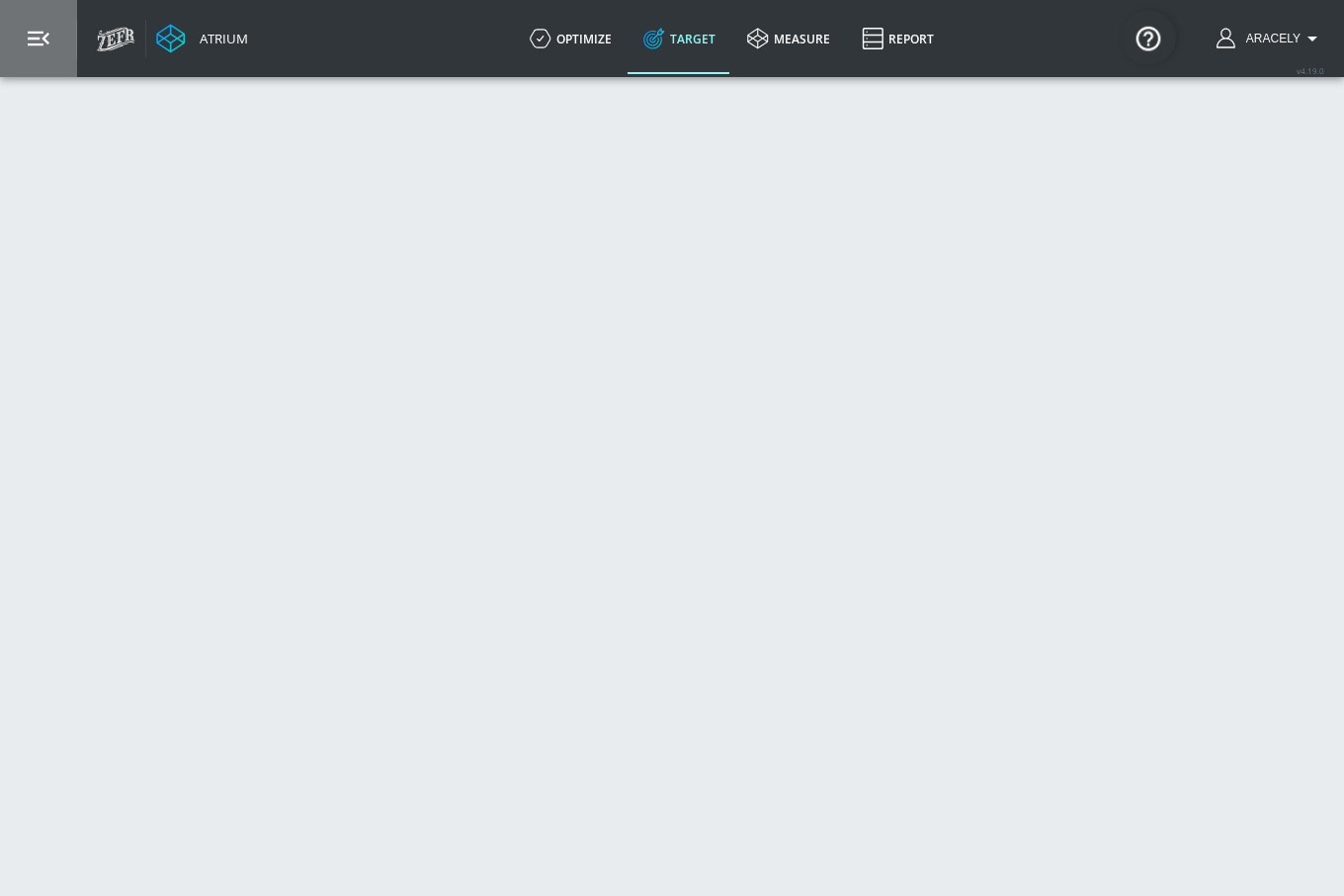 click 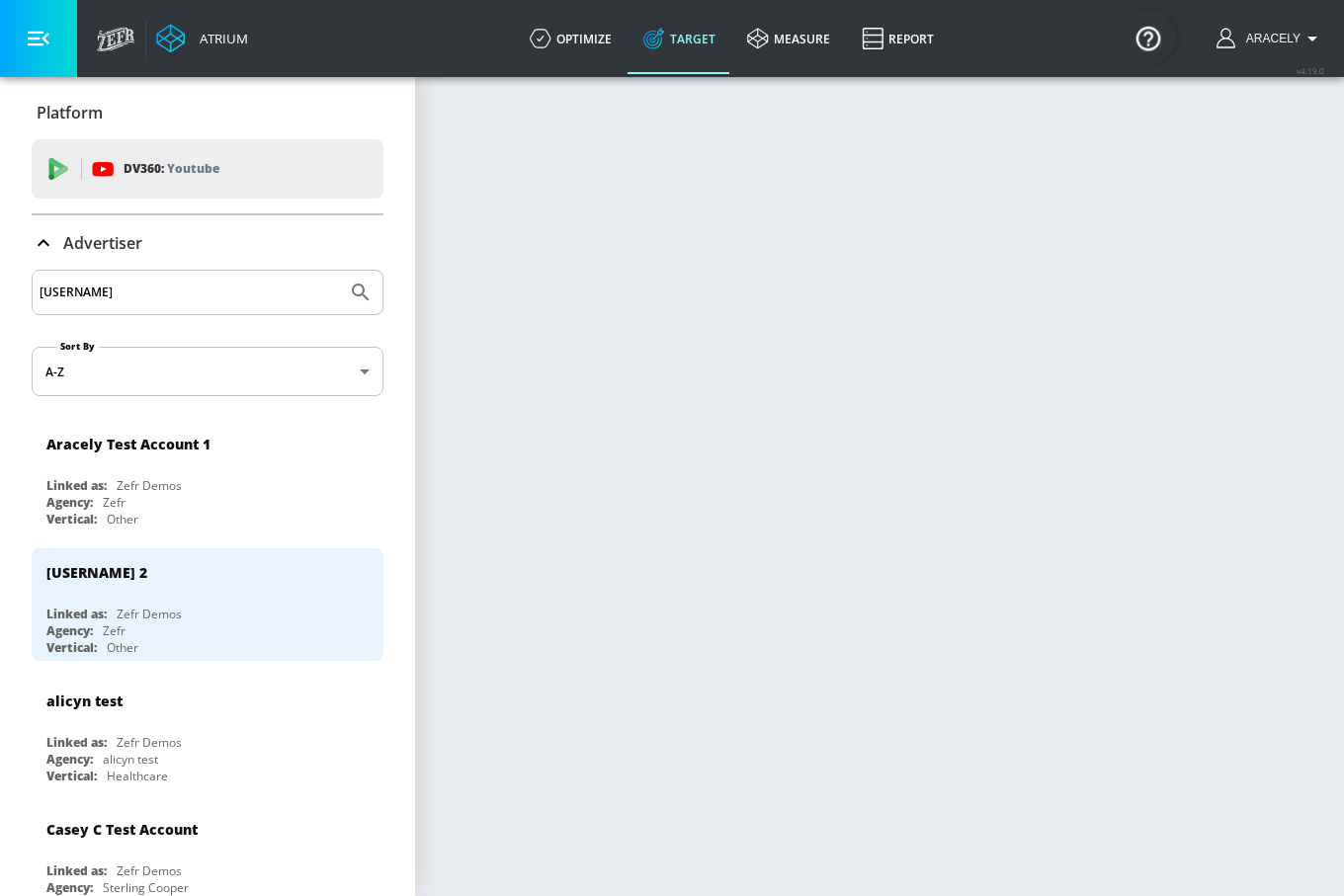 click at bounding box center [880, 485] 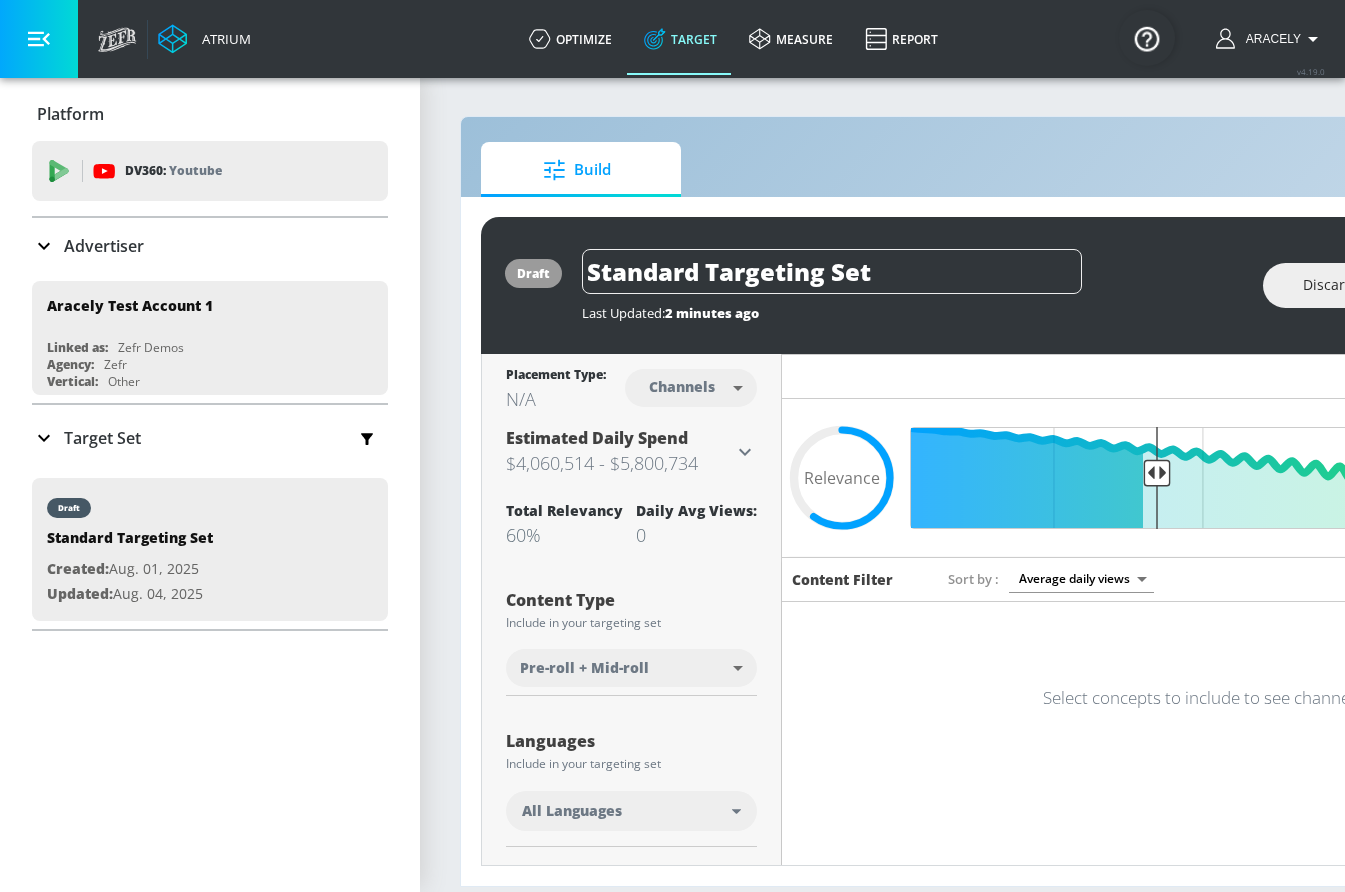 scroll, scrollTop: 15, scrollLeft: 0, axis: vertical 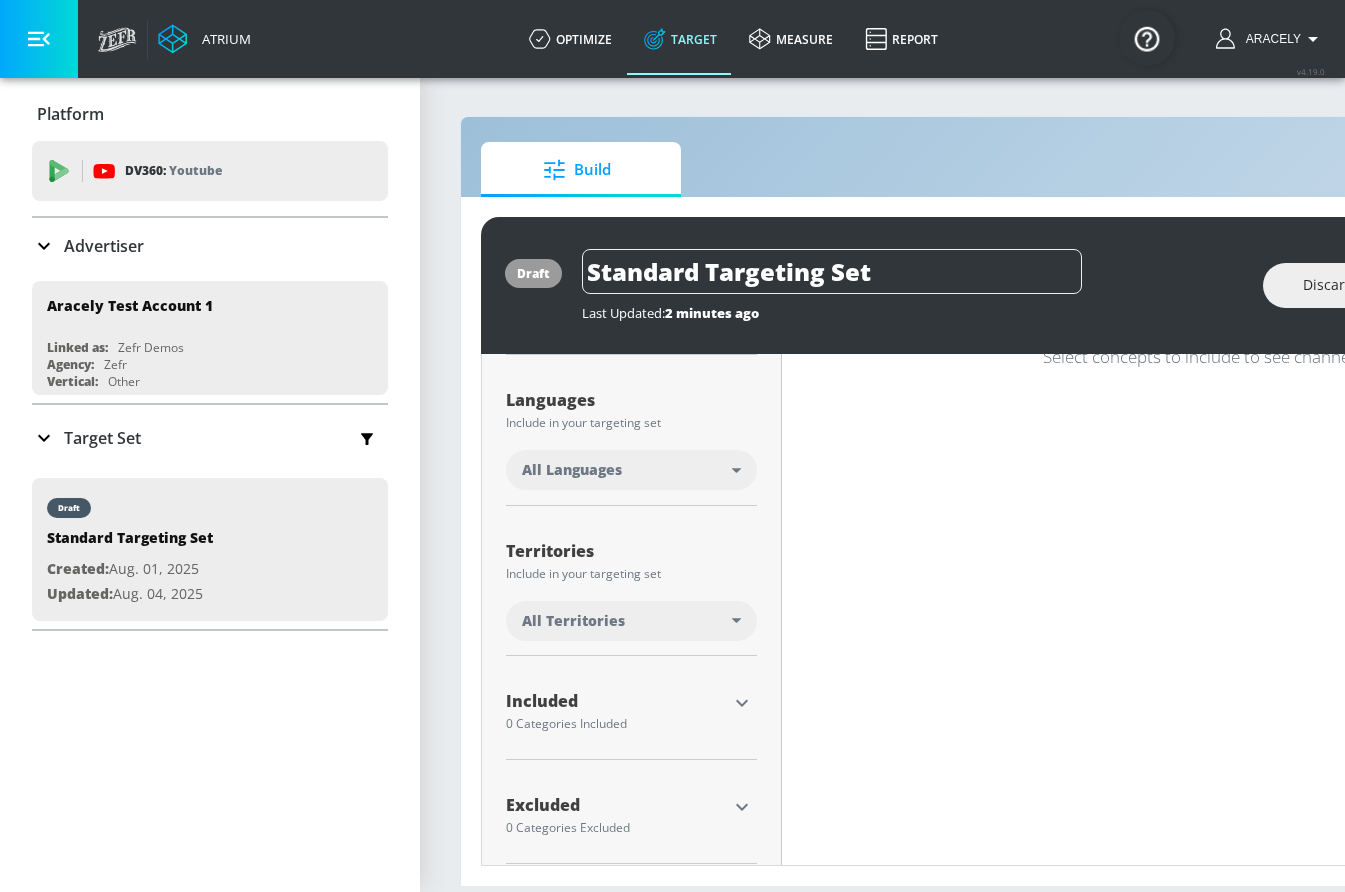 click 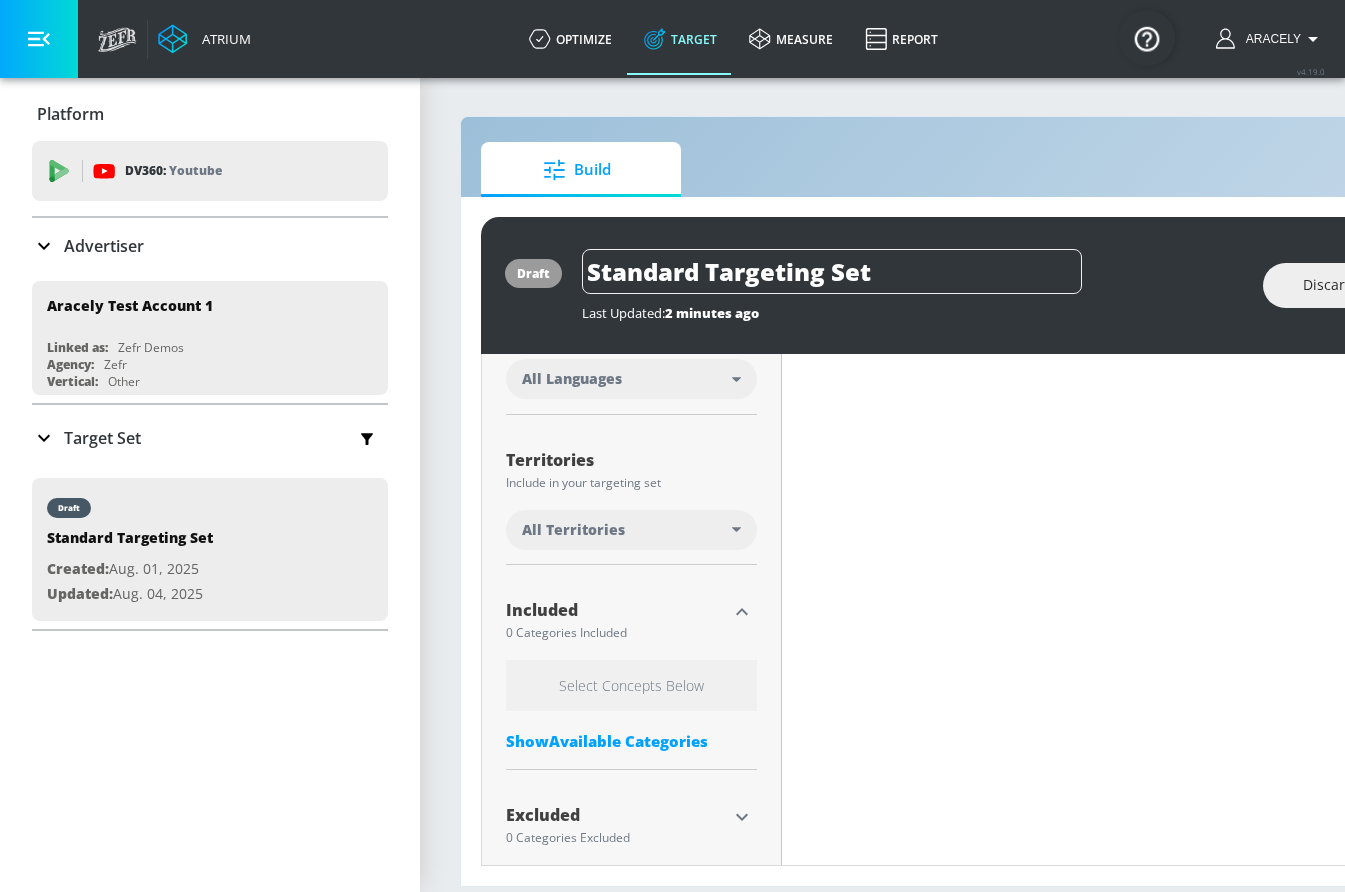 scroll, scrollTop: 443, scrollLeft: 0, axis: vertical 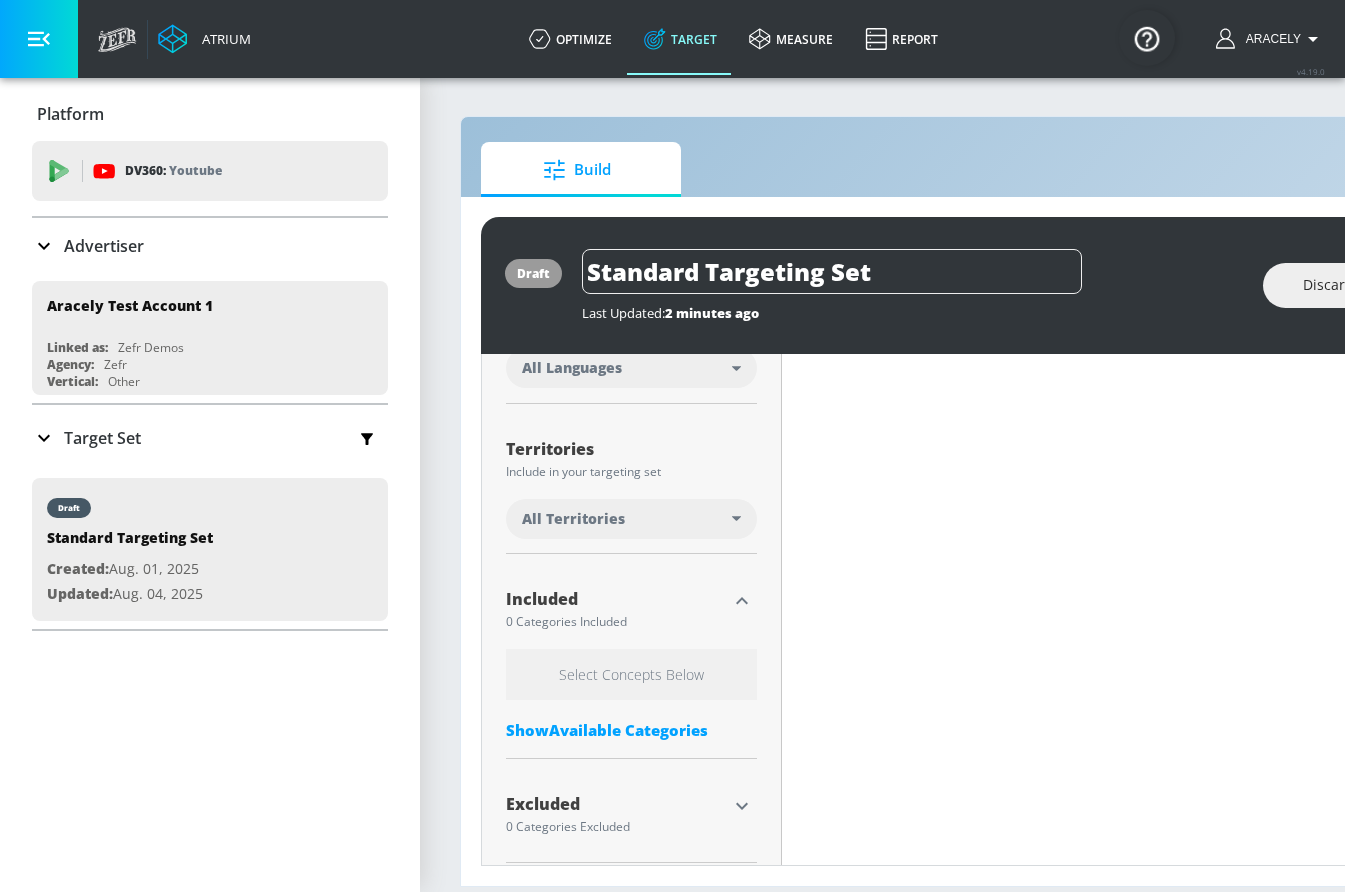 click 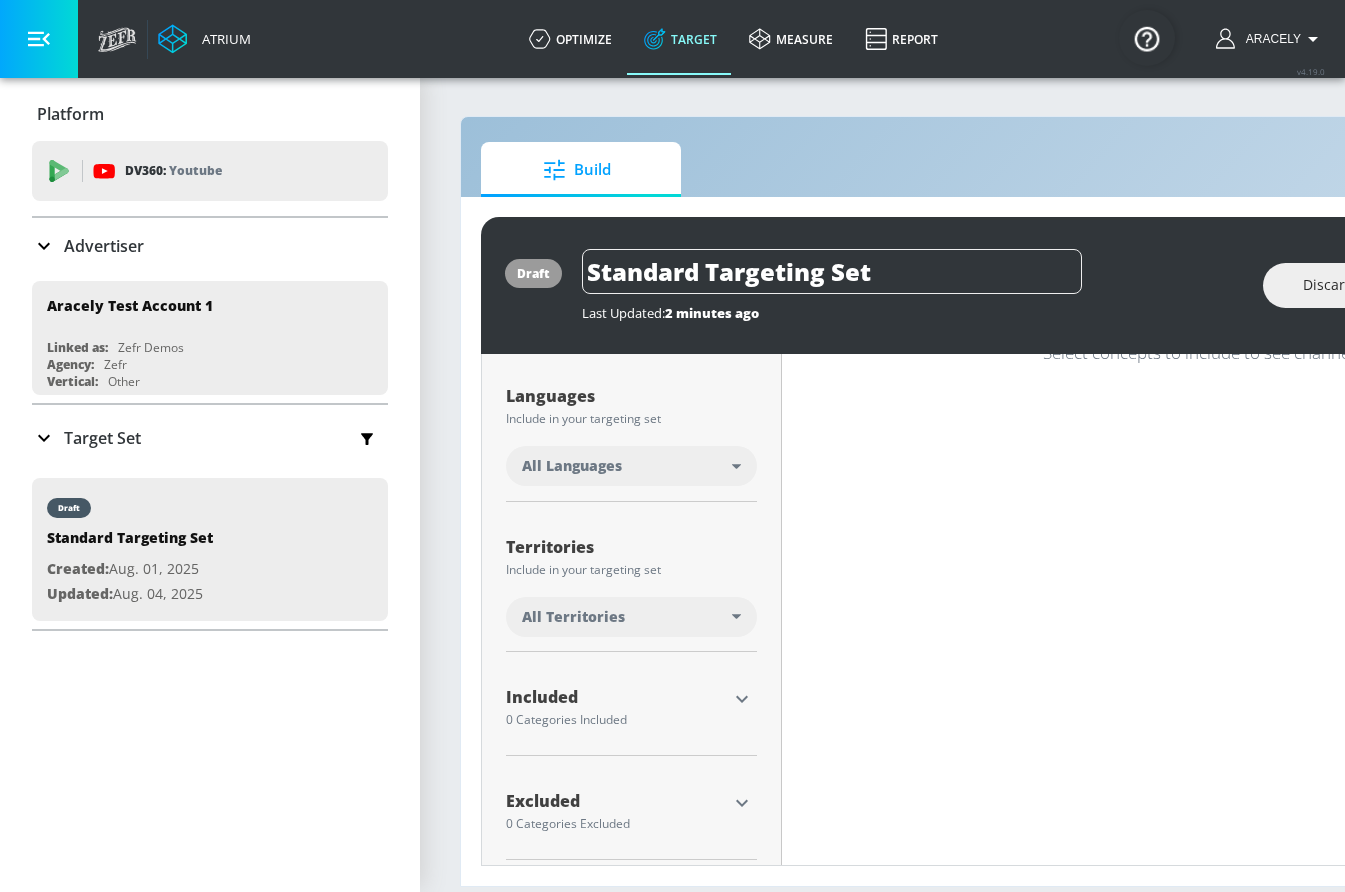 scroll, scrollTop: 341, scrollLeft: 0, axis: vertical 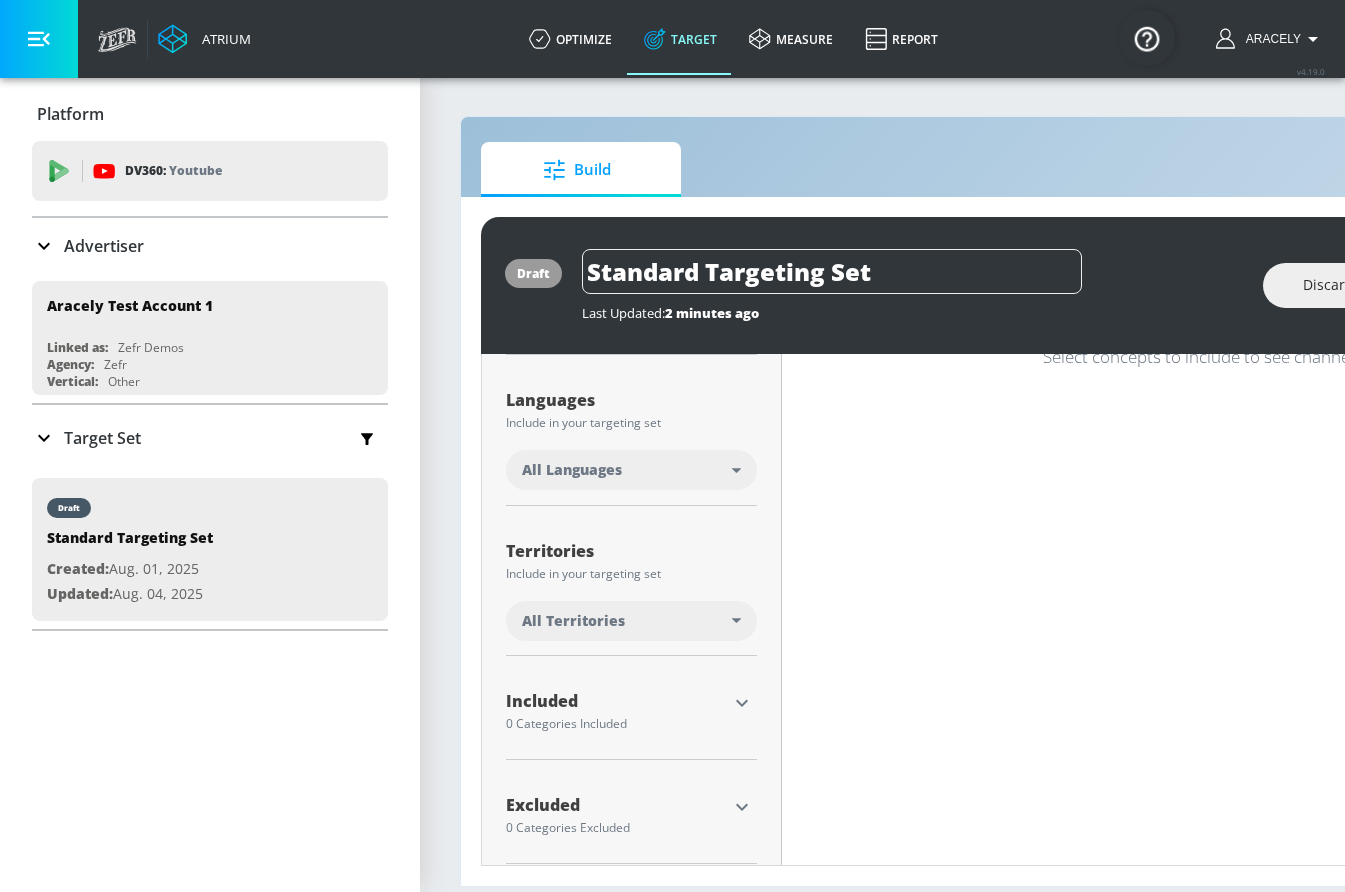 click on "Target Set" at bounding box center [86, 438] 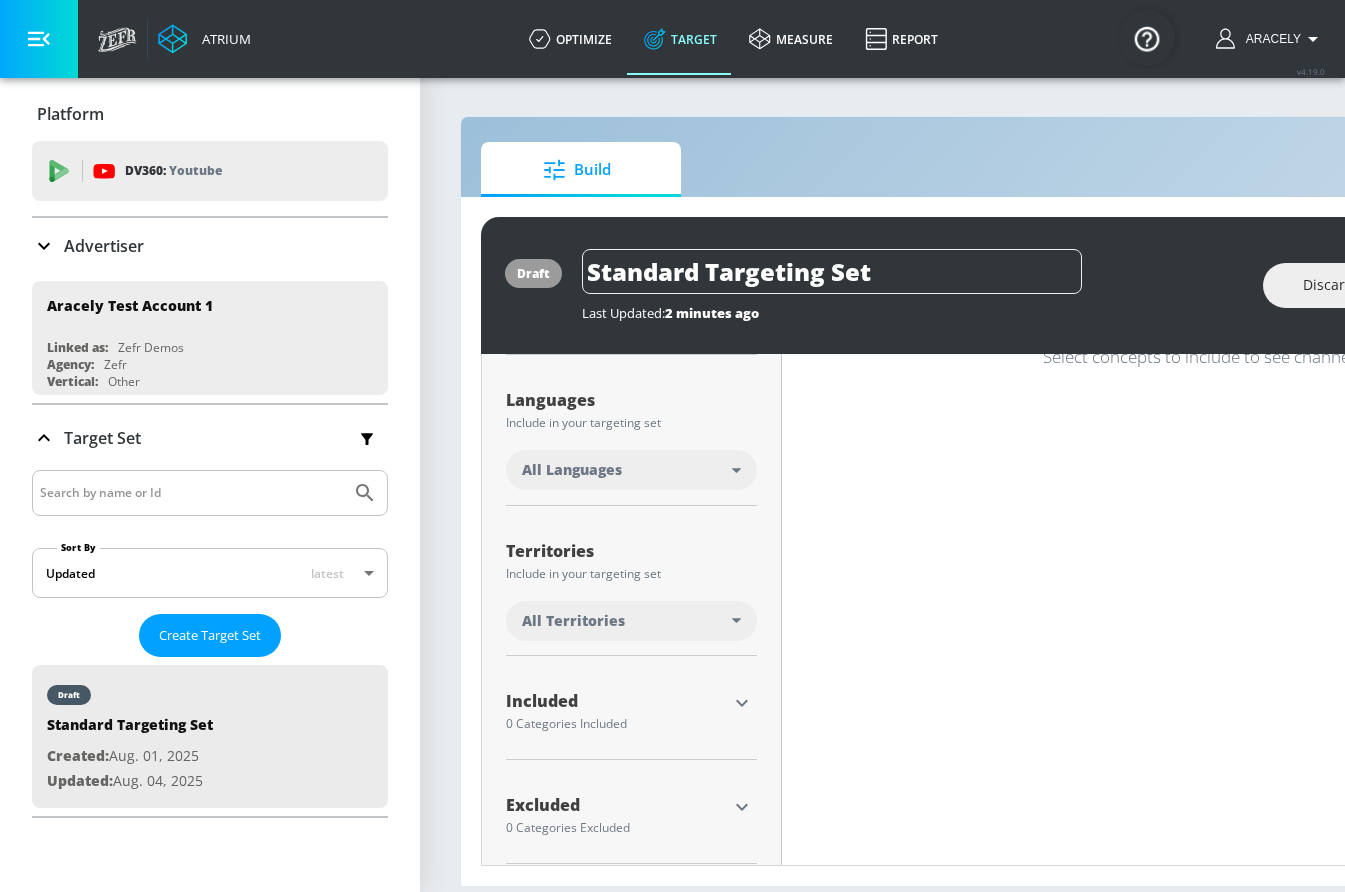 click on "Target Set" at bounding box center (210, 438) 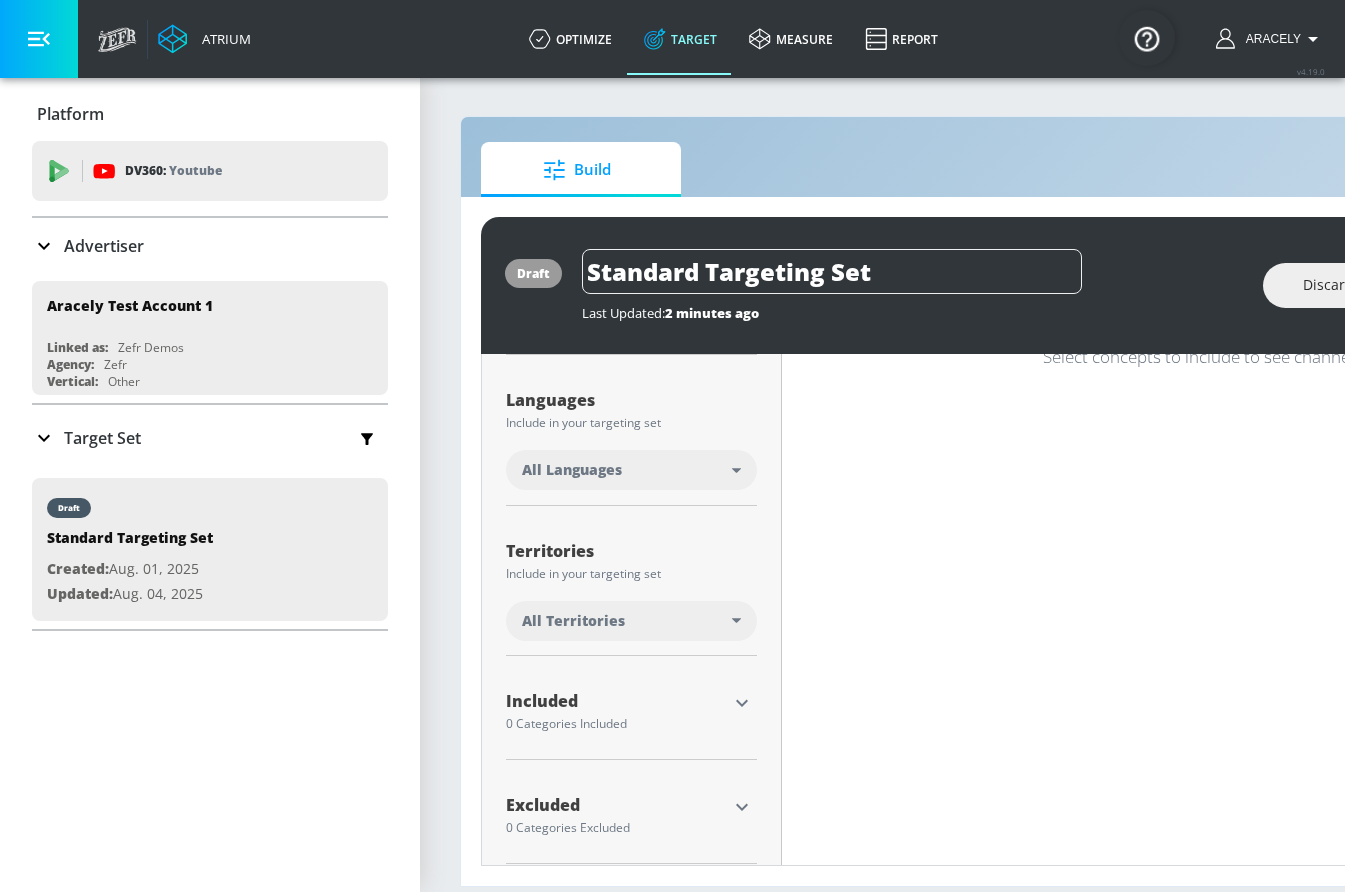 click at bounding box center [39, 39] 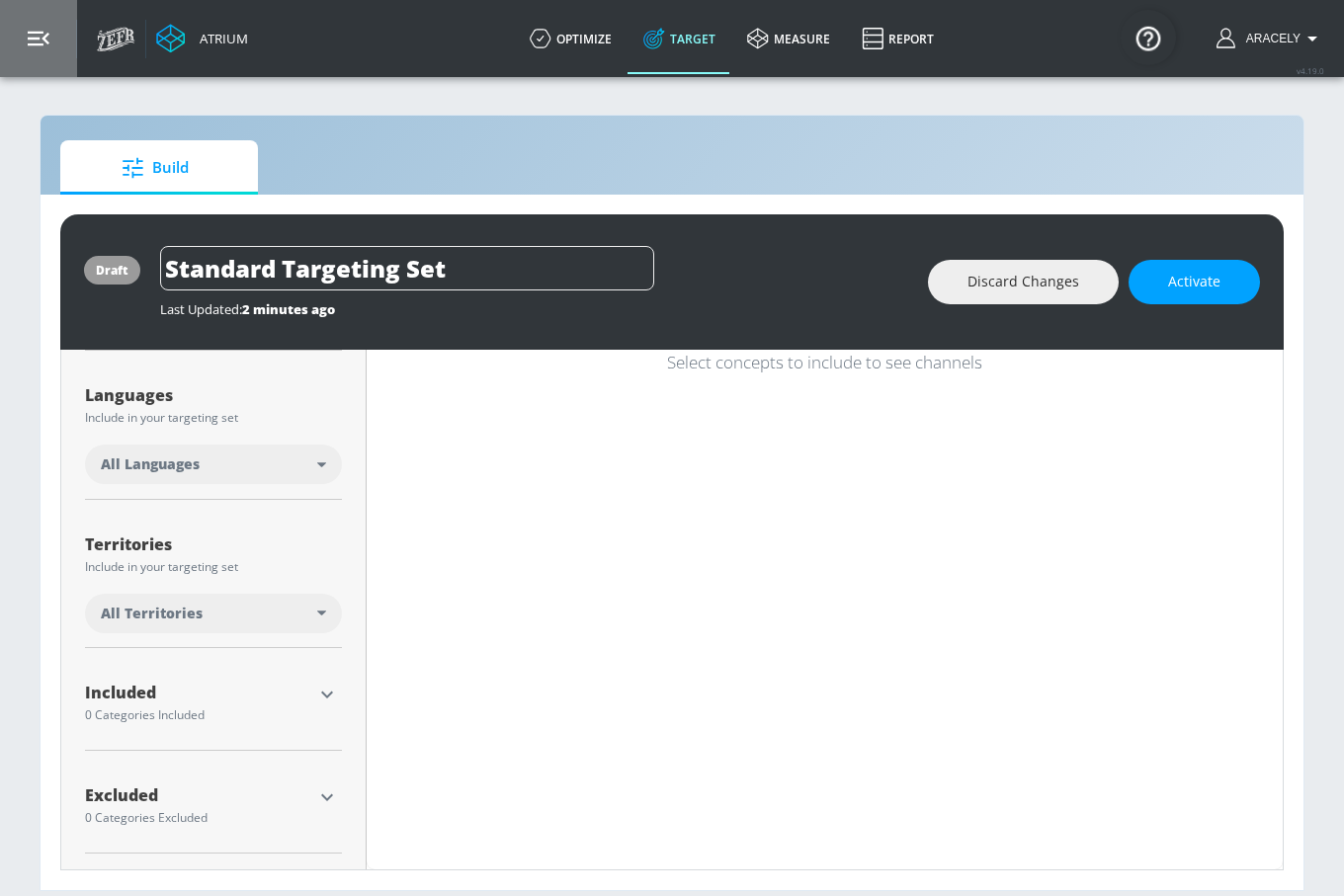 drag, startPoint x: 8, startPoint y: 7, endPoint x: 24, endPoint y: 15, distance: 17.888544 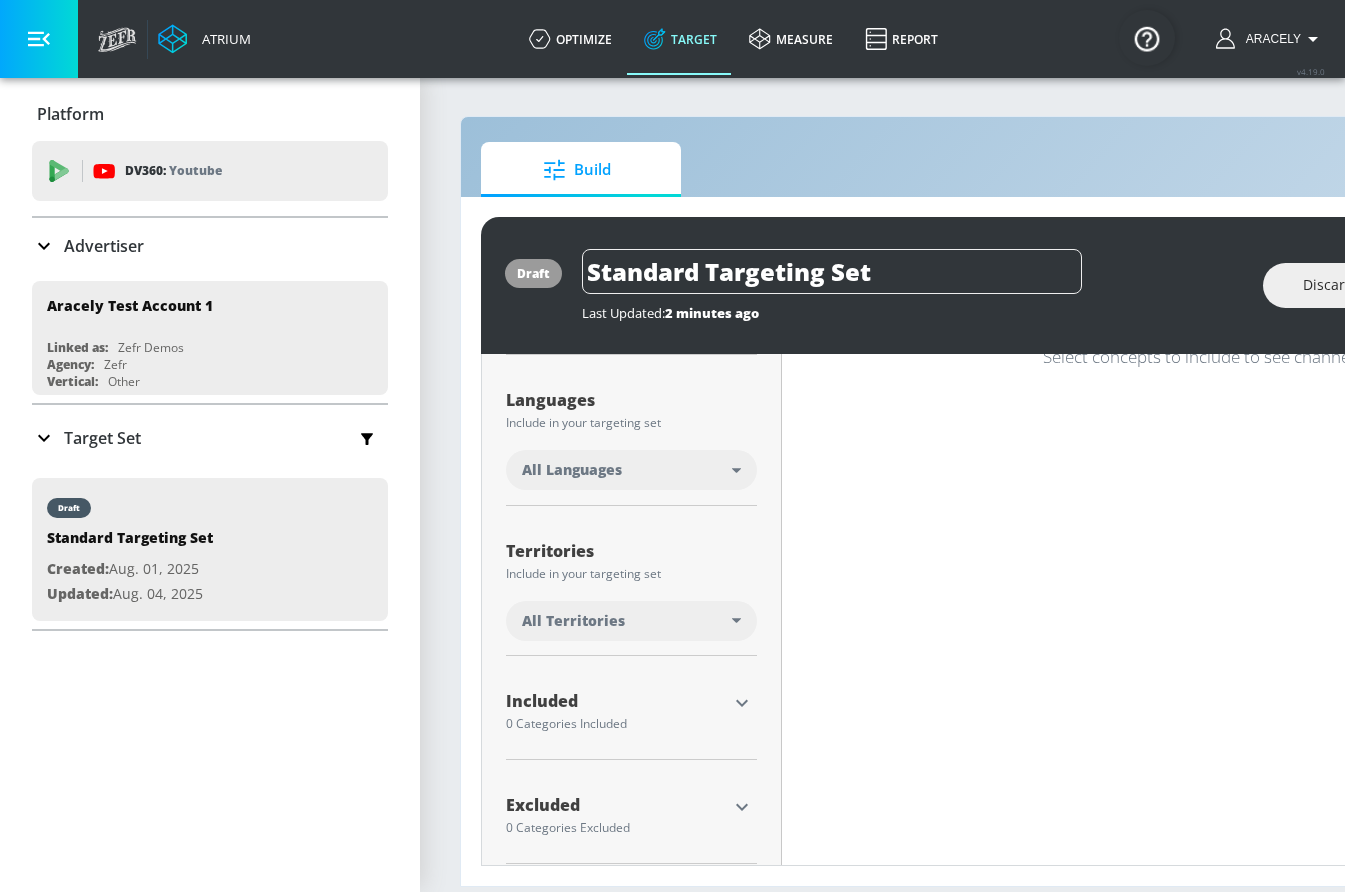 click 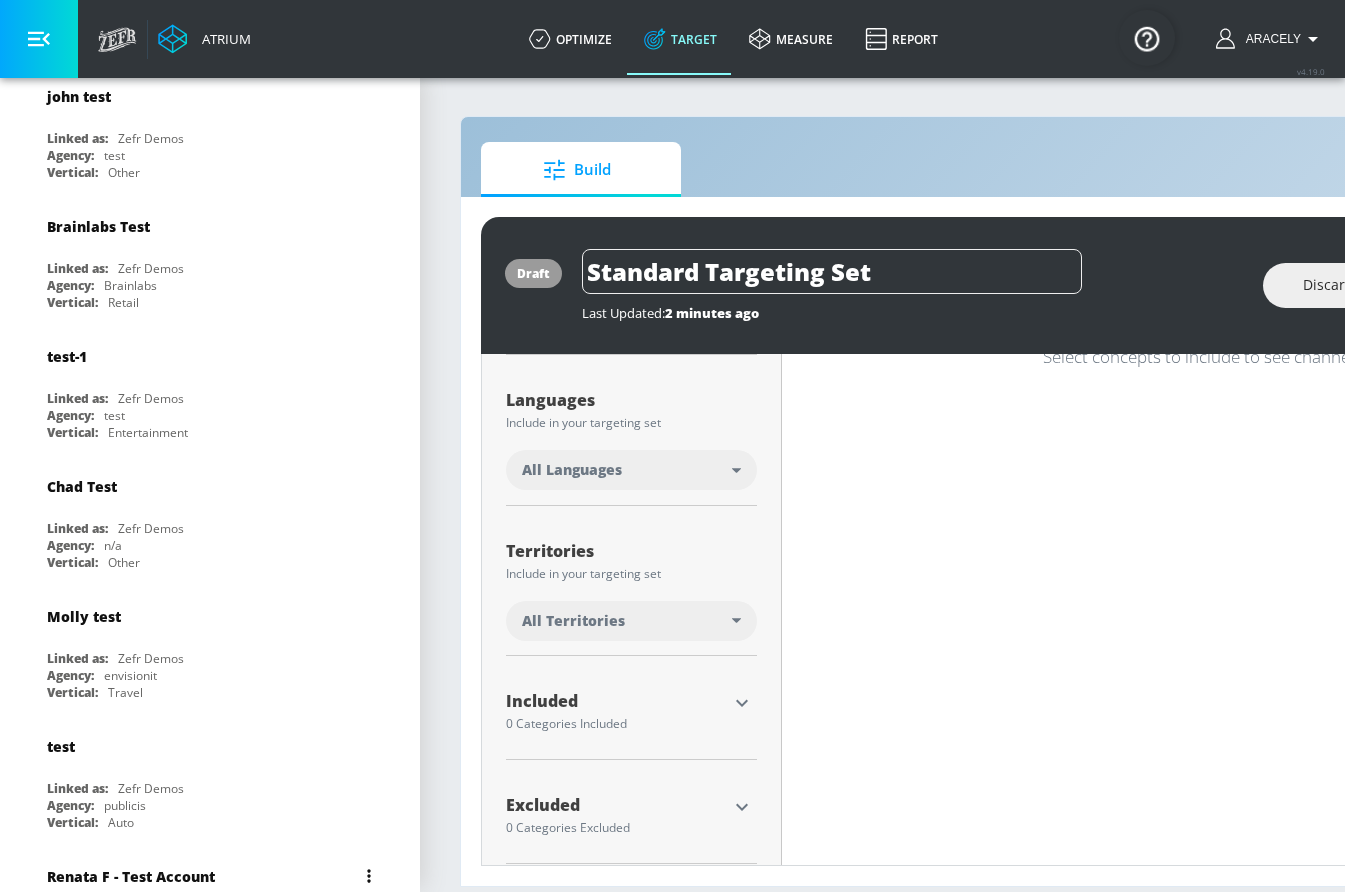 scroll, scrollTop: 4422, scrollLeft: 0, axis: vertical 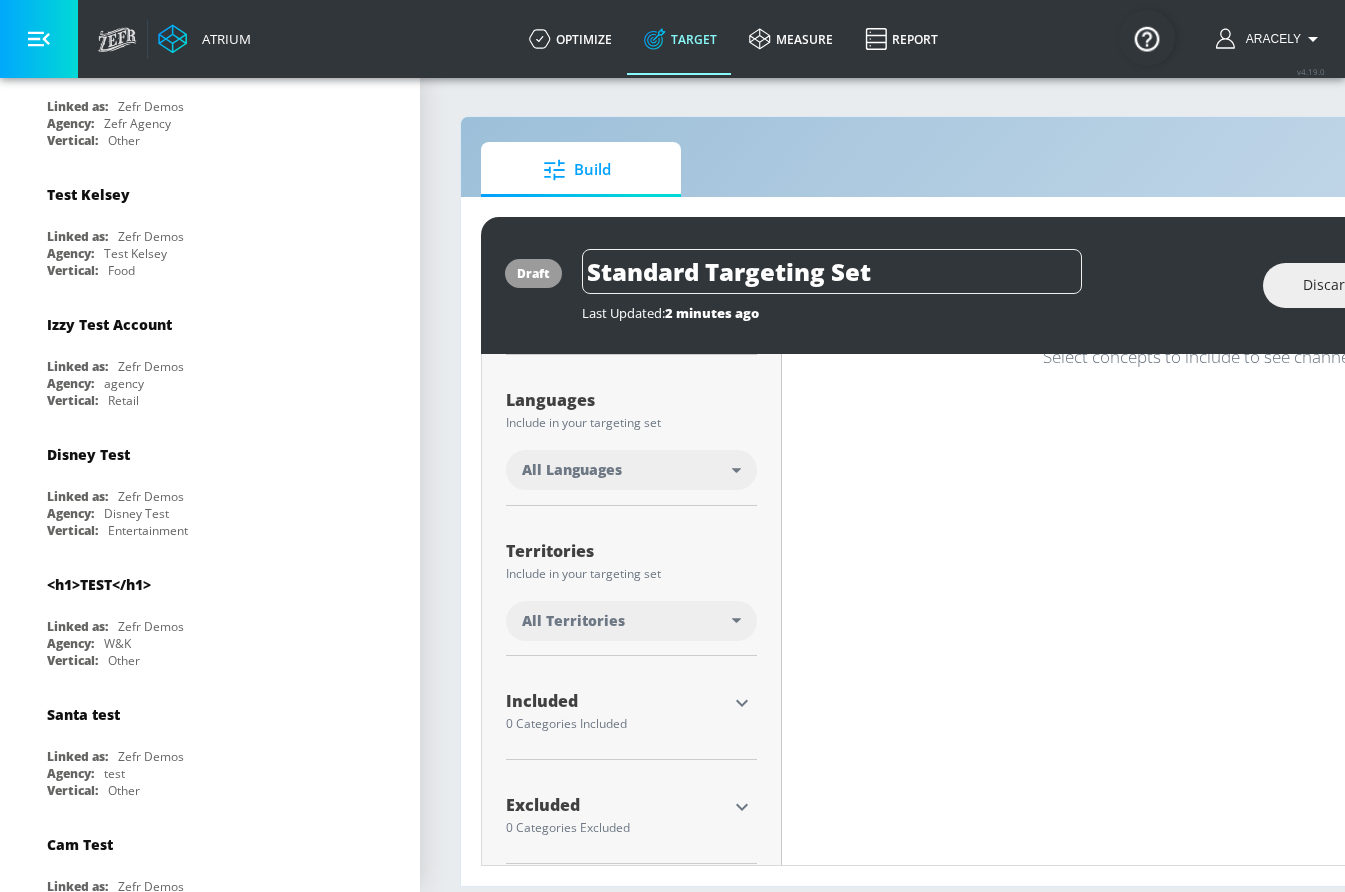 drag, startPoint x: 410, startPoint y: 351, endPoint x: 421, endPoint y: 437, distance: 86.70064 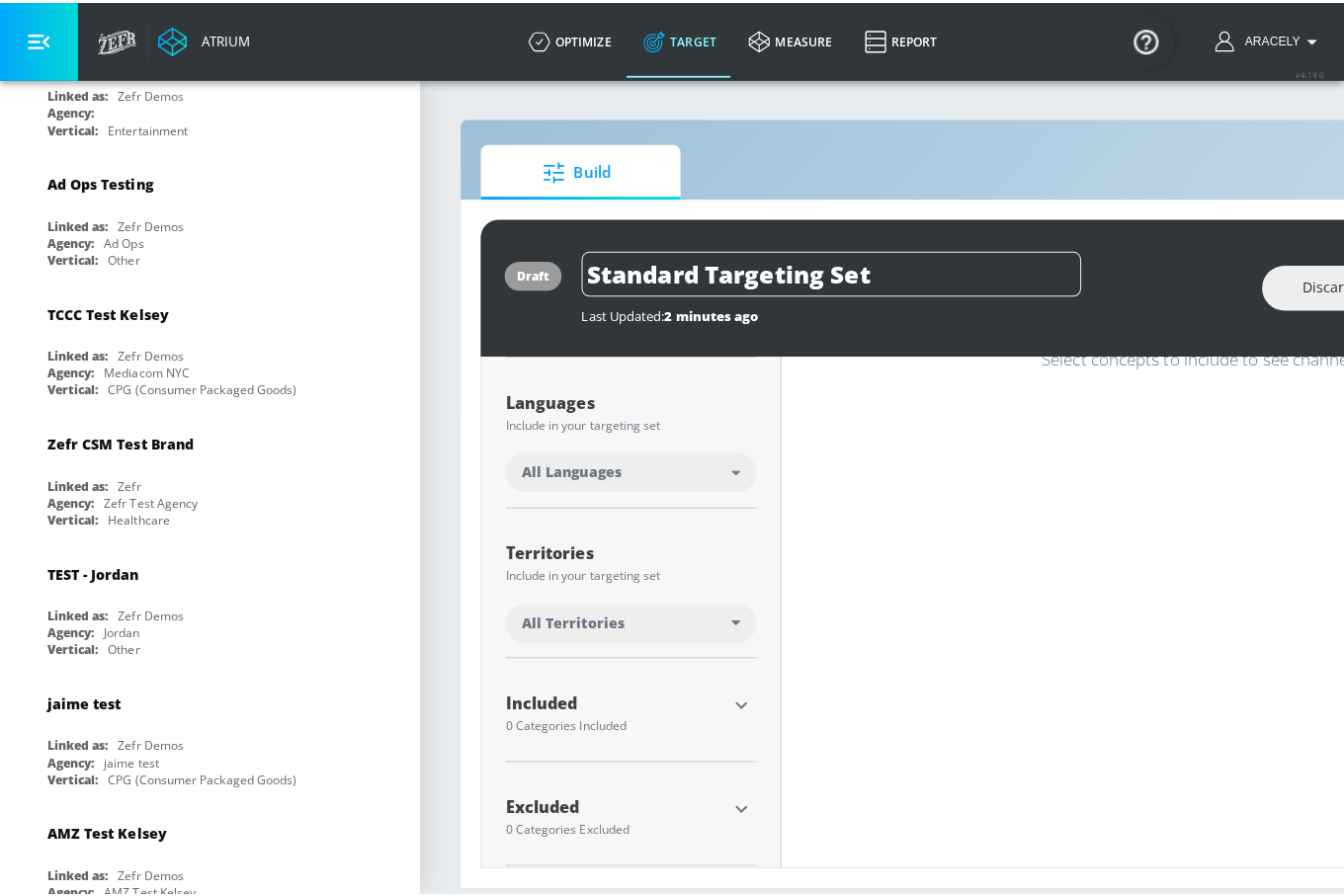 scroll, scrollTop: 5377, scrollLeft: 0, axis: vertical 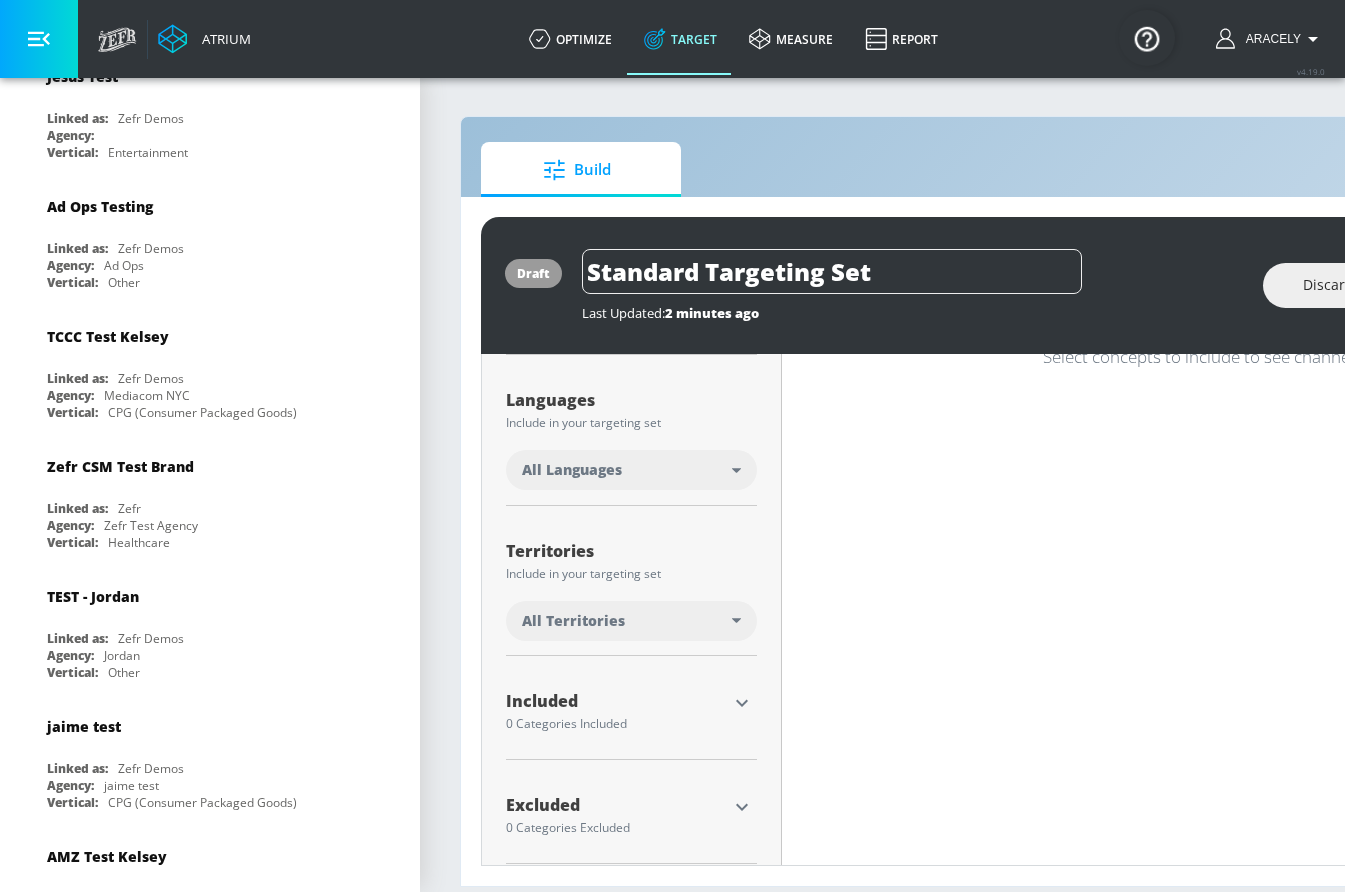 click at bounding box center [39, 39] 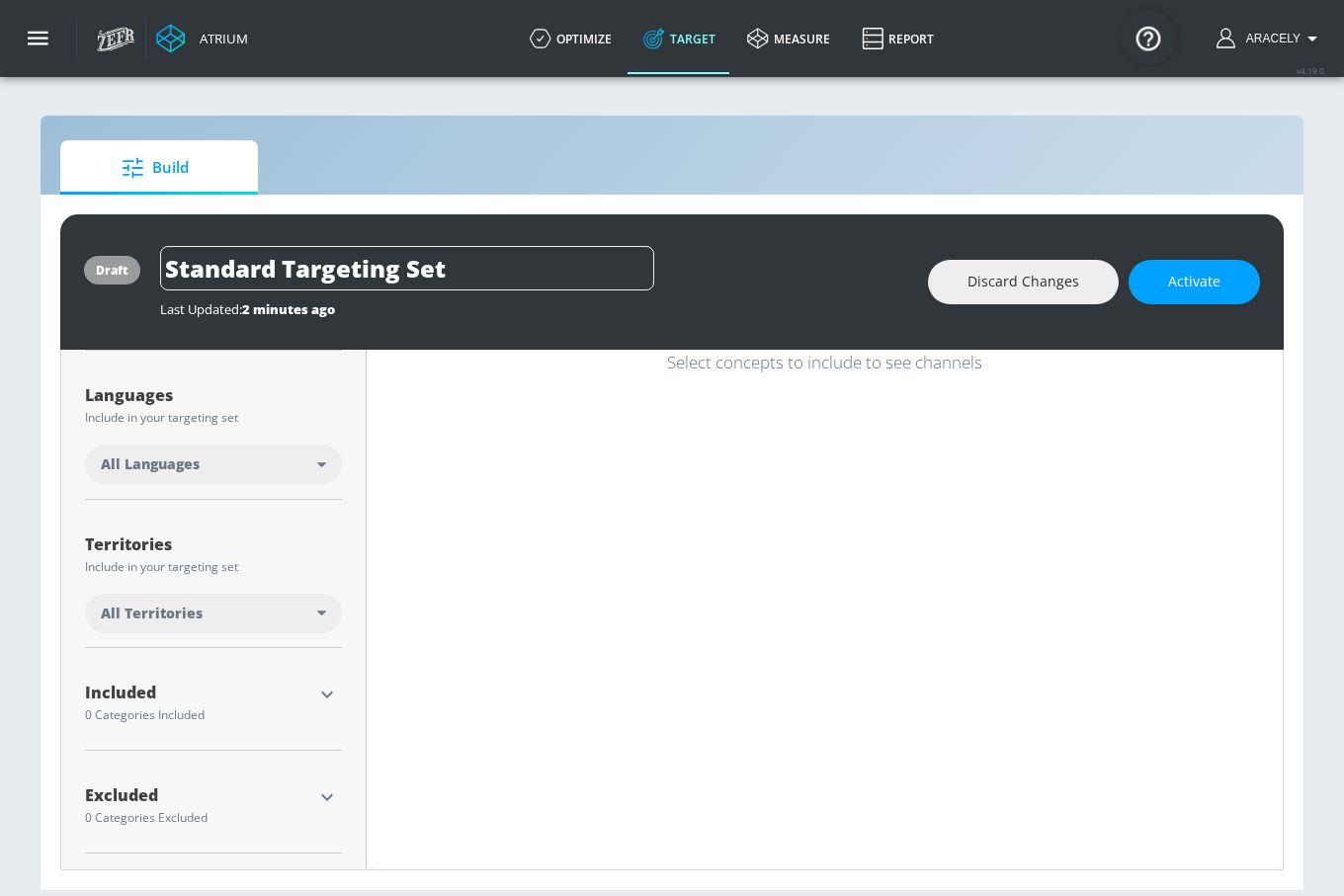 click on "Content Filter Sort by Average daily views avg_daily_views_last_7_days Select concepts to include to see channels" at bounding box center (824, 524) 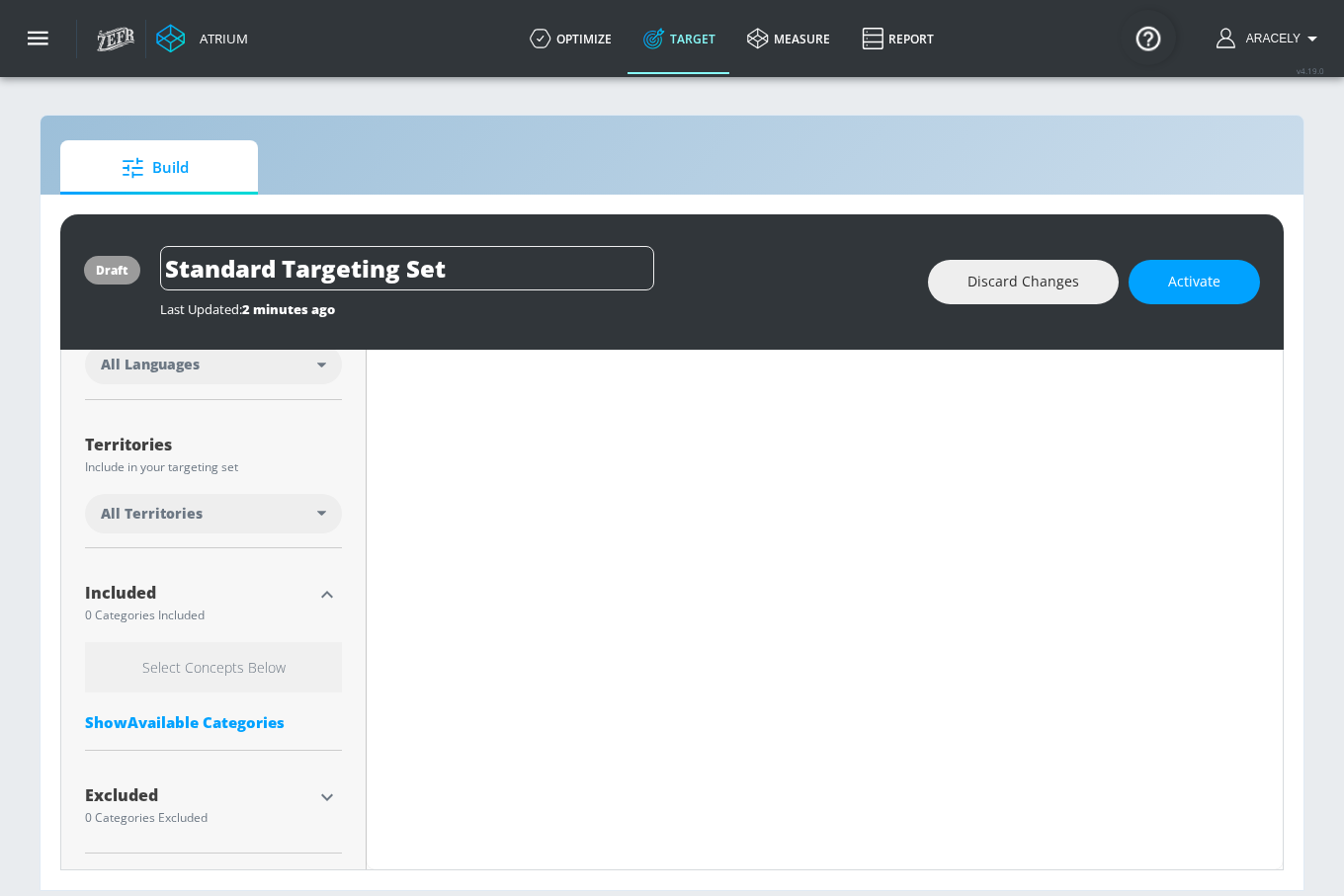 click on "Show  Available Categories" at bounding box center [213, 722] 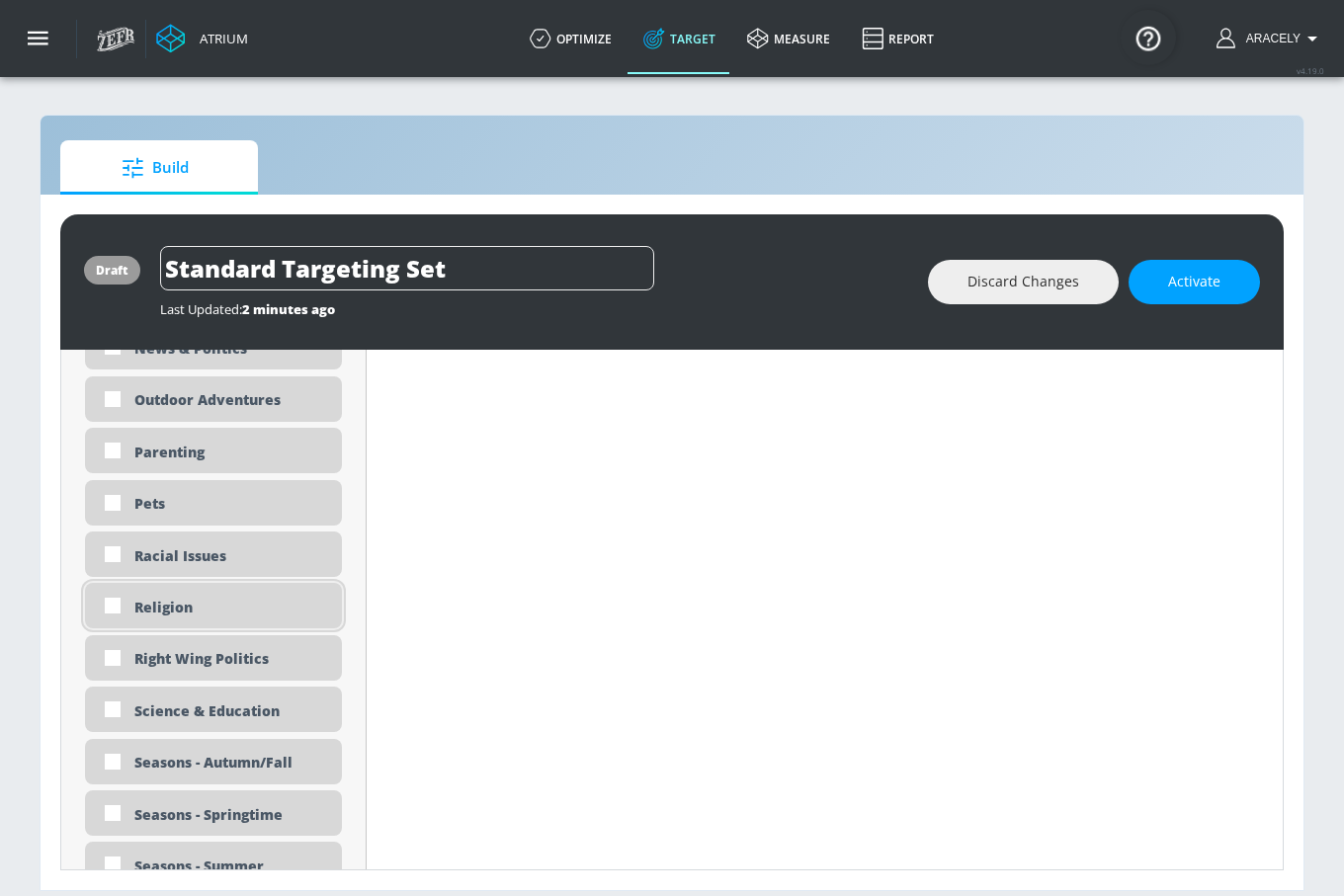 scroll, scrollTop: 4616, scrollLeft: 0, axis: vertical 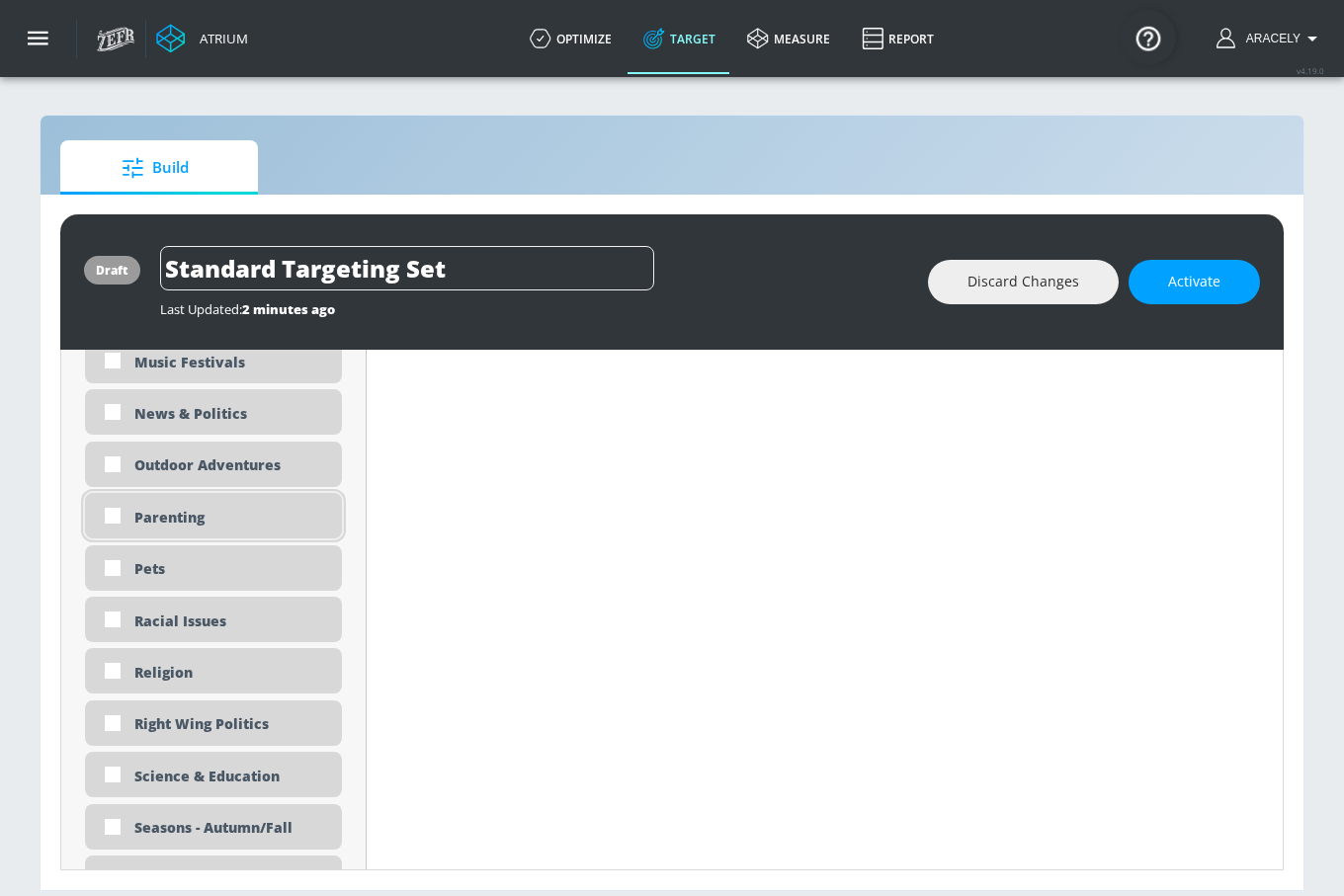 click on "Parenting" at bounding box center [230, 517] 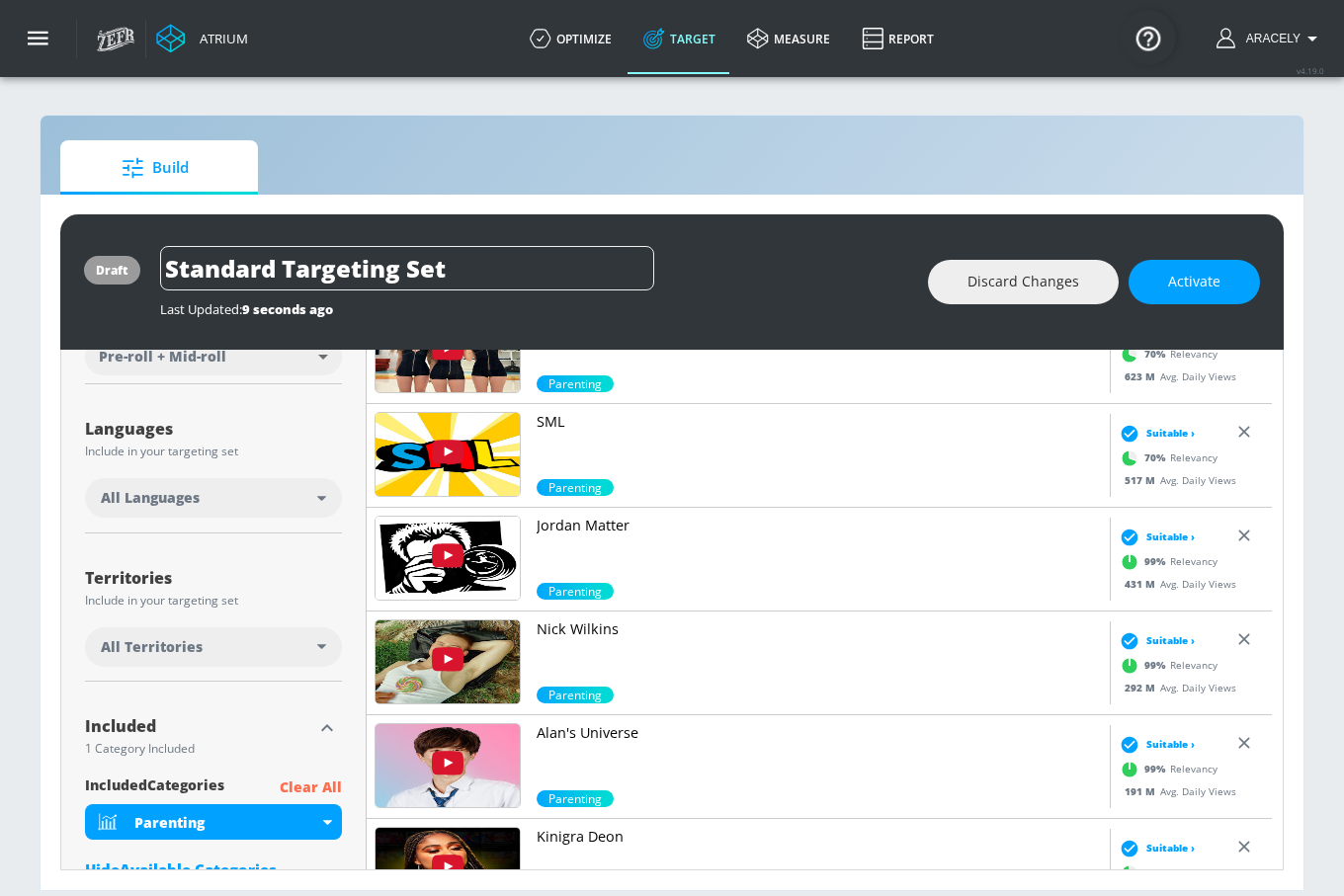 scroll, scrollTop: 0, scrollLeft: 0, axis: both 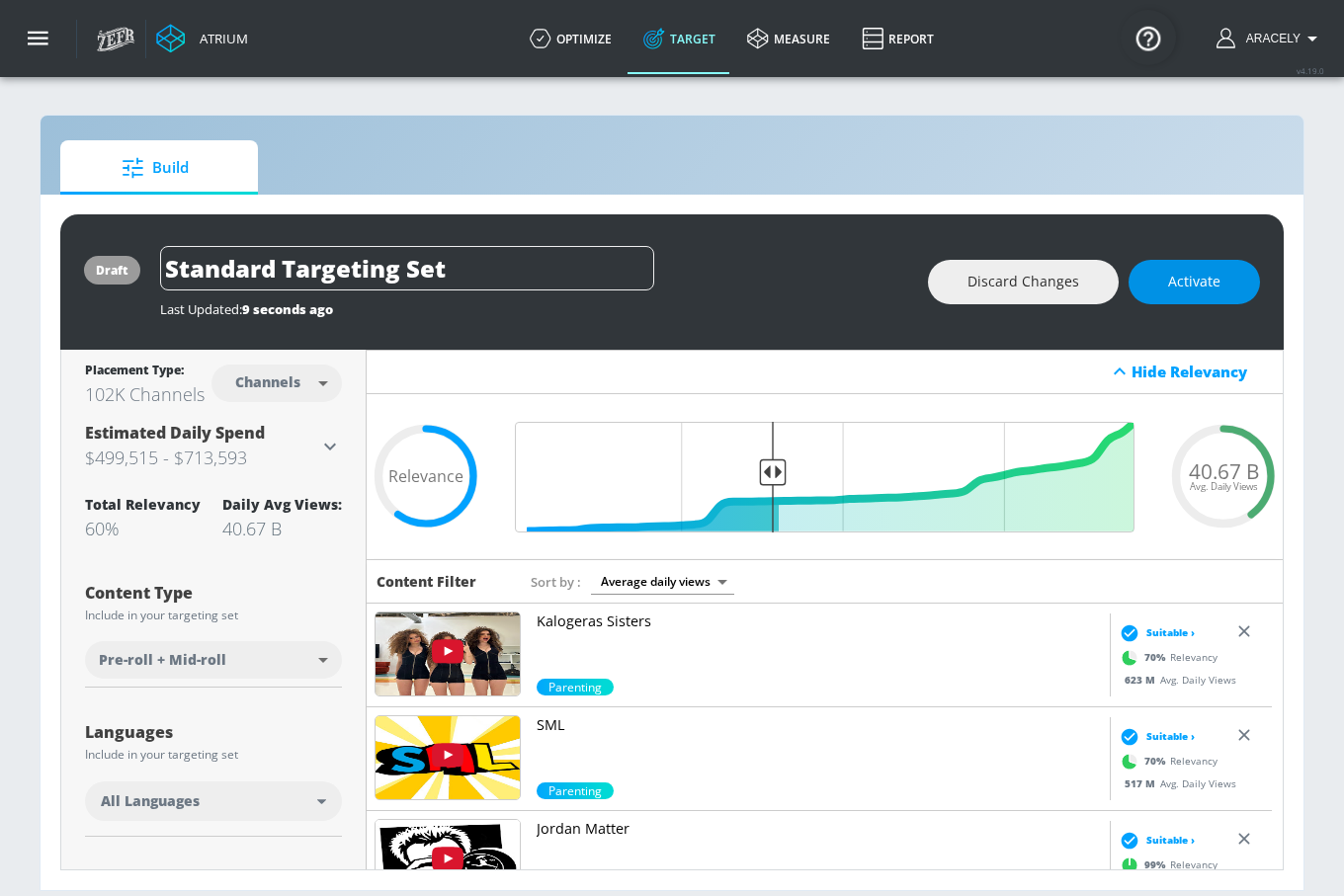click on "Activate" at bounding box center [1194, 282] 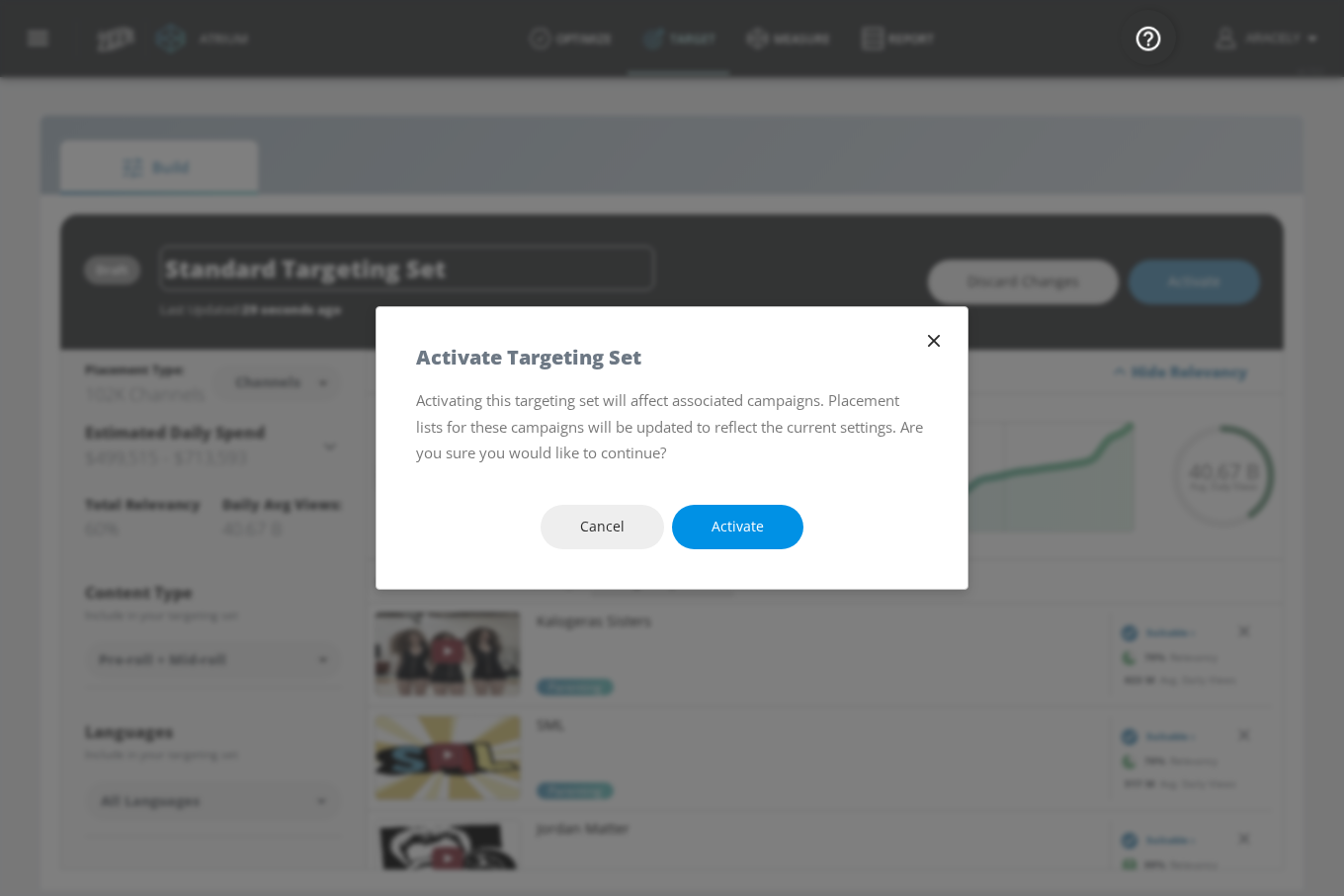 click on "Activate" at bounding box center (737, 527) 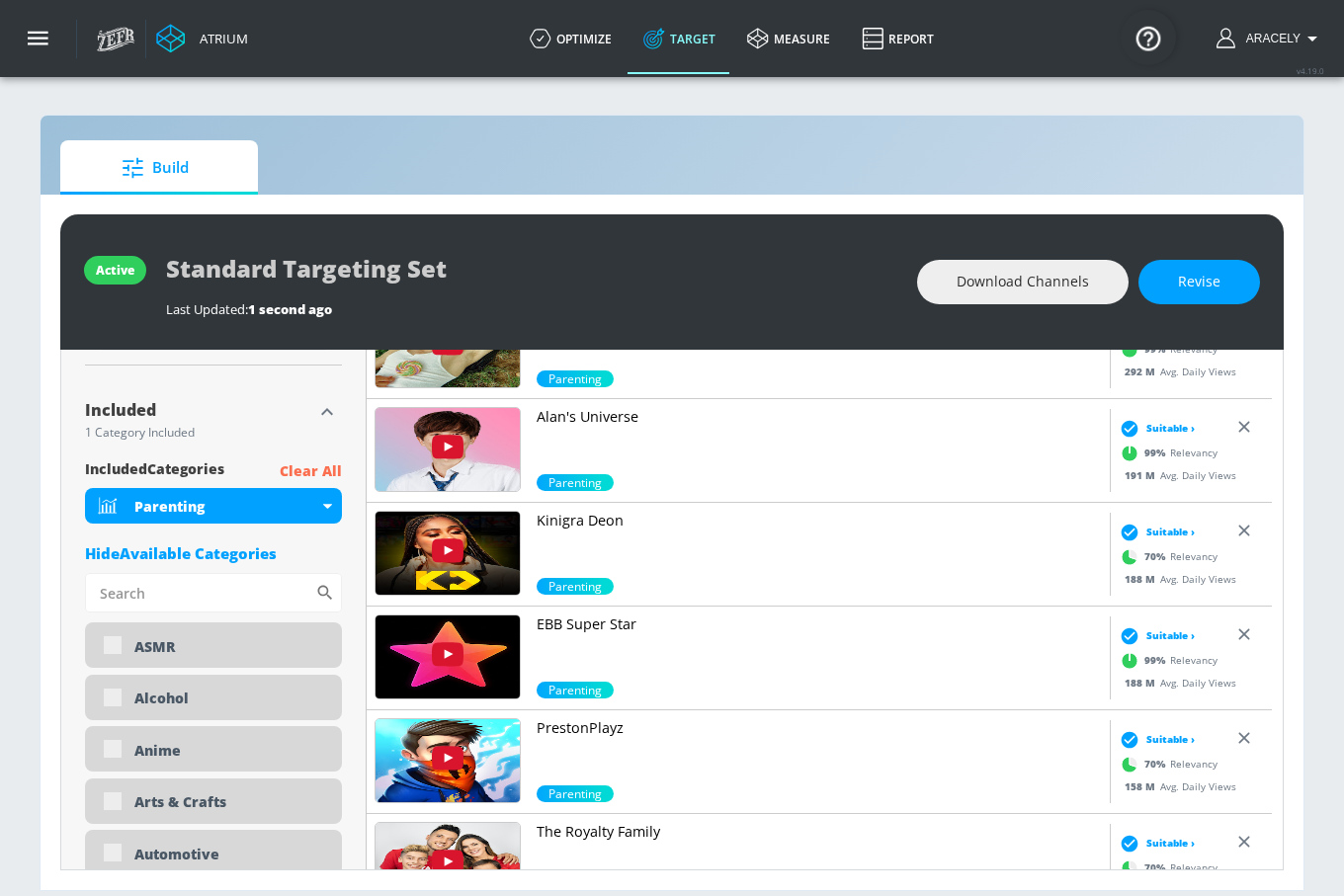 scroll, scrollTop: 138, scrollLeft: 0, axis: vertical 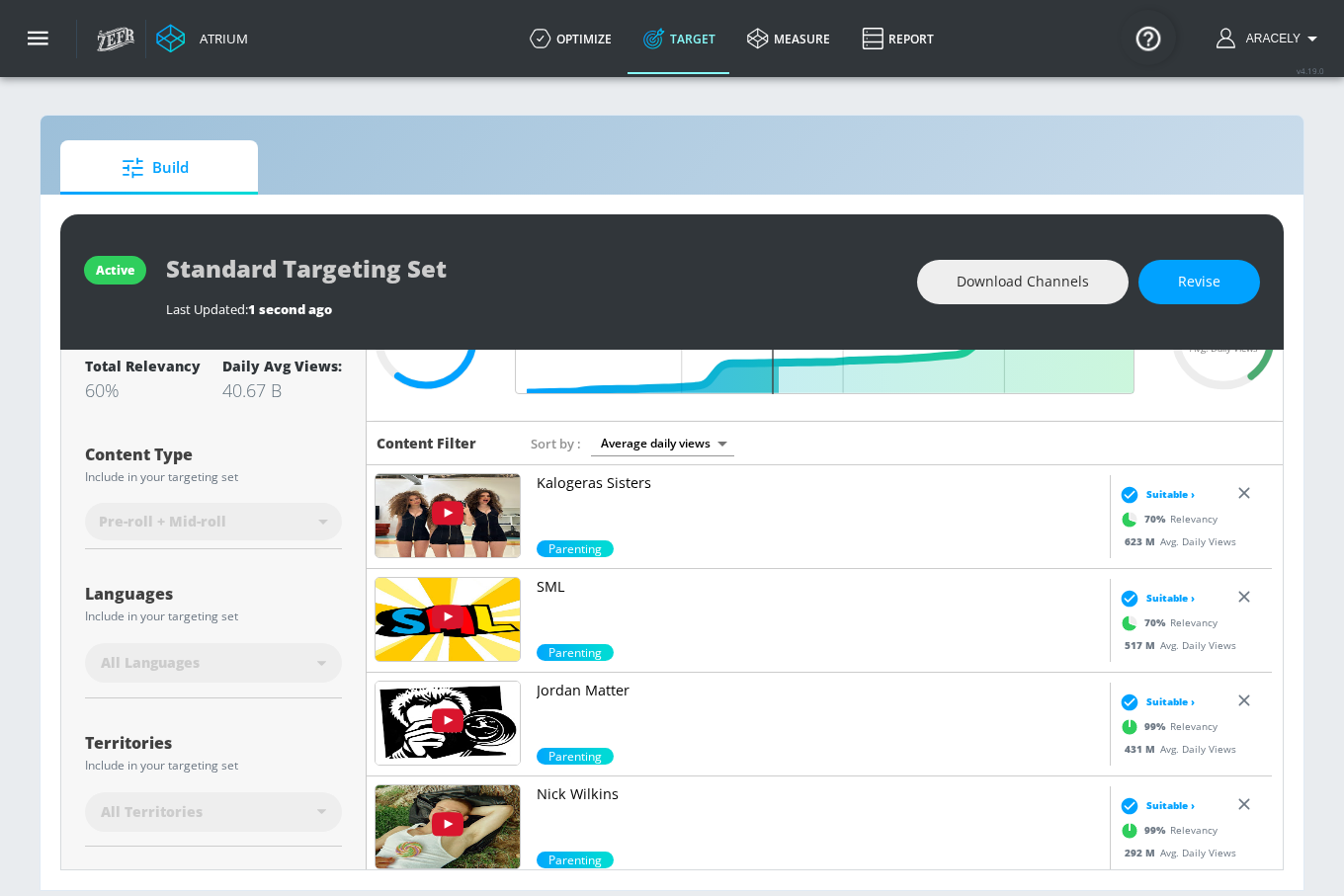 click on "All Languages" at bounding box center [213, 663] 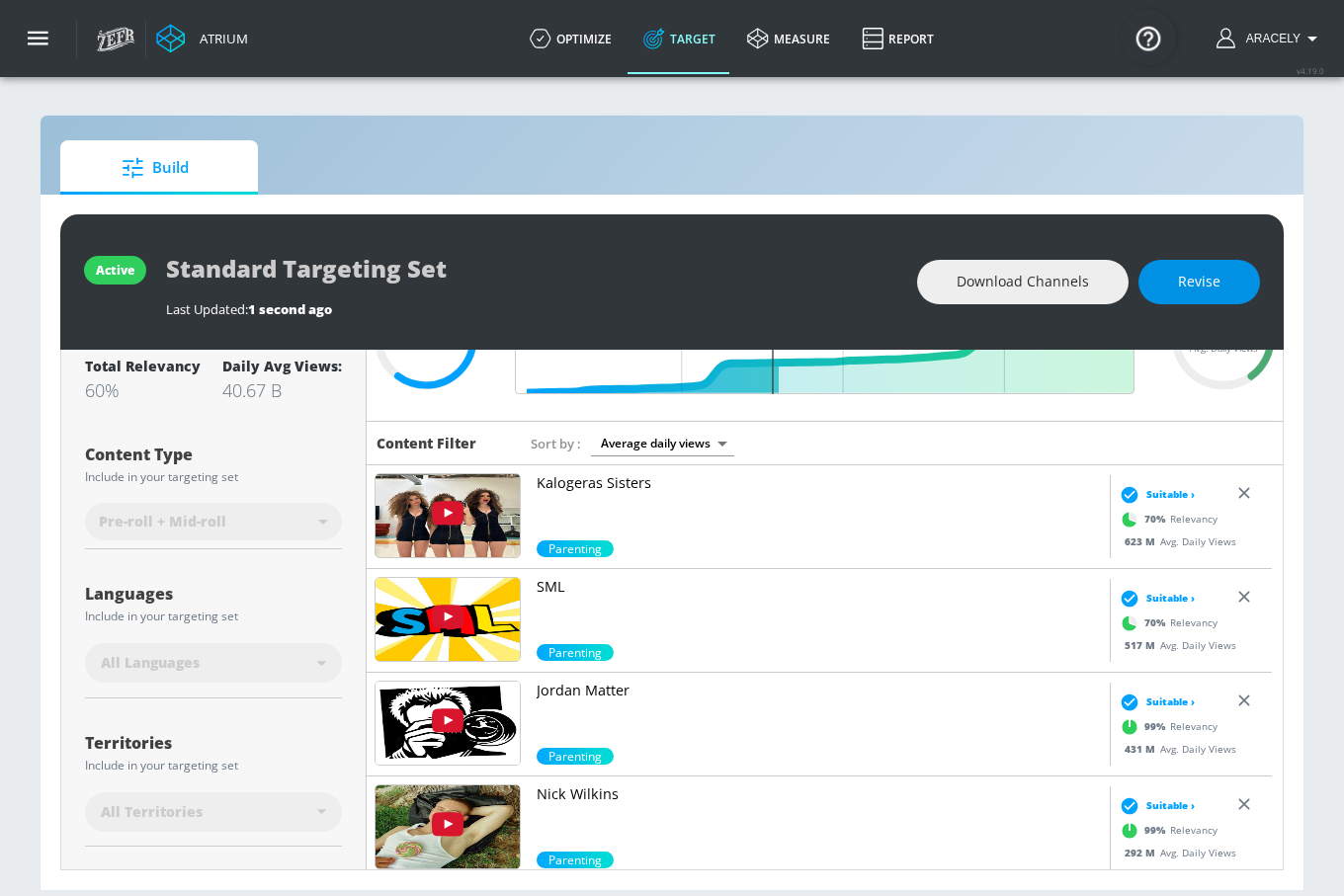 drag, startPoint x: 1228, startPoint y: 255, endPoint x: 1219, endPoint y: 265, distance: 13.453624 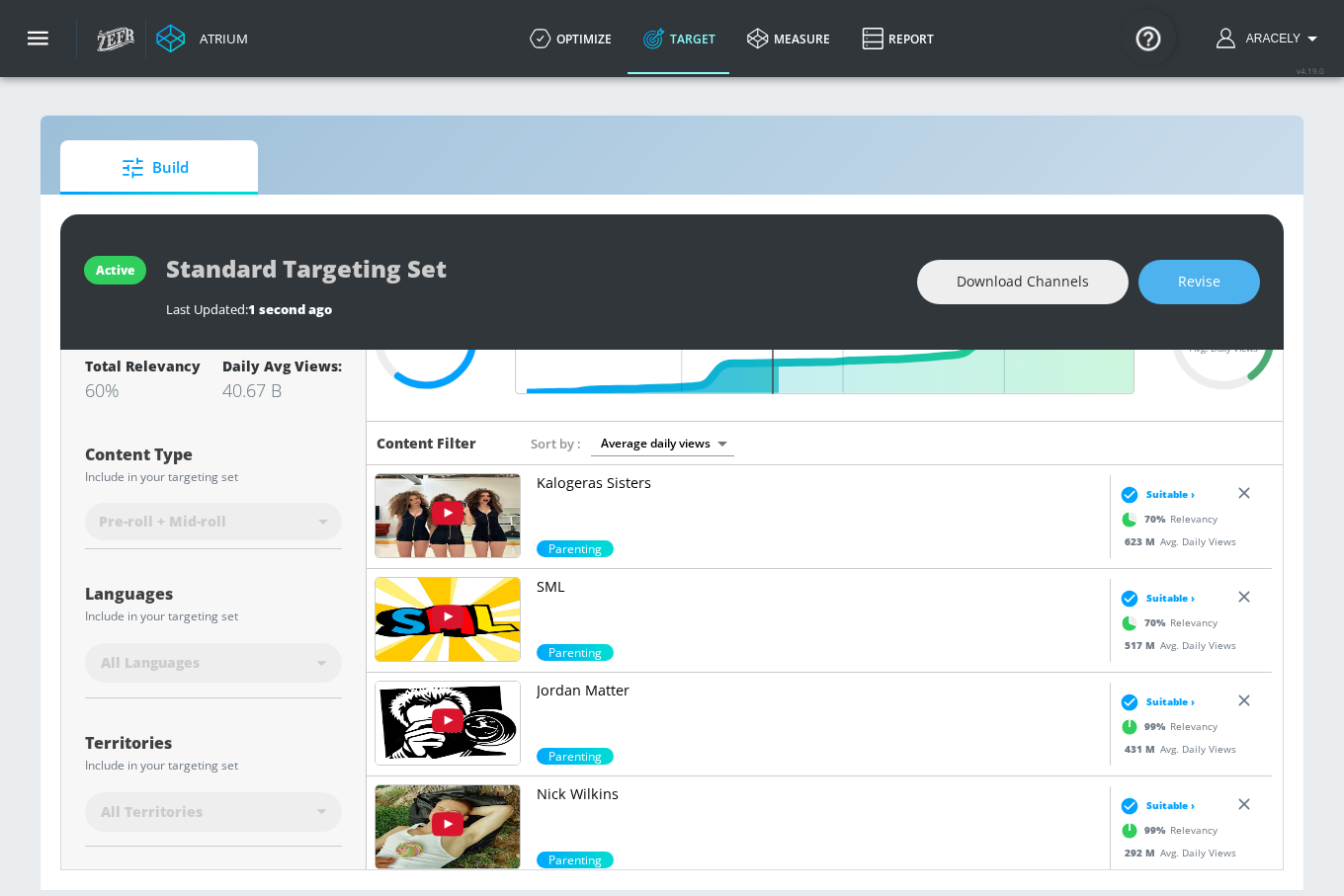 click on "Revise" at bounding box center (1199, 282) 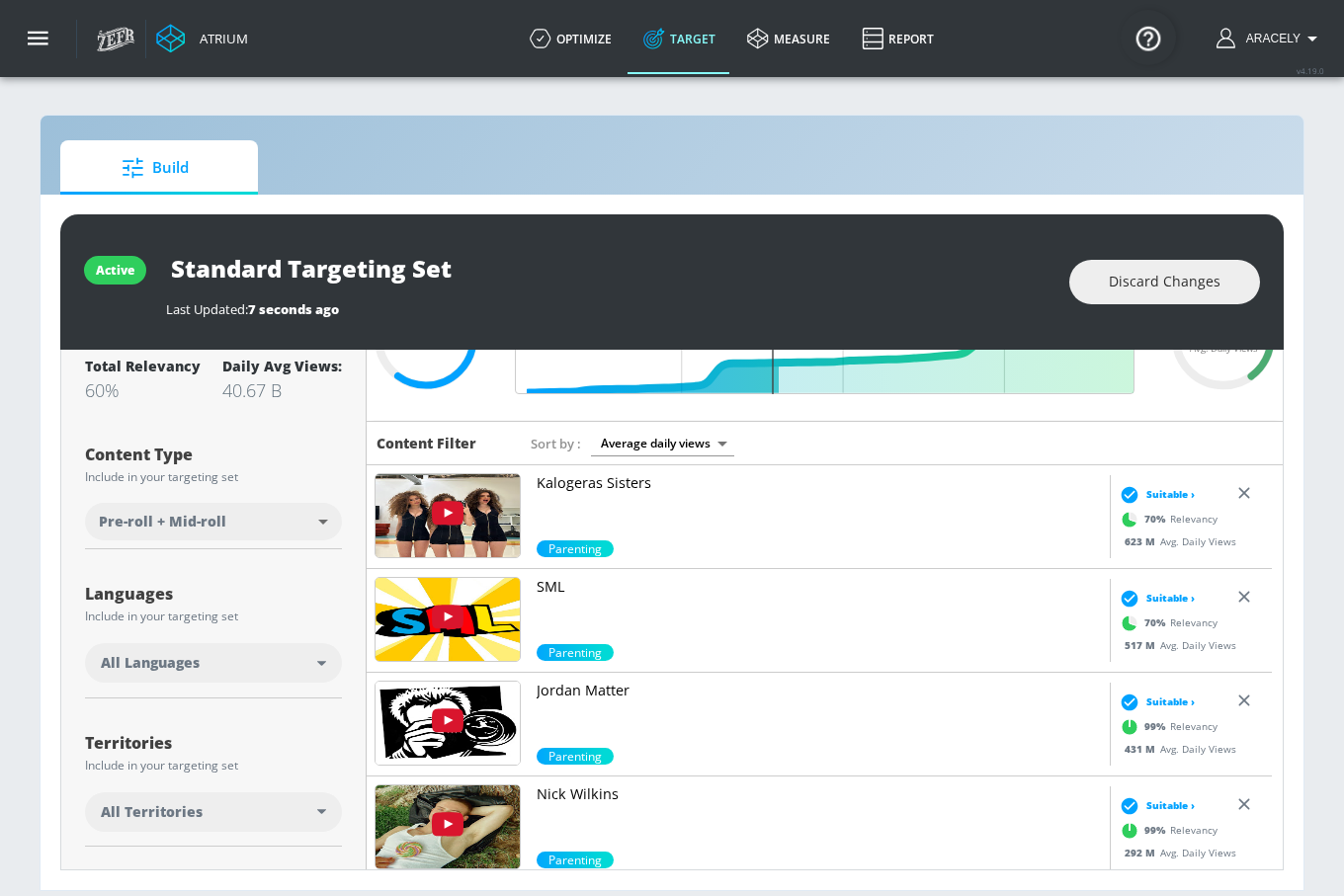 click on "All Languages" at bounding box center (213, 663) 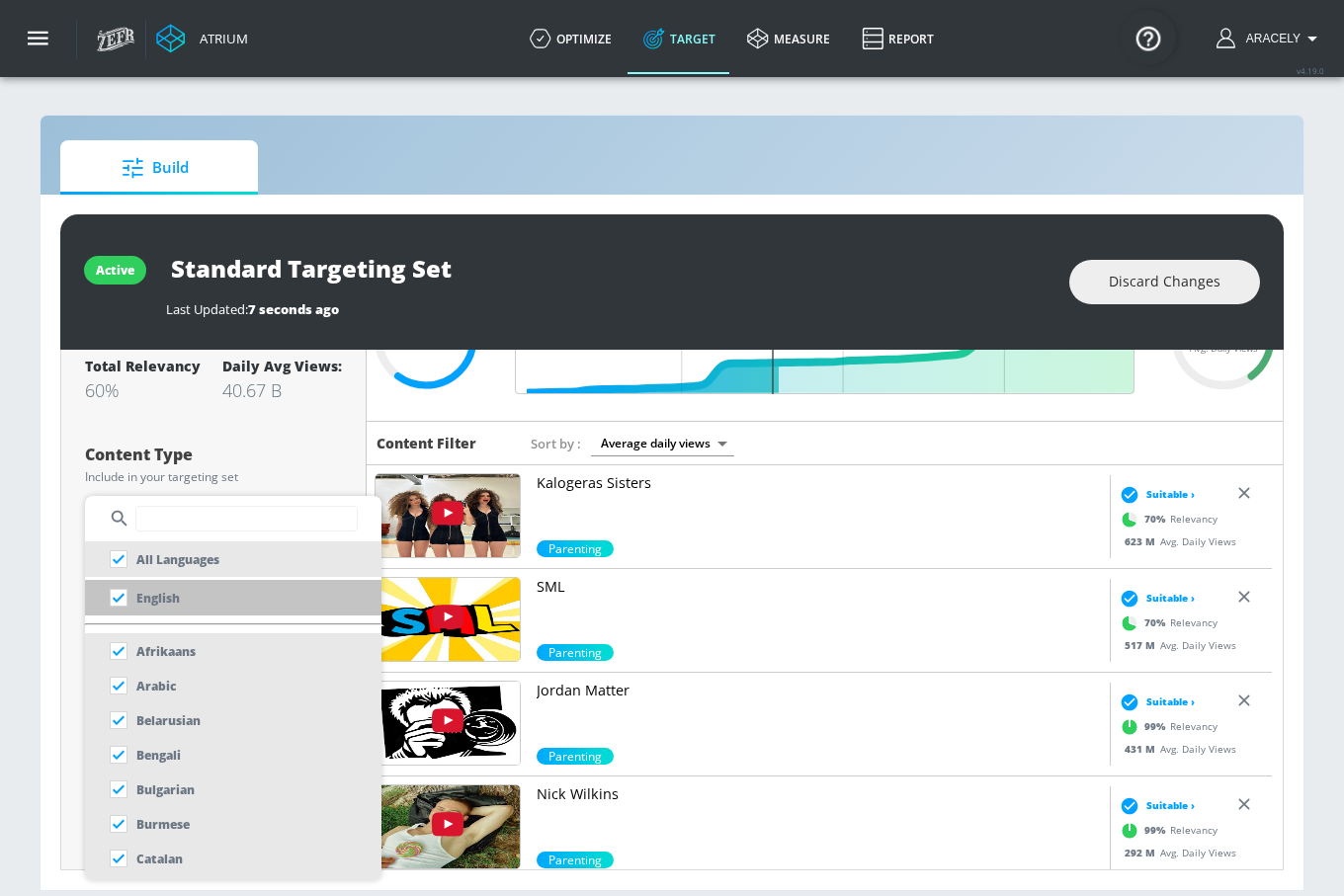 click on "English" at bounding box center [233, 598] 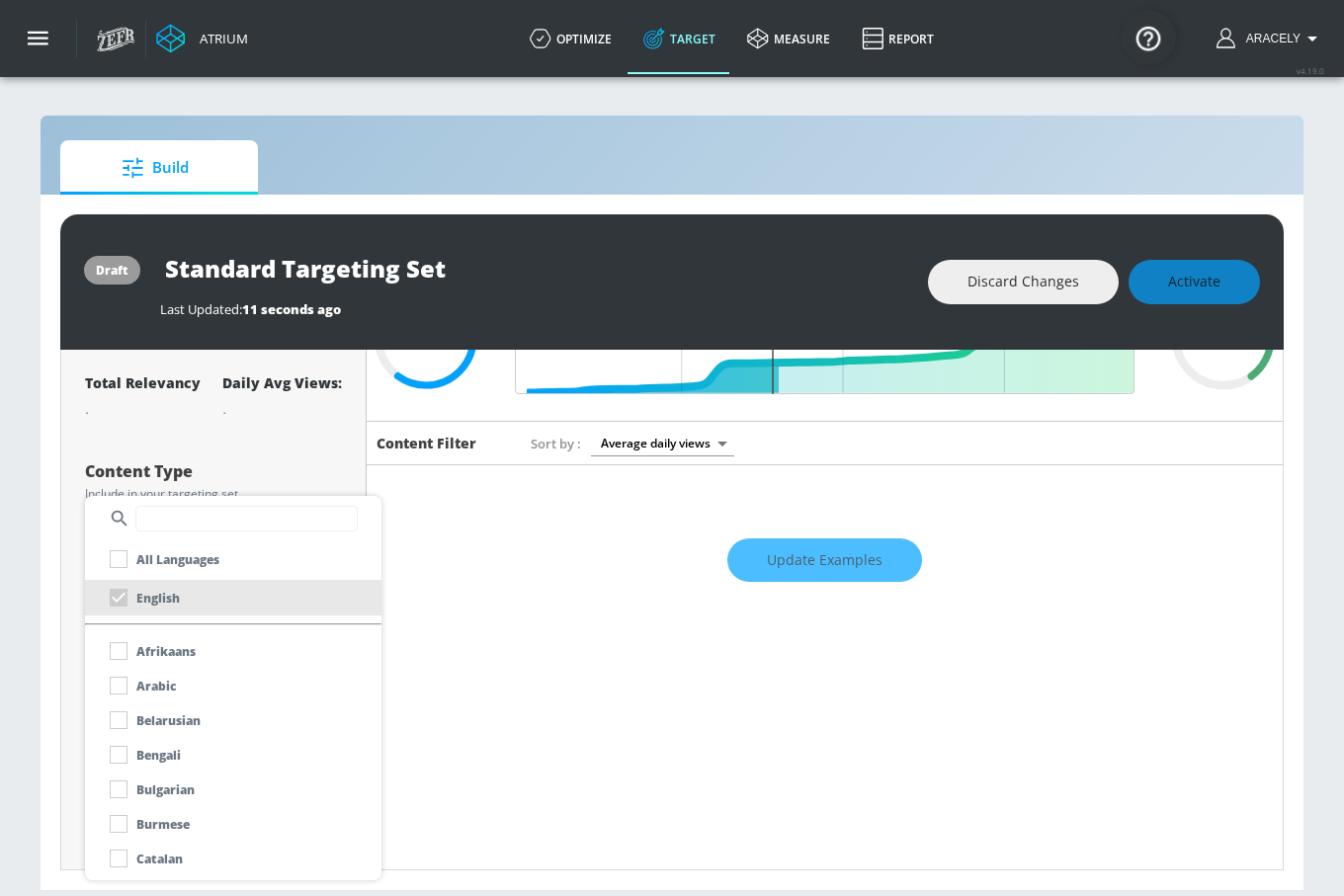 scroll, scrollTop: 154, scrollLeft: 0, axis: vertical 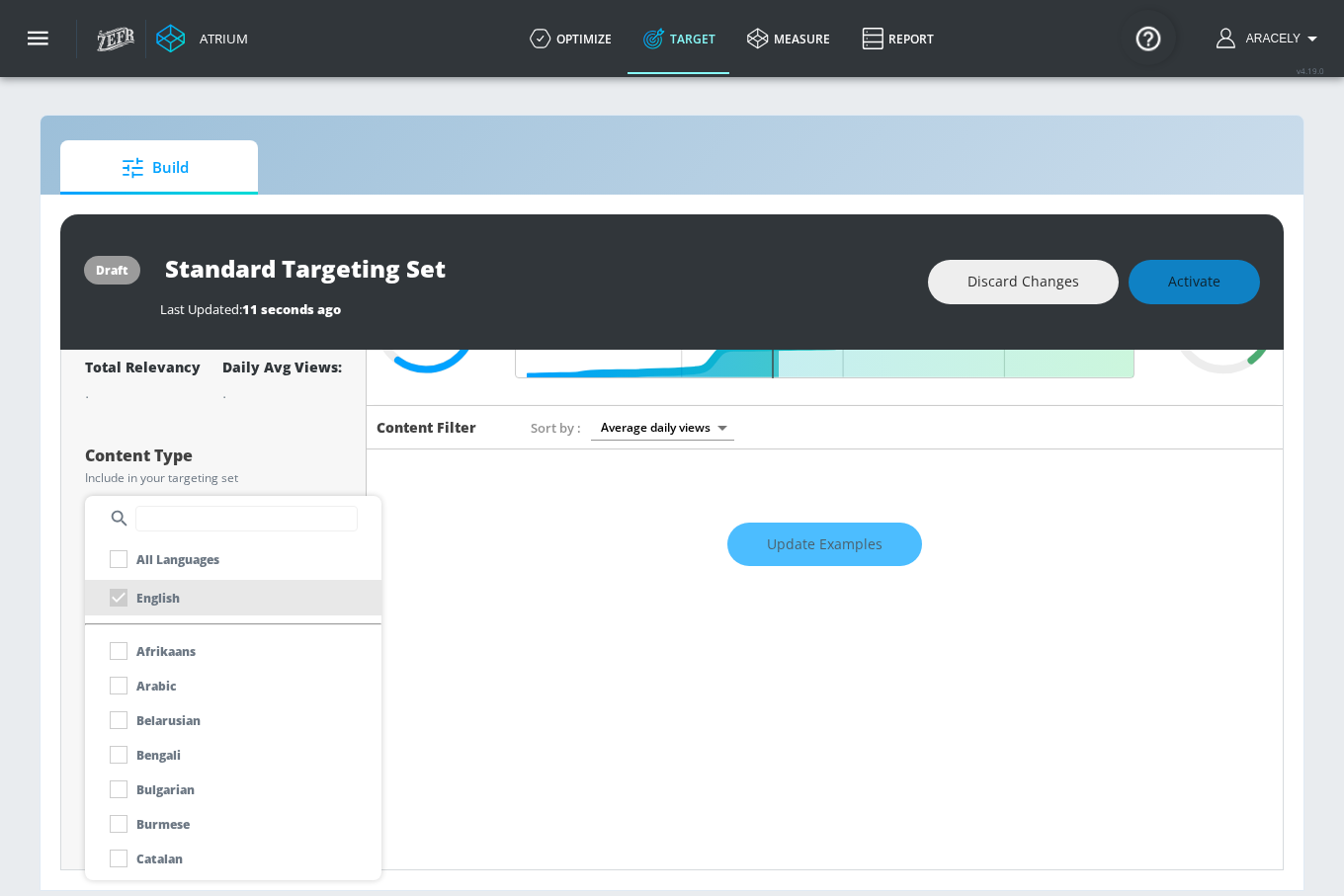 click at bounding box center [672, 448] 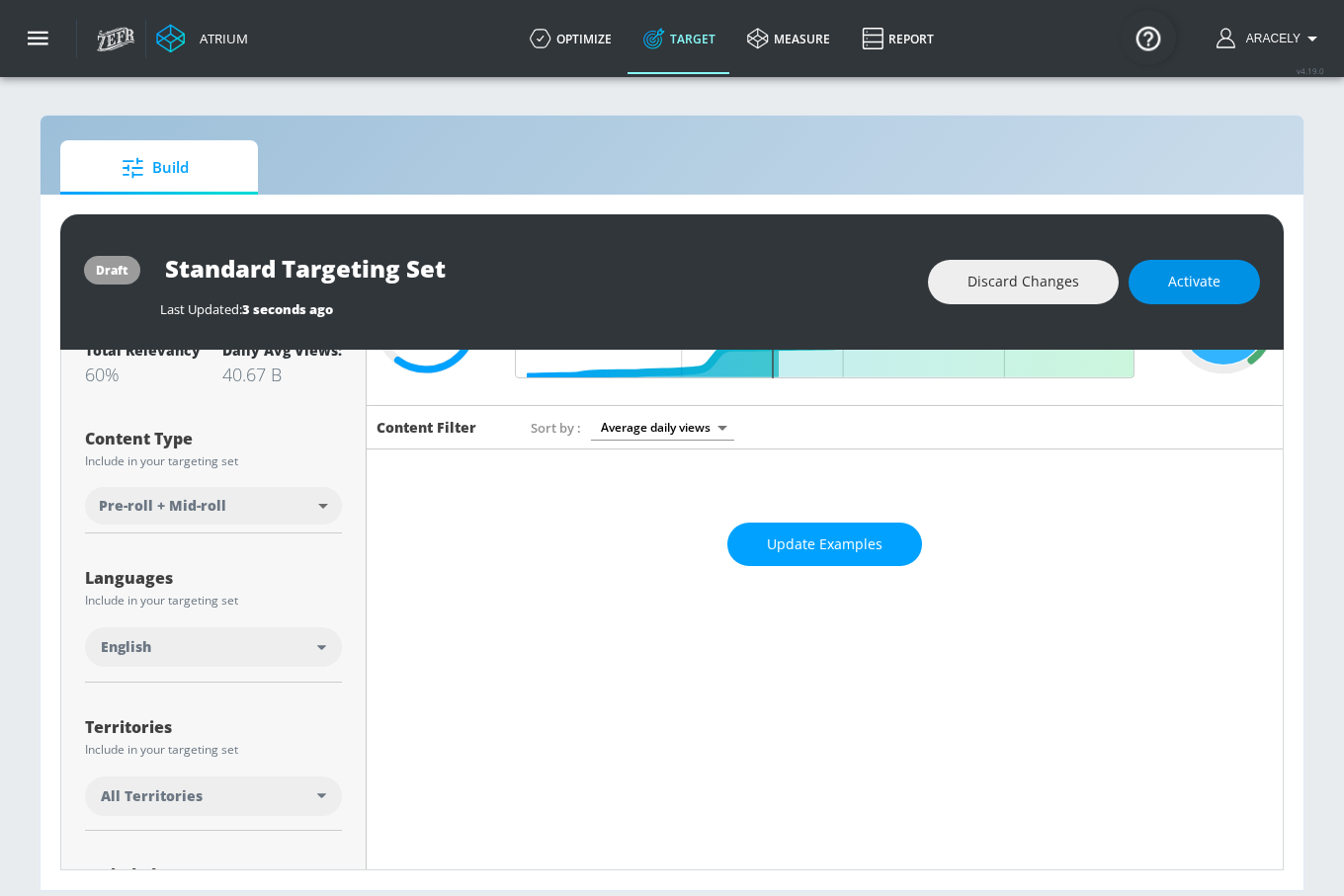 scroll, scrollTop: 138, scrollLeft: 0, axis: vertical 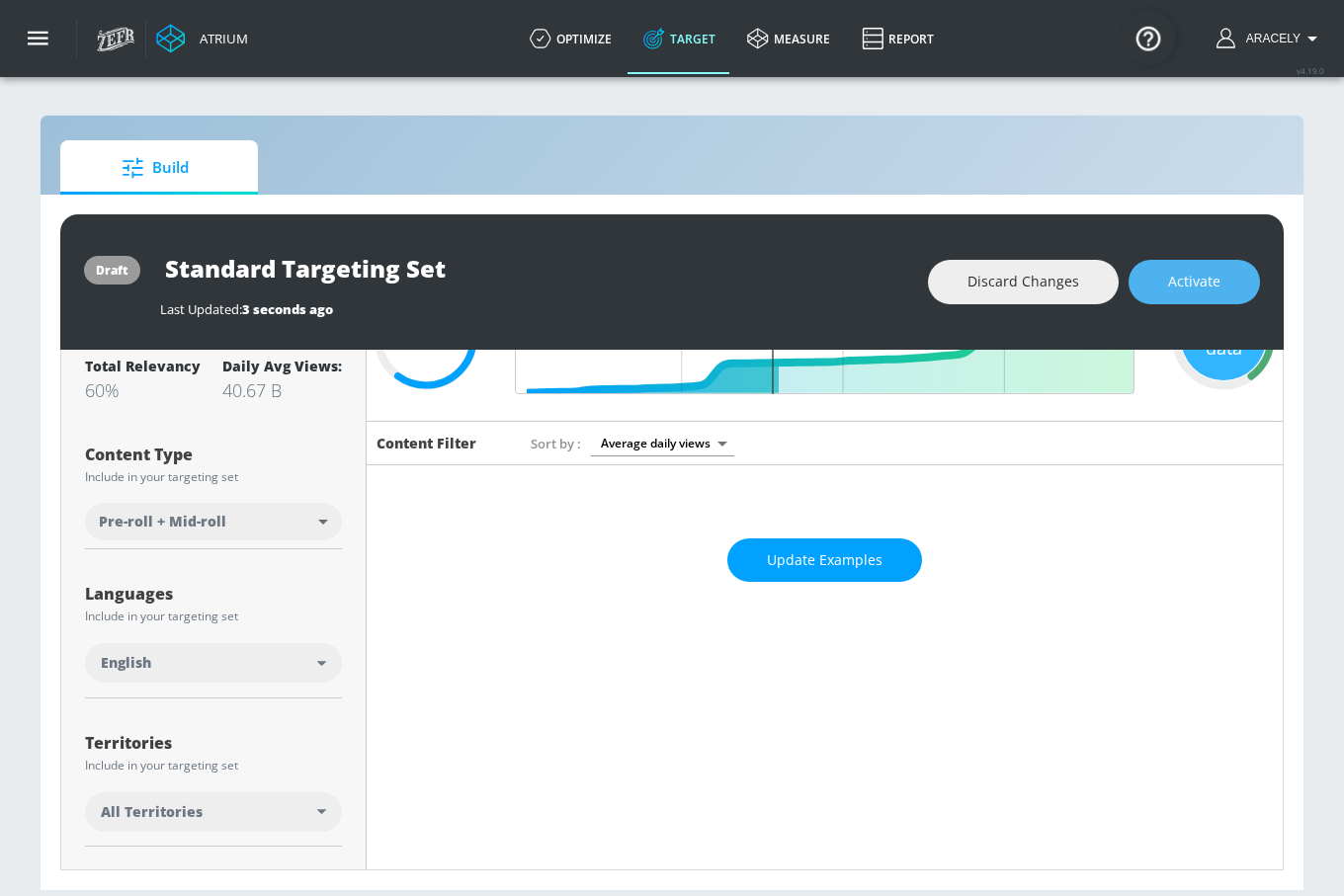 click on "Activate" at bounding box center [1194, 282] 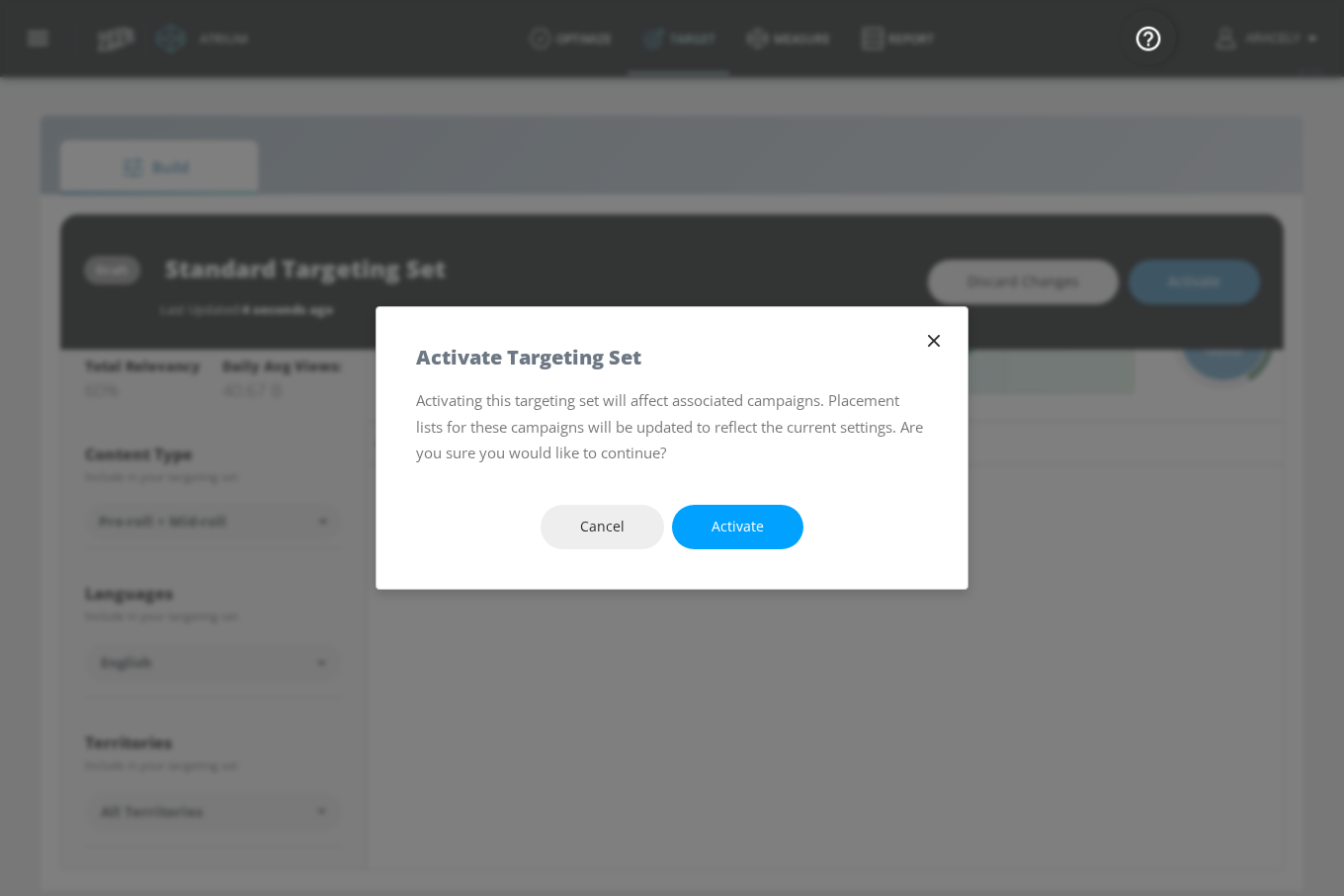 click on "Activate" at bounding box center [737, 527] 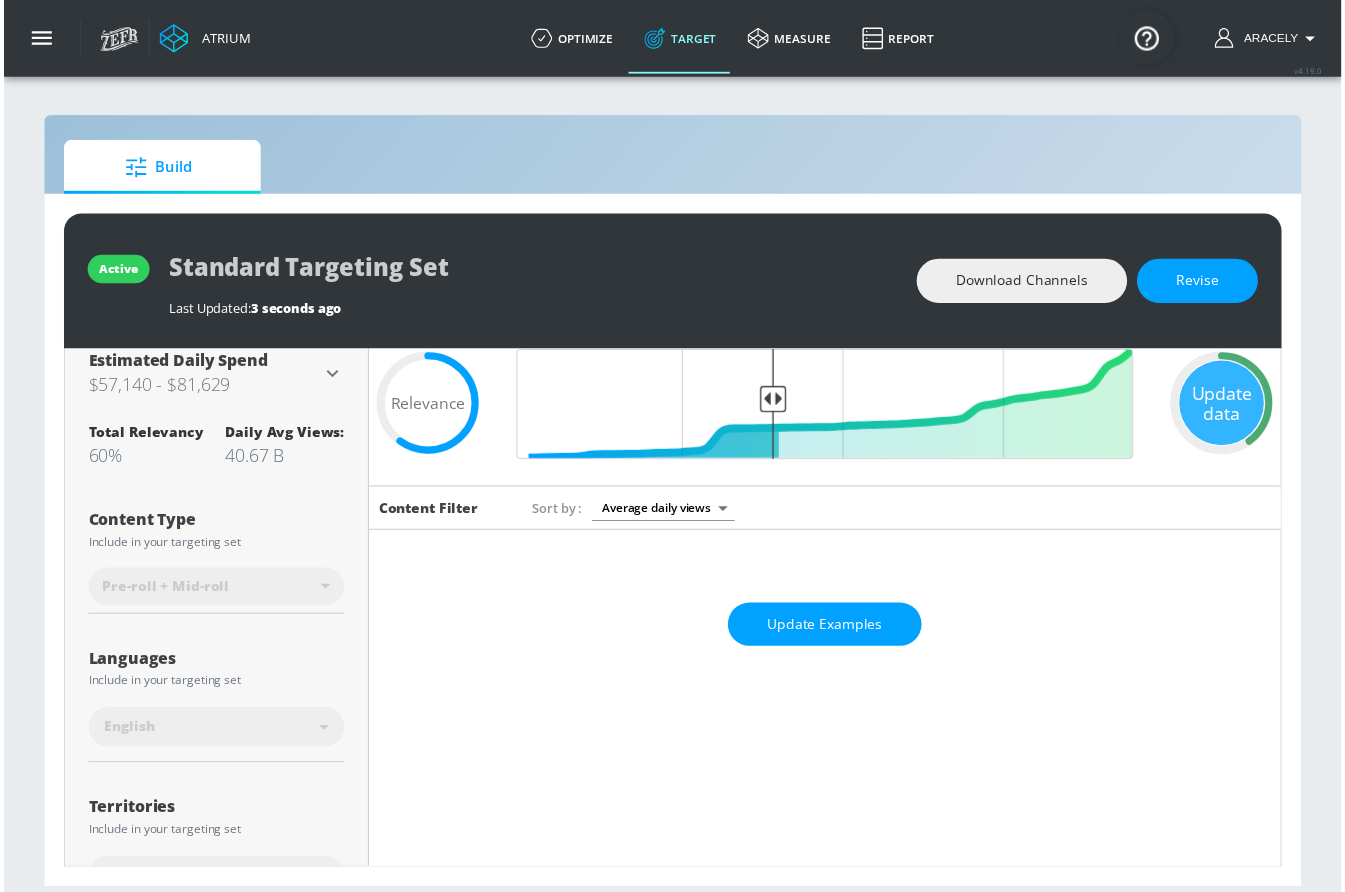 scroll, scrollTop: 0, scrollLeft: 0, axis: both 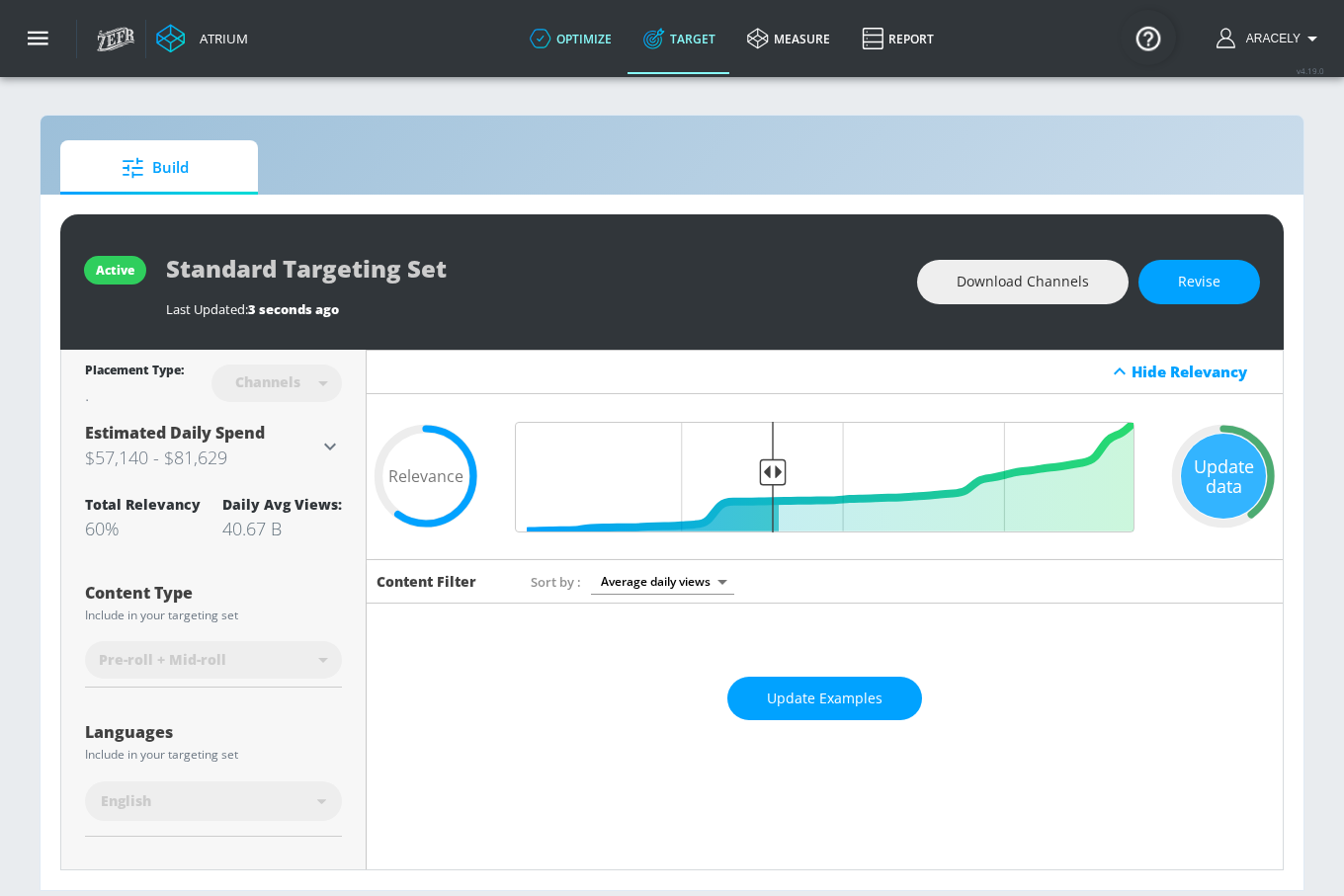 click on "optimize" at bounding box center [570, 39] 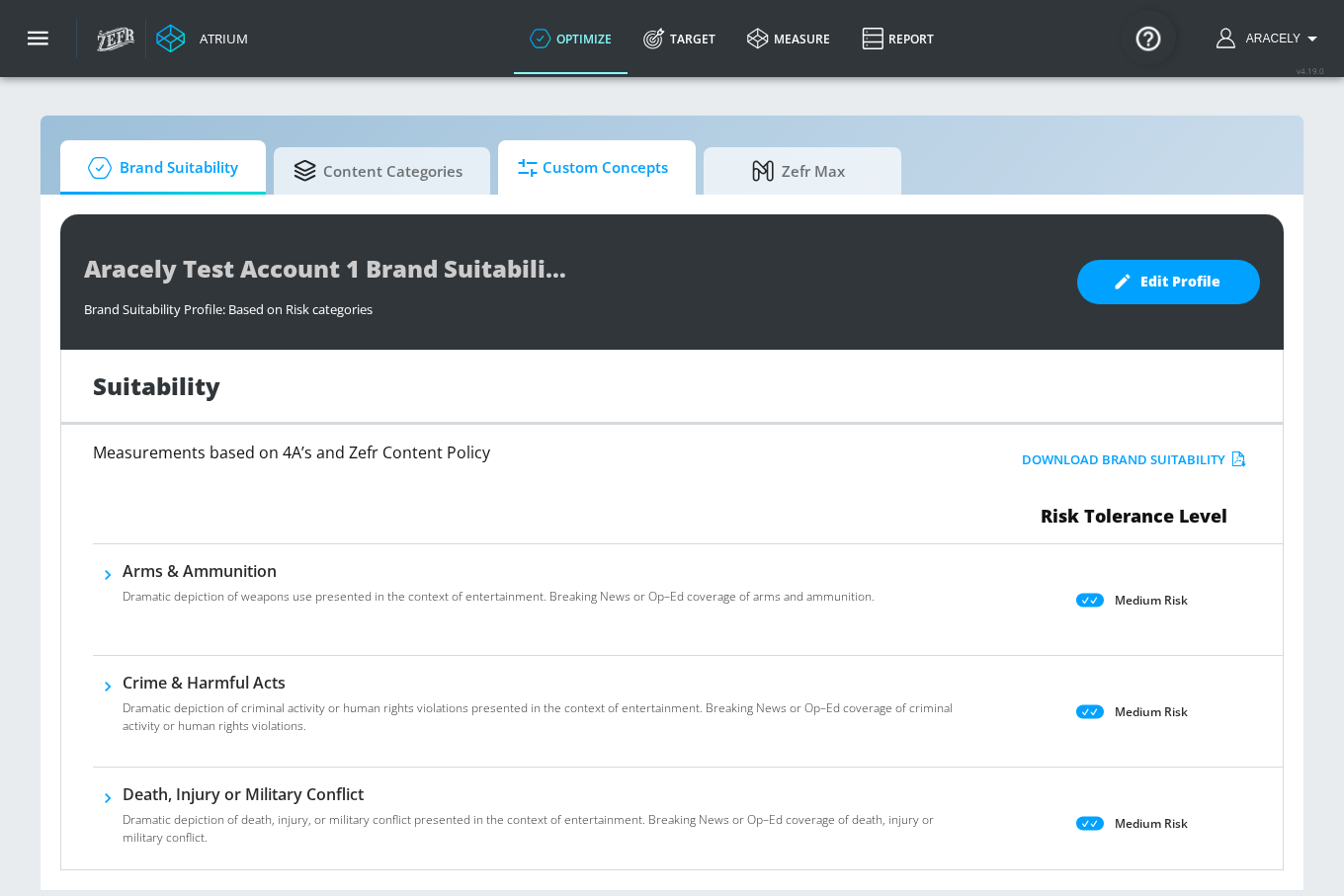 click on "Custom Concepts" at bounding box center (593, 168) 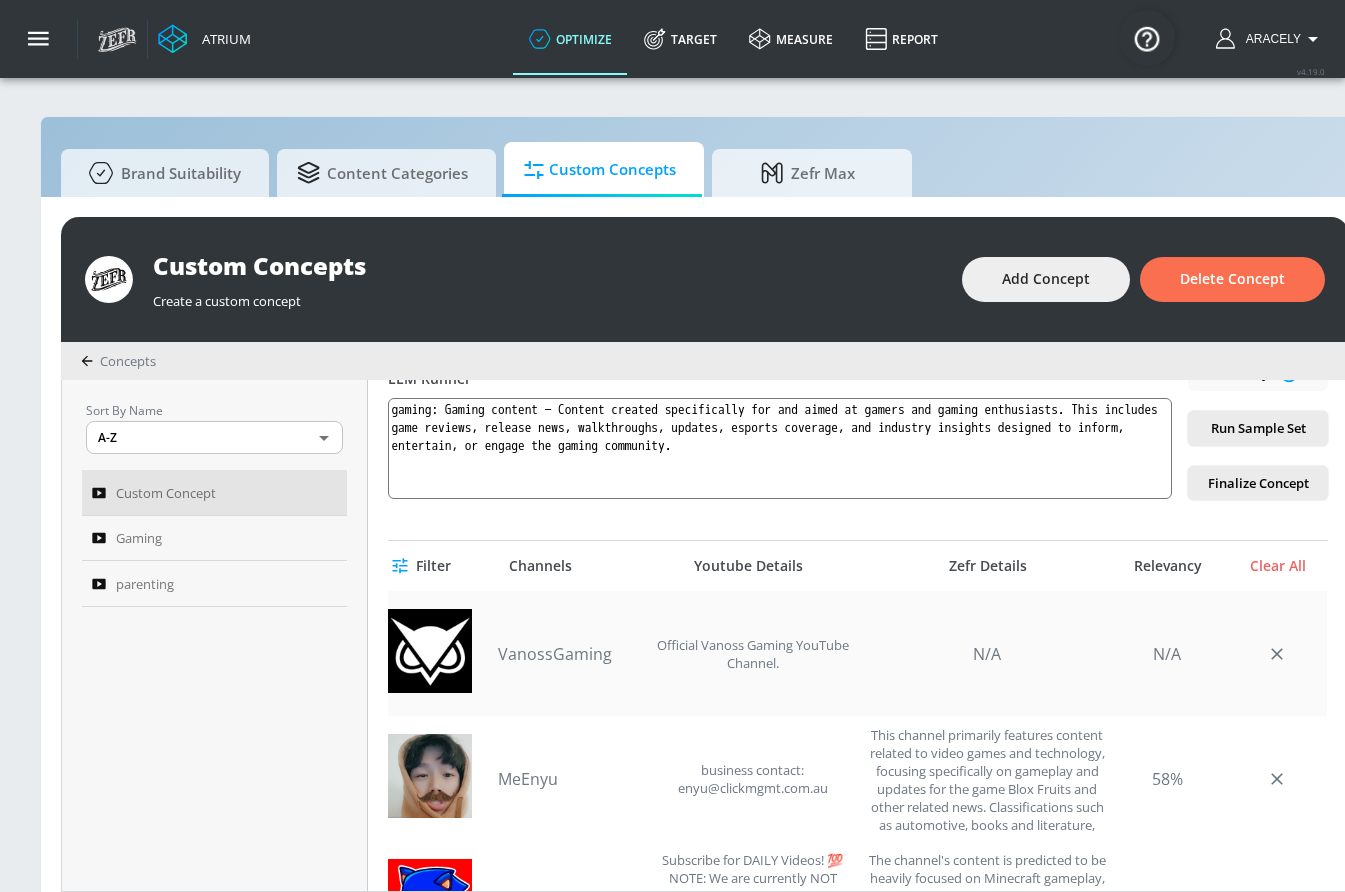 scroll, scrollTop: 650, scrollLeft: 0, axis: vertical 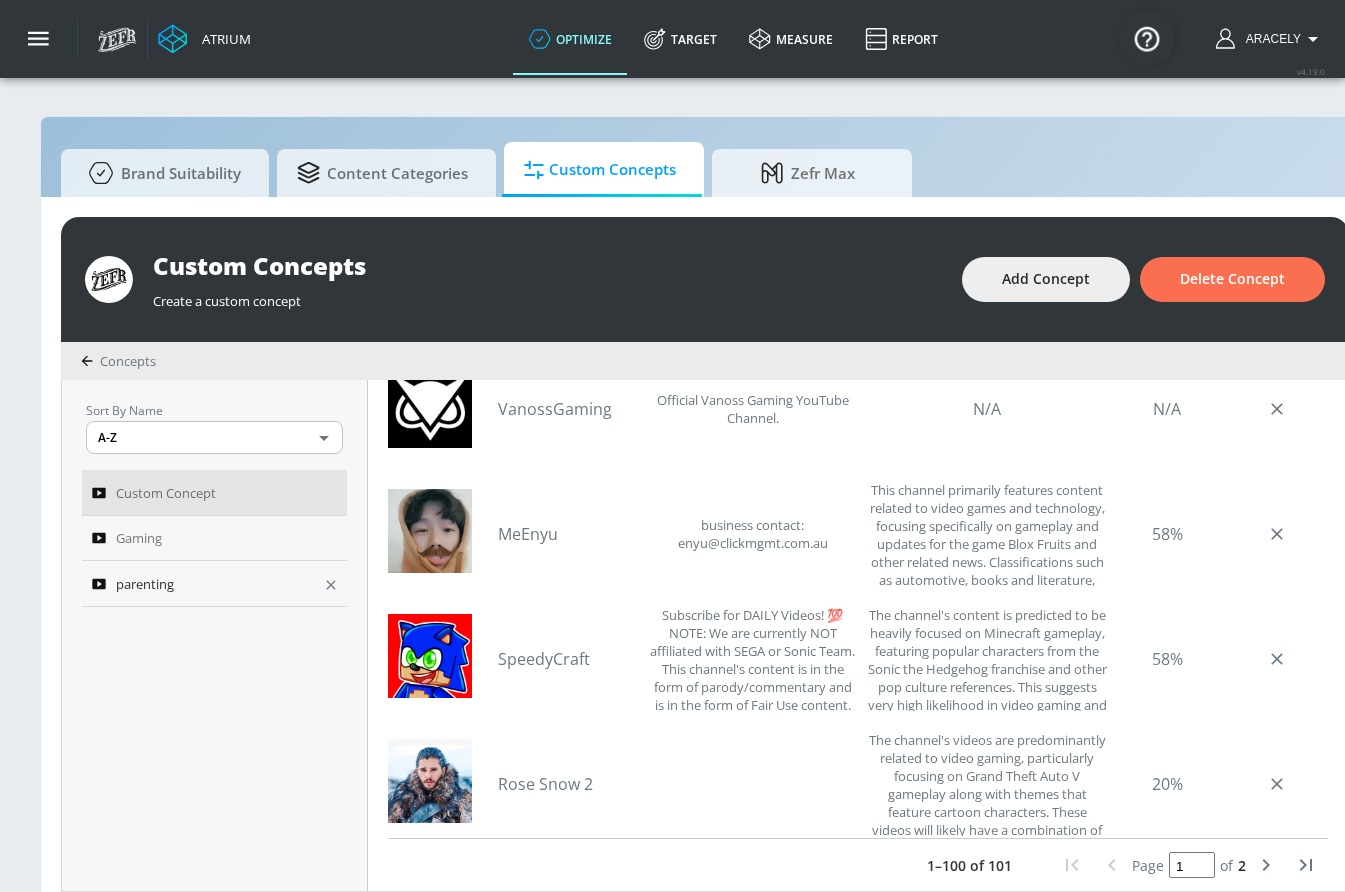 click on "parenting" at bounding box center (201, 584) 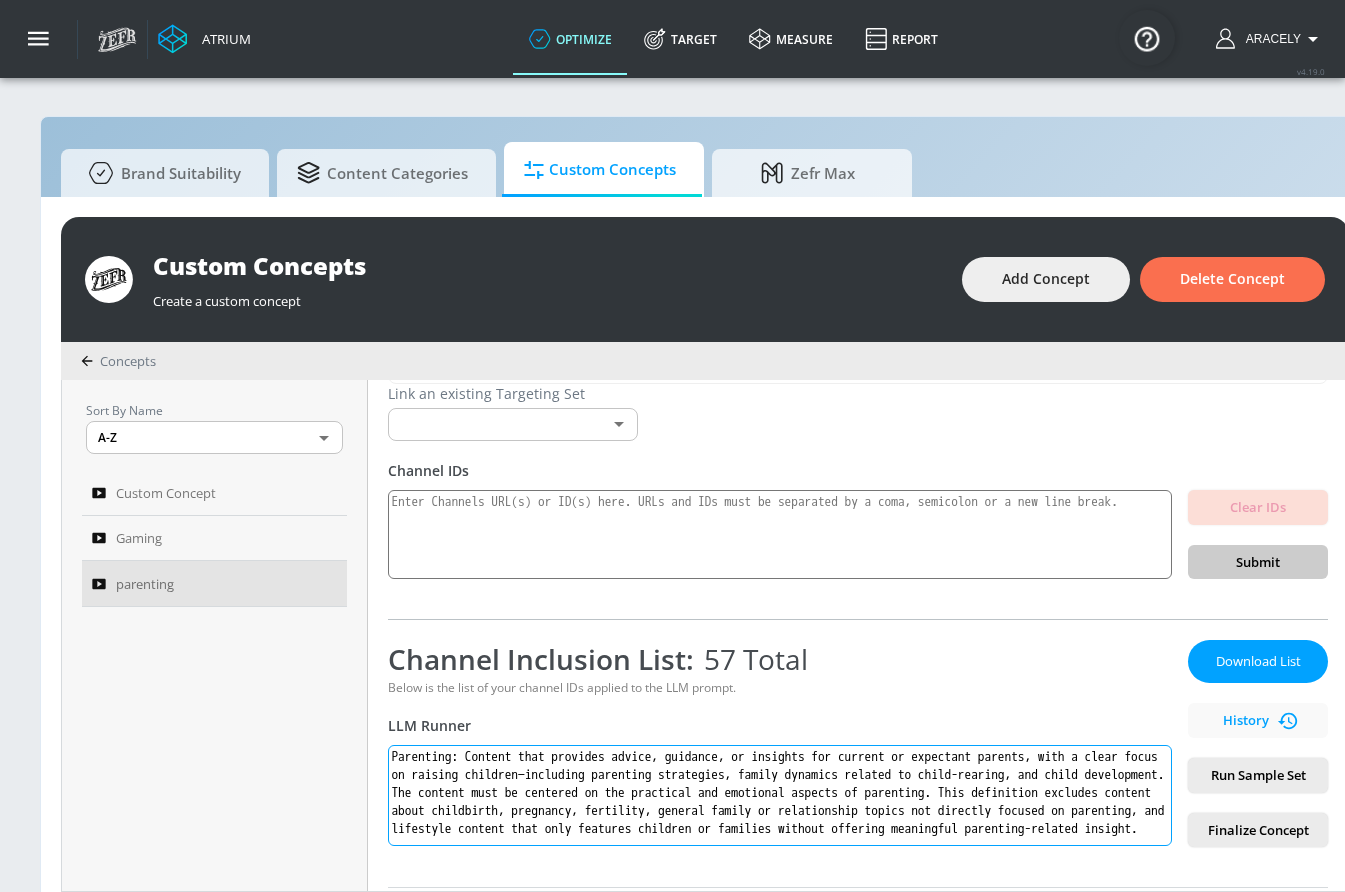 scroll, scrollTop: 187, scrollLeft: 0, axis: vertical 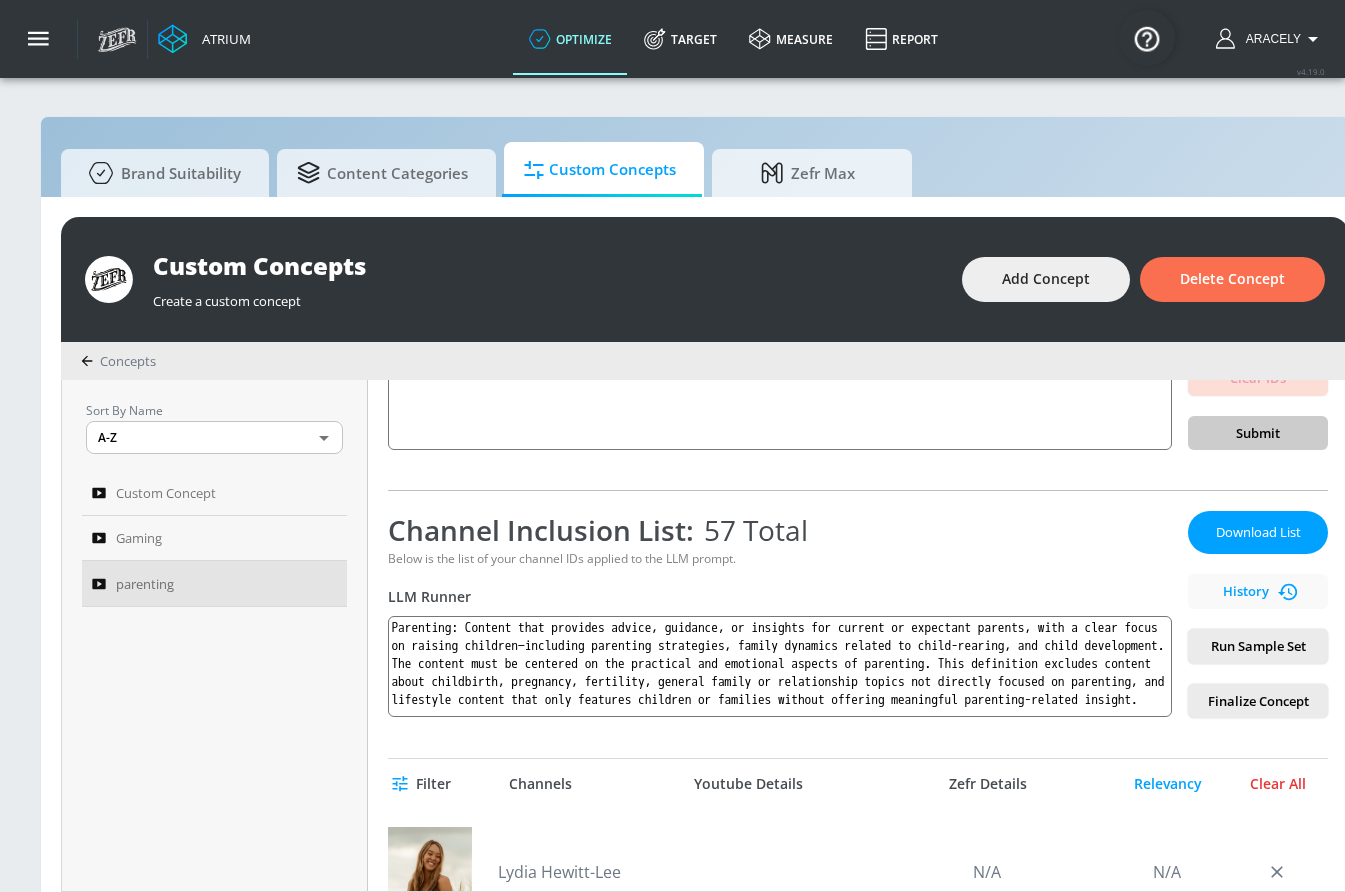 click on "Clear All" at bounding box center (1278, 784) 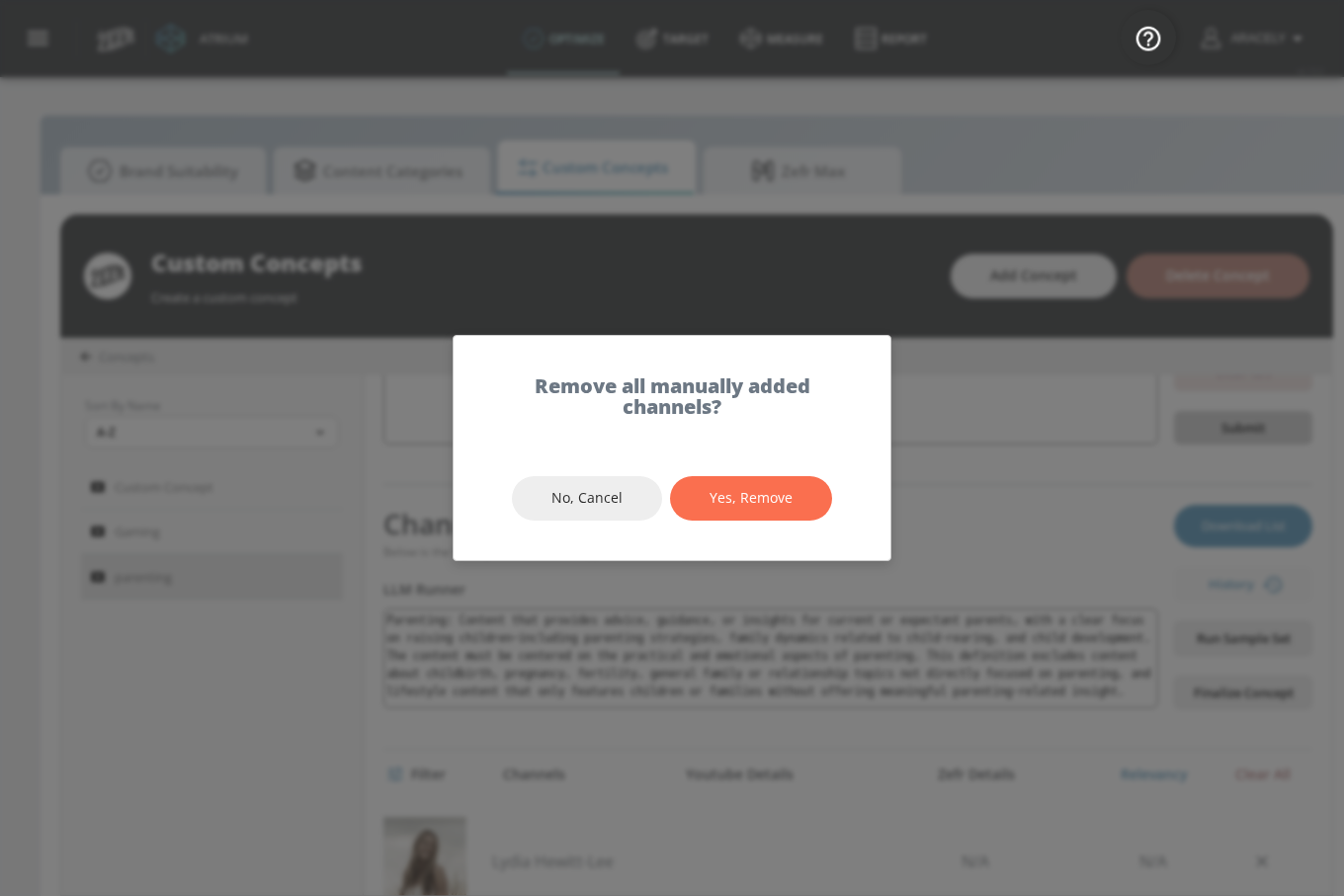 click on "Yes, Remove" at bounding box center (751, 498) 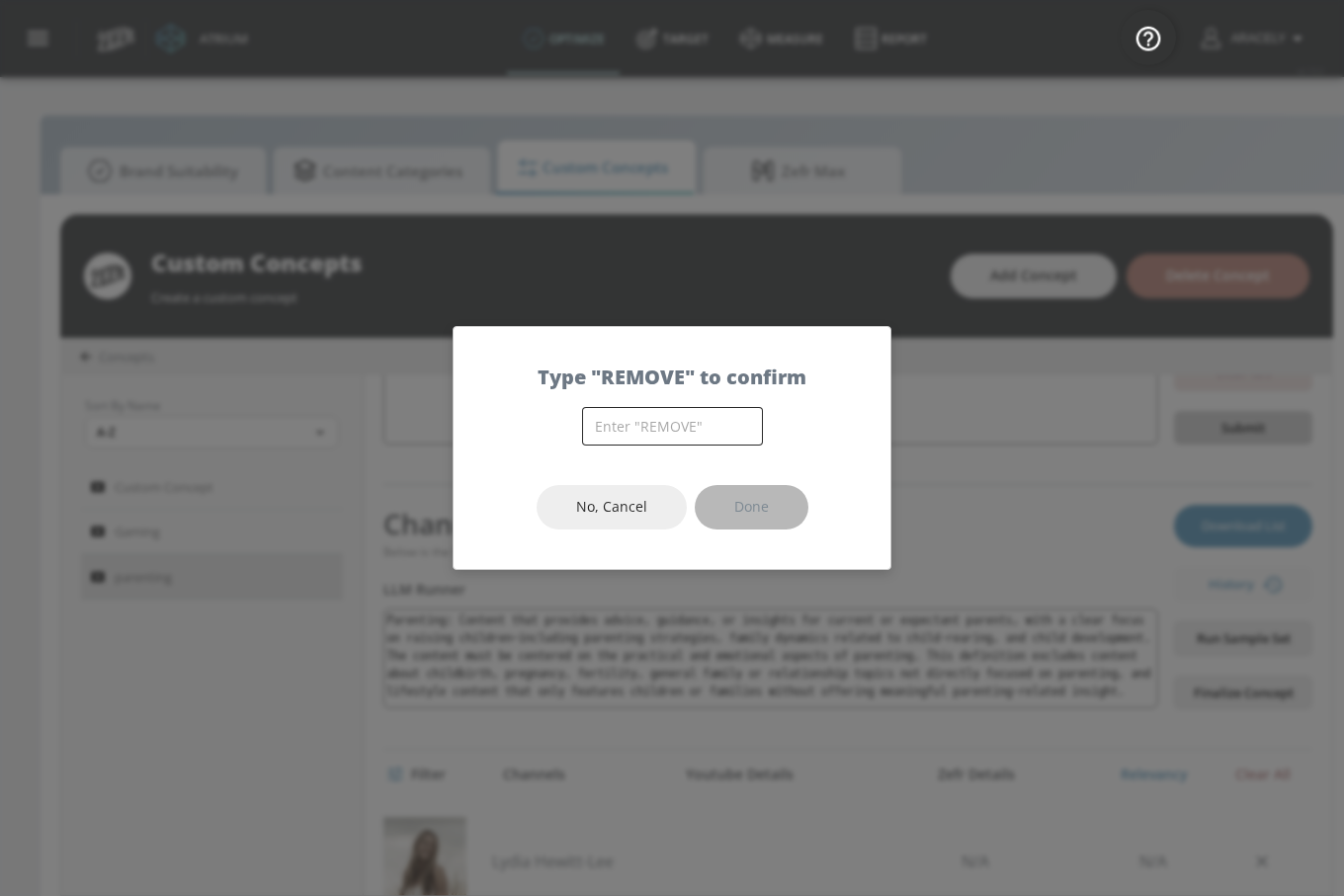 click at bounding box center (672, 426) 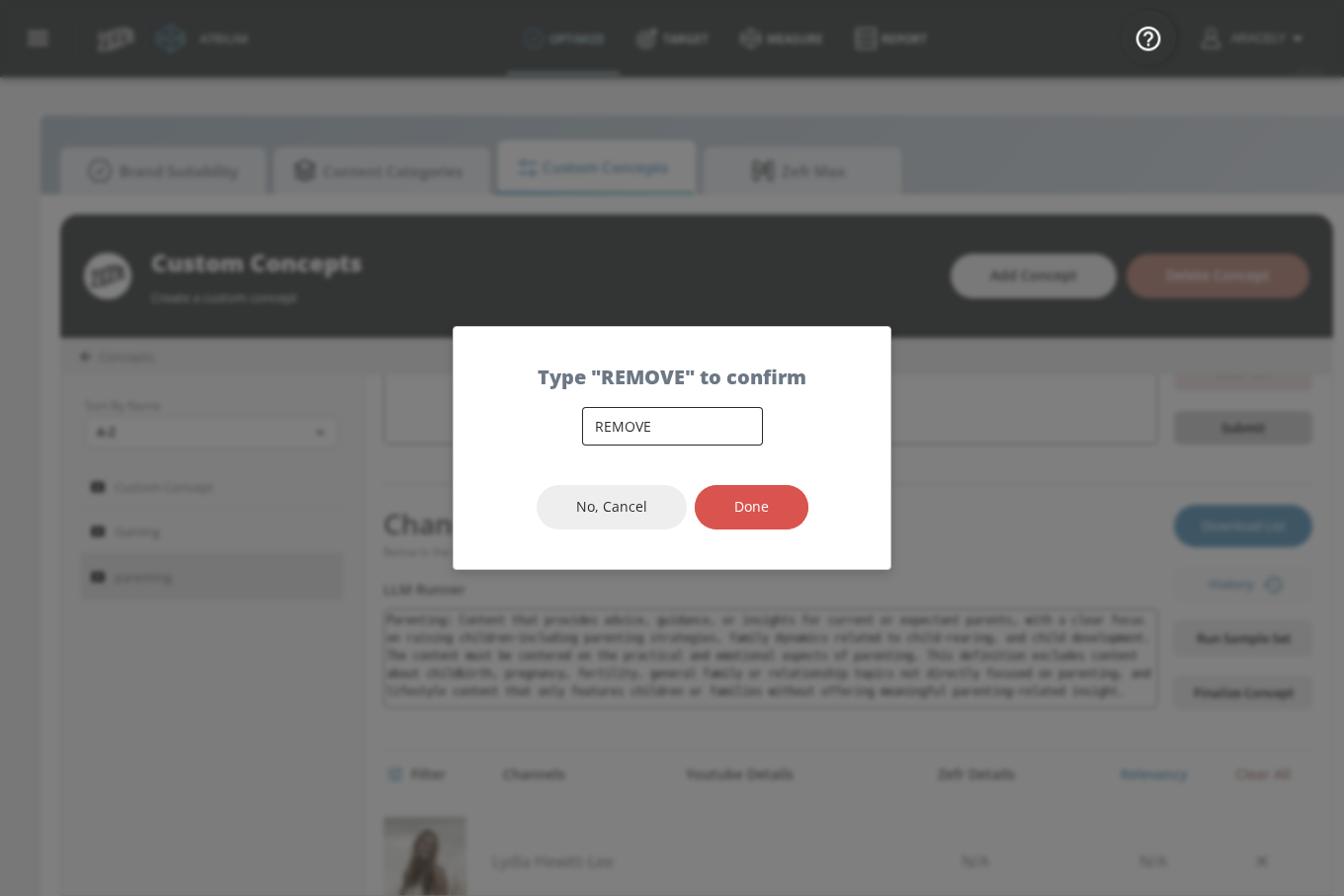 type on "REMOVE" 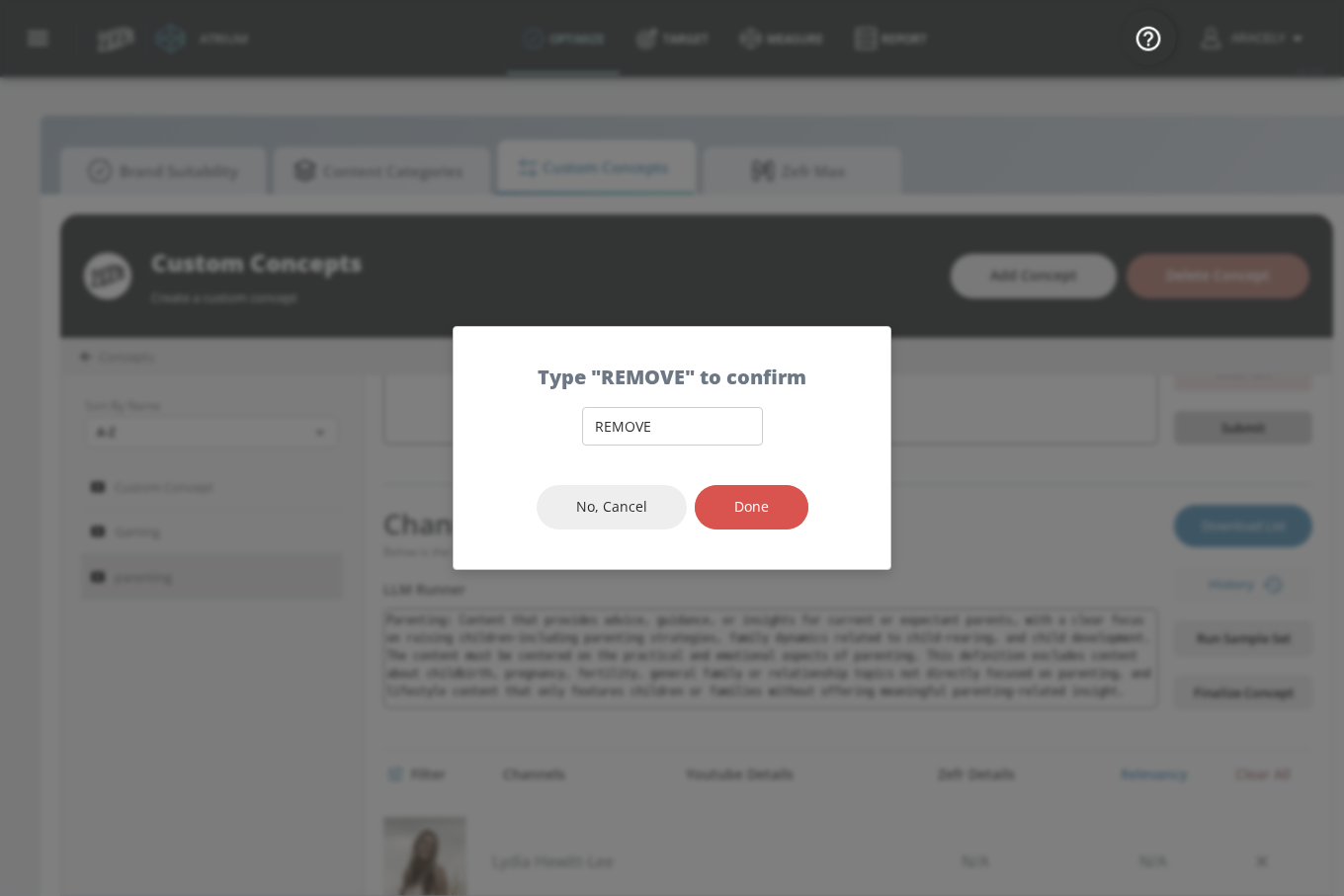 click on "Done" at bounding box center [751, 507] 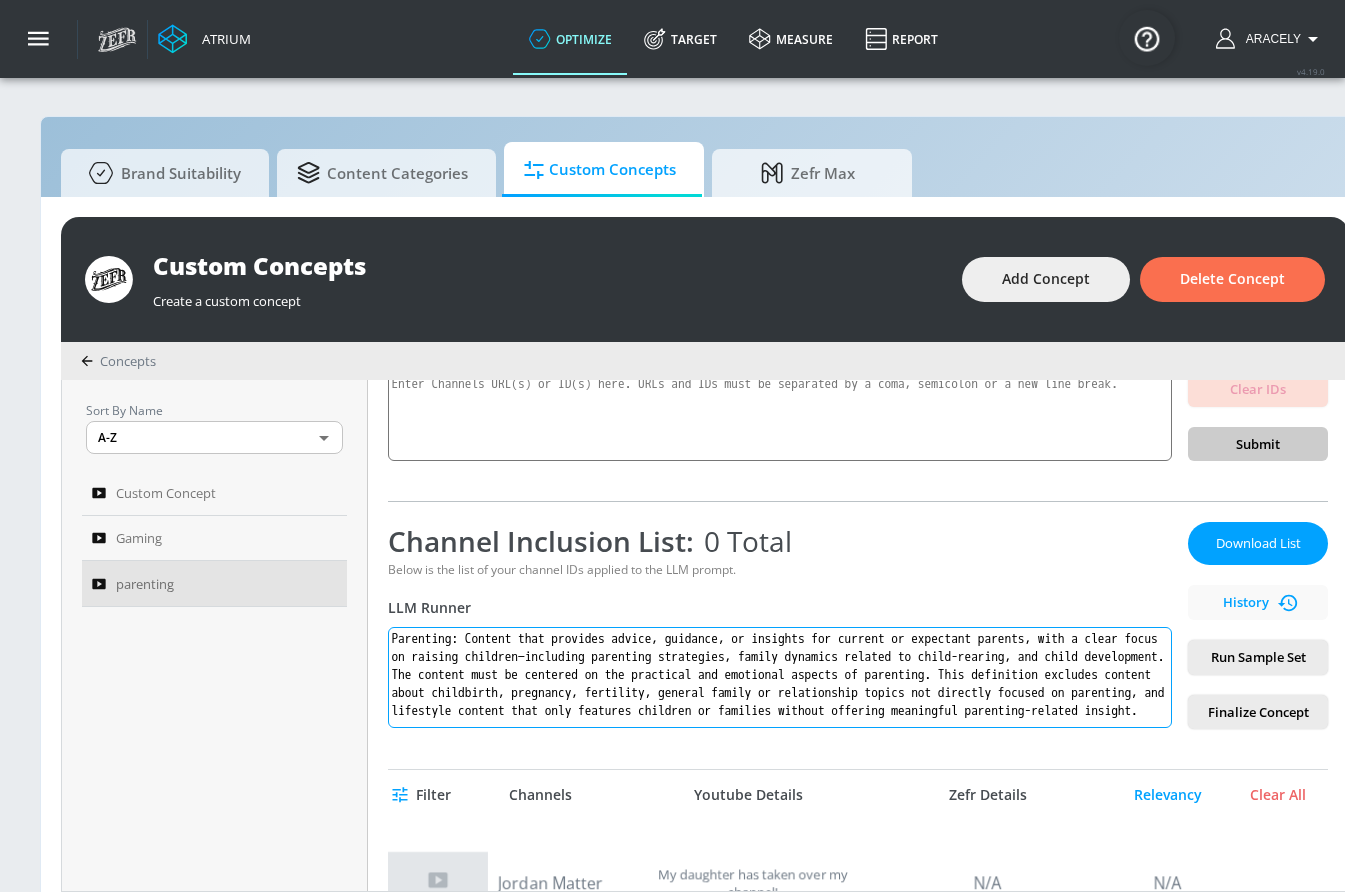 scroll, scrollTop: 169, scrollLeft: 0, axis: vertical 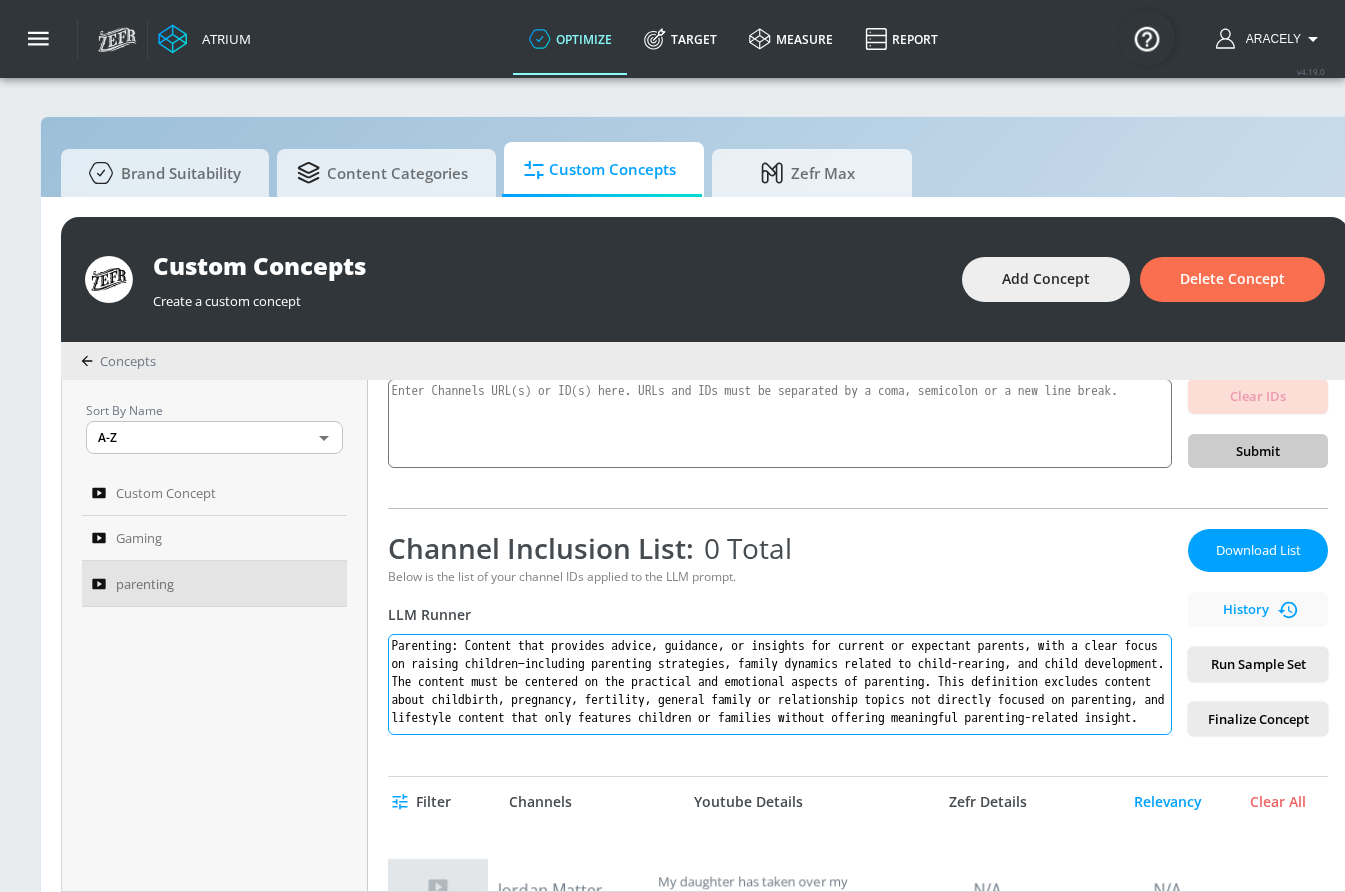 click on "Parenting: Content that provides advice, guidance, or insights for current or expectant parents, with a clear focus on raising children—including parenting strategies, family dynamics related to child-rearing, and child development. The content must be centered on the practical and emotional aspects of parenting. This definition excludes content about childbirth, pregnancy, fertility, general family or relationship topics not directly focused on parenting, and lifestyle content that only features children or families without offering meaningful parenting-related insight." at bounding box center (780, 684) 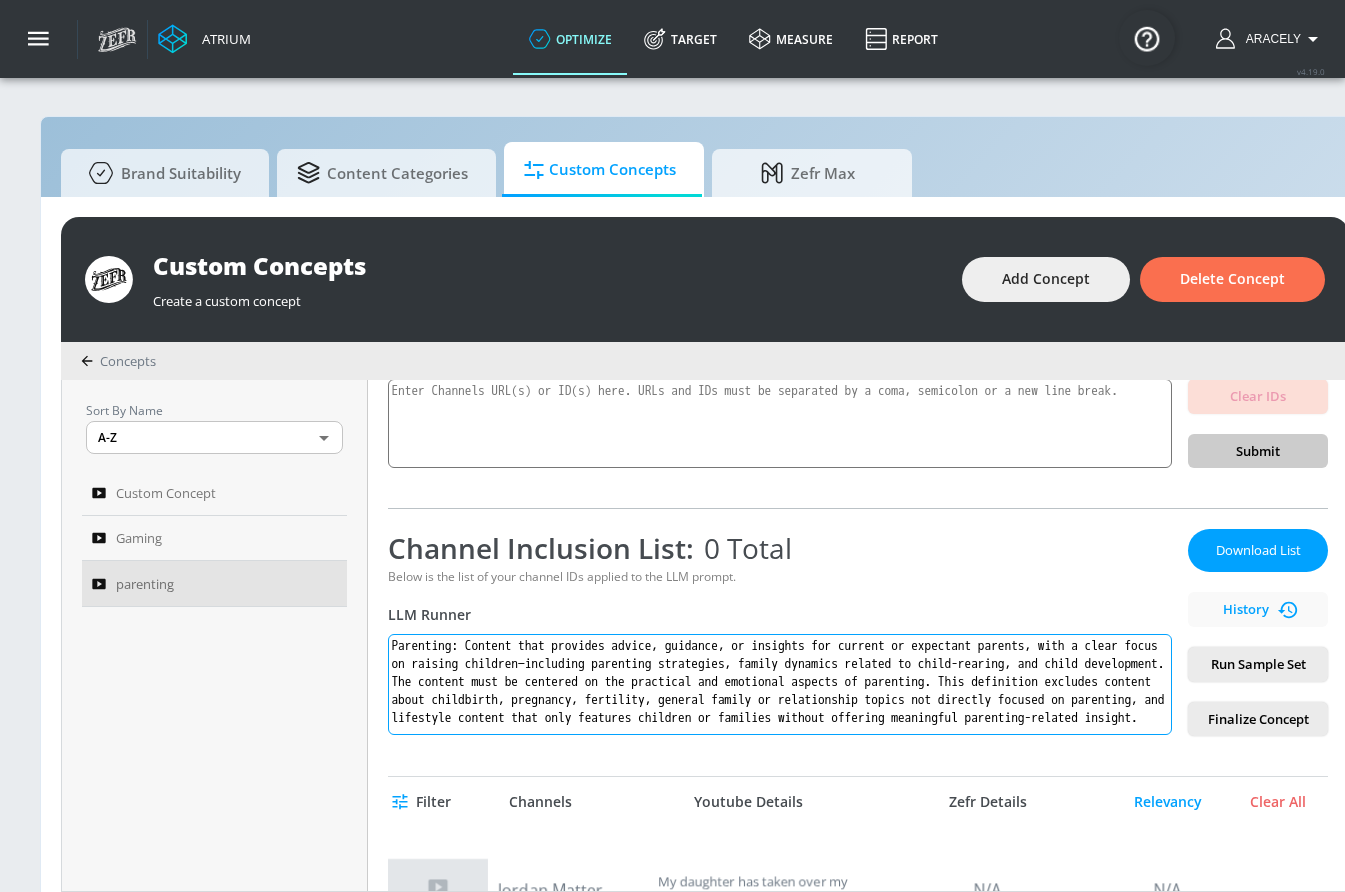 drag, startPoint x: 1131, startPoint y: 712, endPoint x: 386, endPoint y: 622, distance: 750.41656 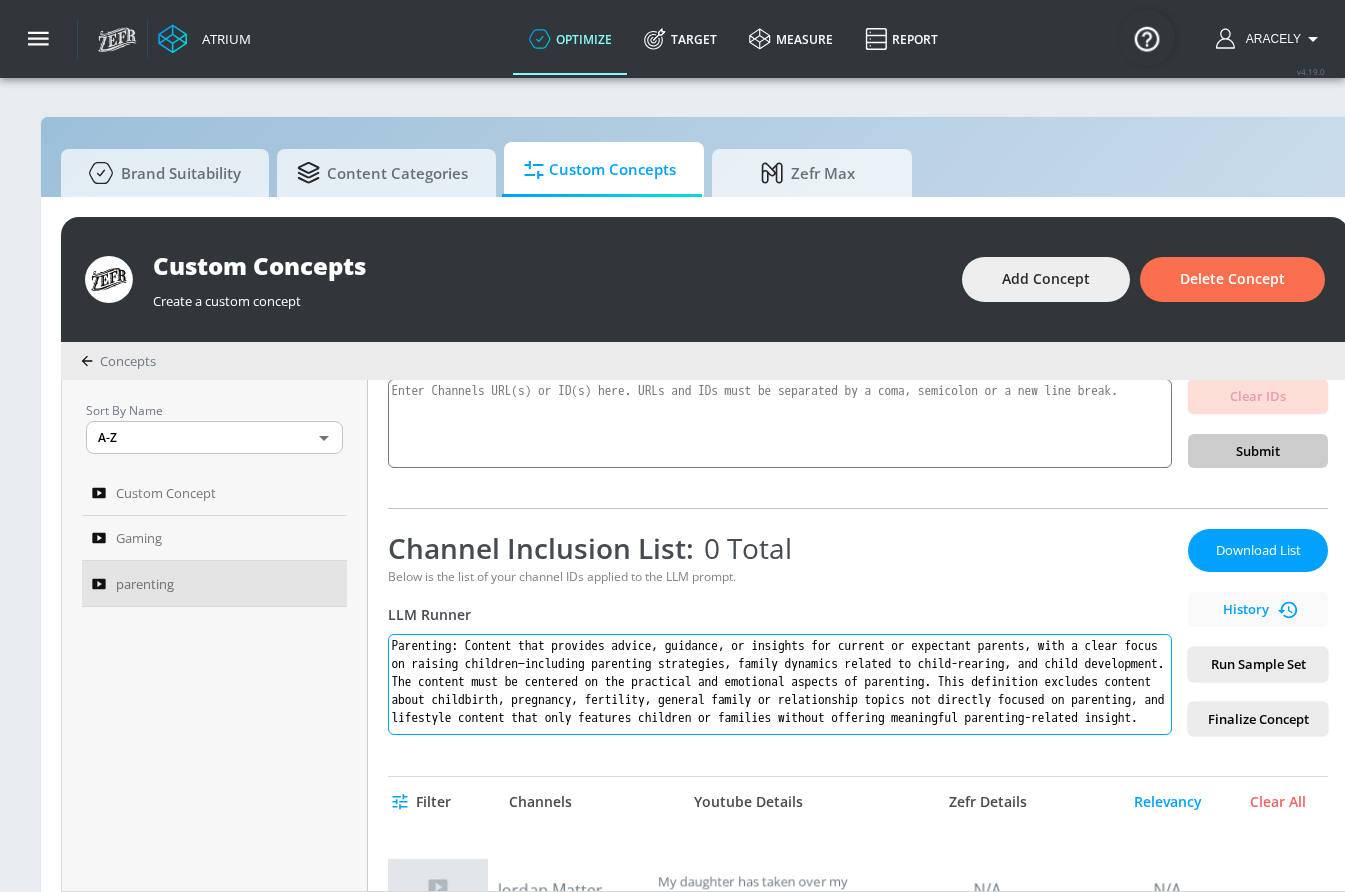 click on "parenting Link an existing Targeting Set ​ 6eb63cd9-4cb0-4b8d-bef6-e55c0bb6d4b7 ​ Channel IDs Clear IDs Submit Channel Inclusion List: 0   Total Below is the list of your channel IDs applied to the LLM prompt. LLM Runner Parenting: Content that provides advice, guidance, or insights for current or expectant parents, with a clear focus on raising children—including parenting strategies, family dynamics related to child-rearing, and child development. The content must be centered on the practical and emotional aspects of parenting. This definition excludes content about childbirth, pregnancy, fertility, general family or relationship topics not directly focused on parenting, and lifestyle content that only features children or families without offering meaningful parenting-related insight. Download List History Run Sample Set Finalize Concept Filter Channels Youtube Details Zefr Details Relevancy Clear All Jordan Matter My daughter has taken over my channel! N/A N/A Nick Wilkins N/A N/A Alan's Universe" at bounding box center (858, 635) 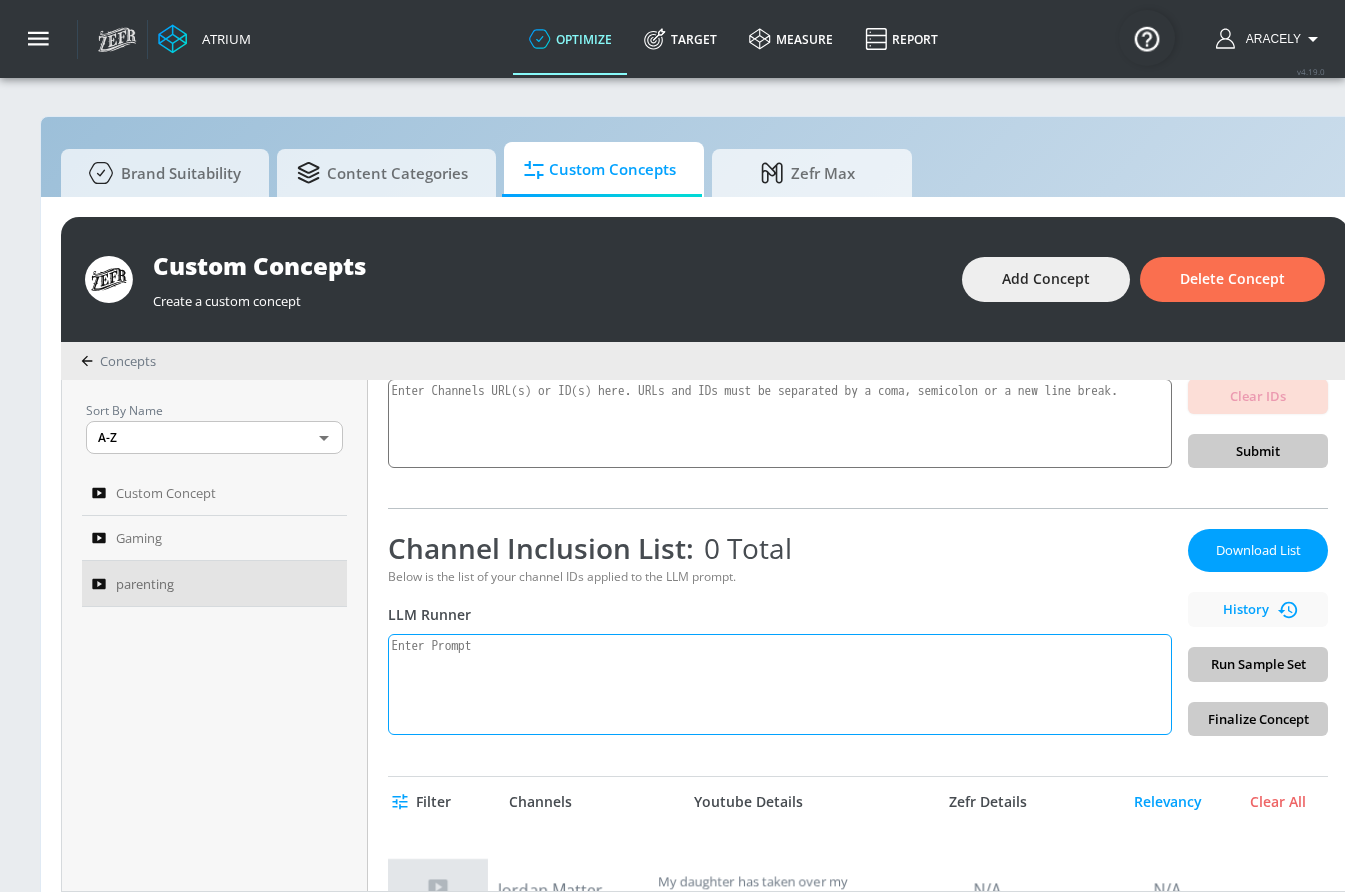 scroll, scrollTop: 0, scrollLeft: 0, axis: both 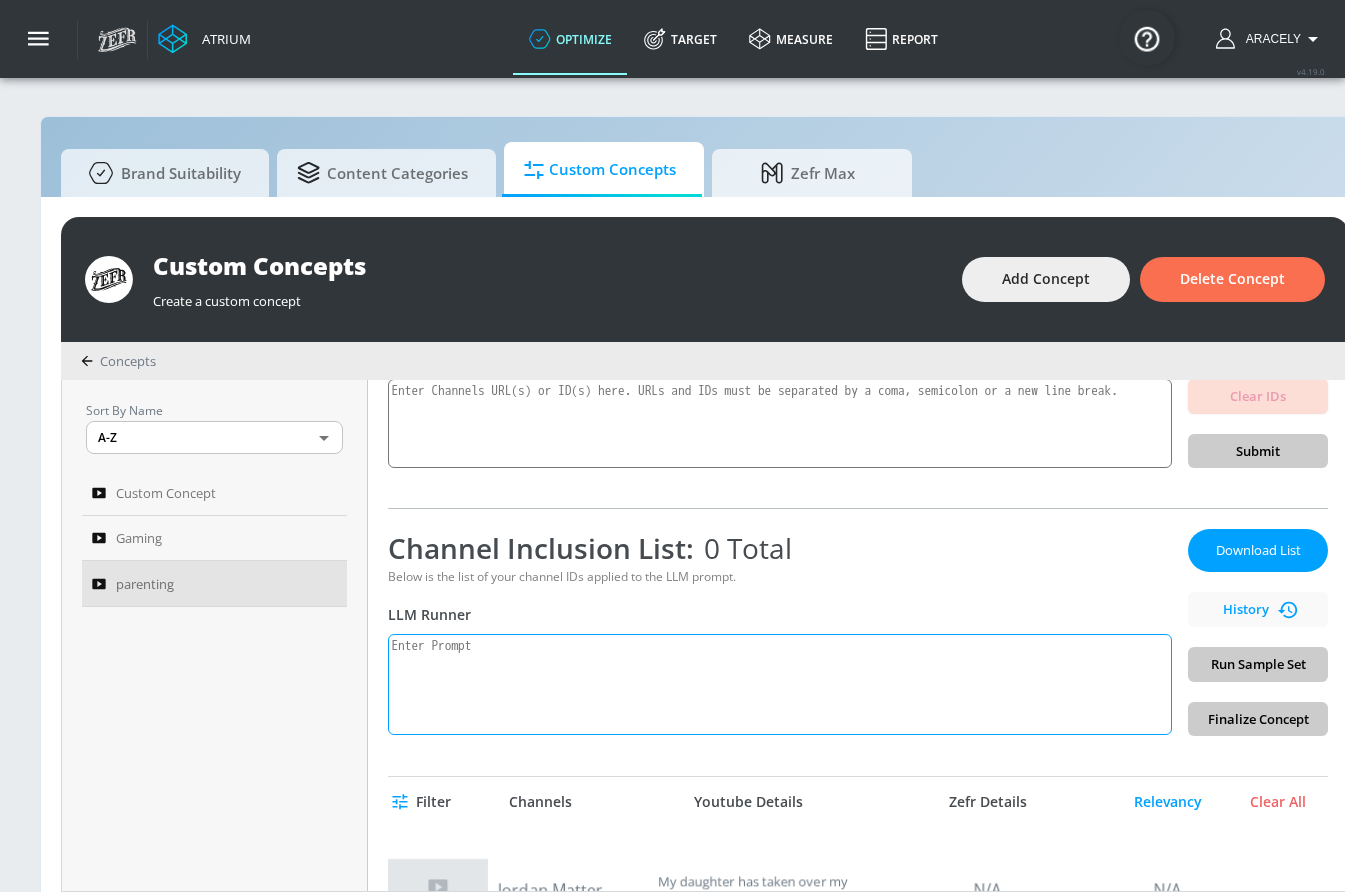 click at bounding box center (780, 684) 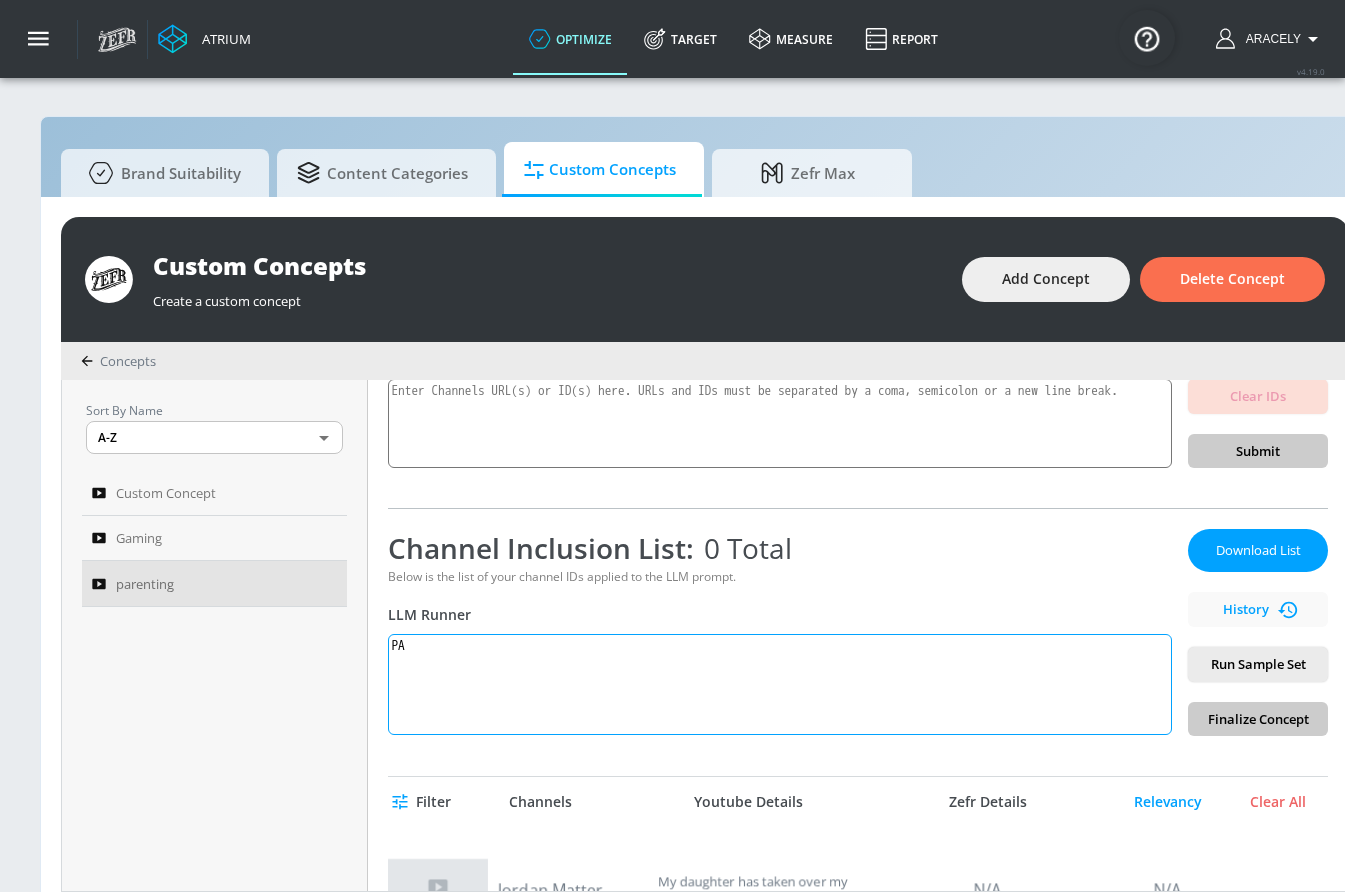 type on "P" 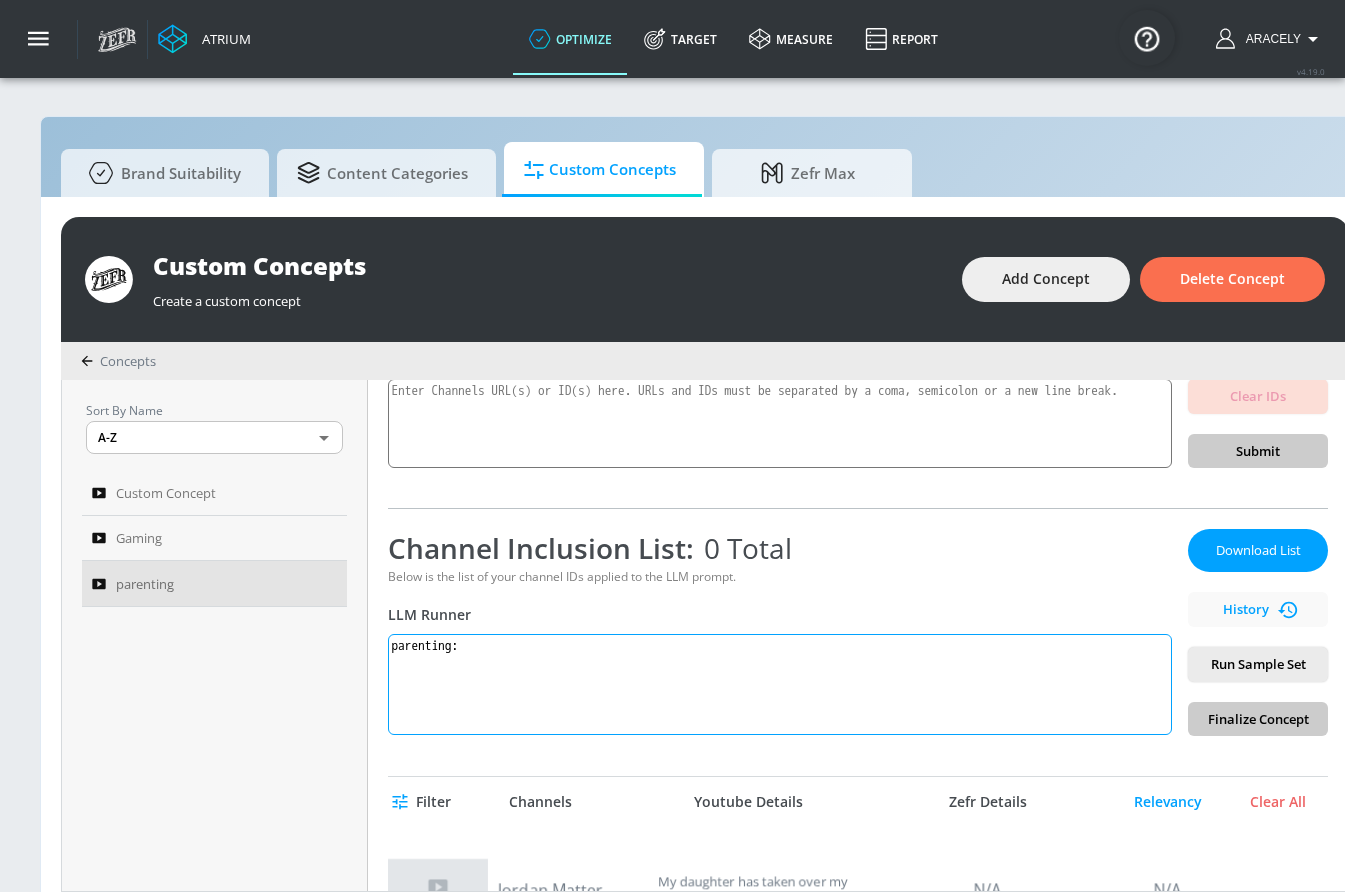 paste on "Content providing advice, guidance, or insights for current or expectant parents, focusing on topics like parenting strategies, family dynamics, or child development. This goes beyond content featuring children or families." 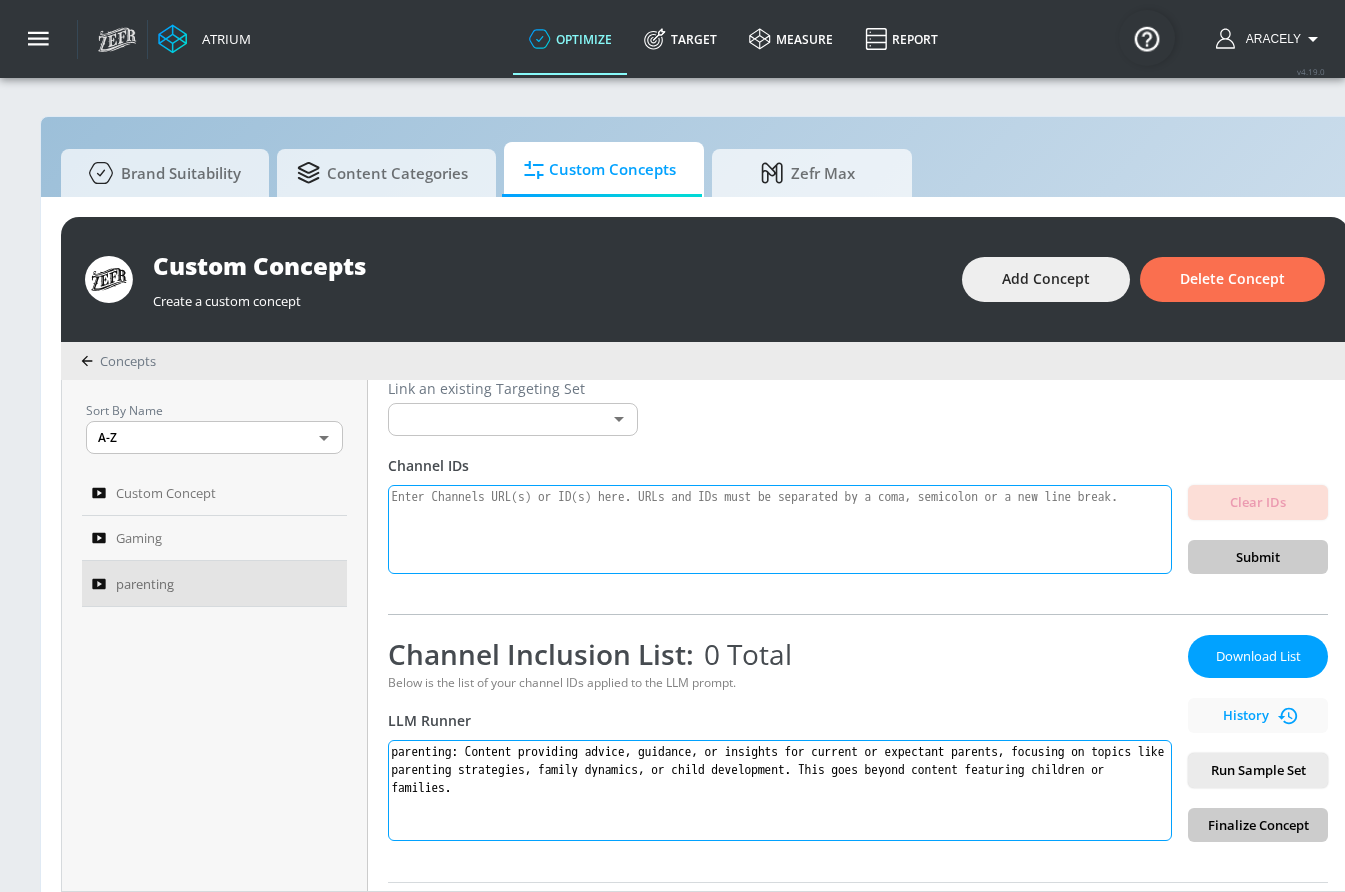 scroll, scrollTop: 0, scrollLeft: 0, axis: both 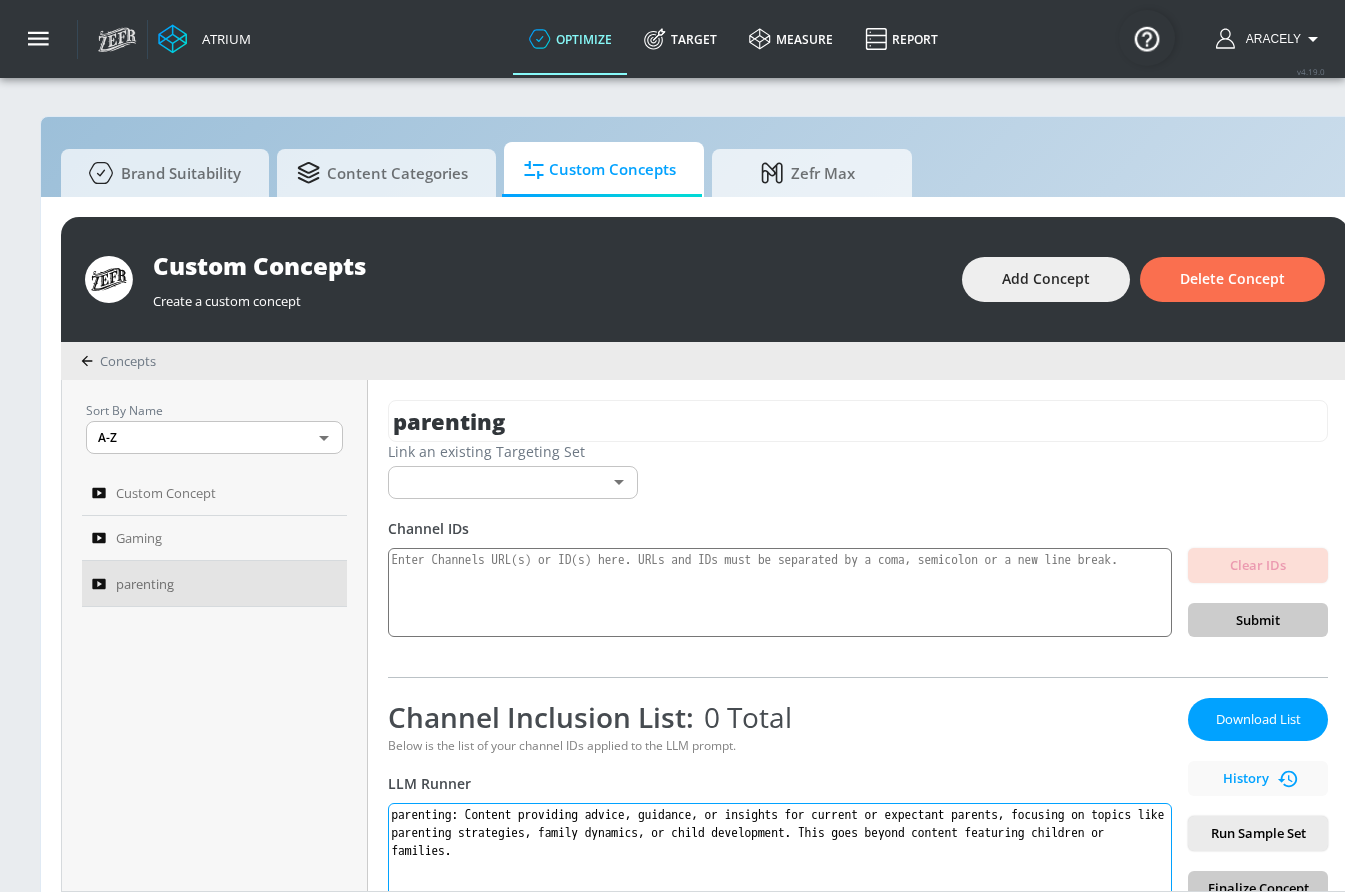 type on "parenting: Content providing advice, guidance, or insights for current or expectant parents, focusing on topics like parenting strategies, family dynamics, or child development. This goes beyond content featuring children or families." 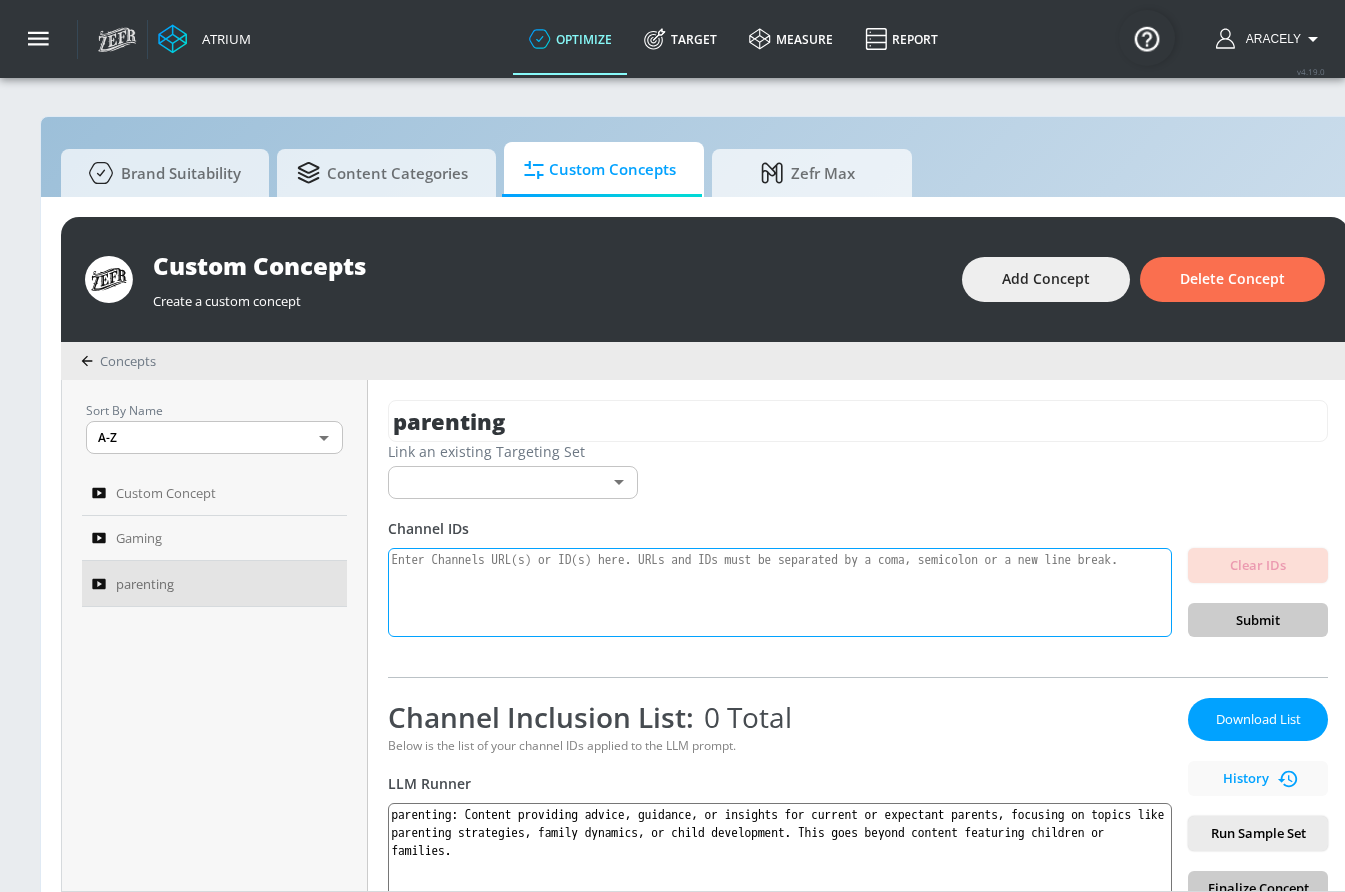 click at bounding box center [780, 593] 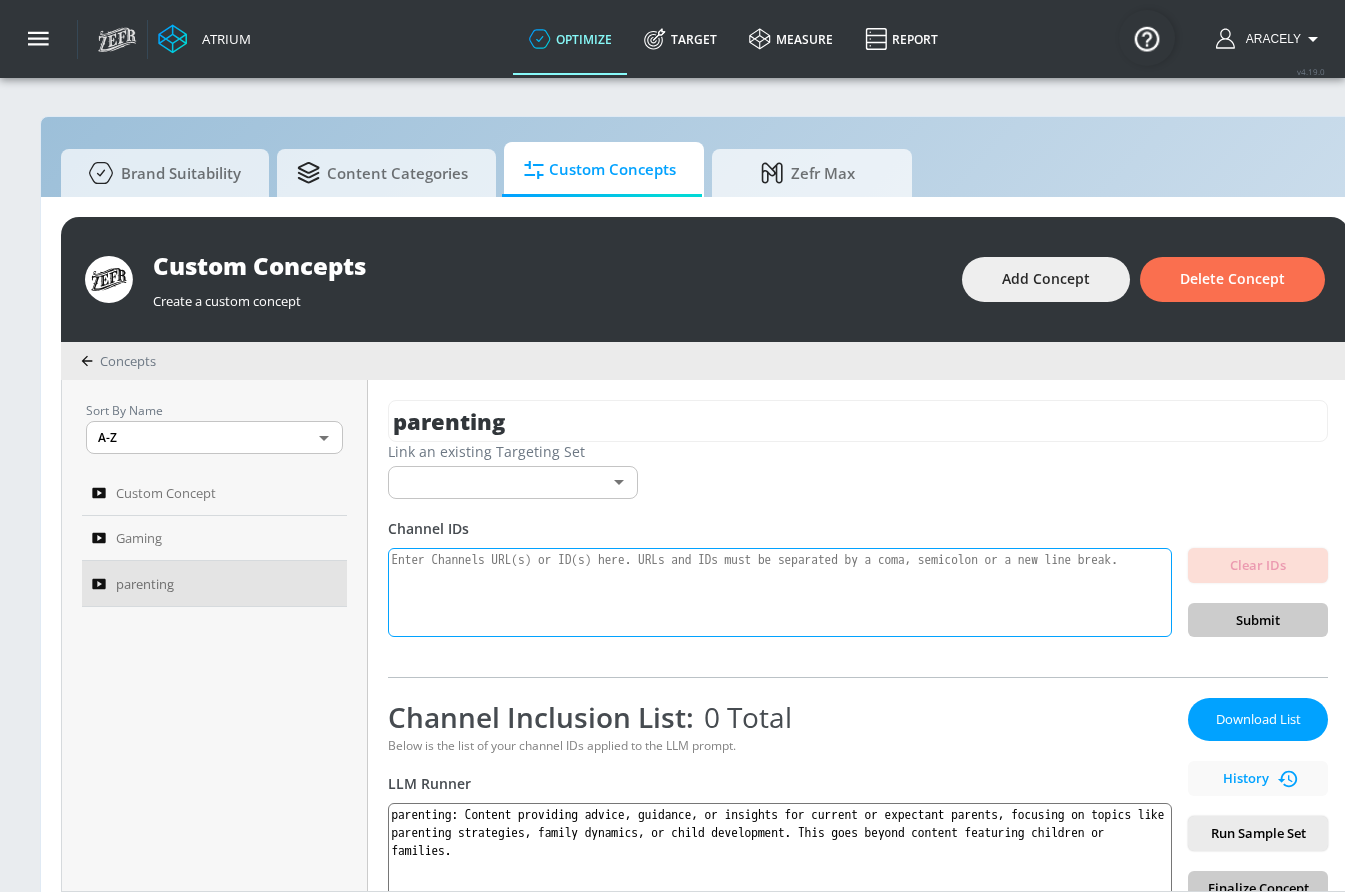 paste on "UCG2CL6EUjG8TVT1Tpl9nJdg
UC4uvx0gAZIEvEl00m8cCt2g
UCyCK3mtD7dkrngrplycXRqg
UCeLICYOqHfIrfSAQq1TT7PA
UCa8opd43s6JyO4vlgtmEapA
UCWGcbY5JBzcUenFwl4A1eNw
UCMfXv2enRXepxG92VoxfrEg
UCKuSDqgt_rrBwvtc7CxSTeQ
UCJm34ri5YLIHur1-LFegzfg
UCAHufvd02viJSRdt3ojdPOg
UC6Qukll8dbQtd-7vSydpxAw
UC41DEqCZsmGCwyDQSrvFR7A
UC4-KoMnQmwY3LdVj2B3PxIA
UC33DBeUggTdTj3OyWjFQUiw" 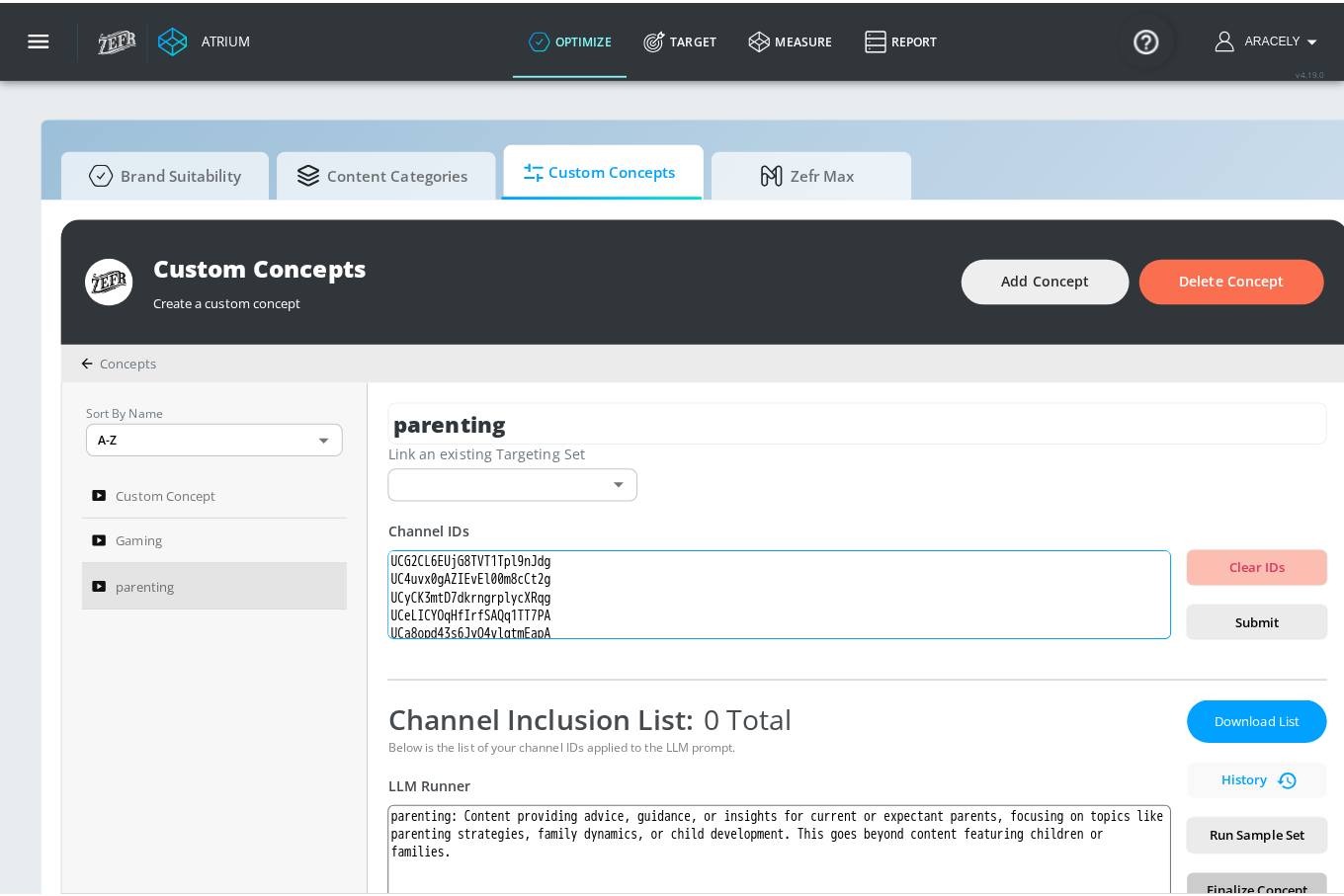 scroll, scrollTop: 129, scrollLeft: 0, axis: vertical 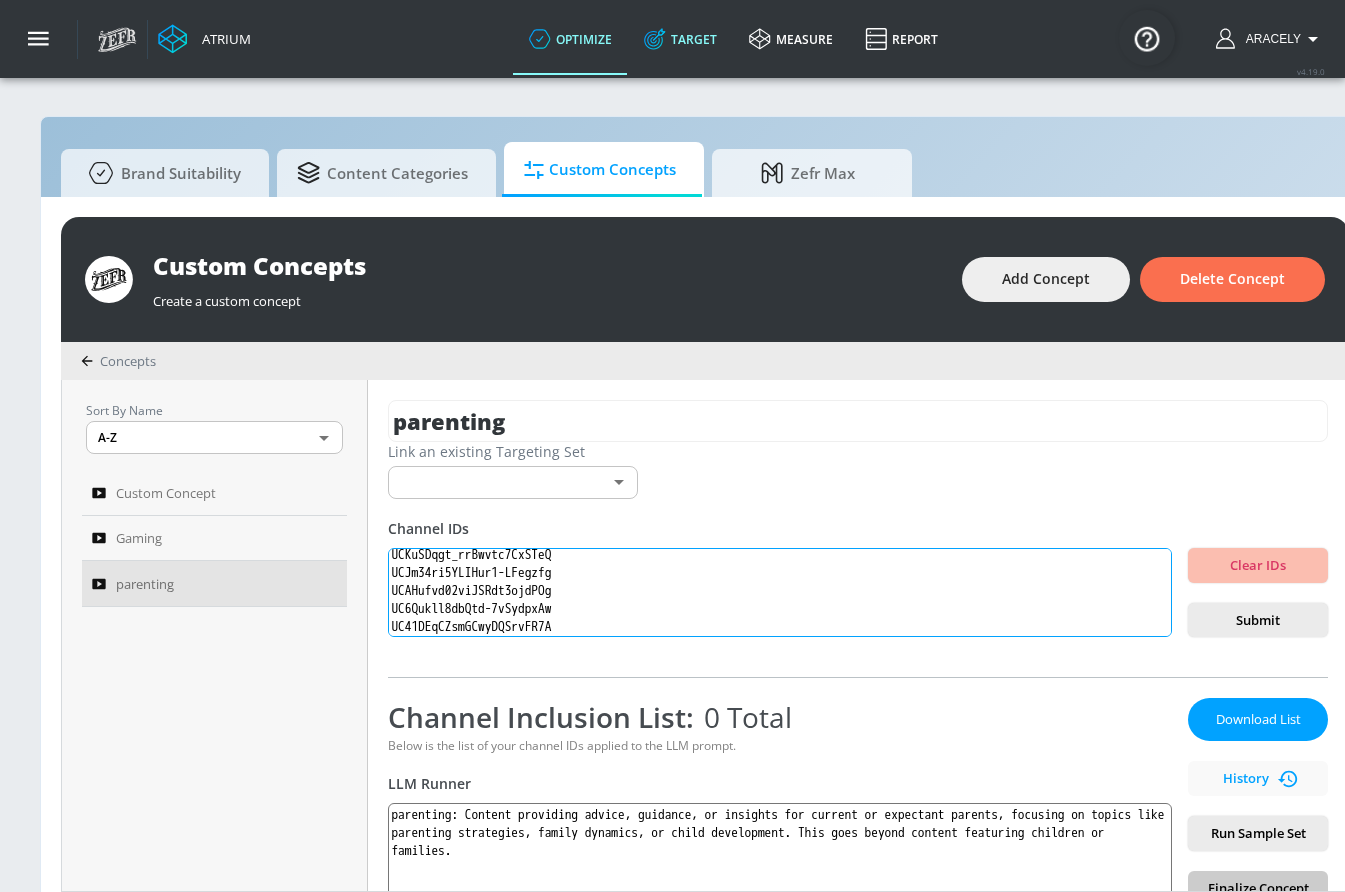 type on "UCG2CL6EUjG8TVT1Tpl9nJdg
UC4uvx0gAZIEvEl00m8cCt2g
UCyCK3mtD7dkrngrplycXRqg
UCeLICYOqHfIrfSAQq1TT7PA
UCa8opd43s6JyO4vlgtmEapA
UCWGcbY5JBzcUenFwl4A1eNw
UCMfXv2enRXepxG92VoxfrEg
UCKuSDqgt_rrBwvtc7CxSTeQ
UCJm34ri5YLIHur1-LFegzfg
UCAHufvd02viJSRdt3ojdPOg
UC6Qukll8dbQtd-7vSydpxAw
UC41DEqCZsmGCwyDQSrvFR7A
UC4-KoMnQmwY3LdVj2B3PxIA
UC33DBeUggTdTj3OyWjFQUiw" 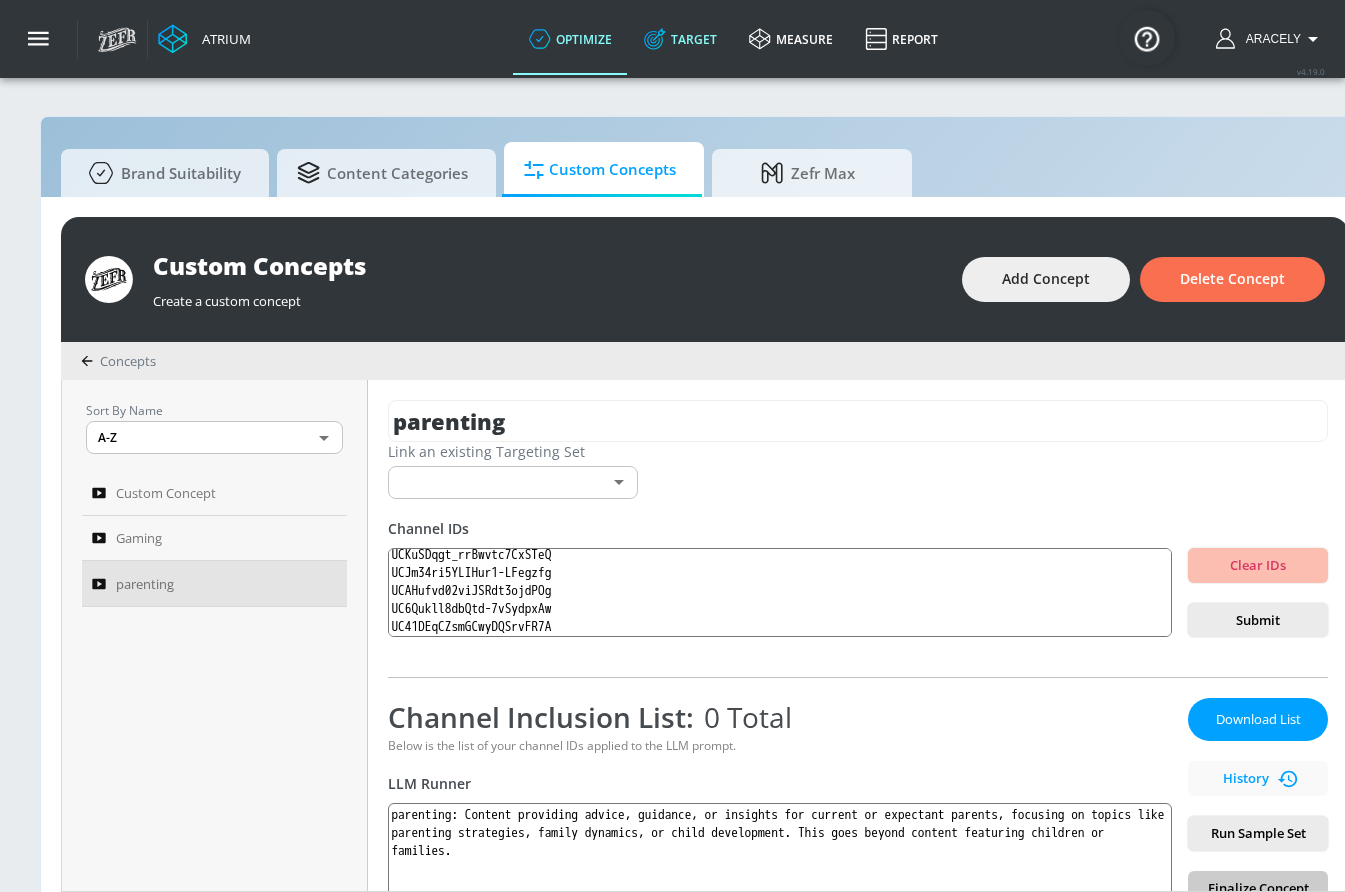 click on "Target" at bounding box center (680, 39) 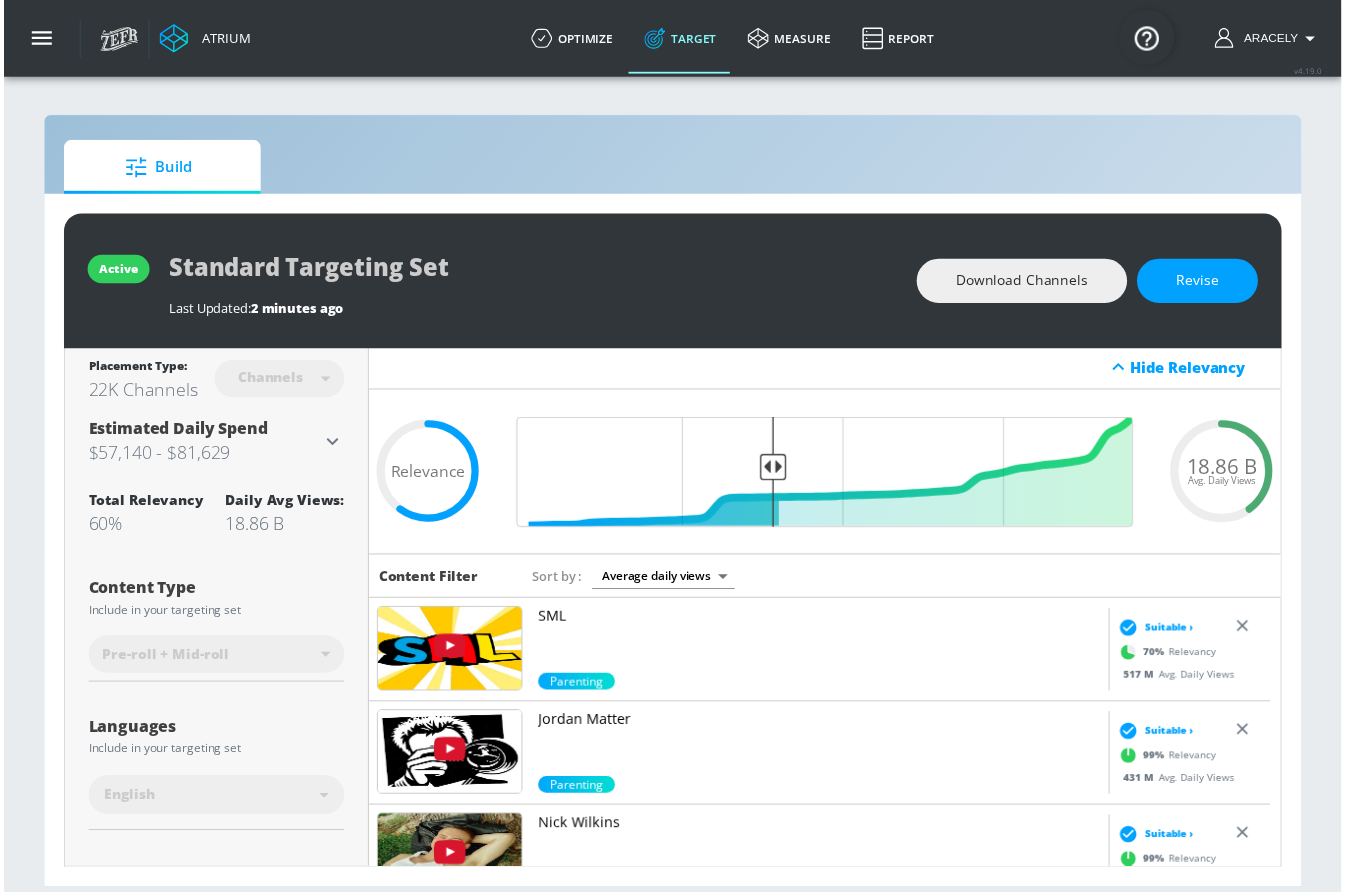 scroll, scrollTop: 0, scrollLeft: 0, axis: both 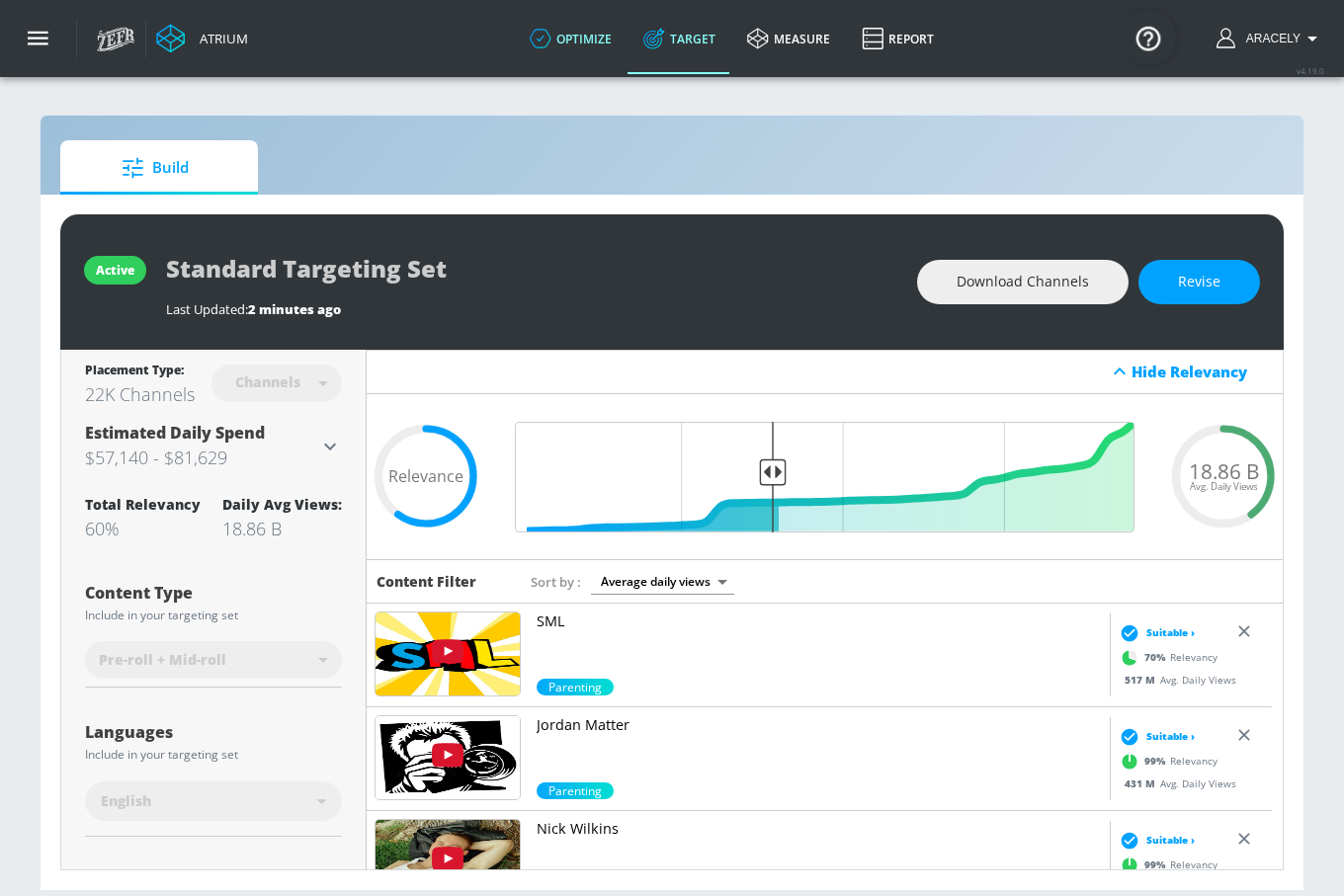 click on "optimize" at bounding box center (570, 39) 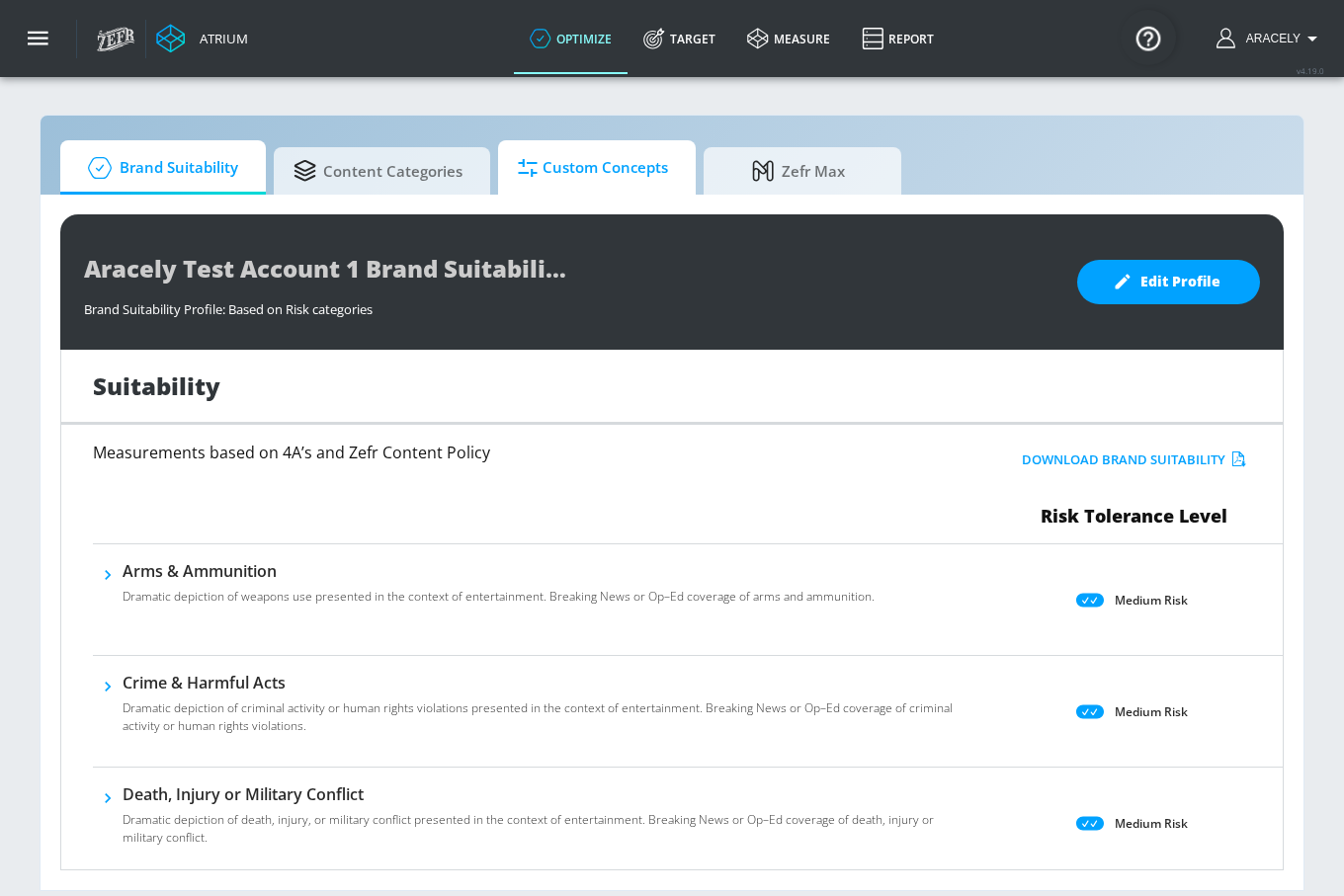 click on "Custom Concepts" at bounding box center [593, 168] 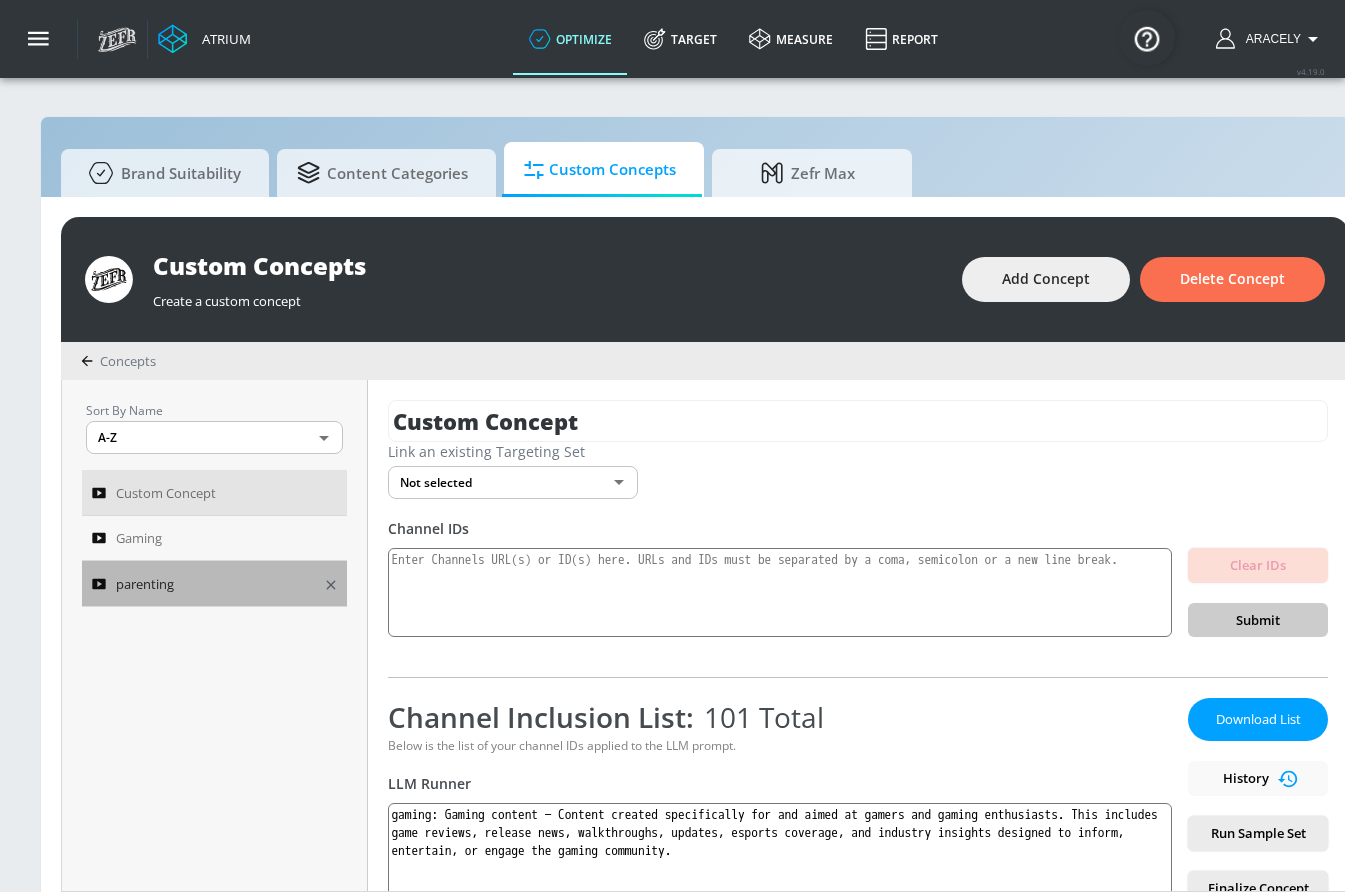 click on "parenting" at bounding box center (201, 584) 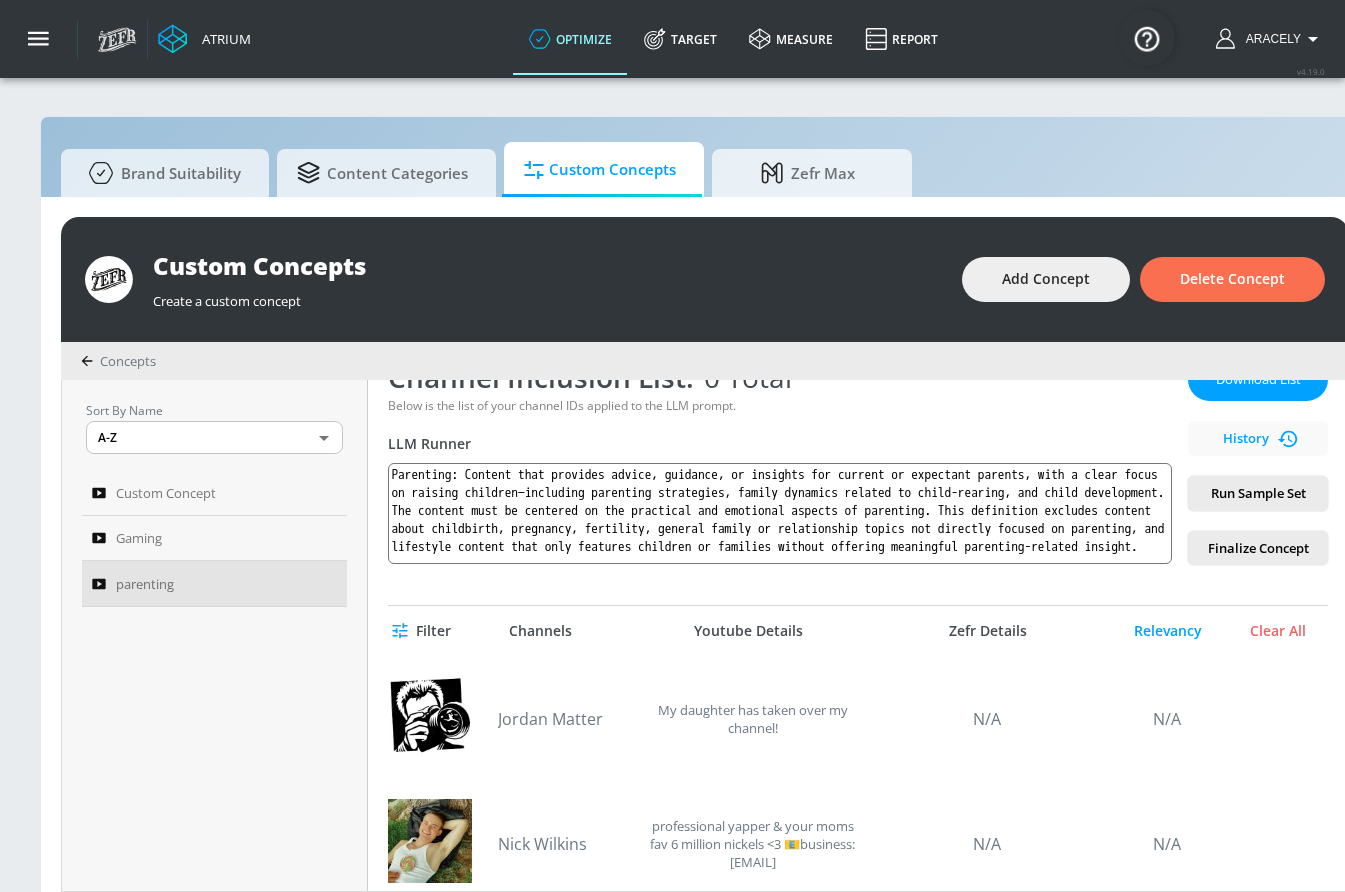 scroll, scrollTop: 371, scrollLeft: 0, axis: vertical 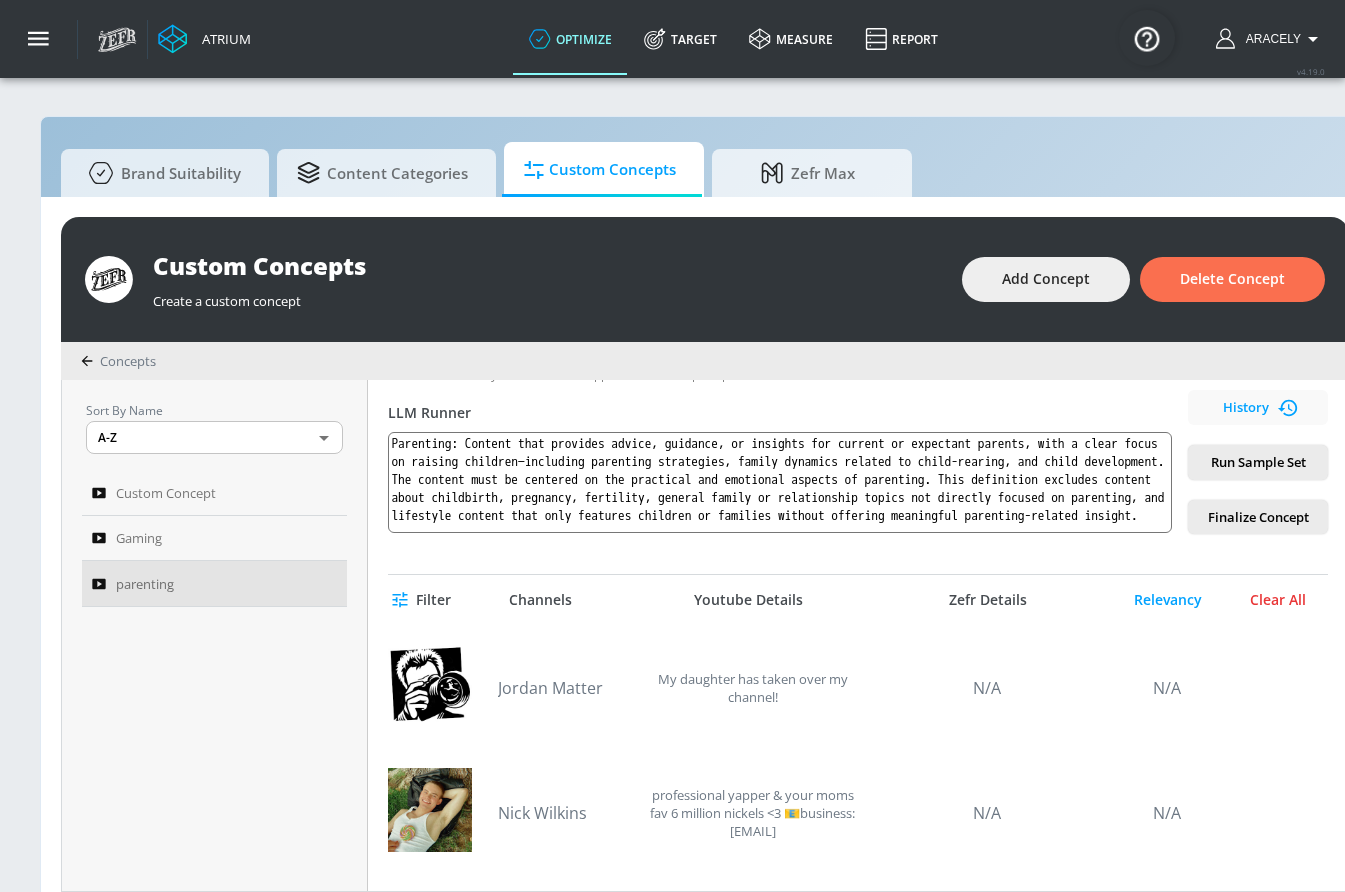 click on "Clear All" at bounding box center [1278, 600] 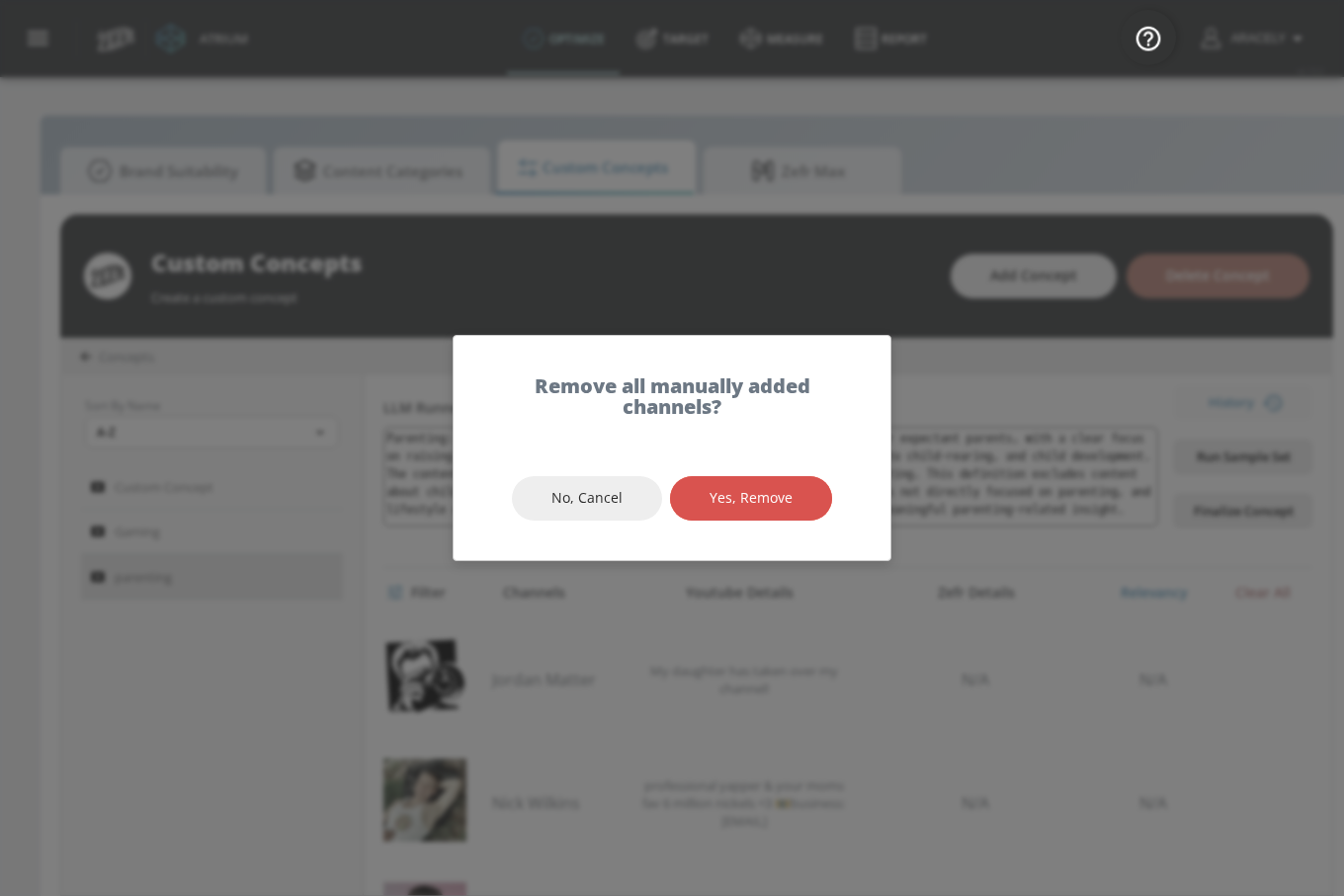 click on "Yes, Remove" at bounding box center (751, 498) 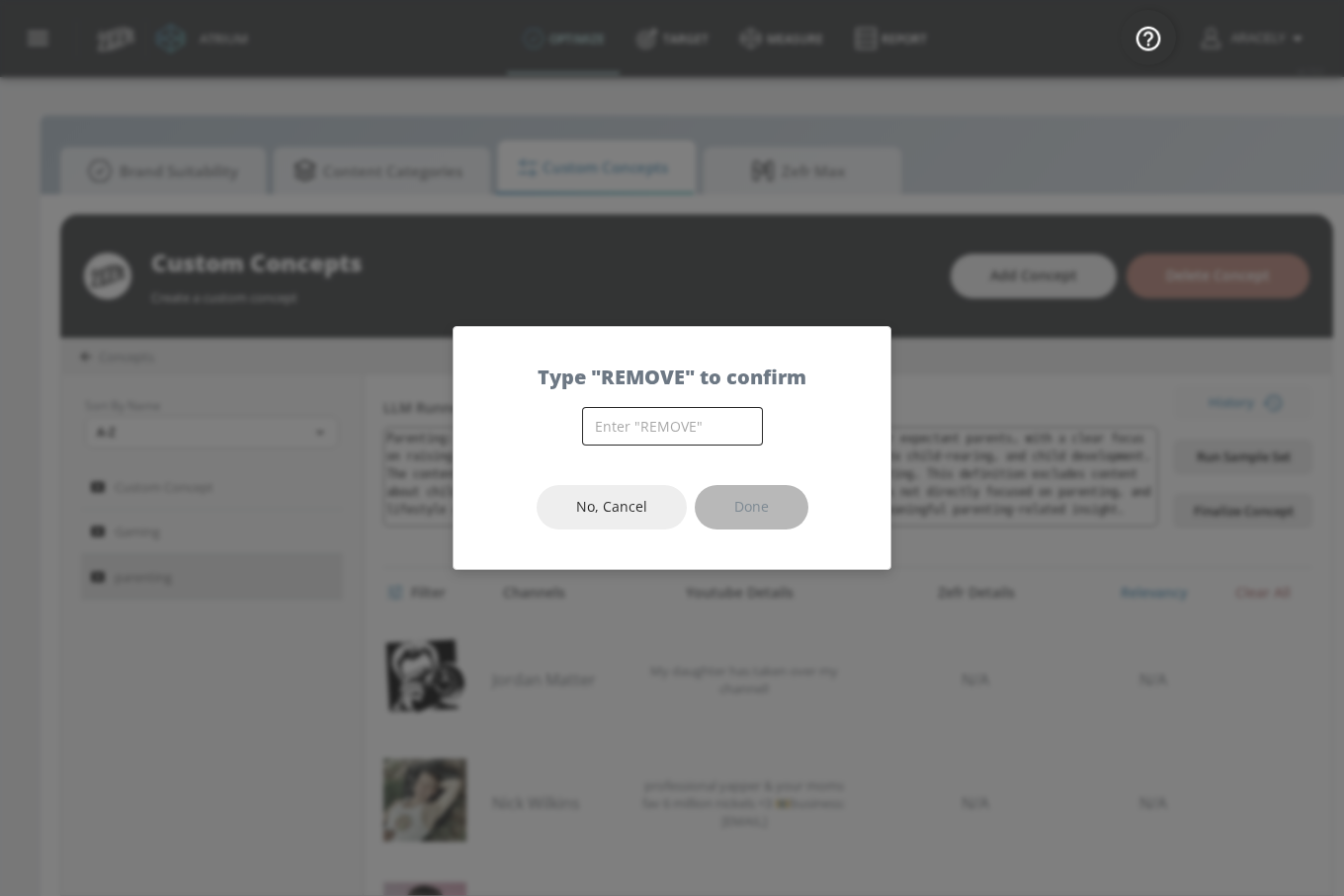click at bounding box center (672, 426) 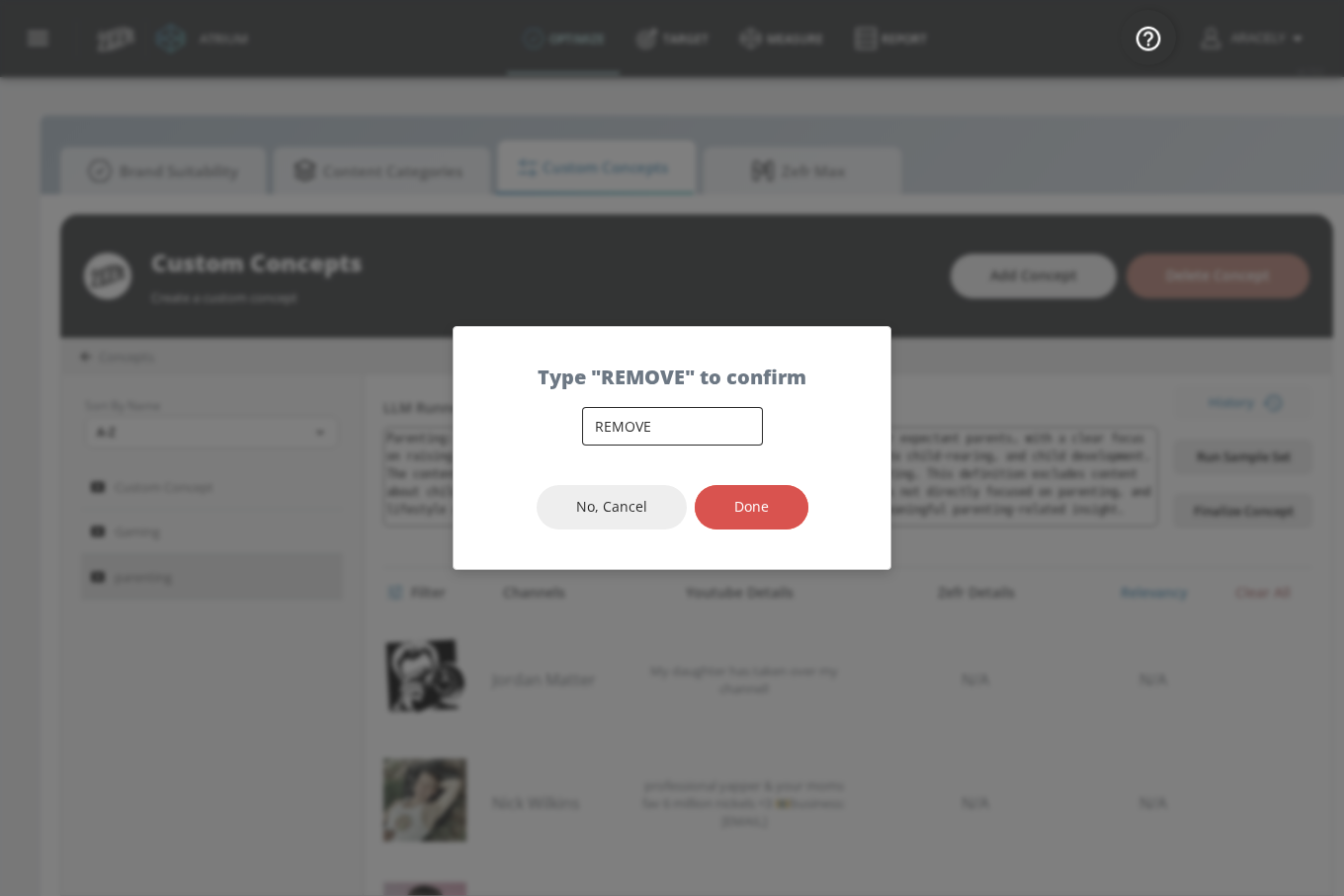 type on "REMOVE" 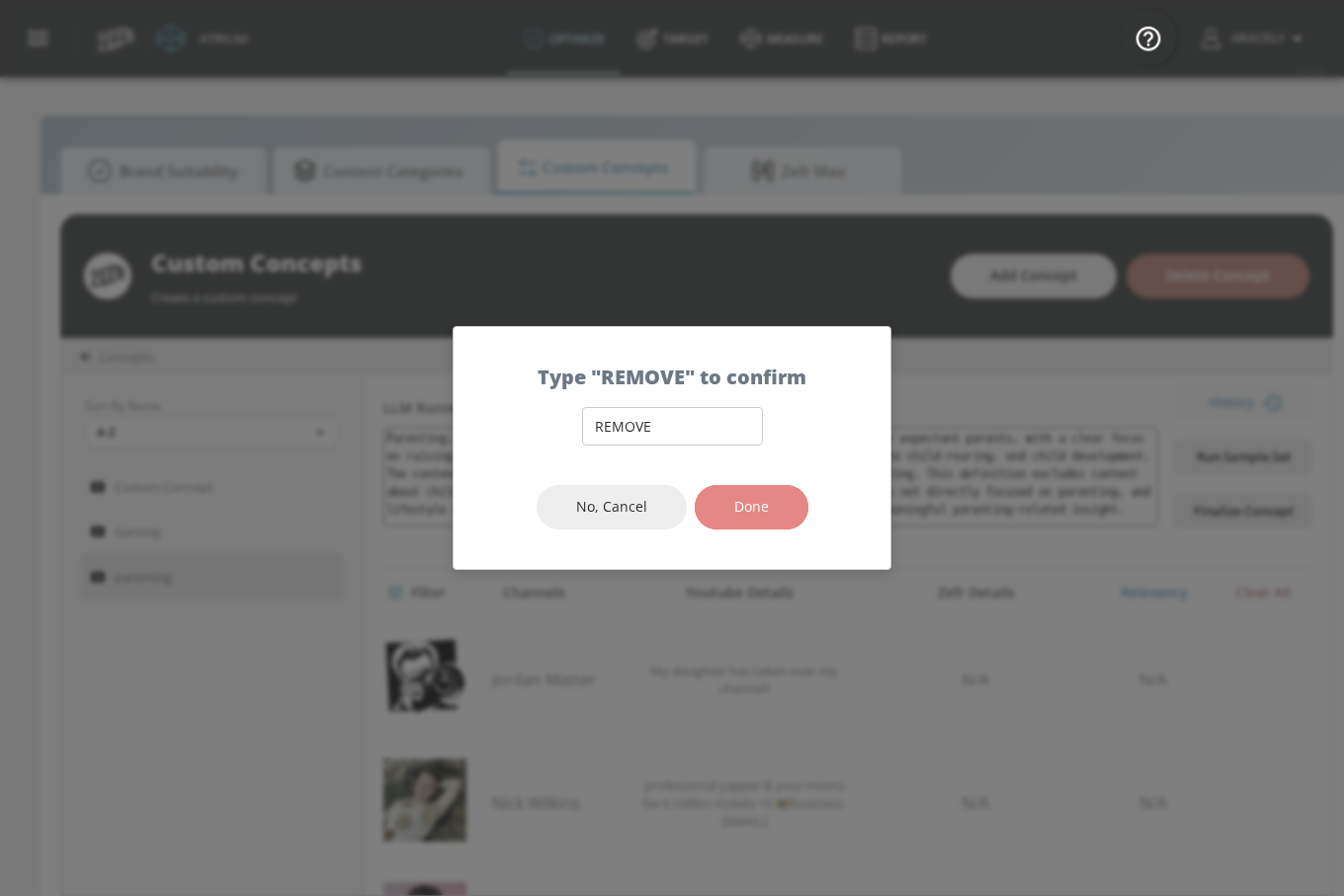 click on "Done" at bounding box center [751, 507] 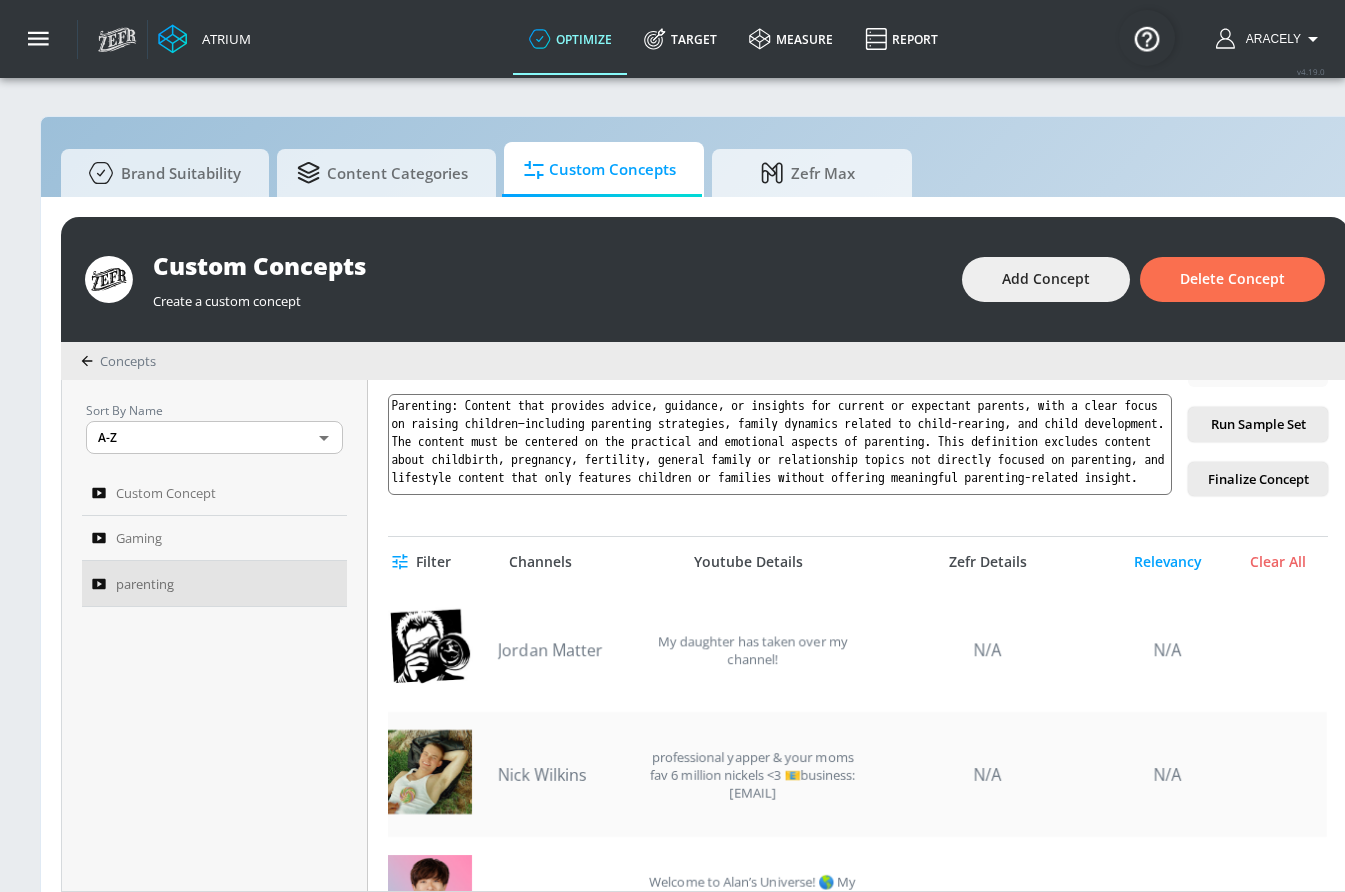 scroll, scrollTop: 597, scrollLeft: 0, axis: vertical 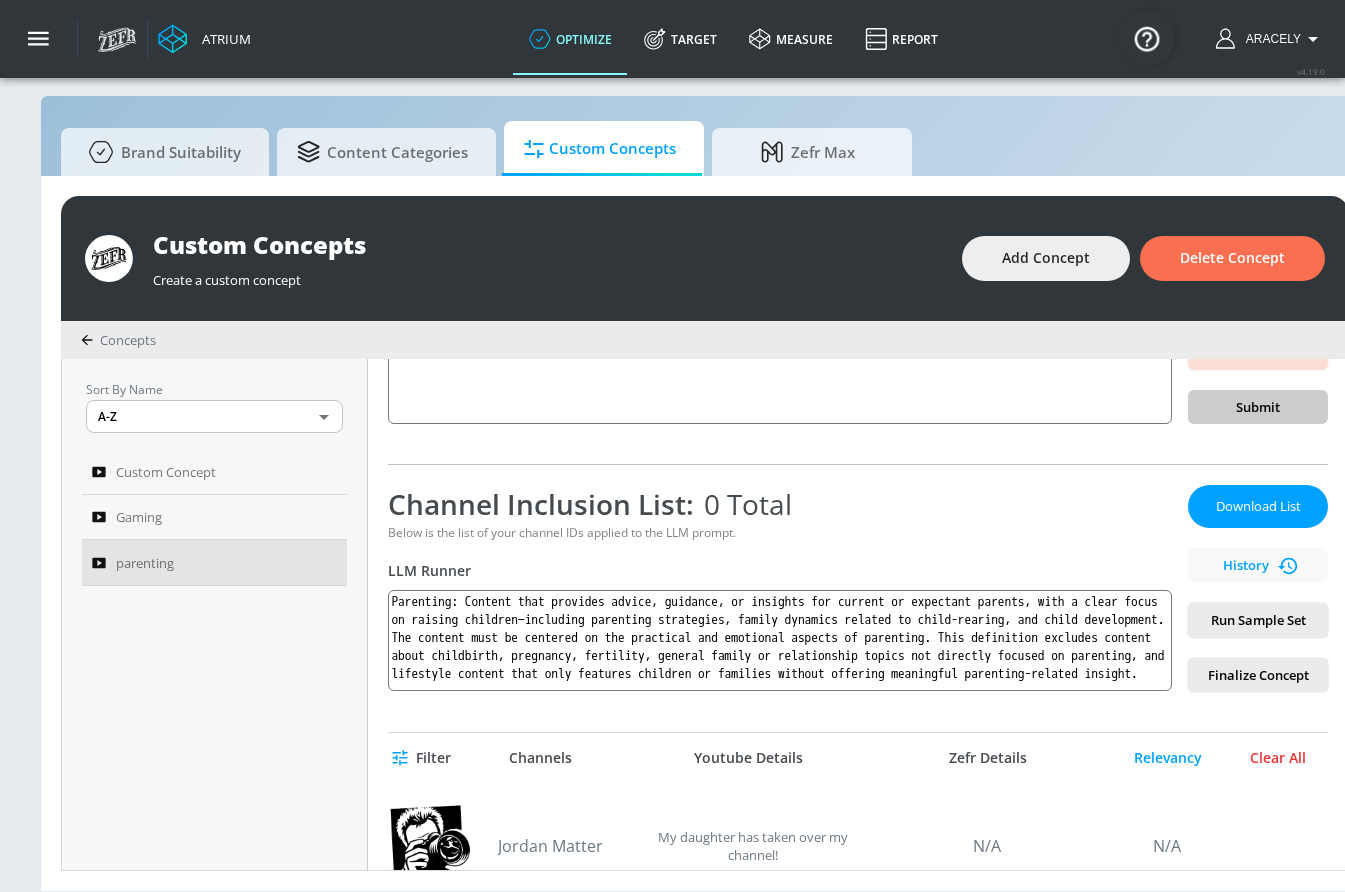 click on "Clear All" at bounding box center [1278, 758] 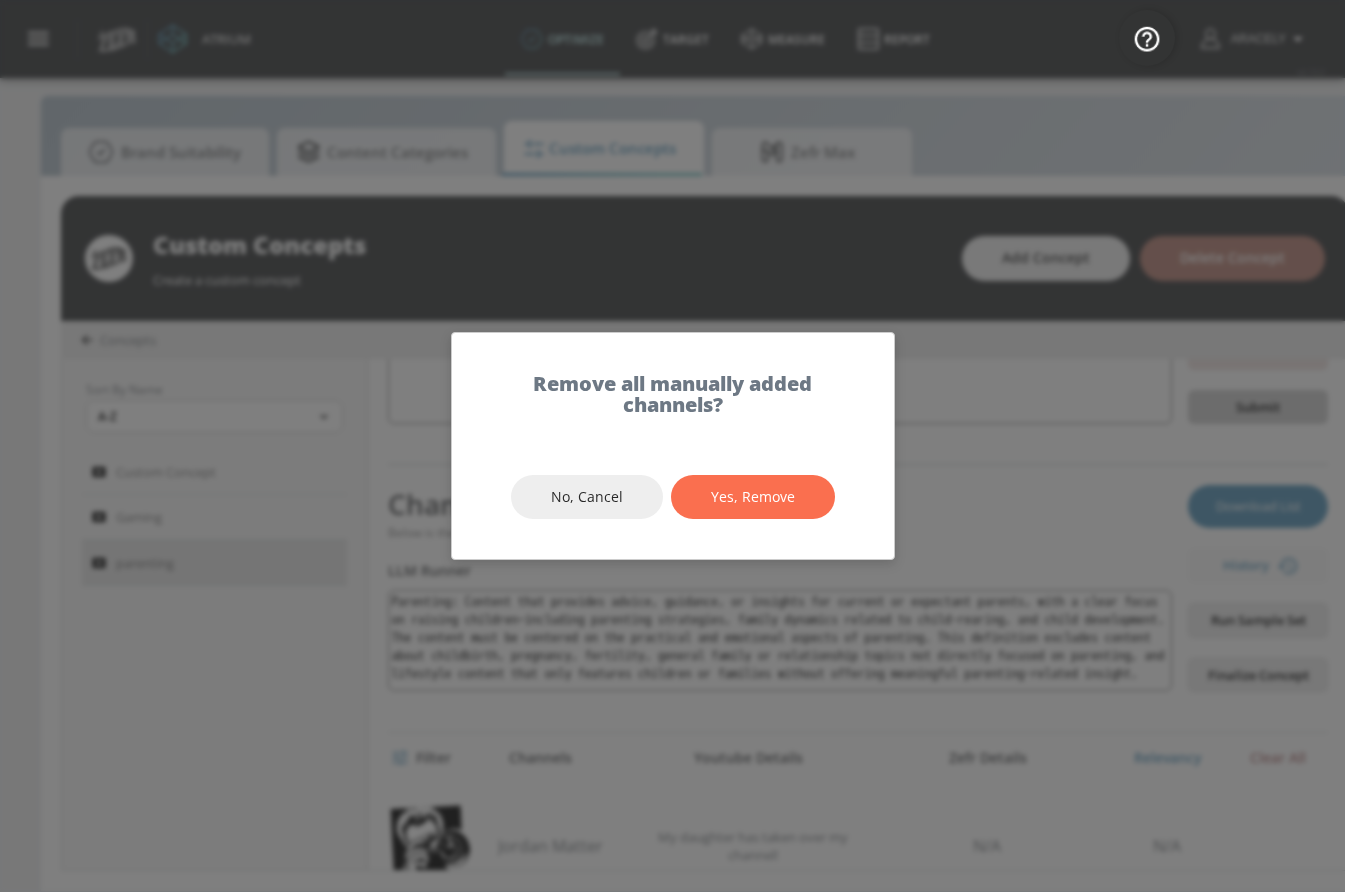 scroll, scrollTop: 21, scrollLeft: 0, axis: vertical 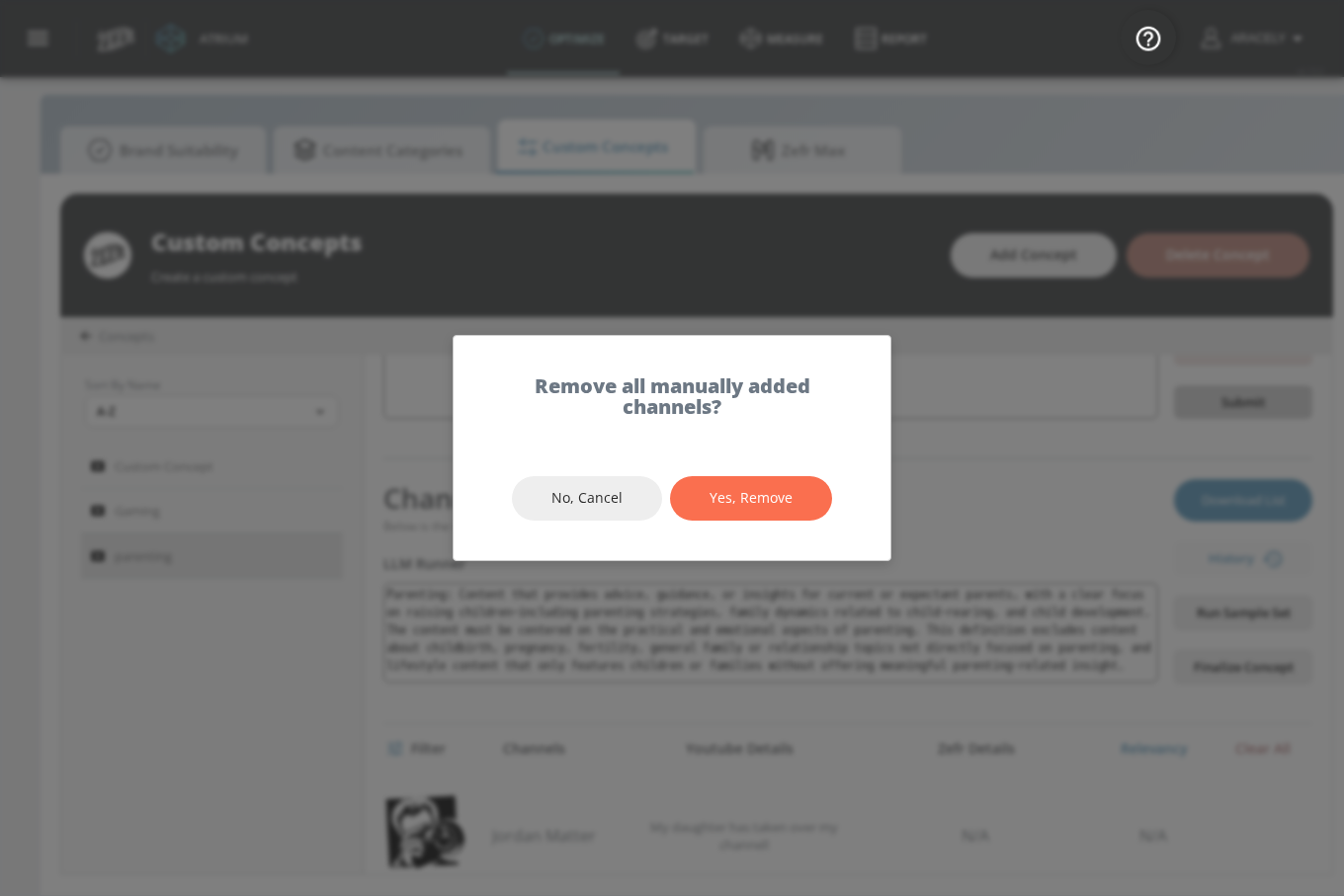 click on "Yes, Remove" at bounding box center (751, 498) 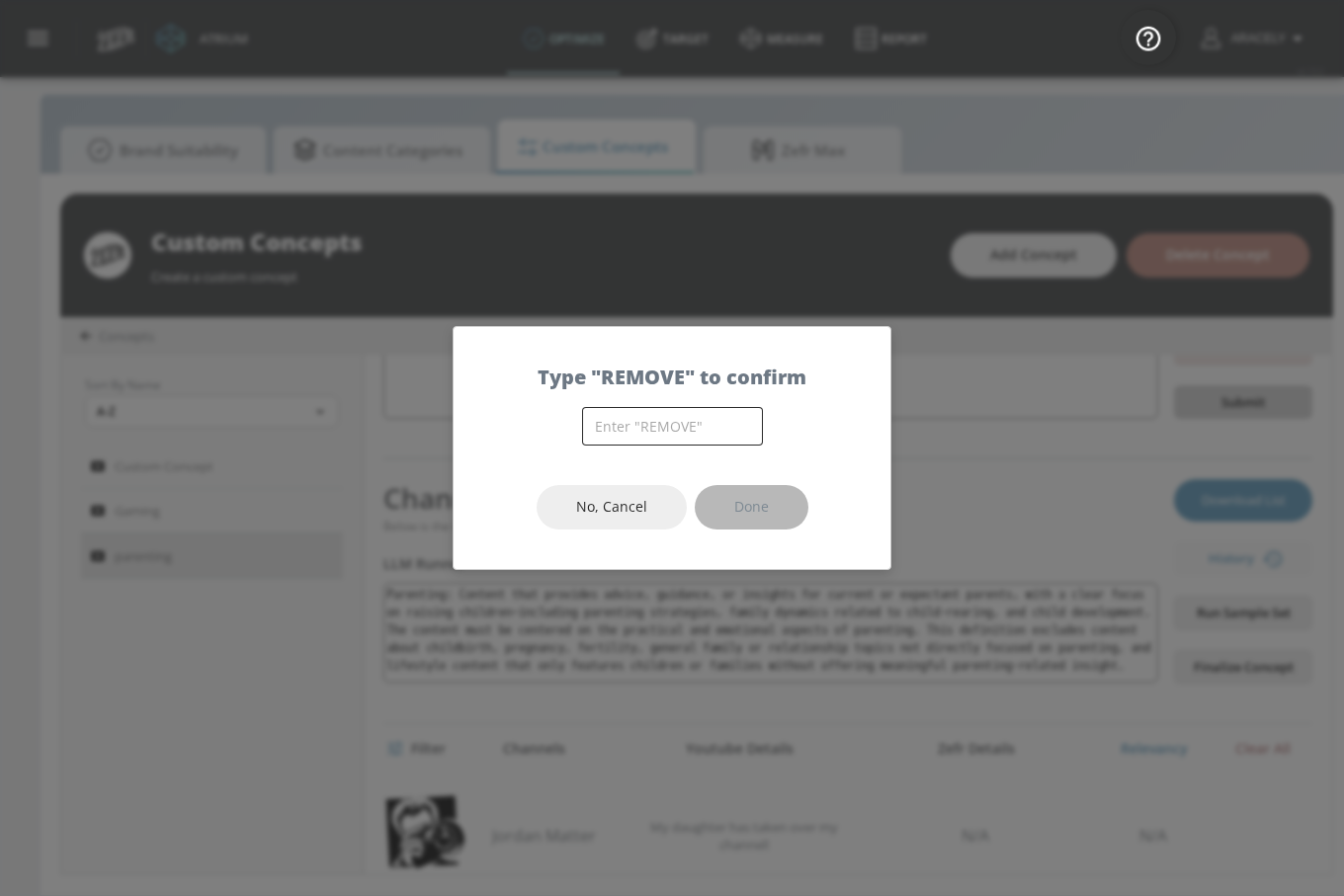 click at bounding box center [672, 426] 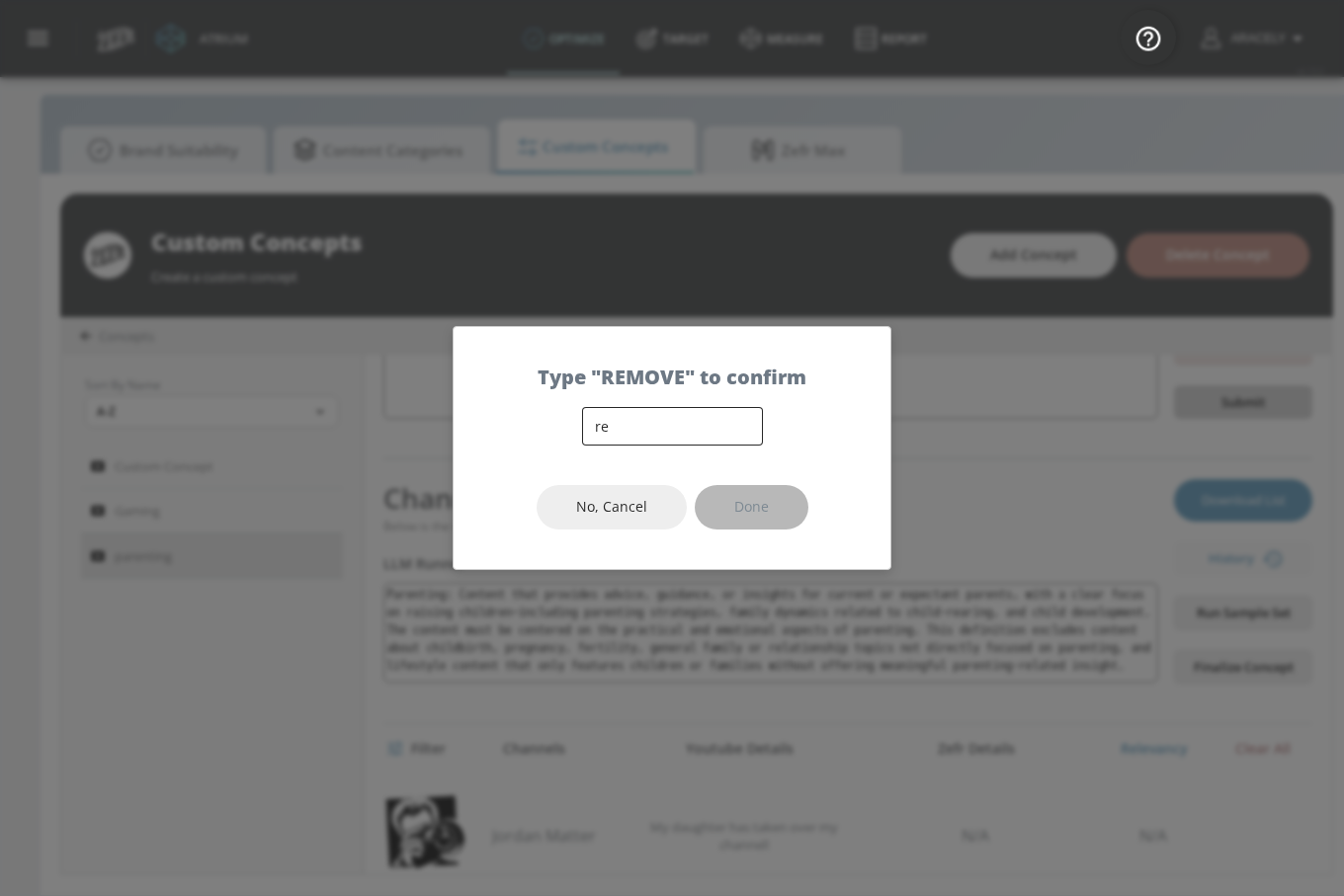 type on "r" 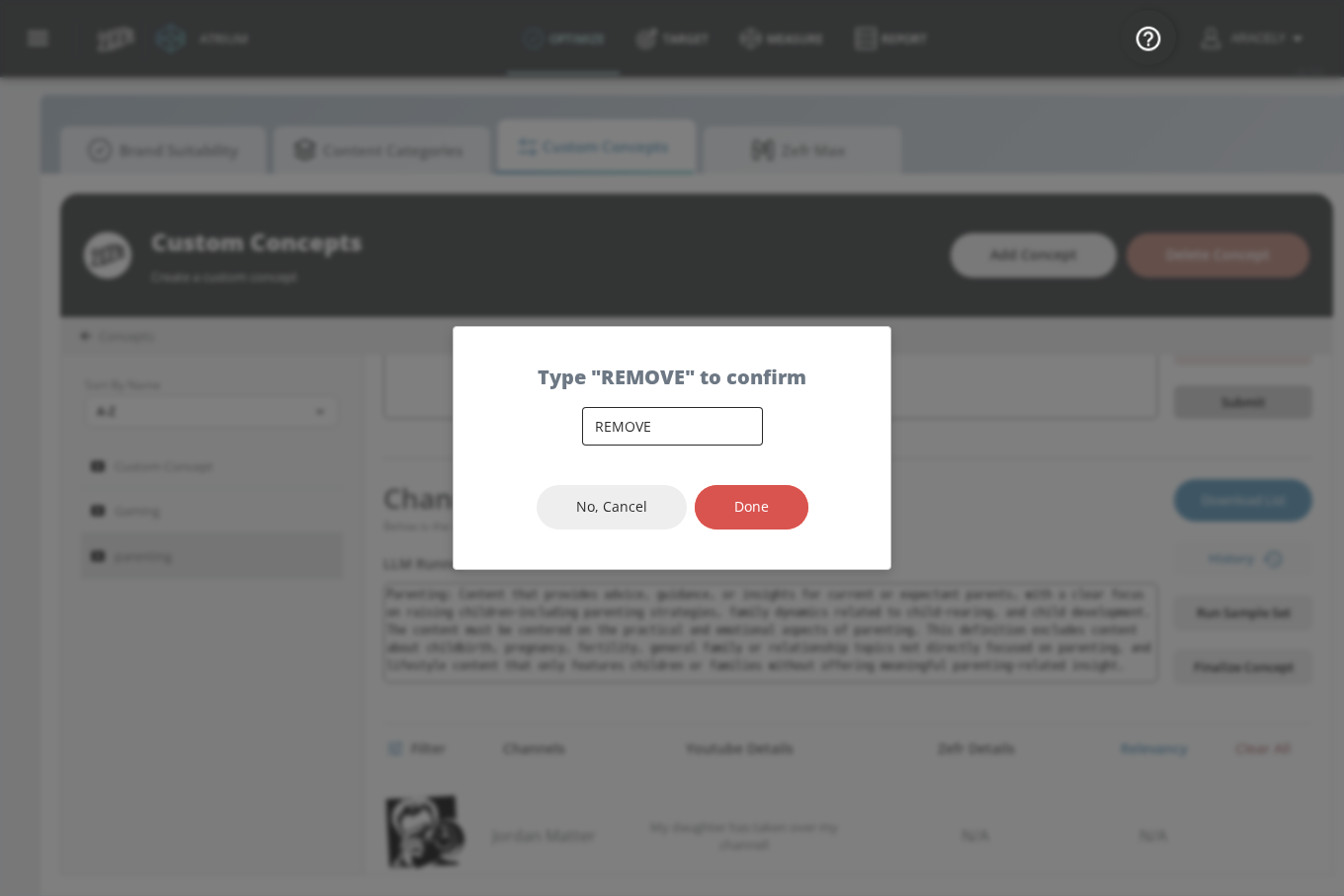 type on "REMOVE" 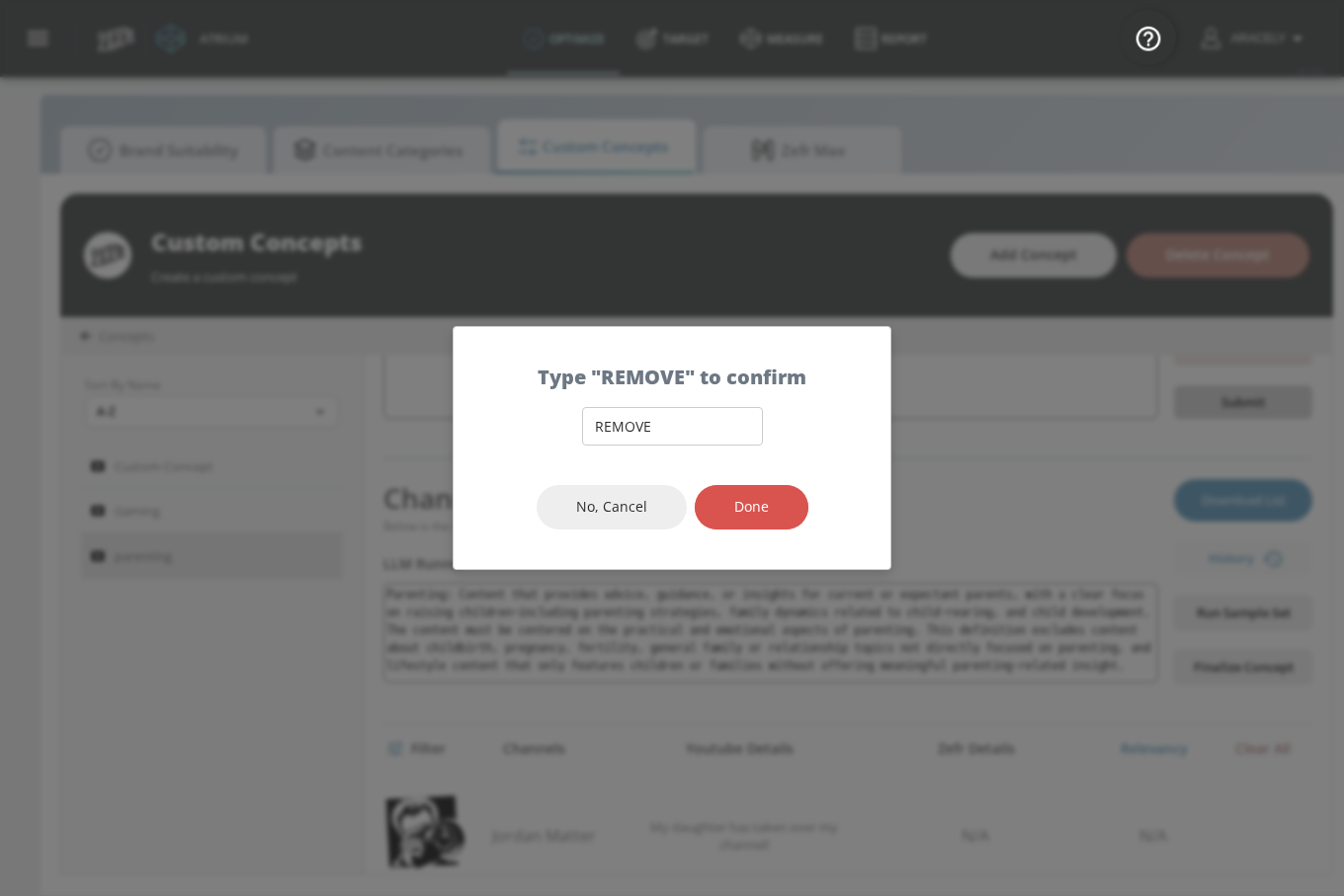 click on "Done" at bounding box center (751, 507) 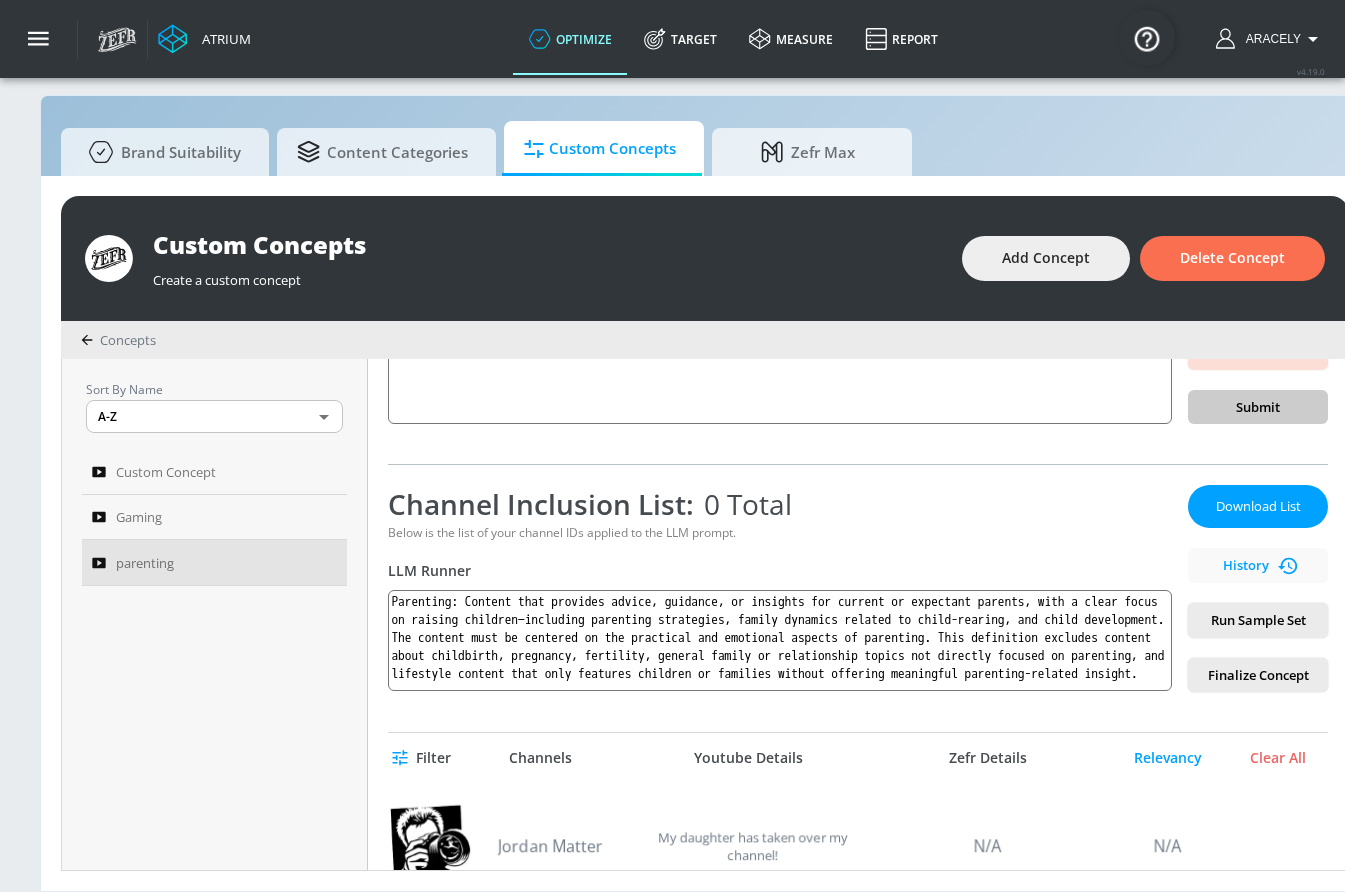 scroll, scrollTop: 0, scrollLeft: 0, axis: both 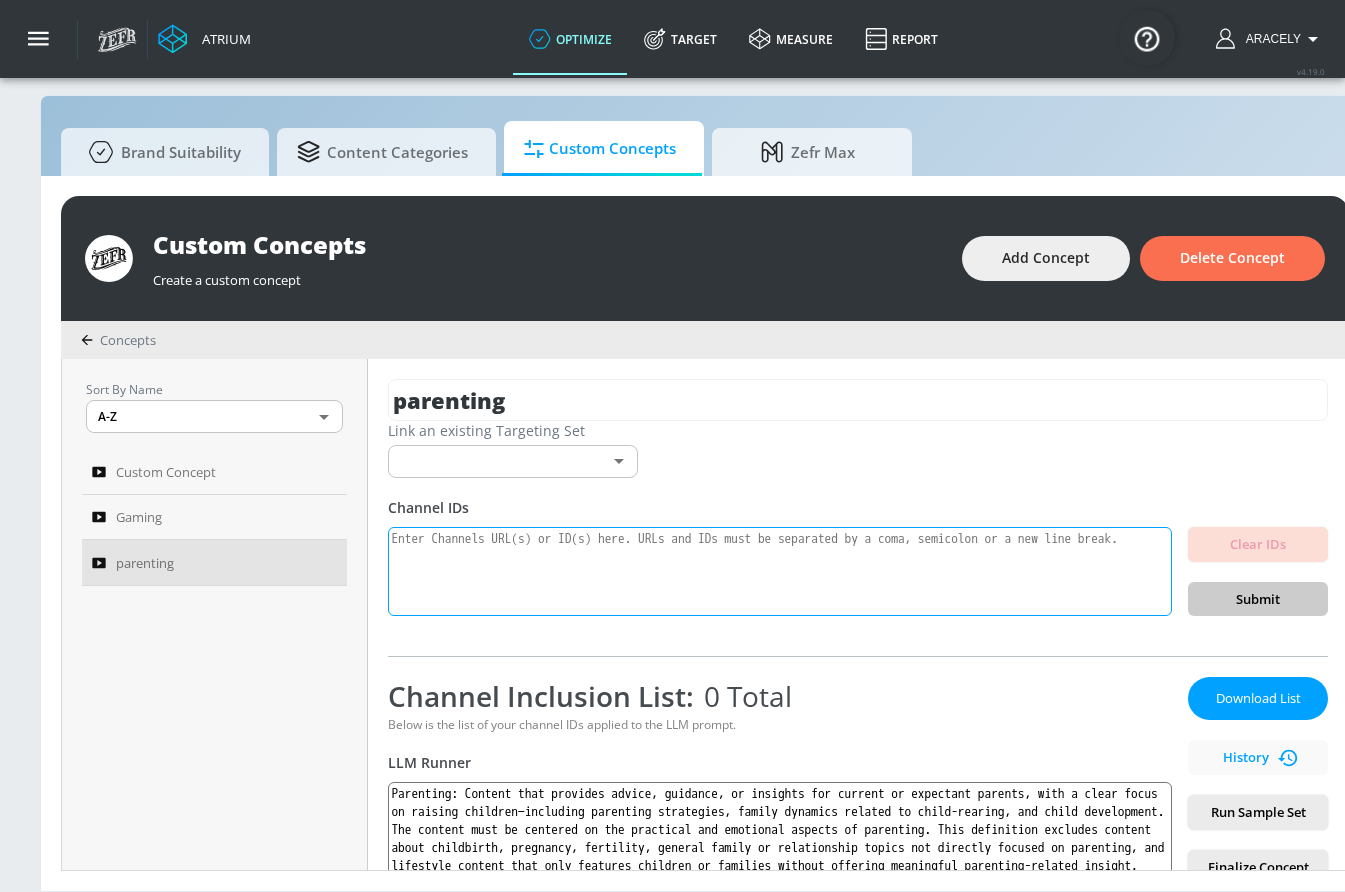 click at bounding box center (780, 572) 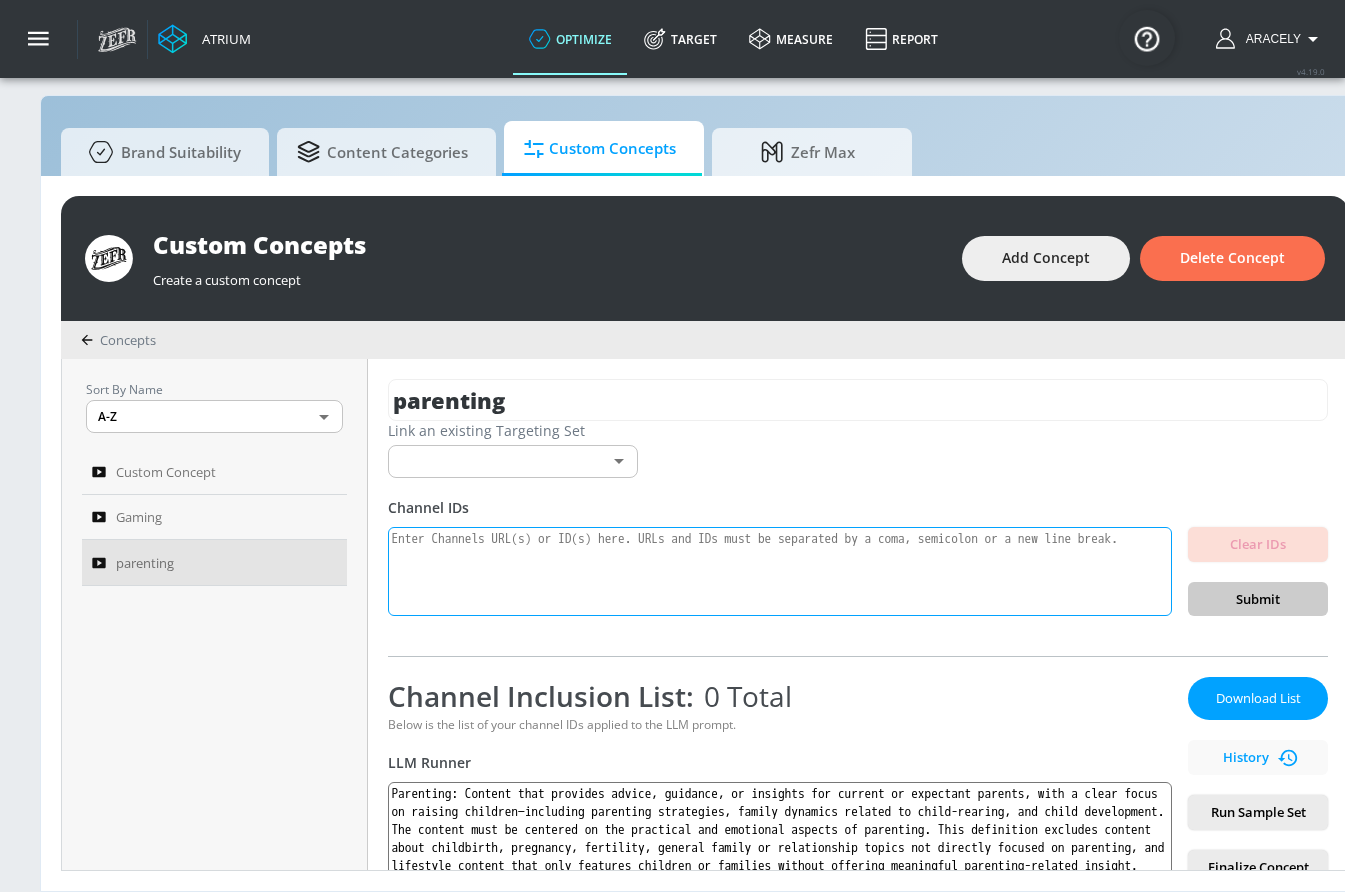paste on "UCLVMKLtleeiKs0Oqp86ApTQ
UC2vTnk_9S4FMbdvjLrqBYJw
UCvQdeOPf0LBXZUOp55Z7bdQ
UCW-V3lJDUSz_AccP6rPRUtA
UCFiIJEdXb4ZWeK8zYDIaqPQ
UC3RdqvbXG6rFXWewmD1ZF0Q
UCP1N9j-Jl890PHJjD3VnhLg
UCJRlGEnxSDtqfPBi6R39Q4w
UCaTzBPf2rmS3ClFbnmOzkqw
UCDlMf3zbdoWYzTwQsaD0fRA
UCaZ2jG4qd1vY-Tkwiq9FBlw
UCHNIIar7-sezCsg4xosKPPQ
UC1N6Zzgu78u_0yLmILzXgRg
UCG2CL6EUjG8TVT1Tpl9nJdg
UC6zhI71atP7YLoZyIyCIGNw
UCjI6BZsgc7J8L10BD34alEg
UCHF76BhKW5XwQK7rQOLXniw
UCCLVg6BI7NxDIp6GFKfFGFw
UC9O0kr7ptRUyn1cWMTvpL4Q
UCzTWHWnJ6VIcbkpqyv7_FaQ
UC-SV8-bUJfXjrRMnp7F8Wzw
UCFBPLzH1iphF9fy-52DYzAg
UCUzZAkPbY2zd_iZsyD4TlLQ
UCIsz3XD8_E1ebhE4YScWeJg
UChJyFvlOWd1fsPiOTFnmr0g
UCycSGDIFNbdMfk4n9N_bZ2w
UCCc1DMB-AcOssKJ7KweLXBg
UCKIBOZN3Tr4XdlnUeUl6XbA
UCQZ62lRSdnyEXvm8LOfofpA
UCP1w3f09_jJKq5TKIWyoT2g
UCWwFjjEO1Tx0cvooIib8OFg
UC673AU-wNWnLmncfGWBMrKw
UC8qqJQvYXQ5BrJDbrD-31yg
UC6Qukll8dbQtd-7vSydpxAw
UC4-CH0epzZpD_ARhxCx6LaQ
UCE_URvMQZgvPqd8rzlFF58A
UCgw7OkG1uGCTXbZN6cCjfOQ
UCe6RJ2lLarcf8YjlKibkXXA
UCv5I8kinKQT_cBxhsscnlWQ
UCJRVPB7cXB4vp9lFABNw2UQ
UCUFnGWHIQvybwmR7XDh7..." 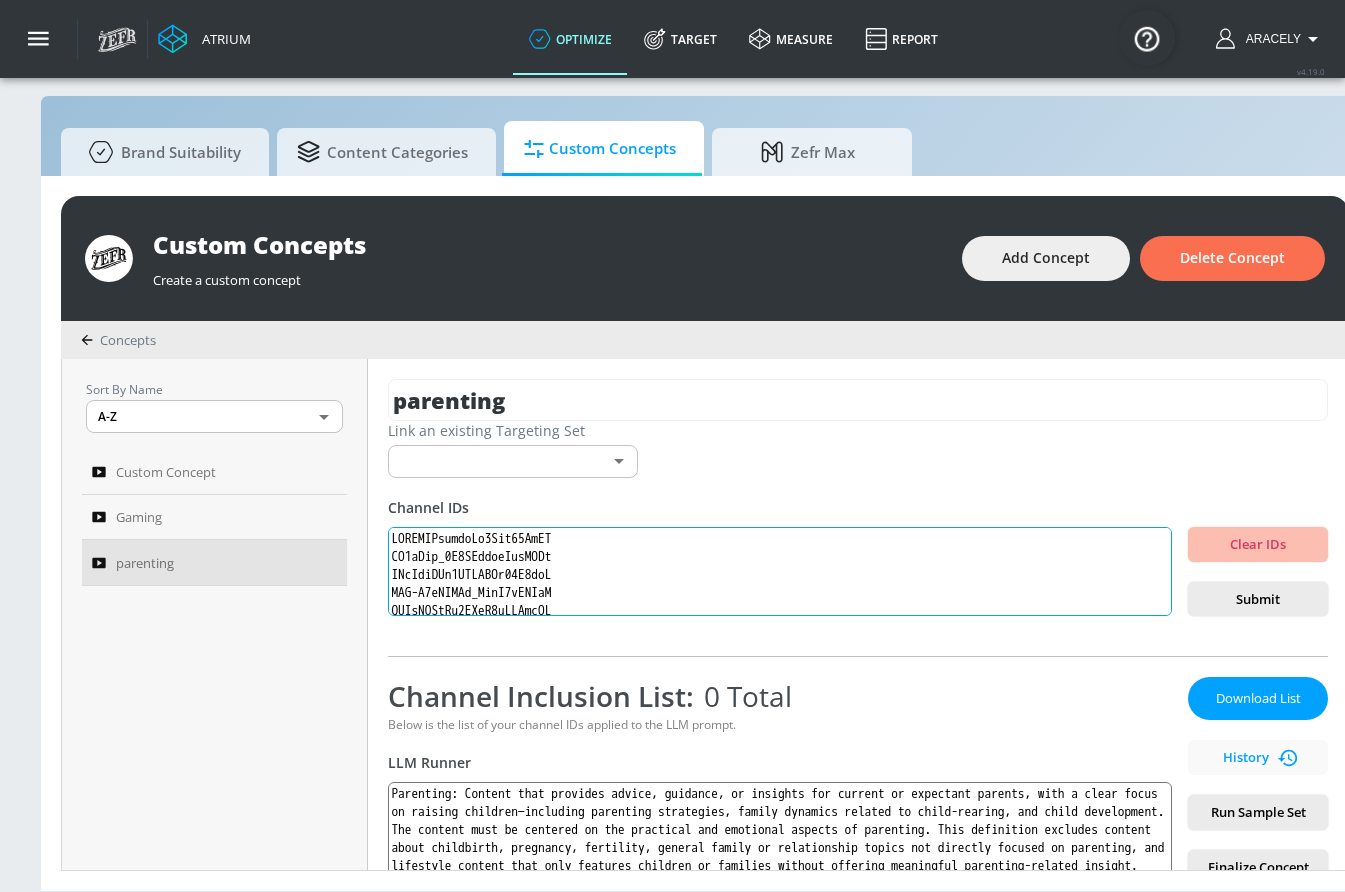 scroll, scrollTop: 1480, scrollLeft: 0, axis: vertical 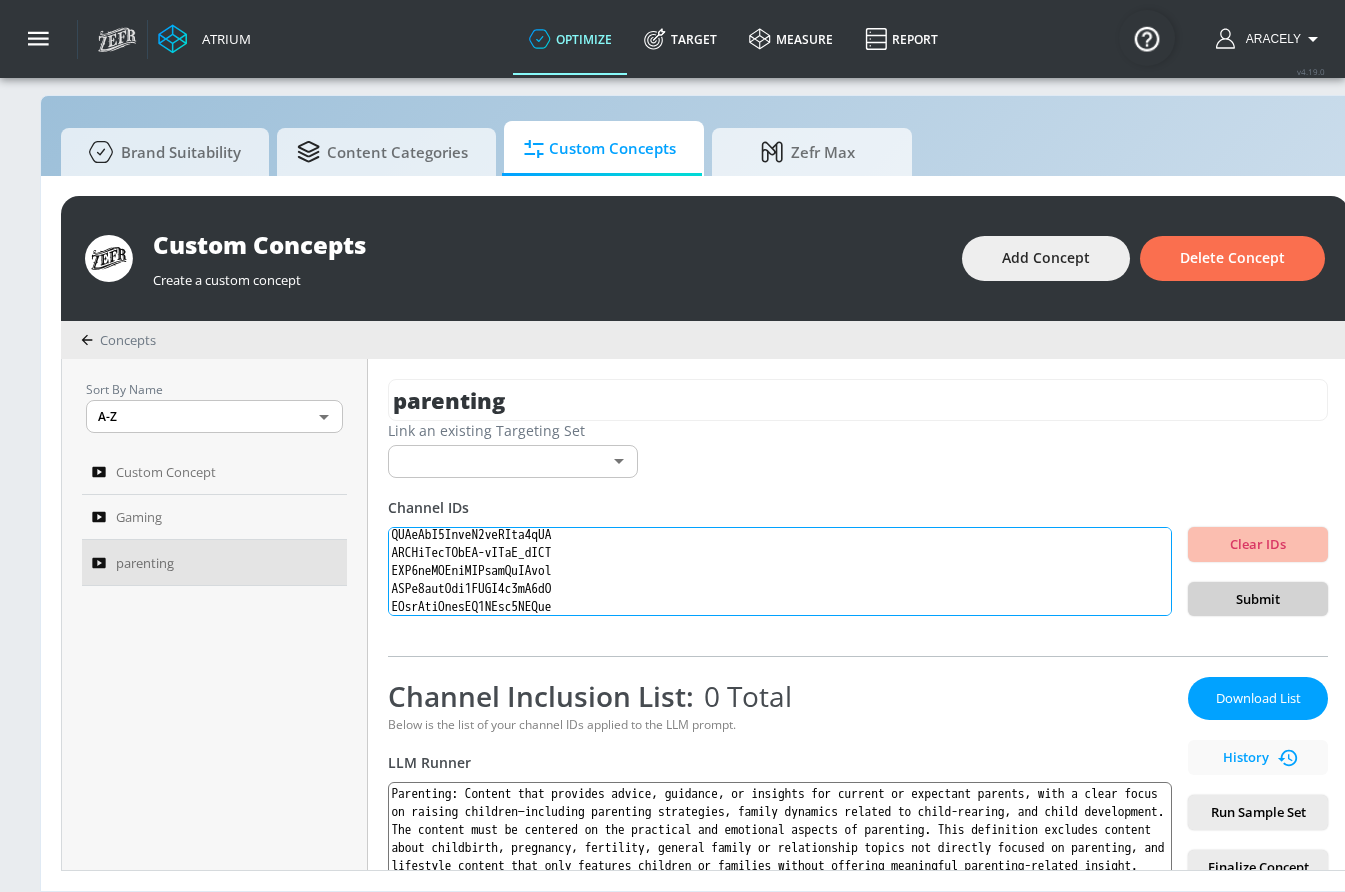 type on "UCLVMKLtleeiKs0Oqp86ApTQ
UC2vTnk_9S4FMbdvjLrqBYJw
UCvQdeOPf0LBXZUOp55Z7bdQ
UCW-V3lJDUSz_AccP6rPRUtA
UCFiIJEdXb4ZWeK8zYDIaqPQ
UC3RdqvbXG6rFXWewmD1ZF0Q
UCP1N9j-Jl890PHJjD3VnhLg
UCJRlGEnxSDtqfPBi6R39Q4w
UCaTzBPf2rmS3ClFbnmOzkqw
UCDlMf3zbdoWYzTwQsaD0fRA
UCaZ2jG4qd1vY-Tkwiq9FBlw
UCHNIIar7-sezCsg4xosKPPQ
UC1N6Zzgu78u_0yLmILzXgRg
UCG2CL6EUjG8TVT1Tpl9nJdg
UC6zhI71atP7YLoZyIyCIGNw
UCjI6BZsgc7J8L10BD34alEg
UCHF76BhKW5XwQK7rQOLXniw
UCCLVg6BI7NxDIp6GFKfFGFw
UC9O0kr7ptRUyn1cWMTvpL4Q
UCzTWHWnJ6VIcbkpqyv7_FaQ
UC-SV8-bUJfXjrRMnp7F8Wzw
UCFBPLzH1iphF9fy-52DYzAg
UCUzZAkPbY2zd_iZsyD4TlLQ
UCIsz3XD8_E1ebhE4YScWeJg
UChJyFvlOWd1fsPiOTFnmr0g
UCycSGDIFNbdMfk4n9N_bZ2w
UCCc1DMB-AcOssKJ7KweLXBg
UCKIBOZN3Tr4XdlnUeUl6XbA
UCQZ62lRSdnyEXvm8LOfofpA
UCP1w3f09_jJKq5TKIWyoT2g
UCWwFjjEO1Tx0cvooIib8OFg
UC673AU-wNWnLmncfGWBMrKw
UC8qqJQvYXQ5BrJDbrD-31yg
UC6Qukll8dbQtd-7vSydpxAw
UC4-CH0epzZpD_ARhxCx6LaQ
UCE_URvMQZgvPqd8rzlFF58A
UCgw7OkG1uGCTXbZN6cCjfOQ
UCe6RJ2lLarcf8YjlKibkXXA
UCv5I8kinKQT_cBxhsscnlWQ
UCJRVPB7cXB4vp9lFABNw2UQ
UCUFnGWHIQvybwmR7XDh7..." 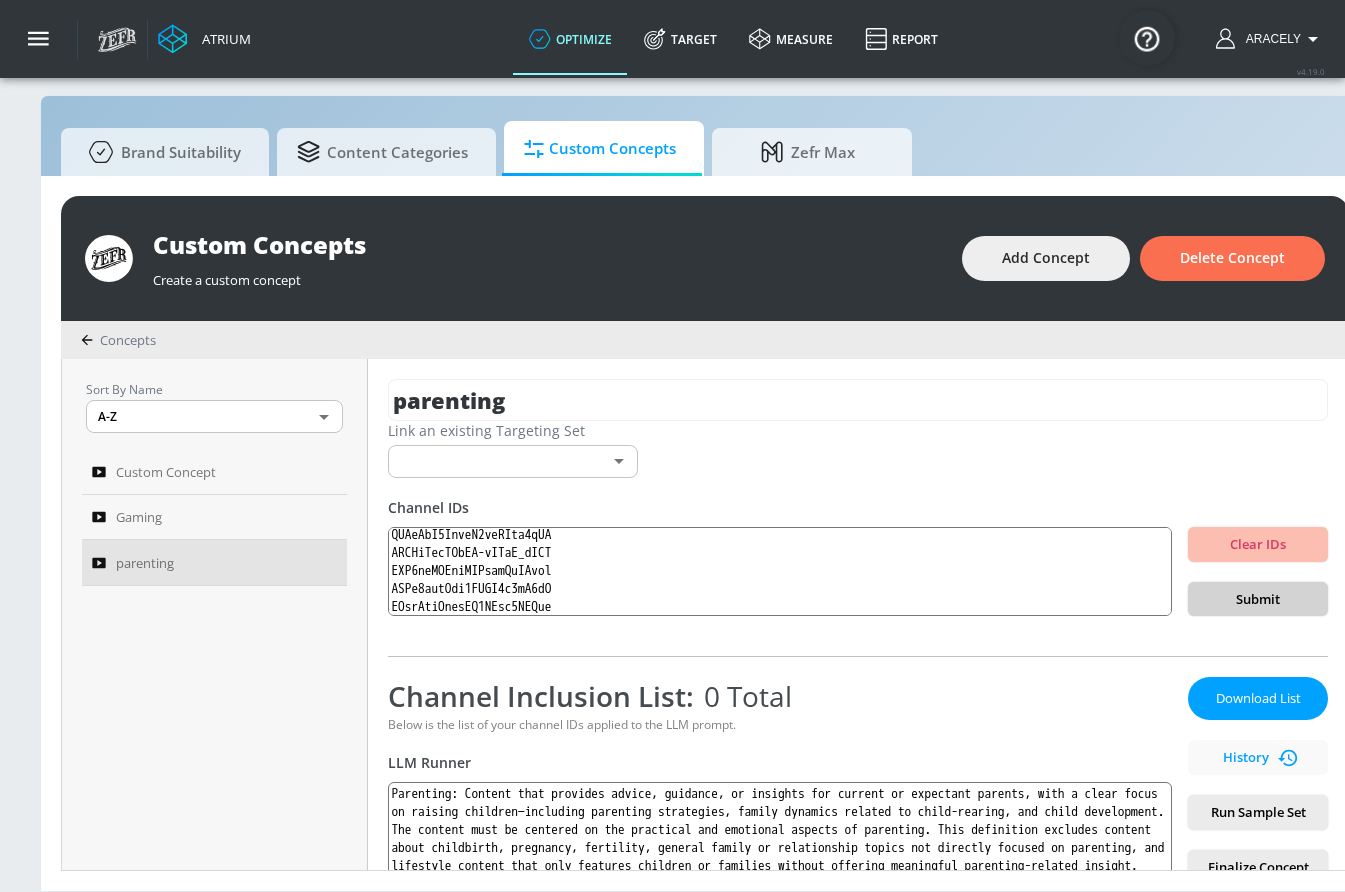 click on "Submit" at bounding box center (1258, 599) 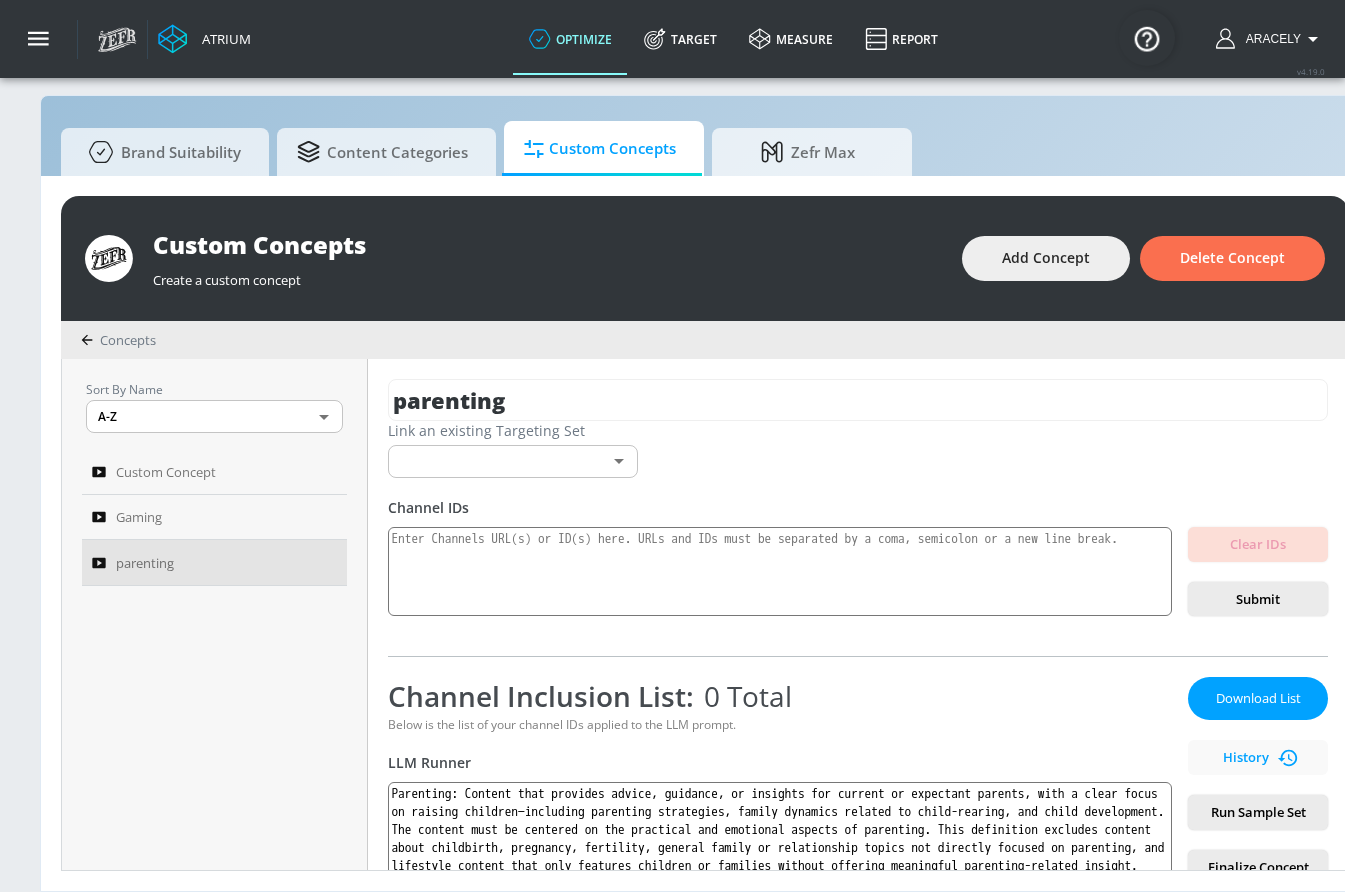 scroll, scrollTop: 0, scrollLeft: 0, axis: both 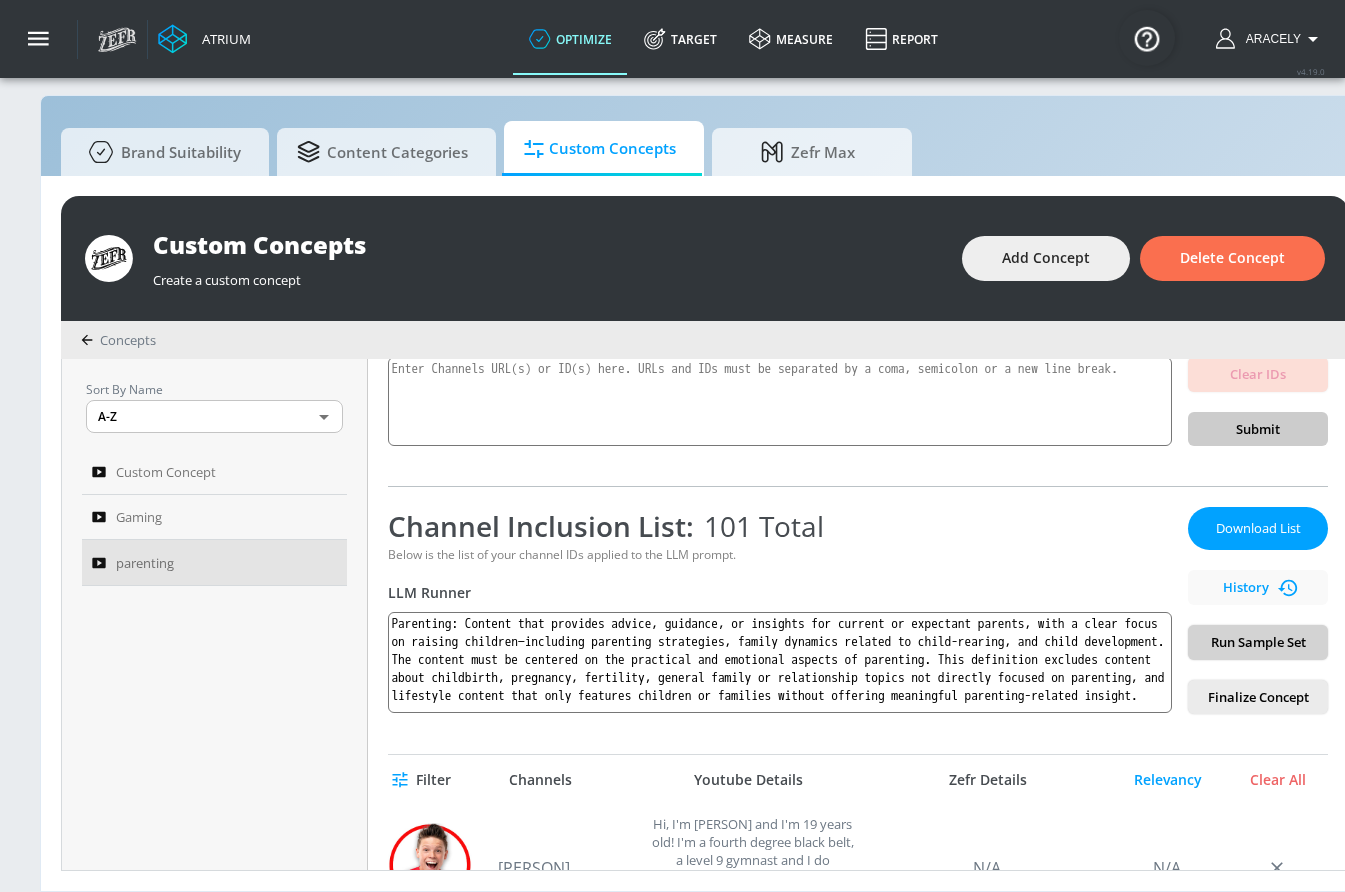 click on "Run Sample Set" at bounding box center [1258, 642] 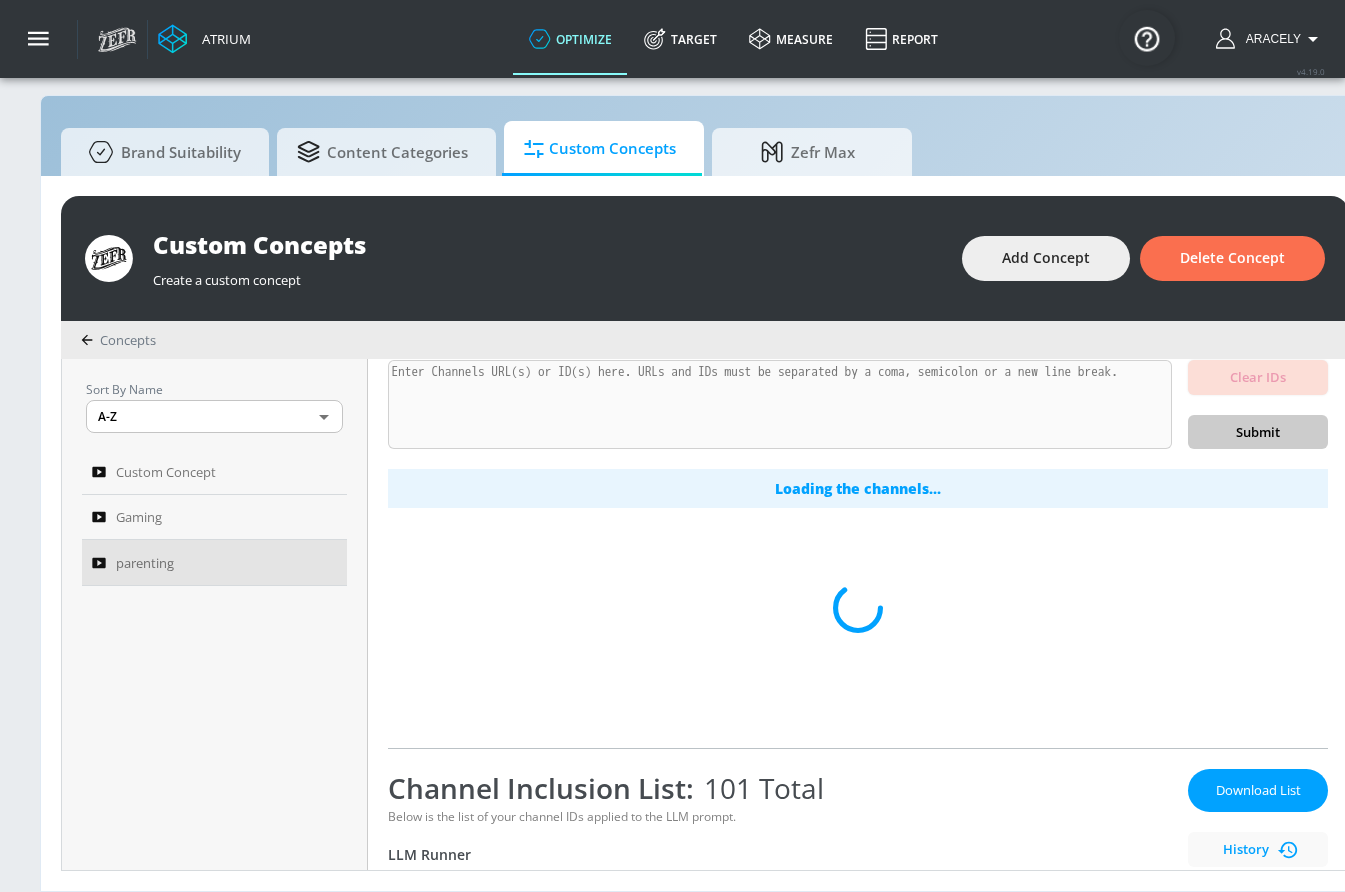scroll, scrollTop: 170, scrollLeft: 0, axis: vertical 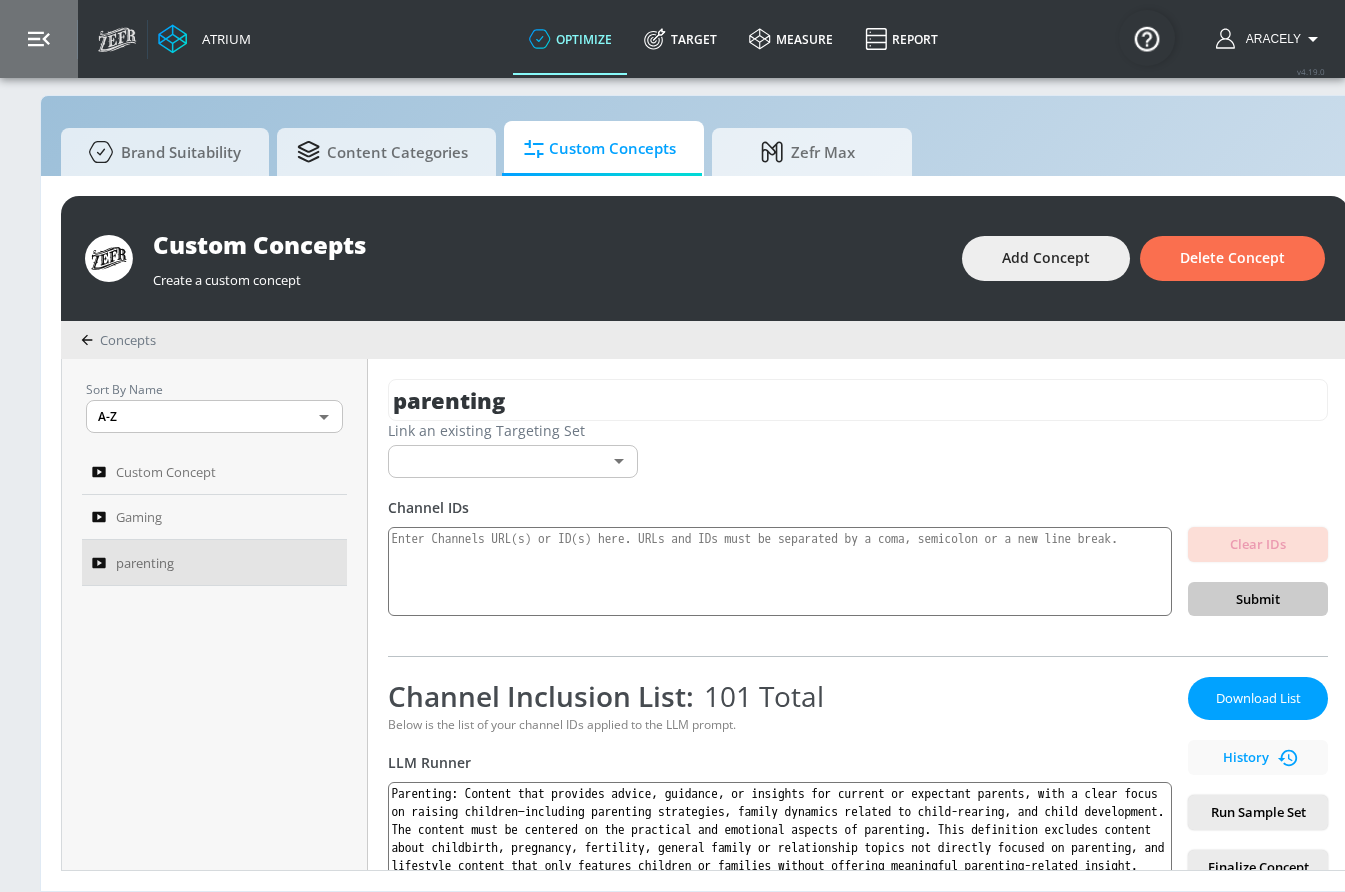 click at bounding box center (39, 39) 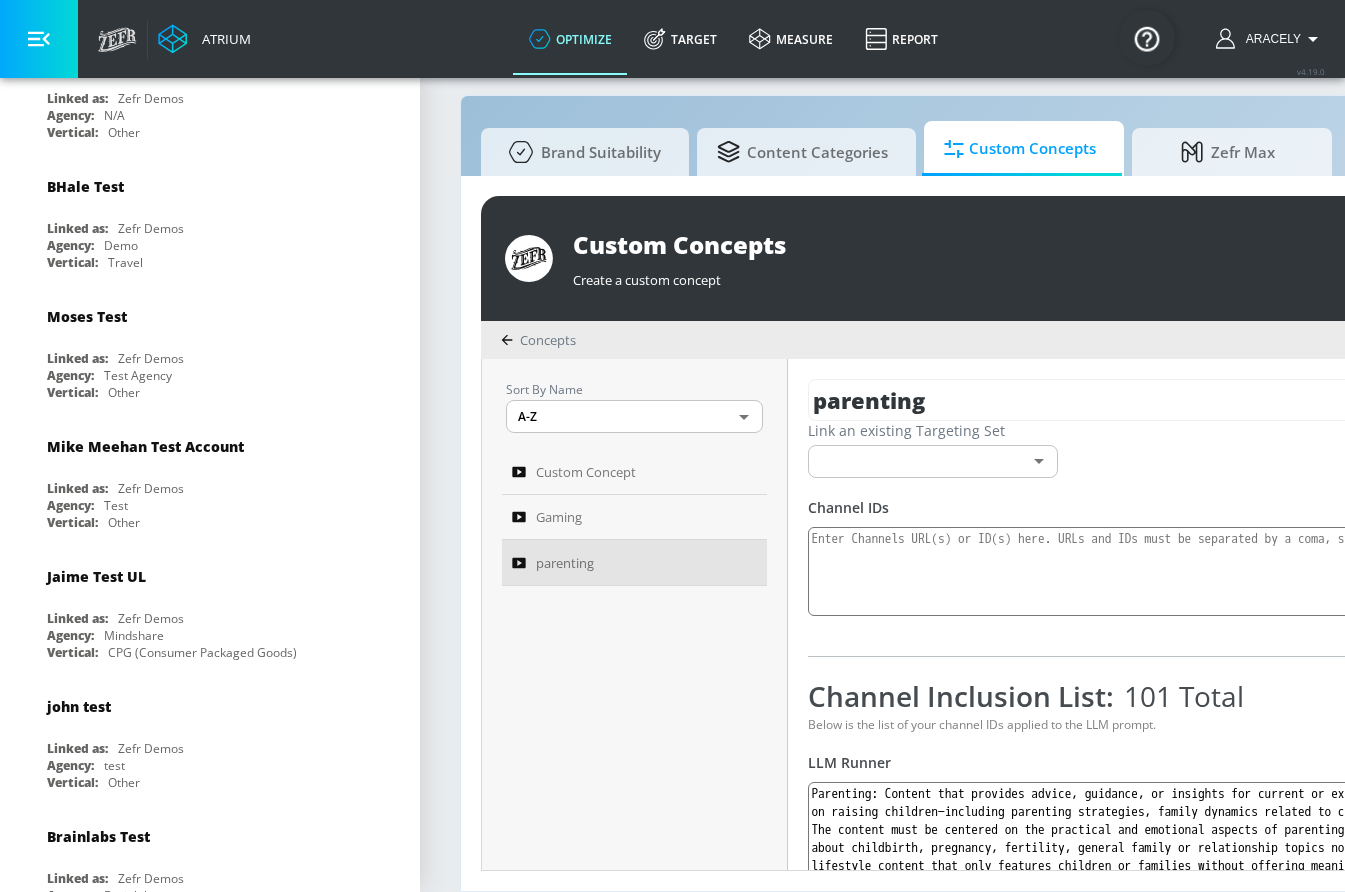 scroll, scrollTop: 0, scrollLeft: 0, axis: both 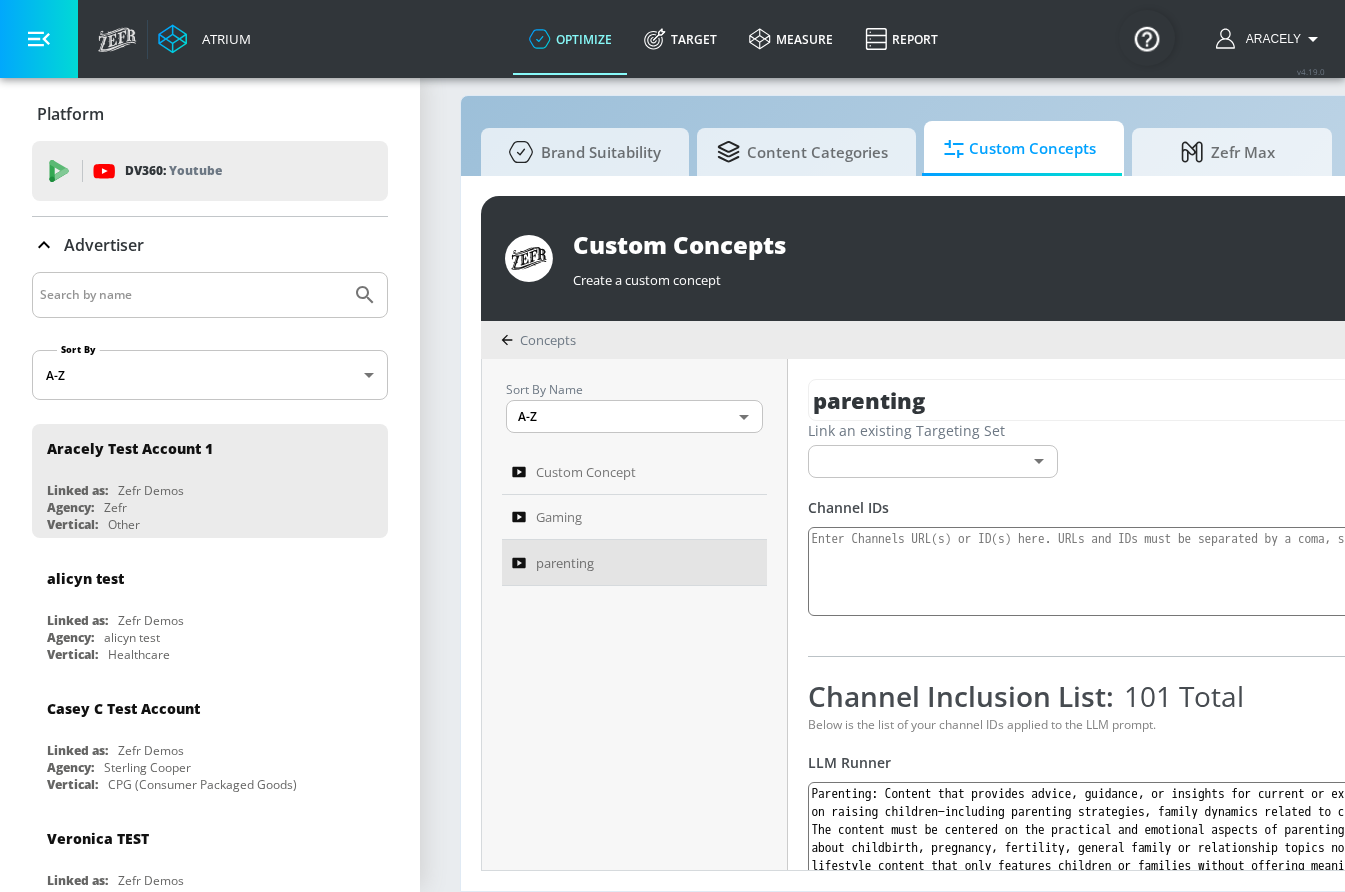 click at bounding box center [191, 295] 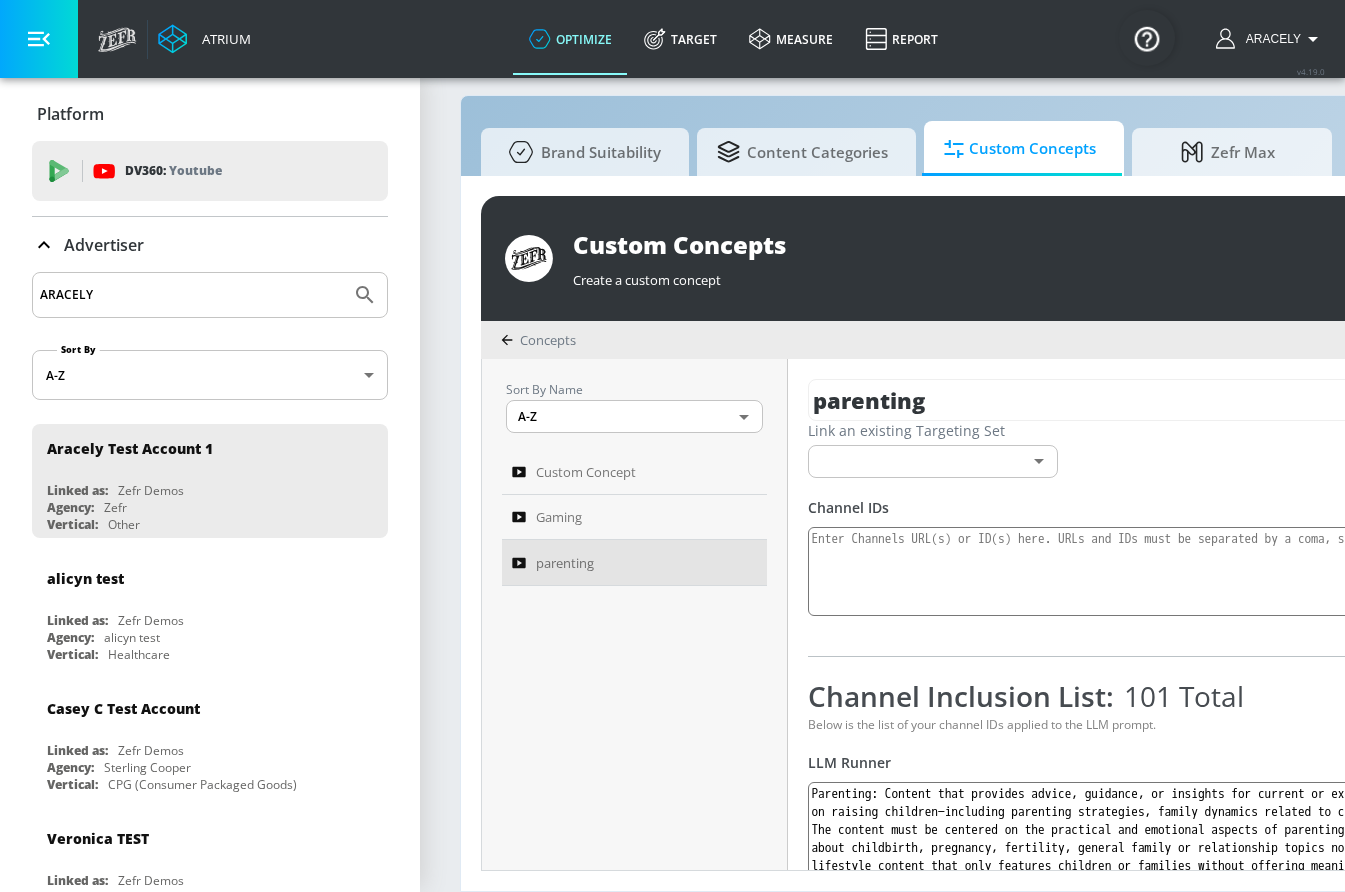 type on "ARACELY" 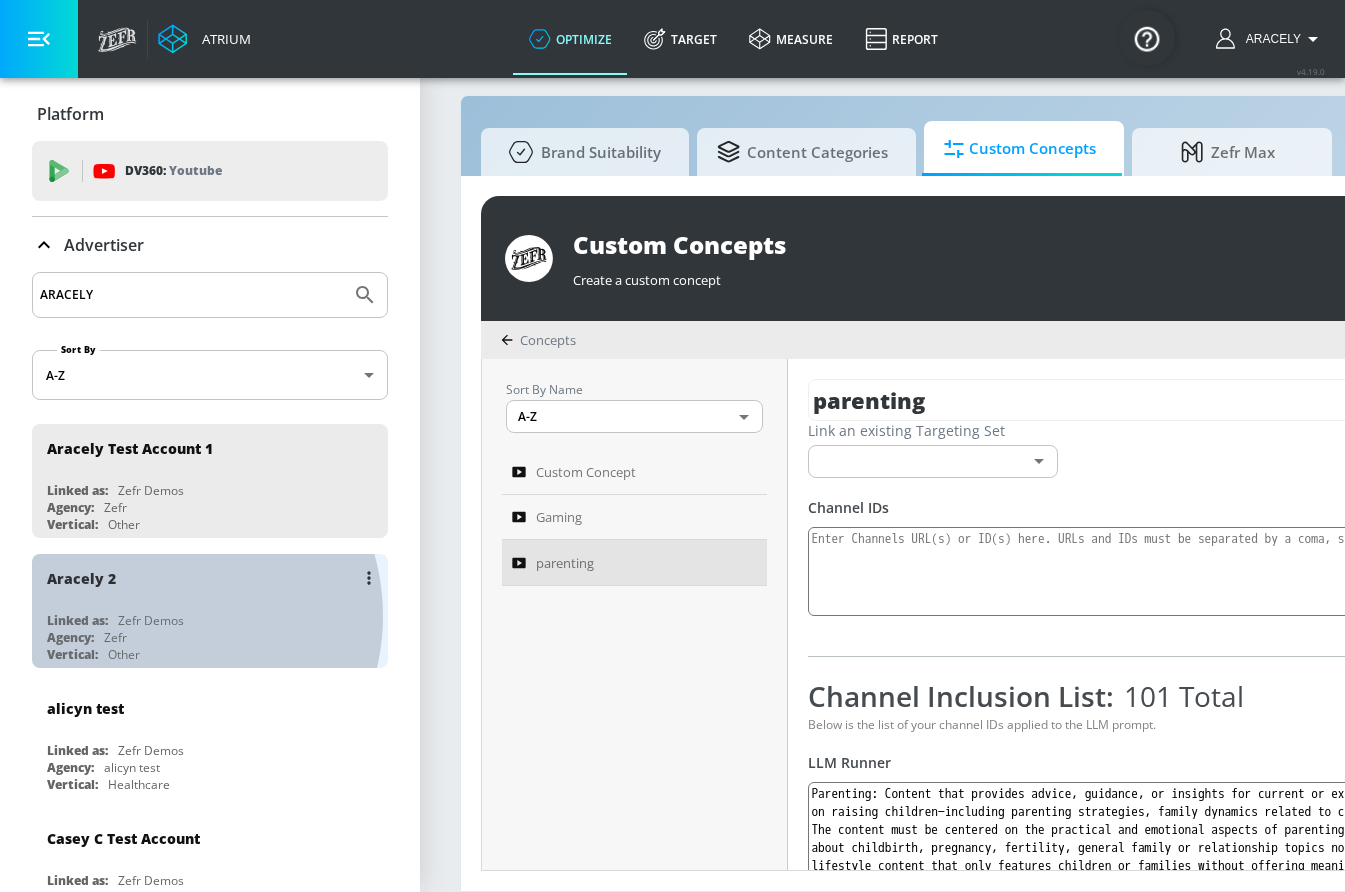 click on "Zefr Demos" at bounding box center (151, 620) 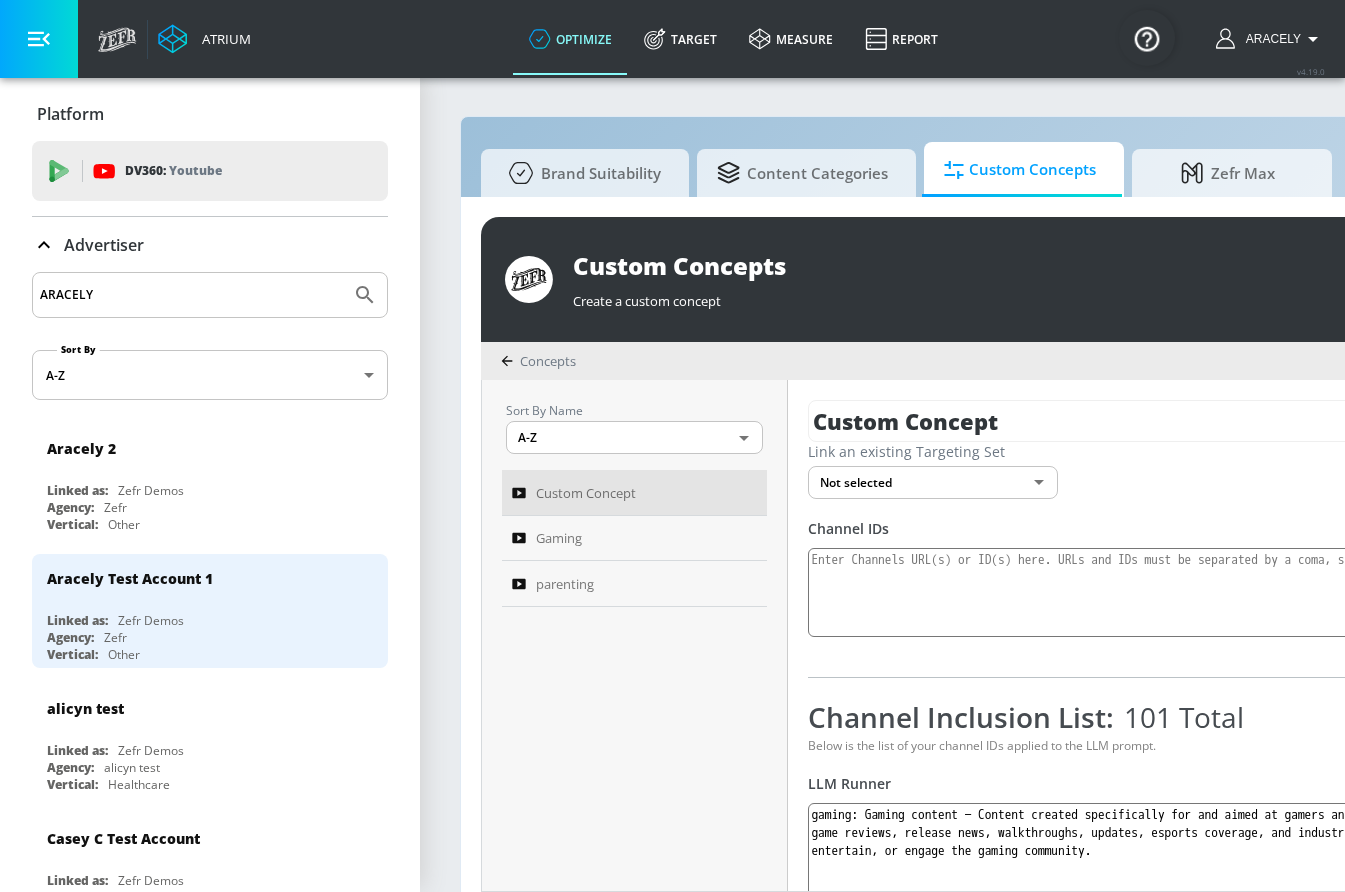 click at bounding box center (39, 39) 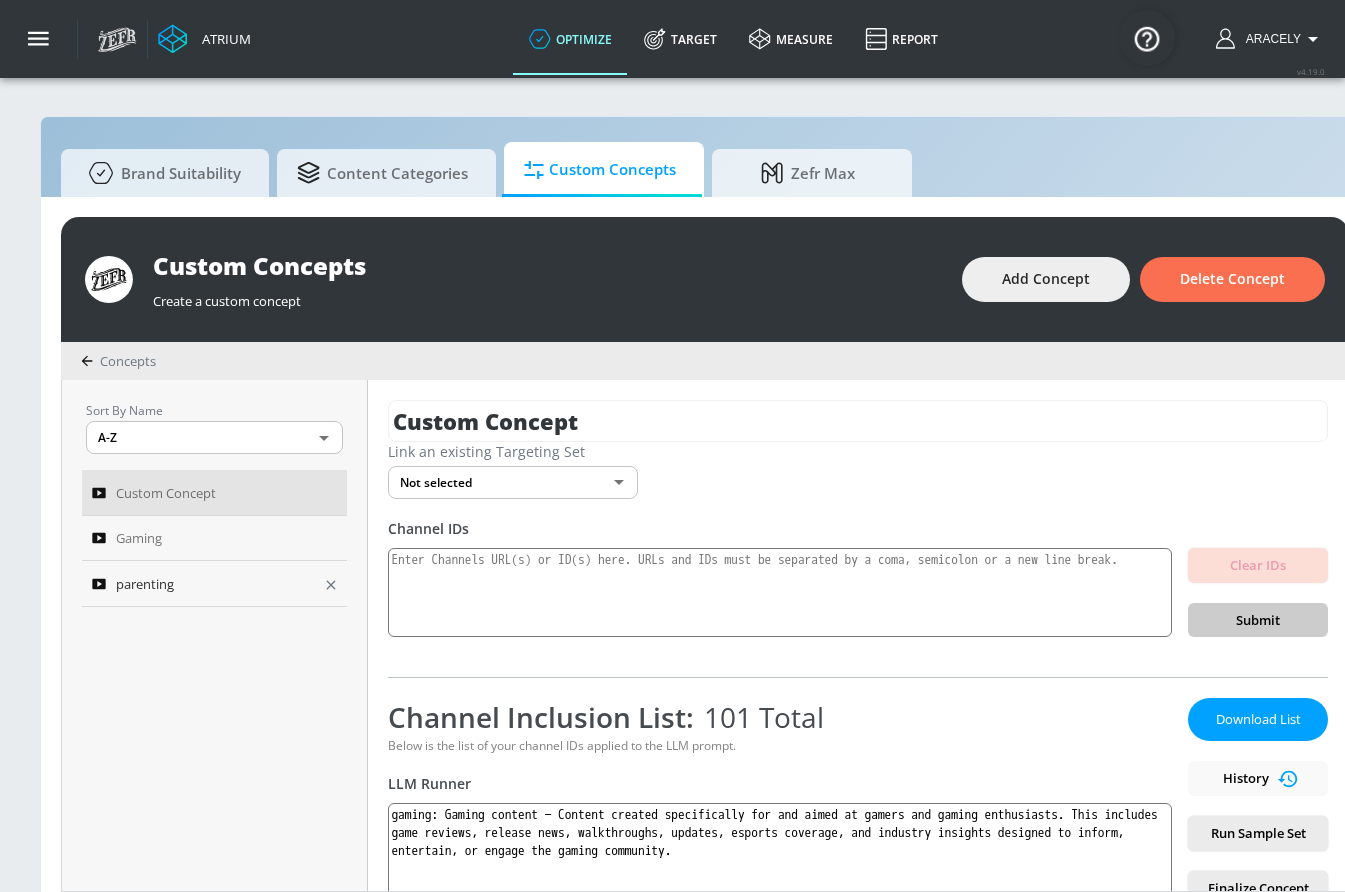 click on "parenting" at bounding box center (201, 584) 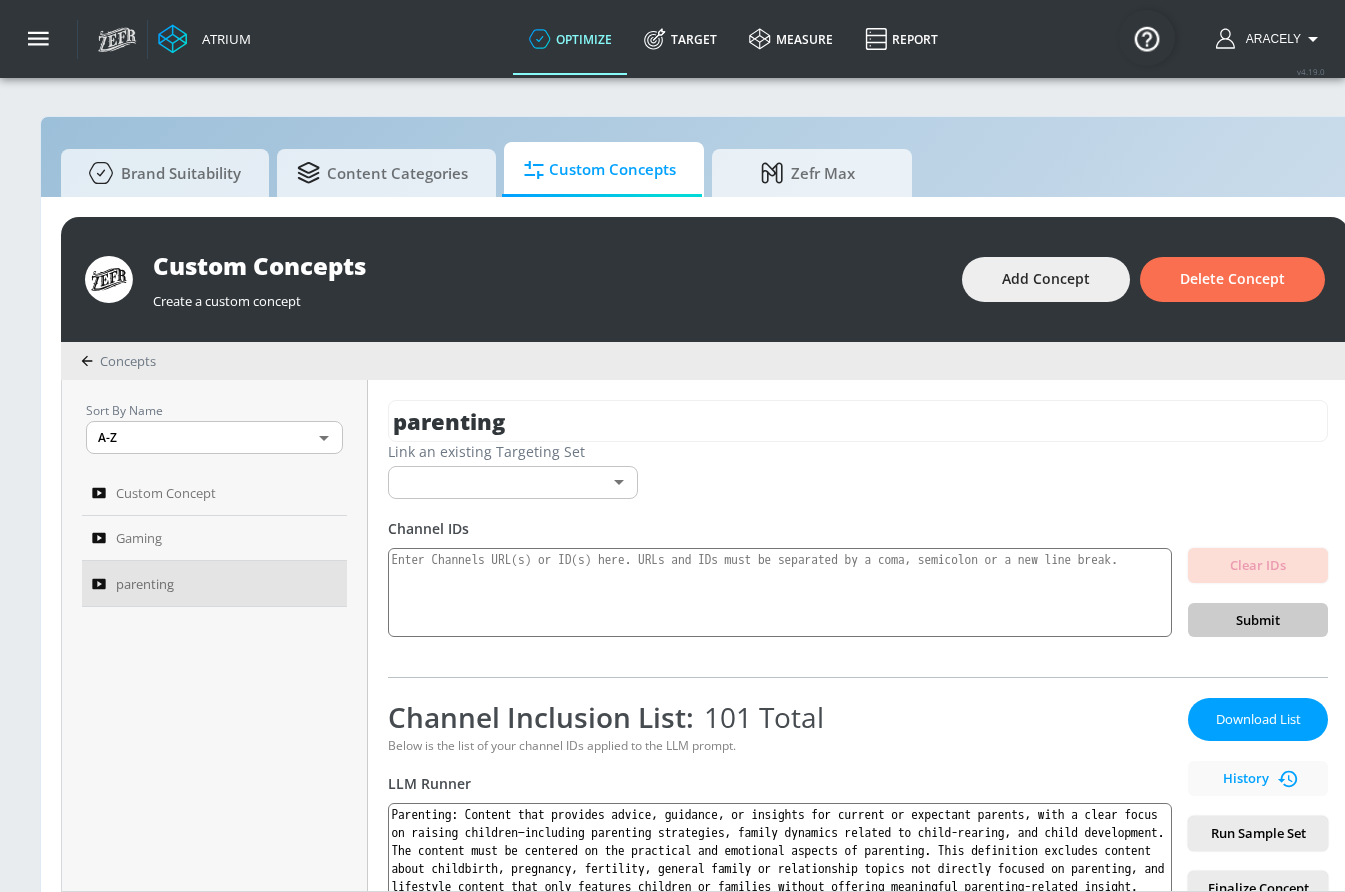 scroll, scrollTop: 405, scrollLeft: 0, axis: vertical 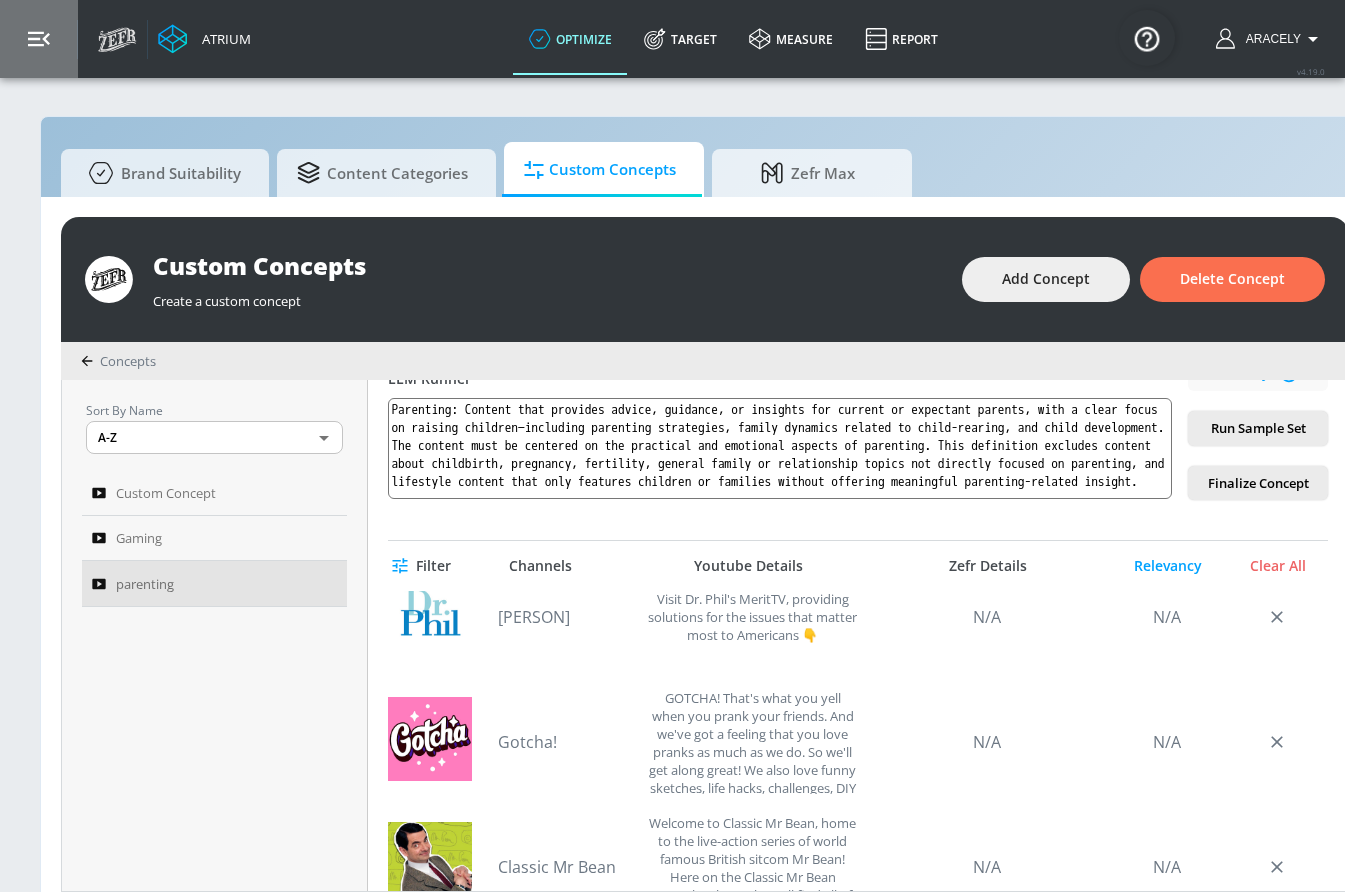 click 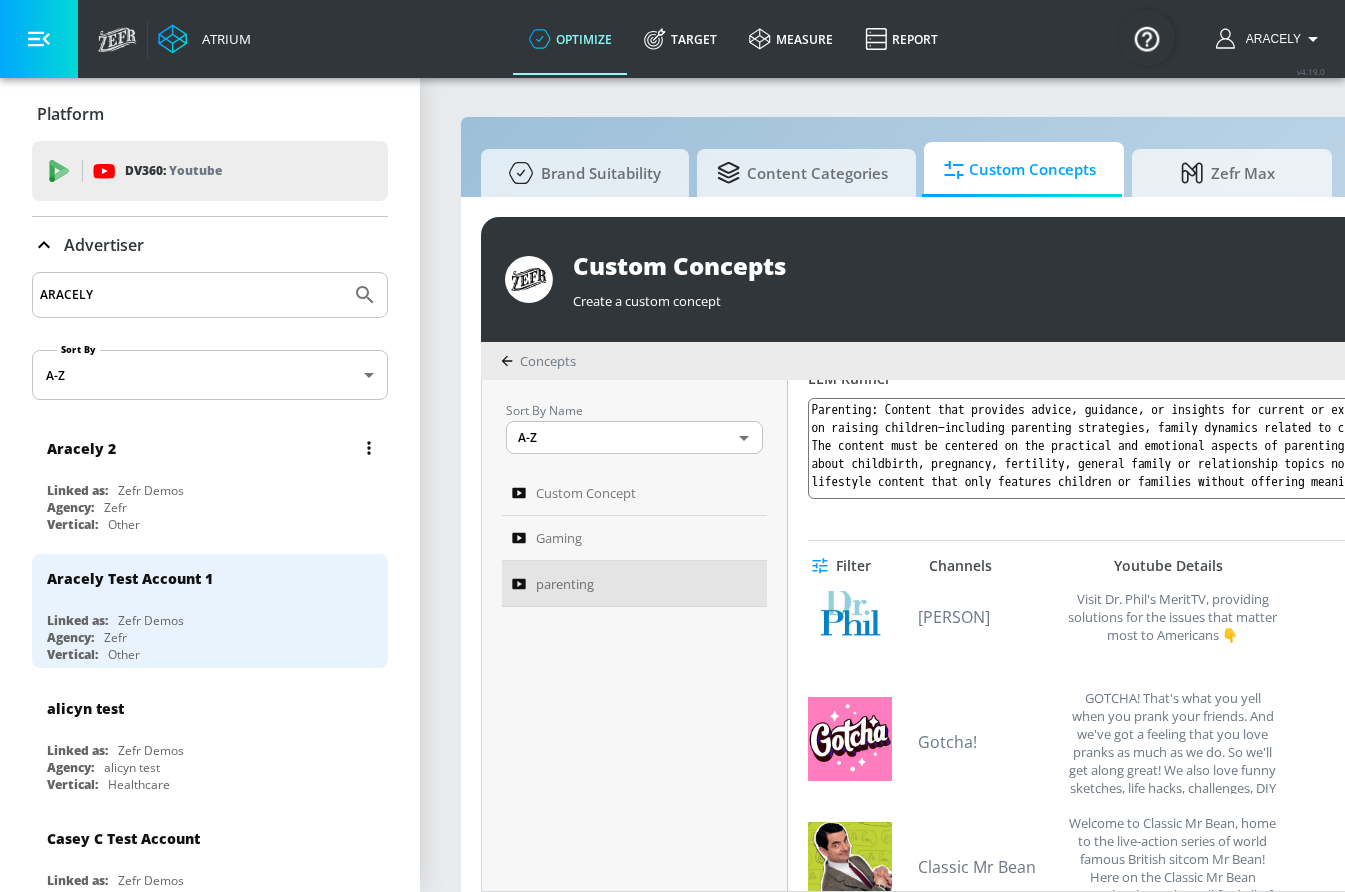 click on "Zefr Demos" at bounding box center (151, 490) 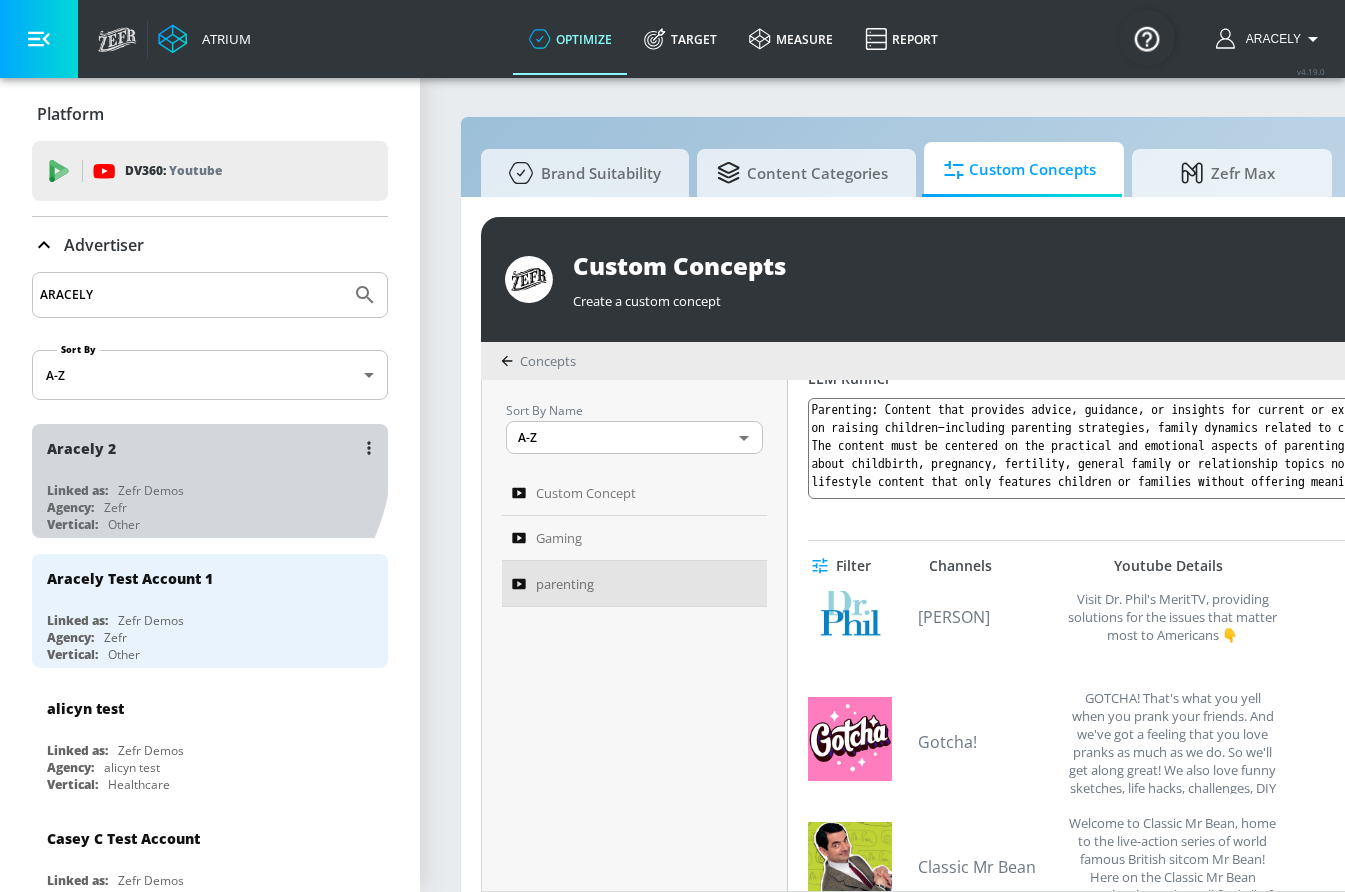 click on "Aracely 2" at bounding box center [215, 448] 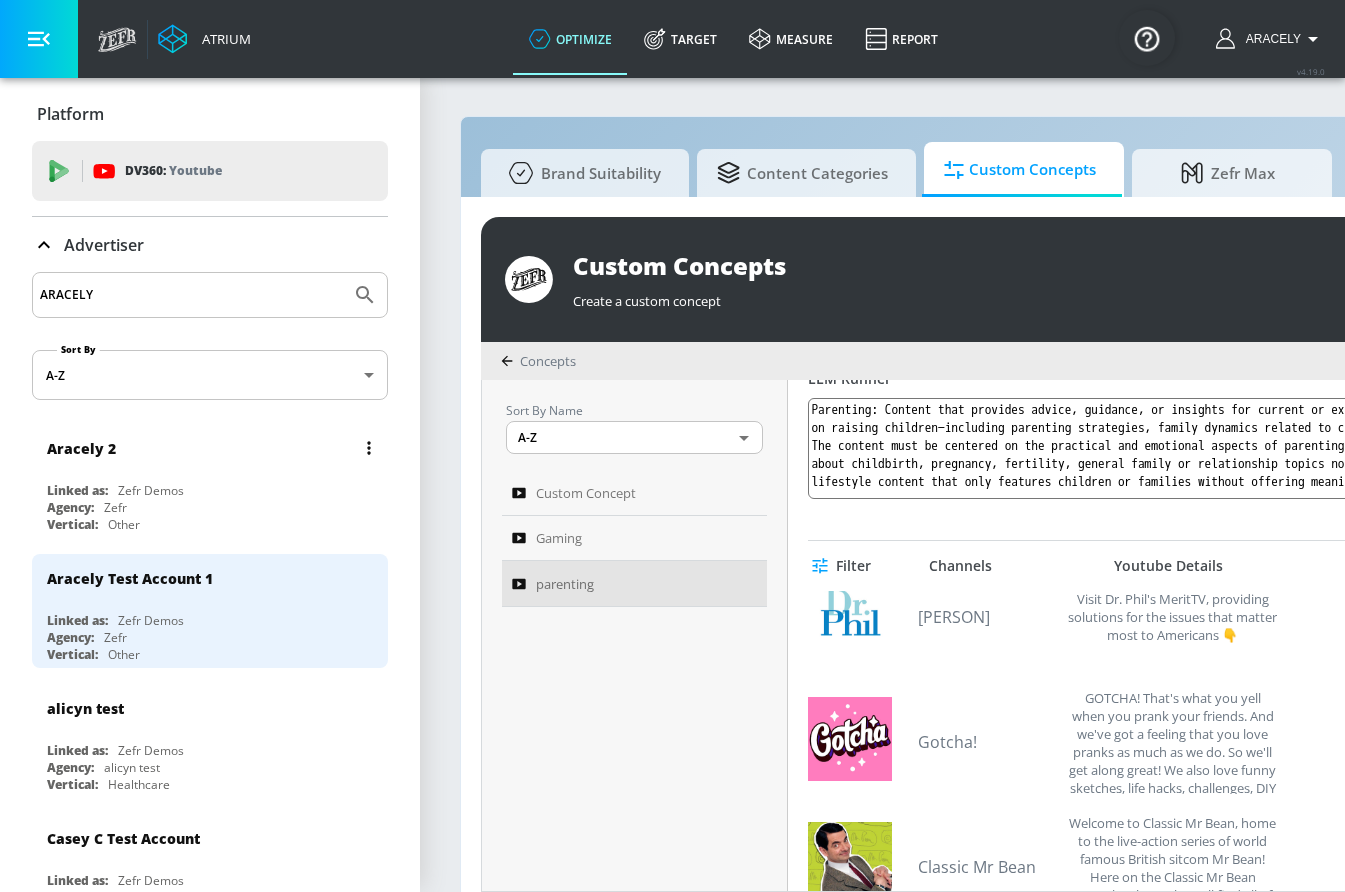 click on "Aracely 2" at bounding box center (215, 448) 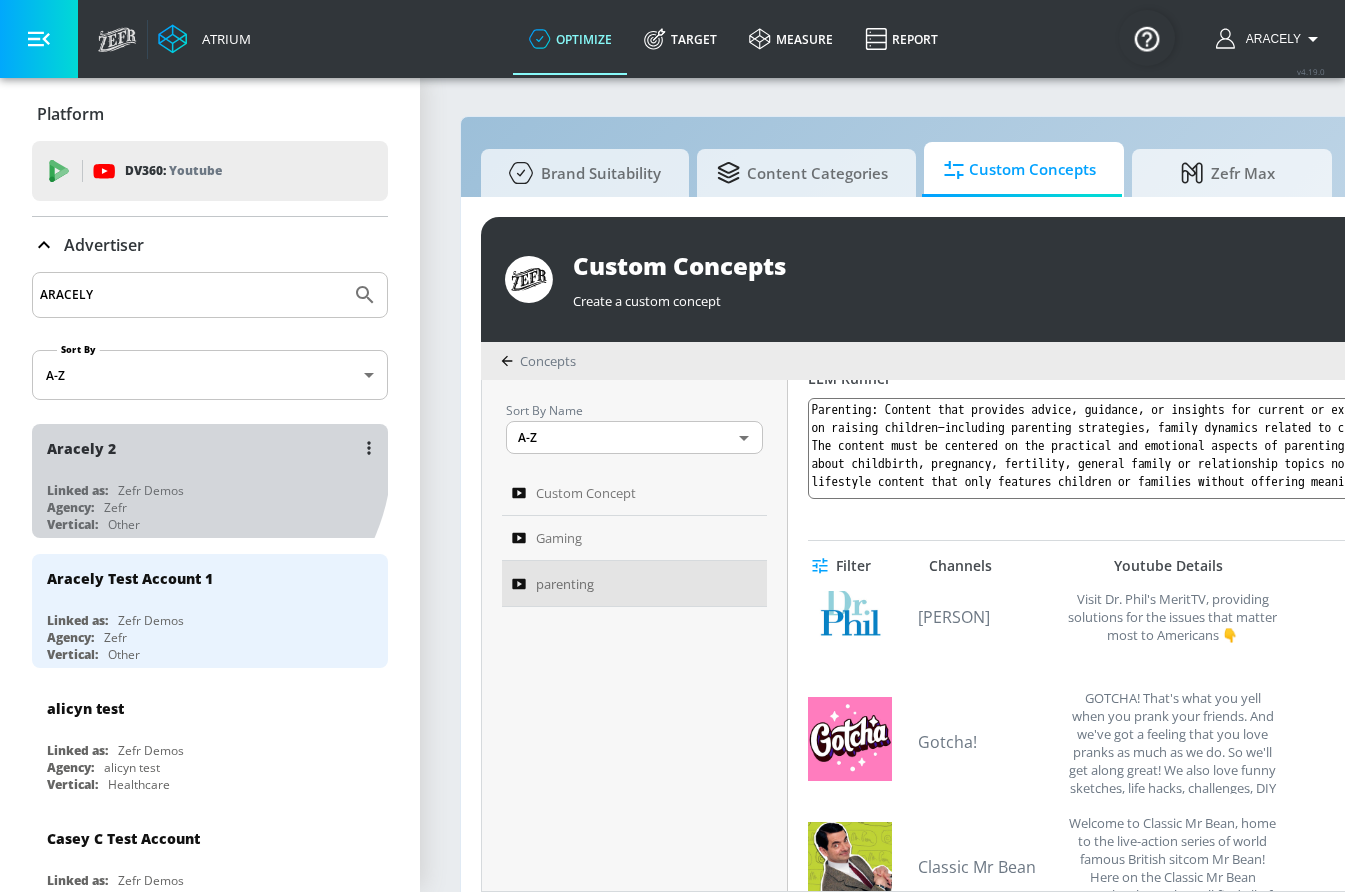 click on "Aracely 2" at bounding box center [215, 448] 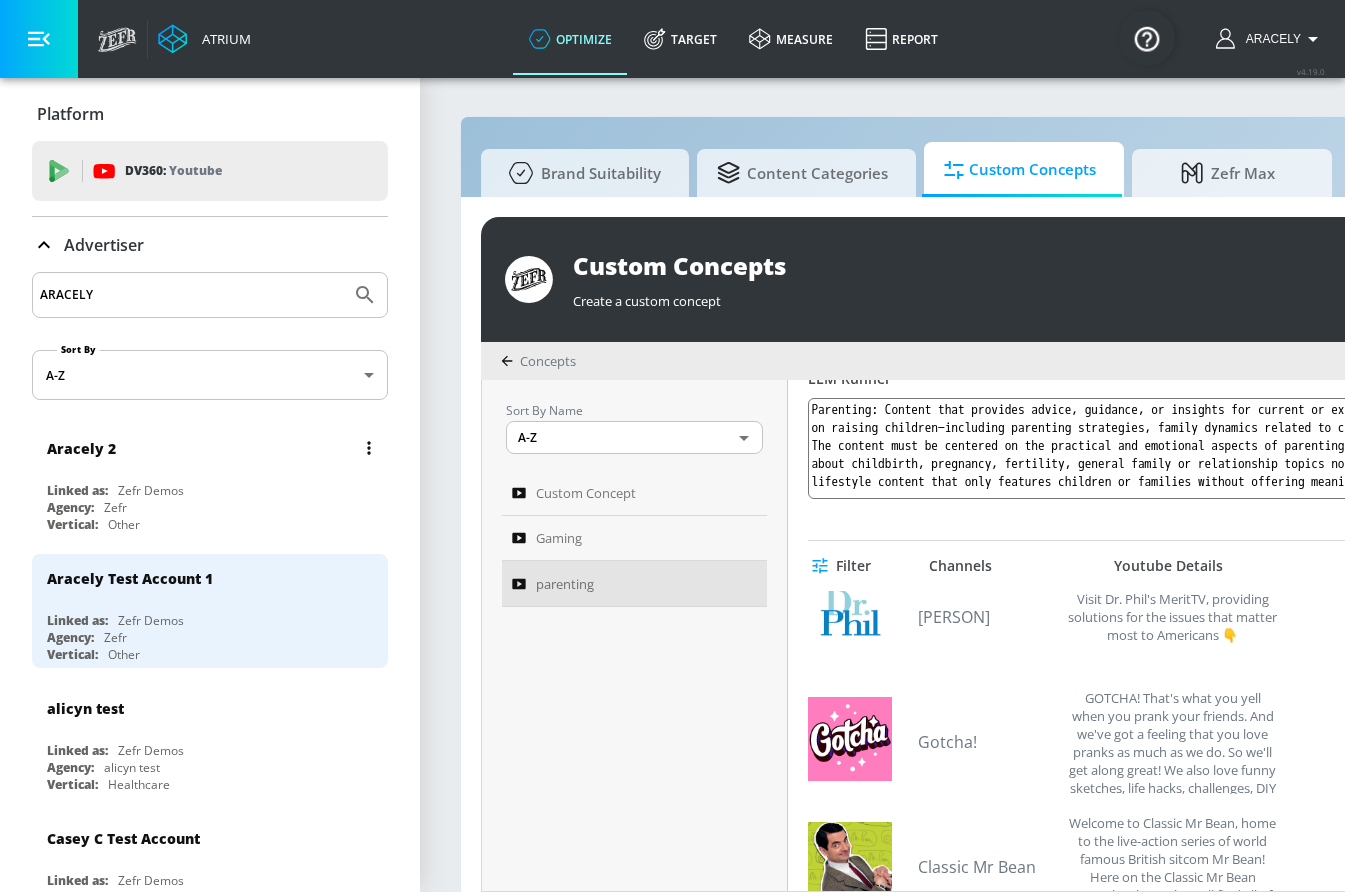 click on "Aracely 2" at bounding box center [215, 448] 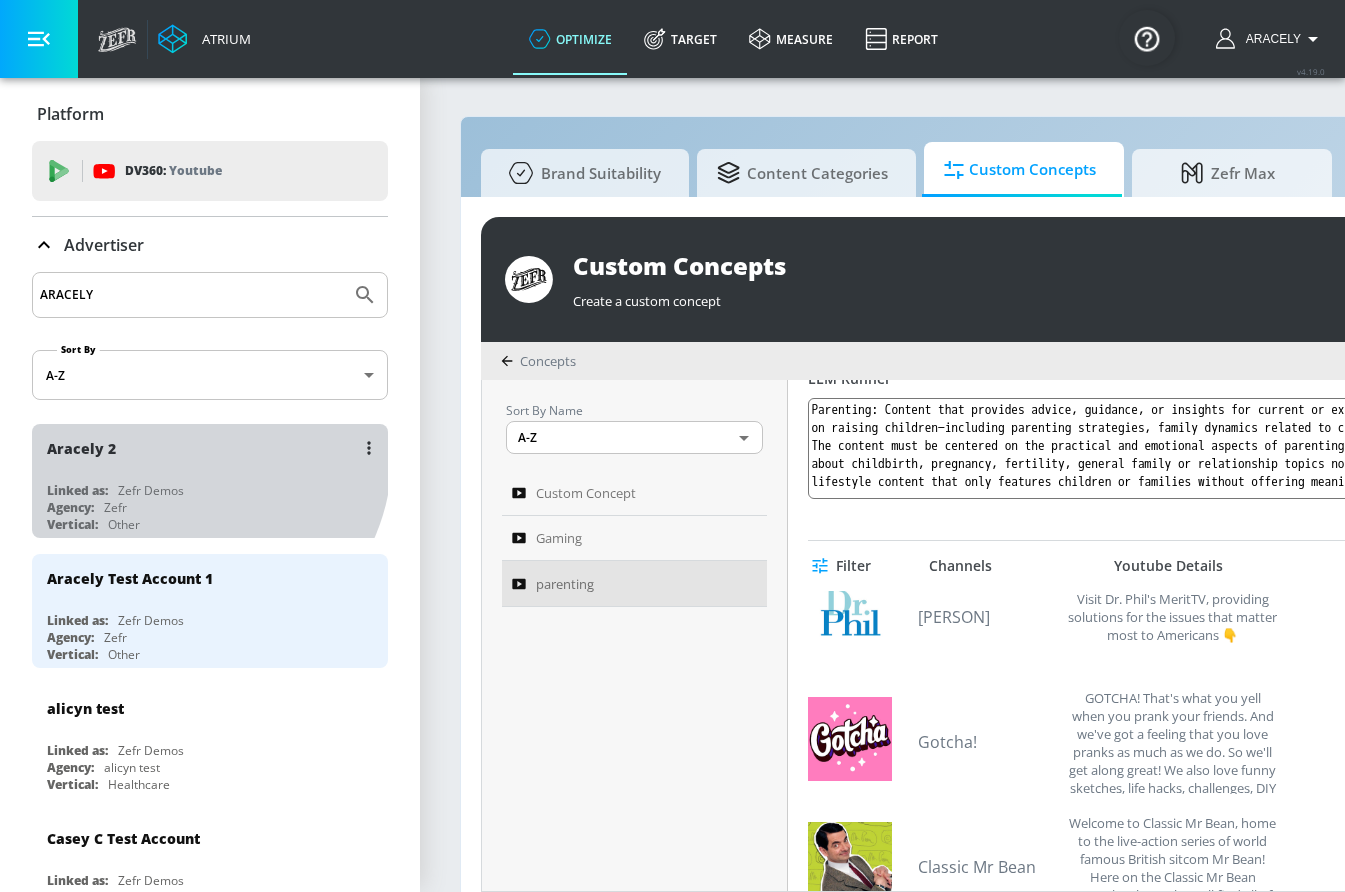 click on "Aracely 2" at bounding box center (215, 448) 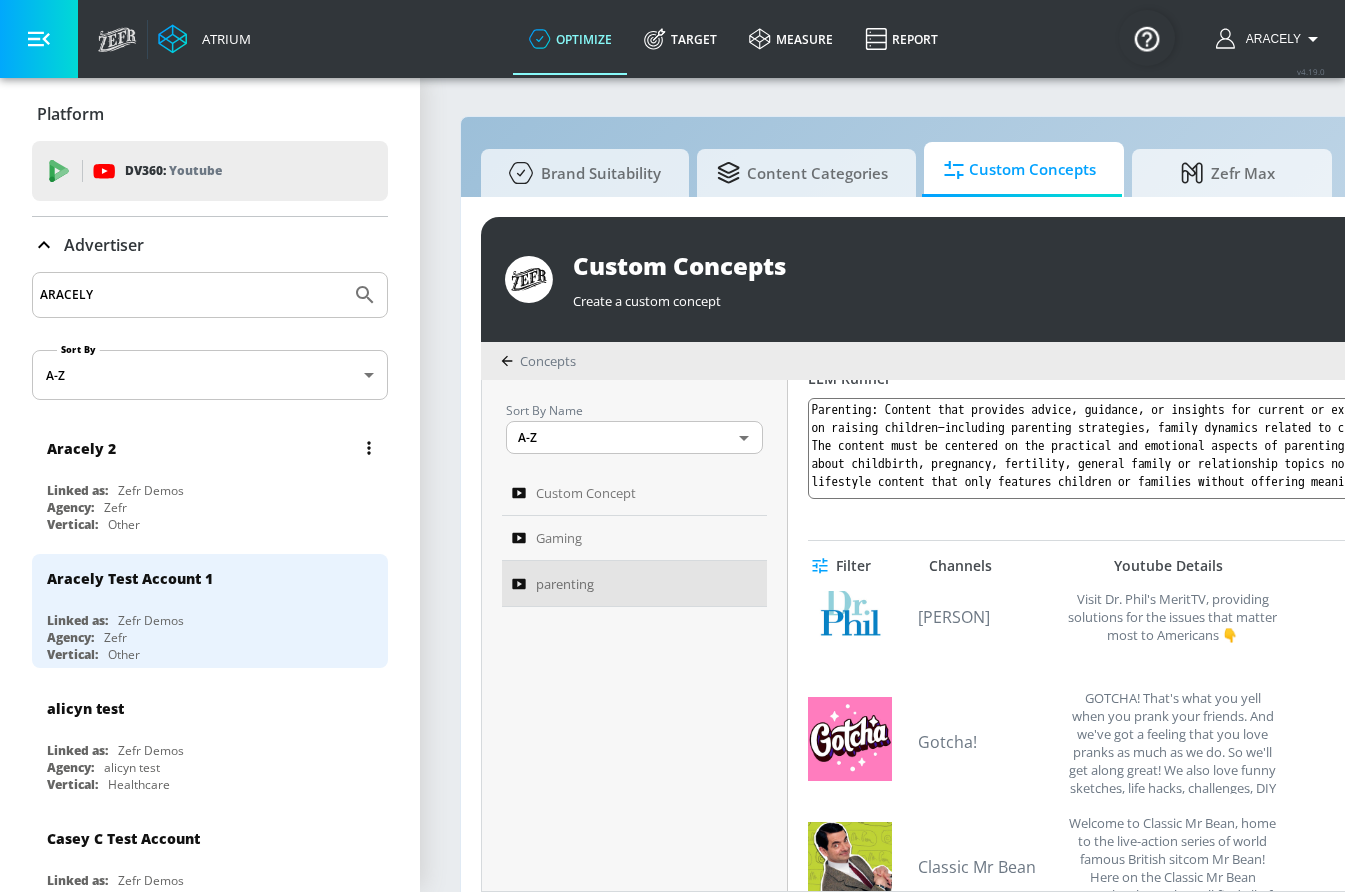 click on "Aracely 2" at bounding box center (215, 448) 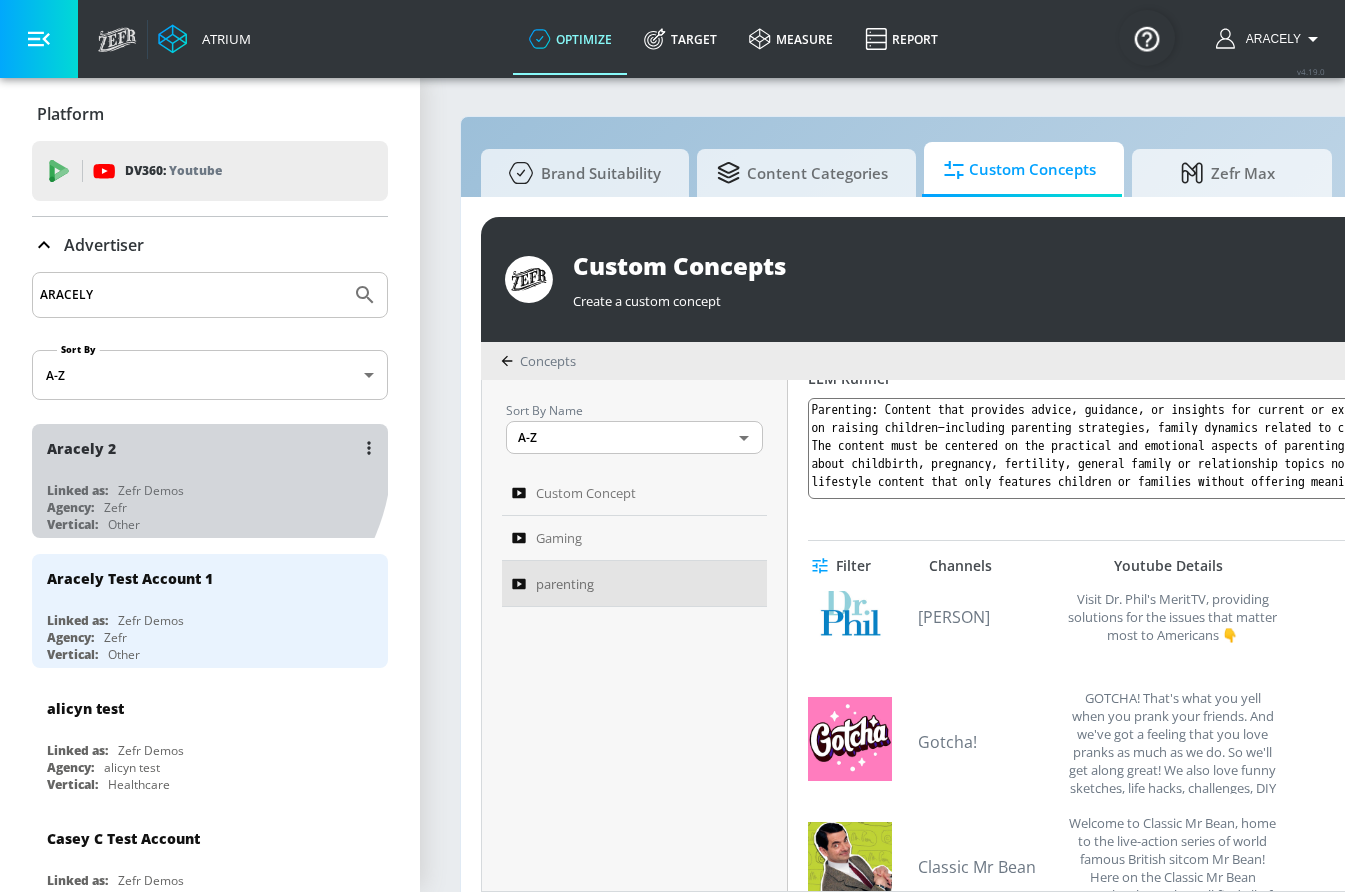 click on "Aracely 2" at bounding box center [215, 448] 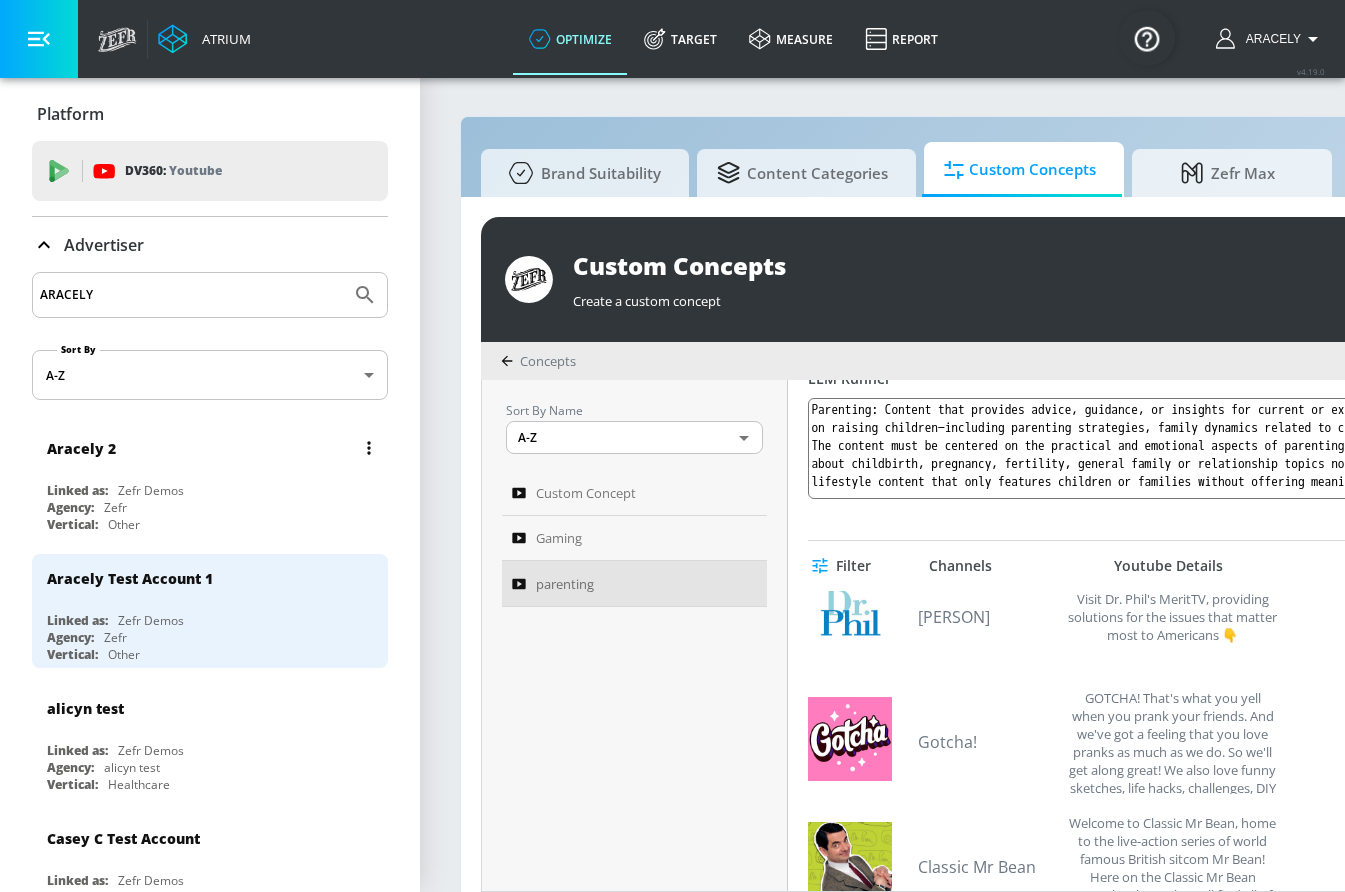 click on "Aracely 2" at bounding box center (215, 448) 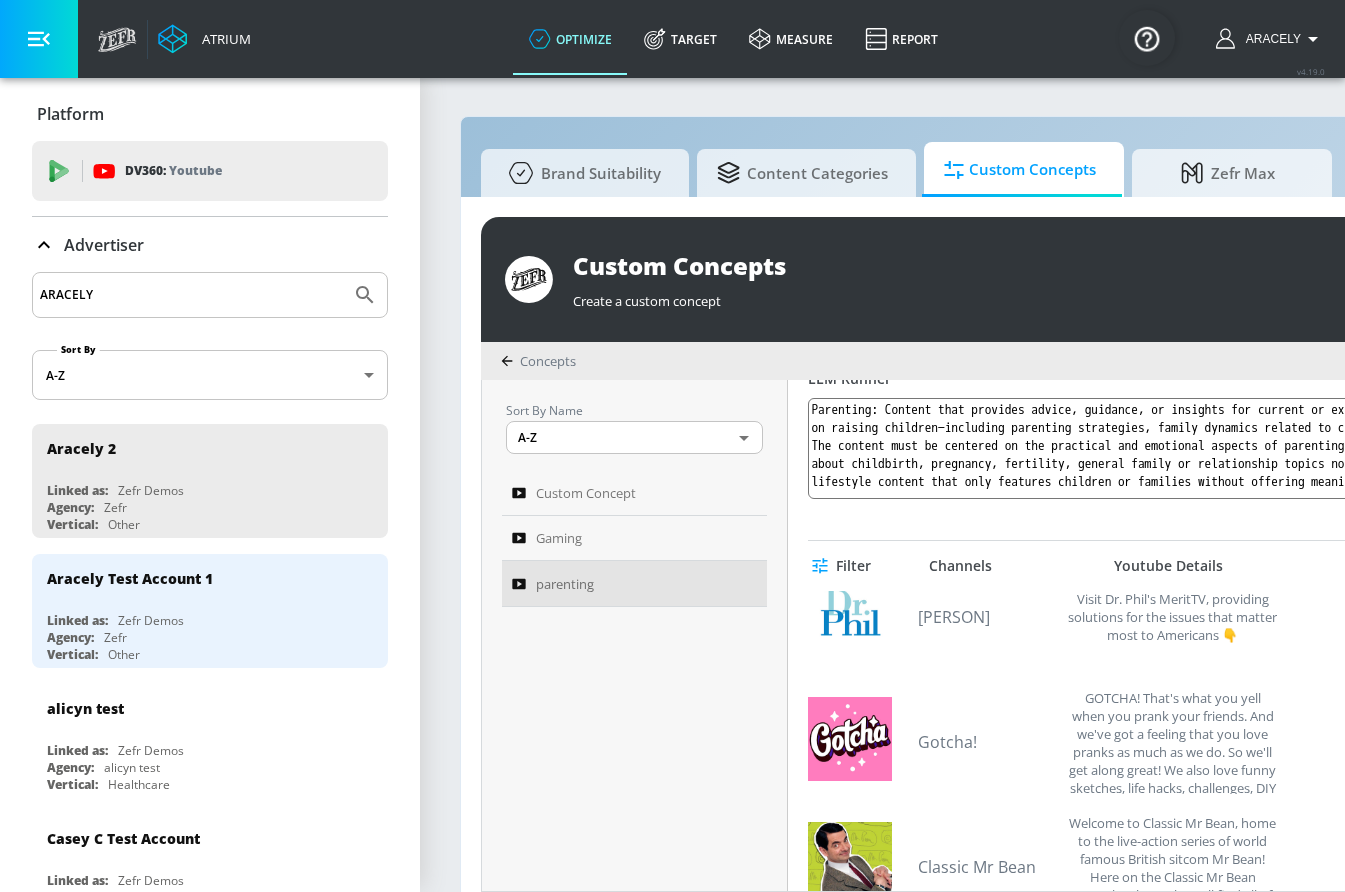 click on "Aracely" at bounding box center (1270, 39) 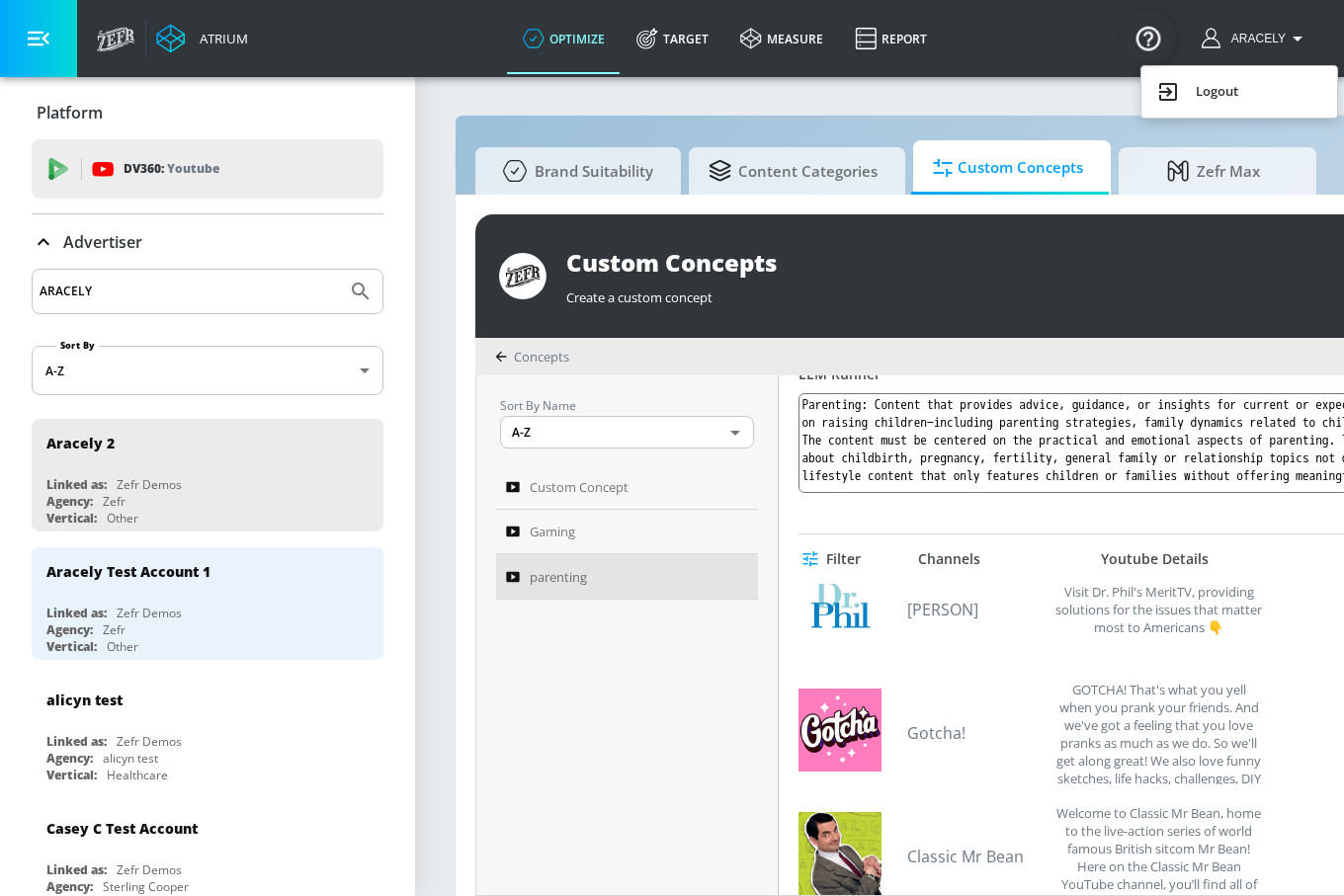 click at bounding box center [672, 448] 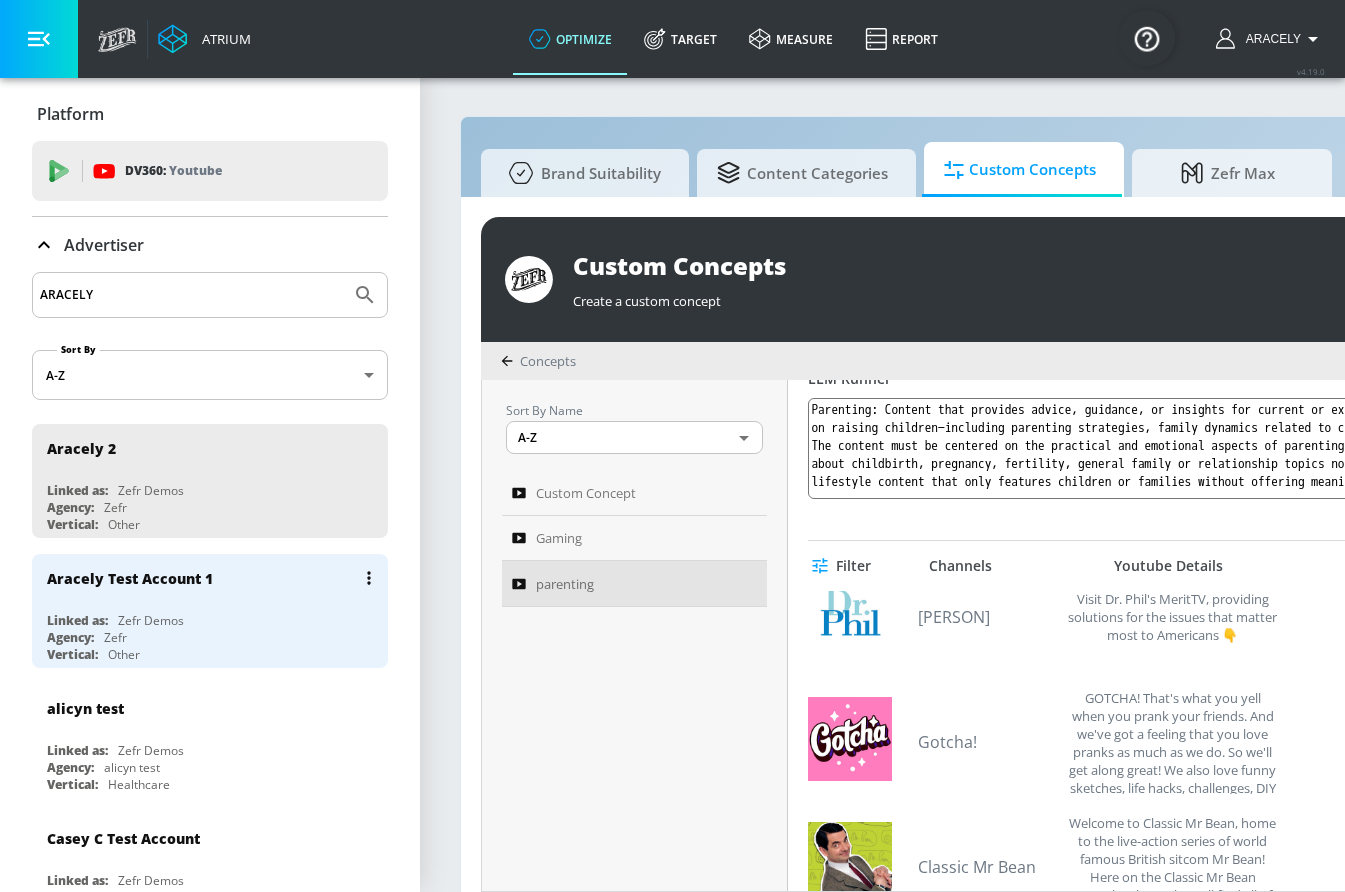 click on "Aracely Test Account 1" at bounding box center [215, 578] 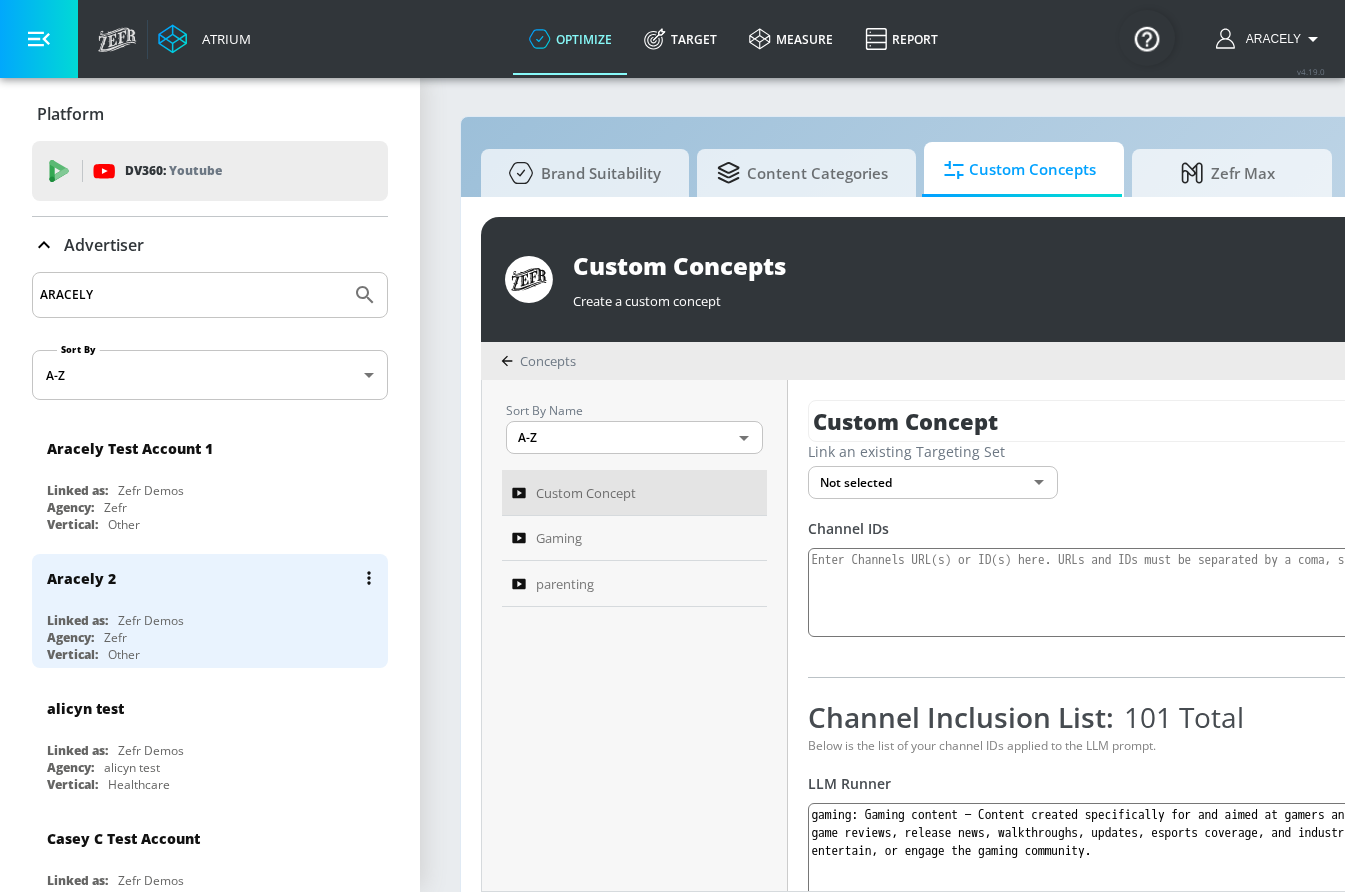 click on "Aracely 2" at bounding box center [215, 578] 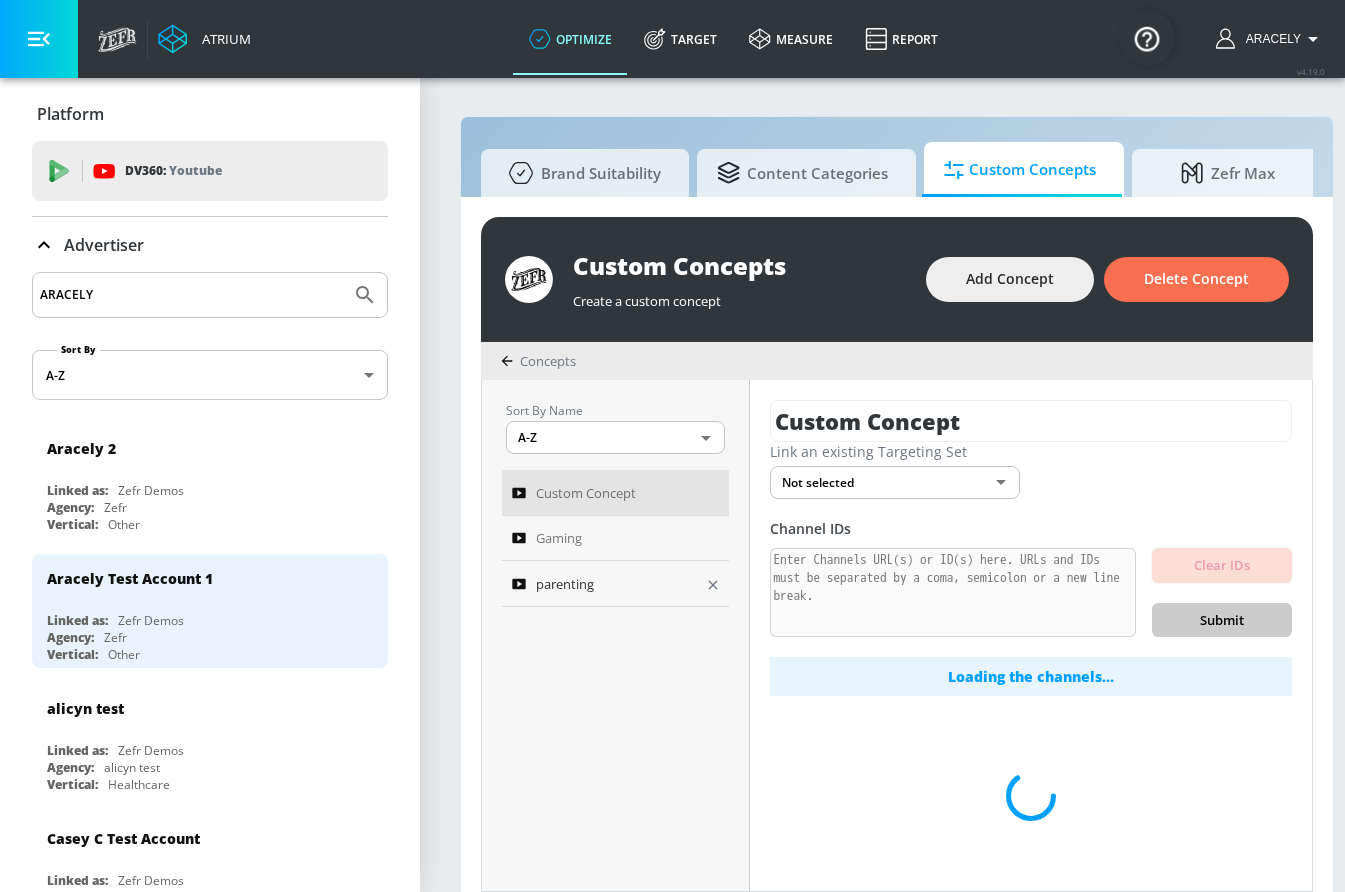 click on "parenting" at bounding box center (565, 584) 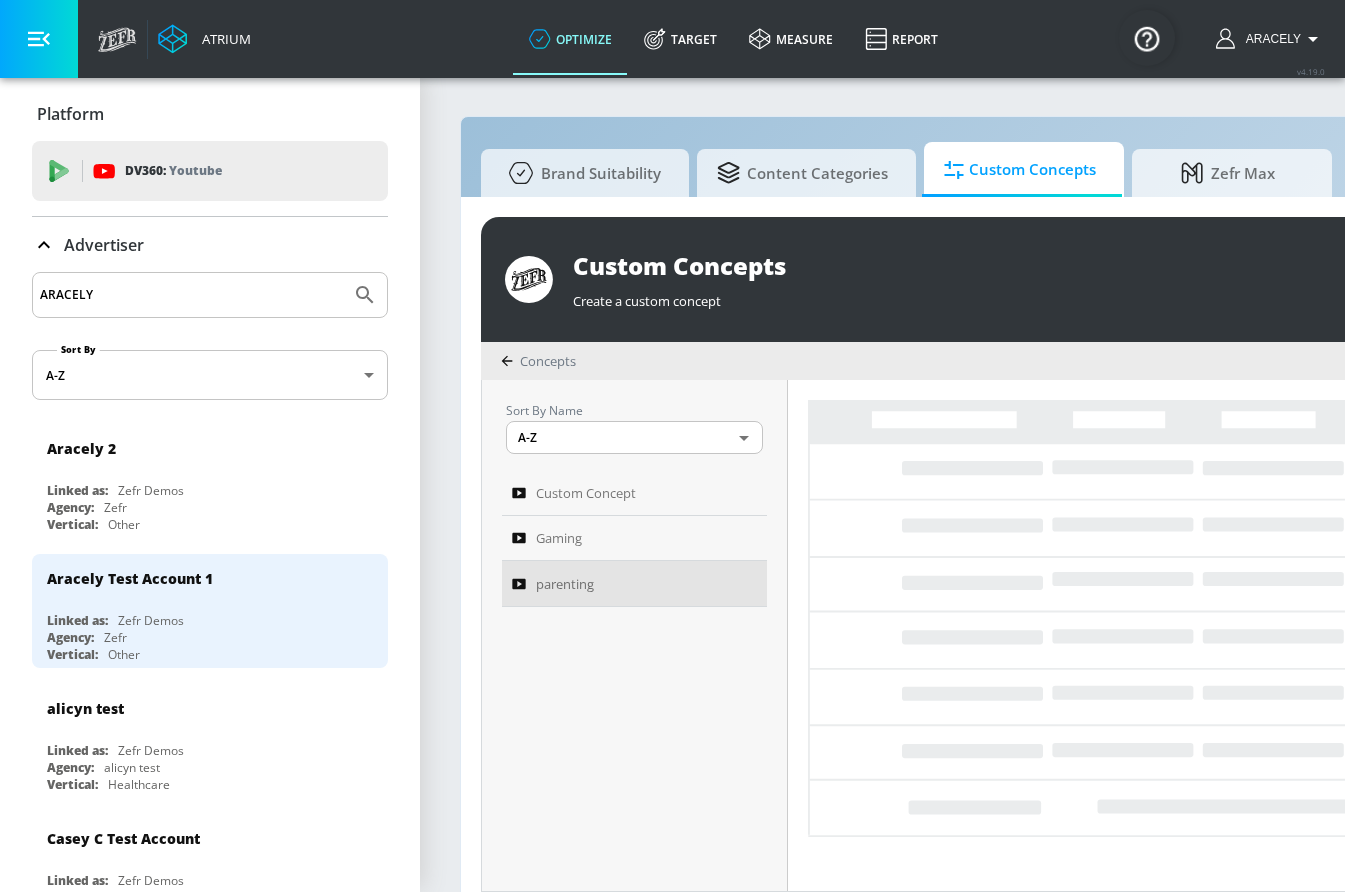 type on "Parenting: Content that provides advice, guidance, or insights for current or expectant parents, with a clear focus on raising children—including parenting strategies, family dynamics related to child-rearing, and child development. The content must be centered on the practical and emotional aspects of parenting. This definition excludes content about childbirth, pregnancy, fertility, general family or relationship topics not directly focused on parenting, and lifestyle content that only features children or families without offering meaningful parenting-related insight." 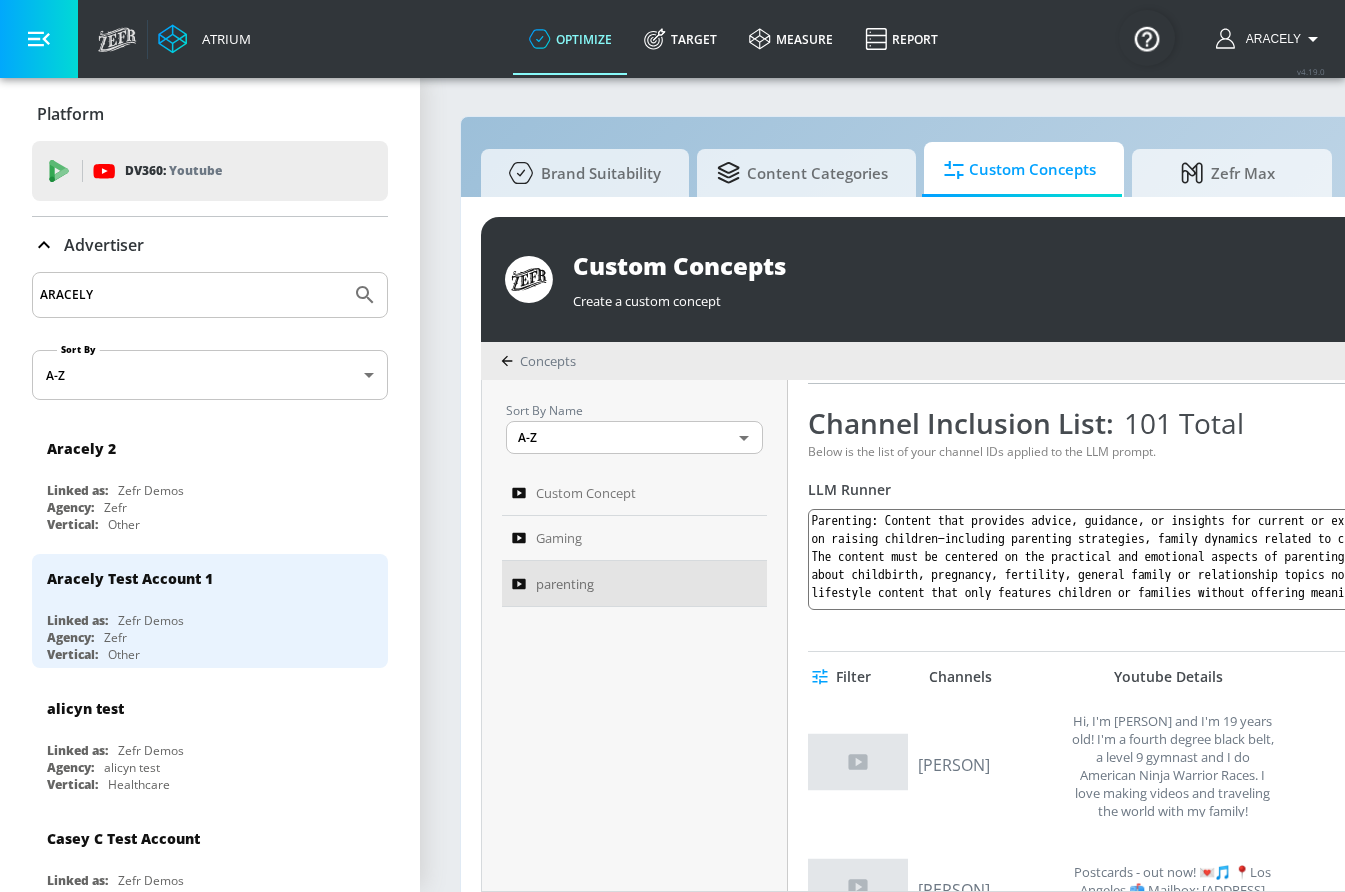 scroll, scrollTop: 650, scrollLeft: 0, axis: vertical 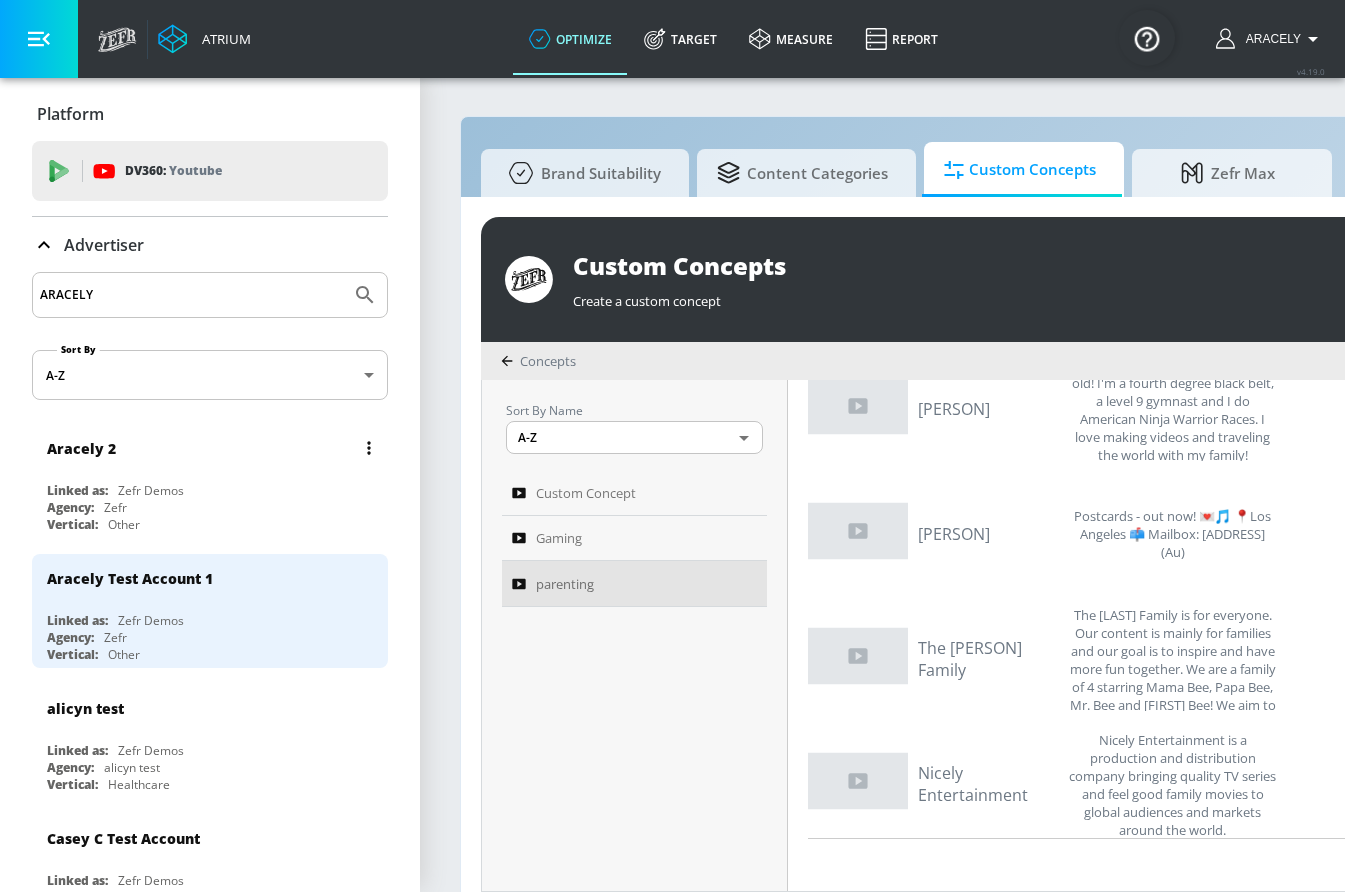 click on "Aracely 2 Linked as: Zefr Demos Agency: Zefr Vertical: Other" at bounding box center [210, 481] 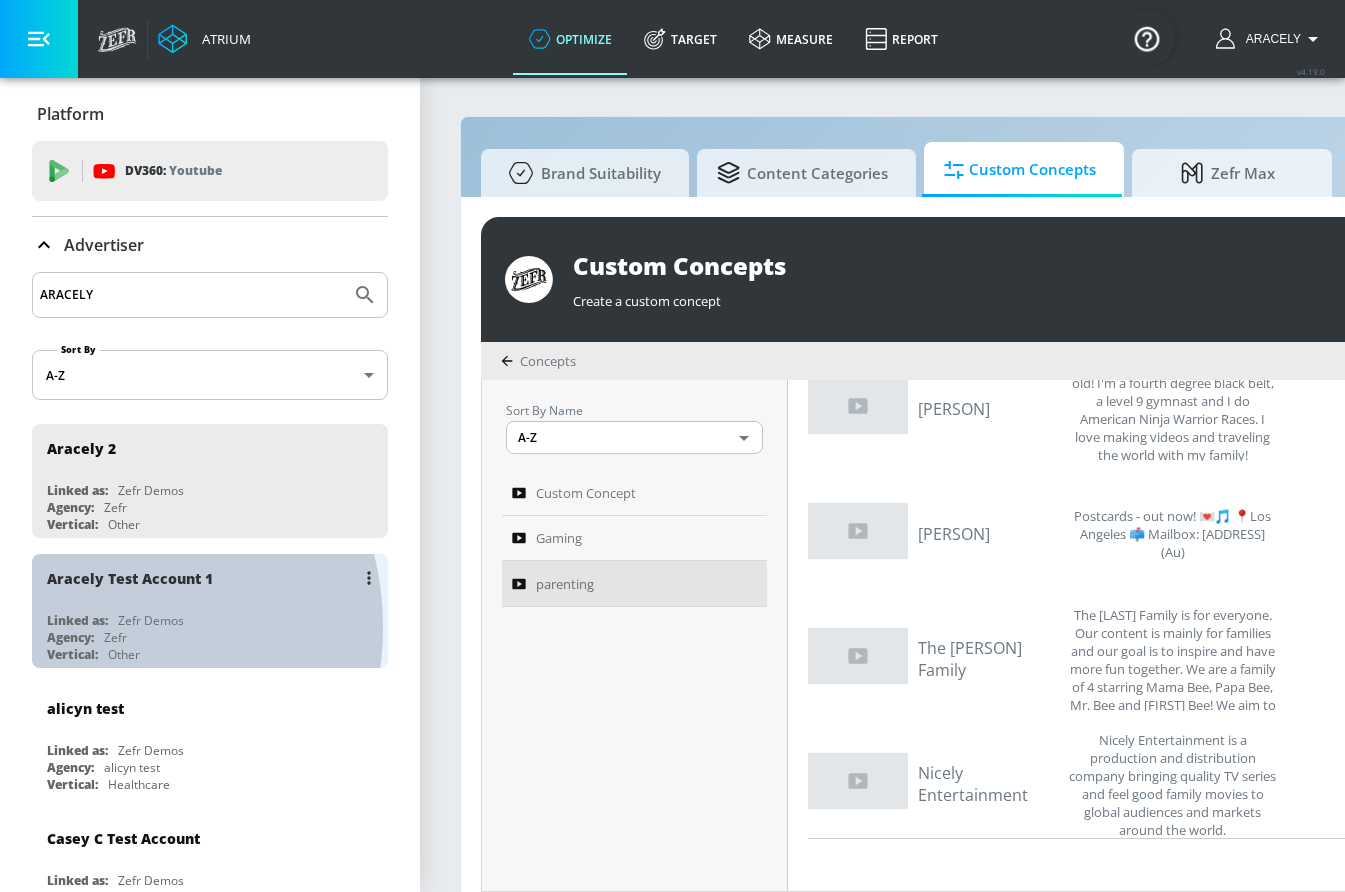 click on "Aracely Test Account 1 Linked as: Zefr Demos Agency: Zefr Vertical: Other" at bounding box center (210, 611) 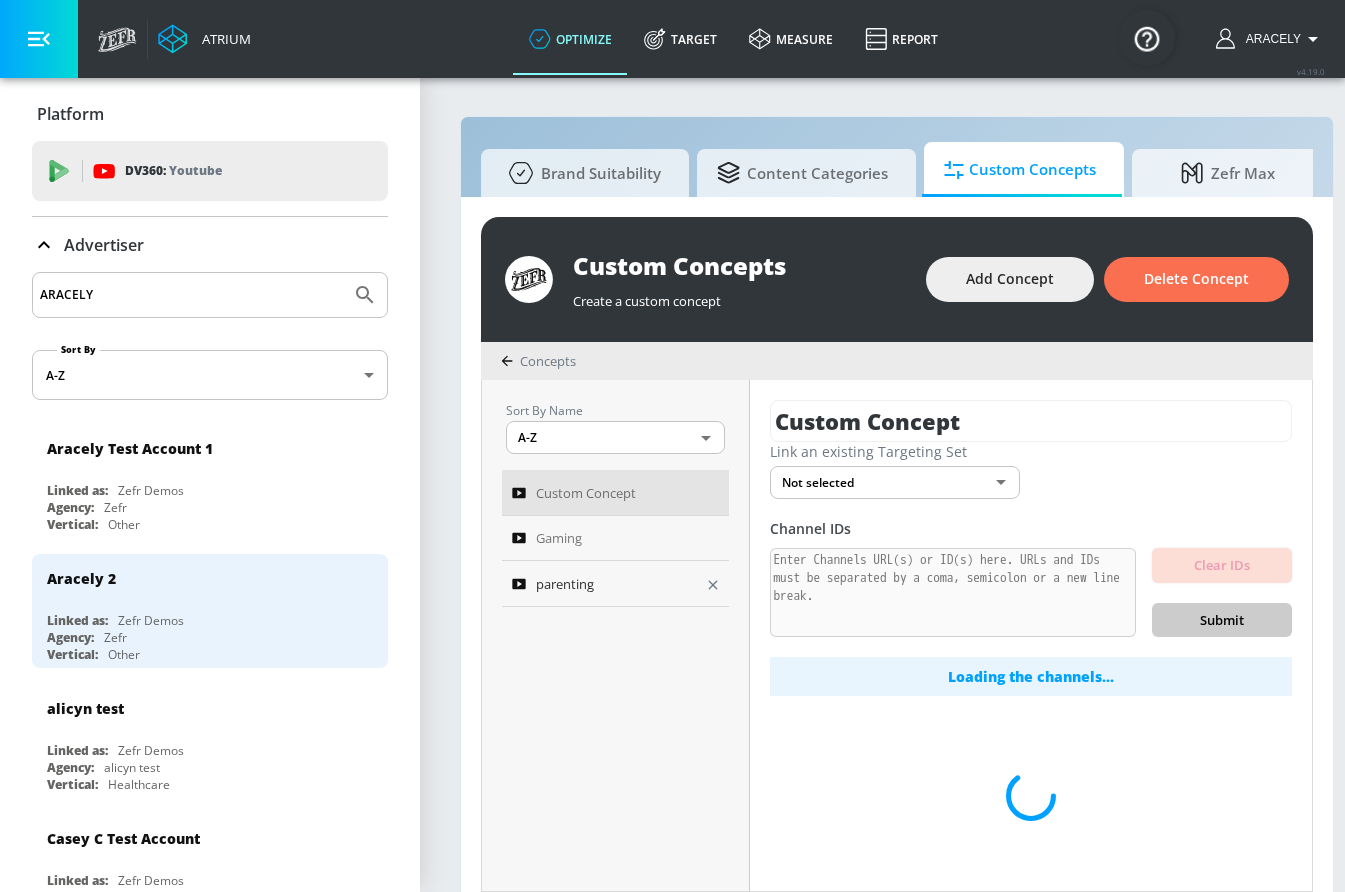 click on "parenting" at bounding box center [565, 584] 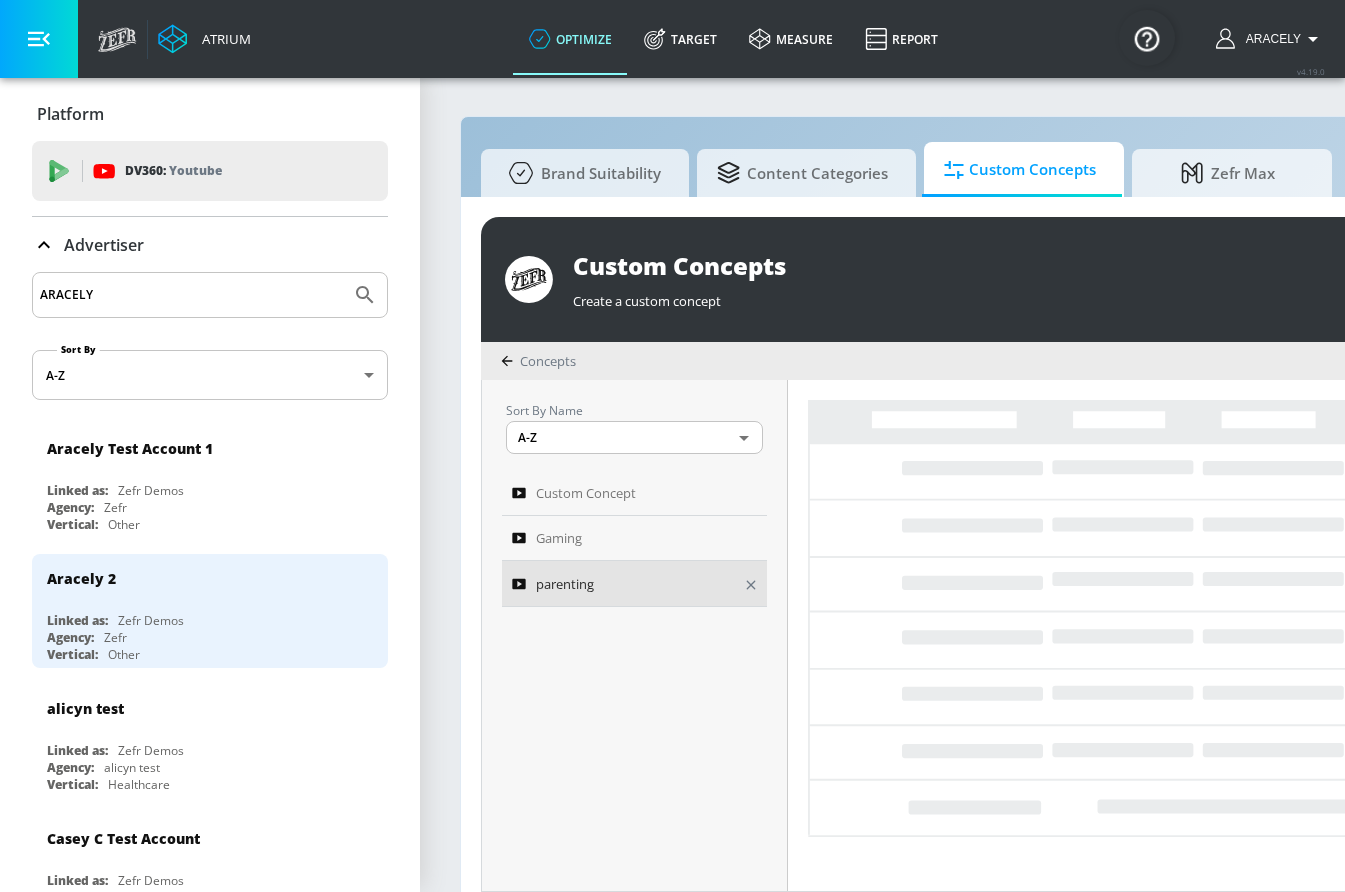 type on "Parenting: Content that provides advice, guidance, or insights for current or expectant parents, with a clear focus on raising children—including parenting strategies, family dynamics related to child-rearing, and child development. The content must be centered on the practical and emotional aspects of parenting. This definition excludes content about childbirth, pregnancy, fertility, general family or relationship topics not directly focused on parenting, and lifestyle content that only features children or families without offering meaningful parenting-related insight." 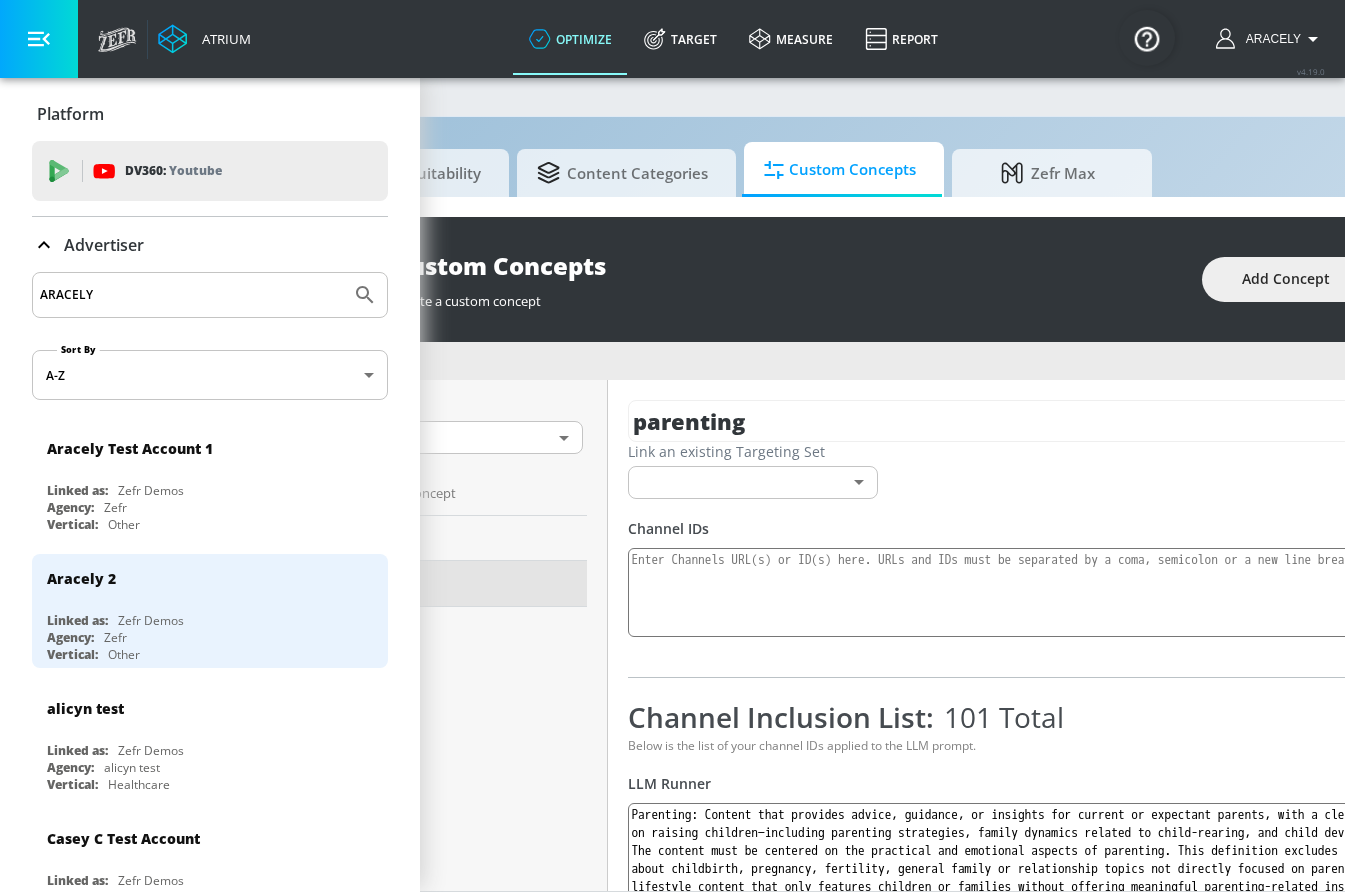 scroll, scrollTop: 0, scrollLeft: 259, axis: horizontal 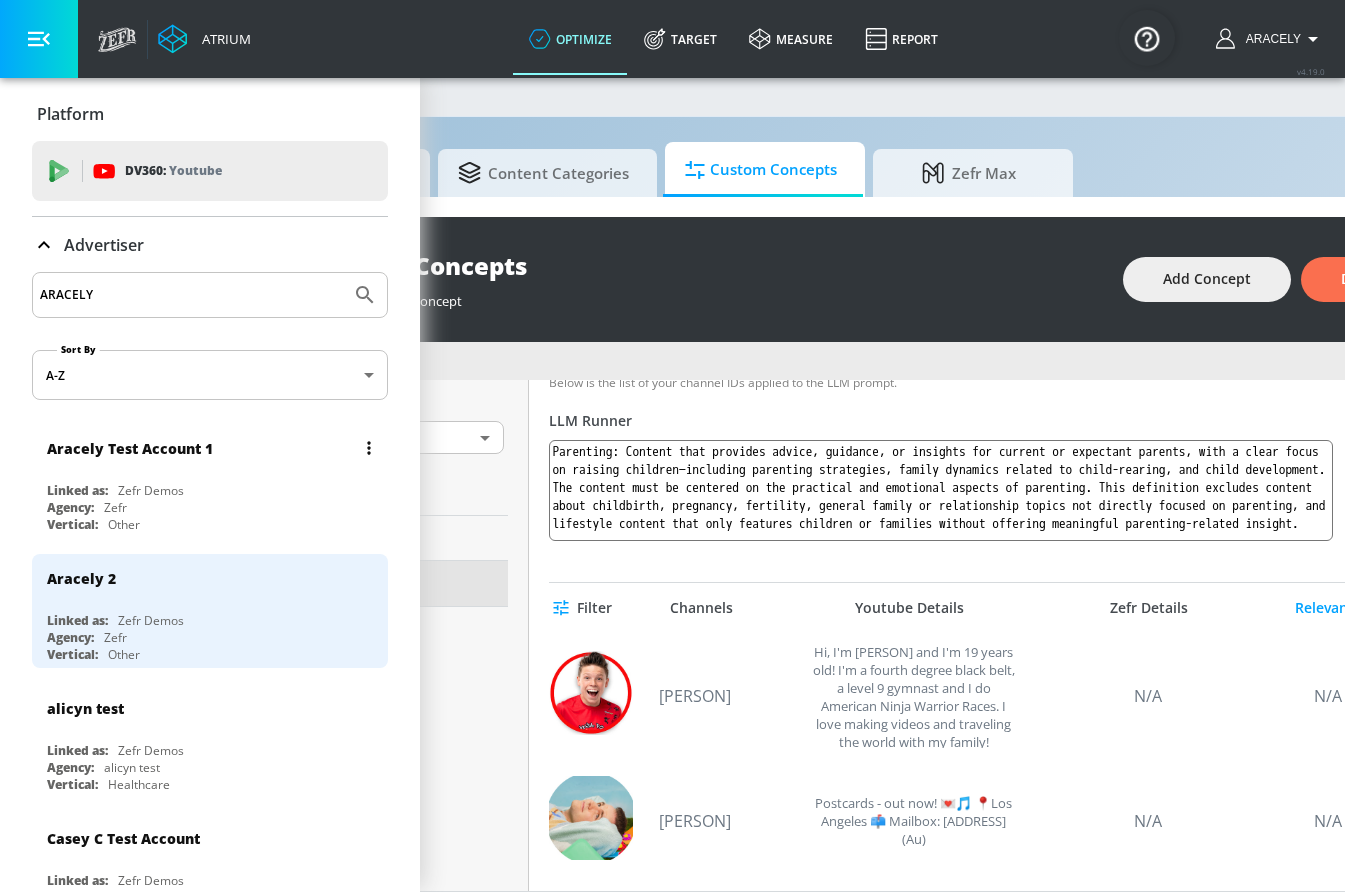 click on "Agency: Zefr" at bounding box center [215, 507] 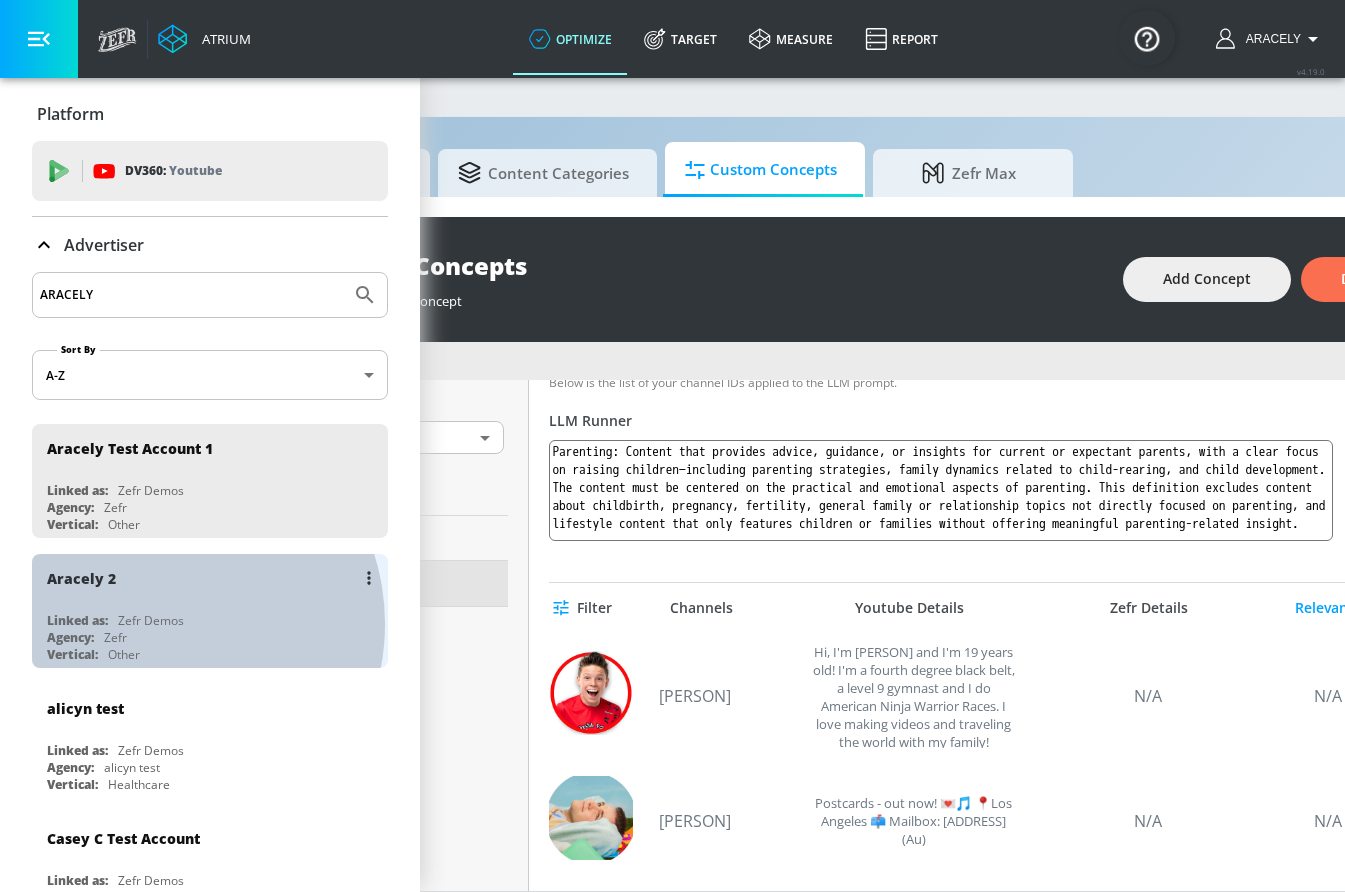 click on "Zefr Demos" at bounding box center (151, 620) 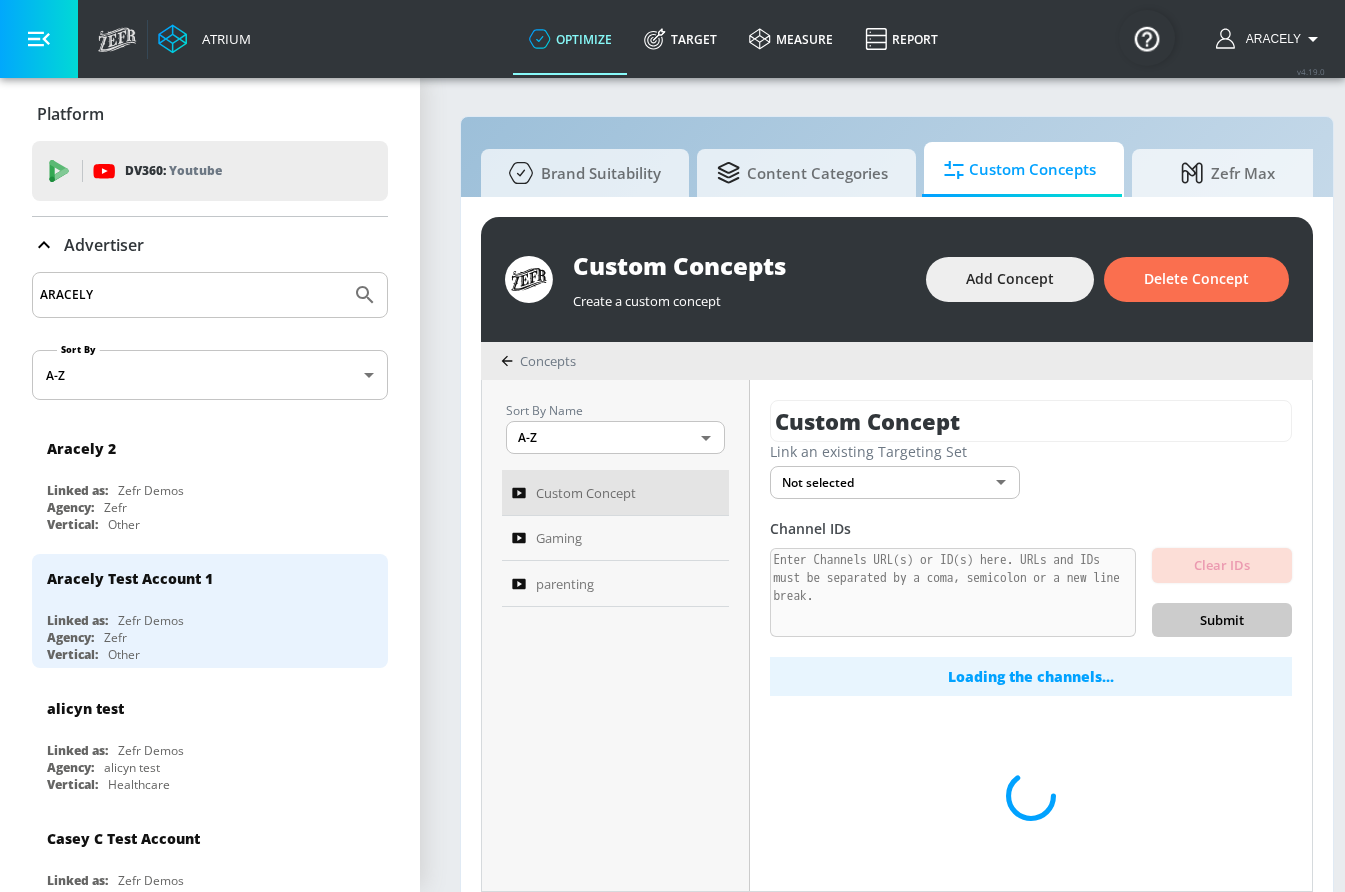 click on "Custom Concept Gaming parenting" at bounding box center [615, 538] 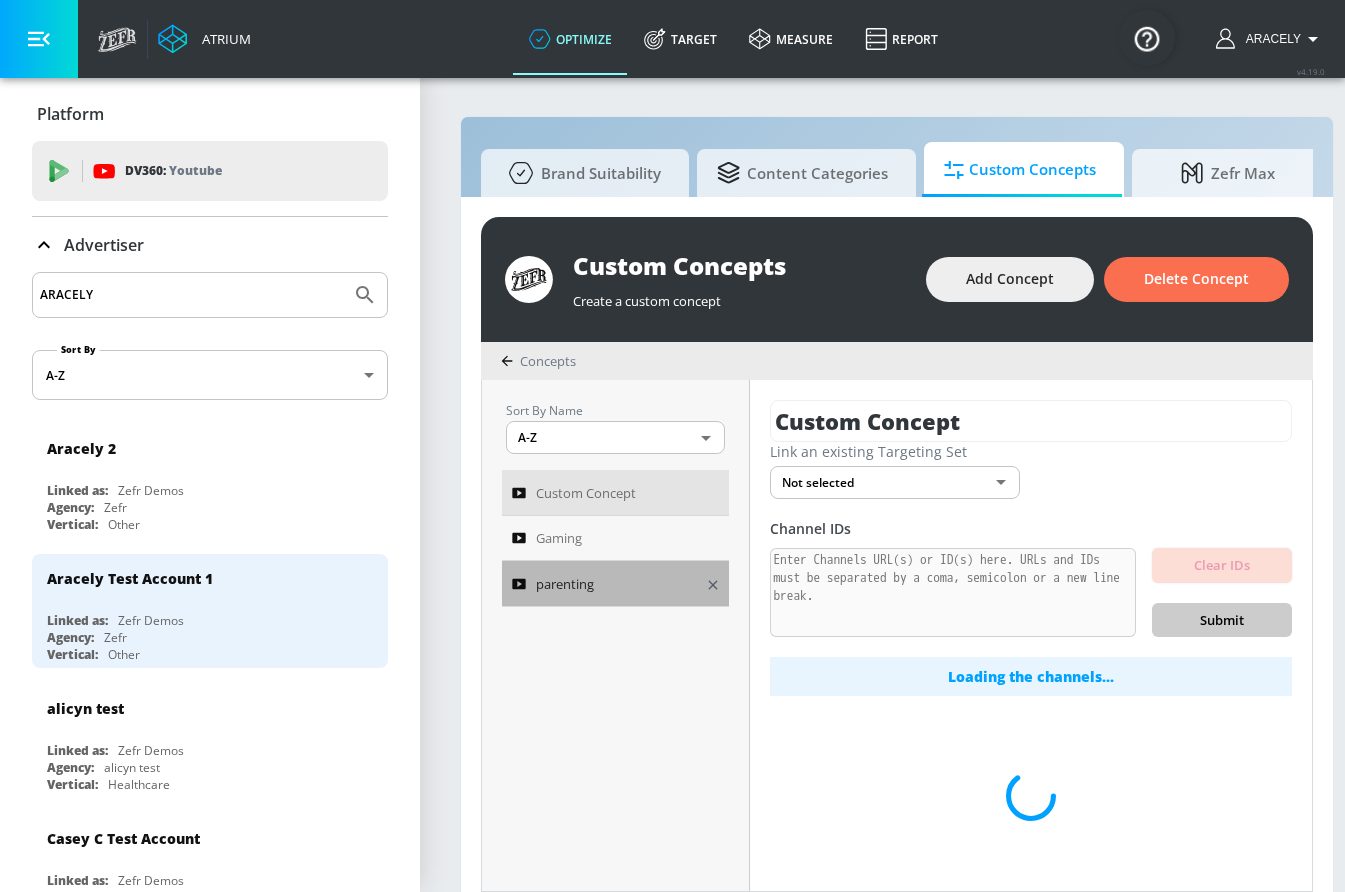 click on "parenting" at bounding box center (565, 584) 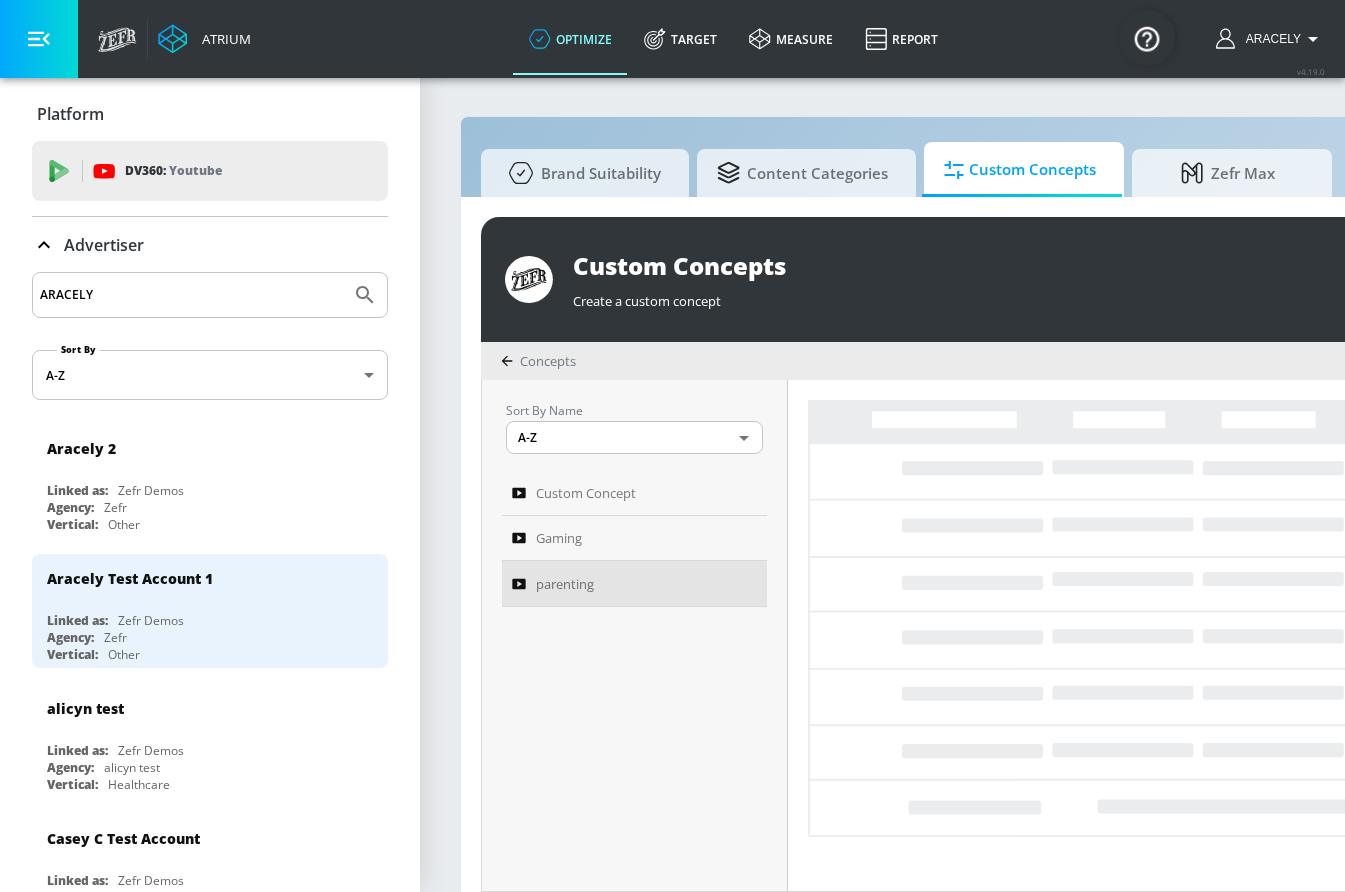 type on "Parenting: Content that provides advice, guidance, or insights for current or expectant parents, with a clear focus on raising children—including parenting strategies, family dynamics related to child-rearing, and child development. The content must be centered on the practical and emotional aspects of parenting. This definition excludes content about childbirth, pregnancy, fertility, general family or relationship topics not directly focused on parenting, and lifestyle content that only features children or families without offering meaningful parenting-related insight." 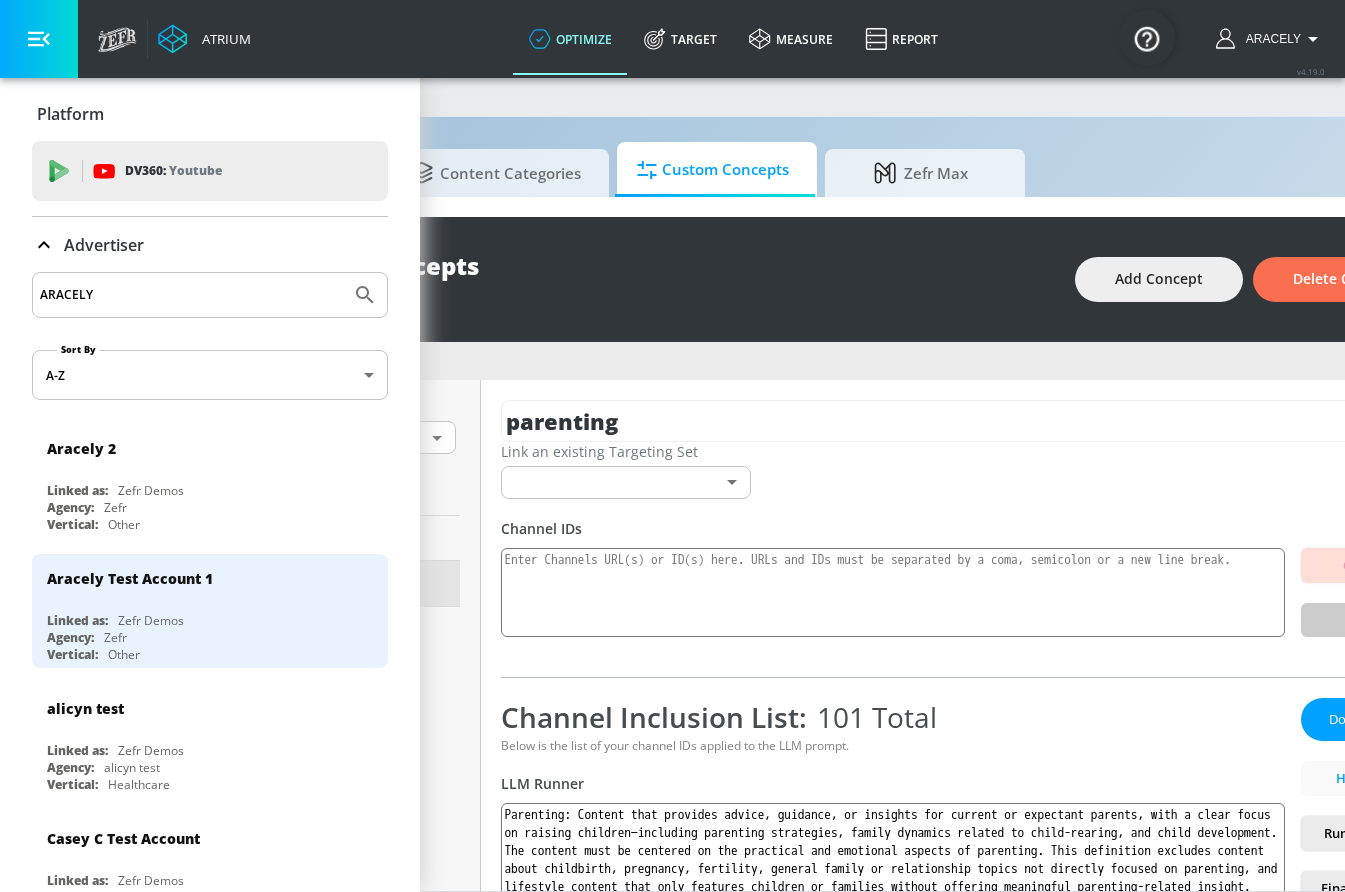 scroll, scrollTop: 0, scrollLeft: 308, axis: horizontal 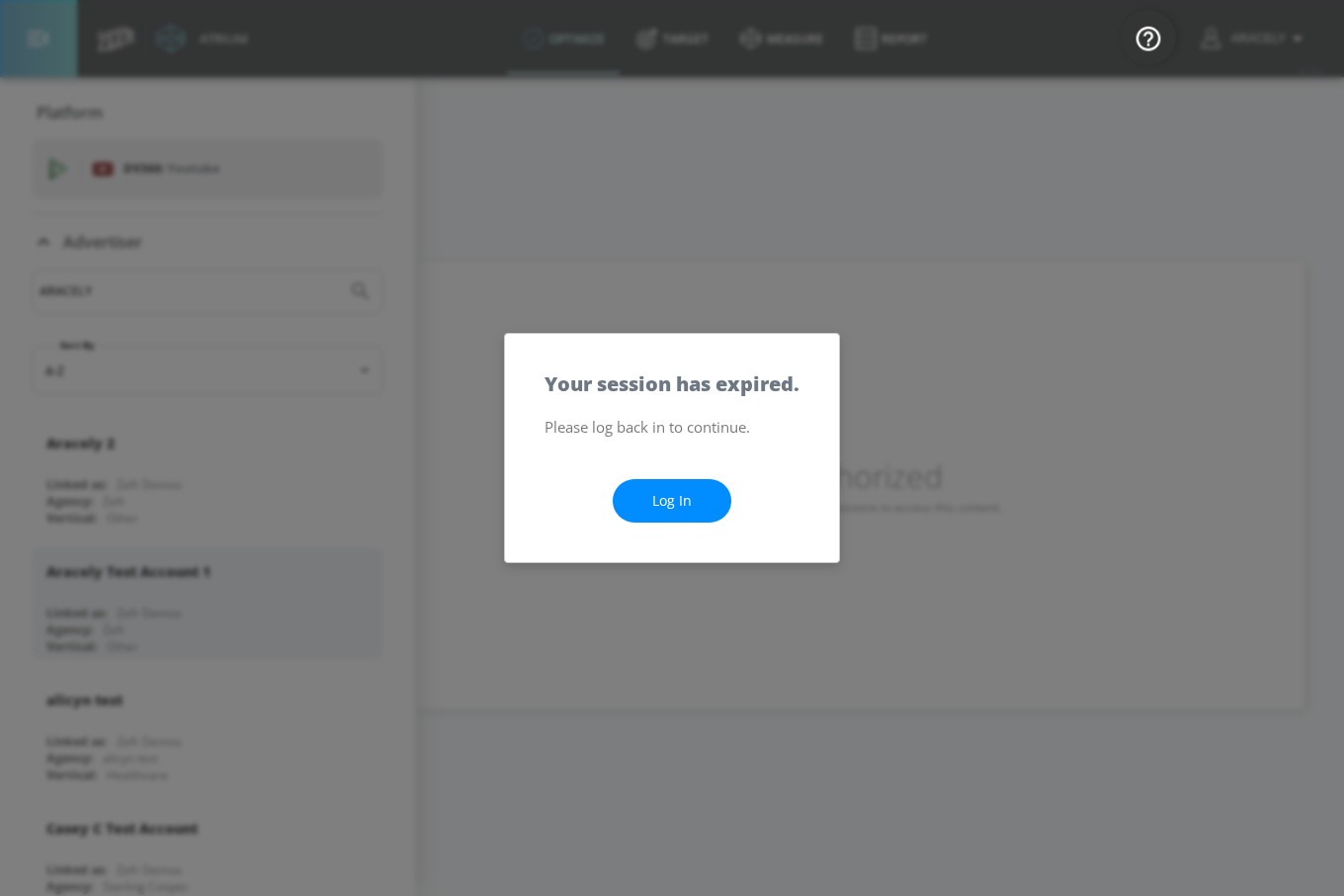 click on "Log In" at bounding box center [672, 501] 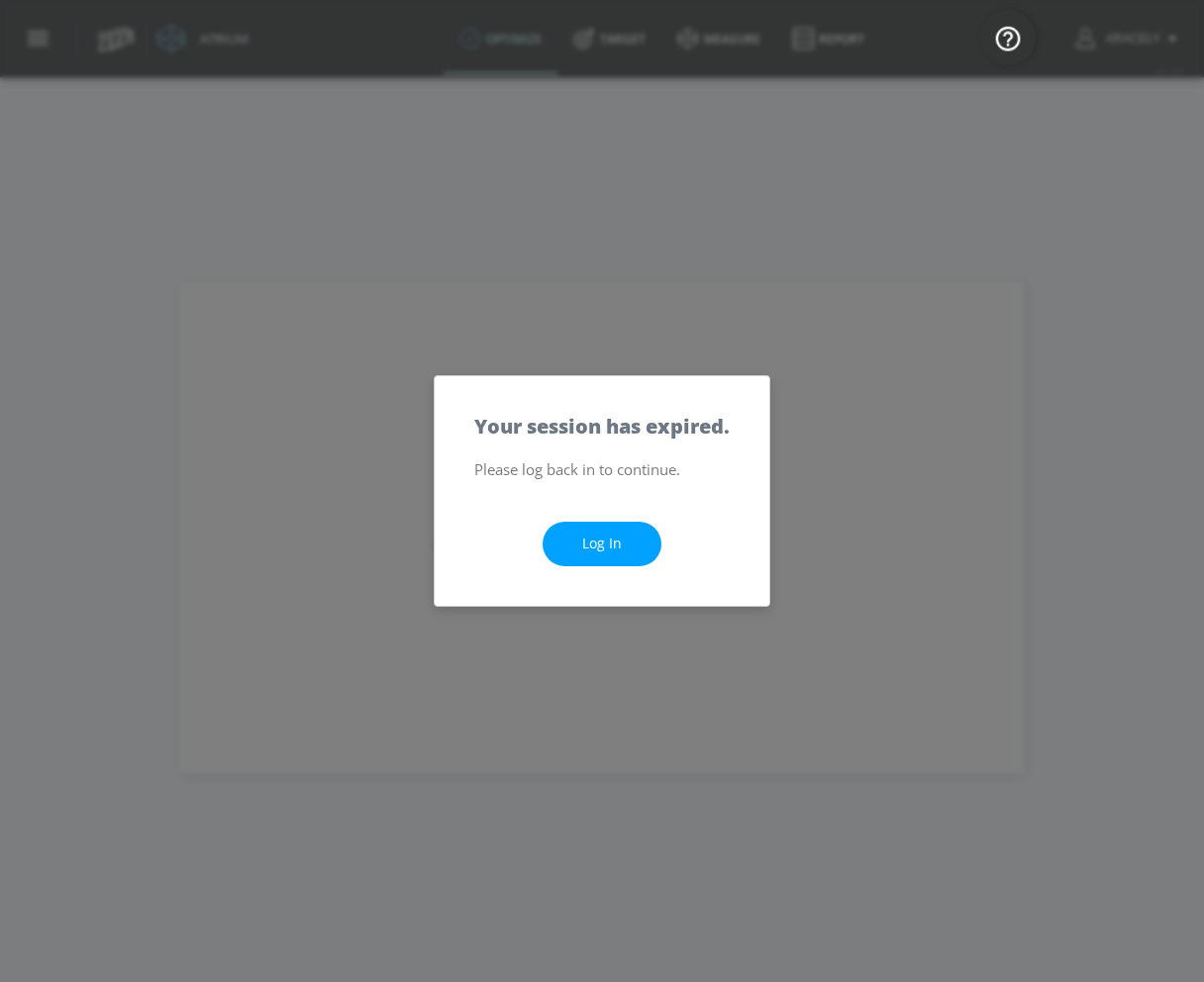 scroll, scrollTop: 0, scrollLeft: 0, axis: both 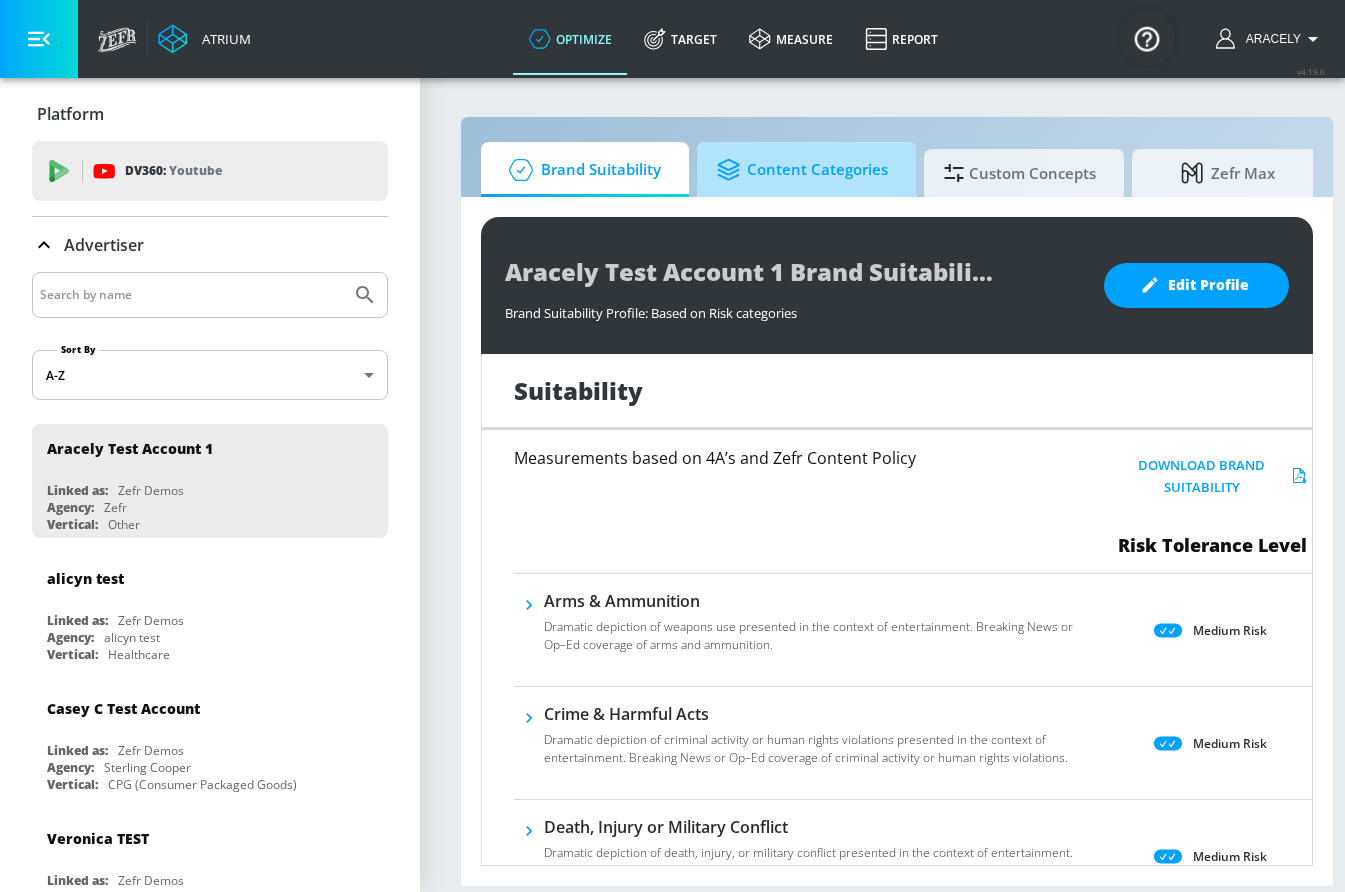 drag, startPoint x: 786, startPoint y: 157, endPoint x: 954, endPoint y: 166, distance: 168.2409 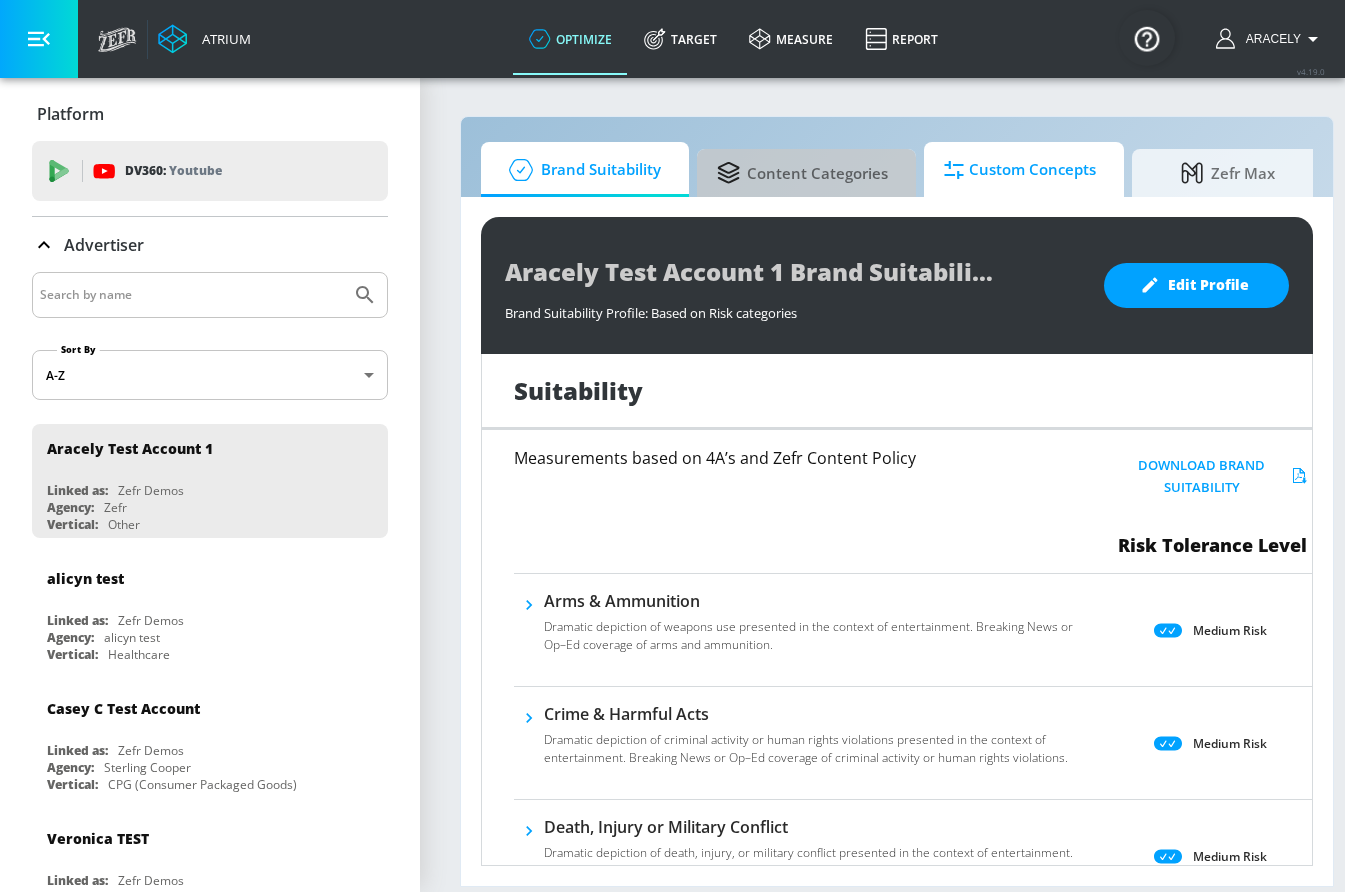 click on "Content Categories" at bounding box center [802, 173] 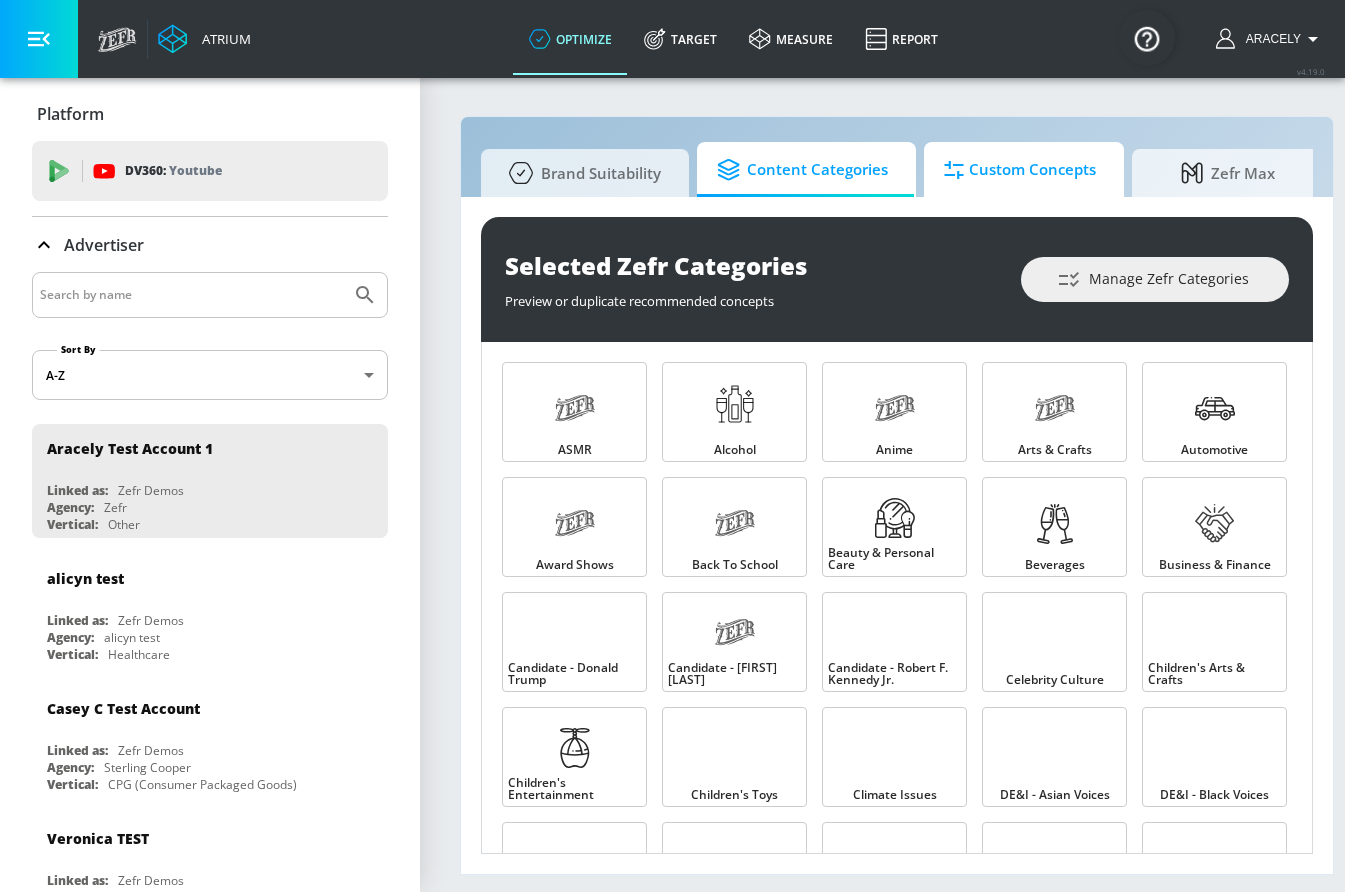 click on "Custom Concepts" at bounding box center (1020, 170) 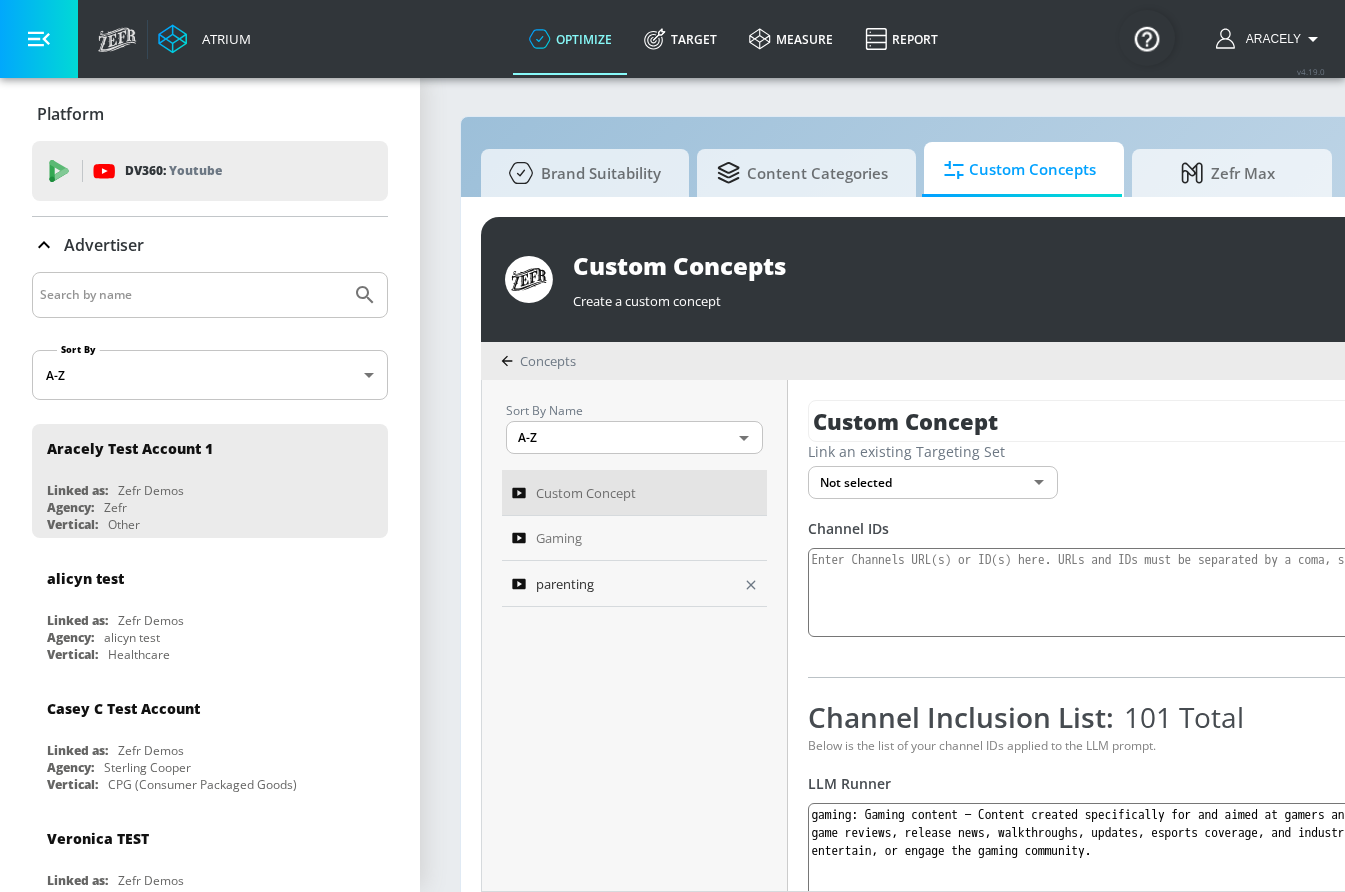 click on "parenting" at bounding box center (634, 584) 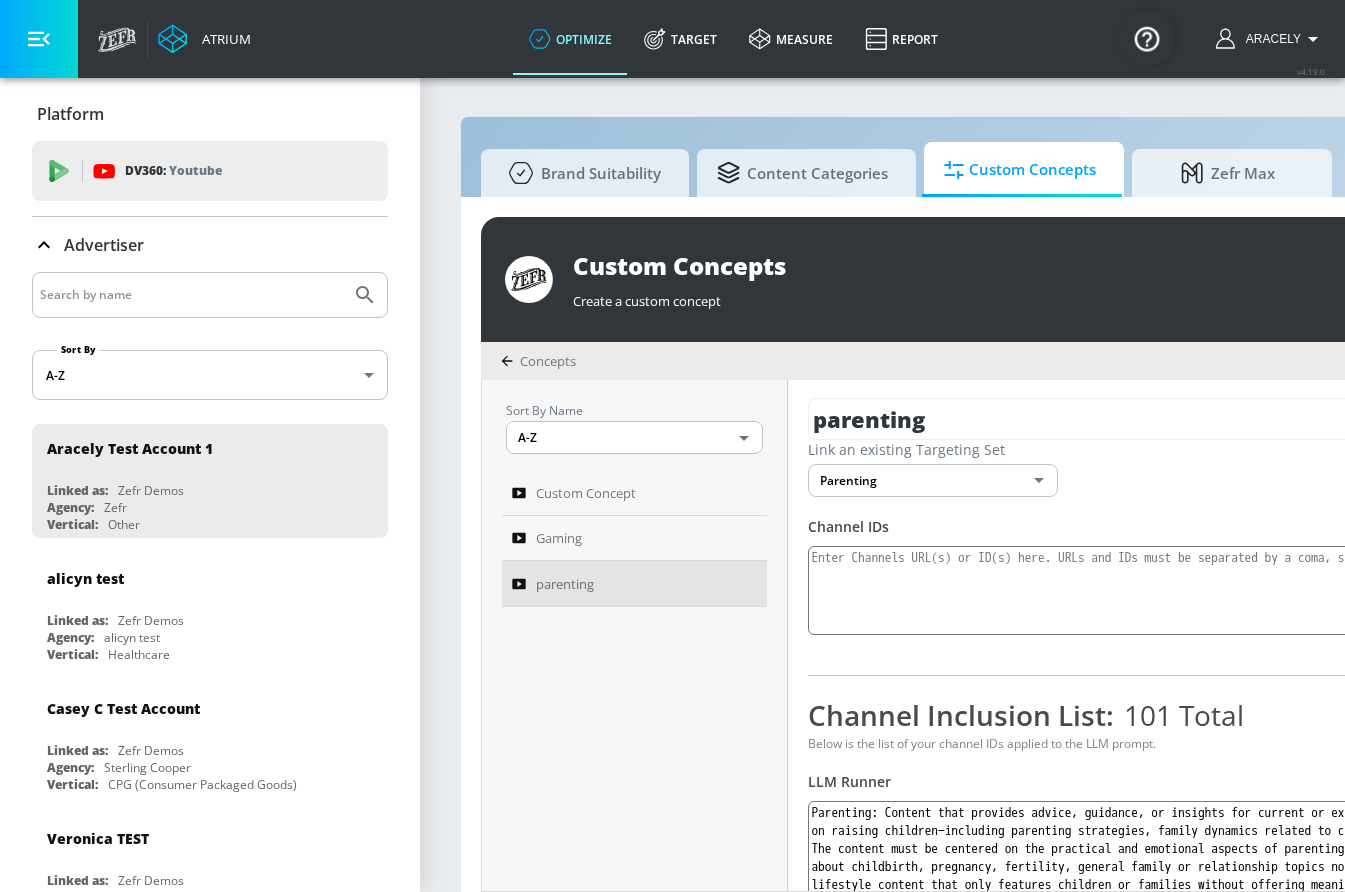scroll, scrollTop: 4, scrollLeft: 0, axis: vertical 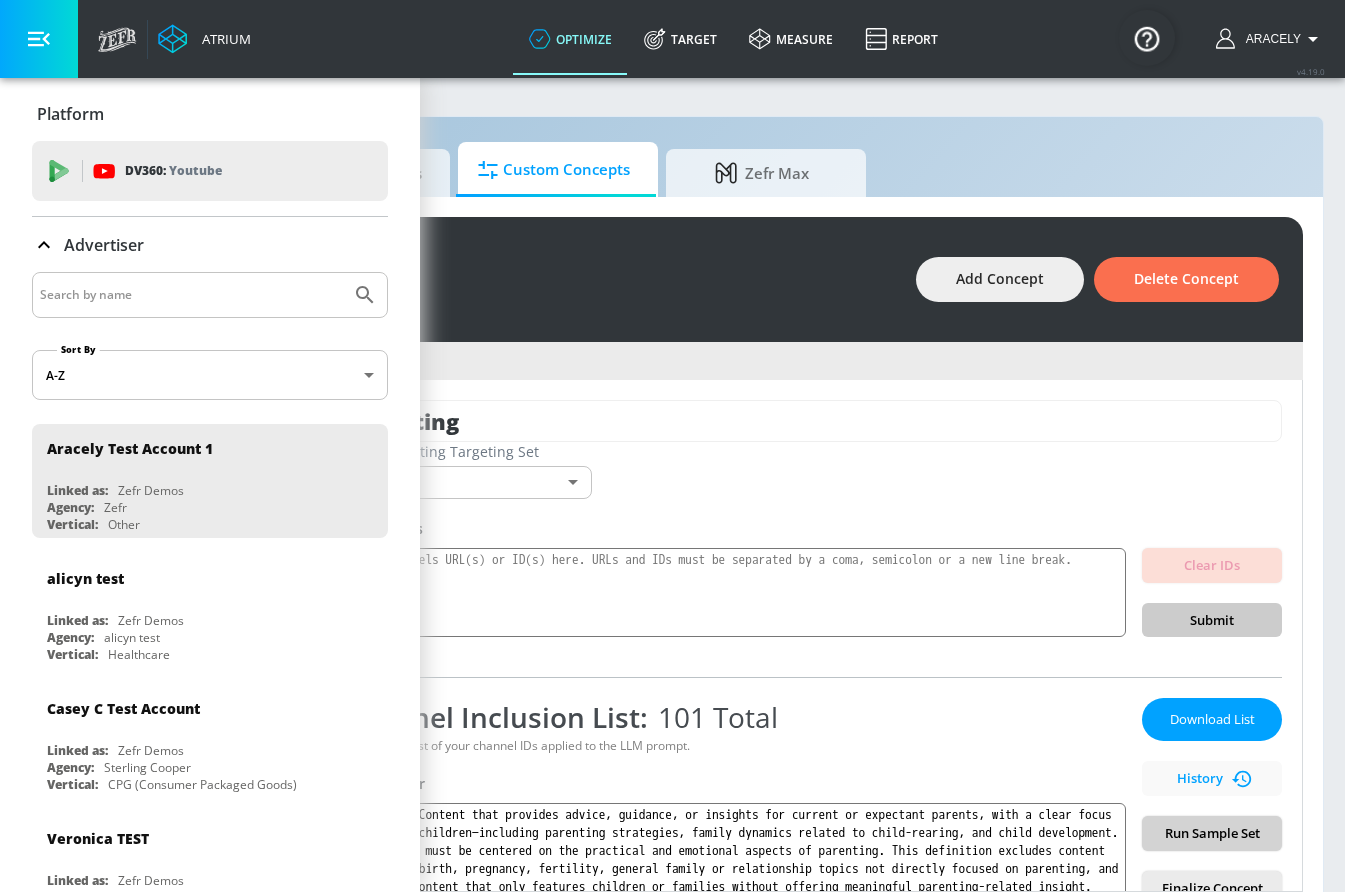 click on "Run Sample Set" at bounding box center (1212, 833) 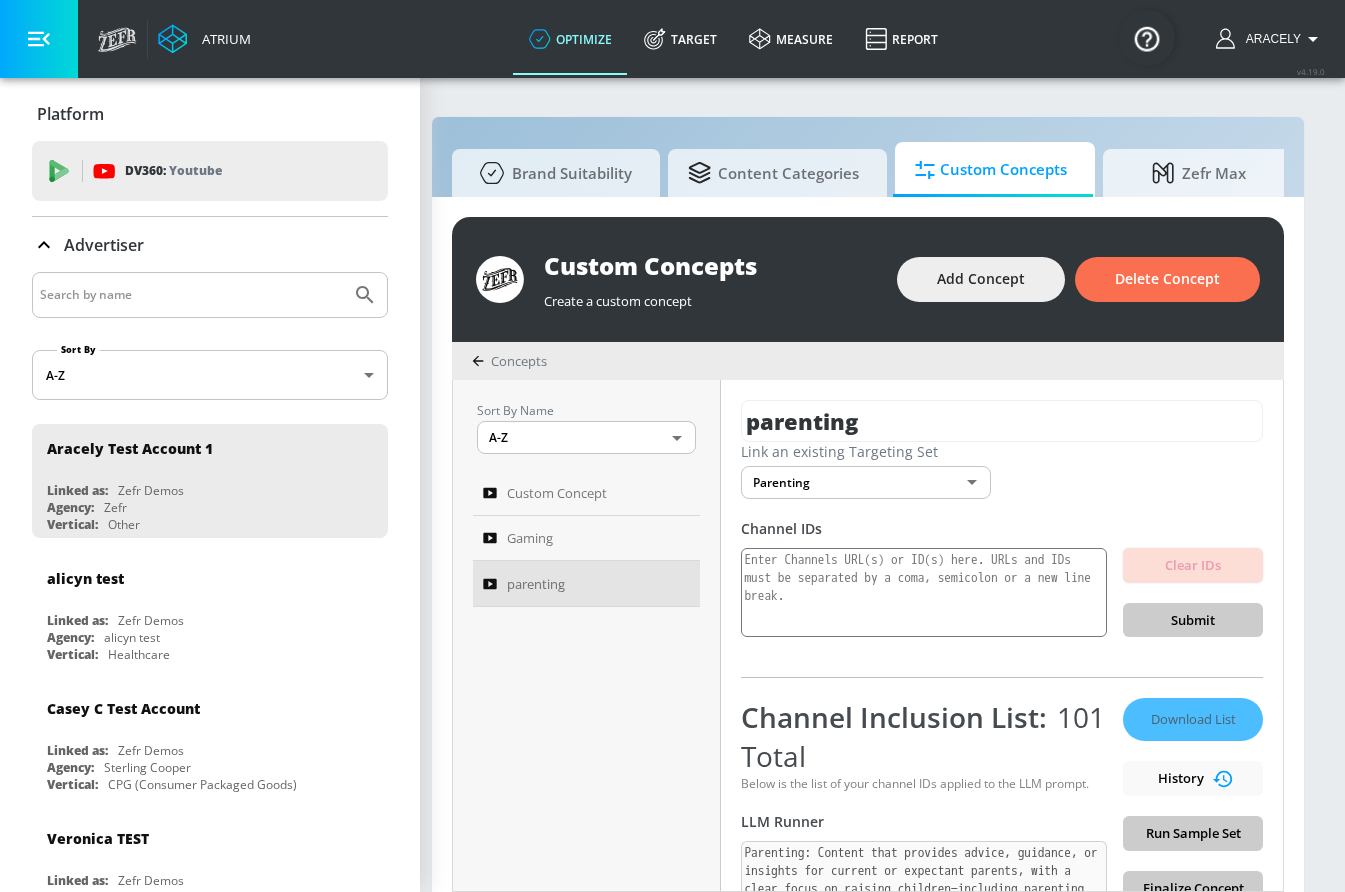 scroll, scrollTop: 0, scrollLeft: 29, axis: horizontal 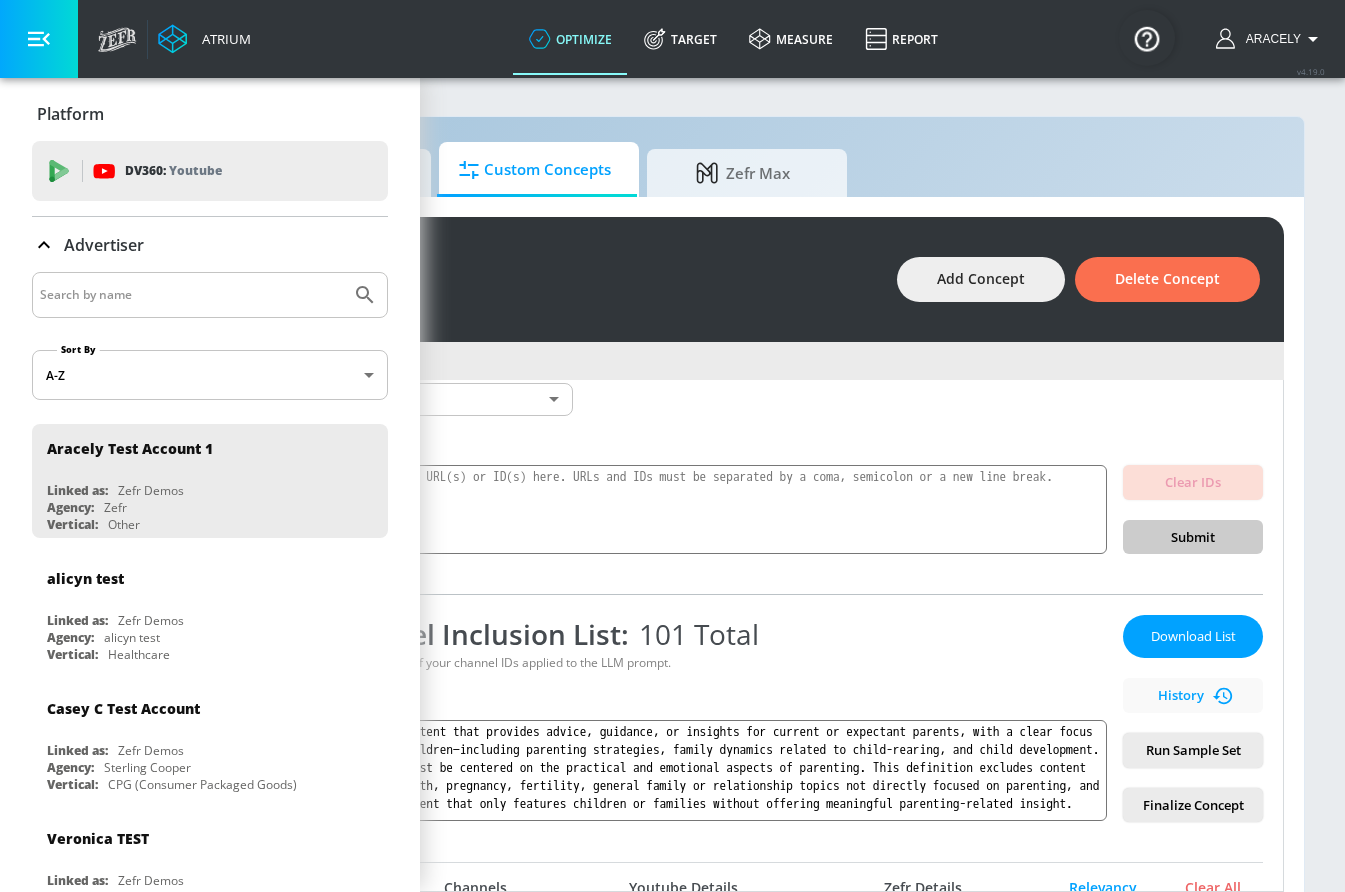 drag, startPoint x: 51, startPoint y: 59, endPoint x: 70, endPoint y: 60, distance: 19.026299 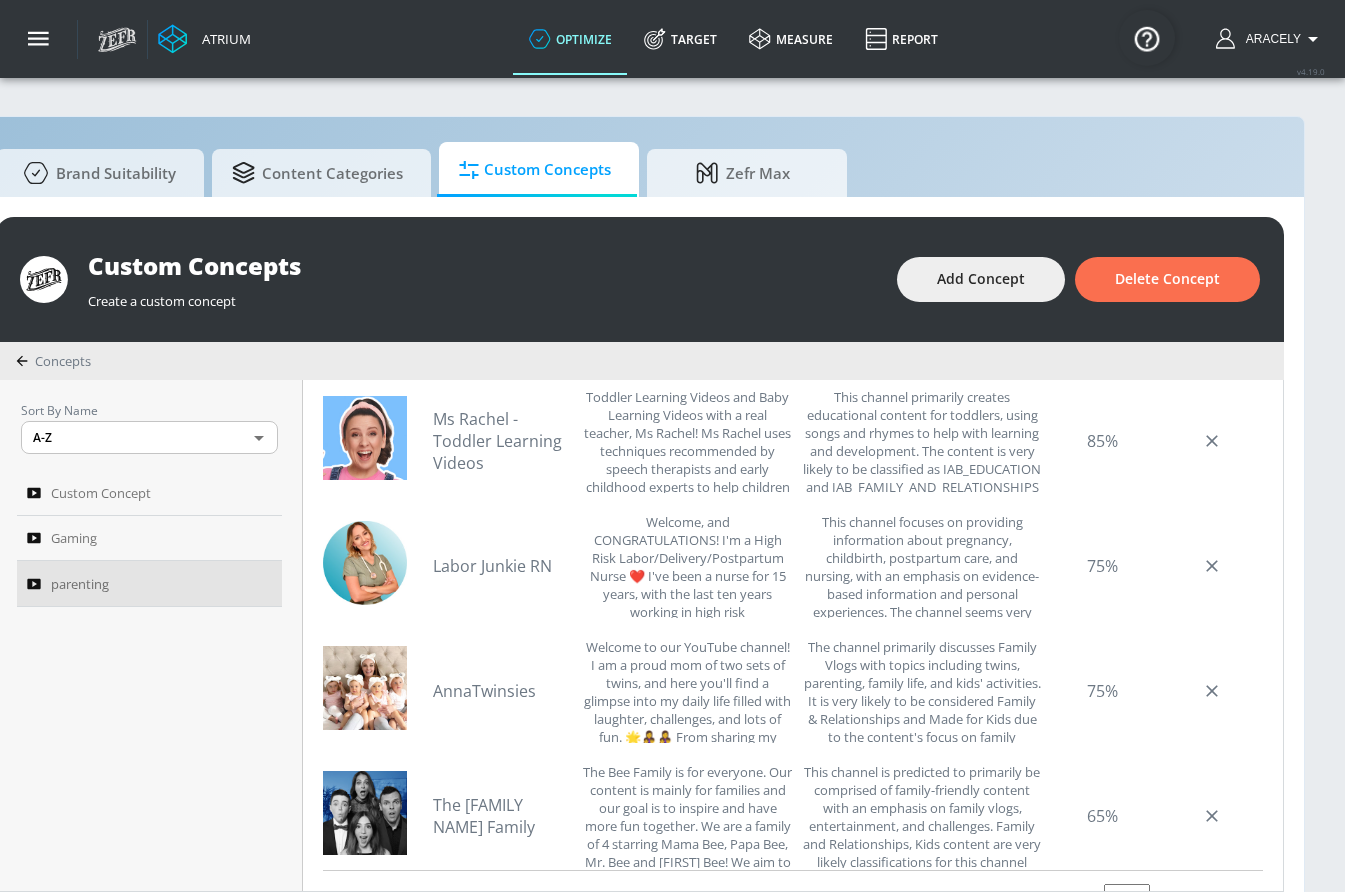 scroll, scrollTop: 650, scrollLeft: 0, axis: vertical 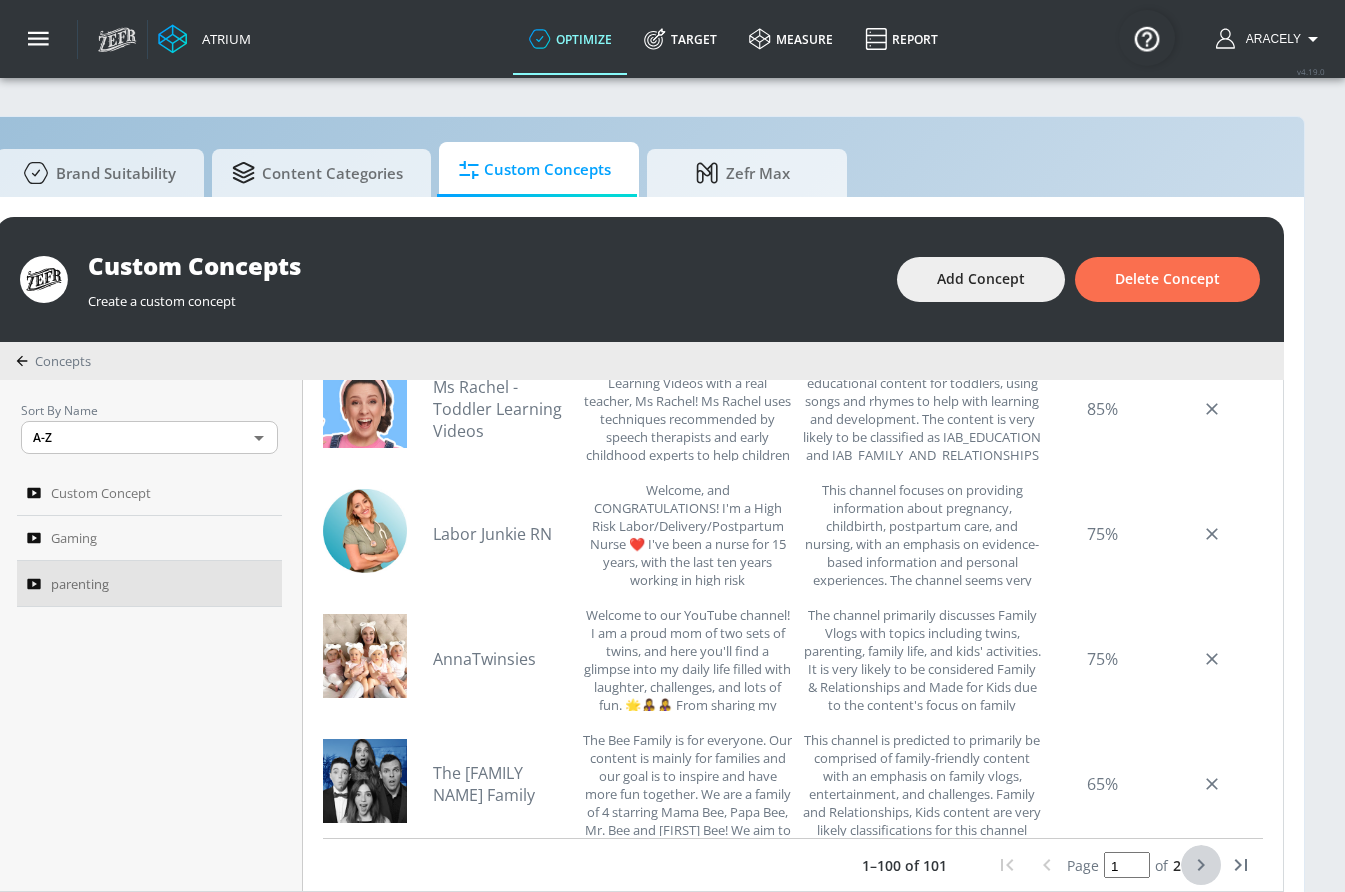 click 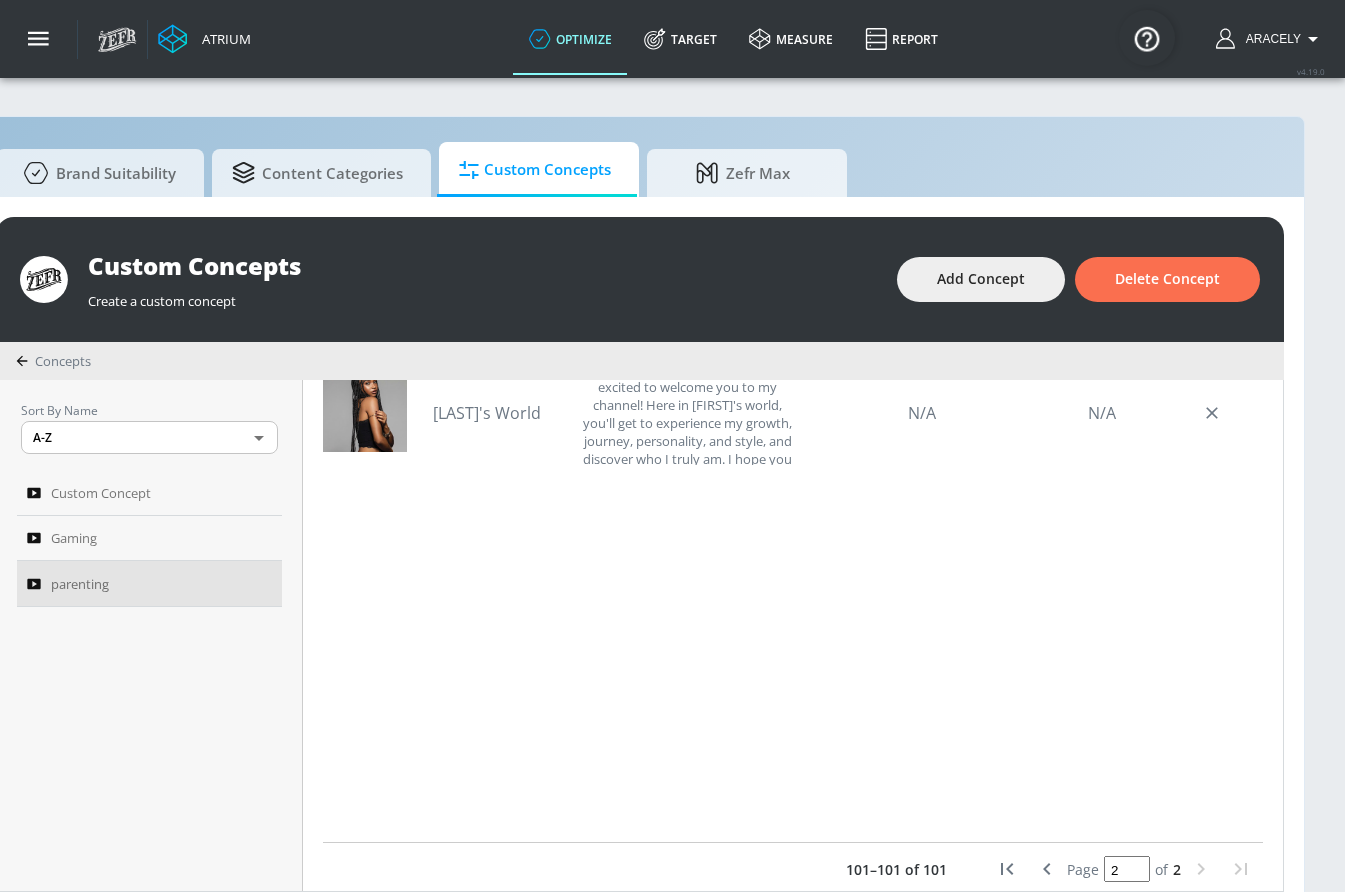 scroll, scrollTop: 650, scrollLeft: 0, axis: vertical 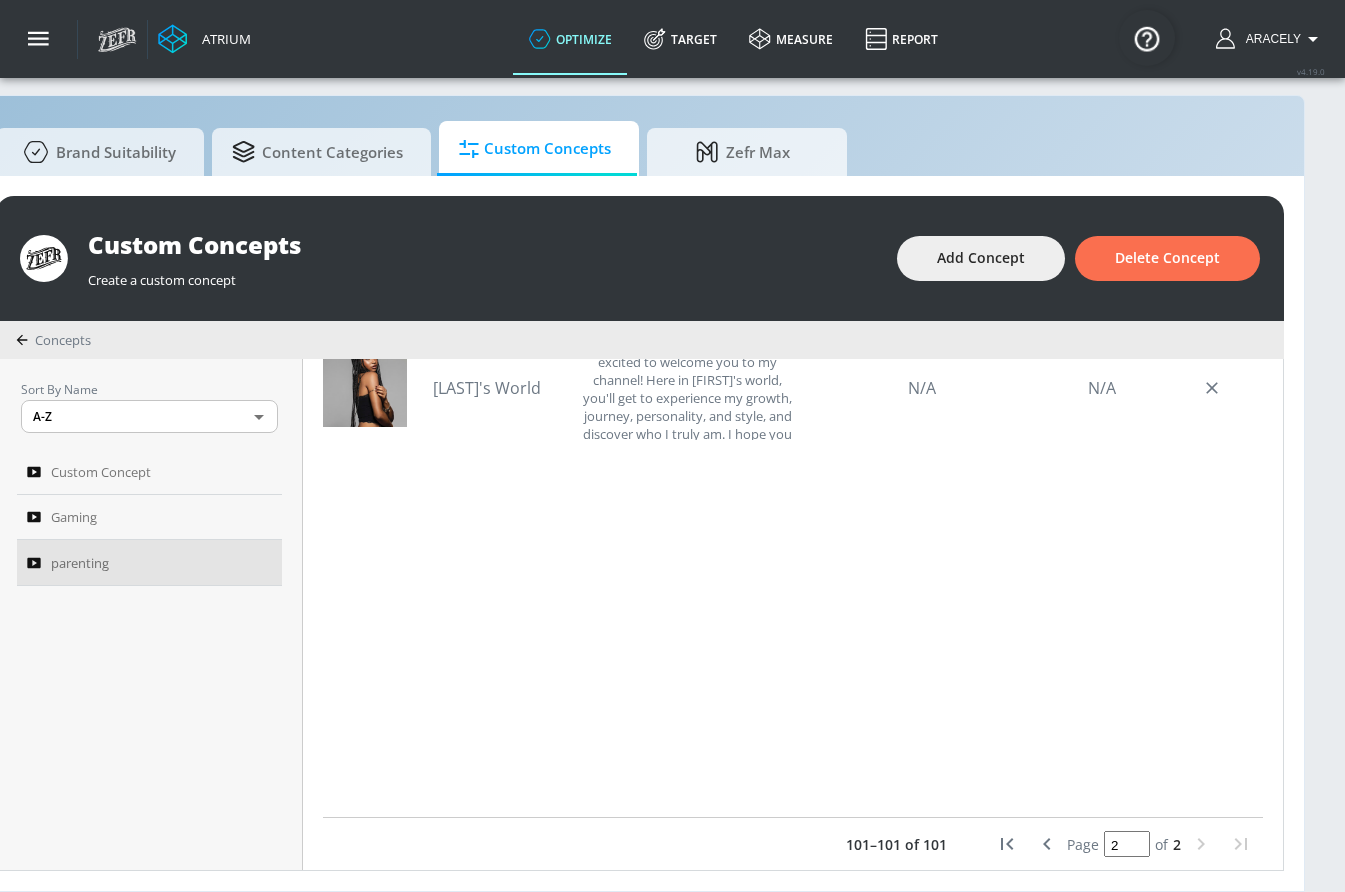 click 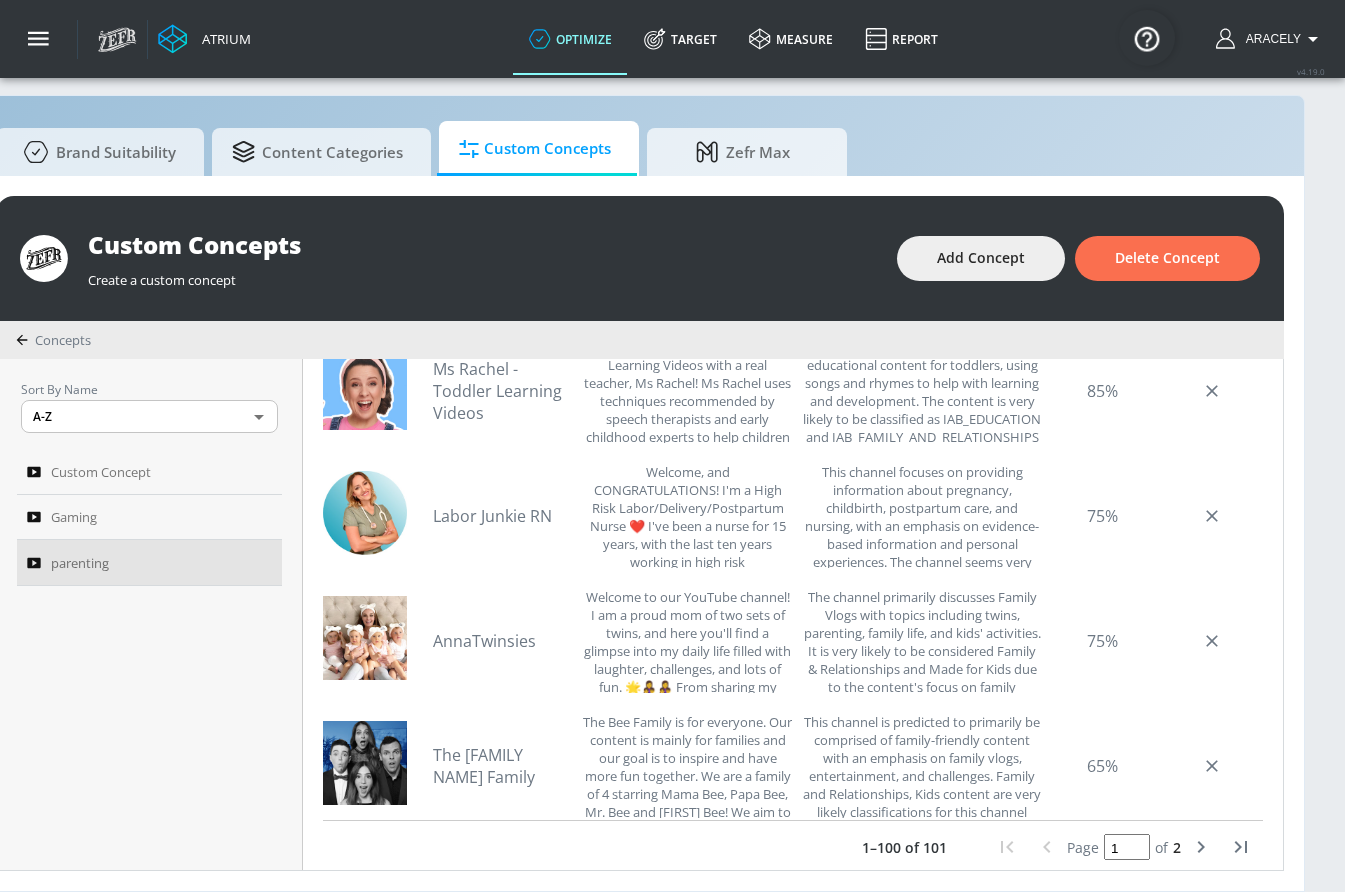 scroll, scrollTop: 650, scrollLeft: 0, axis: vertical 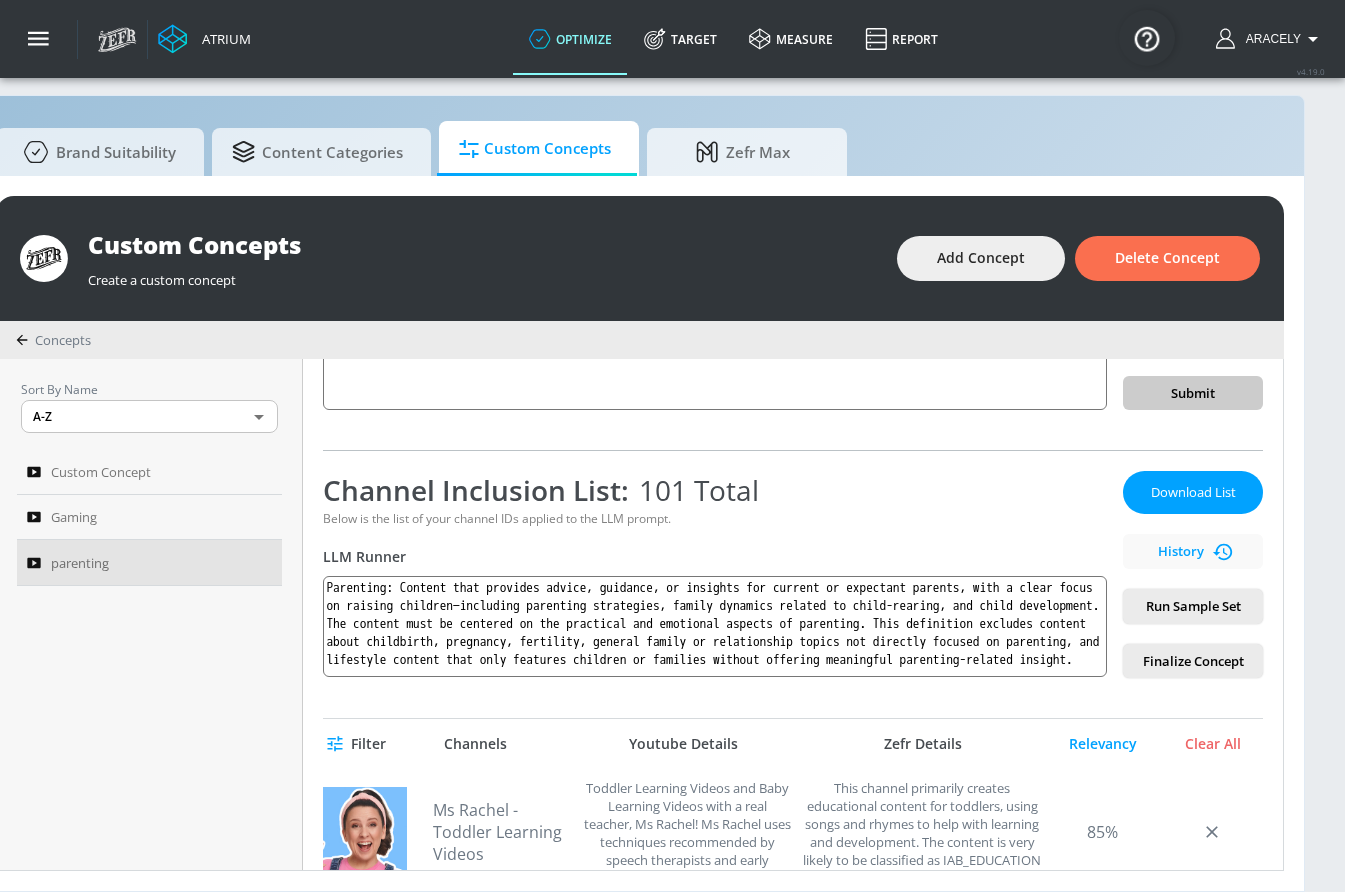 click on "Download List" at bounding box center (1193, 492) 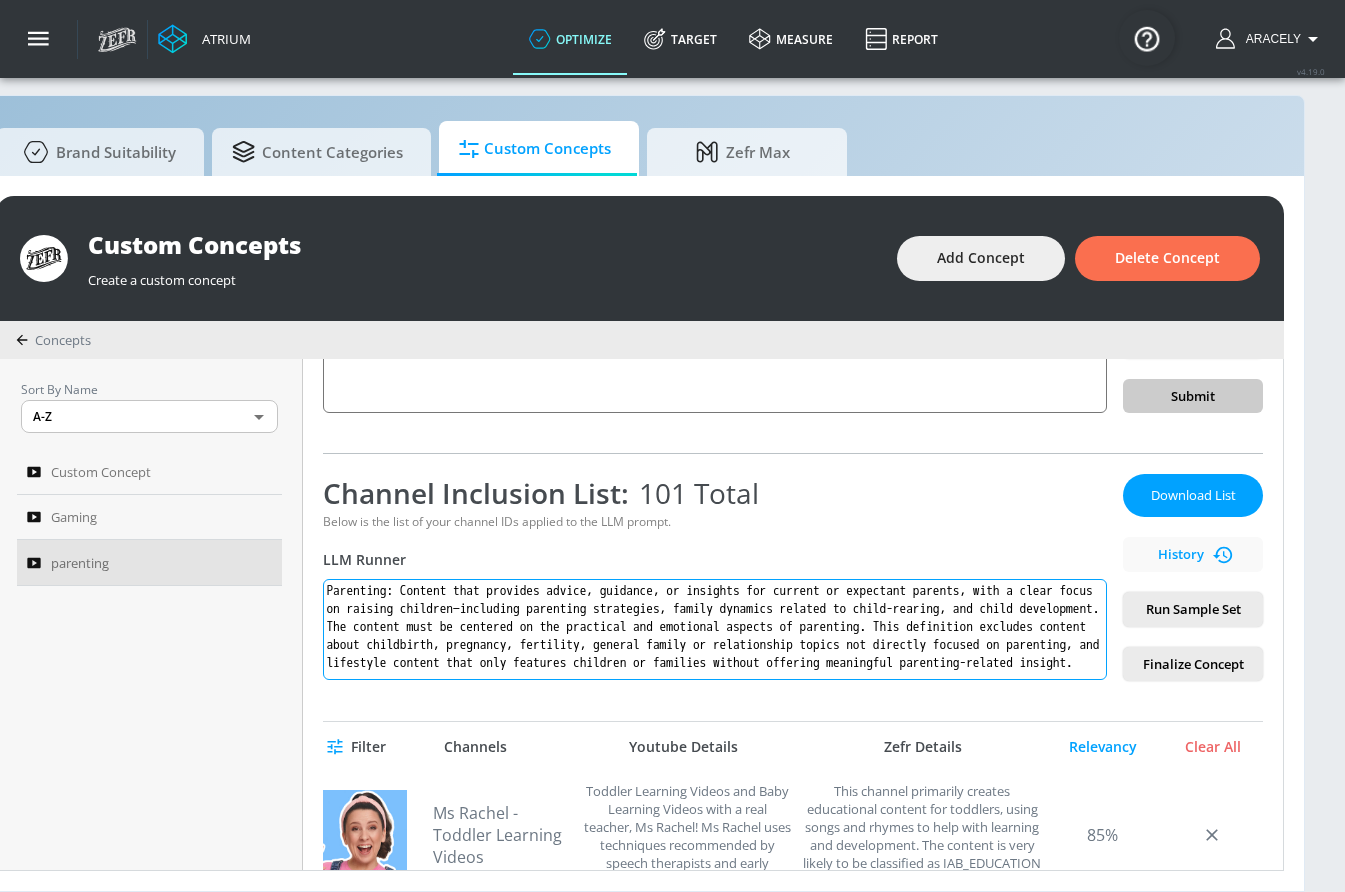 scroll, scrollTop: 202, scrollLeft: 0, axis: vertical 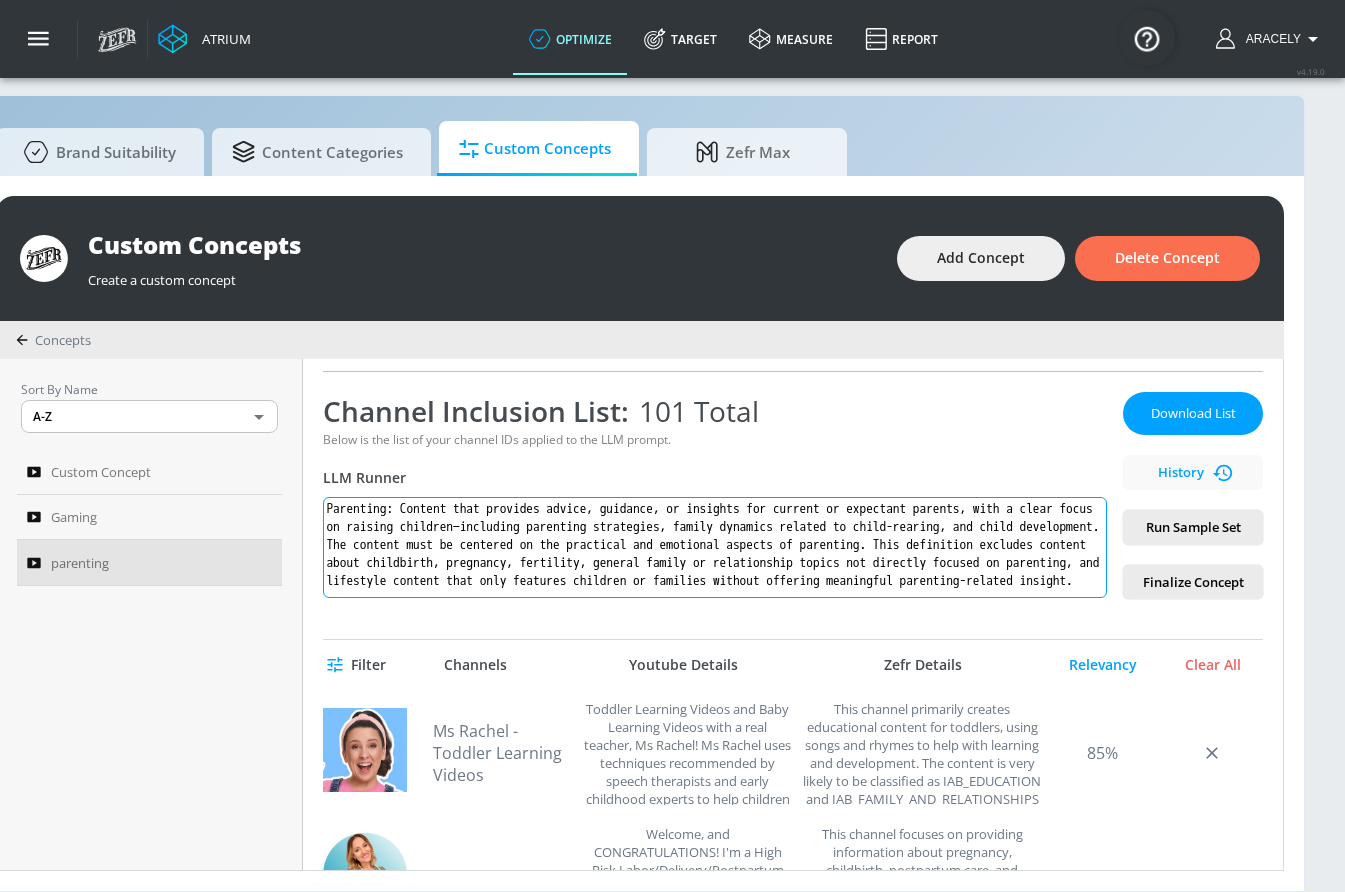 drag, startPoint x: 633, startPoint y: 568, endPoint x: 390, endPoint y: 469, distance: 262.39282 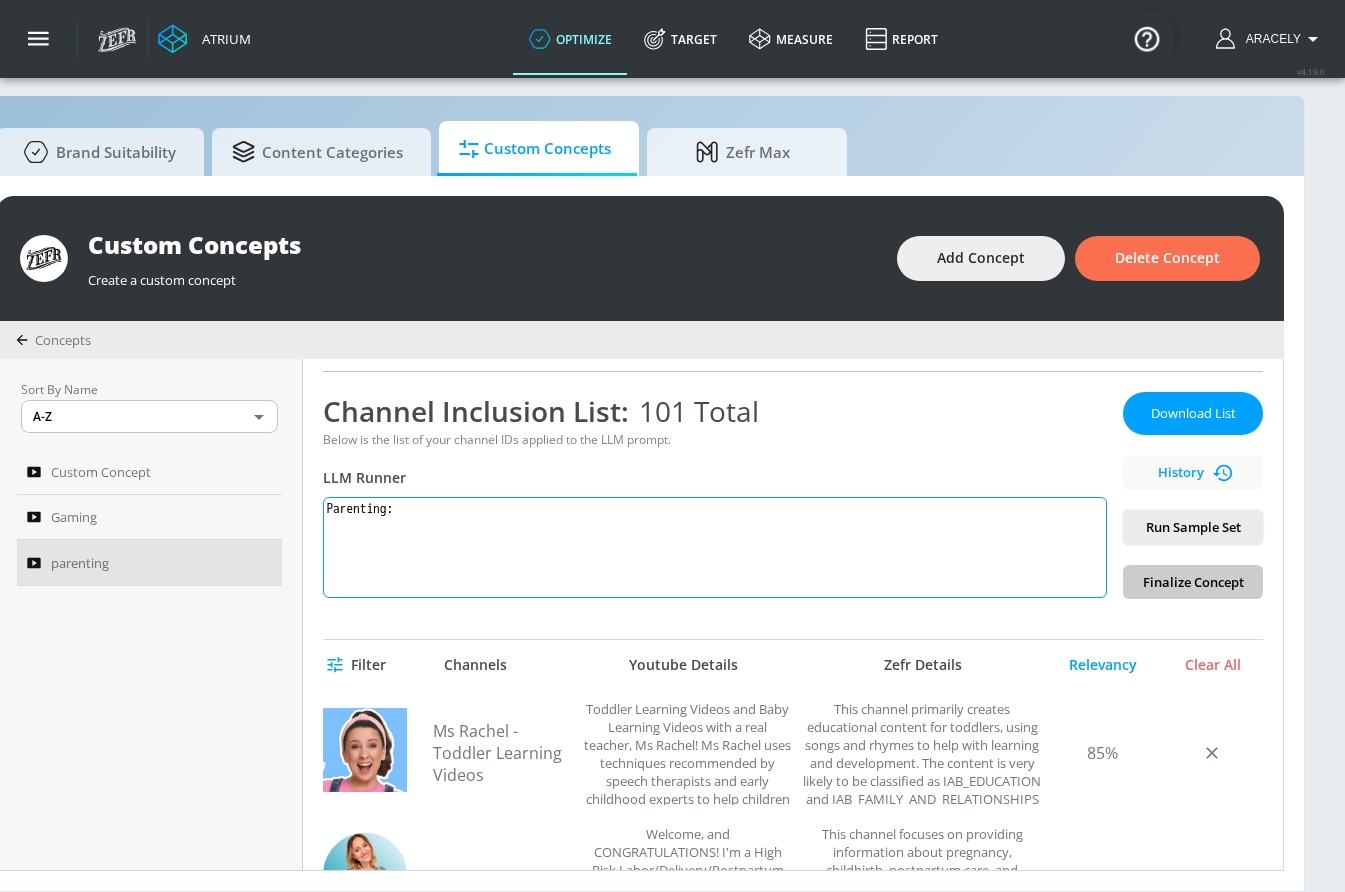 paste on "Content providing advice, guidance, or insights for current or expectant parents, focusing on topics like parenting strategies, family dynamics, or child development. This goes beyond content featuring children or families." 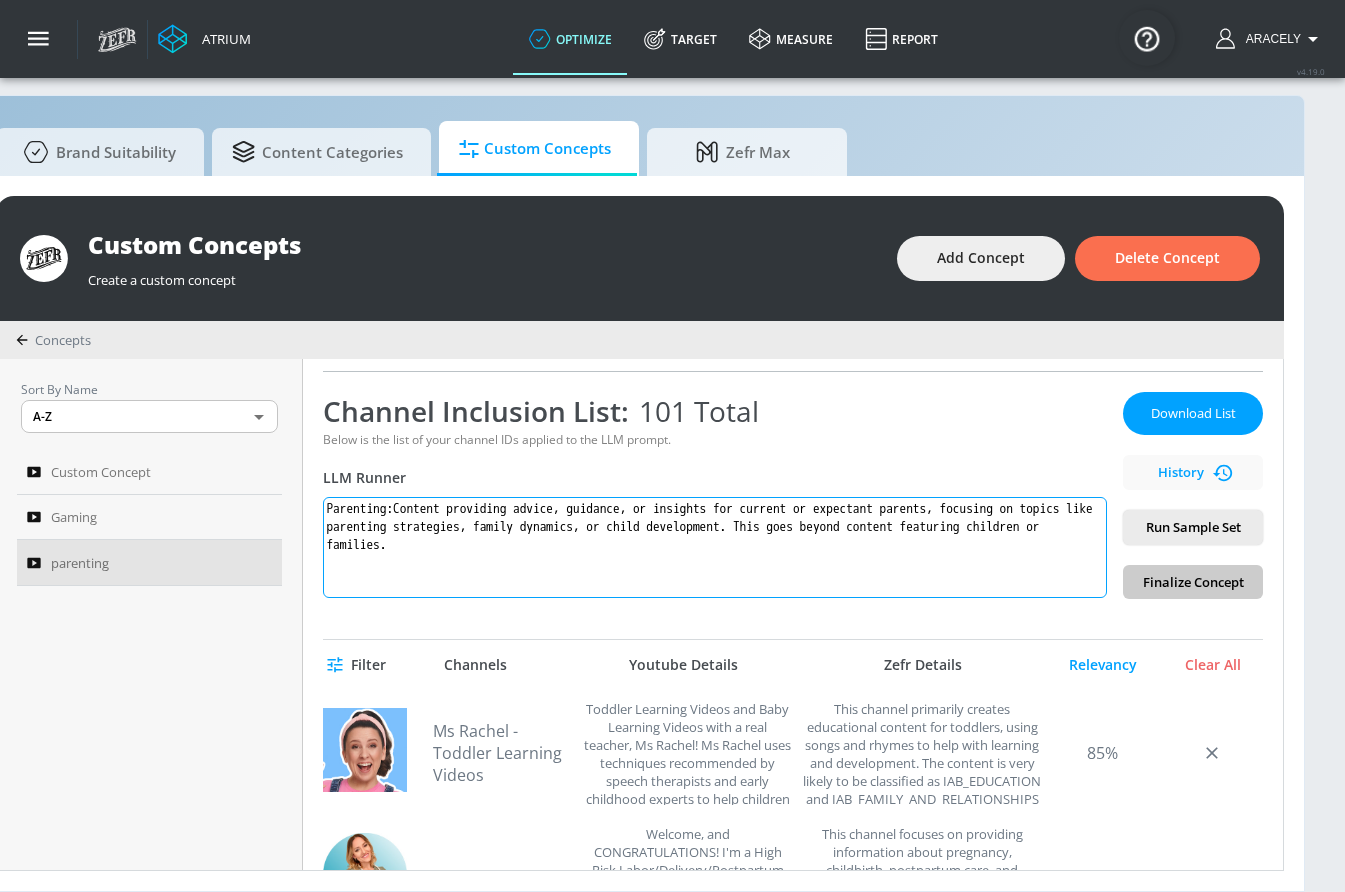 click on "Parenting:Content providing advice, guidance, or insights for current or expectant parents, focusing on topics like parenting strategies, family dynamics, or child development. This goes beyond content featuring children or families." at bounding box center [715, 547] 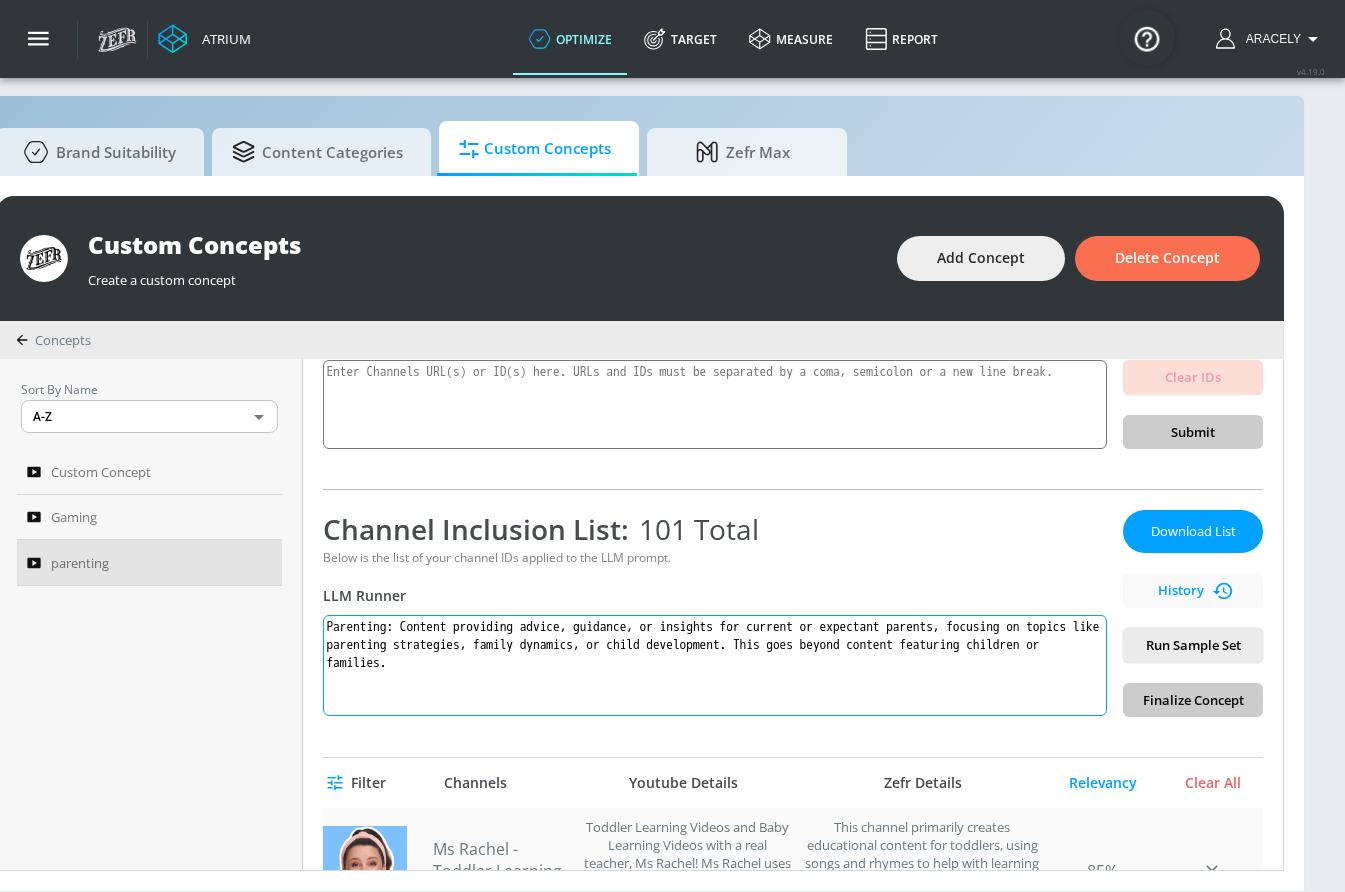 scroll, scrollTop: 415, scrollLeft: 0, axis: vertical 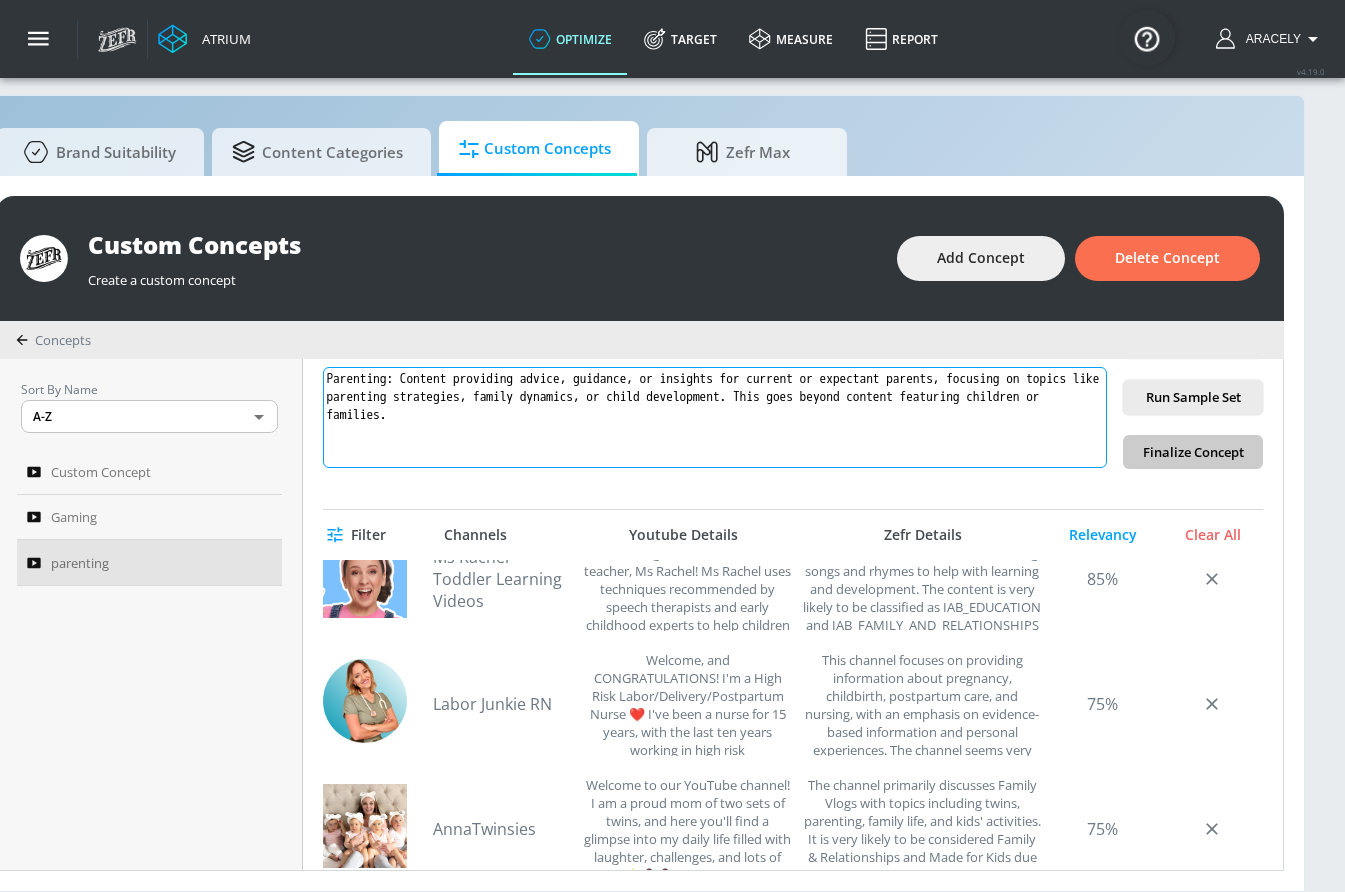 type on "Parenting: Content providing advice, guidance, or insights for current or expectant parents, focusing on topics like parenting strategies, family dynamics, or child development. This goes beyond content featuring children or families." 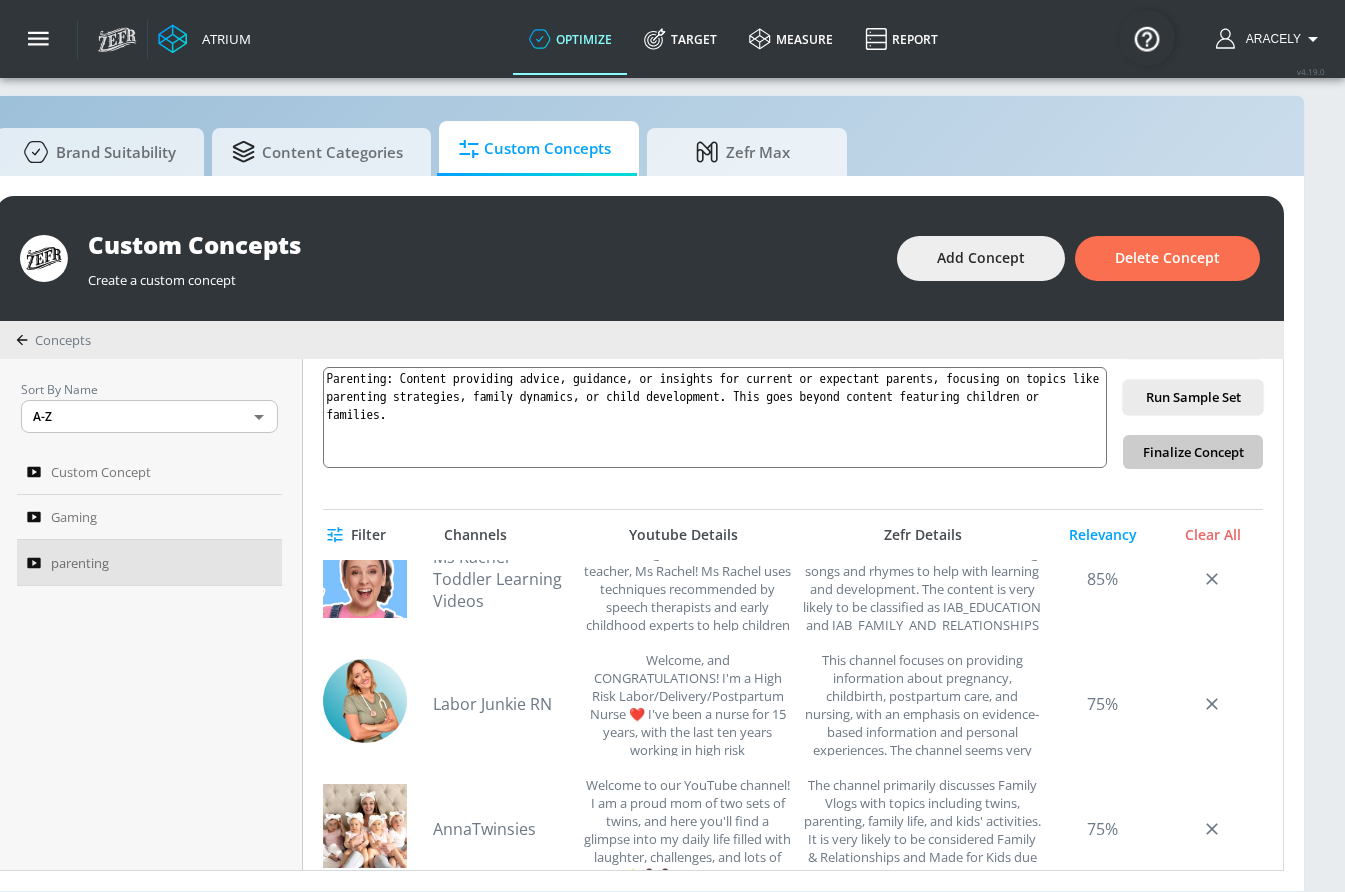 click on "Filter Channels Youtube Details Zefr Details Relevancy Clear All" at bounding box center (793, 535) 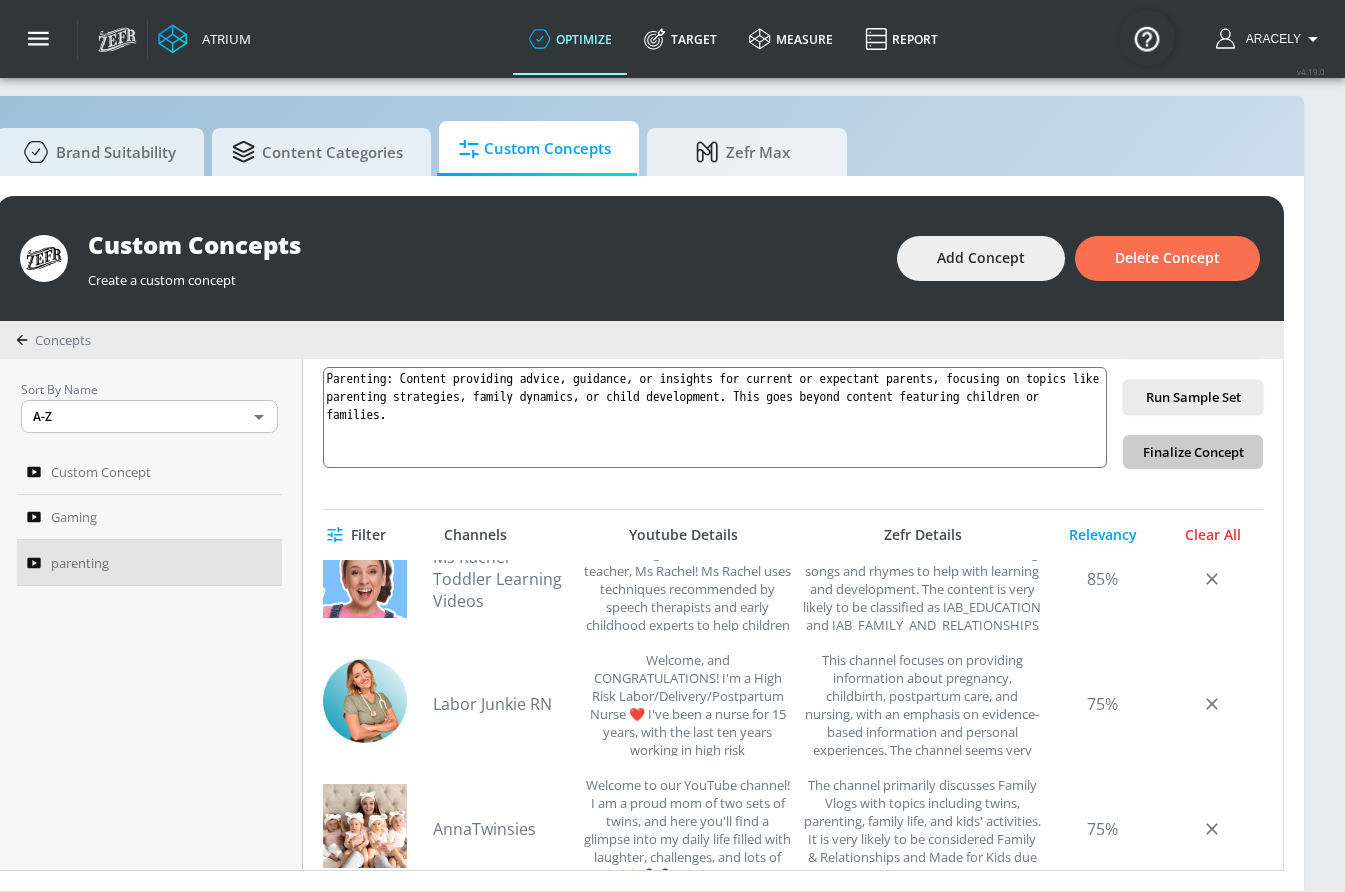click on "Clear All" at bounding box center [1213, 535] 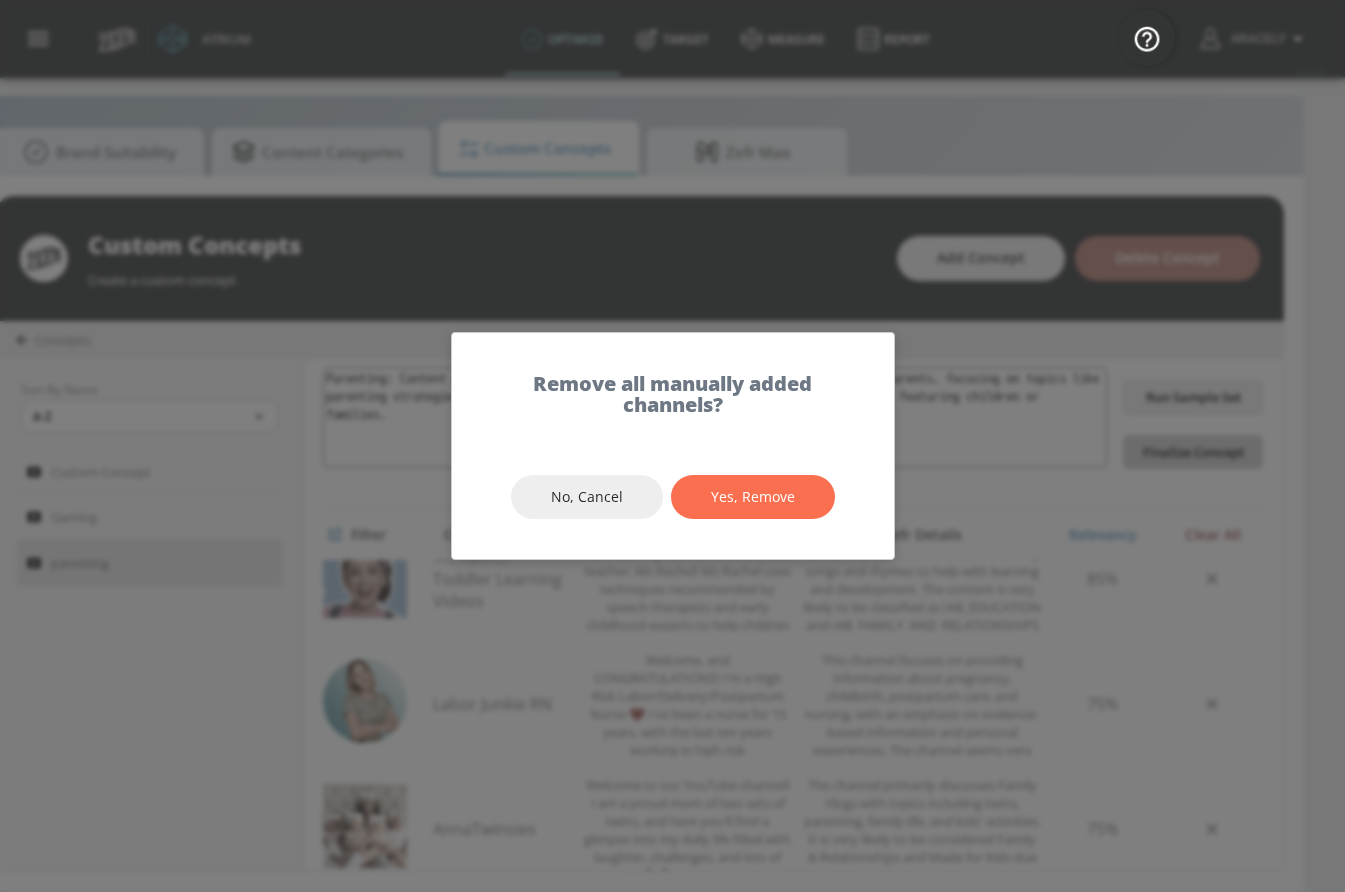scroll, scrollTop: 21, scrollLeft: 65, axis: both 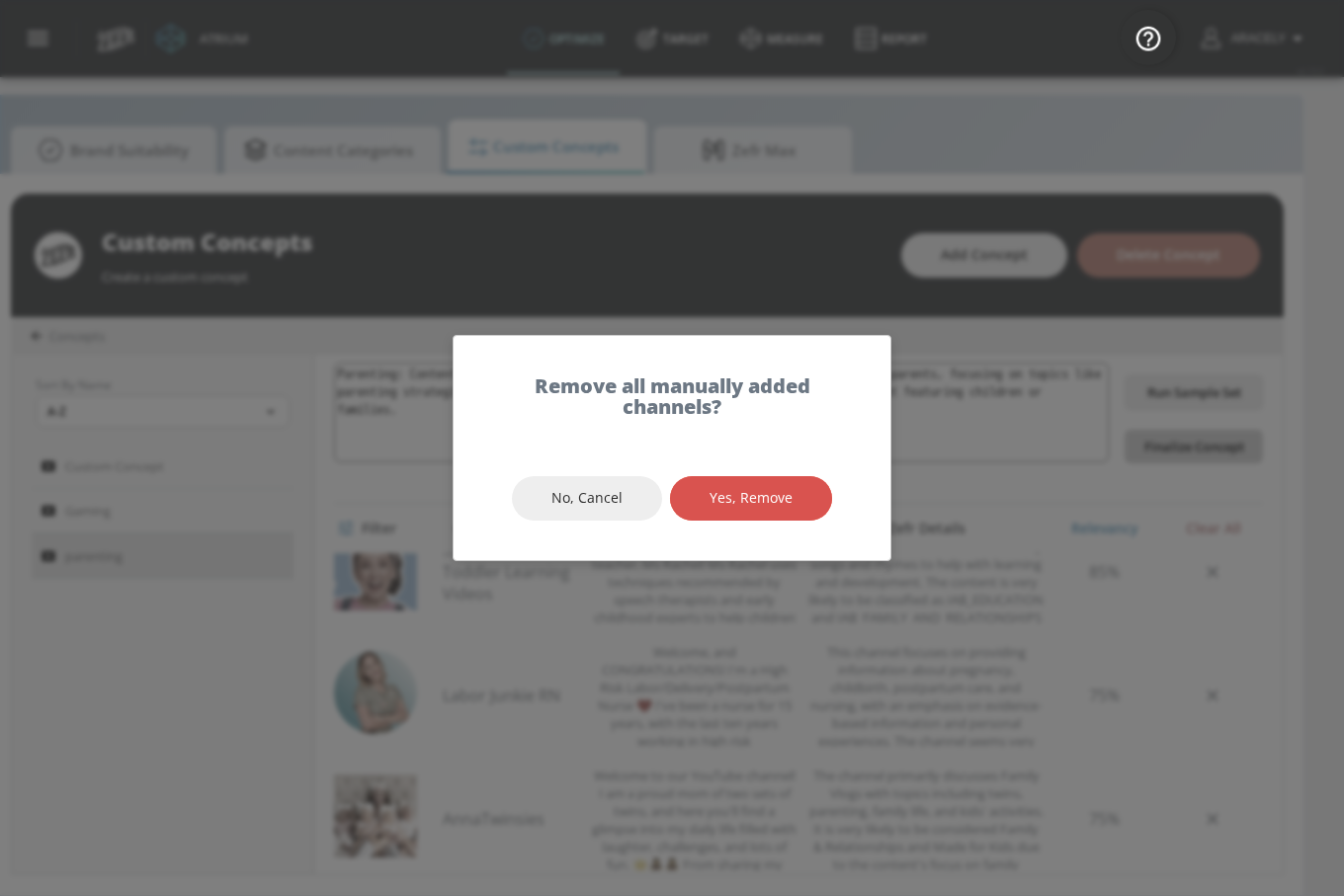 click on "Yes, Remove" at bounding box center (751, 498) 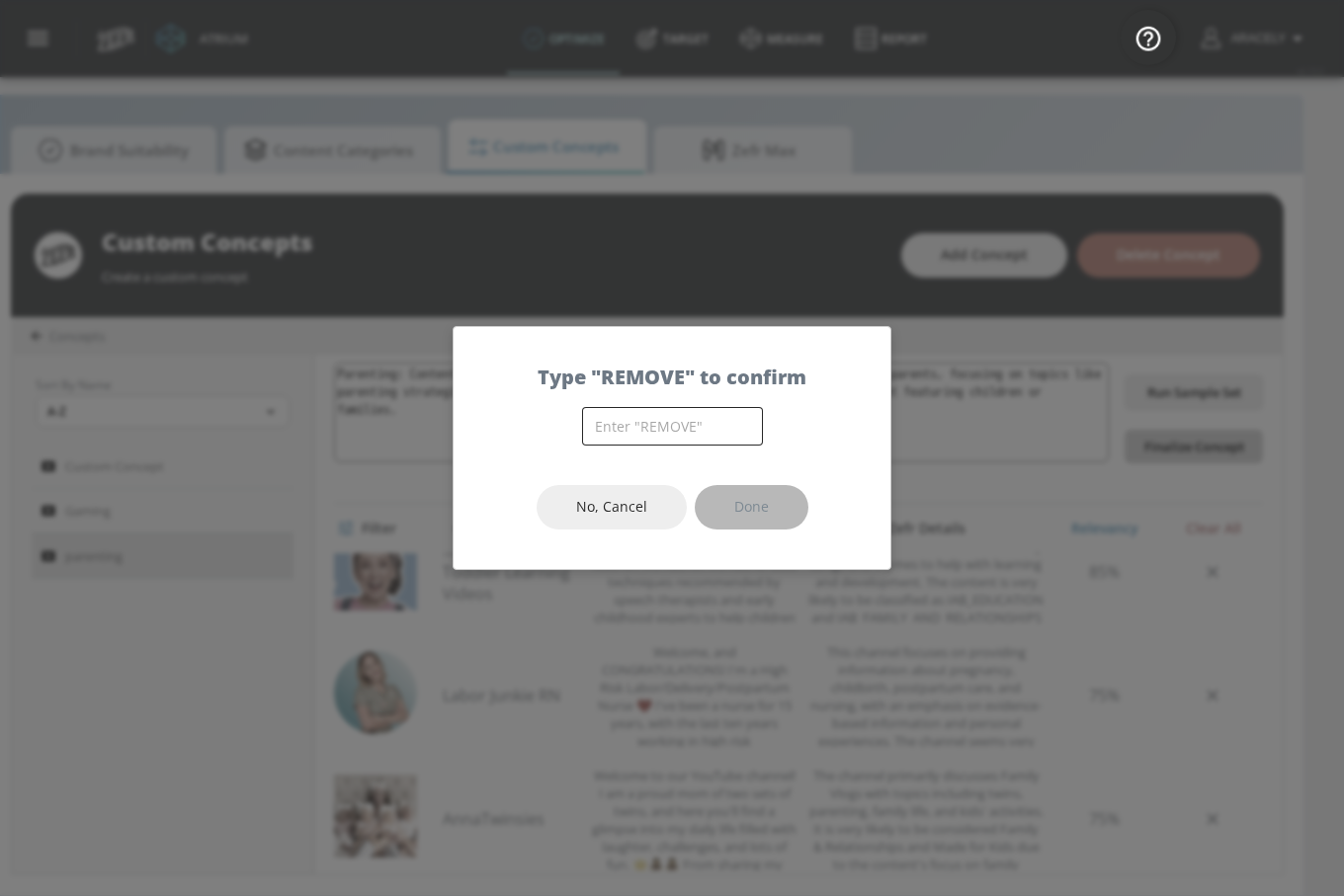 click at bounding box center [672, 426] 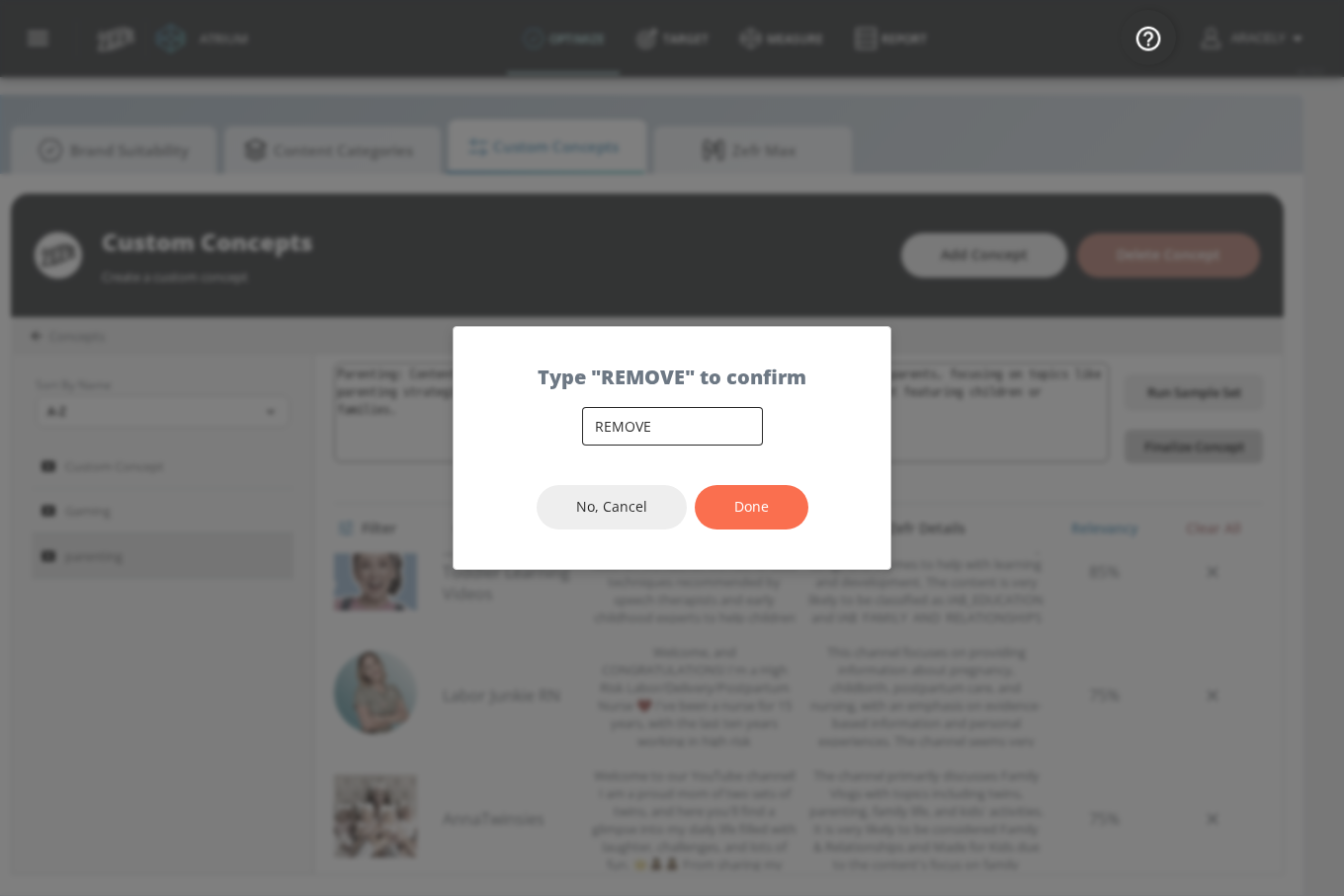 type on "REMOVE" 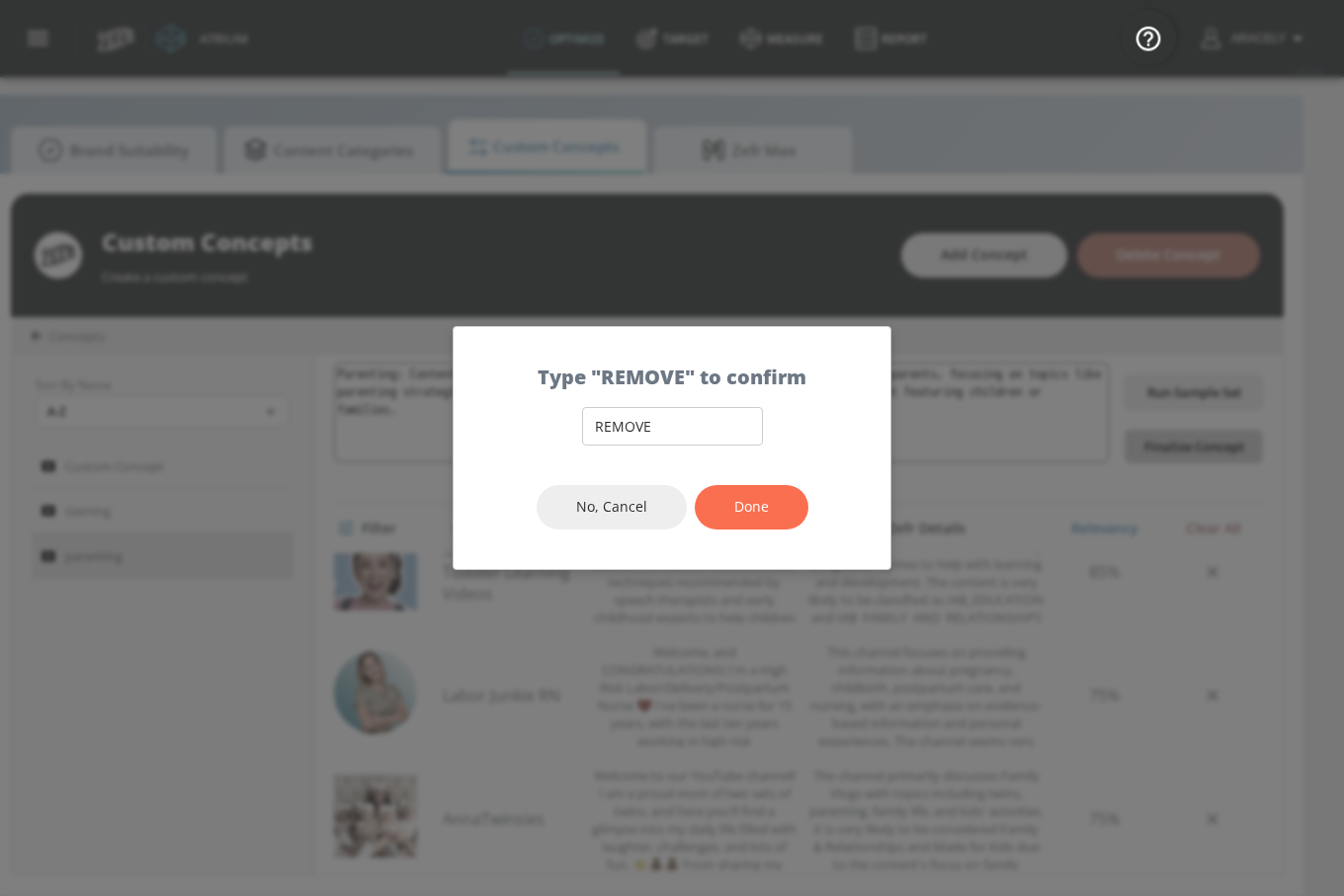 click on "Done" at bounding box center (751, 507) 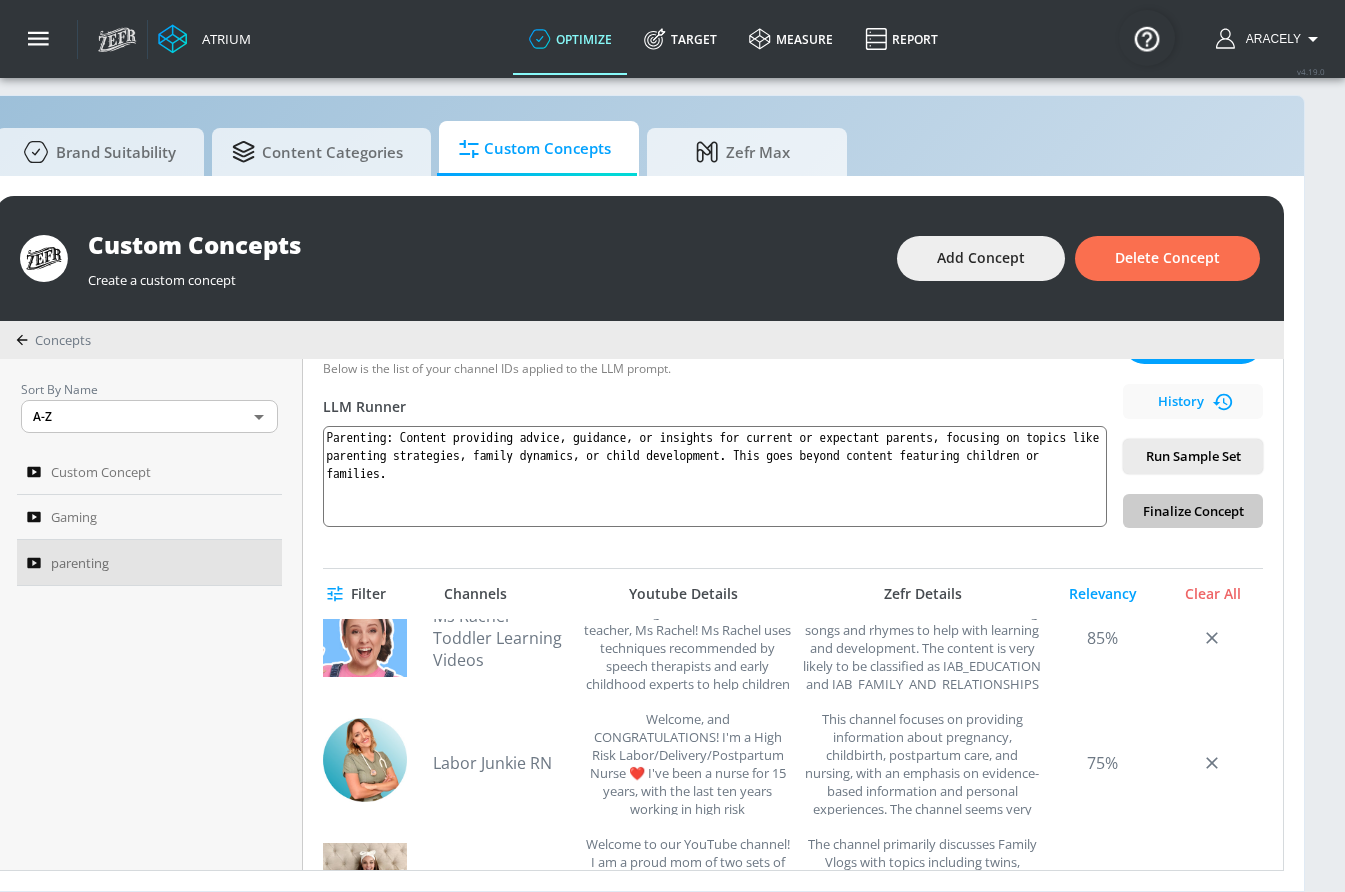 scroll, scrollTop: 474, scrollLeft: 0, axis: vertical 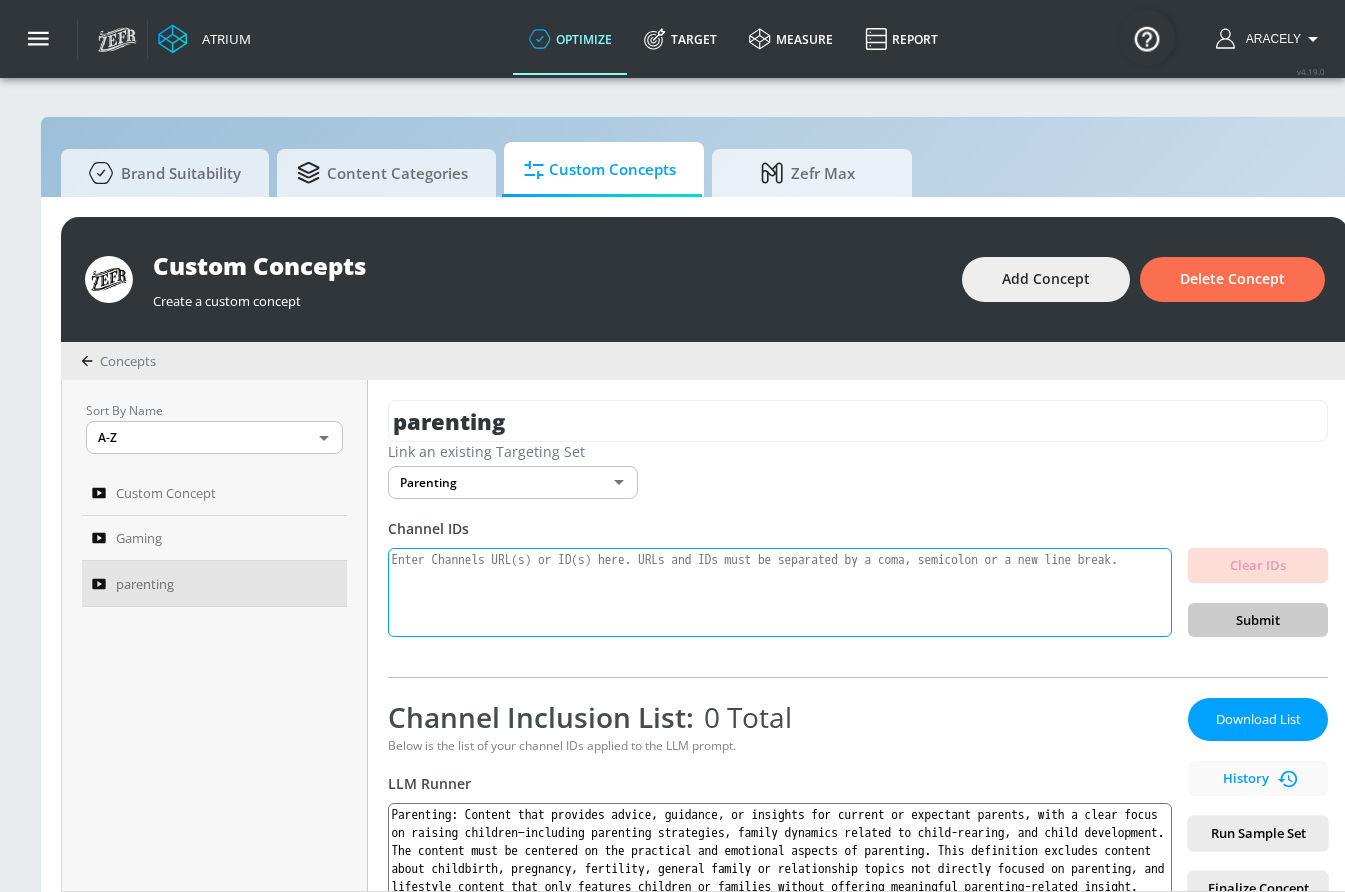 click at bounding box center (780, 593) 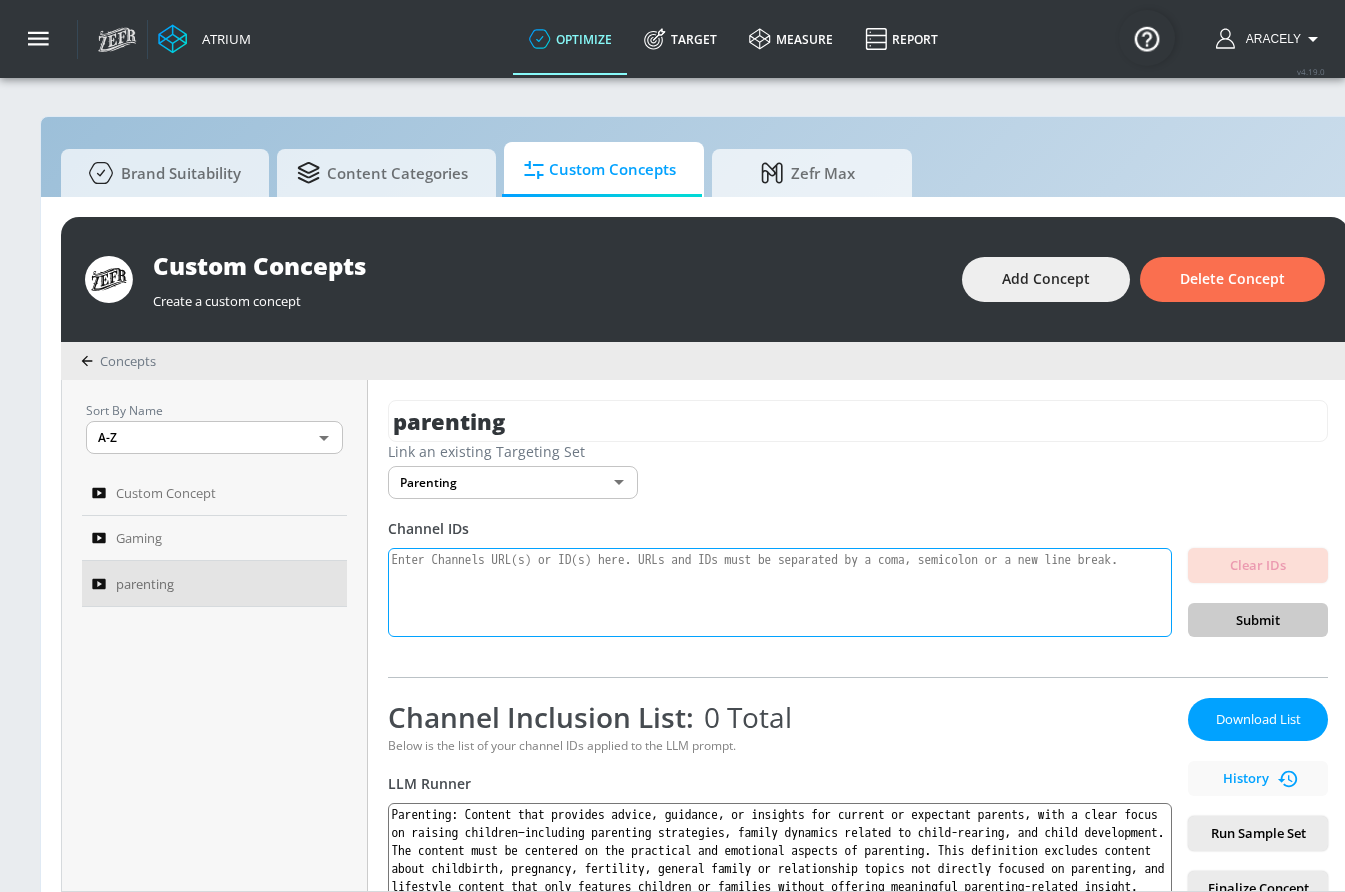 paste on "UCKaCalz5N5ienIbfPzEbYuA
UCvQdeOPf0LBXZUOp55Z7bdQ
UC5gxP-2QqIh_09djvlm9Xcg
UCjdrGjv4bGt5HvApBe1HADQ
UCAQOf_uPOJ6rXO_k9RwfK3A
UCPspyLhnkEa7-m1Si98OGCg
UC5BJDVr4m9QEzQlvy_mKGsA
UCC1oaRFc9jkPevIOHf2qbpw
UClAa0YLrW4MaIKOWaeZR9Xg
UCbCmjCuTUZos6Inko4u57UQ
UCZ7HzTBmljSCMBNRoNgHuJA
UCwD4x63A9KC7Si2RuSfg-SA
UCfw8x3VR-ElcaWW2Tg_jgSA
UCYI6_UU0Sr2wI9P6cr7Unow
UCoJ5osZ535ar2kzHwQMnLsA
UCisy6taOAeLfyaCqcMQDfig
UCR1Jltq7vMzGQVtRd-DR5AA
UCu4SnVDGfNsuQTKxlXcBBsA
UCZjpQm2tj4u2HfhSNrIYmEg
UC_oMKGSjJp838-WKqp0phiQ
UCu2X0reOWT4fYPX3voJ_bmA
UC295-Dw_tDNtZXFeAPAW6Aw
UCW0ulUd4BZY4k_vHqLFWTuw
UCbIMwZ07OSRHSuRFSFz6MwA
UCMOLiZpKXp-w5CNfqJObQUw
UCXg4rJUbDP1IP3TmZ9KDpJg
UCPk2s5c4R_d-EUUNvFFODoA
UC5OVPGQqCUm0CCyVzELGITQ
UCBPWTukZBKKCUKh_oll9icA
UCHpx-ZlekClc2L-7gRP5GYg
UC8HlbqYj-9qTta5WleFvNZw
UCfIYExumXjL-xQBZnydV9uw
UCbunYN0o9Yaid7zHaor_UHA
UCMUVL_63dutA6rXBOtV7A2Q
UCSgue5Dm418CCUCZ-aeUtEA
UCIxmWUbe4OZuMDJKIHKwwKg
UCFJLO3HoTMzXYoeb2ocXe8w
UCSpzAXtHPzo3_vW1VbYi2eg
UCZdNPWAwux7zPVODRguoYMg
UCMsPm8-25ygqRrRe9_s1WFw
UCb0Vz-YNWQEVctt7-U_Y..." 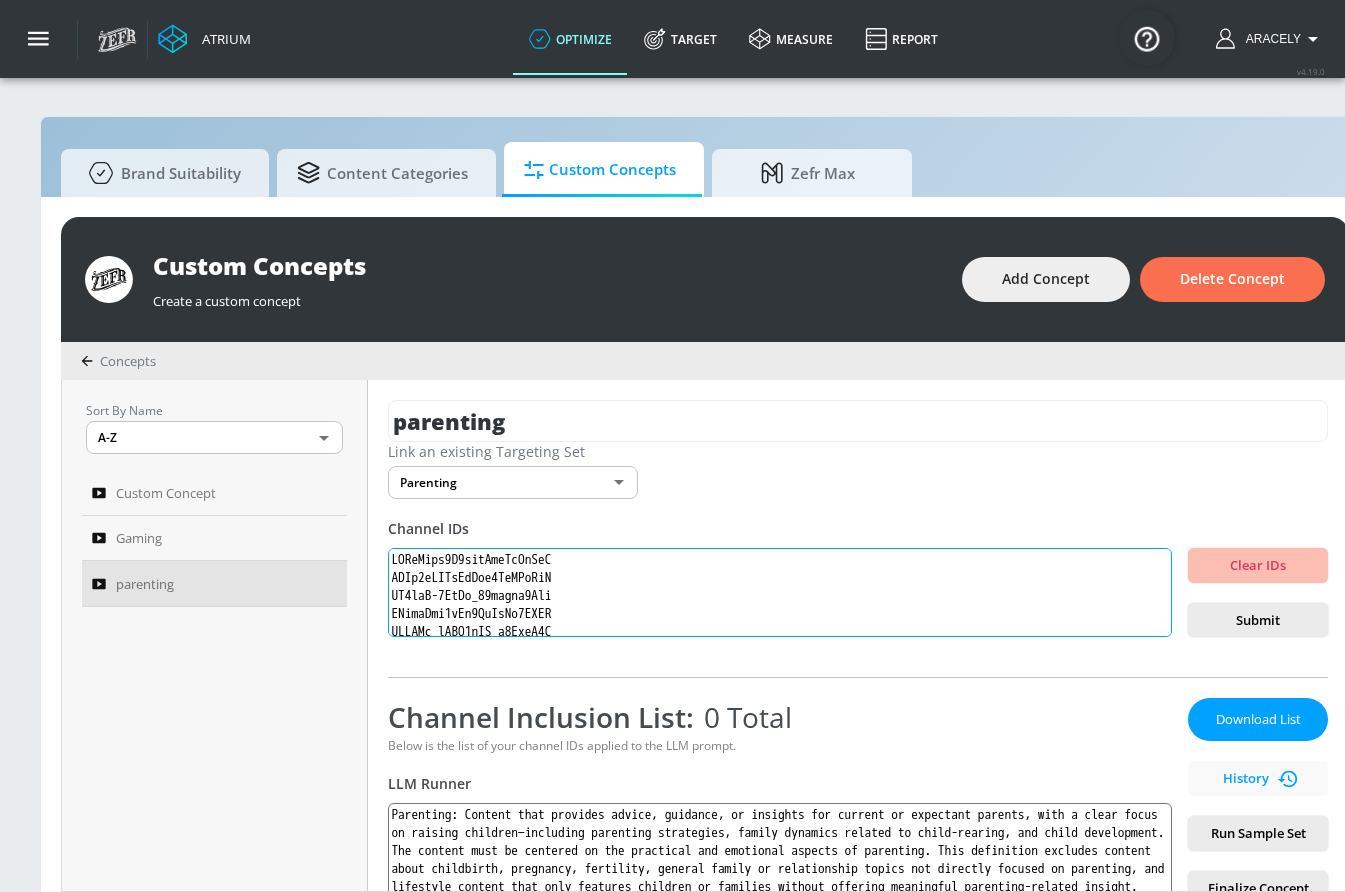 scroll, scrollTop: 1464, scrollLeft: 0, axis: vertical 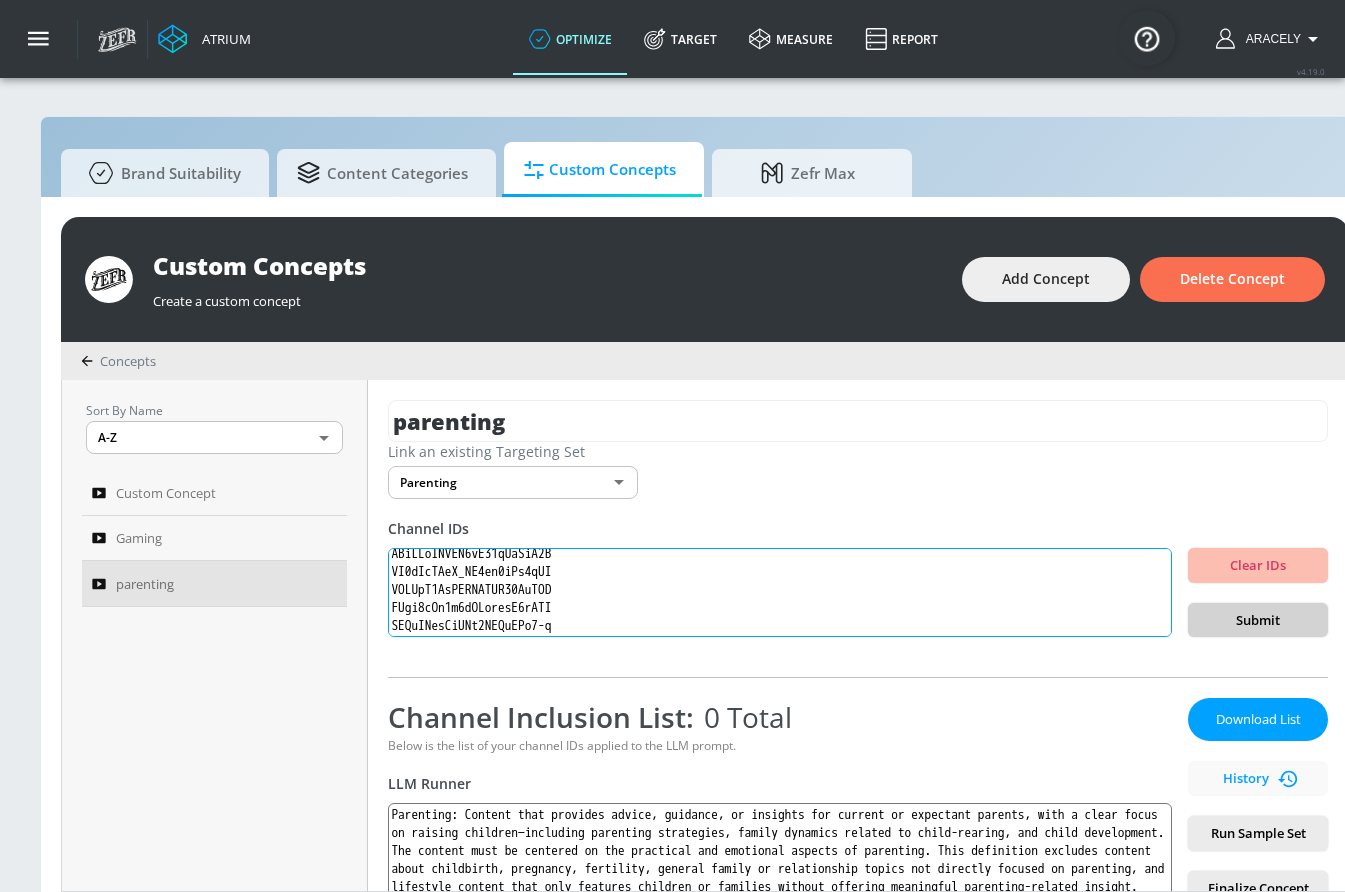 type on "UCKaCalz5N5ienIbfPzEbYuA
UCvQdeOPf0LBXZUOp55Z7bdQ
UC5gxP-2QqIh_09djvlm9Xcg
UCjdrGjv4bGt5HvApBe1HADQ
UCAQOf_uPOJ6rXO_k9RwfK3A
UCPspyLhnkEa7-m1Si98OGCg
UC5BJDVr4m9QEzQlvy_mKGsA
UCC1oaRFc9jkPevIOHf2qbpw
UClAa0YLrW4MaIKOWaeZR9Xg
UCbCmjCuTUZos6Inko4u57UQ
UCZ7HzTBmljSCMBNRoNgHuJA
UCwD4x63A9KC7Si2RuSfg-SA
UCfw8x3VR-ElcaWW2Tg_jgSA
UCYI6_UU0Sr2wI9P6cr7Unow
UCoJ5osZ535ar2kzHwQMnLsA
UCisy6taOAeLfyaCqcMQDfig
UCR1Jltq7vMzGQVtRd-DR5AA
UCu4SnVDGfNsuQTKxlXcBBsA
UCZjpQm2tj4u2HfhSNrIYmEg
UC_oMKGSjJp838-WKqp0phiQ
UCu2X0reOWT4fYPX3voJ_bmA
UC295-Dw_tDNtZXFeAPAW6Aw
UCW0ulUd4BZY4k_vHqLFWTuw
UCbIMwZ07OSRHSuRFSFz6MwA
UCMOLiZpKXp-w5CNfqJObQUw
UCXg4rJUbDP1IP3TmZ9KDpJg
UCPk2s5c4R_d-EUUNvFFODoA
UC5OVPGQqCUm0CCyVzELGITQ
UCBPWTukZBKKCUKh_oll9icA
UCHpx-ZlekClc2L-7gRP5GYg
UC8HlbqYj-9qTta5WleFvNZw
UCfIYExumXjL-xQBZnydV9uw
UCbunYN0o9Yaid7zHaor_UHA
UCMUVL_63dutA6rXBOtV7A2Q
UCSgue5Dm418CCUCZ-aeUtEA
UCIxmWUbe4OZuMDJKIHKwwKg
UCFJLO3HoTMzXYoeb2ocXe8w
UCSpzAXtHPzo3_vW1VbYi2eg
UCZdNPWAwux7zPVODRguoYMg
UCMsPm8-25ygqRrRe9_s1WFw
UCb0Vz-YNWQEVctt7-U_Y..." 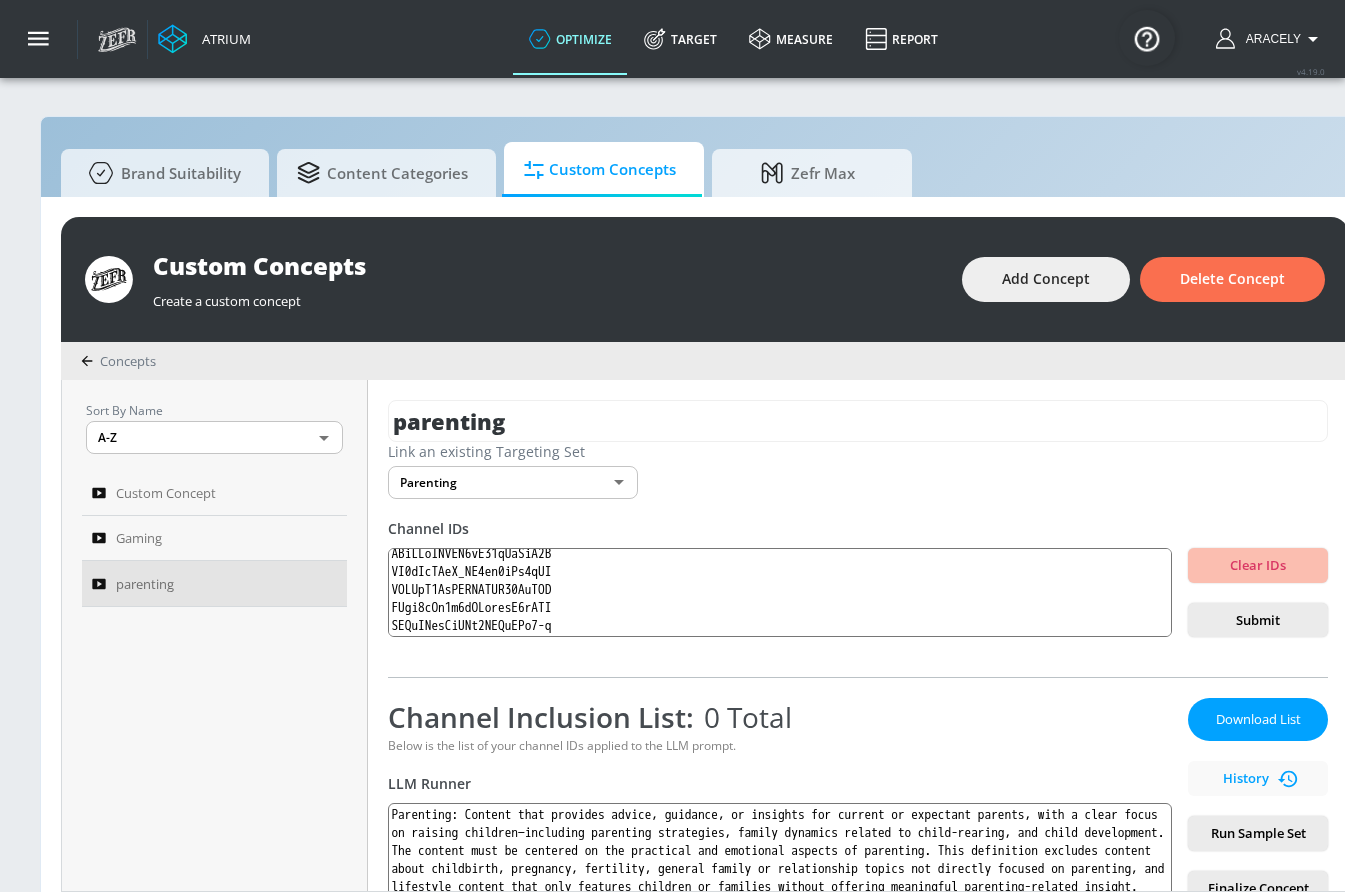 click on "Submit" at bounding box center [1258, 620] 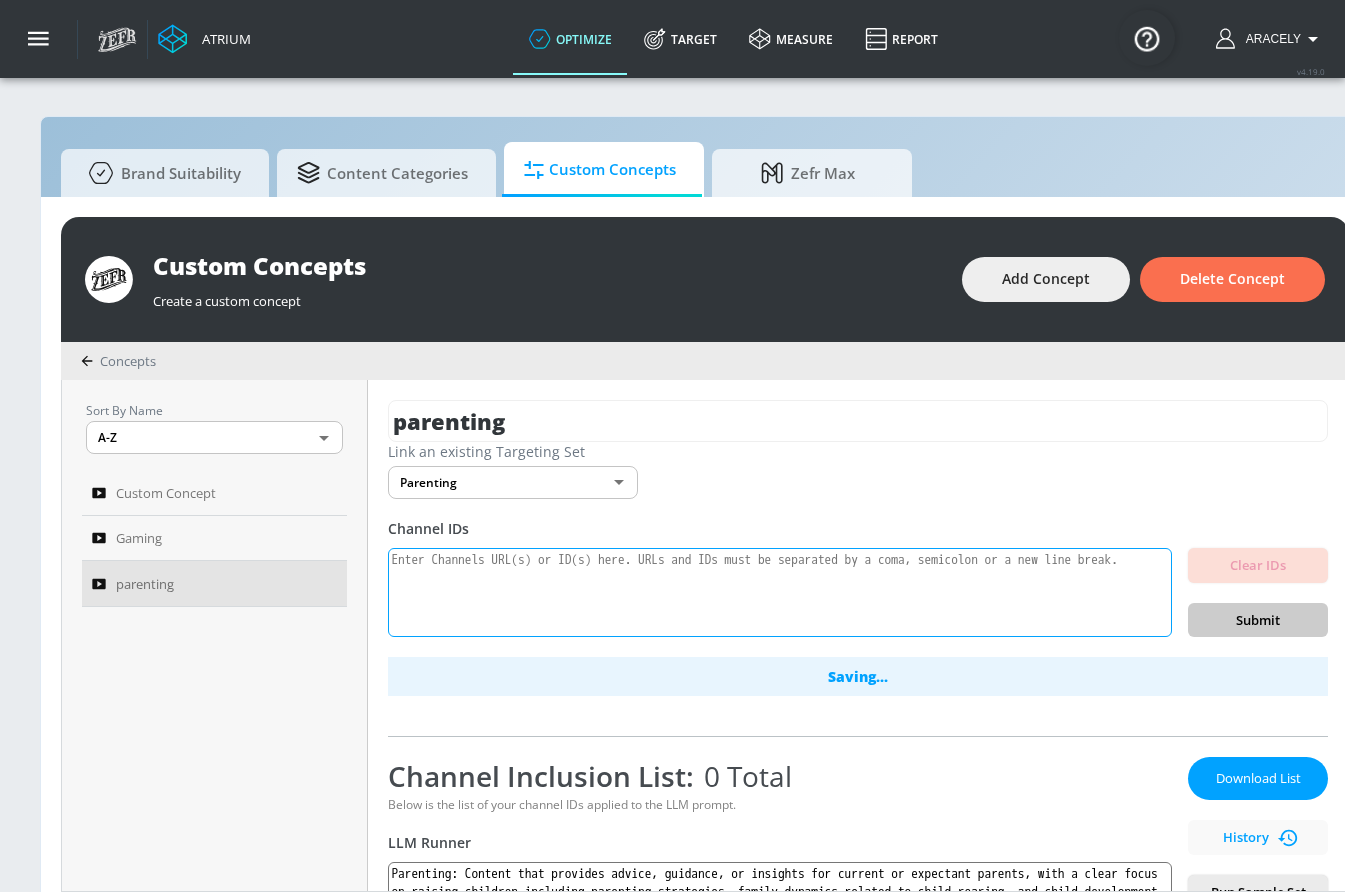 scroll, scrollTop: 0, scrollLeft: 0, axis: both 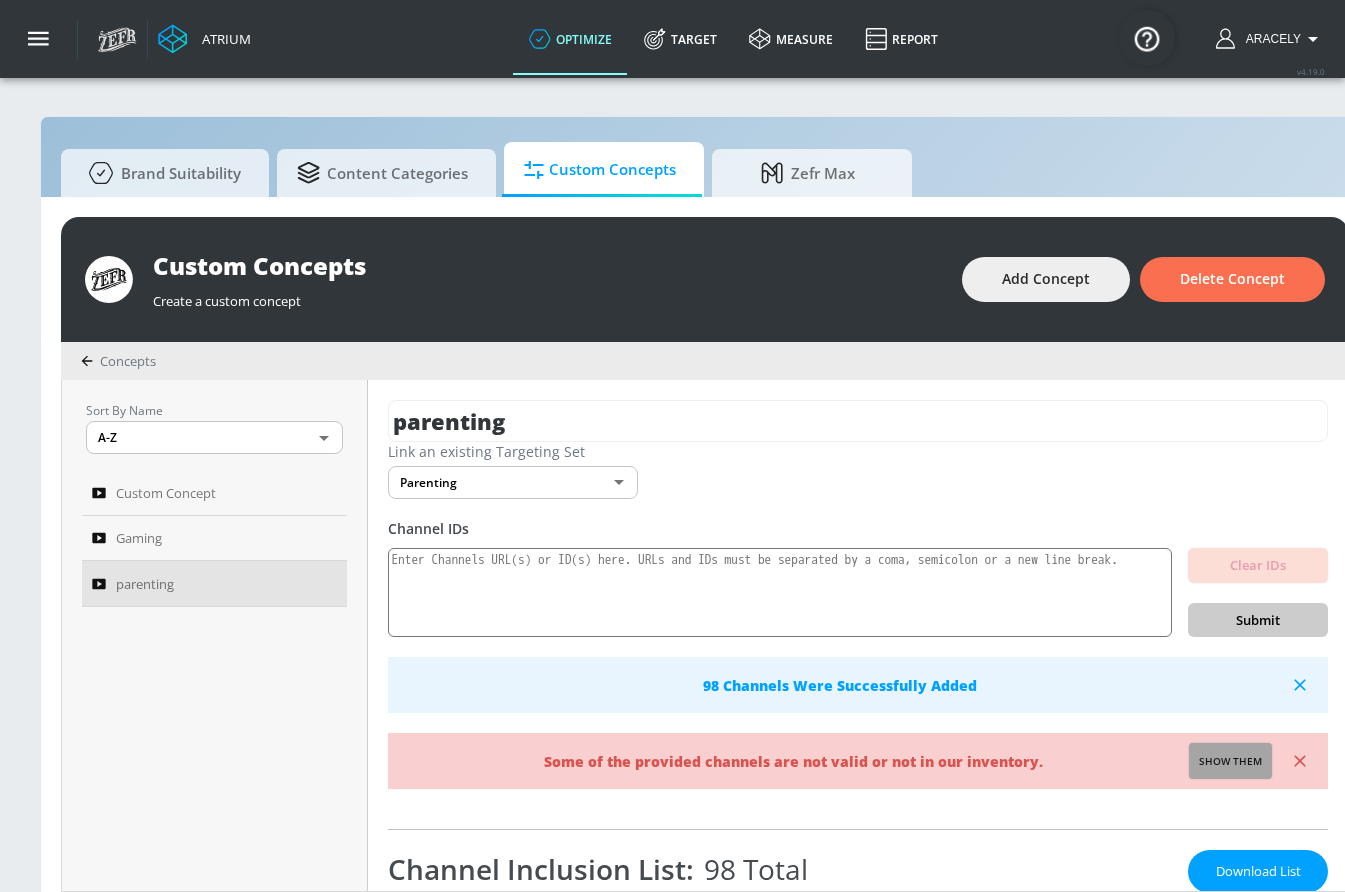 click on "Show them" at bounding box center (1230, 762) 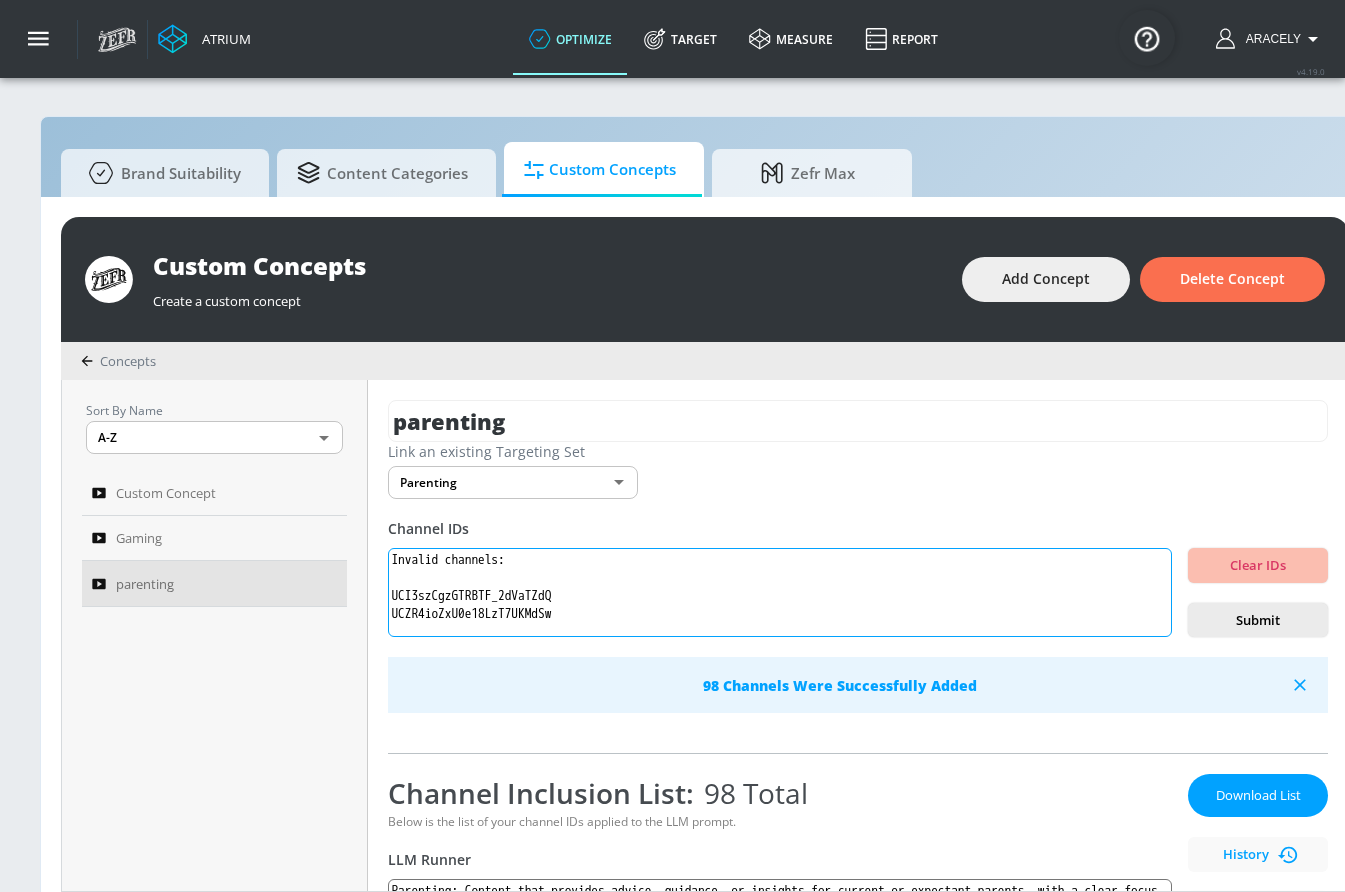 drag, startPoint x: 588, startPoint y: 608, endPoint x: 381, endPoint y: 587, distance: 208.06248 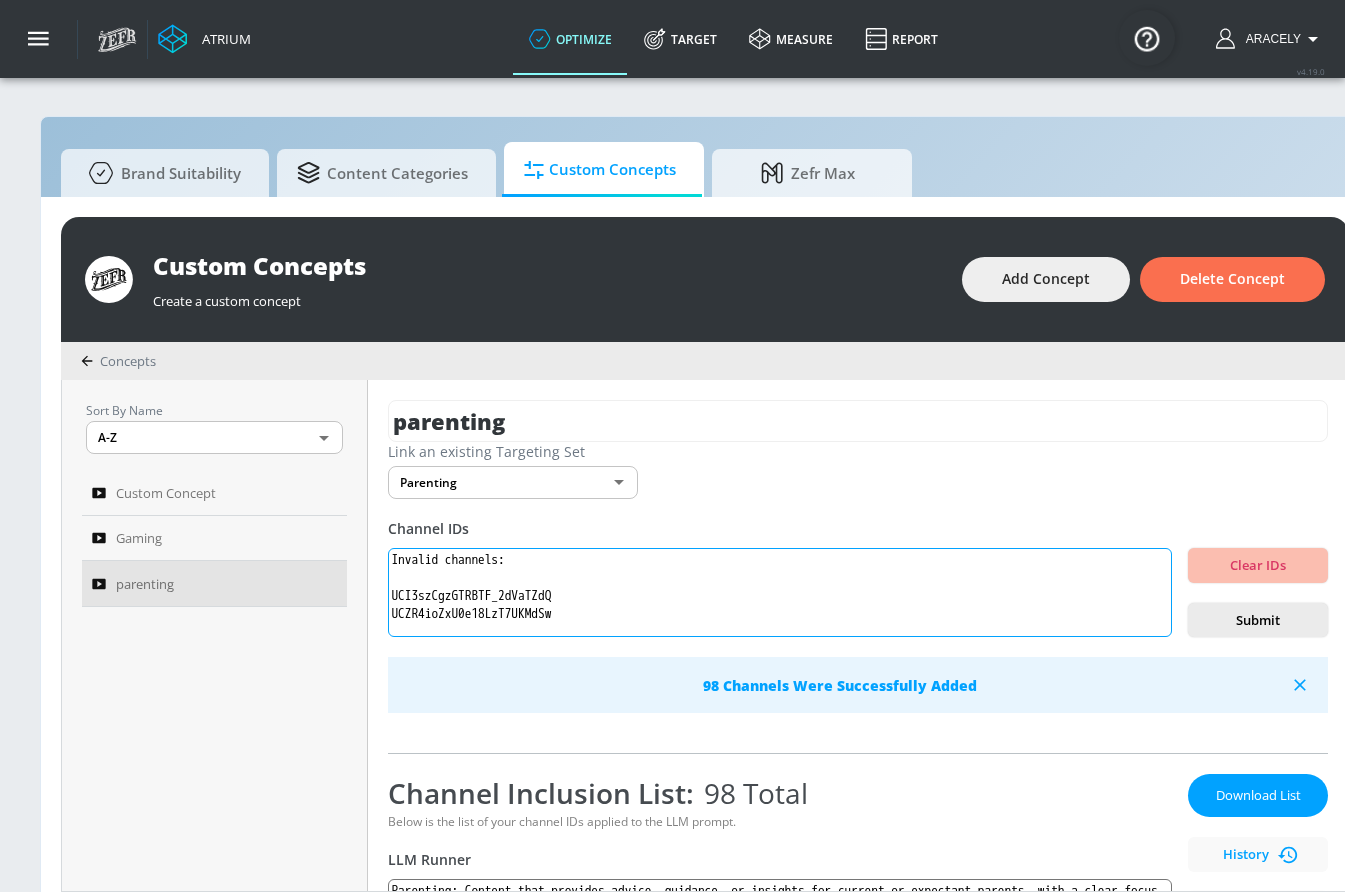 click on "parenting Link an existing Targeting Set Parenting 6eb63cd9-4cb0-4b8d-bef6-e55c0bb6d4b7 ​ Channel IDs Invalid channels:
UCI3szCgzGTRBTF_2dVaTZdQ
UCZR4ioZxU0e18LzT7UKMdSw Clear IDs Submit 98 Channels Were Successfully Added Channel Inclusion List: 98   Total Below is the list of your channel IDs applied to the LLM prompt. LLM Runner Parenting: Content that provides advice, guidance, or insights for current or expectant parents, with a clear focus on raising children—including parenting strategies, family dynamics related to child-rearing, and child development. The content must be centered on the practical and emotional aspects of parenting. This definition excludes content about childbirth, pregnancy, fertility, general family or relationship topics not directly focused on parenting, and lifestyle content that only features children or families without offering meaningful parenting-related insight. Download List History Run Sample Set Finalize Concept Filter Channels Youtube Details Zefr Details N/A 1" at bounding box center (858, 635) 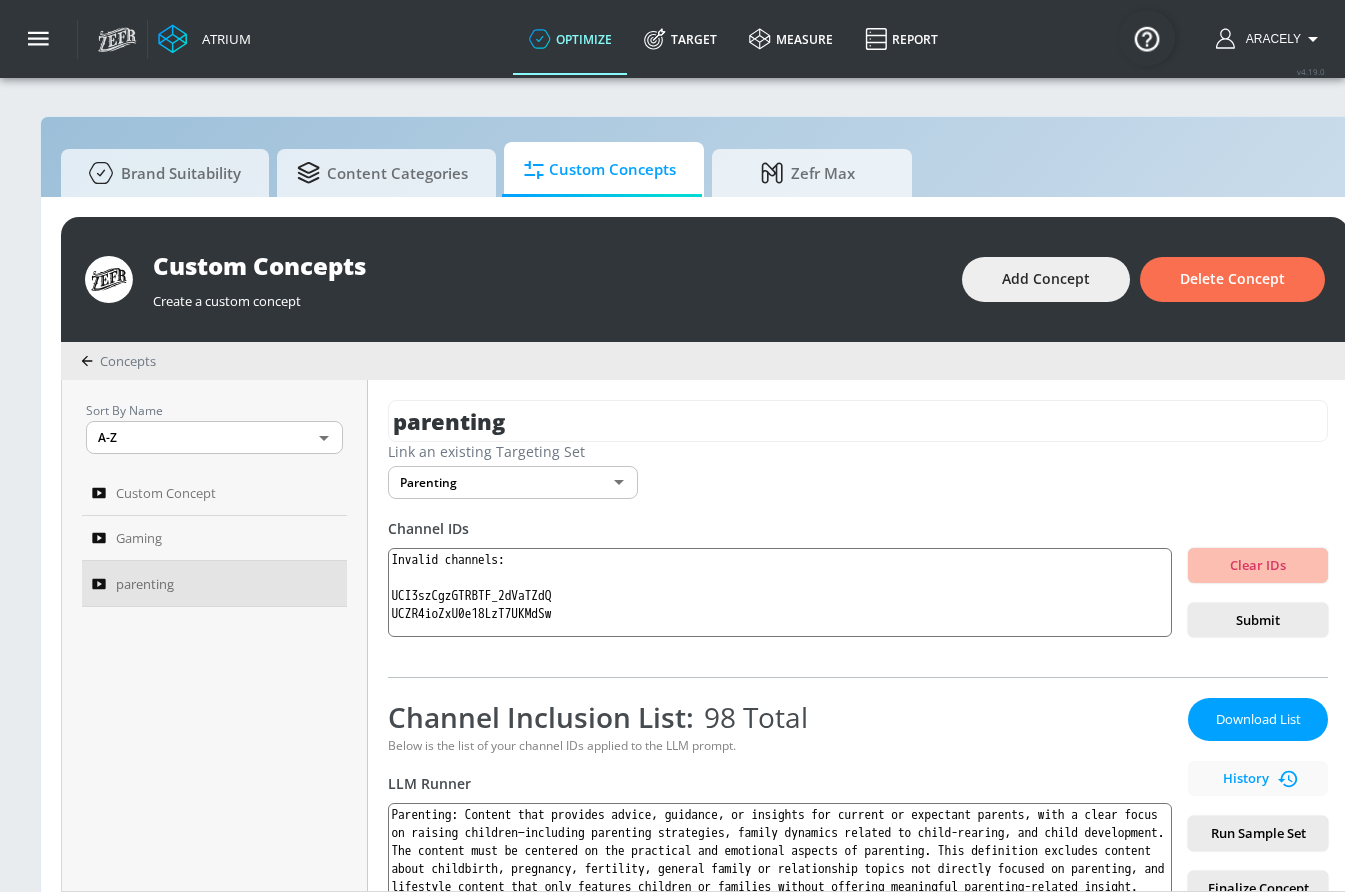 click on "Channel Inclusion List: 98   Total Below is the list of your channel IDs applied to the LLM prompt. LLM Runner Parenting: Content that provides advice, guidance, or insights for current or expectant parents, with a clear focus on raising children—including parenting strategies, family dynamics related to child-rearing, and child development. The content must be centered on the practical and emotional aspects of parenting. This definition excludes content about childbirth, pregnancy, fertility, general family or relationship topics not directly focused on parenting, and lifestyle content that only features children or families without offering meaningful parenting-related insight. Download List History Run Sample Set Finalize Concept" at bounding box center (858, 791) 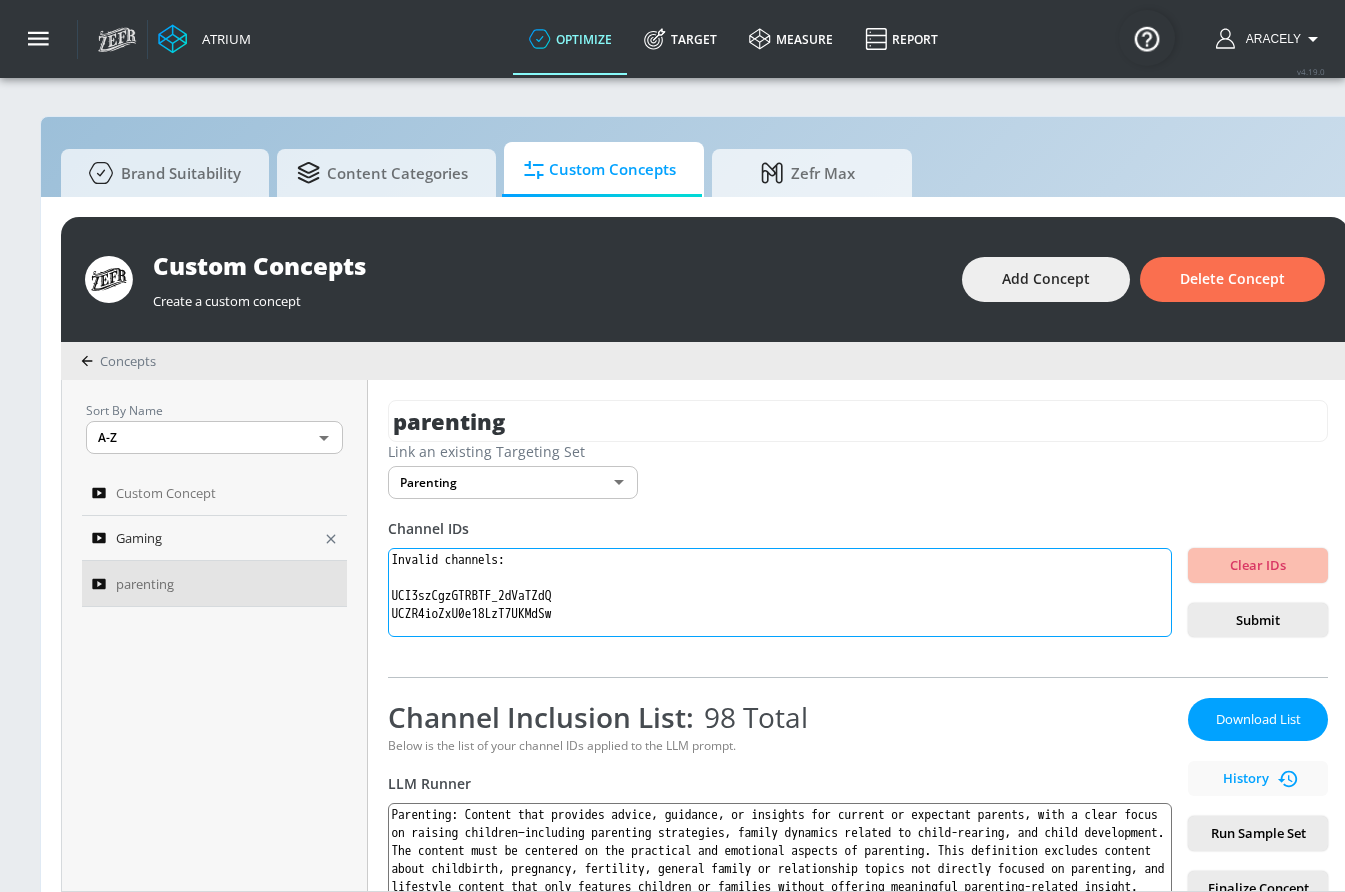 drag, startPoint x: 628, startPoint y: 614, endPoint x: 341, endPoint y: 540, distance: 296.38657 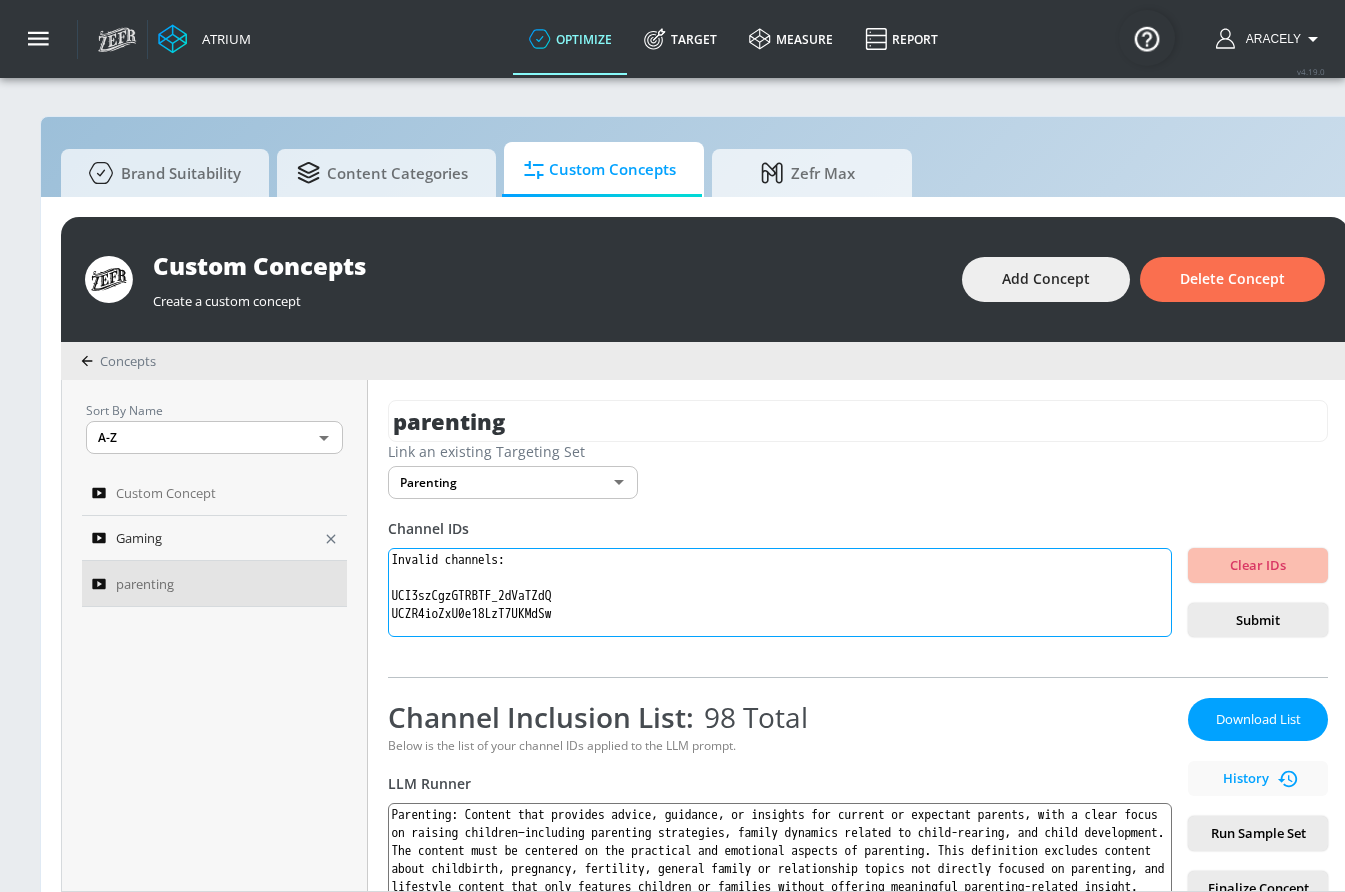 click on "Sort By Name A-Z ASC ​ Custom Concept Gaming parenting  parenting Link an existing Targeting Set Parenting 6eb63cd9-4cb0-4b8d-bef6-e55c0bb6d4b7 ​ Channel IDs Invalid channels:
UCI3szCgzGTRBTF_2dVaTZdQ
UCZR4ioZxU0e18LzT7UKMdSw Clear IDs Submit Channel Inclusion List: 98   Total Below is the list of your channel IDs applied to the LLM prompt. LLM Runner Parenting: Content that provides advice, guidance, or insights for current or expectant parents, with a clear focus on raising children—including parenting strategies, family dynamics related to child-rearing, and child development. The content must be centered on the practical and emotional aspects of parenting. This definition excludes content about childbirth, pregnancy, fertility, general family or relationship topics not directly focused on parenting, and lifestyle content that only features children or families without offering meaningful parenting-related insight. Download List History Run Sample Set Finalize Concept Filter Channels Zefr Details" at bounding box center (705, 635) 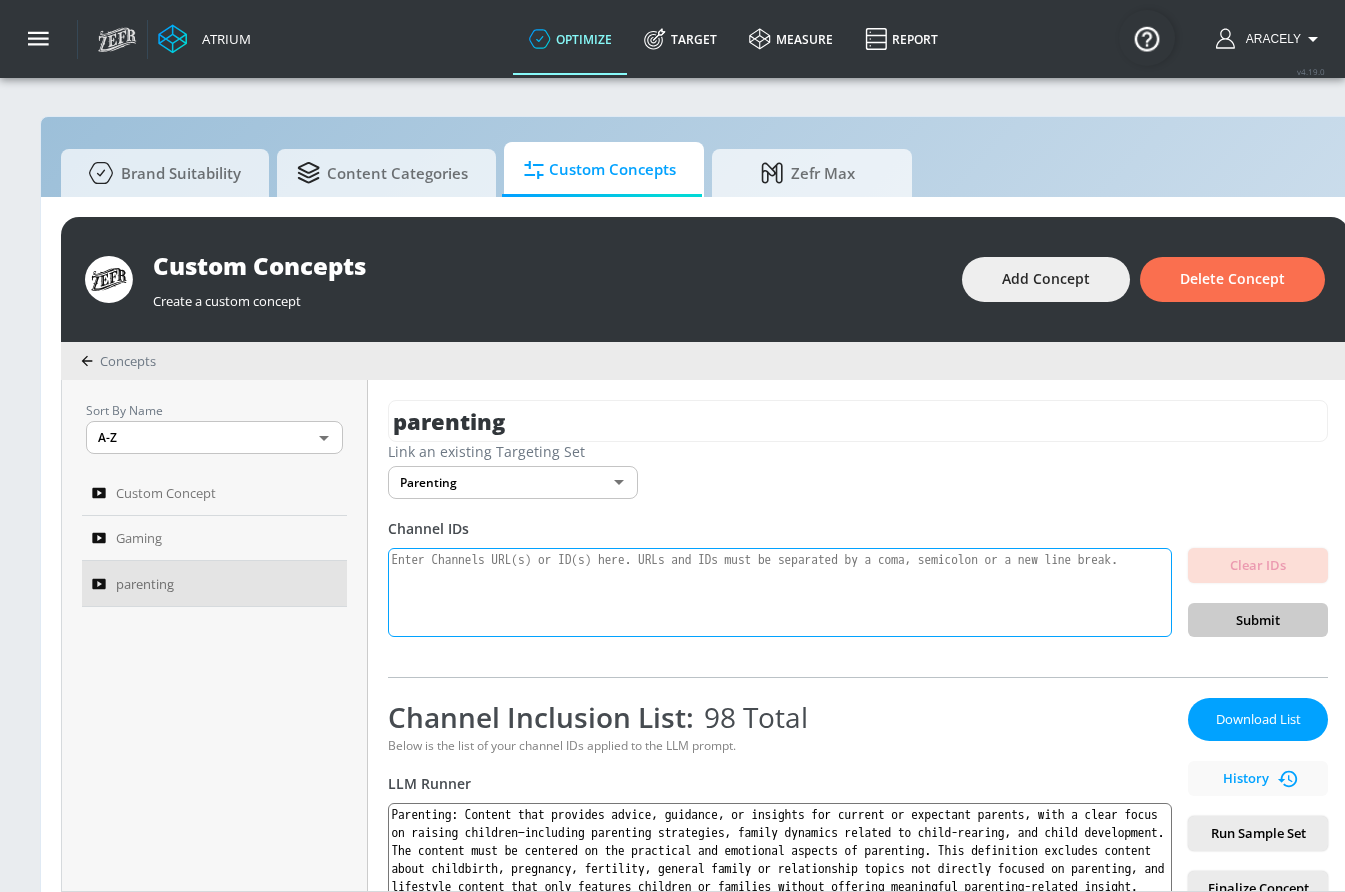 paste on "UC2vTnk_9S4FMbdvjLrqBYJw
UCvQdeOPf0LBXZUOp55Z7bdQ" 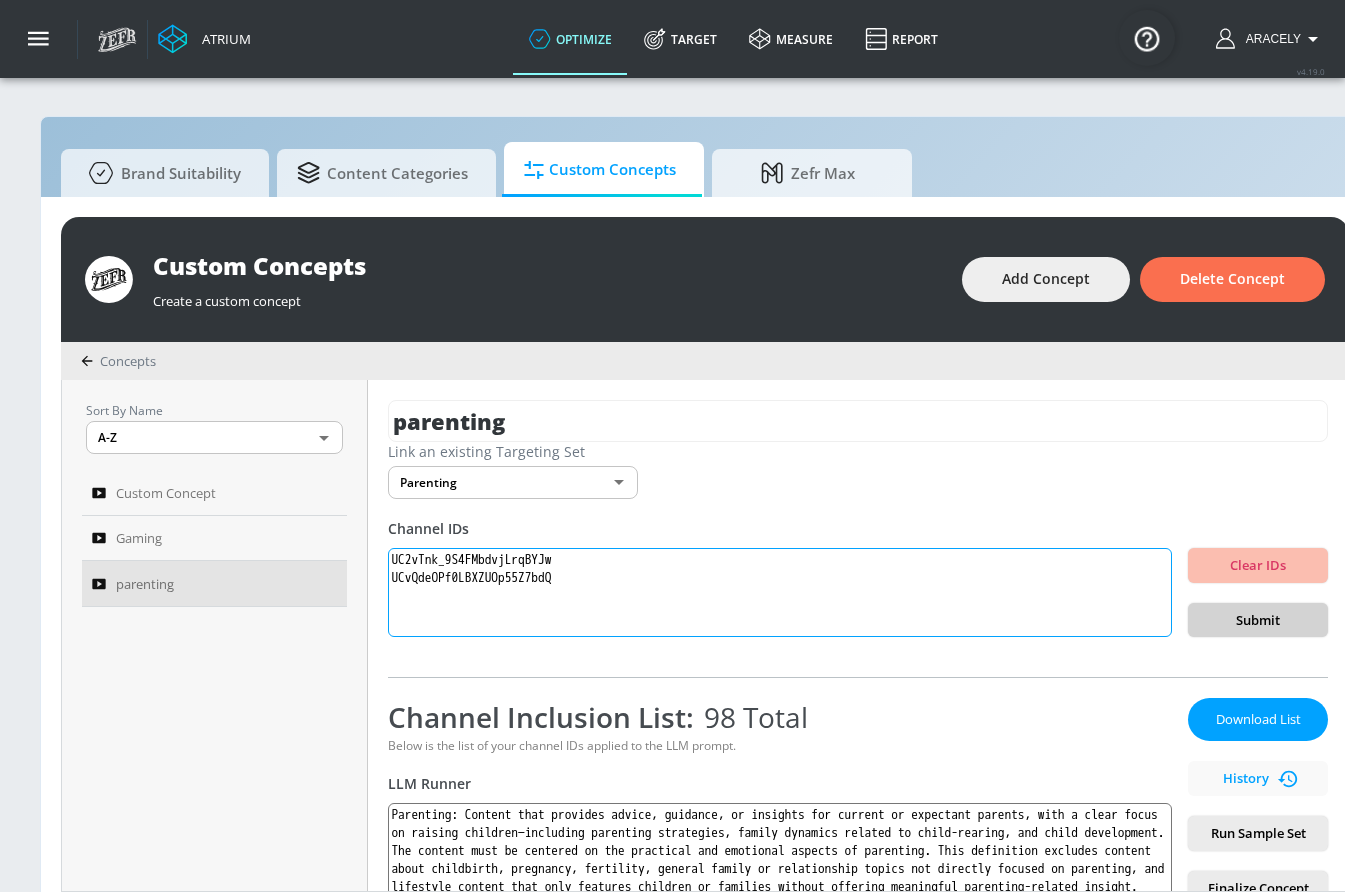 type on "UC2vTnk_9S4FMbdvjLrqBYJw
UCvQdeOPf0LBXZUOp55Z7bdQ" 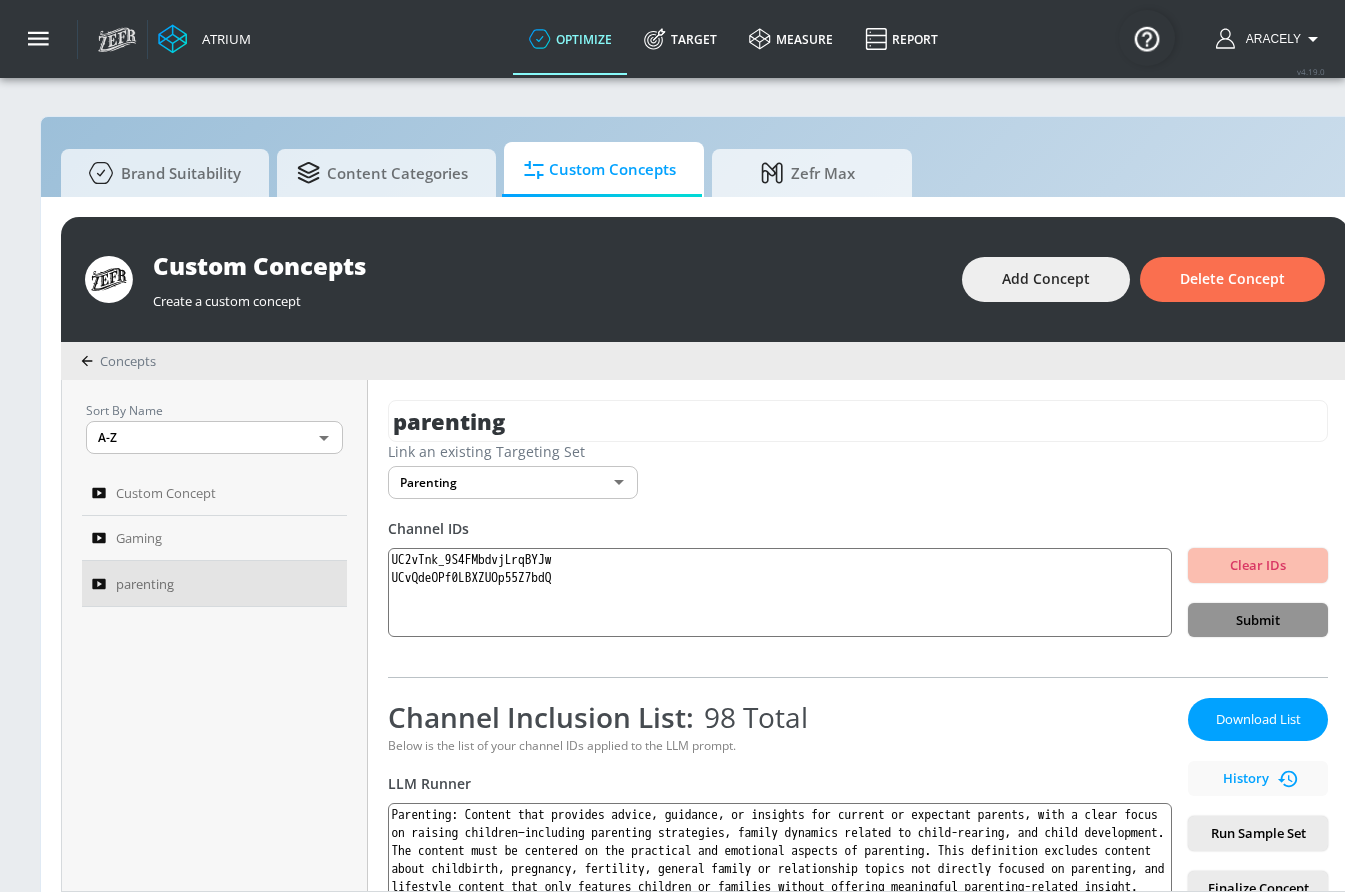 click on "Submit" at bounding box center [1258, 620] 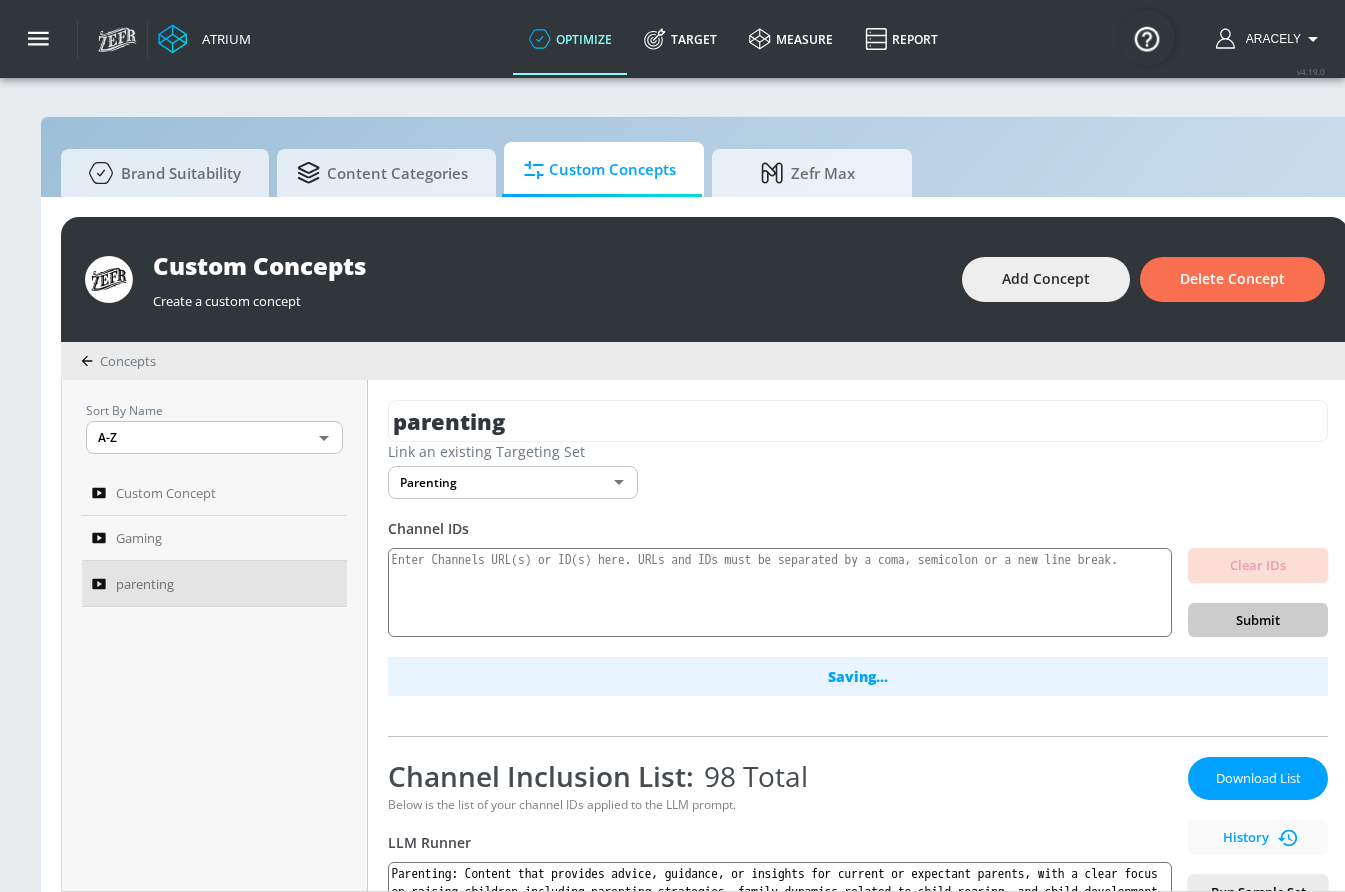 scroll, scrollTop: 205, scrollLeft: 0, axis: vertical 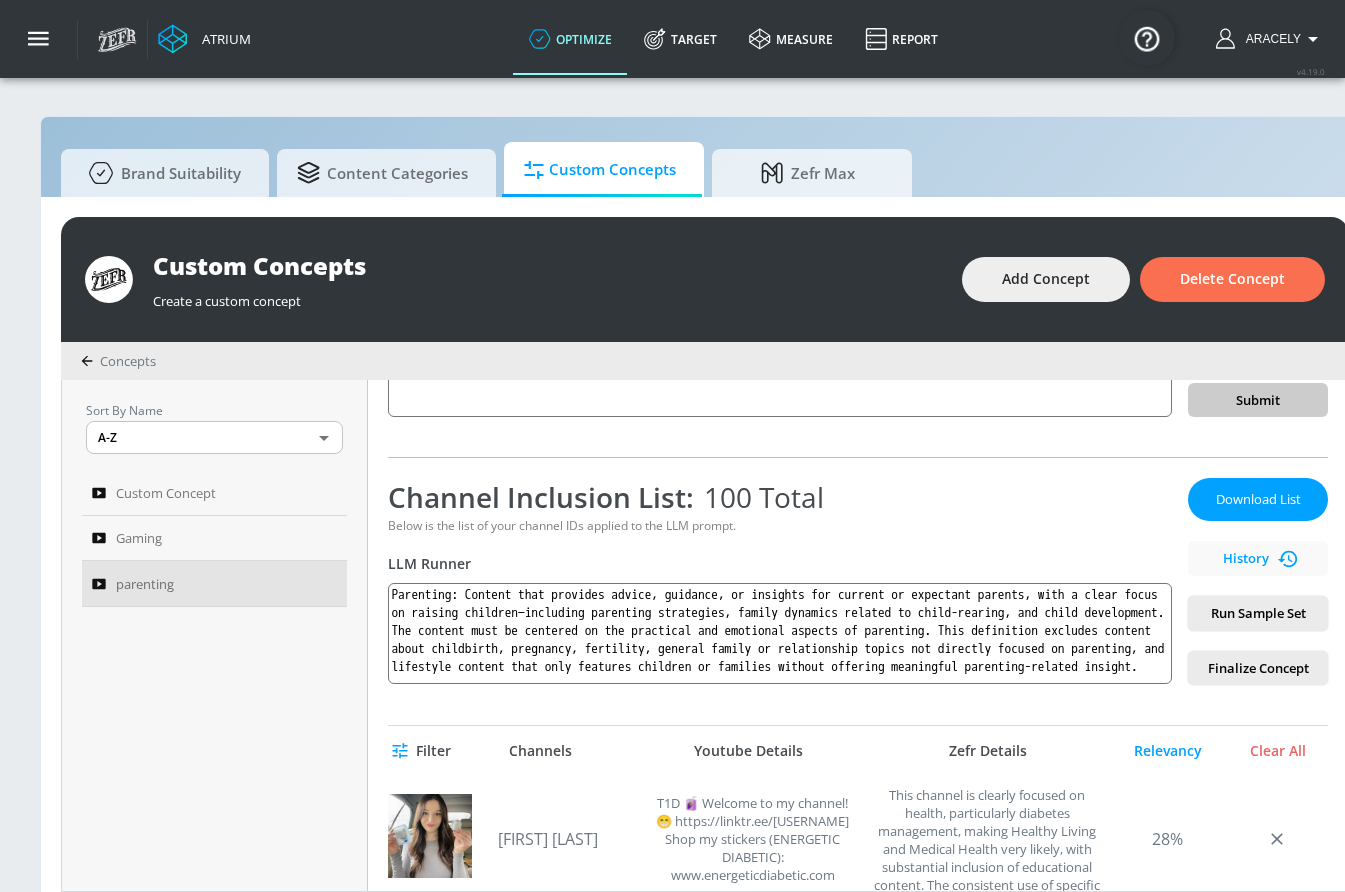 click on "Run Sample Set" at bounding box center (1258, 613) 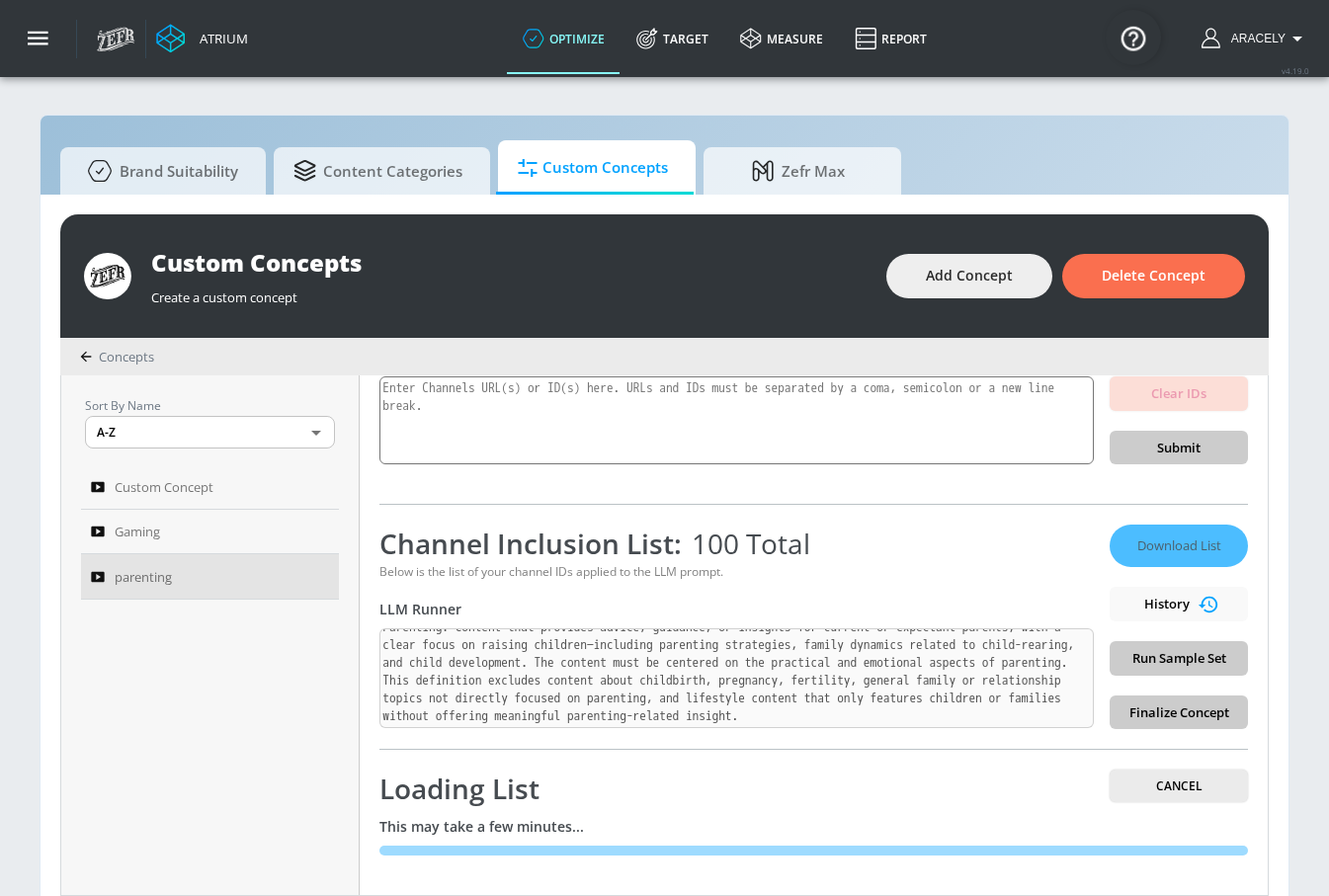 scroll, scrollTop: 165, scrollLeft: 0, axis: vertical 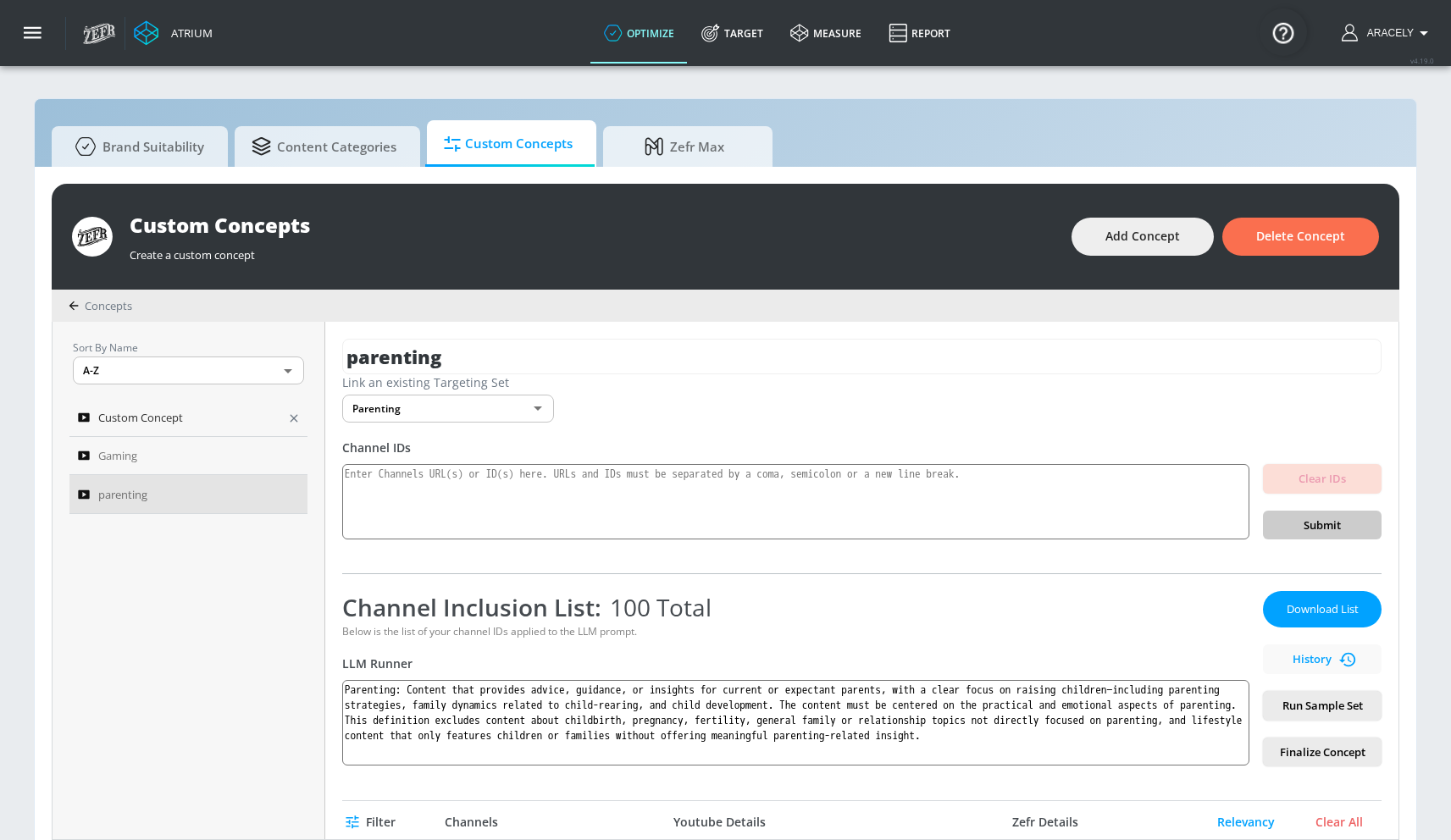 click on "Custom Concept" at bounding box center (177, 417) 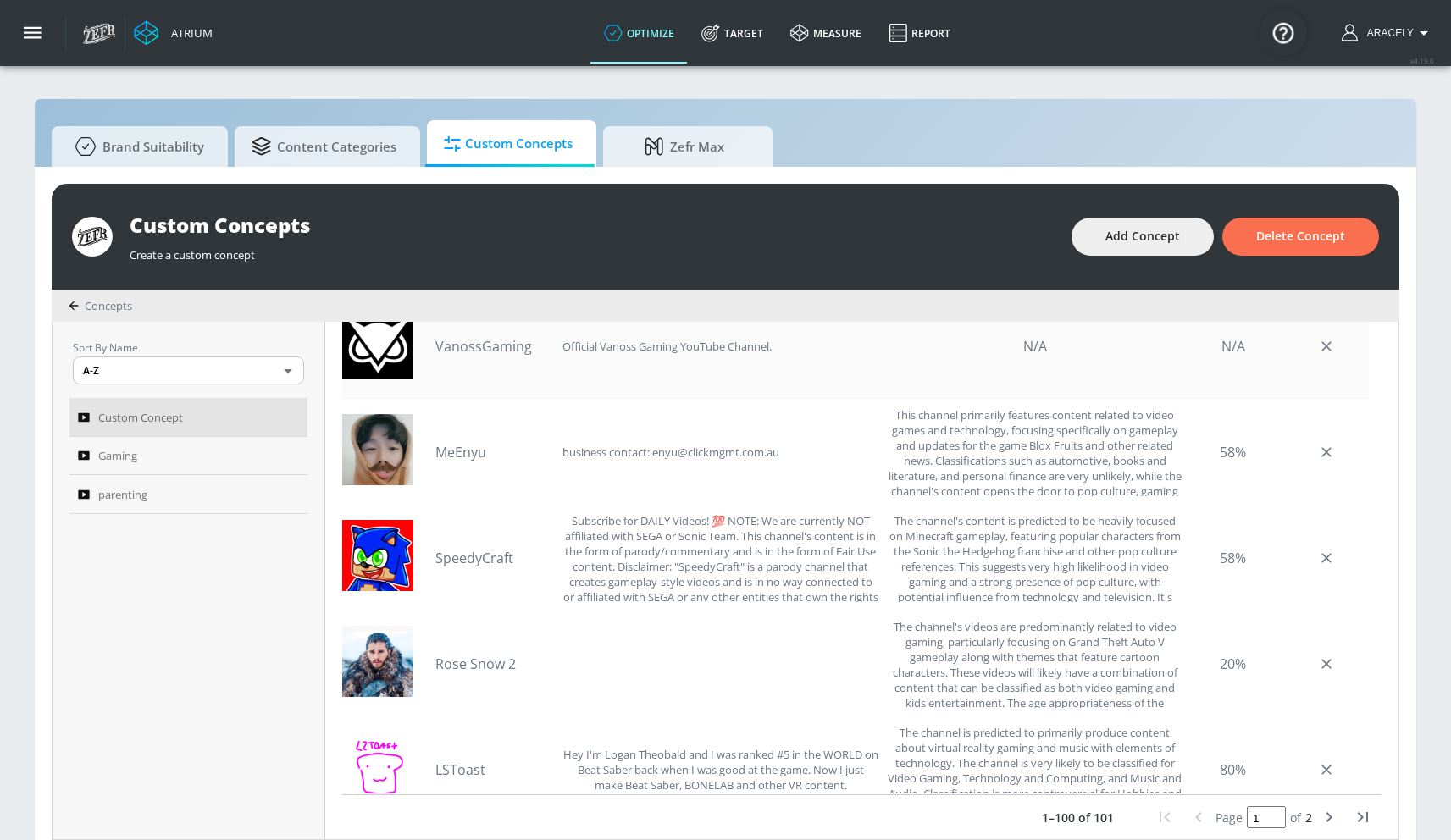 scroll, scrollTop: 208, scrollLeft: 0, axis: vertical 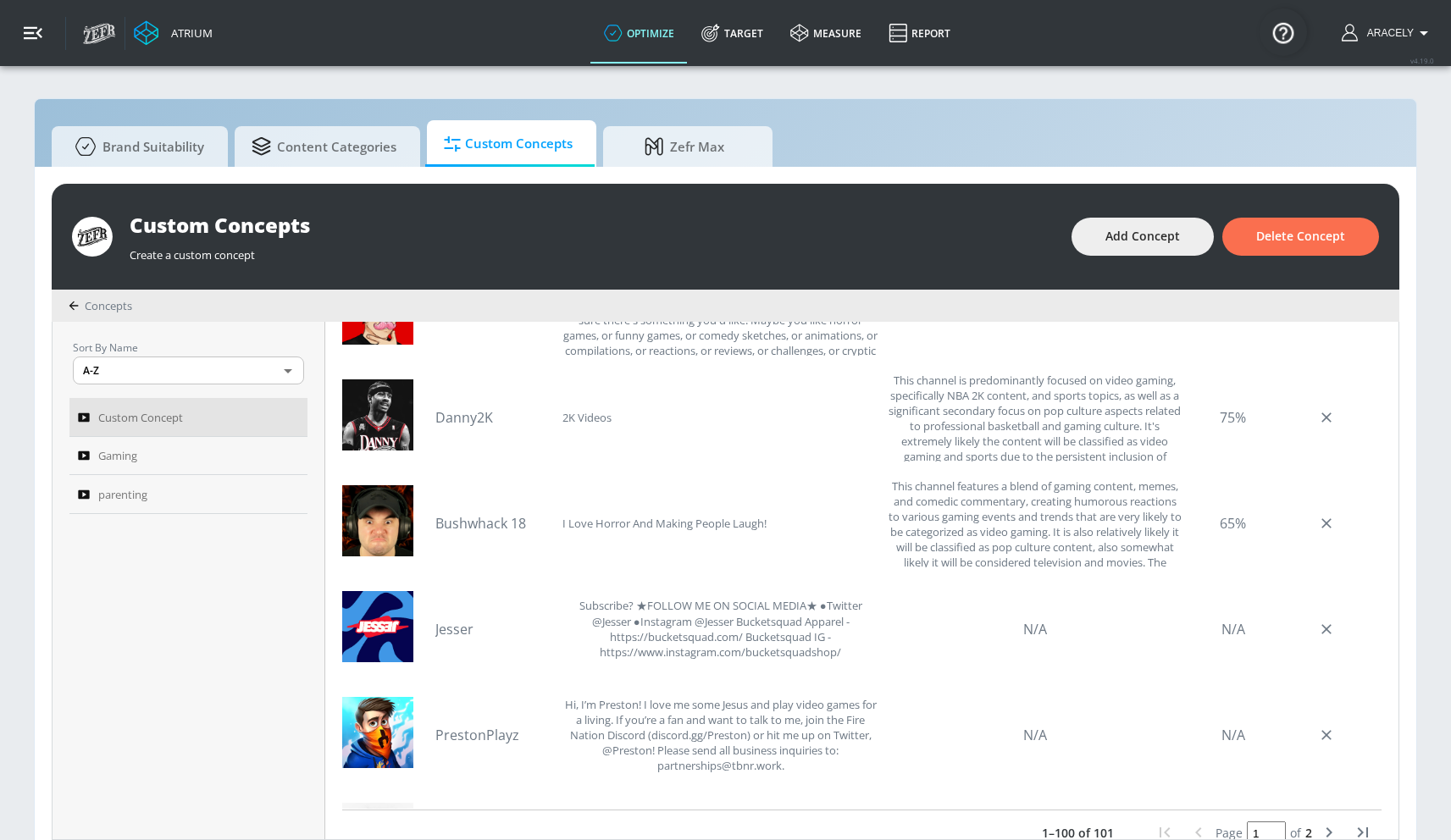click at bounding box center (33, 33) 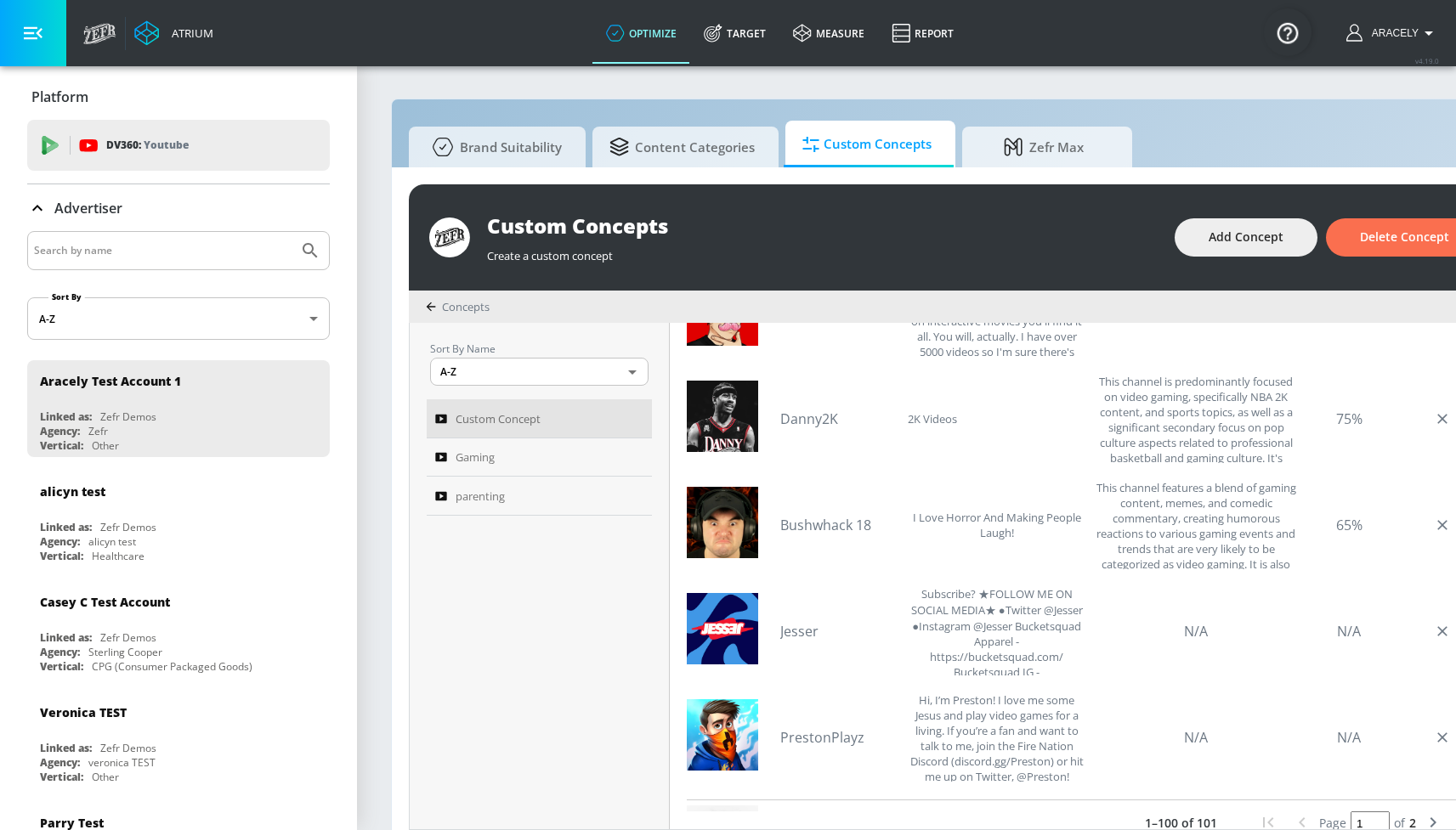 click at bounding box center (162, 251) 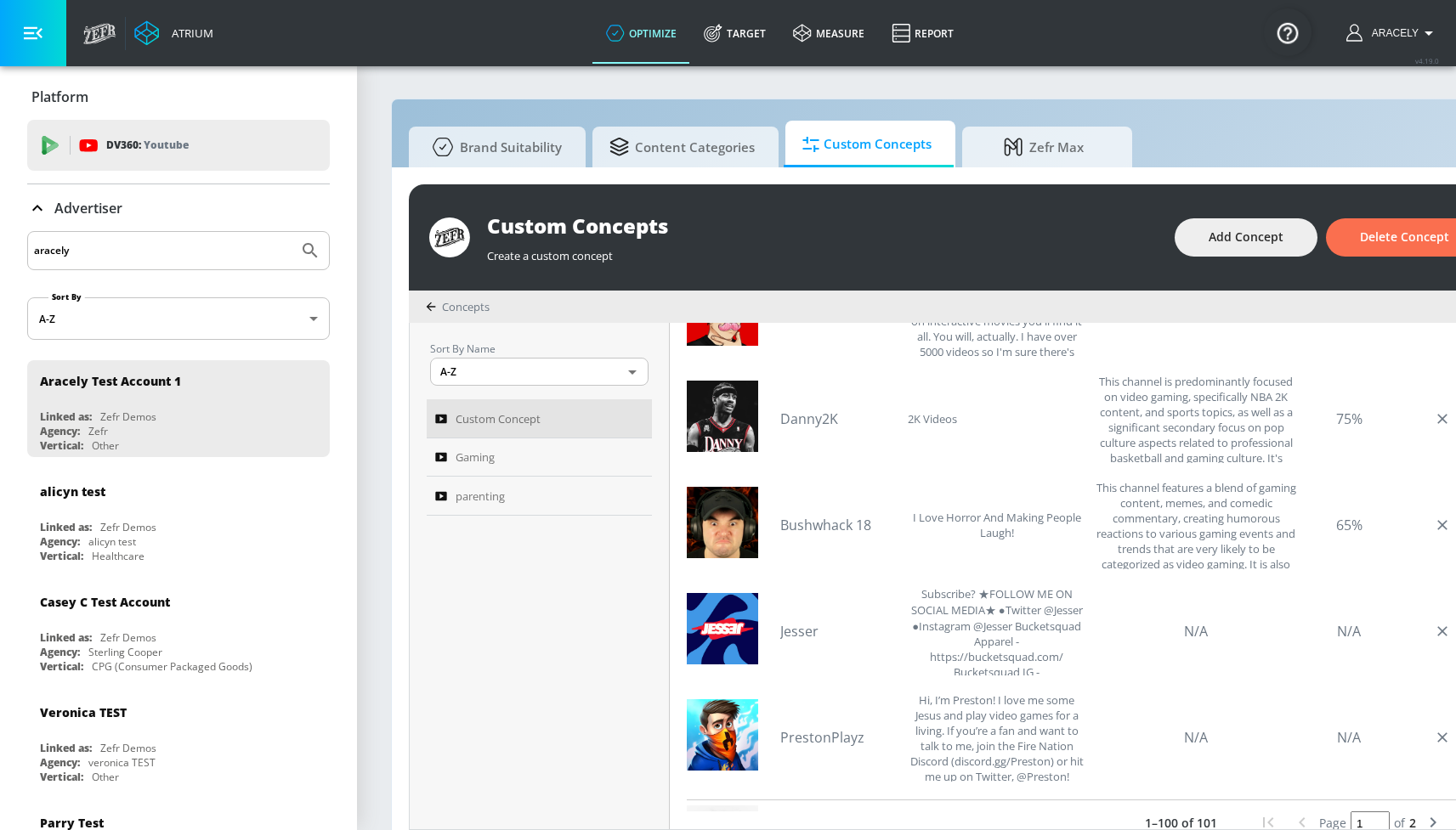 click at bounding box center (310, 251) 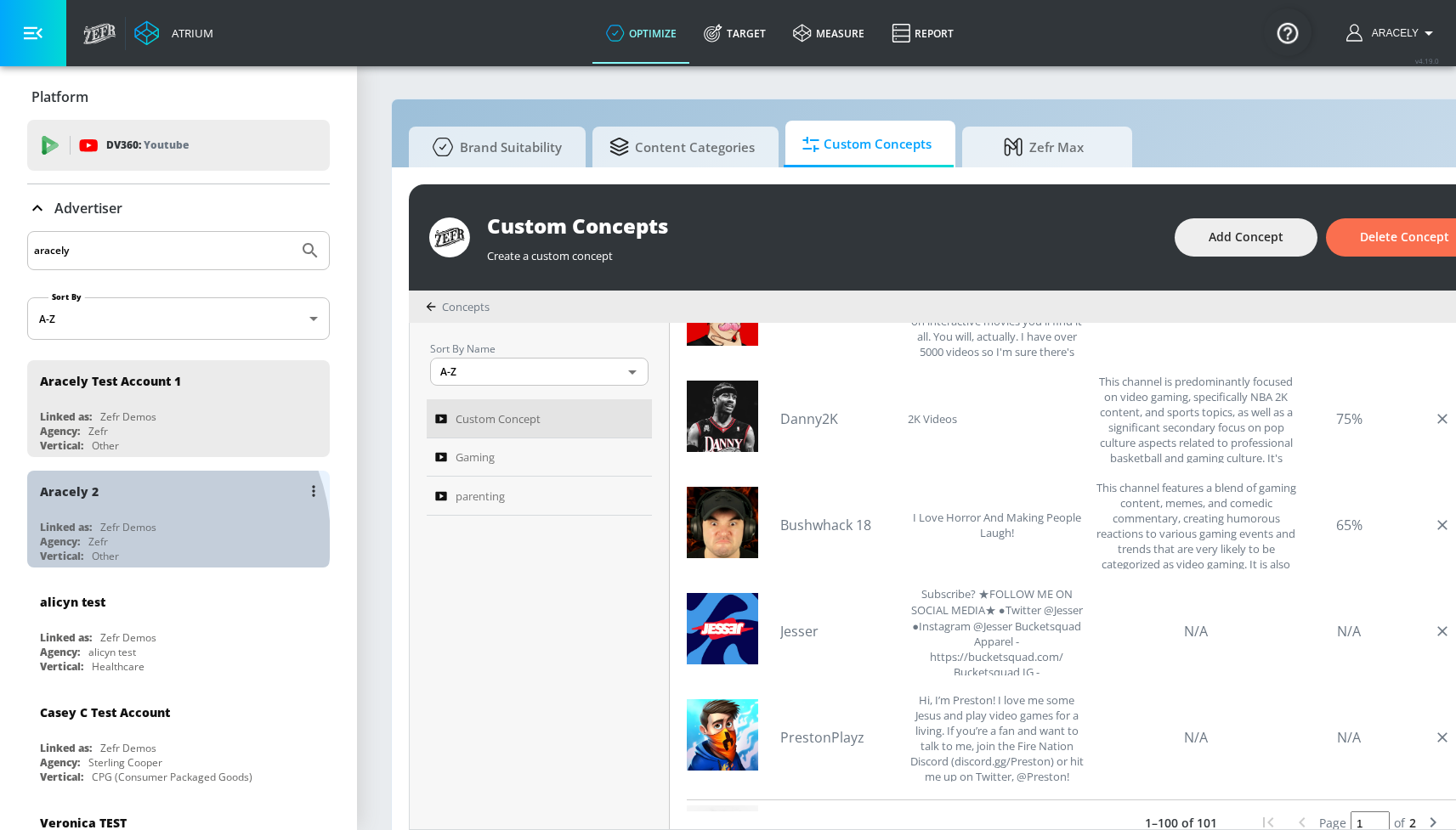 click on "Agency: Zefr" at bounding box center [183, 541] 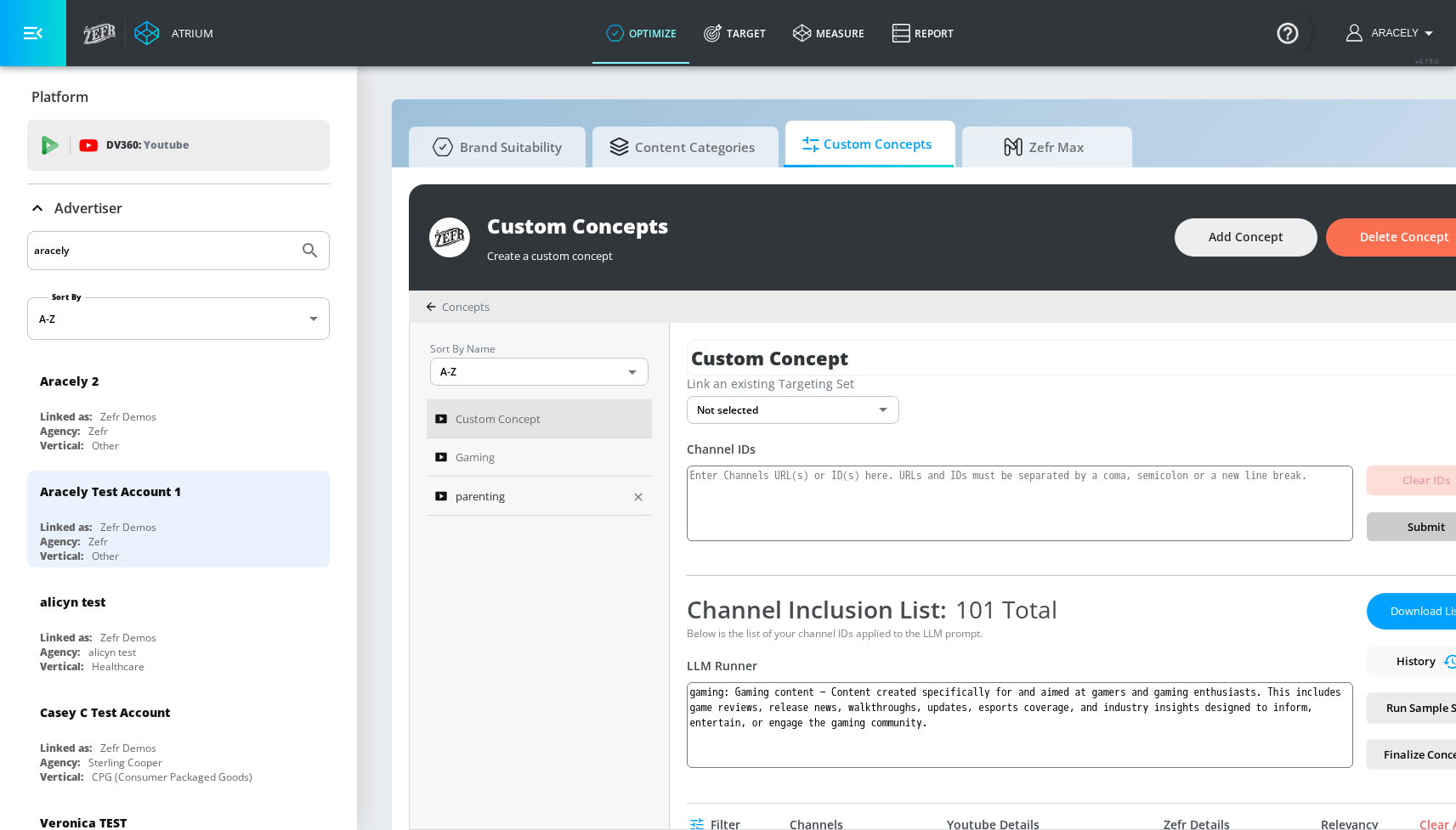 click on "parenting" at bounding box center (528, 496) 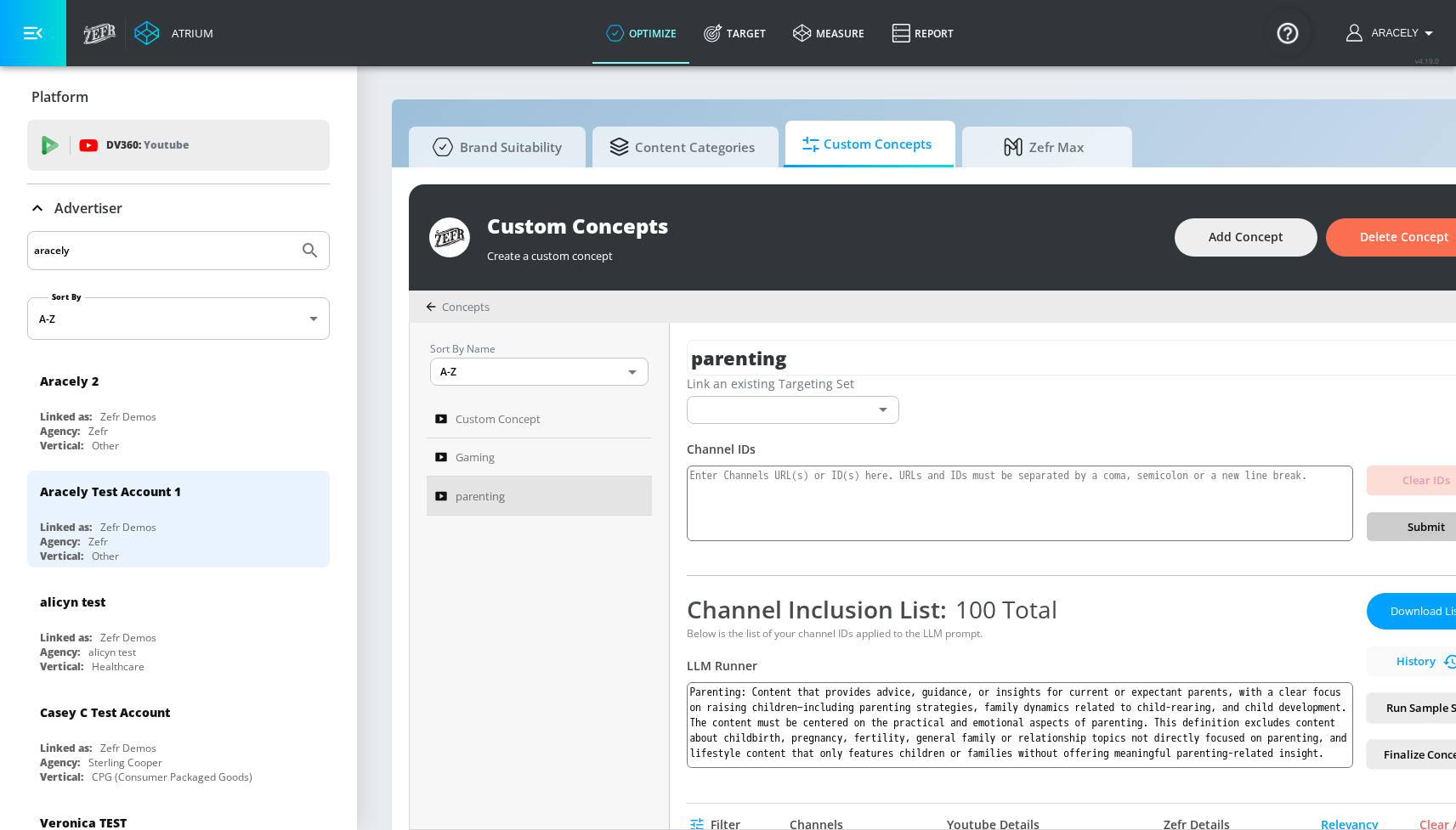click at bounding box center (33, 33) 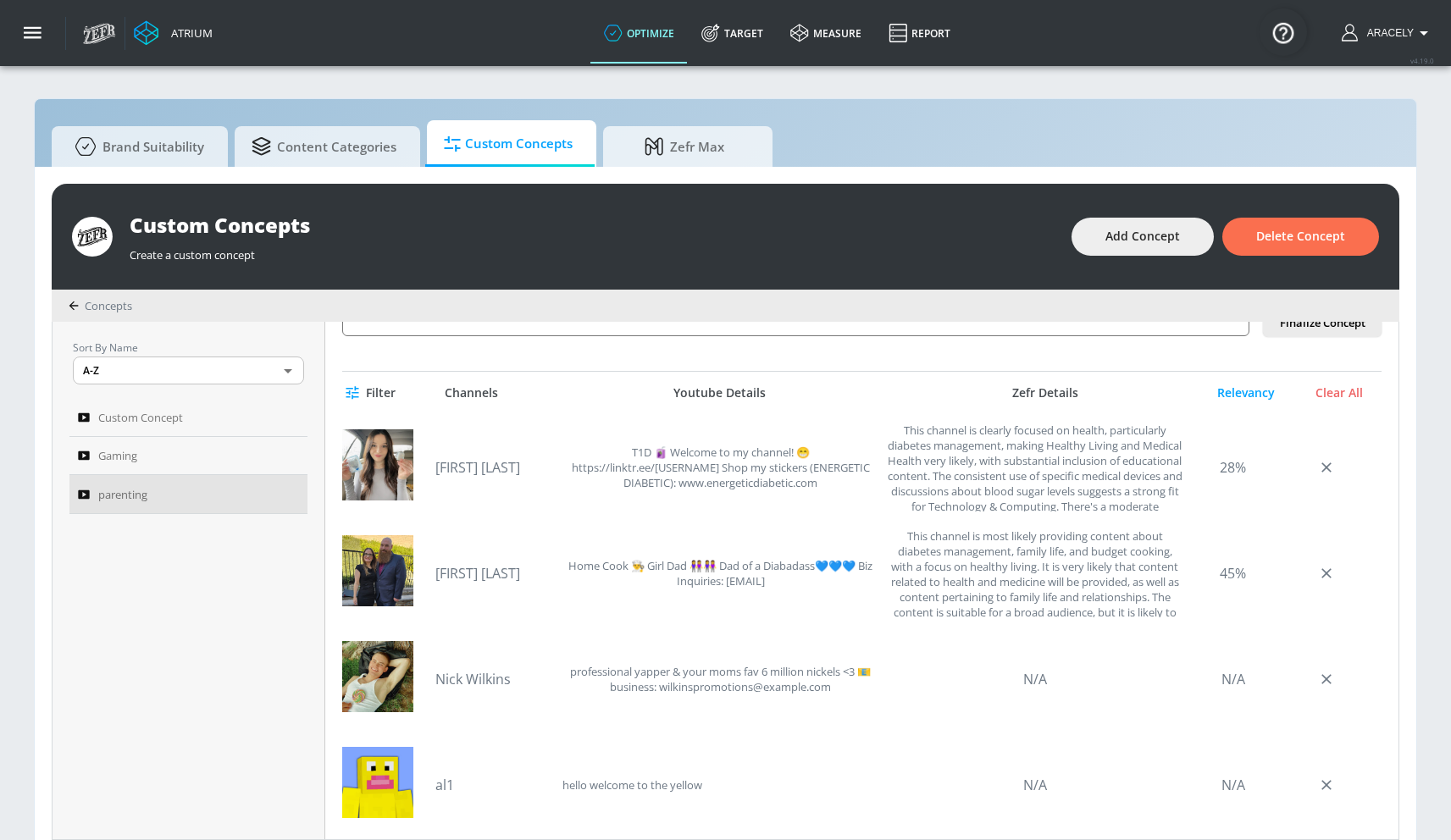 scroll, scrollTop: 426, scrollLeft: 0, axis: vertical 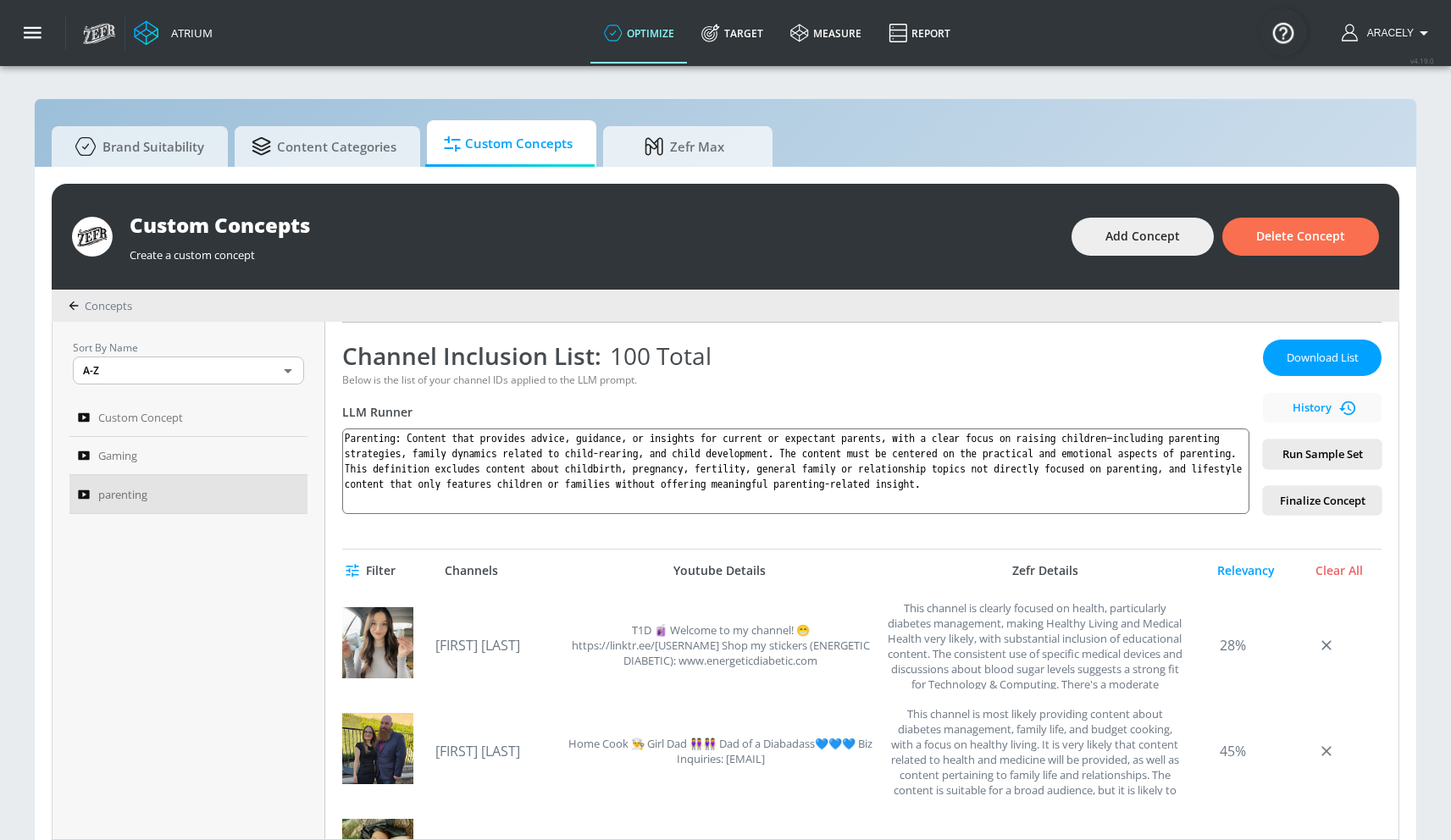 drag, startPoint x: 1278, startPoint y: 462, endPoint x: 1255, endPoint y: 462, distance: 23 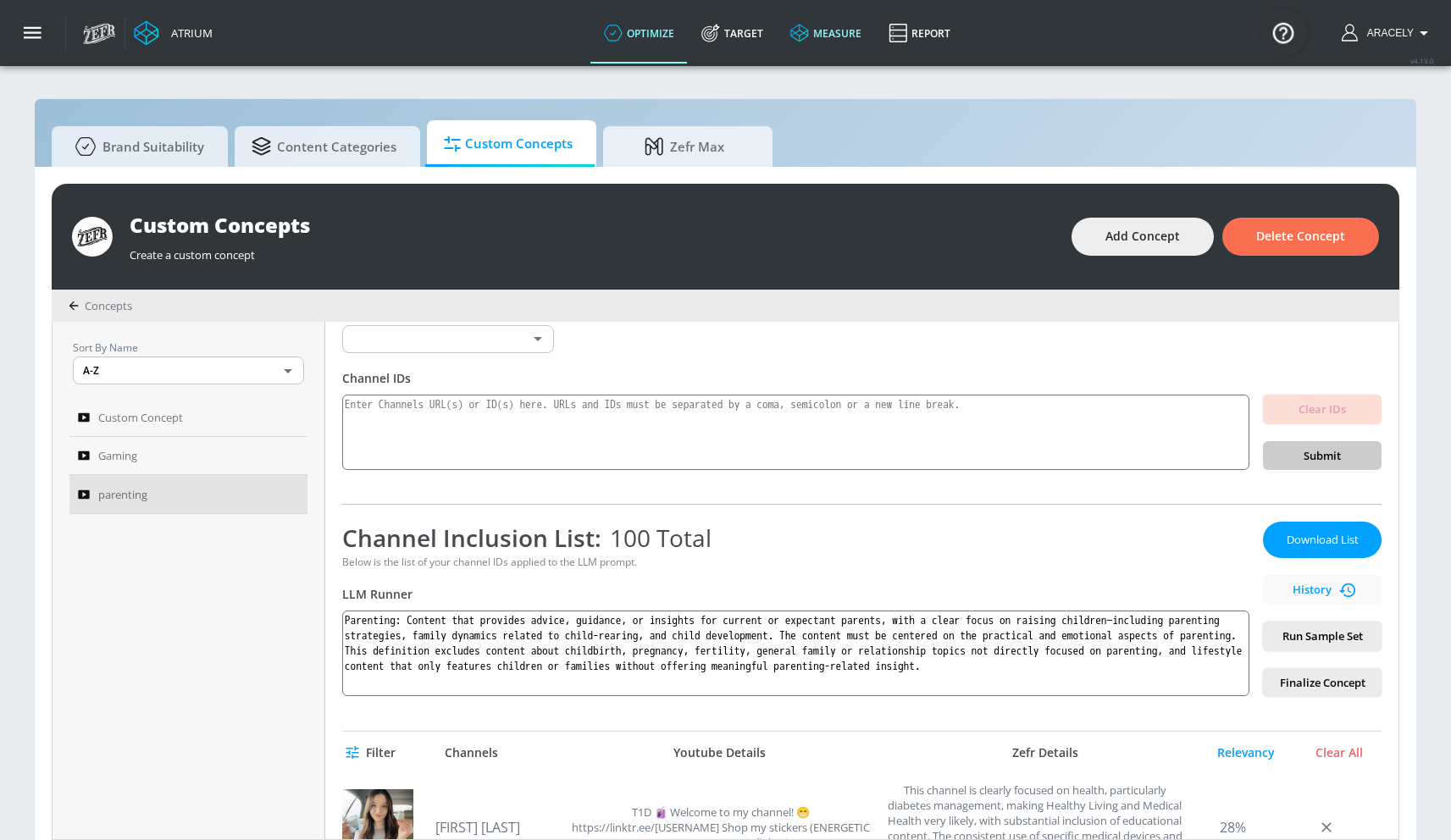 scroll, scrollTop: 251, scrollLeft: 0, axis: vertical 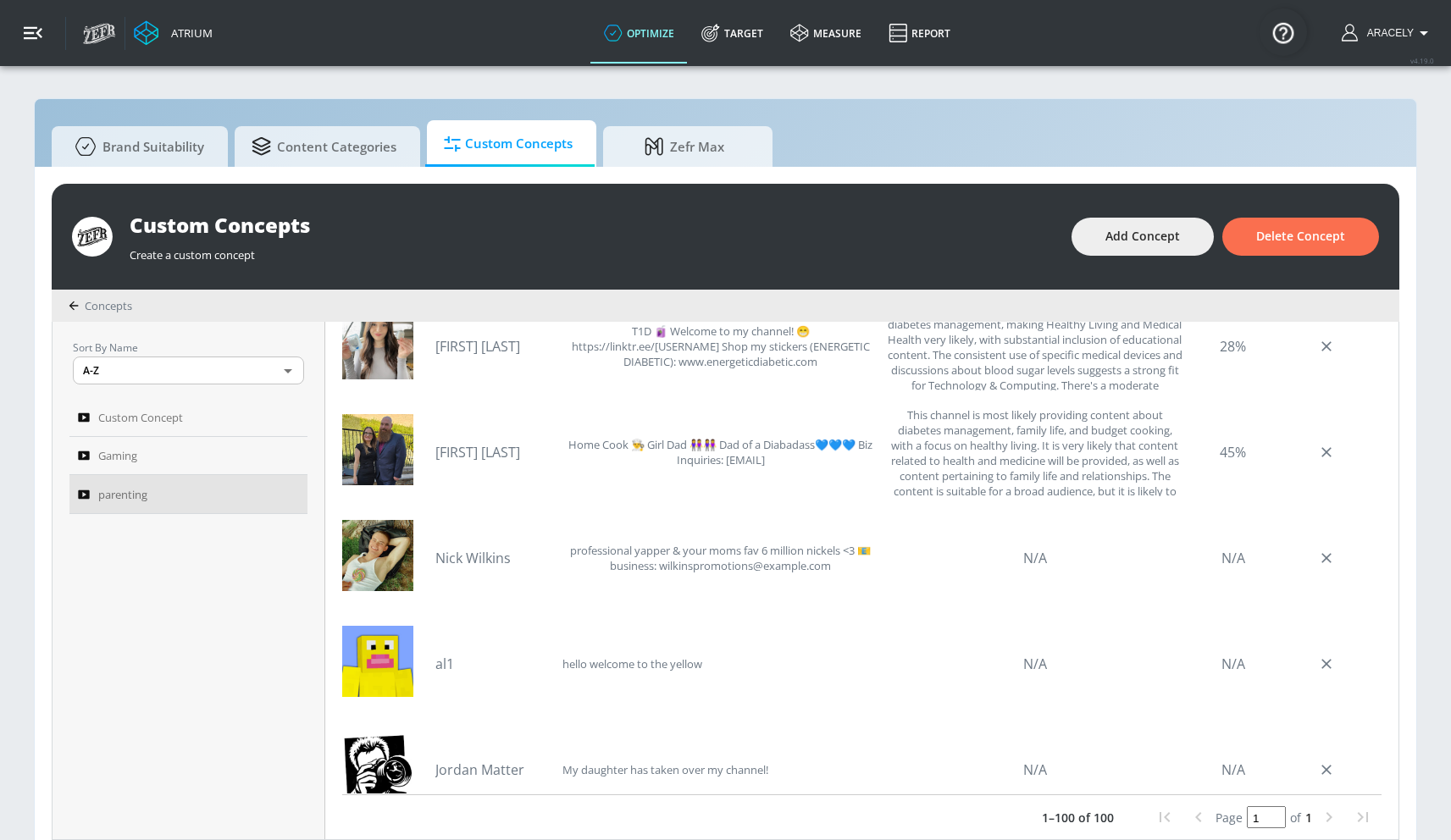click at bounding box center [33, 33] 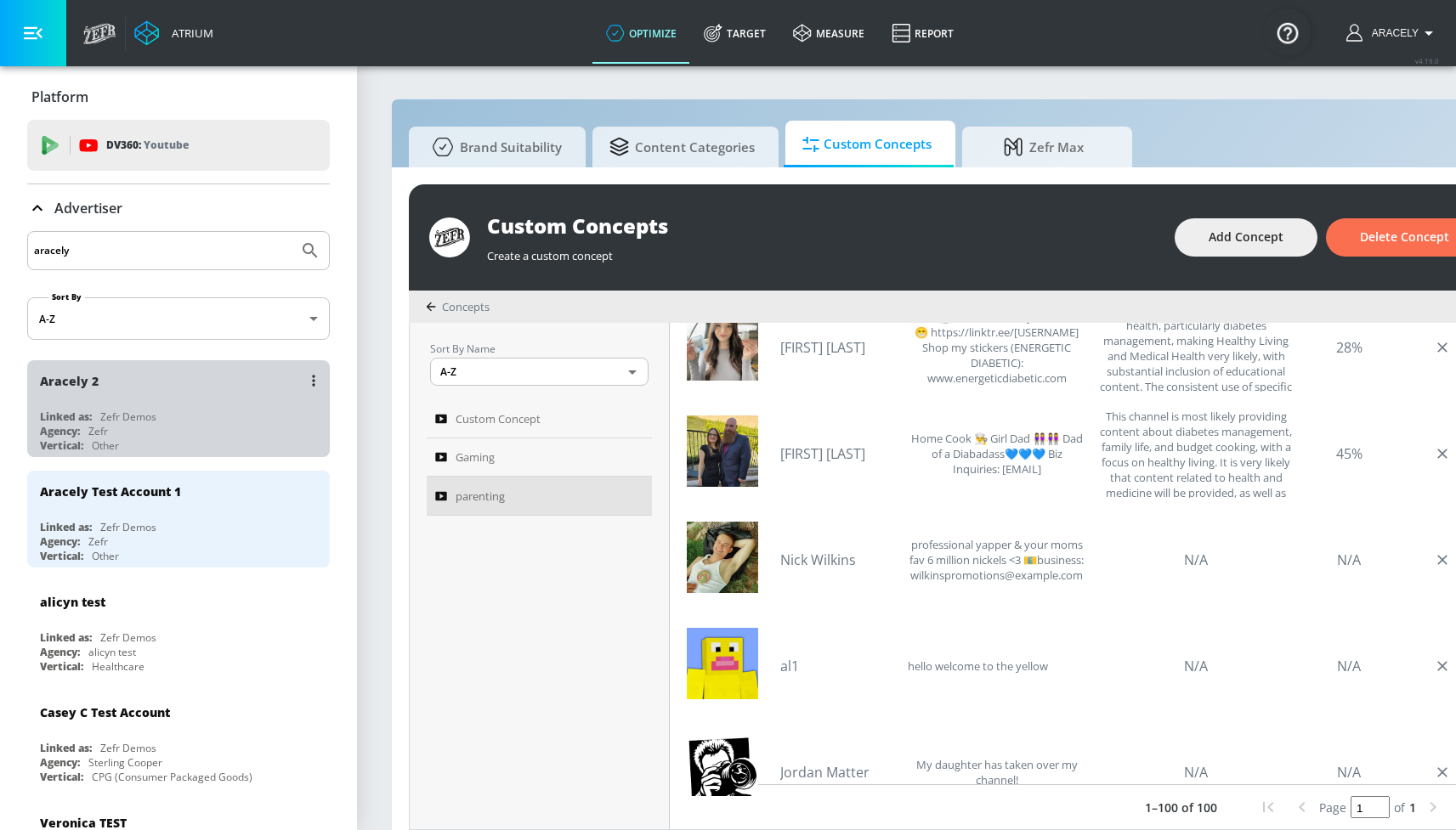 click on "Aracely 2 Linked as: Zefr Demos Agency: Zefr Vertical: Other" at bounding box center [178, 409] 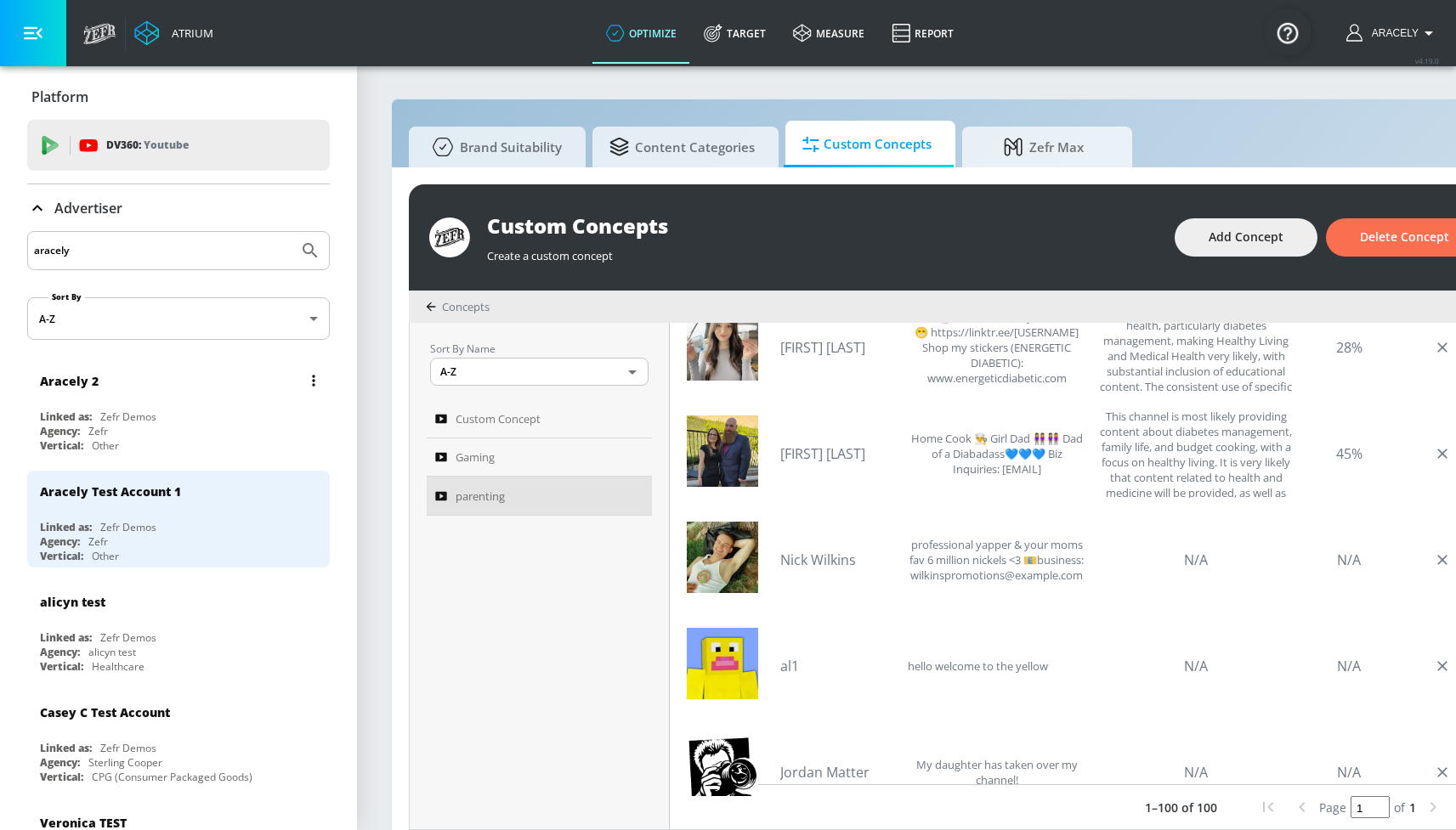 click on "Aracely 2 Linked as: Zefr Demos Agency: Zefr Vertical: Other" at bounding box center [178, 409] 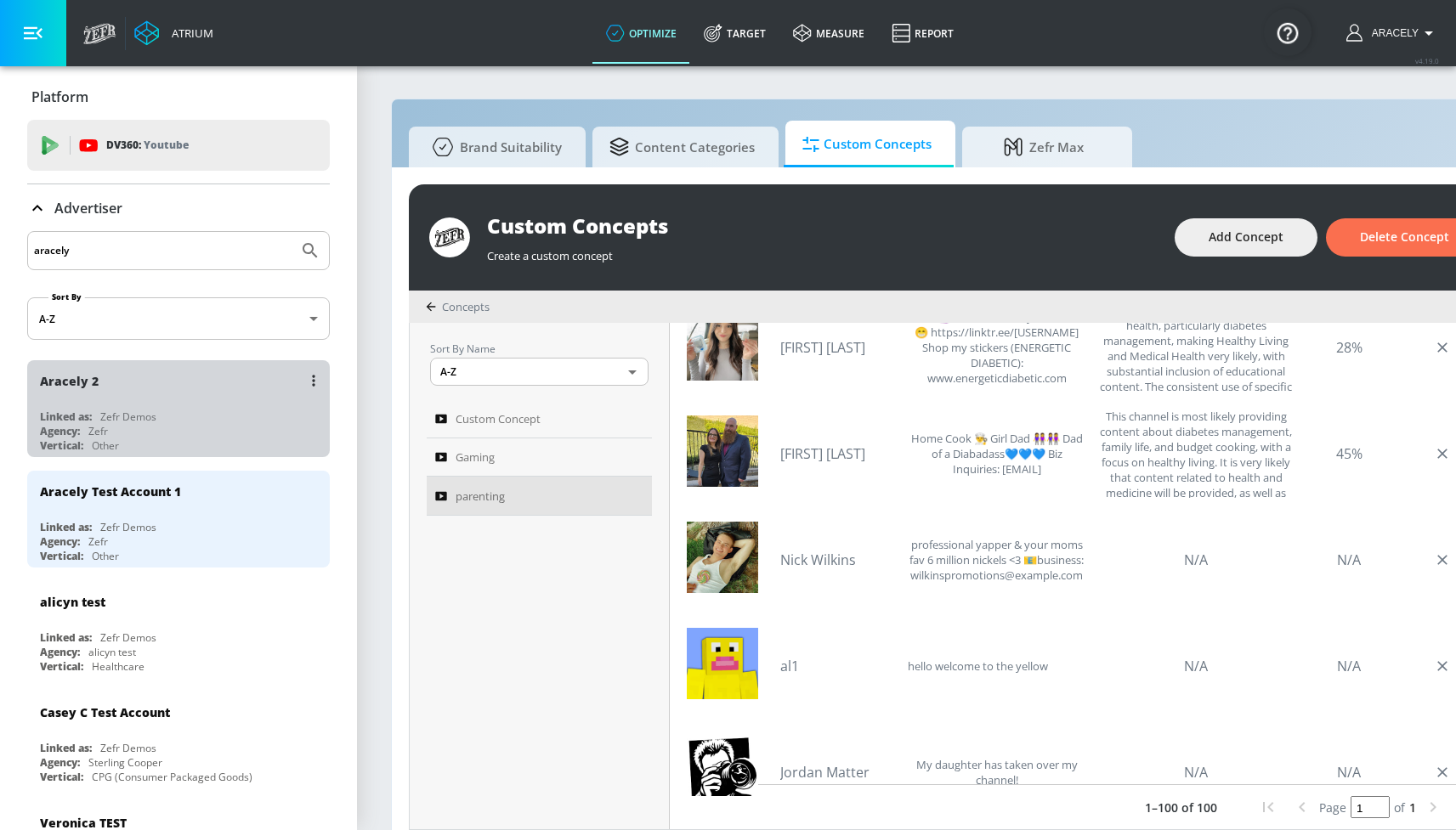 click on "Aracely 2 Linked as: Zefr Demos Agency: Zefr Vertical: Other" at bounding box center (178, 409) 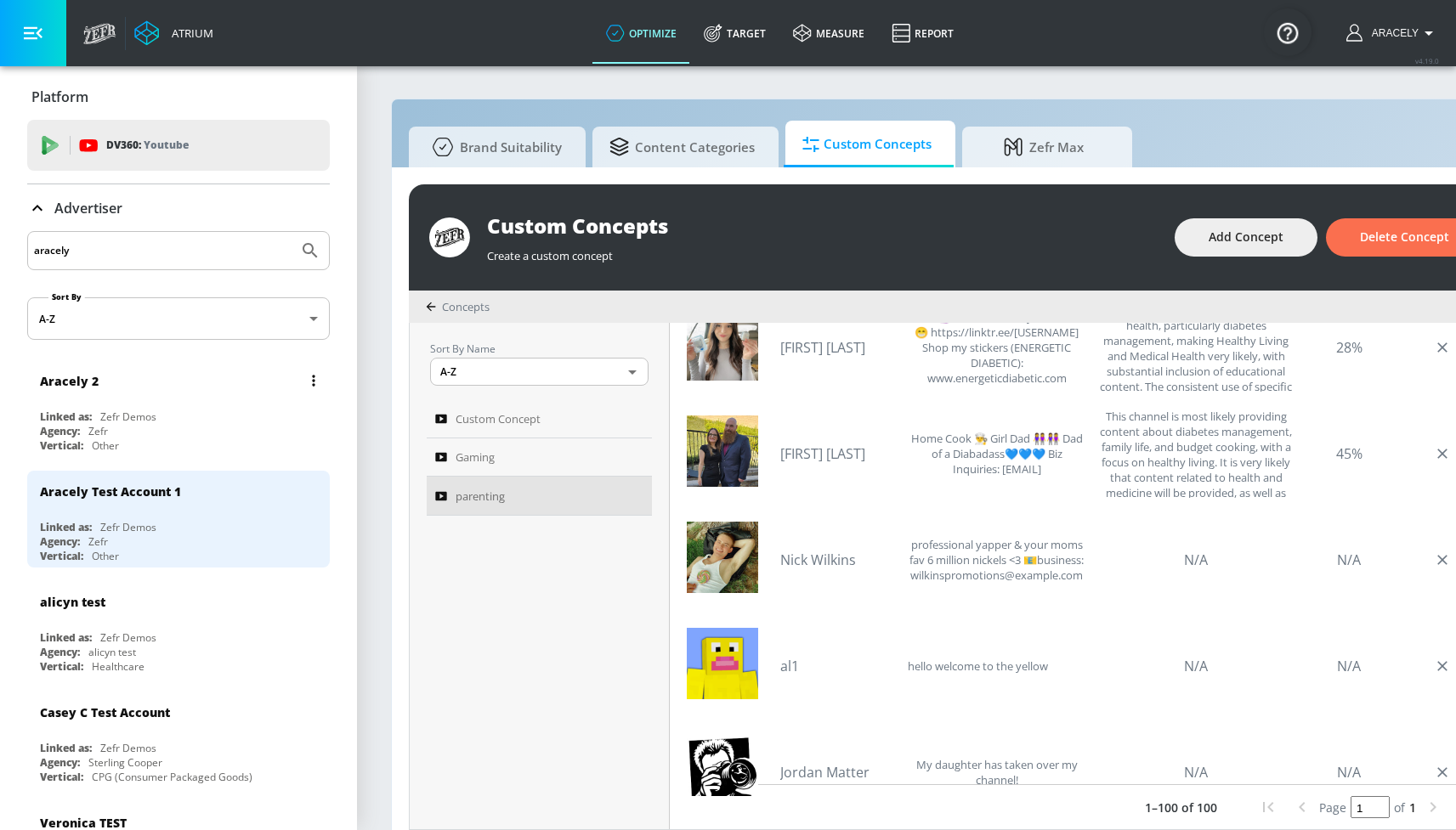 click on "Aracely 2 Linked as: Zefr Demos Agency: Zefr Vertical: Other" at bounding box center [178, 409] 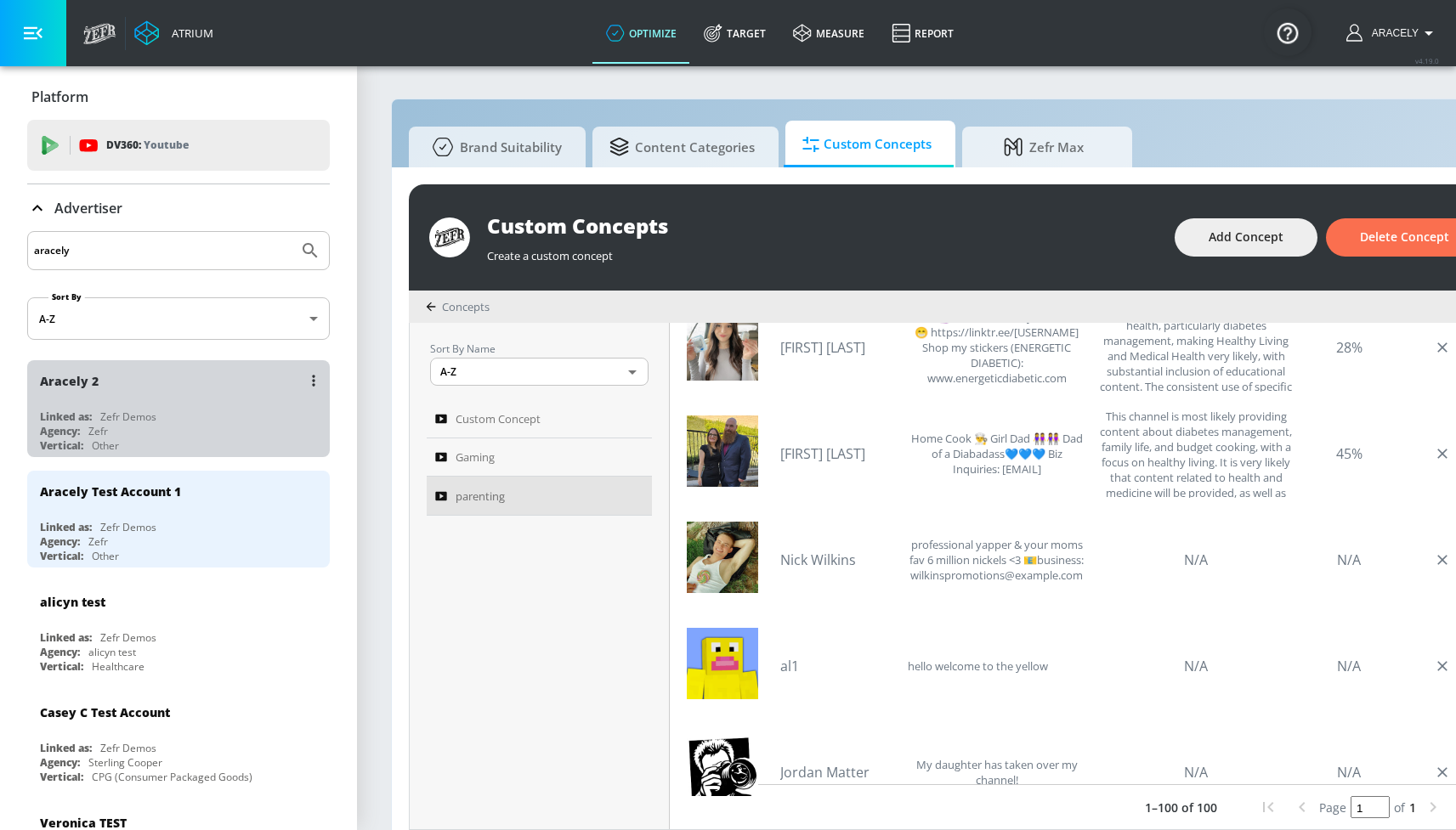 click on "Aracely 2 Linked as: Zefr Demos Agency: Zefr Vertical: Other" at bounding box center (178, 409) 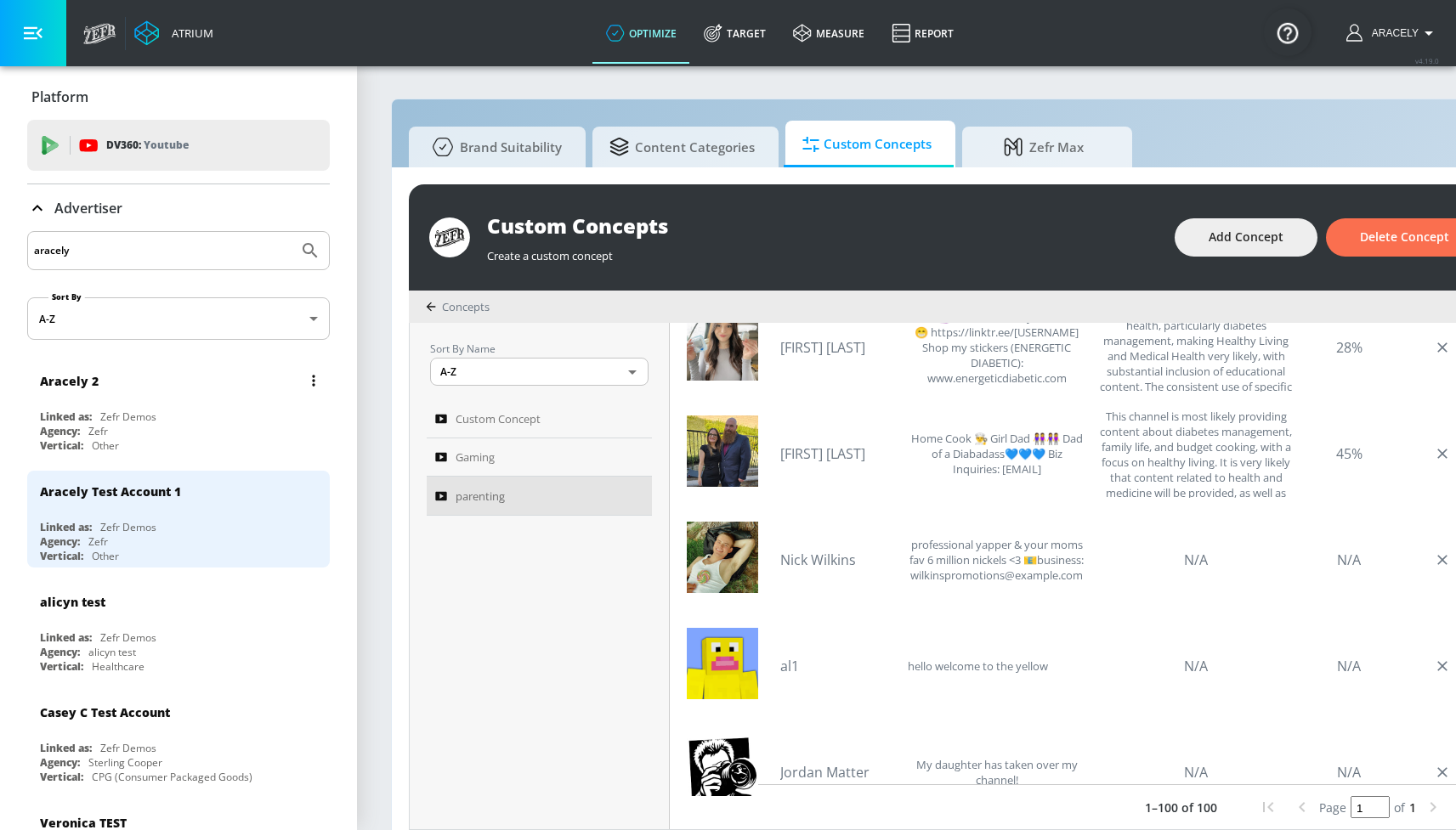 click on "Aracely 2 Linked as: Zefr Demos Agency: Zefr Vertical: Other" at bounding box center [178, 409] 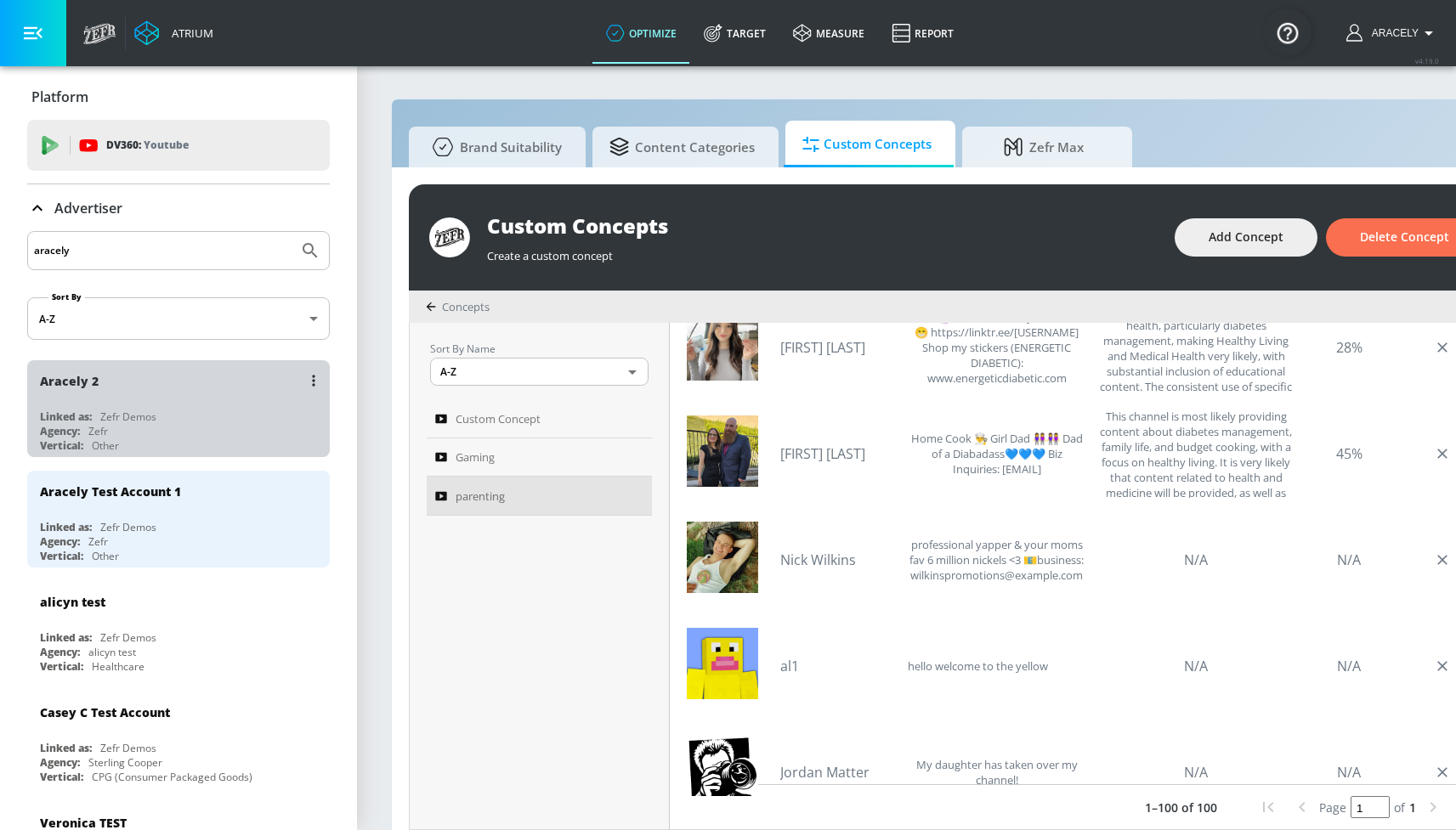 click on "Aracely 2 Linked as: Zefr Demos Agency: Zefr Vertical: Other" at bounding box center (178, 409) 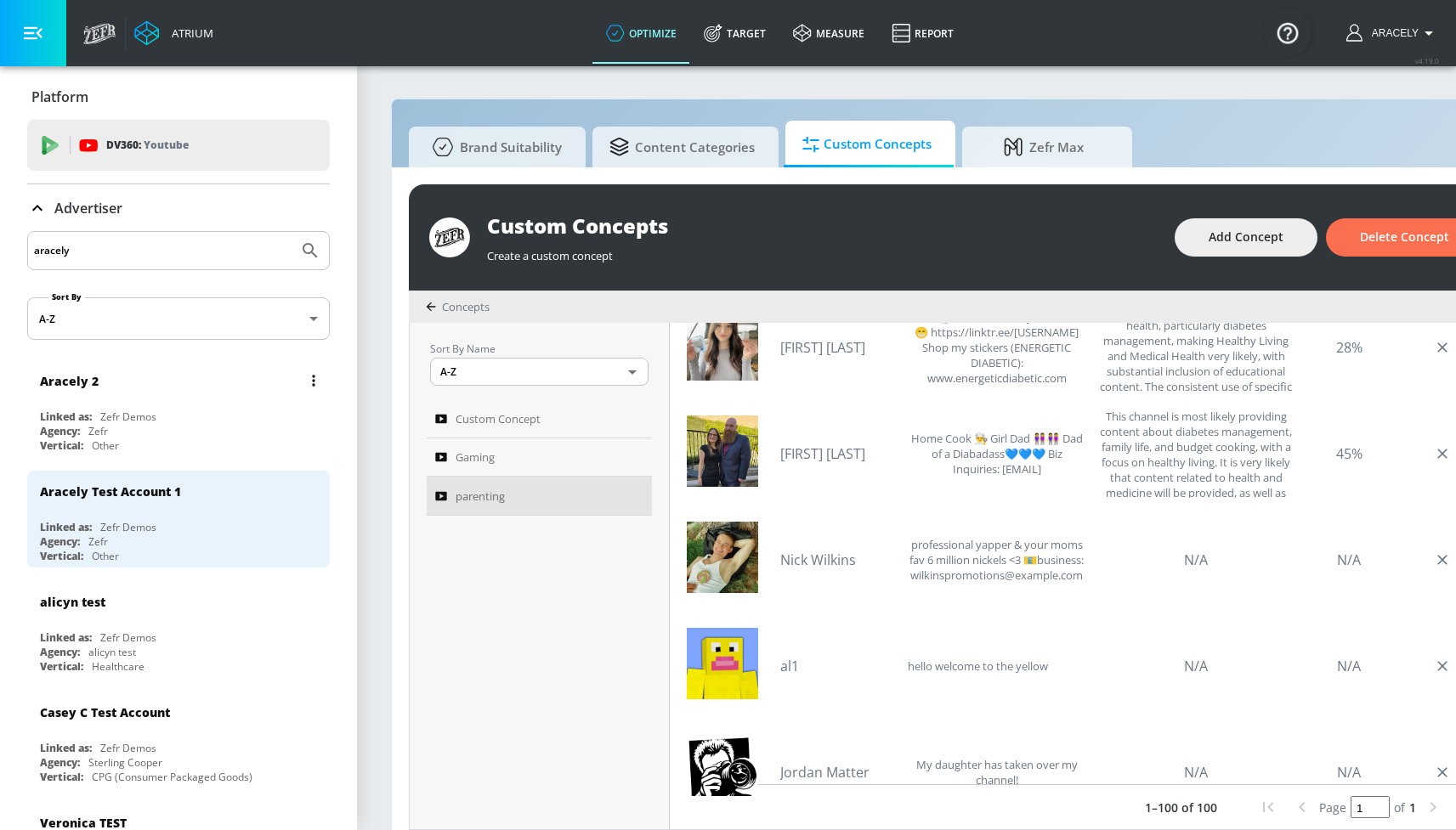 click at bounding box center [314, 381] 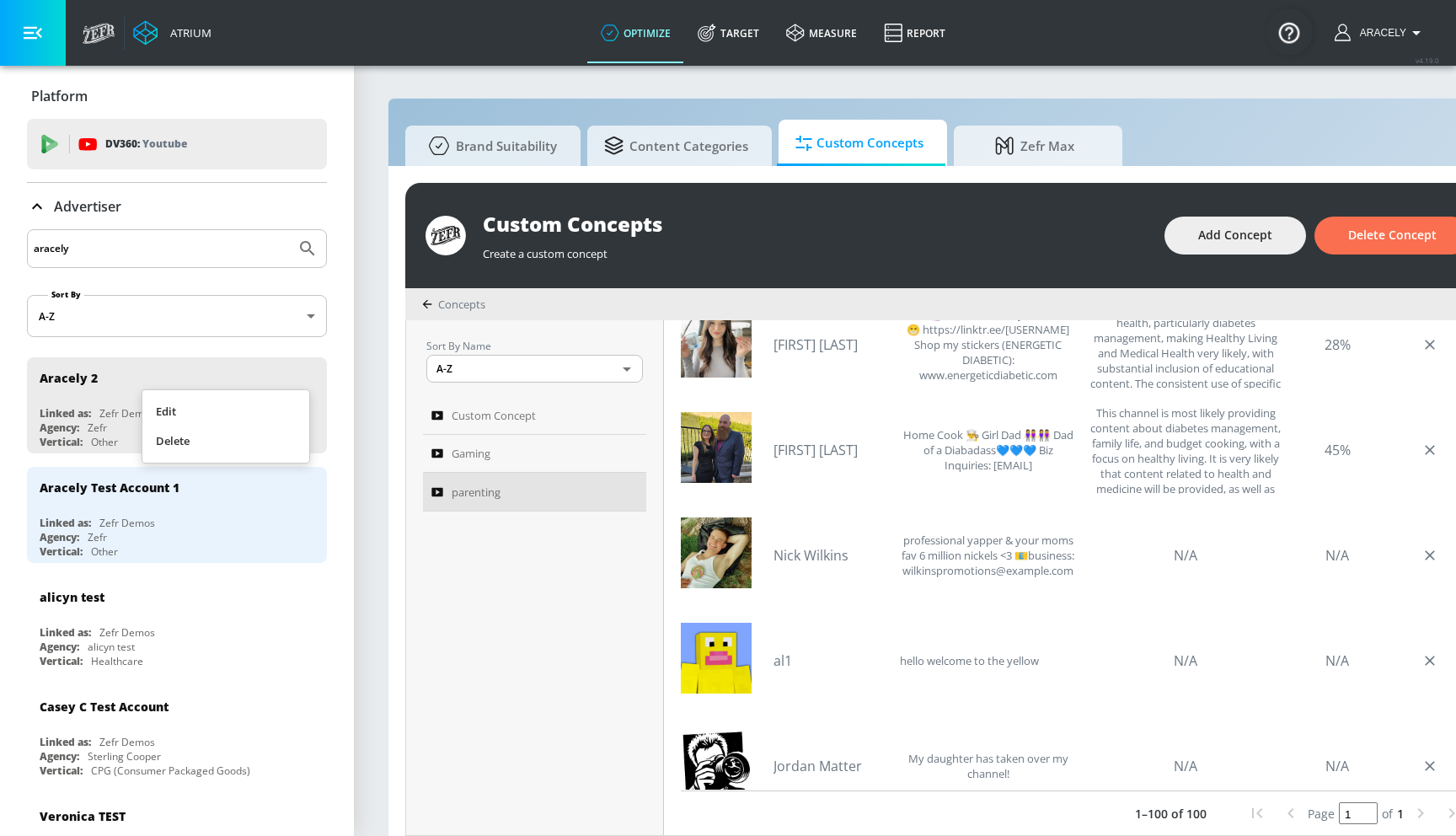 click at bounding box center (728, 418) 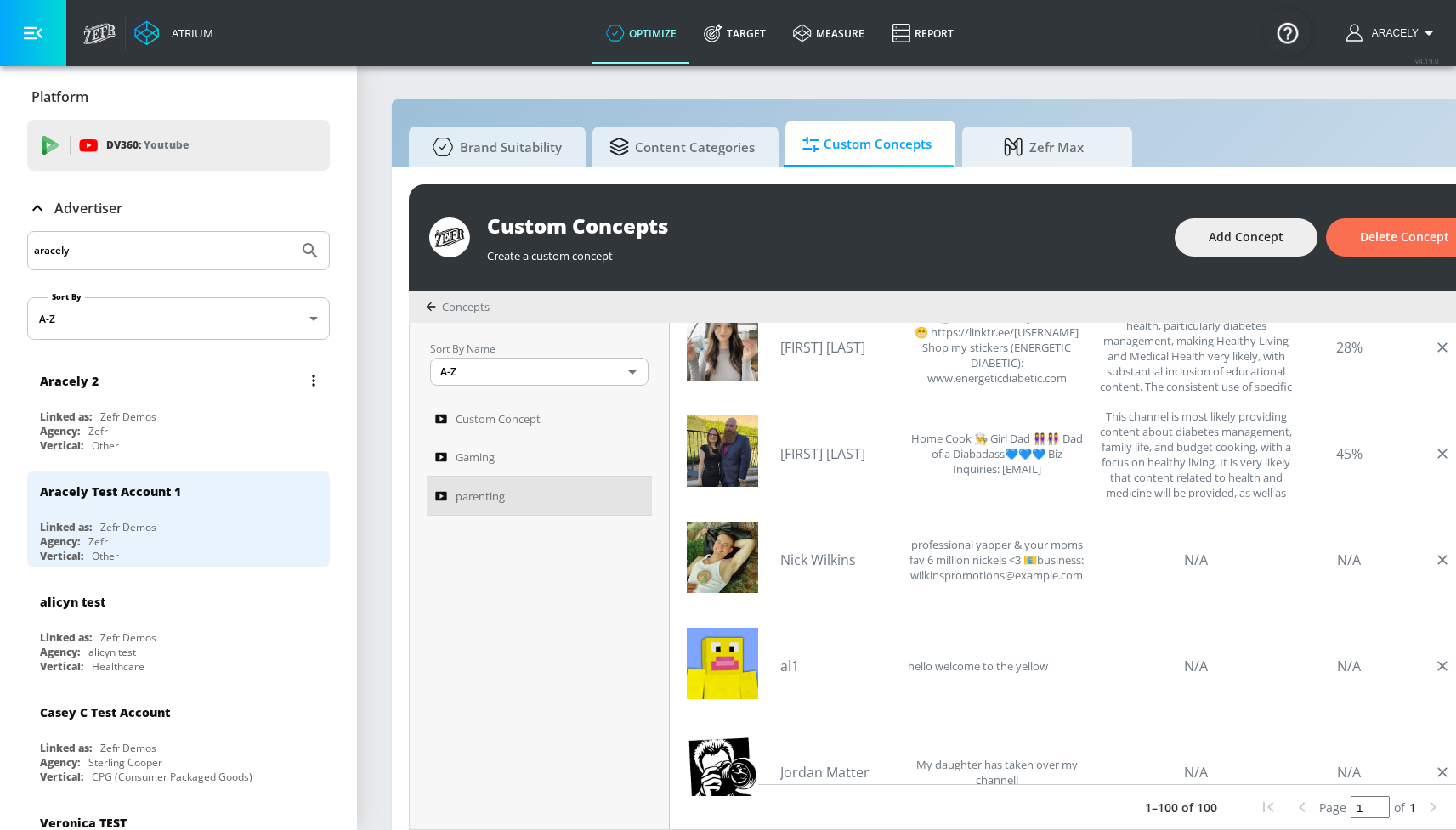 click on "Aracely 2" at bounding box center (183, 381) 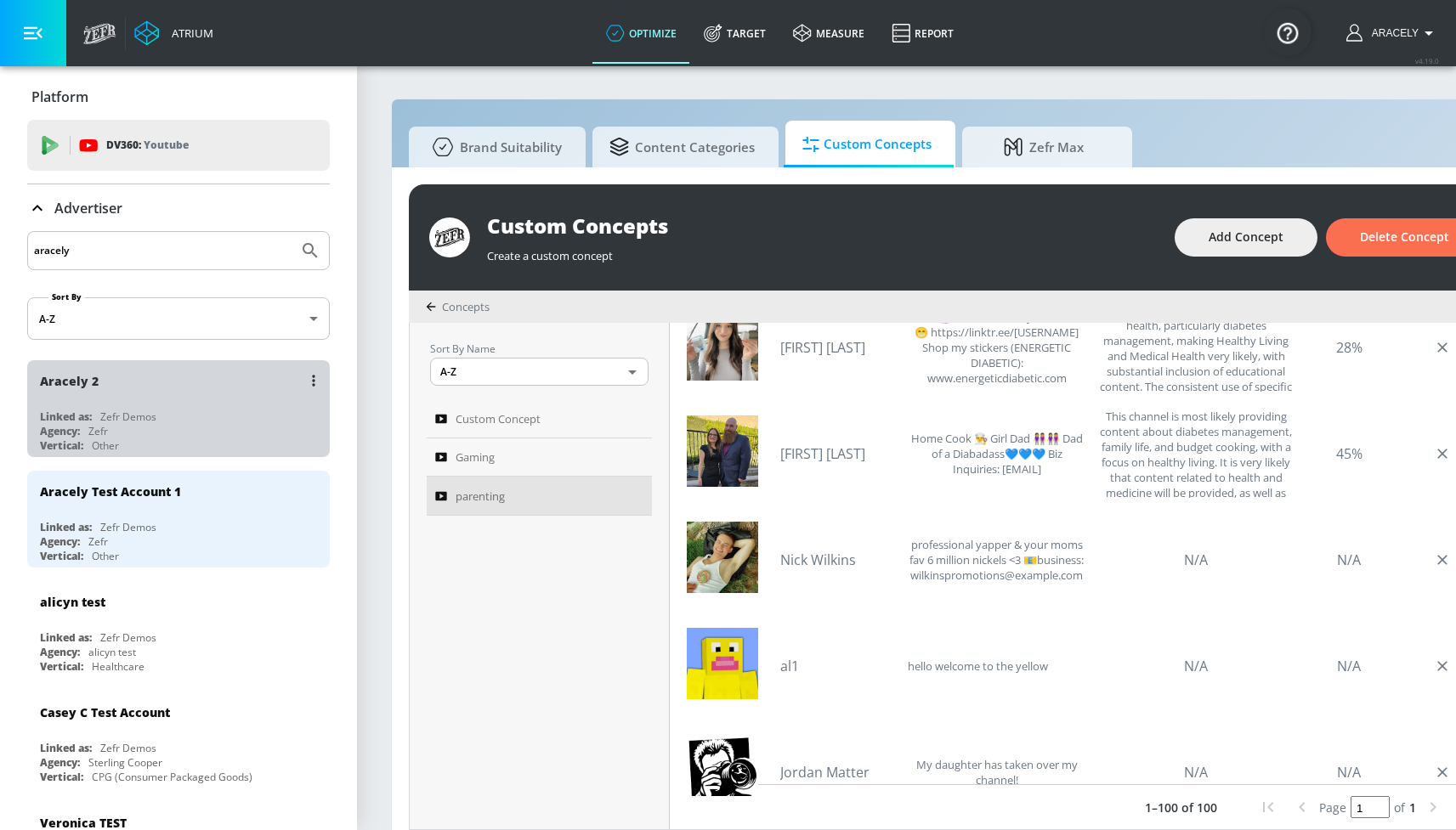 click on "Aracely 2 Linked as: Zefr Demos Agency: Zefr Vertical: Other" at bounding box center (178, 409) 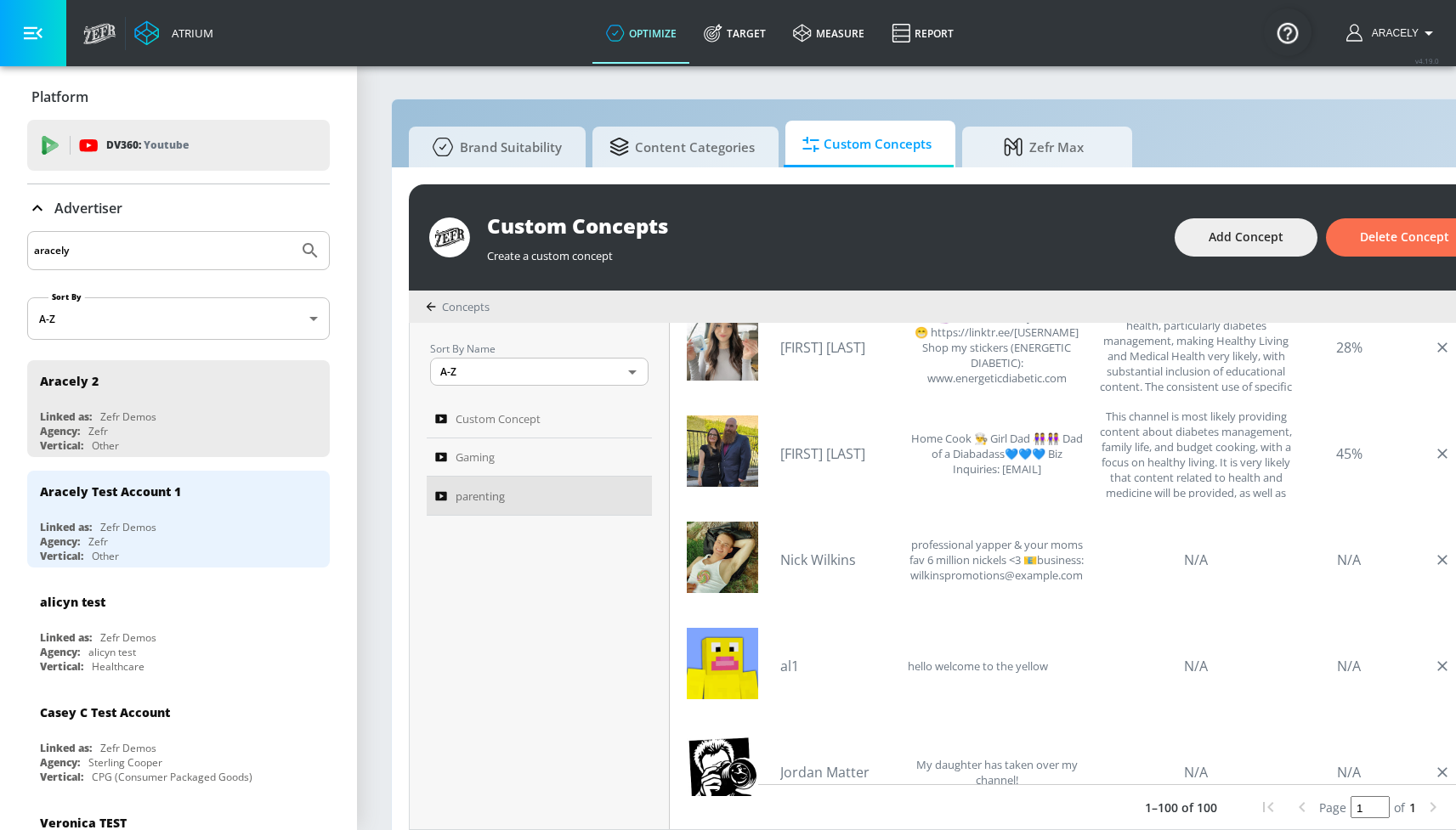 click on "aracely" at bounding box center (178, 251) 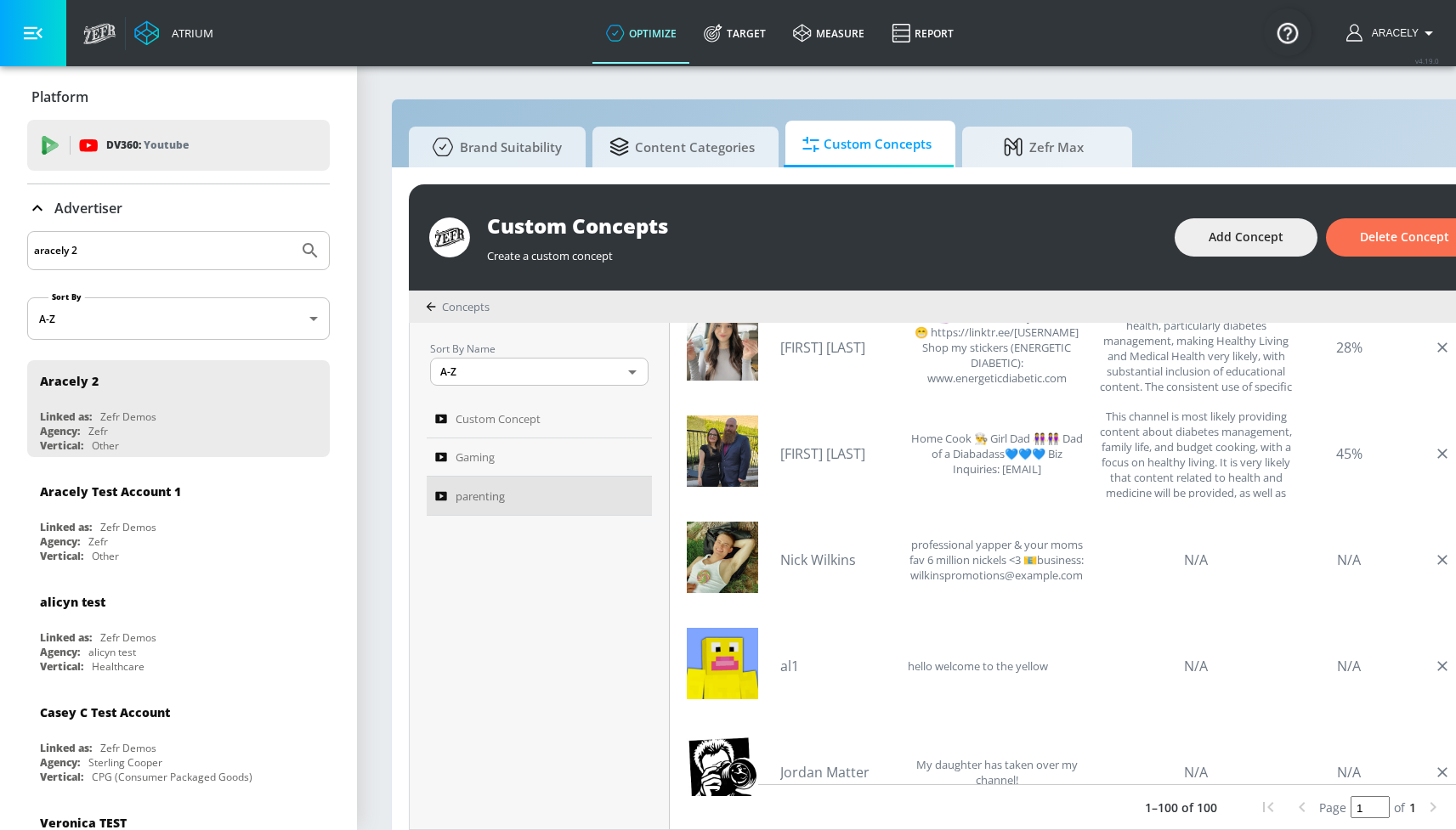 type on "aracely 2" 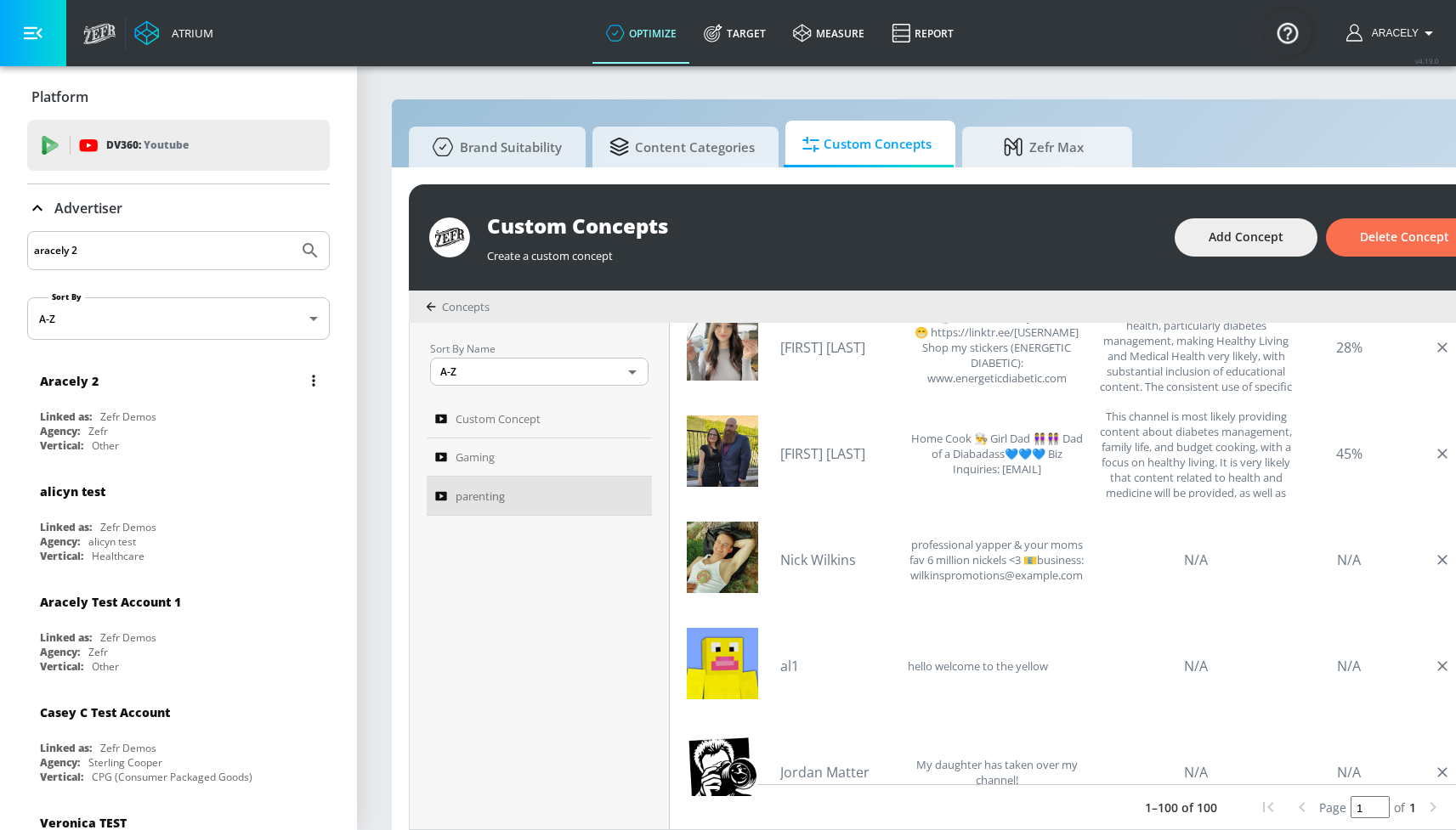 click on "Linked as: Zefr Demos" at bounding box center [183, 416] 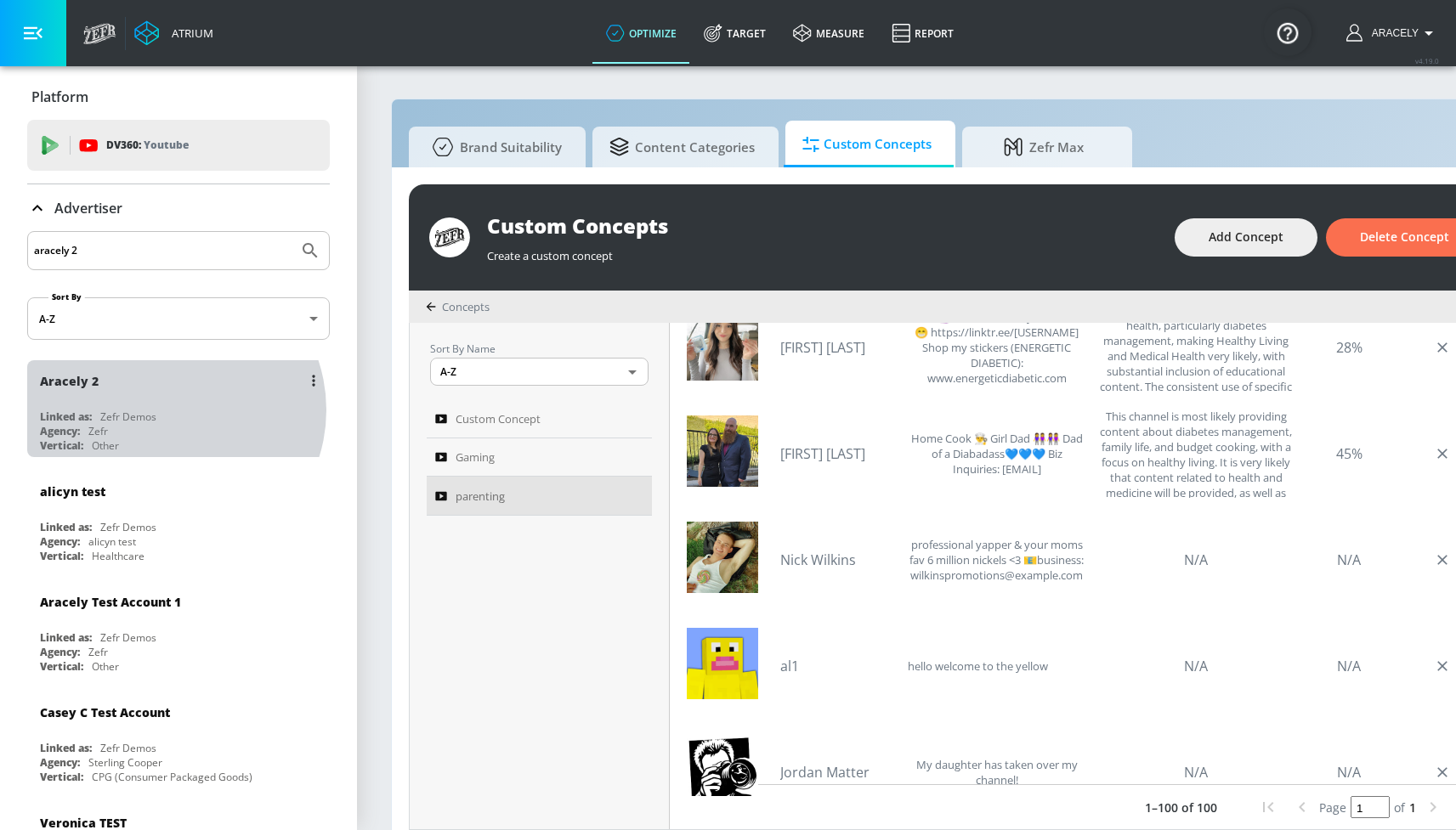 click on "Linked as: Zefr Demos" at bounding box center [183, 416] 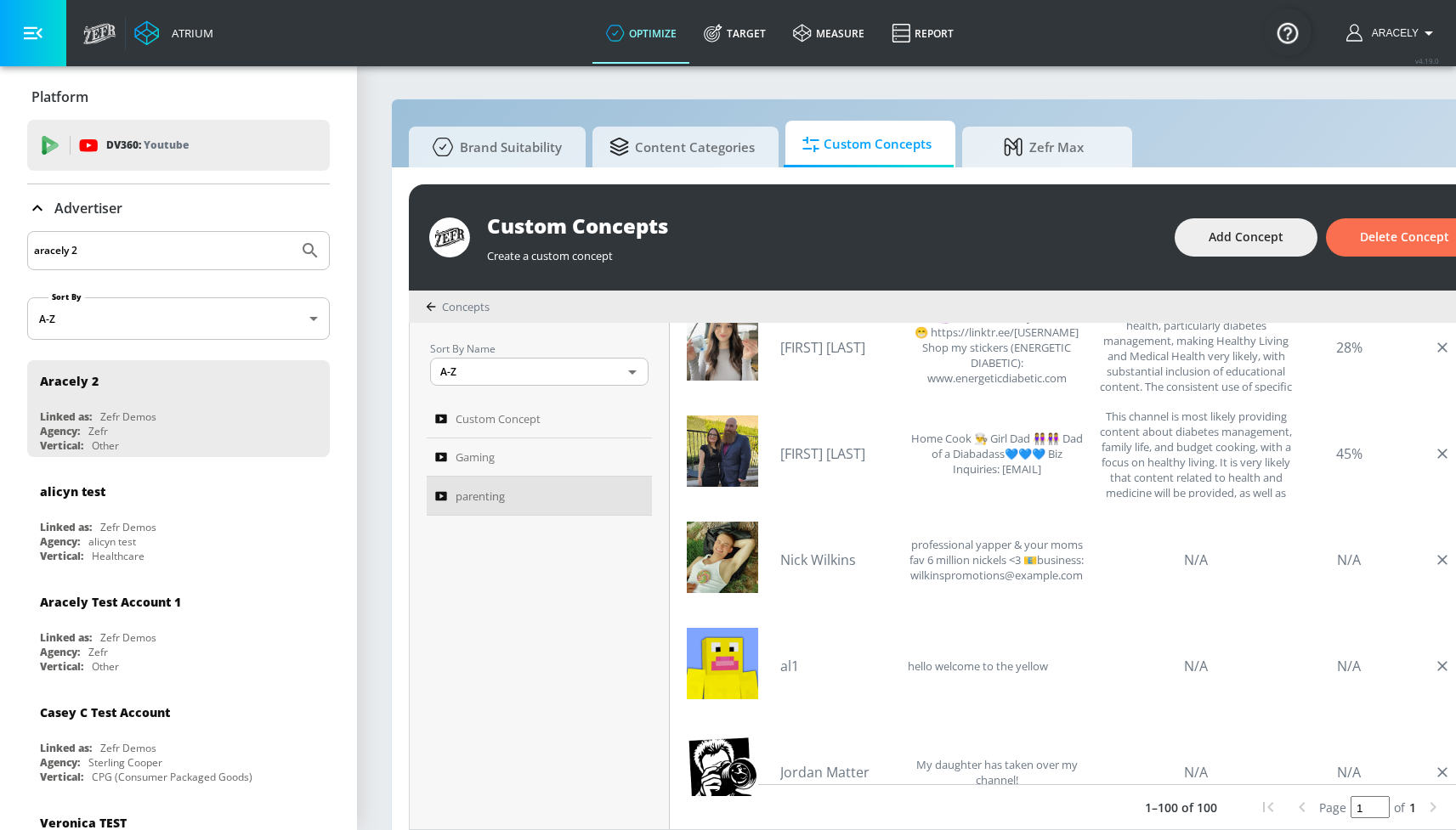 click on "Brand Suitability Content Categories Custom Concepts Zefr Max Custom Concepts Create a custom concept Add Concept Delete Concept Concepts Sort By Name A-Z ASC ​ Custom Concept Gaming parenting  parenting Link an existing Targeting Set ​ 6eb63cd9-4cb0-4b8d-bef6-e55c0bb6d4b7 ​ Channel IDs Clear IDs Submit Channel Inclusion List: 100   Total Below is the list of your channel IDs applied to the LLM prompt. LLM Runner Parenting: Content that provides advice, guidance, or insights for current or expectant parents, with a clear focus on raising children—including parenting strategies, family dynamics related to child-rearing, and child development. The content must be centered on the practical and emotional aspects of parenting. This definition excludes content about childbirth, pregnancy, fertility, general family or relationship topics not directly focused on parenting, and lifestyle content that only features children or families without offering meaningful parenting-related insight. Download List History" at bounding box center (956, 456) 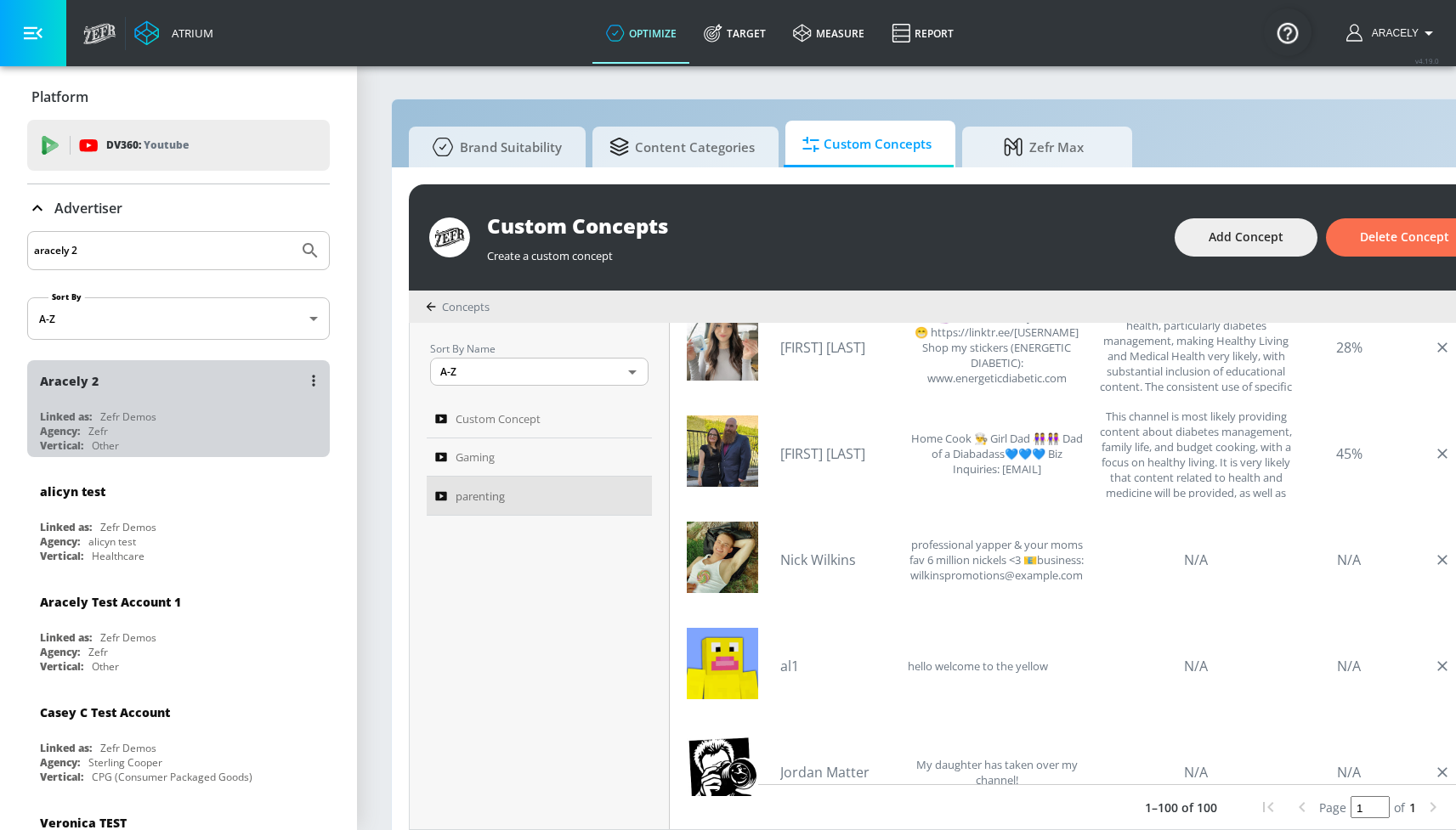 click on "Aracely 2" at bounding box center (183, 381) 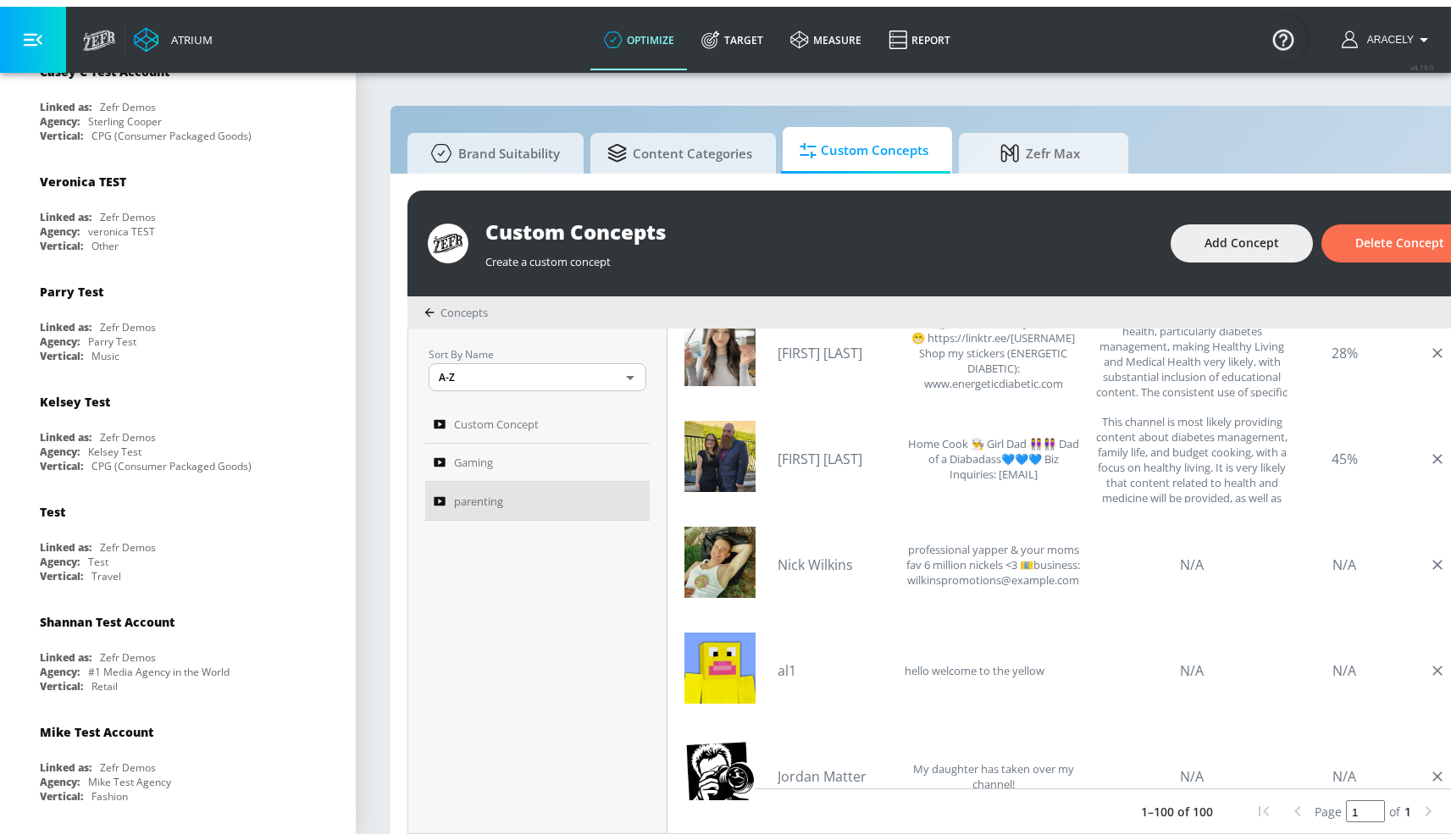 scroll, scrollTop: 666, scrollLeft: 0, axis: vertical 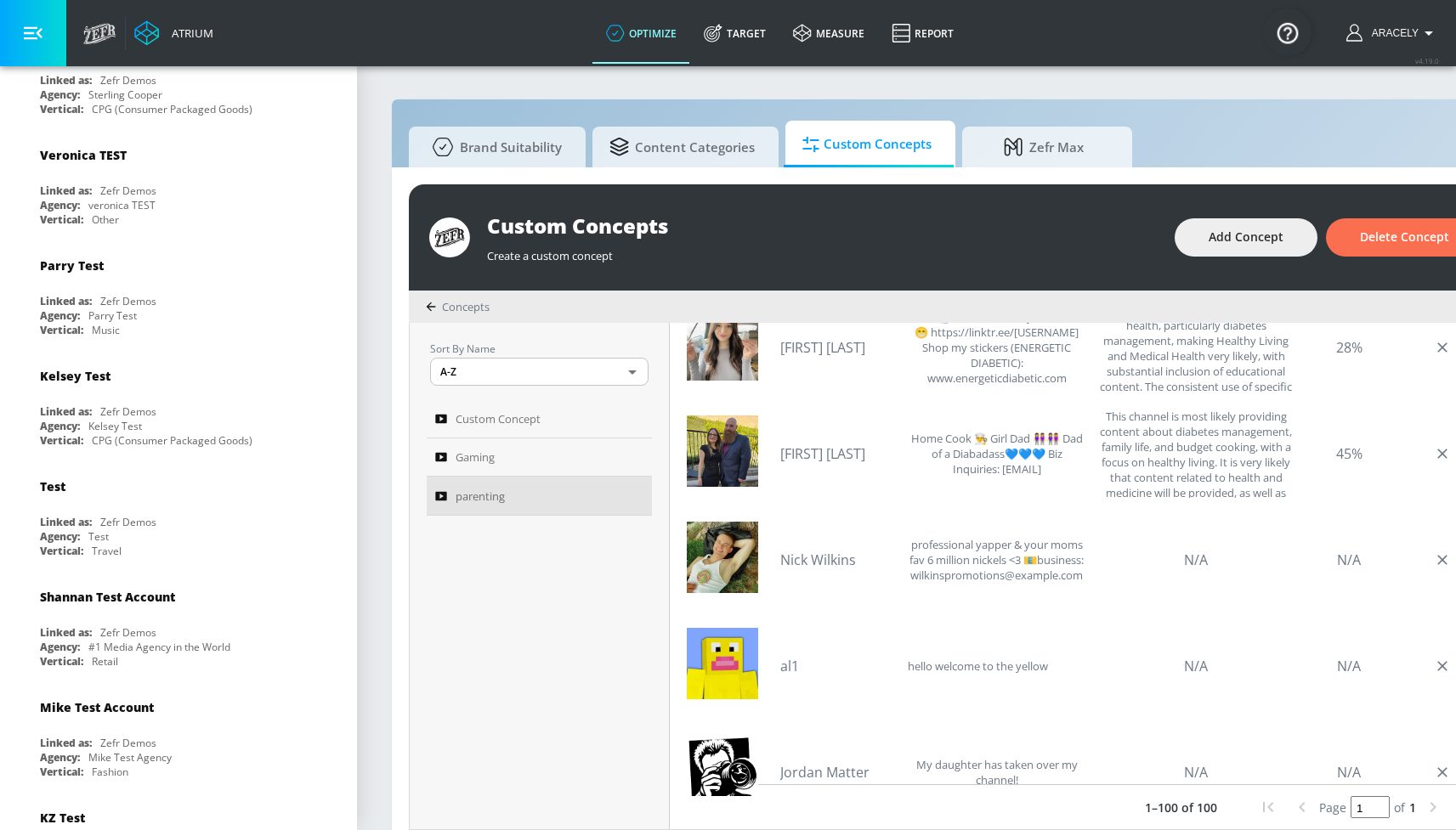 click on "Brand Suitability Content Categories Custom Concepts Zefr Max Custom Concepts Create a custom concept Add Concept Delete Concept Concepts Sort By Name A-Z ASC ​ Custom Concept Gaming parenting  parenting Link an existing Targeting Set ​ 6eb63cd9-4cb0-4b8d-bef6-e55c0bb6d4b7 ​ Channel IDs Clear IDs Submit Channel Inclusion List: 100   Total Below is the list of your channel IDs applied to the LLM prompt. LLM Runner Parenting: Content that provides advice, guidance, or insights for current or expectant parents, with a clear focus on raising children—including parenting strategies, family dynamics related to child-rearing, and child development. The content must be centered on the practical and emotional aspects of parenting. This definition excludes content about childbirth, pregnancy, fertility, general family or relationship topics not directly focused on parenting, and lifestyle content that only features children or families without offering meaningful parenting-related insight. Download List History" at bounding box center (956, 456) 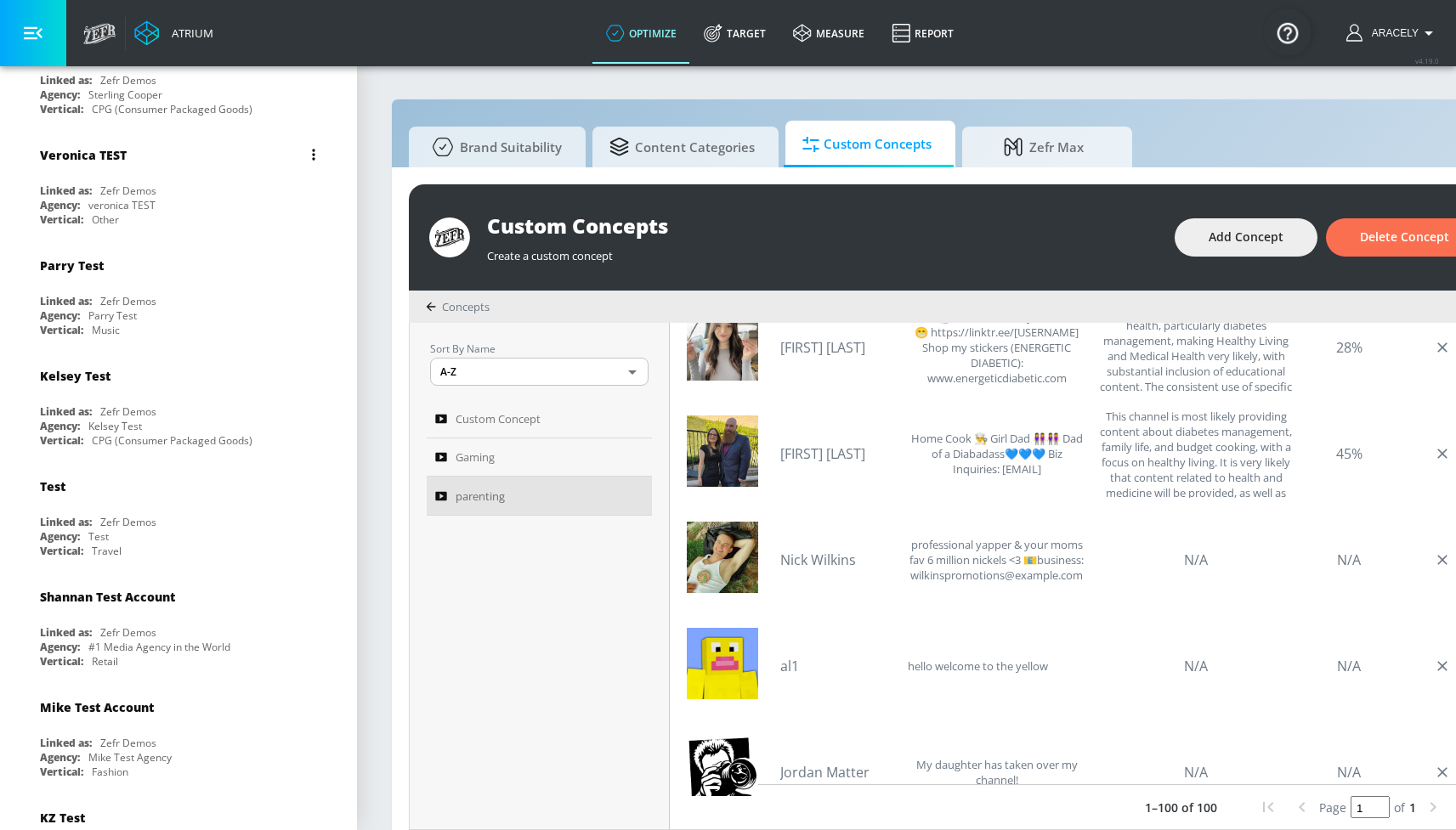 click on "Brand Suitability Content Categories Custom Concepts Zefr Max Custom Concepts Create a custom concept Add Concept Delete Concept Concepts Sort By Name A-Z ASC ​ Custom Concept Gaming parenting  parenting Link an existing Targeting Set ​ 6eb63cd9-4cb0-4b8d-bef6-e55c0bb6d4b7 ​ Channel IDs Clear IDs Submit Channel Inclusion List: 100   Total Below is the list of your channel IDs applied to the LLM prompt. LLM Runner Parenting: Content that provides advice, guidance, or insights for current or expectant parents, with a clear focus on raising children—including parenting strategies, family dynamics related to child-rearing, and child development. The content must be centered on the practical and emotional aspects of parenting. This definition excludes content about childbirth, pregnancy, fertility, general family or relationship topics not directly focused on parenting, and lifestyle content that only features children or families without offering meaningful parenting-related insight. Download List History" at bounding box center [956, 456] 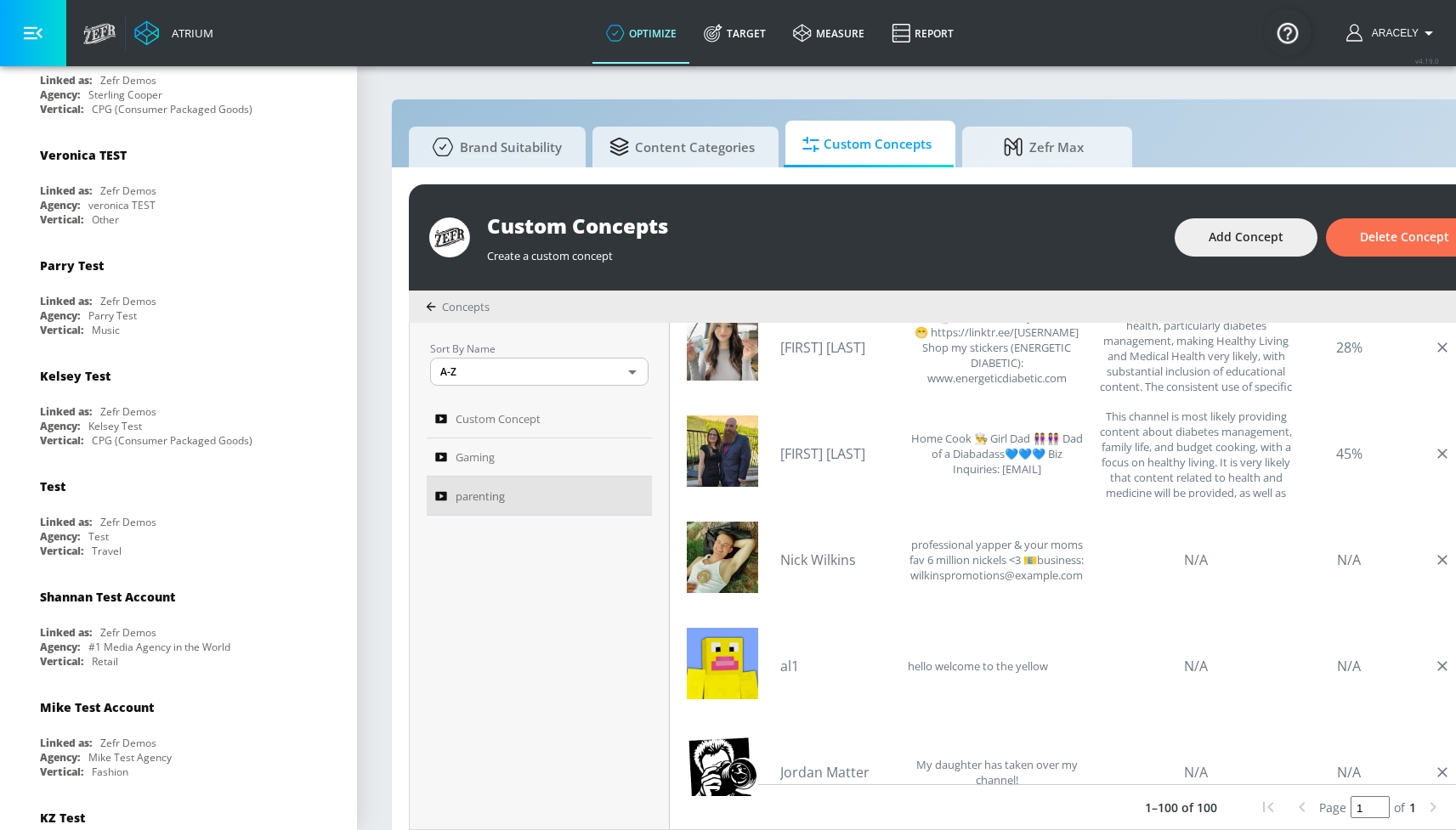 click at bounding box center (33, 33) 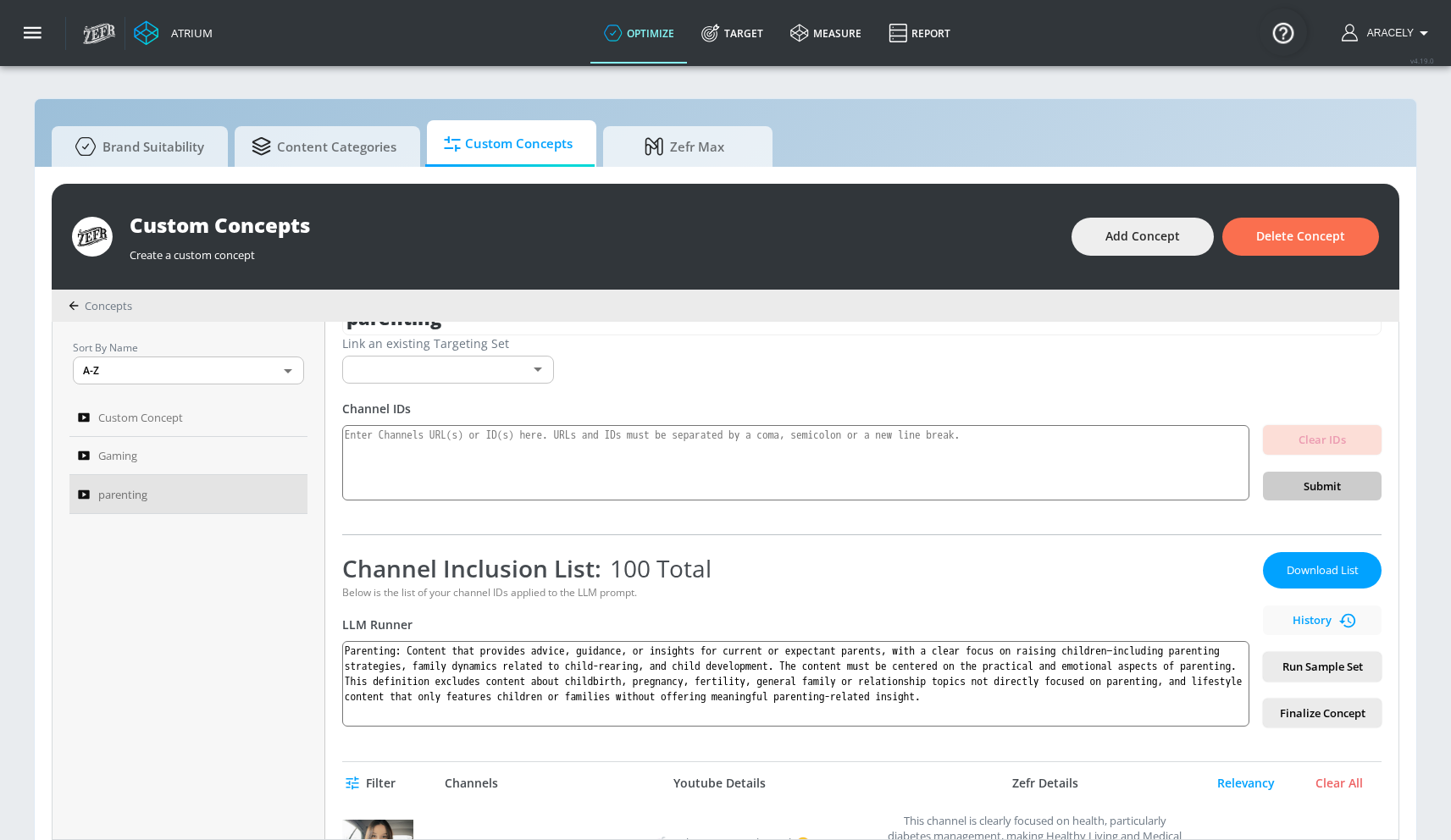 scroll, scrollTop: 0, scrollLeft: 0, axis: both 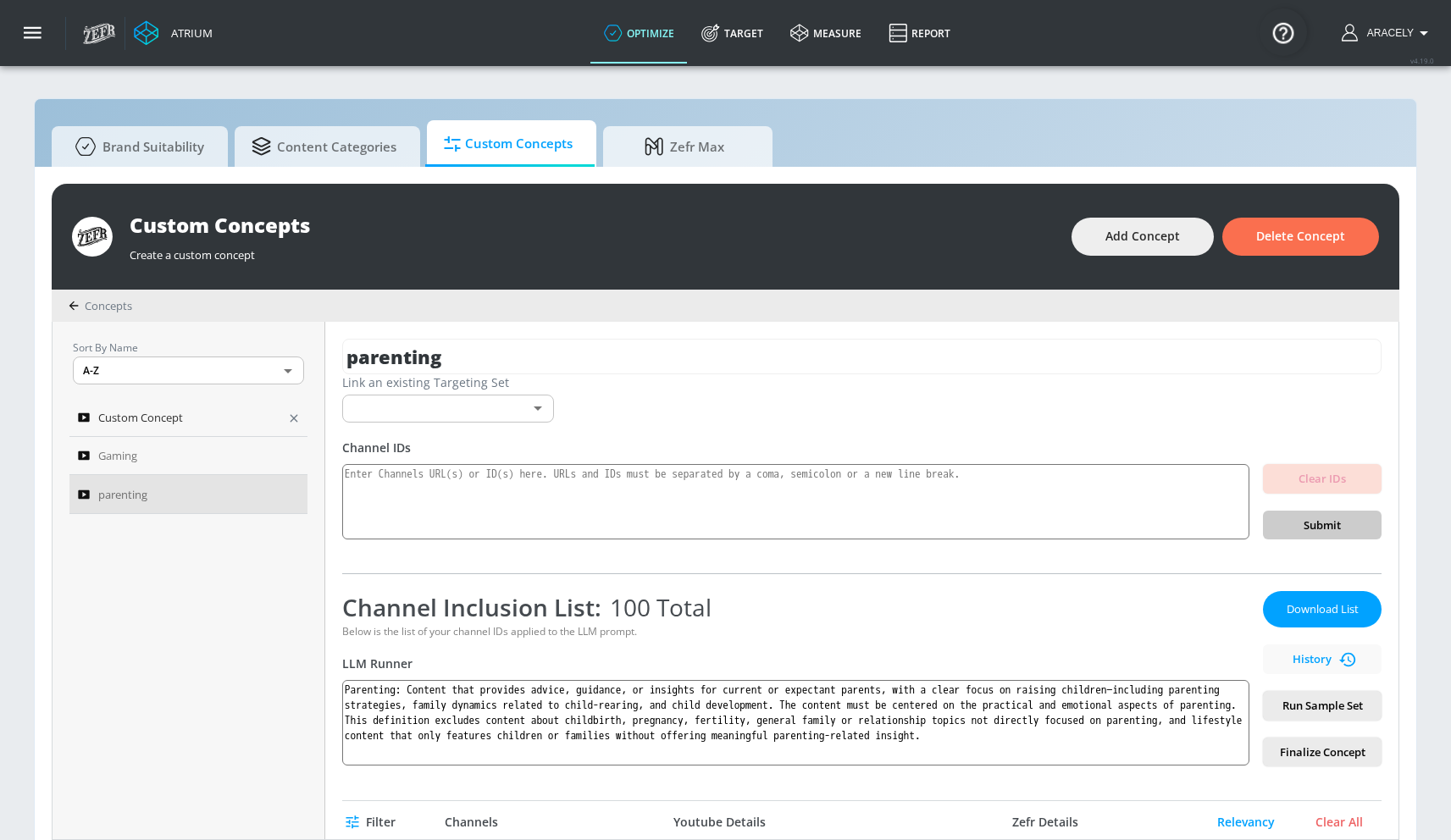 click on "Custom Concept" at bounding box center [188, 417] 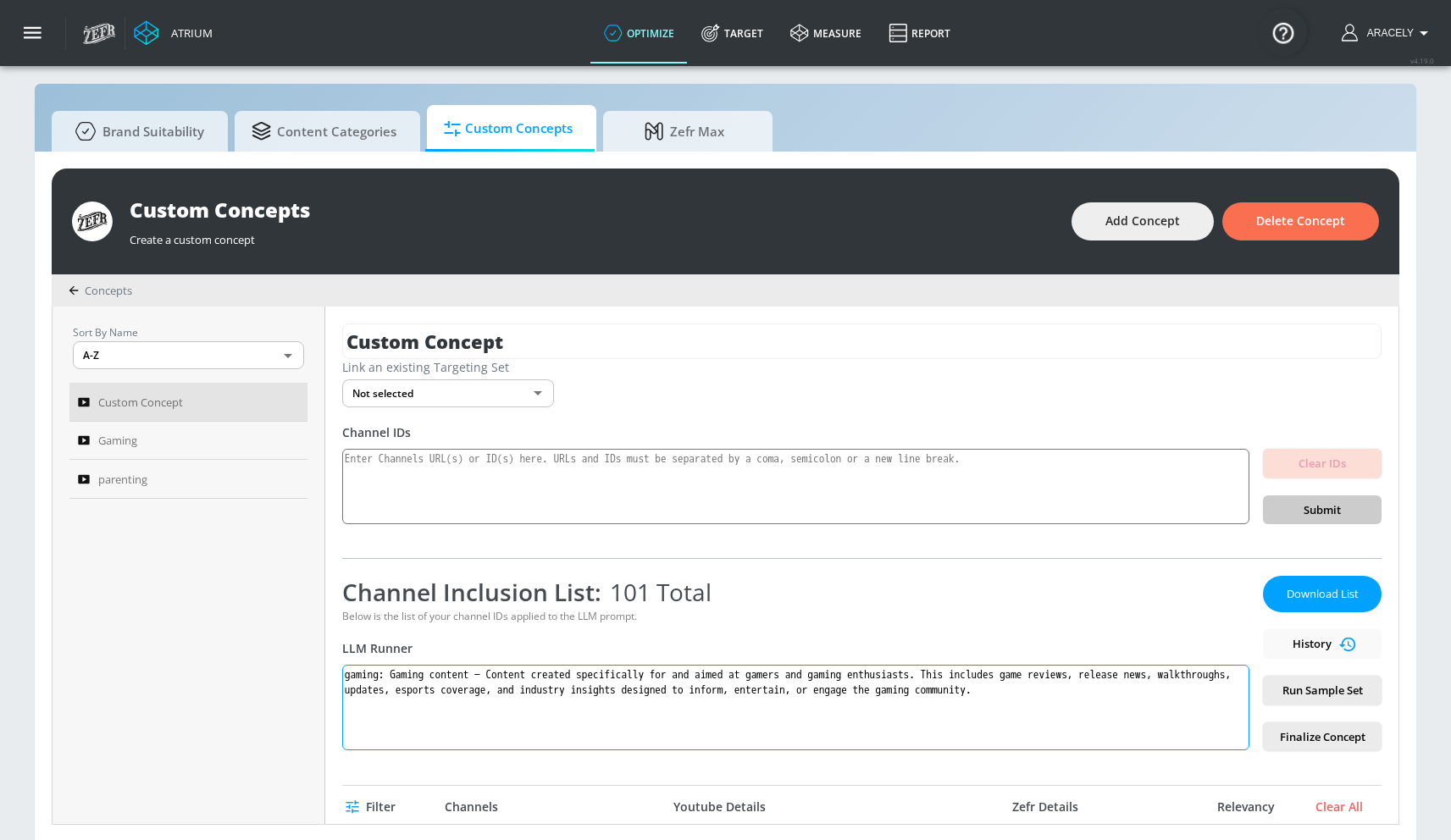 scroll, scrollTop: 18, scrollLeft: 0, axis: vertical 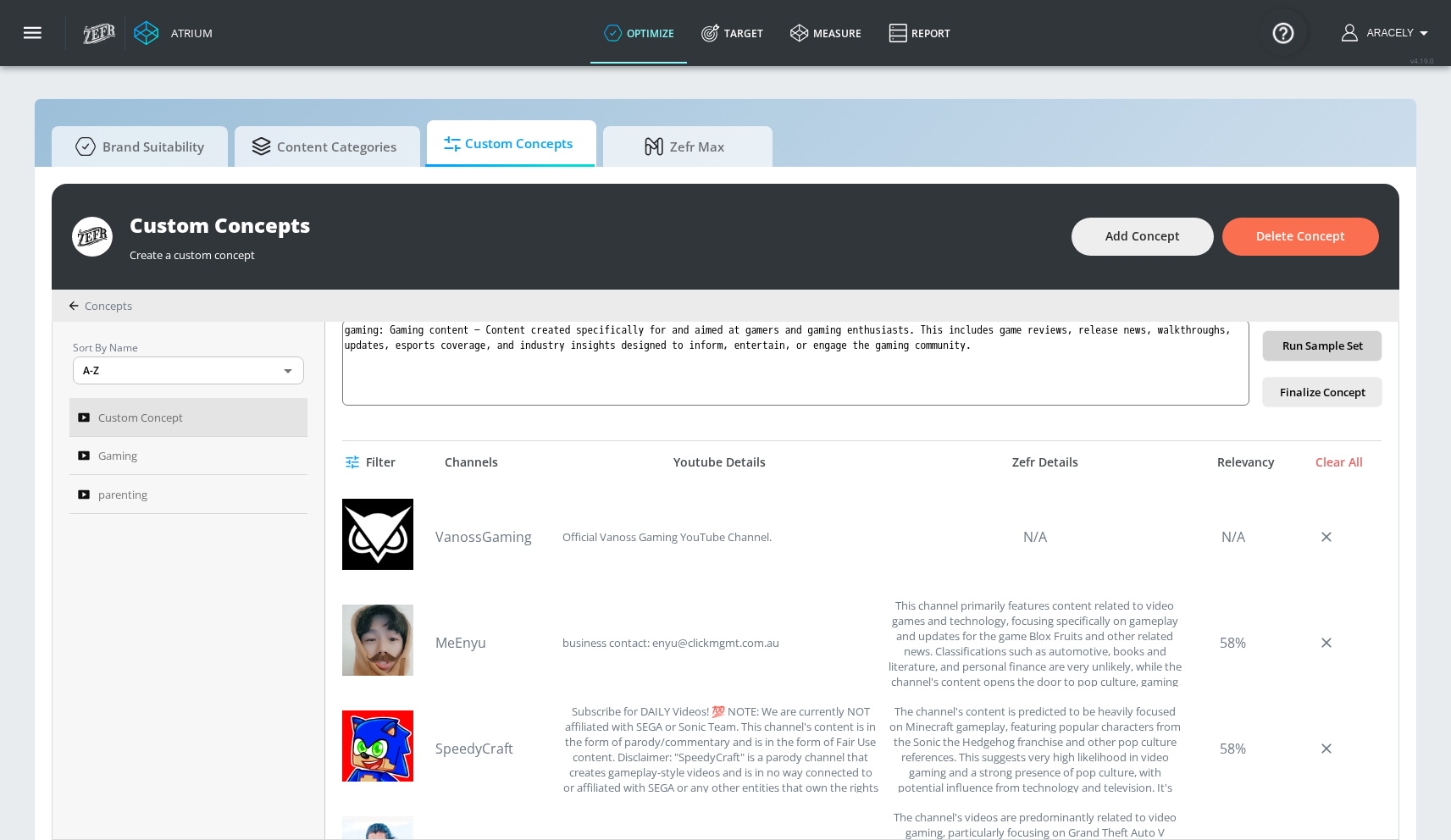 click on "Run Sample Set" at bounding box center [1322, 345] 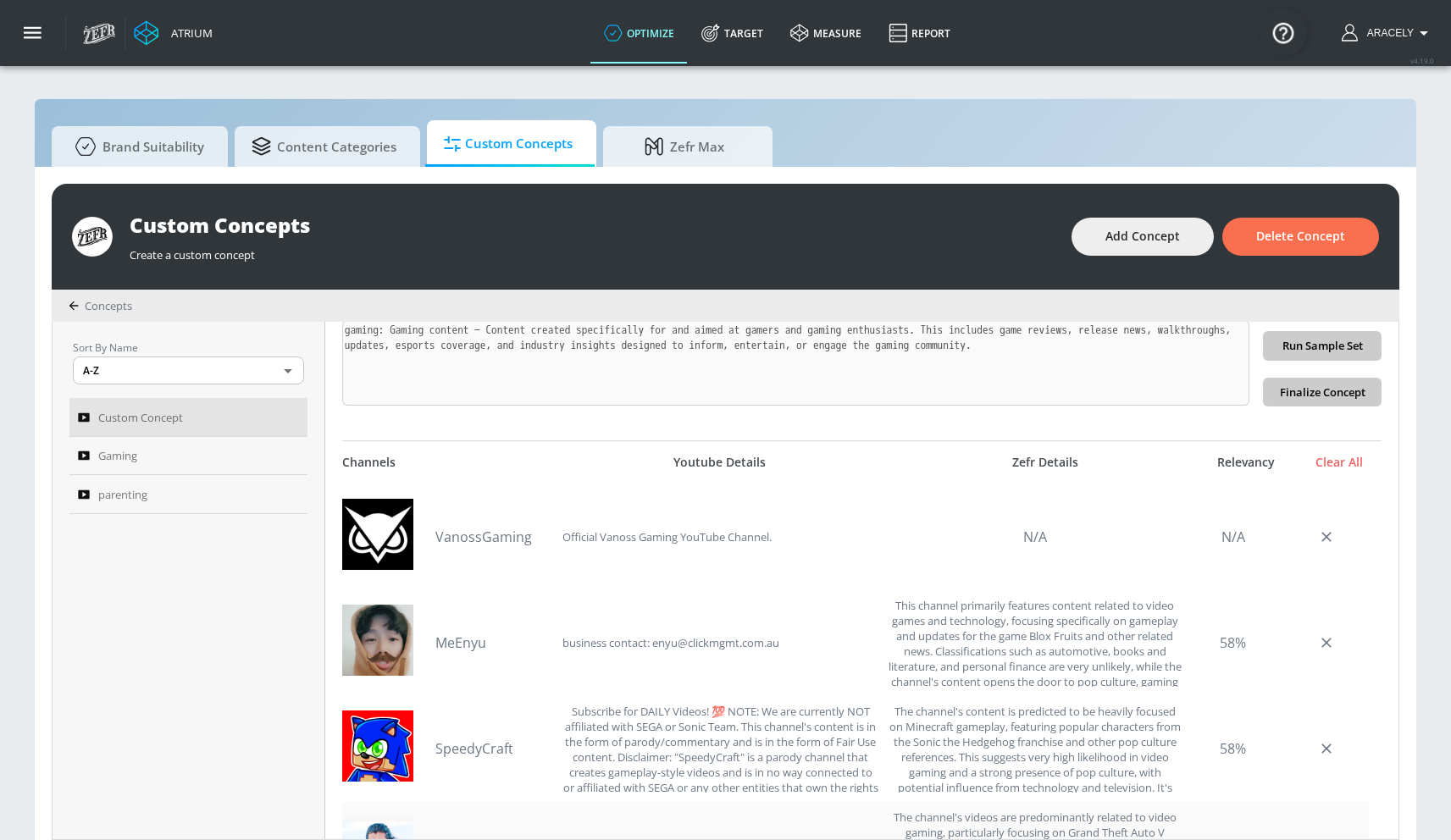 scroll, scrollTop: 424, scrollLeft: 0, axis: vertical 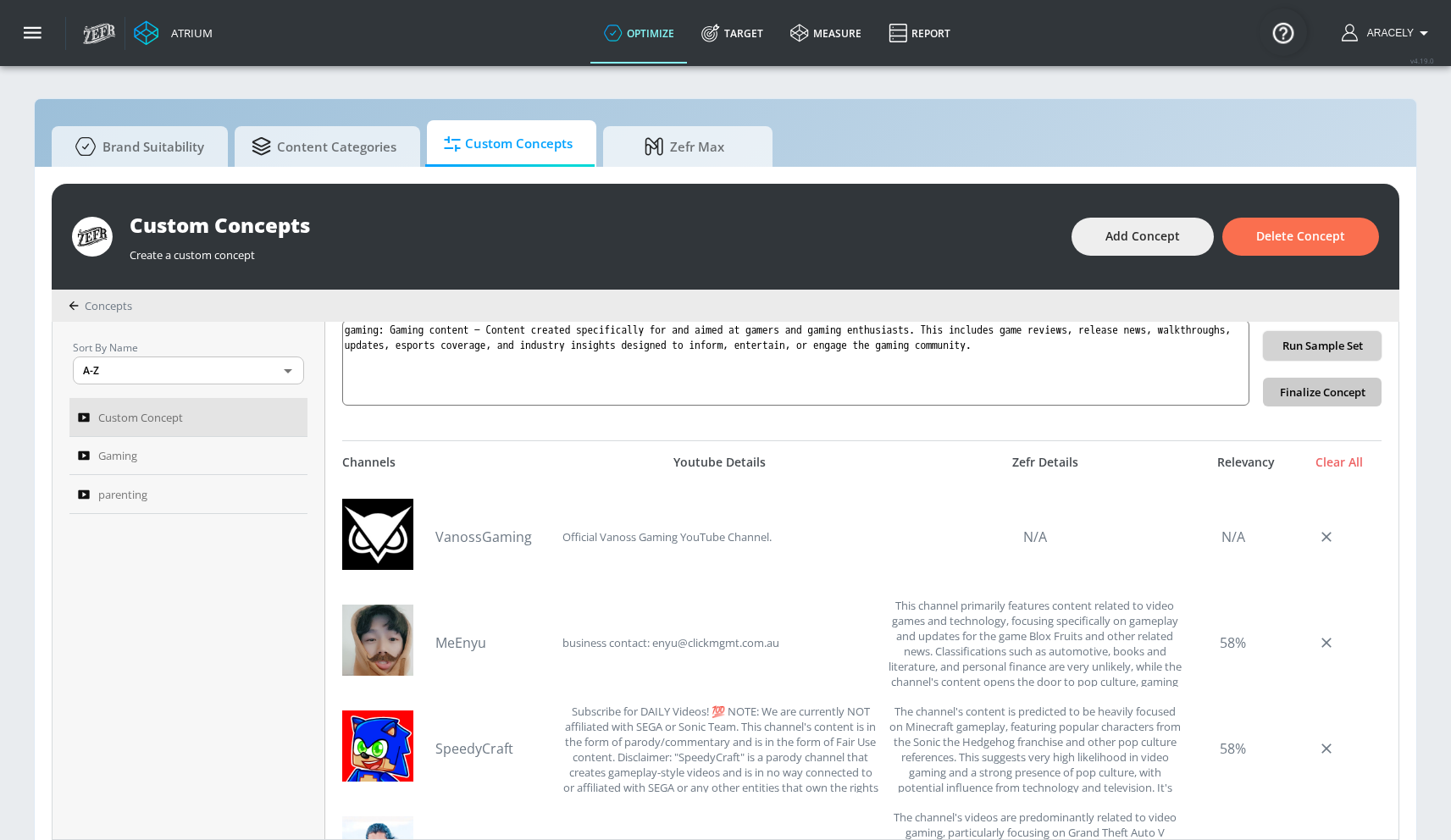 click on "Run Sample Set" at bounding box center [1322, 345] 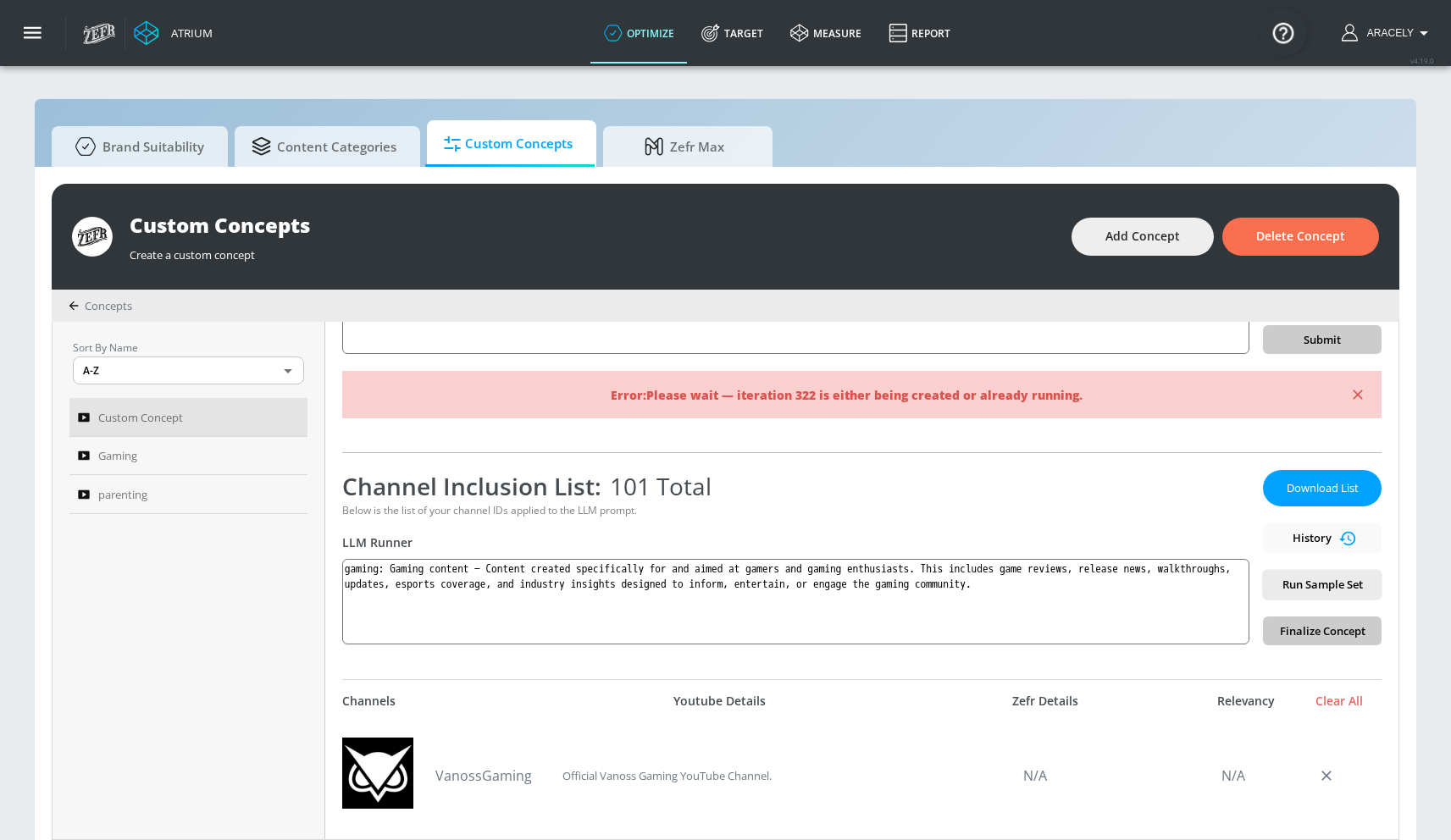 scroll, scrollTop: 0, scrollLeft: 0, axis: both 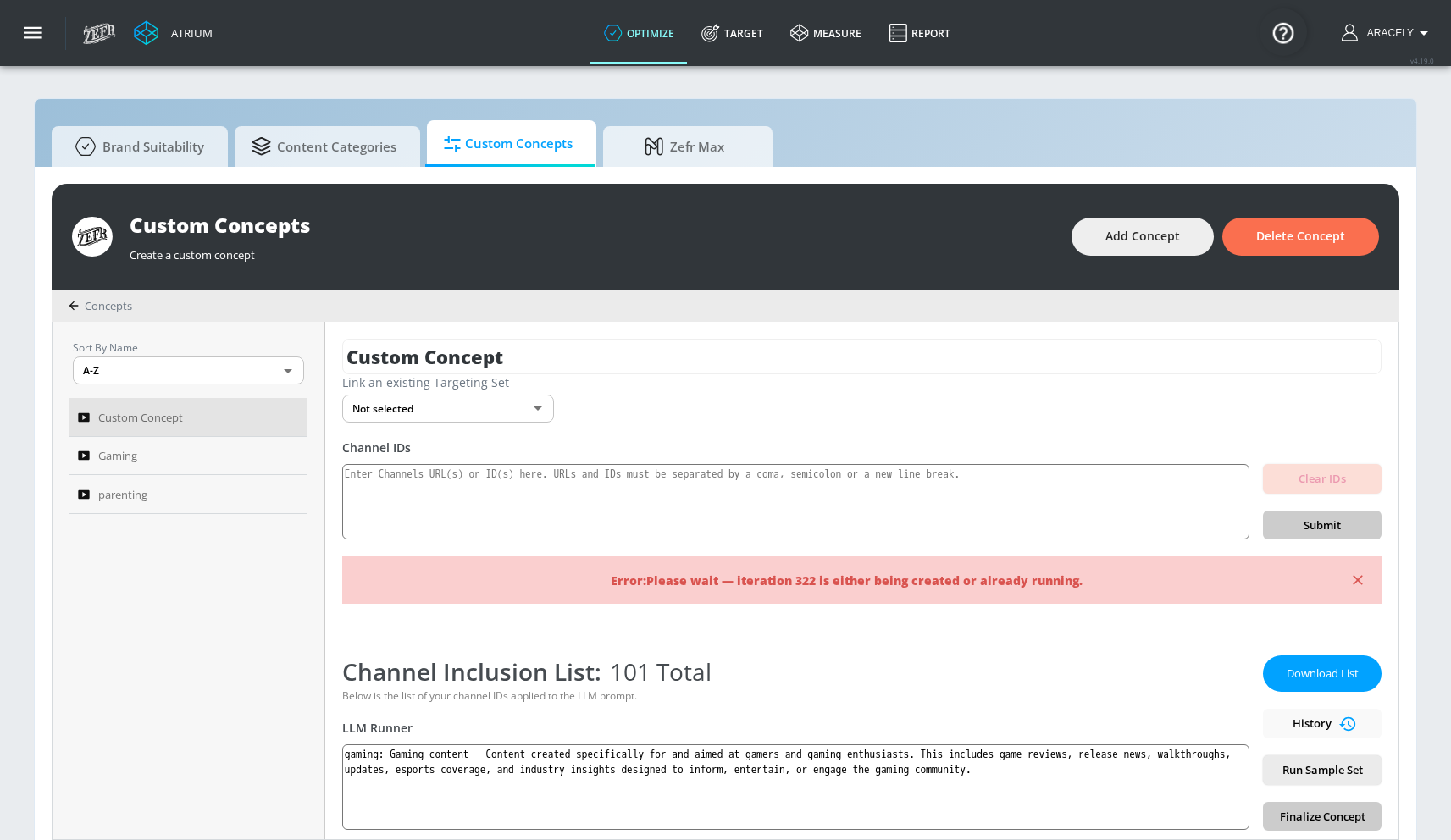 click on "Channel Inclusion List: 101   Total Below is the list of your channel IDs applied to the LLM prompt. LLM Runner gaming: Gaming content — Content created specifically for and aimed at gamers and gaming enthusiasts. This includes game reviews, release news, walkthroughs, updates, esports coverage, and industry insights designed to inform, entertain, or engage the gaming community.  Download List History Run Sample Set Finalize Concept" at bounding box center (861, 734) 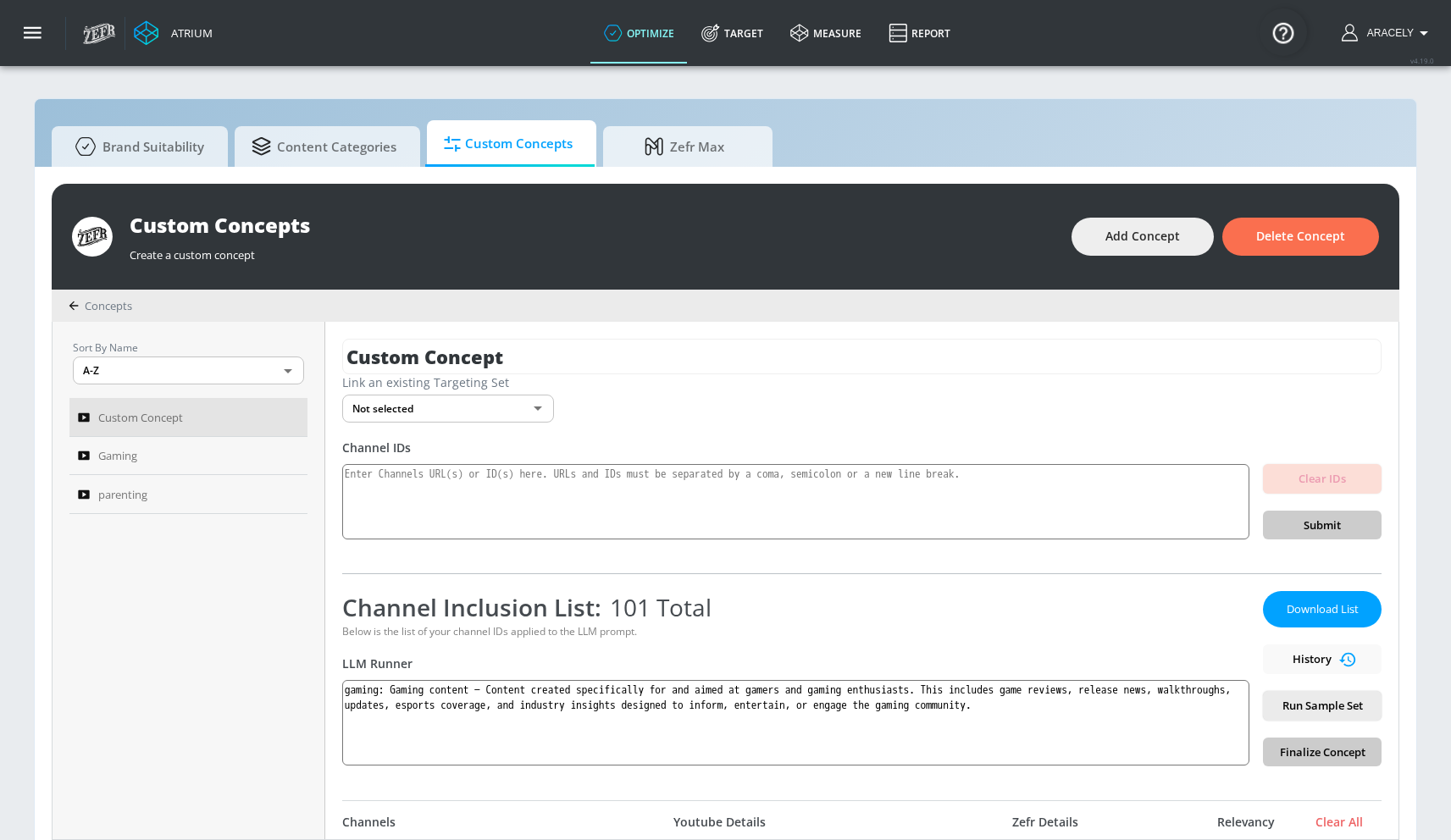scroll, scrollTop: 361, scrollLeft: 0, axis: vertical 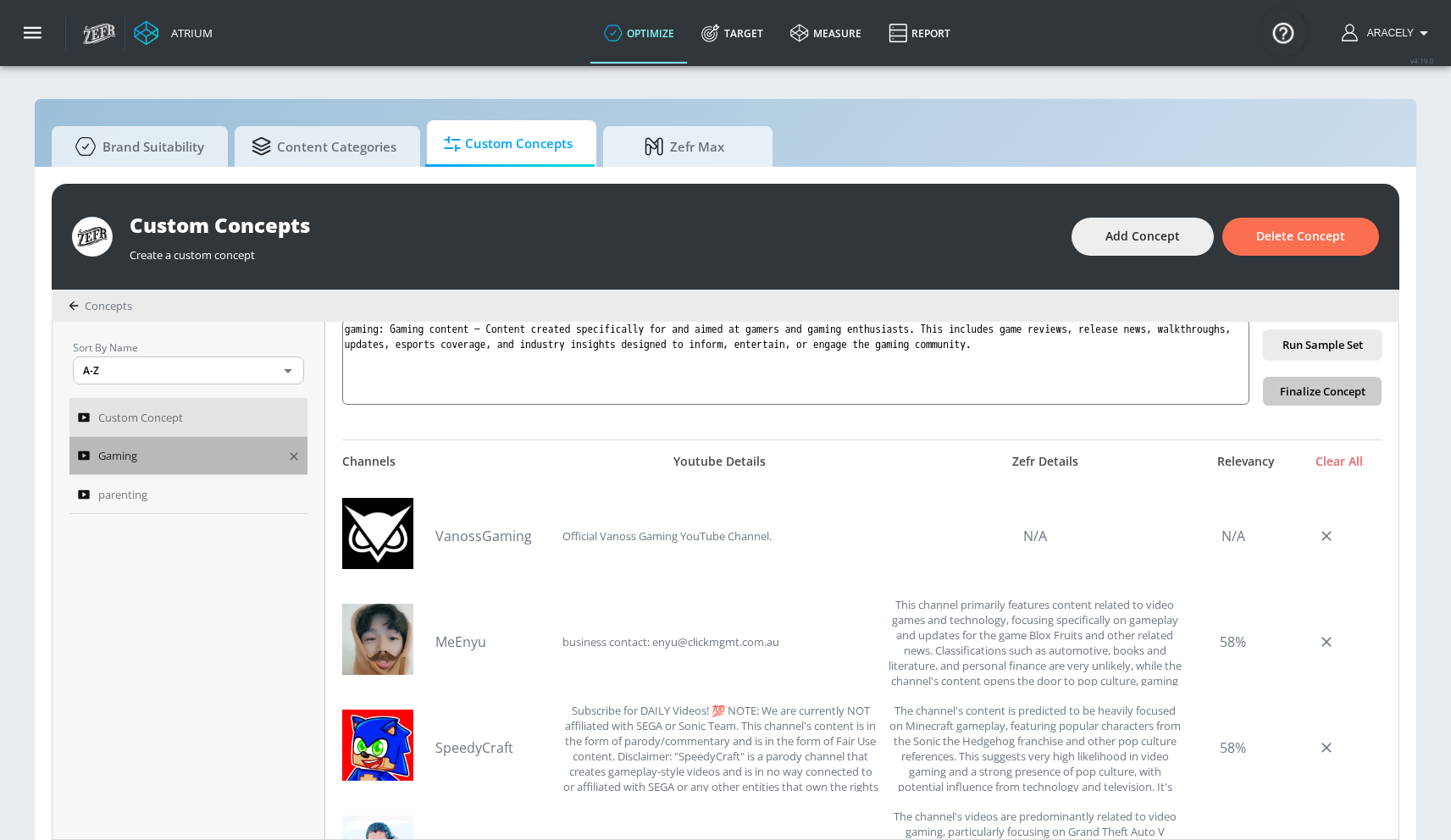 click on "Gaming" at bounding box center (177, 456) 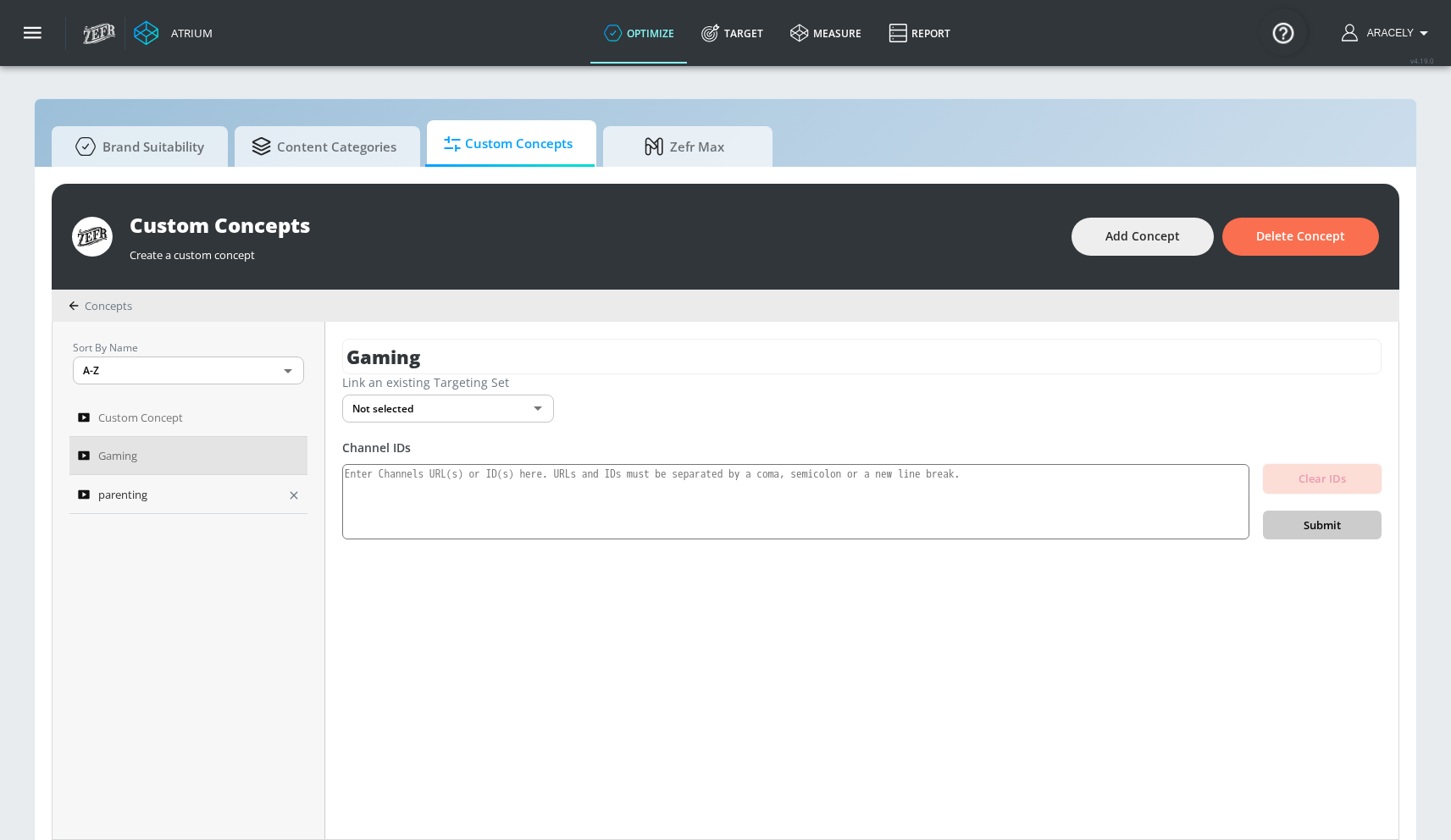 click on "parenting" at bounding box center (177, 495) 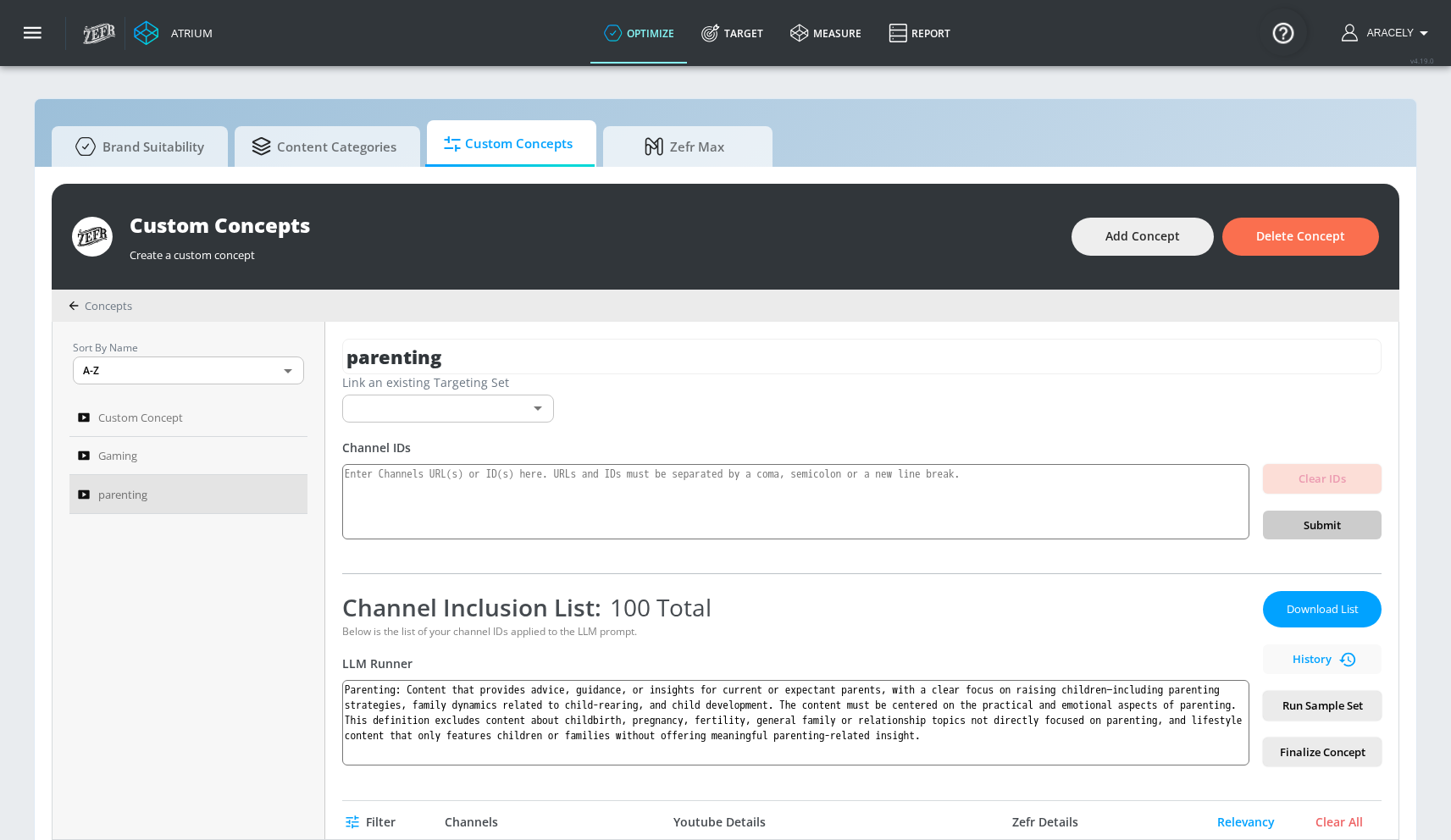 scroll, scrollTop: 367, scrollLeft: 0, axis: vertical 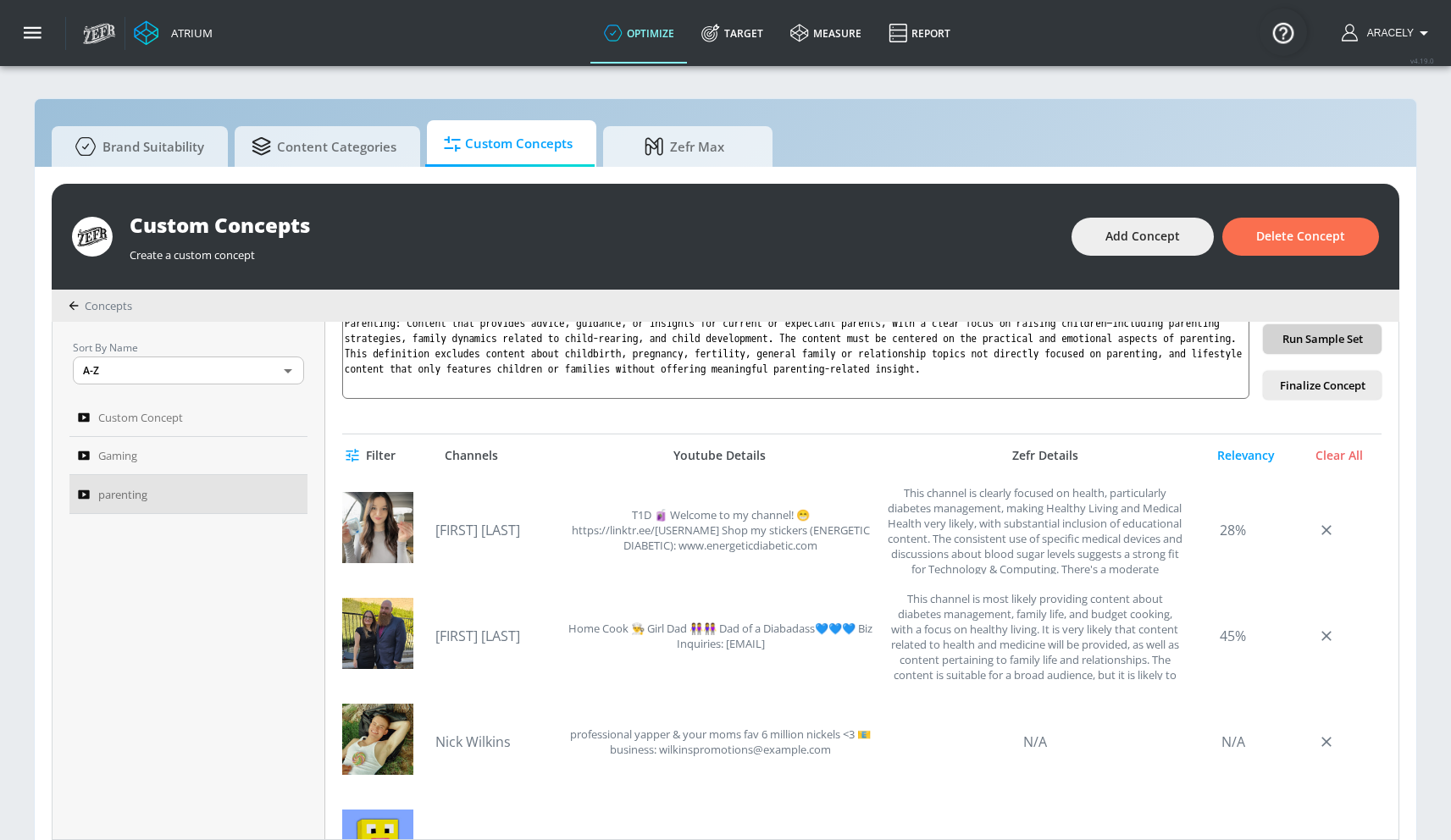 click on "Run Sample Set" at bounding box center (1322, 339) 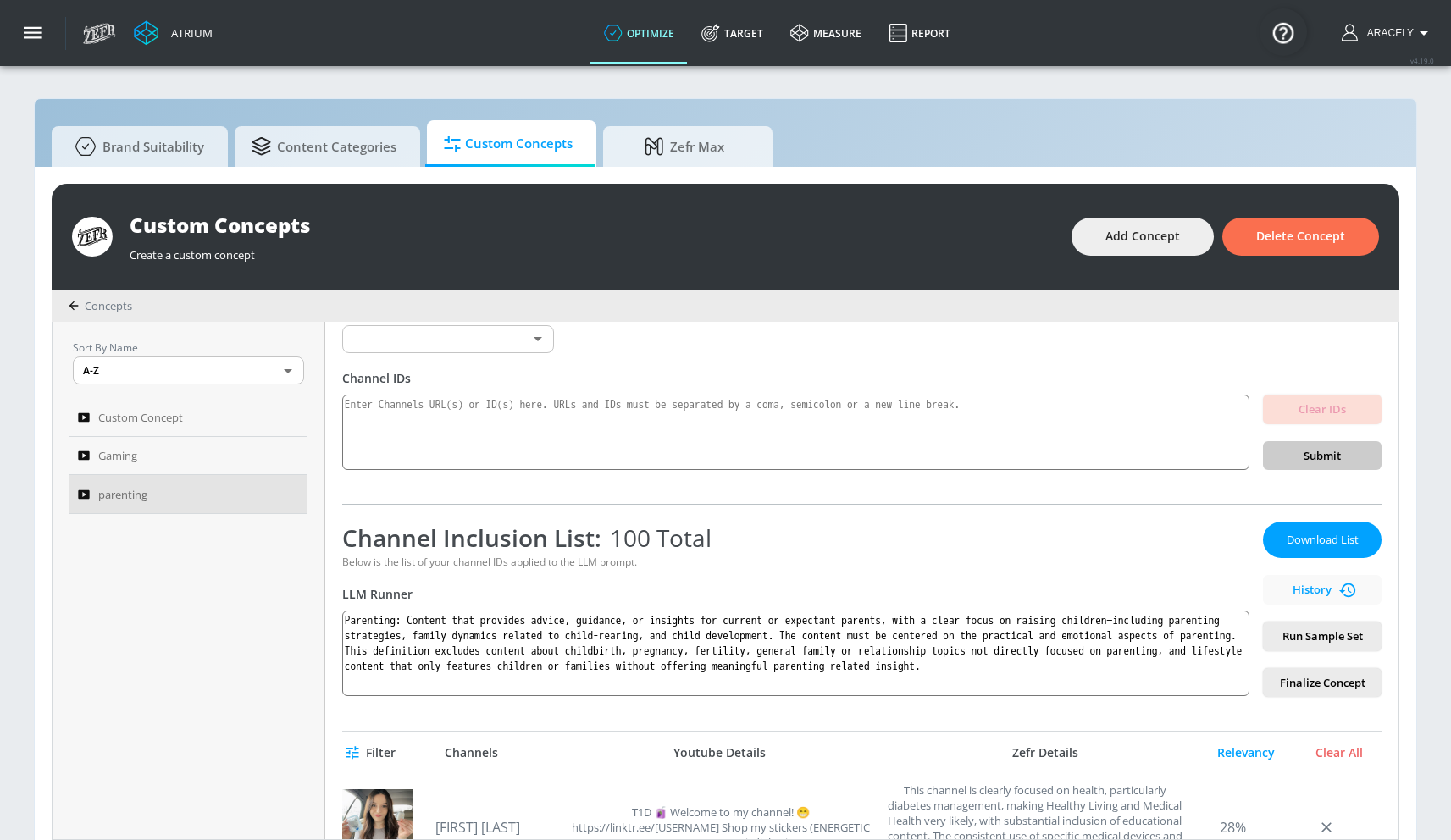 scroll, scrollTop: 431, scrollLeft: 0, axis: vertical 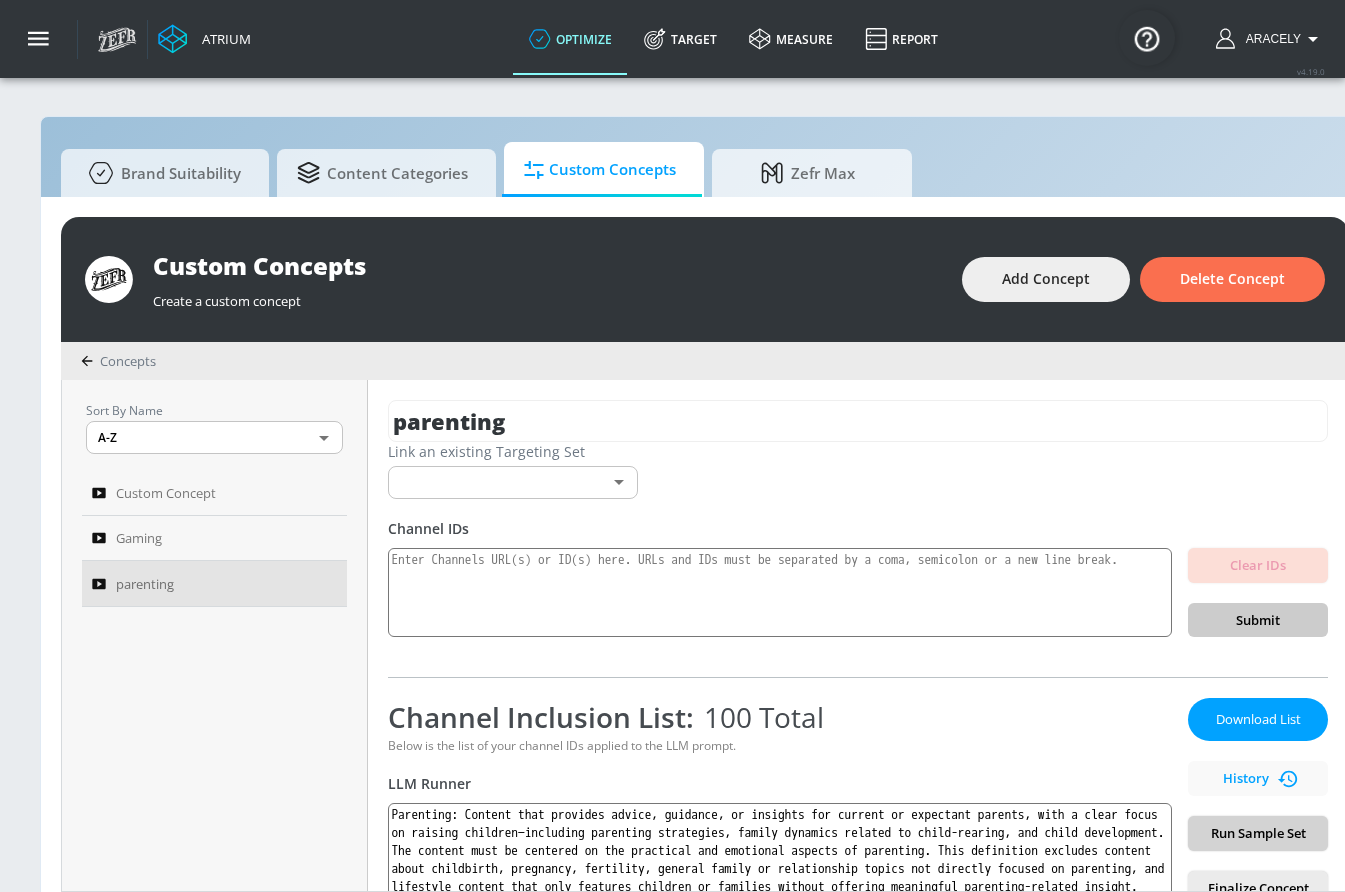 click on "Run Sample Set" at bounding box center [1258, 833] 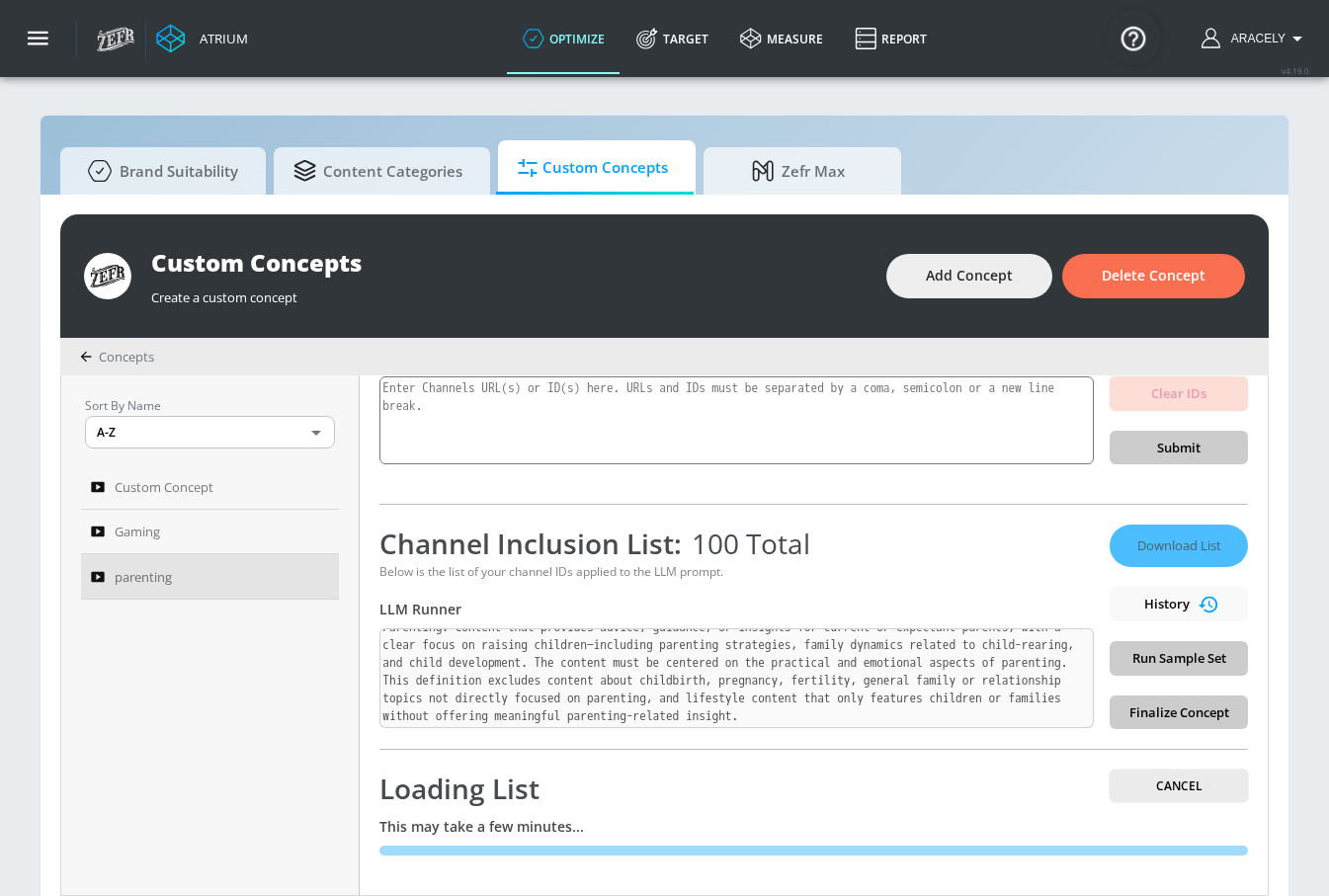 scroll, scrollTop: 165, scrollLeft: 0, axis: vertical 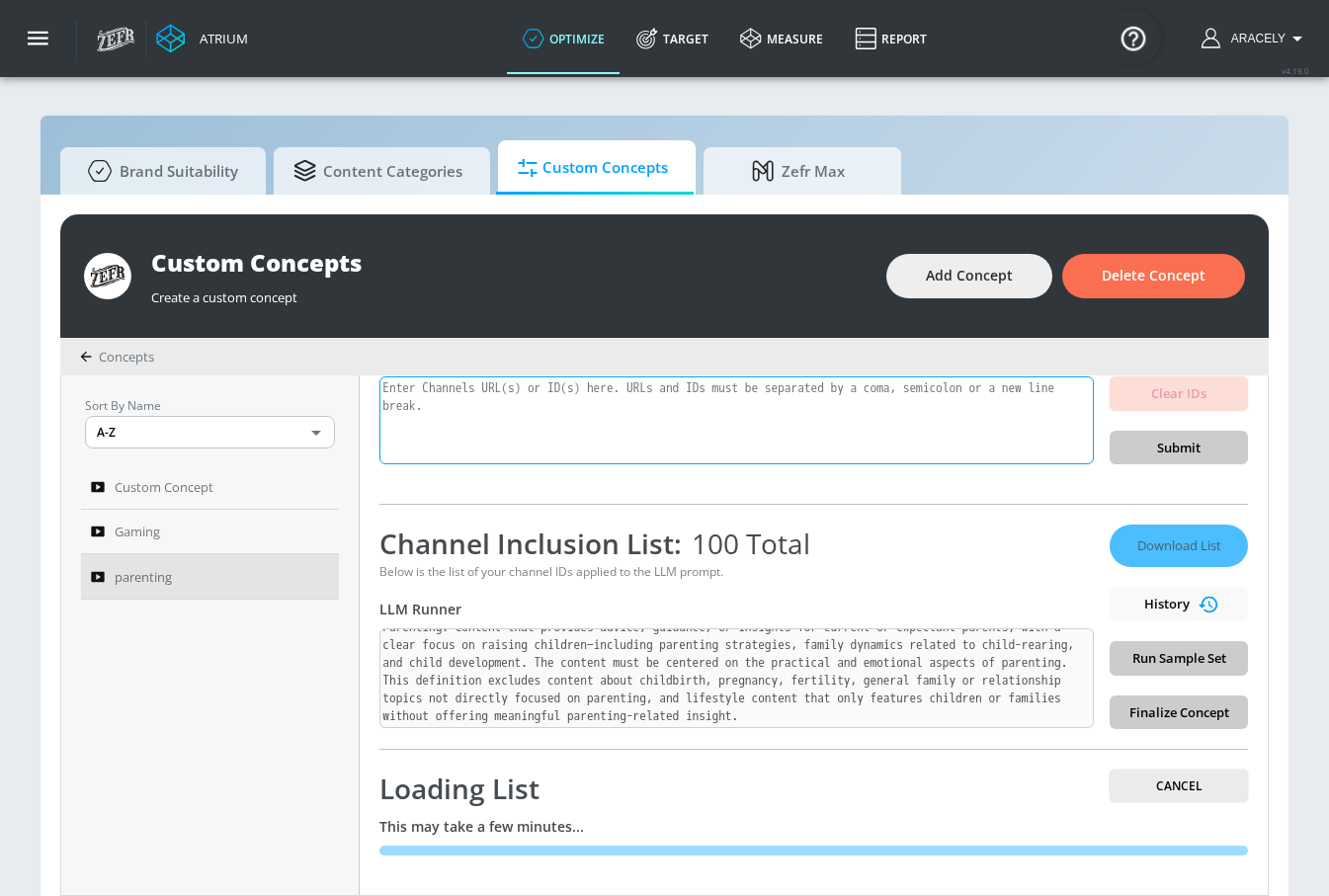 click at bounding box center [736, 421] 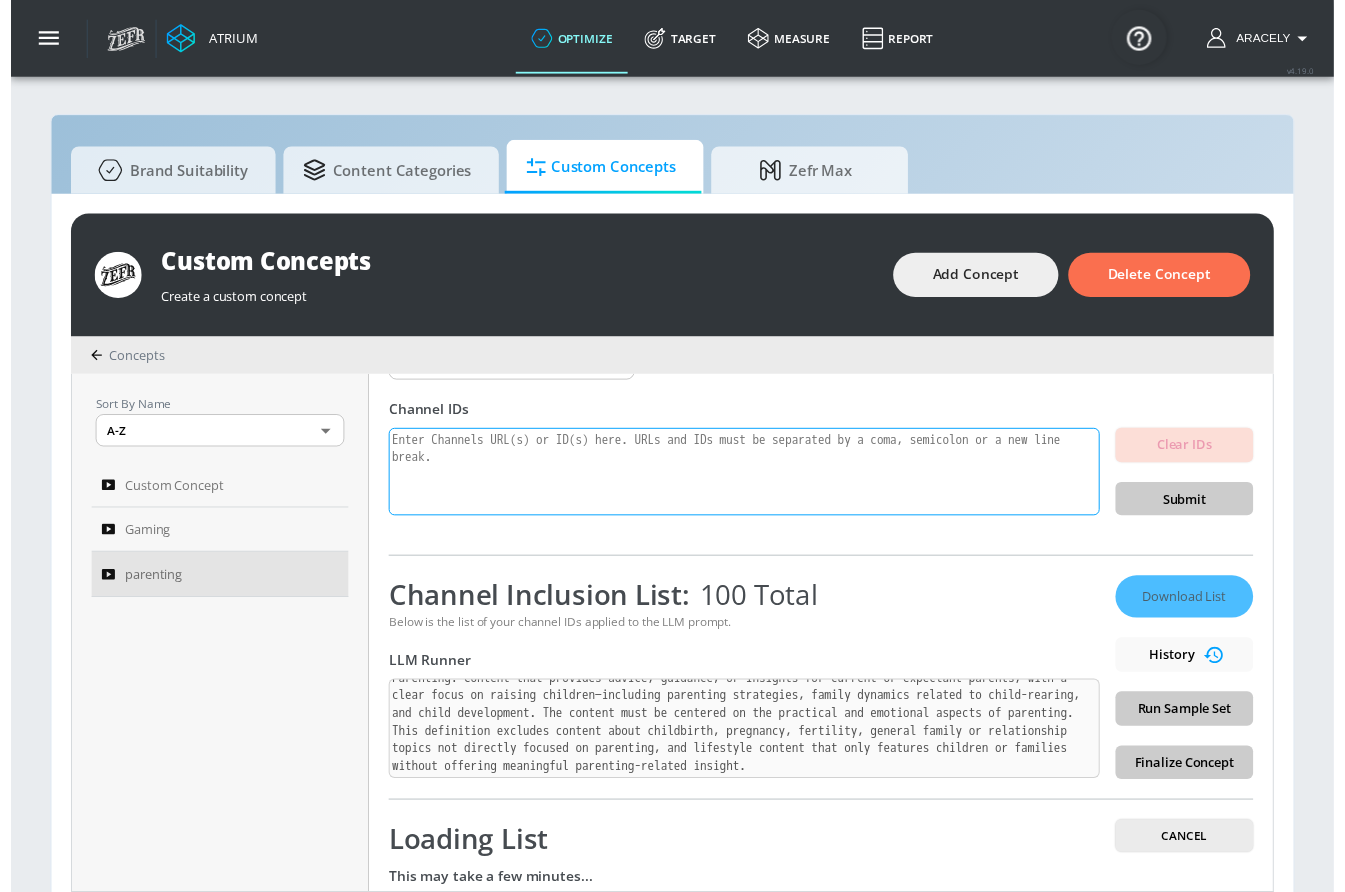 scroll, scrollTop: 108, scrollLeft: 0, axis: vertical 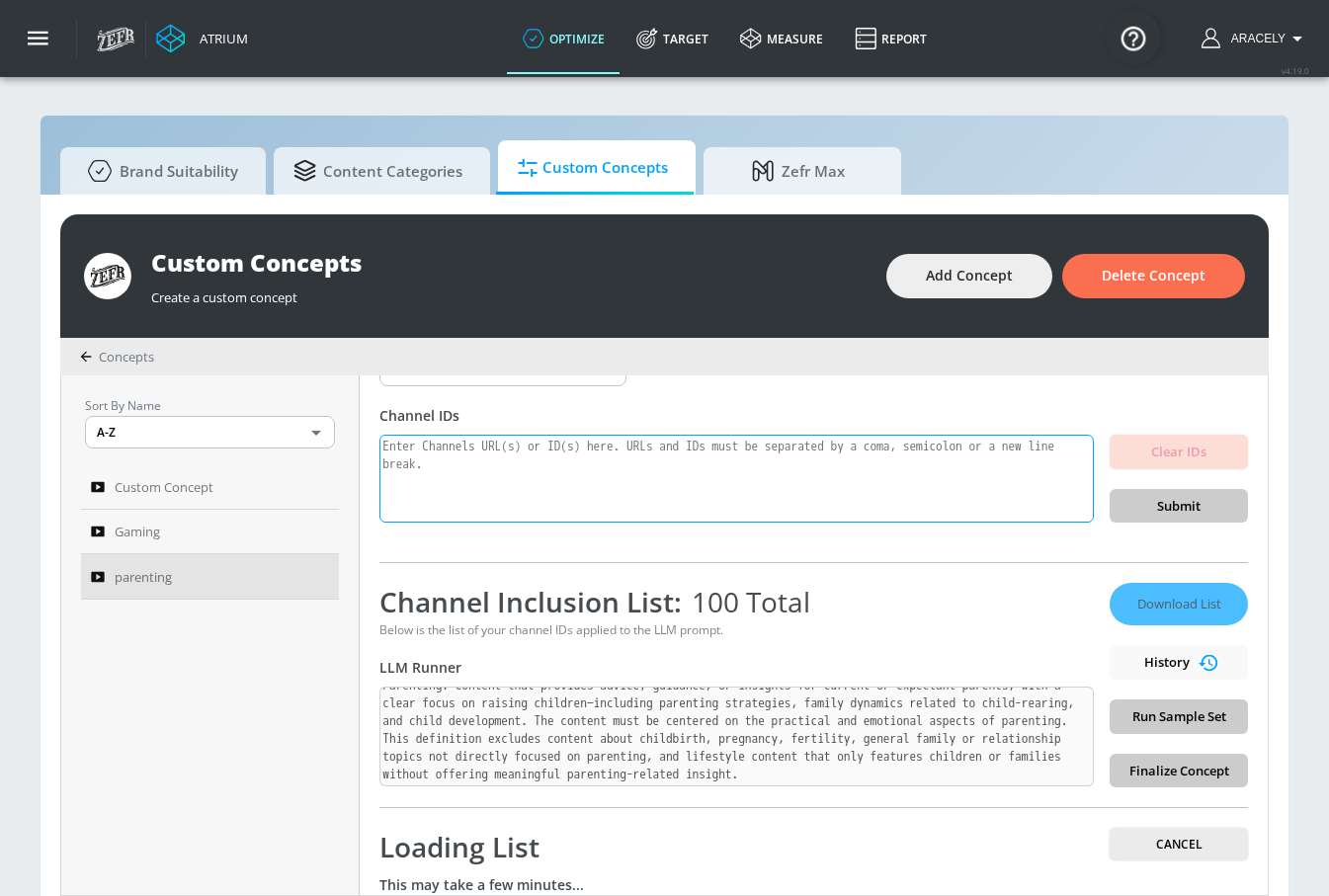 paste on "UCI3szCgzGTRBTF_2dVaTZdQ
UCZR4ioZxU0e18LzT7UKMdSw" 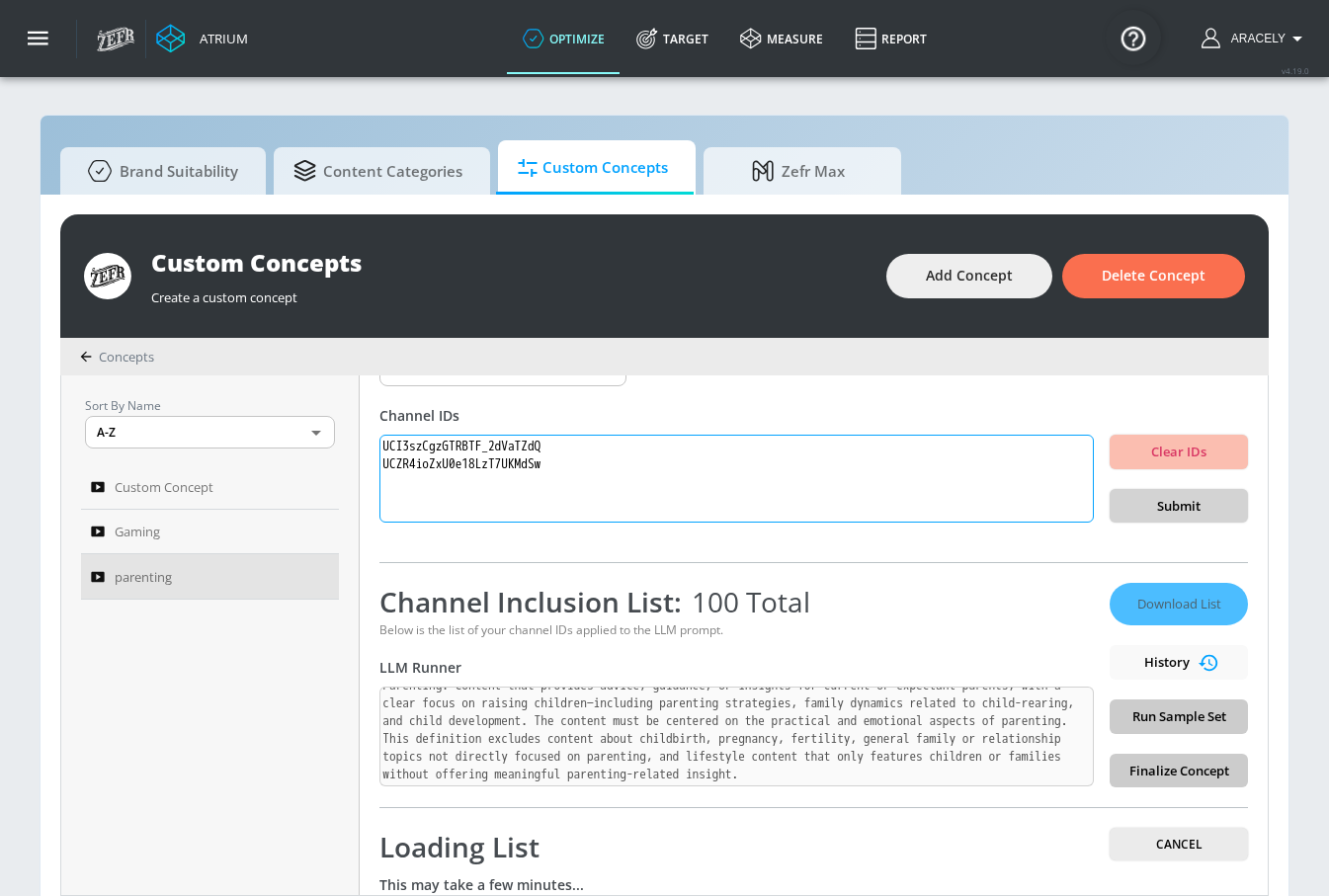 type on "UCI3szCgzGTRBTF_2dVaTZdQ
UCZR4ioZxU0e18LzT7UKMdSw" 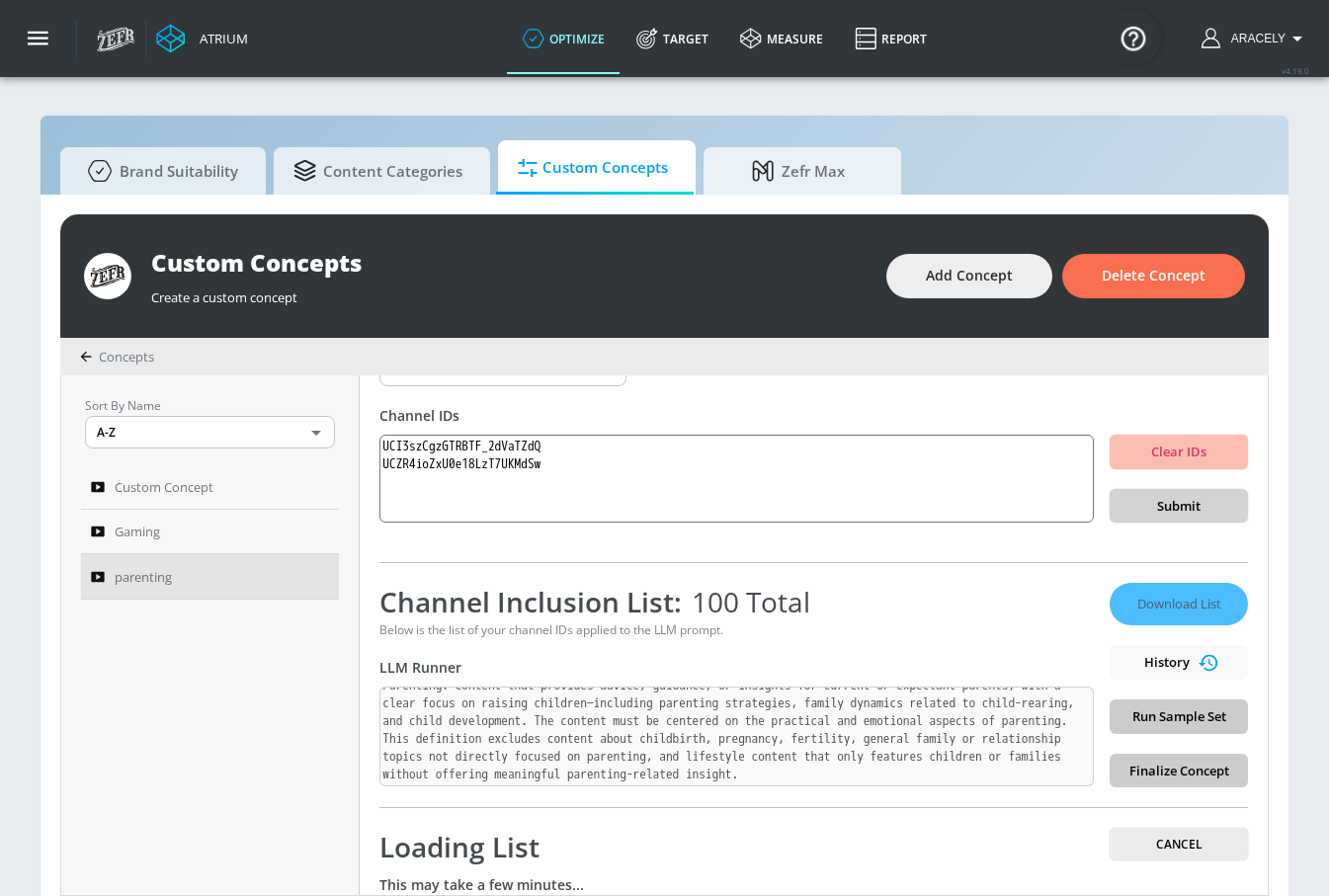 click on "Submit" at bounding box center (1179, 506) 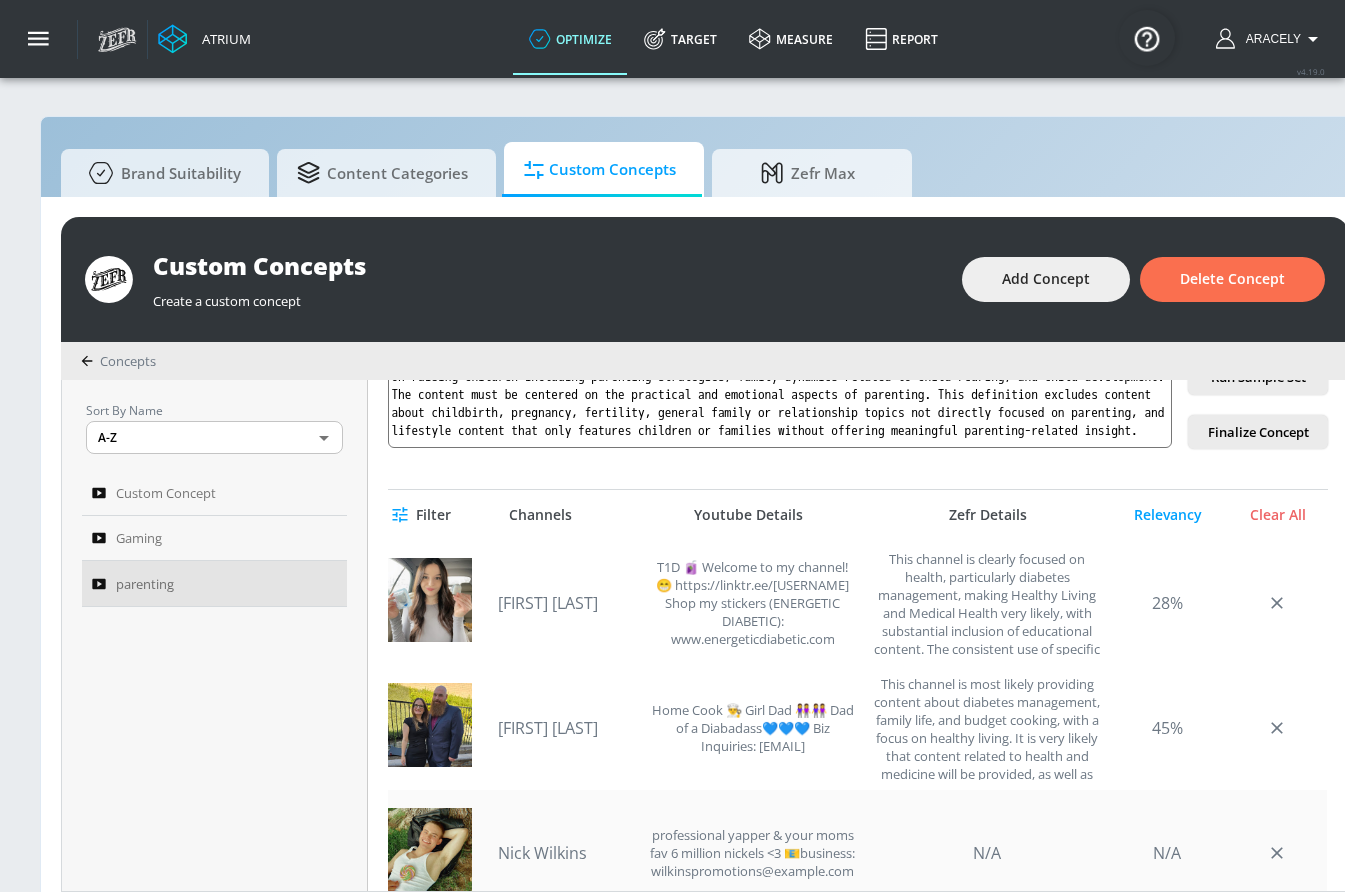 scroll, scrollTop: 650, scrollLeft: 0, axis: vertical 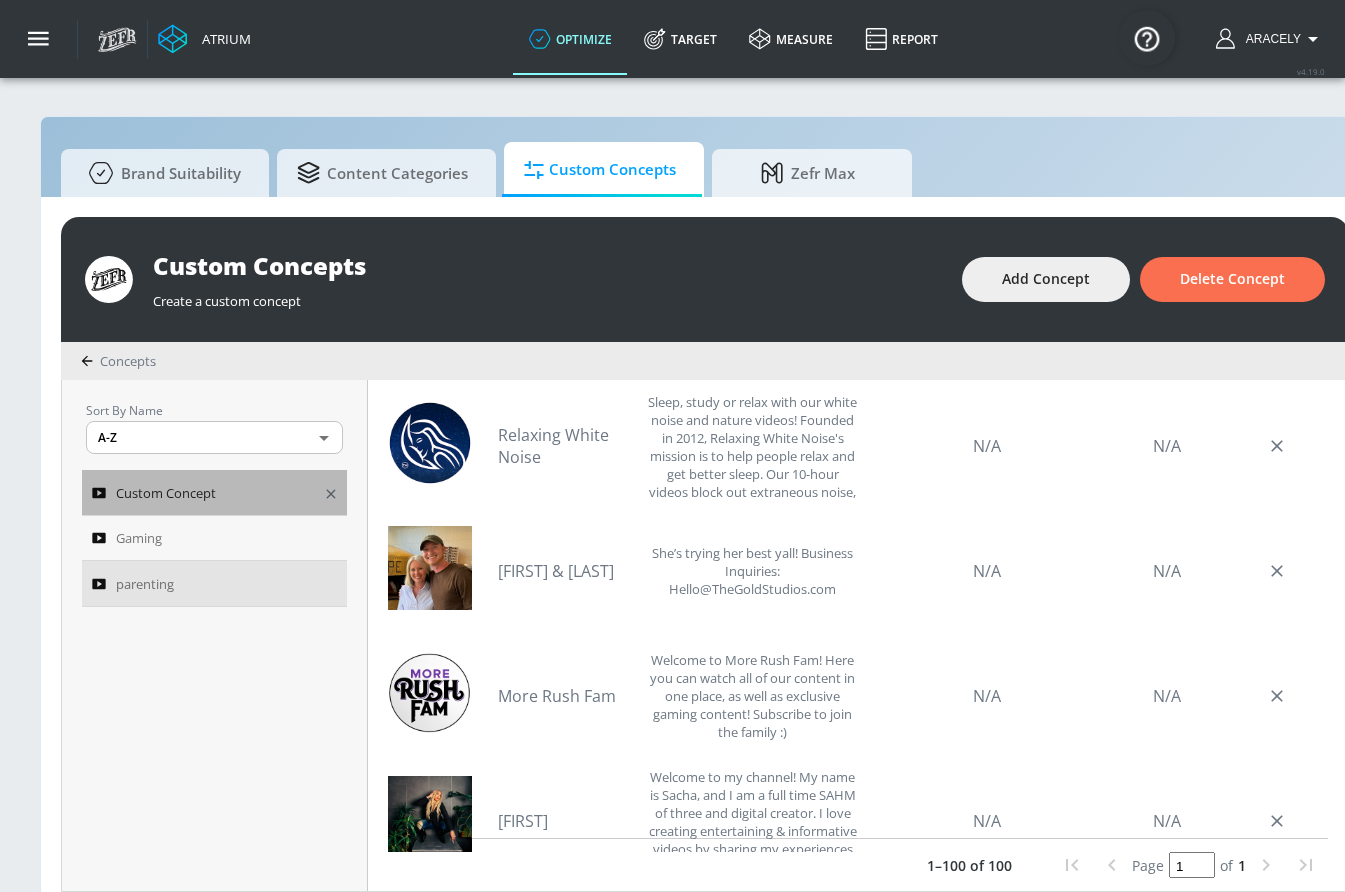 click on "Custom Concept" at bounding box center [214, 493] 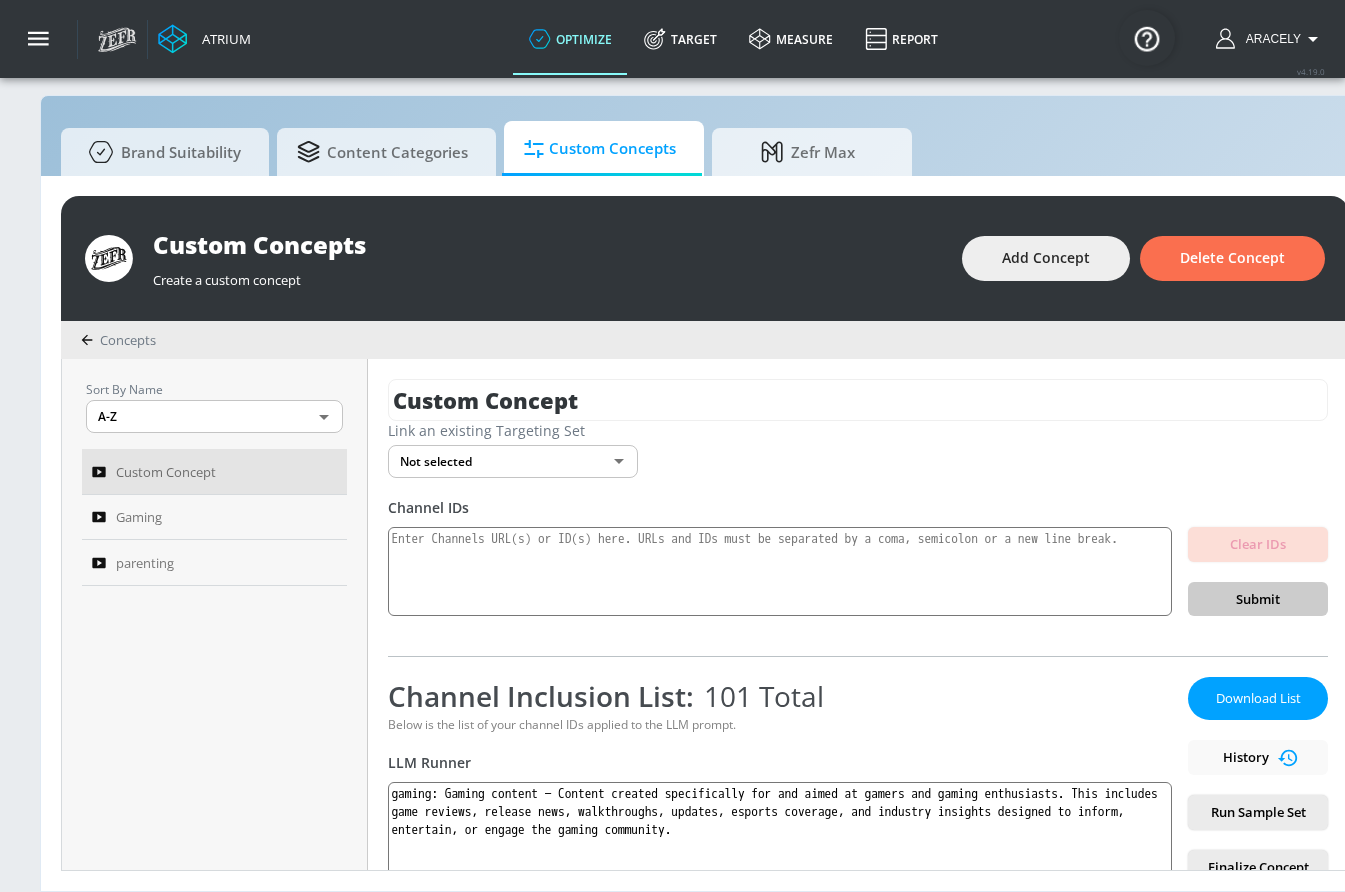 scroll, scrollTop: 36, scrollLeft: 0, axis: vertical 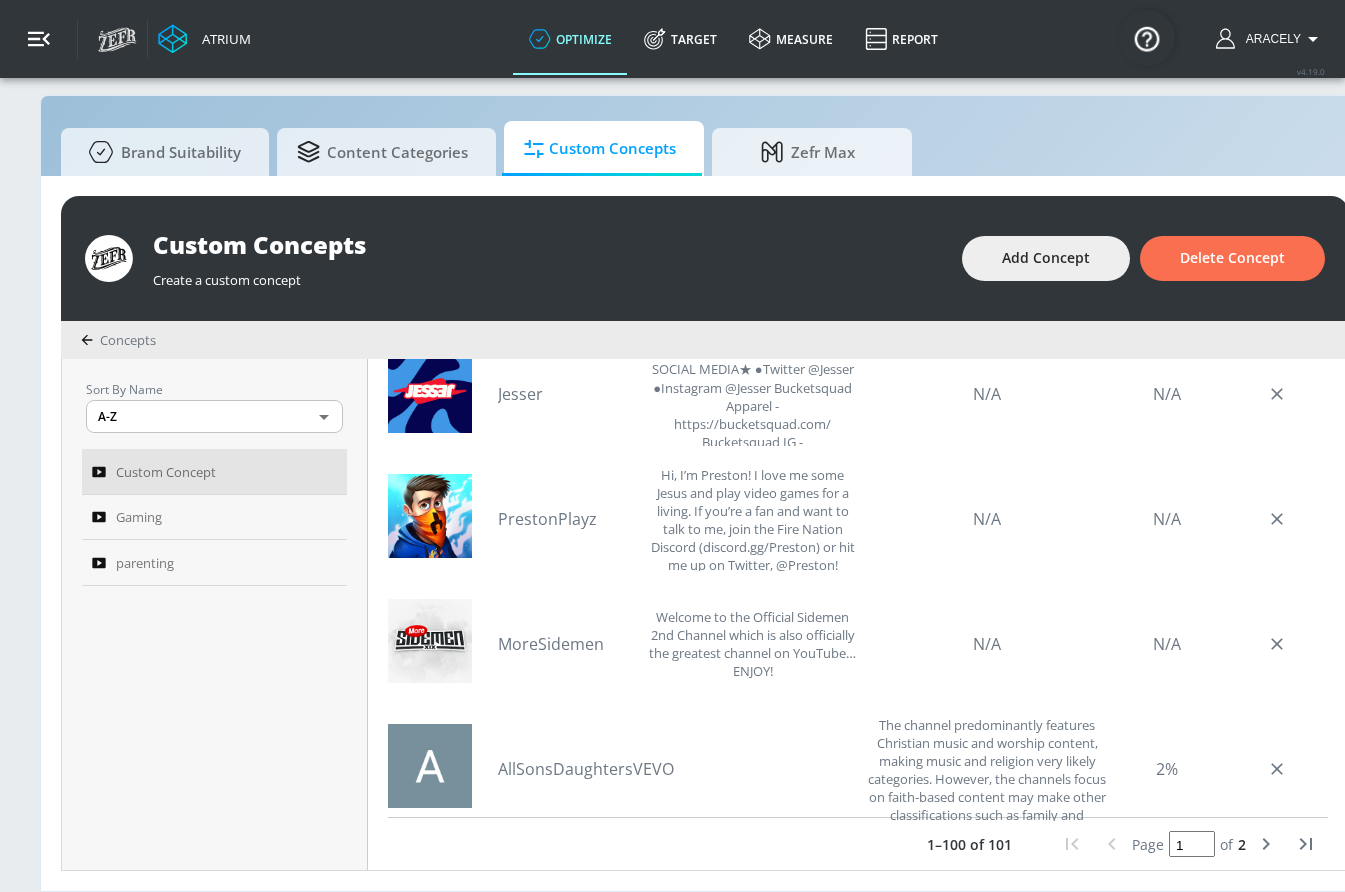 click at bounding box center [39, 39] 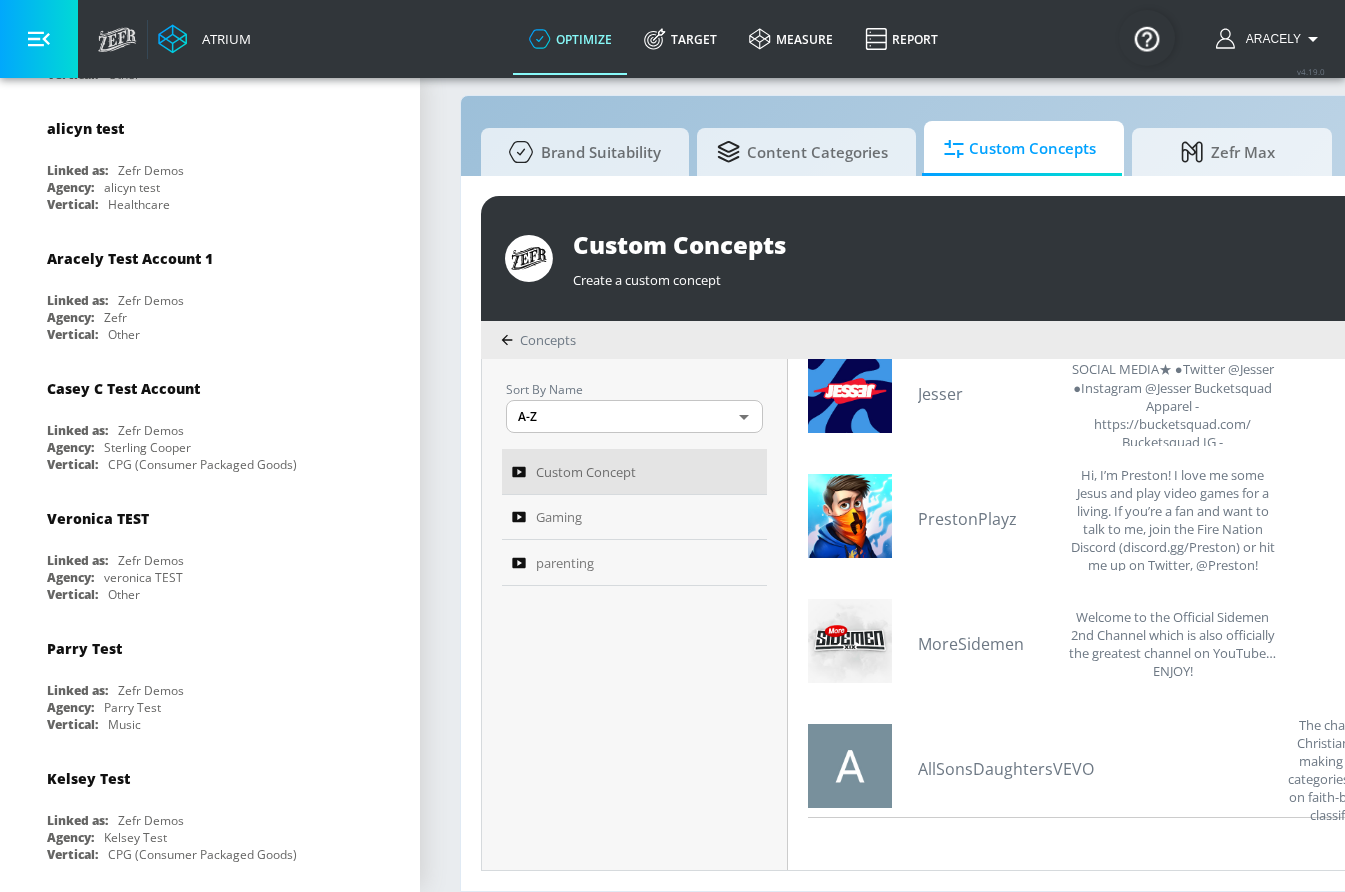 scroll, scrollTop: 0, scrollLeft: 0, axis: both 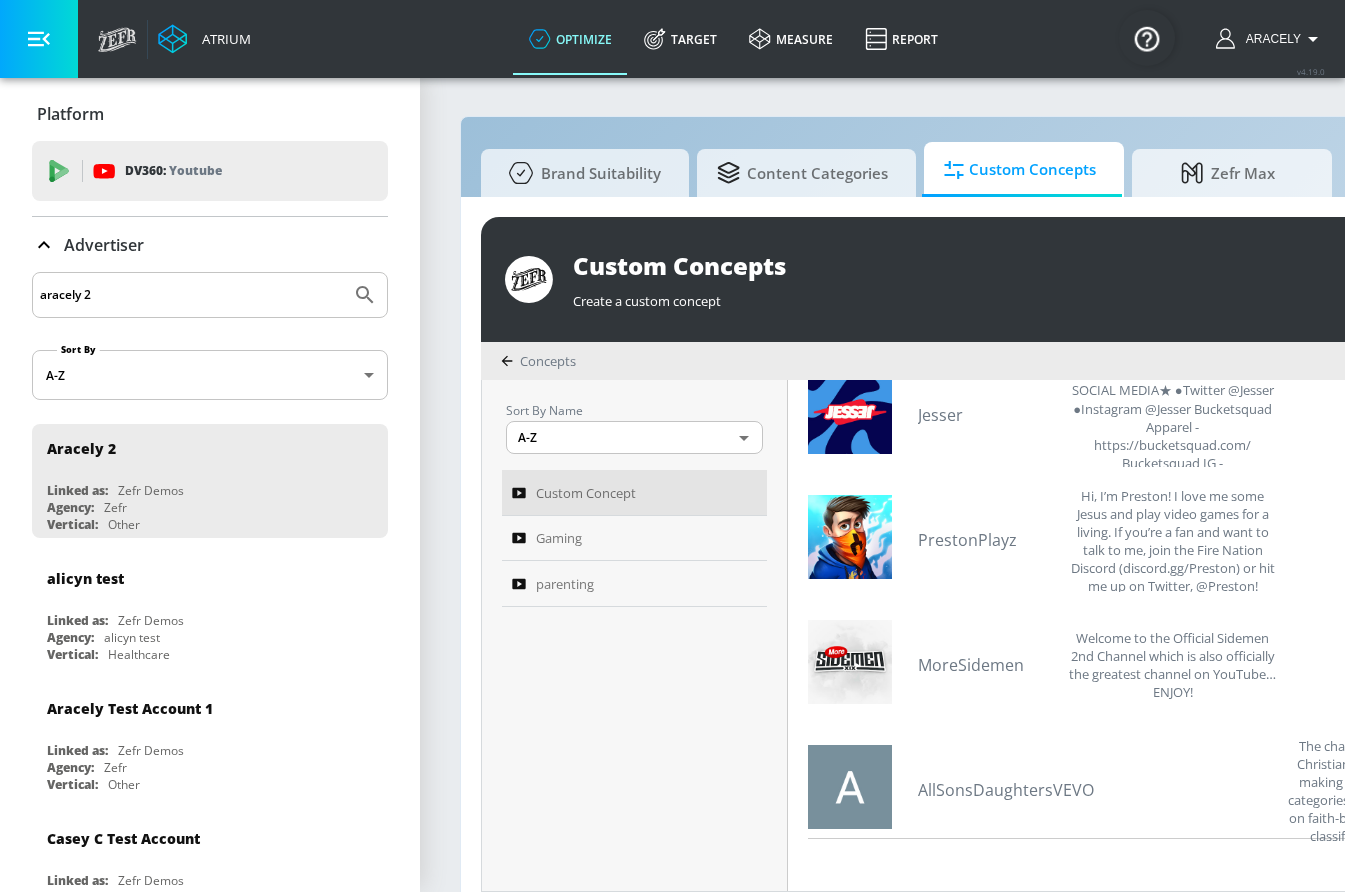 click on "Sort By Name A-Z ASC ​ Custom Concept Gaming parenting" at bounding box center [635, 635] 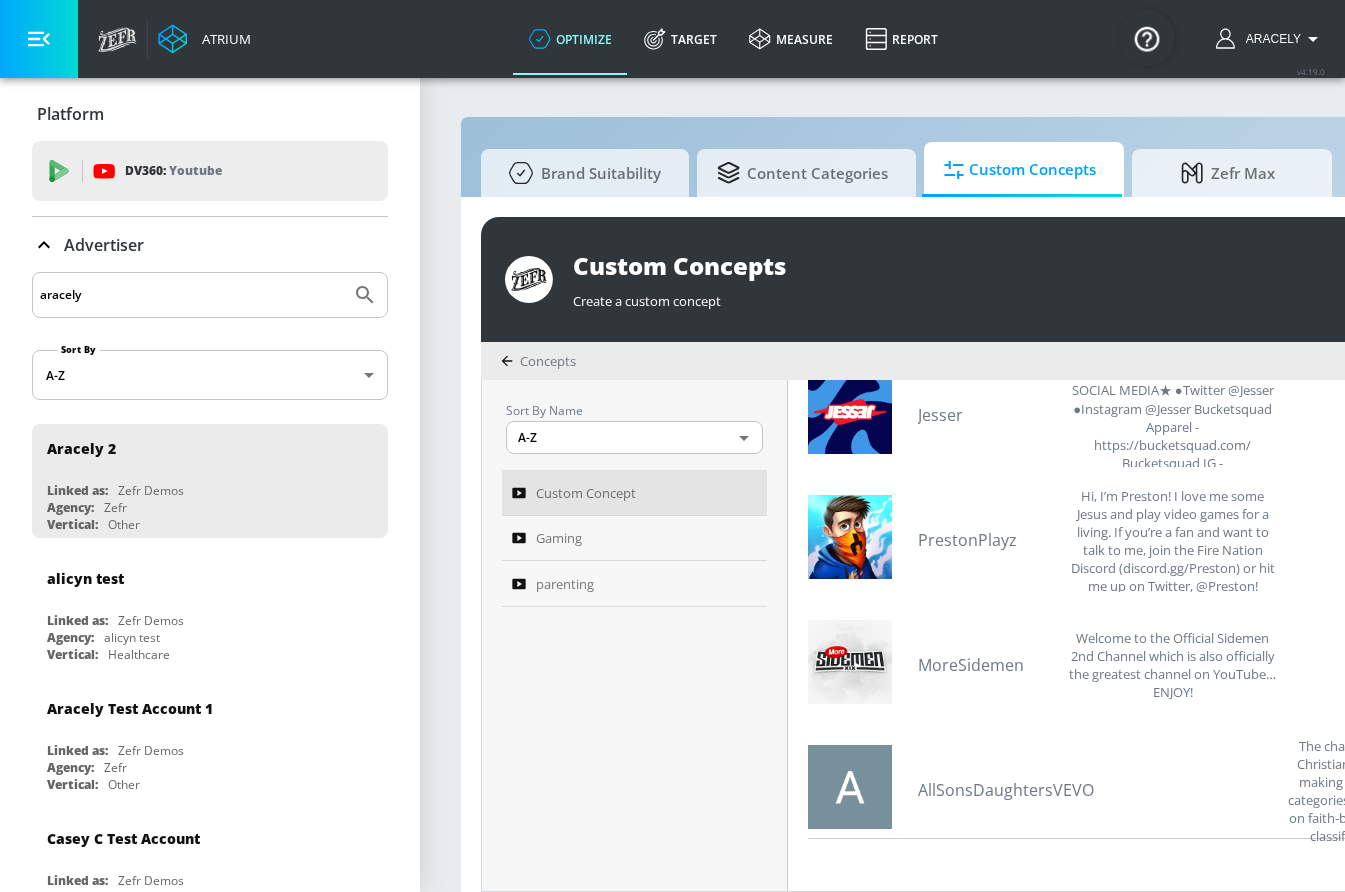 type on "aracely" 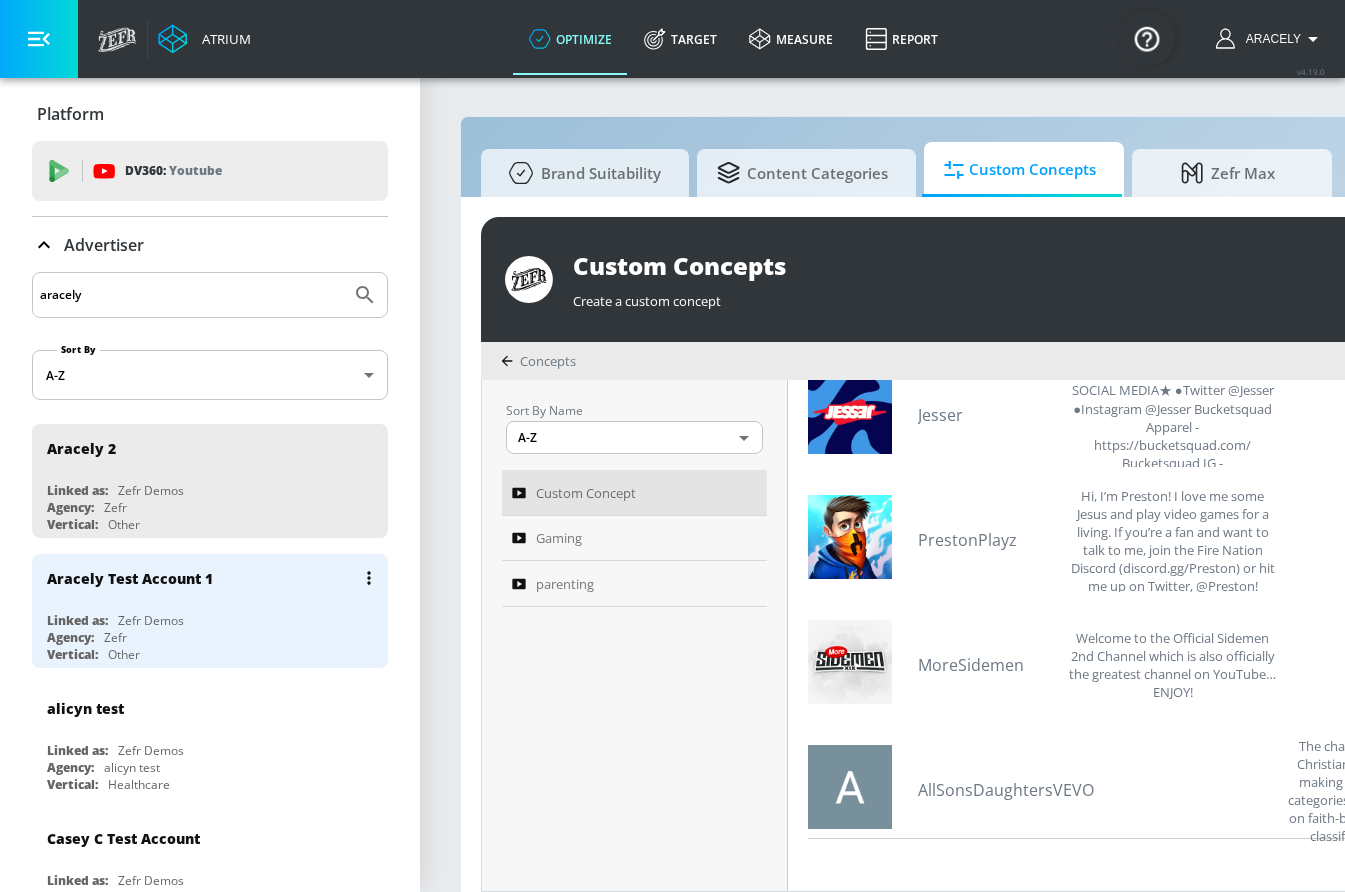 click on "Aracely Test Account 1 Linked as: Zefr Demos Agency: Zefr Vertical: Other" at bounding box center [210, 611] 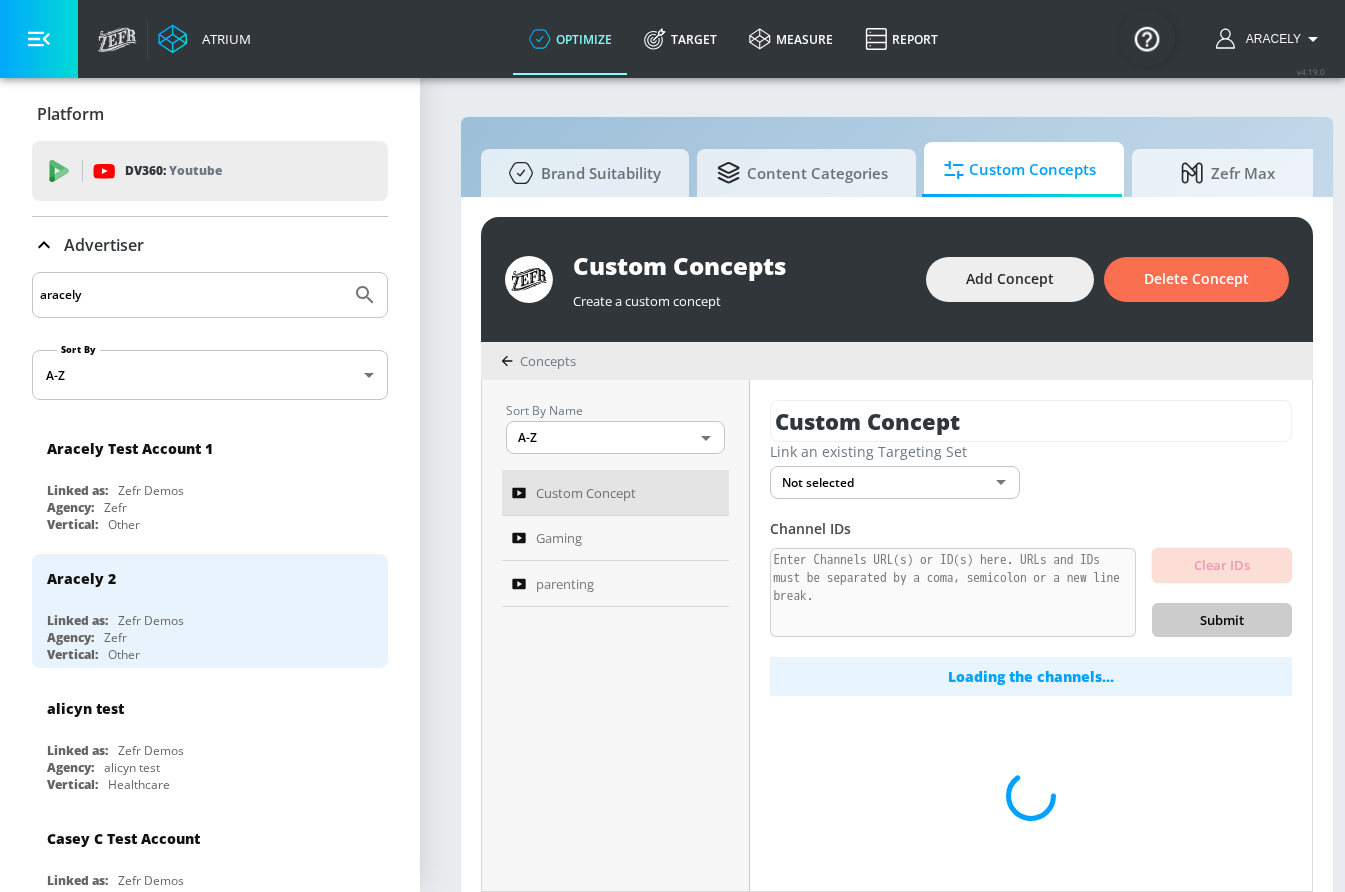 drag, startPoint x: 49, startPoint y: 38, endPoint x: 60, endPoint y: 48, distance: 14.866069 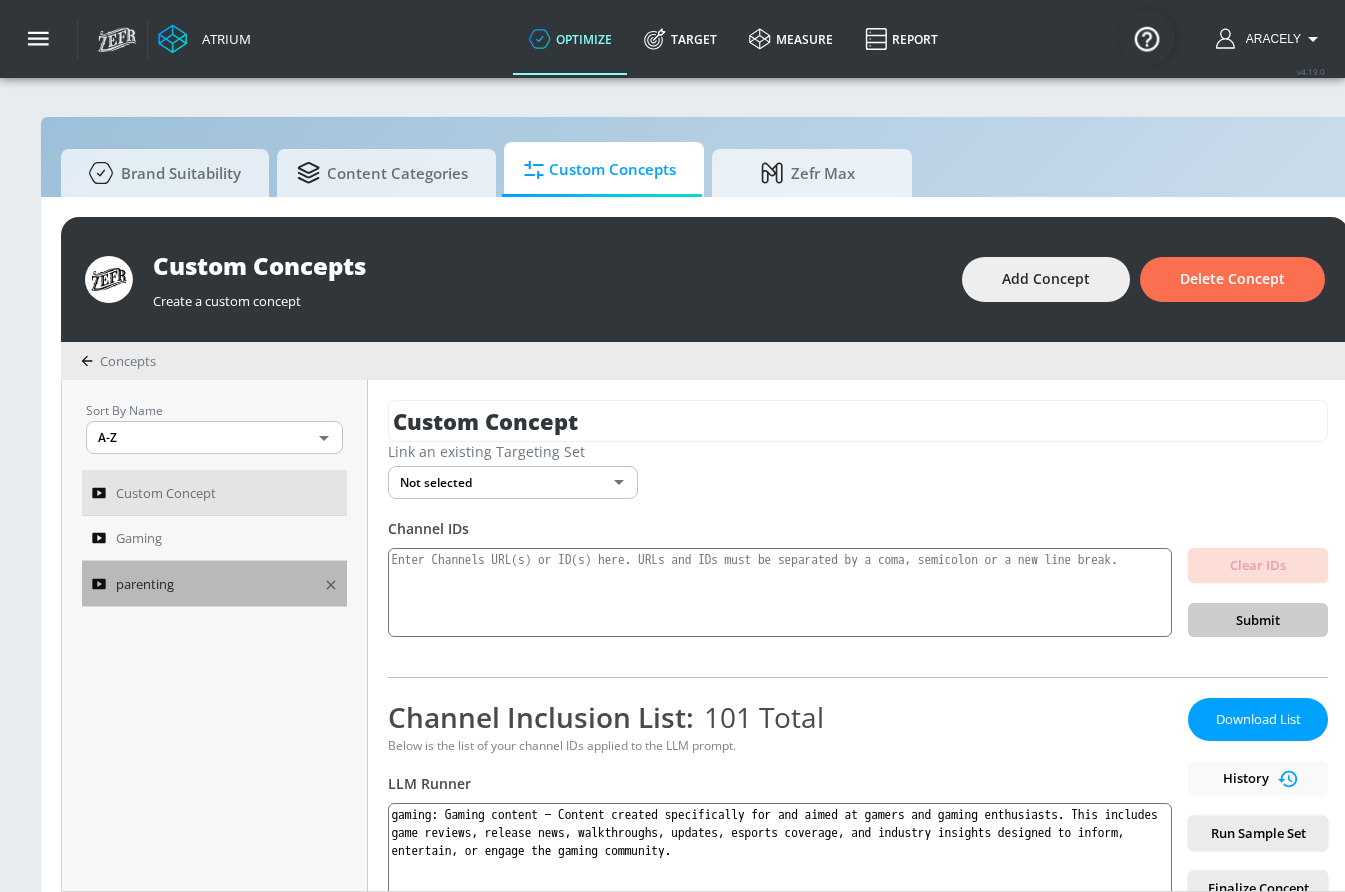 click on "parenting" at bounding box center (201, 584) 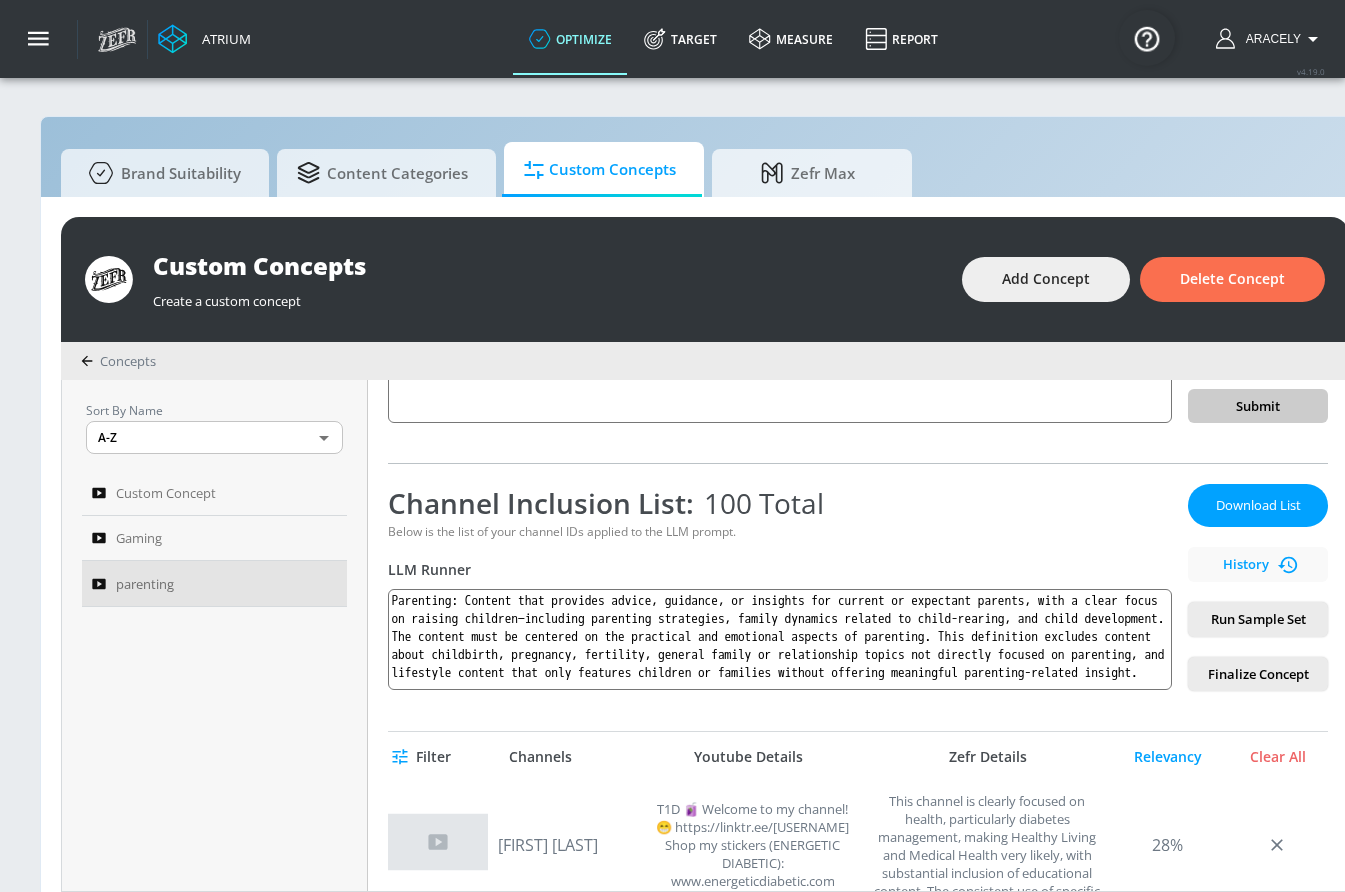 scroll, scrollTop: 549, scrollLeft: 0, axis: vertical 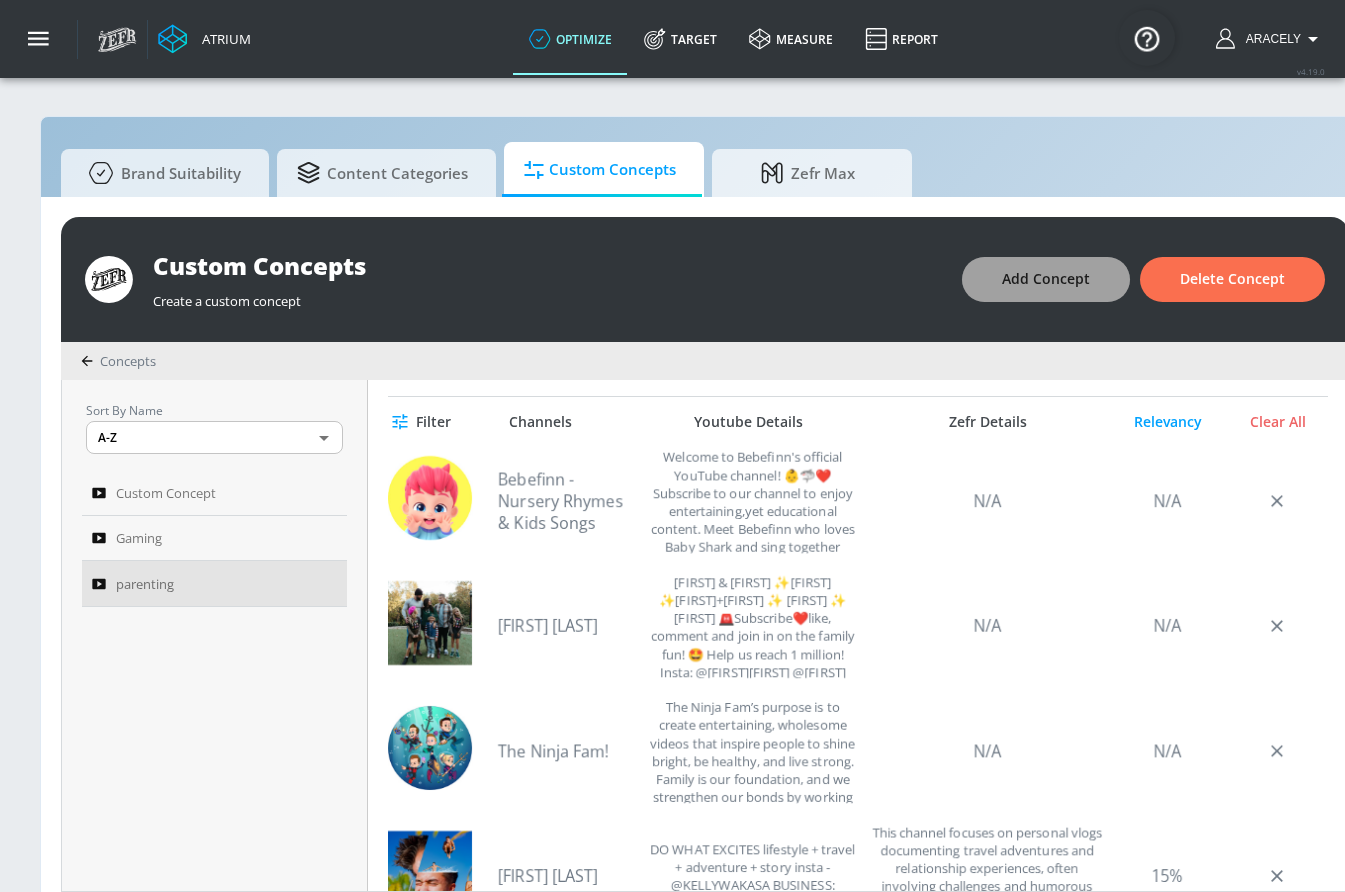 click on "Add Concept" at bounding box center (1046, 279) 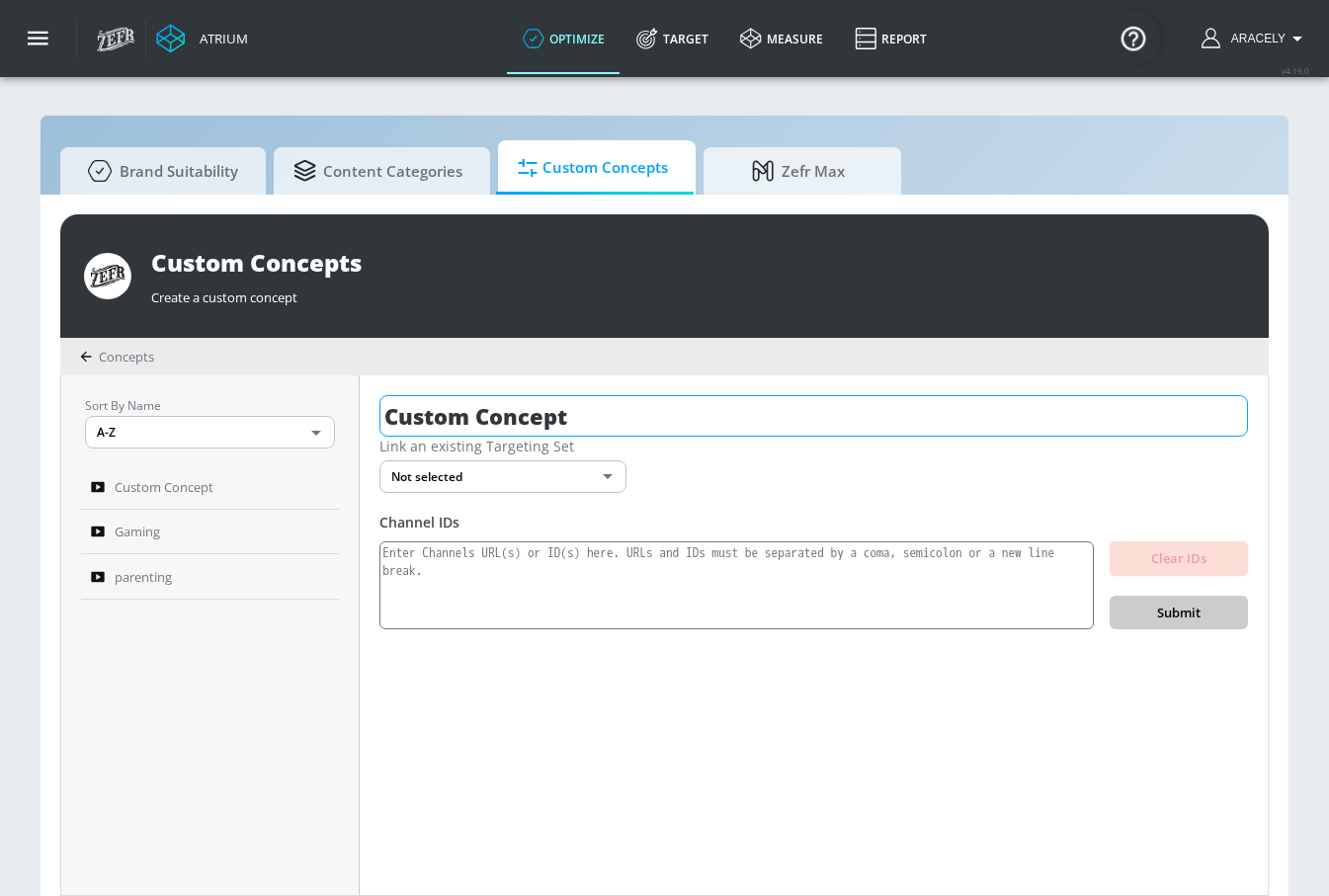 click on "Custom Concept" at bounding box center [813, 416] 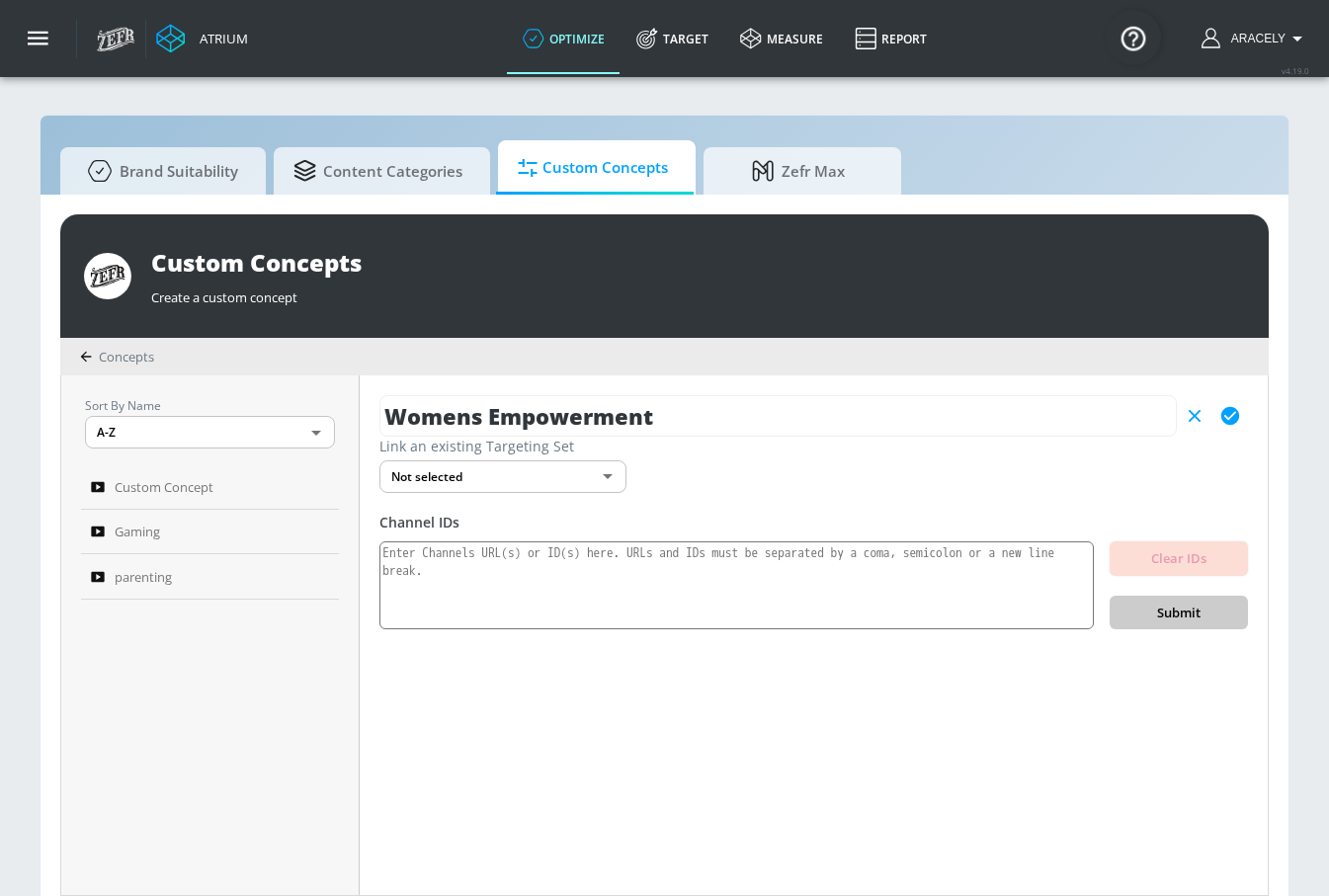 type on "Womens Empowerment" 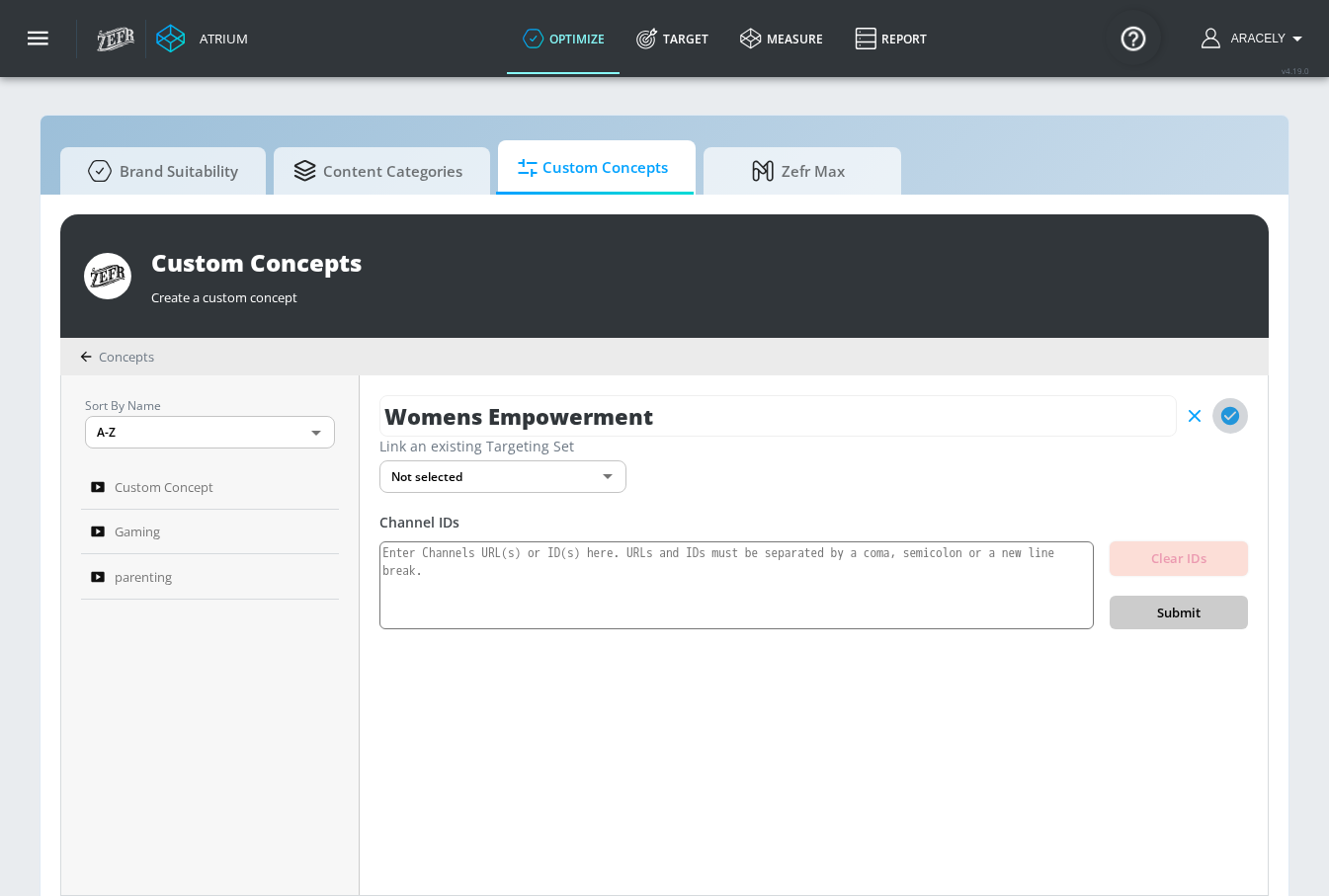 click 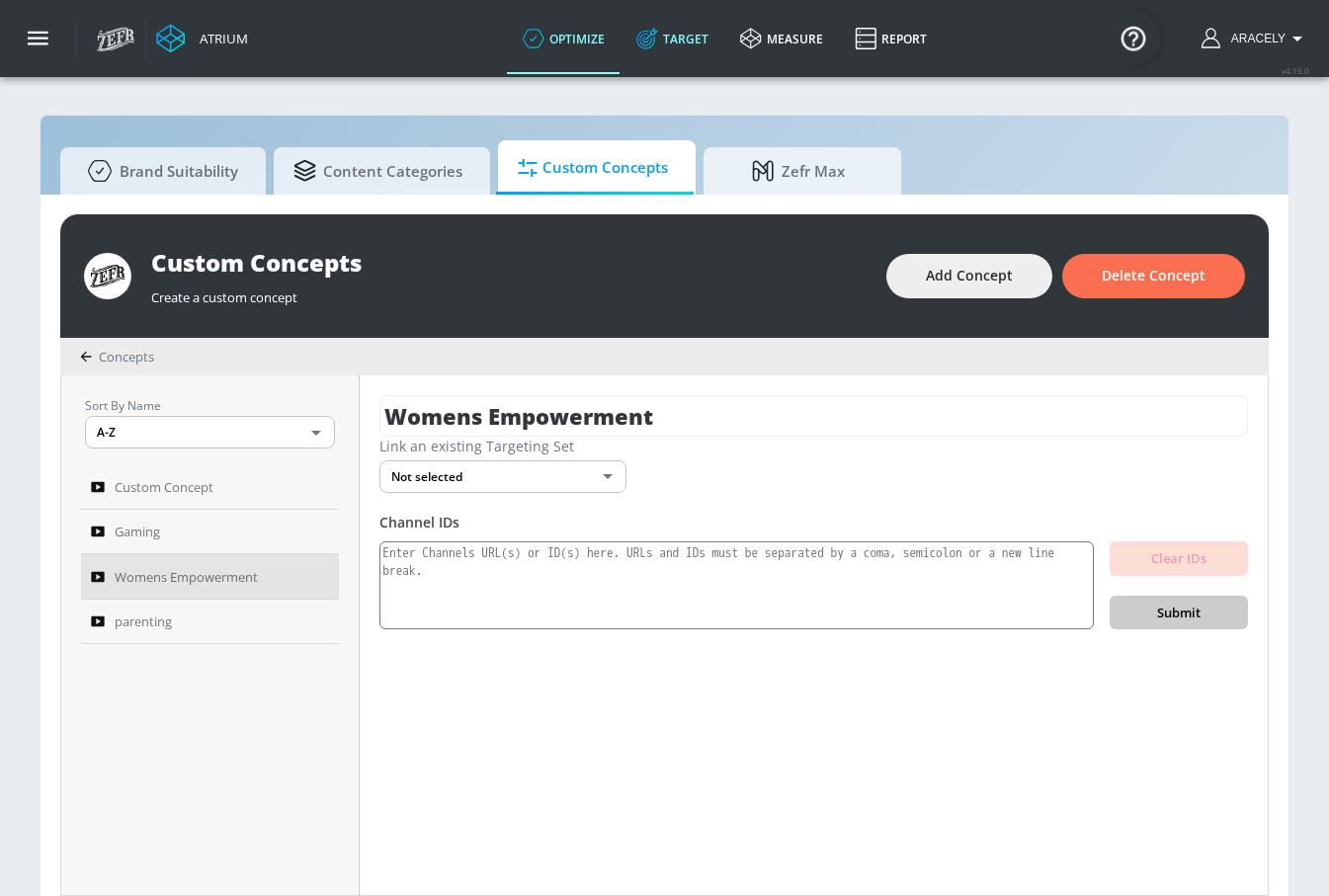 click on "Target" at bounding box center (672, 39) 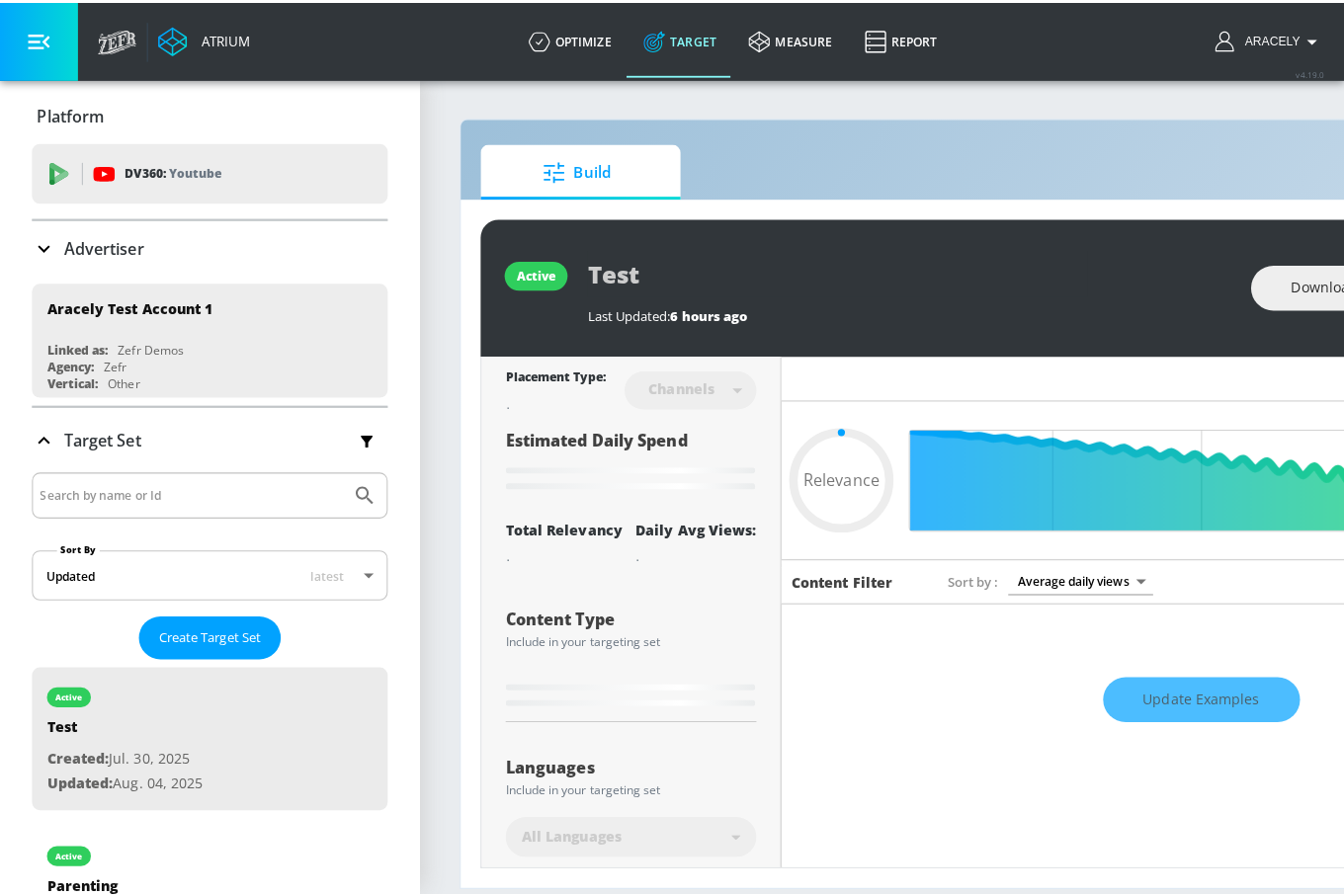 scroll, scrollTop: 0, scrollLeft: 0, axis: both 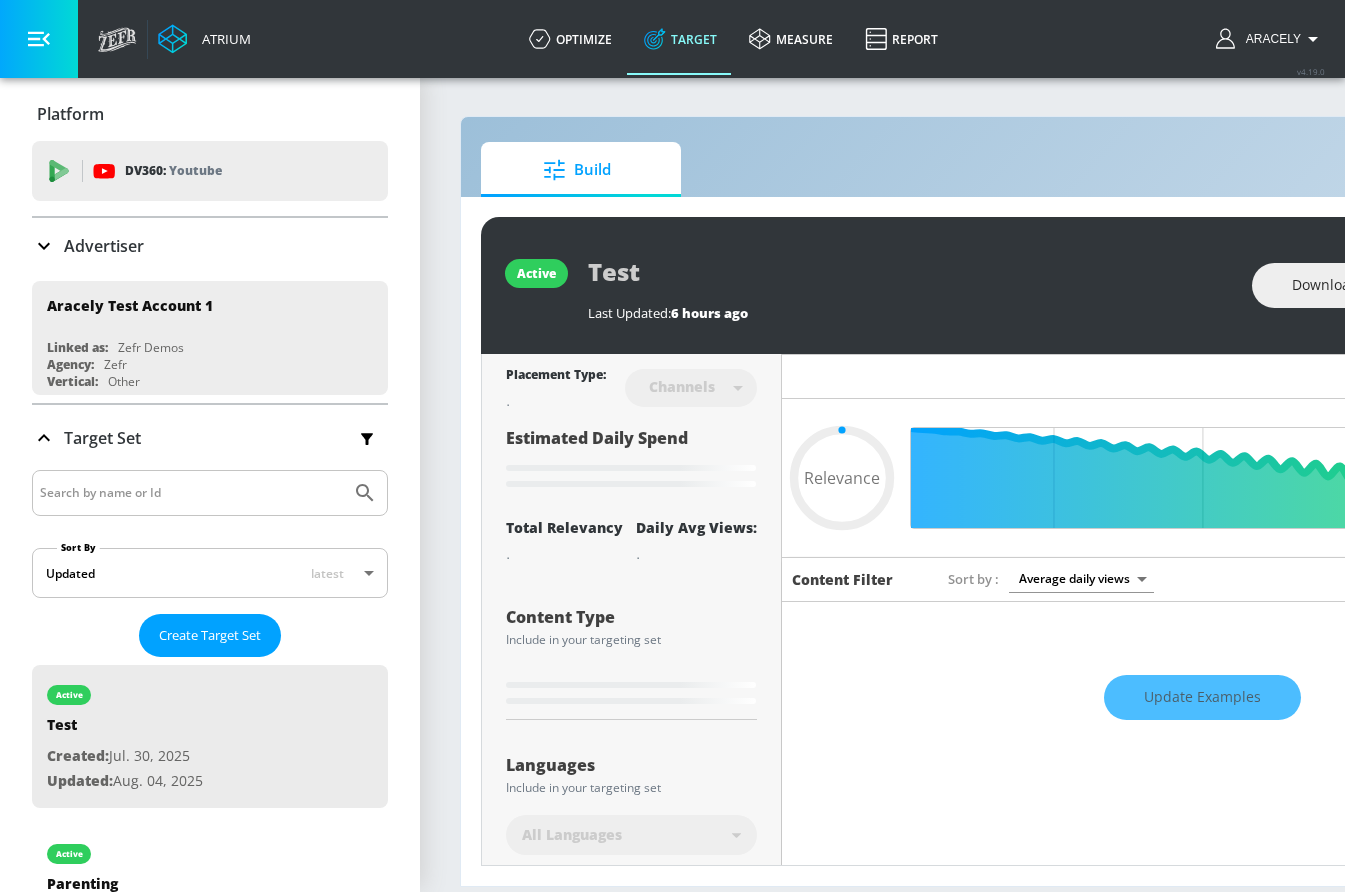 type on "0.6" 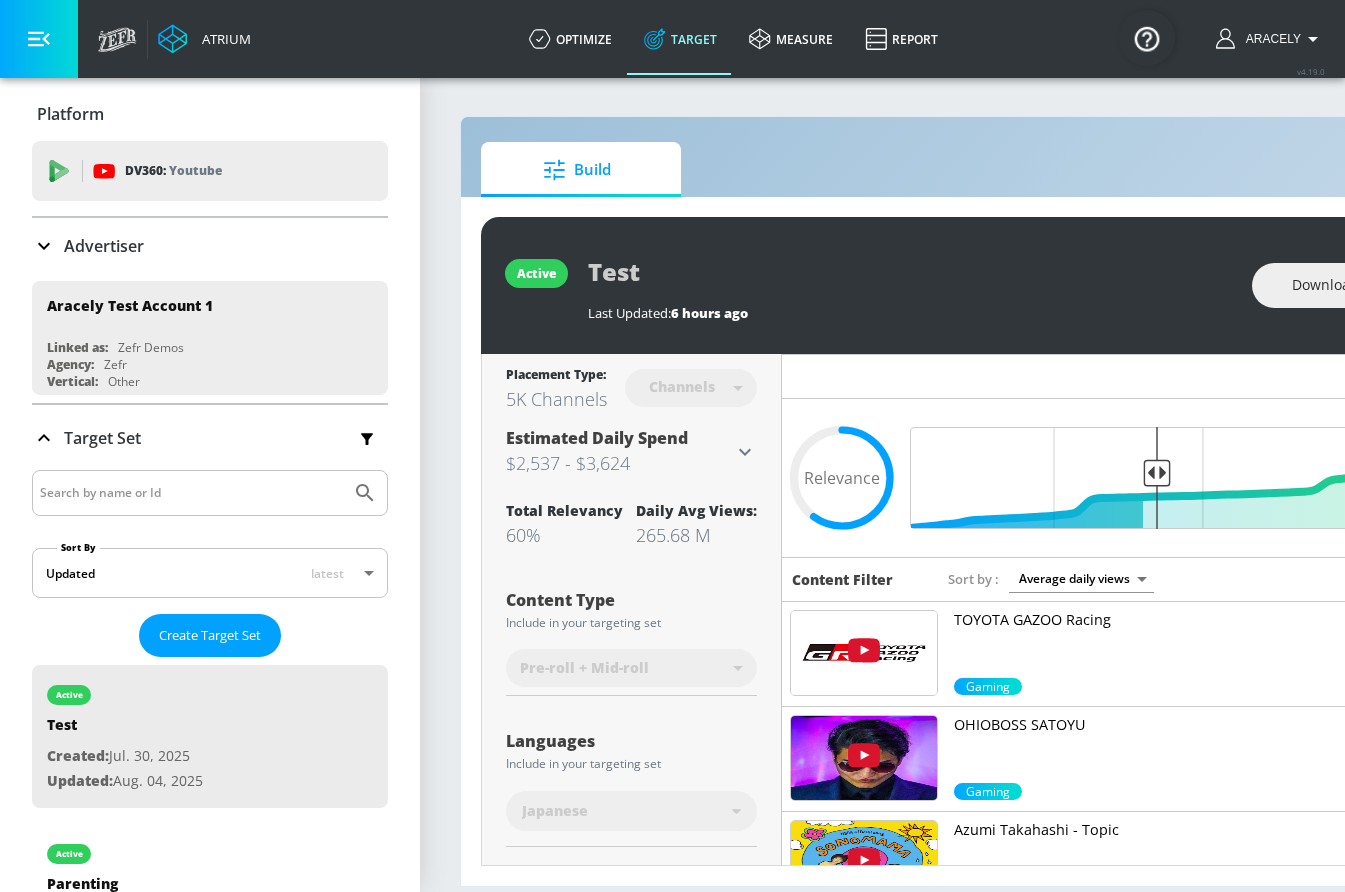 click at bounding box center [39, 39] 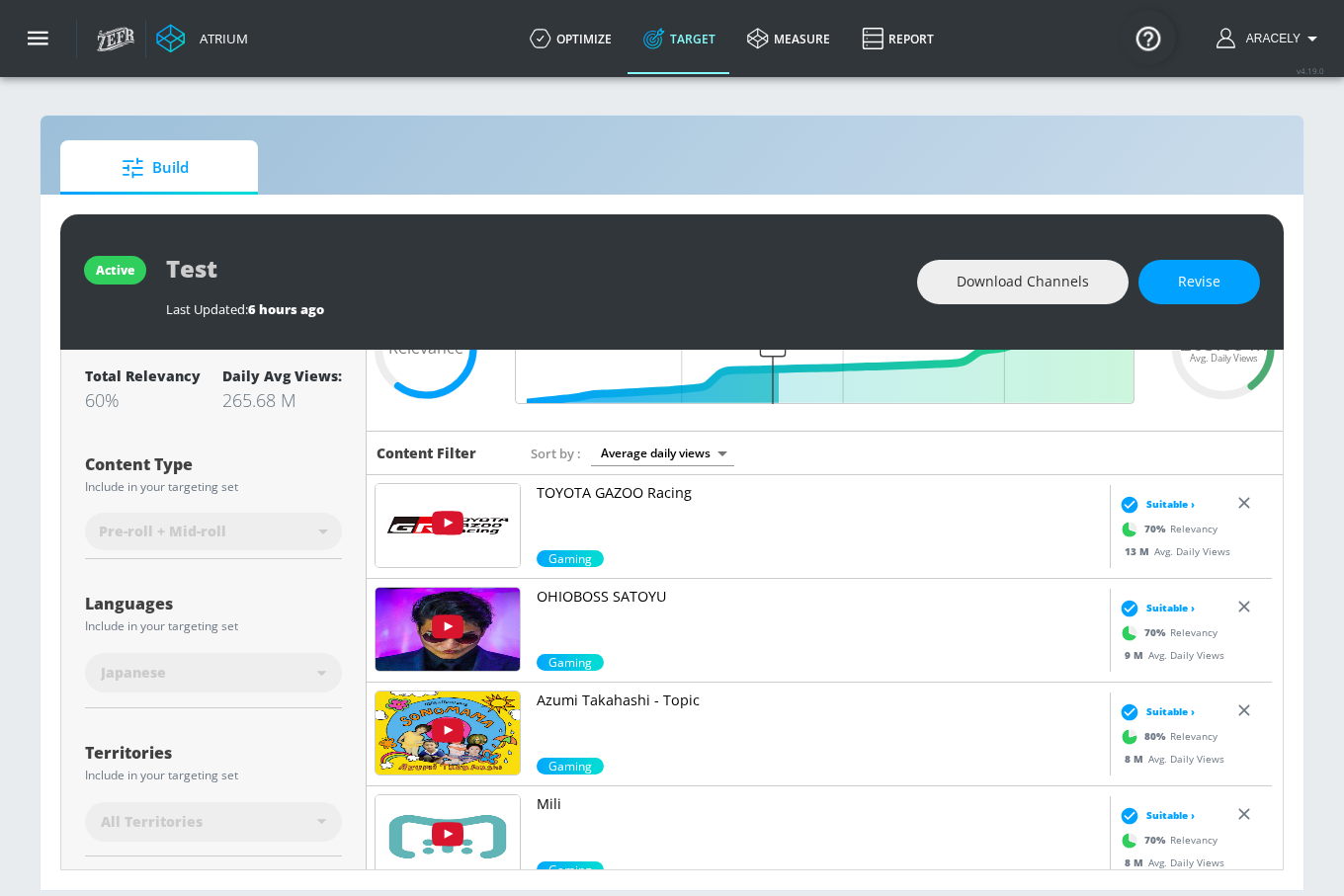 scroll, scrollTop: 337, scrollLeft: 0, axis: vertical 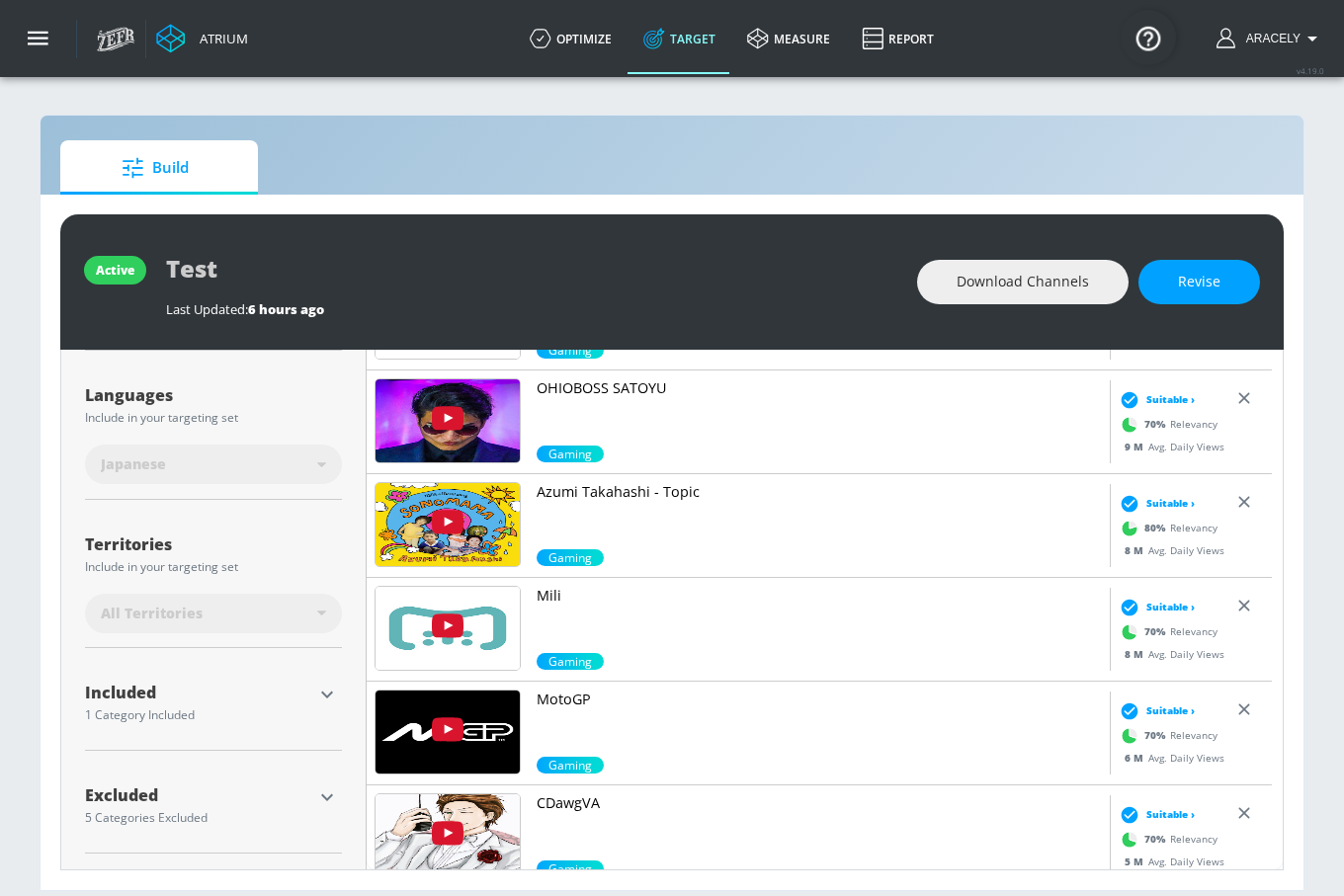click 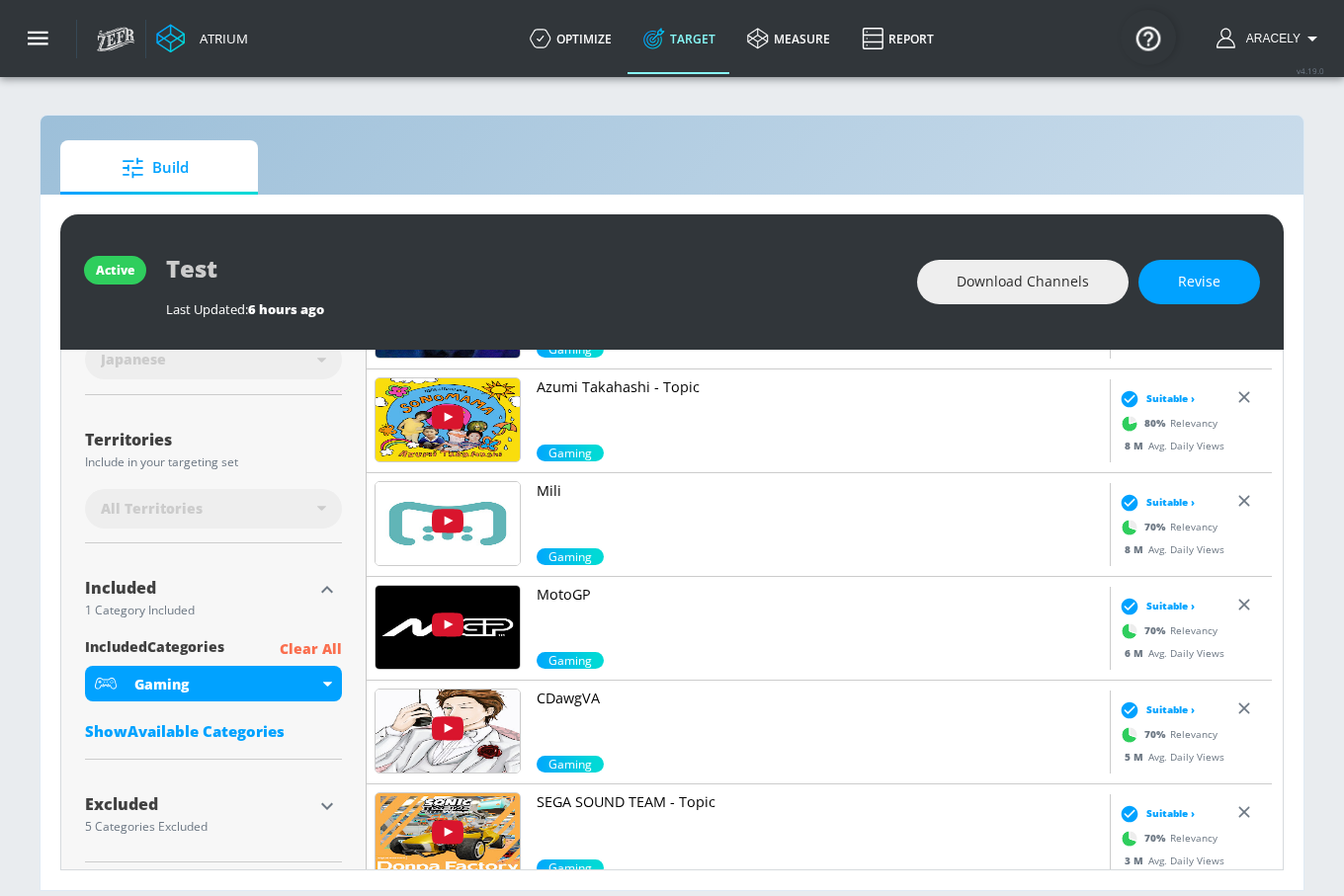 scroll, scrollTop: 451, scrollLeft: 0, axis: vertical 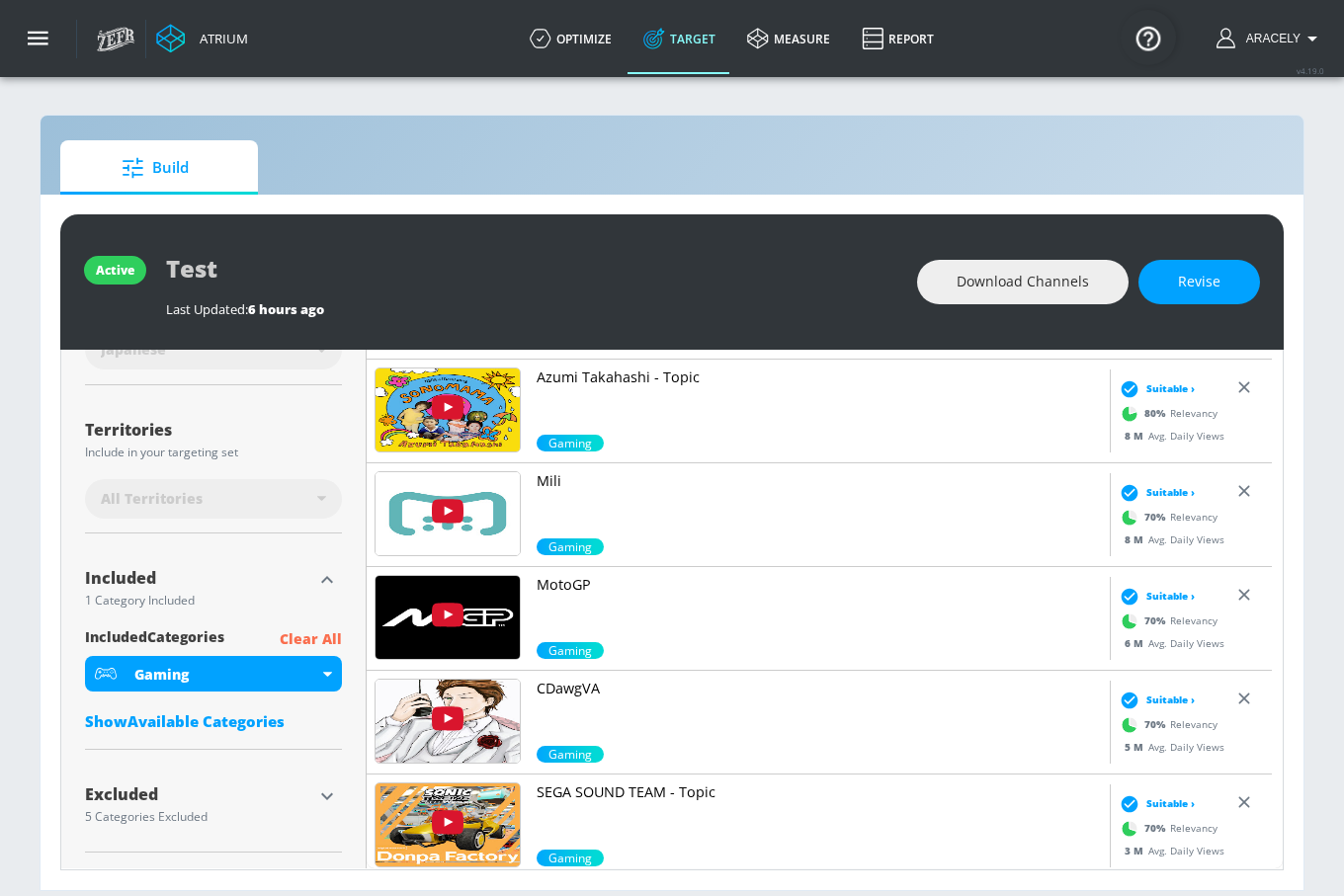 click on "Clear All" at bounding box center [310, 639] 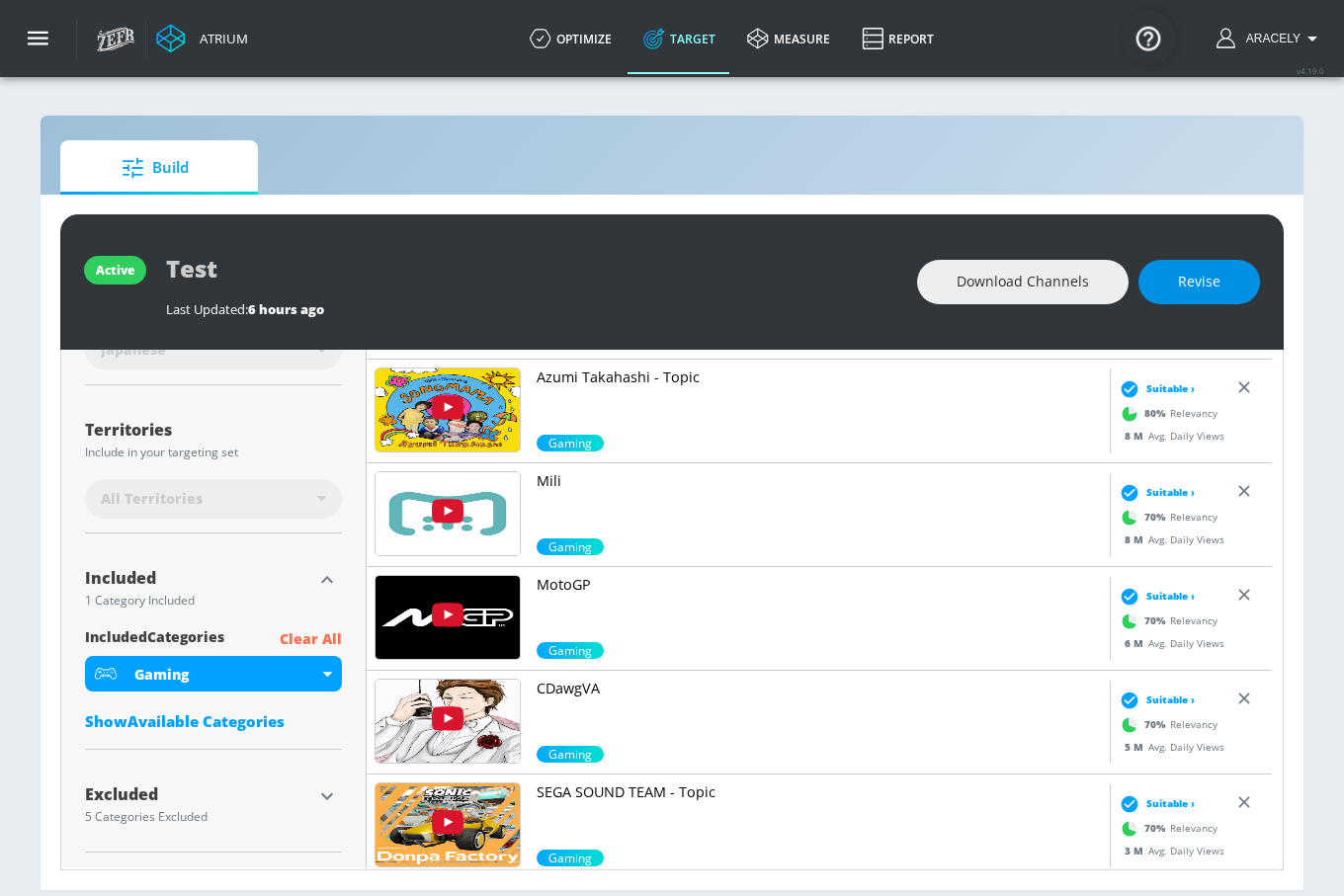 click on "Revise" at bounding box center (1199, 282) 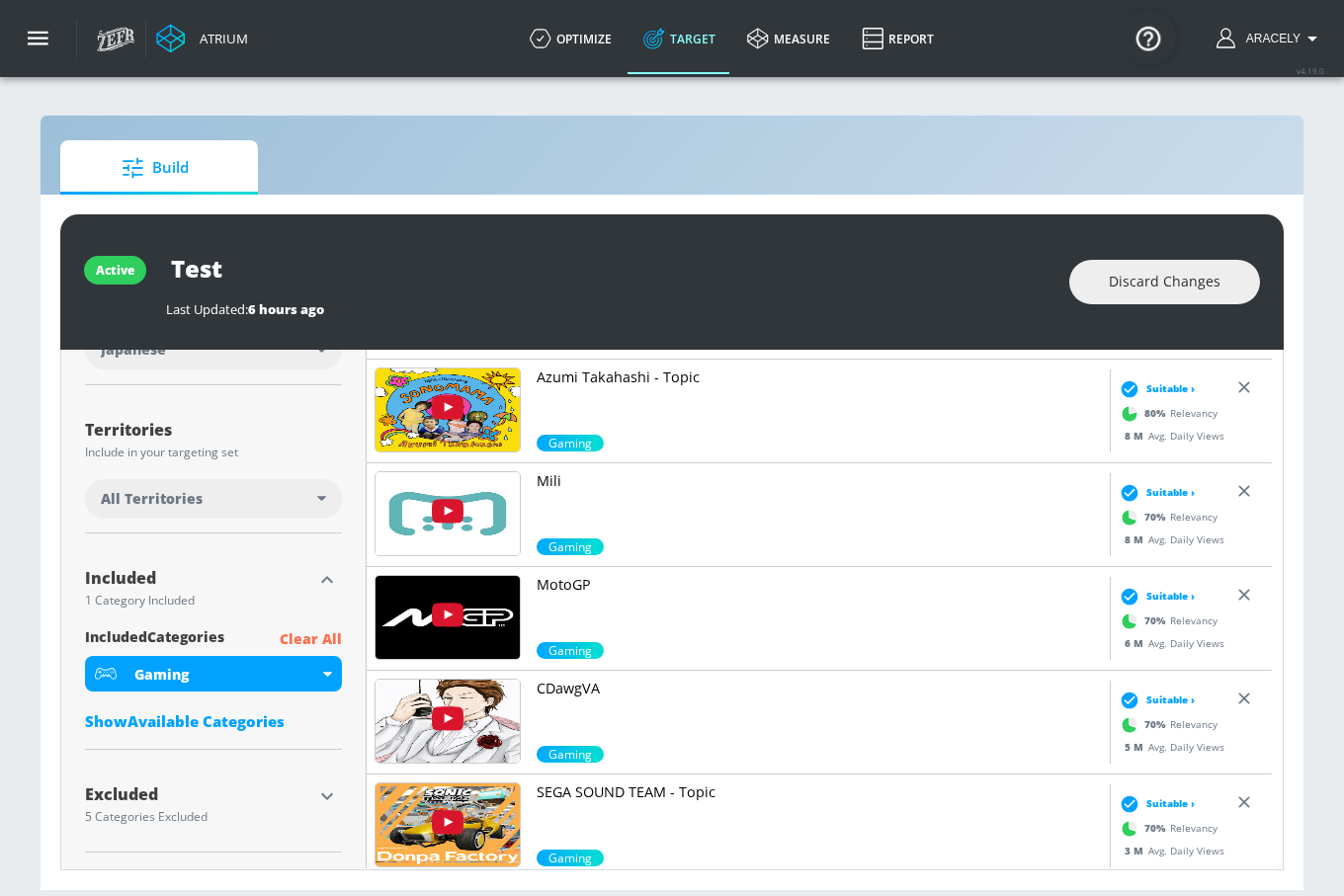 click on "Clear All" at bounding box center (310, 639) 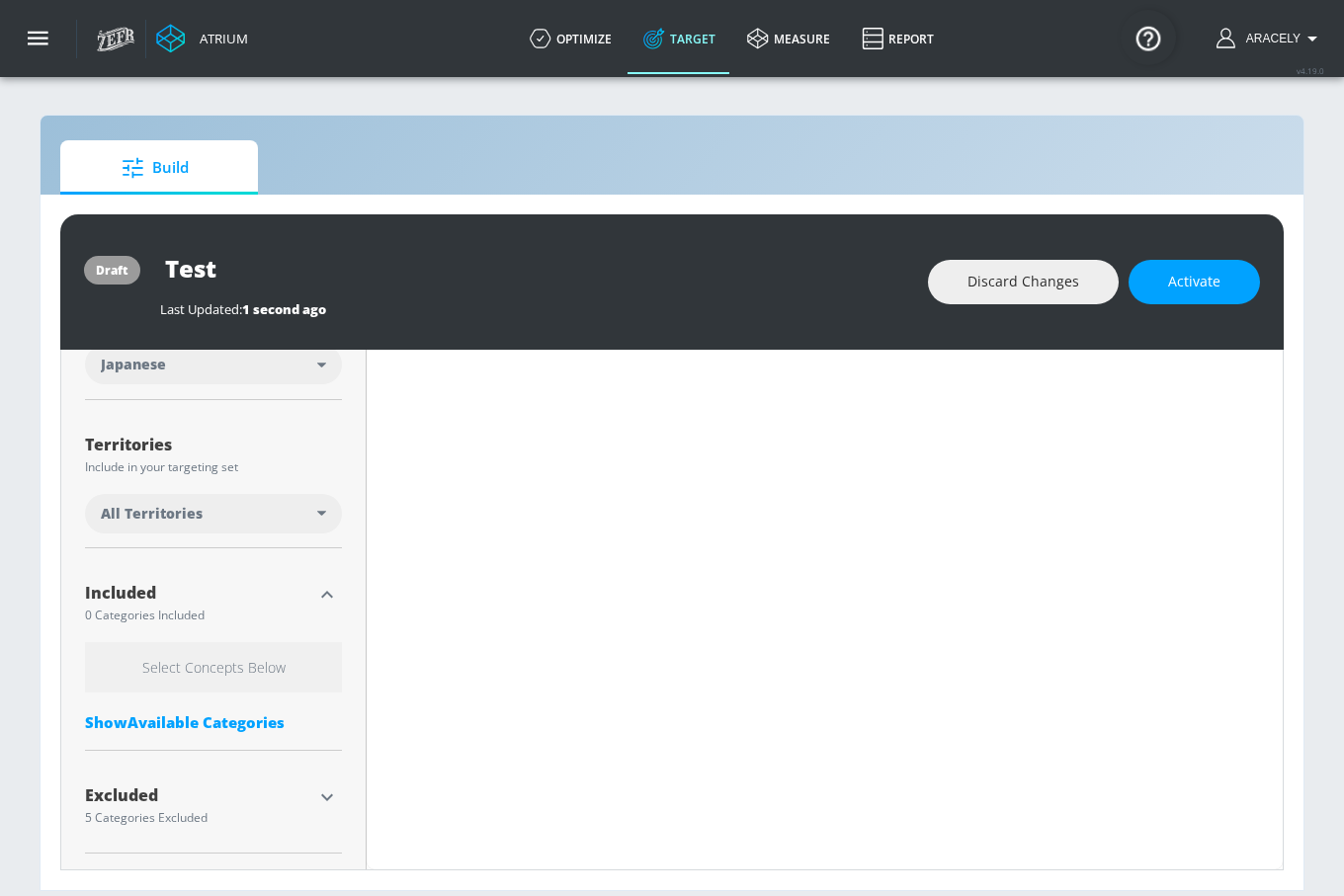 scroll, scrollTop: 438, scrollLeft: 0, axis: vertical 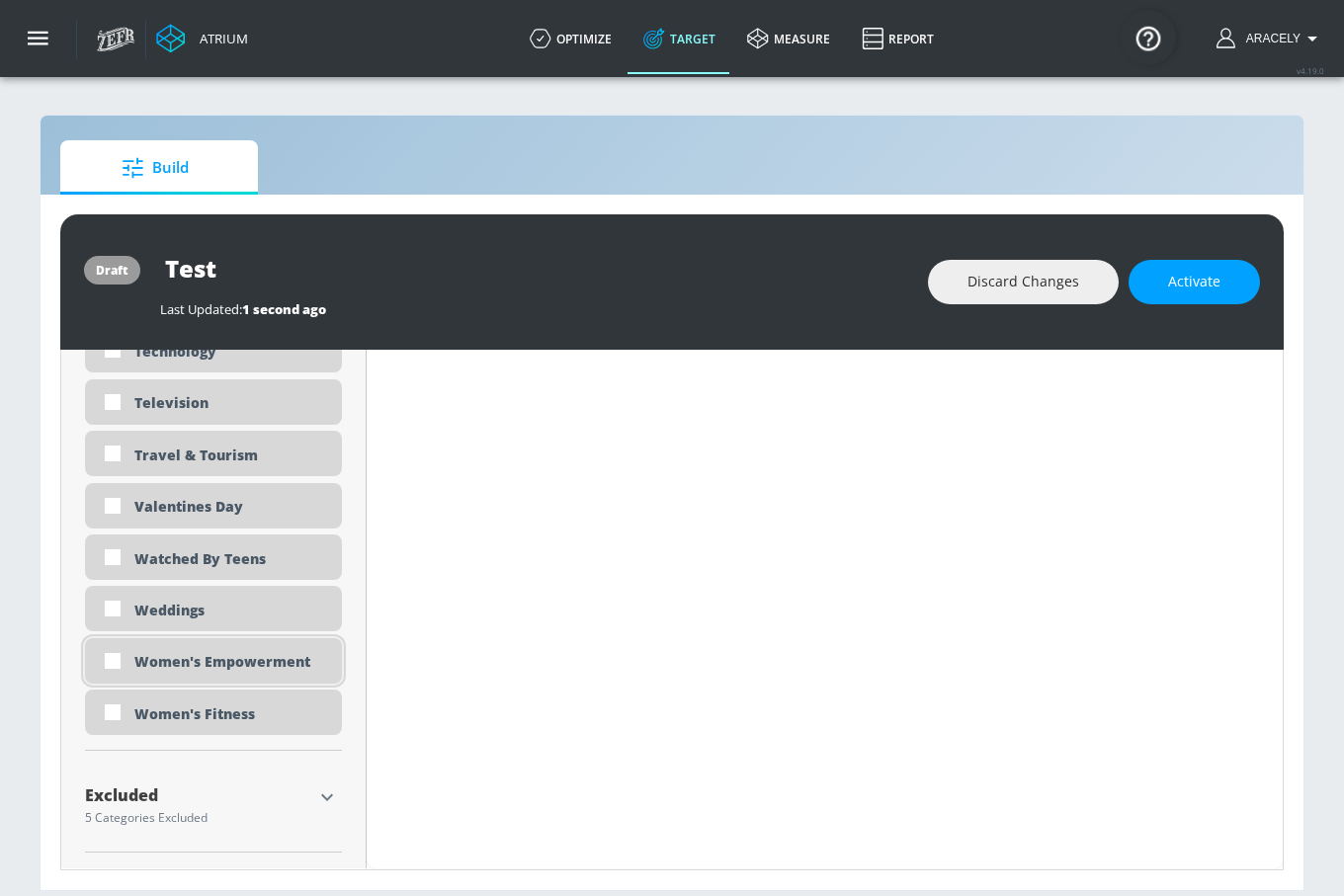 click on "Women's Empowerment" at bounding box center [213, 661] 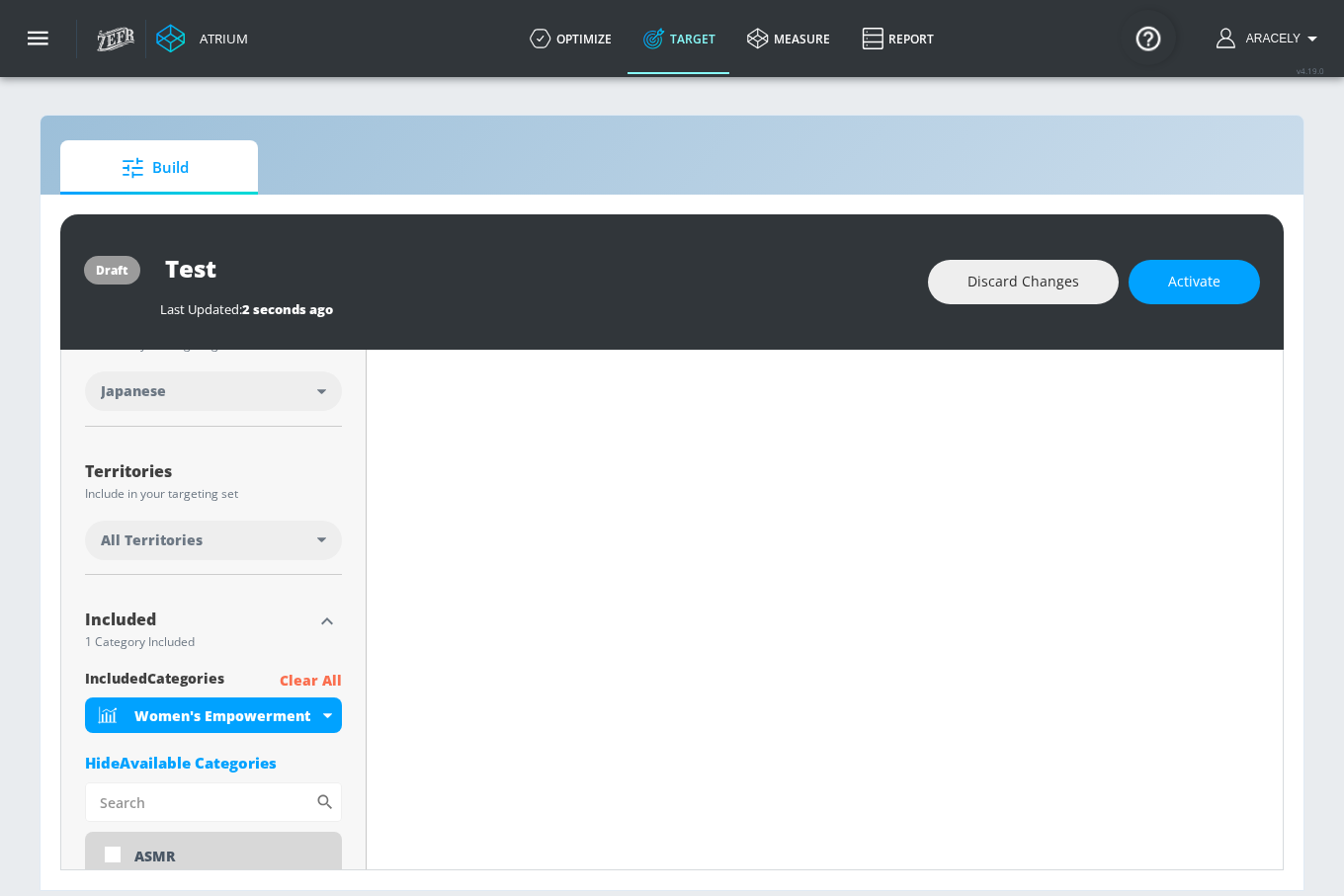 scroll, scrollTop: 282, scrollLeft: 0, axis: vertical 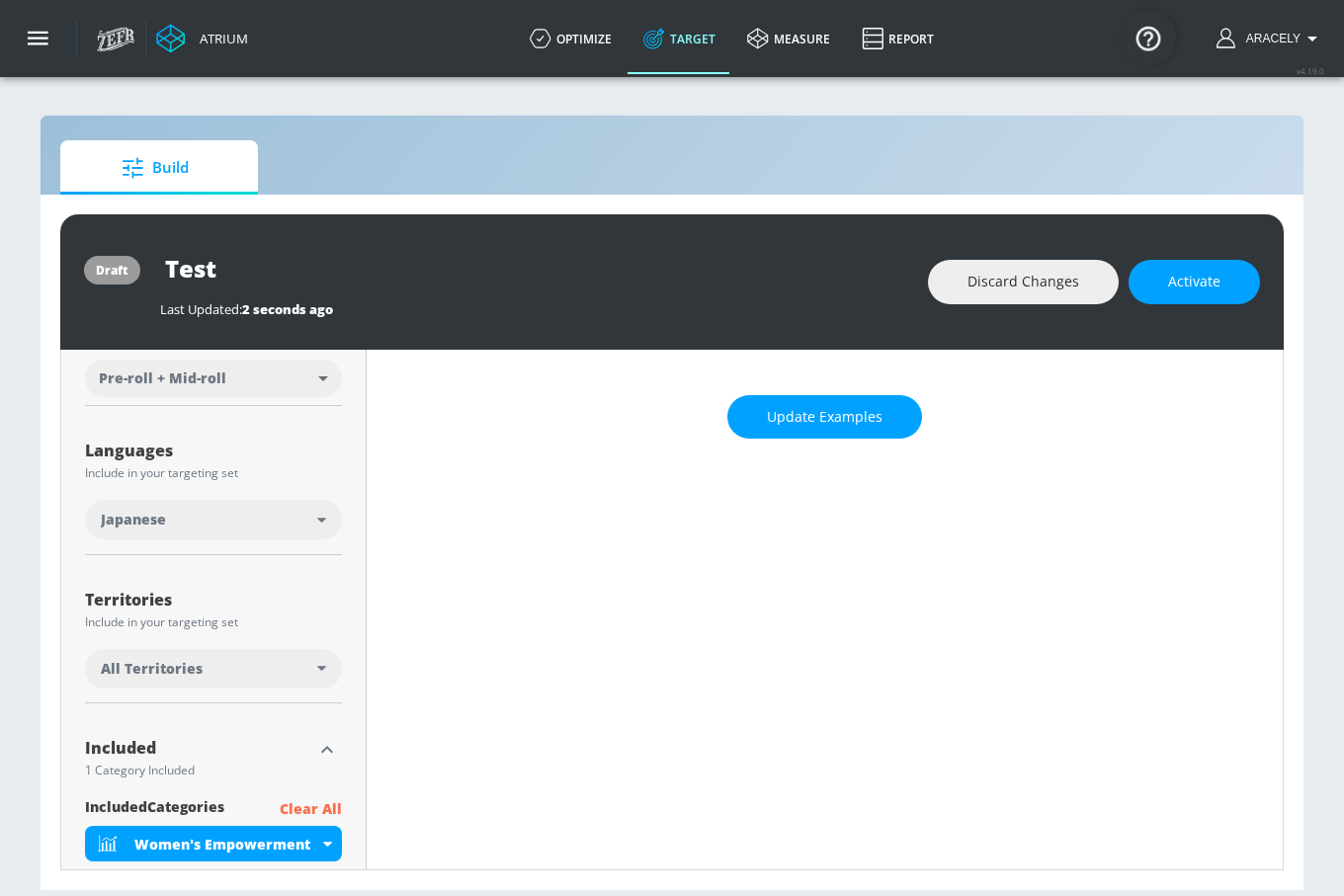 click on "Japanese" at bounding box center [209, 520] 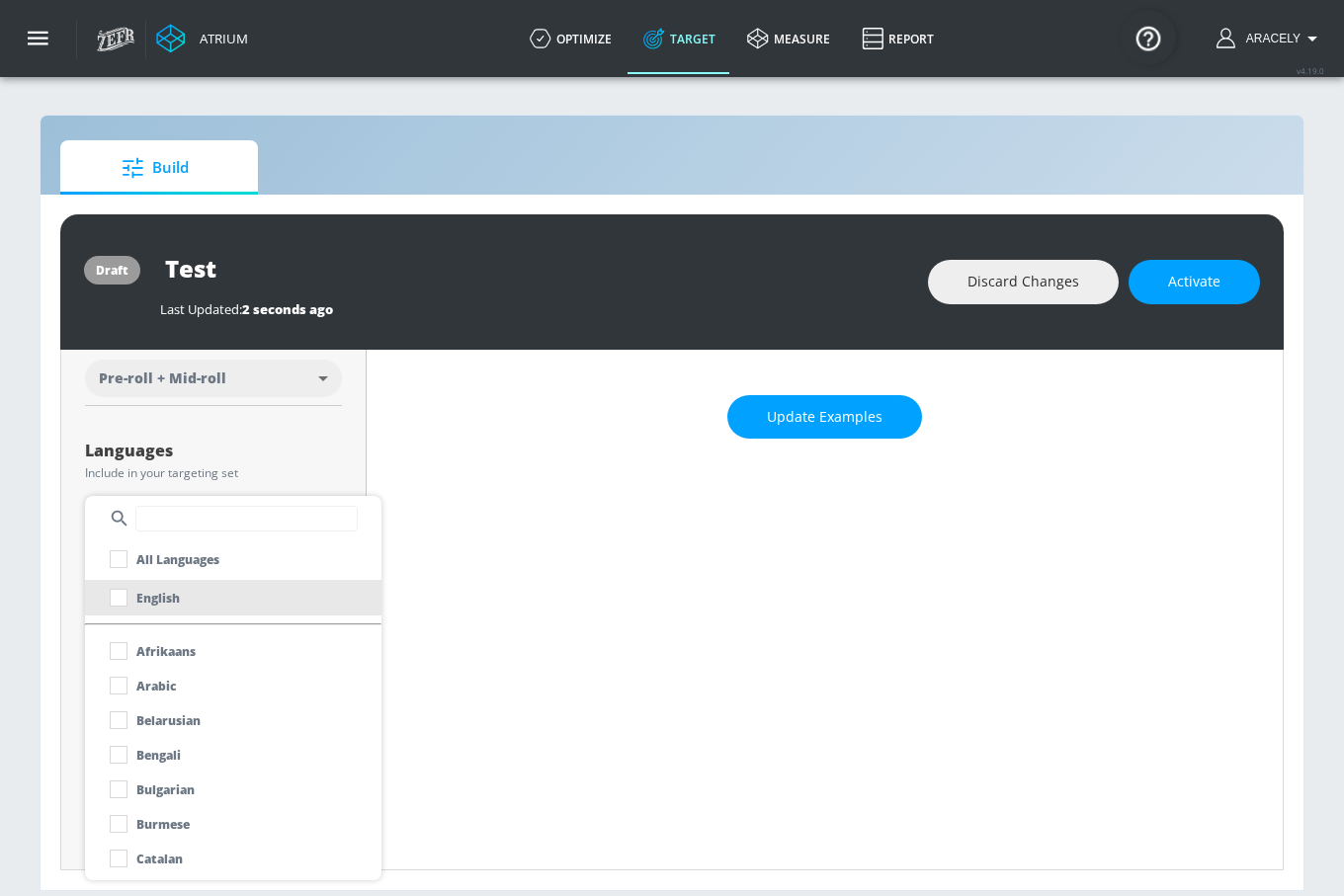click on "English" at bounding box center [233, 598] 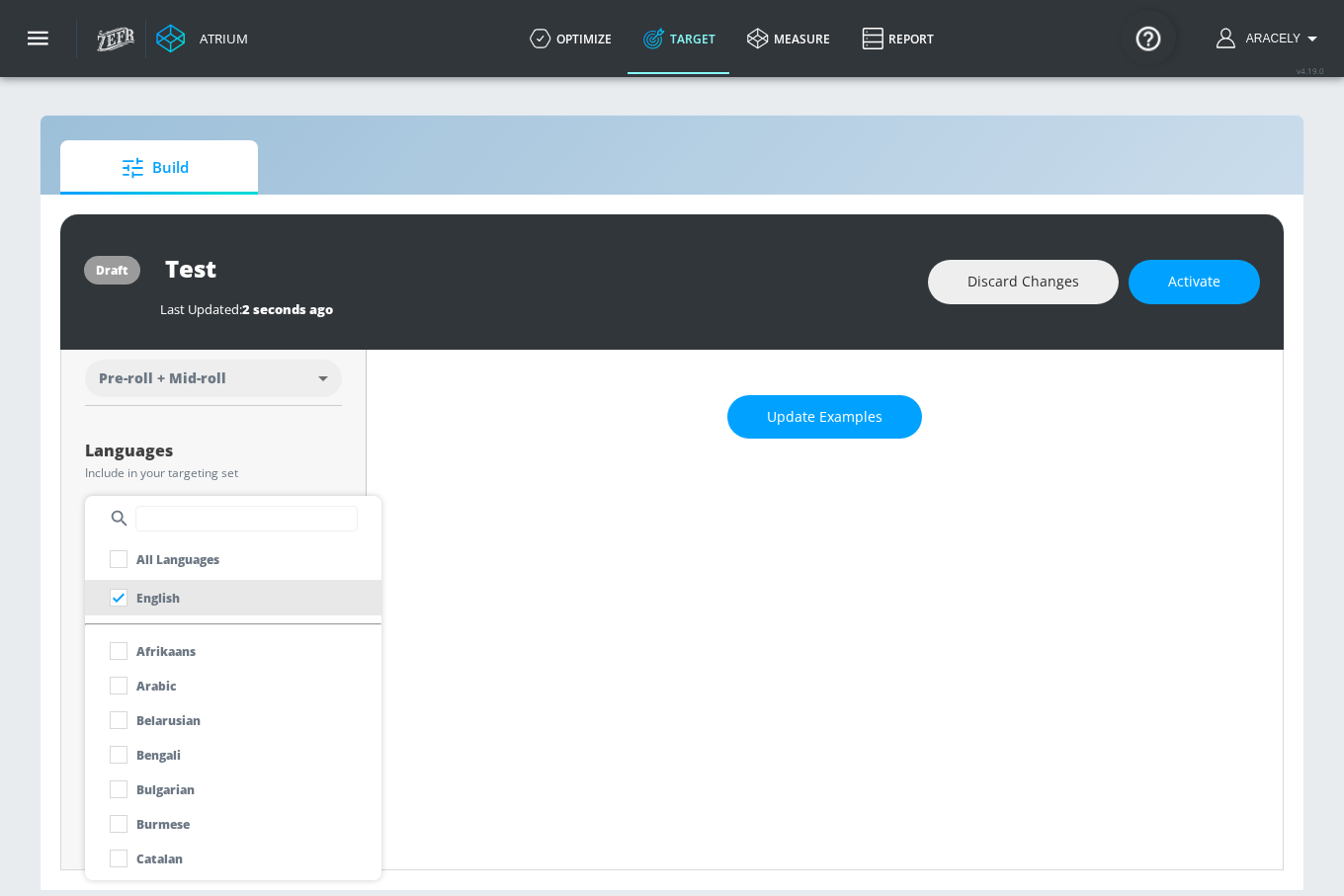 click at bounding box center (672, 448) 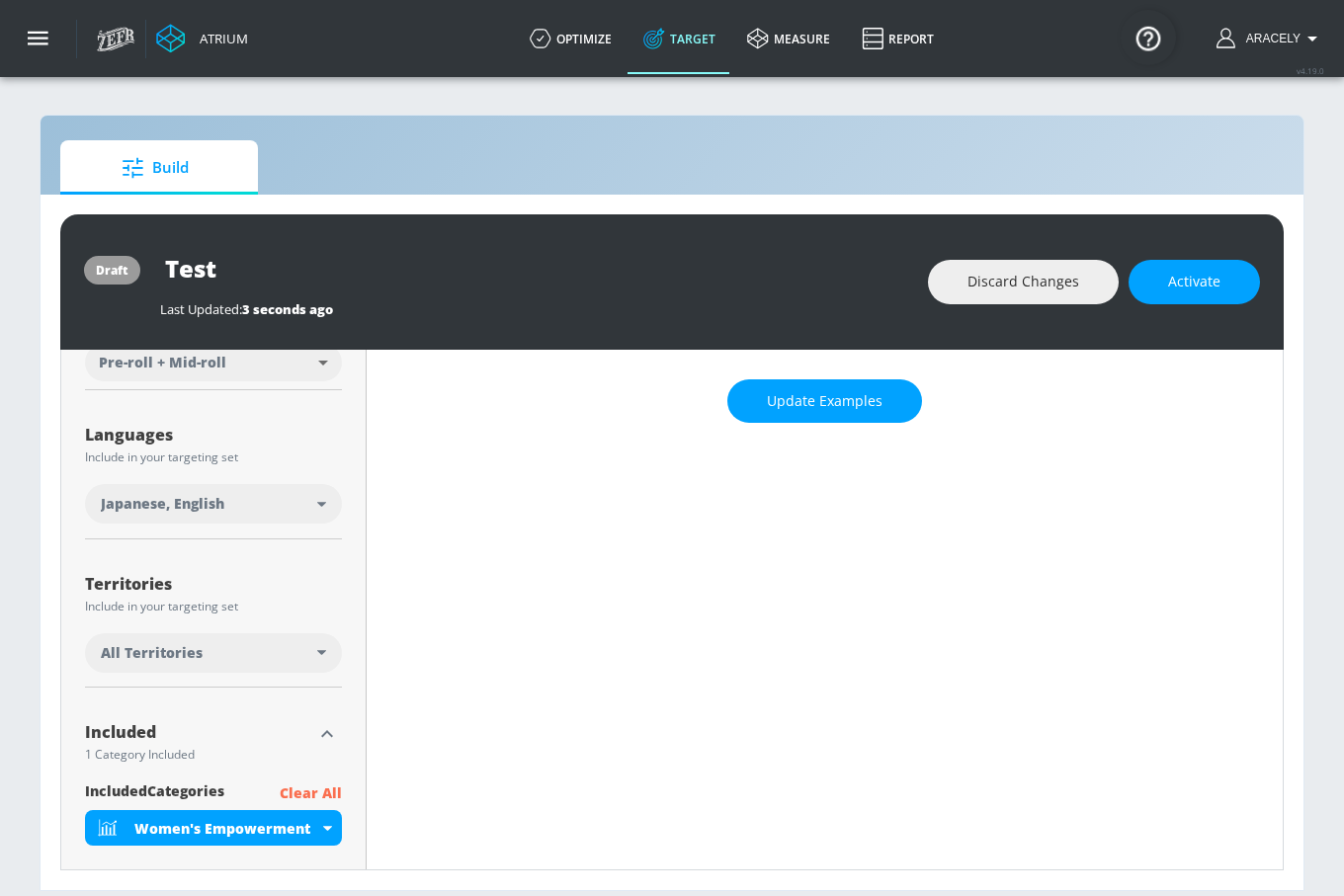 scroll, scrollTop: 282, scrollLeft: 0, axis: vertical 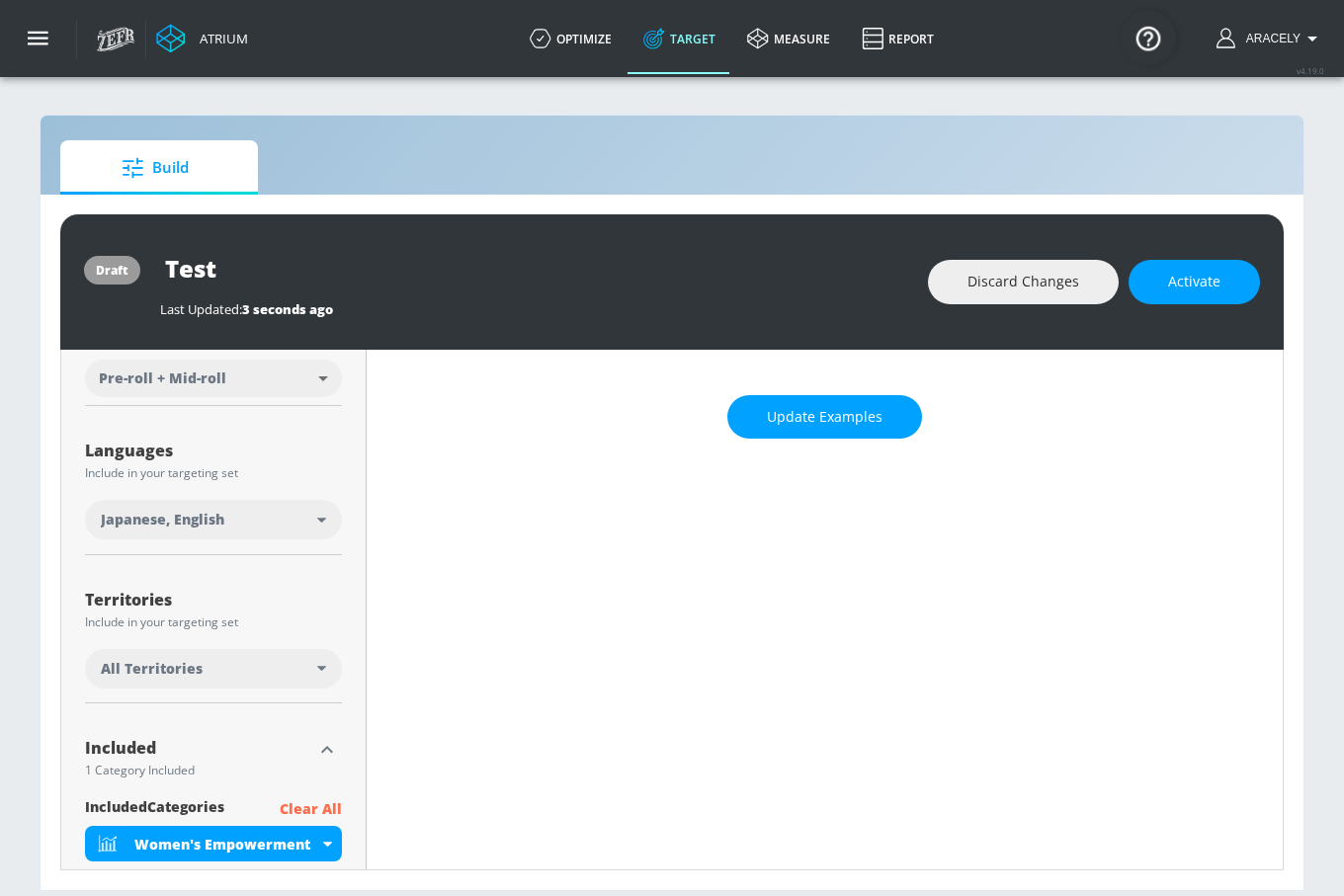 click on "Japanese, English" at bounding box center [209, 520] 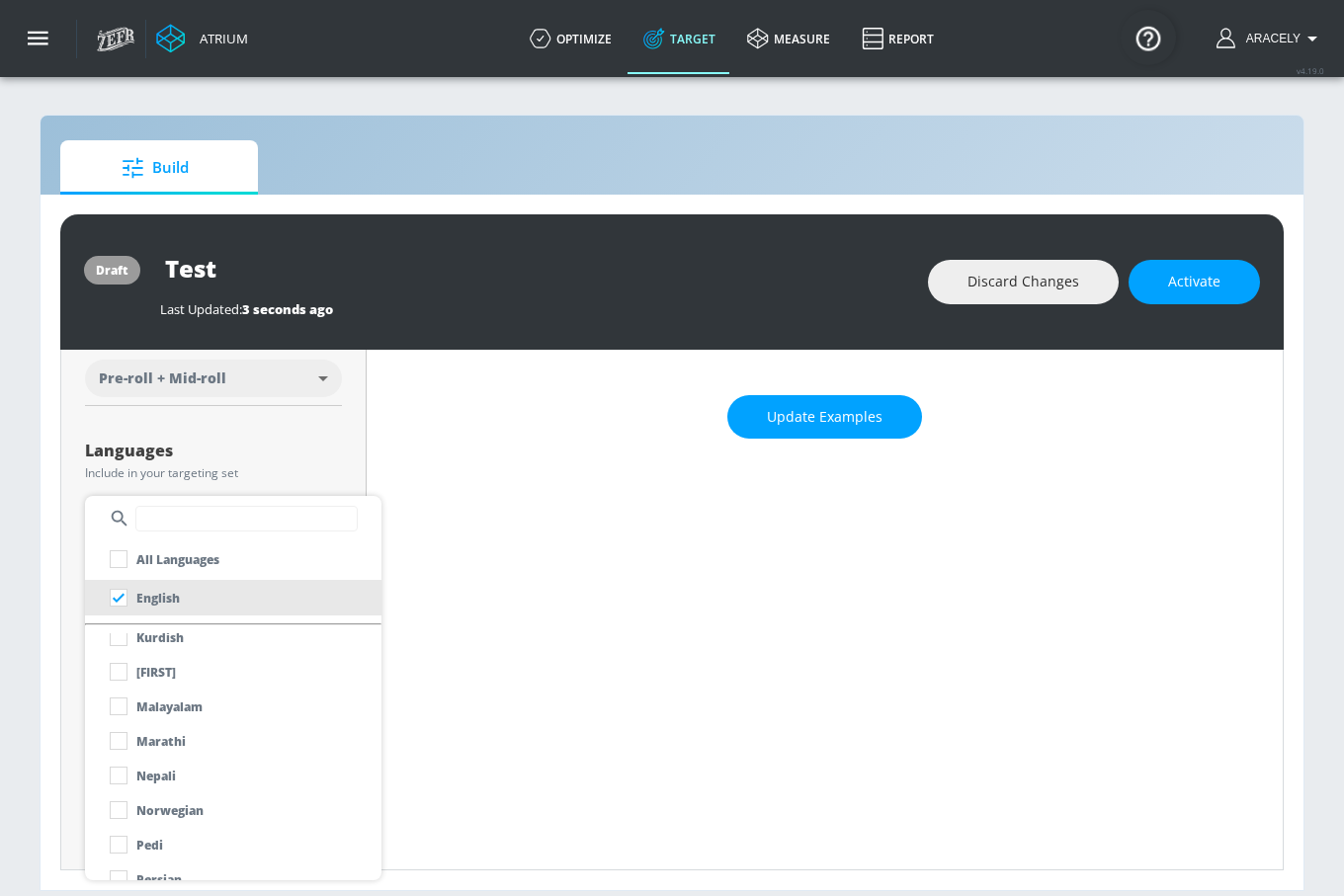 scroll, scrollTop: 724, scrollLeft: 0, axis: vertical 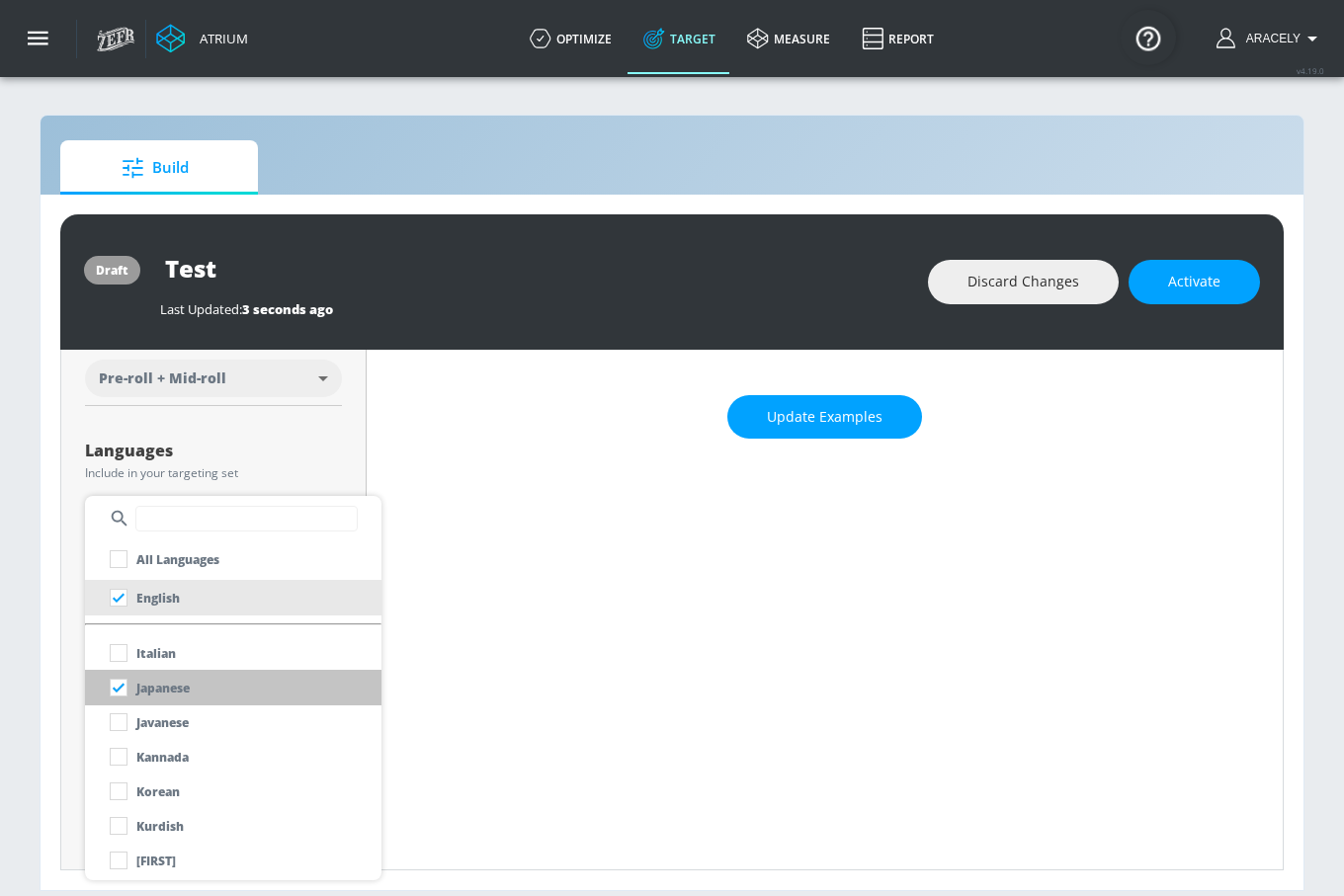 click on "Japanese" at bounding box center [233, 688] 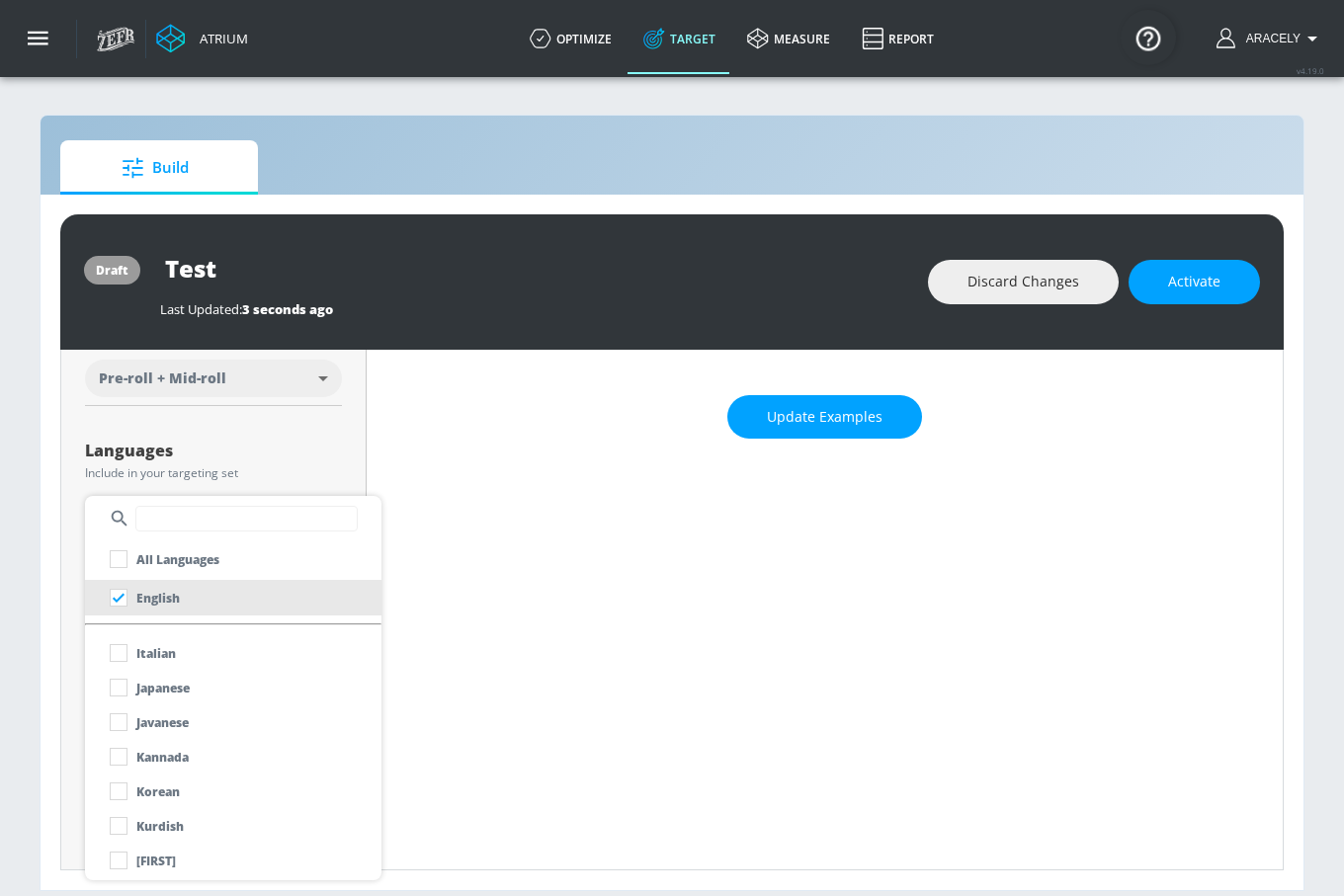 click at bounding box center [672, 448] 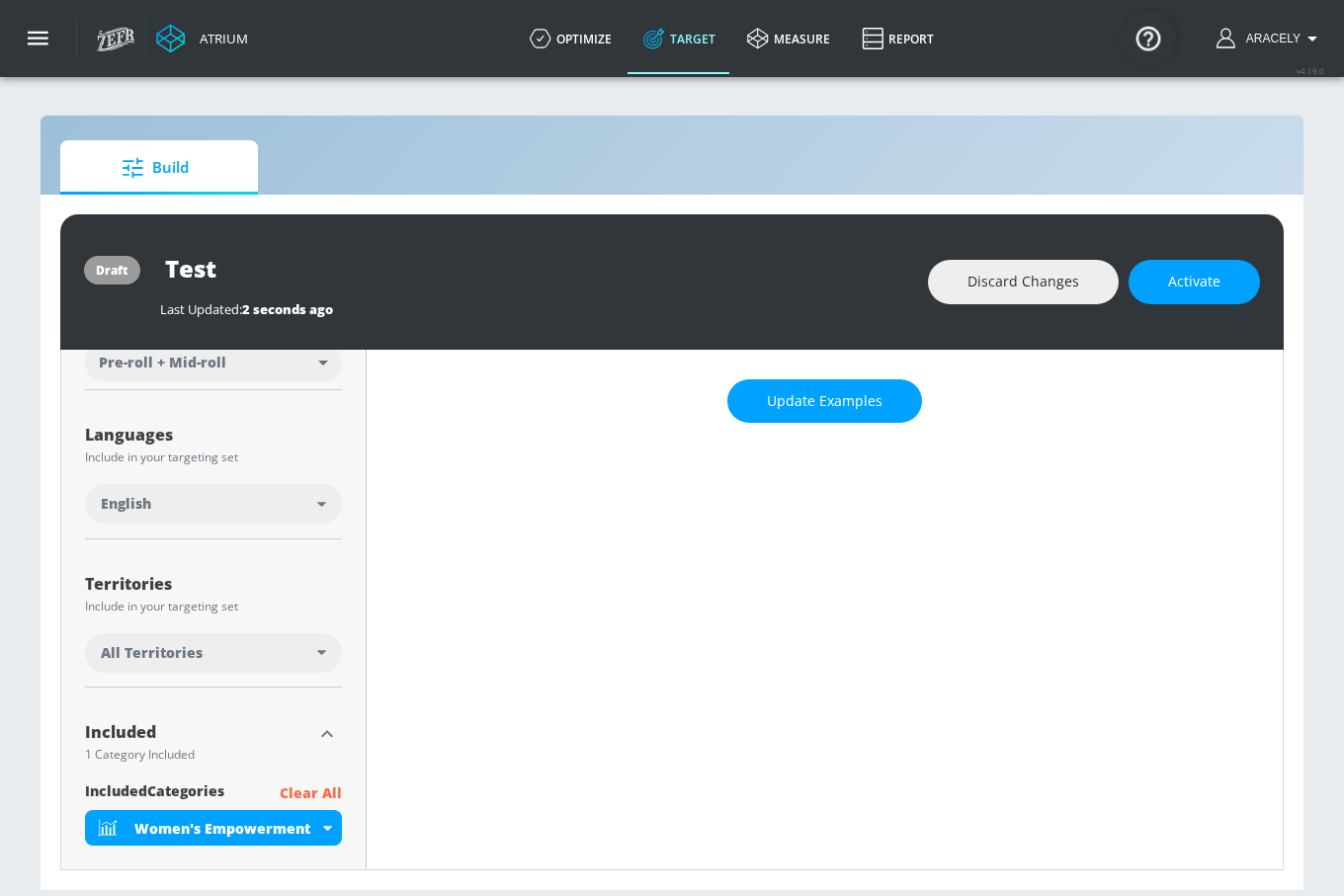 scroll, scrollTop: 282, scrollLeft: 0, axis: vertical 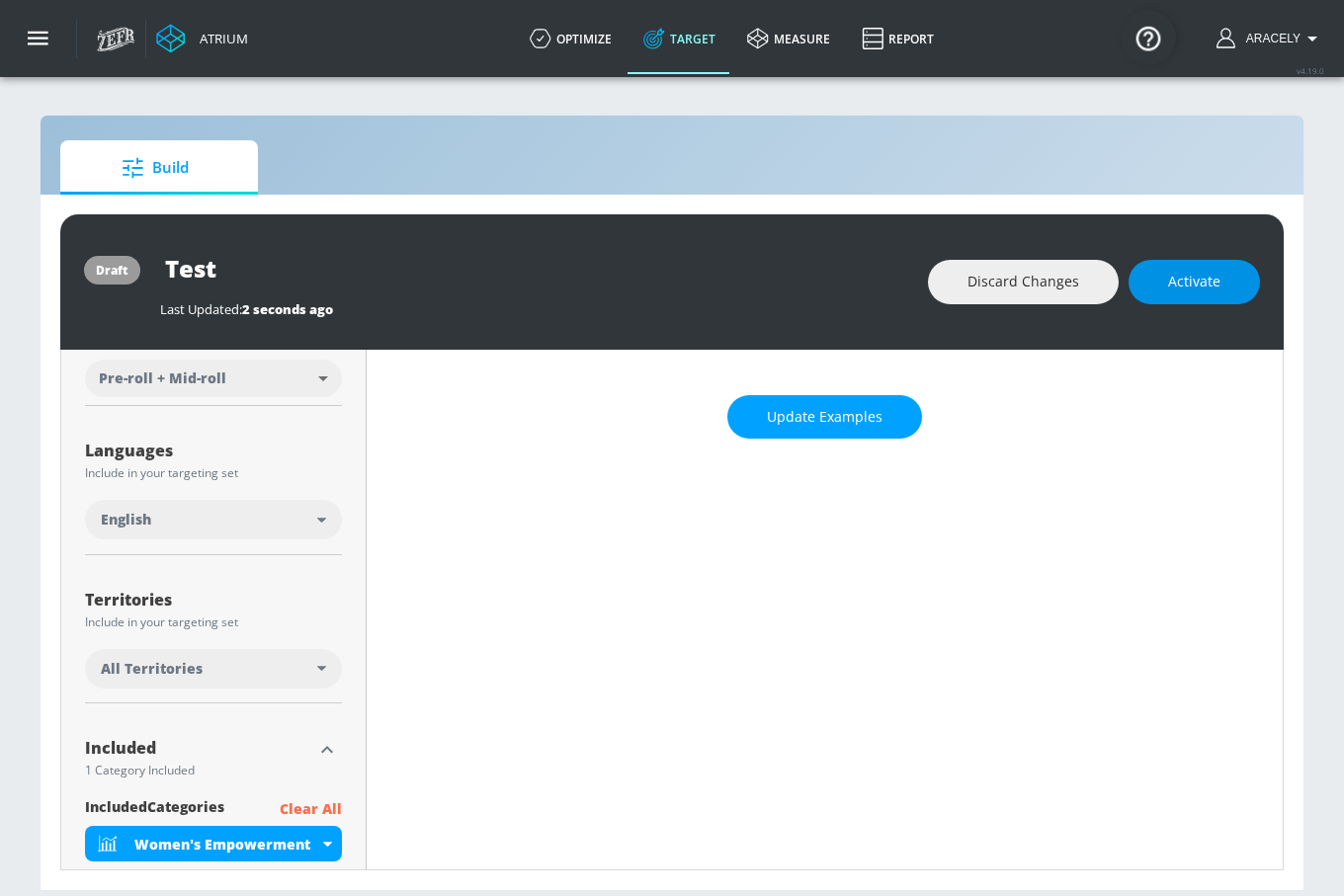click on "Activate" at bounding box center (1194, 282) 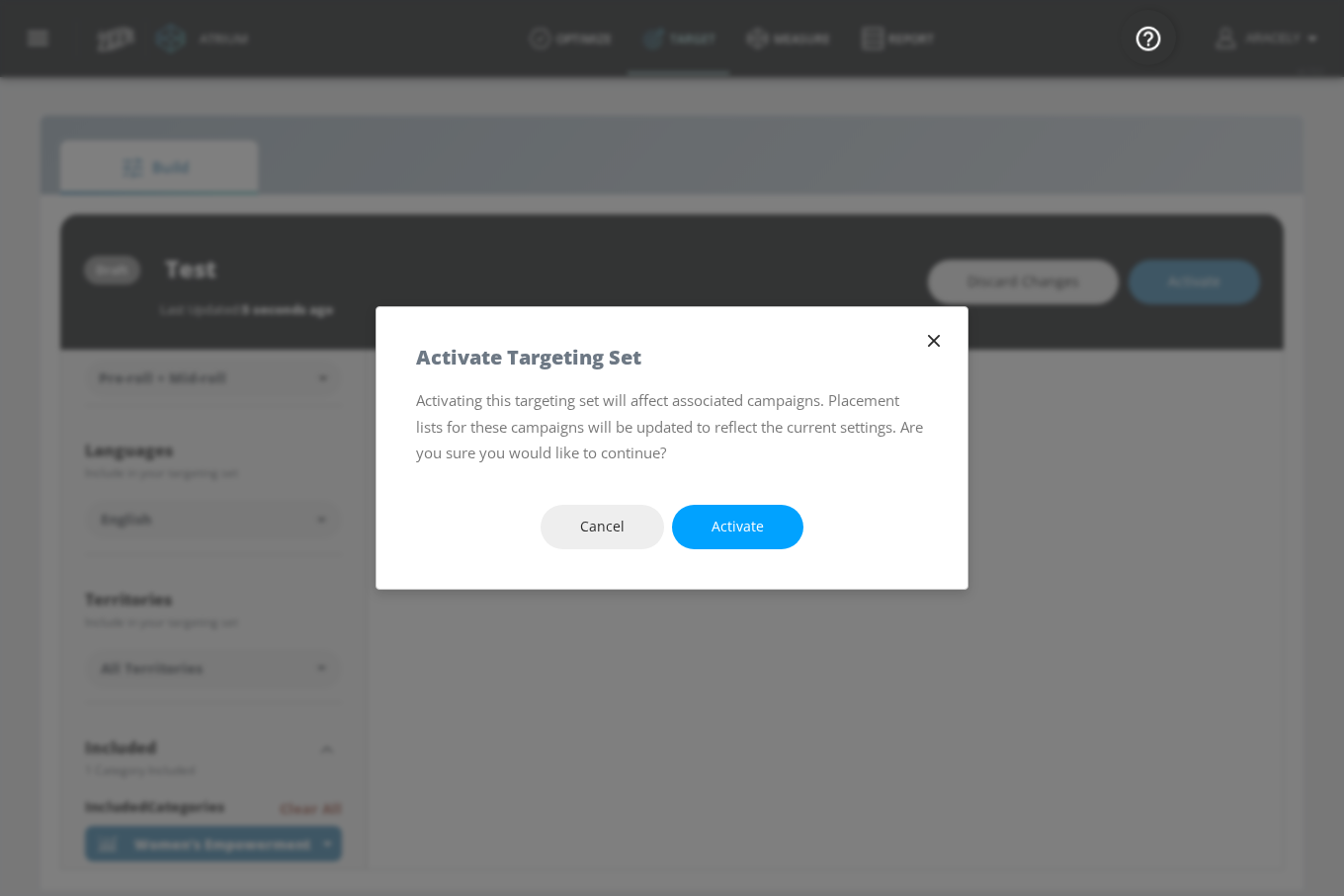 click on "Activate" at bounding box center [737, 527] 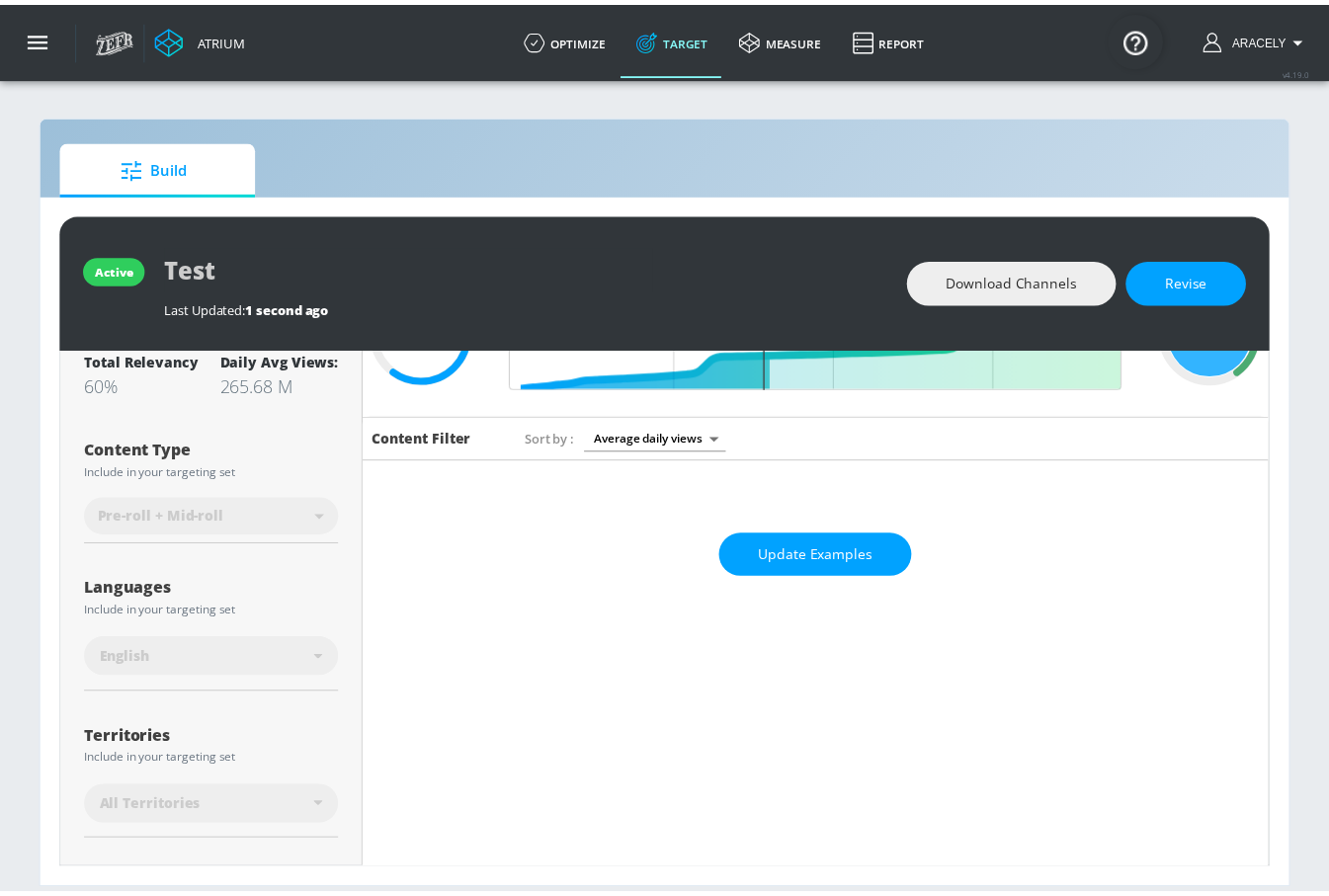 scroll, scrollTop: 0, scrollLeft: 0, axis: both 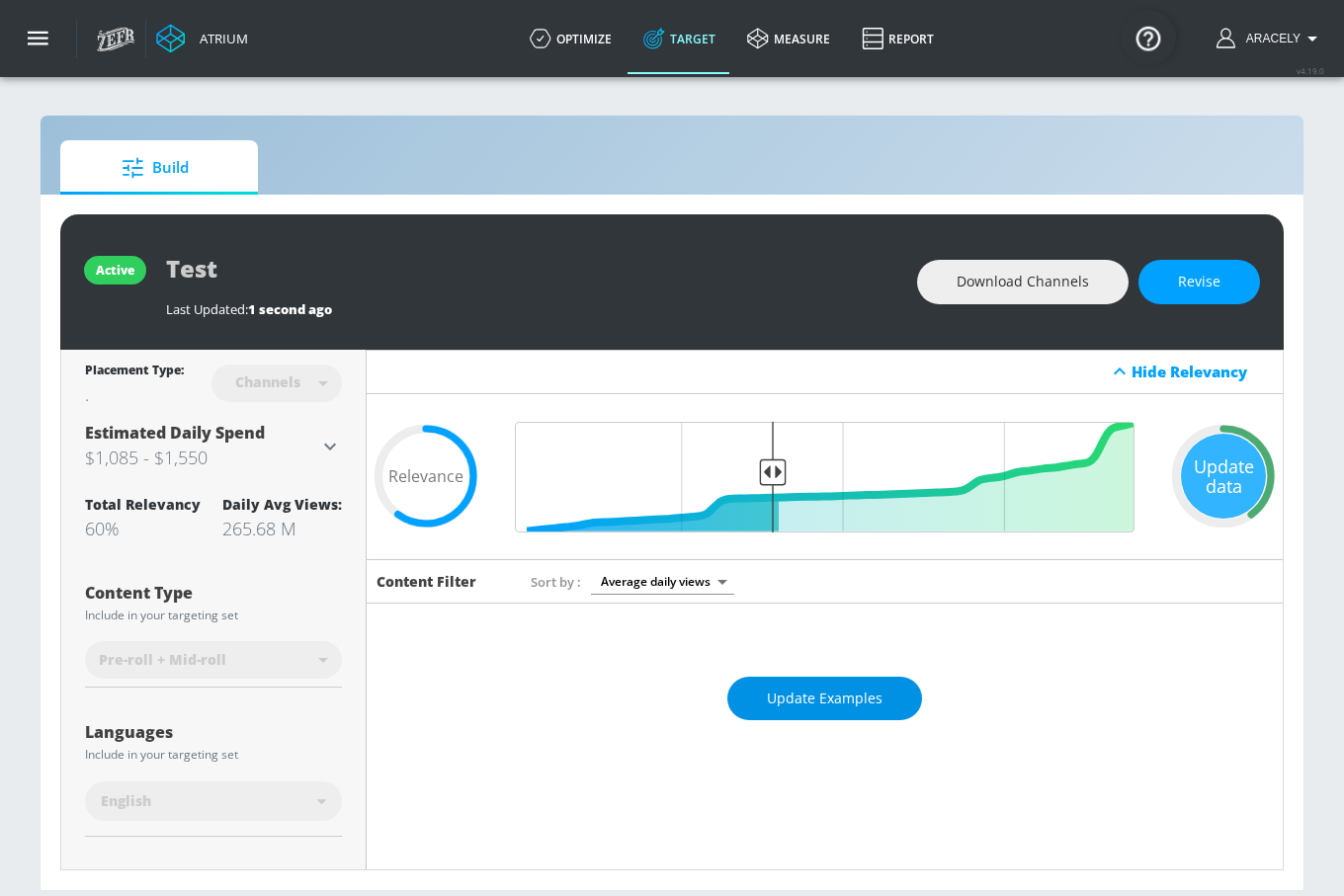 click on "Update Examples" at bounding box center [824, 698] 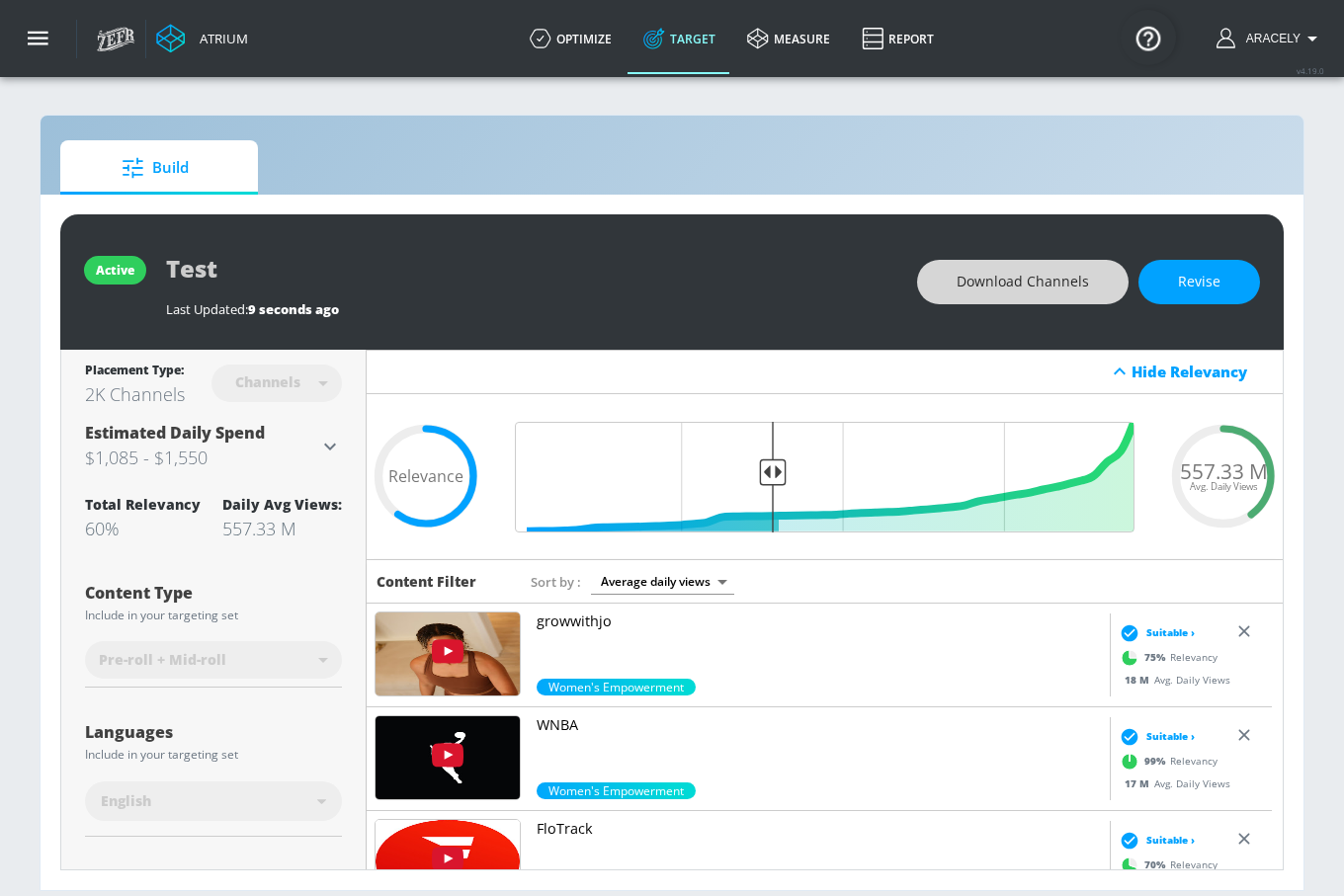 click on "Download Channels" at bounding box center (1023, 282) 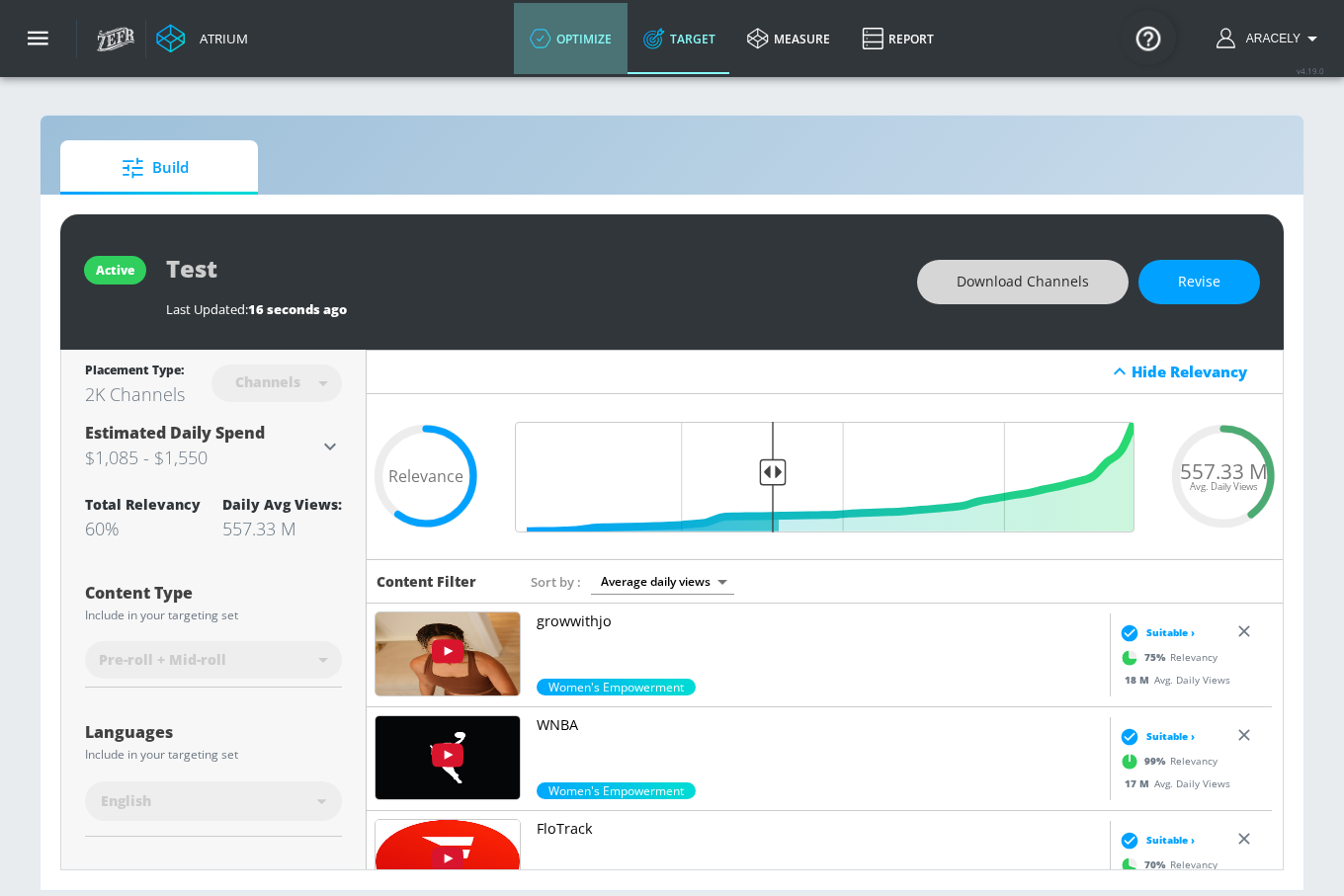 click on "optimize" at bounding box center (570, 39) 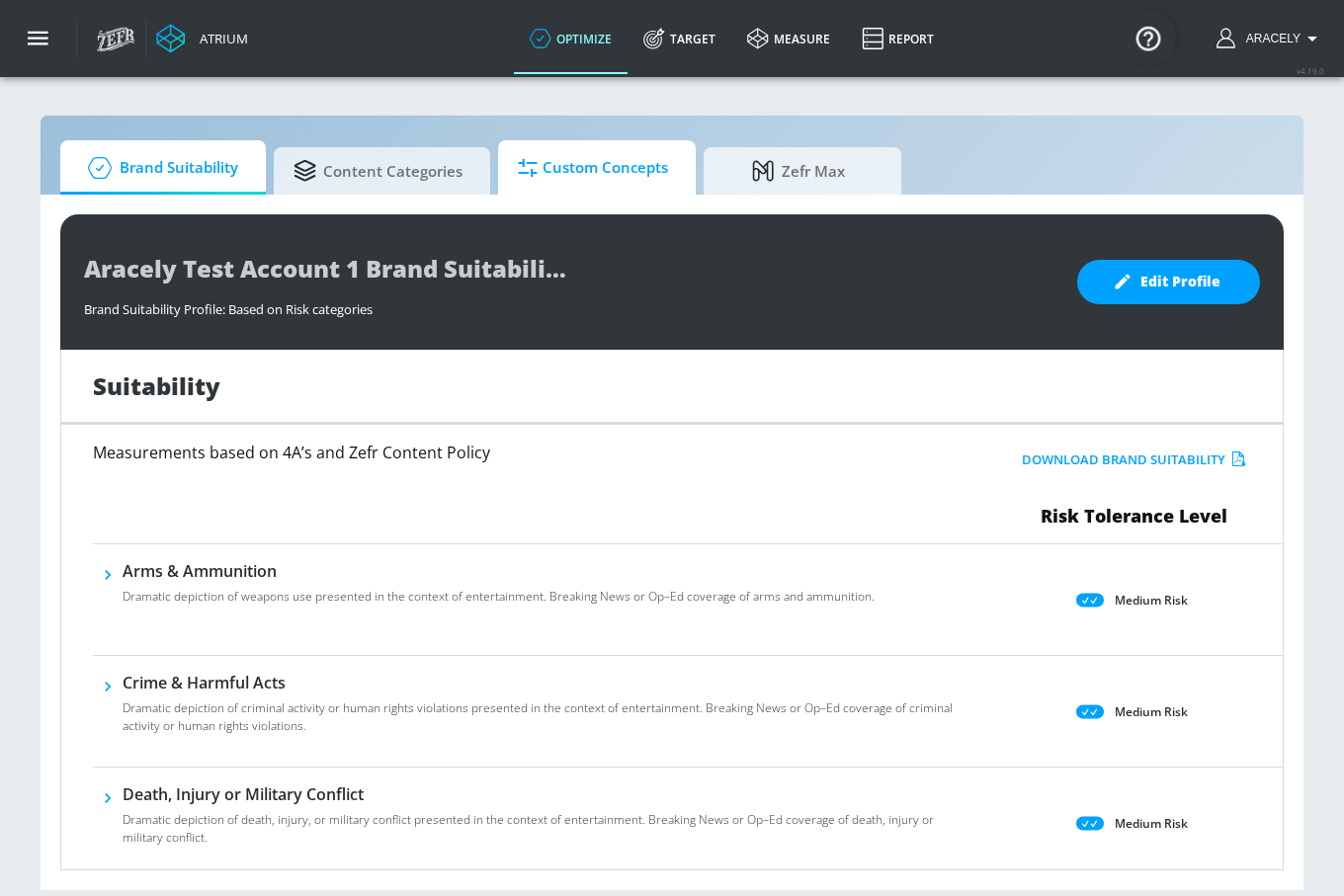 click on "Custom Concepts" at bounding box center (593, 168) 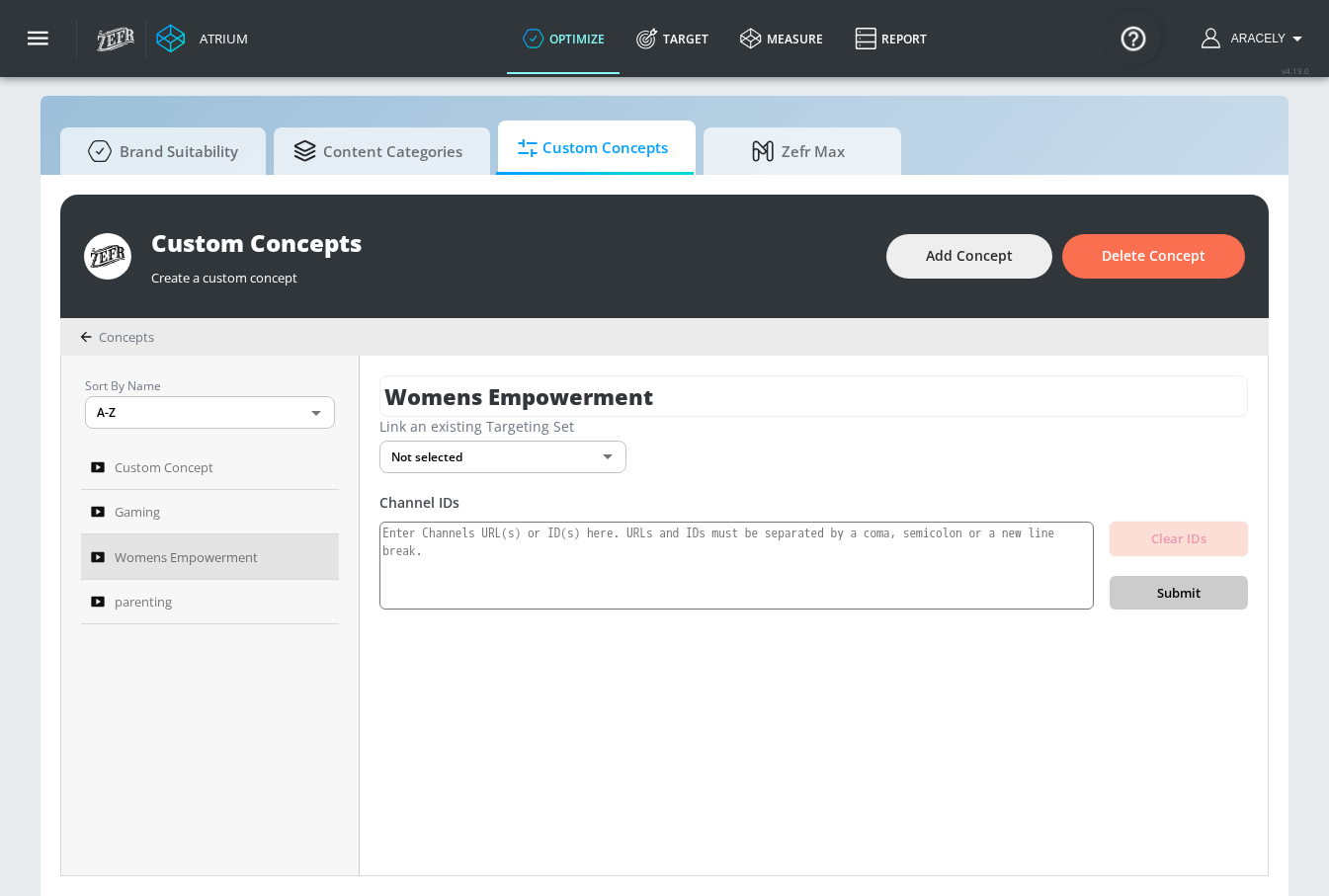 scroll, scrollTop: 21, scrollLeft: 0, axis: vertical 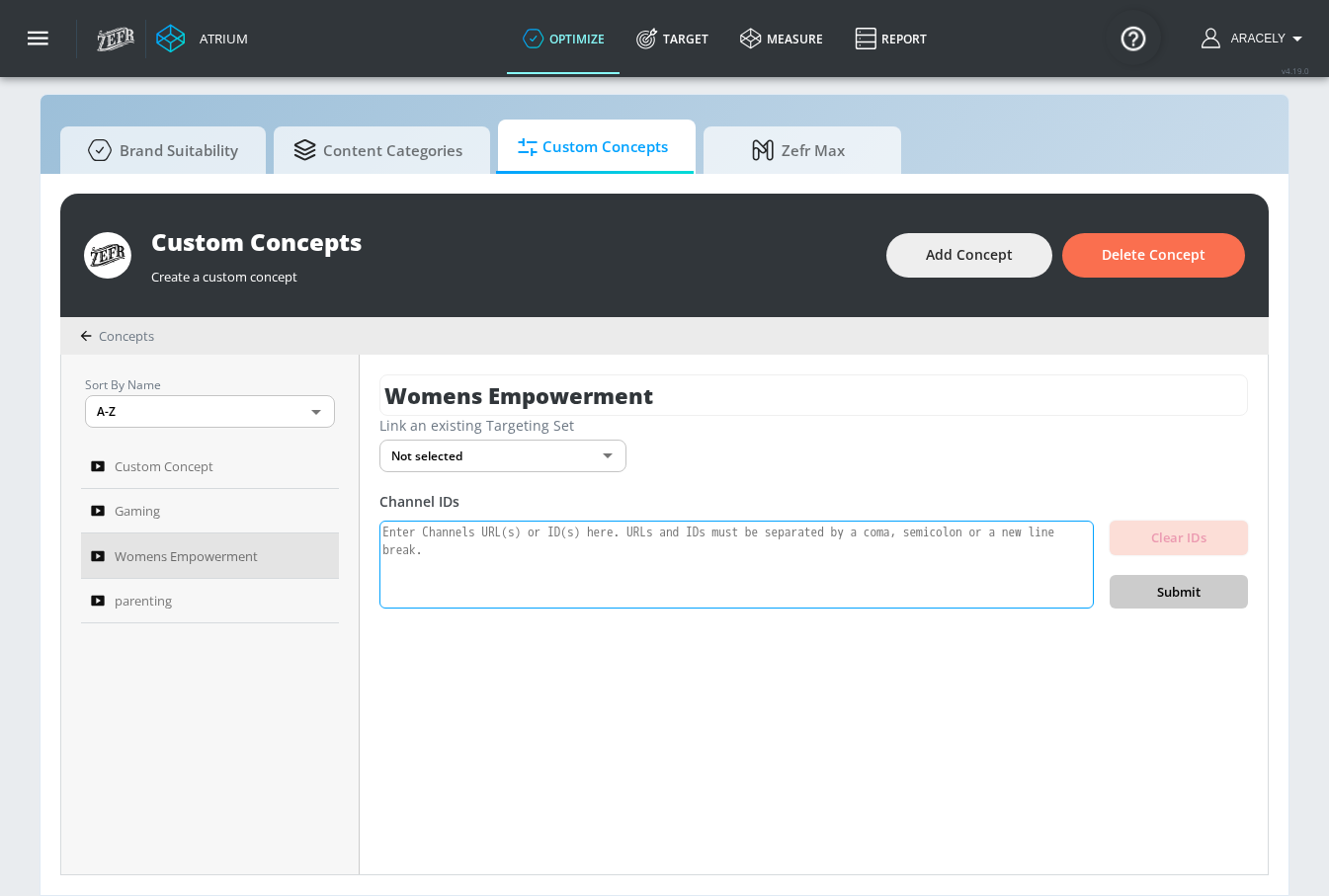 paste on "UCZUUZFex6AaIU4QTopFudYA
UCO9a_ryN_l7DIDS-VIt-zmw
UC1Fp52XJH8UKaa_gHMZrckw
UCIJwWYOfsCfz6PjxbONYXSg
UCFKE7WVJfvaHW5q283SxchA
UC0Xuyhv0xzZVYqkd_2oEh9A
UCyYmJqr8JWIGQ1BDdnnXaBA
UCsLF0qPTpkYKq81HsjgzhwQ
UCZ5fOnOmQunH18xZGhu9f_Q
UC9maA6KdO6BwNv6Un4uwUCw
UCfMHF8GPio8NAeP0loK1VmA
UCx0R9bHfEmdyysh9pW0XPIg
UC4uvx0gAZIEvEl00m8cCt2g
UC64KwGynvj3hA7T0C9gC5cA
UCA6007KWe65I1F6dY0tYnKA
UCxJafCsxG01VGW5844jLDRg
UCYbbpwosQ0a2d3ygPpruJ1w
UCCry5X3Phfmz0UzqRNm0BPA
UCZaT_X_mc0BI-djXOlfhqWQ
UC8B1sNPsg-VSCq6hkZdt9qw
UC2MGuhIaOP6YLpUx106kTQw
UCpBYPBa-nxit_J7-Q_nQ7_g
UCiWPU83VmOXjQ6xY0gIrhIQ
UCMDPvpD-R1_isb1o0ua15ig
UCIOUkPJZtWThQBtkCRniSBw
UC2YPtBXgCdjrcoY4u38YaHQ
UCZUnnt32yurPuepH--IiS2g
UCS_Jr83ueVLKc6XNLWwqRag
UC-fKQl6GBdkIERXEFUrCMQg
UCyZcD3Xl7avGtGEVo3rpZYA
UC1Zko2xoItPcRJP_ThTjC0A
UCReS29_UUkWBqTfcBsdDp1w
UCWrIczmOFMmQ2wxWZpvKrPQ
UCwdo8-3UrfZ9scHPl0m4Ysg
UC94Lc2it8zuhXVmh-6gyNZg
UCTErx4eXbRPk7j9-9AgR4eA
UCcth5uVYORmu5Cu15ZjpzuQ
UCWcHR3r4UTdEhKn9BUX72Gw
UCpis3RcTw6t47XO0R_KY4WQ
UCZRGRRNaFd2FKLCR8eWTTew
UCvxWyn4rfcI2H9APhfUI..." 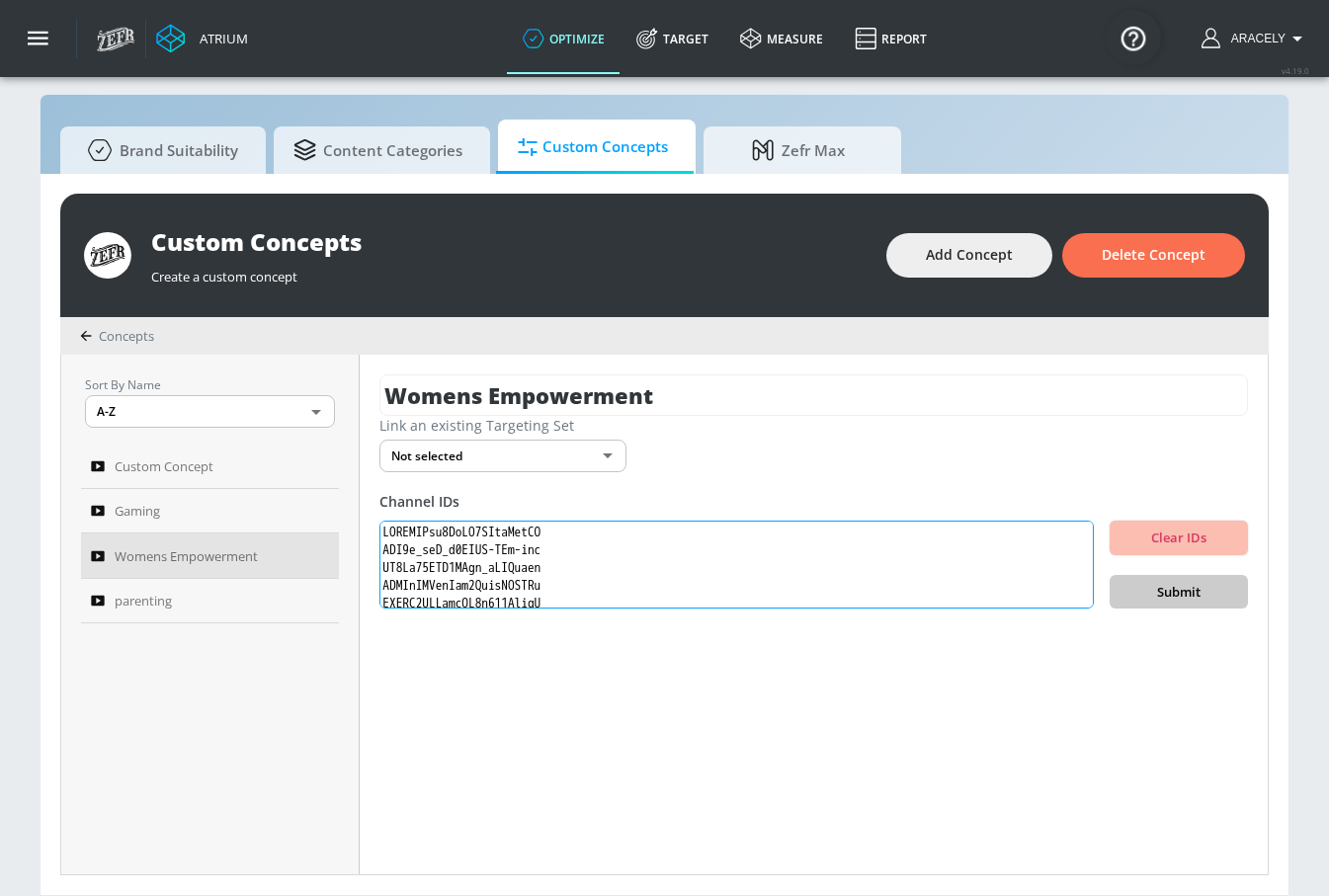 scroll, scrollTop: 681, scrollLeft: 0, axis: vertical 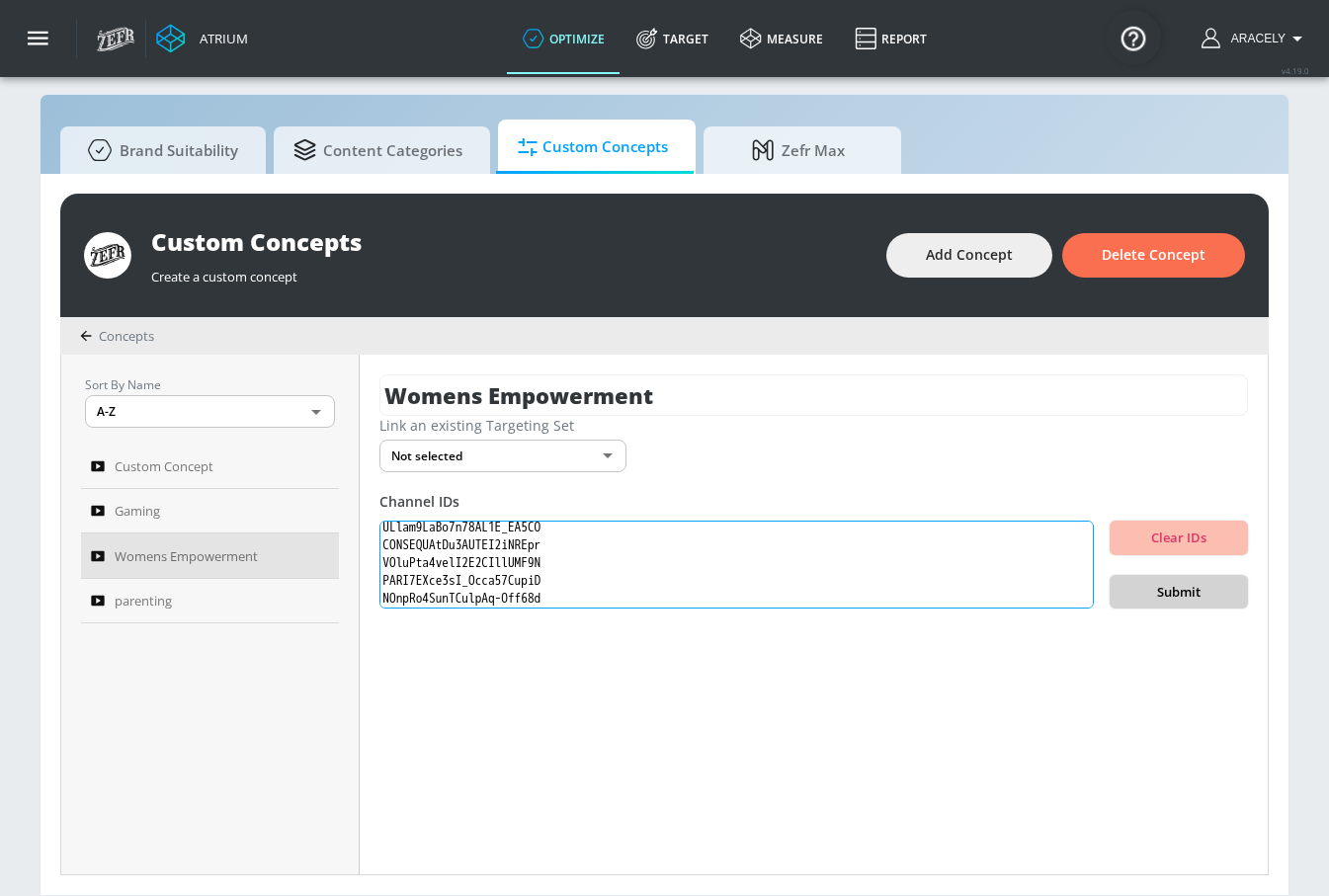 type on "UCZUUZFex6AaIU4QTopFudYA
UCO9a_ryN_l7DIDS-VIt-zmw
UC1Fp52XJH8UKaa_gHMZrckw
UCIJwWYOfsCfz6PjxbONYXSg
UCFKE7WVJfvaHW5q283SxchA
UC0Xuyhv0xzZVYqkd_2oEh9A
UCyYmJqr8JWIGQ1BDdnnXaBA
UCsLF0qPTpkYKq81HsjgzhwQ
UCZ5fOnOmQunH18xZGhu9f_Q
UC9maA6KdO6BwNv6Un4uwUCw
UCfMHF8GPio8NAeP0loK1VmA
UCx0R9bHfEmdyysh9pW0XPIg
UC4uvx0gAZIEvEl00m8cCt2g
UC64KwGynvj3hA7T0C9gC5cA
UCA6007KWe65I1F6dY0tYnKA
UCxJafCsxG01VGW5844jLDRg
UCYbbpwosQ0a2d3ygPpruJ1w
UCCry5X3Phfmz0UzqRNm0BPA
UCZaT_X_mc0BI-djXOlfhqWQ
UC8B1sNPsg-VSCq6hkZdt9qw
UC2MGuhIaOP6YLpUx106kTQw
UCpBYPBa-nxit_J7-Q_nQ7_g
UCiWPU83VmOXjQ6xY0gIrhIQ
UCMDPvpD-R1_isb1o0ua15ig
UCIOUkPJZtWThQBtkCRniSBw
UC2YPtBXgCdjrcoY4u38YaHQ
UCZUnnt32yurPuepH--IiS2g
UCS_Jr83ueVLKc6XNLWwqRag
UC-fKQl6GBdkIERXEFUrCMQg
UCyZcD3Xl7avGtGEVo3rpZYA
UC1Zko2xoItPcRJP_ThTjC0A
UCReS29_UUkWBqTfcBsdDp1w
UCWrIczmOFMmQ2wxWZpvKrPQ
UCwdo8-3UrfZ9scHPl0m4Ysg
UC94Lc2it8zuhXVmh-6gyNZg
UCTErx4eXbRPk7j9-9AgR4eA
UCcth5uVYORmu5Cu15ZjpzuQ
UCWcHR3r4UTdEhKn9BUX72Gw
UCpis3RcTw6t47XO0R_KY4WQ
UCZRGRRNaFd2FKLCR8eWTTew
UCvxWyn4rfcI2H9APhfUI..." 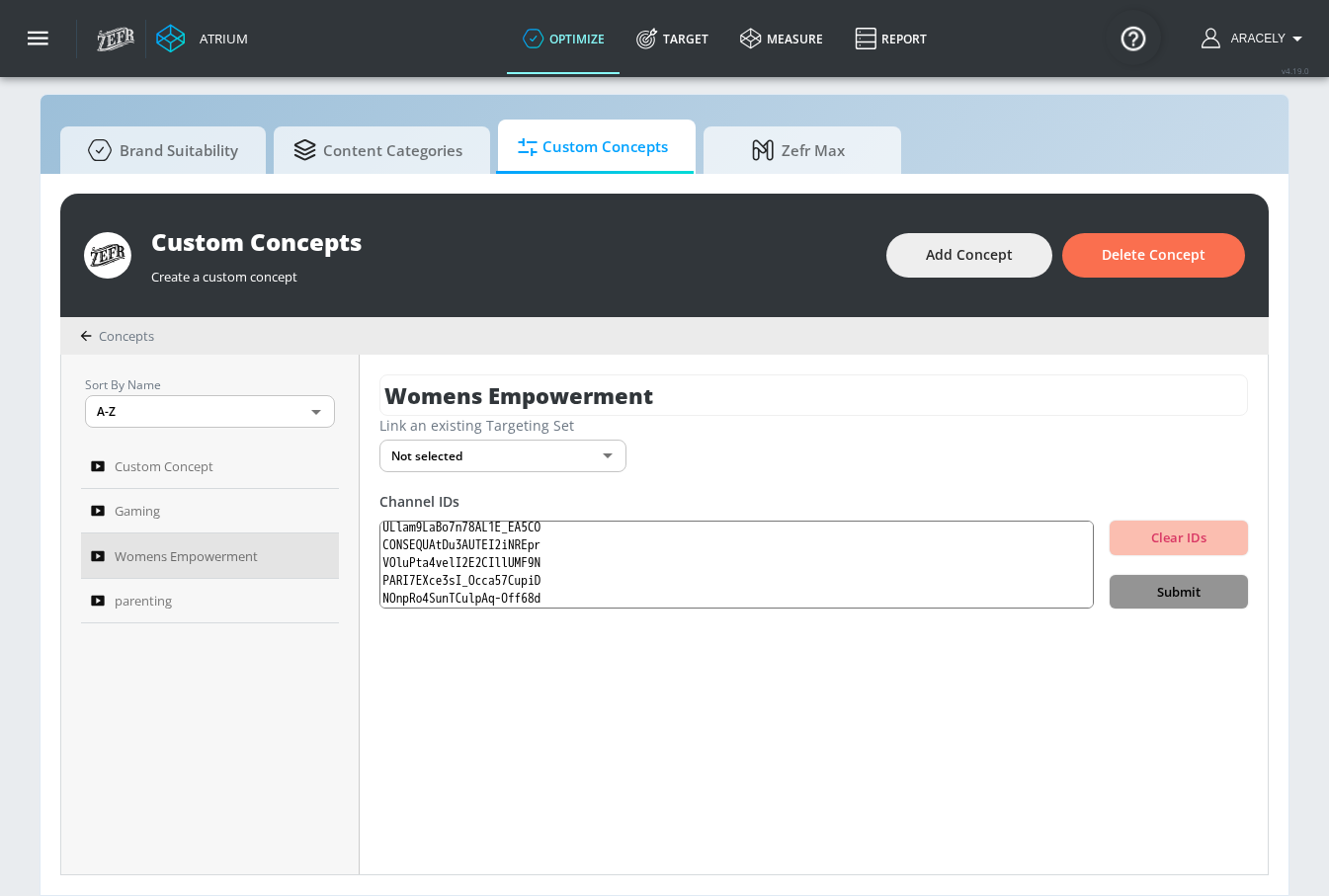 click on "Submit" at bounding box center (1179, 592) 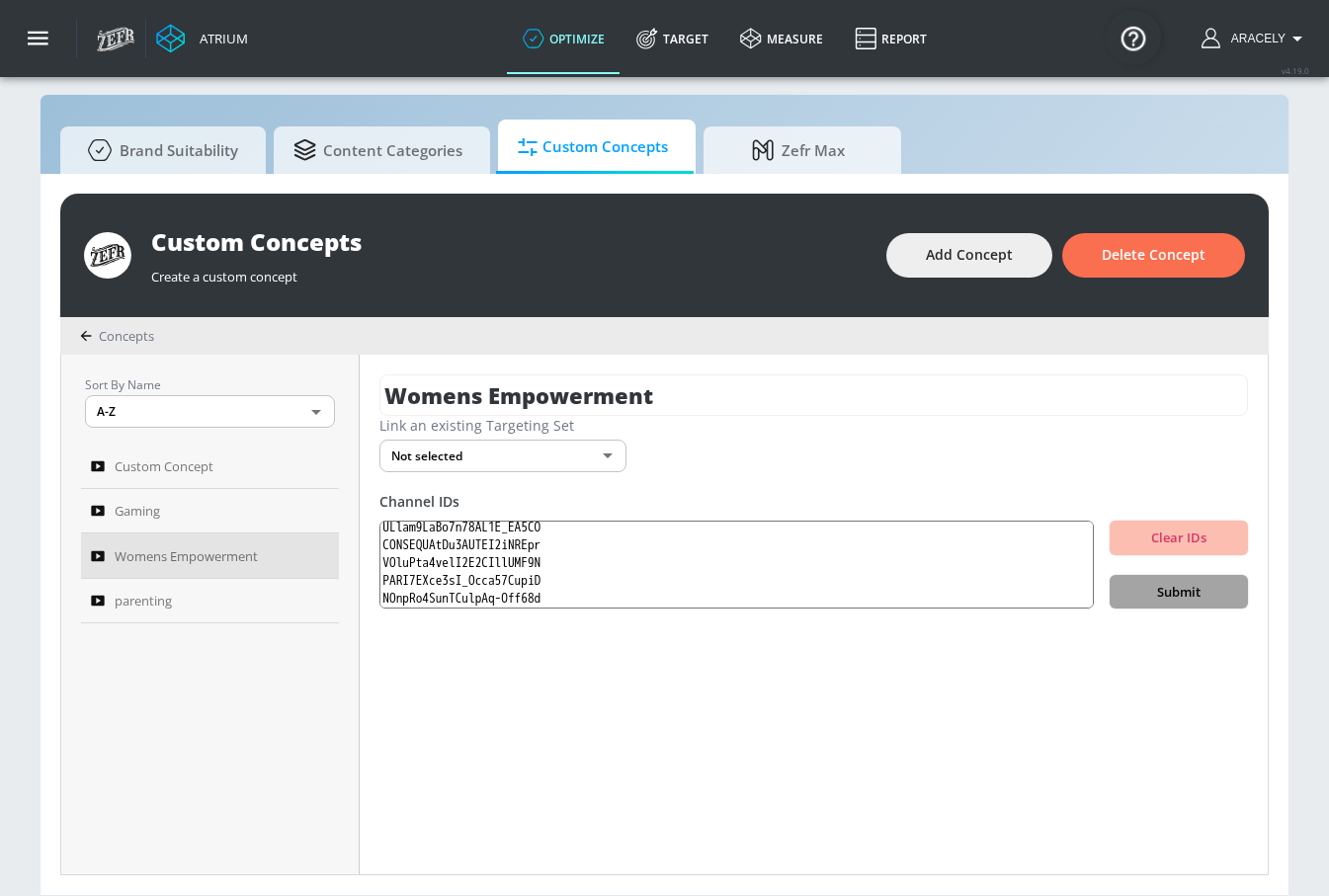 type 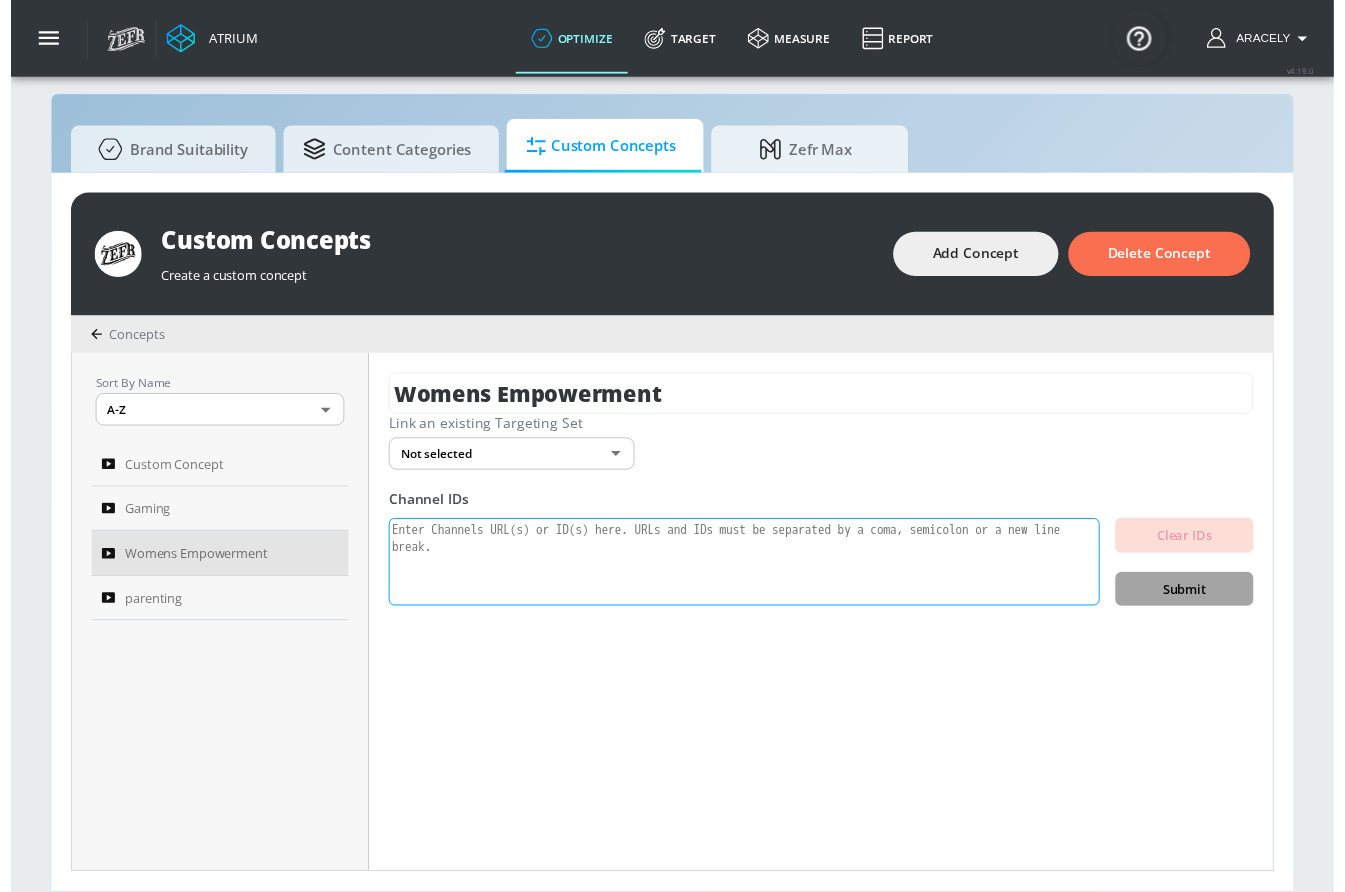 scroll, scrollTop: 0, scrollLeft: 0, axis: both 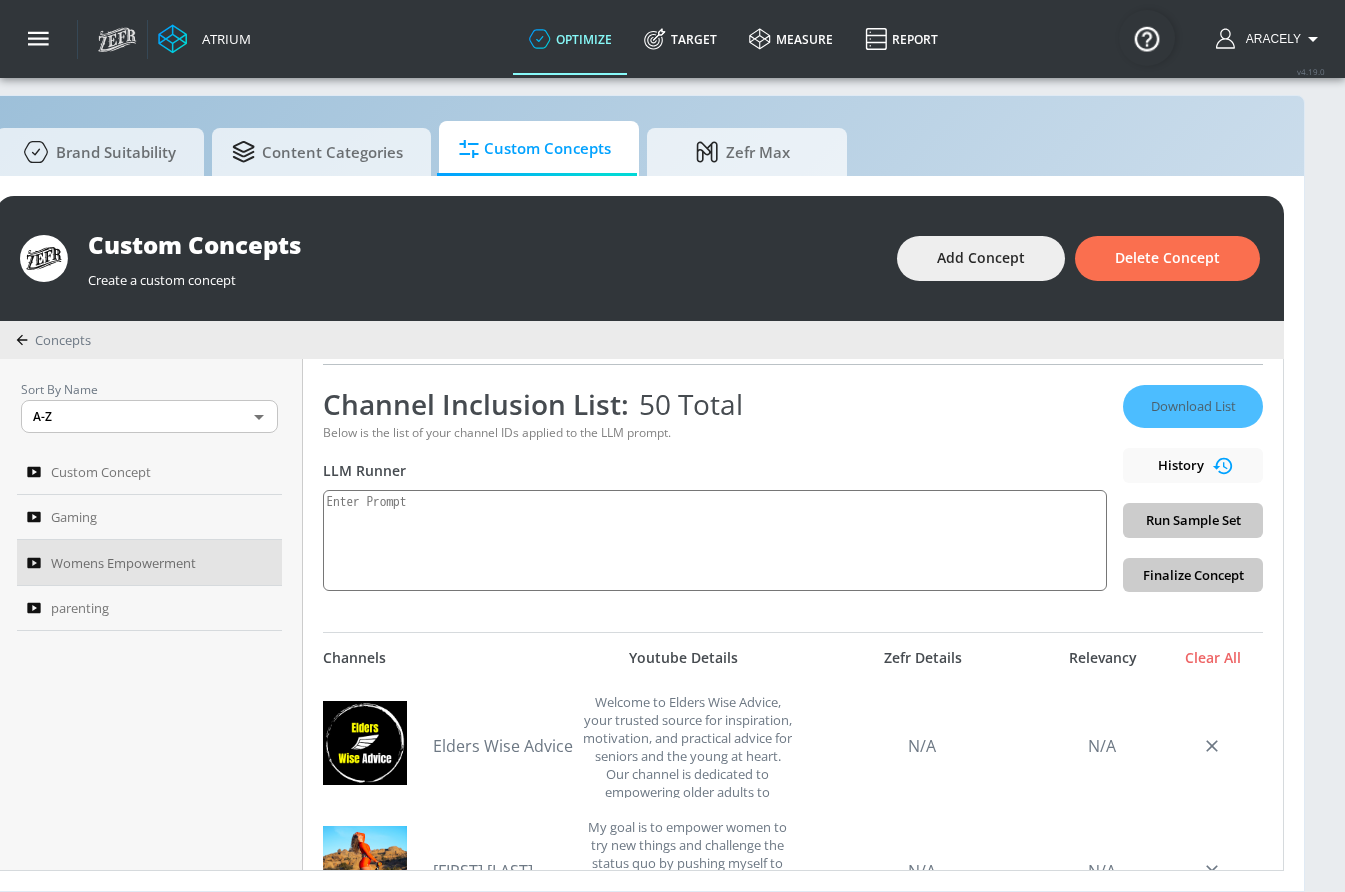 click on "Download List History Run Sample Set Finalize Concept" at bounding box center (1193, 488) 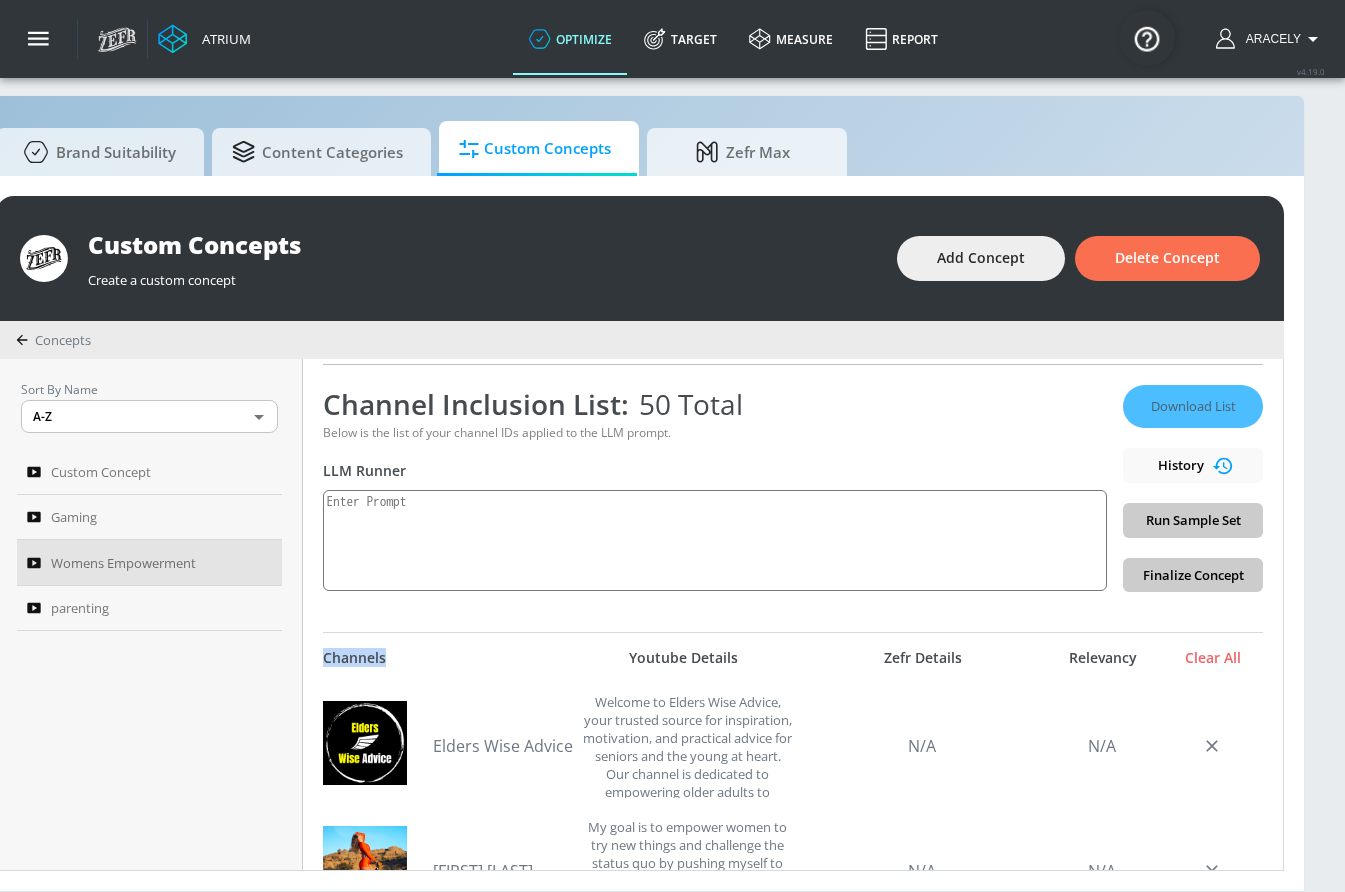 click on "Download List History Run Sample Set Finalize Concept" at bounding box center [1193, 488] 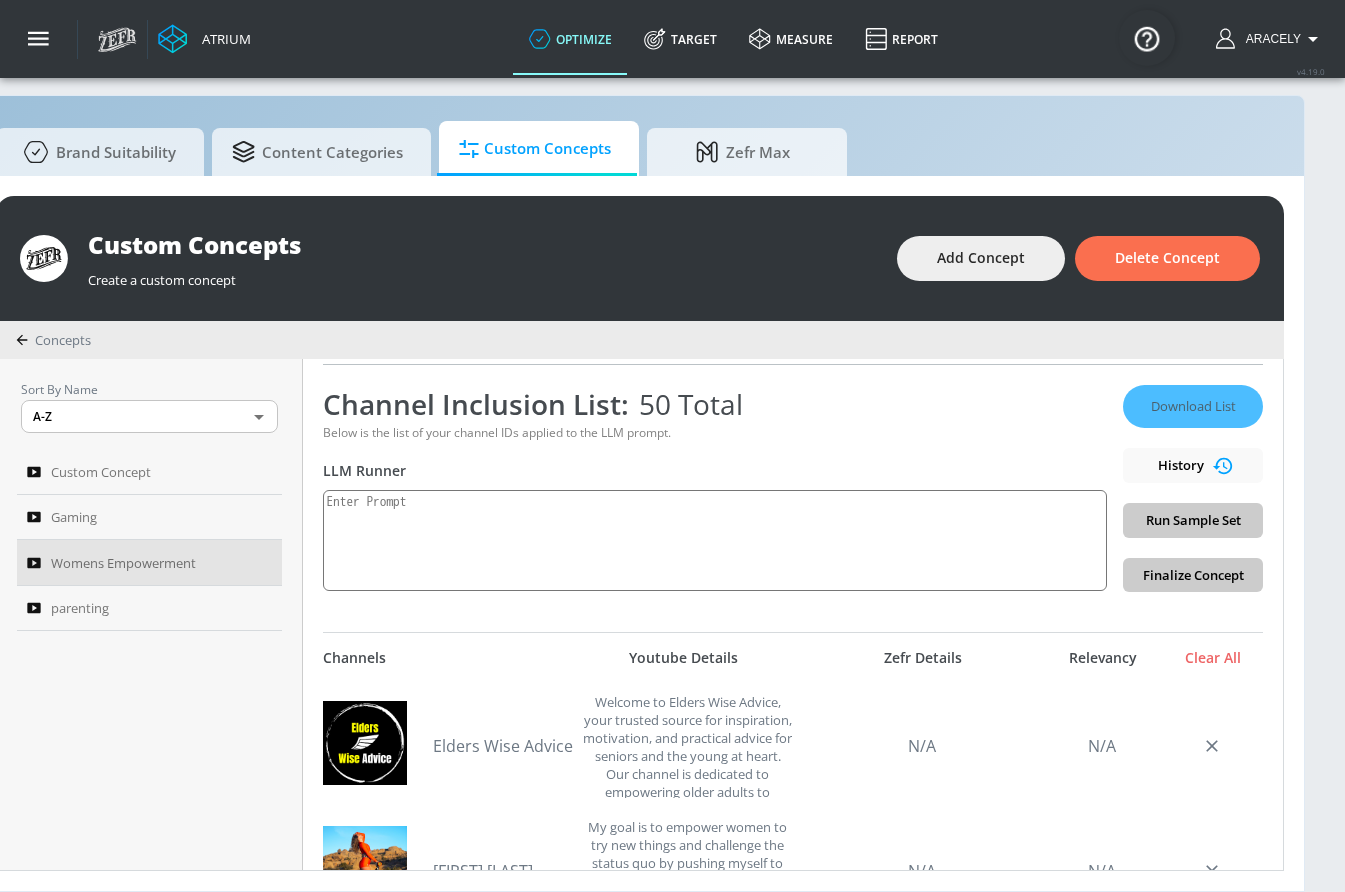 click on "Channels Youtube Details Zefr Details Relevancy Clear All" at bounding box center [793, 658] 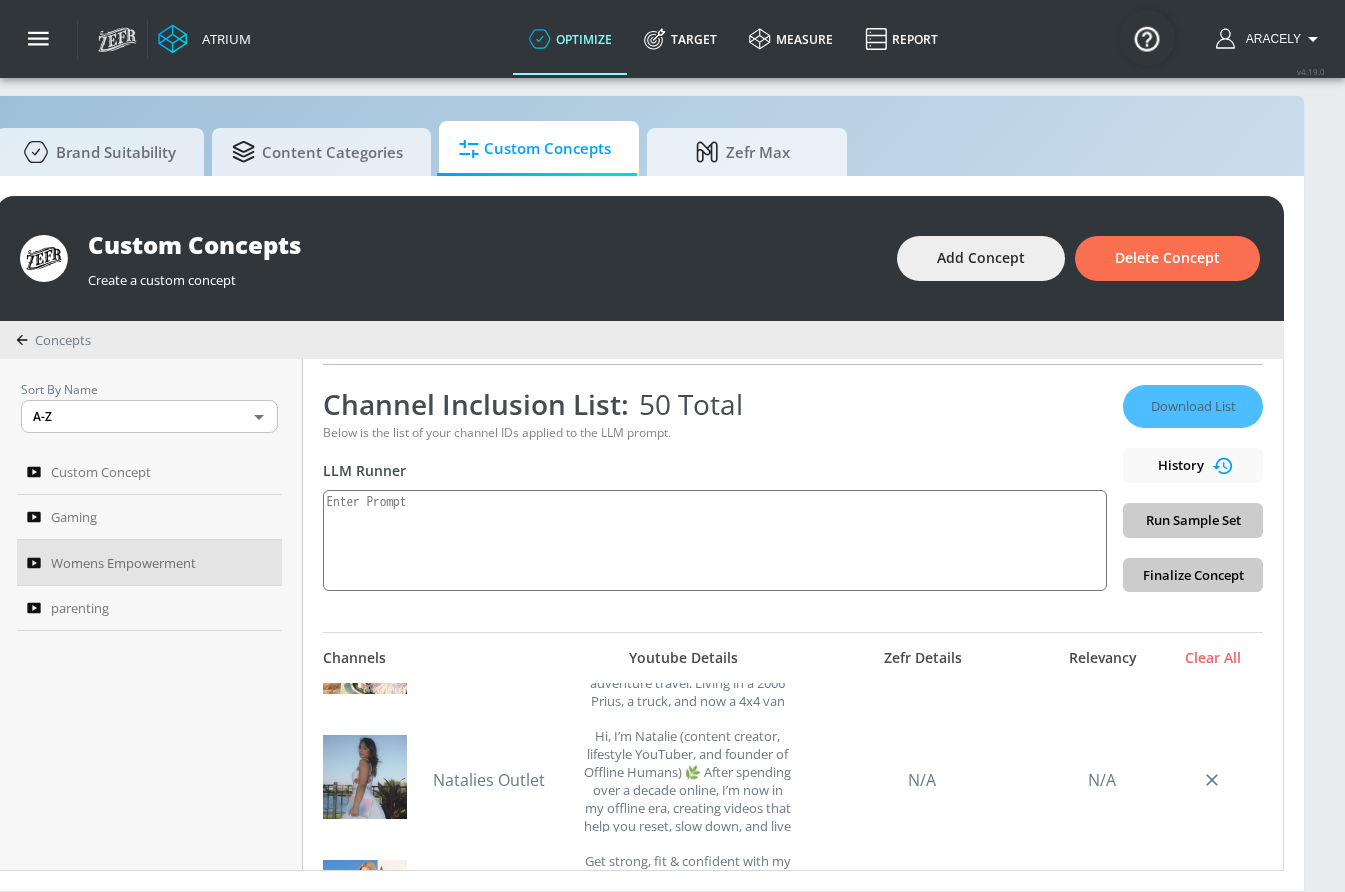 scroll, scrollTop: 2810, scrollLeft: 0, axis: vertical 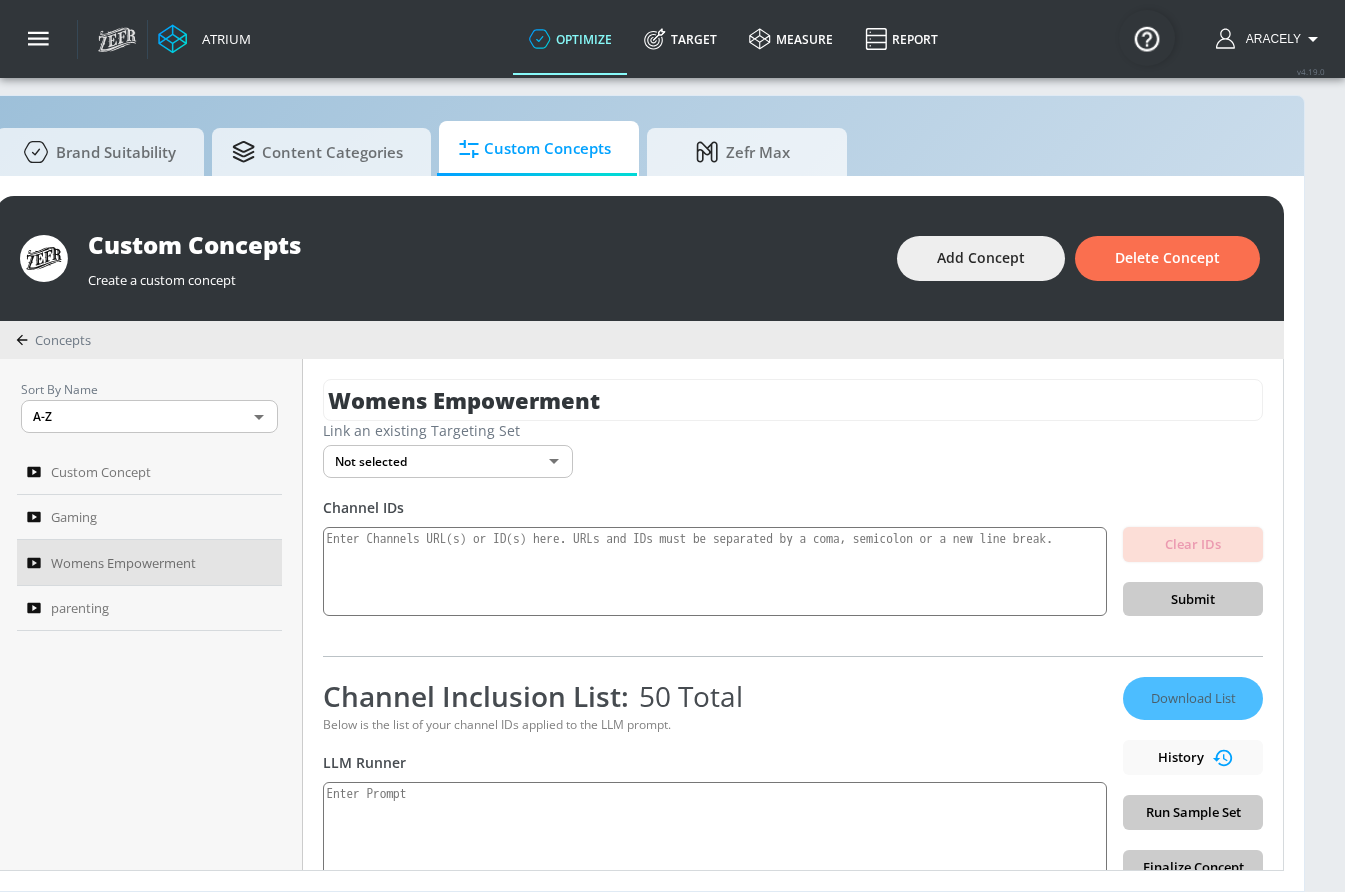 click on "Download List History Run Sample Set Finalize Concept" at bounding box center (1193, 780) 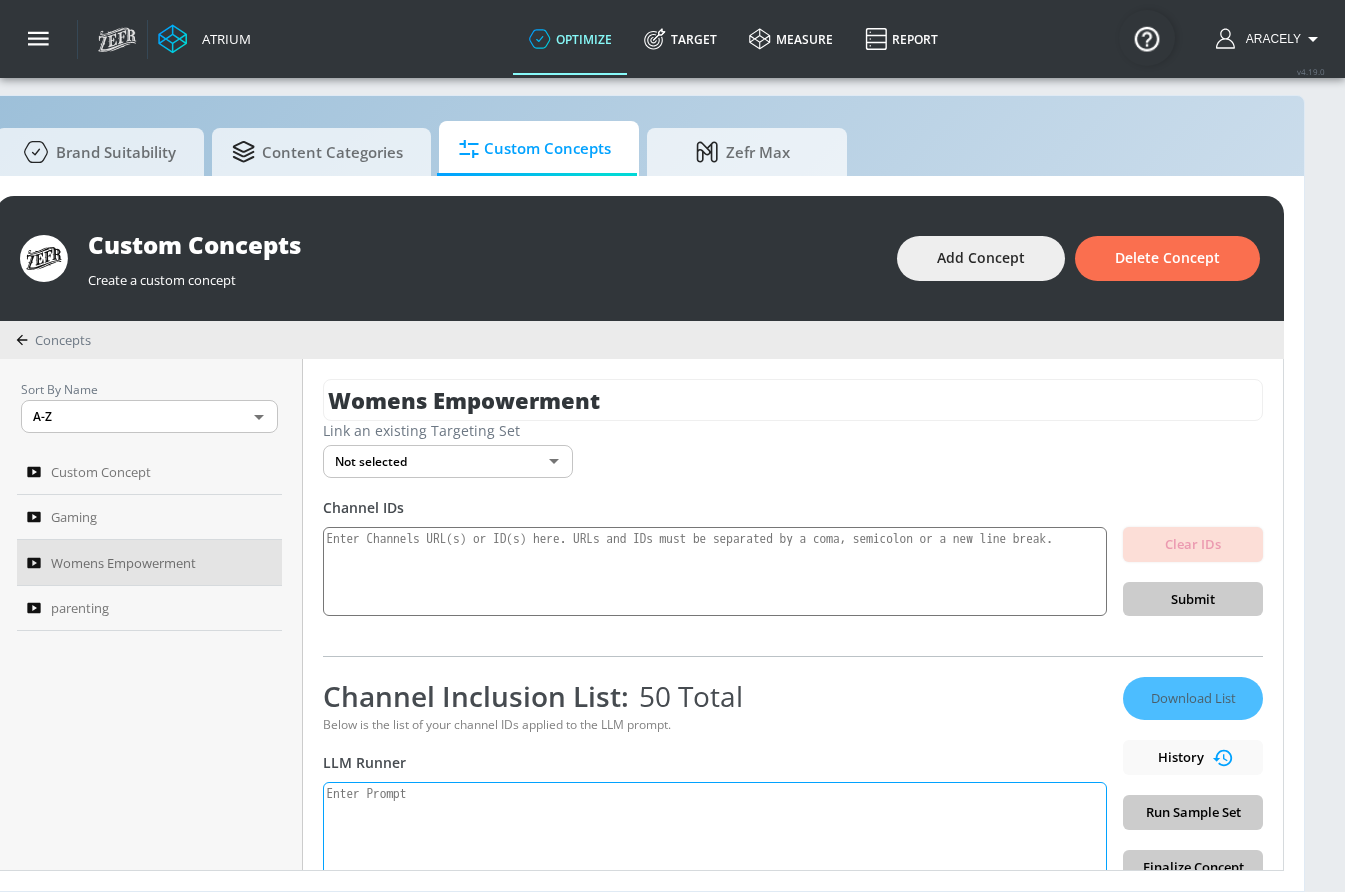 click at bounding box center (715, 832) 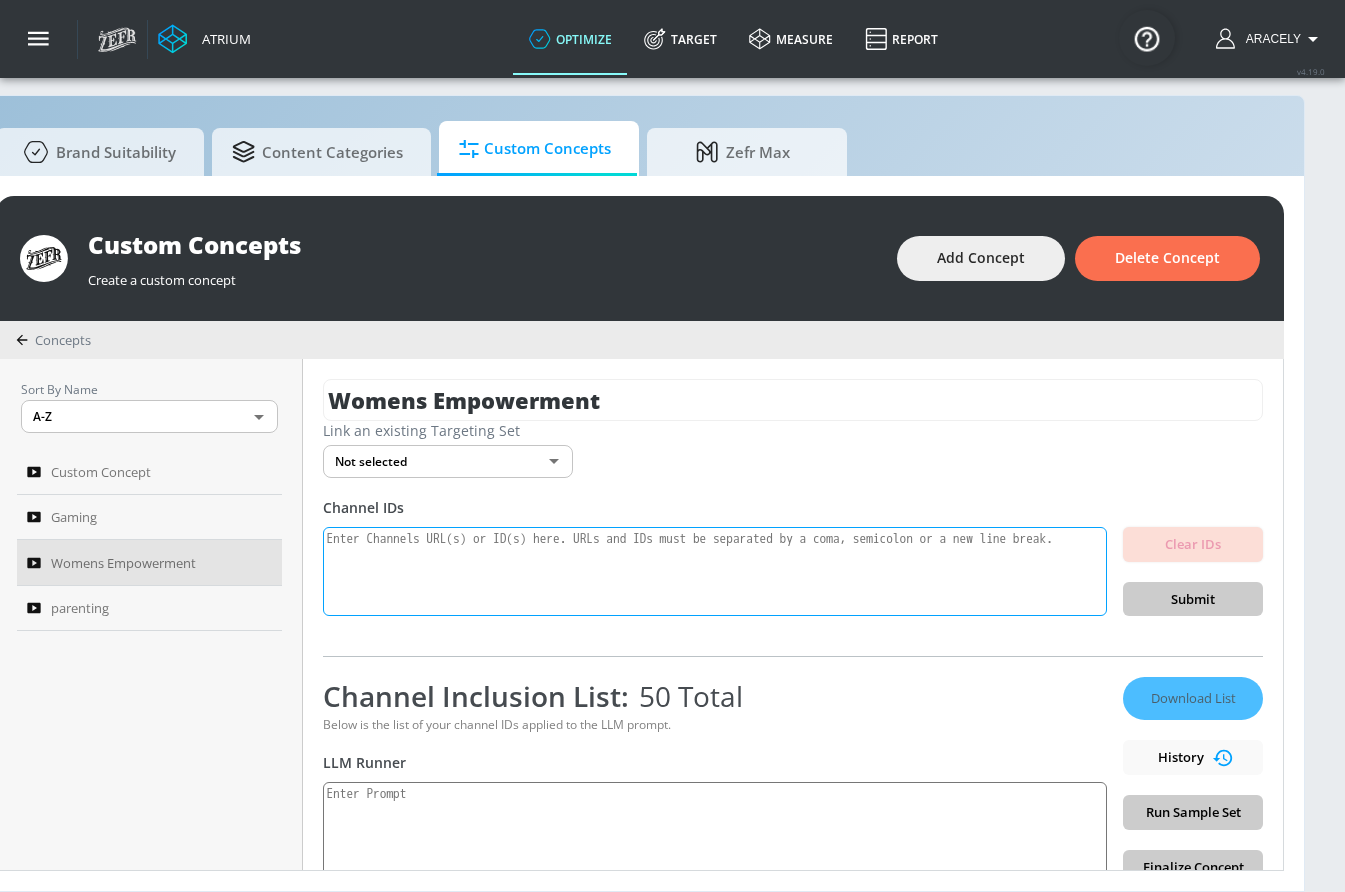 click at bounding box center (715, 572) 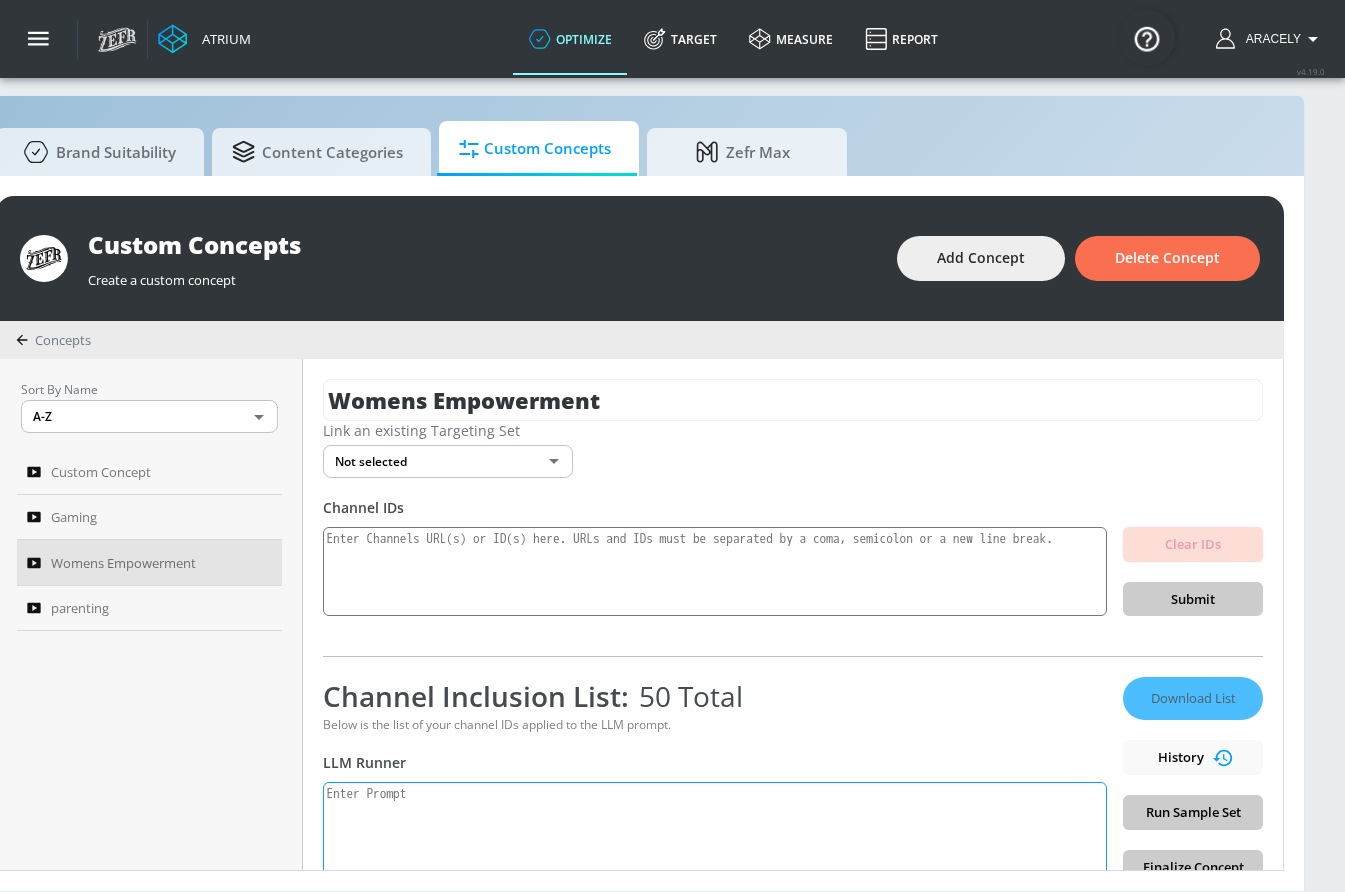 click at bounding box center (715, 832) 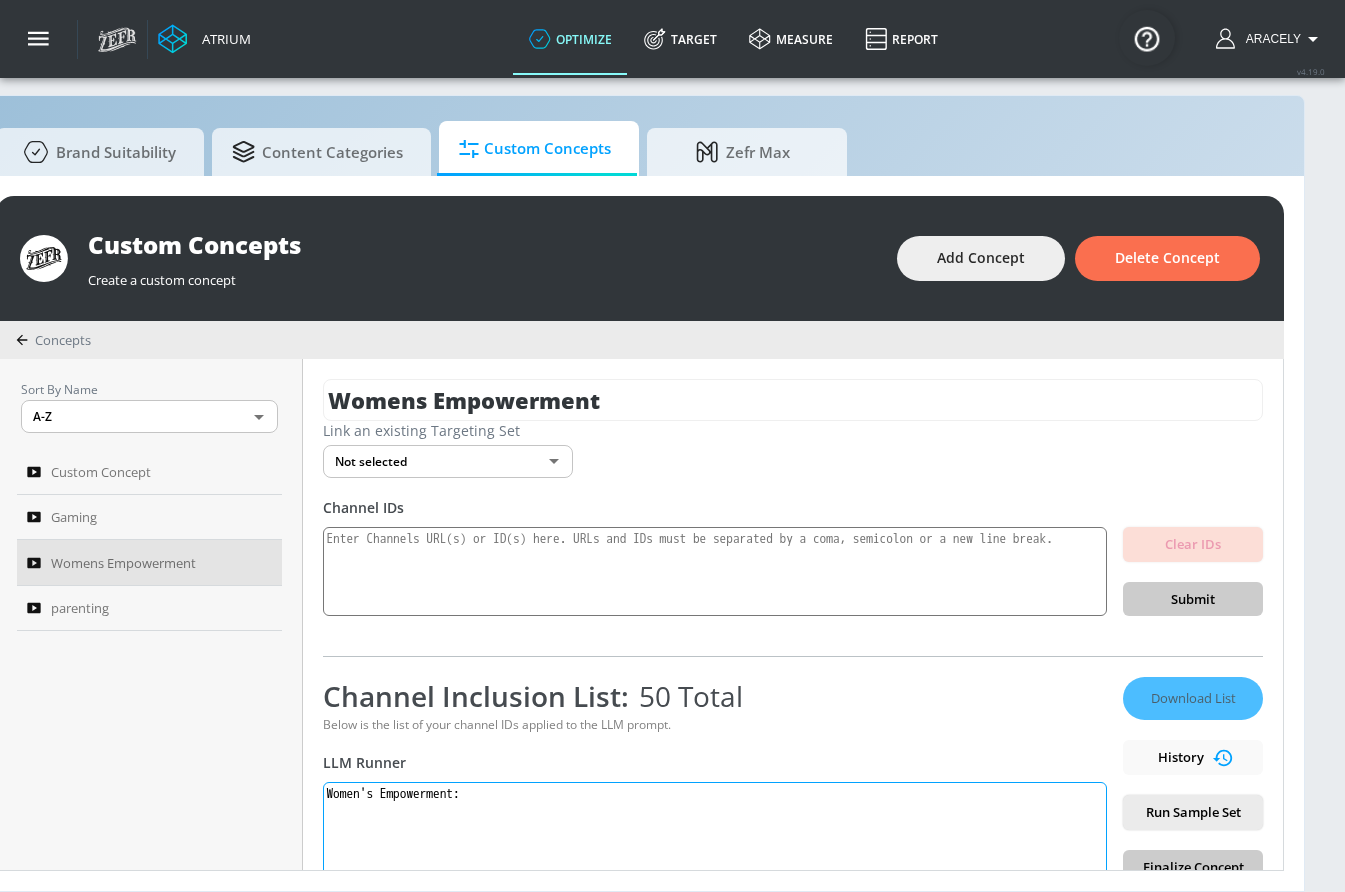 paste on "Women’s empowerment can be defined as the promotion of a female’s self worth, autonomy, and the right to influence economic and social changes for themselves and others." 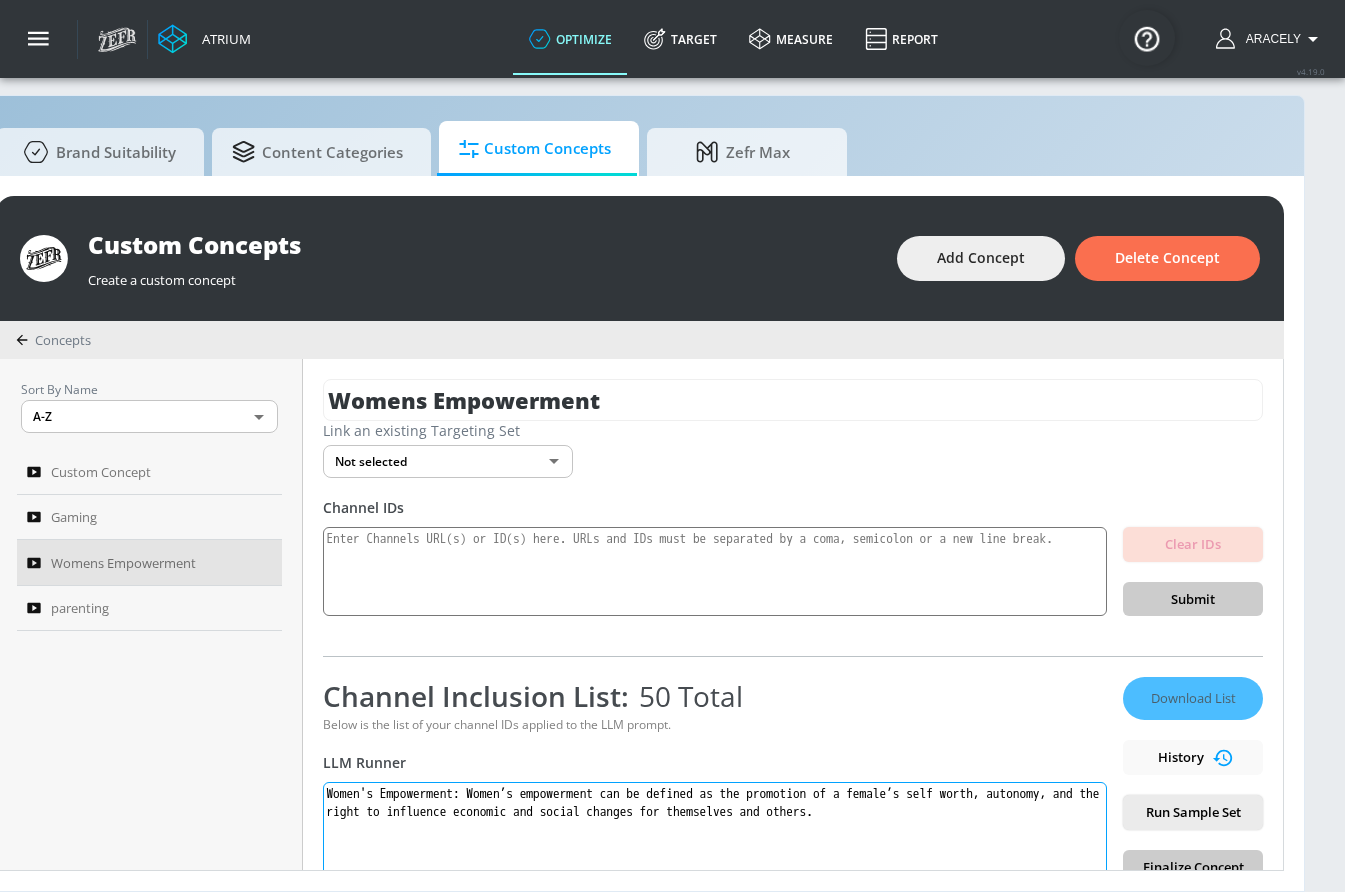 type on "Women's Empowerment: Women’s empowerment can be defined as the promotion of a female’s self worth, autonomy, and the right to influence economic and social changes for themselves and others." 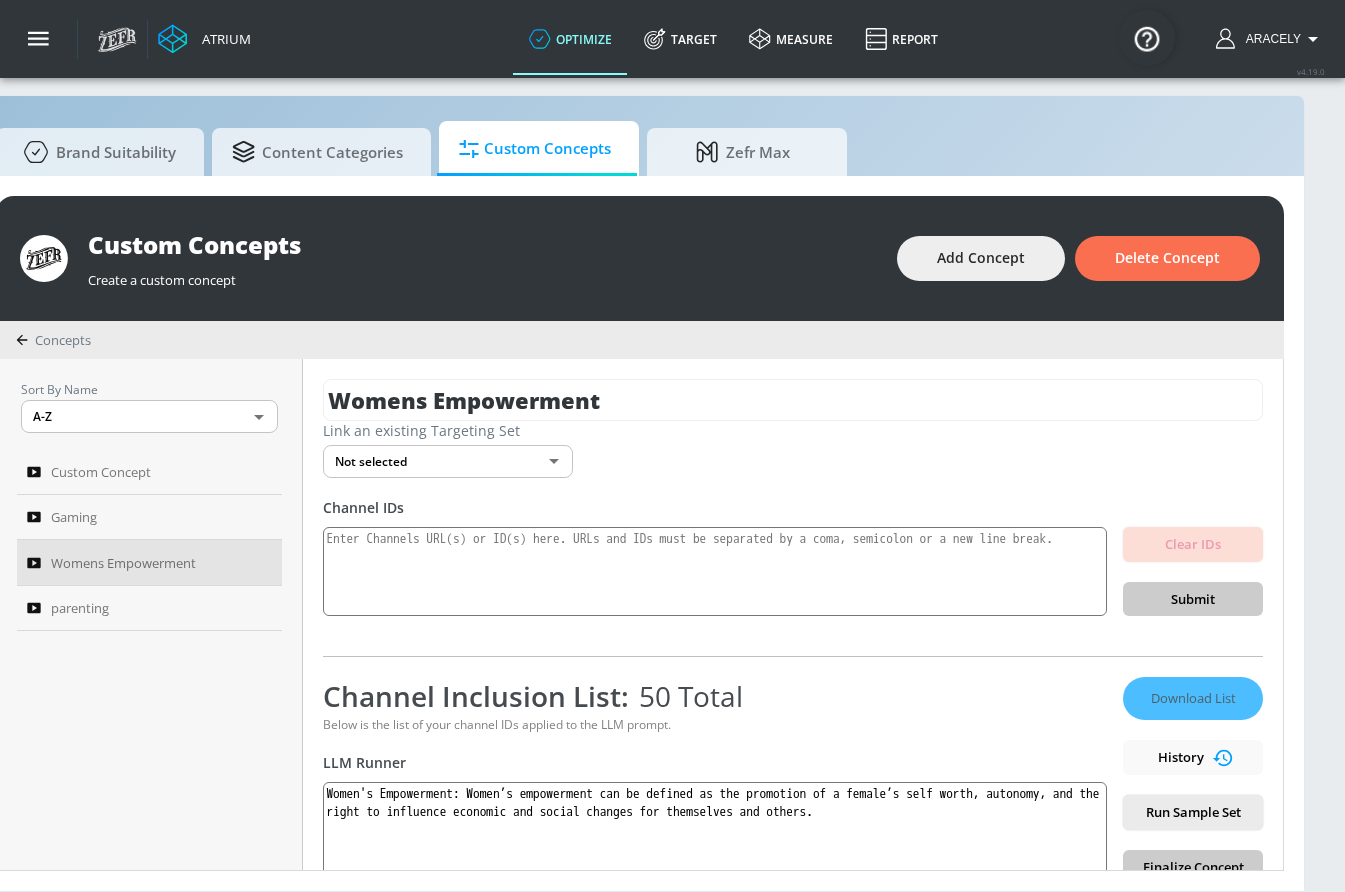 click on "Run Sample Set" at bounding box center [1193, 812] 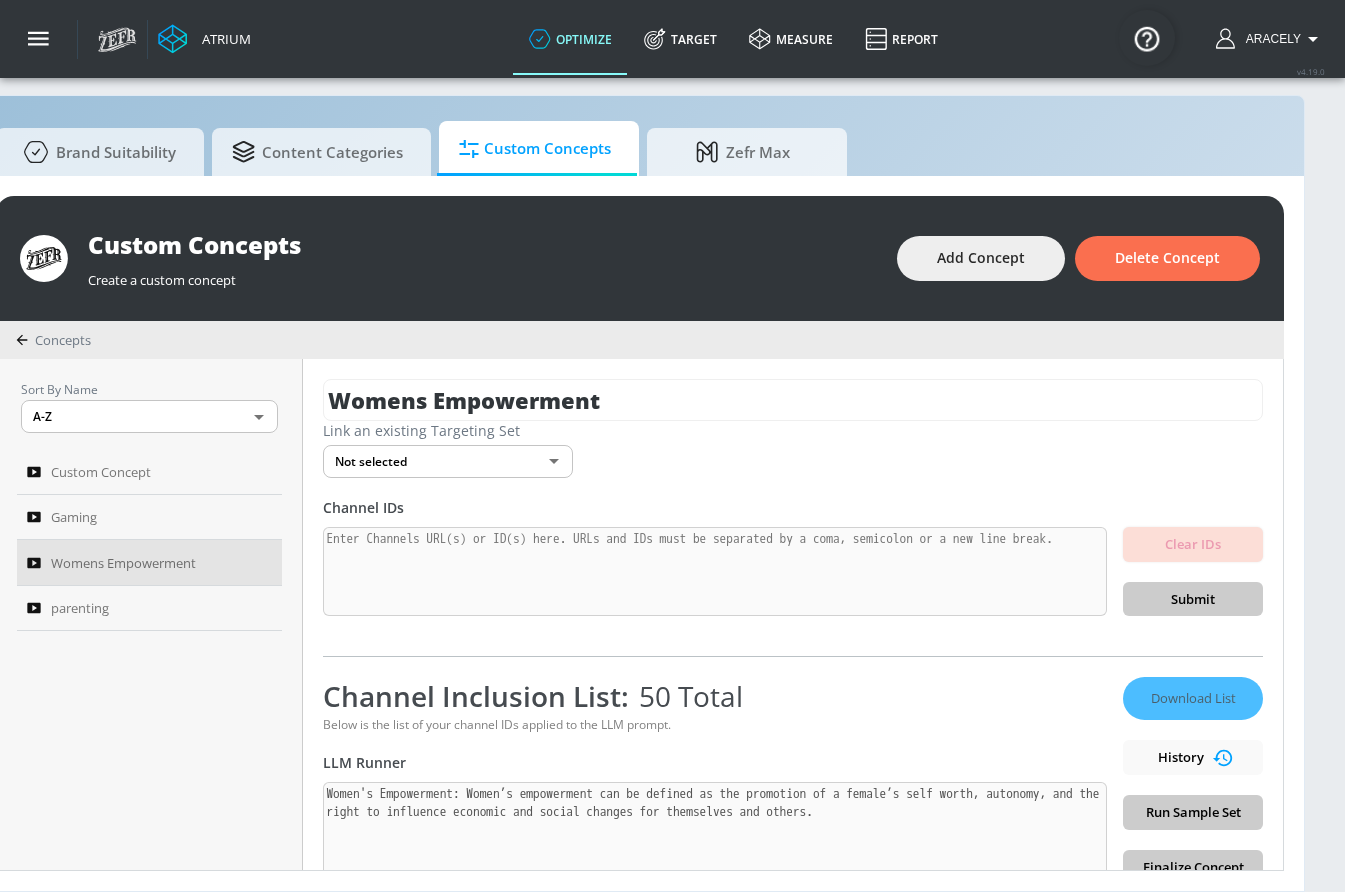 scroll, scrollTop: 426, scrollLeft: 0, axis: vertical 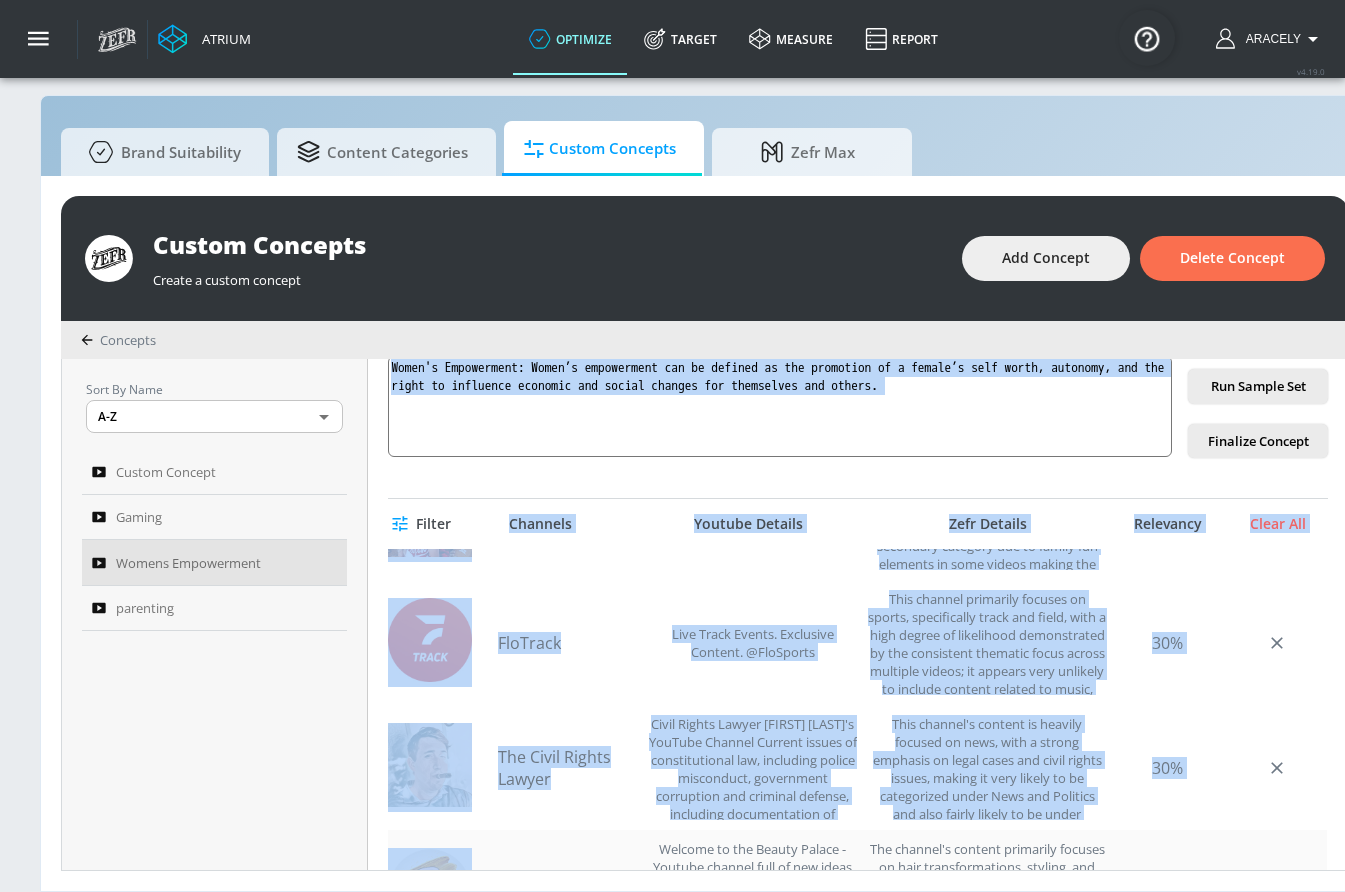 drag, startPoint x: 267, startPoint y: 890, endPoint x: 434, endPoint y: 834, distance: 176.13914 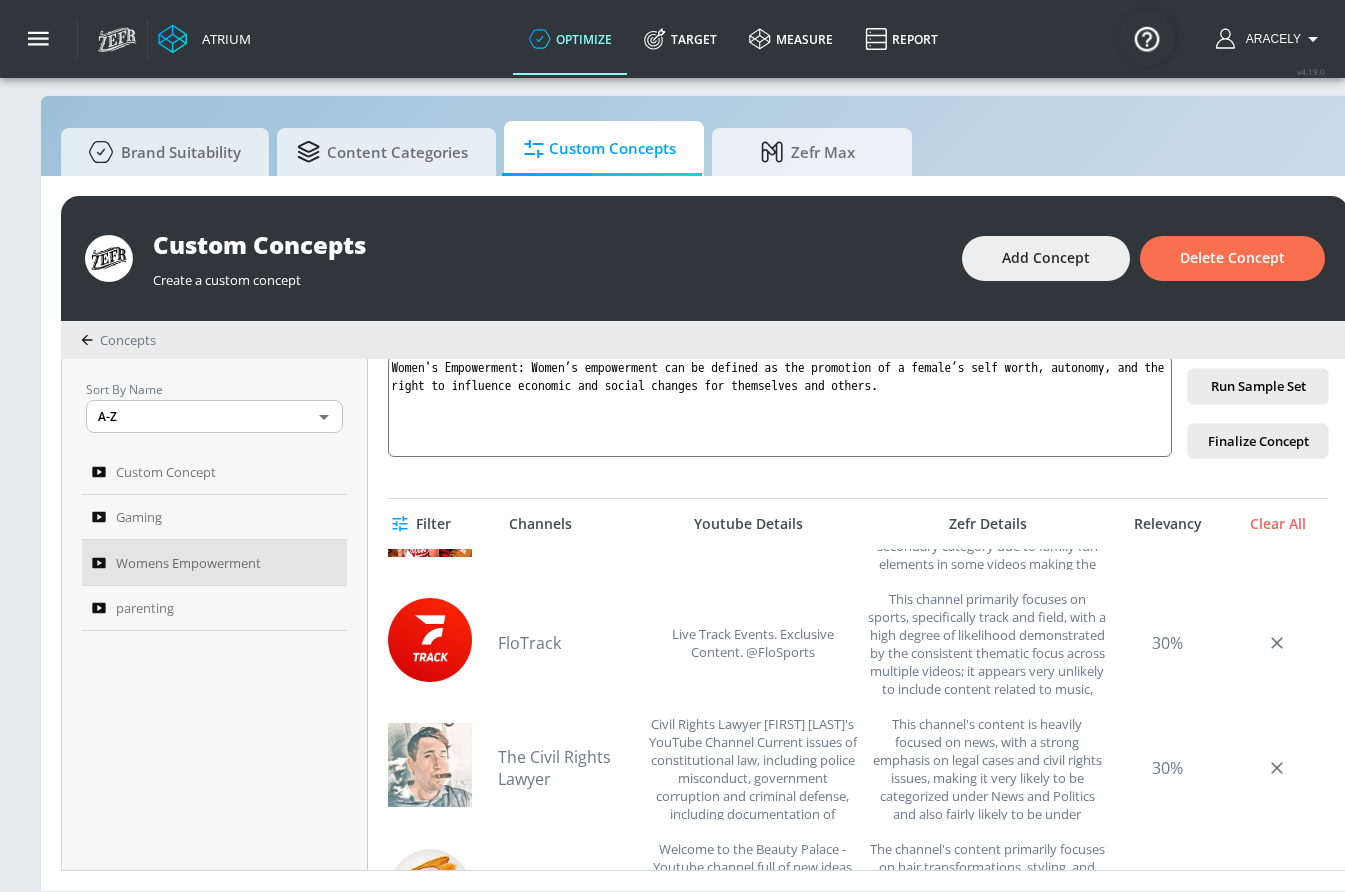 click on "Sort By Name A-Z ASC ​ Custom Concept Gaming Womens Empowerment parenting" at bounding box center (215, 614) 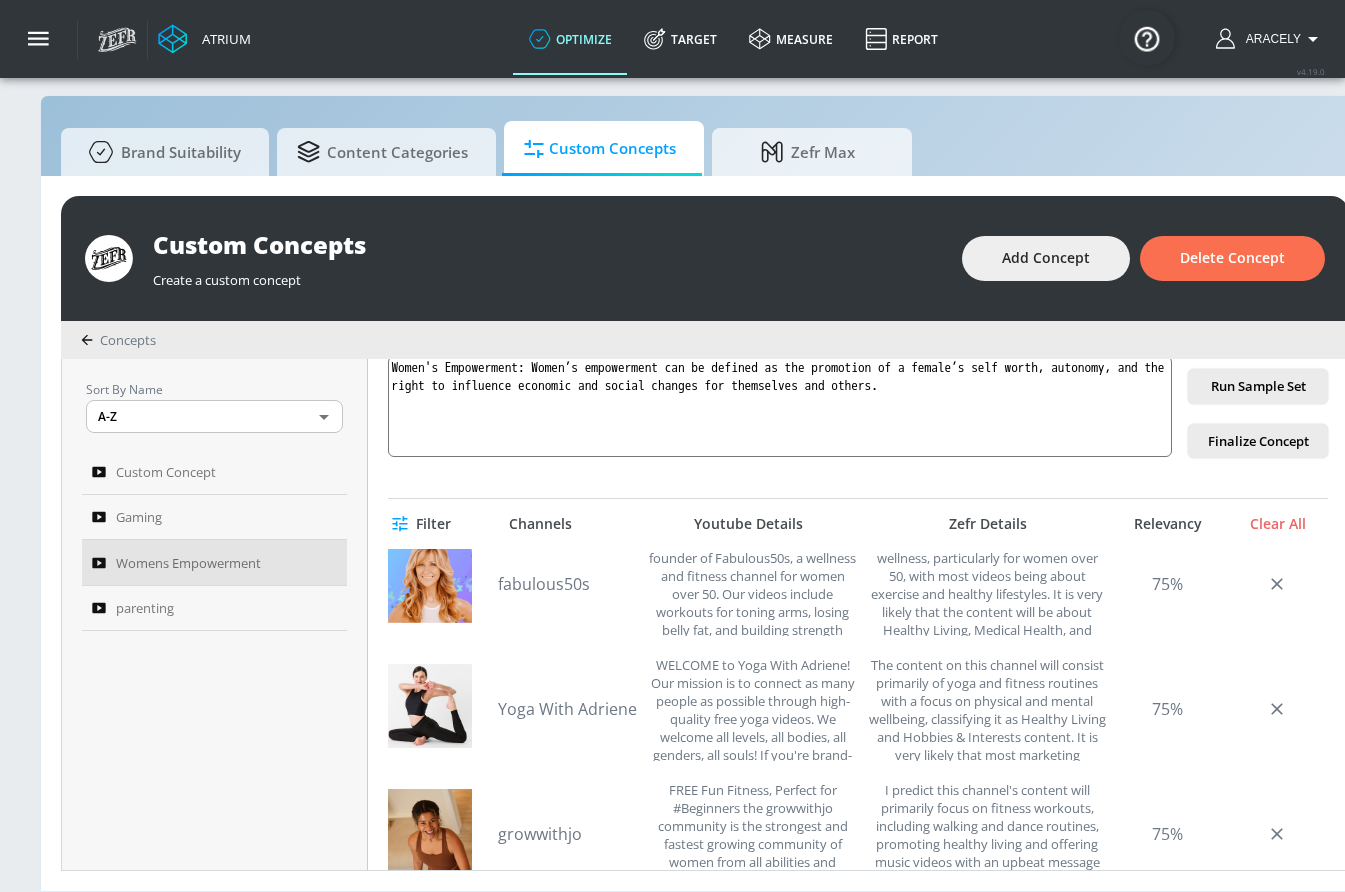 scroll, scrollTop: 0, scrollLeft: 0, axis: both 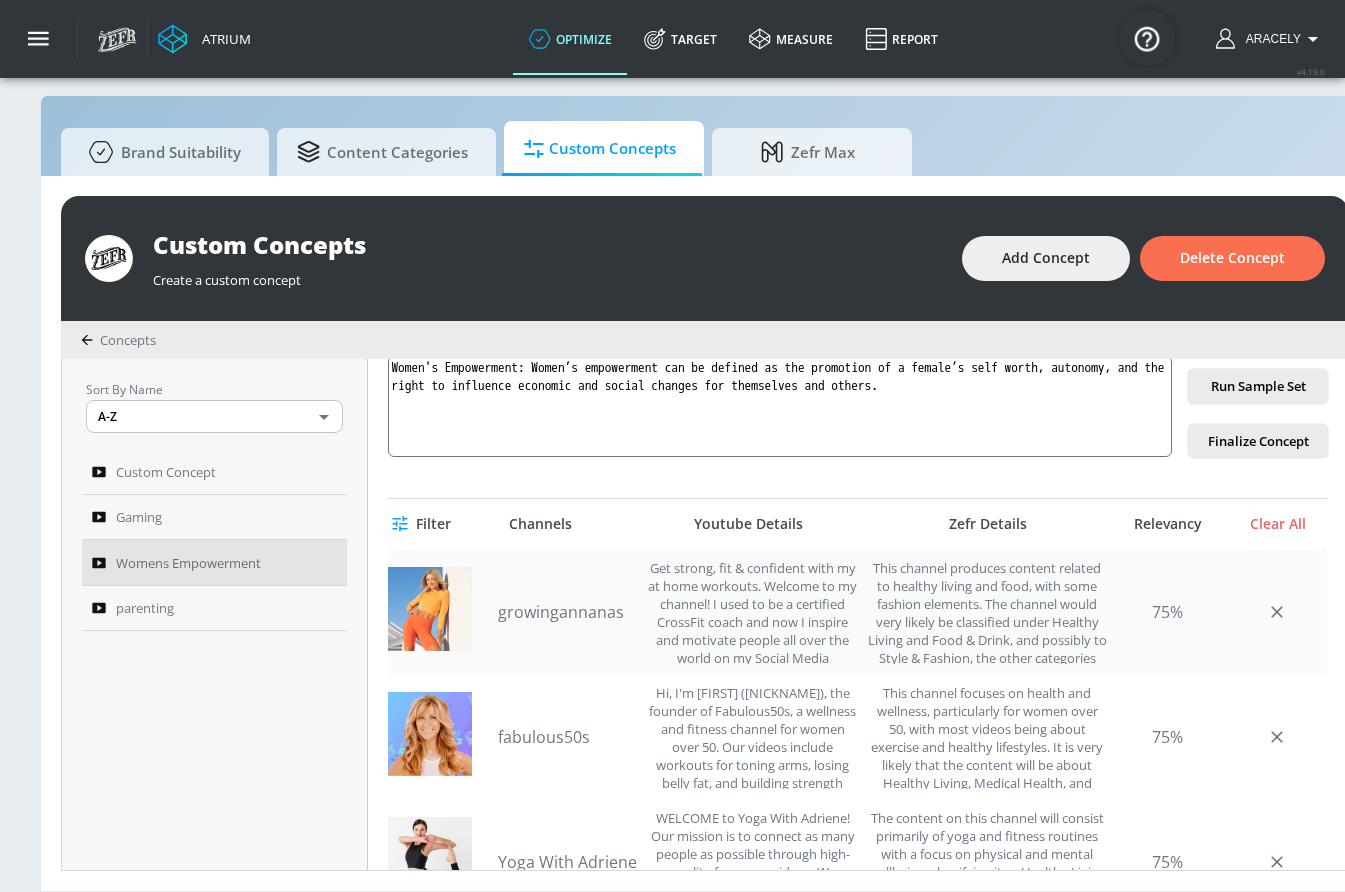 click on "growingannanas" at bounding box center [568, 612] 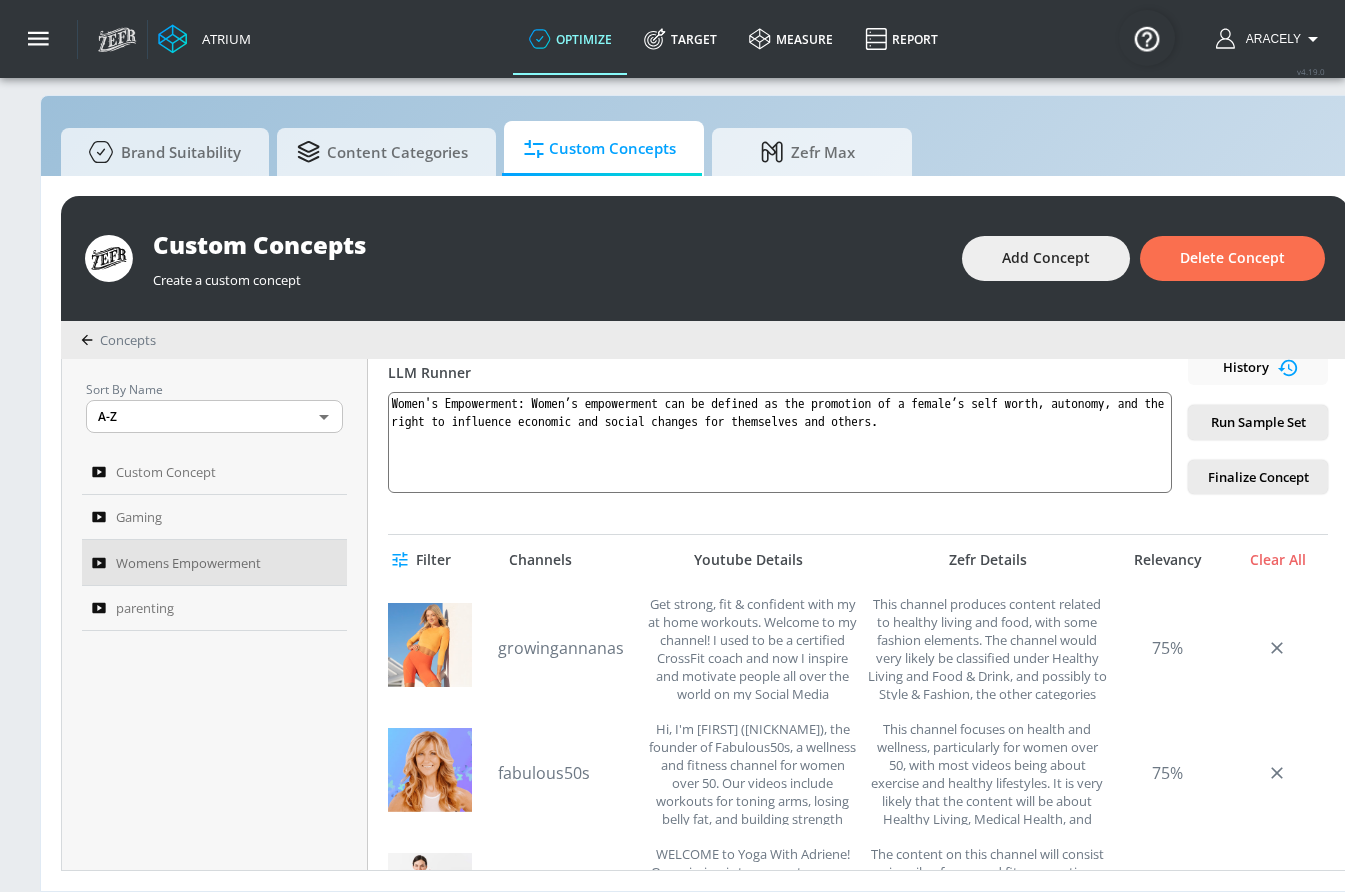 scroll, scrollTop: 387, scrollLeft: 0, axis: vertical 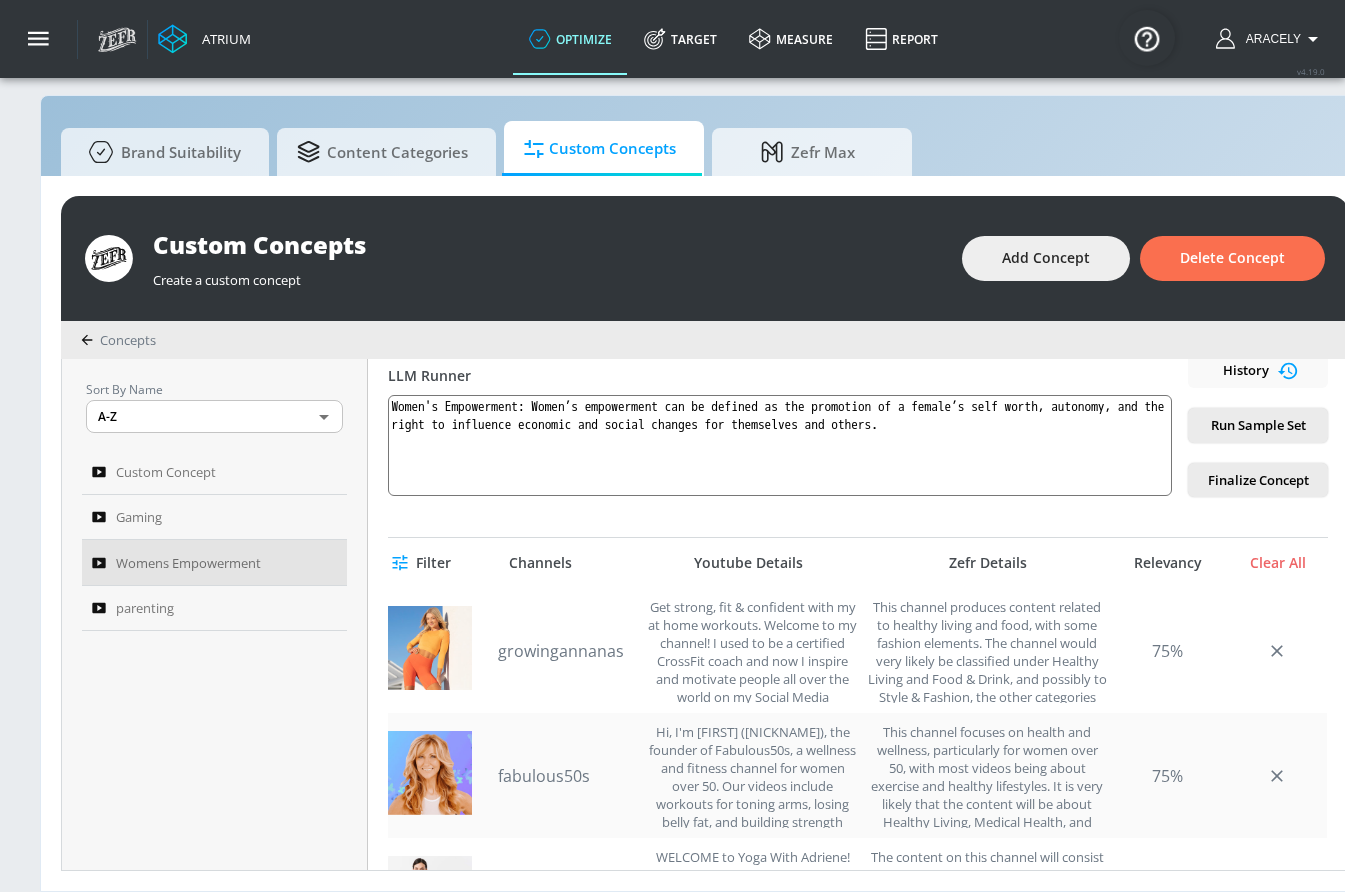click on "fabulous50s" at bounding box center (568, 776) 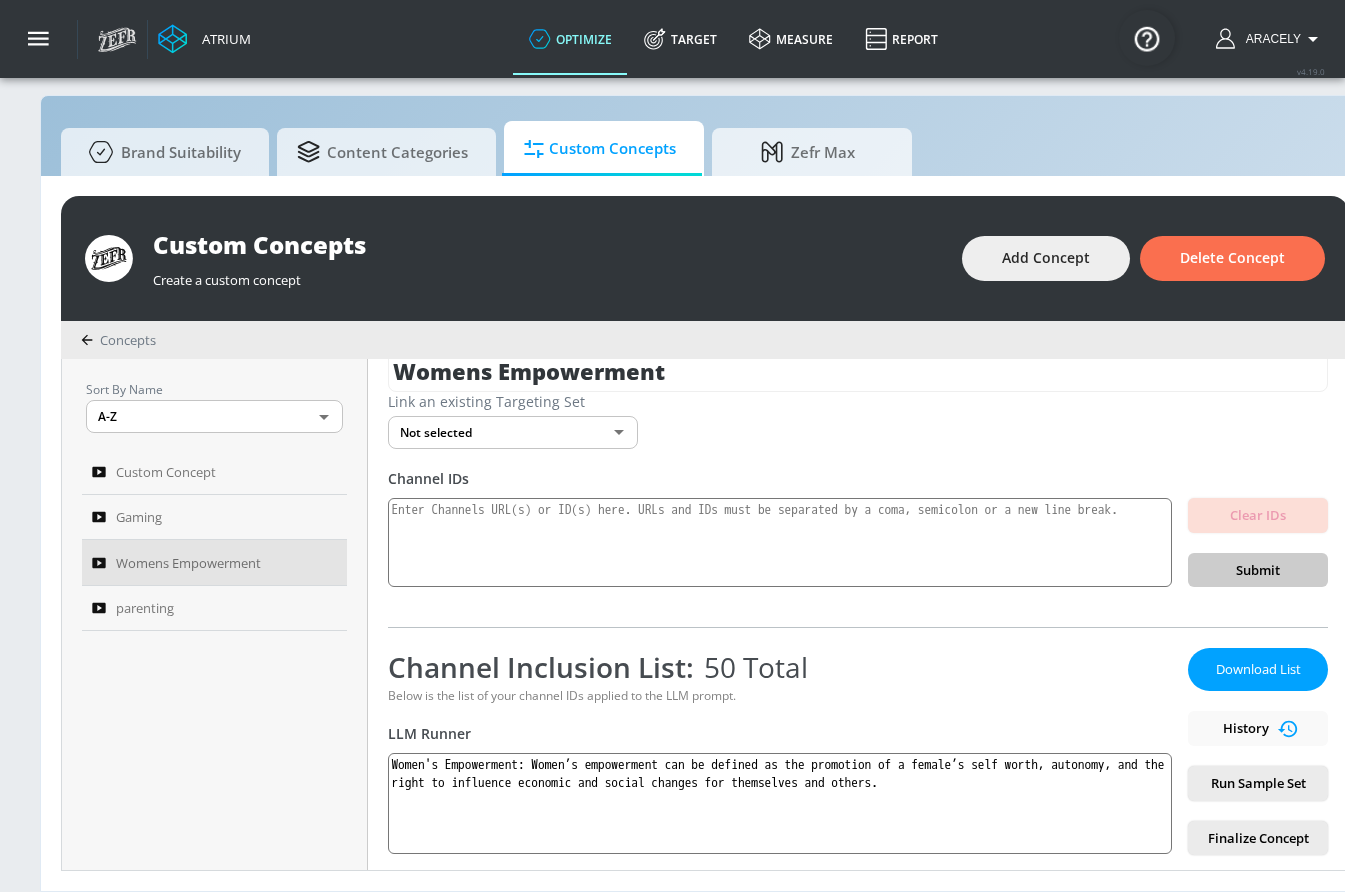 scroll, scrollTop: 161, scrollLeft: 0, axis: vertical 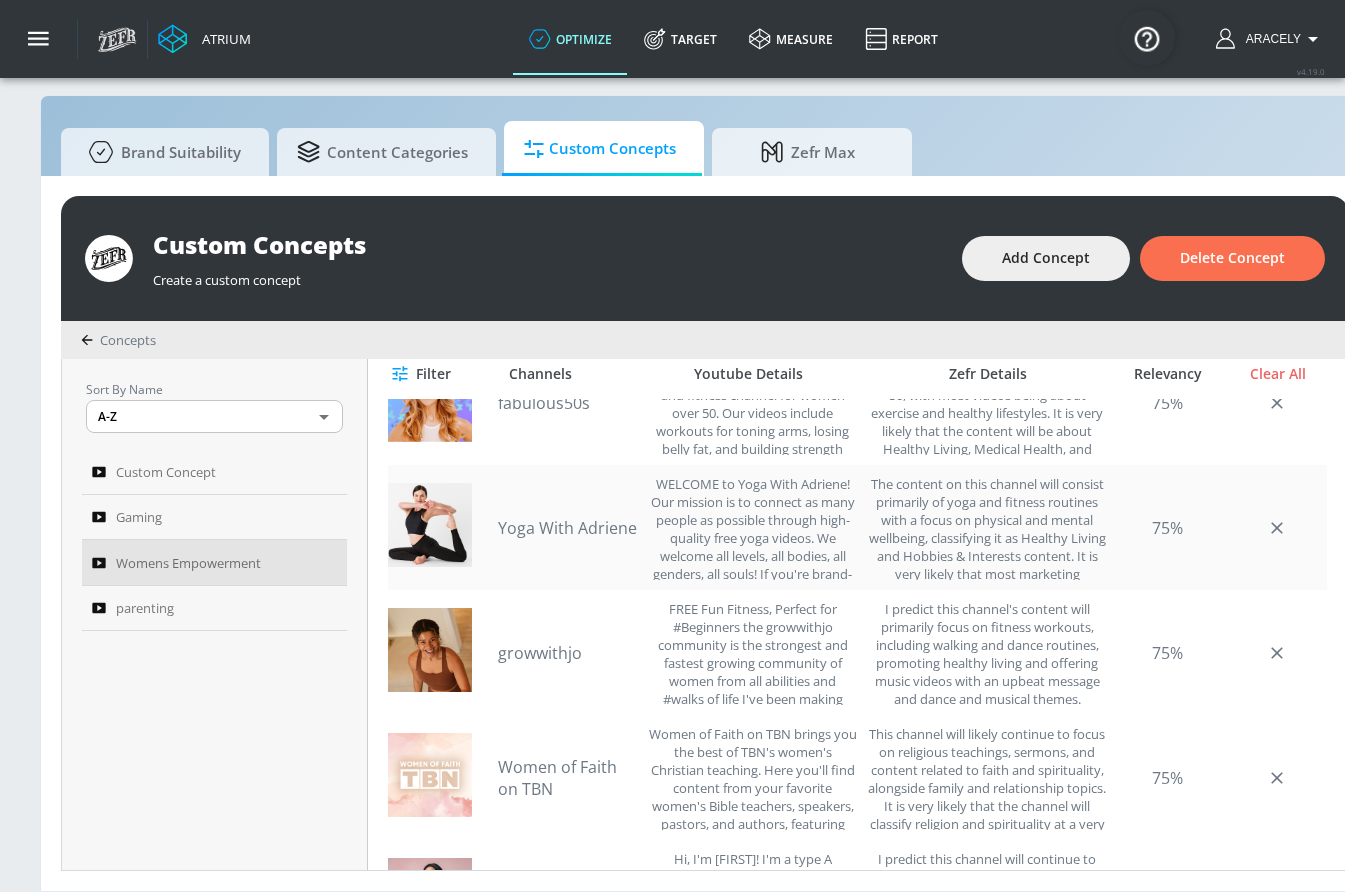 click on "Yoga With Adriene" at bounding box center (568, 528) 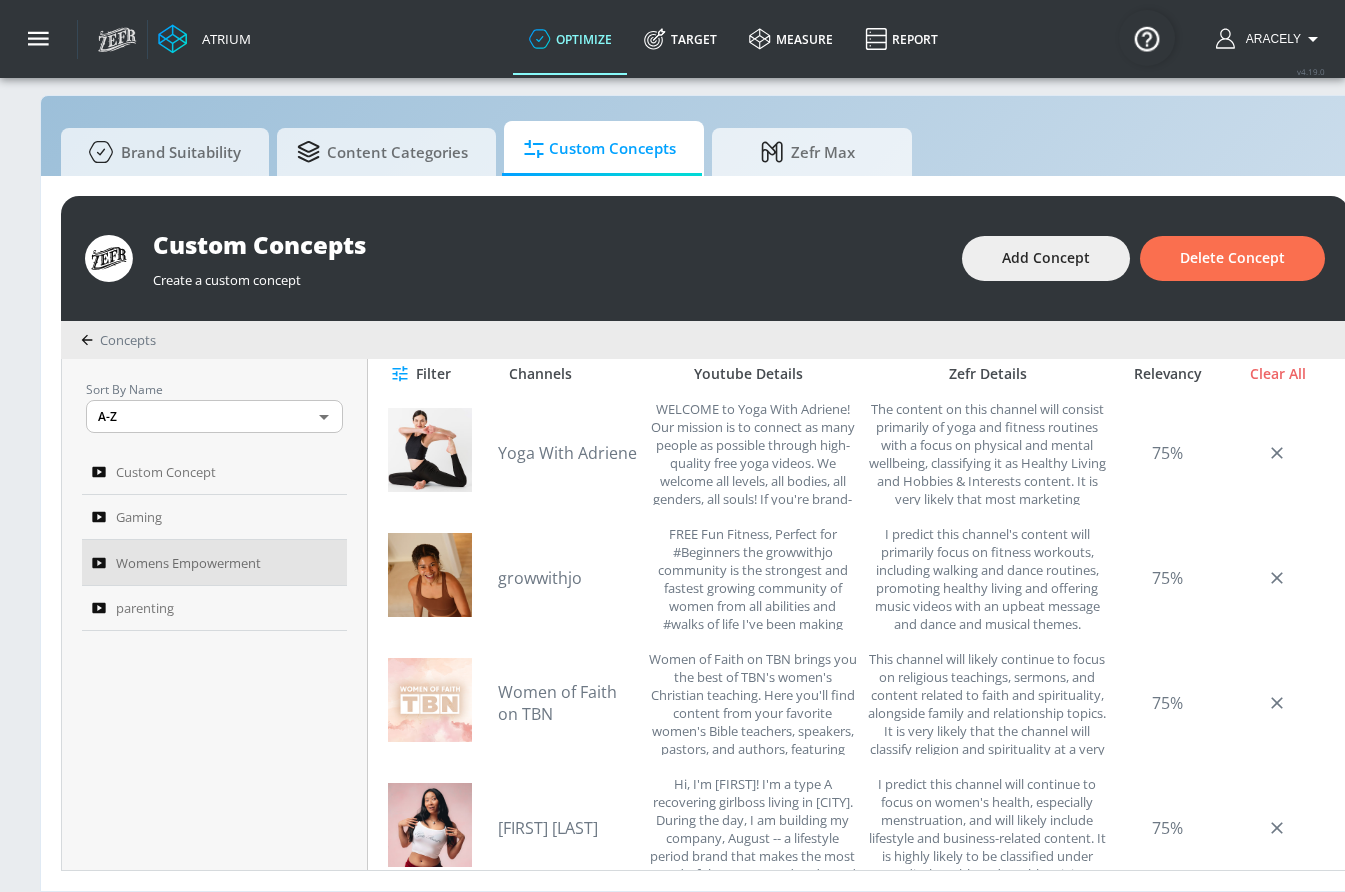 scroll, scrollTop: 263, scrollLeft: 0, axis: vertical 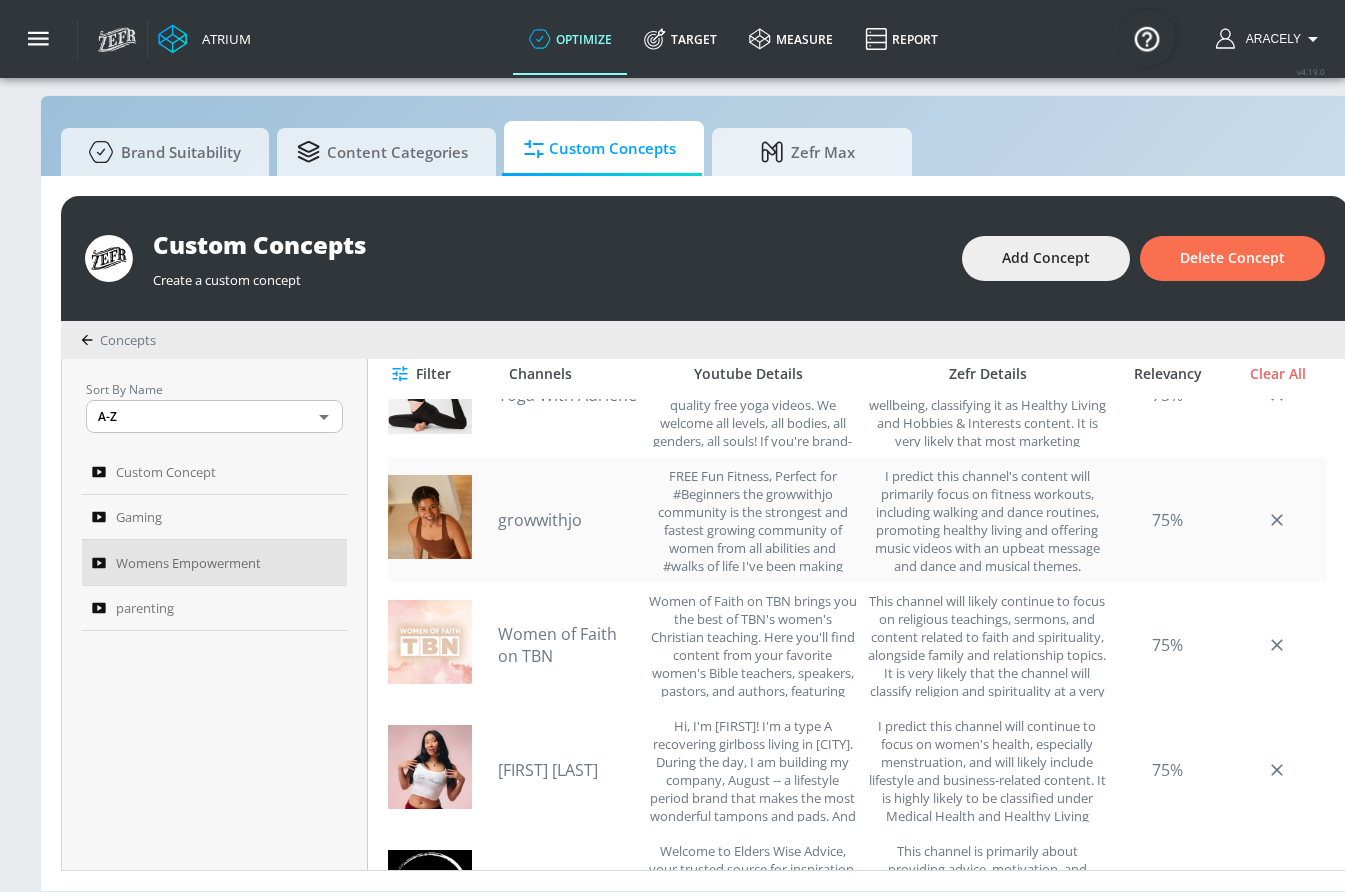 click on "growwithjo" at bounding box center (568, 520) 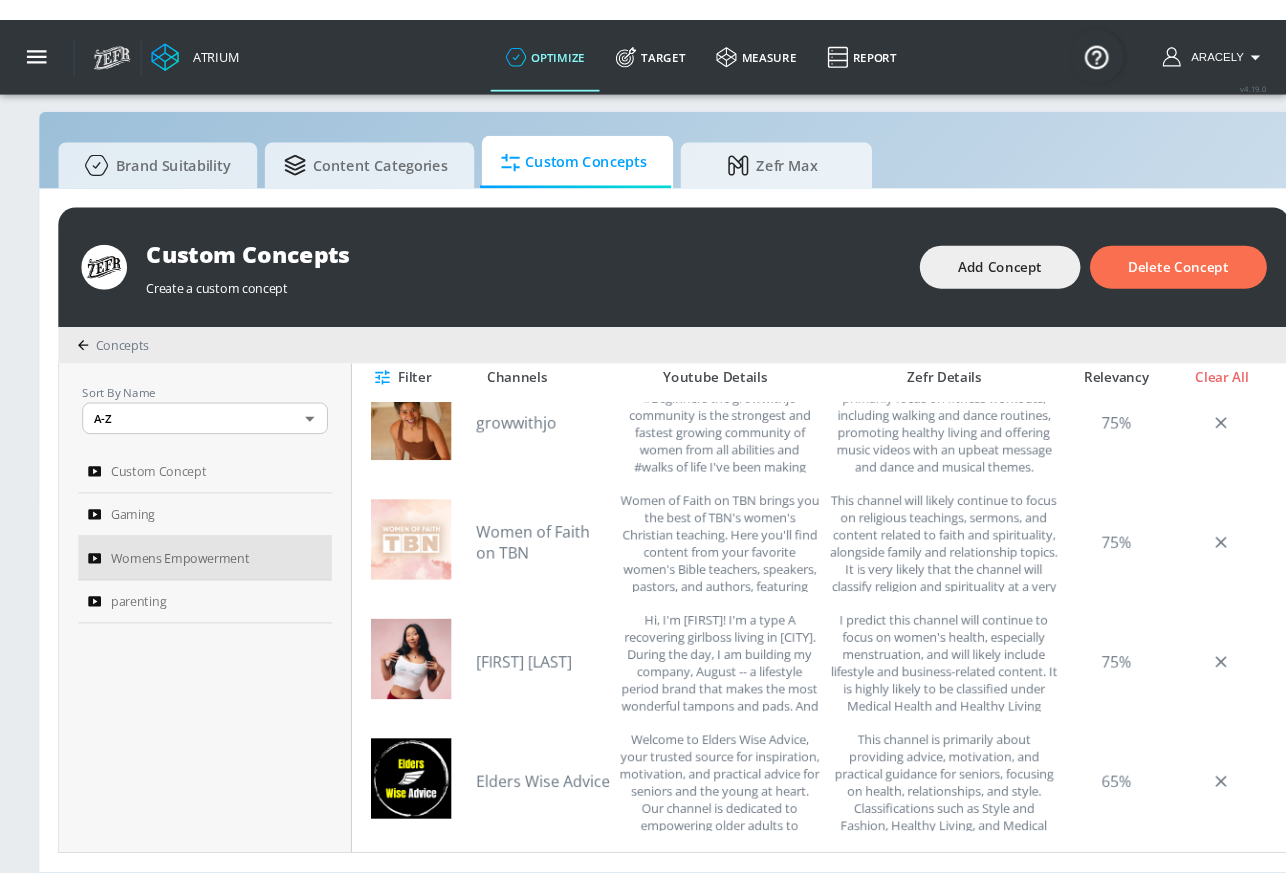 scroll, scrollTop: 418, scrollLeft: 0, axis: vertical 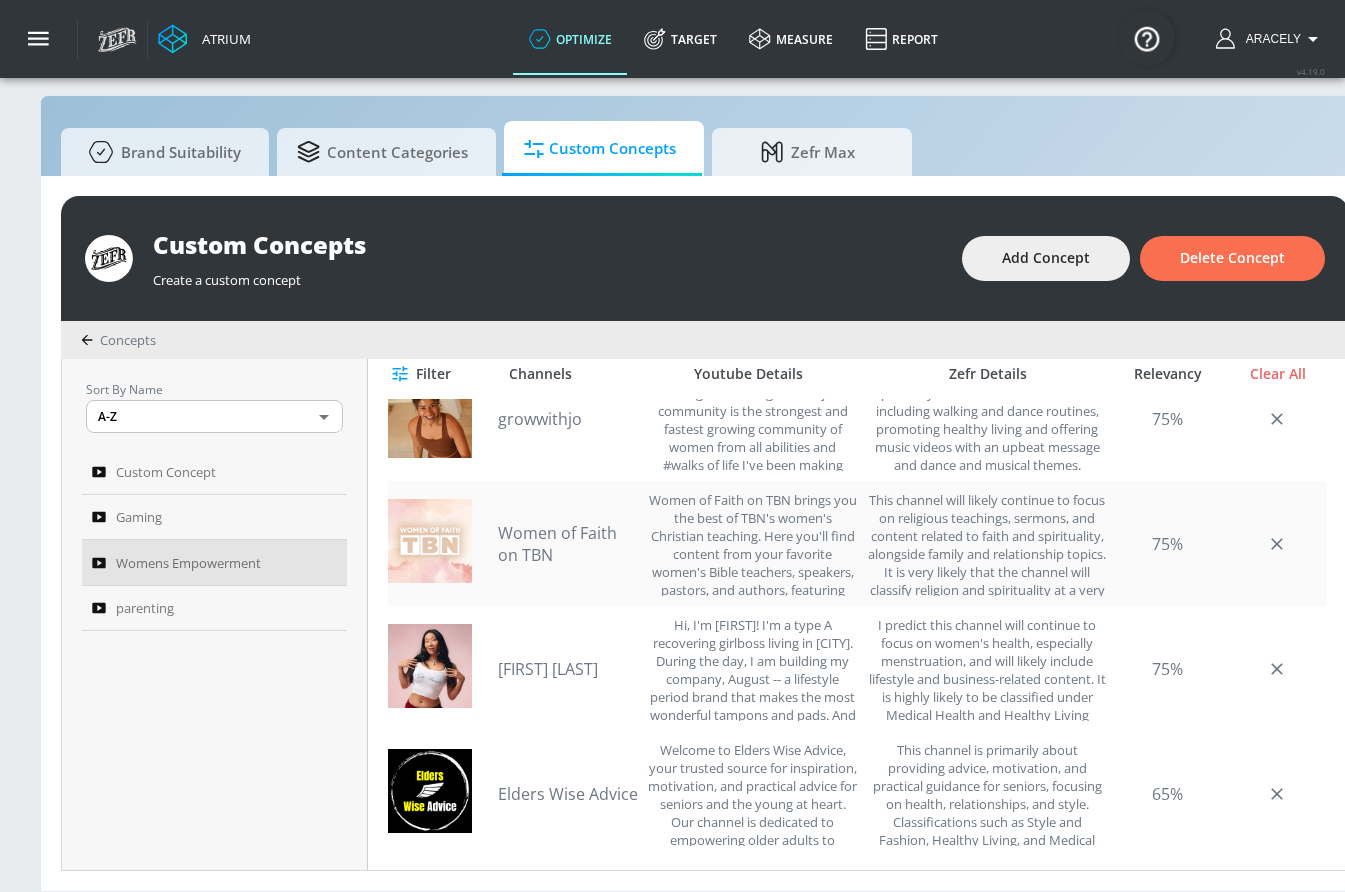 click on "Women of Faith on TBN" at bounding box center [568, 544] 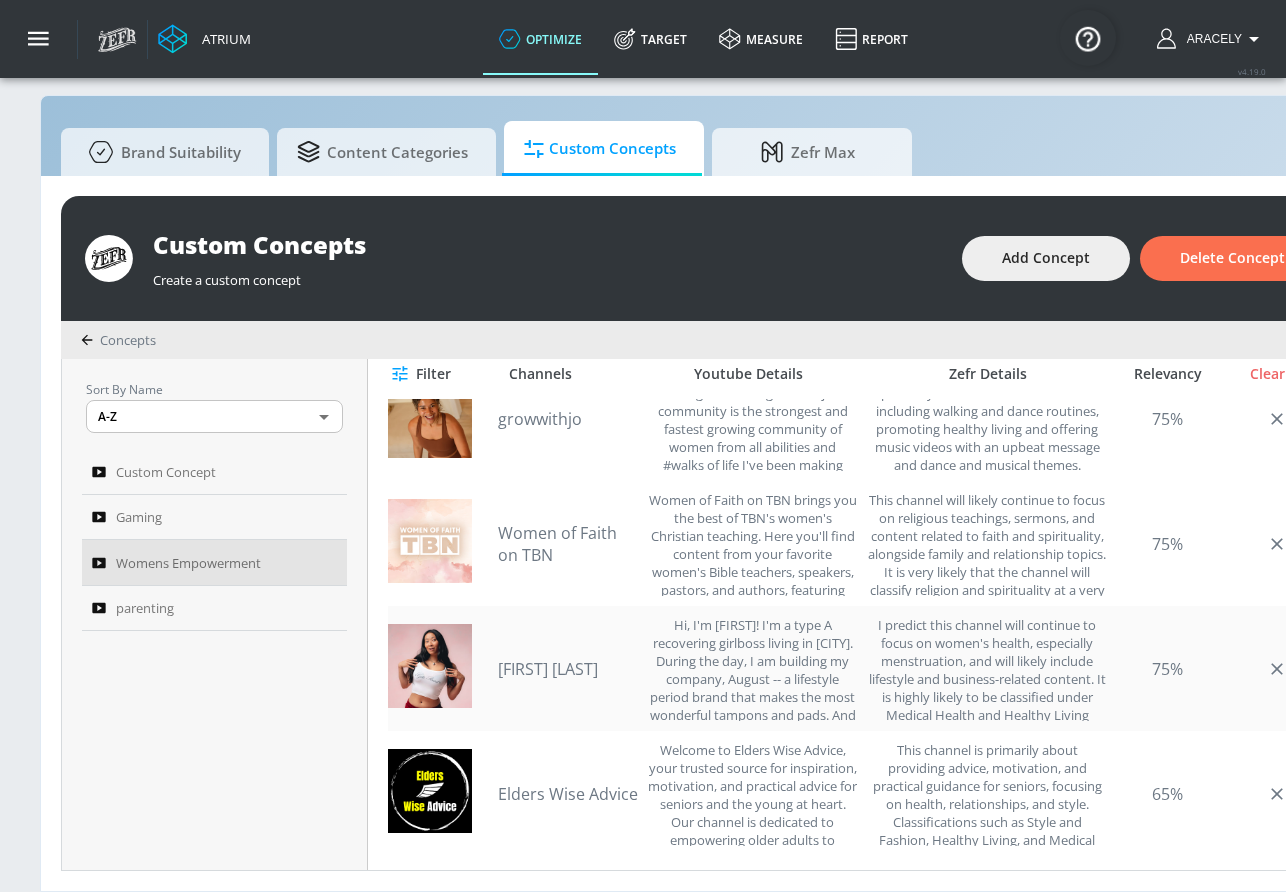 click on "[FIRST] [LAST]" at bounding box center [568, 669] 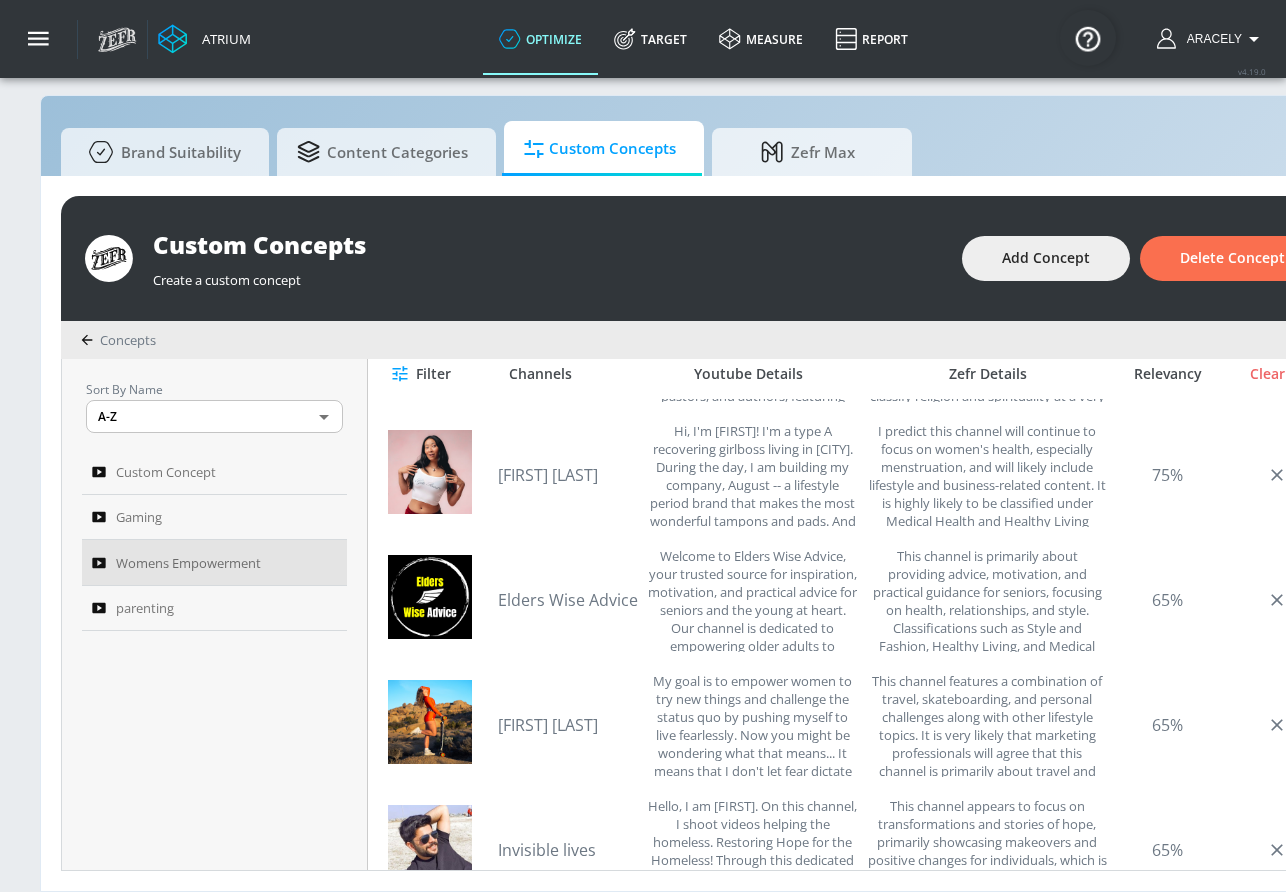scroll, scrollTop: 619, scrollLeft: 0, axis: vertical 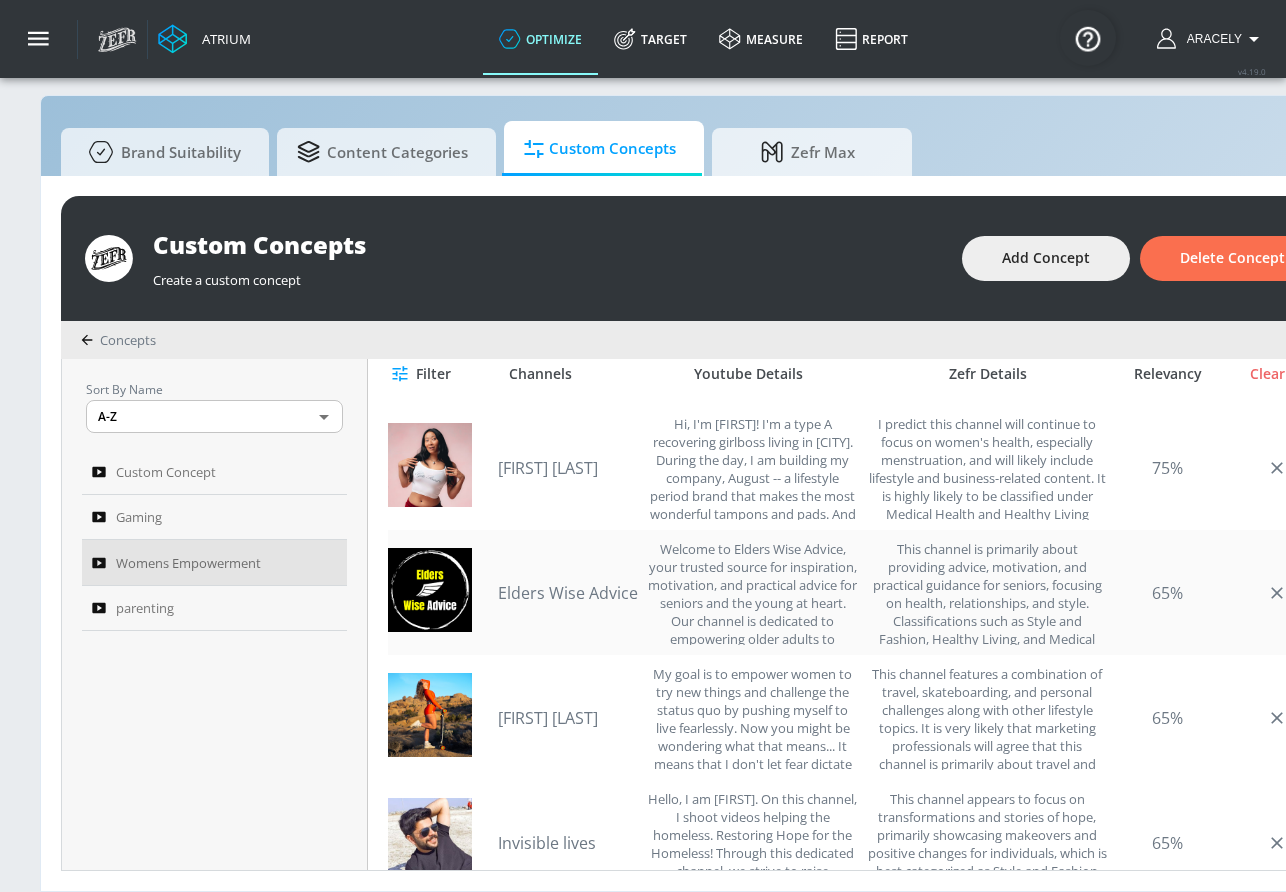 click on "Elders Wise Advice" at bounding box center (568, 593) 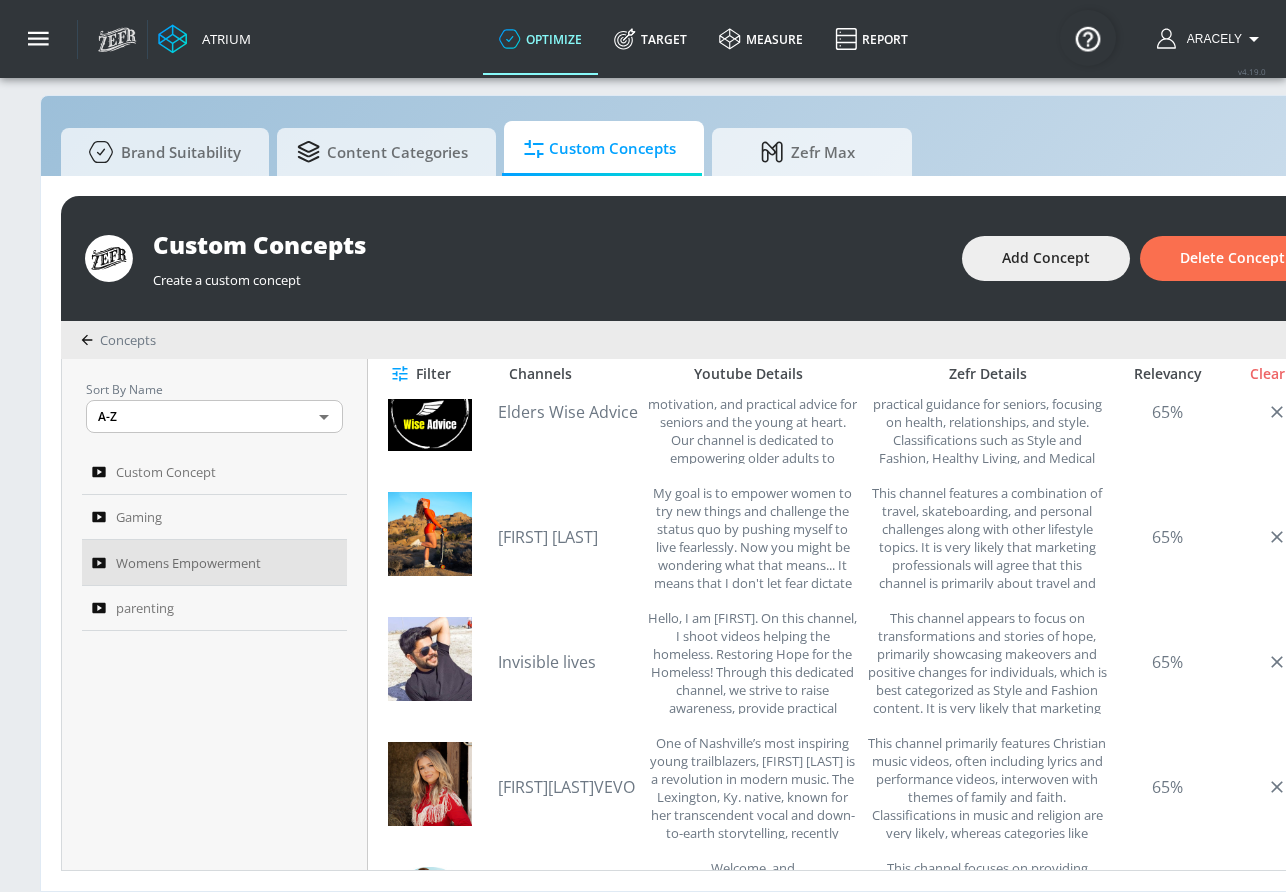 scroll, scrollTop: 849, scrollLeft: 0, axis: vertical 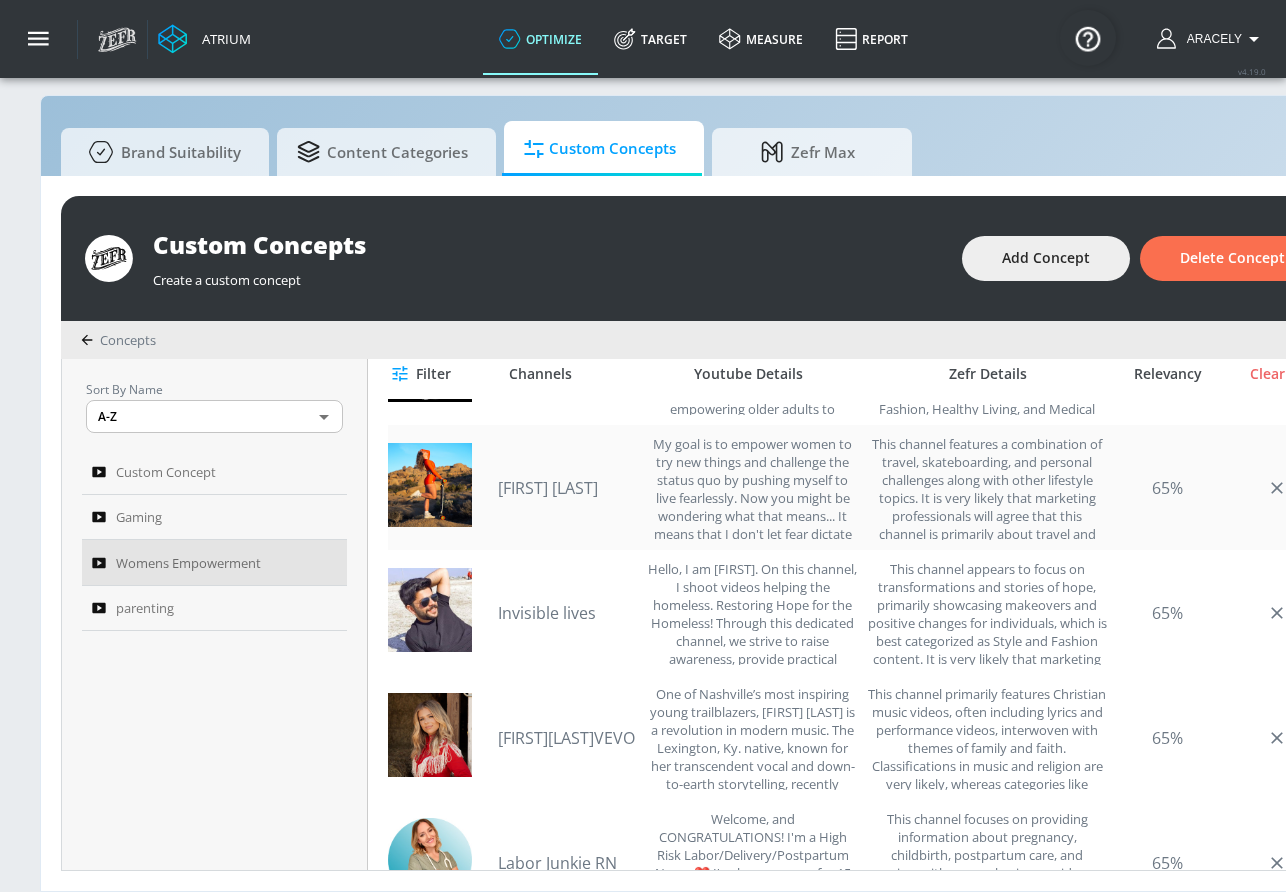 click on "[FIRST] [LAST]" at bounding box center (568, 488) 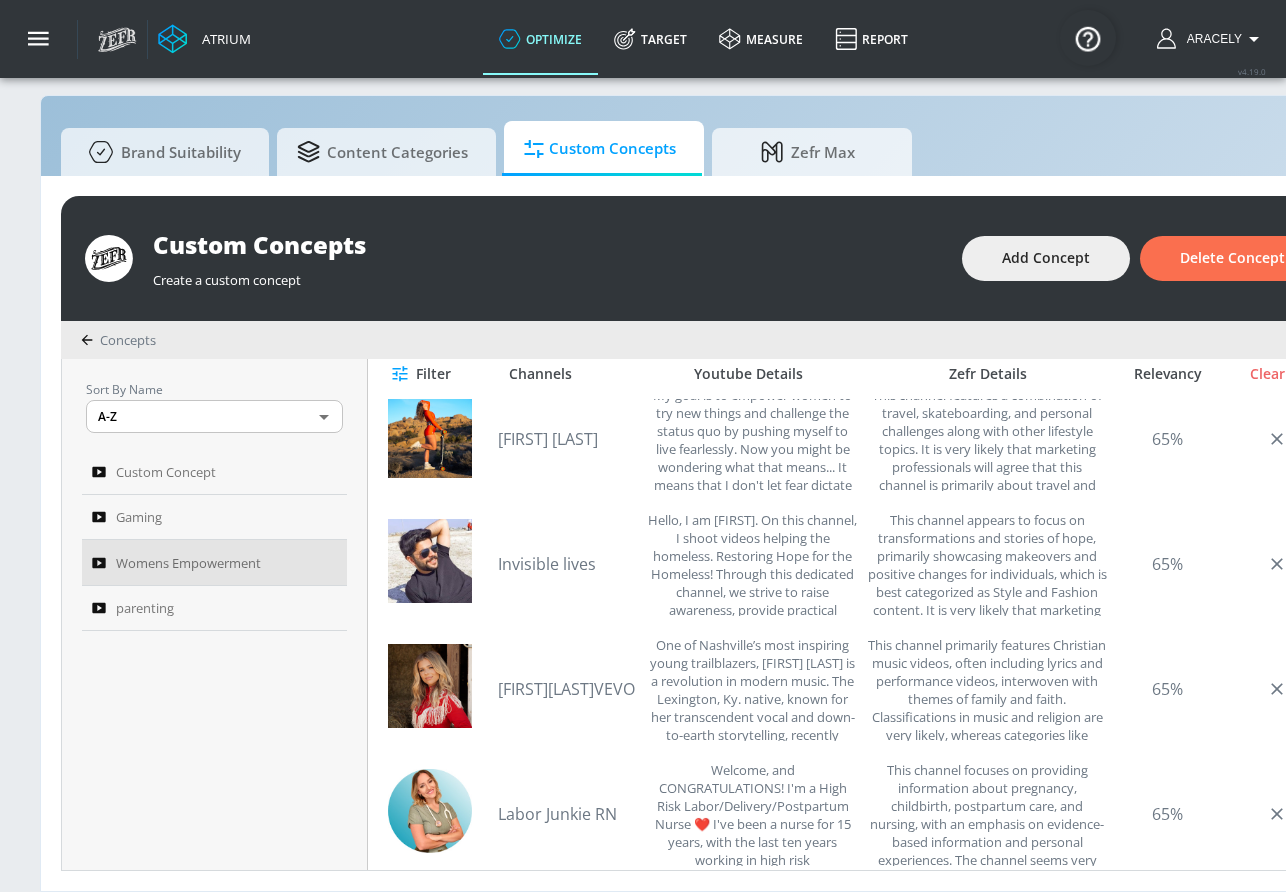 scroll, scrollTop: 904, scrollLeft: 0, axis: vertical 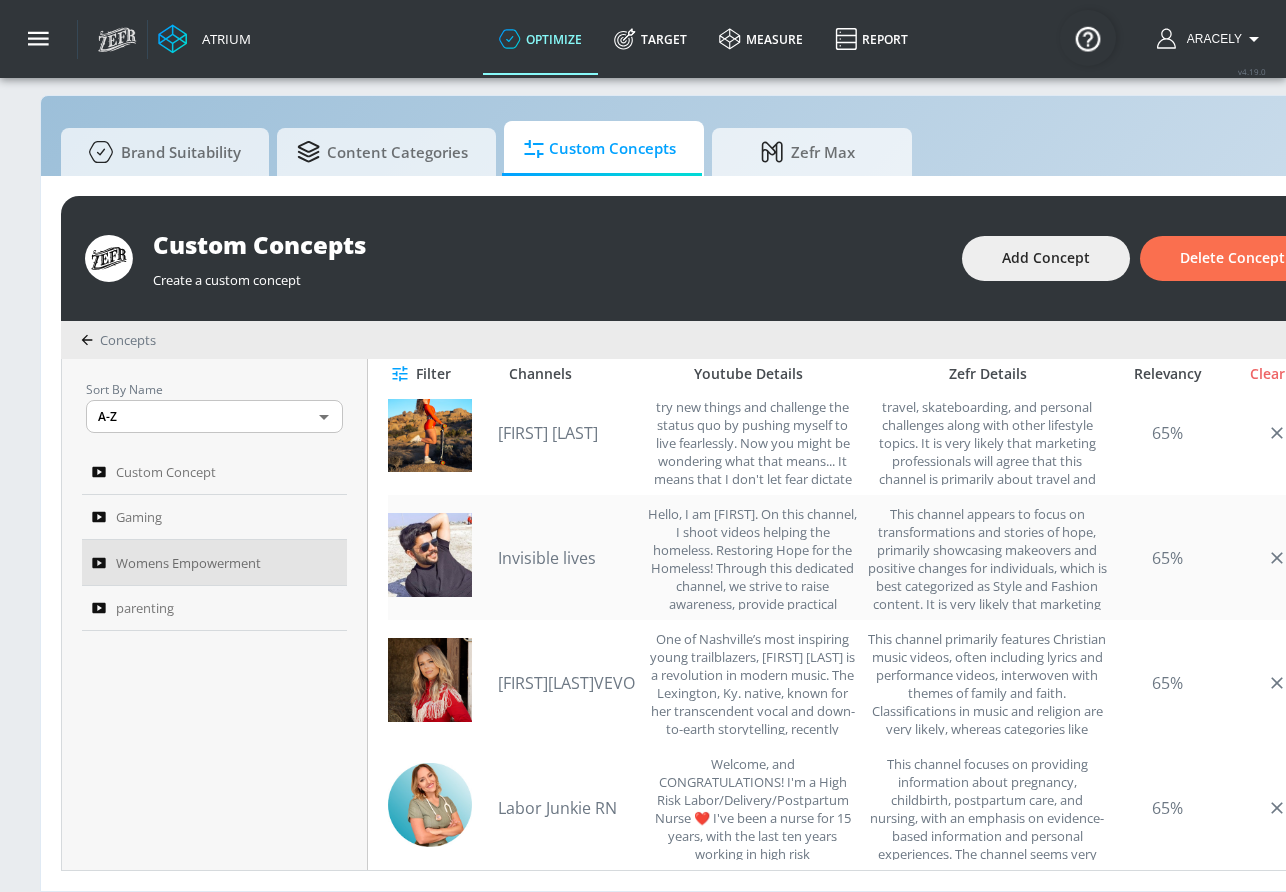 click on "Invisible lives" at bounding box center [568, 558] 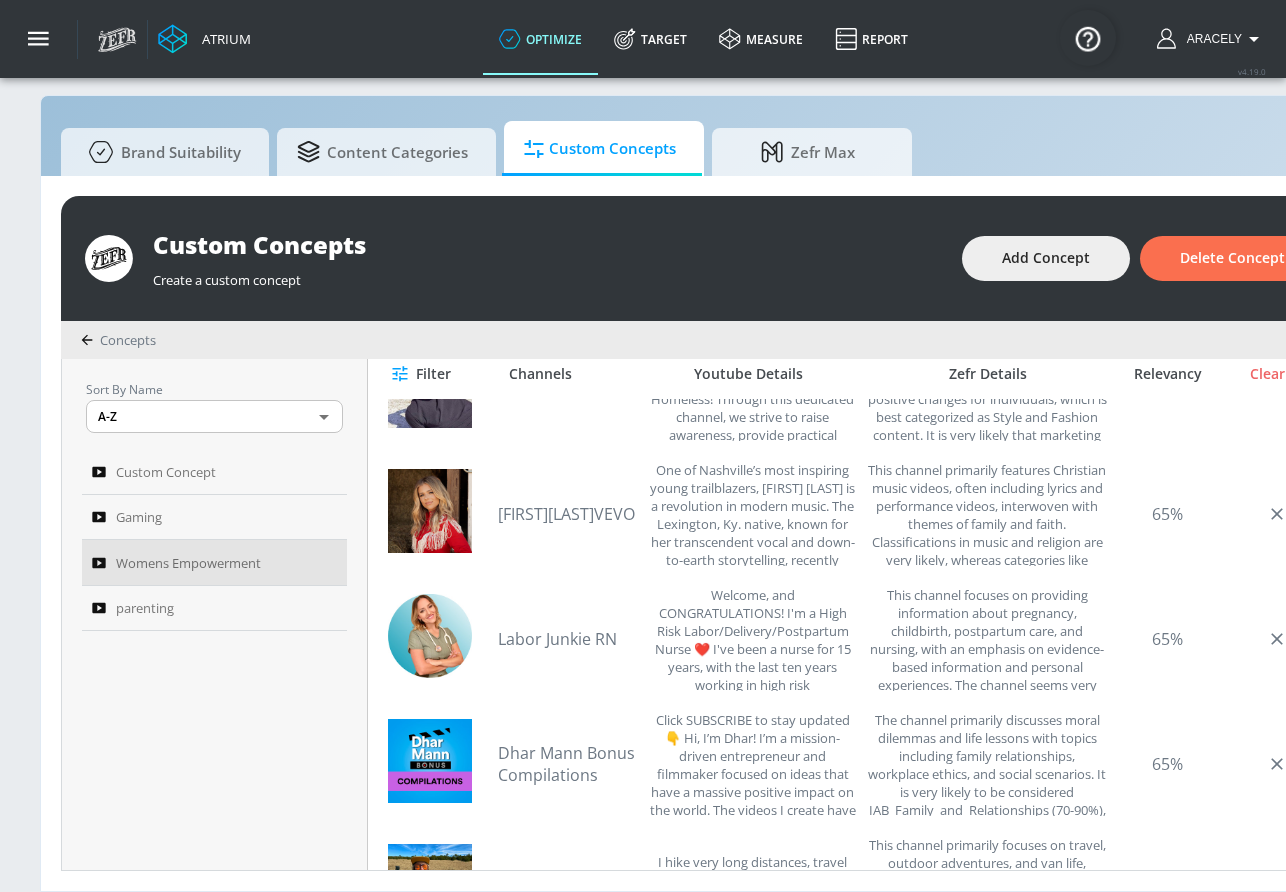 scroll, scrollTop: 1078, scrollLeft: 0, axis: vertical 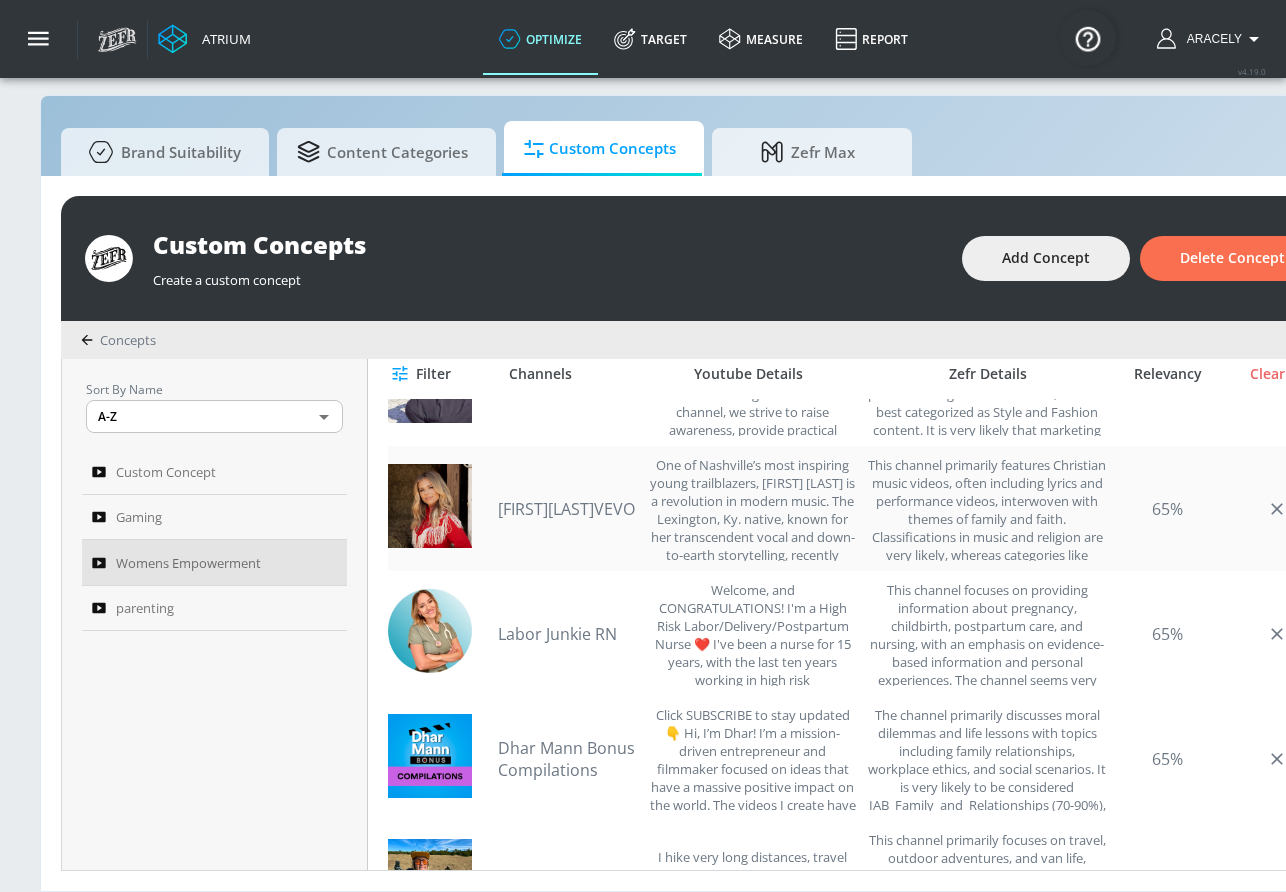 click on "[FIRST][LAST]VEVO" at bounding box center [677, 508] 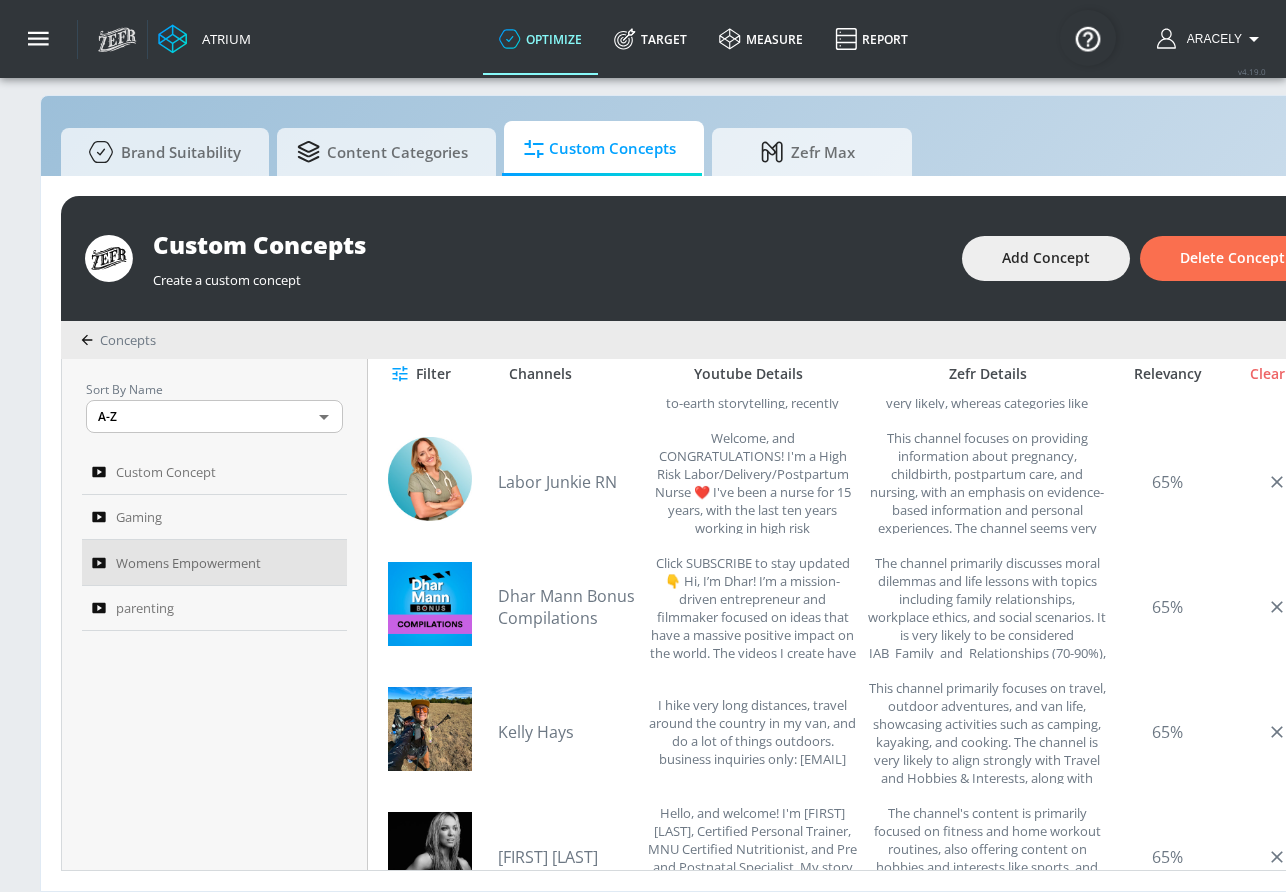 scroll, scrollTop: 1258, scrollLeft: 0, axis: vertical 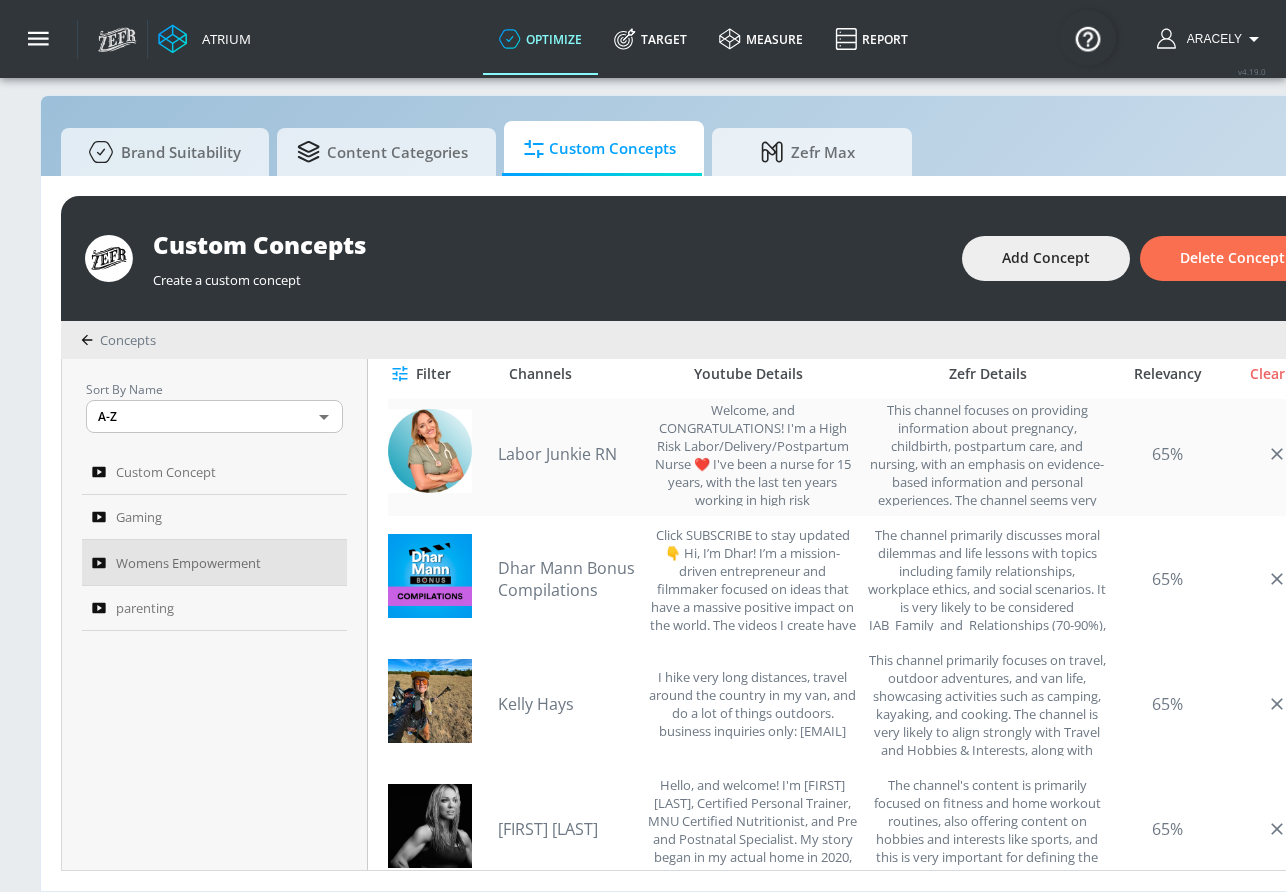 click on "Labor Junkie RN" at bounding box center (568, 454) 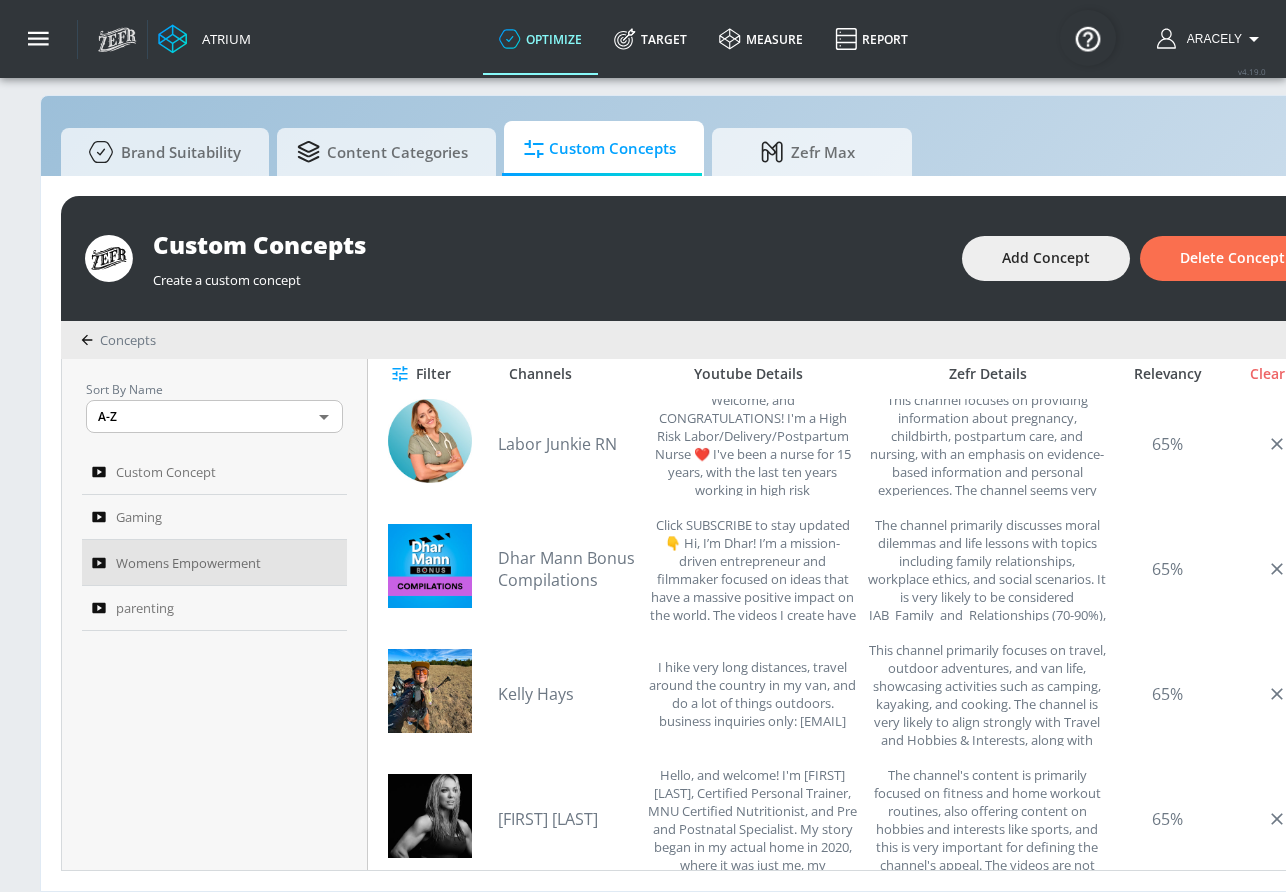 scroll, scrollTop: 1270, scrollLeft: 0, axis: vertical 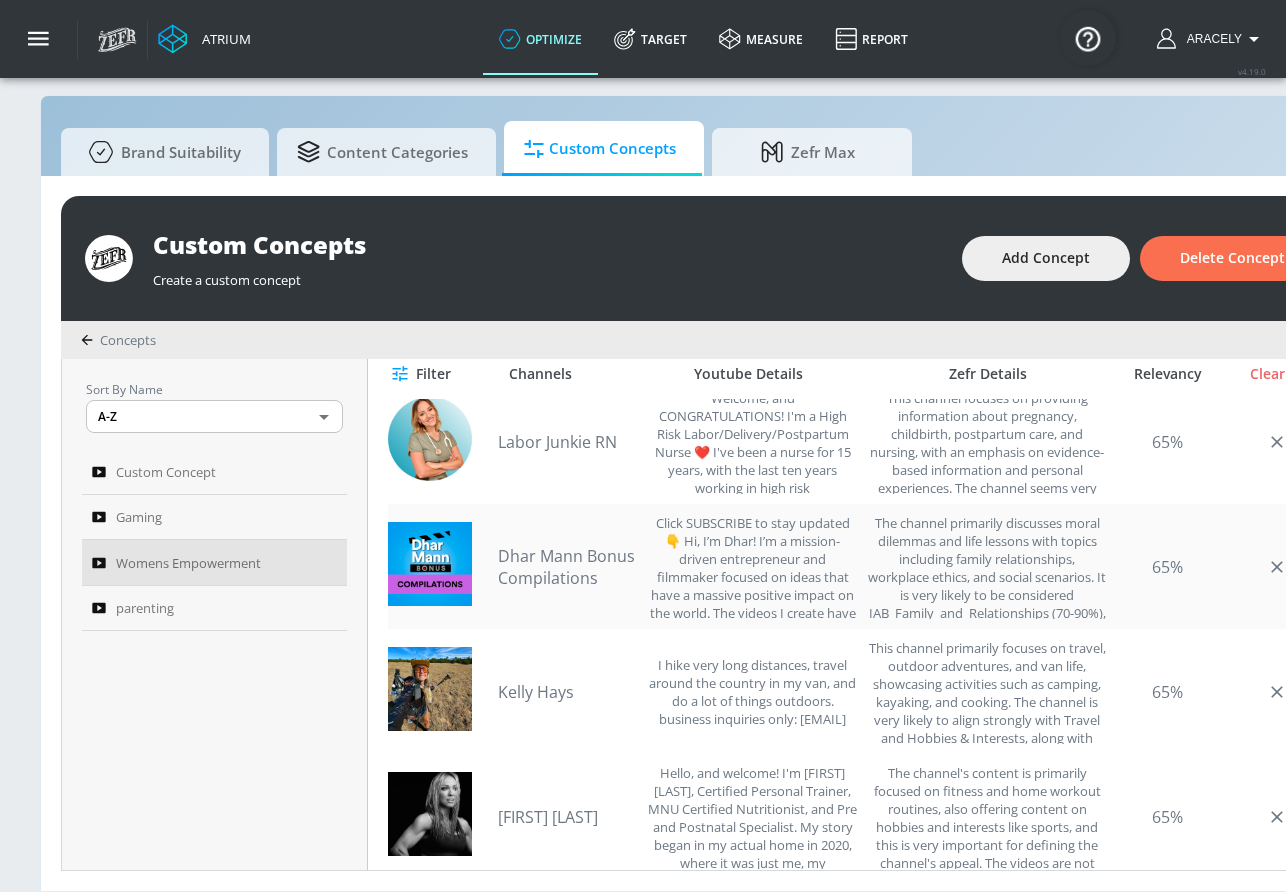 click on "Dhar Mann Bonus Compilations" at bounding box center [568, 567] 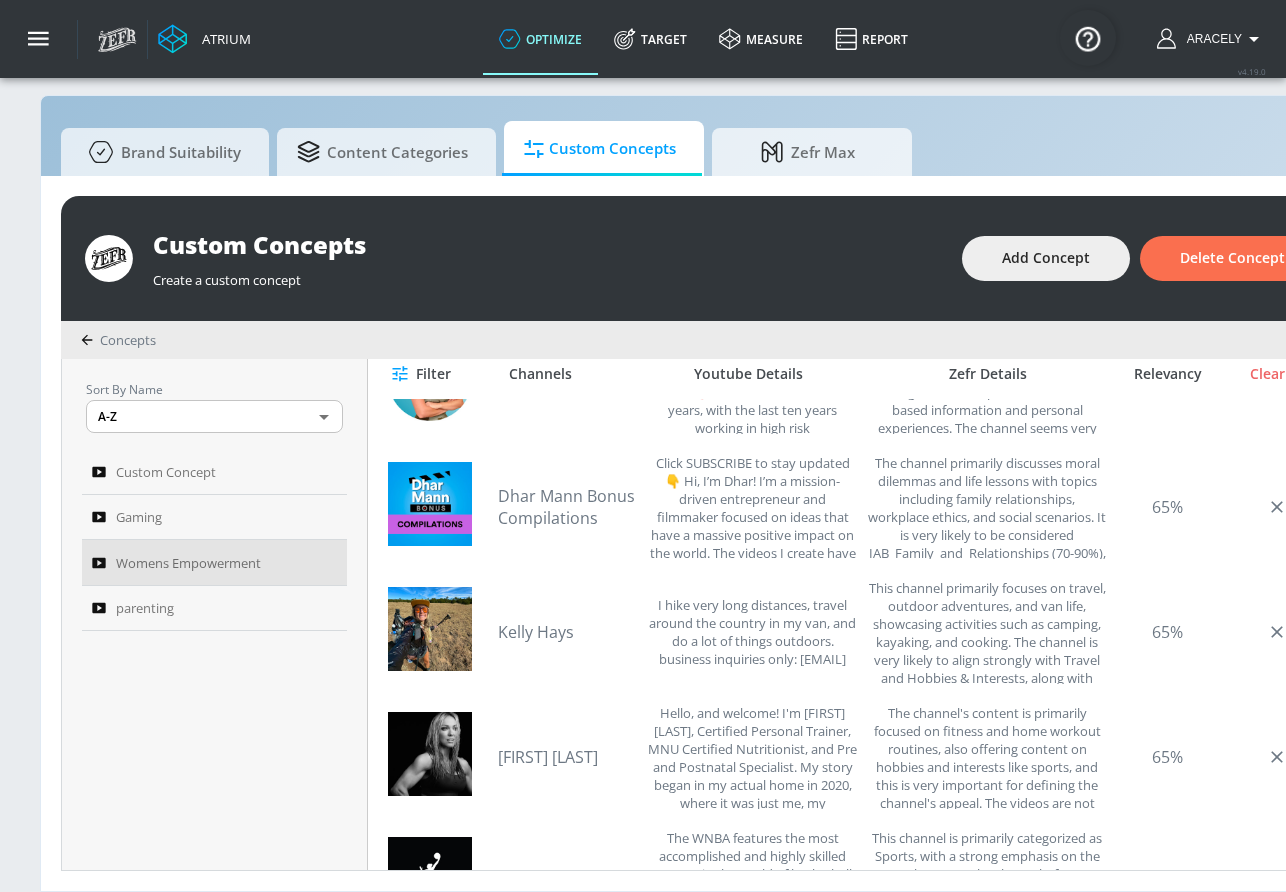 scroll, scrollTop: 1446, scrollLeft: 0, axis: vertical 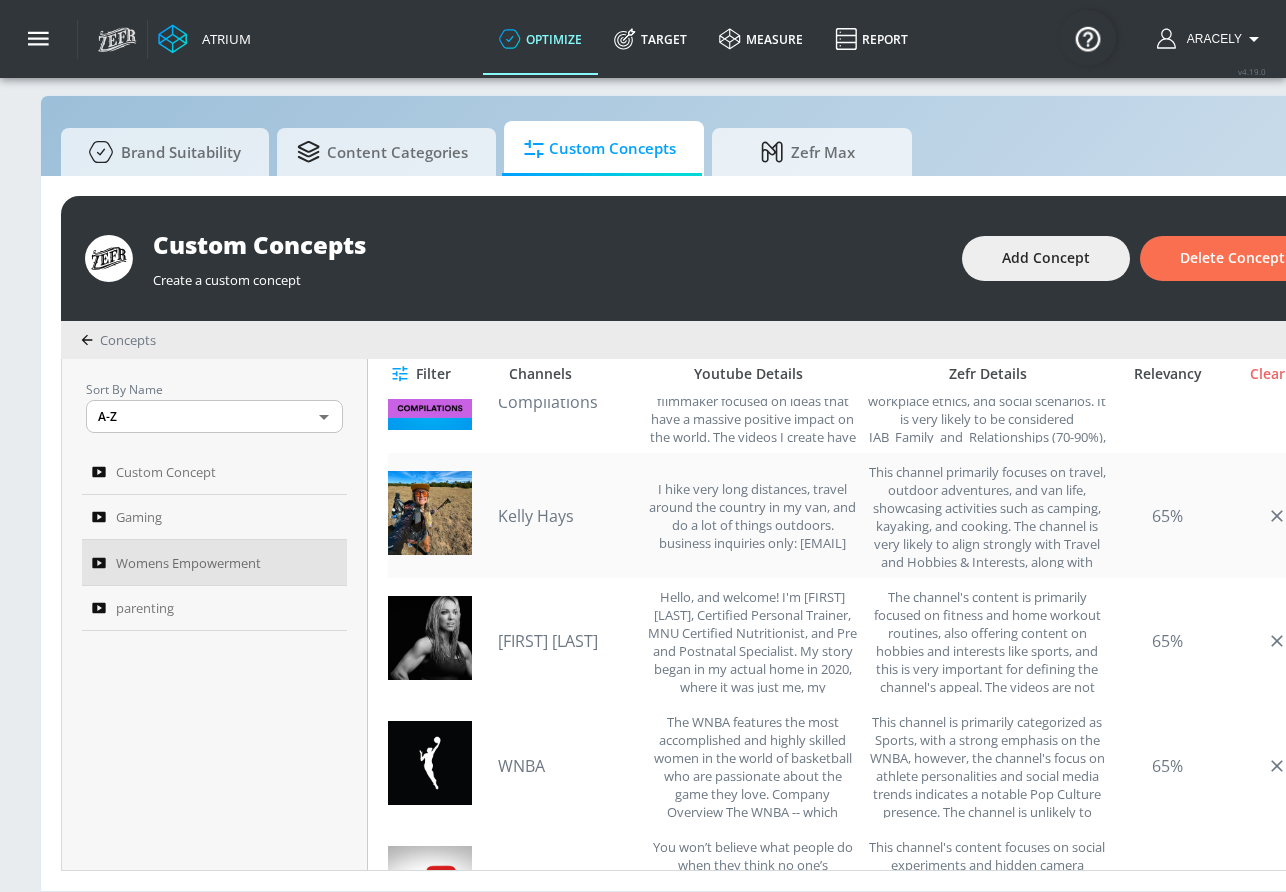 click on "Kelly Hays" at bounding box center (568, 516) 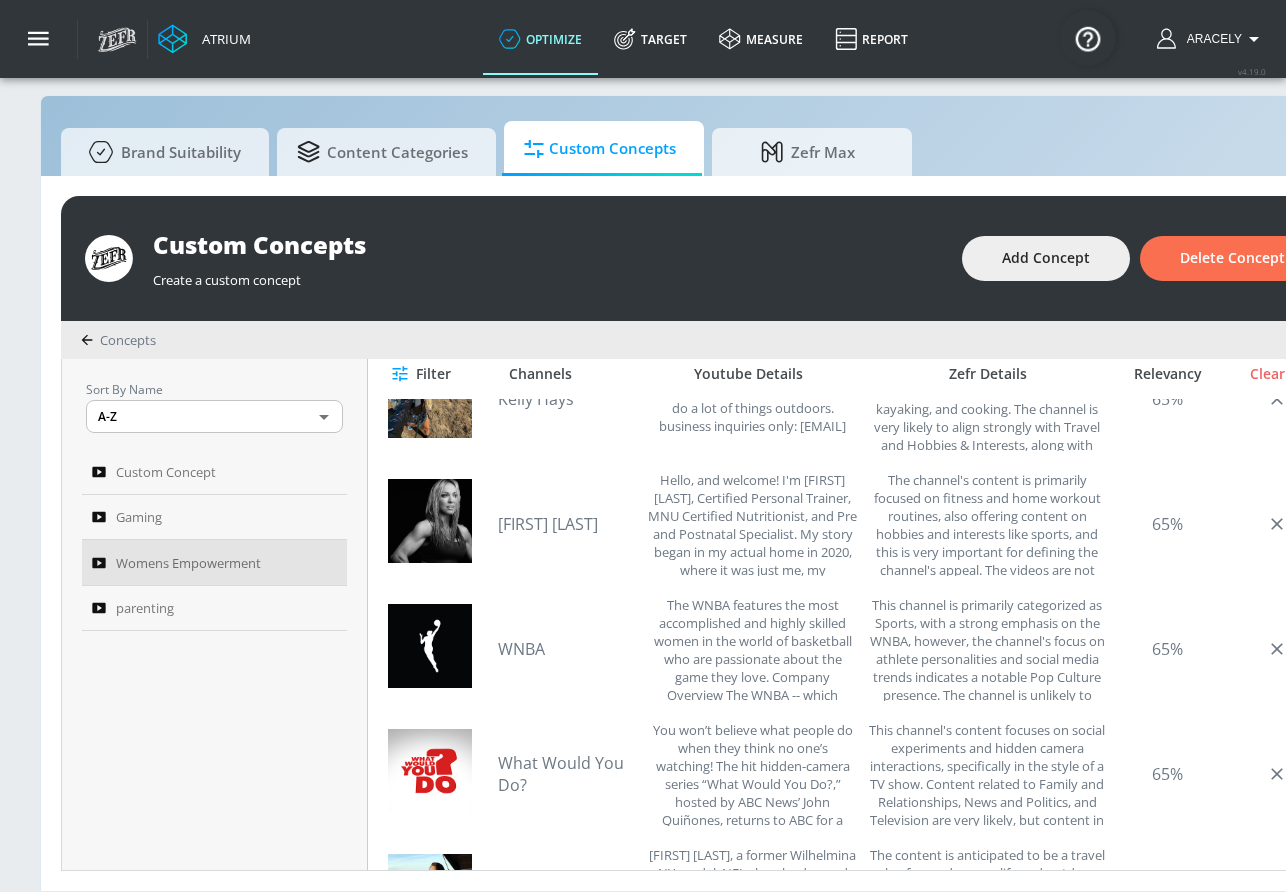 scroll, scrollTop: 1564, scrollLeft: 0, axis: vertical 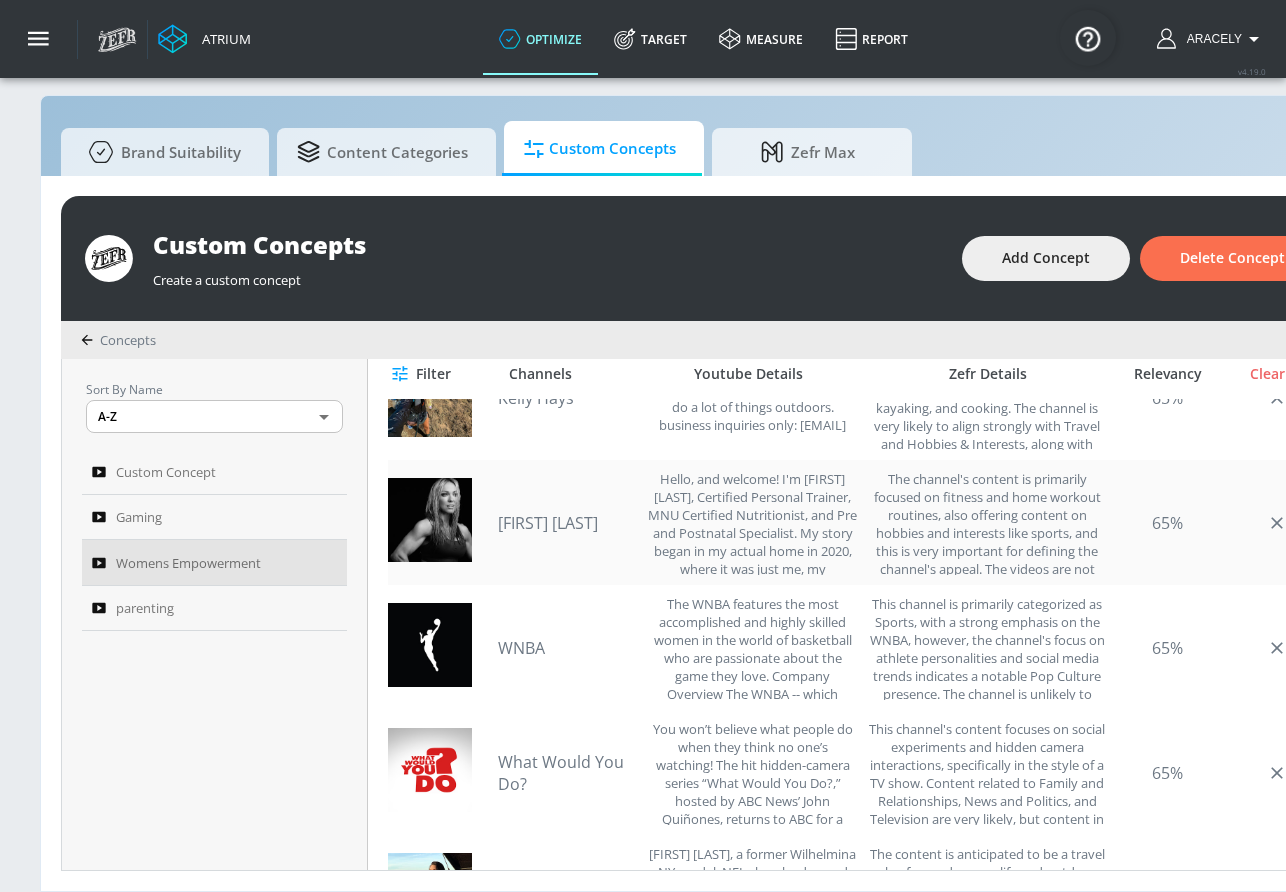 click on "[FIRST] [LAST]" at bounding box center (568, 523) 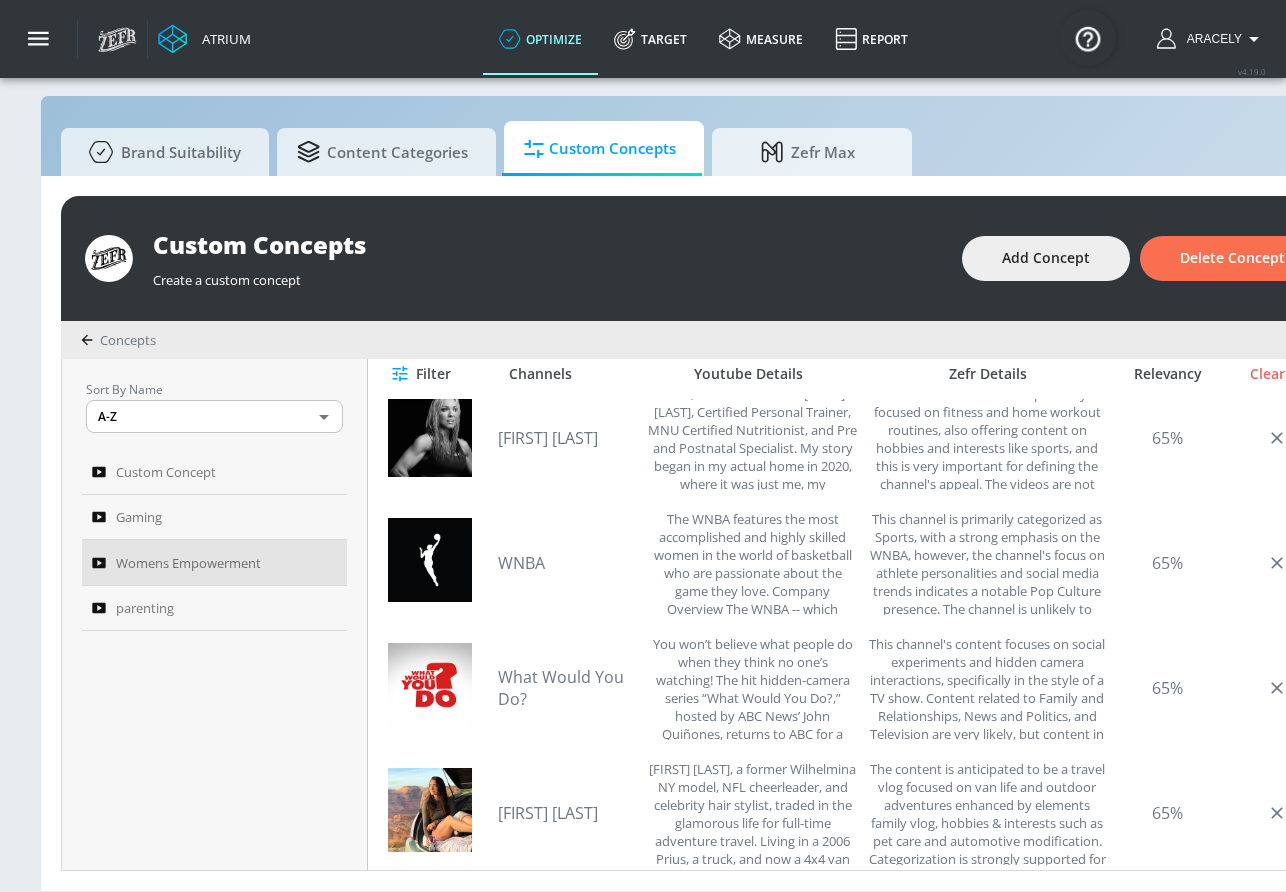 scroll, scrollTop: 1653, scrollLeft: 0, axis: vertical 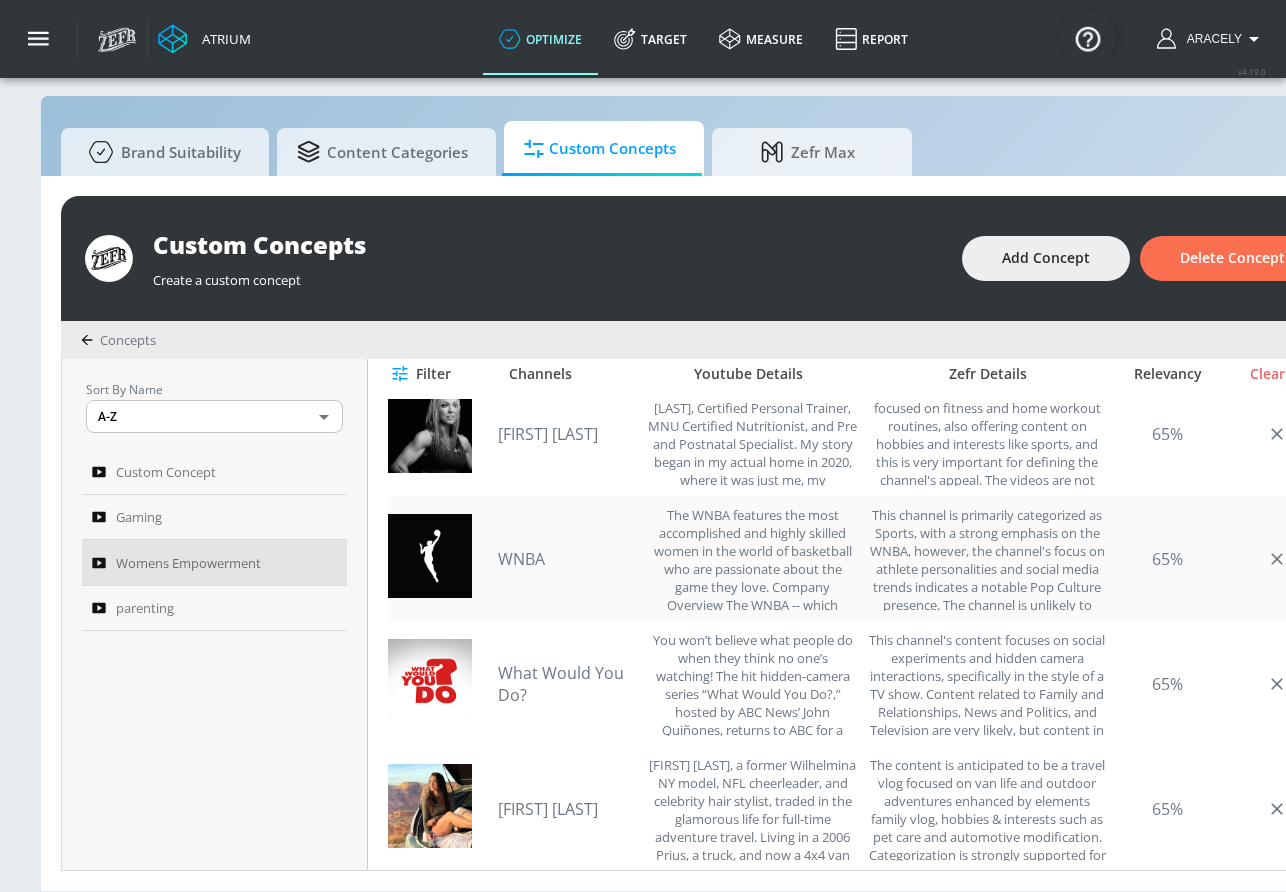 click on "WNBA" at bounding box center (568, 559) 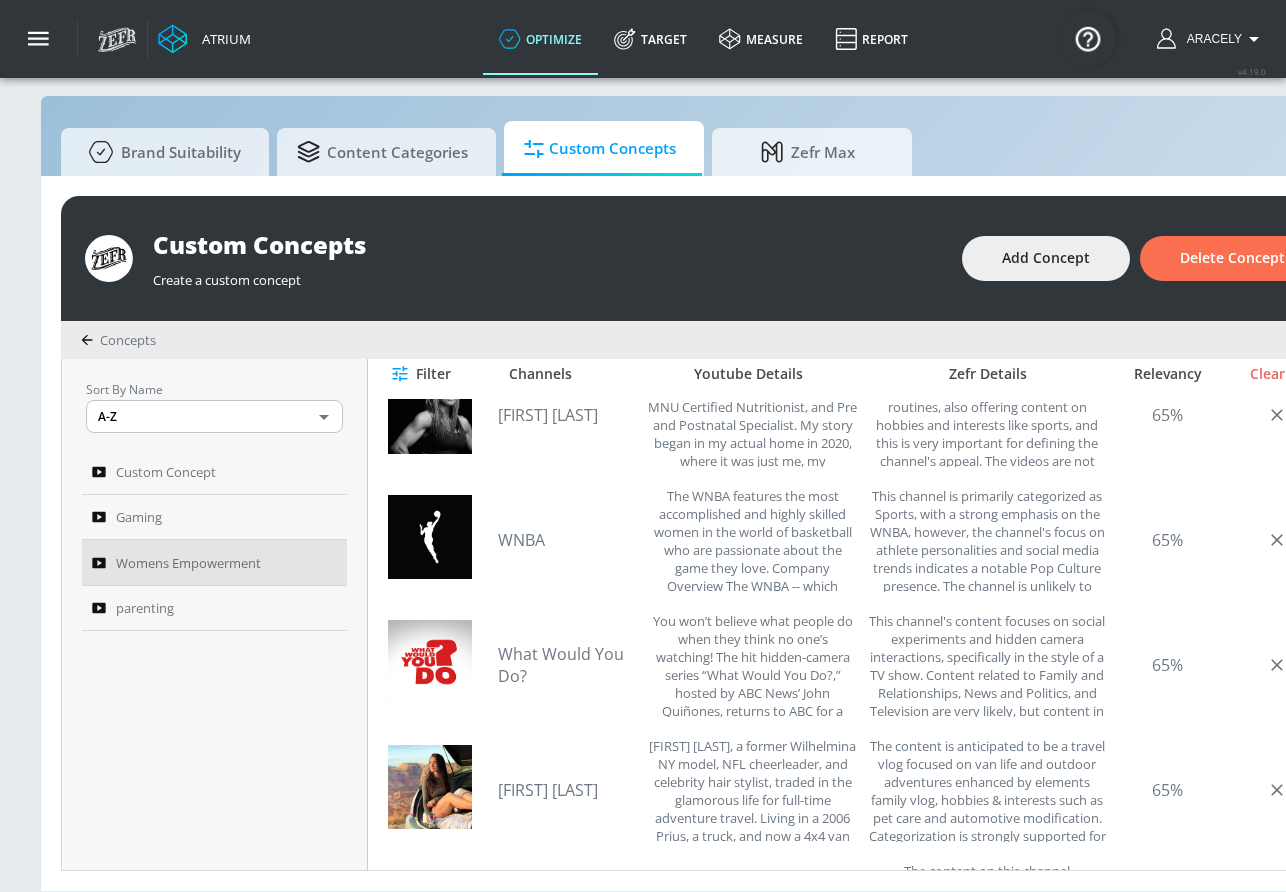 scroll, scrollTop: 1792, scrollLeft: 0, axis: vertical 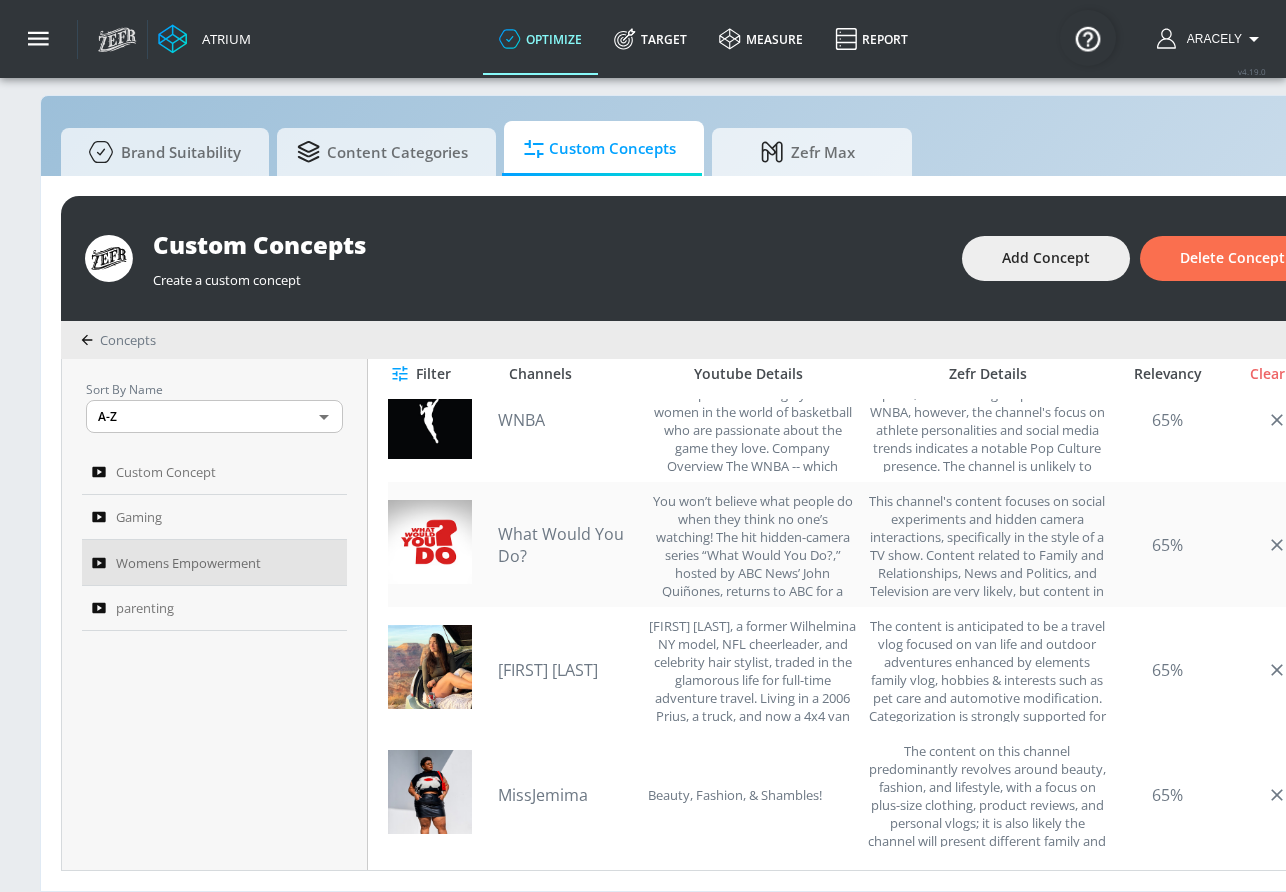 click on "What Would You Do?" at bounding box center [568, 545] 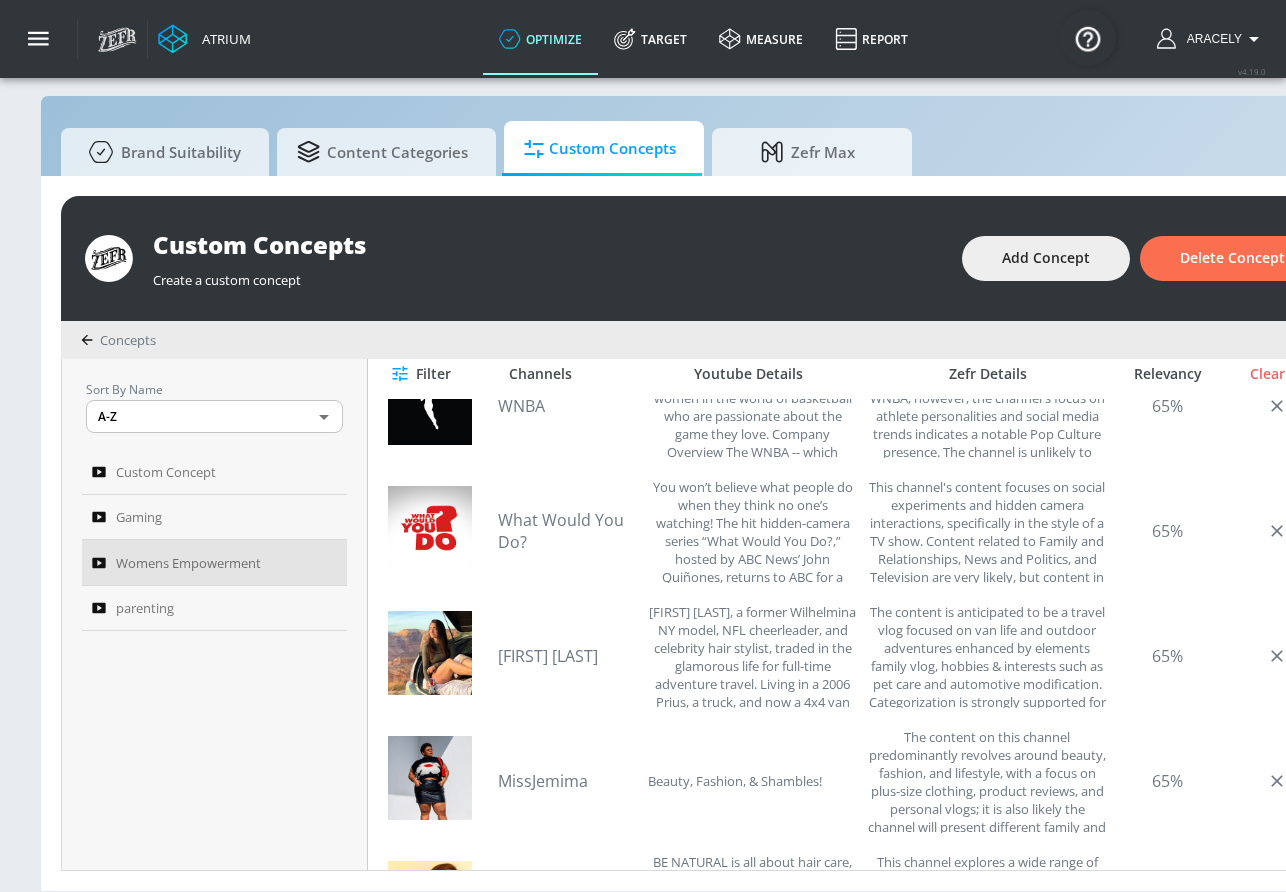 scroll, scrollTop: 1830, scrollLeft: 0, axis: vertical 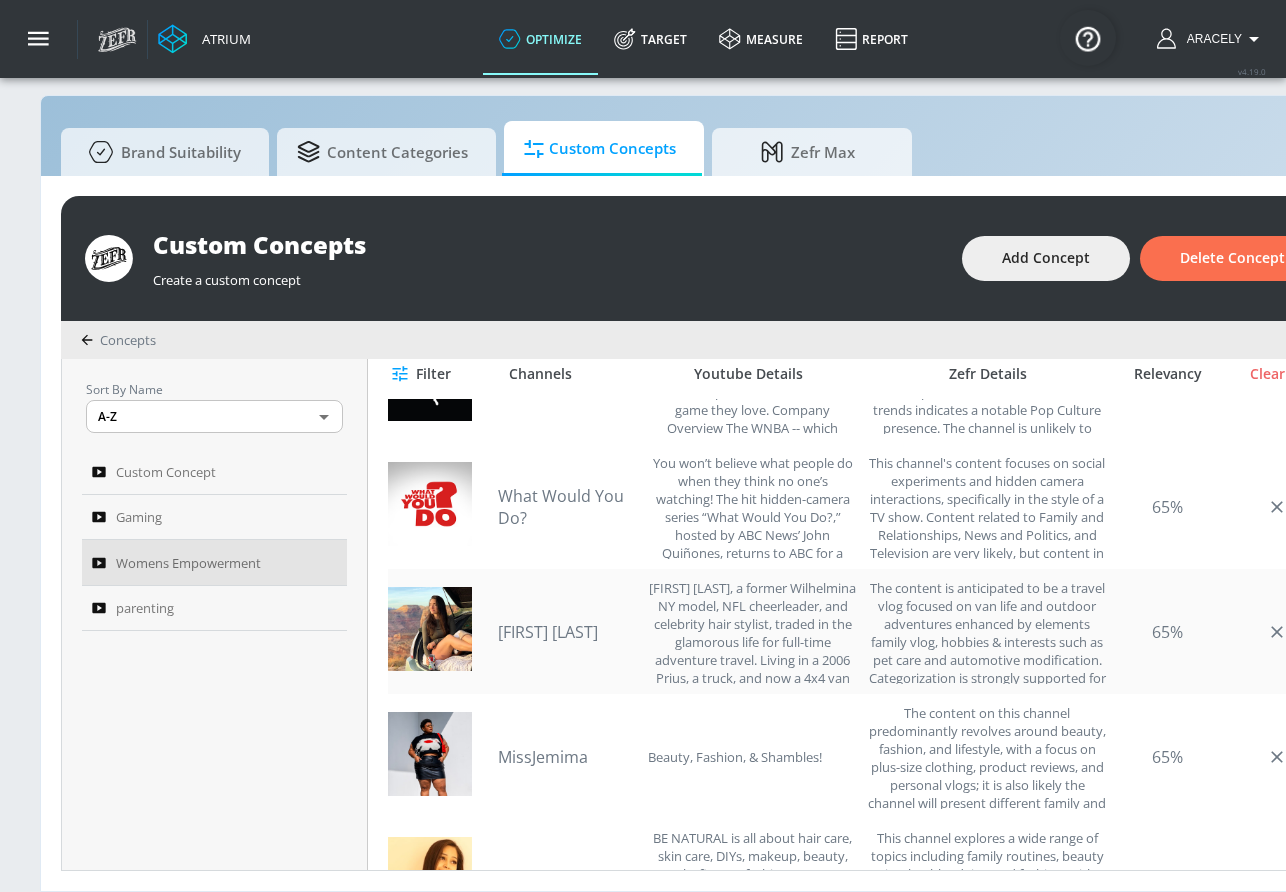 click on "[FIRST] [LAST]" at bounding box center (568, 632) 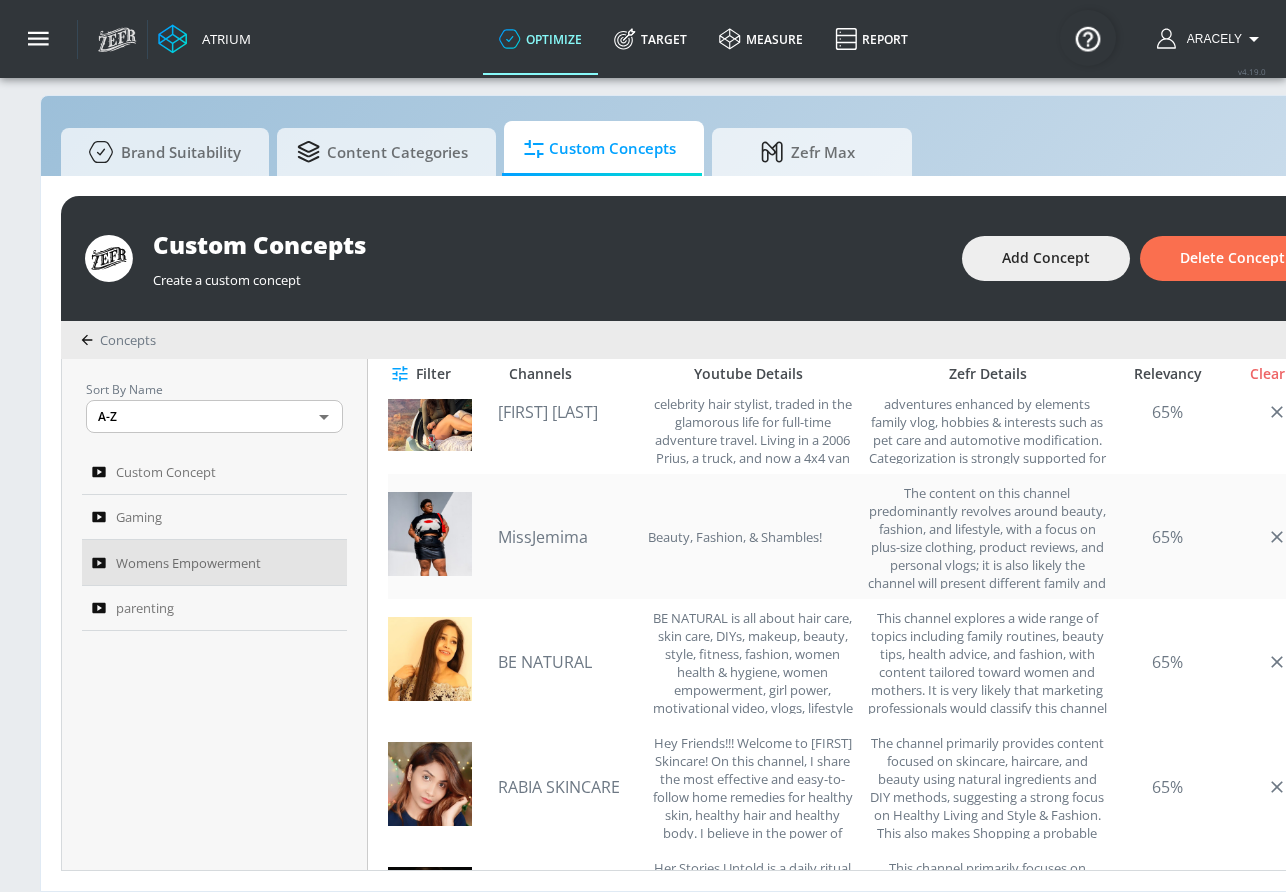scroll, scrollTop: 2054, scrollLeft: 0, axis: vertical 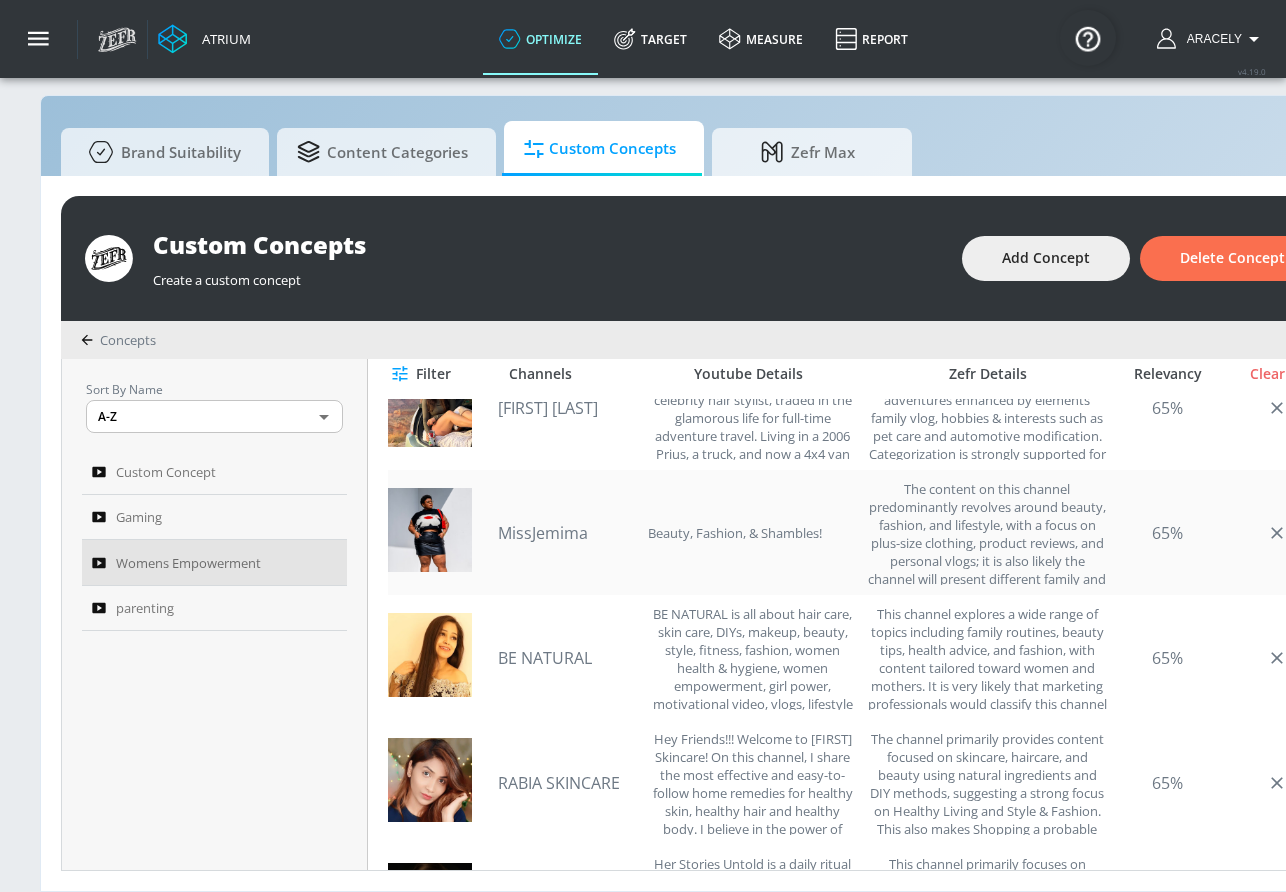 click on "MissJemima" at bounding box center [568, 533] 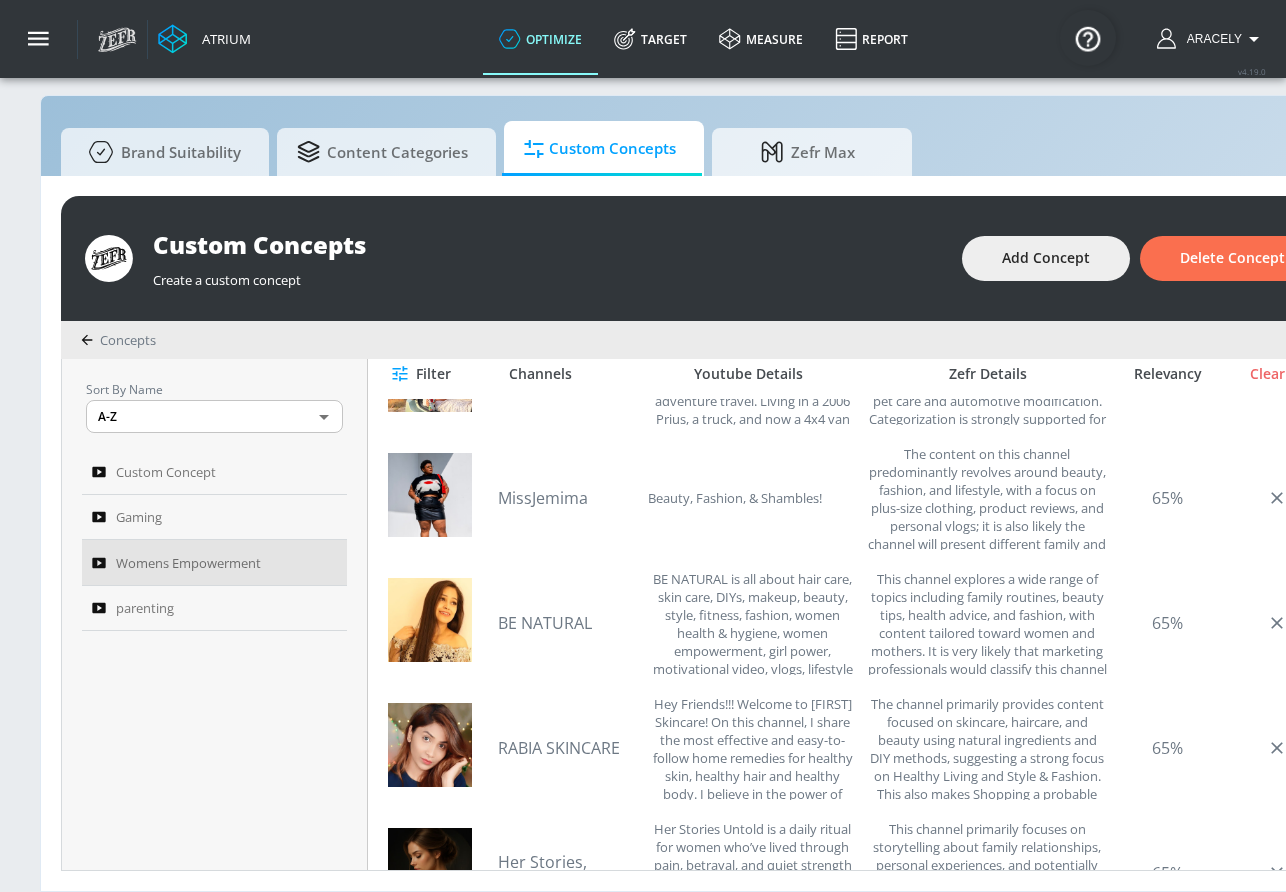 scroll, scrollTop: 2224, scrollLeft: 0, axis: vertical 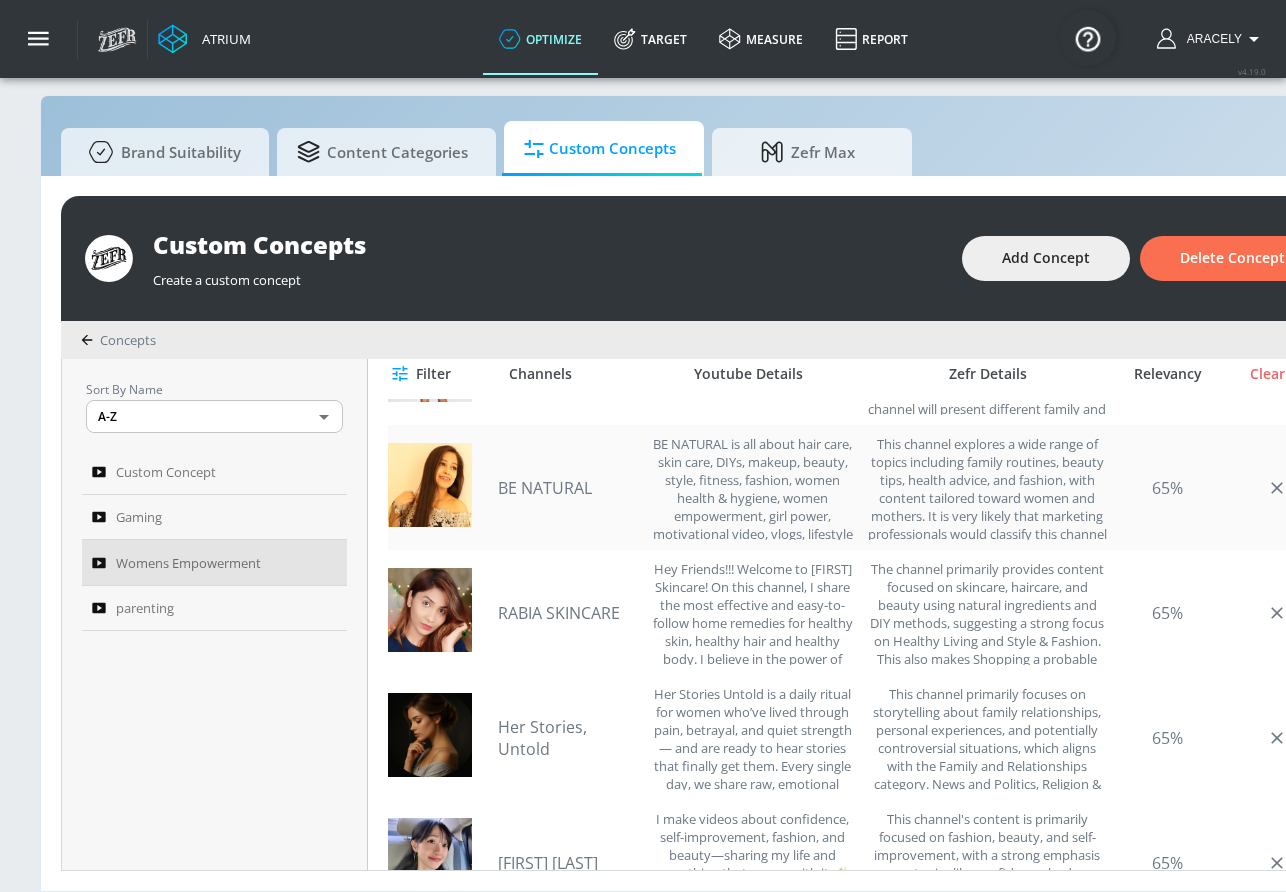 click on "BE NATURAL" at bounding box center [568, 488] 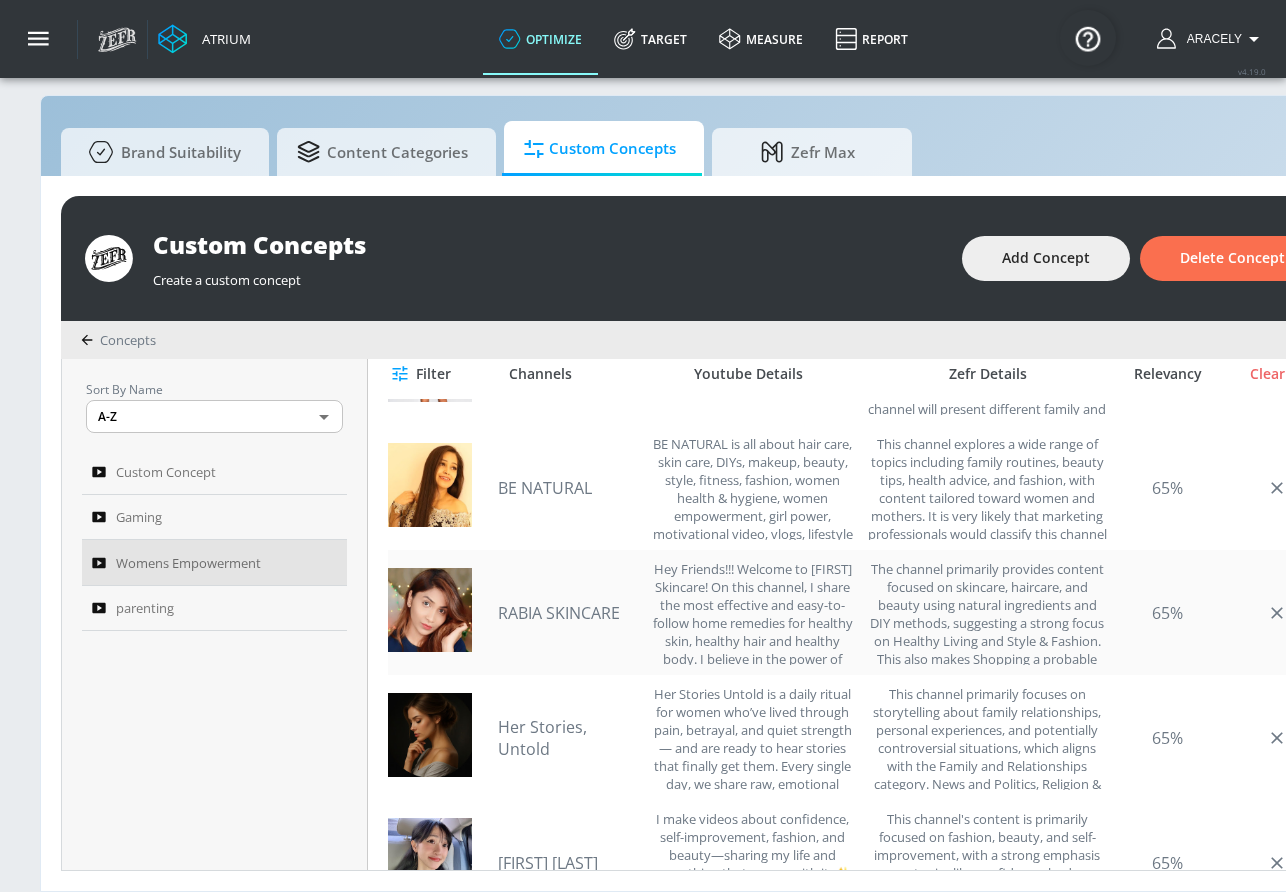 click on "RABIA SKINCARE" at bounding box center (568, 613) 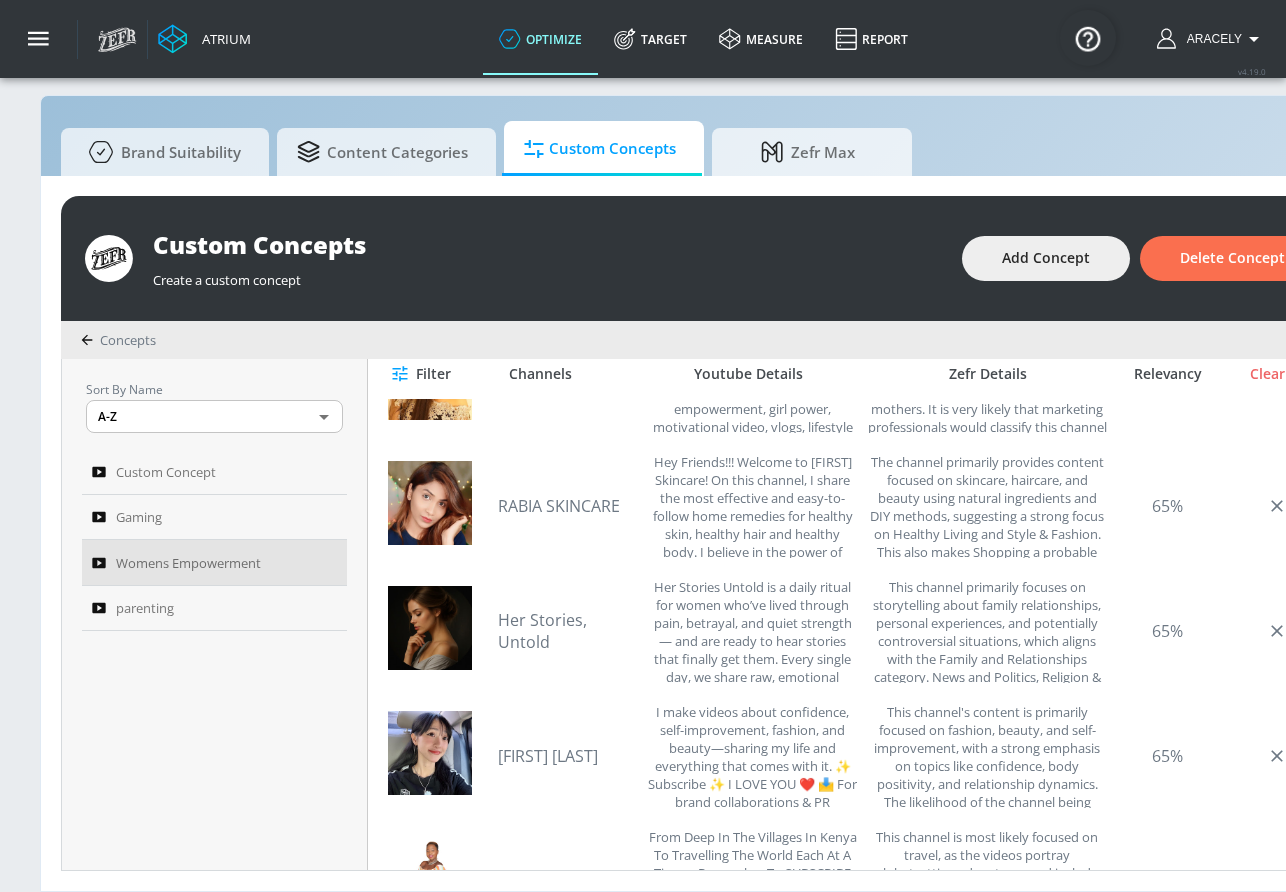 scroll, scrollTop: 2414, scrollLeft: 0, axis: vertical 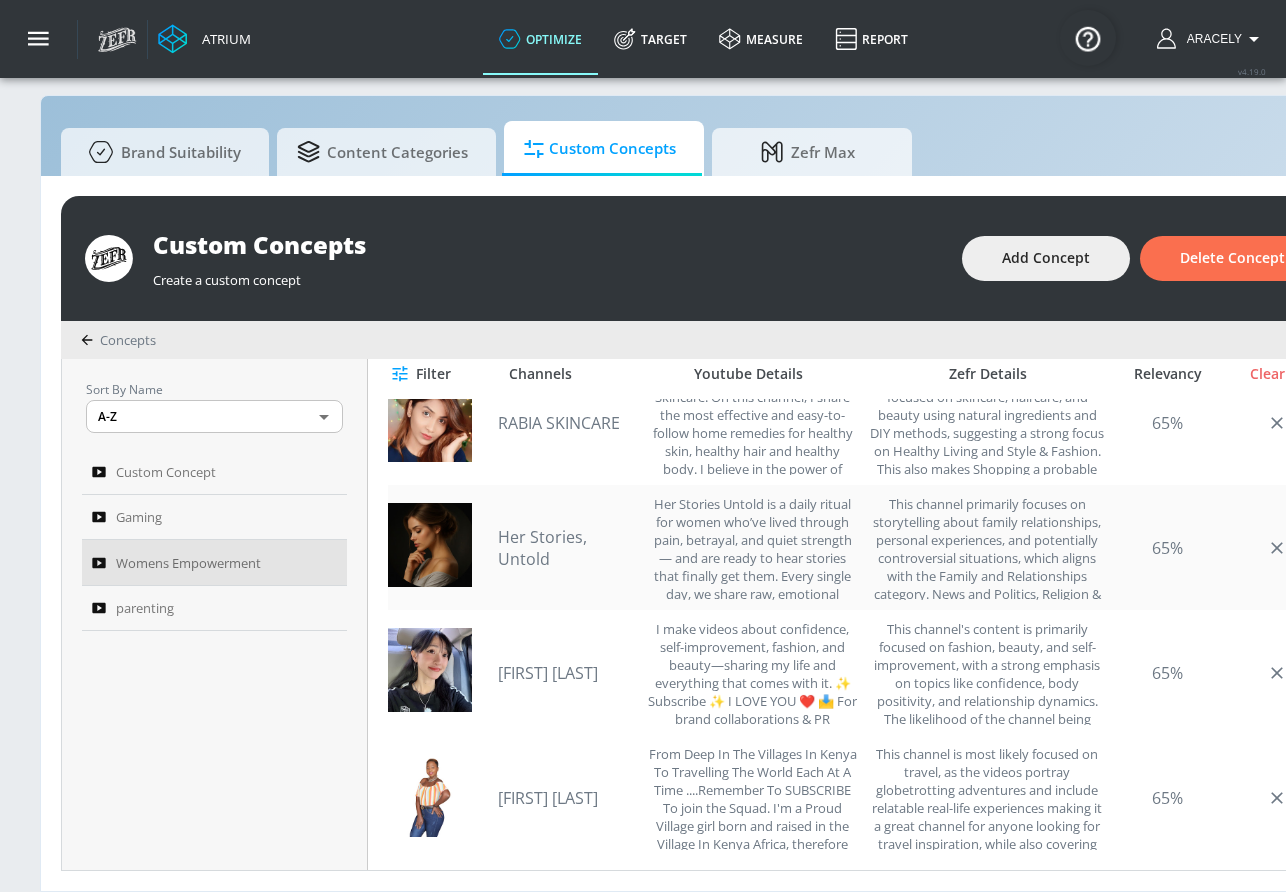 click on "Her Stories, Untold" at bounding box center (568, 548) 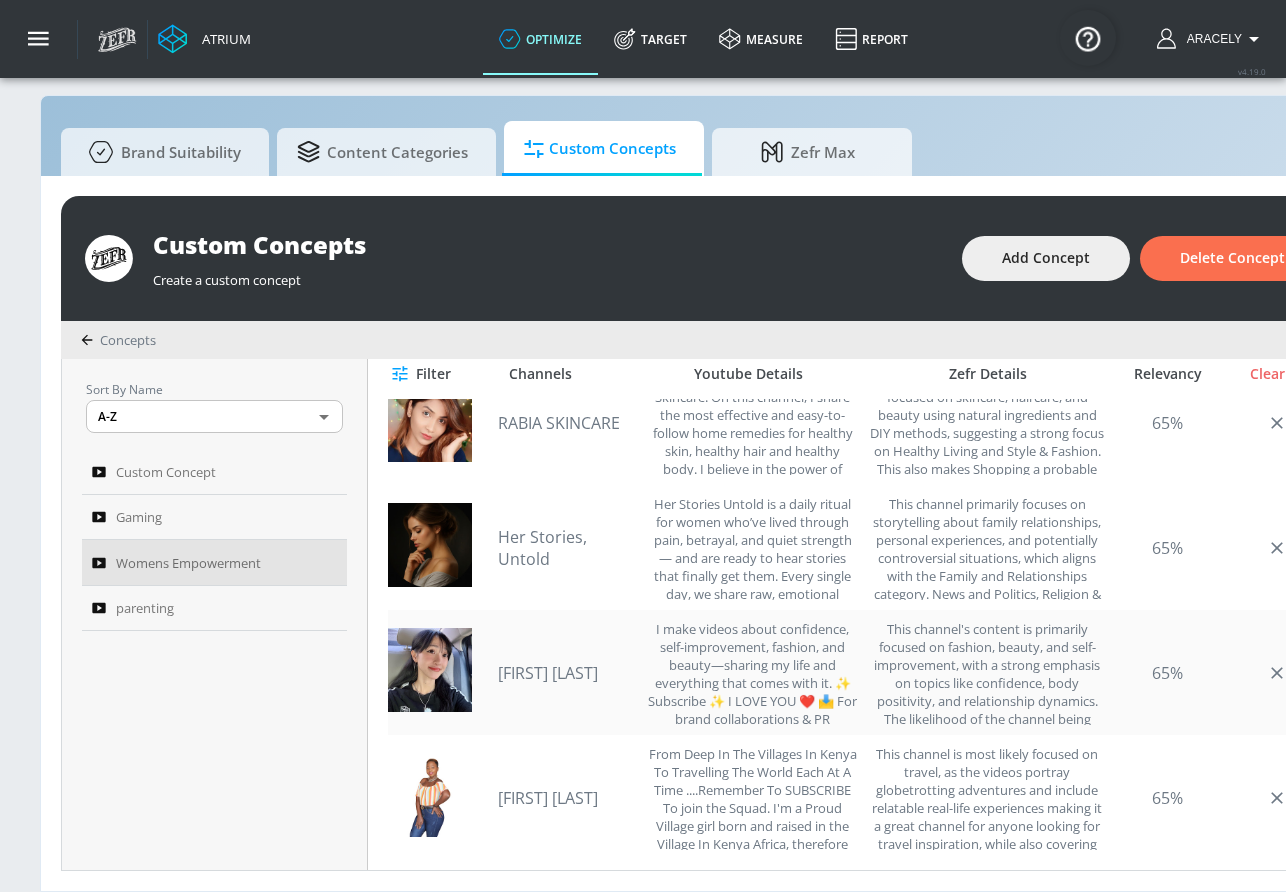 click on "[FIRST] [LAST]" at bounding box center (568, 673) 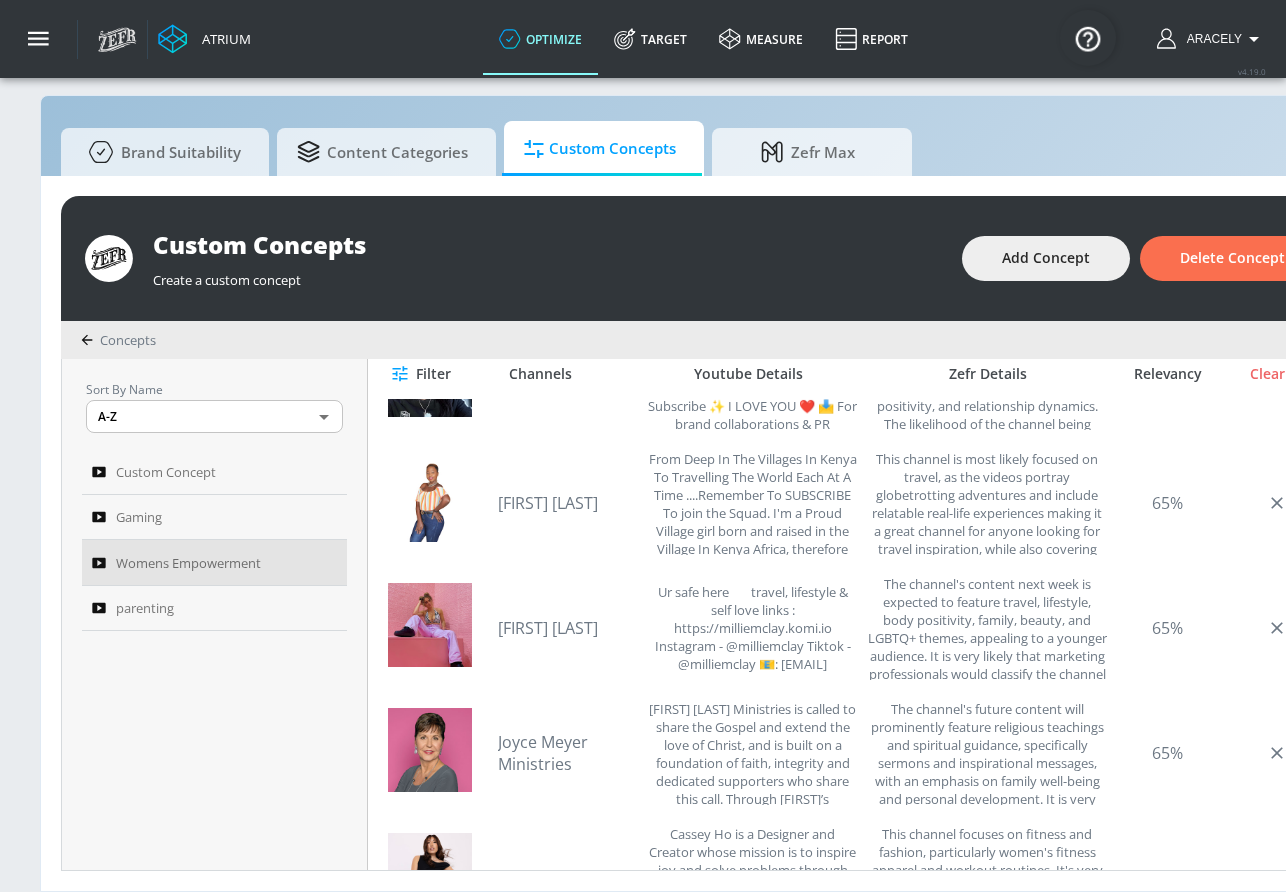 scroll, scrollTop: 2724, scrollLeft: 0, axis: vertical 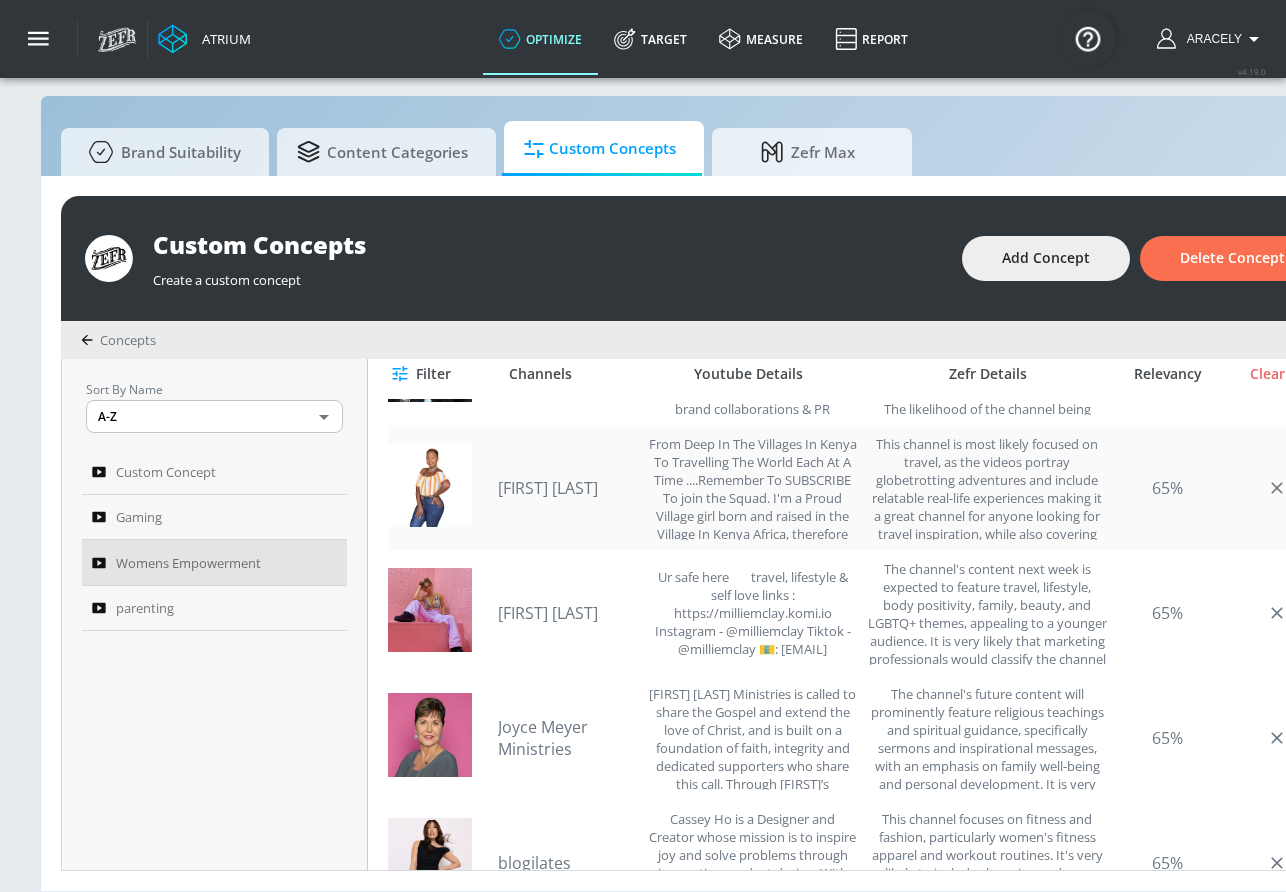 click on "[FIRST] [LAST]" at bounding box center [568, 488] 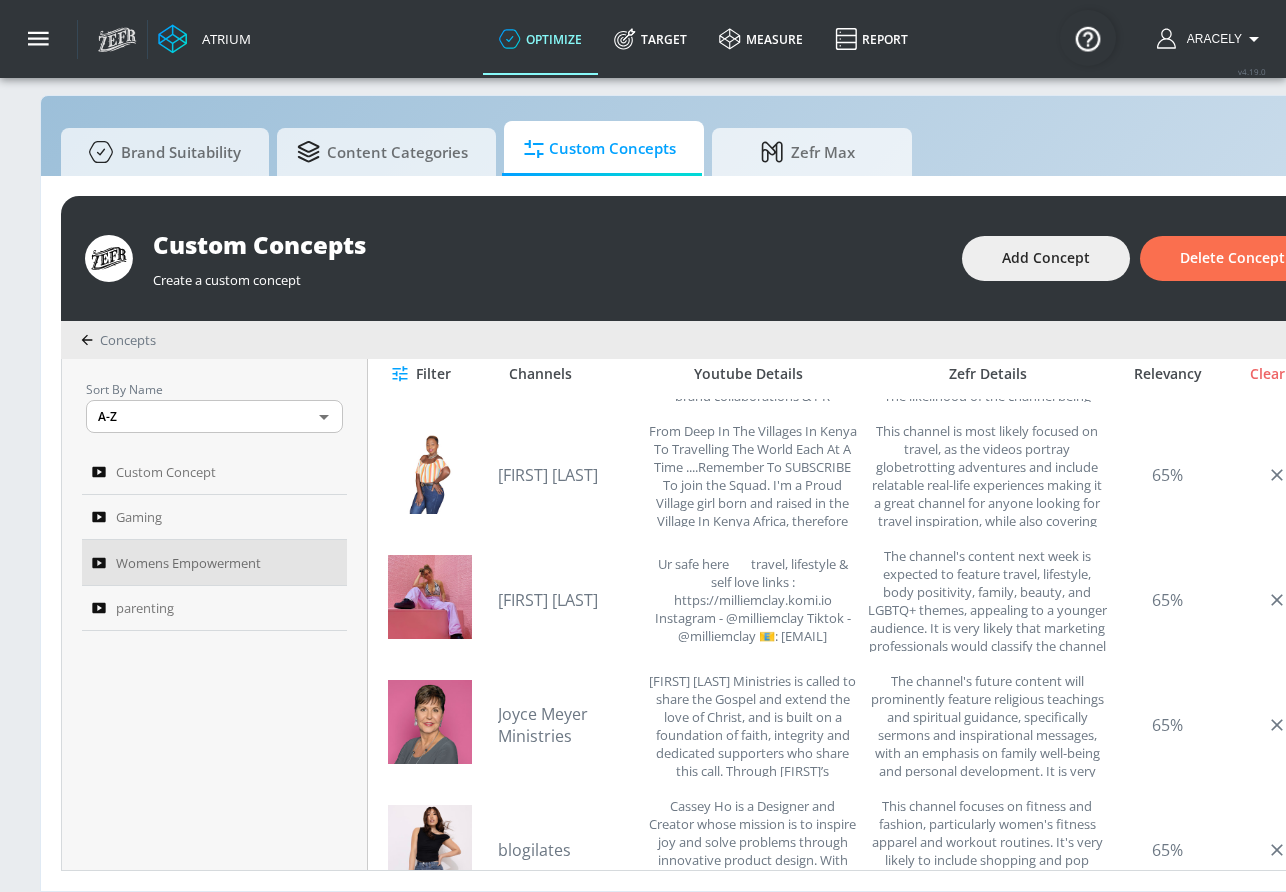 scroll, scrollTop: 2859, scrollLeft: 0, axis: vertical 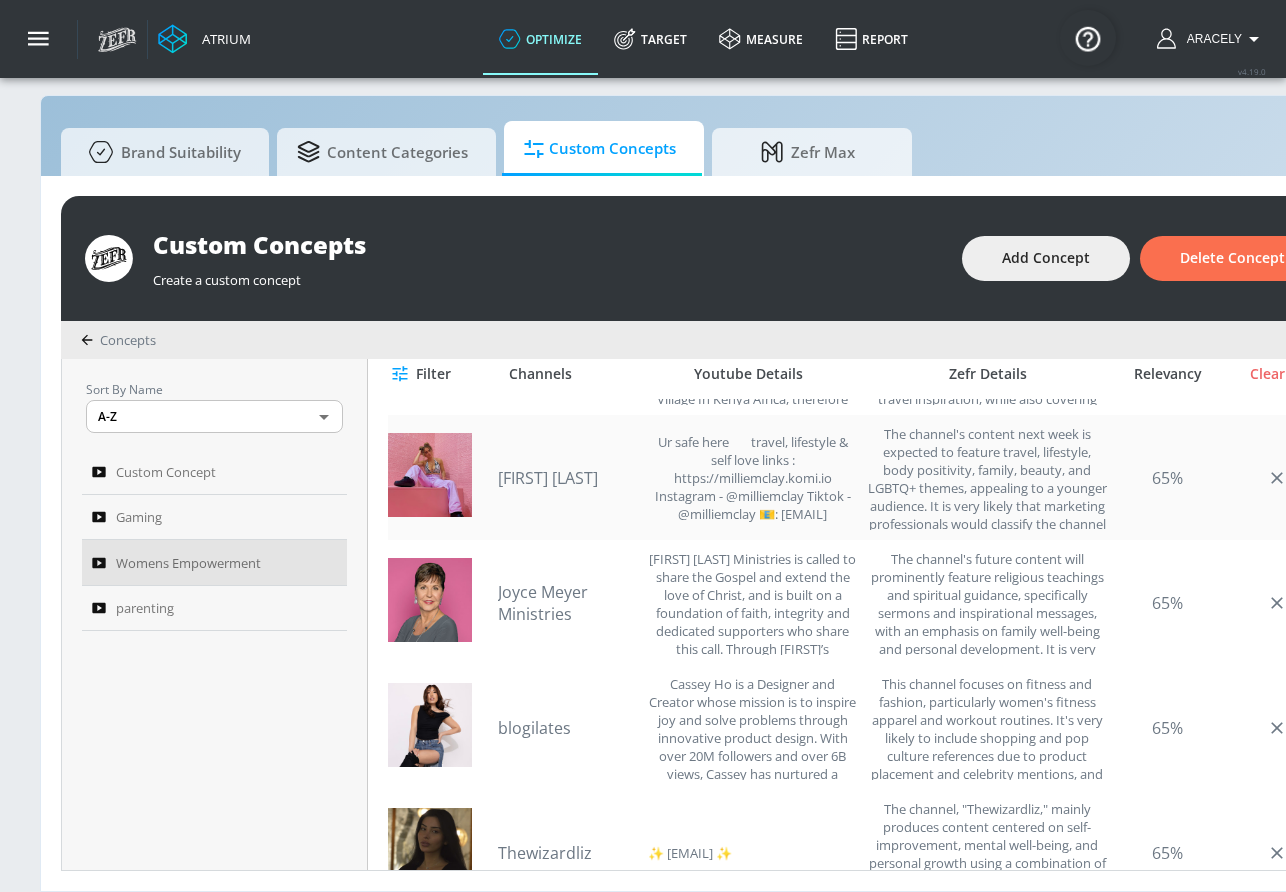 click on "[FIRST] [LAST]" at bounding box center (568, 478) 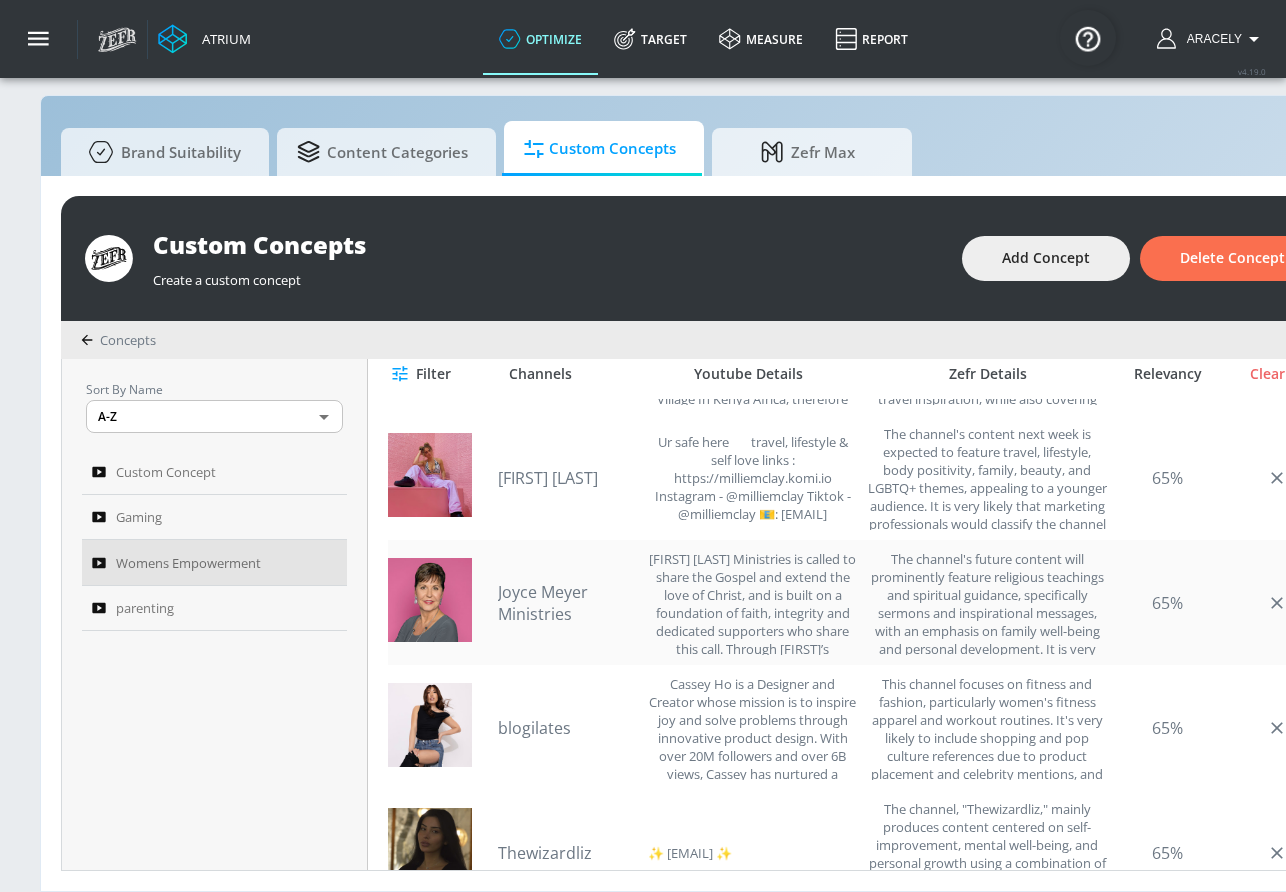 click on "Joyce Meyer Ministries" at bounding box center (568, 603) 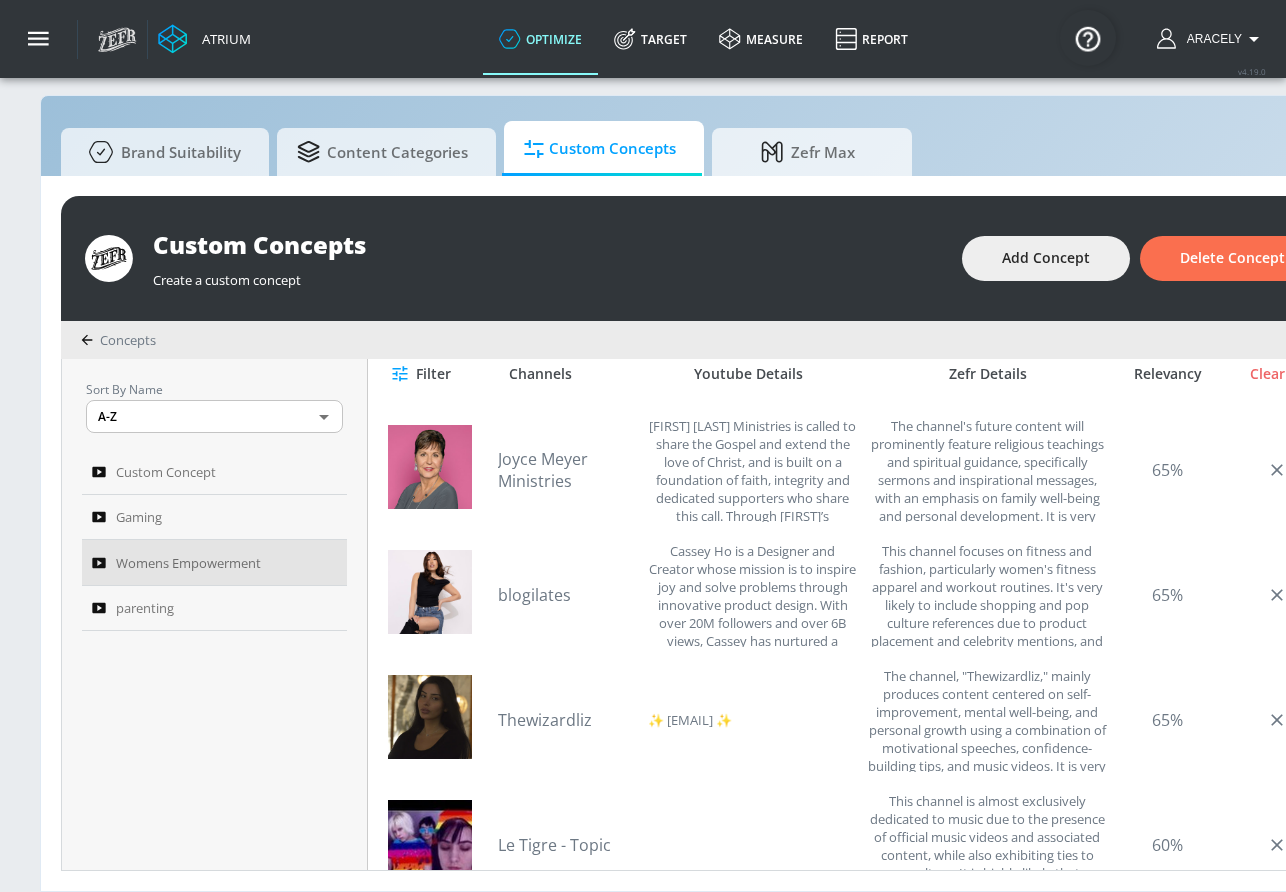 scroll, scrollTop: 3064, scrollLeft: 0, axis: vertical 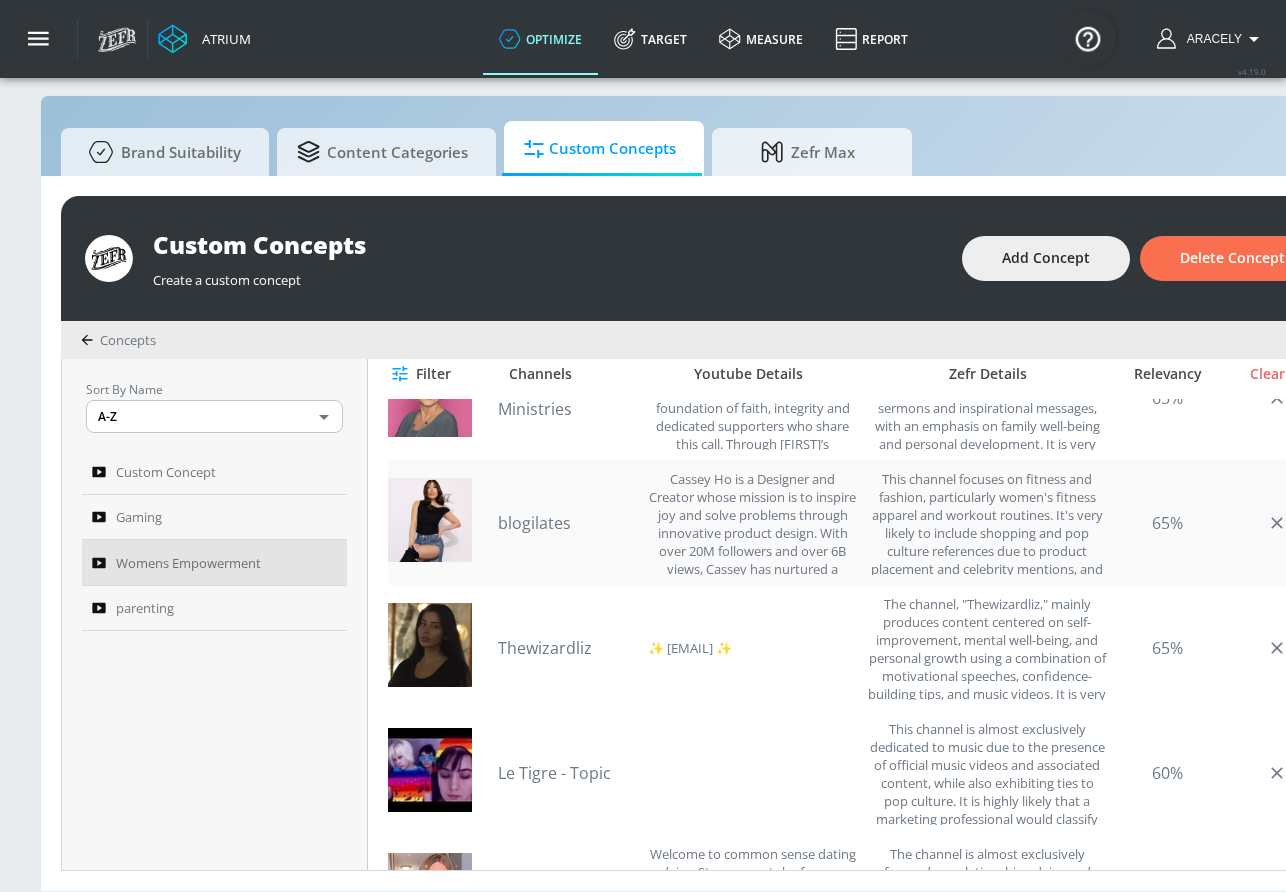 click on "blogilates" at bounding box center [568, 523] 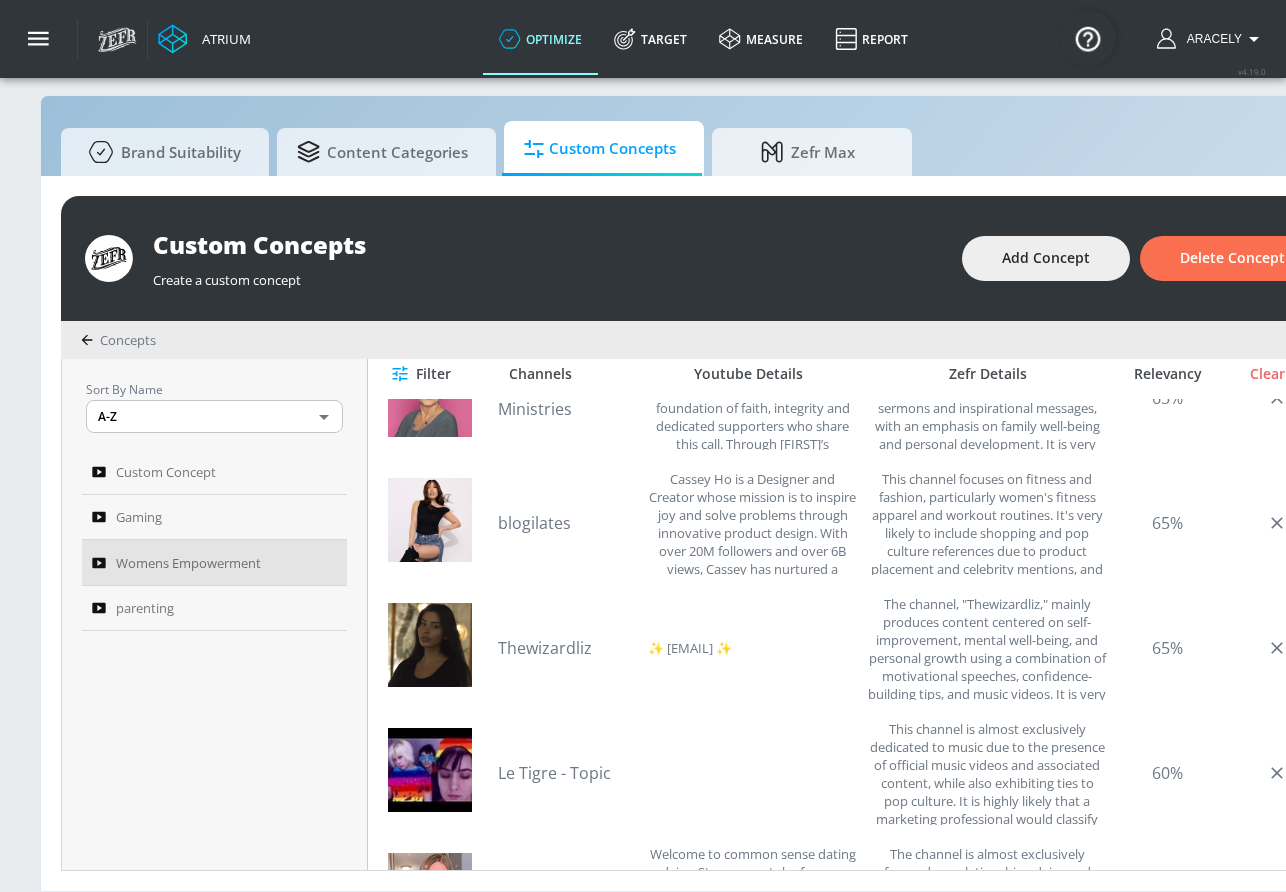 scroll, scrollTop: 3255, scrollLeft: 0, axis: vertical 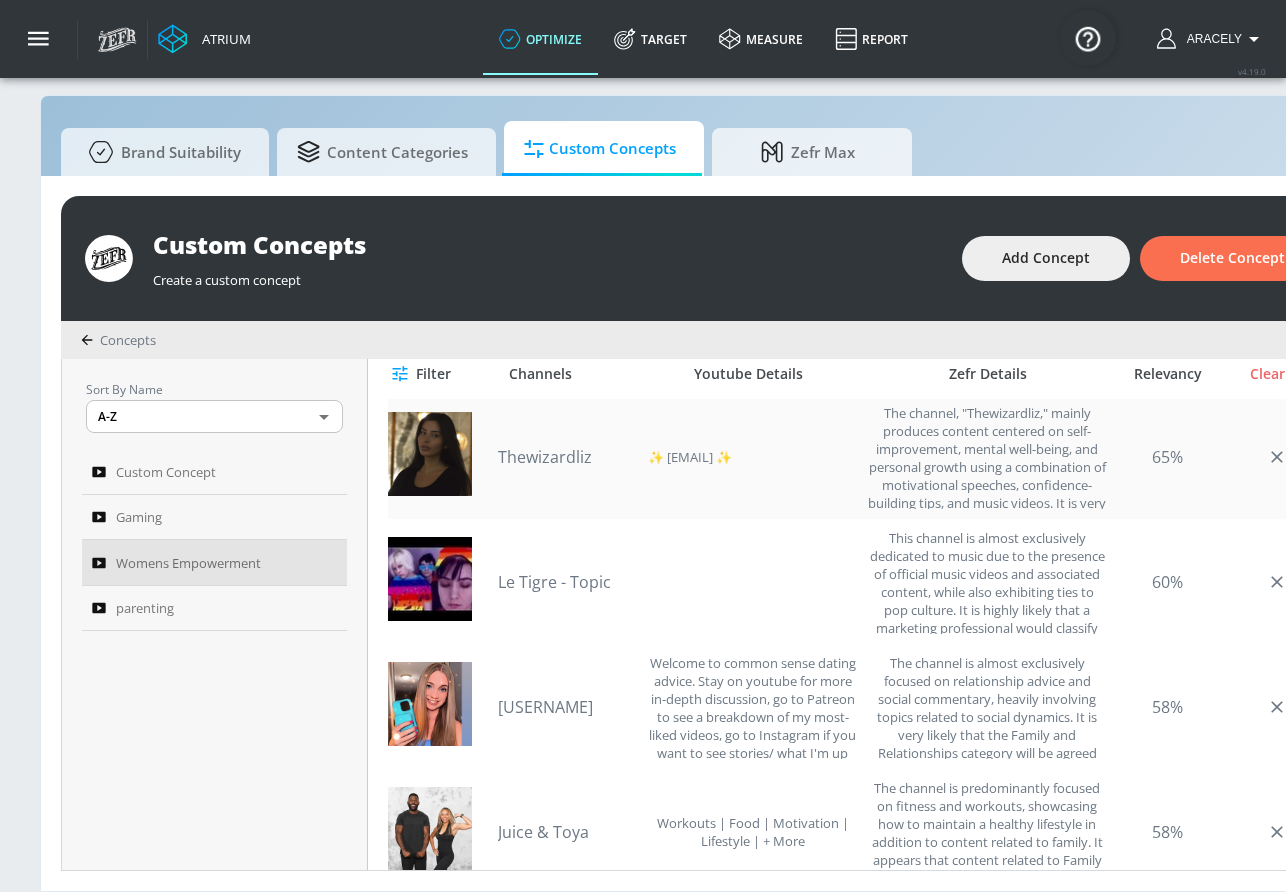 click on "Thewizardliz" at bounding box center (568, 457) 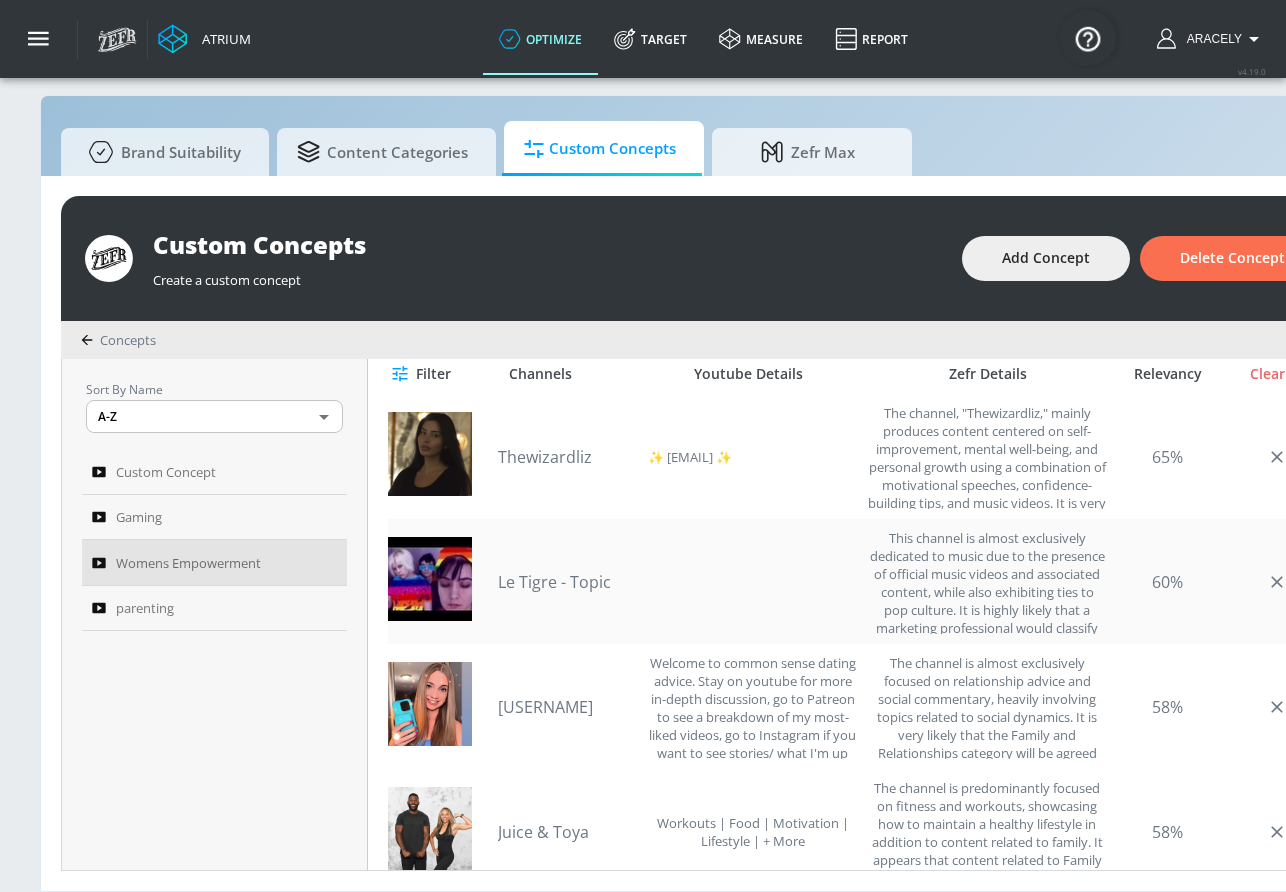 click on "Le Tigre - Topic" at bounding box center (568, 582) 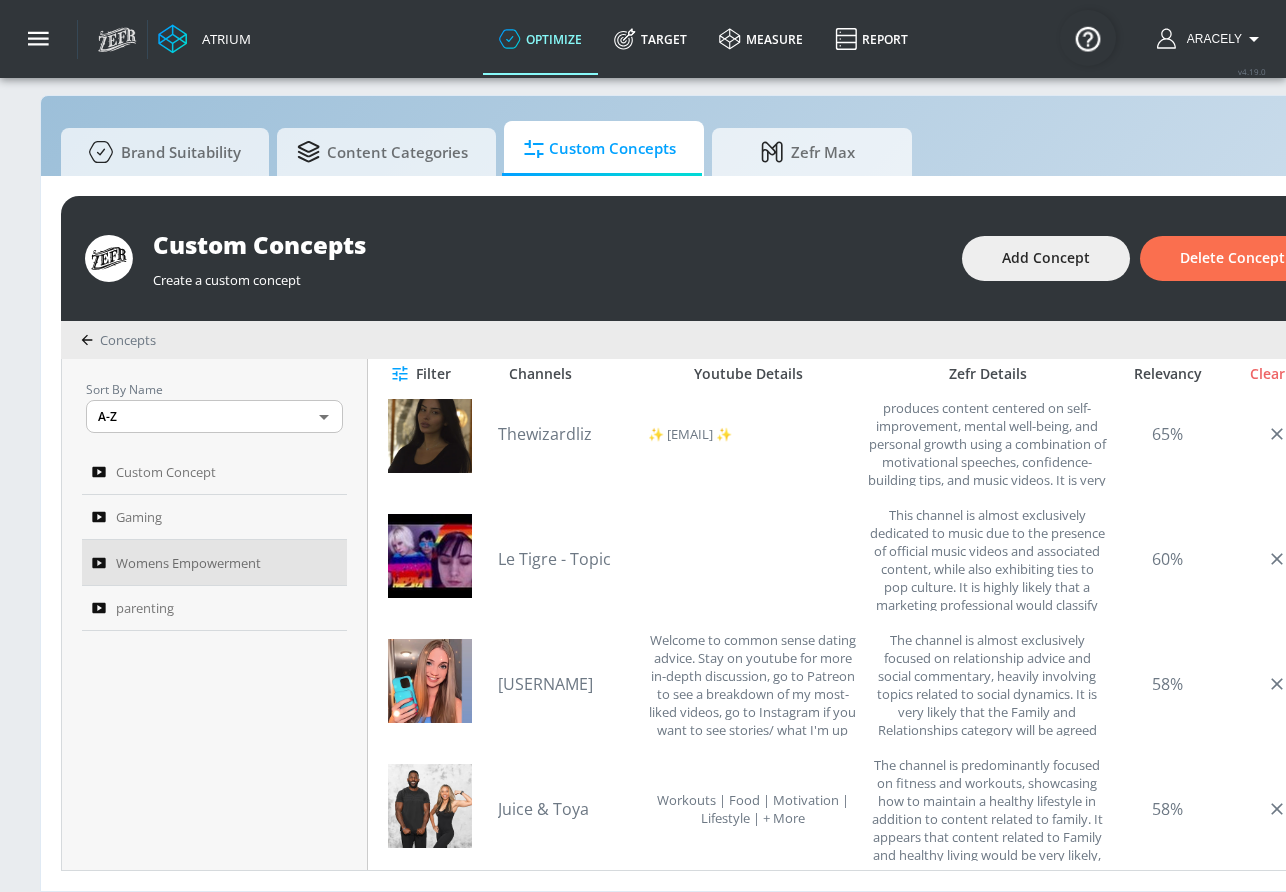 scroll, scrollTop: 3282, scrollLeft: 0, axis: vertical 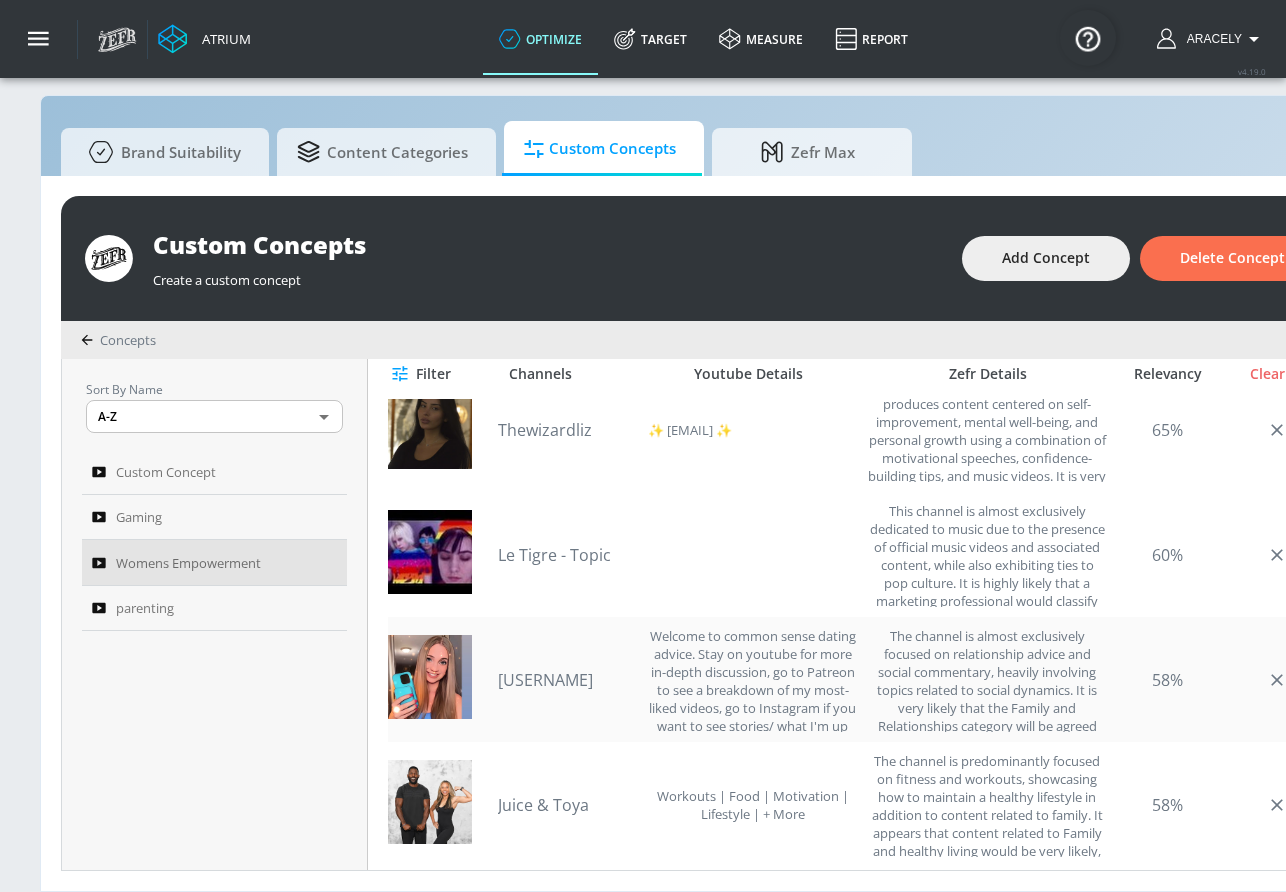click on "[USERNAME]" at bounding box center (568, 680) 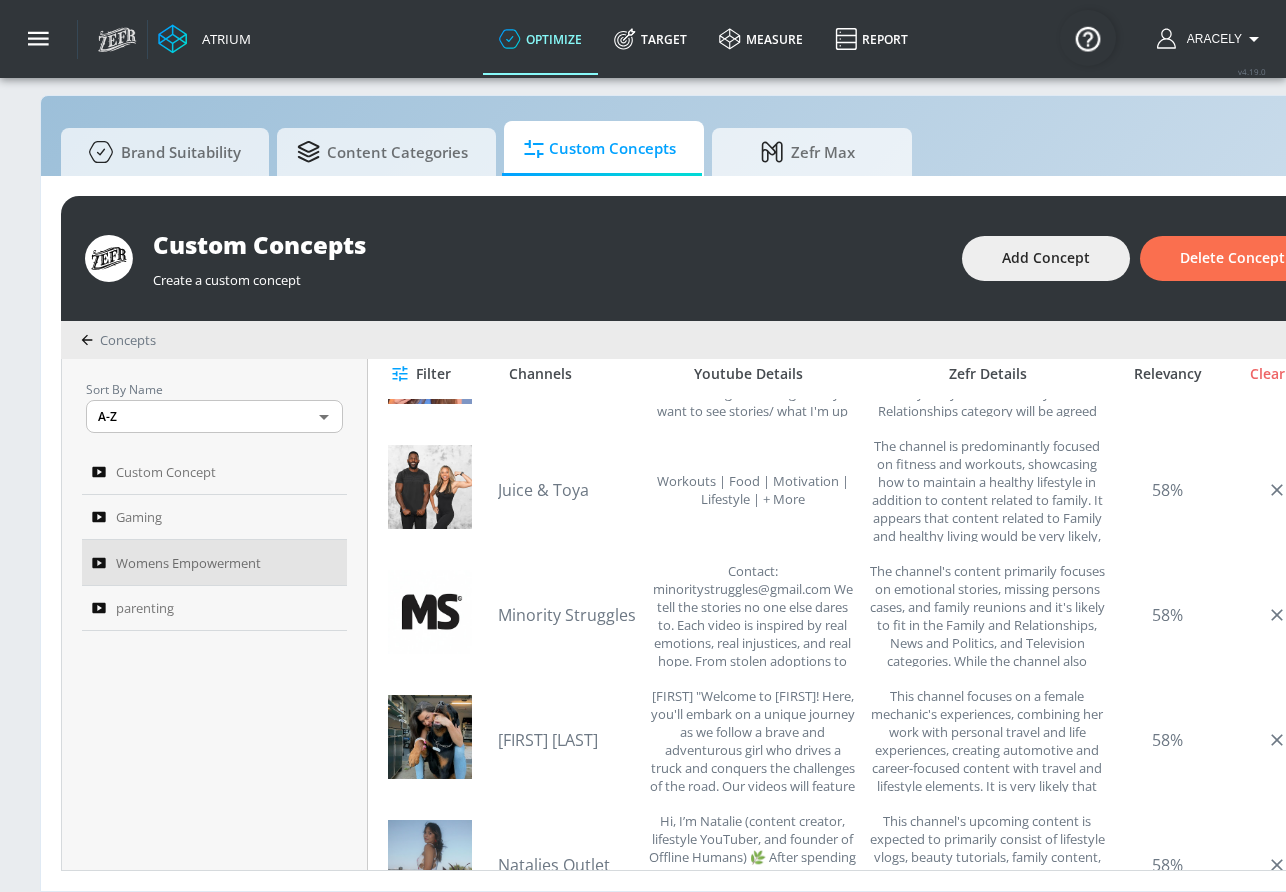 scroll, scrollTop: 3601, scrollLeft: 0, axis: vertical 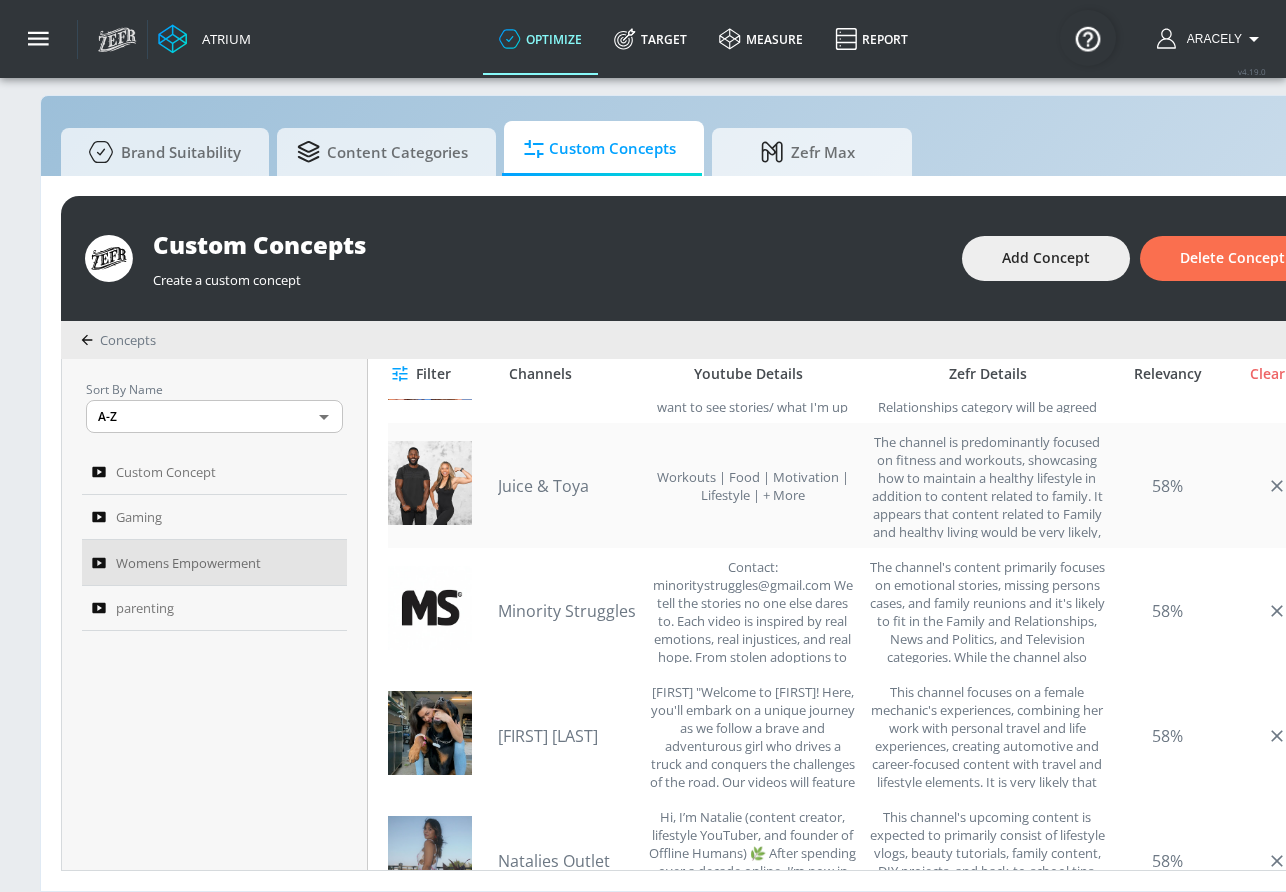 click on "Juice & Toya Workouts | Food | Motivation | Lifestyle | + More" at bounding box center [677, 485] 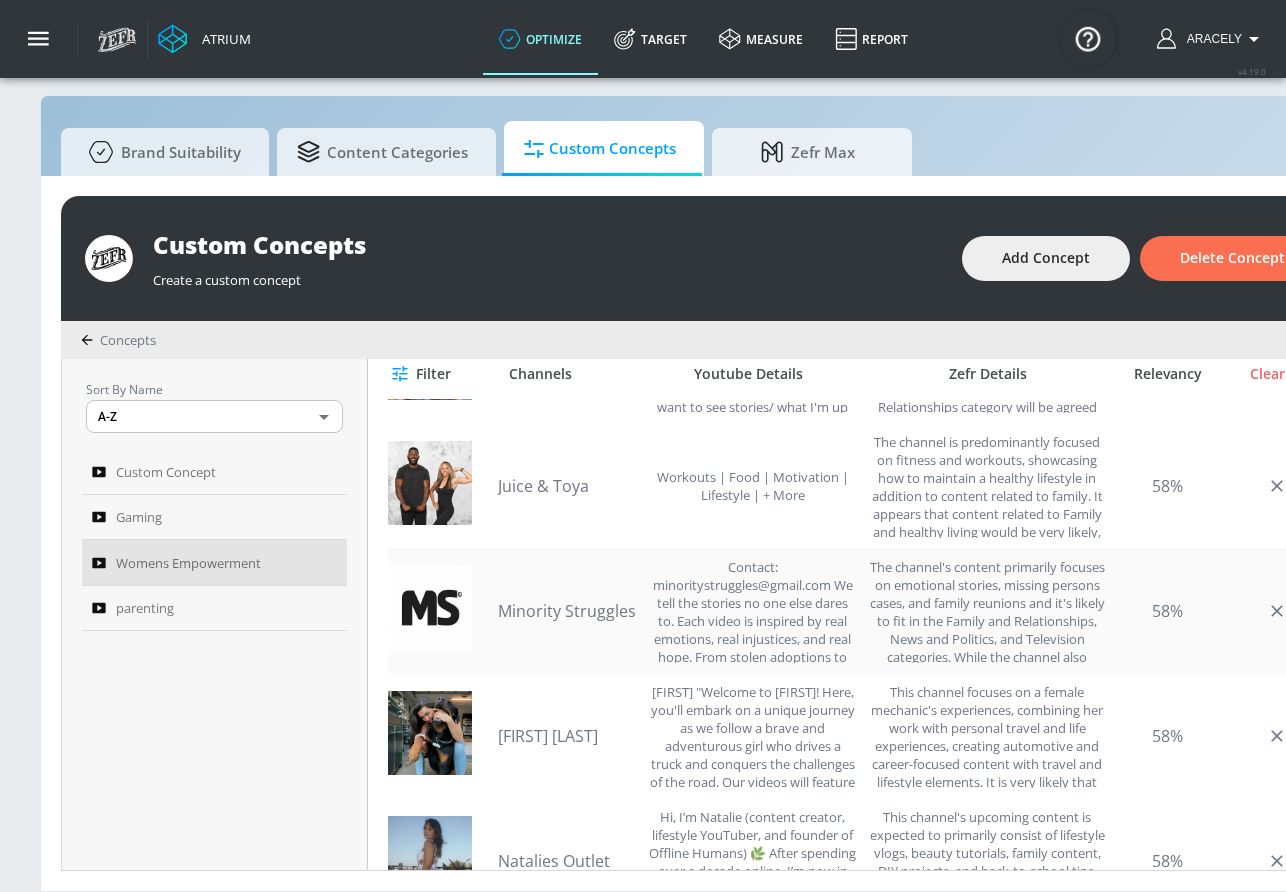 click on "Minority Struggles" at bounding box center [568, 611] 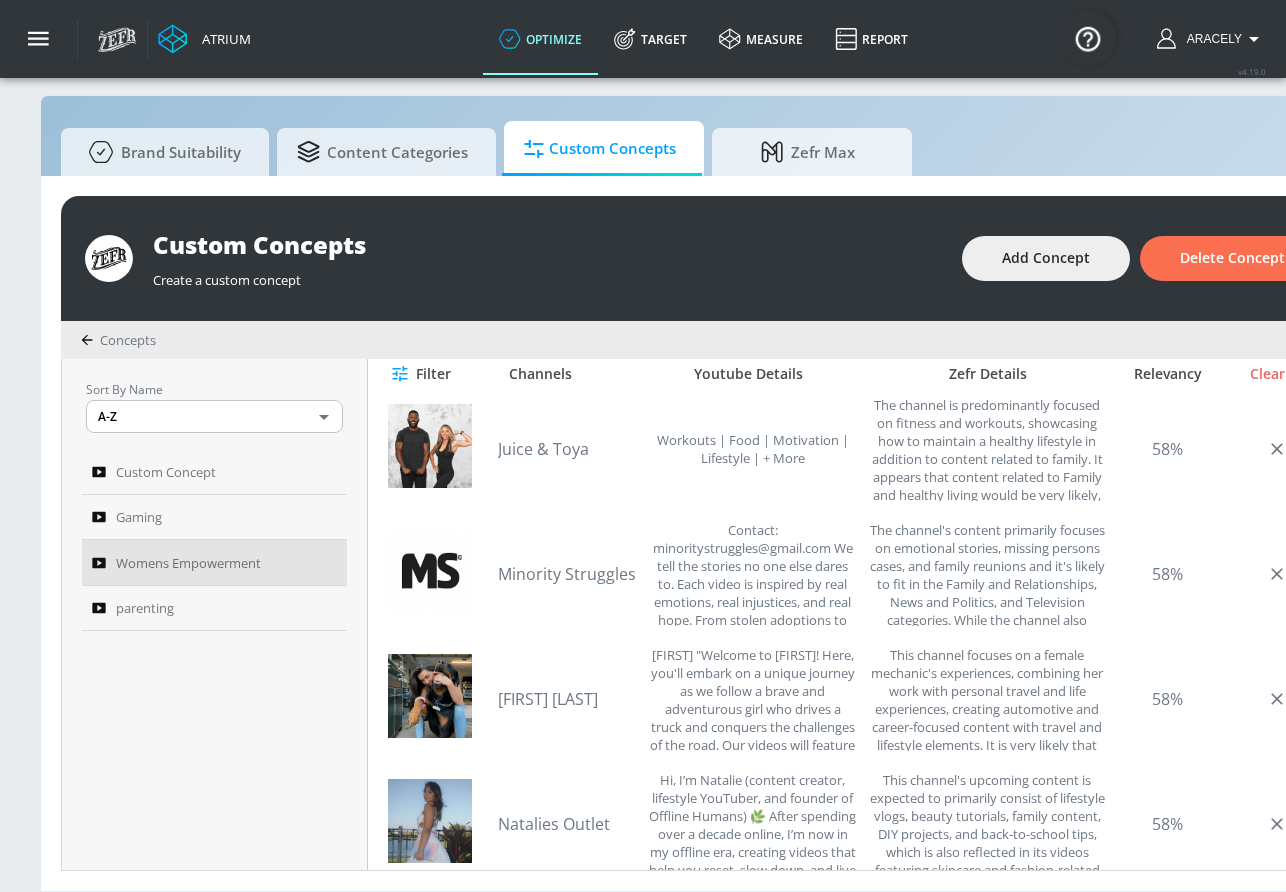 scroll, scrollTop: 3735, scrollLeft: 0, axis: vertical 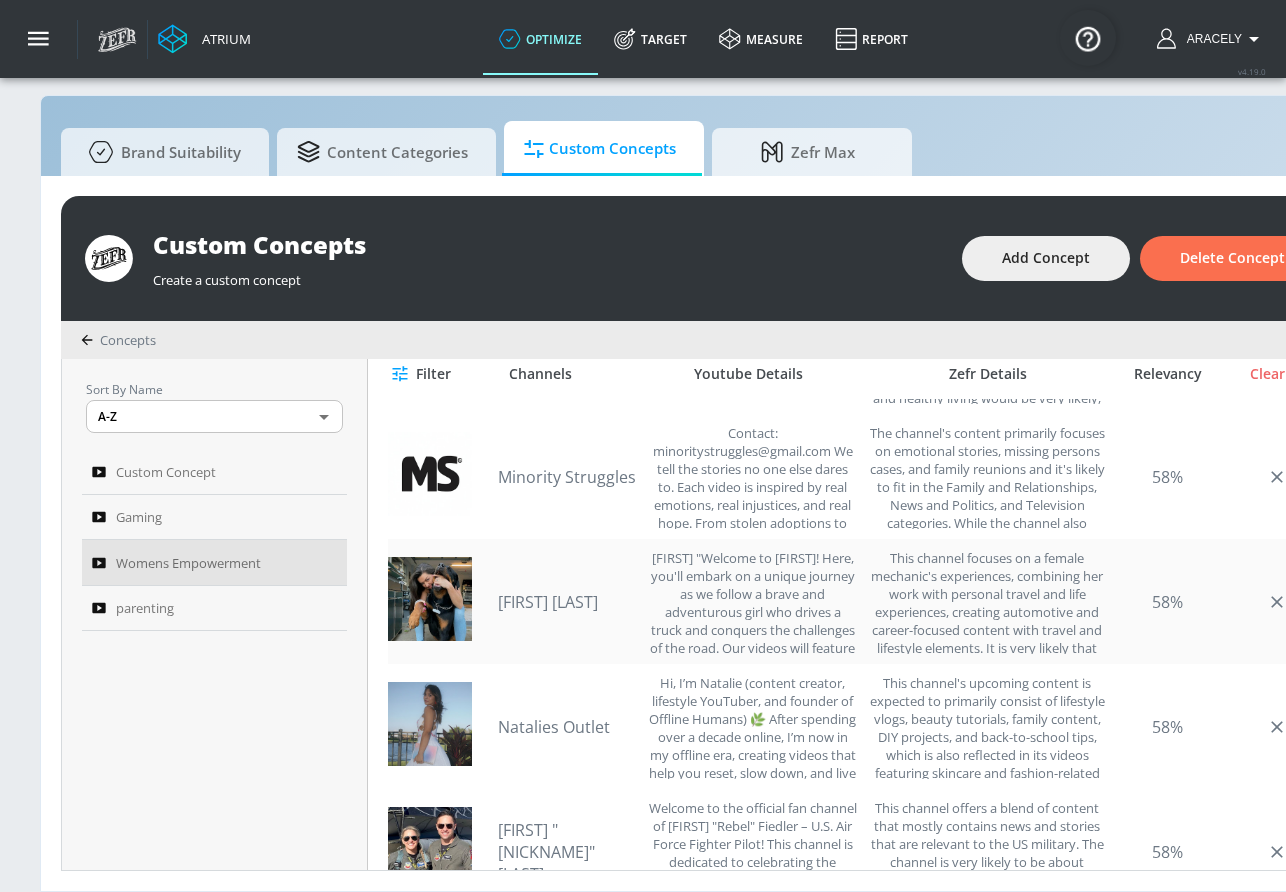 click on "[FIRST] [LAST]" at bounding box center (568, 602) 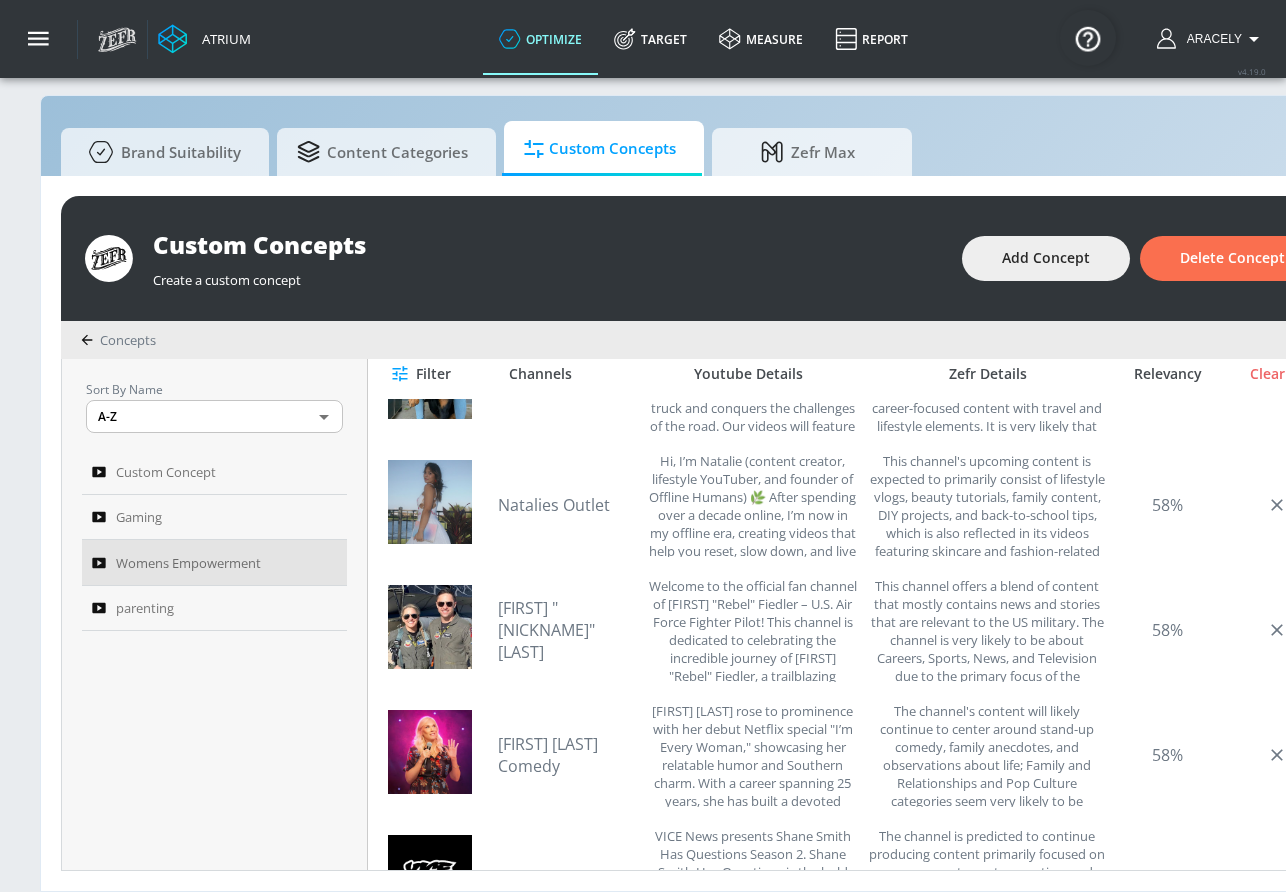scroll, scrollTop: 3959, scrollLeft: 0, axis: vertical 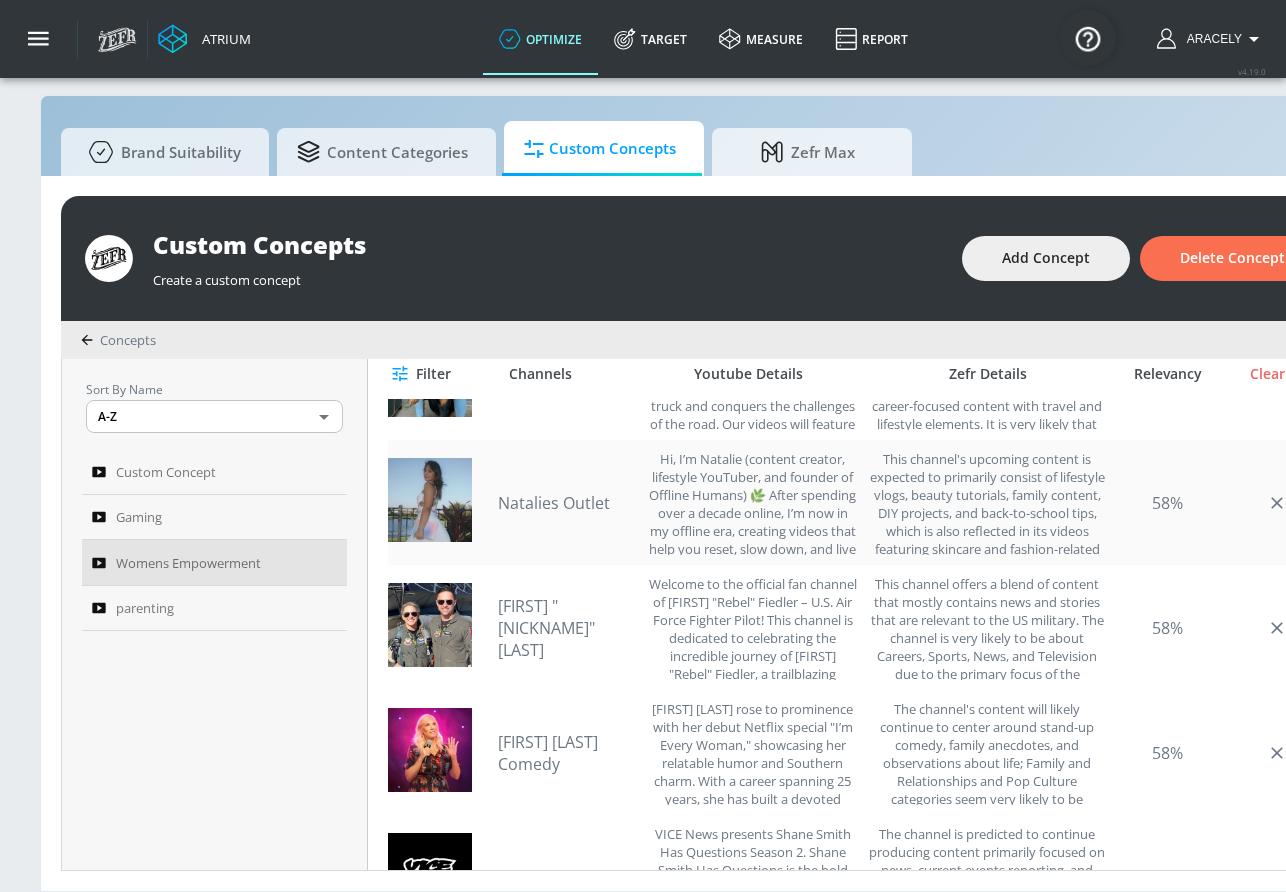 click on "Natalies Outlet" at bounding box center [568, 503] 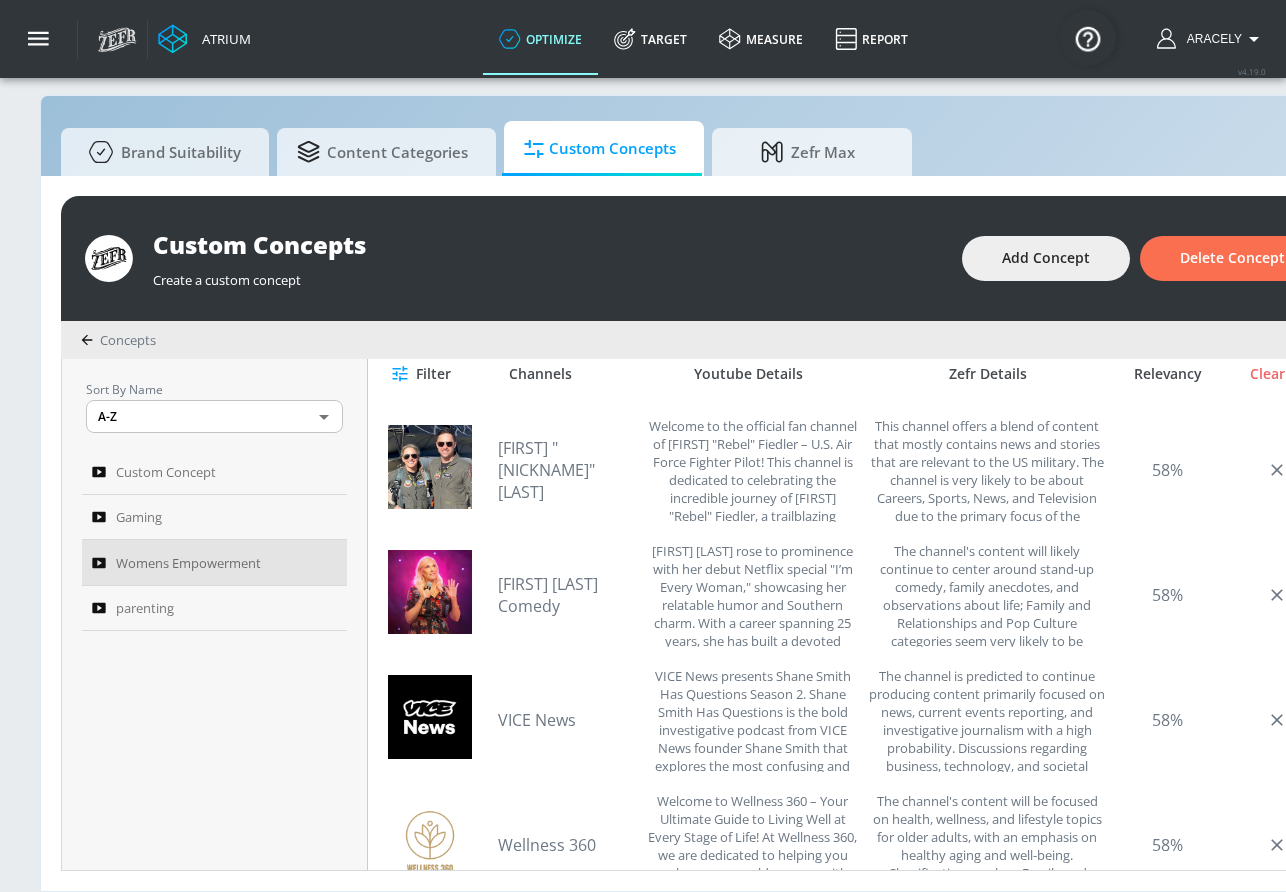 scroll, scrollTop: 3974, scrollLeft: 0, axis: vertical 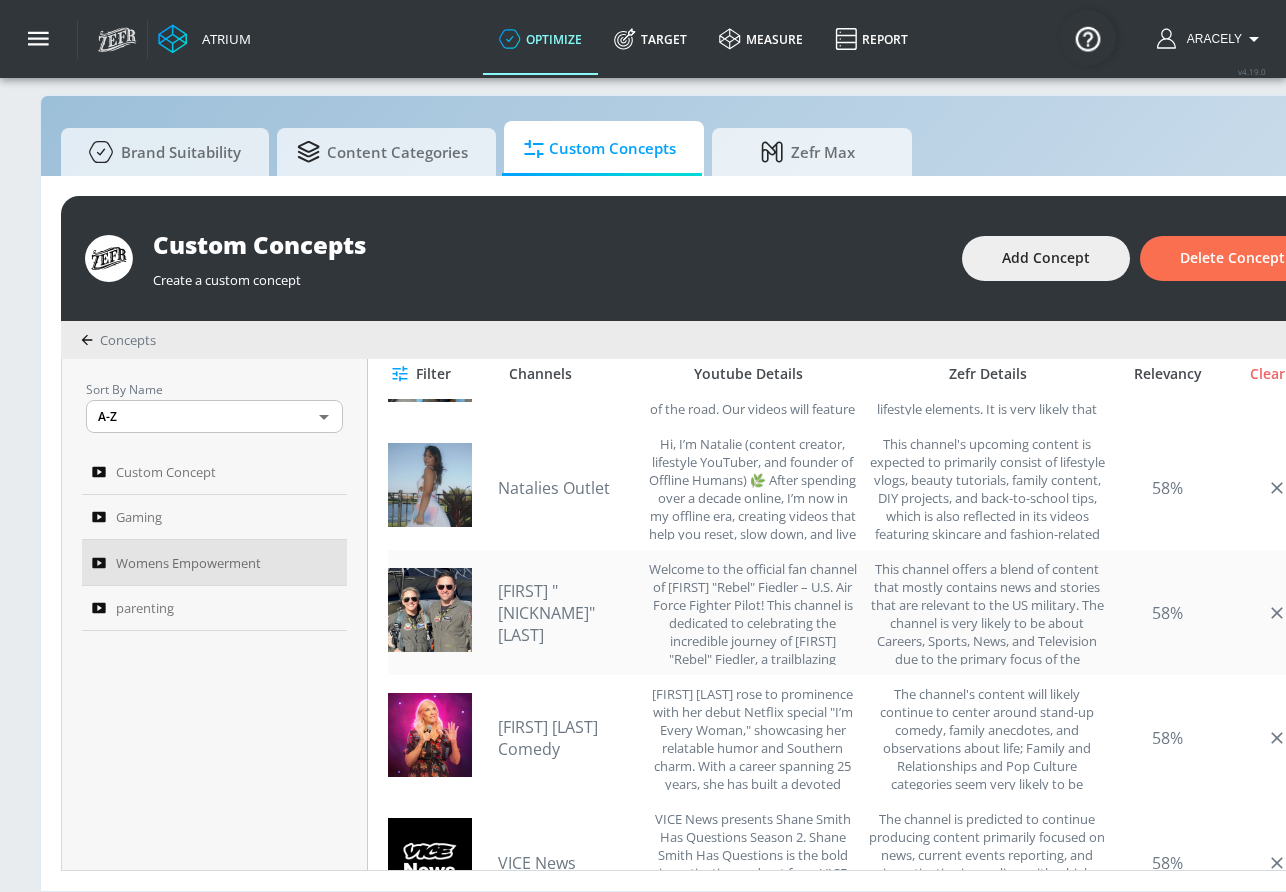 click on "[FIRST] "[NICKNAME]" [LAST]" at bounding box center (568, 613) 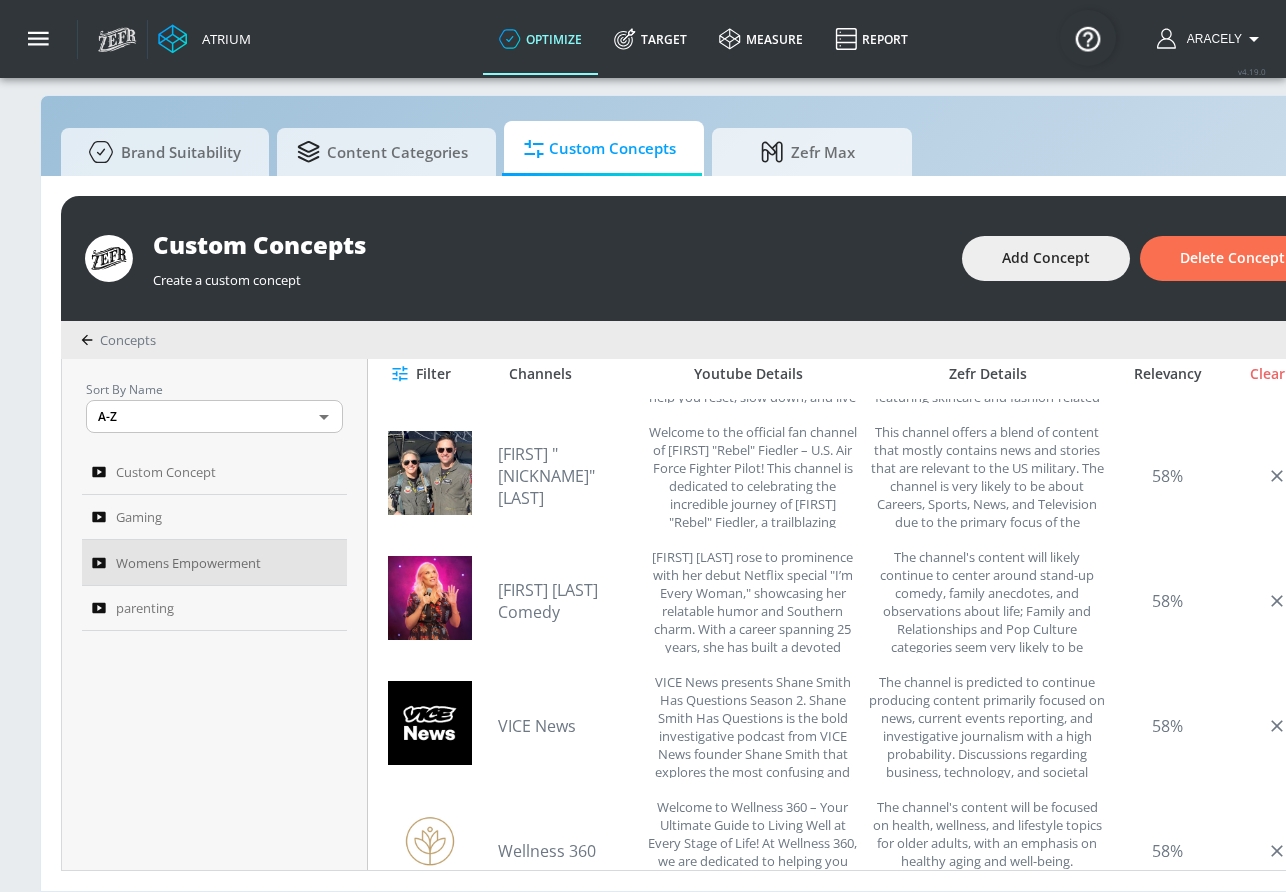 scroll, scrollTop: 4159, scrollLeft: 0, axis: vertical 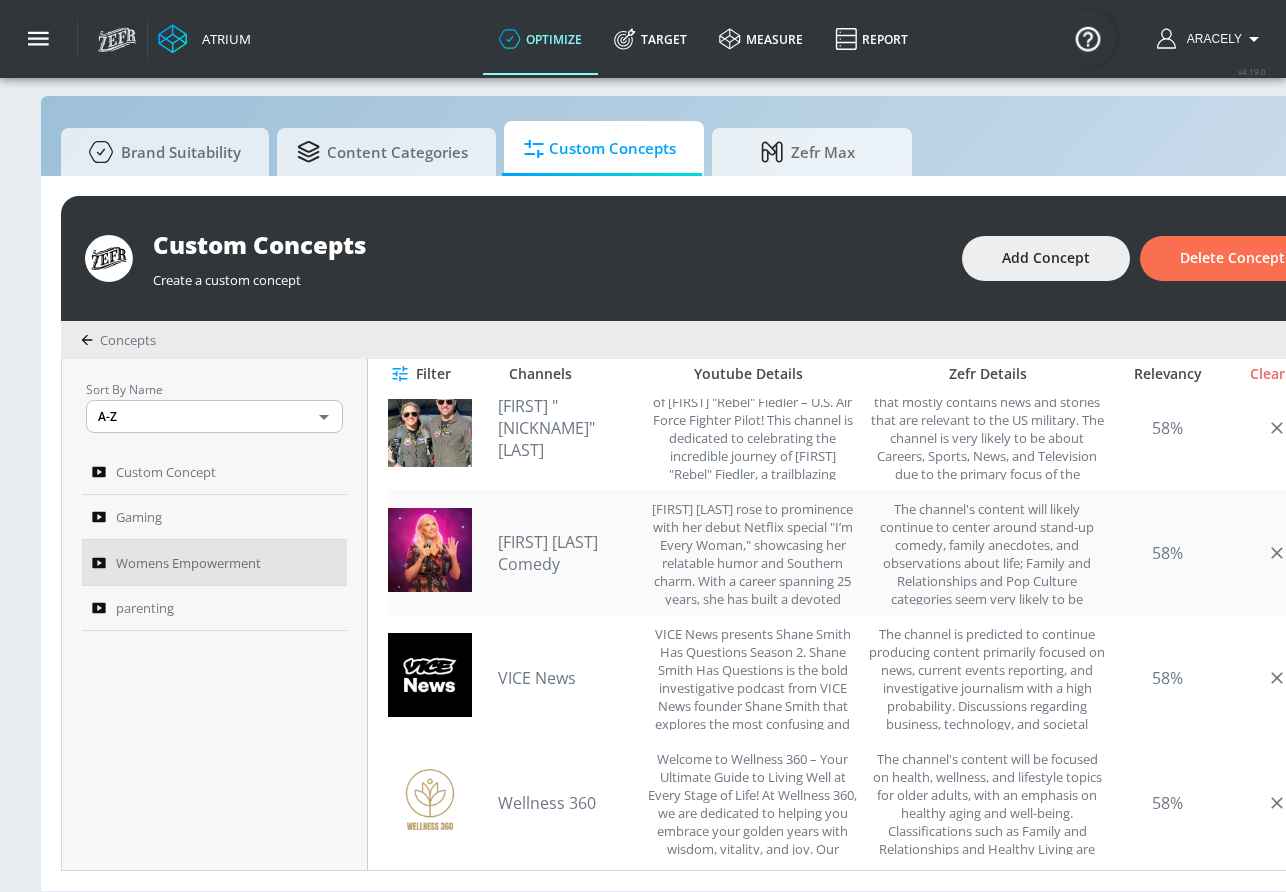 click on "[FIRST] [LAST] Comedy" at bounding box center (568, 553) 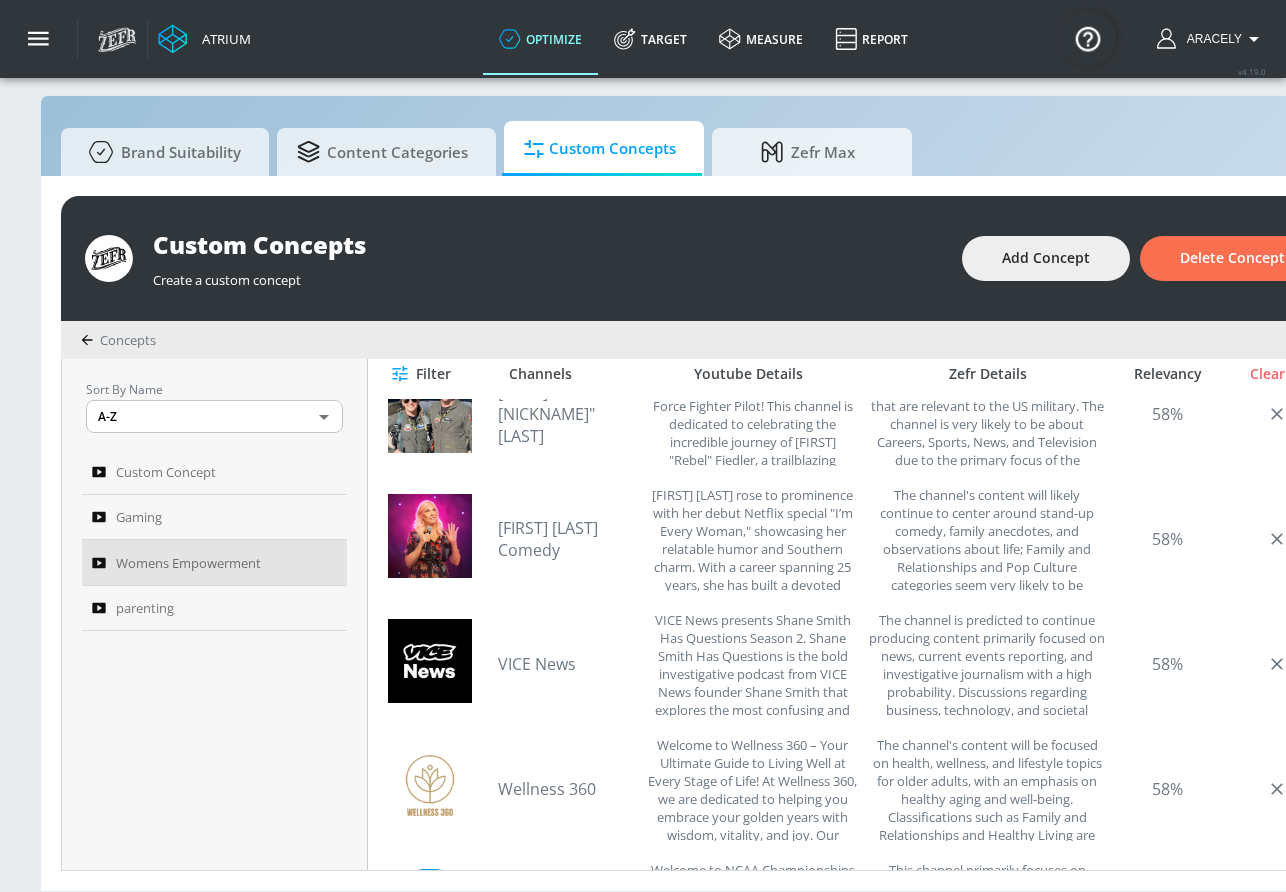 scroll, scrollTop: 4310, scrollLeft: 0, axis: vertical 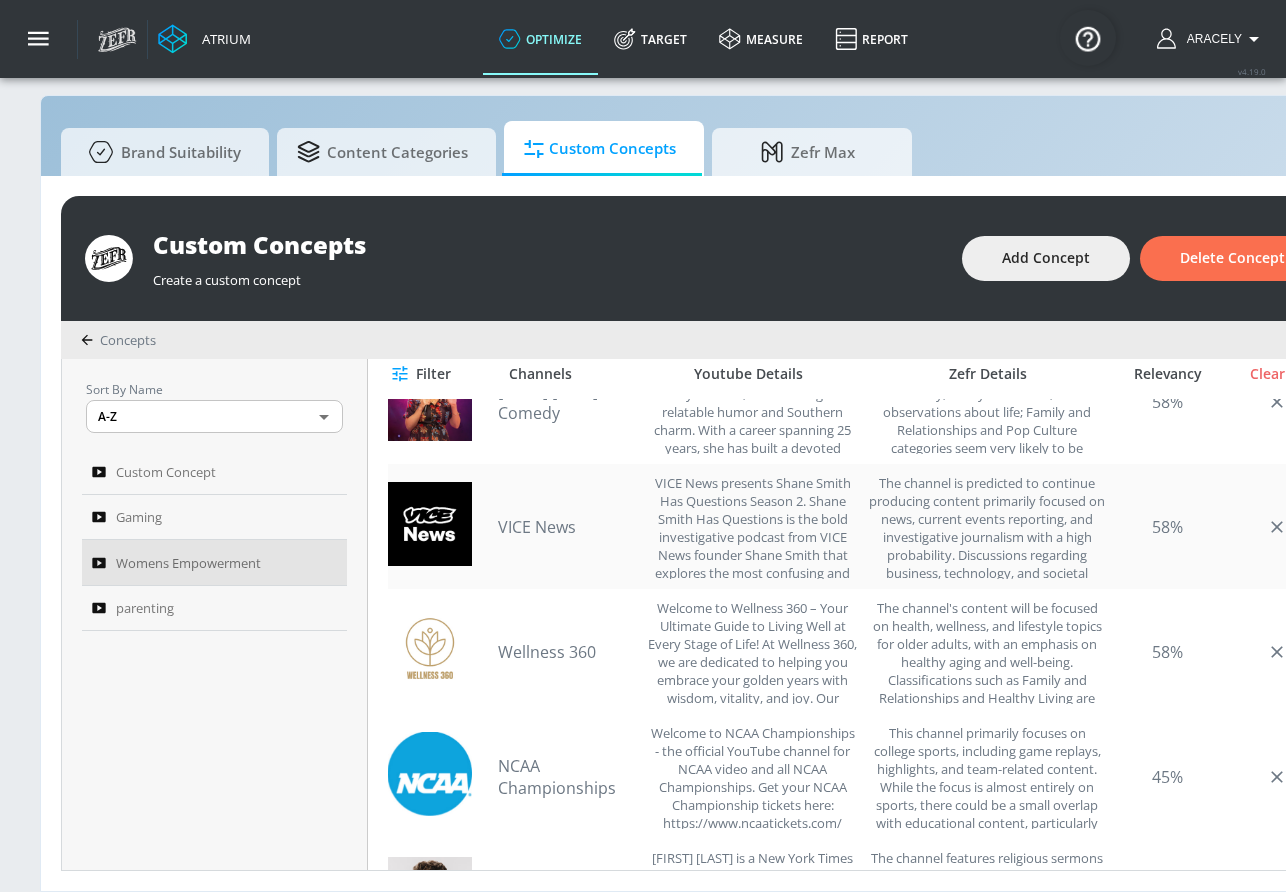 click on "VICE News" at bounding box center (568, 527) 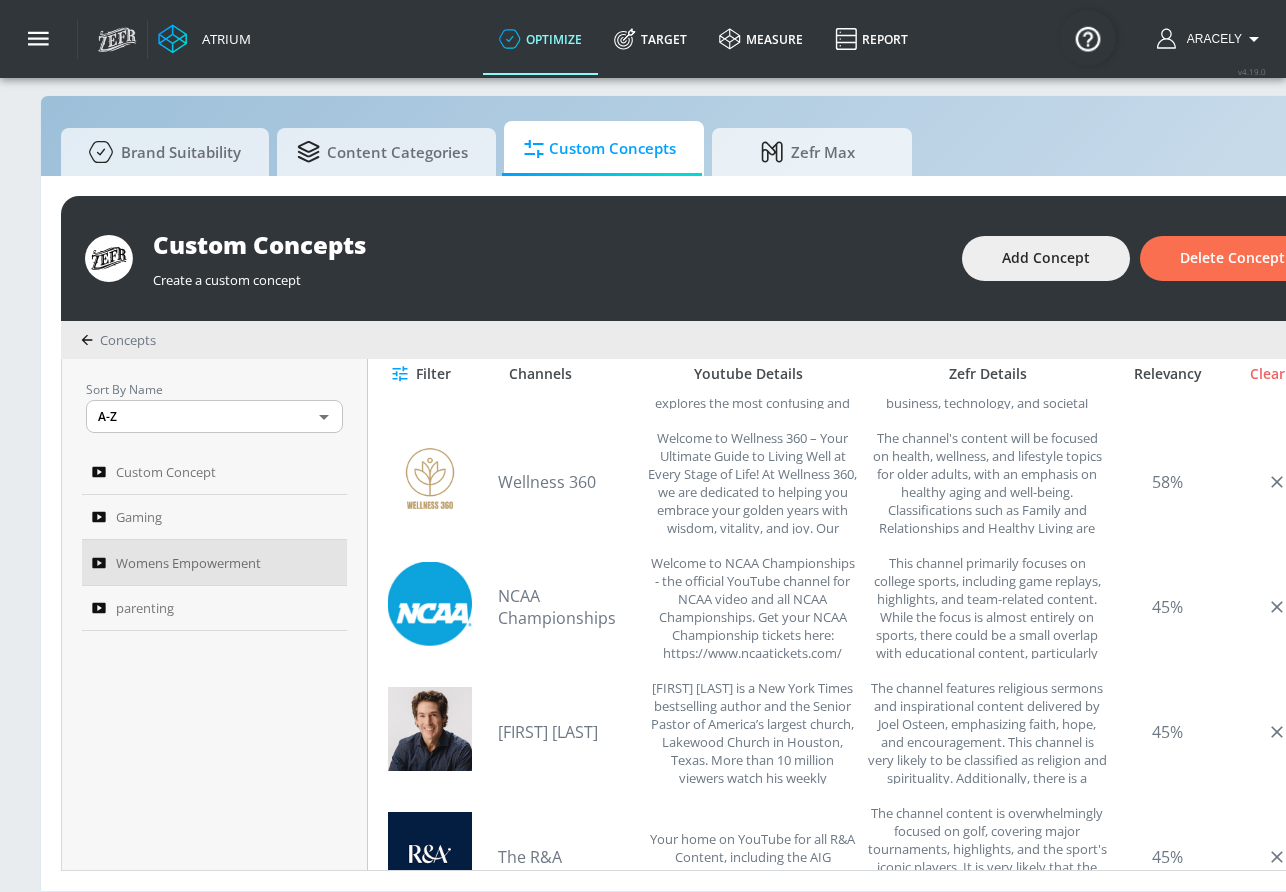 scroll, scrollTop: 4481, scrollLeft: 0, axis: vertical 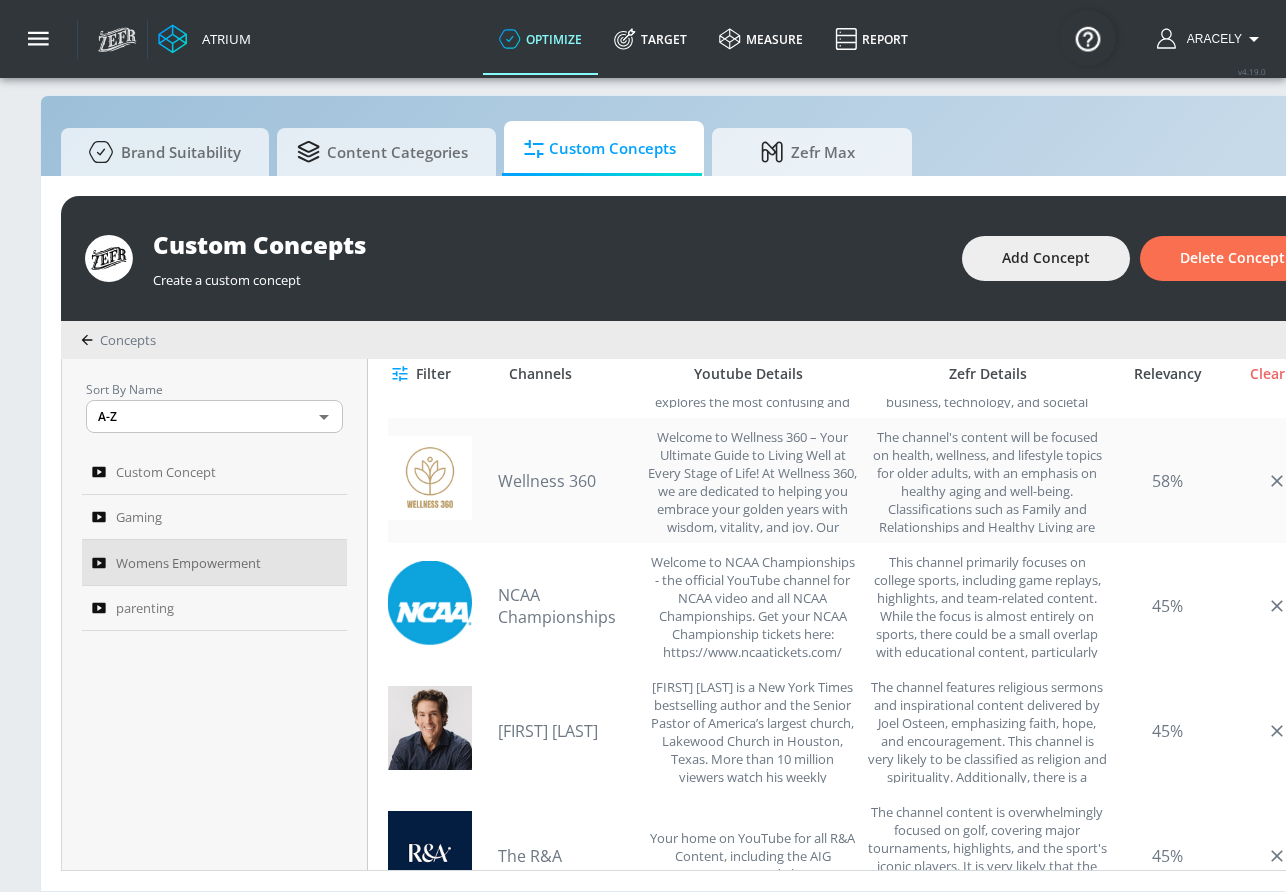 click on "Wellness 360" at bounding box center [568, 481] 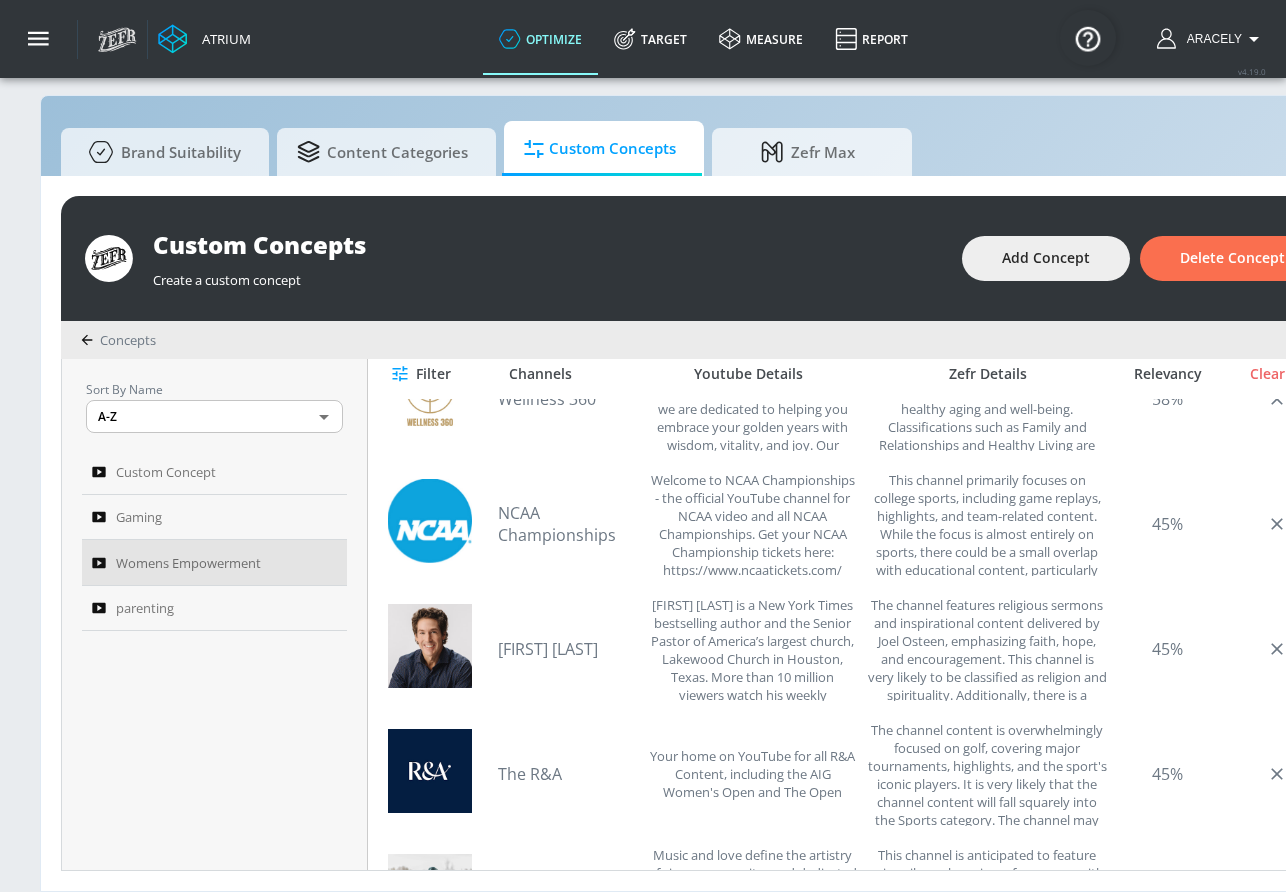 scroll, scrollTop: 4672, scrollLeft: 0, axis: vertical 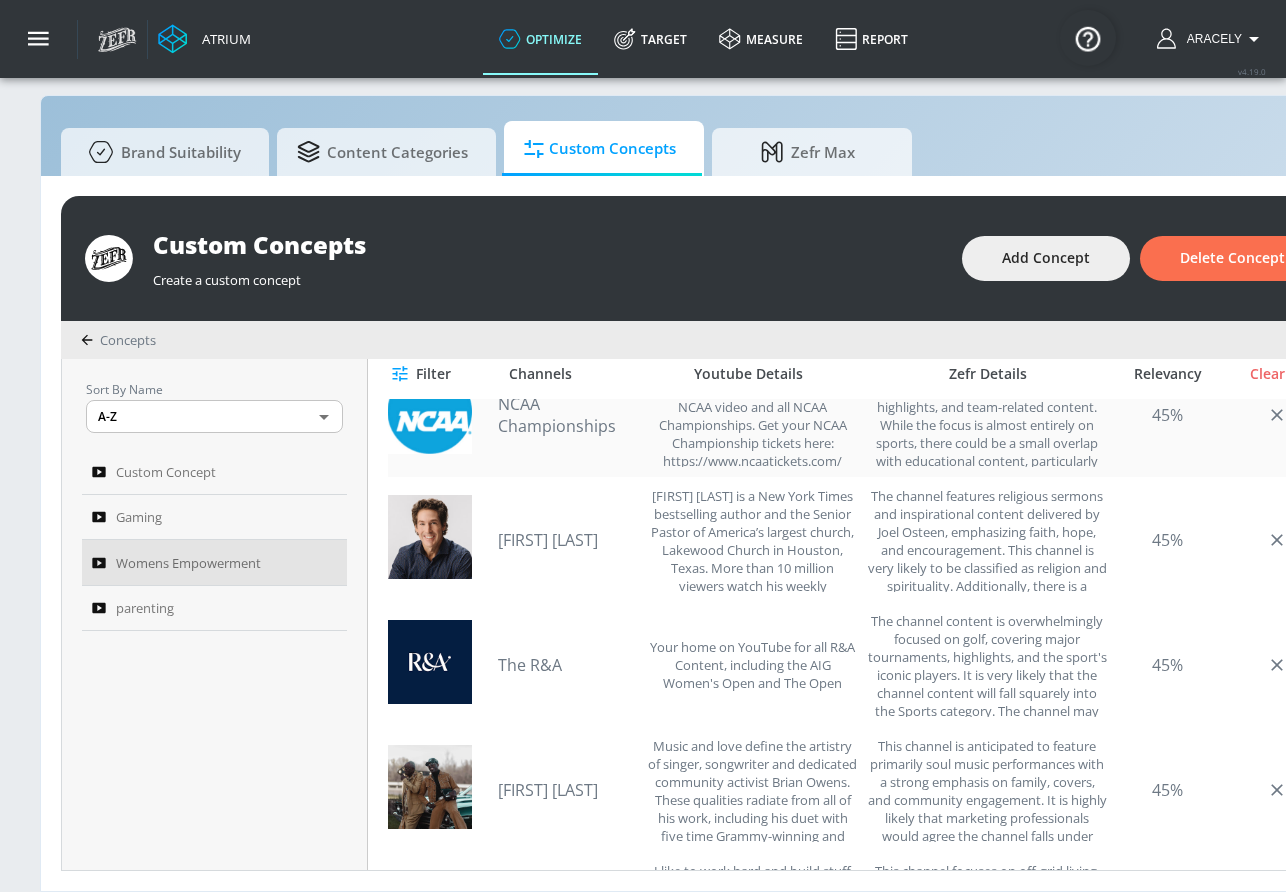click on "NCAA Championships" at bounding box center [568, 415] 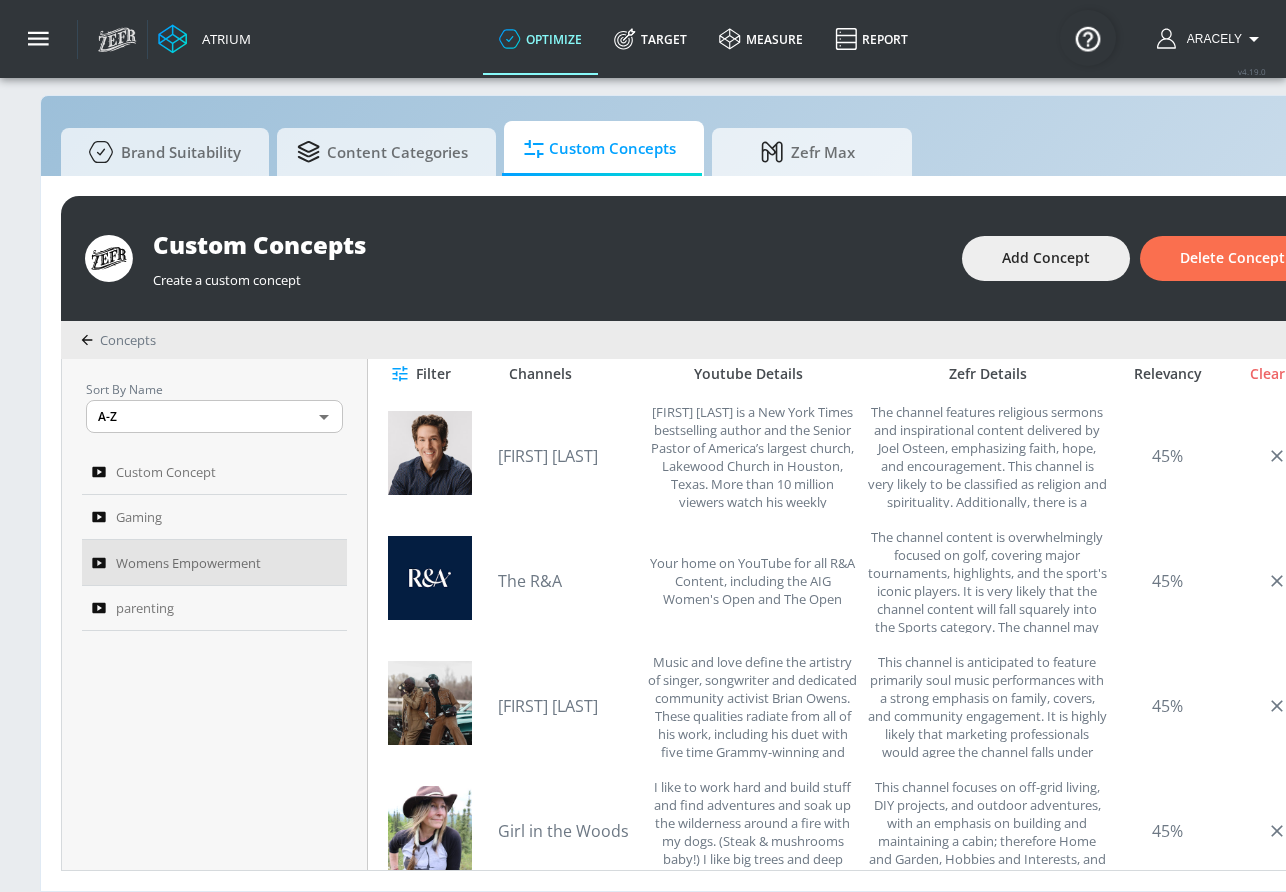 scroll, scrollTop: 4790, scrollLeft: 0, axis: vertical 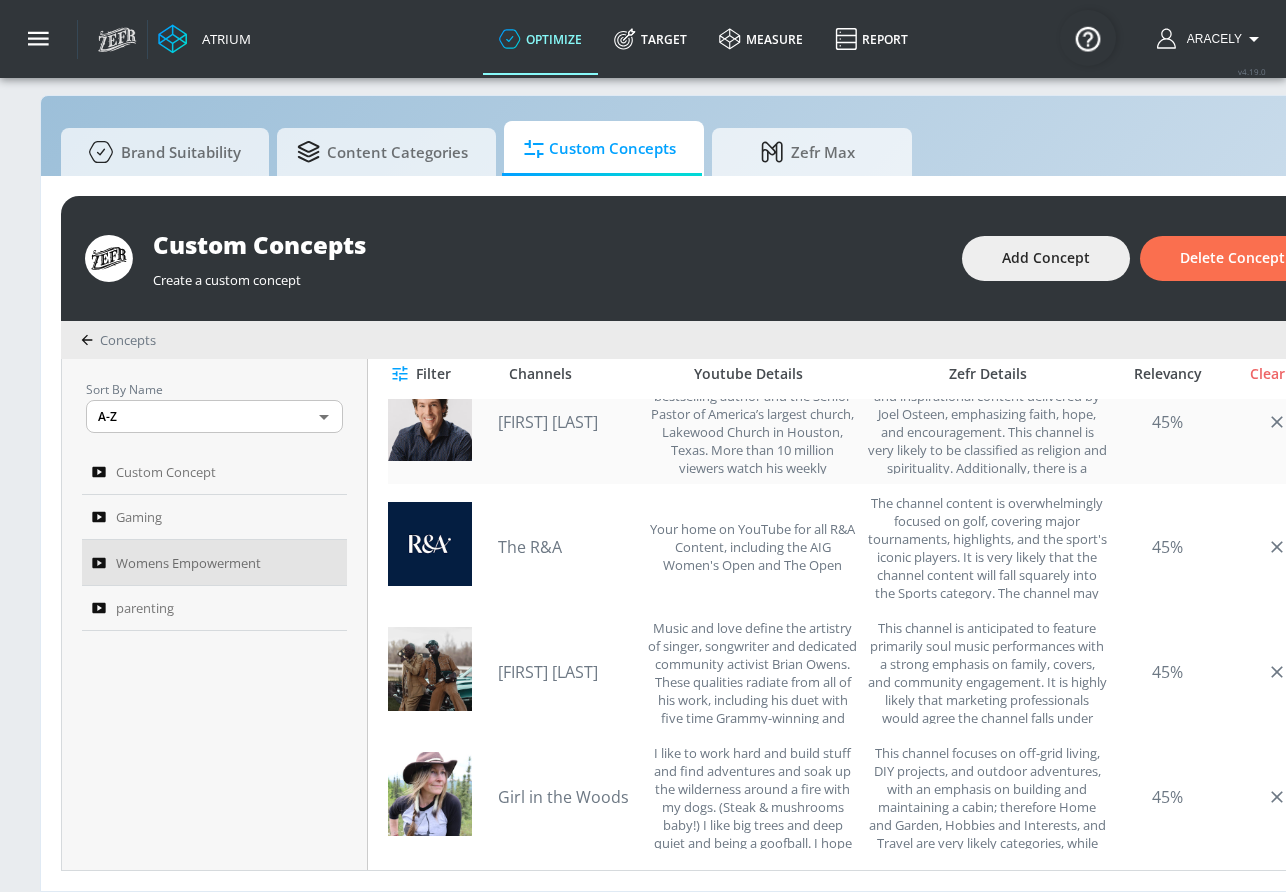 click on "[FIRST] [LAST]" at bounding box center (568, 422) 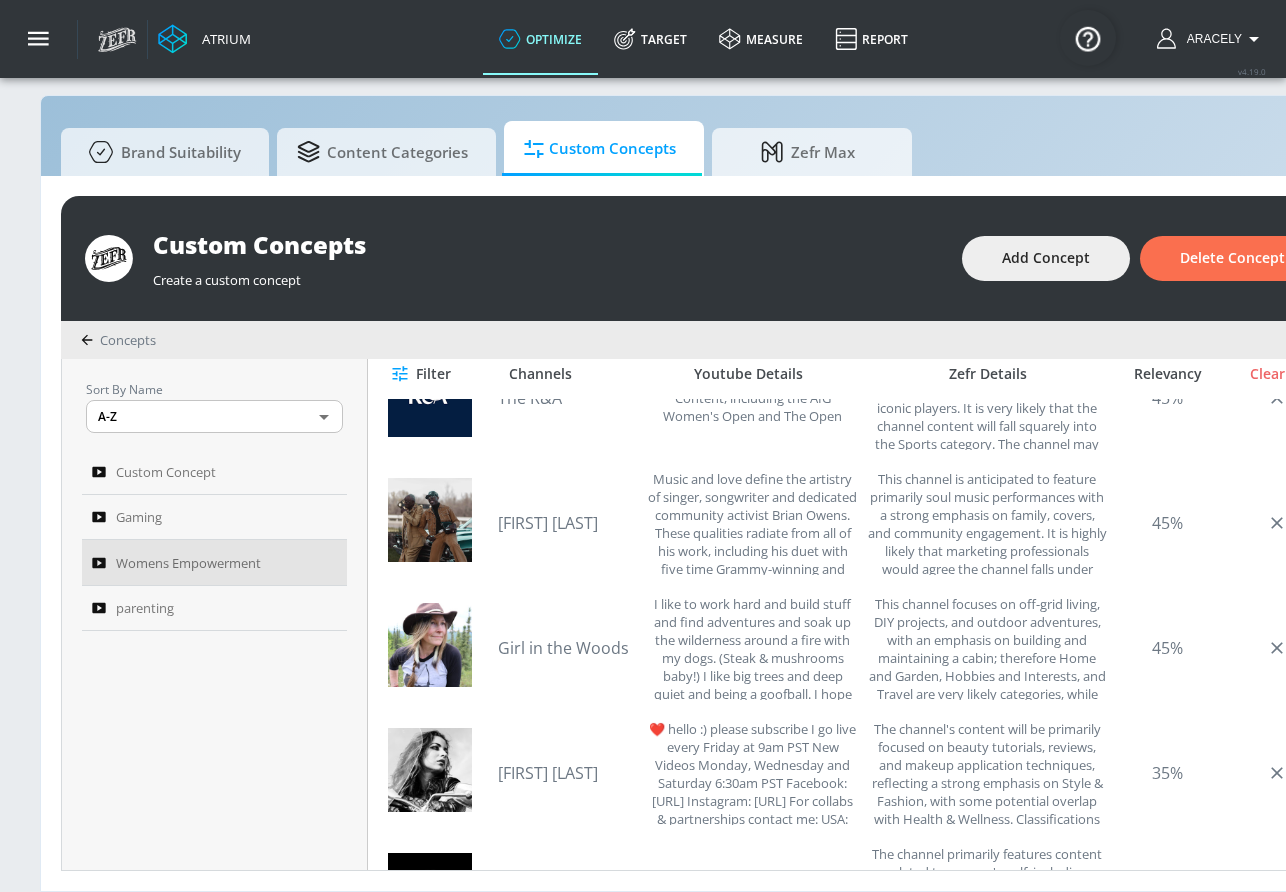scroll, scrollTop: 4937, scrollLeft: 0, axis: vertical 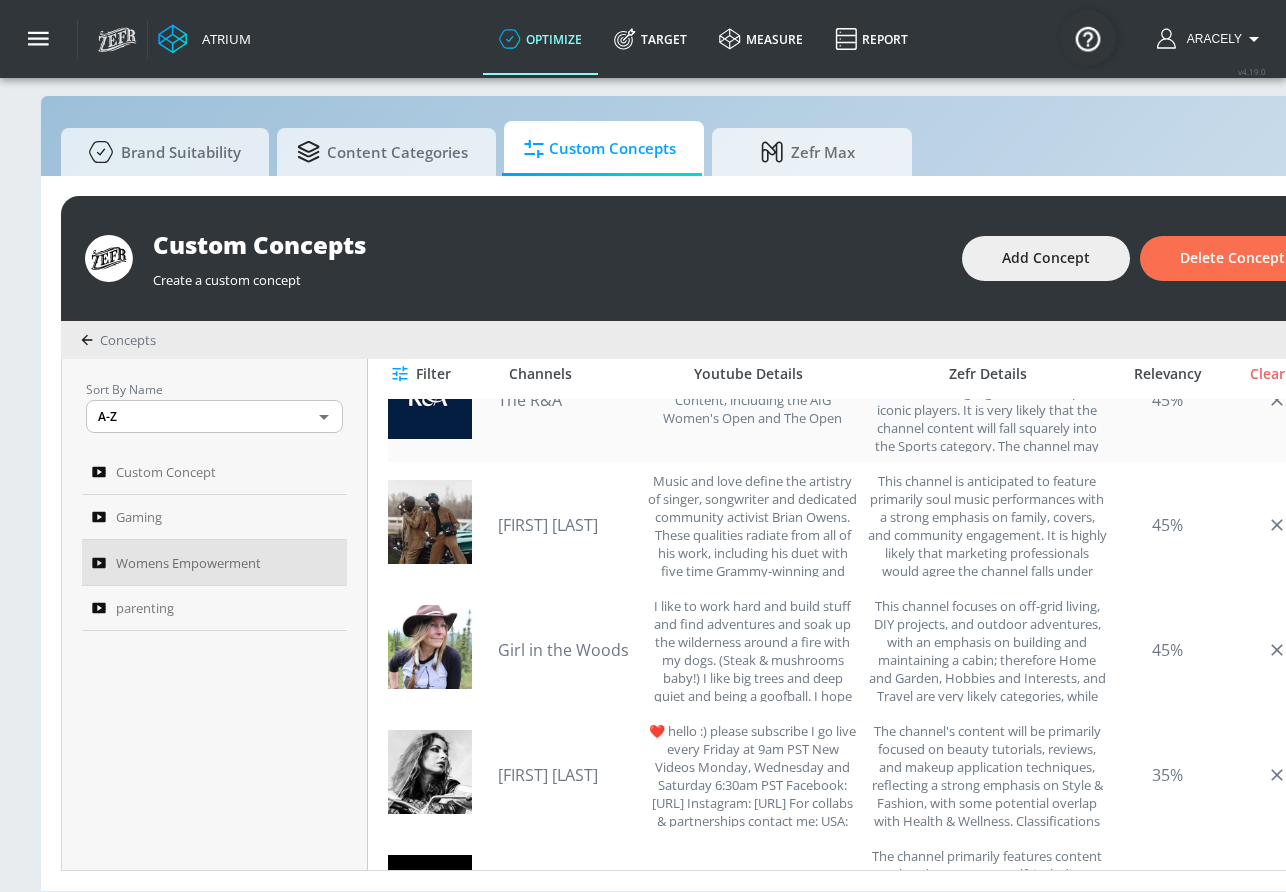 click on "The R&A" at bounding box center [568, 400] 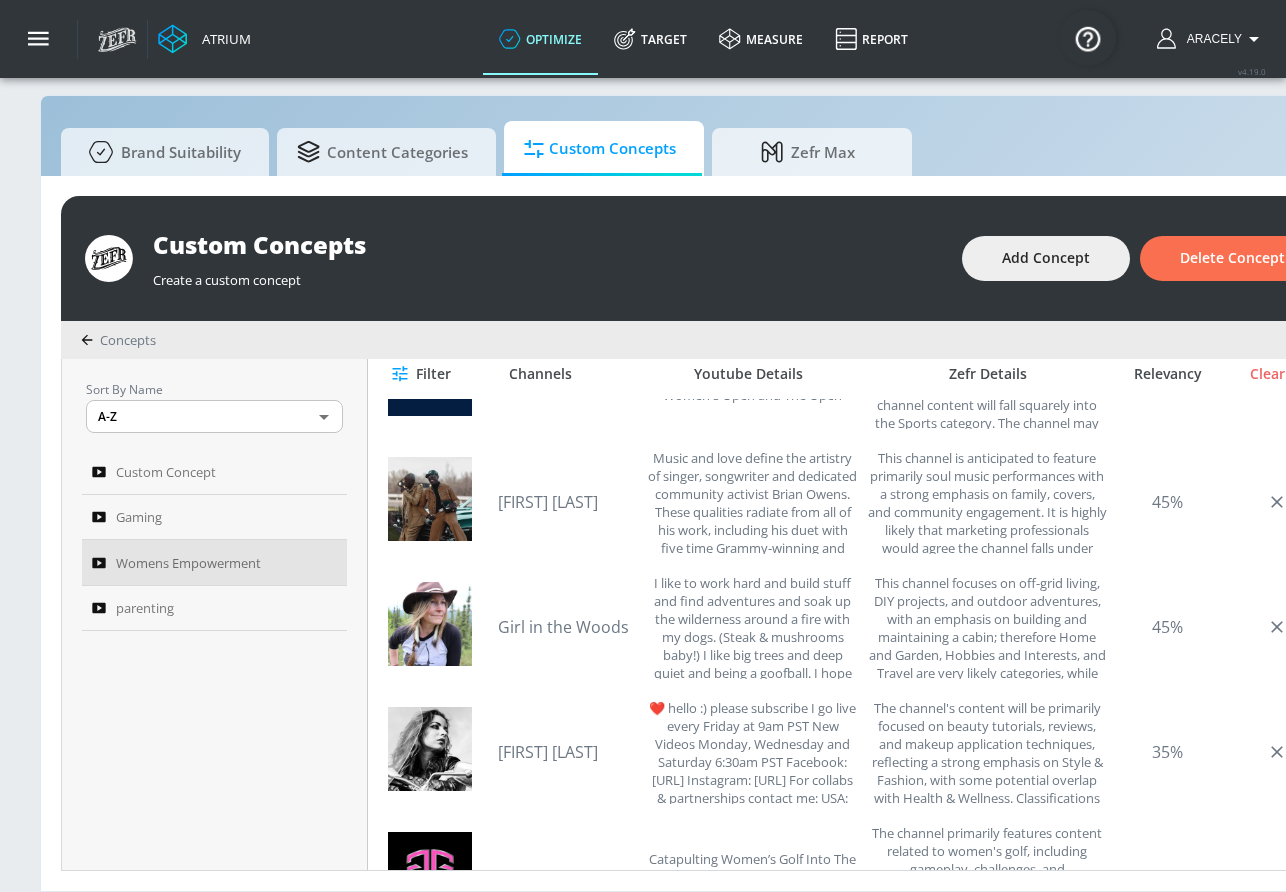 scroll, scrollTop: 4964, scrollLeft: 0, axis: vertical 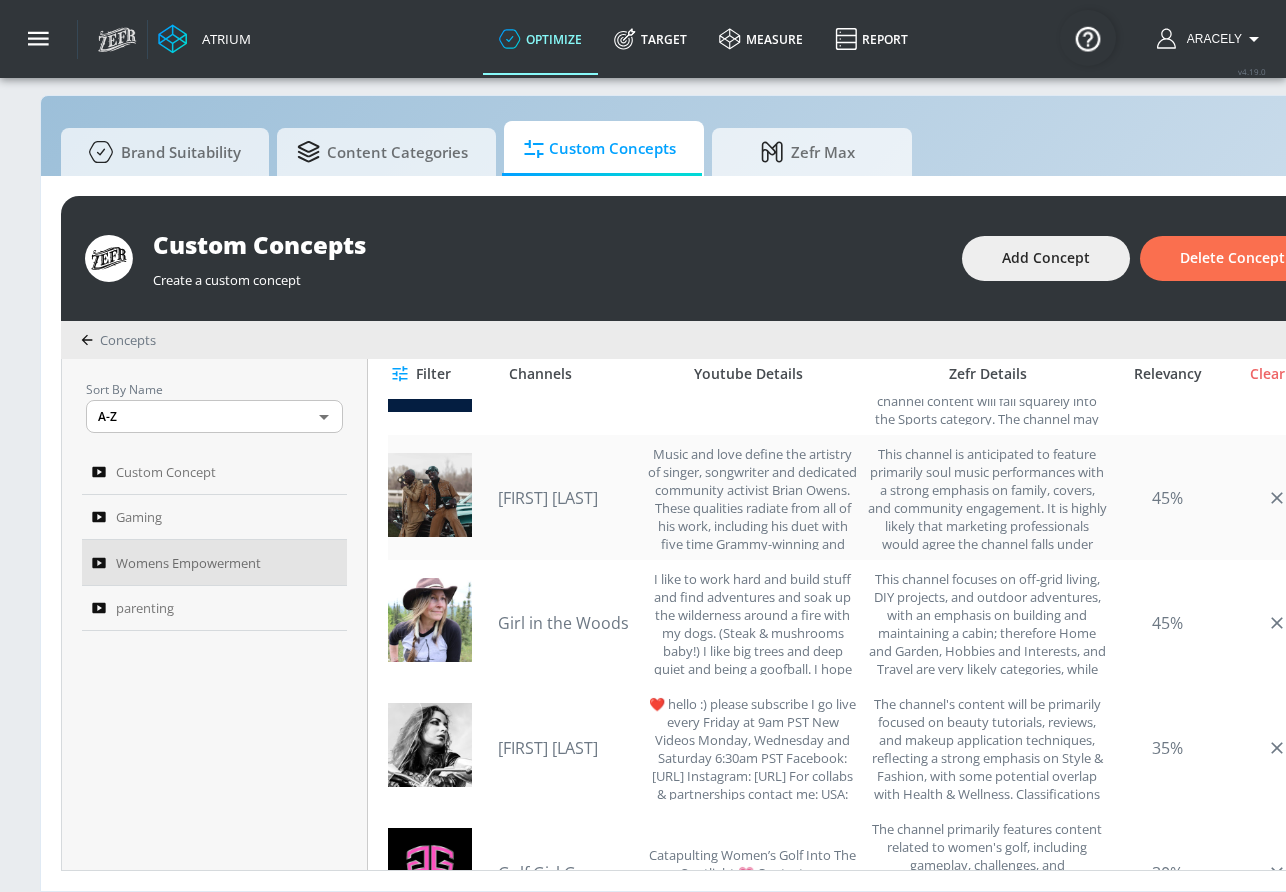 click on "[FIRST] [LAST]" at bounding box center [568, 498] 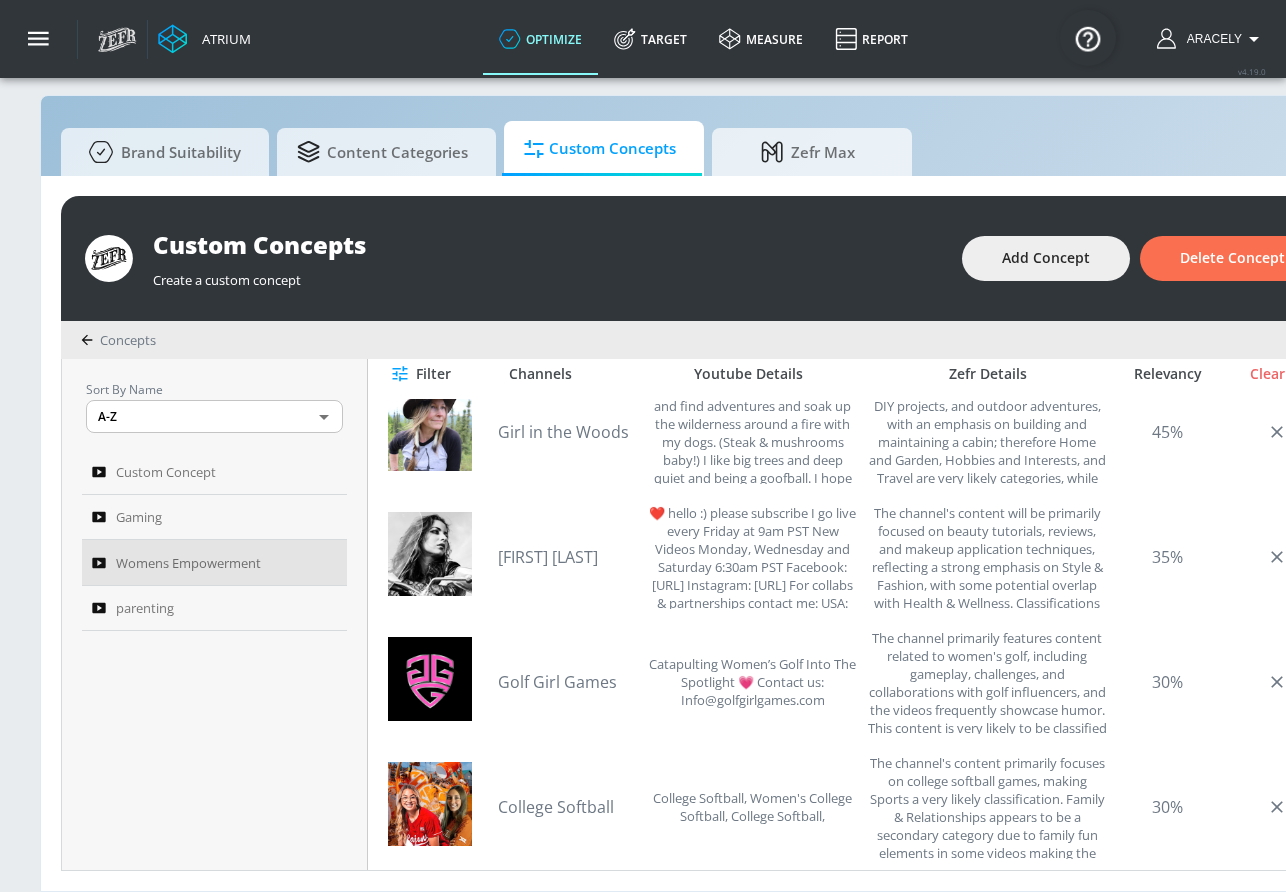 scroll, scrollTop: 5149, scrollLeft: 0, axis: vertical 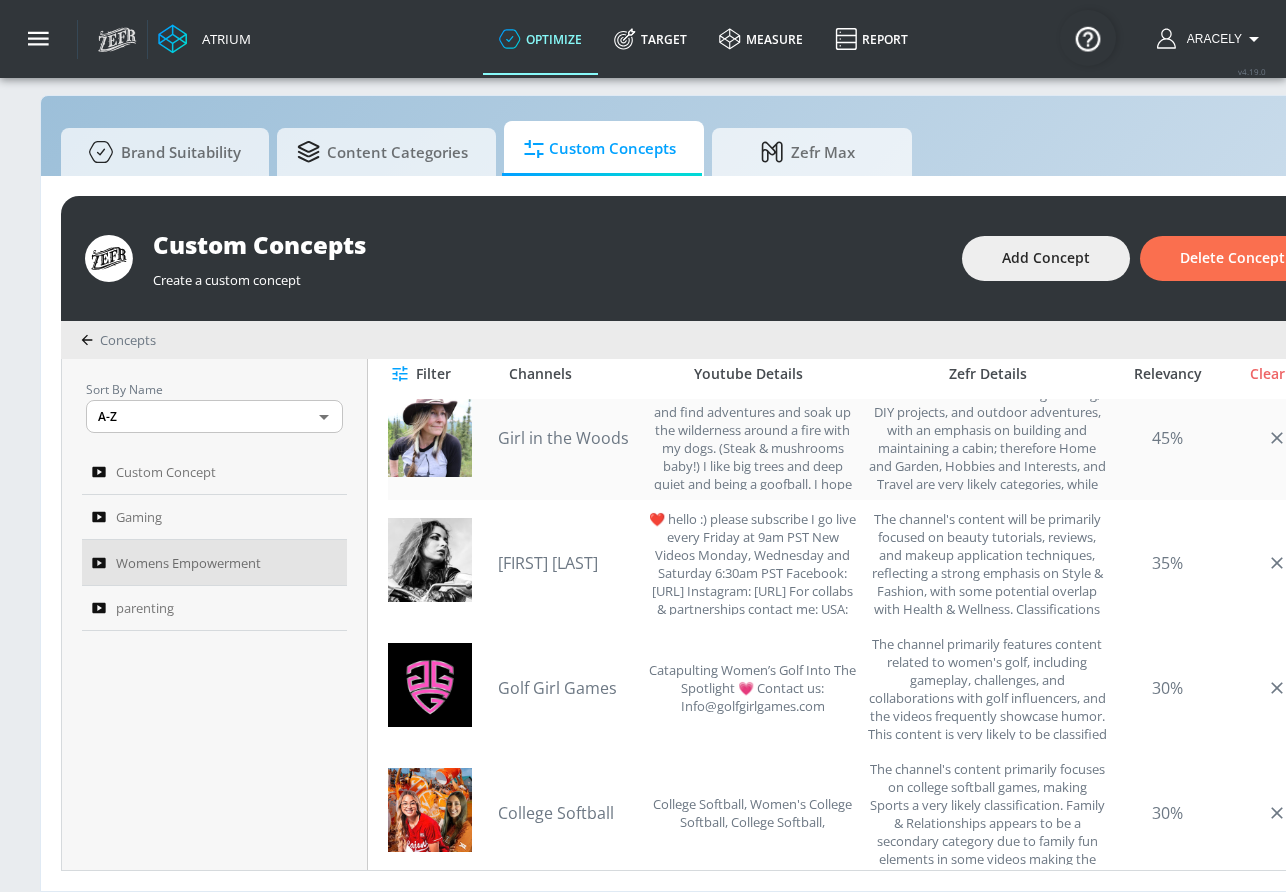 click on "Girl in the Woods" at bounding box center (568, 438) 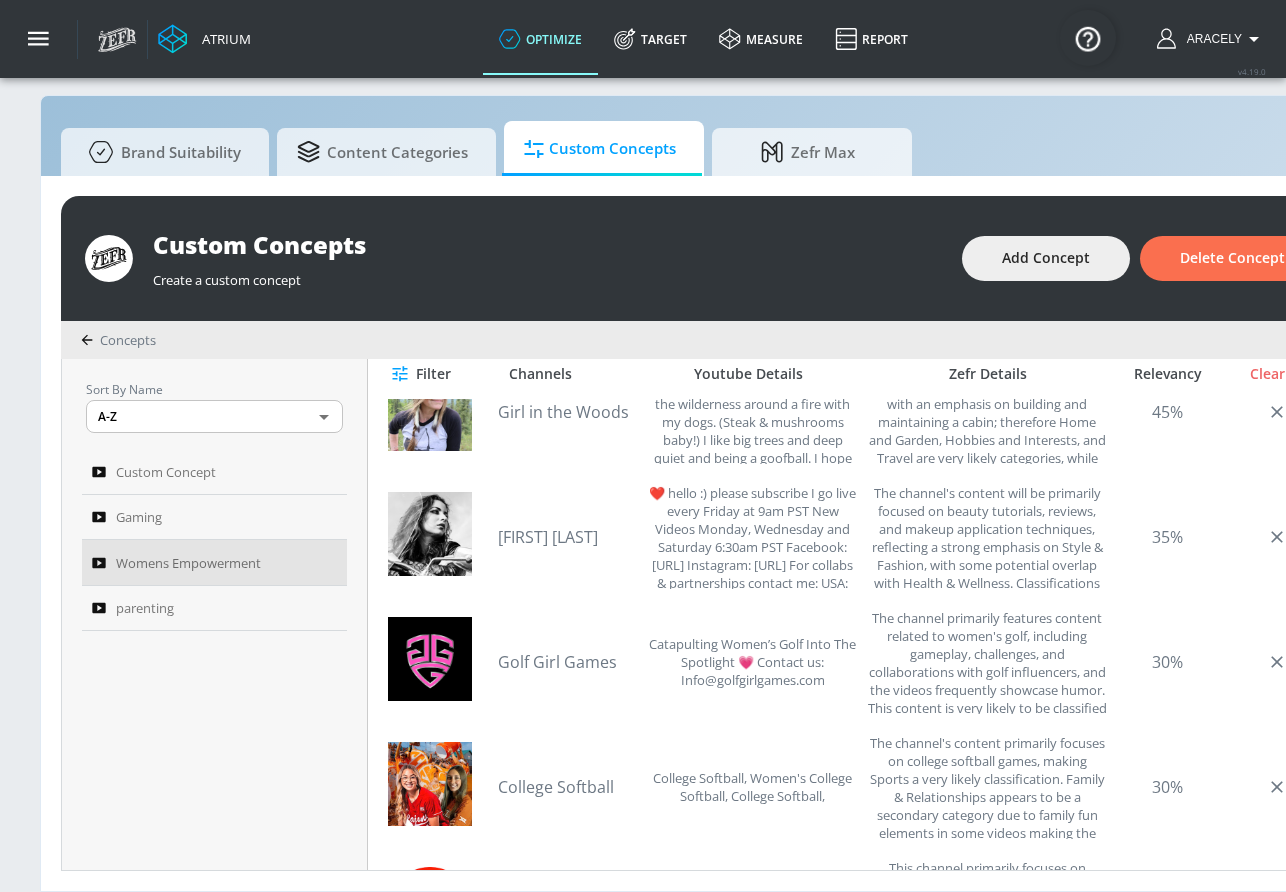 scroll, scrollTop: 5182, scrollLeft: 0, axis: vertical 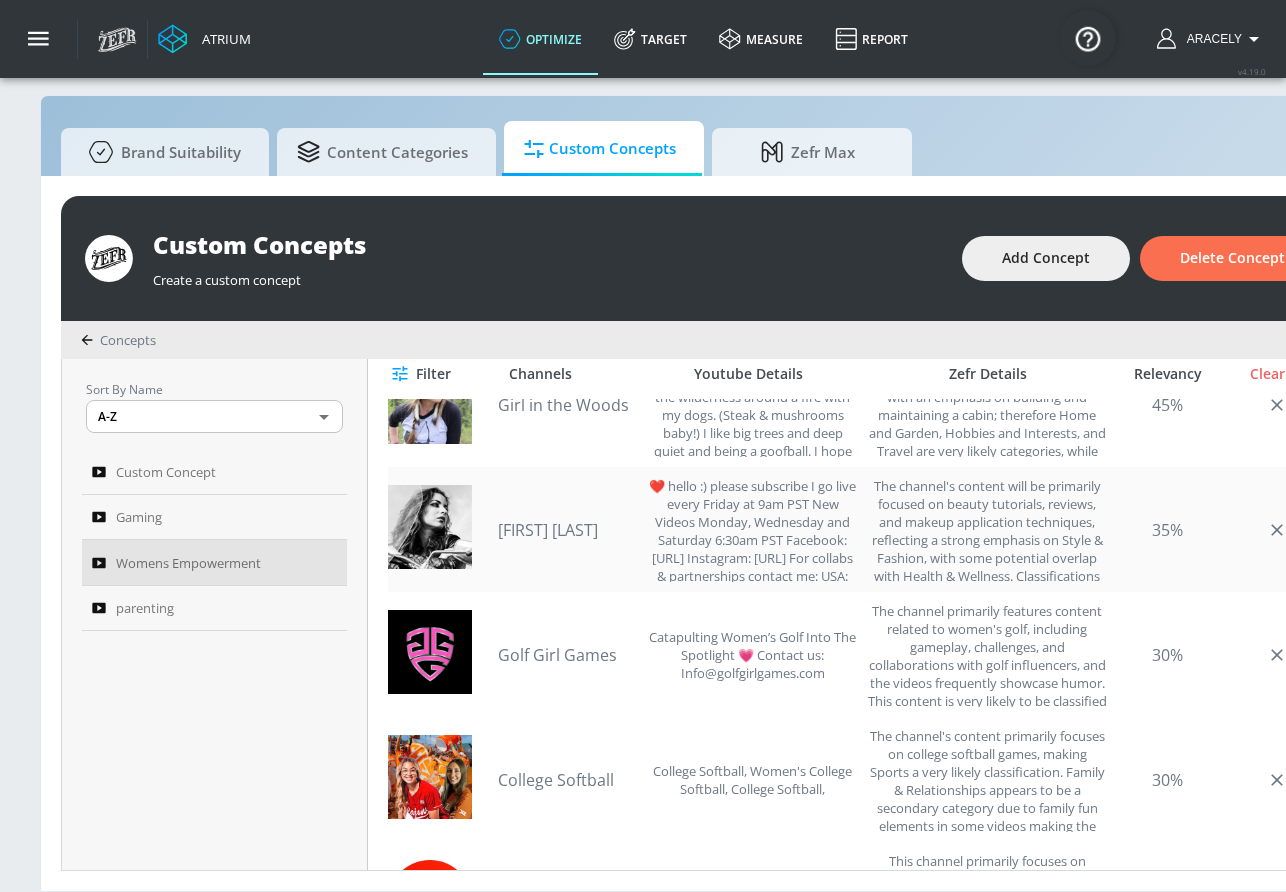 click on "[FIRST] [LAST]" at bounding box center [568, 530] 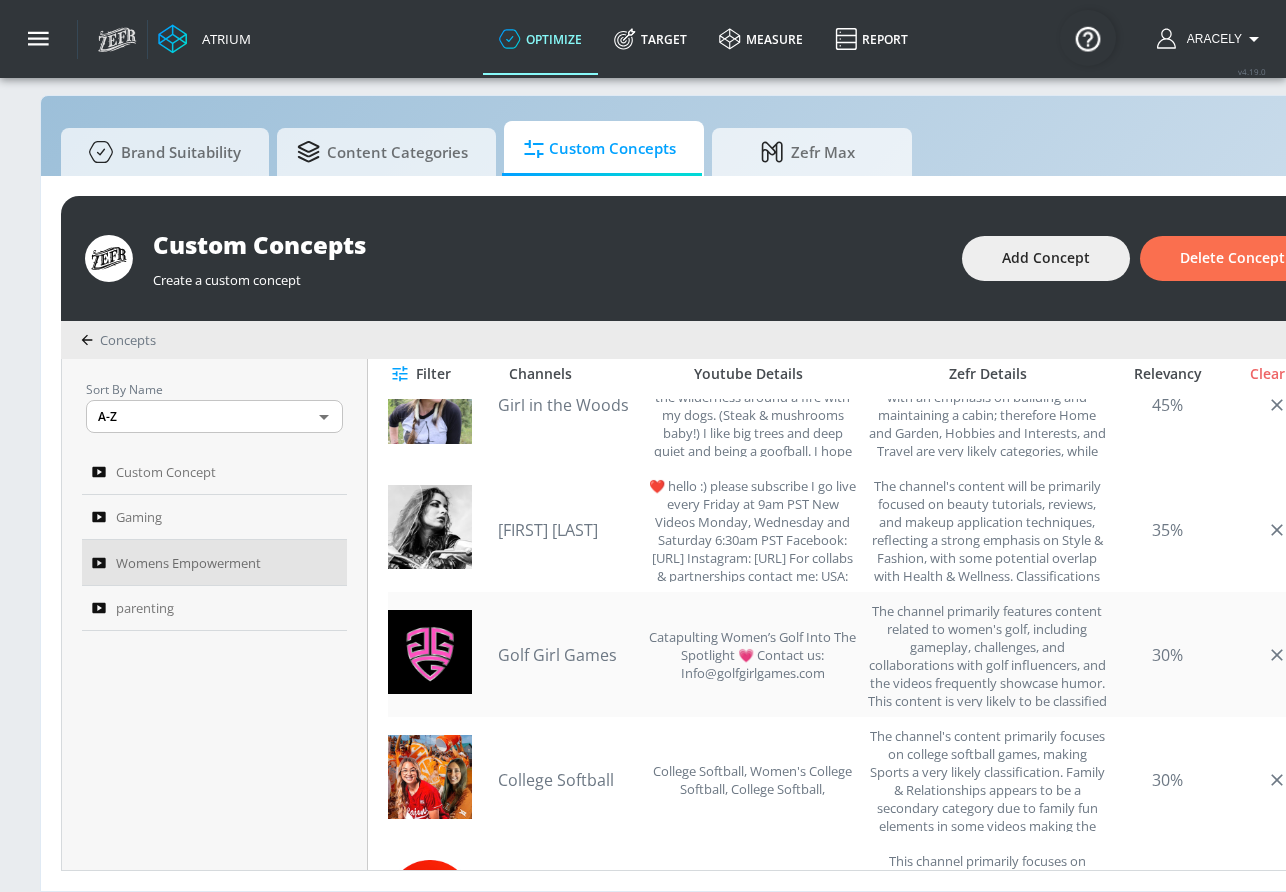 click on "Golf Girl Games" at bounding box center [568, 655] 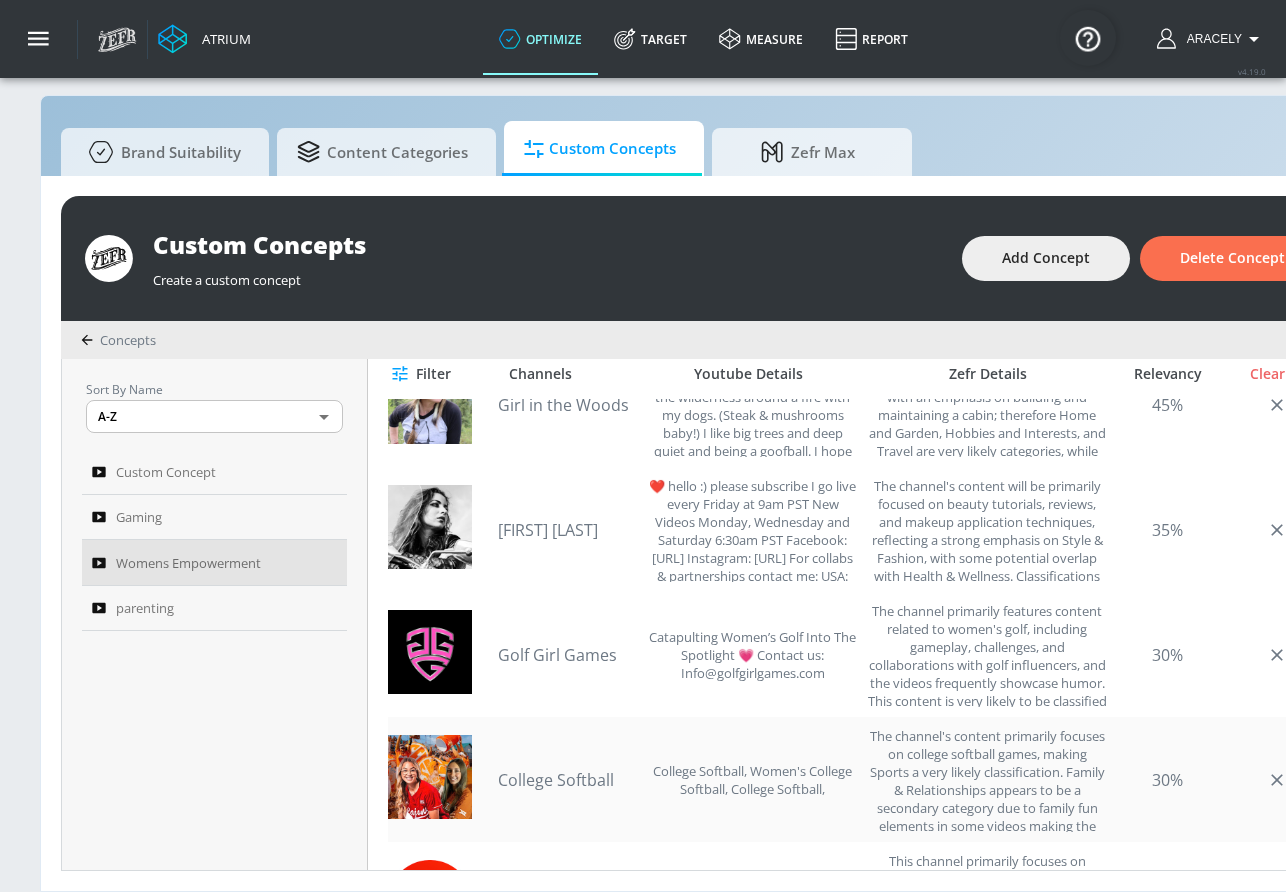 click on "College Softball" at bounding box center (568, 780) 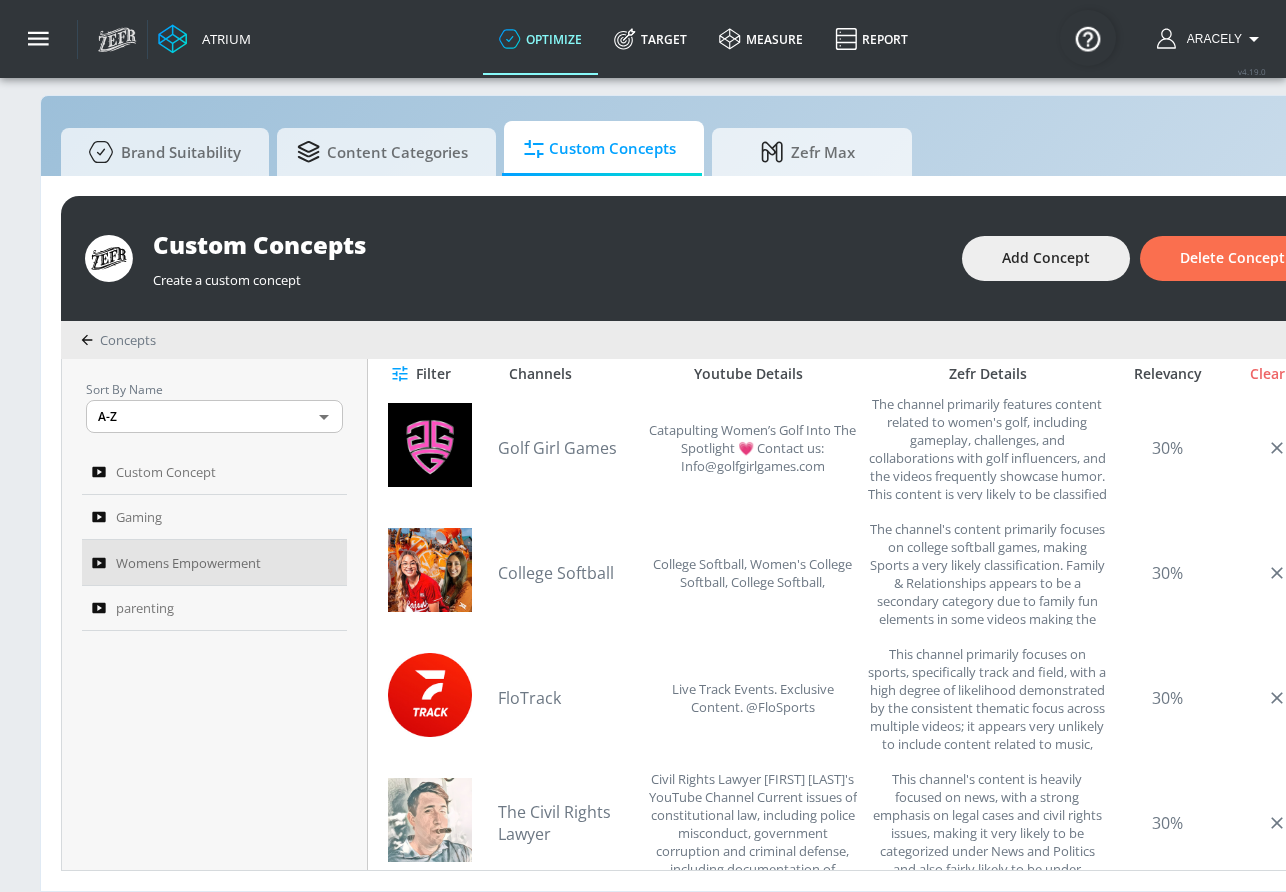 scroll, scrollTop: 5395, scrollLeft: 0, axis: vertical 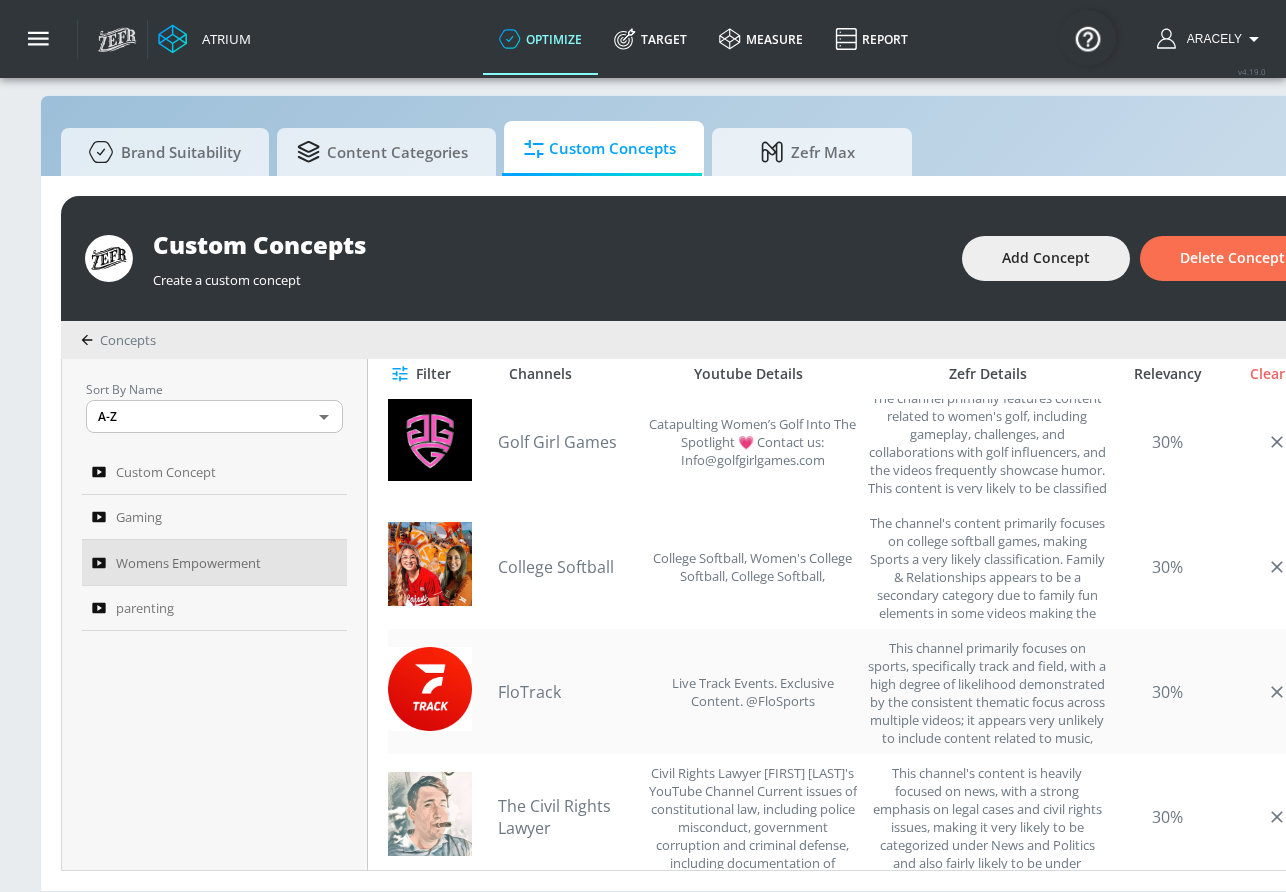 click on "FloTrack" at bounding box center (568, 692) 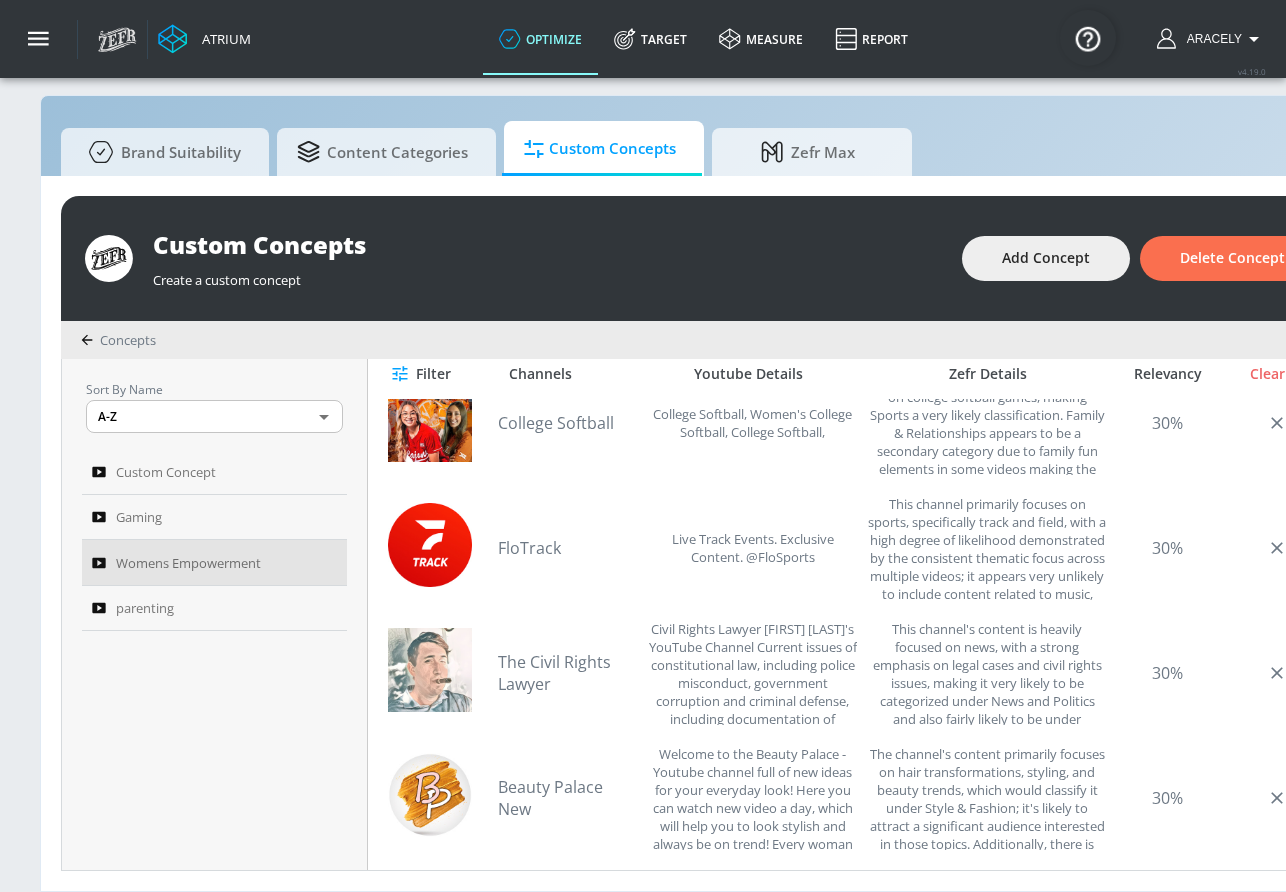 scroll, scrollTop: 5744, scrollLeft: 0, axis: vertical 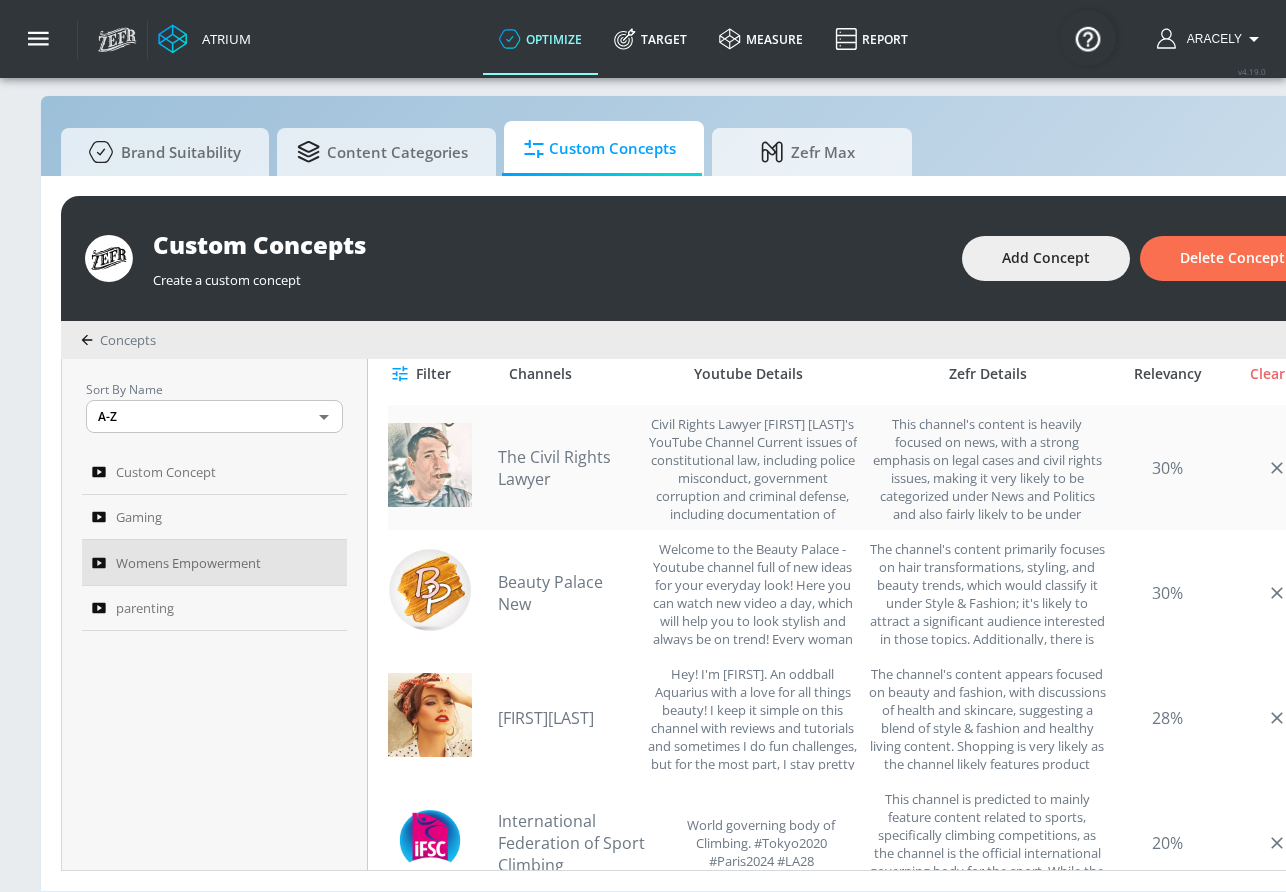 click on "The Civil Rights Lawyer" at bounding box center [568, 468] 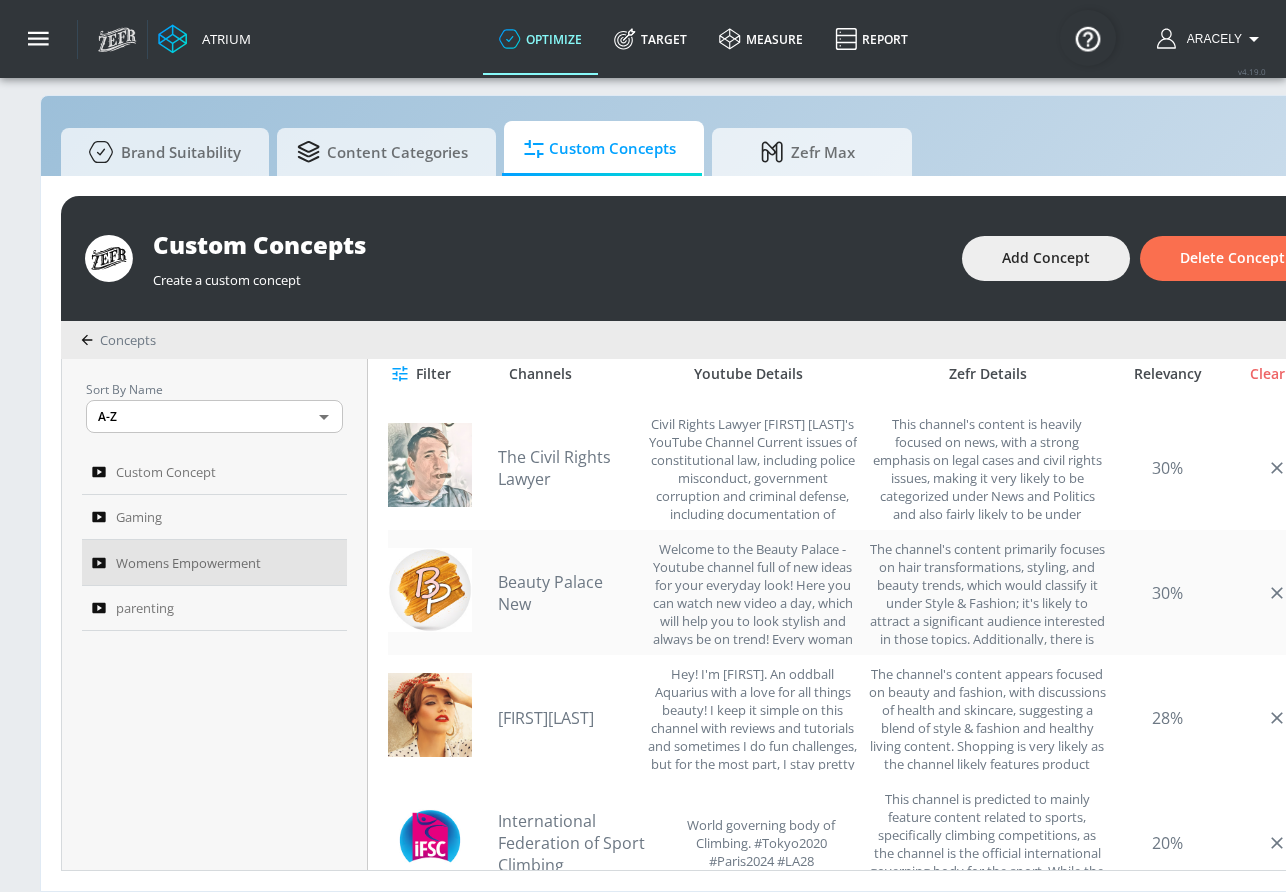 click on "Beauty Palace New" at bounding box center (568, 593) 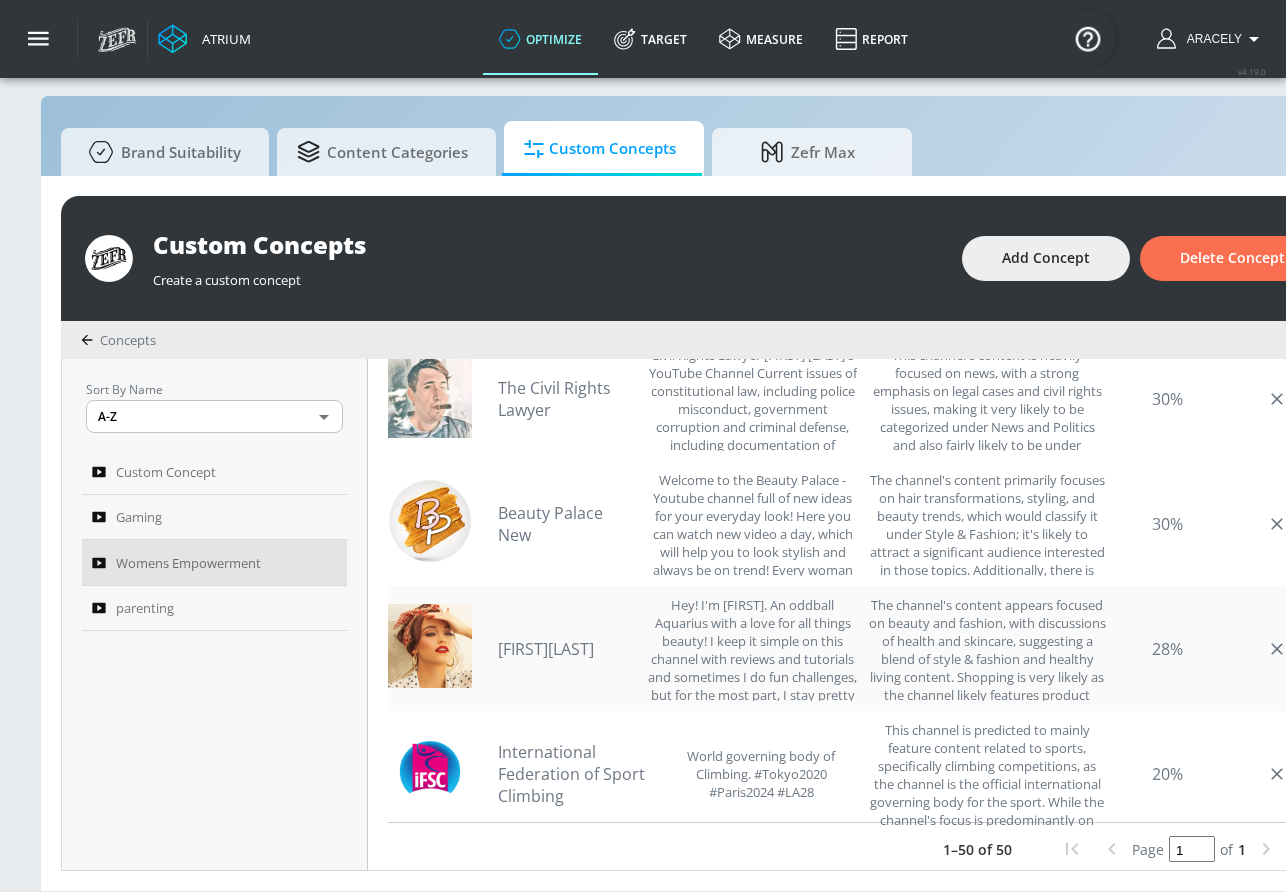 scroll, scrollTop: 650, scrollLeft: 0, axis: vertical 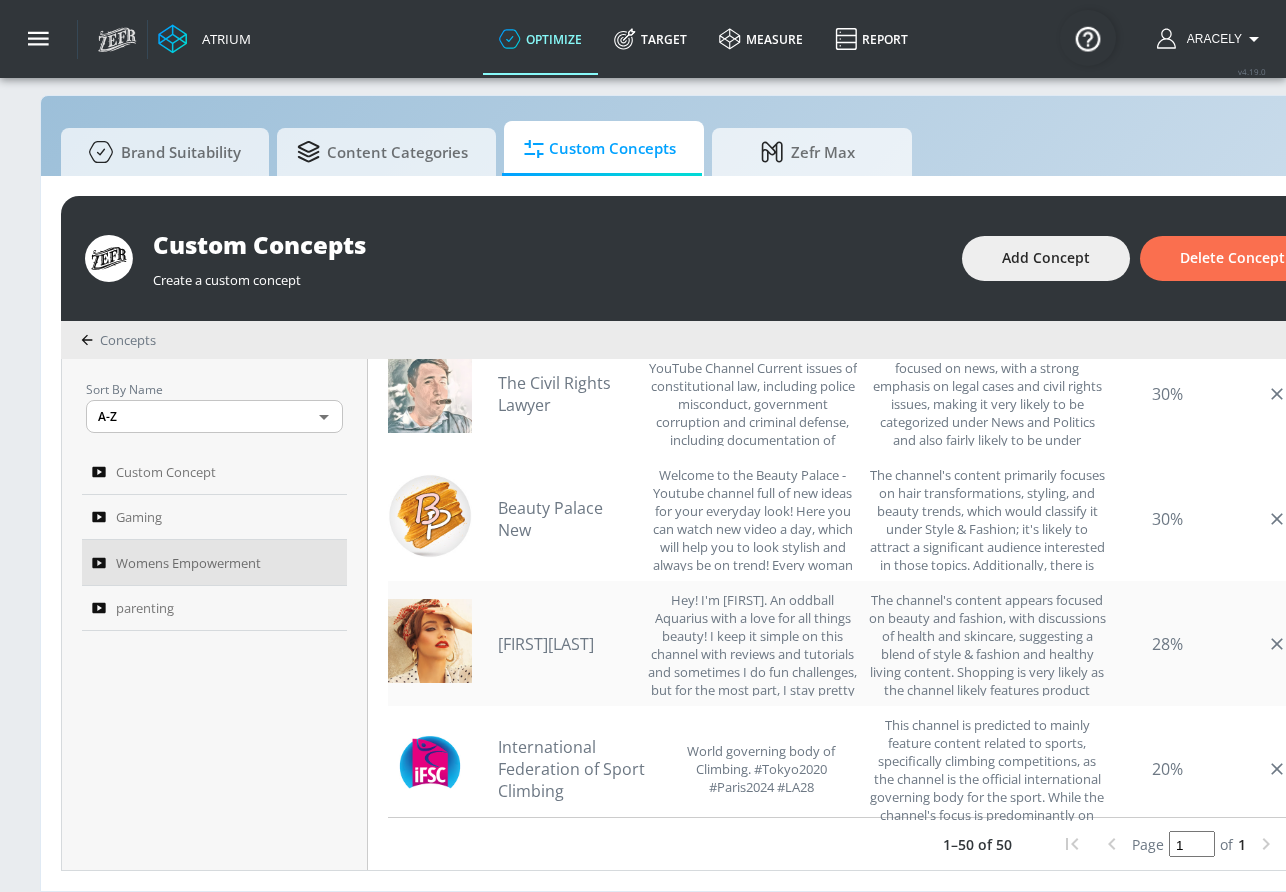 click on "[FIRST][LAST]" at bounding box center (568, 644) 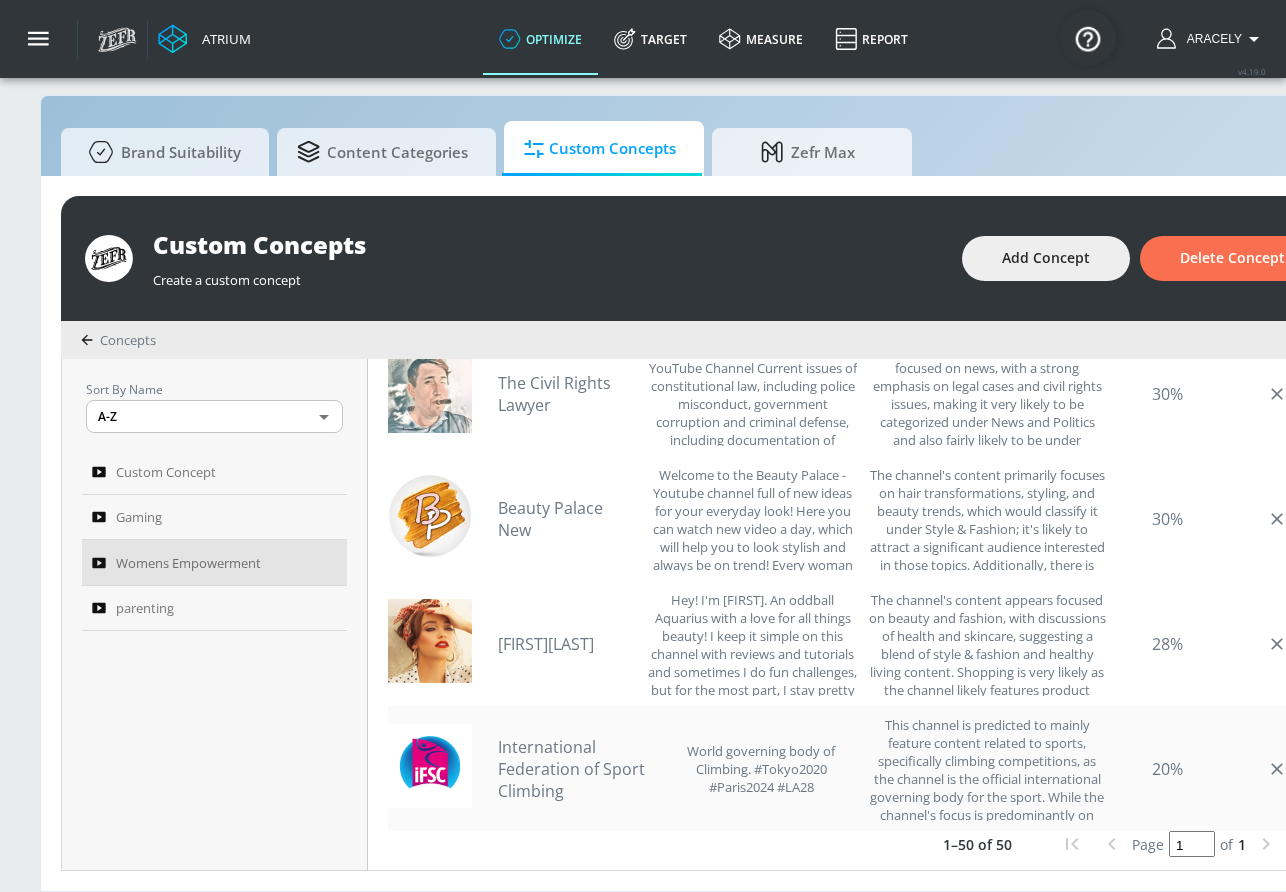 click on "International Federation of Sport Climbing" at bounding box center [576, 769] 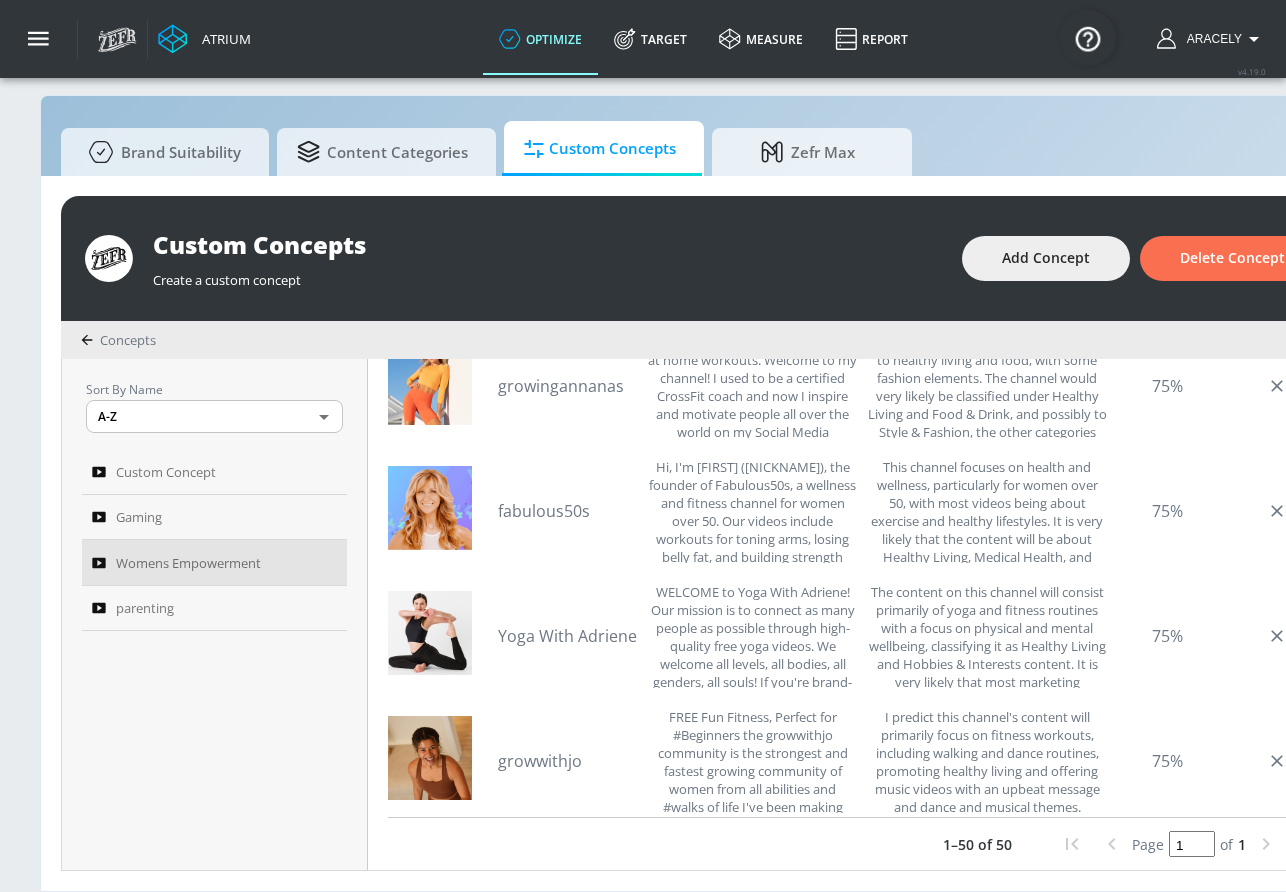 scroll, scrollTop: 0, scrollLeft: 0, axis: both 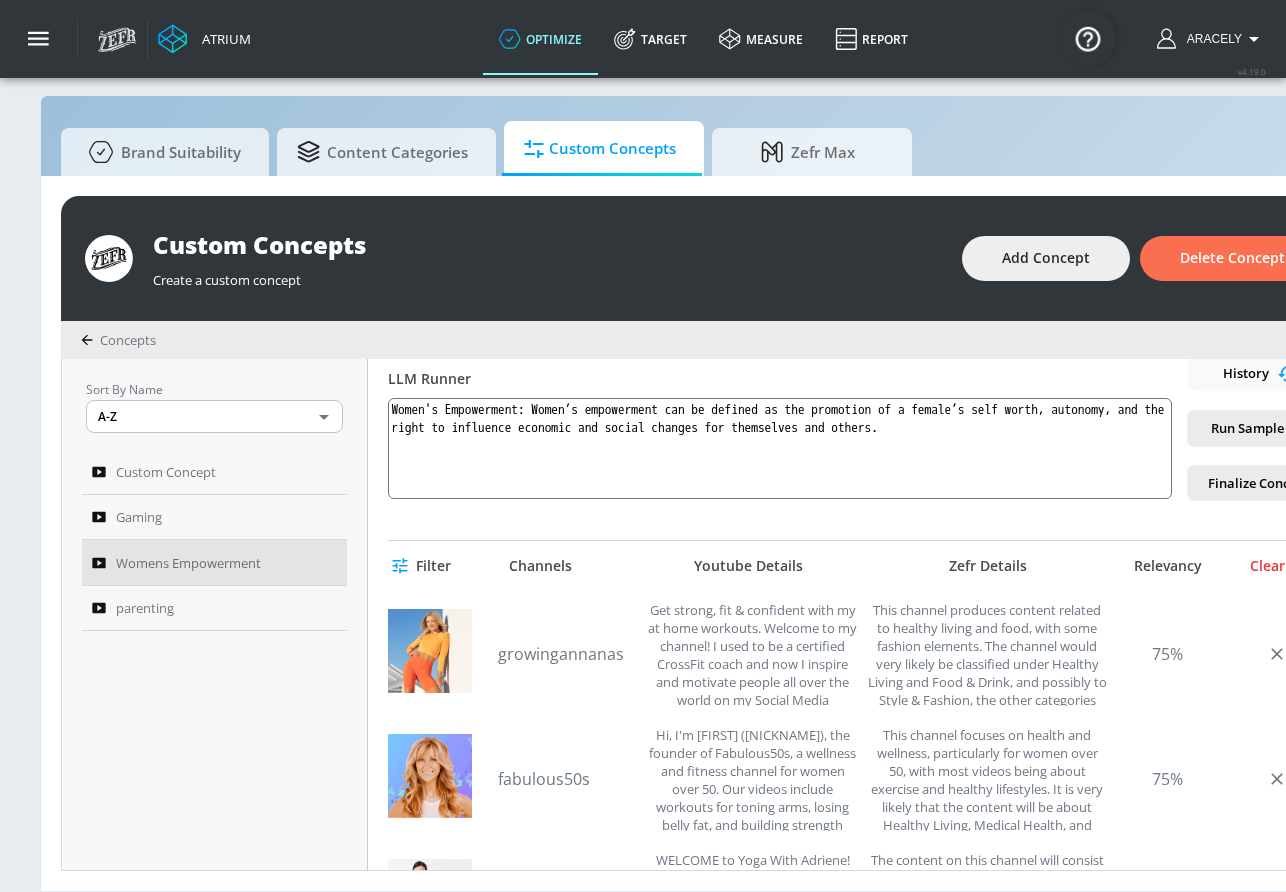 click on "Clear All" at bounding box center (1278, 566) 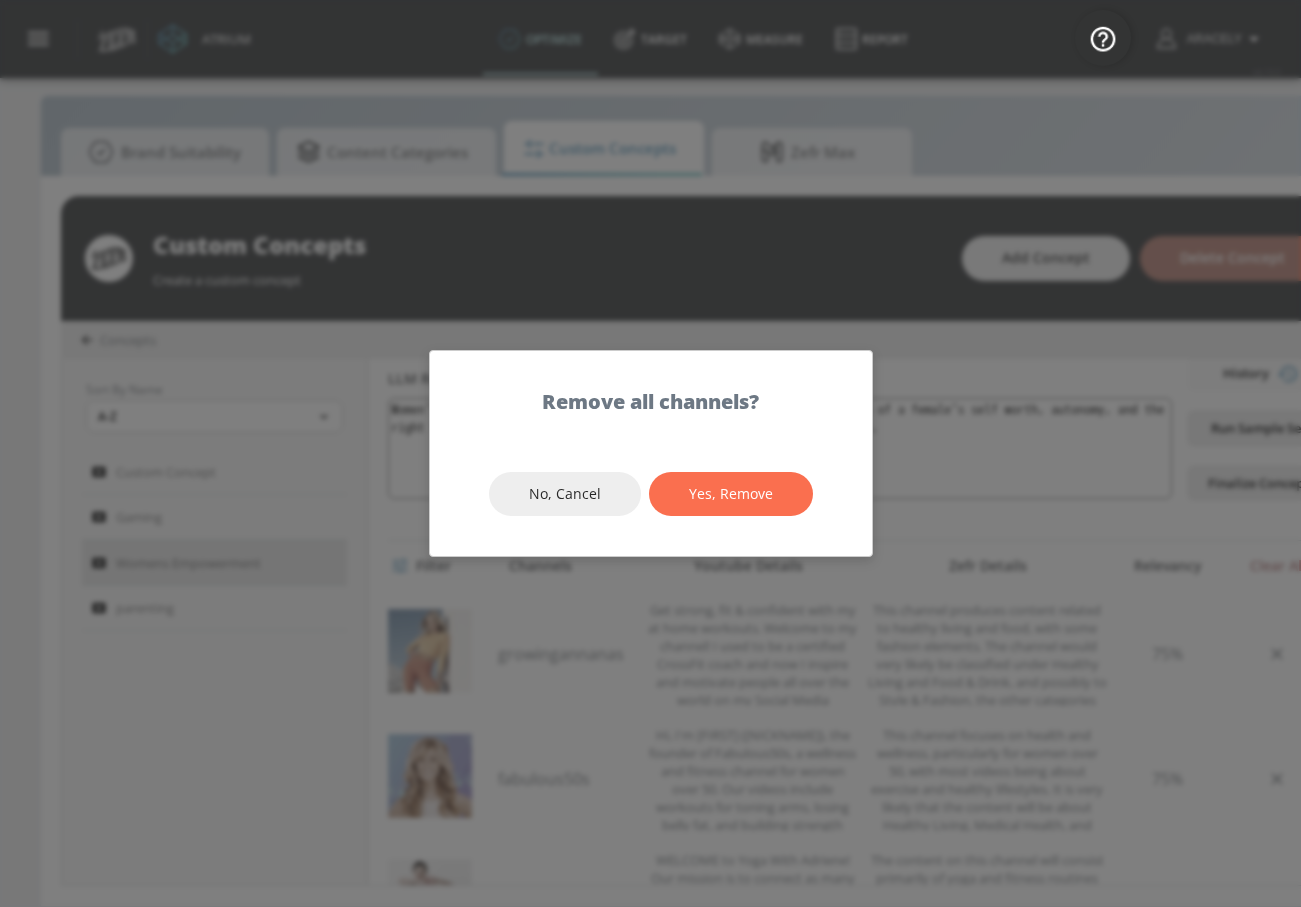click on "Yes, Remove" at bounding box center (731, 494) 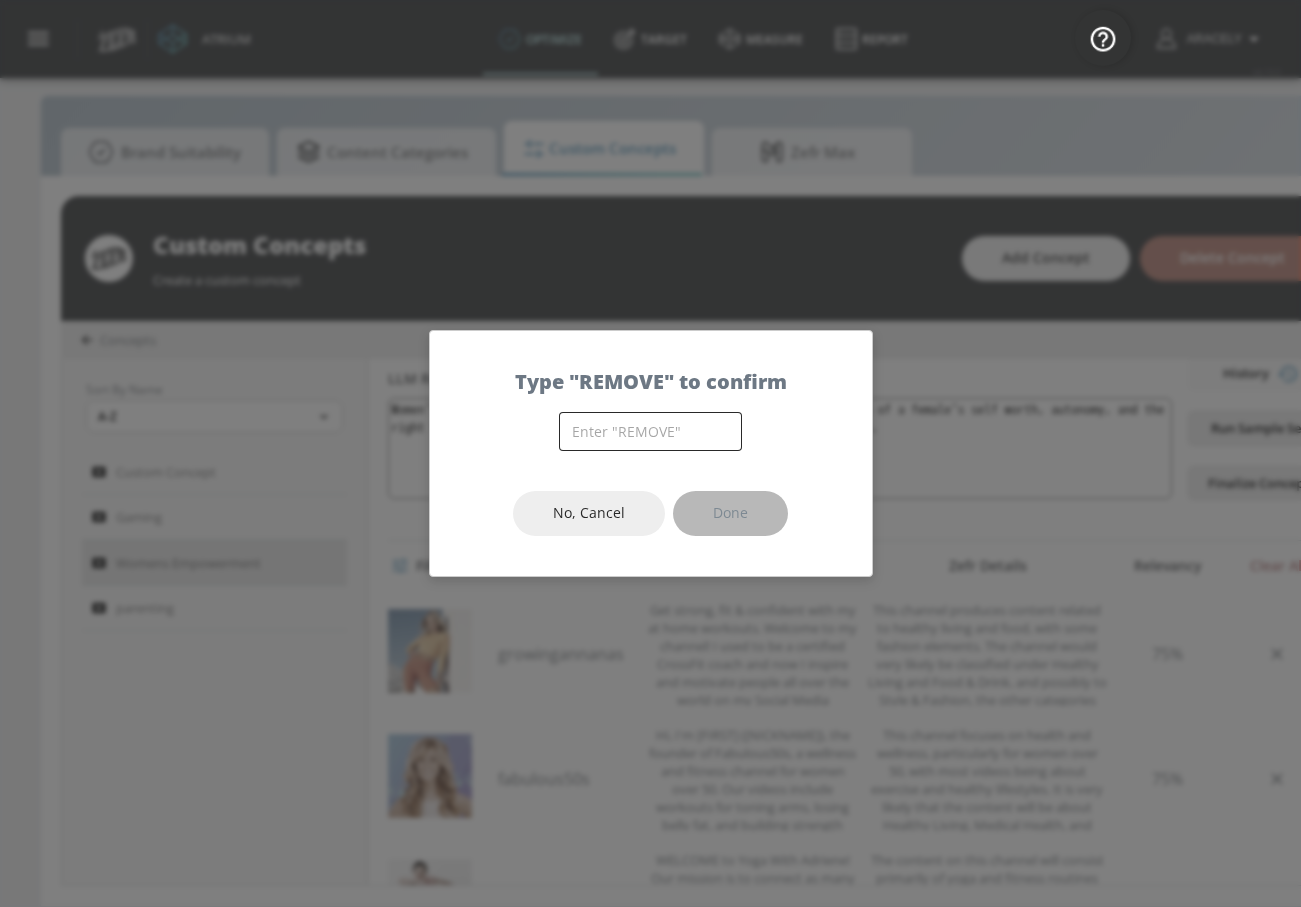 click at bounding box center (650, 431) 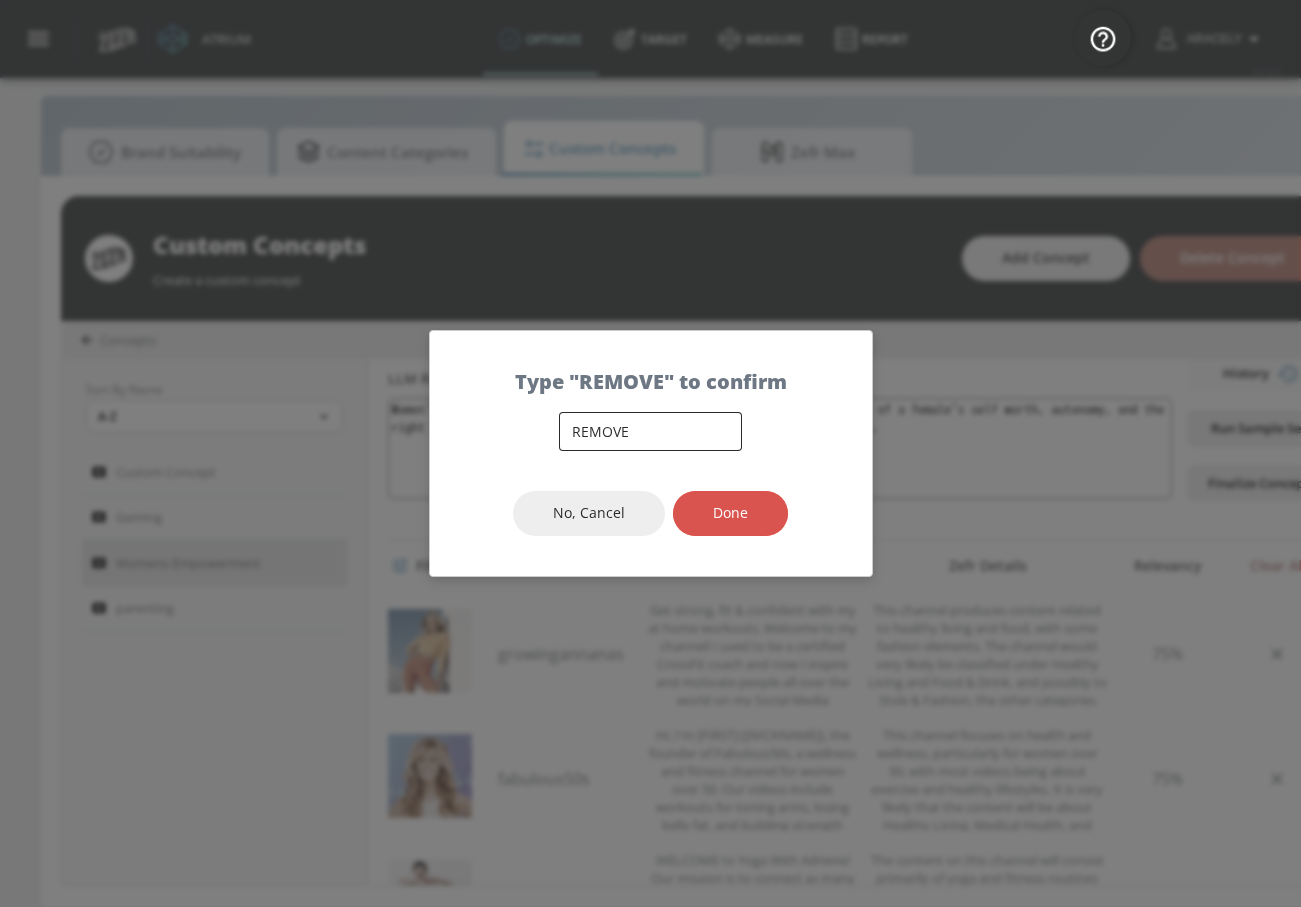 type on "REMOVE" 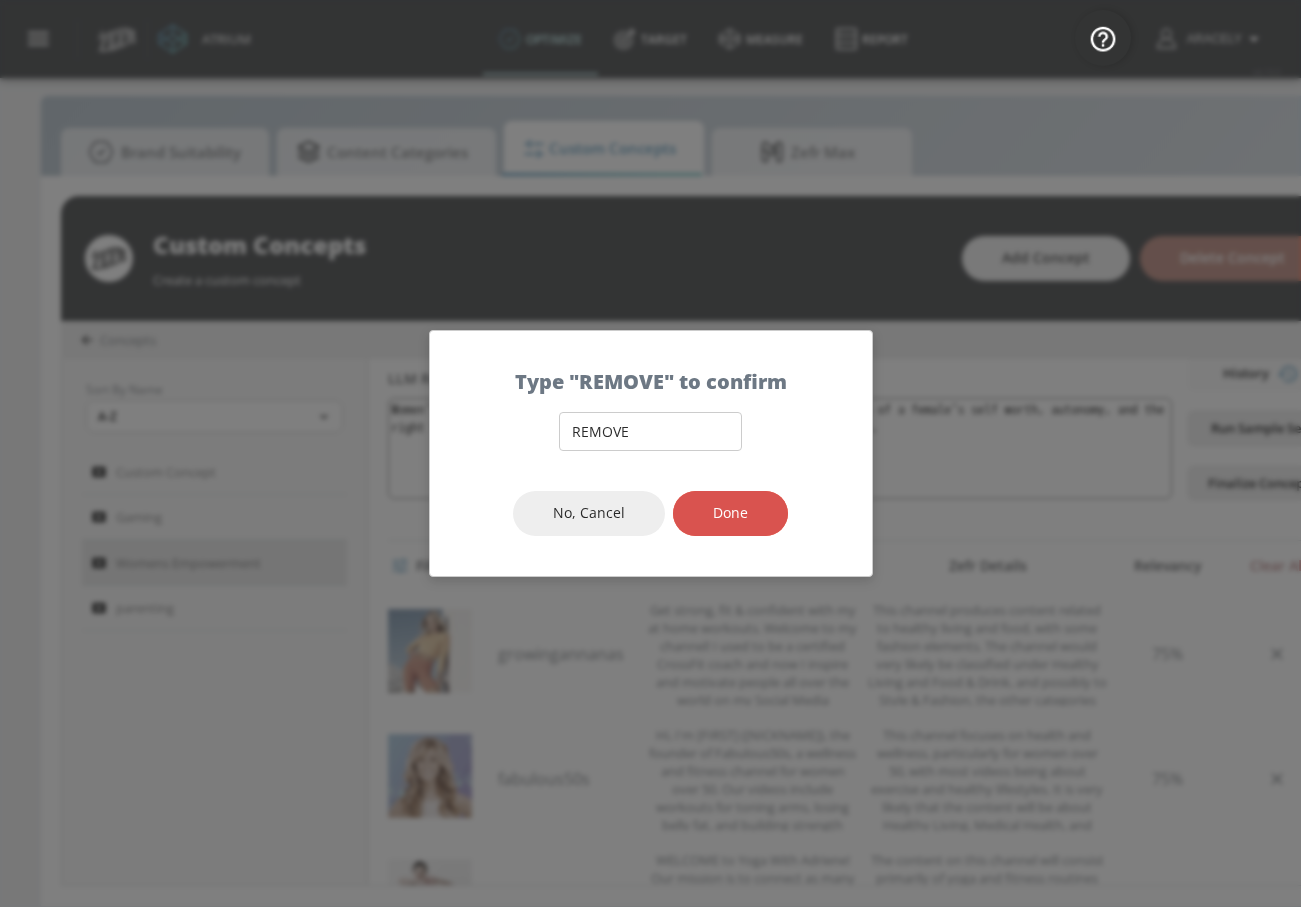 click on "Done" at bounding box center [730, 513] 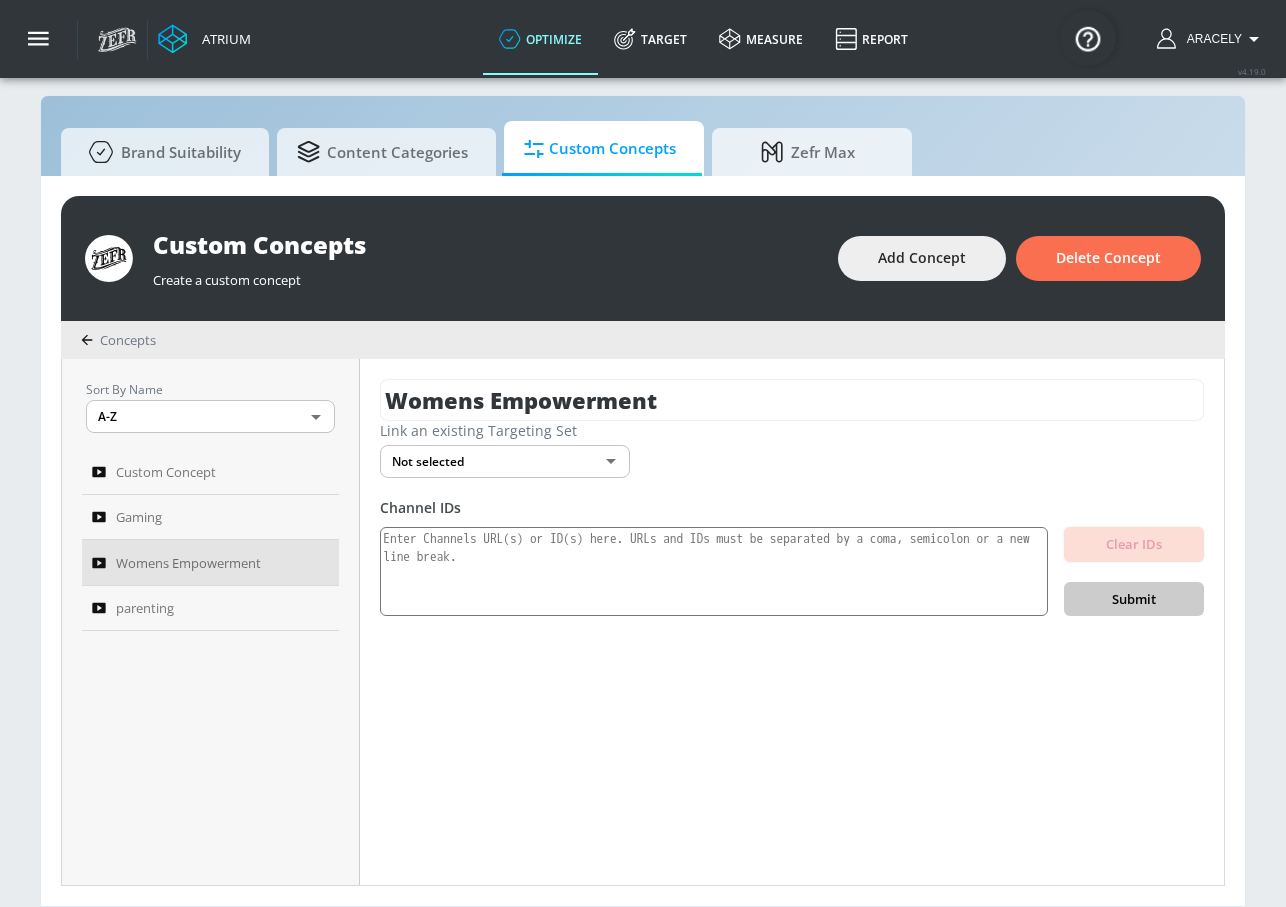 scroll, scrollTop: 0, scrollLeft: 0, axis: both 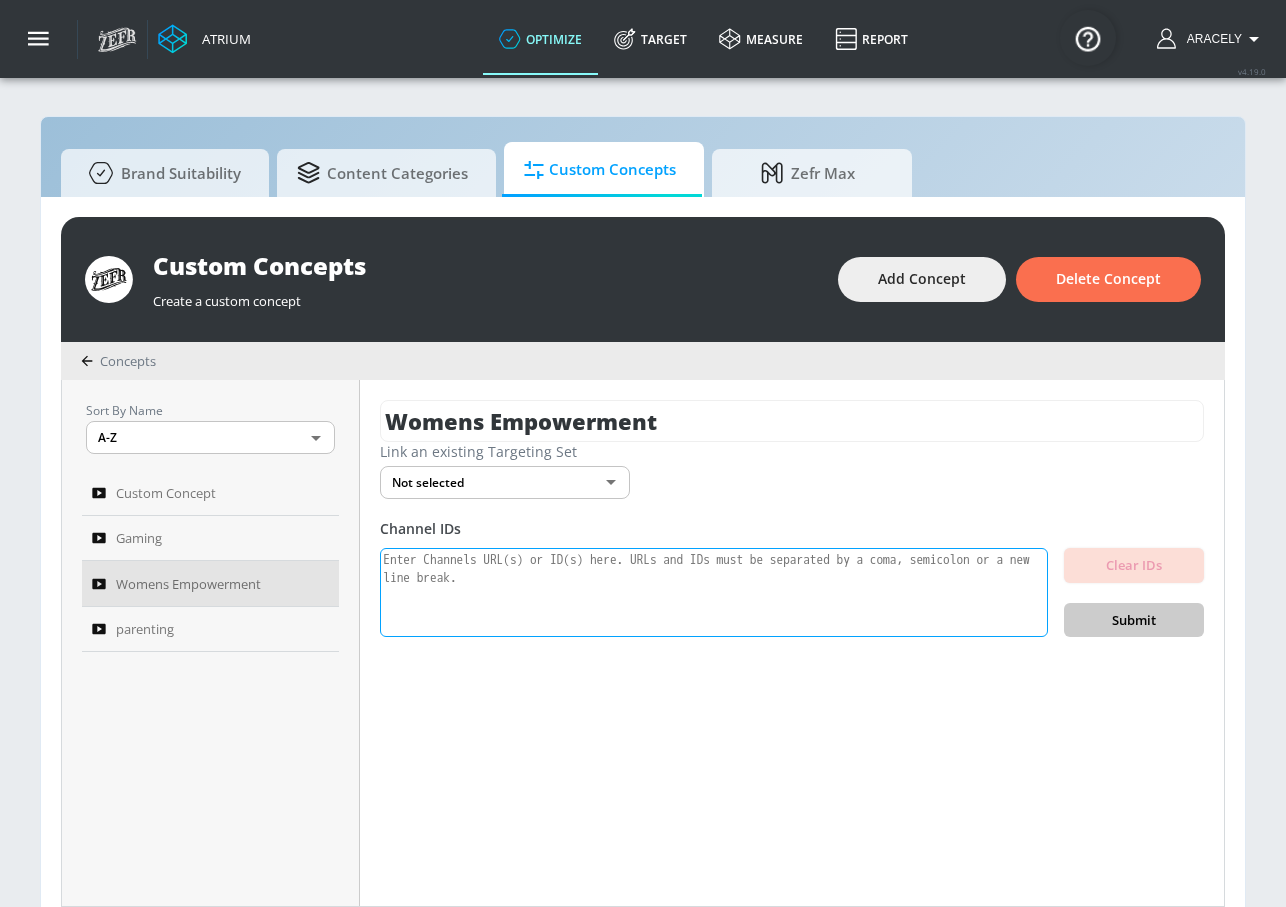 paste on "UC7PmvU8S5Fjv76co0x3c5zA
UCksLhrJ-dlbBD23P2BqphUA
UCWuYGvEpnNS9rfUEAWMEmyQ
UCWZbPo5_riXyCFDyaMl2yRA
UCwf9TcLyS5KDoLRLjke41Hg
UCGuL-e-ka0avJT35zFk0o5Q
UCtgs8c2Z_97gA_1TkJos18w
UCxE5k7W_EUcoYy2RNPpdKwA
UC5zSySQab9SA6Wz569WDgqw
UCMEDV46mTBranzRKnZZplXg
UCkrtUnUL6ClHI1fMVOTEjkQ
UCAk_loXdoKqPXwnTMmCuDeQ
UCCTzjL5U0a2TTHoFTSRUxCg
UC0TnW9acNxqeojxXDMbohcA
UCZ6UHXbhErIg-2UDxfSyNOw
UCN4BnJ2FpCbPk5GOZgNLeTQ
UCKebD3_tOyzII2M41zjiClQ
UCF9-EnEmbqDZGALBOaVpsbQ
UCYsccWrD_6uRxWq3_L8ZWRA
UCIz3m_blG-pogl8twkUtuXA
UCa_JUG9hl8D7S6jH7nWTURA
UCVjm7-2Y2vEXf8pNMp4Dqtg
UCceRKKS0QUfXlKUPBoxdTHQ
UCE1BqH-72EBs-siTbDAjOGQ
UCHBr4qHkq3v0B9kju-GlcLg
UCNKMpnM_Yvf6E-Hhf9btYqA
UCkuZJIhMYCnOa0dnWeHuN2w
UCmdtnBQJVvY9MNCpgrY0uFw
UC1-2bYxQzKp7nQHeMUB5x3Q
UCgmp-R6-CTVWhLwMKlxdVGg
UCUmktKd6fBDmK2B0J_ustAg
UCZC45sBWNdkqSQ9Bwtt5lfA
UC7uI6tQg-A1-Sohv4h3m-3w
UCEQi1ZNJiw3YMRwni0OLsTQ
UCdkyHgvtTdwEiGwsFTcdHVQ
UChIjQmxk48Fn8UYdJH2NaoQ
UCwSX9dl48HHoP_ns42-9-fg
UC1BUEiSgQP0jxI0rOsgppgg
UC9_q8wl92dYzLdAHy23j_xg
UCU9rHRAeSzi--j1jkXQ47RA
UCPFwwyCEEj1X1iUY6bim..." 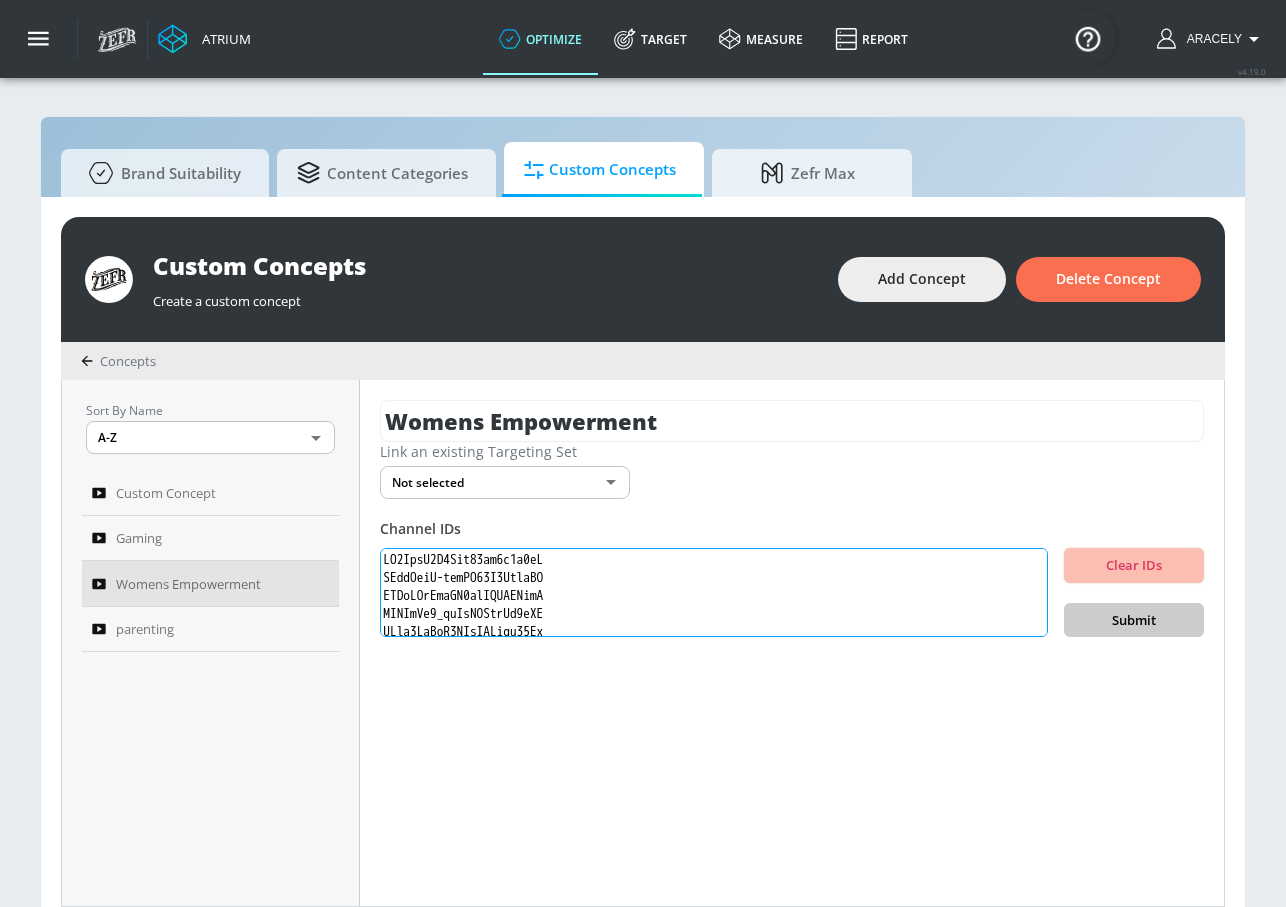 scroll, scrollTop: 689, scrollLeft: 0, axis: vertical 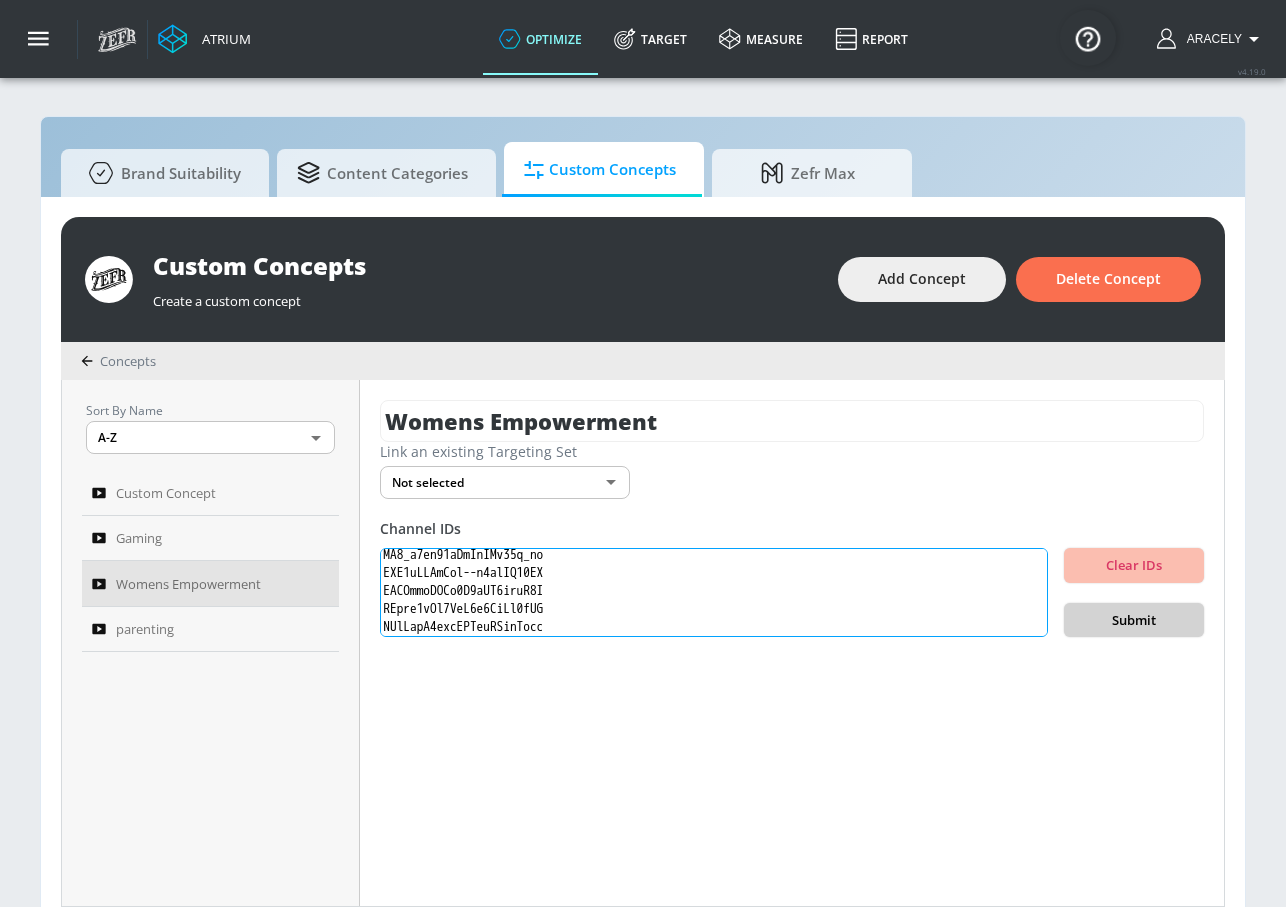 type on "UC7PmvU8S5Fjv76co0x3c5zA
UCksLhrJ-dlbBD23P2BqphUA
UCWuYGvEpnNS9rfUEAWMEmyQ
UCWZbPo5_riXyCFDyaMl2yRA
UCwf9TcLyS5KDoLRLjke41Hg
UCGuL-e-ka0avJT35zFk0o5Q
UCtgs8c2Z_97gA_1TkJos18w
UCxE5k7W_EUcoYy2RNPpdKwA
UC5zSySQab9SA6Wz569WDgqw
UCMEDV46mTBranzRKnZZplXg
UCkrtUnUL6ClHI1fMVOTEjkQ
UCAk_loXdoKqPXwnTMmCuDeQ
UCCTzjL5U0a2TTHoFTSRUxCg
UC0TnW9acNxqeojxXDMbohcA
UCZ6UHXbhErIg-2UDxfSyNOw
UCN4BnJ2FpCbPk5GOZgNLeTQ
UCKebD3_tOyzII2M41zjiClQ
UCF9-EnEmbqDZGALBOaVpsbQ
UCYsccWrD_6uRxWq3_L8ZWRA
UCIz3m_blG-pogl8twkUtuXA
UCa_JUG9hl8D7S6jH7nWTURA
UCVjm7-2Y2vEXf8pNMp4Dqtg
UCceRKKS0QUfXlKUPBoxdTHQ
UCE1BqH-72EBs-siTbDAjOGQ
UCHBr4qHkq3v0B9kju-GlcLg
UCNKMpnM_Yvf6E-Hhf9btYqA
UCkuZJIhMYCnOa0dnWeHuN2w
UCmdtnBQJVvY9MNCpgrY0uFw
UC1-2bYxQzKp7nQHeMUB5x3Q
UCgmp-R6-CTVWhLwMKlxdVGg
UCUmktKd6fBDmK2B0J_ustAg
UCZC45sBWNdkqSQ9Bwtt5lfA
UC7uI6tQg-A1-Sohv4h3m-3w
UCEQi1ZNJiw3YMRwni0OLsTQ
UCdkyHgvtTdwEiGwsFTcdHVQ
UChIjQmxk48Fn8UYdJH2NaoQ
UCwSX9dl48HHoP_ns42-9-fg
UC1BUEiSgQP0jxI0rOsgppgg
UC9_q8wl92dYzLdAHy23j_xg
UCU9rHRAeSzi--j1jkXQ47RA
UCPFwwyCEEj1X1iUY6bim..." 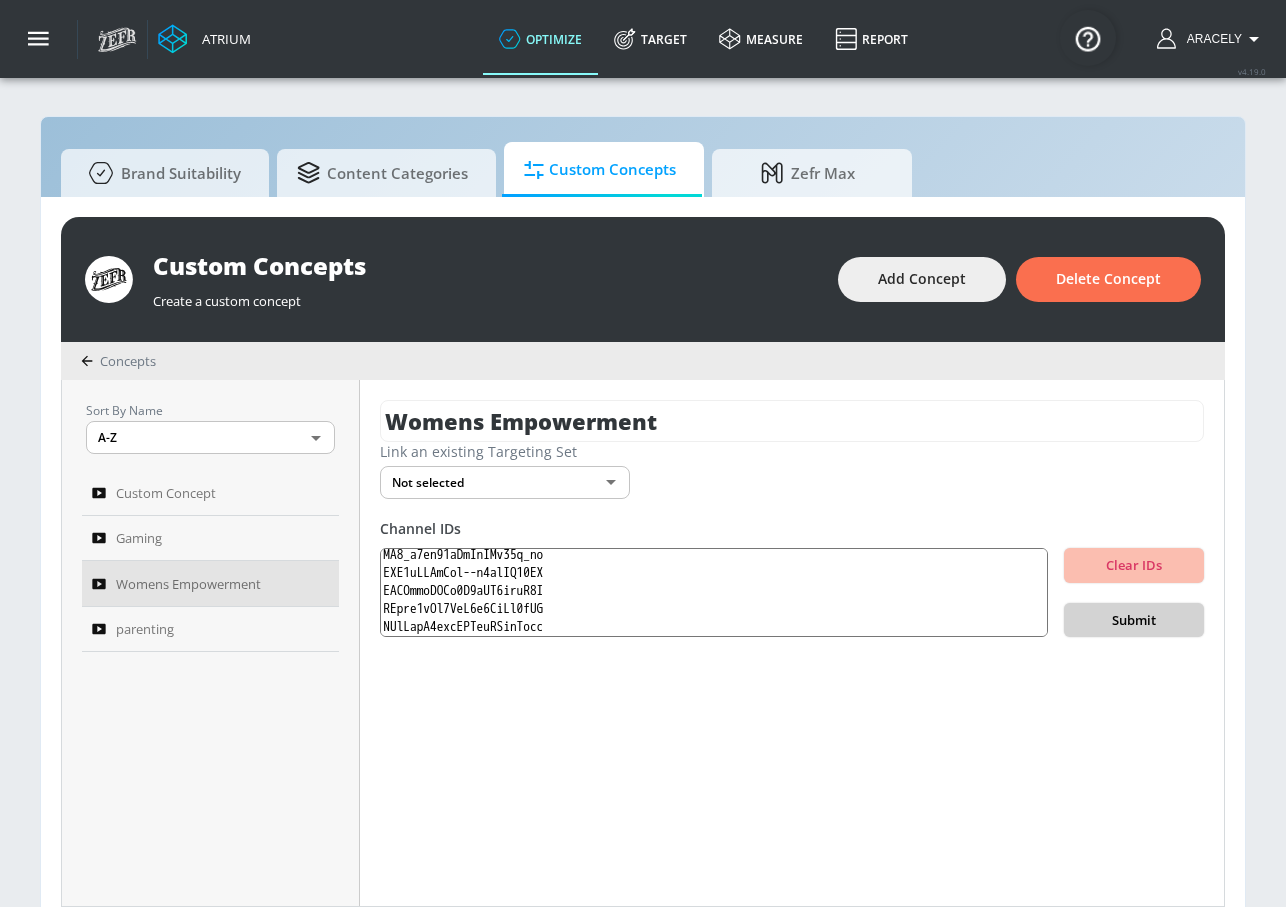 click on "Submit" at bounding box center [1134, 620] 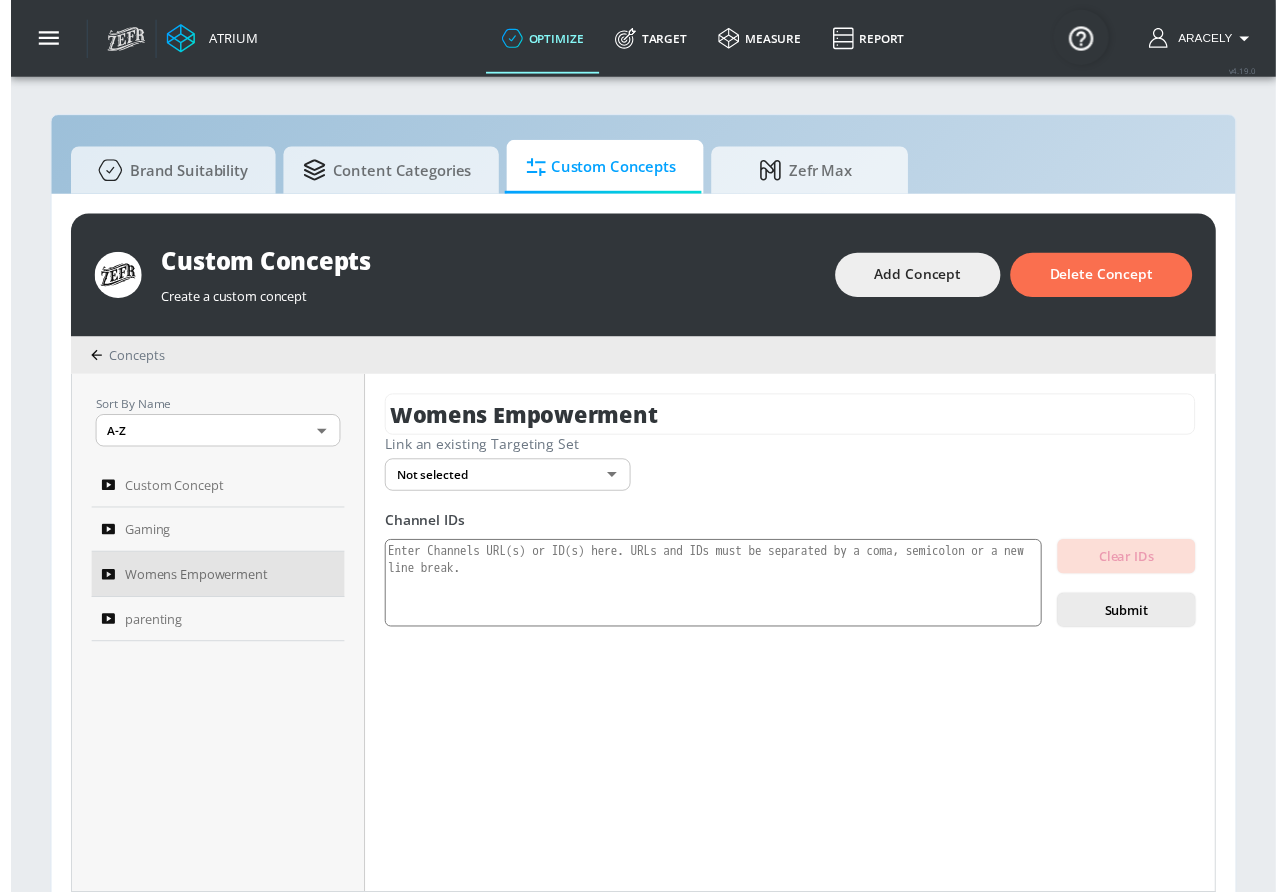 scroll, scrollTop: 0, scrollLeft: 0, axis: both 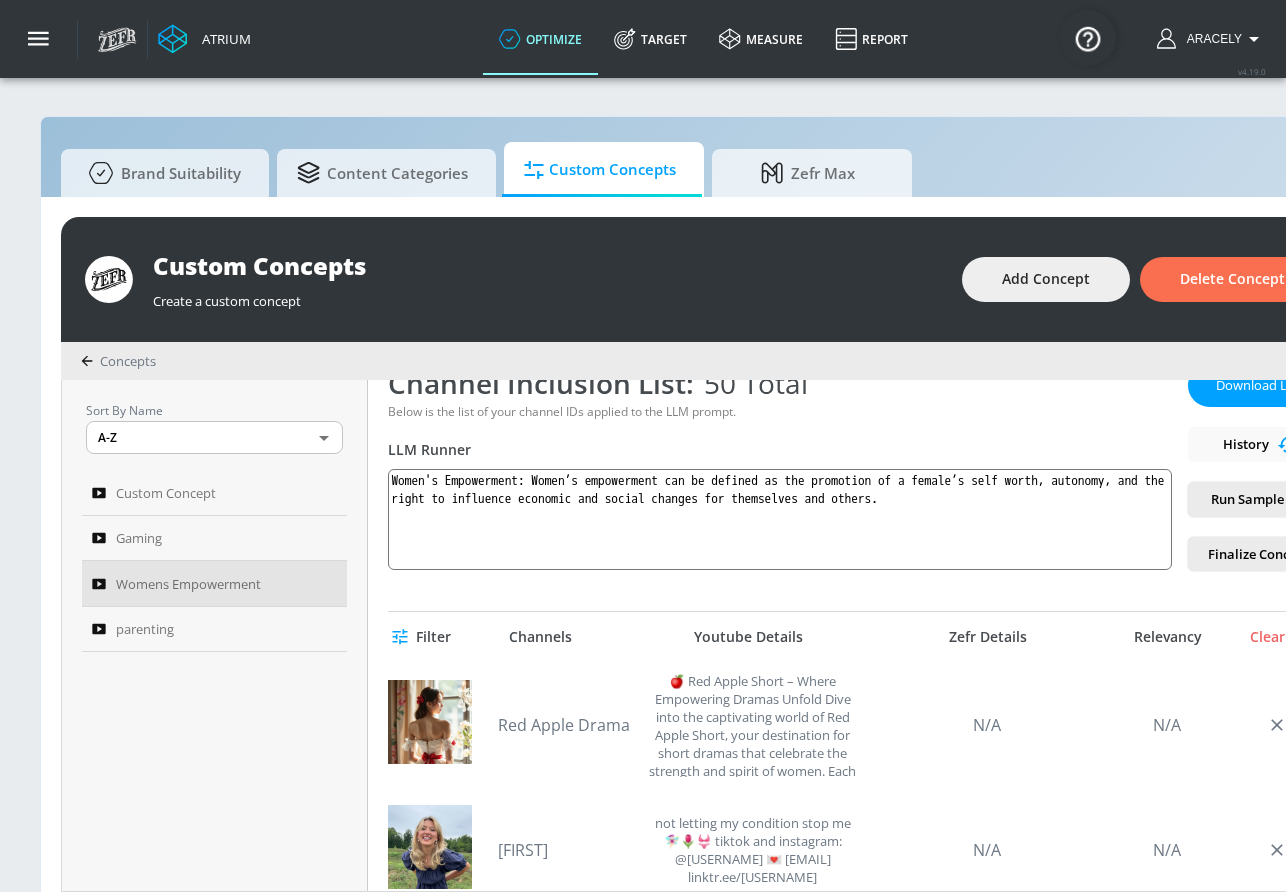 click on "Run Sample Set" at bounding box center (1258, 499) 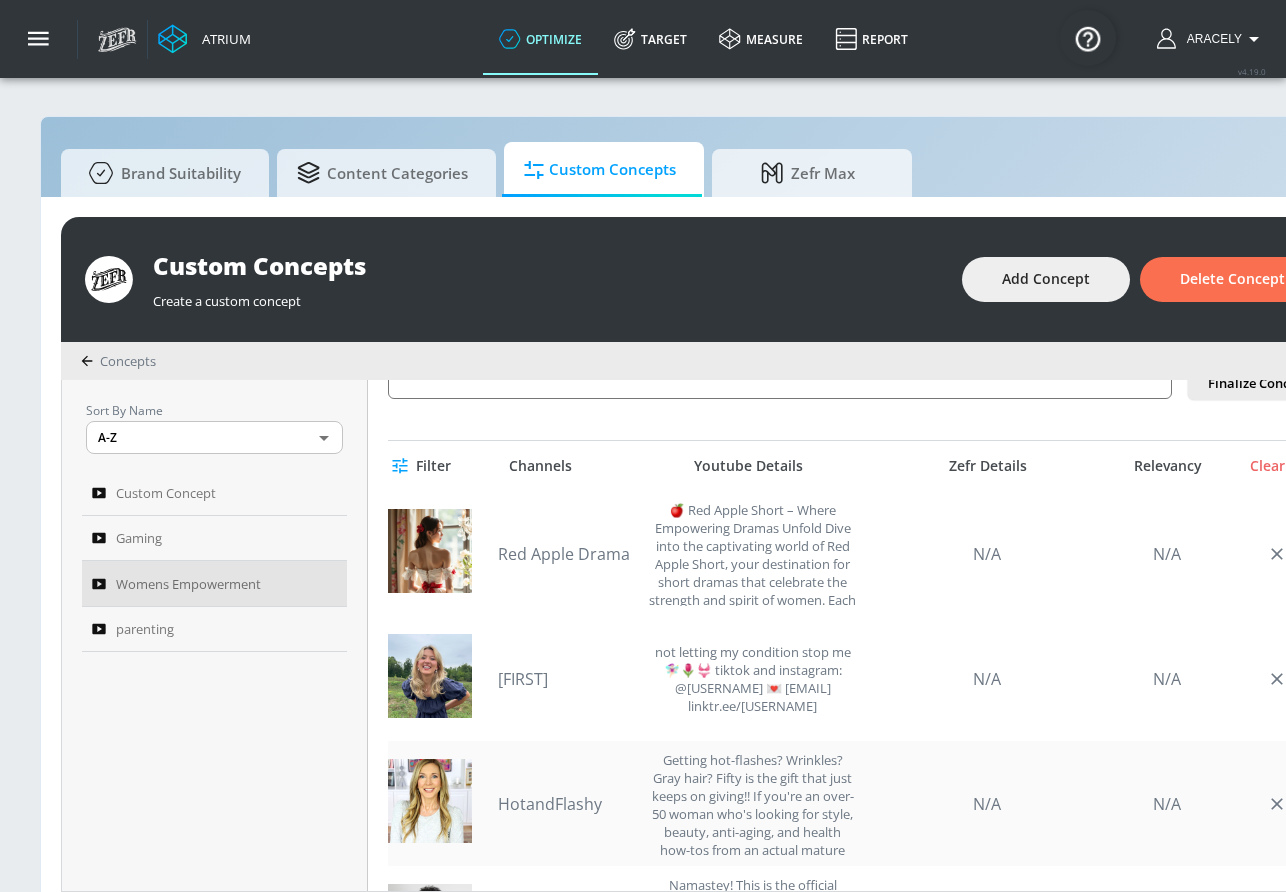 scroll, scrollTop: 650, scrollLeft: 0, axis: vertical 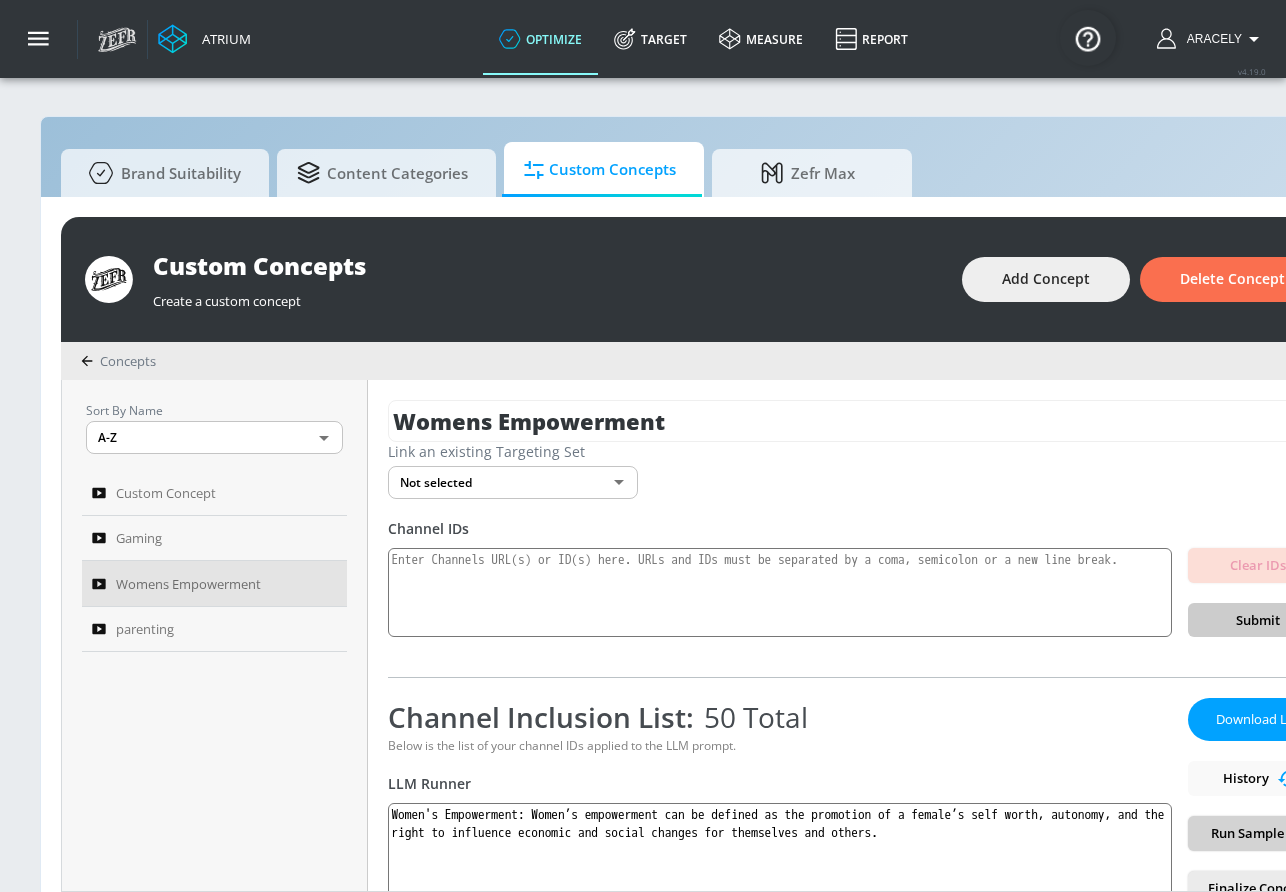 click on "Run Sample Set" at bounding box center (1258, 833) 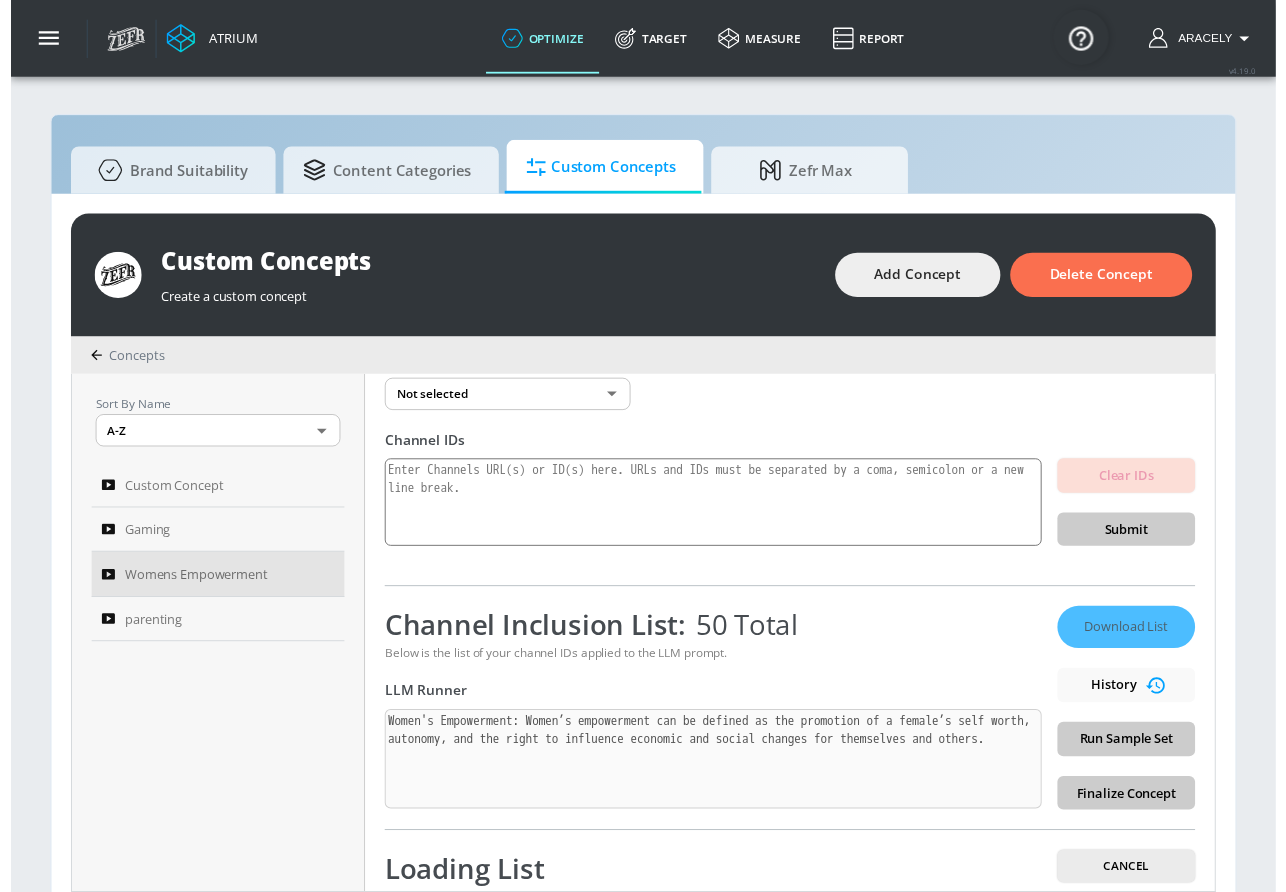 scroll, scrollTop: 167, scrollLeft: 0, axis: vertical 